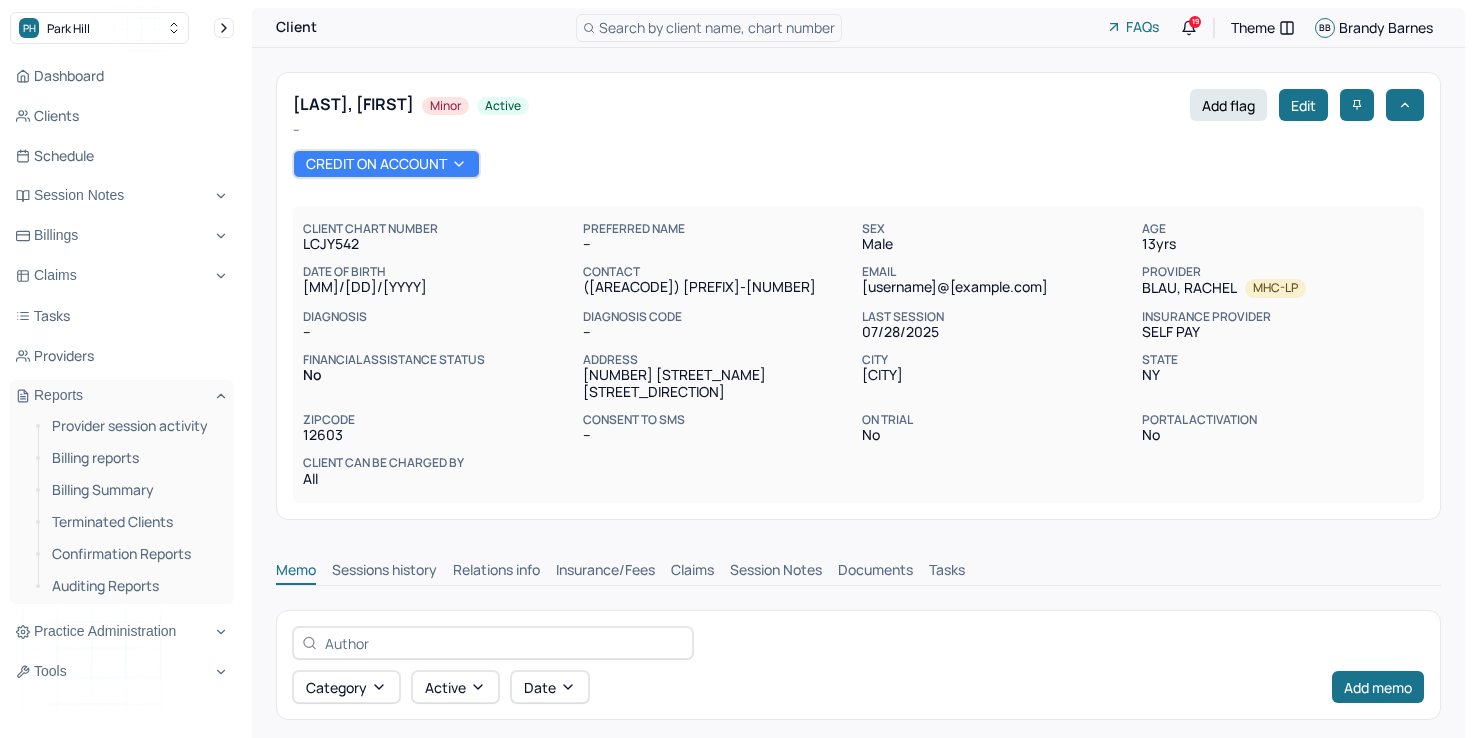 scroll, scrollTop: 100, scrollLeft: 0, axis: vertical 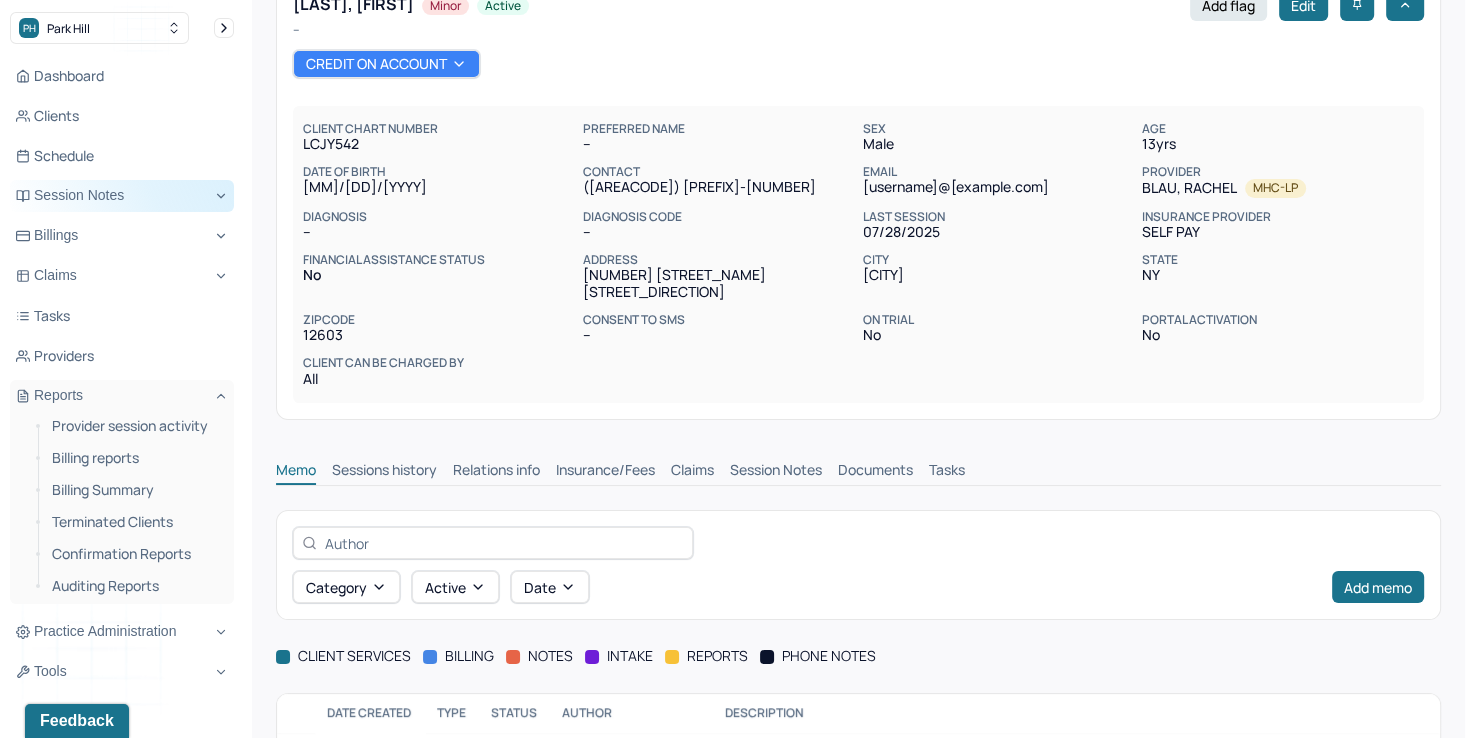 click on "Session Notes" at bounding box center [122, 196] 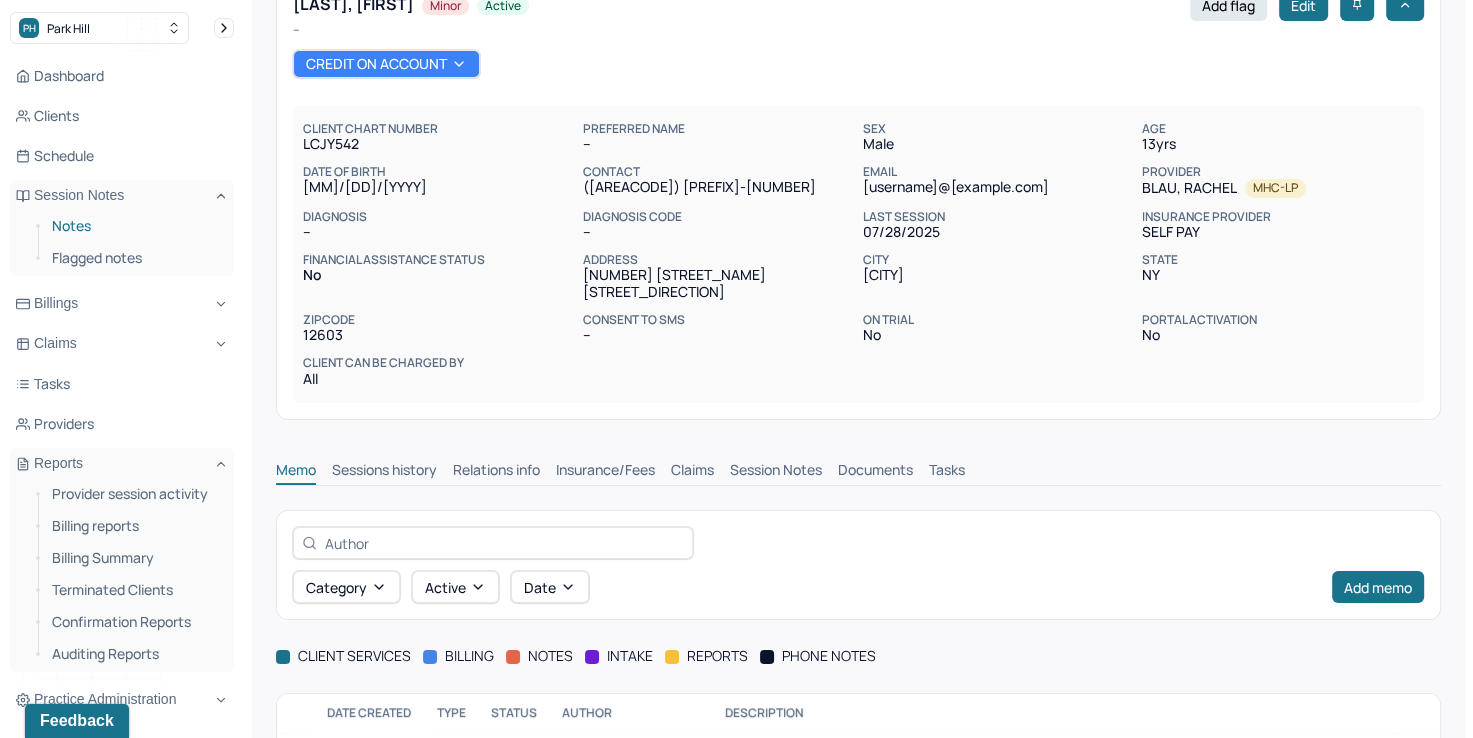 click on "Notes" at bounding box center [135, 226] 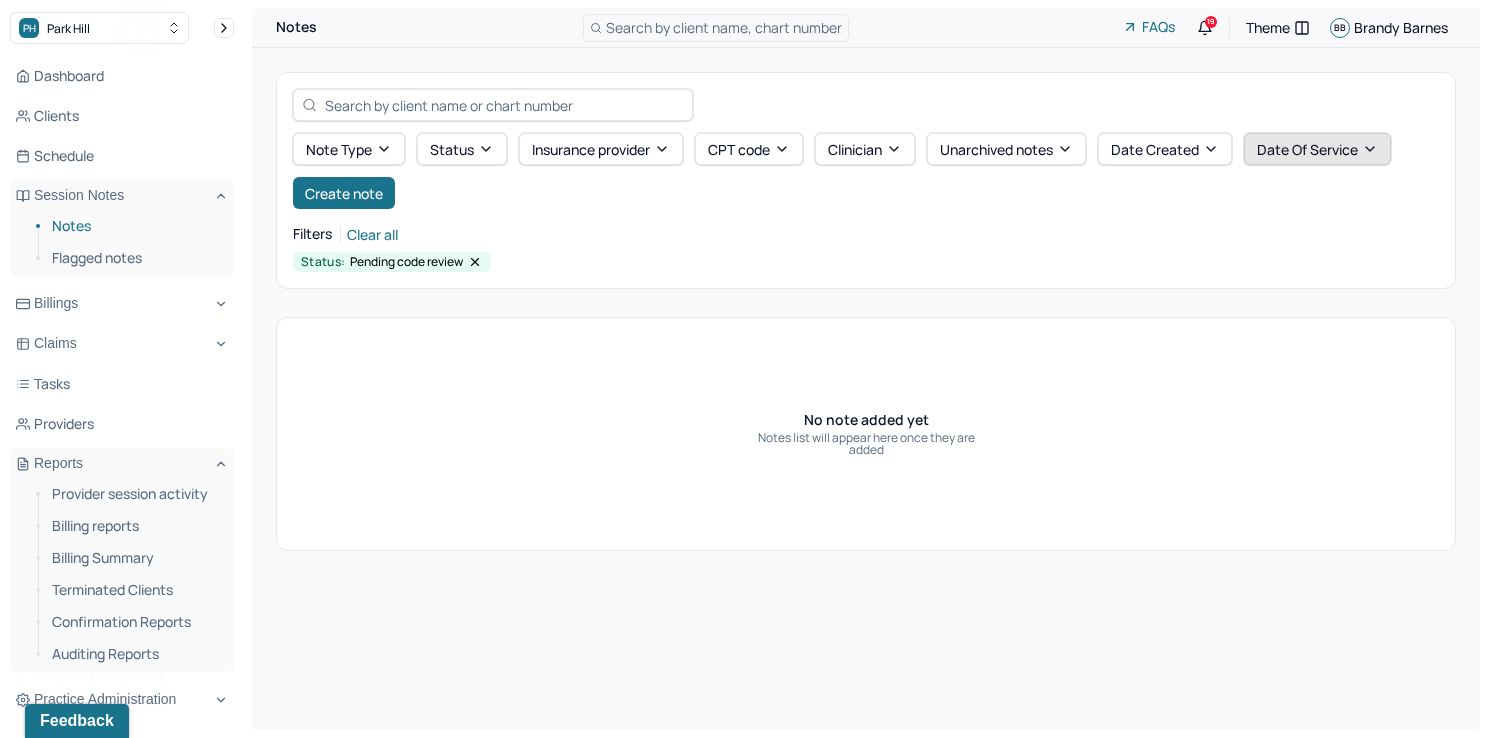 click on "Date Of Service" at bounding box center [1317, 149] 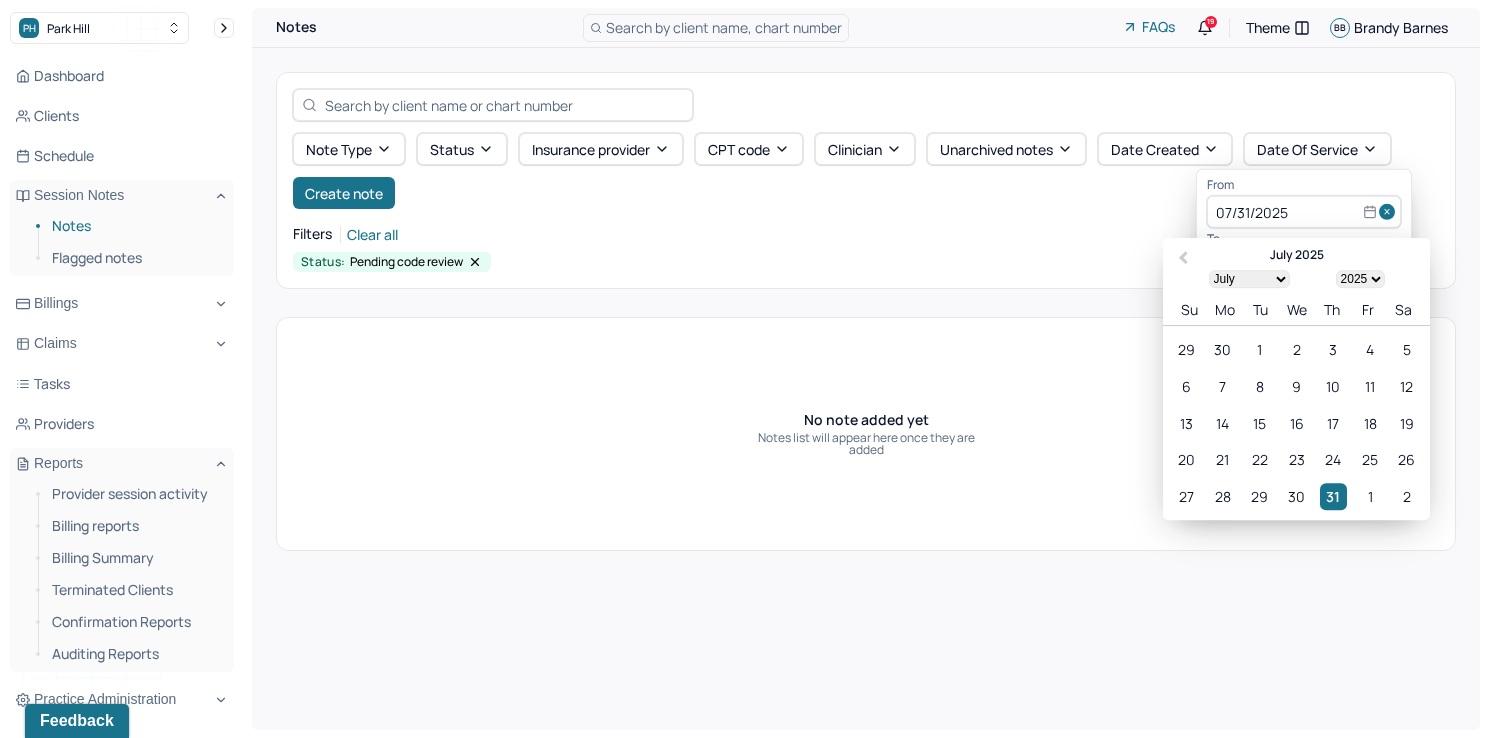 click at bounding box center (1390, 212) 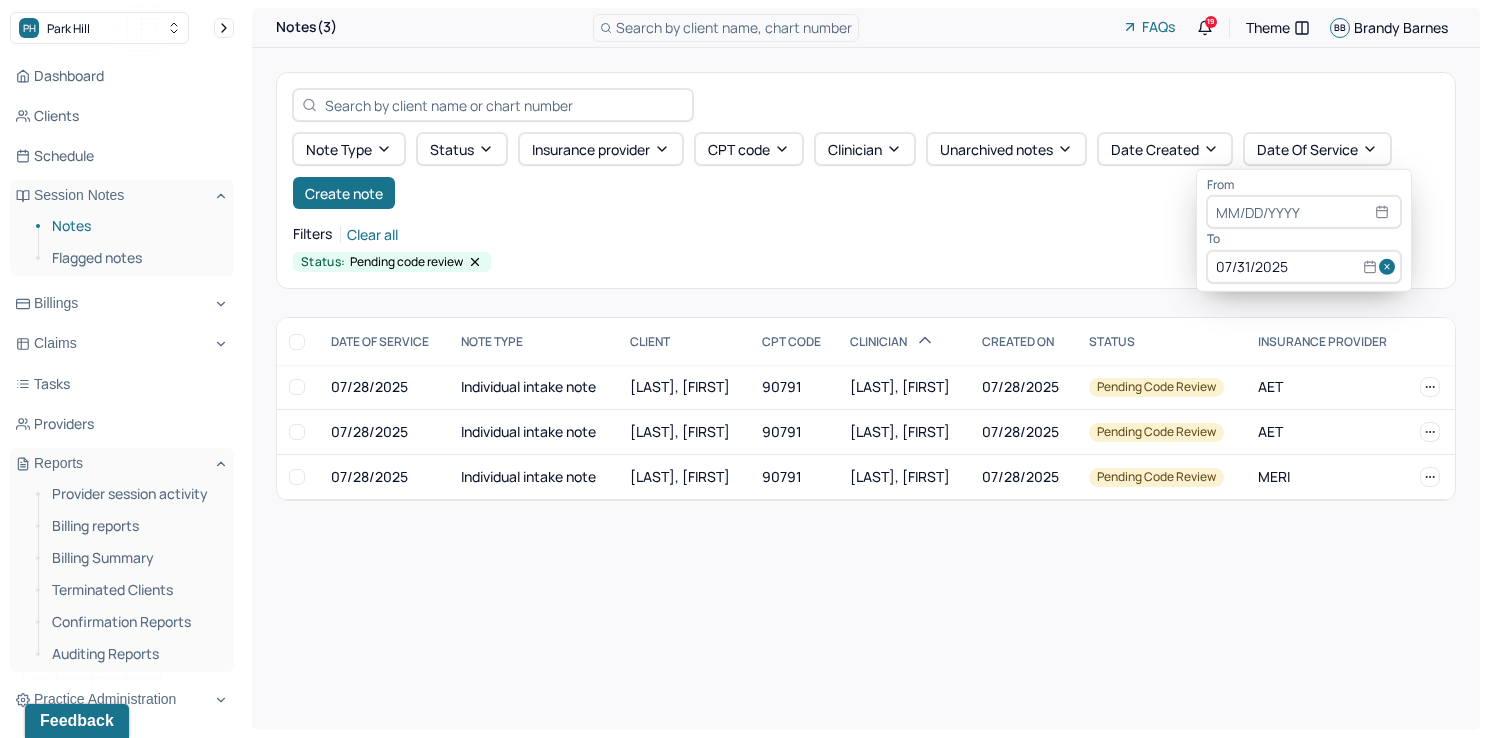 click at bounding box center (1390, 267) 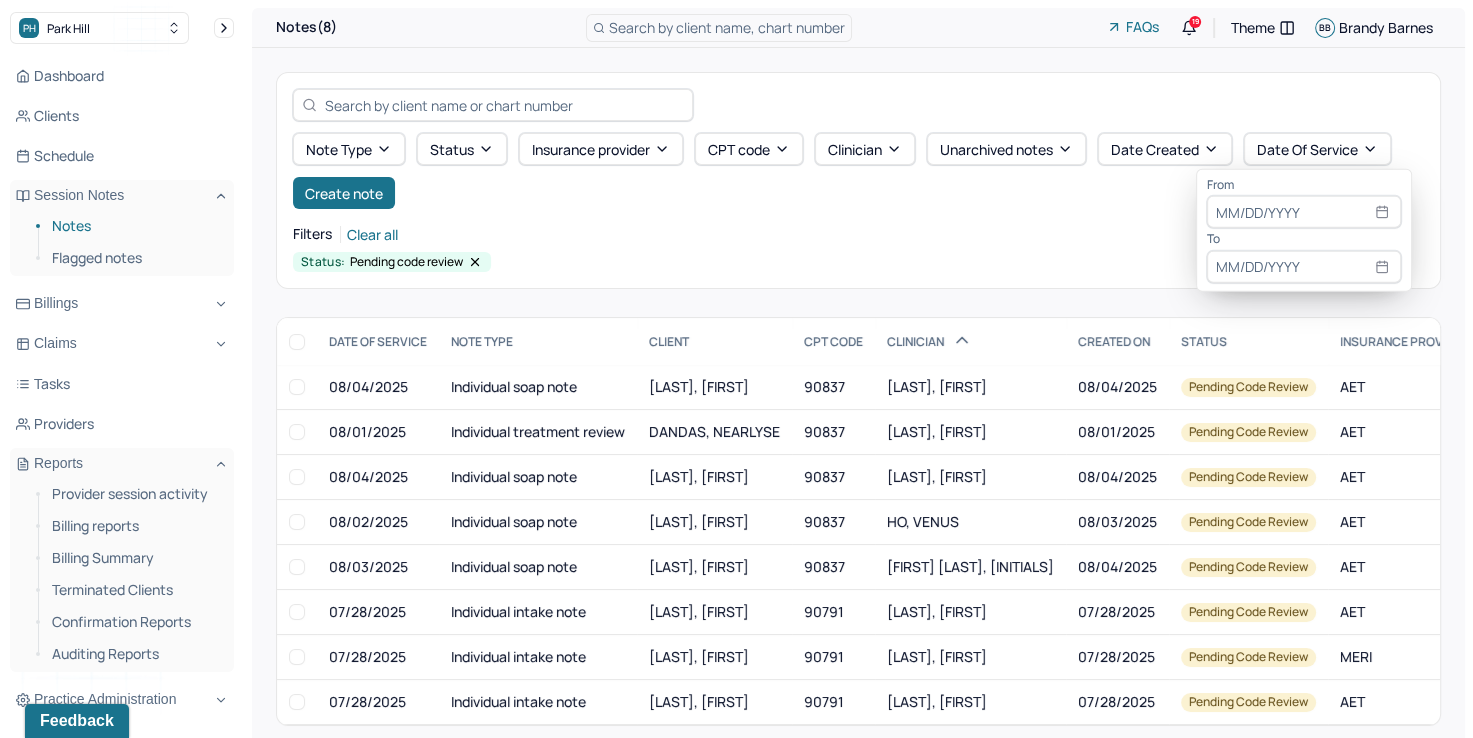 click at bounding box center (1304, 212) 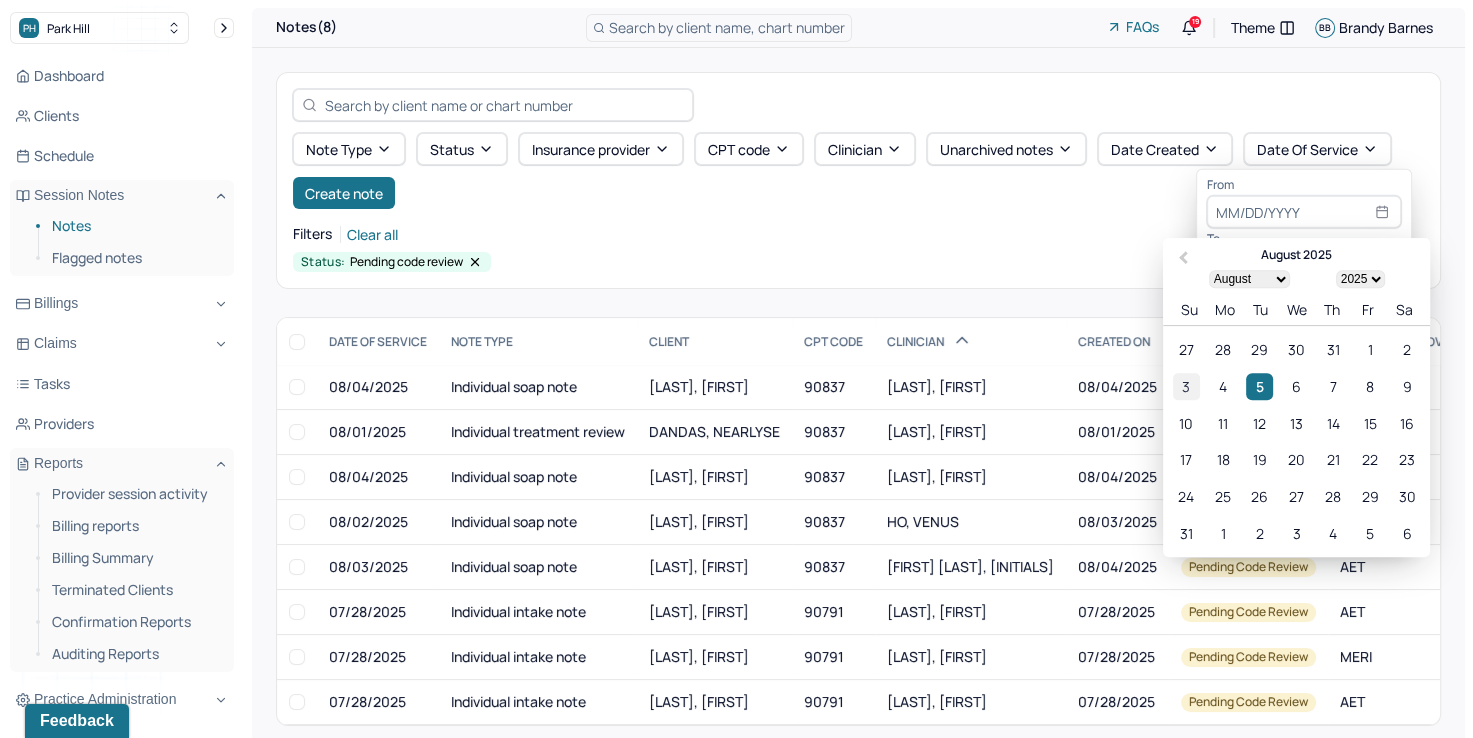 click on "3" at bounding box center [1186, 386] 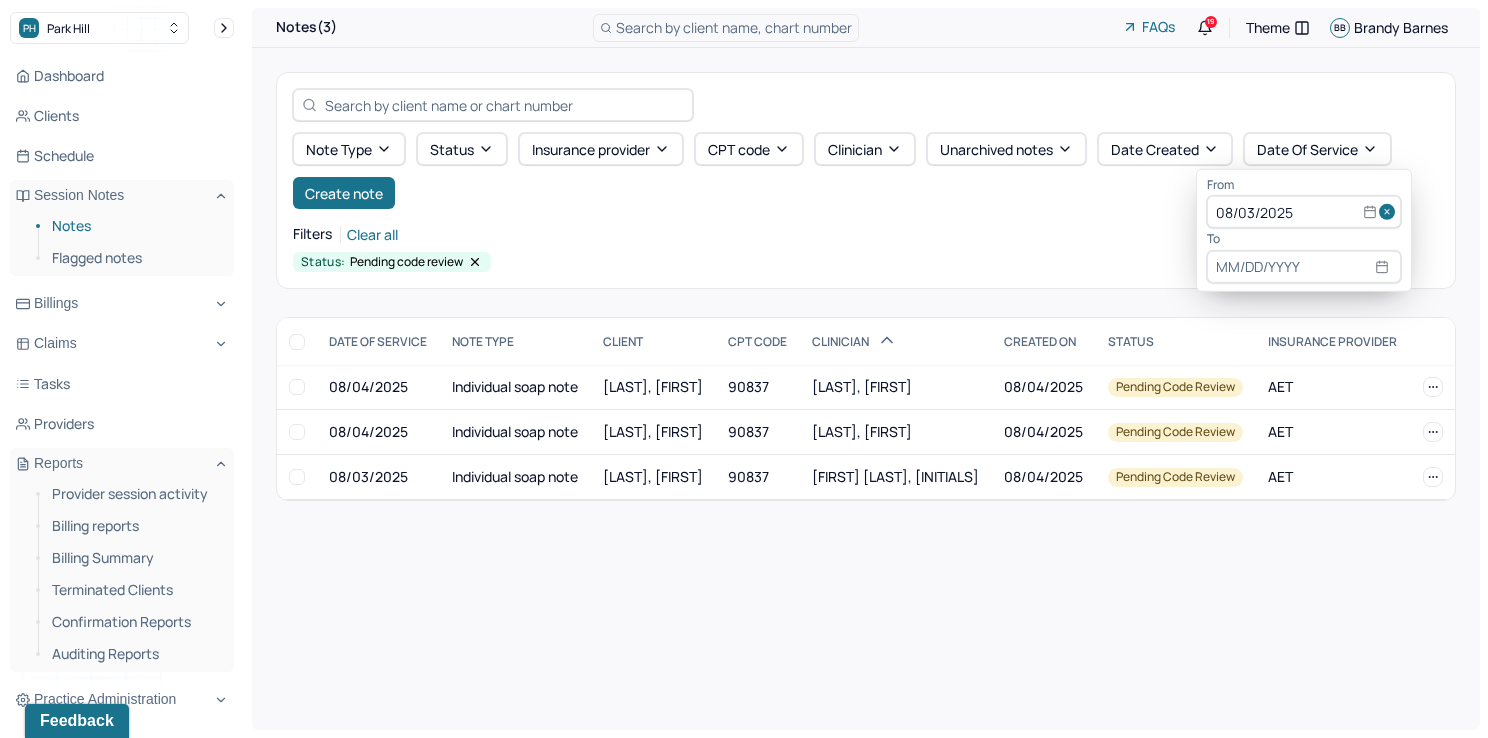 click at bounding box center (1304, 267) 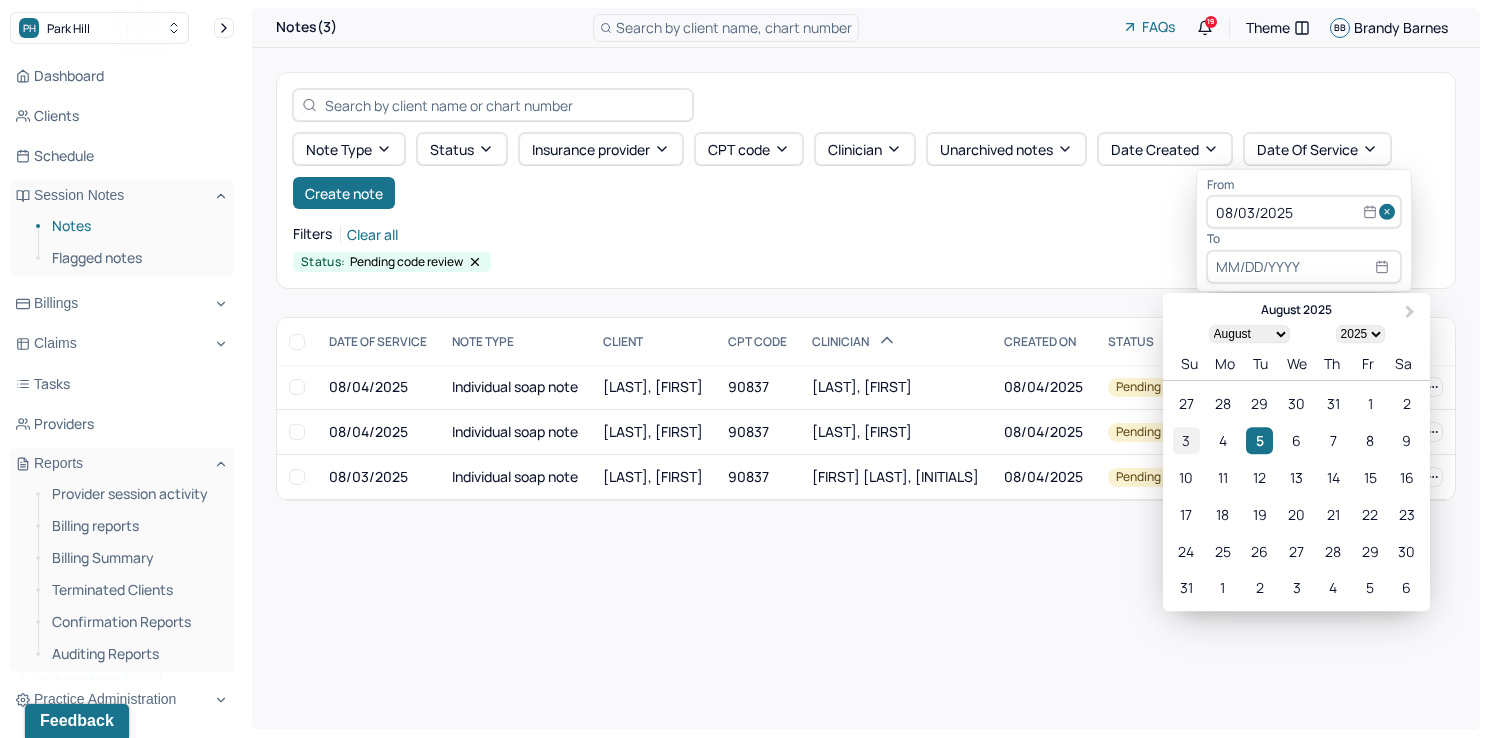 click on "3" at bounding box center (1186, 440) 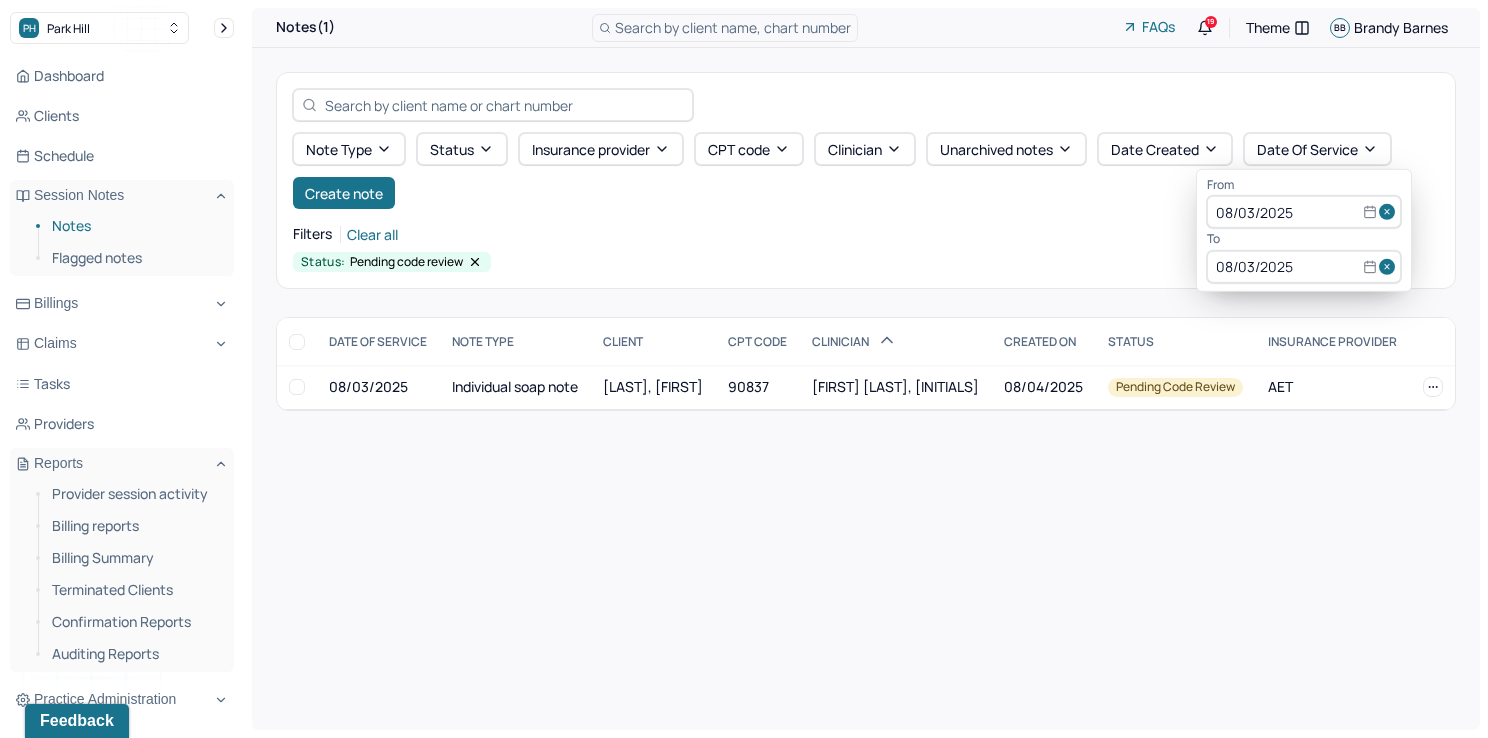 click on "Note type Status Insurance provider CPT code Clinician Unarchived notes Date Created Date Of Service Create note" at bounding box center (866, 171) 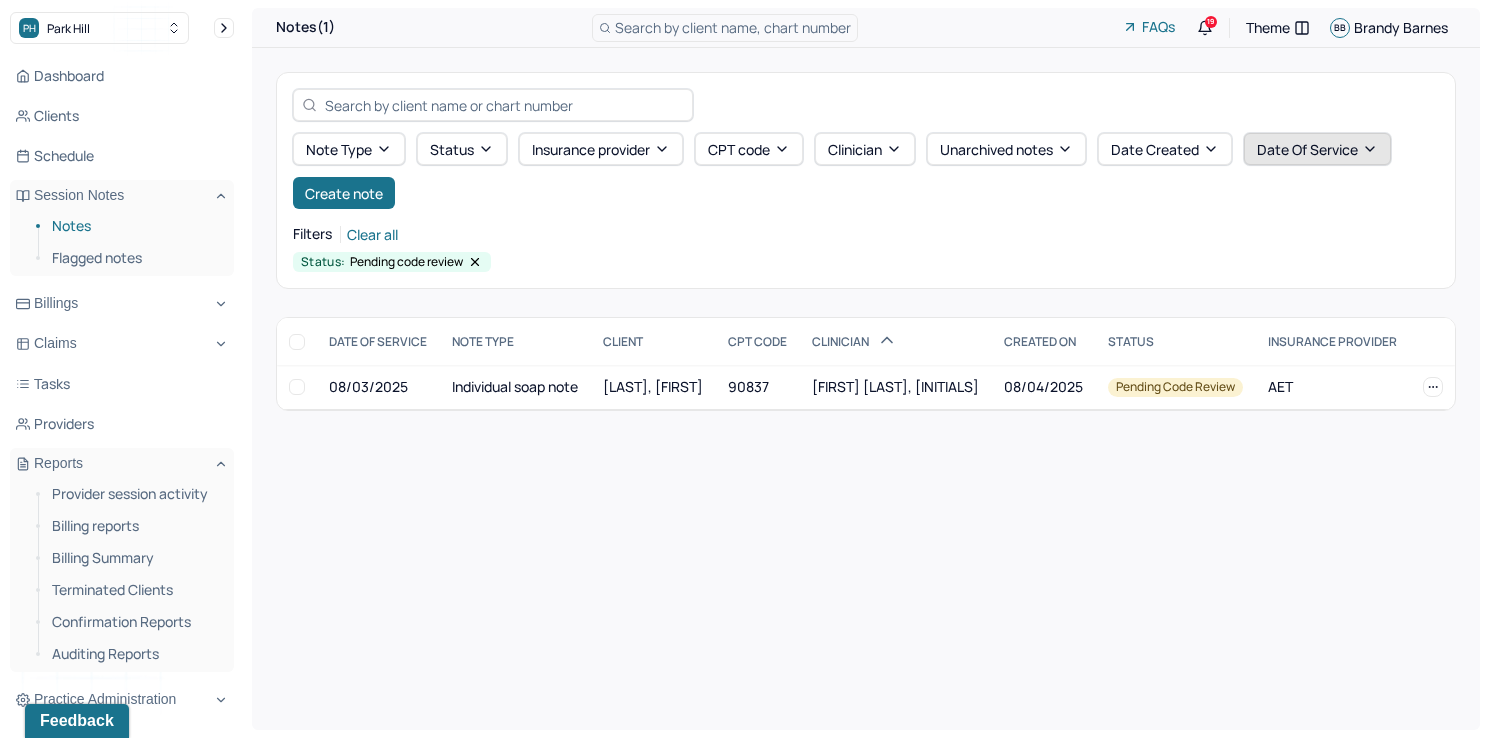 click 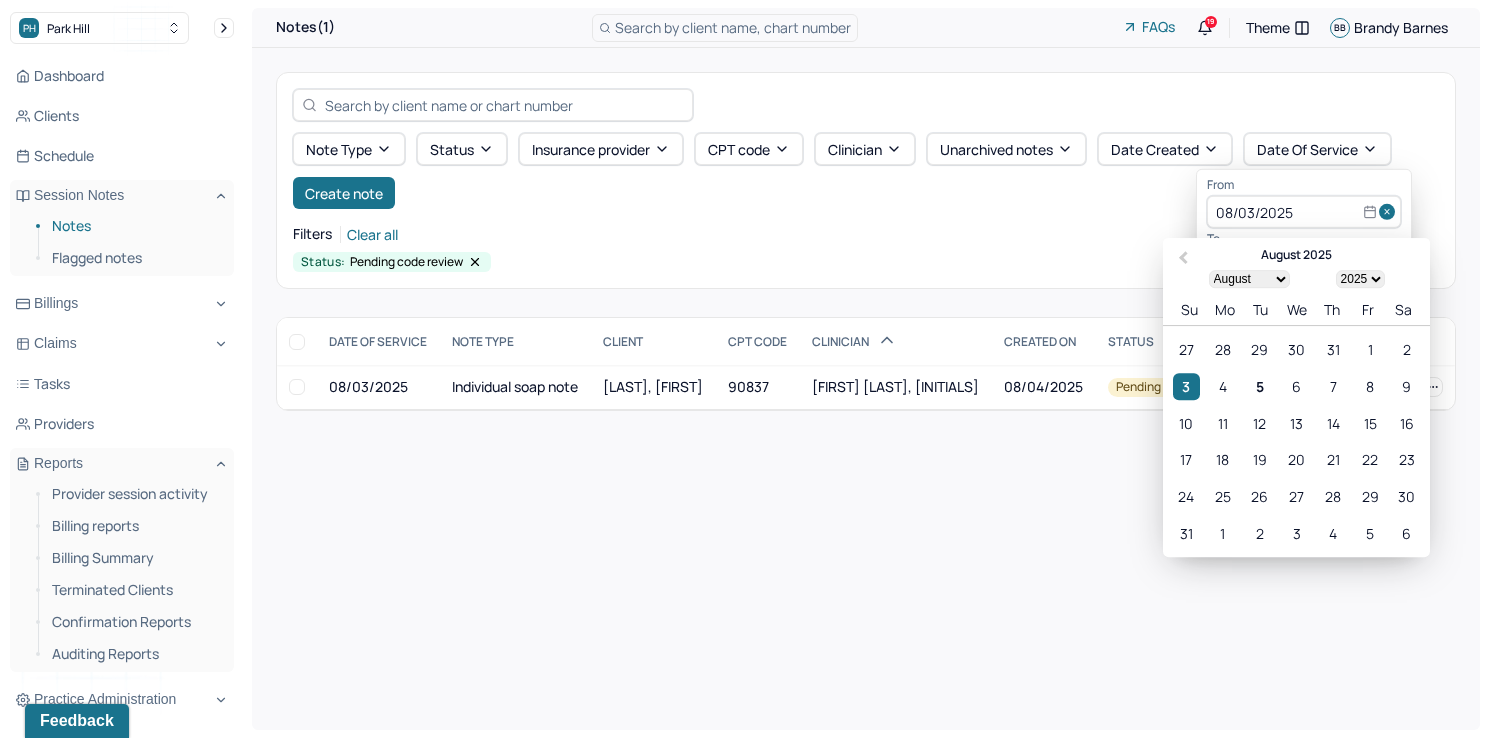 click at bounding box center [1390, 212] 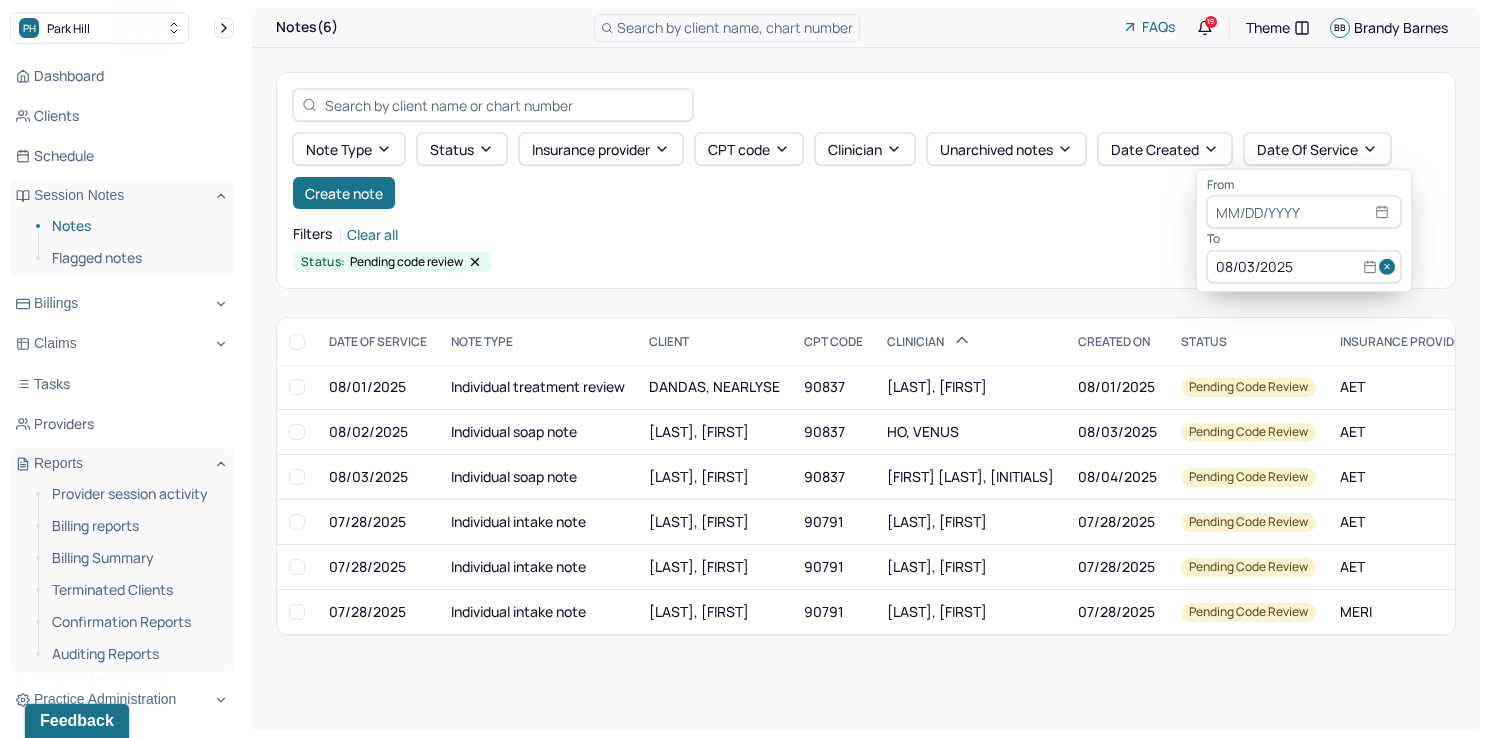 click at bounding box center [1390, 267] 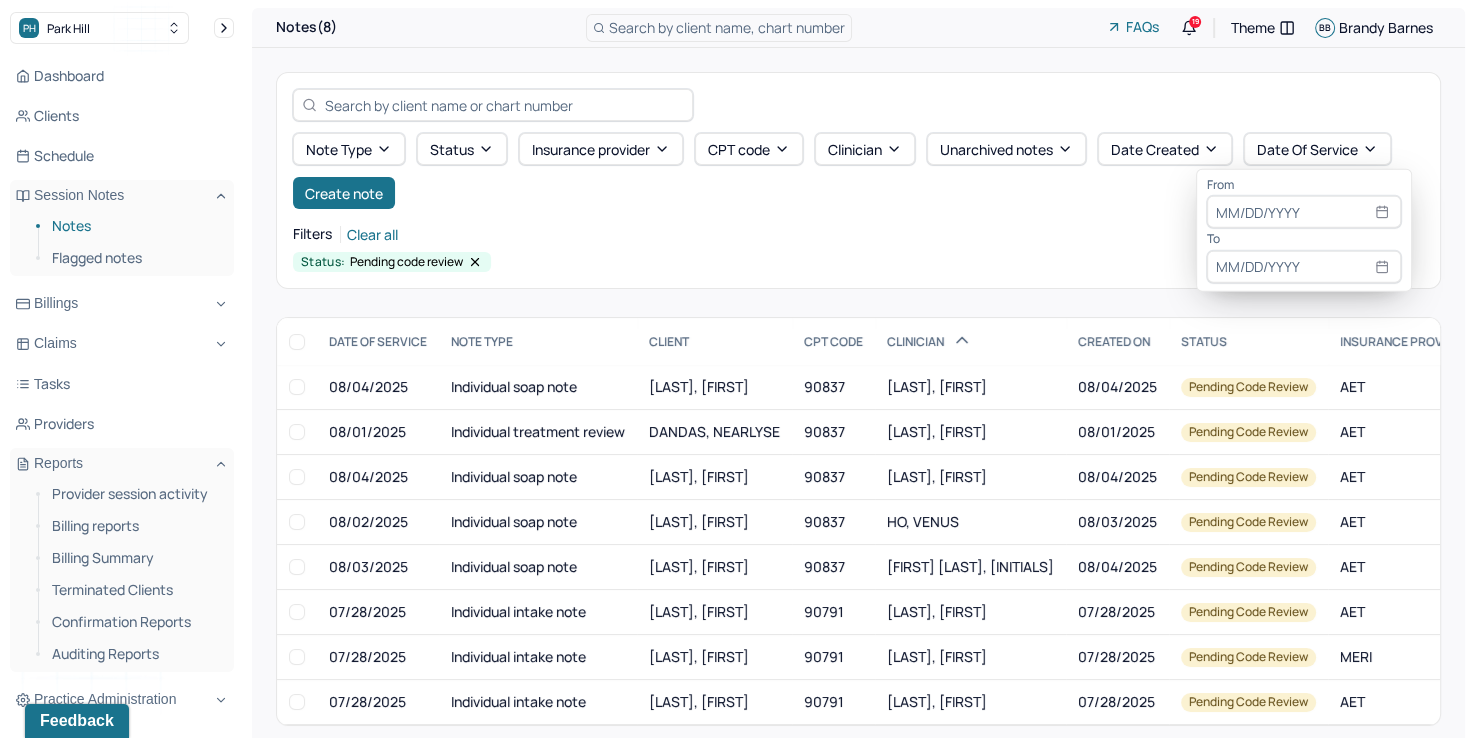select on "7" 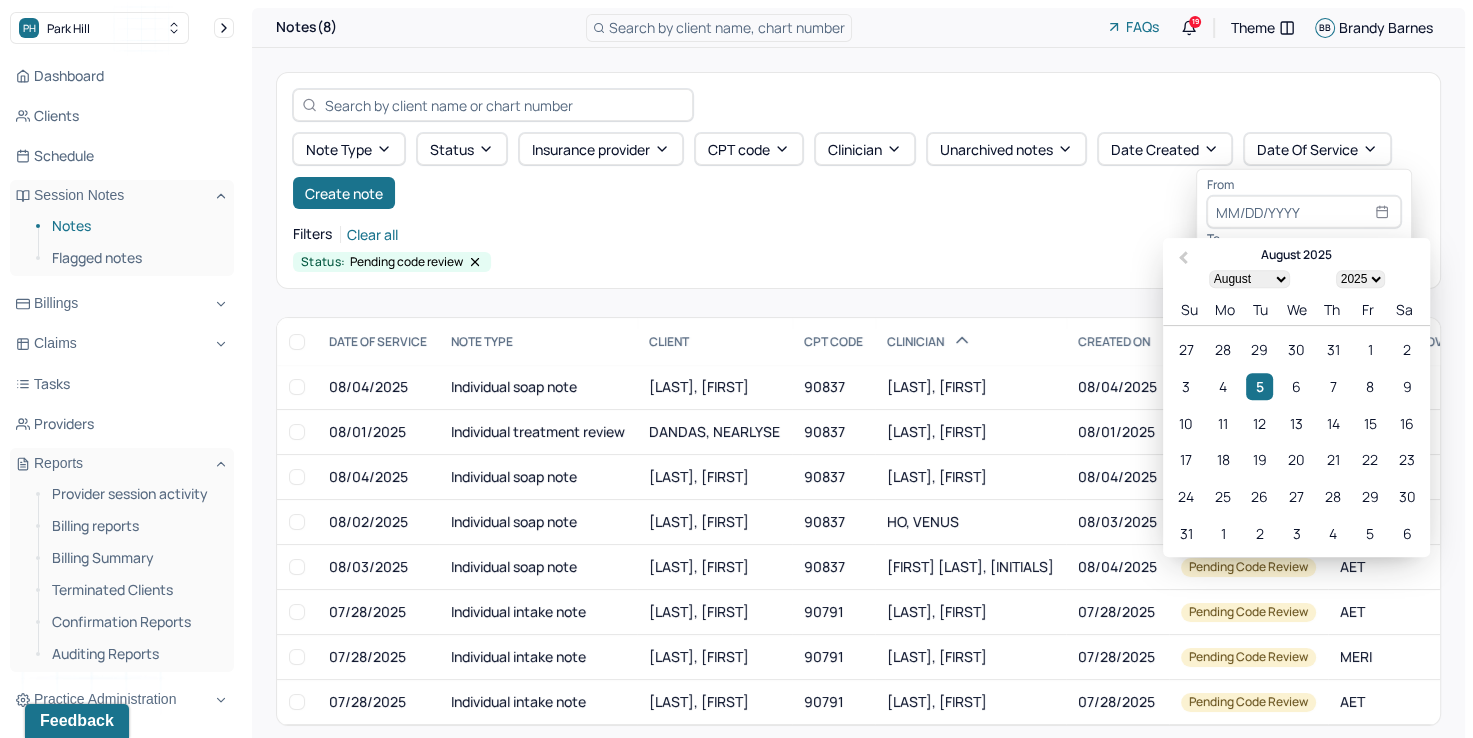 click at bounding box center [1304, 212] 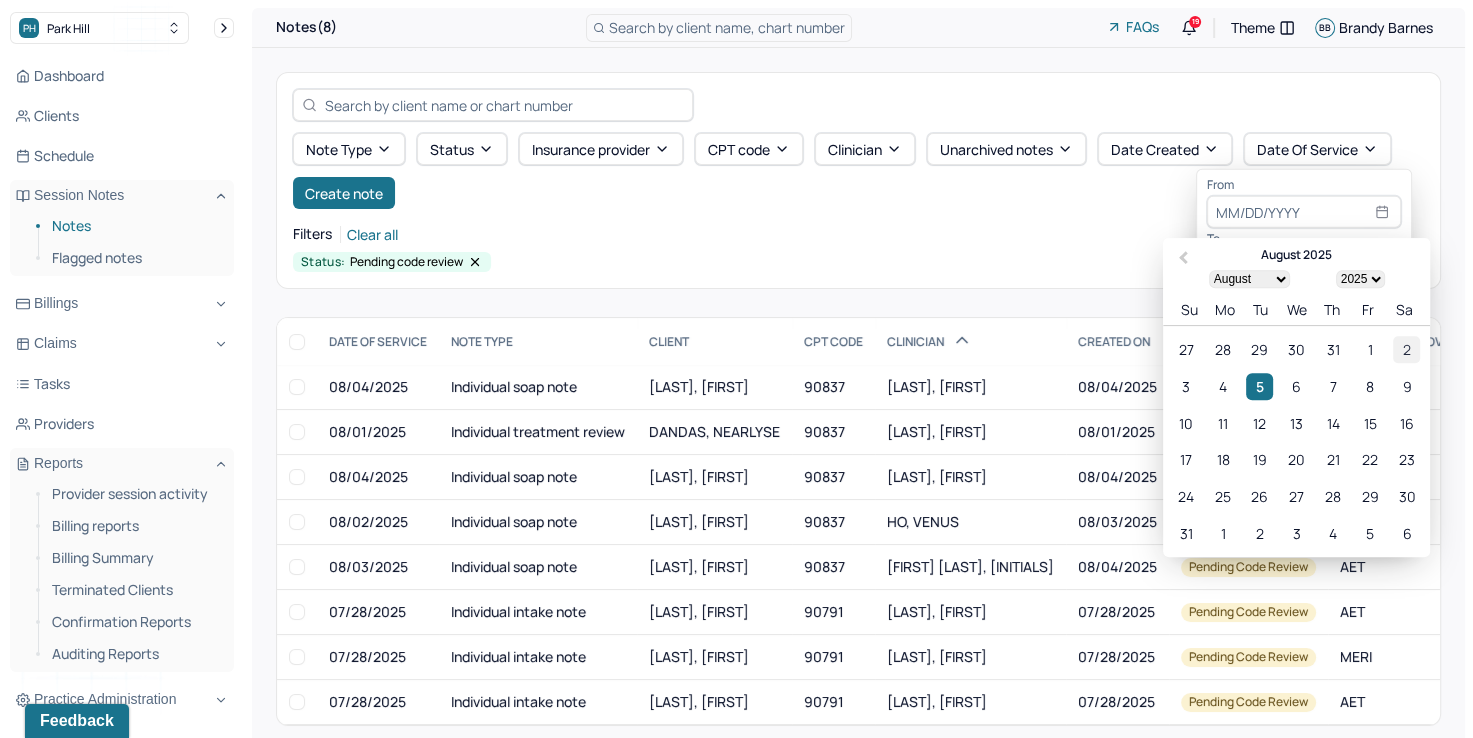 click on "2" at bounding box center [1406, 349] 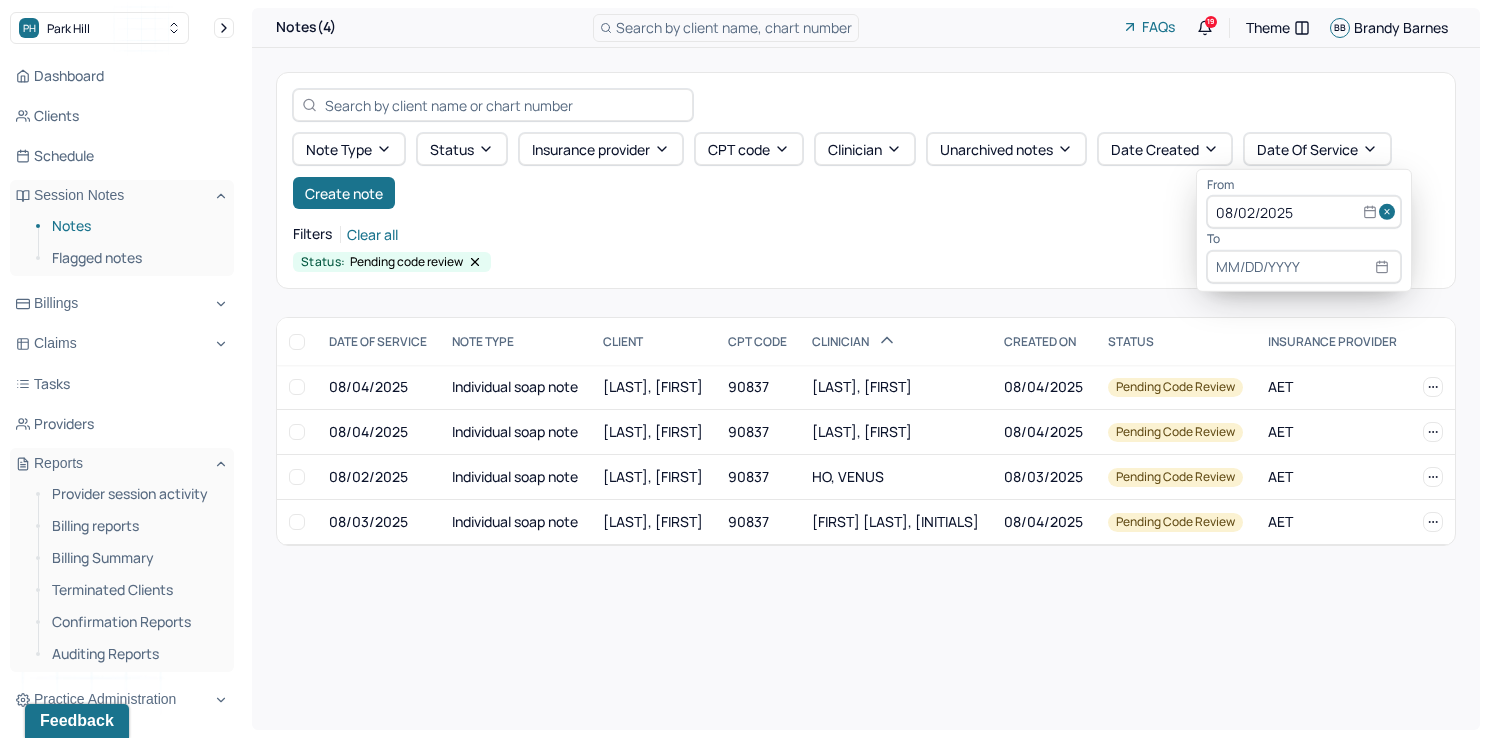 click at bounding box center (1304, 267) 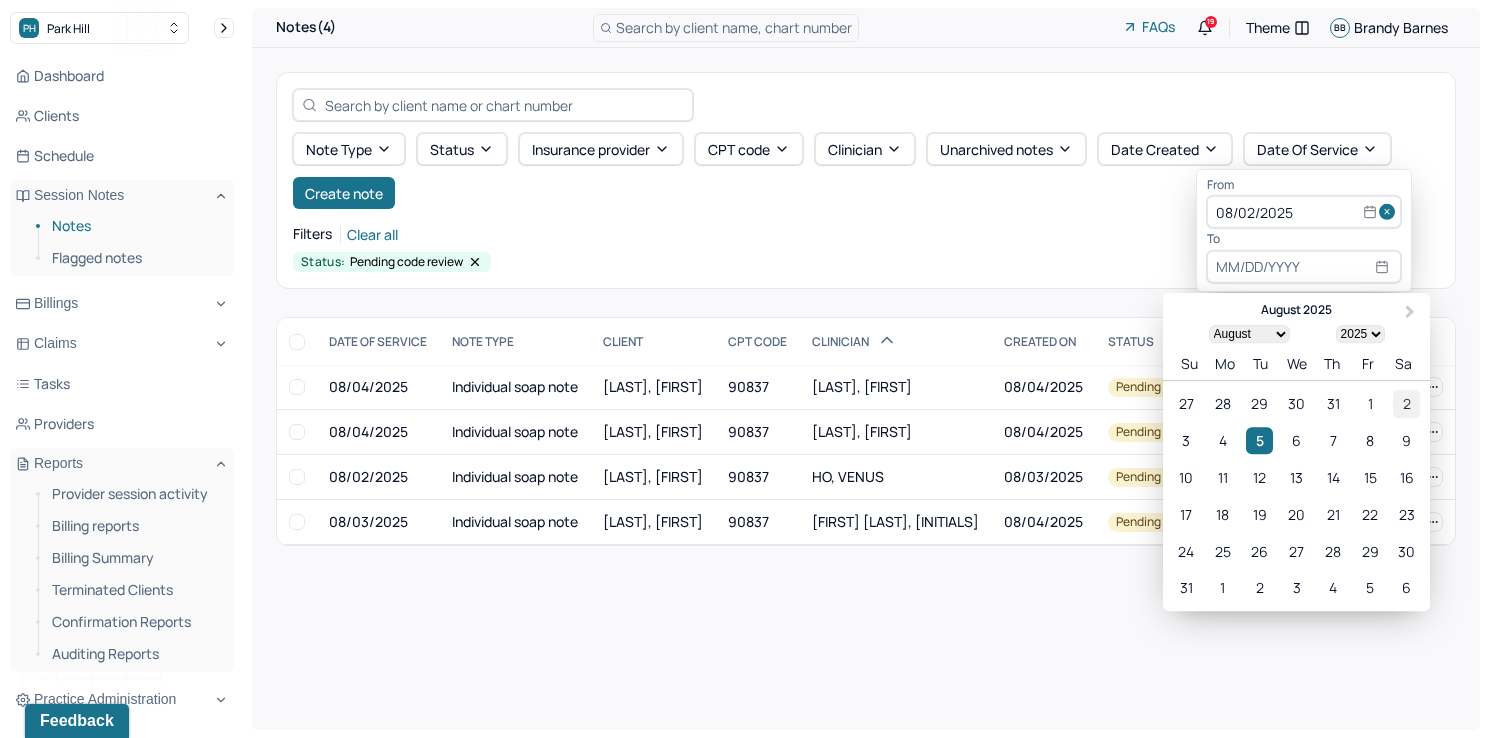 click on "2" at bounding box center (1406, 404) 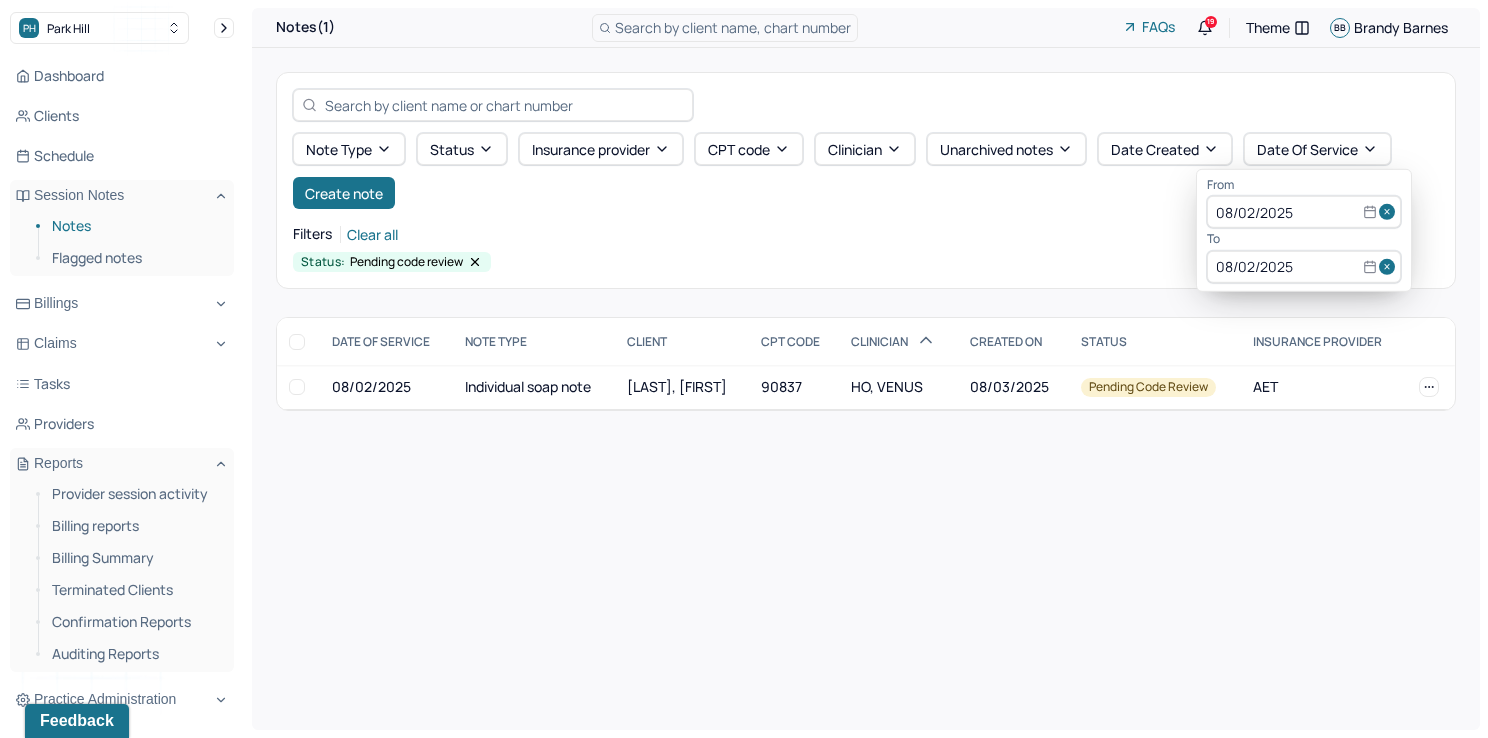 click on "Notes(1) Search by client name, chart number  FAQs 19 Theme BB Brandy    Barnes Note type Status Insurance provider CPT code Clinician Unarchived notes Date Created Date Of Service Create note Filters Clear all Status: Pending code review DATE OF SERVICE NOTE TYPE CLIENT CPT CODE CLINICIAN CREATED ON STATUS INSURANCE PROVIDER 08/02/2025 Individual soap note FORTUNATO, SIDNEY 90837 HO, VENUS 08/03/2025 Pending code review AET FORTUNATO, SIDNEY Pending code review 08/02/2025 Individual soap note Provider: HO, VENUS Created on: 08/03/2025 Insurance Provider: AET" at bounding box center (866, 369) 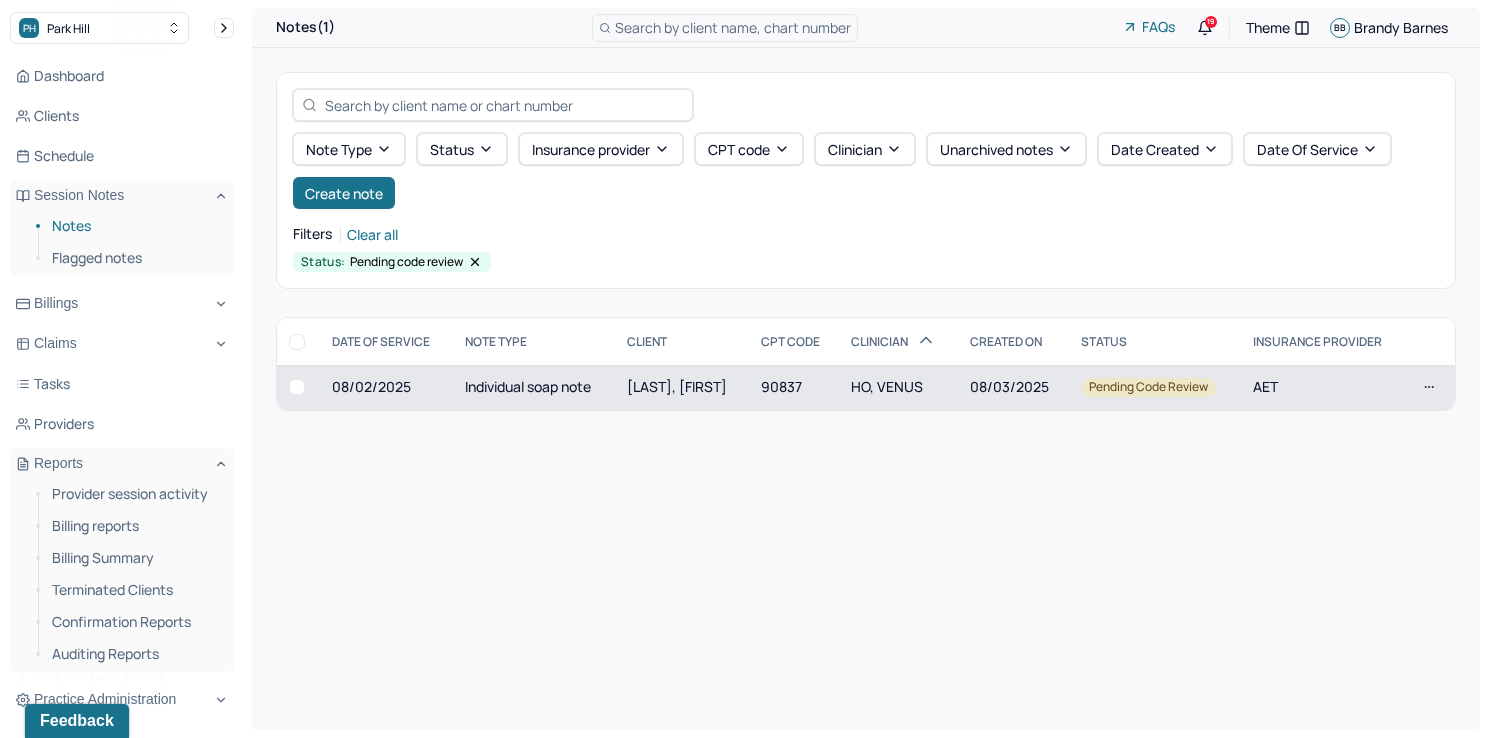 click on "90837" at bounding box center [794, 387] 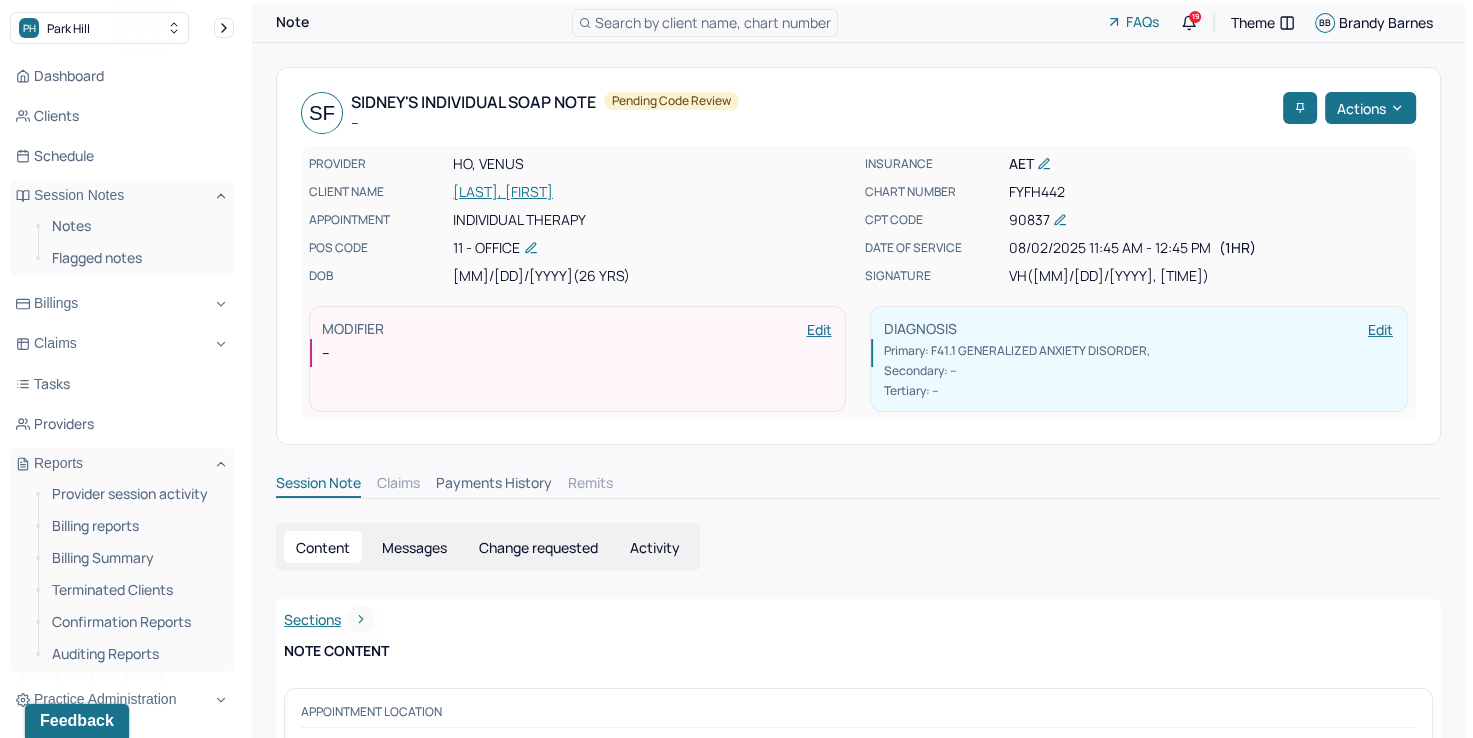 scroll, scrollTop: 0, scrollLeft: 0, axis: both 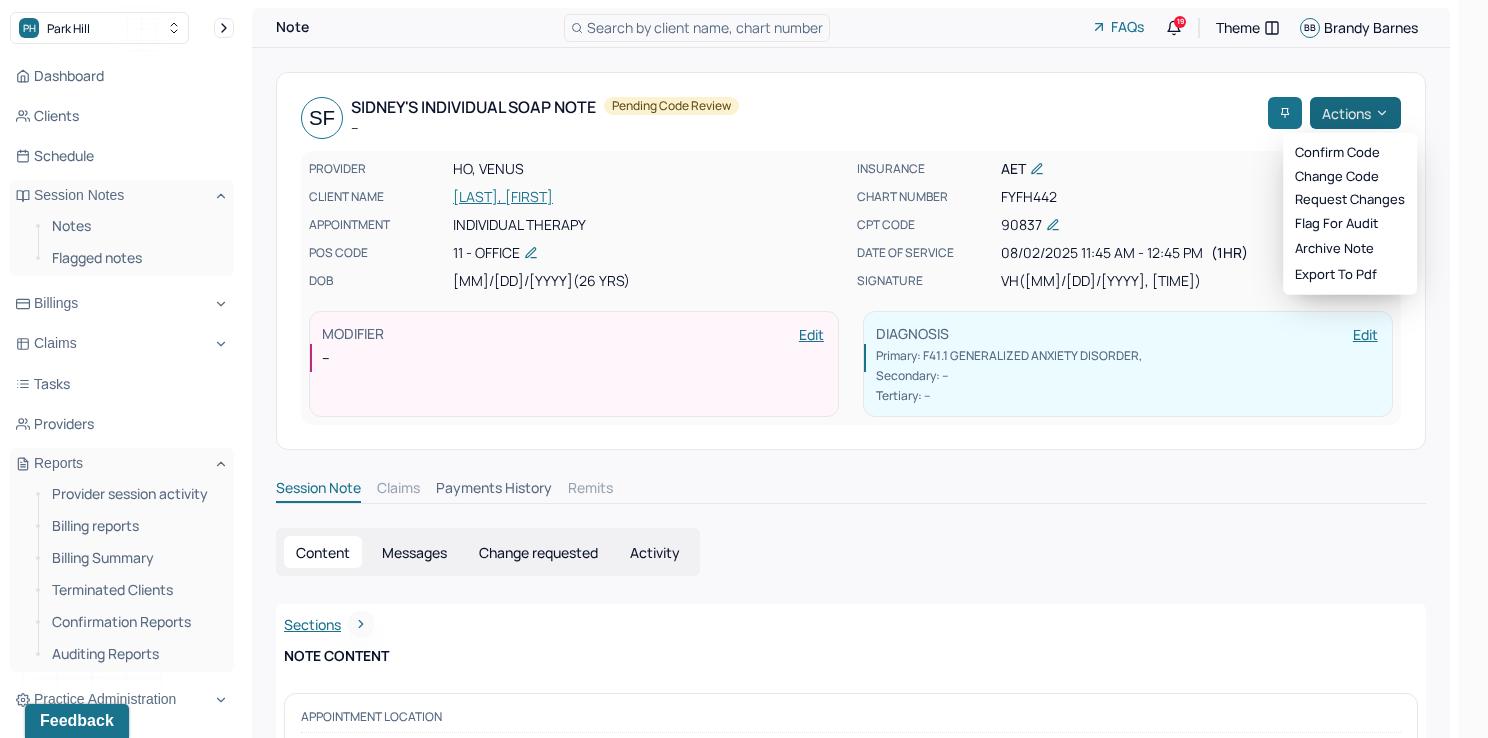 click on "Actions" at bounding box center (1355, 113) 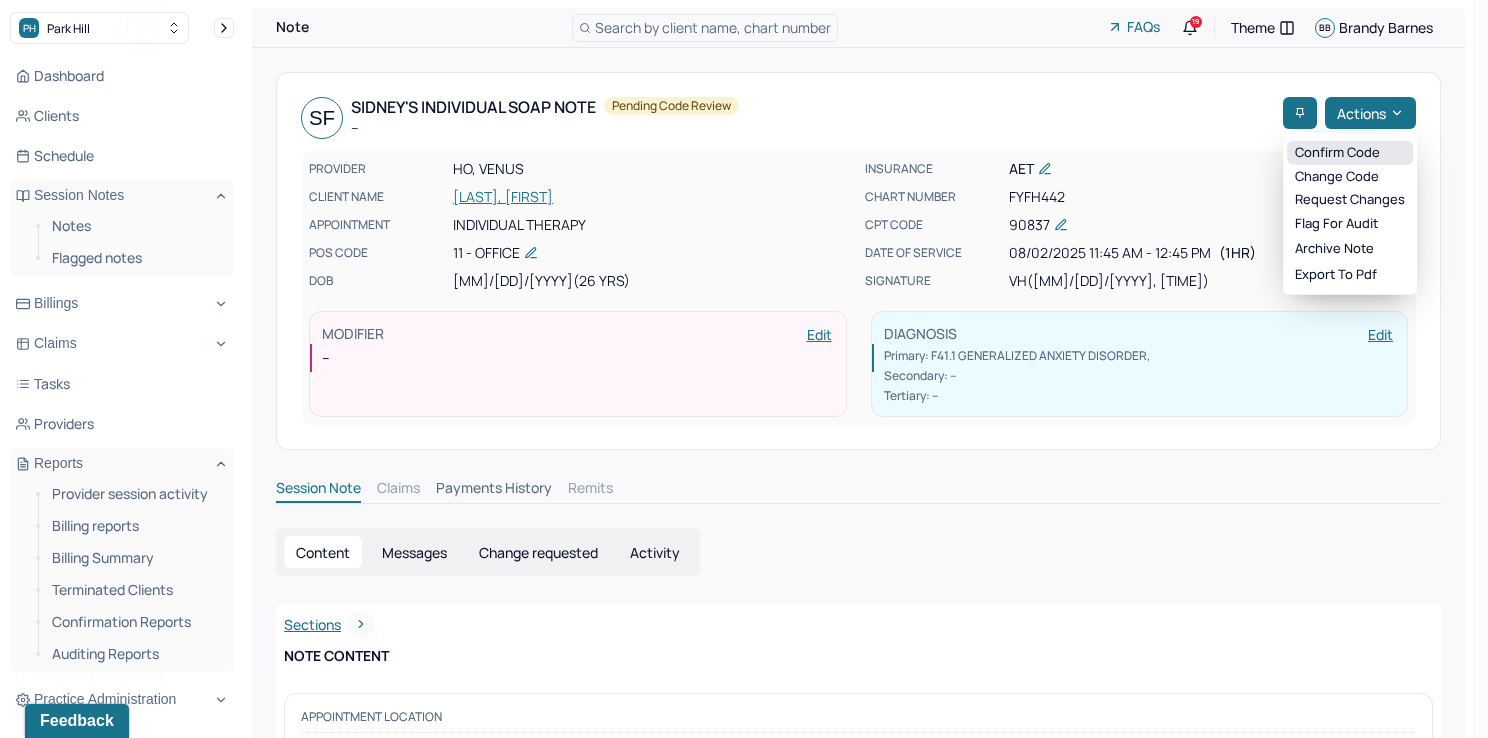 click on "Confirm code" at bounding box center (1350, 153) 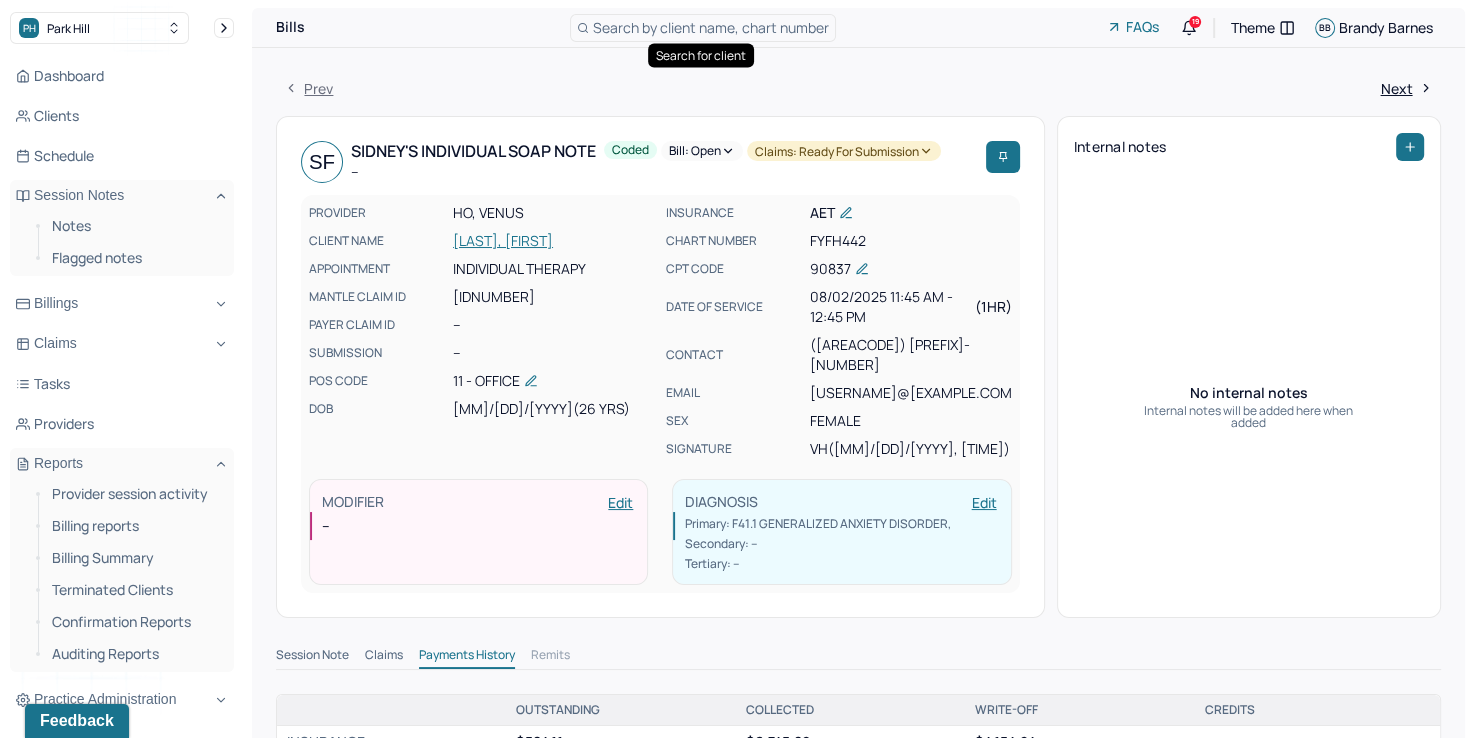 click on "Search by client name, chart number" at bounding box center (711, 27) 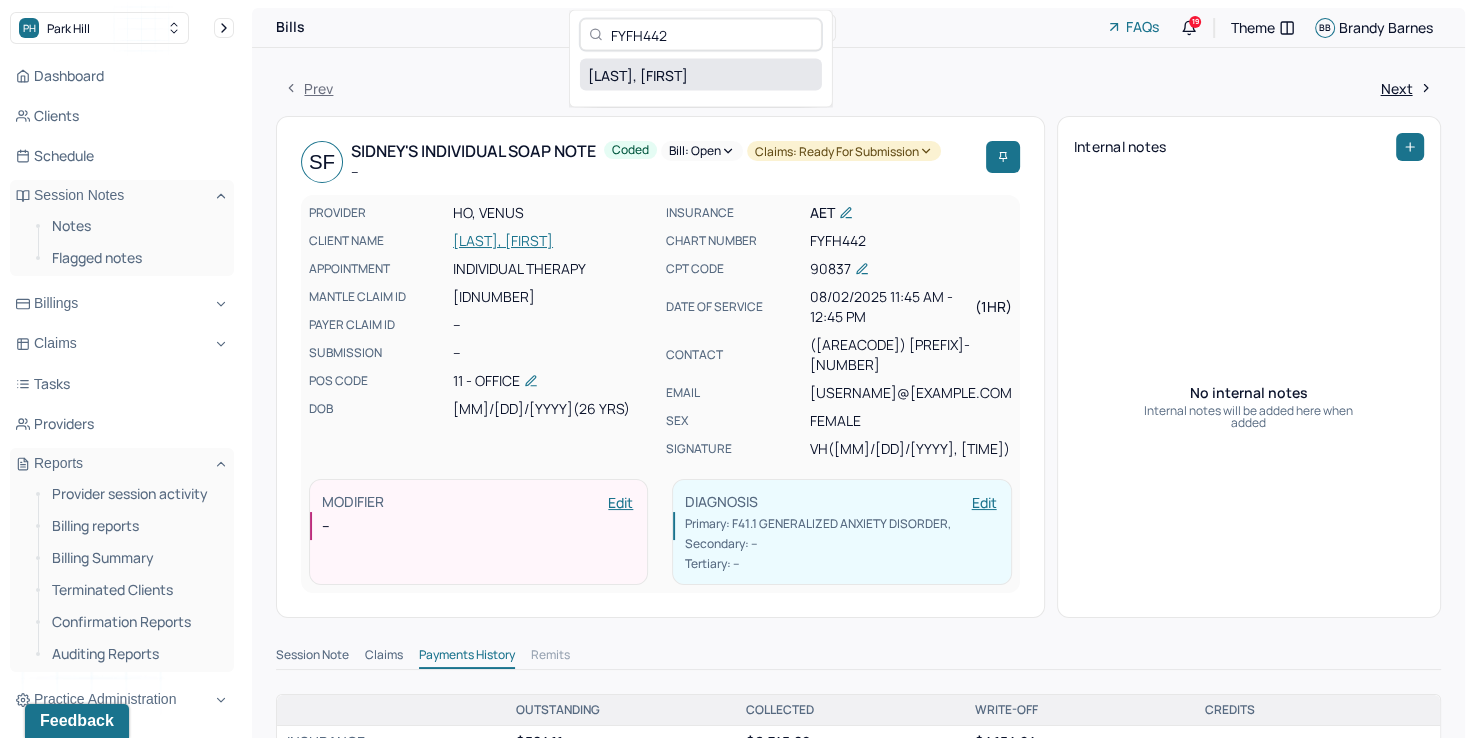 type on "FYFH442" 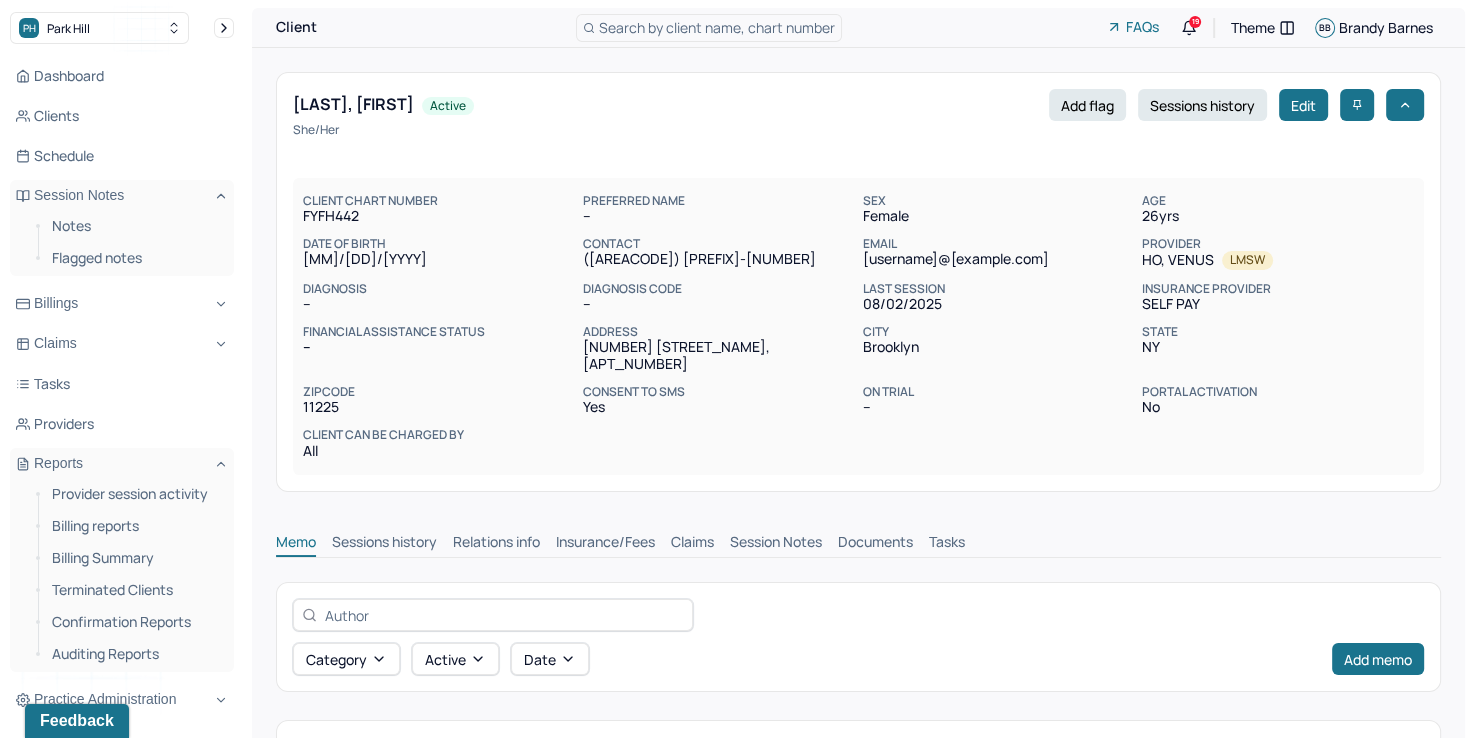 click on "Insurance/Fees" at bounding box center (605, 544) 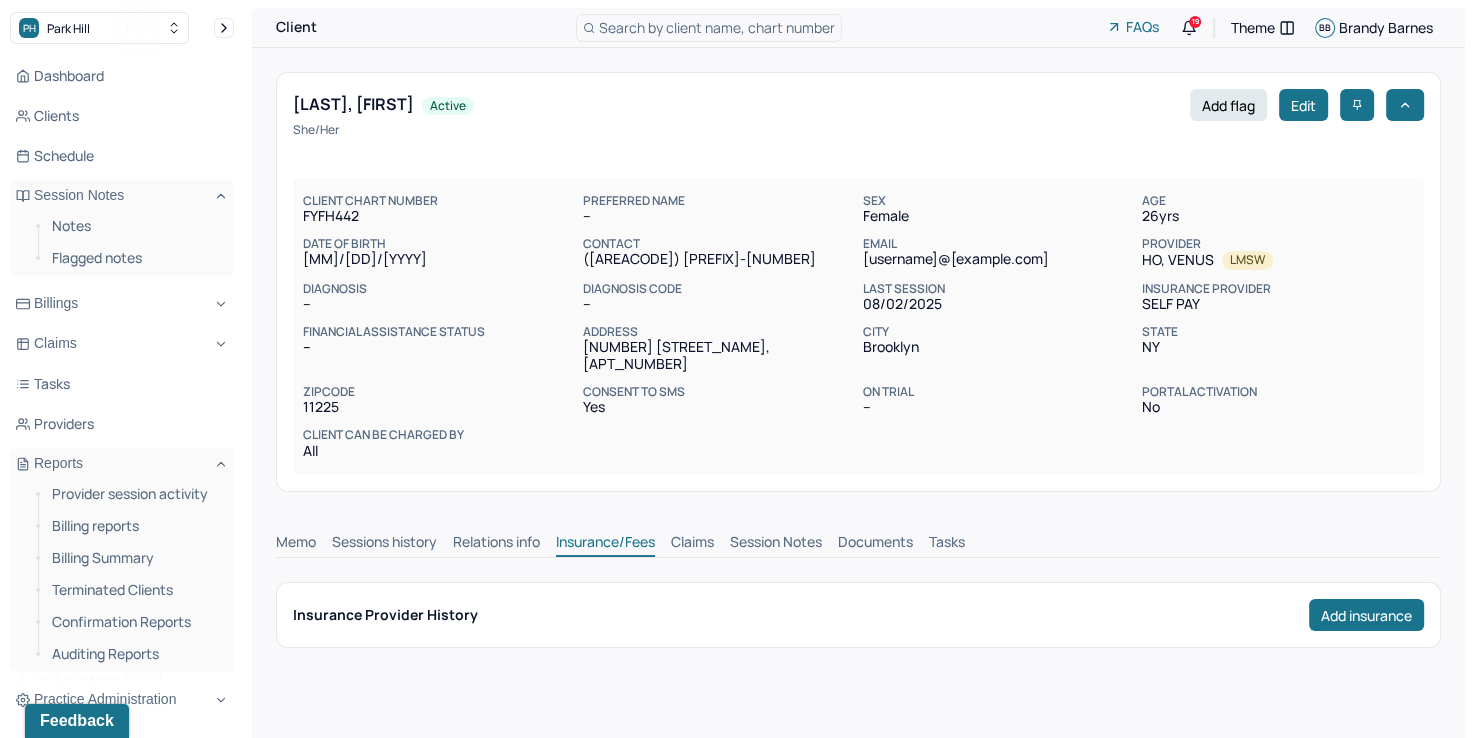 scroll, scrollTop: 0, scrollLeft: 0, axis: both 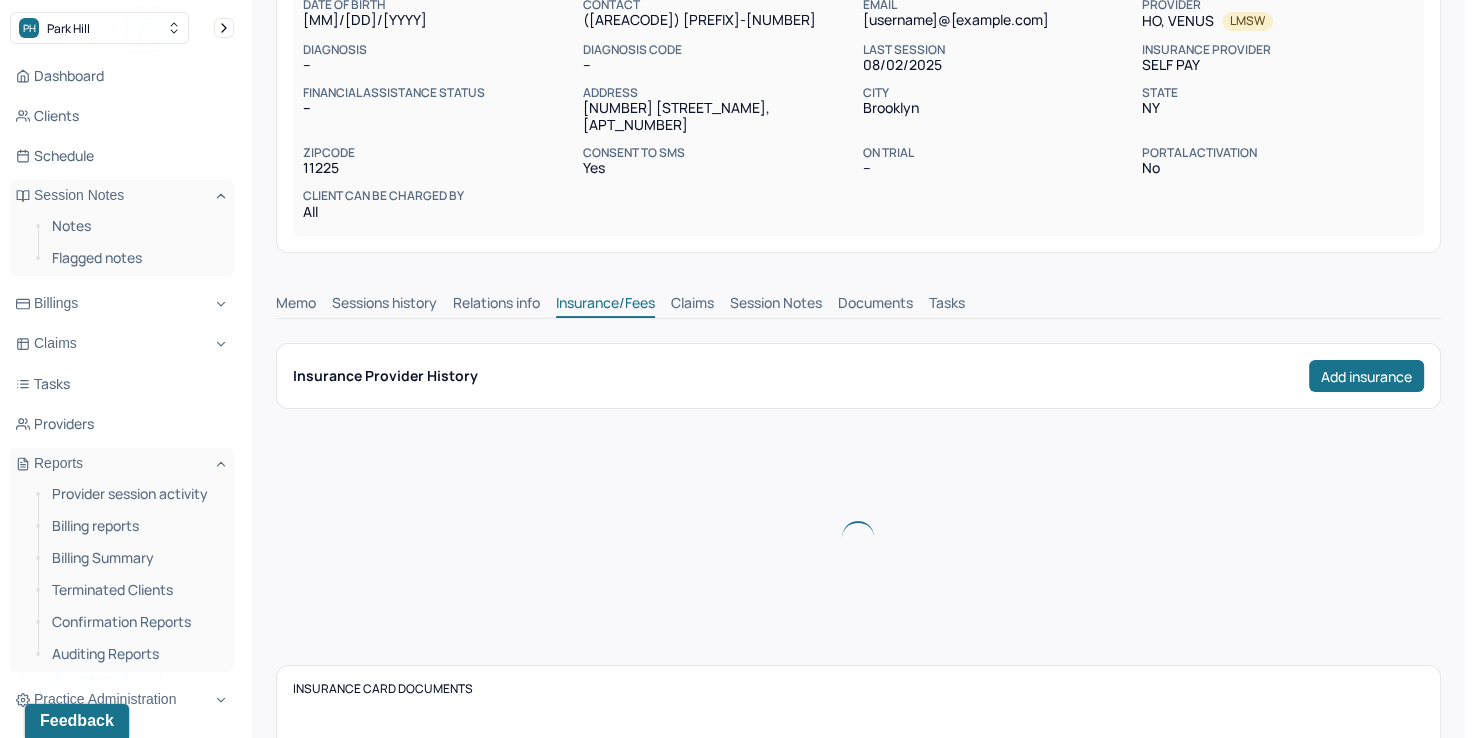 click on "Claims" at bounding box center [692, 305] 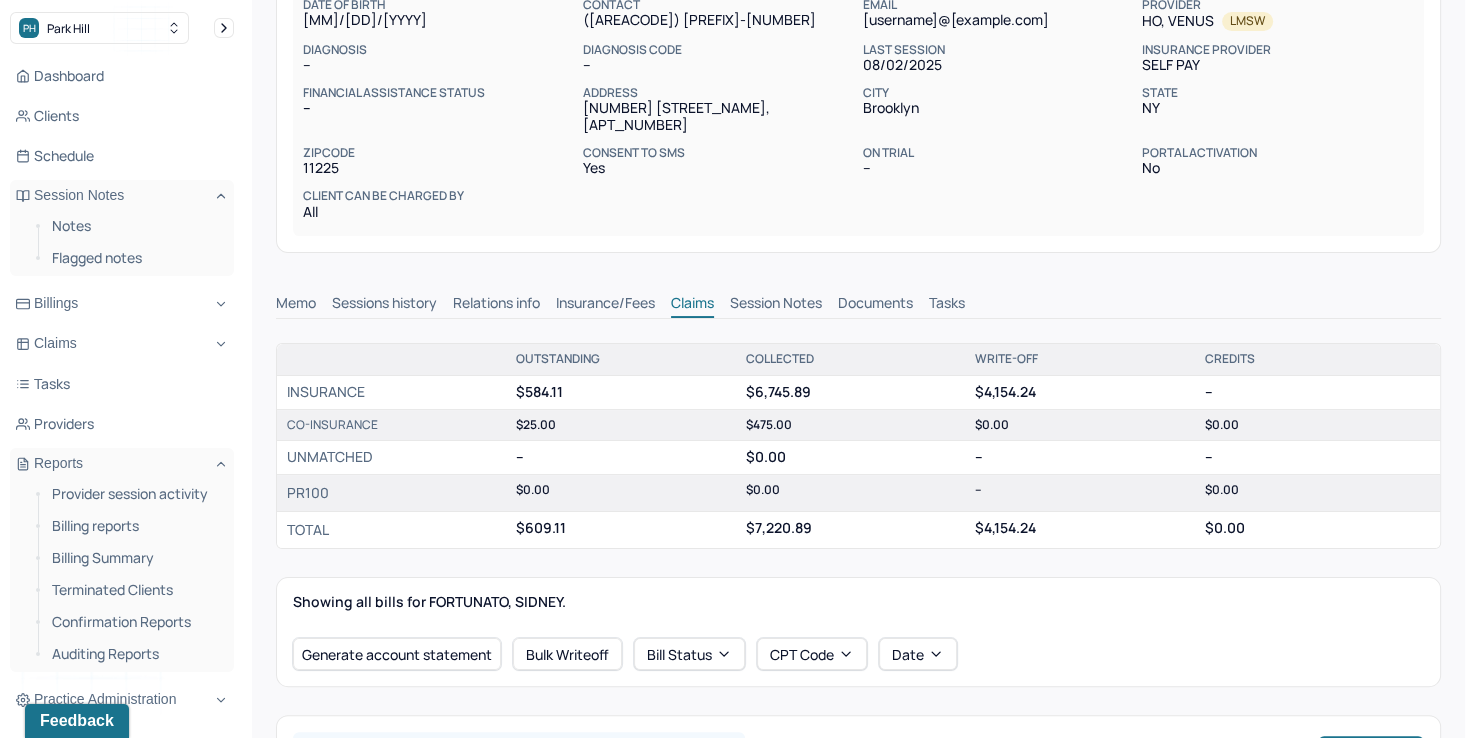 click on "Insurance/Fees" at bounding box center (605, 305) 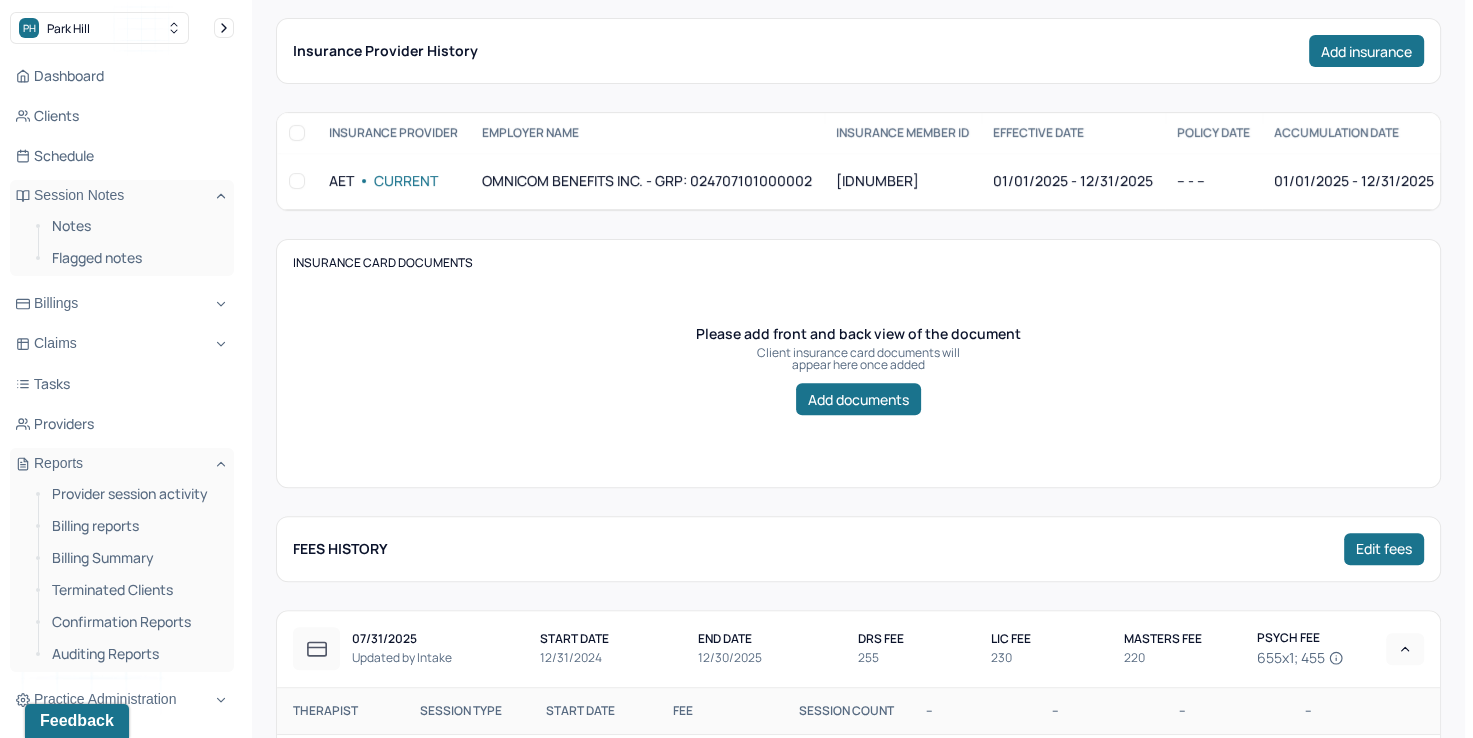 scroll, scrollTop: 339, scrollLeft: 0, axis: vertical 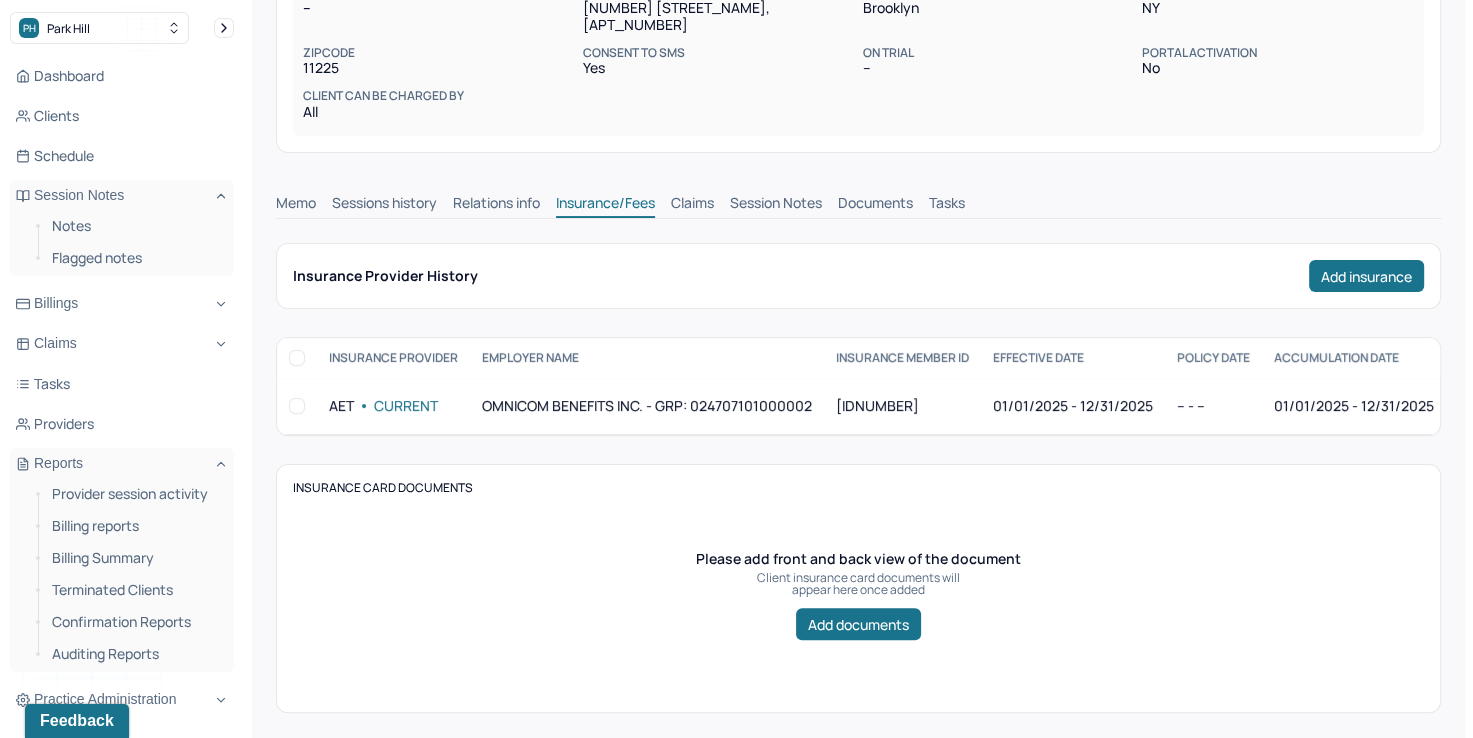 click on "Claims" at bounding box center (692, 205) 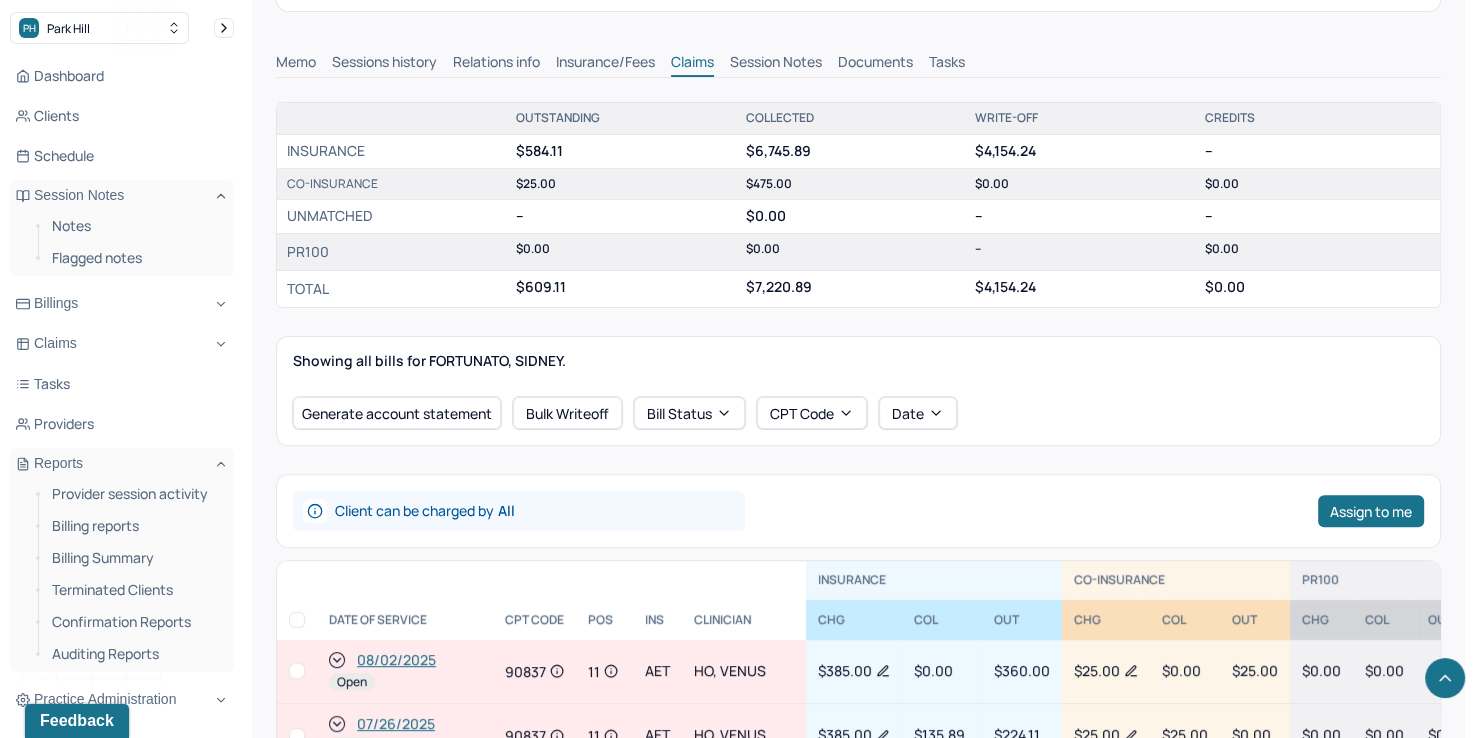scroll, scrollTop: 739, scrollLeft: 0, axis: vertical 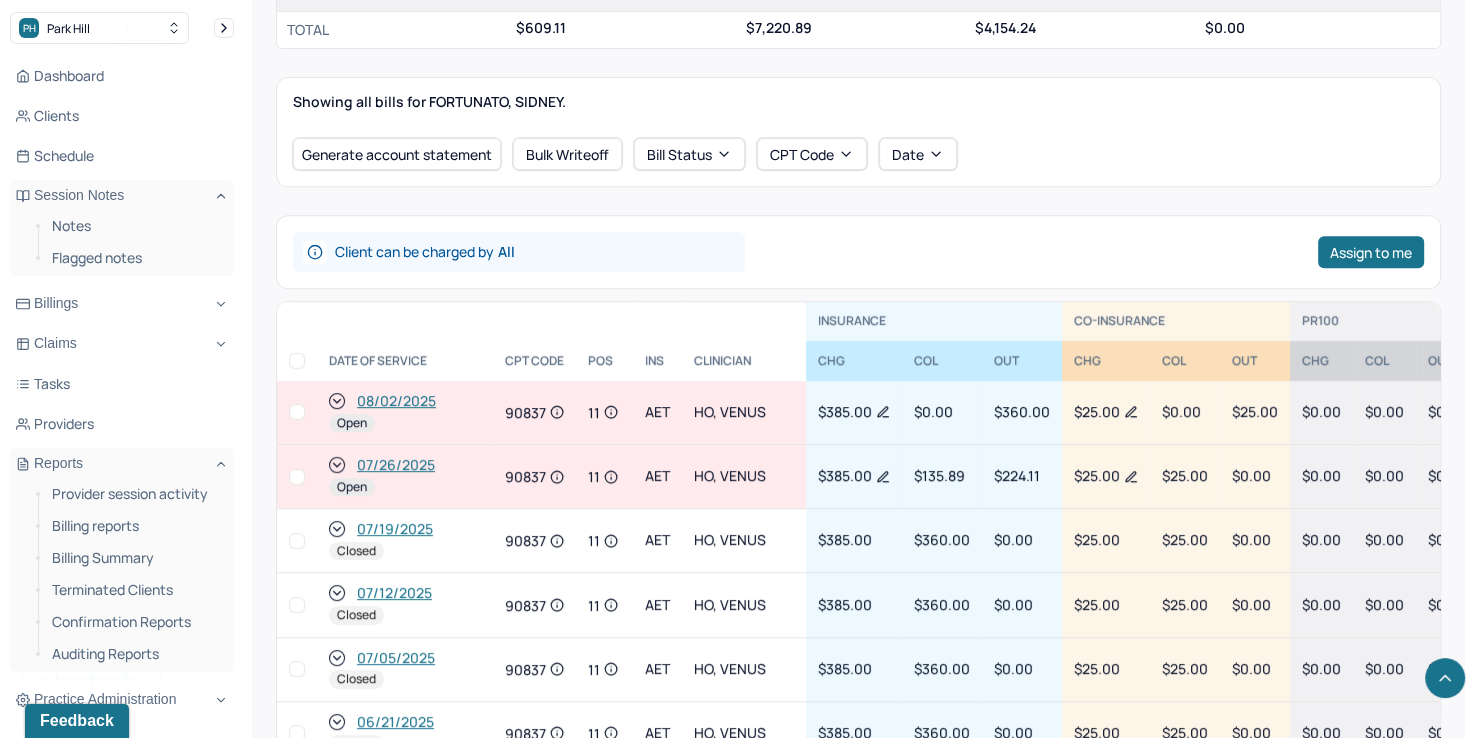 click at bounding box center (297, 412) 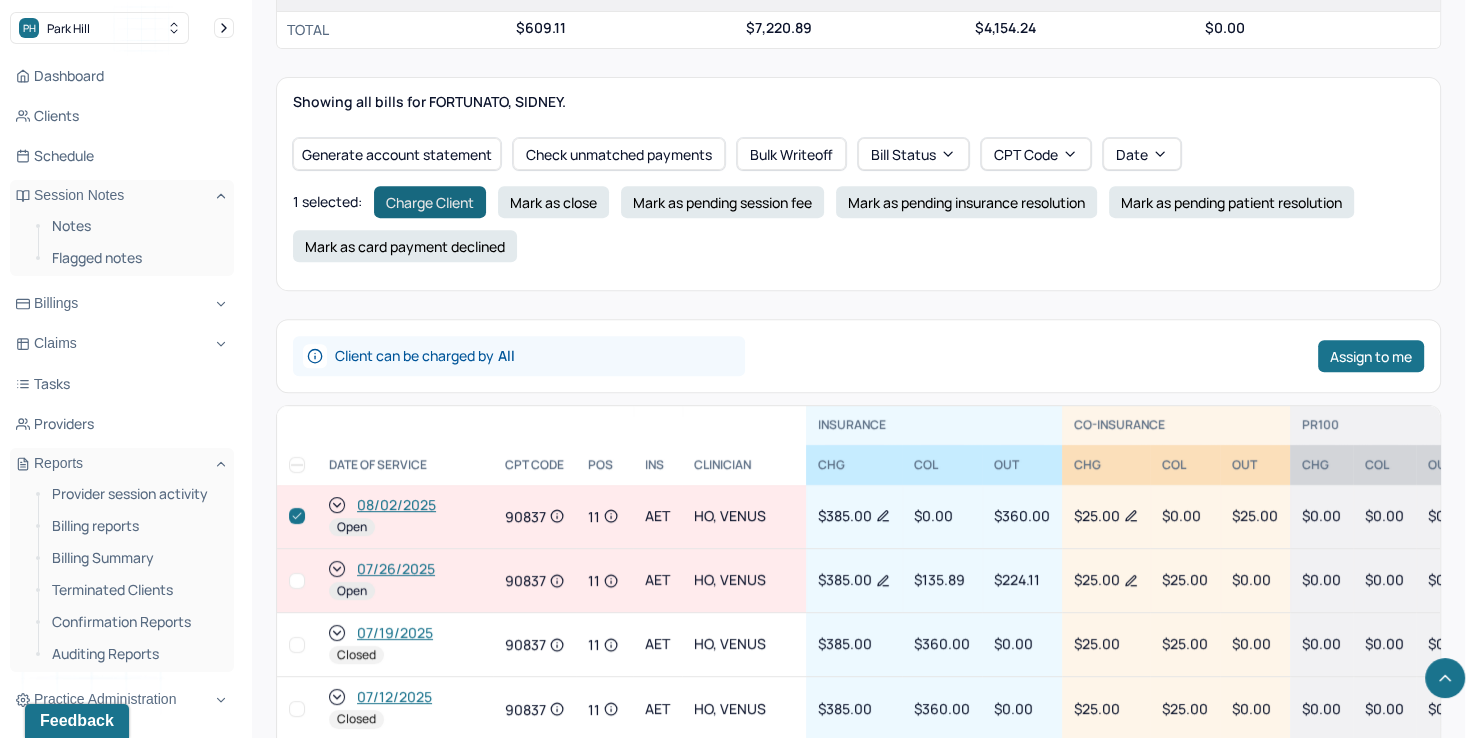 click on "Charge Client" at bounding box center (430, 202) 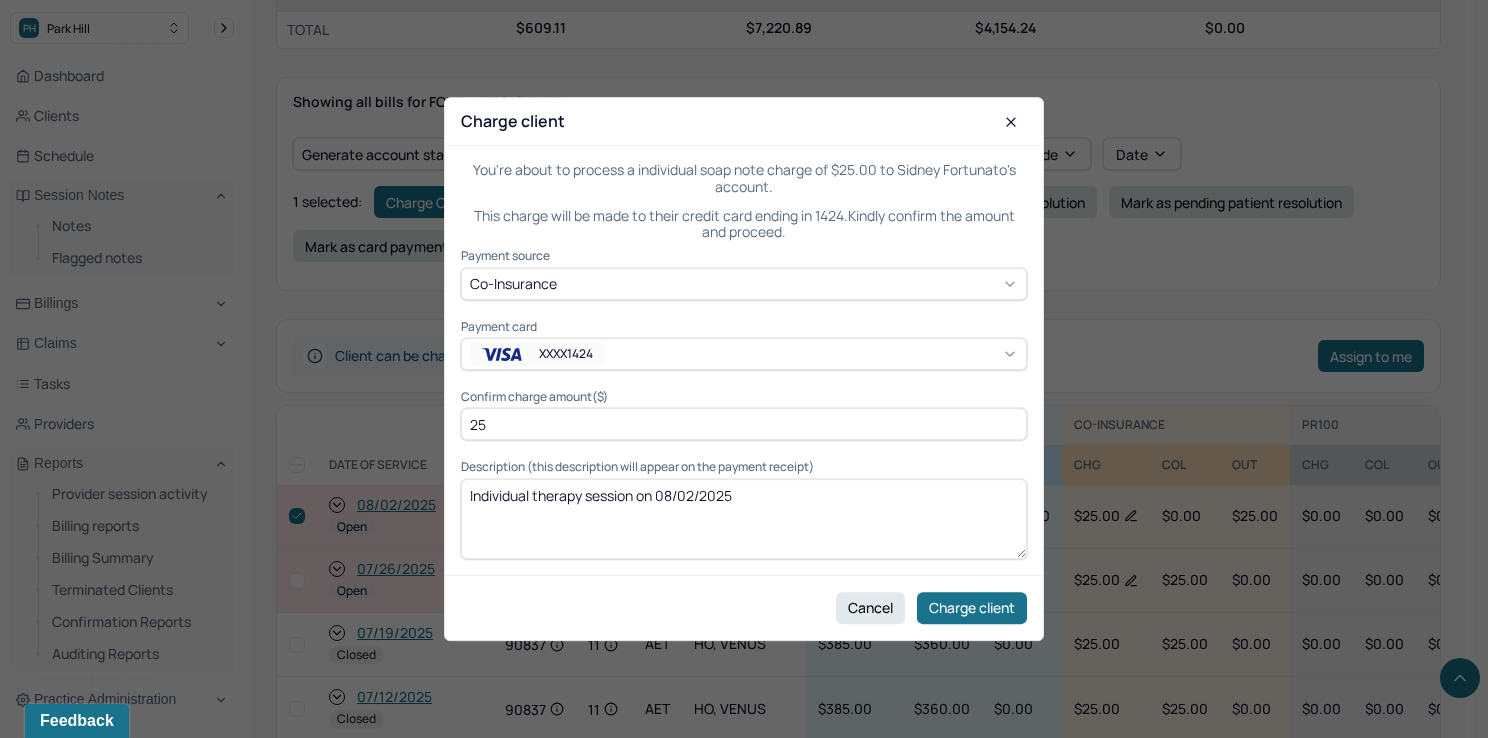 click on "XXXX1424" at bounding box center [572, 354] 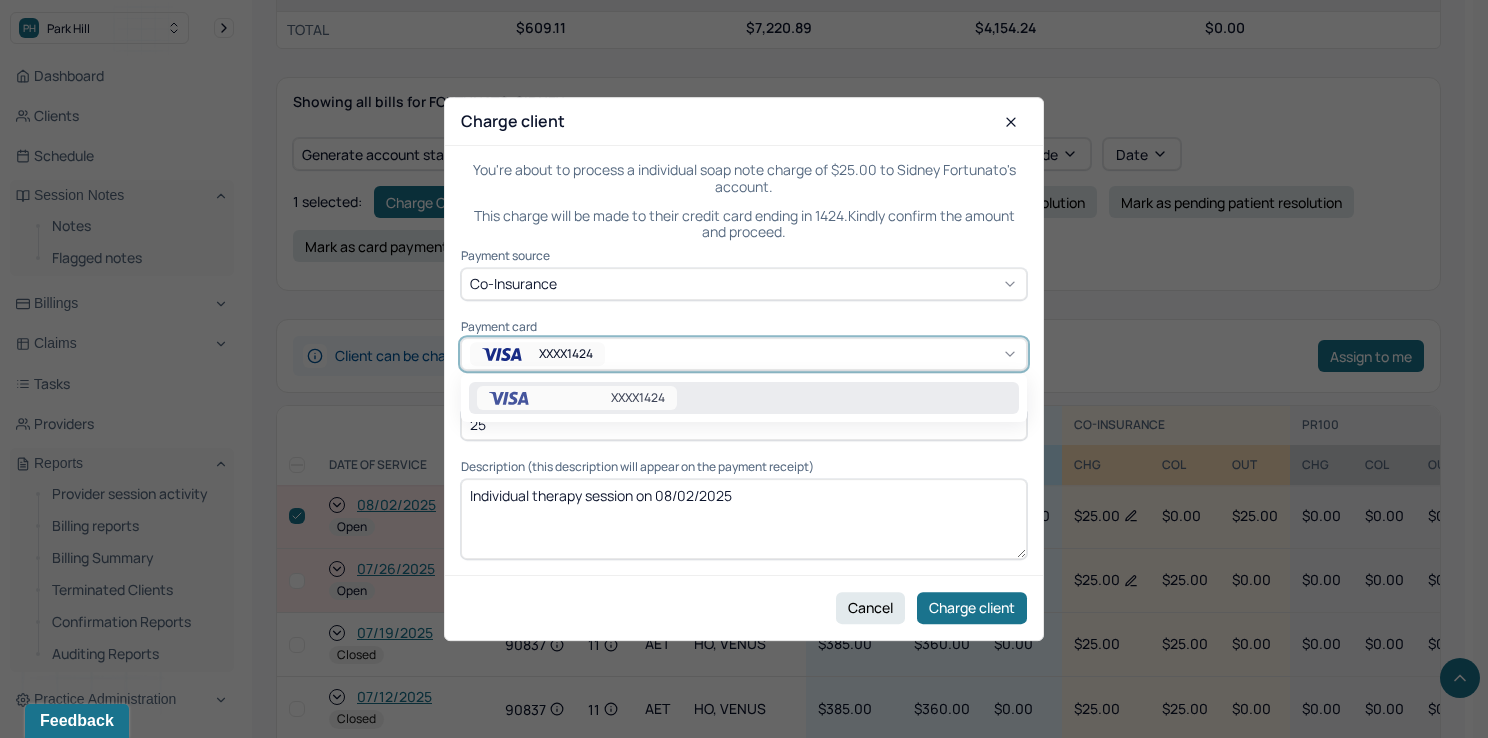click on "XXXX1424" at bounding box center (638, 398) 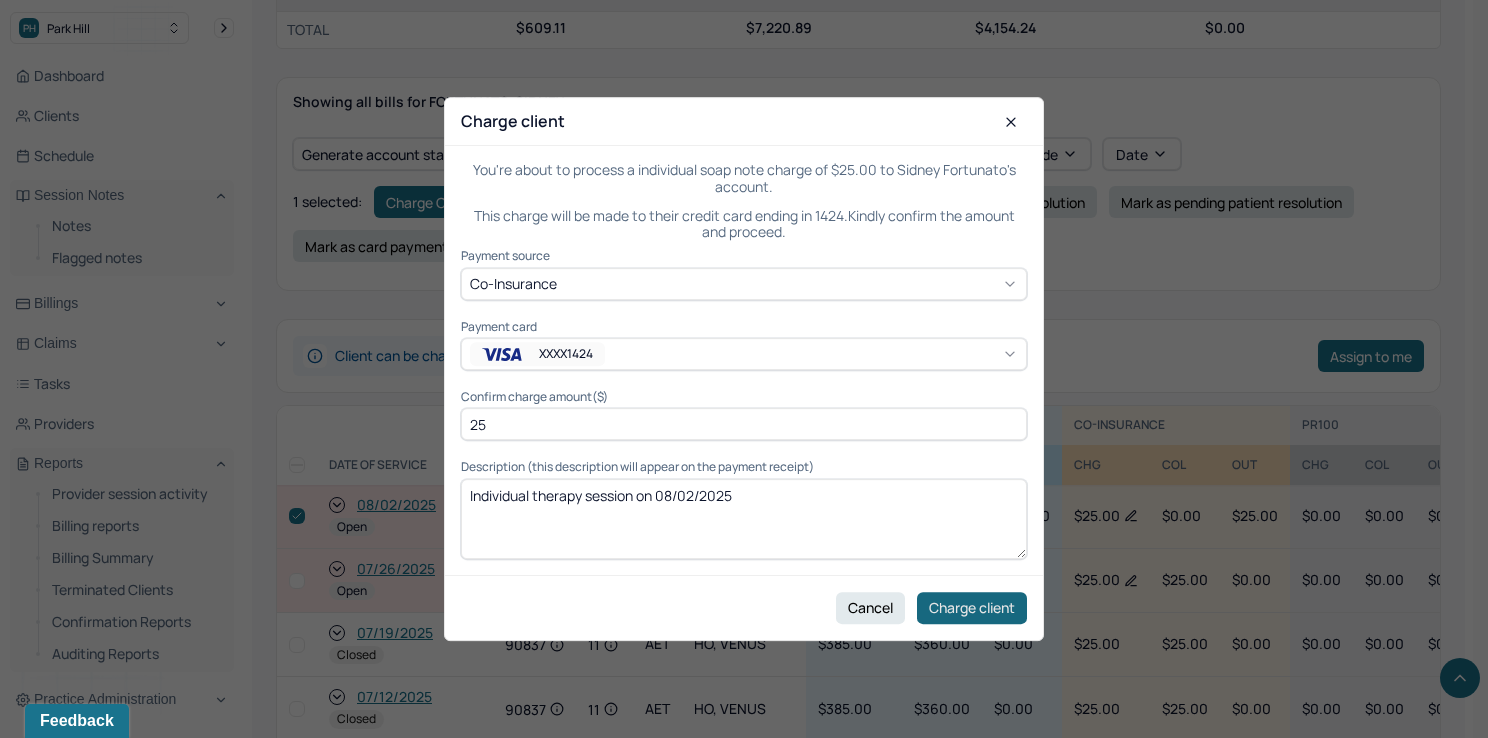 click on "Charge client" at bounding box center (972, 608) 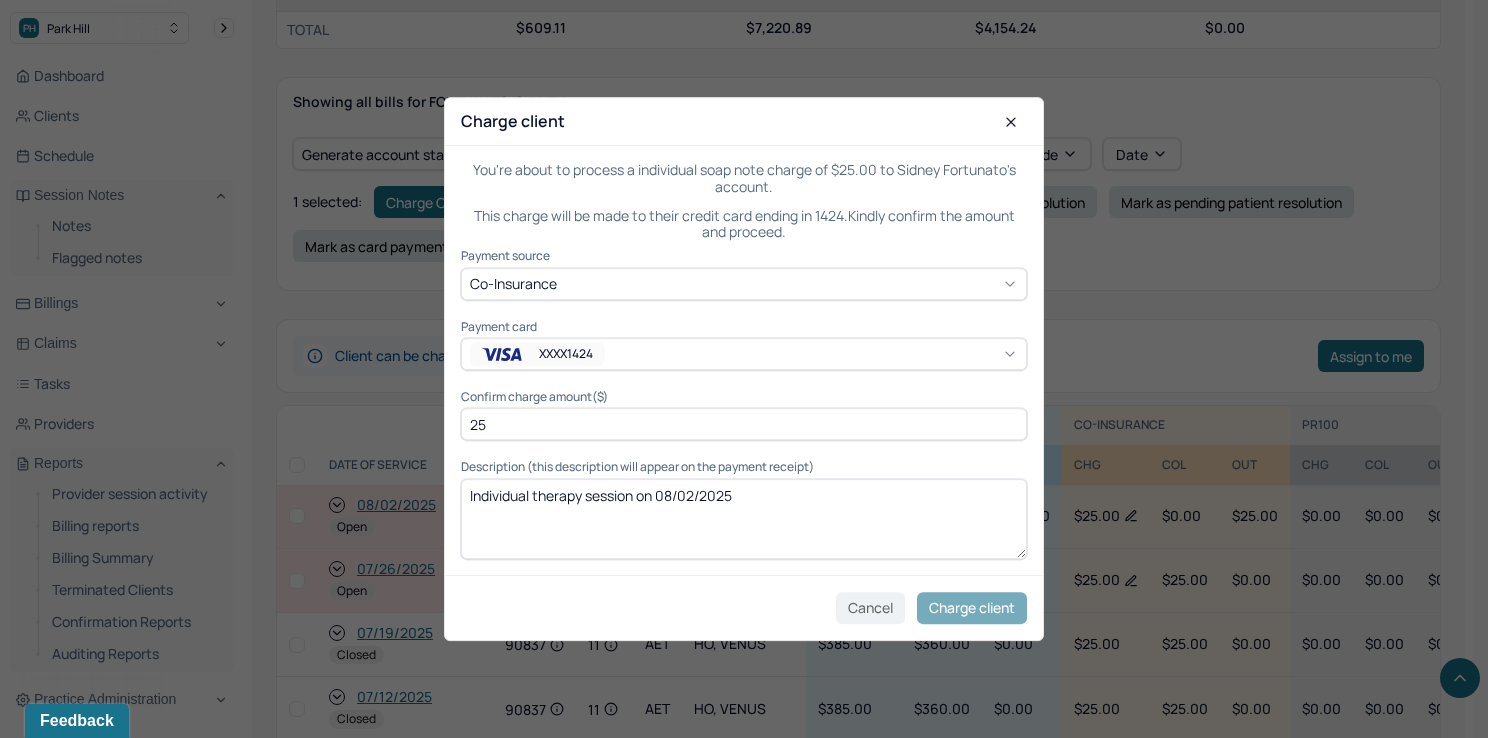 checkbox on "false" 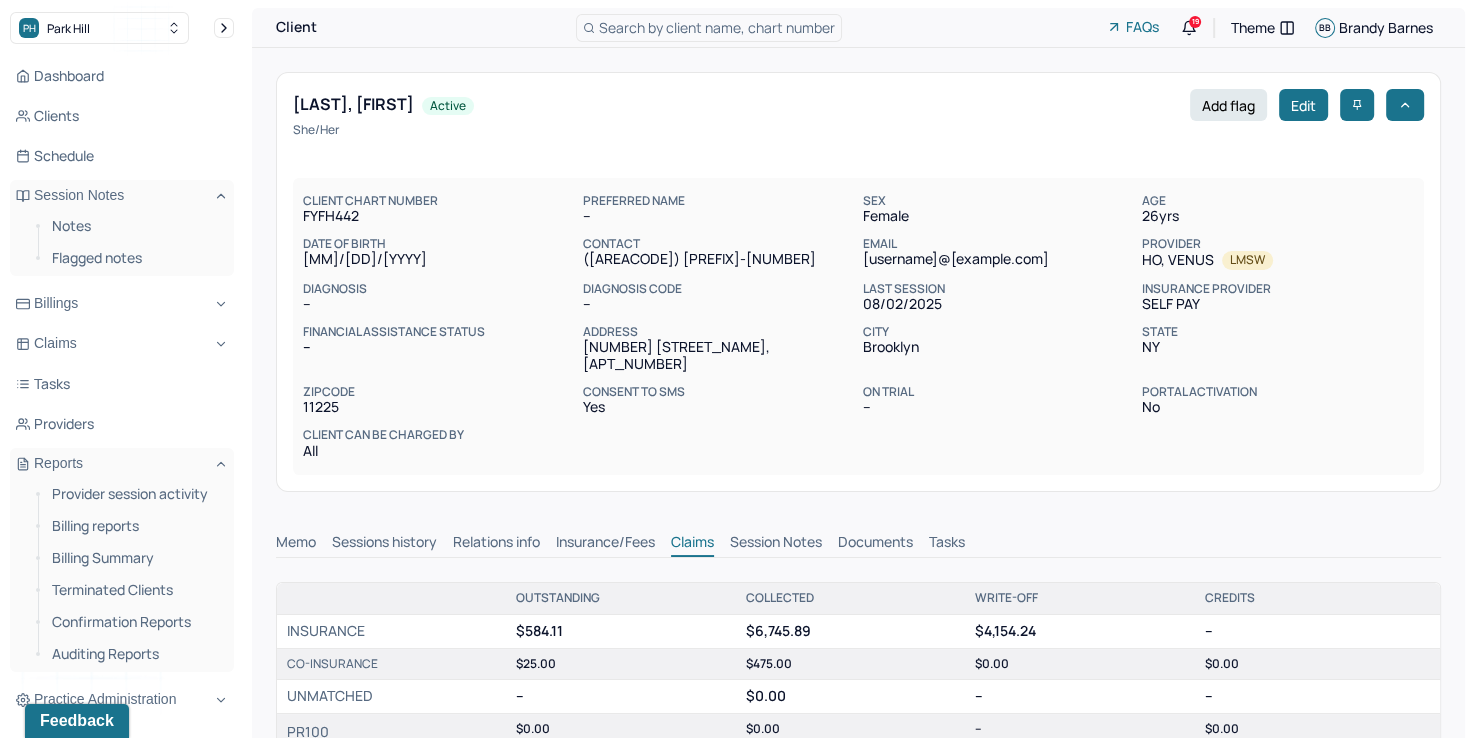 scroll, scrollTop: 0, scrollLeft: 0, axis: both 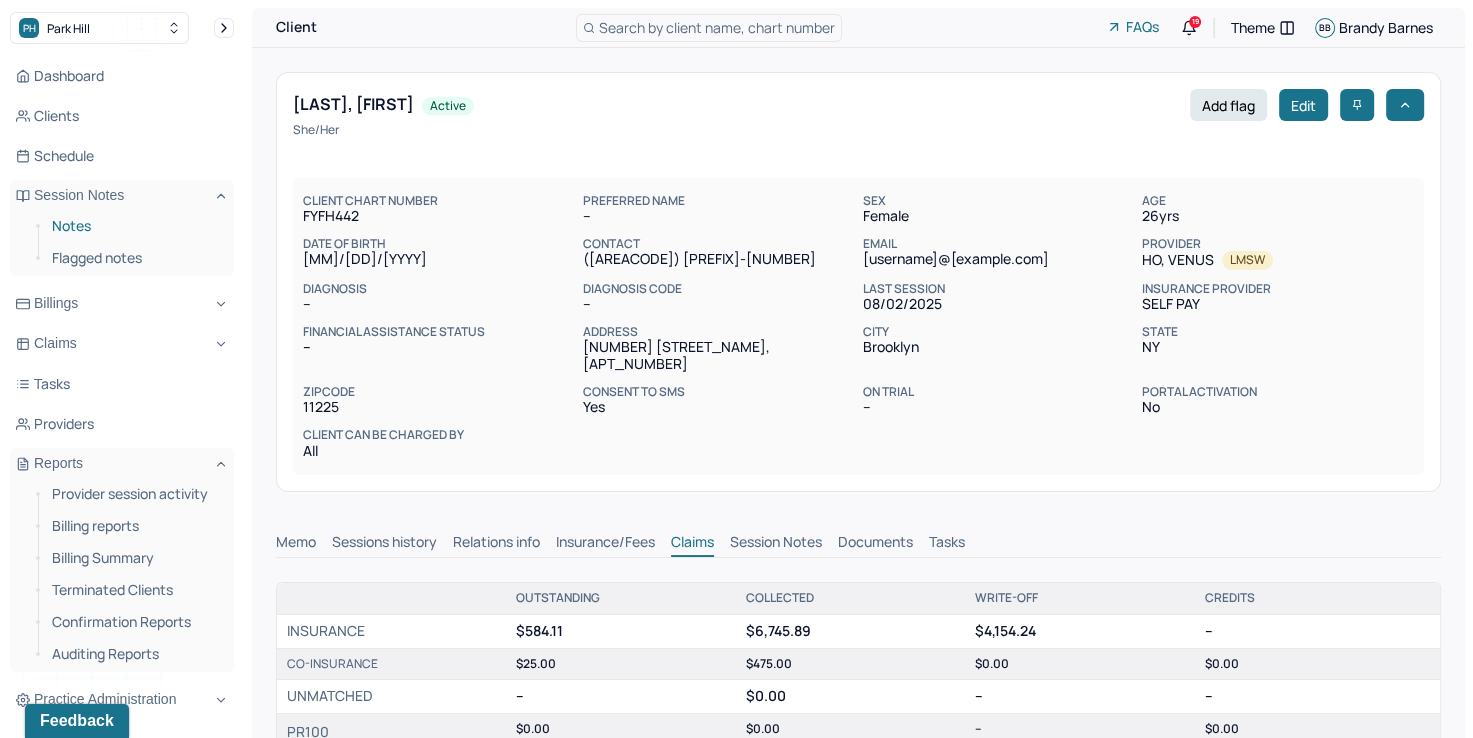 click on "Notes" at bounding box center [135, 226] 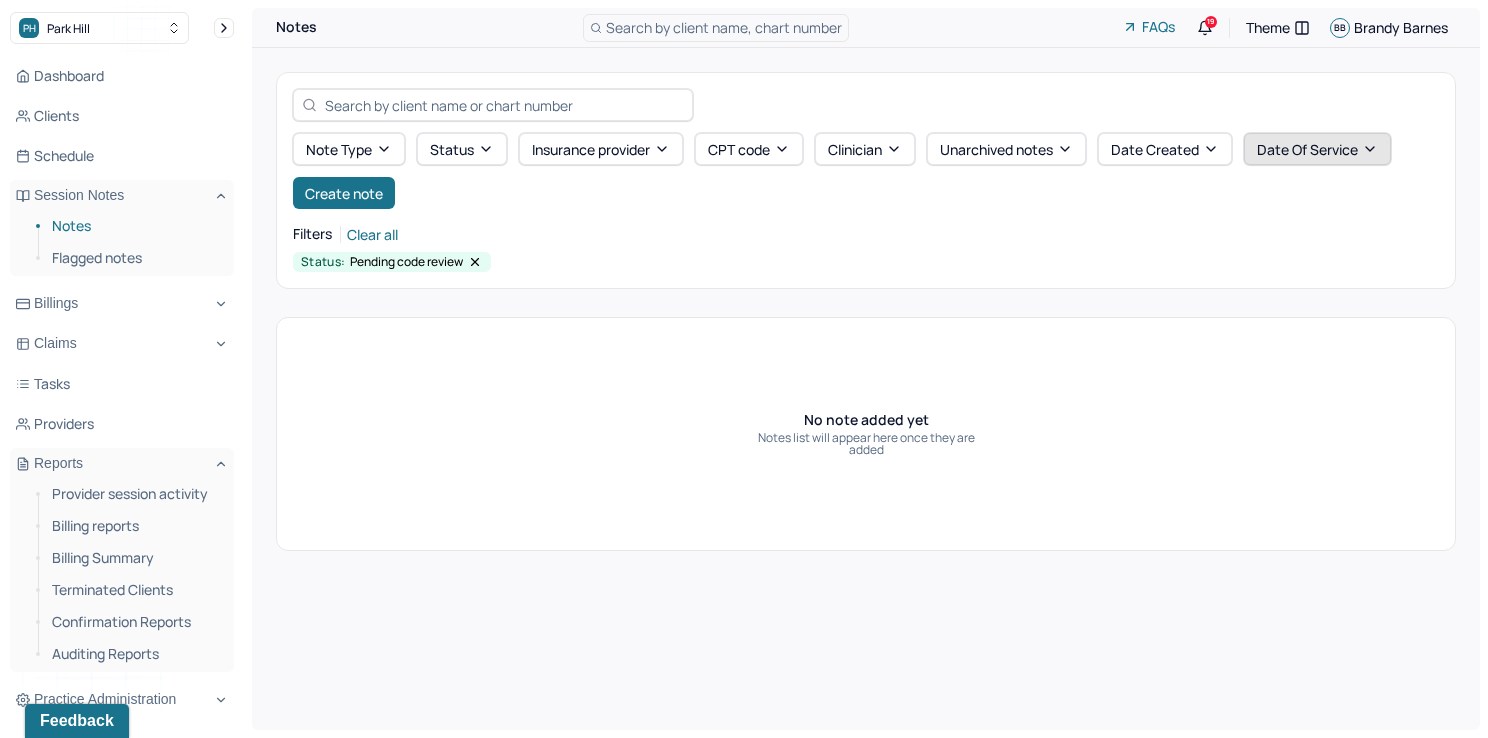 click on "Date Of Service" at bounding box center [1317, 149] 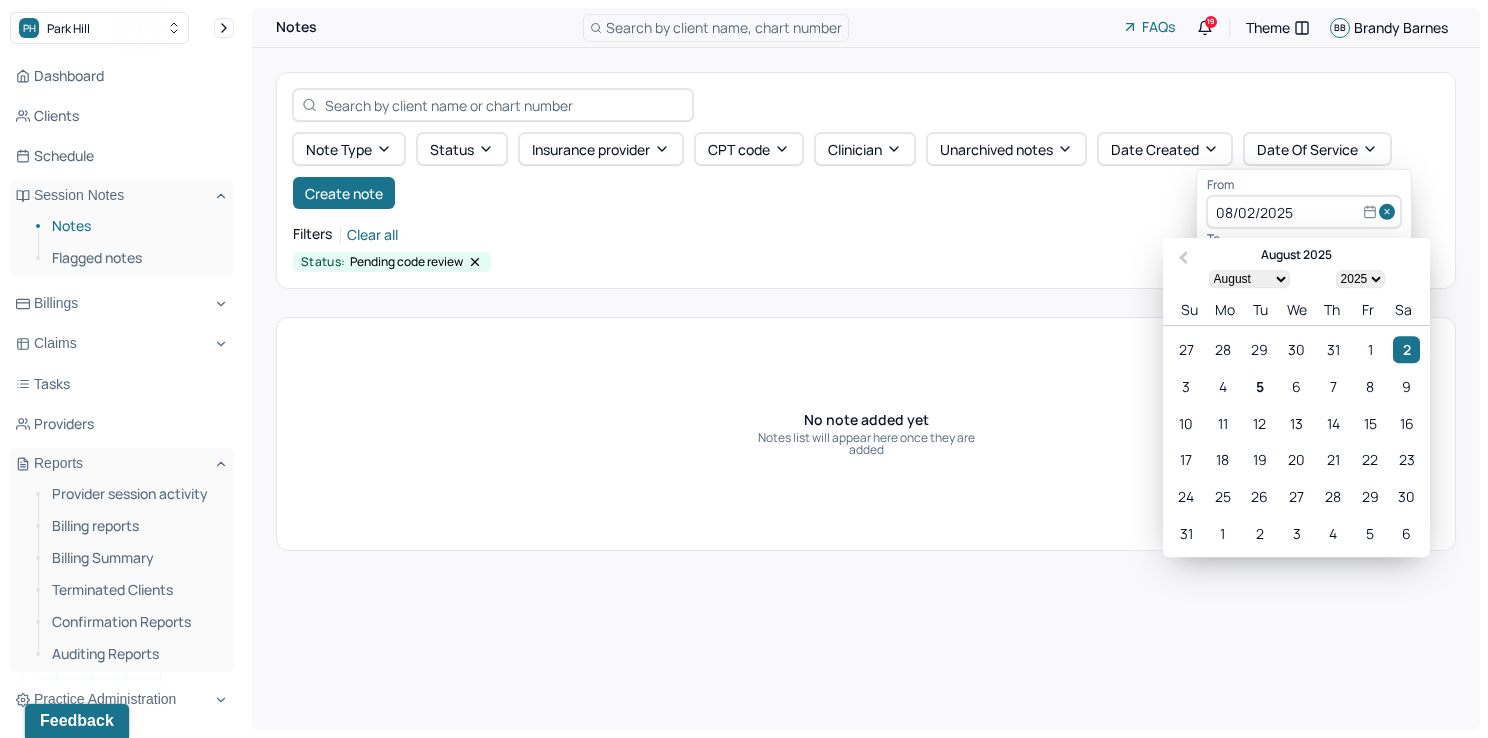 click at bounding box center (1390, 212) 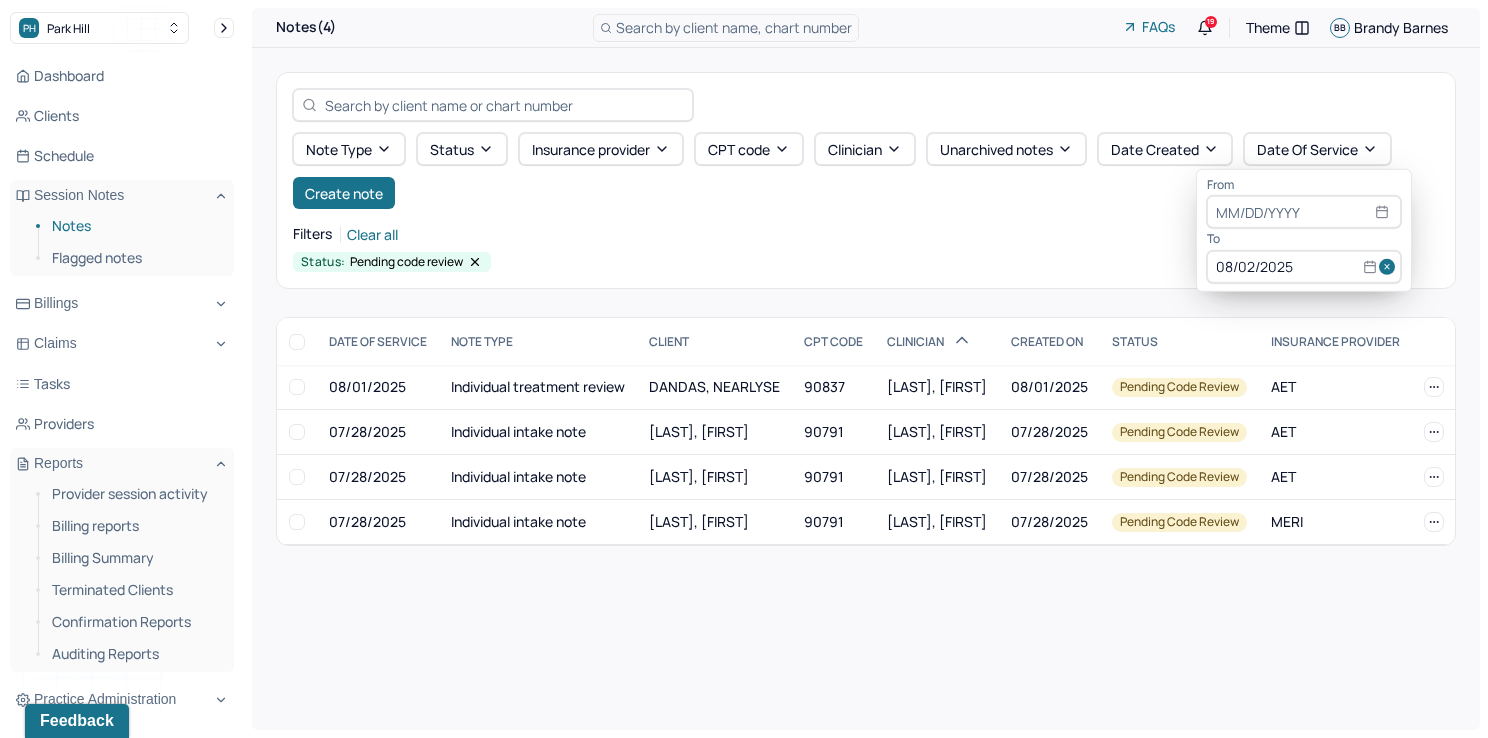 click at bounding box center [1390, 267] 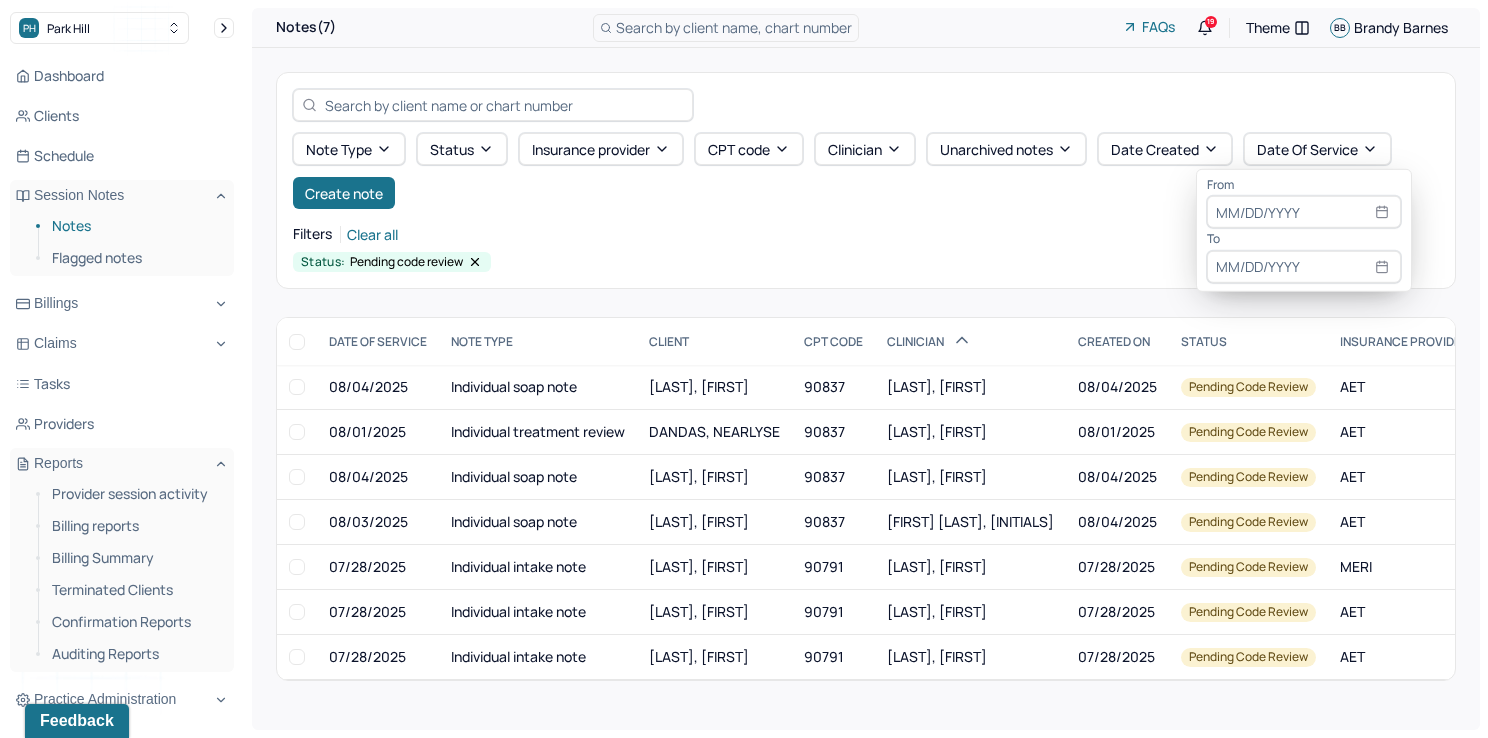click at bounding box center (1304, 212) 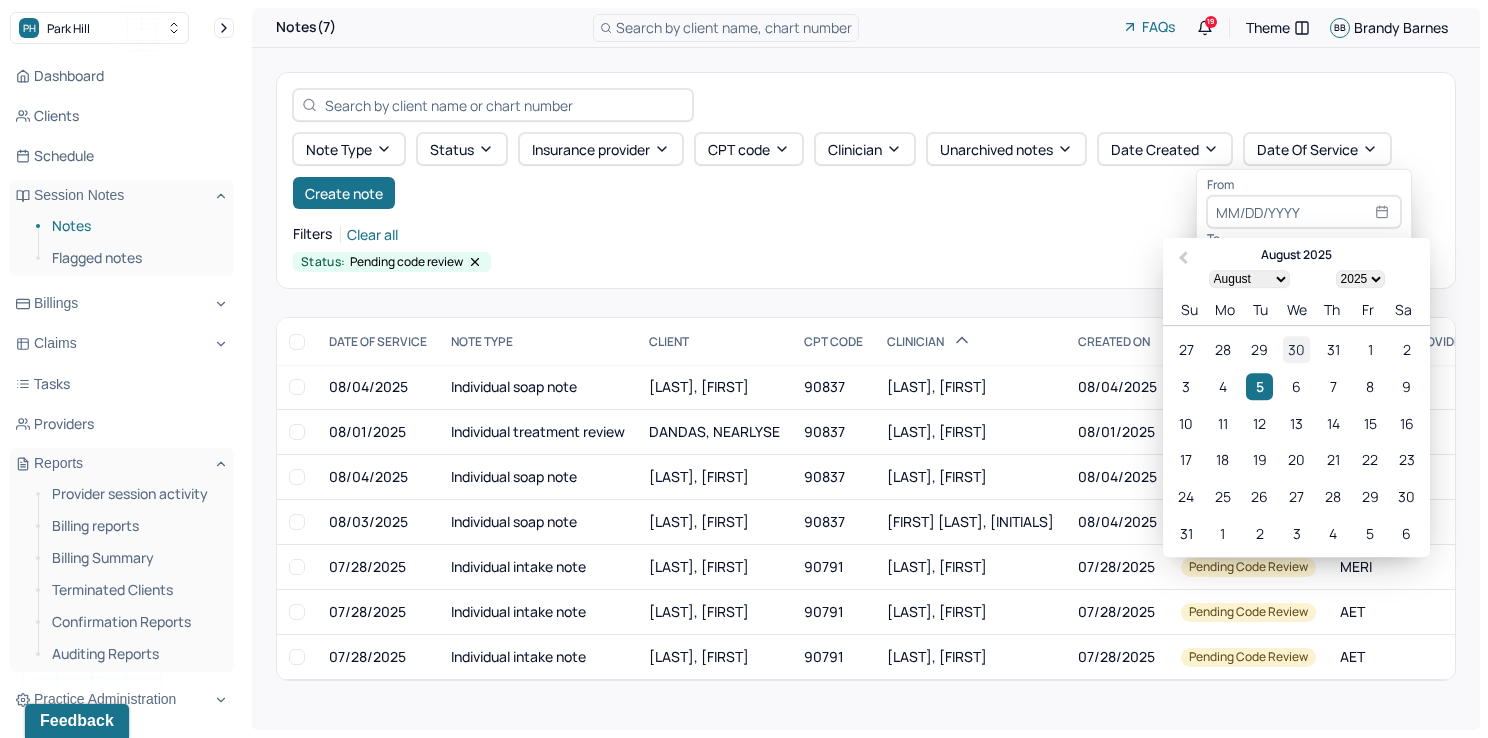 click on "30" at bounding box center [1296, 349] 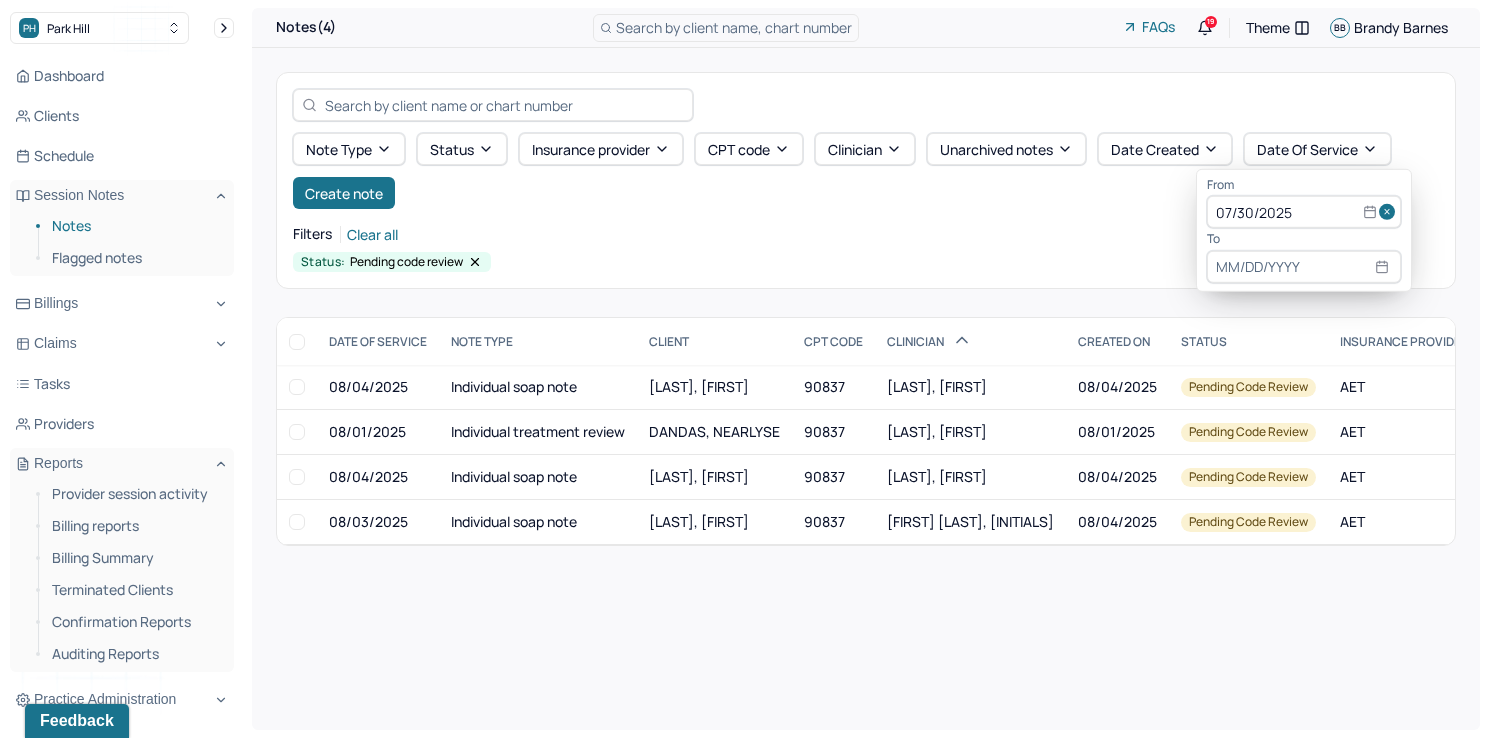click at bounding box center (1304, 267) 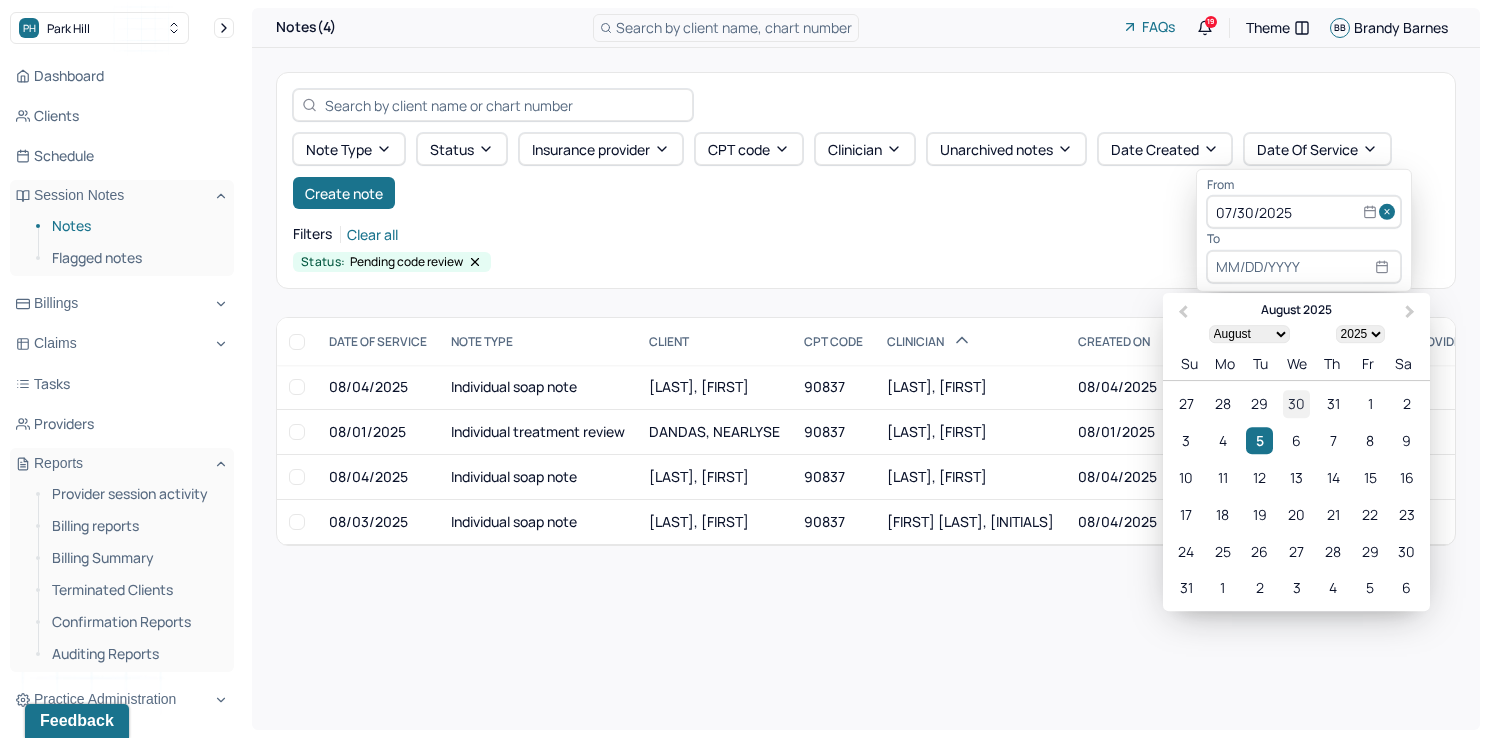 click on "30" at bounding box center (1296, 404) 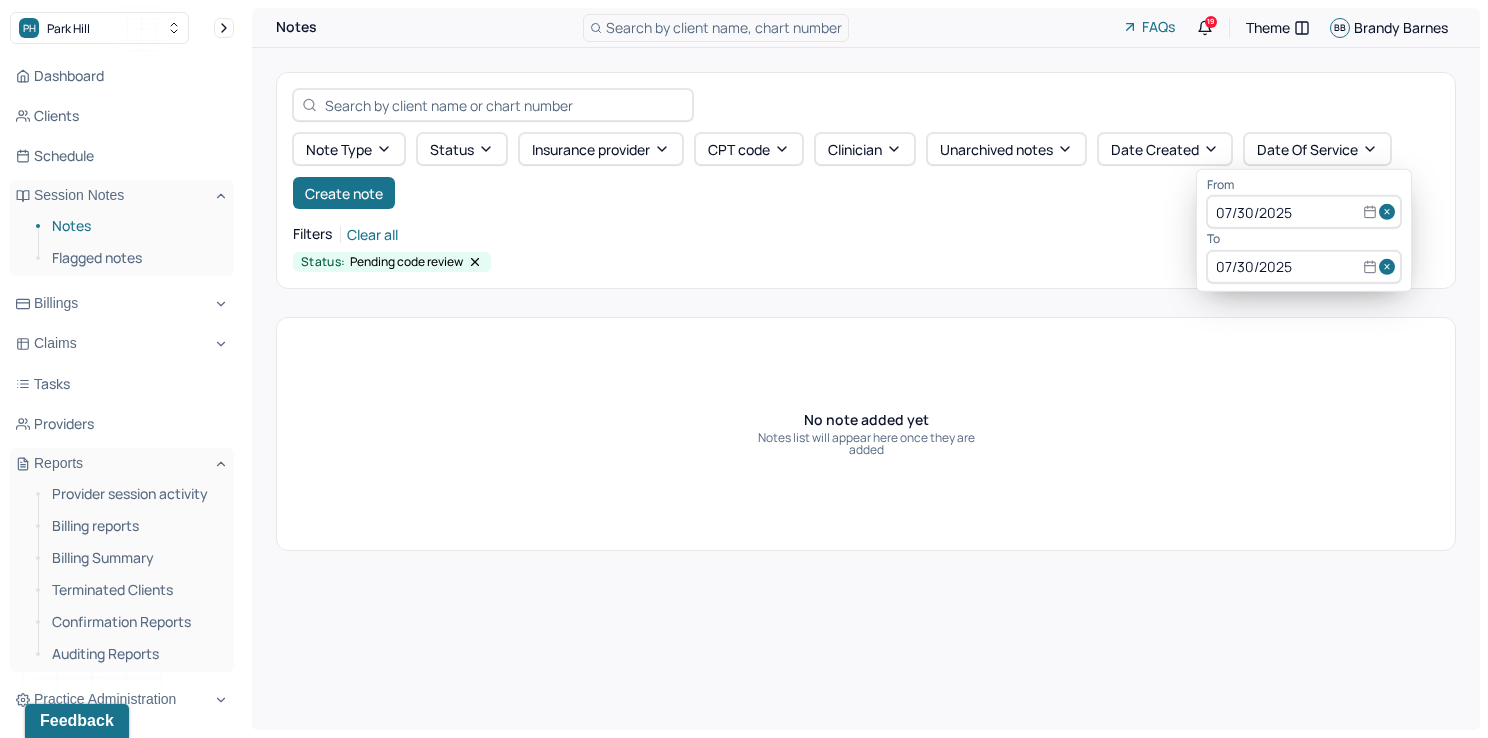 click at bounding box center (1390, 212) 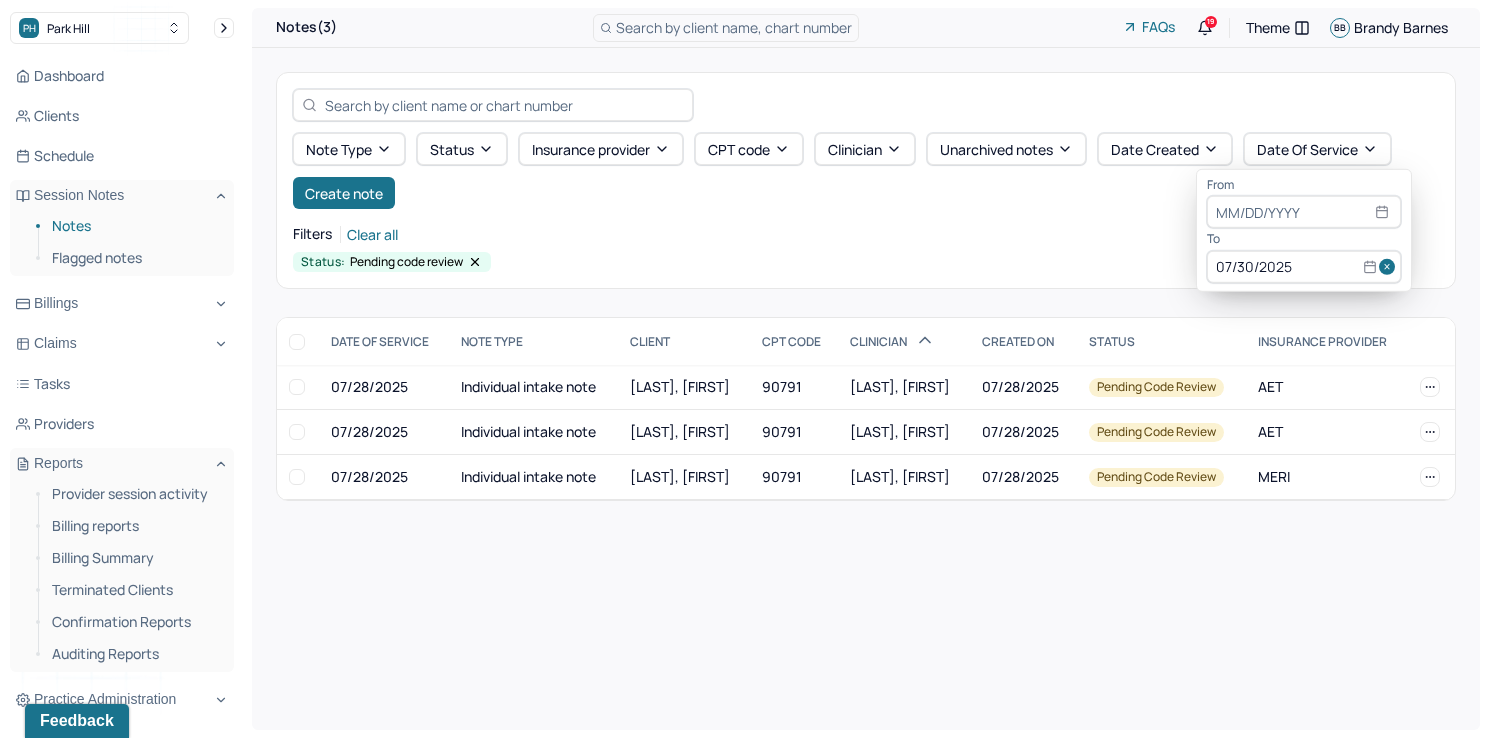 click at bounding box center (1390, 267) 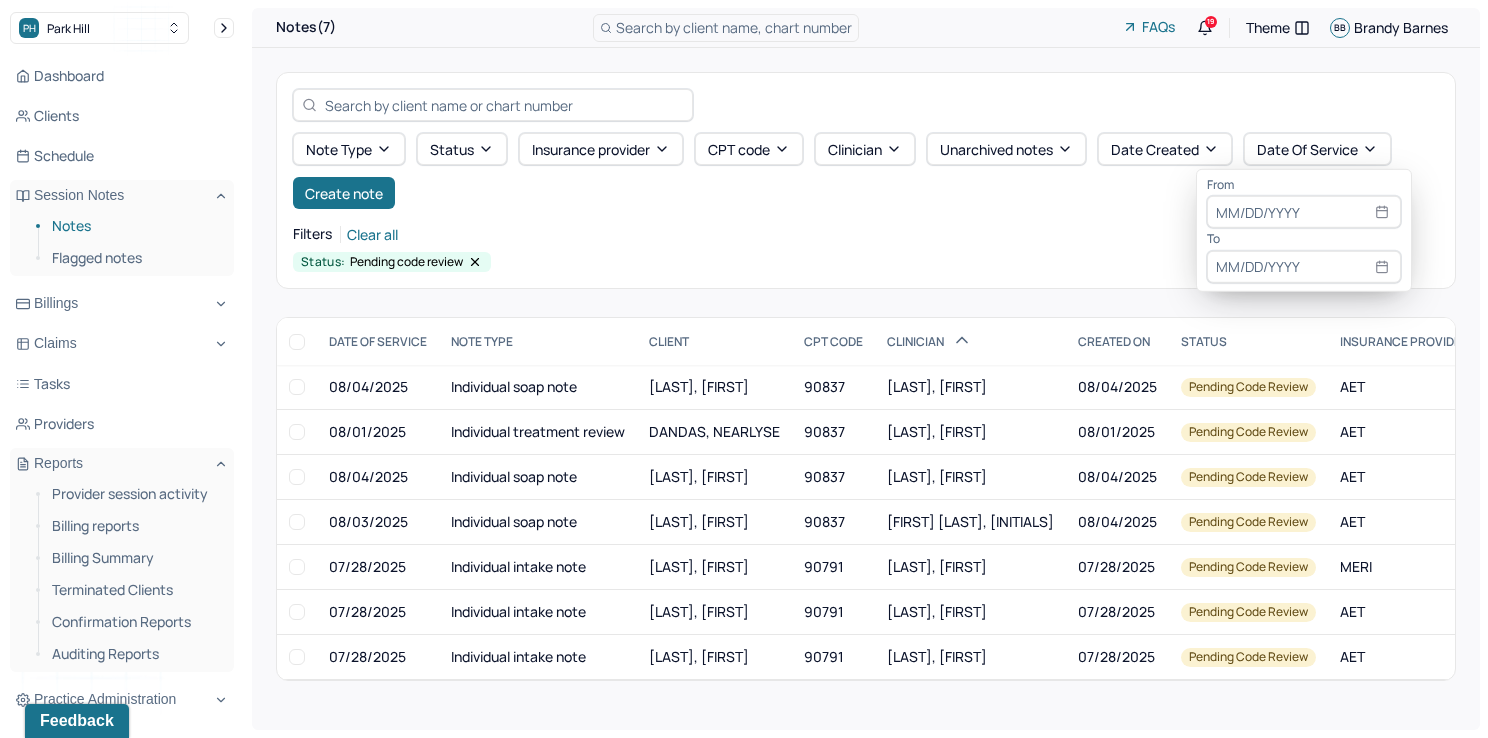 click at bounding box center (1304, 212) 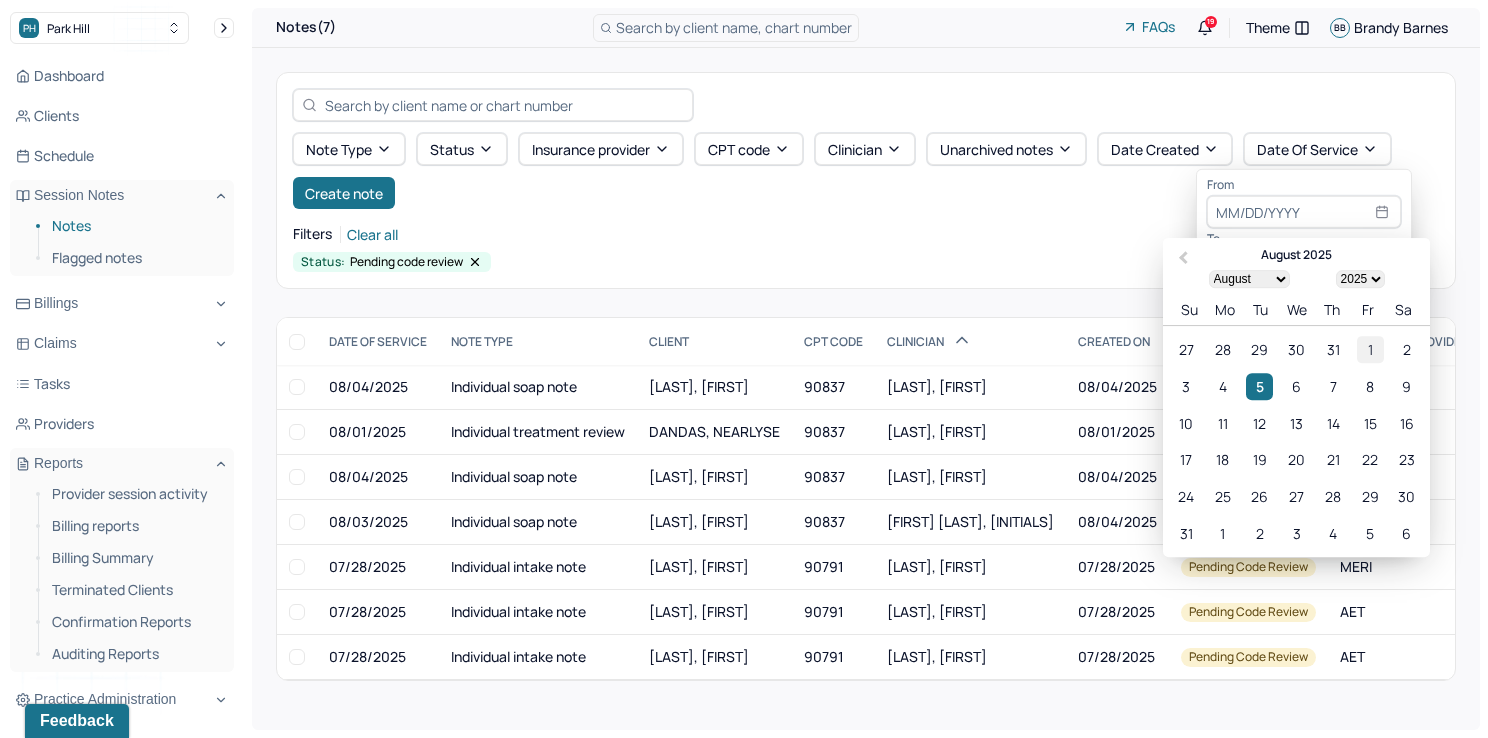 click on "1" at bounding box center [1370, 349] 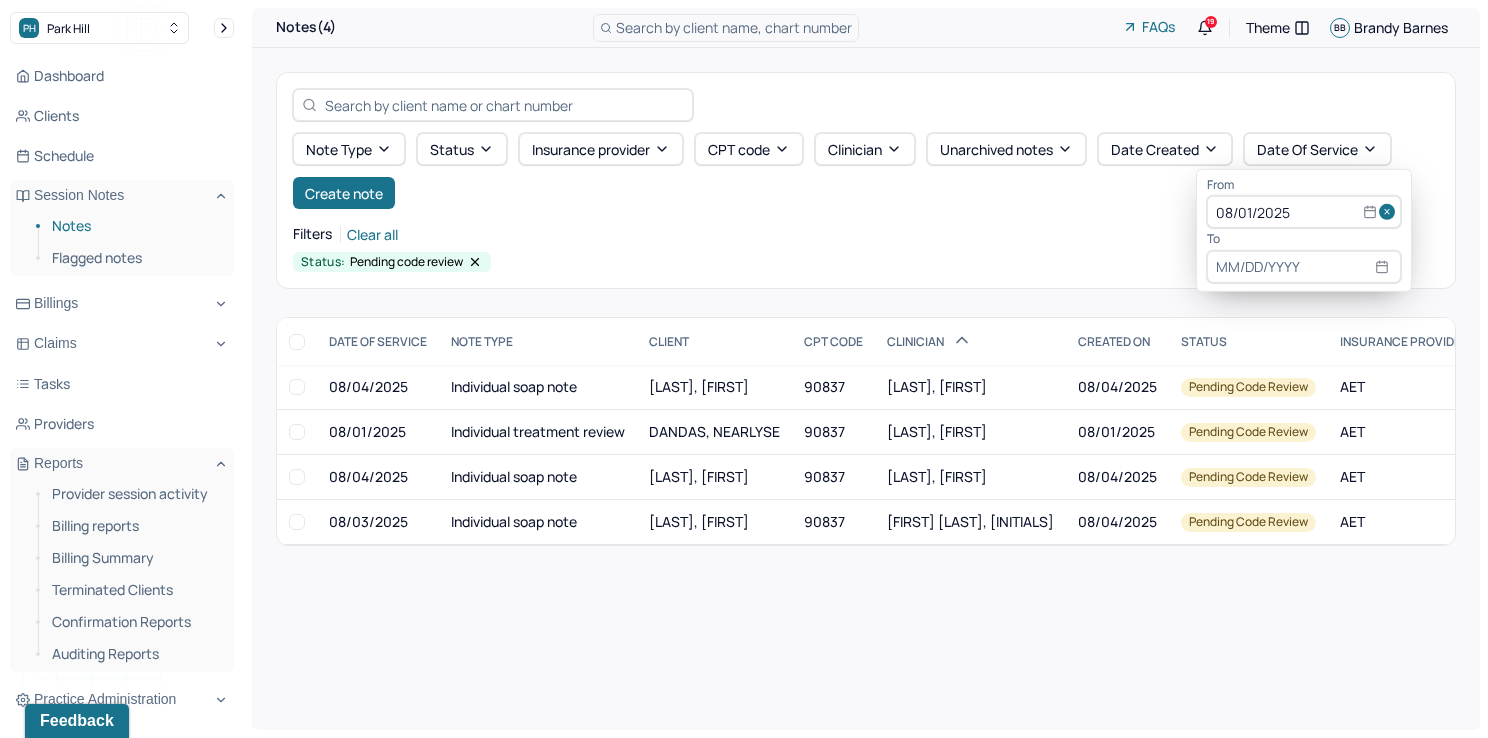 click at bounding box center (1304, 267) 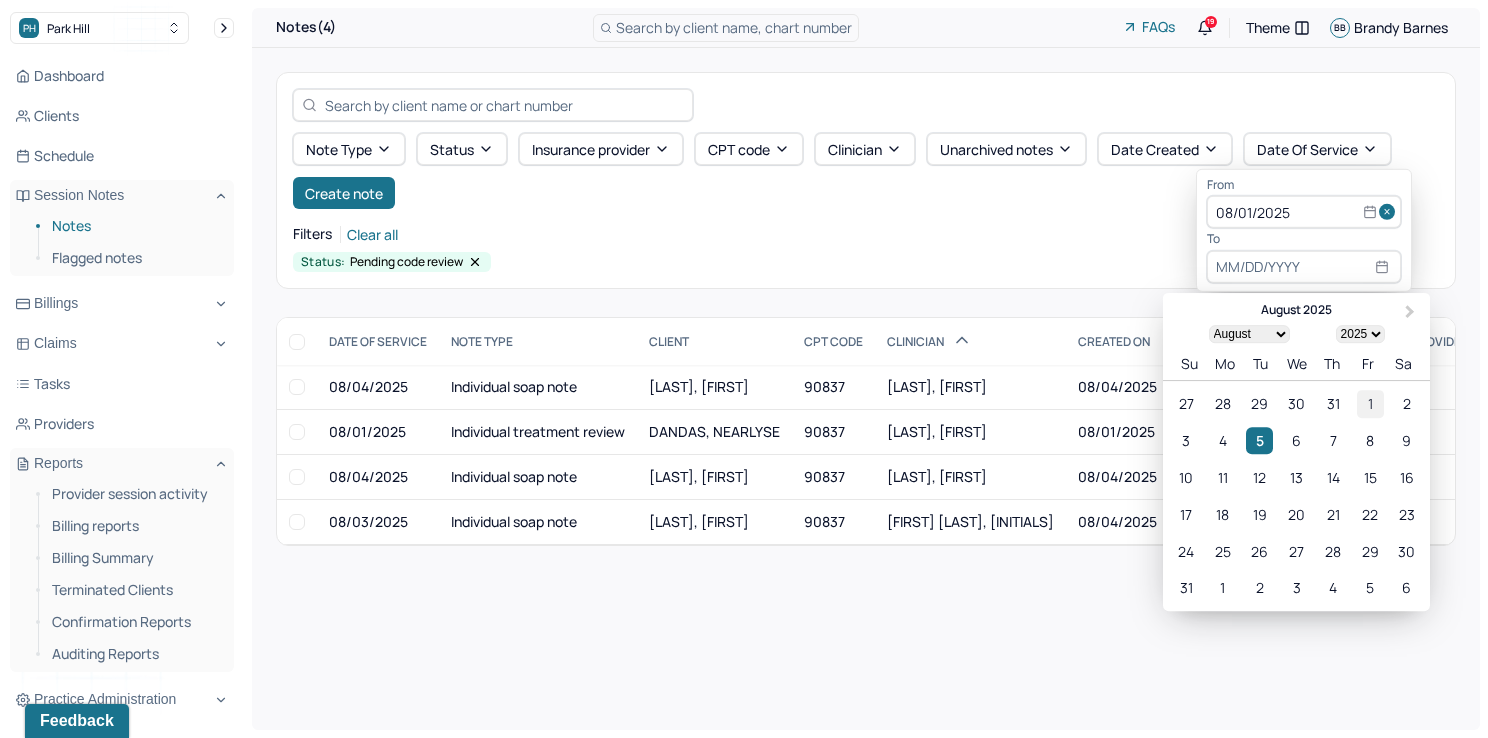 click on "1" at bounding box center (1370, 404) 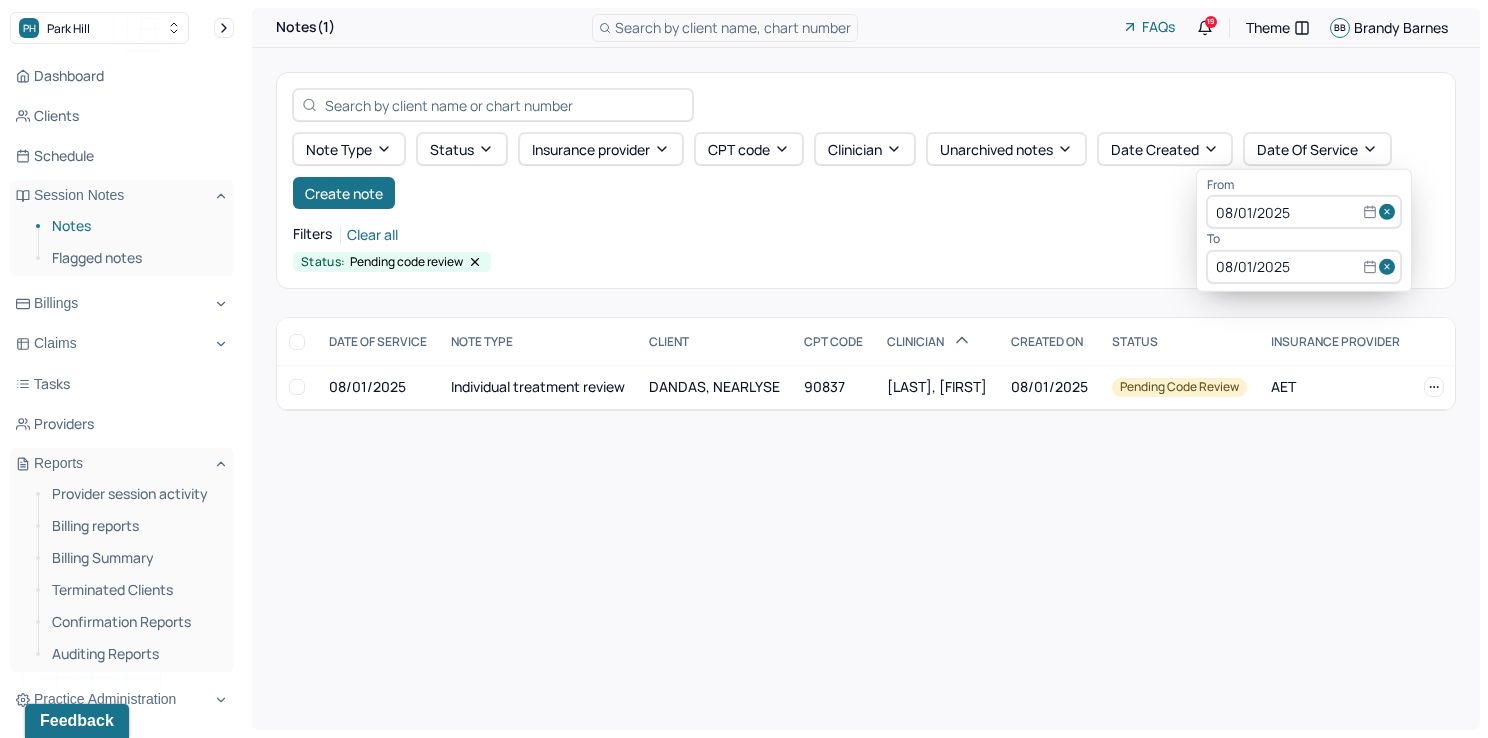 click on "Filters Clear all" at bounding box center (866, 234) 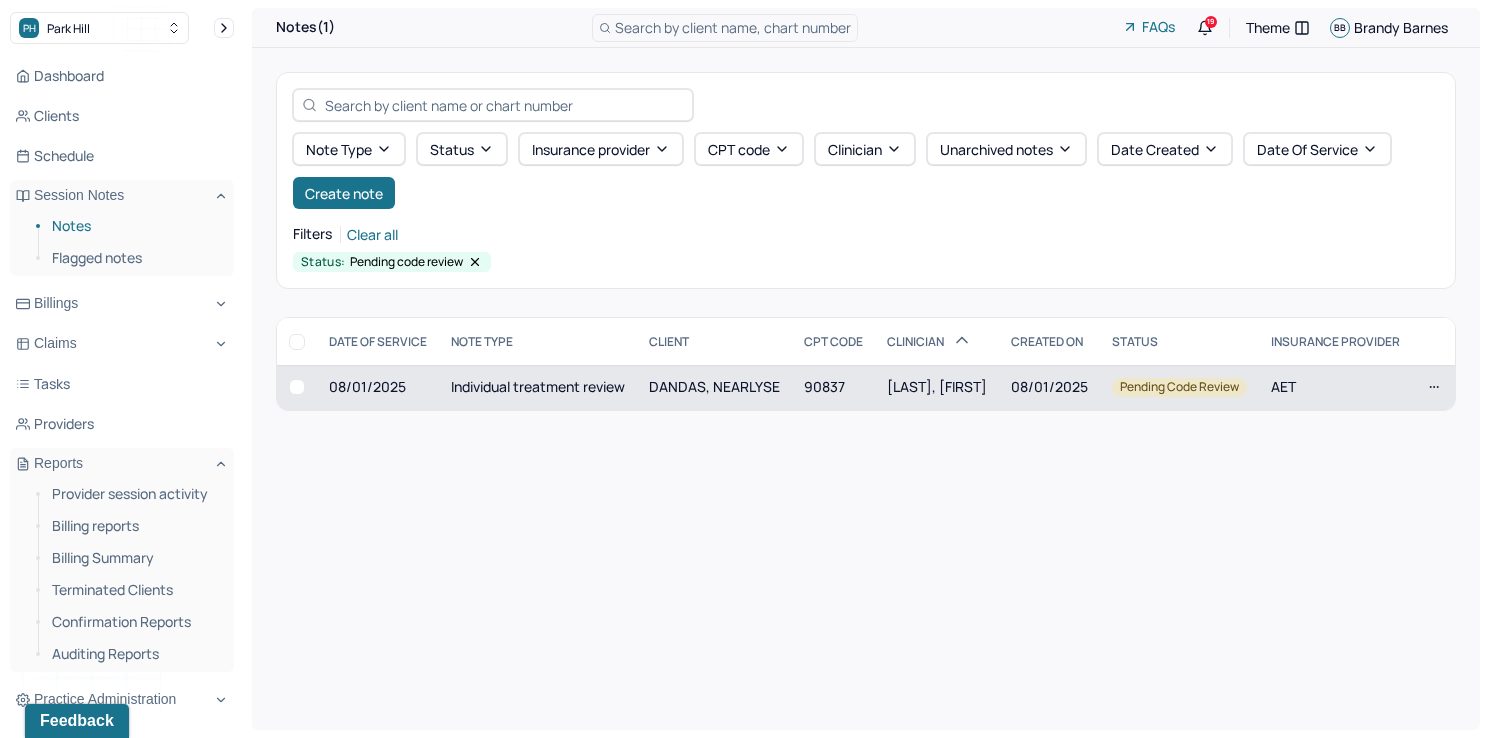 click on "BASCOMBE, SHERIDAN" at bounding box center [937, 386] 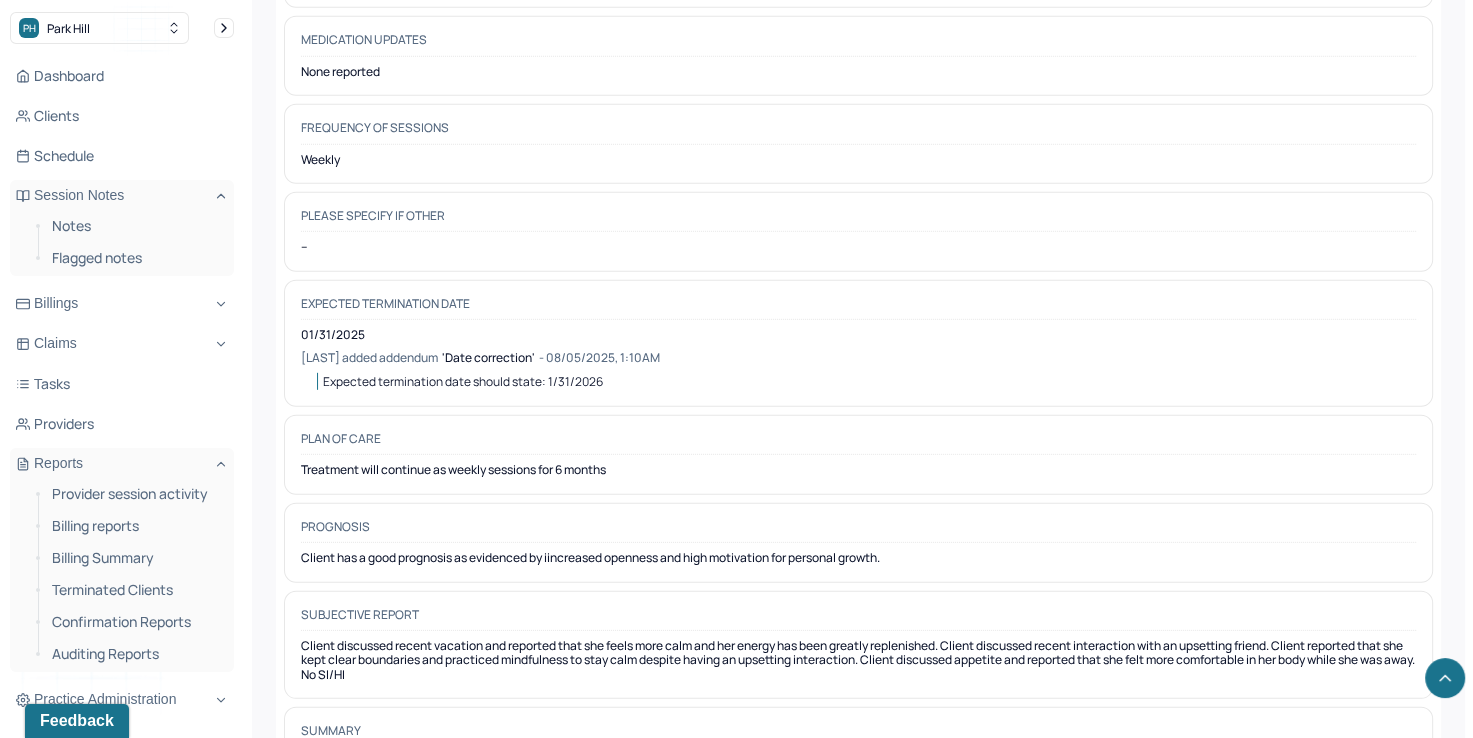 scroll, scrollTop: 5589, scrollLeft: 0, axis: vertical 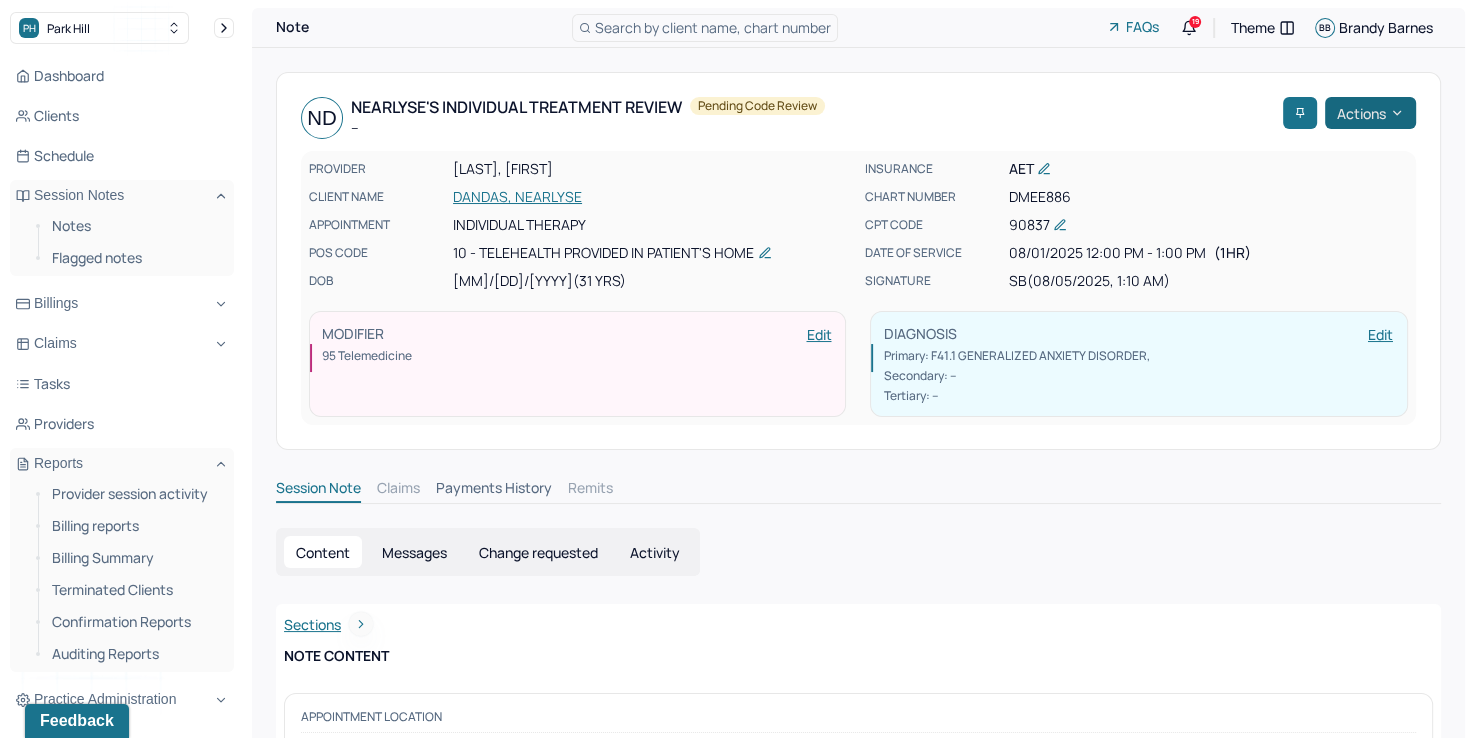 click 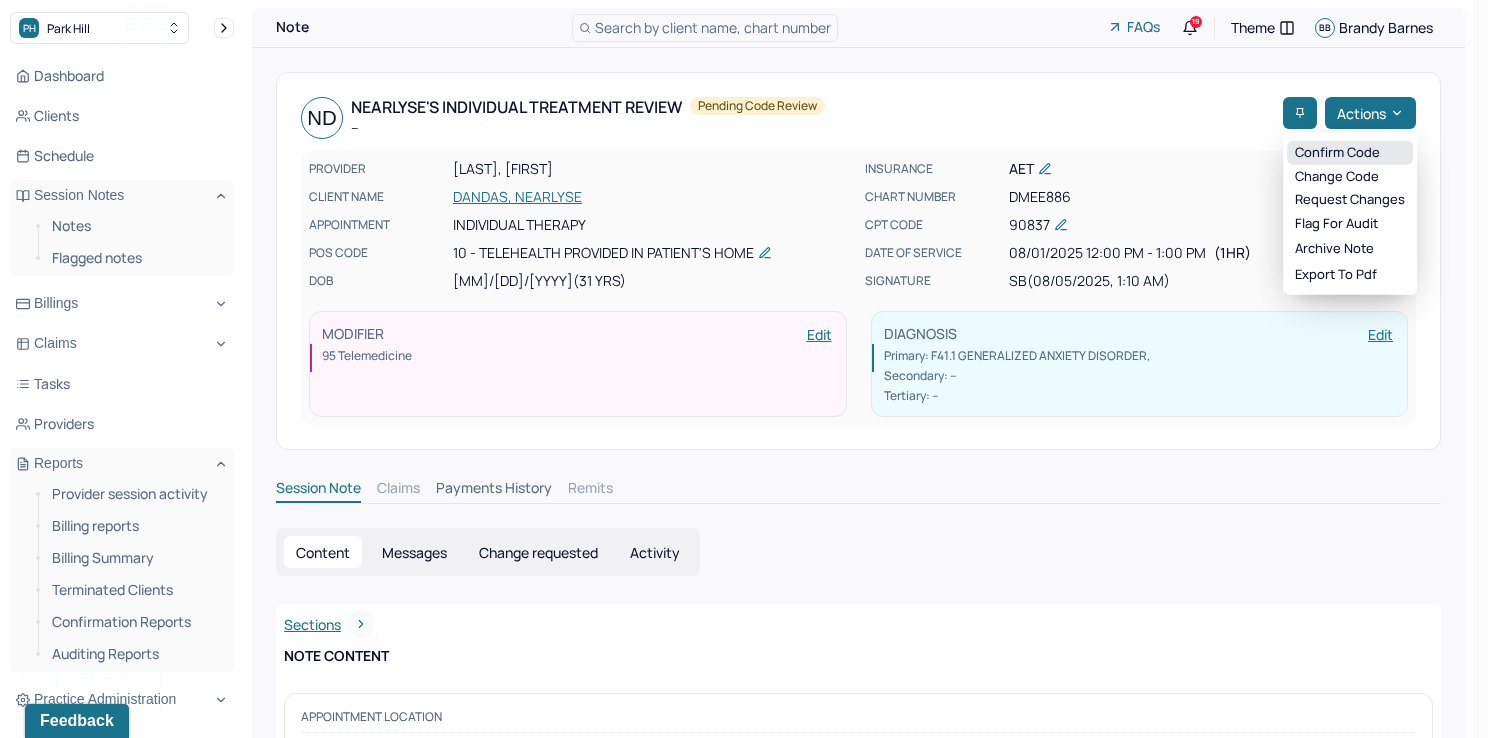 click on "Confirm code" at bounding box center (1350, 153) 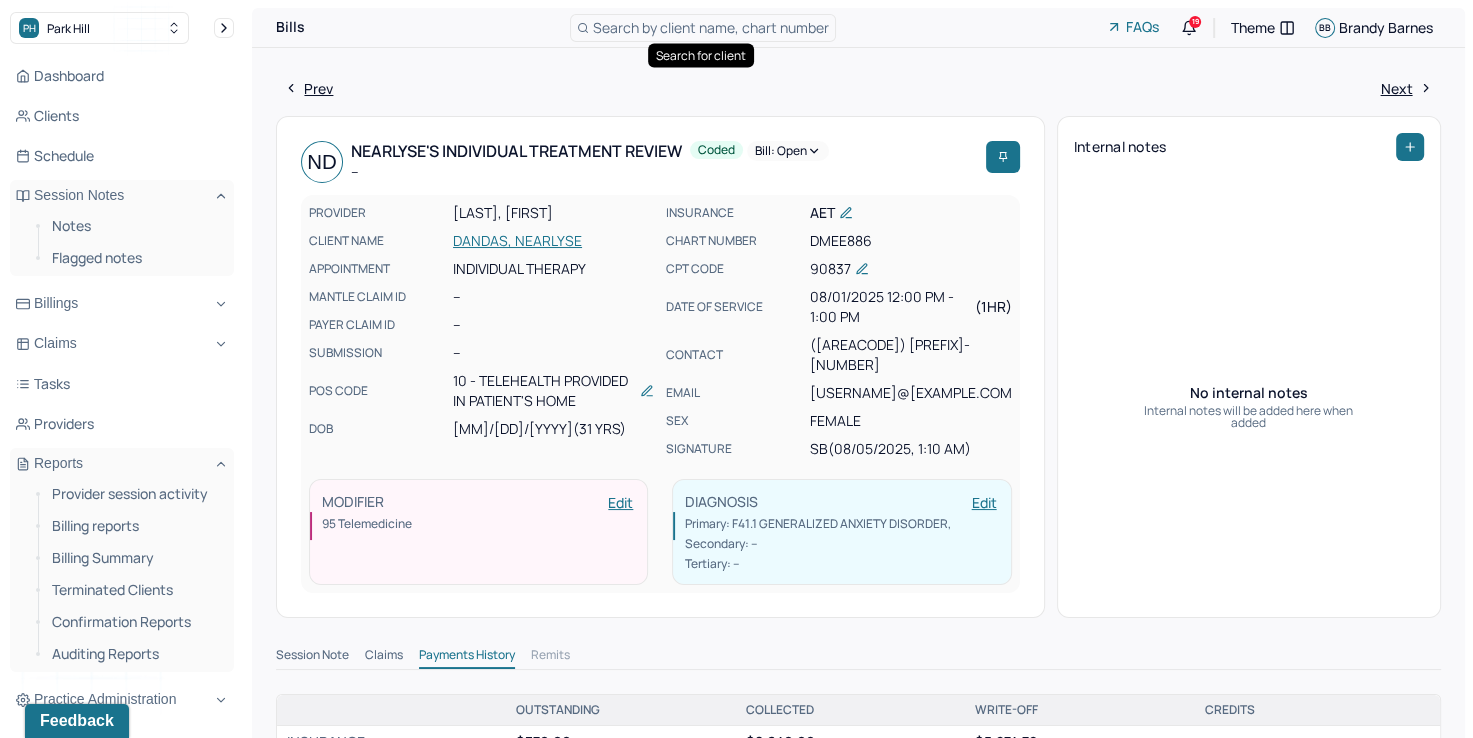 click on "Search by client name, chart number" at bounding box center [711, 27] 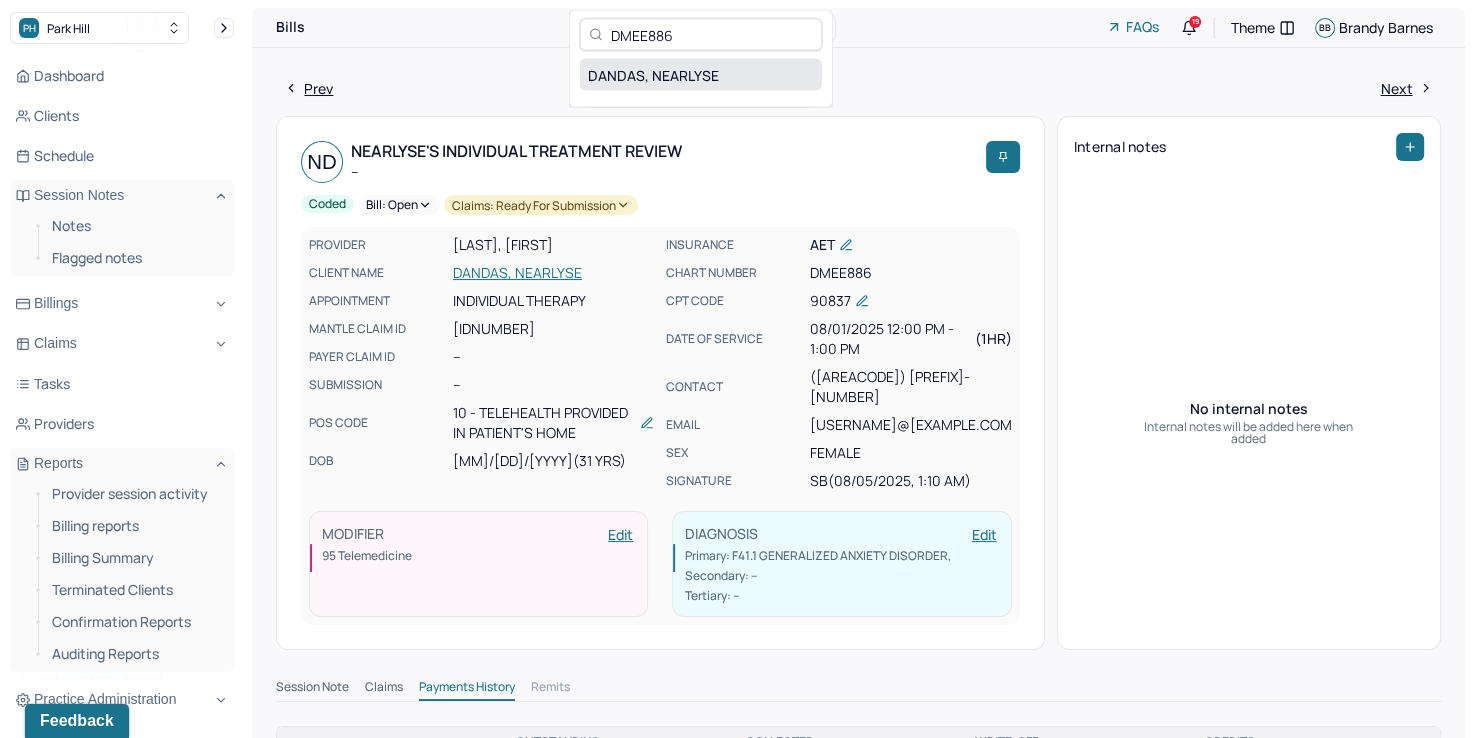 type on "DMEE886" 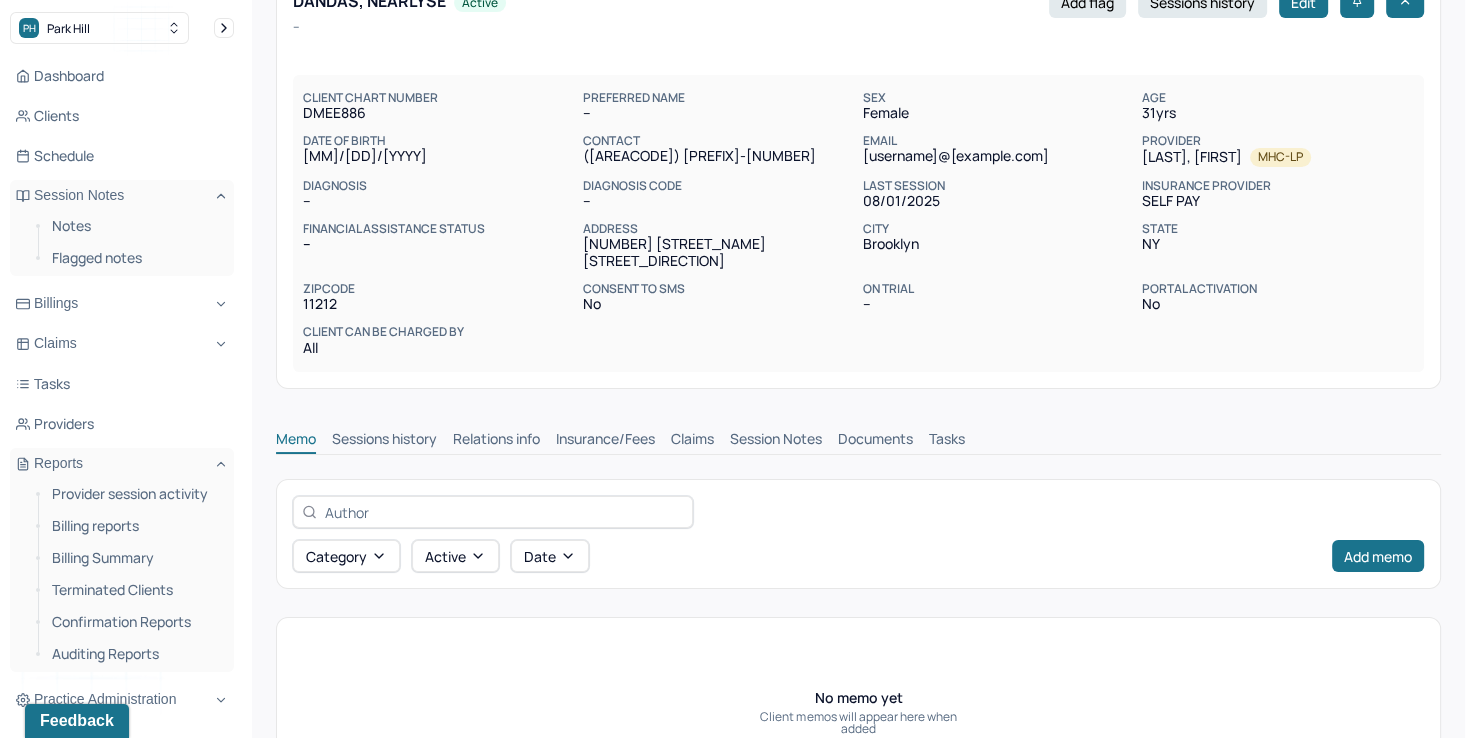 scroll, scrollTop: 0, scrollLeft: 0, axis: both 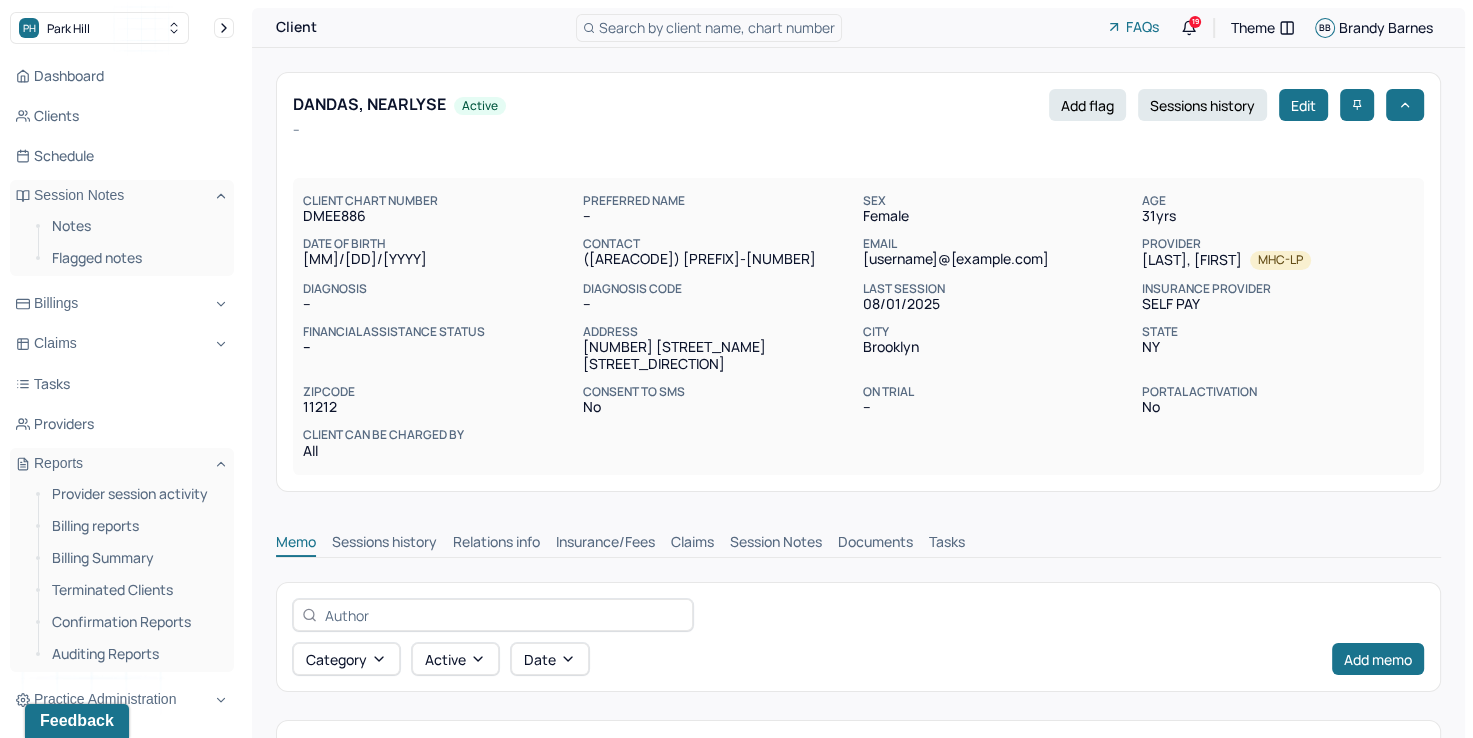 click on "Insurance/Fees" at bounding box center (605, 544) 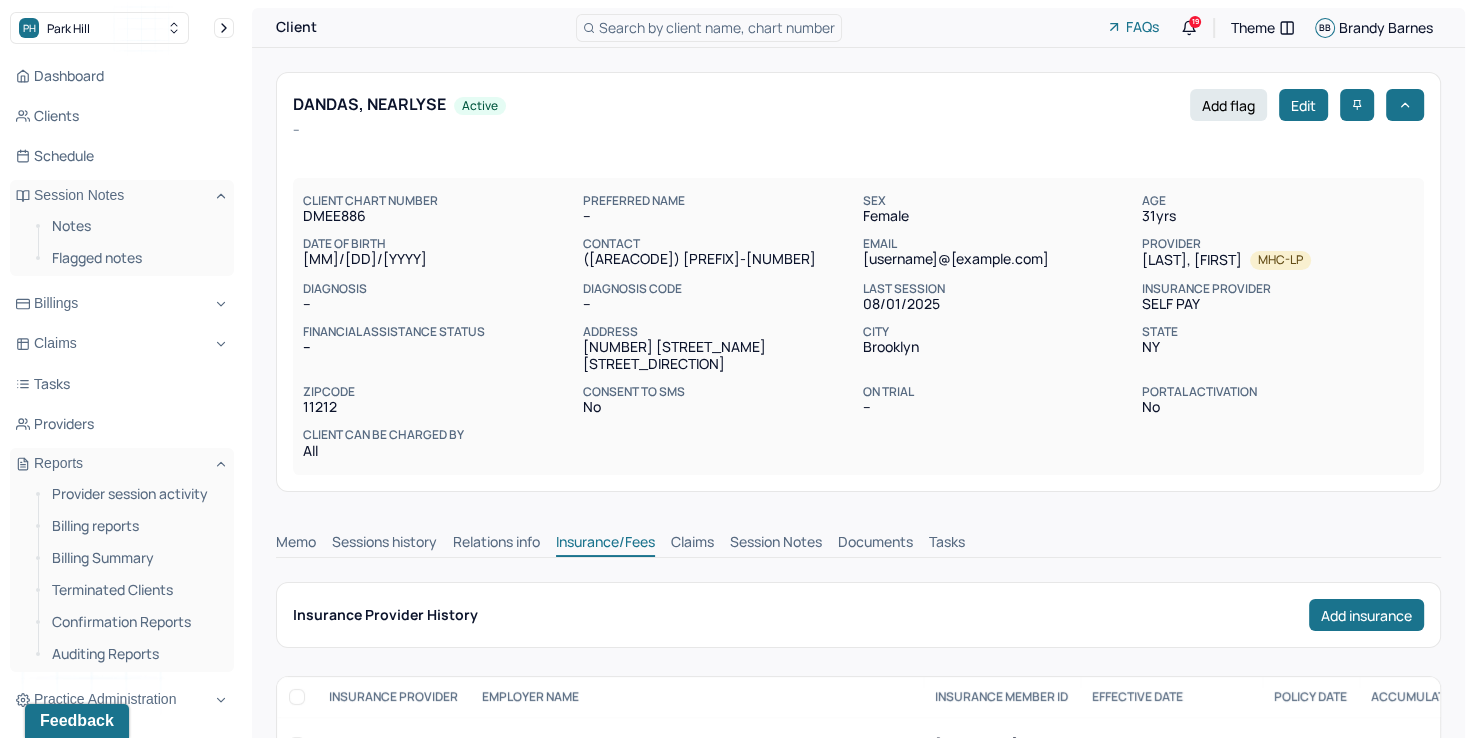 scroll, scrollTop: 0, scrollLeft: 0, axis: both 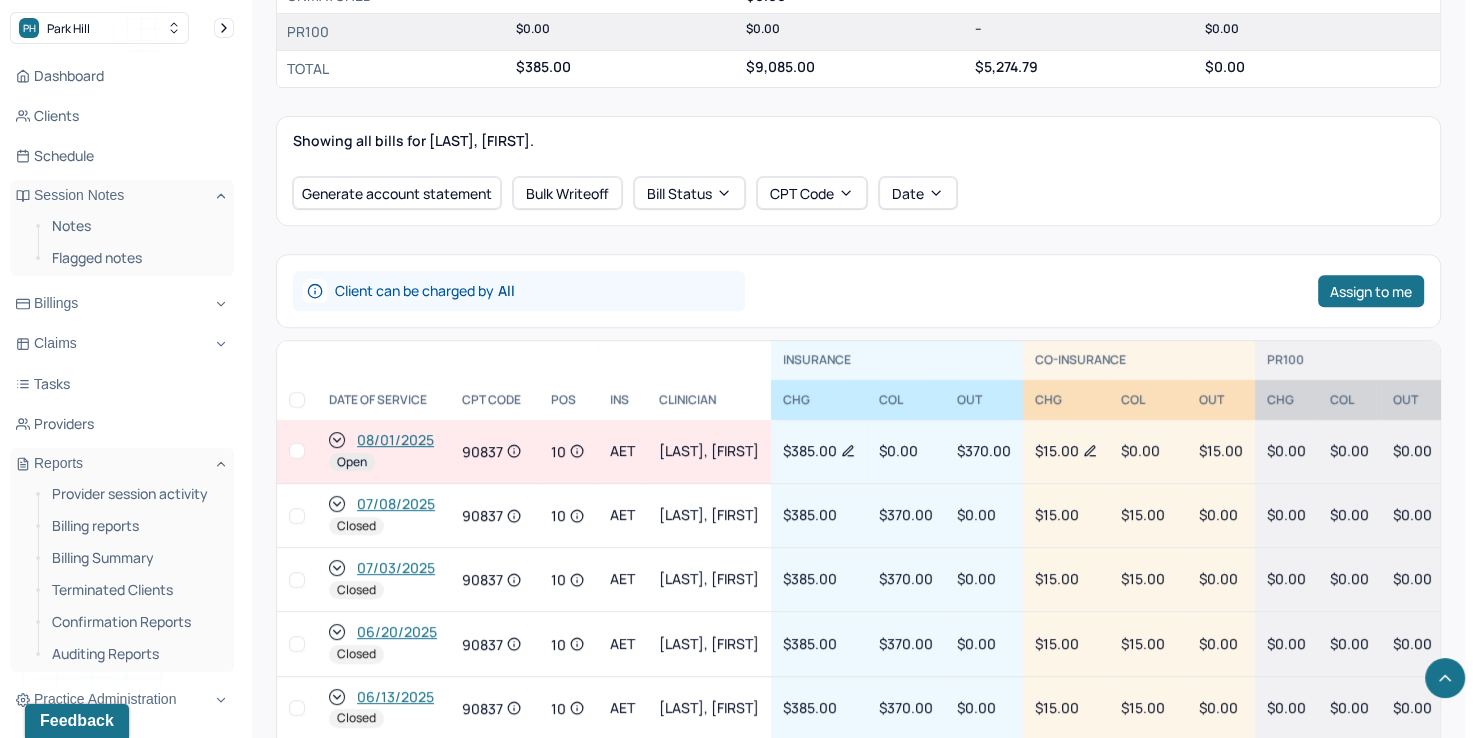 click at bounding box center (297, 451) 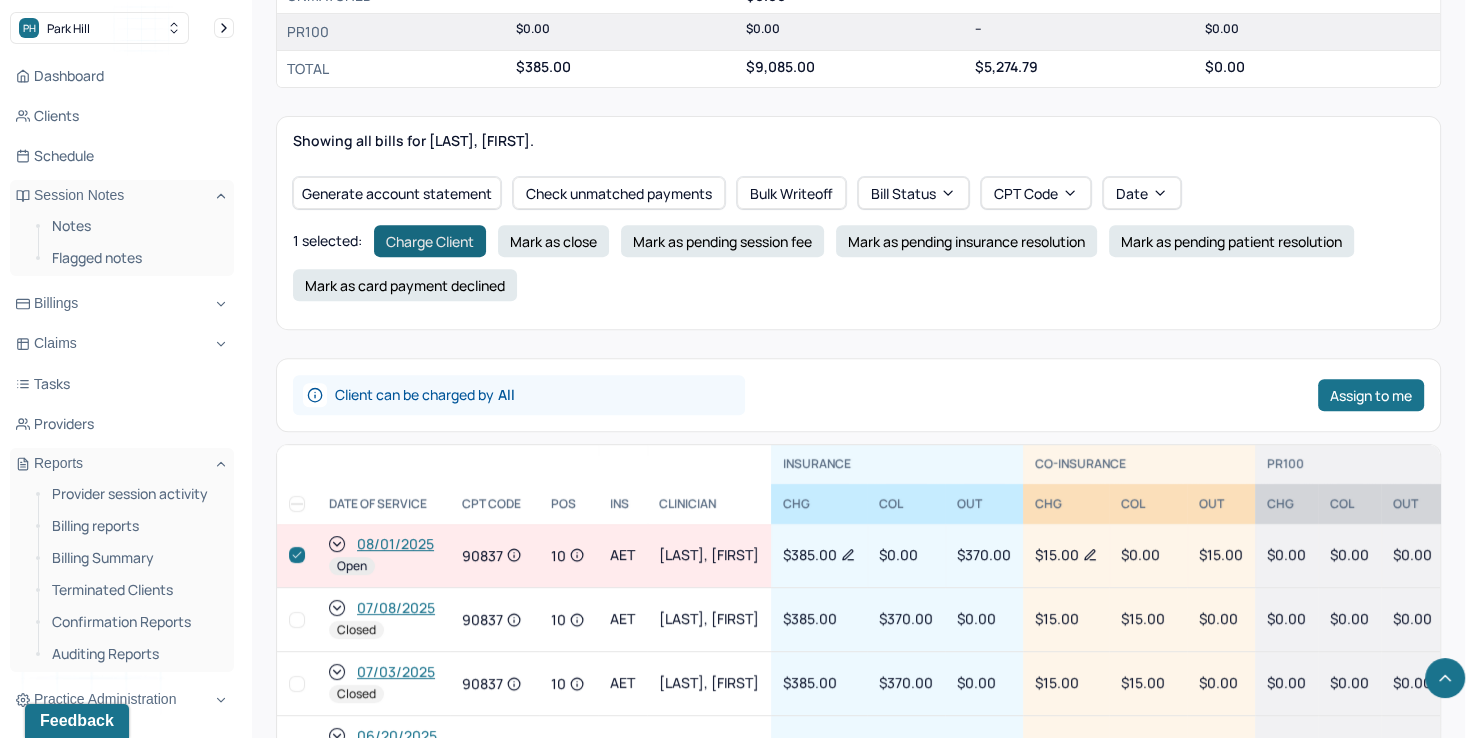click on "Charge Client" at bounding box center (430, 241) 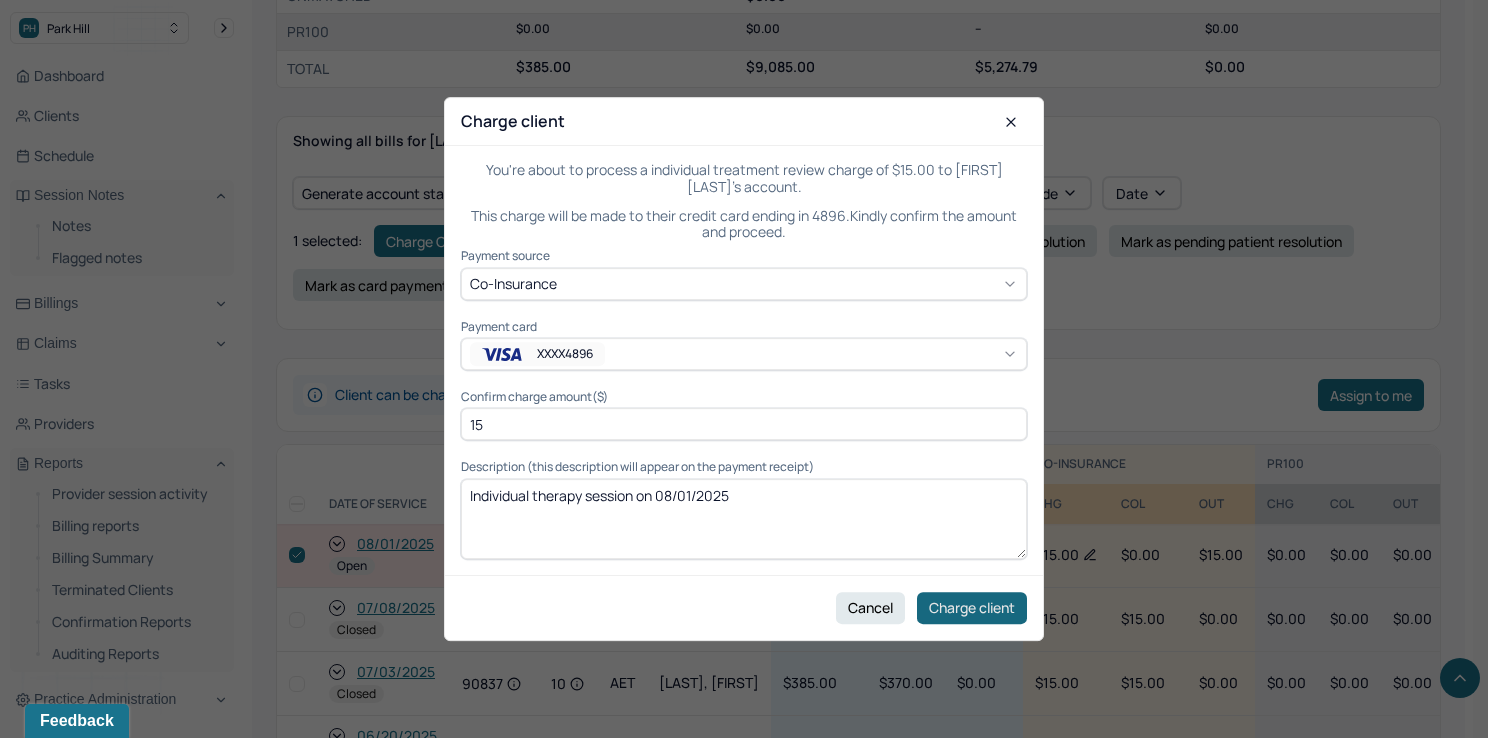 click on "Charge client" at bounding box center (972, 608) 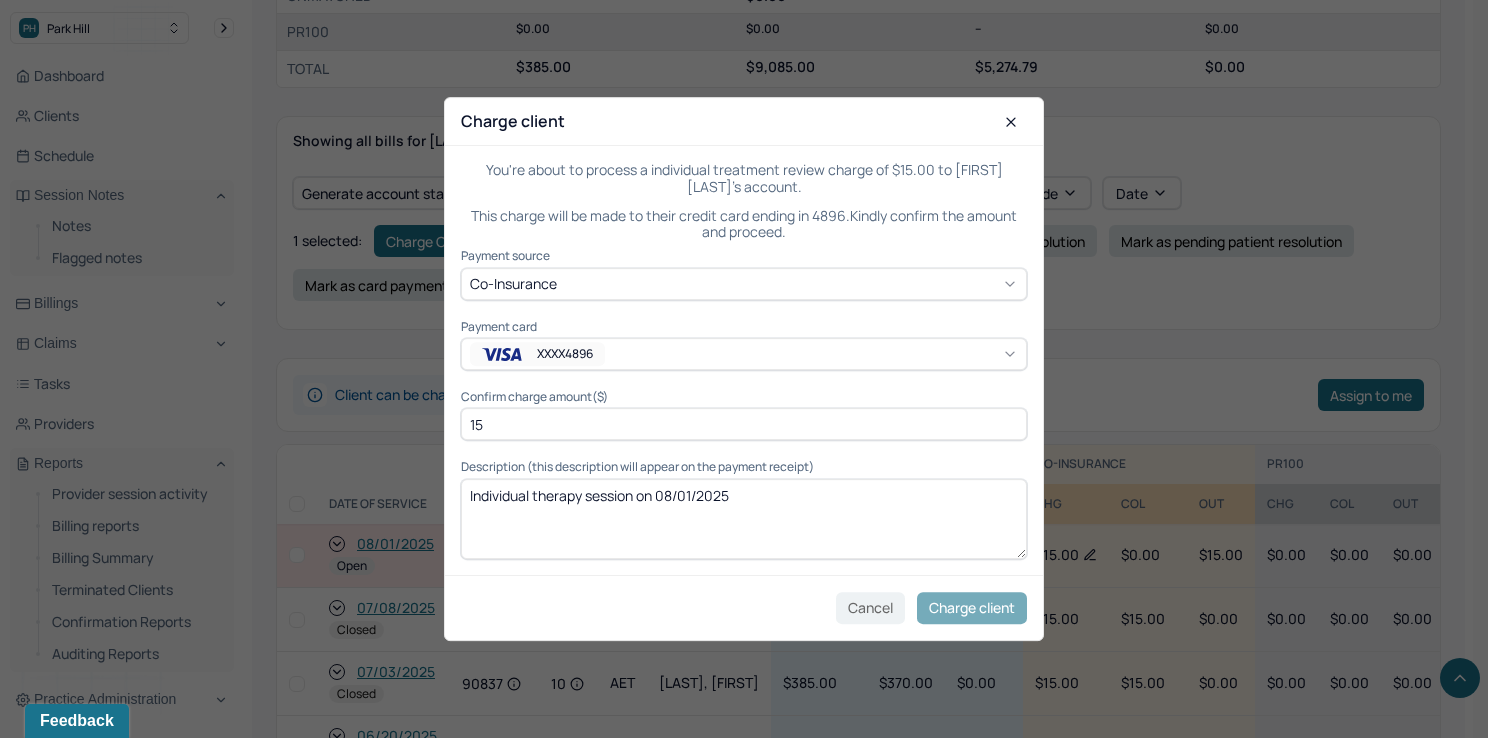 checkbox on "false" 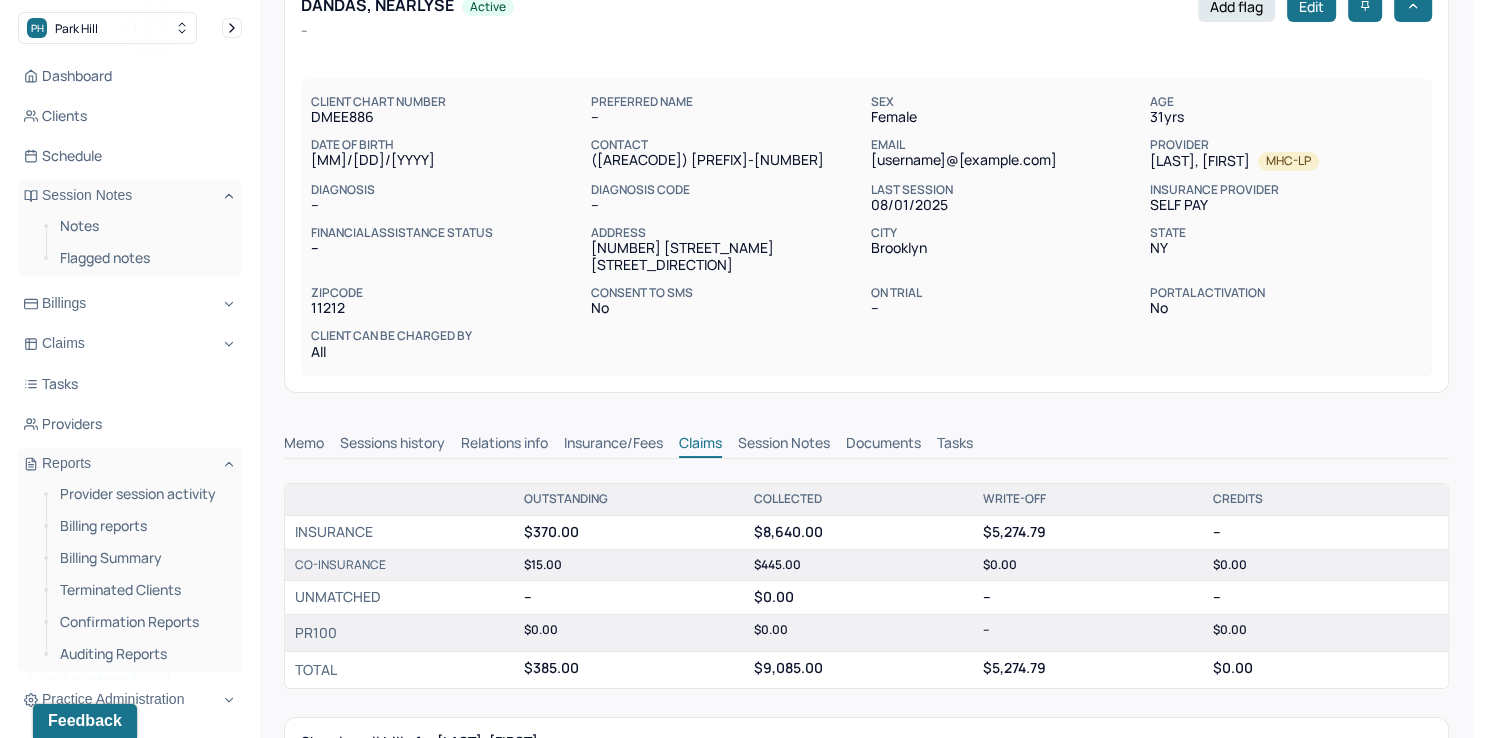 scroll, scrollTop: 0, scrollLeft: 0, axis: both 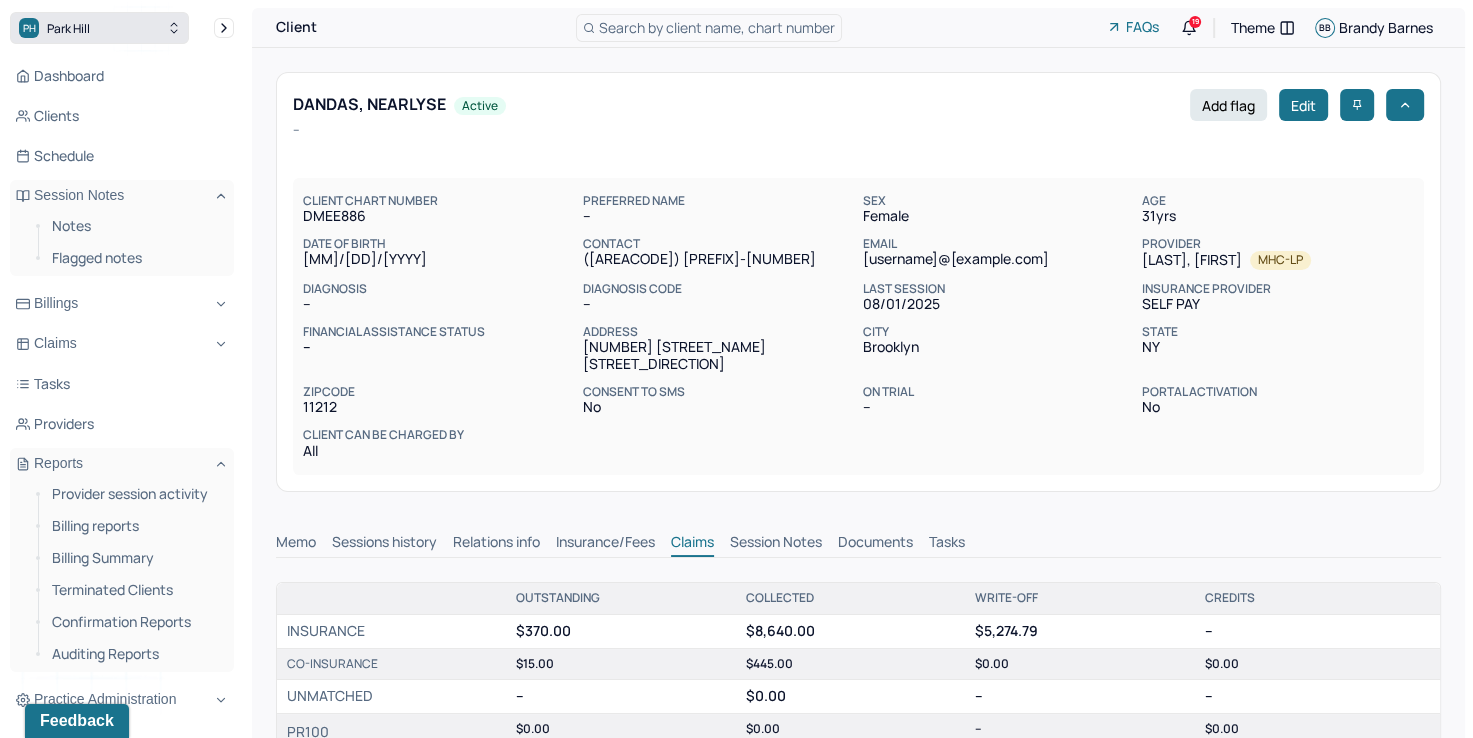 click 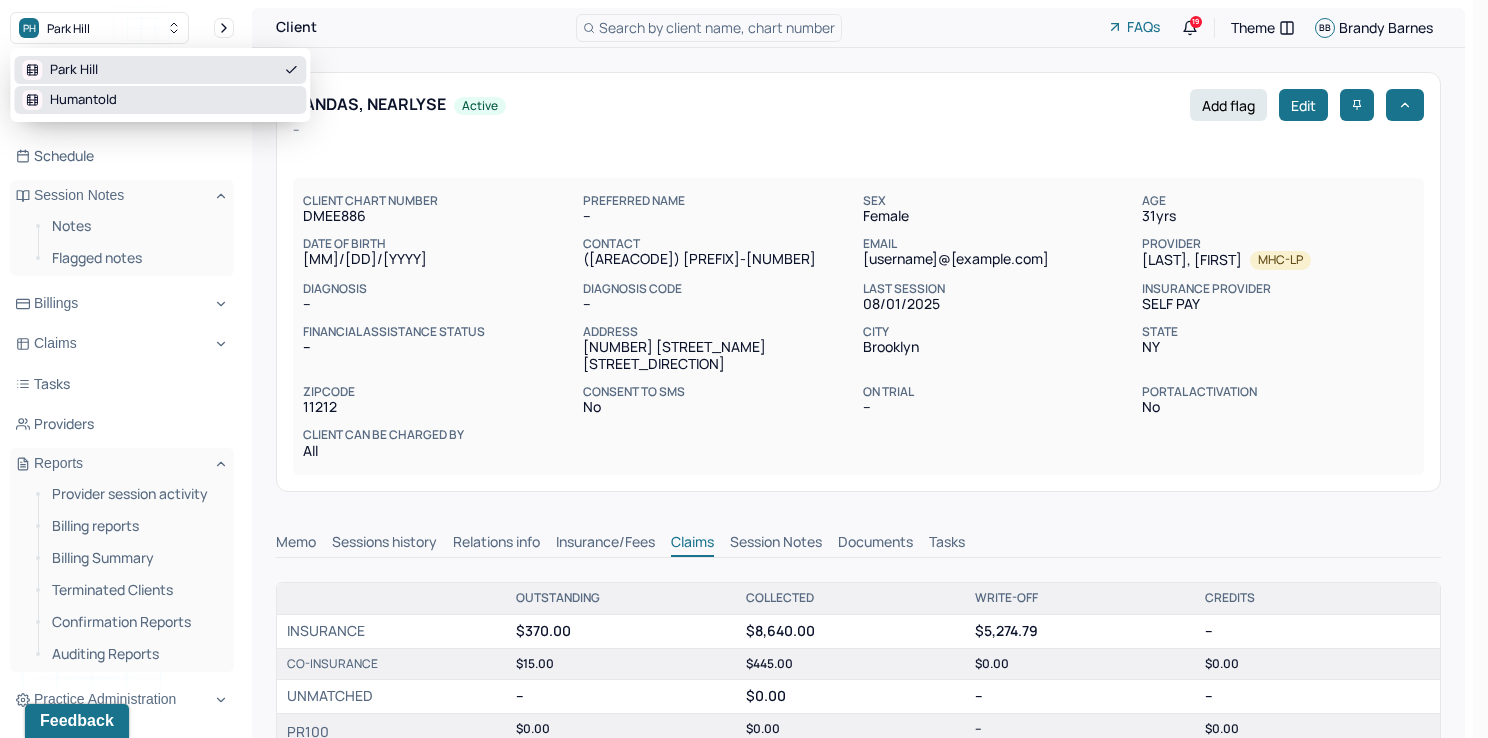 click on "Humantold" at bounding box center (160, 100) 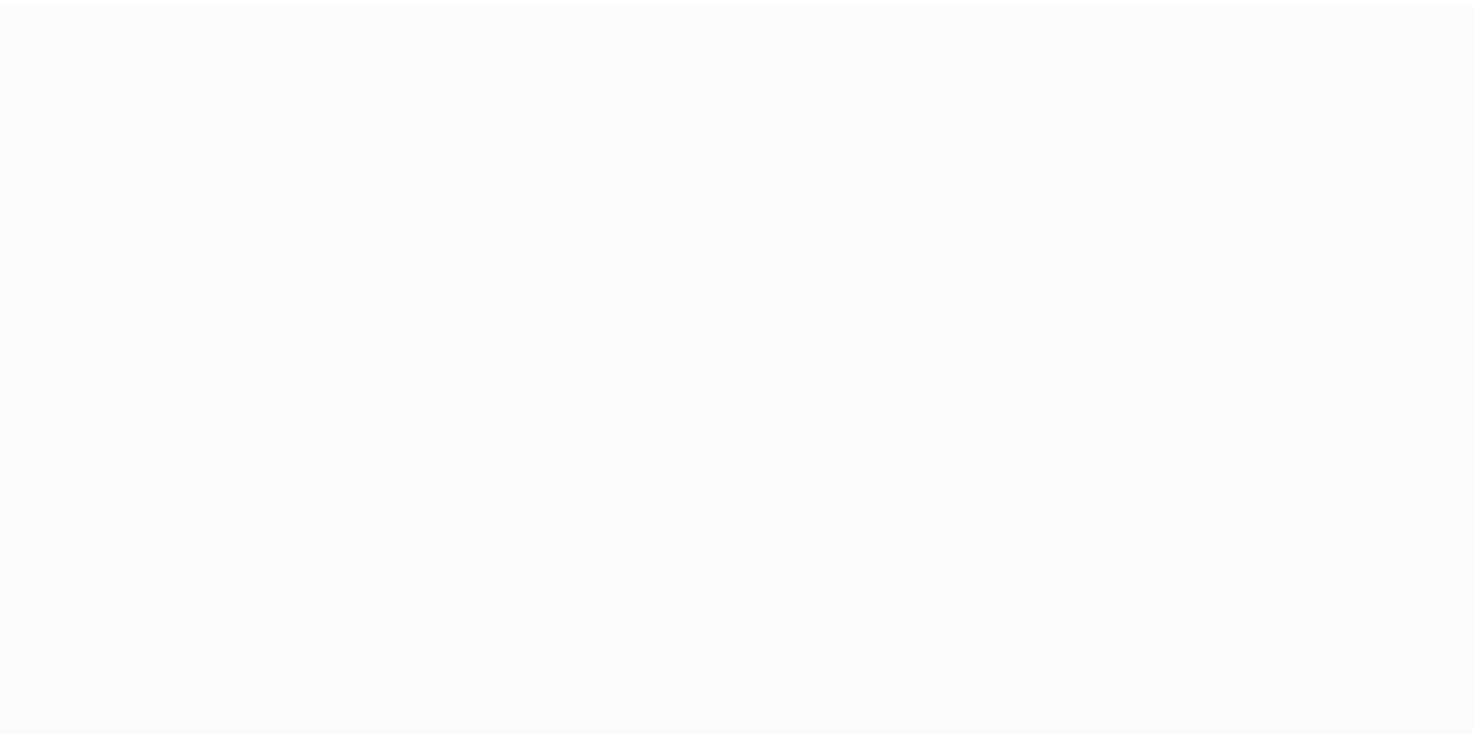 scroll, scrollTop: 0, scrollLeft: 0, axis: both 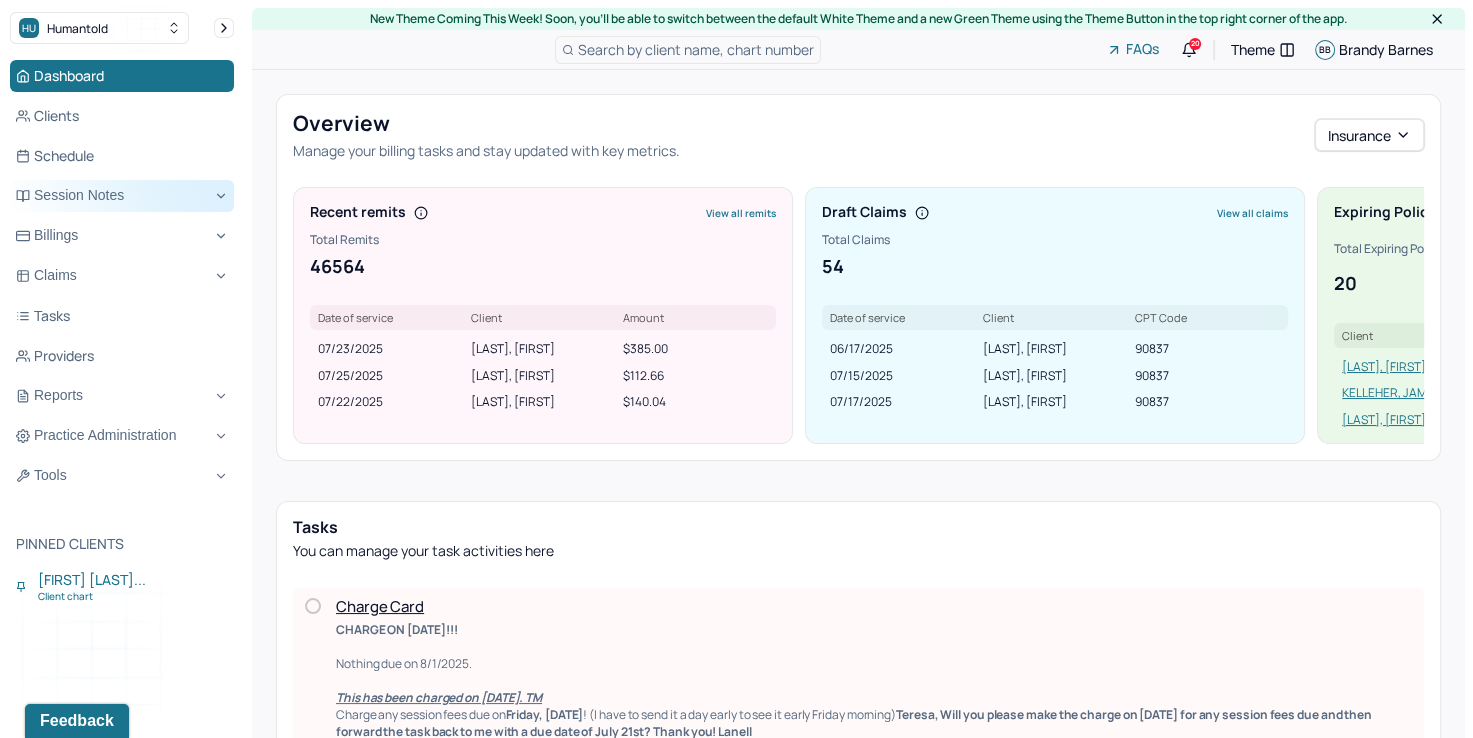 click on "Session Notes" at bounding box center [122, 196] 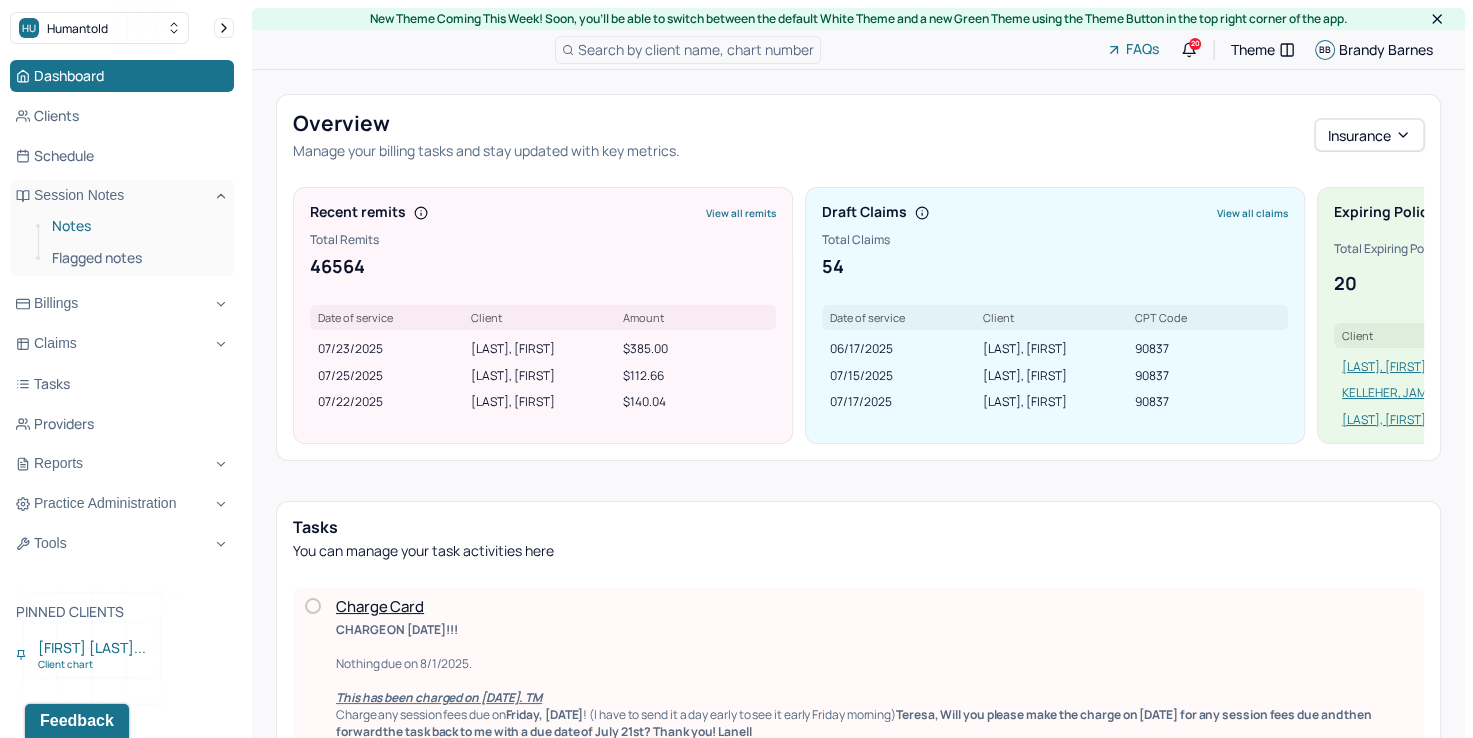 click on "Notes" at bounding box center [135, 226] 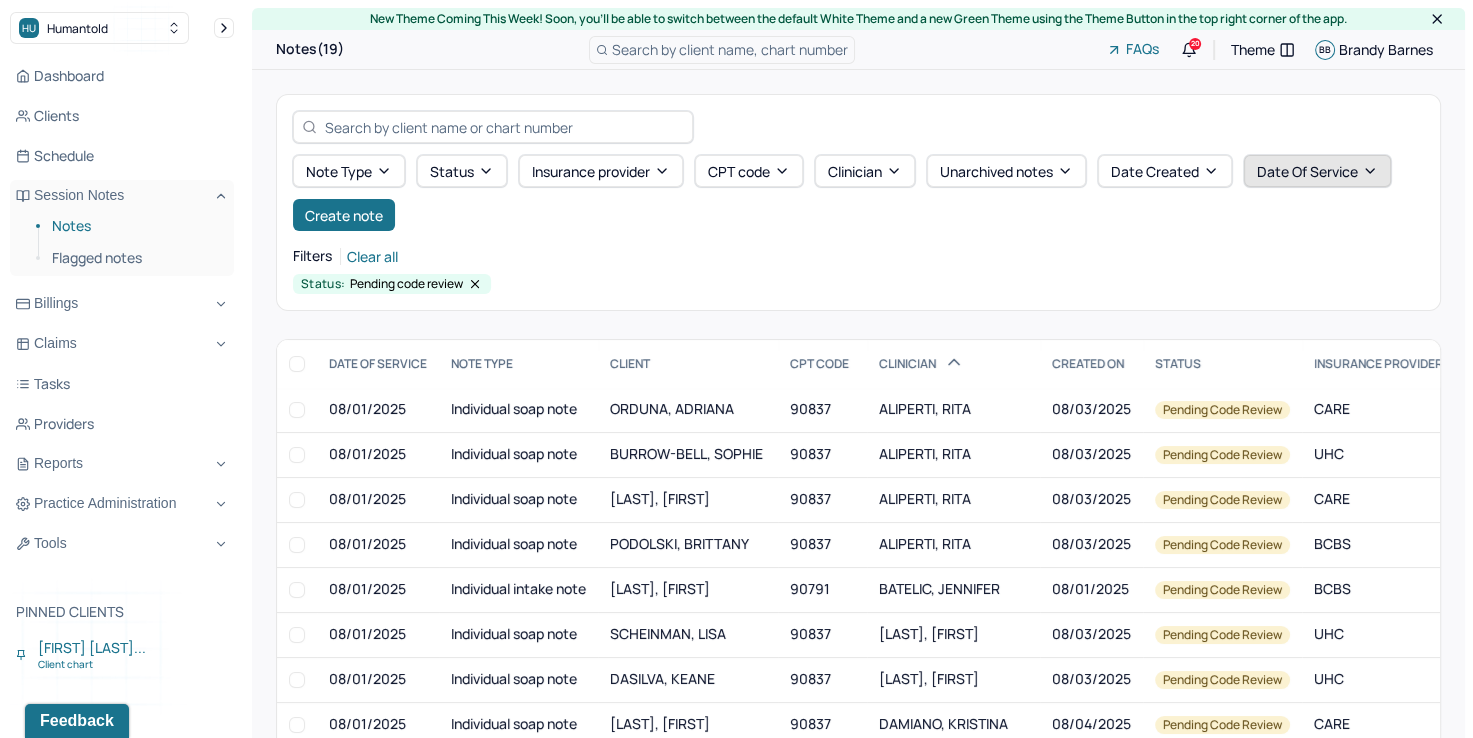 click on "Date Of Service" at bounding box center [1317, 171] 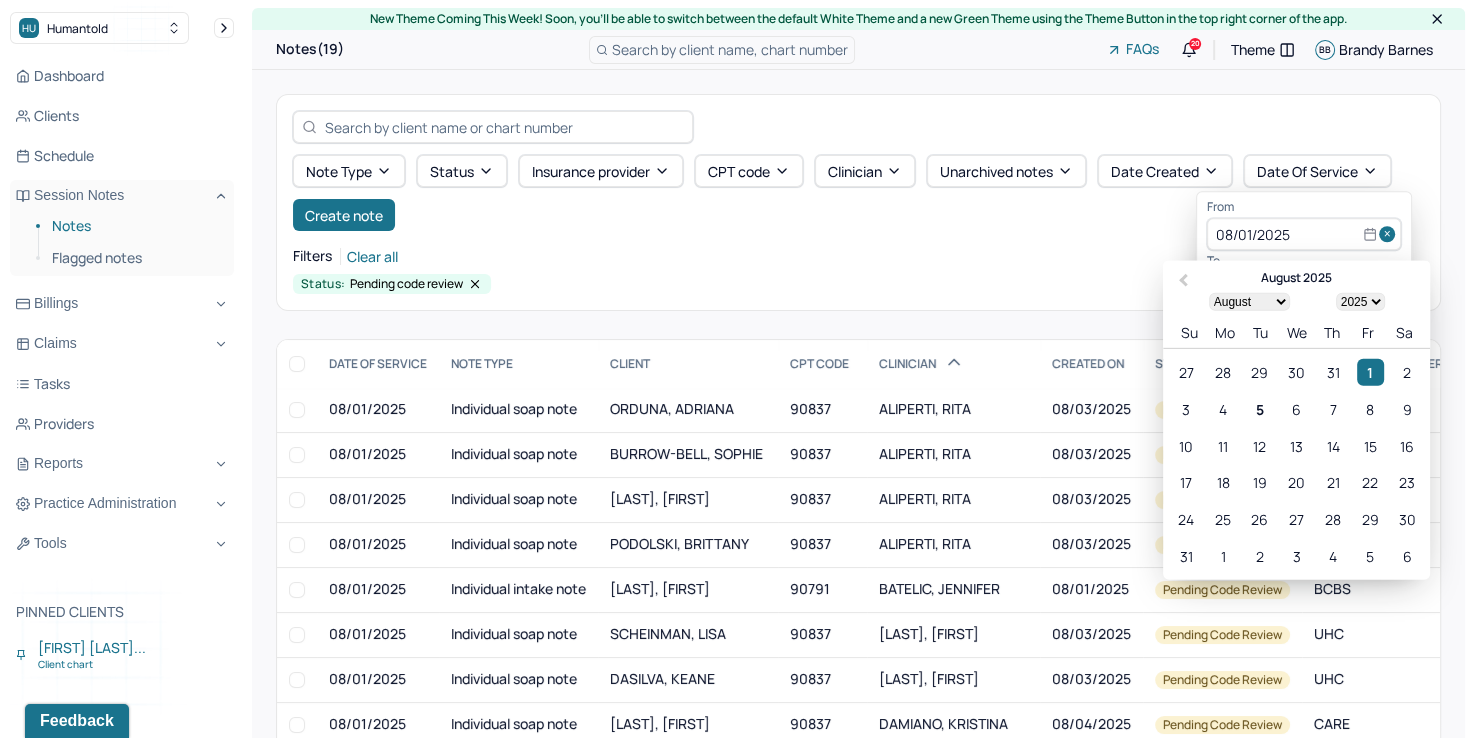 click at bounding box center (1390, 235) 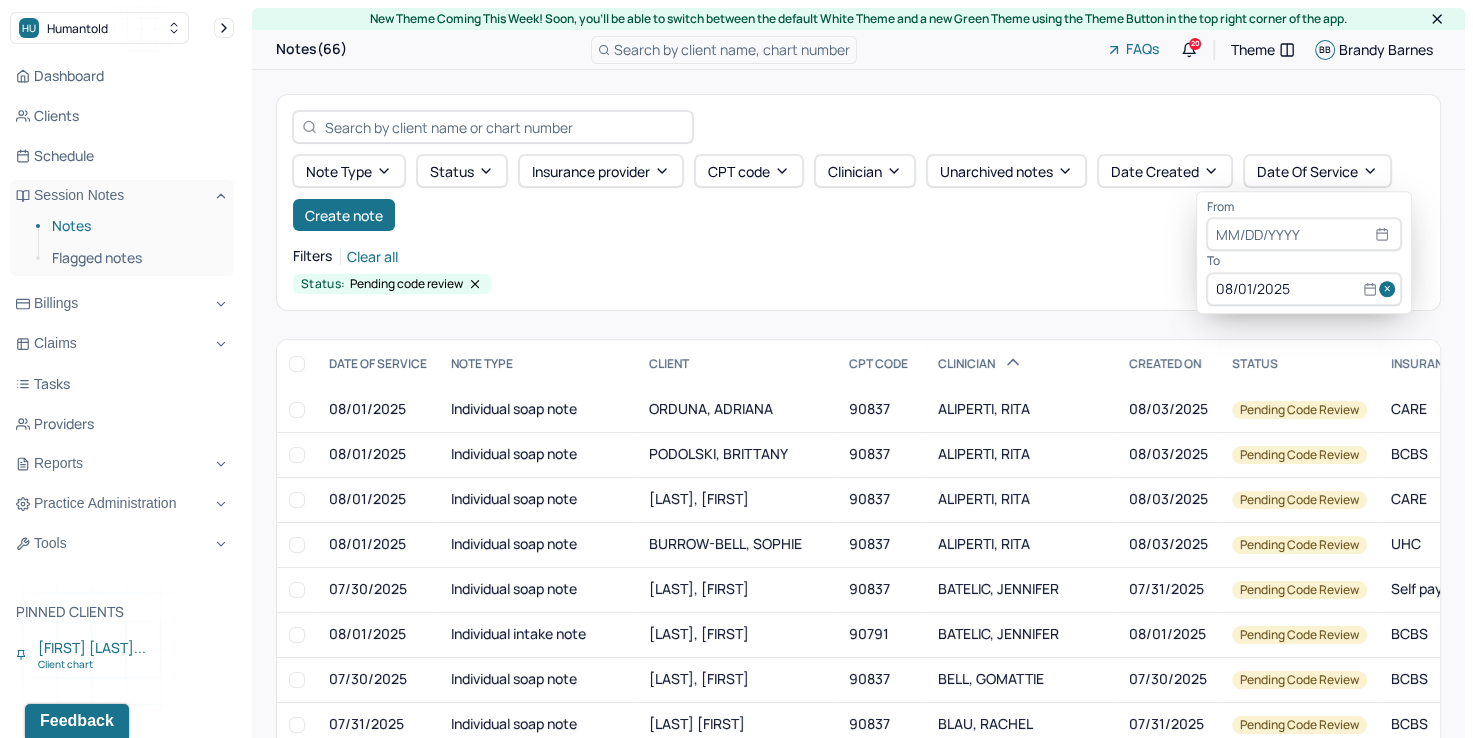 click at bounding box center (1390, 289) 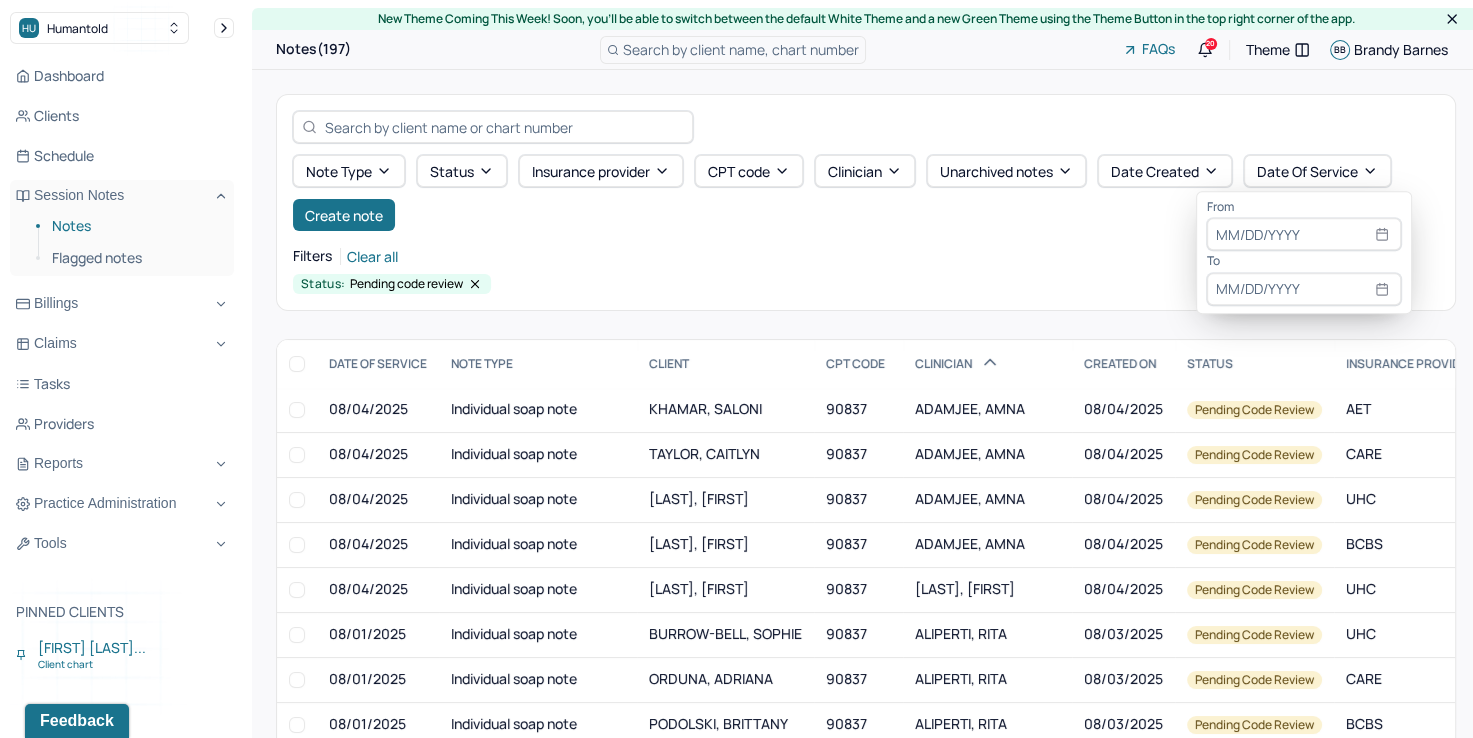 select on "7" 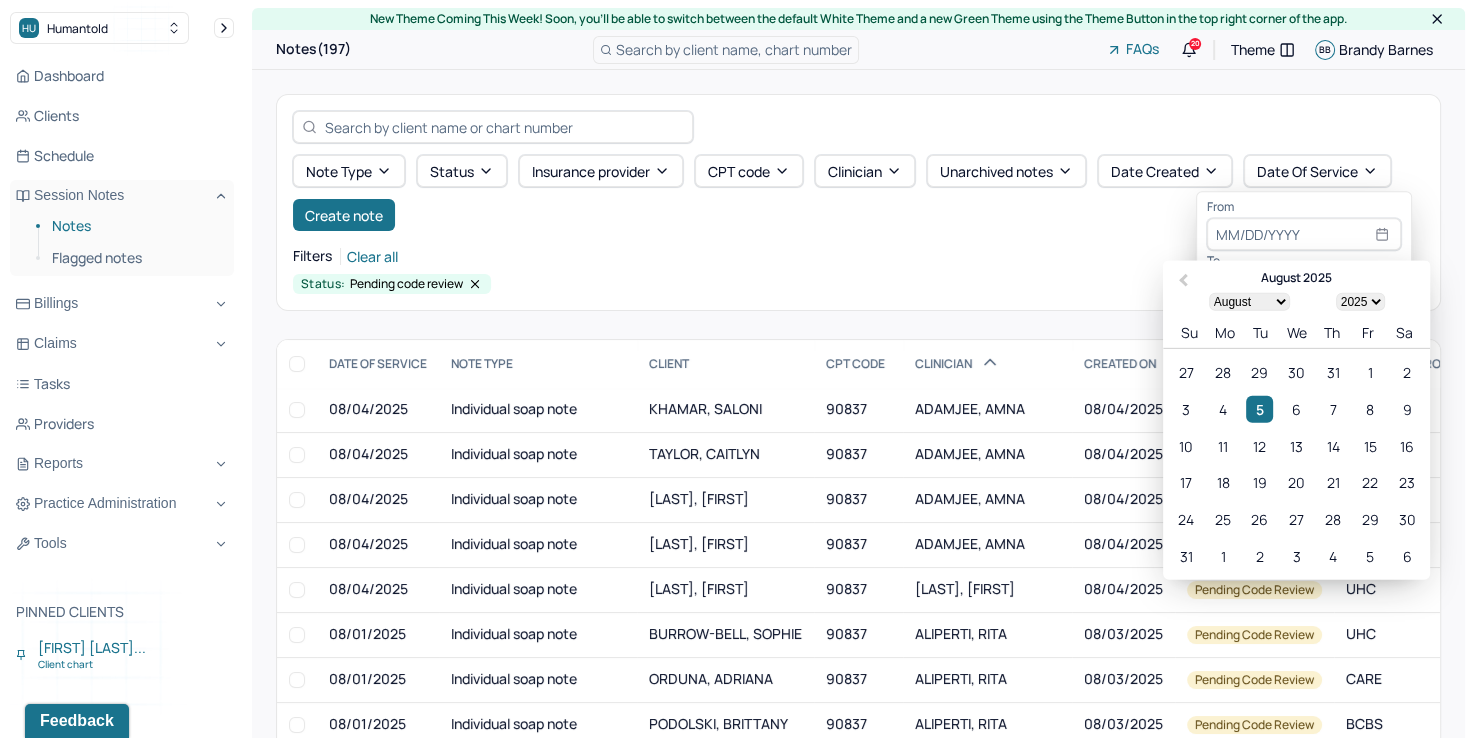 click at bounding box center [1304, 235] 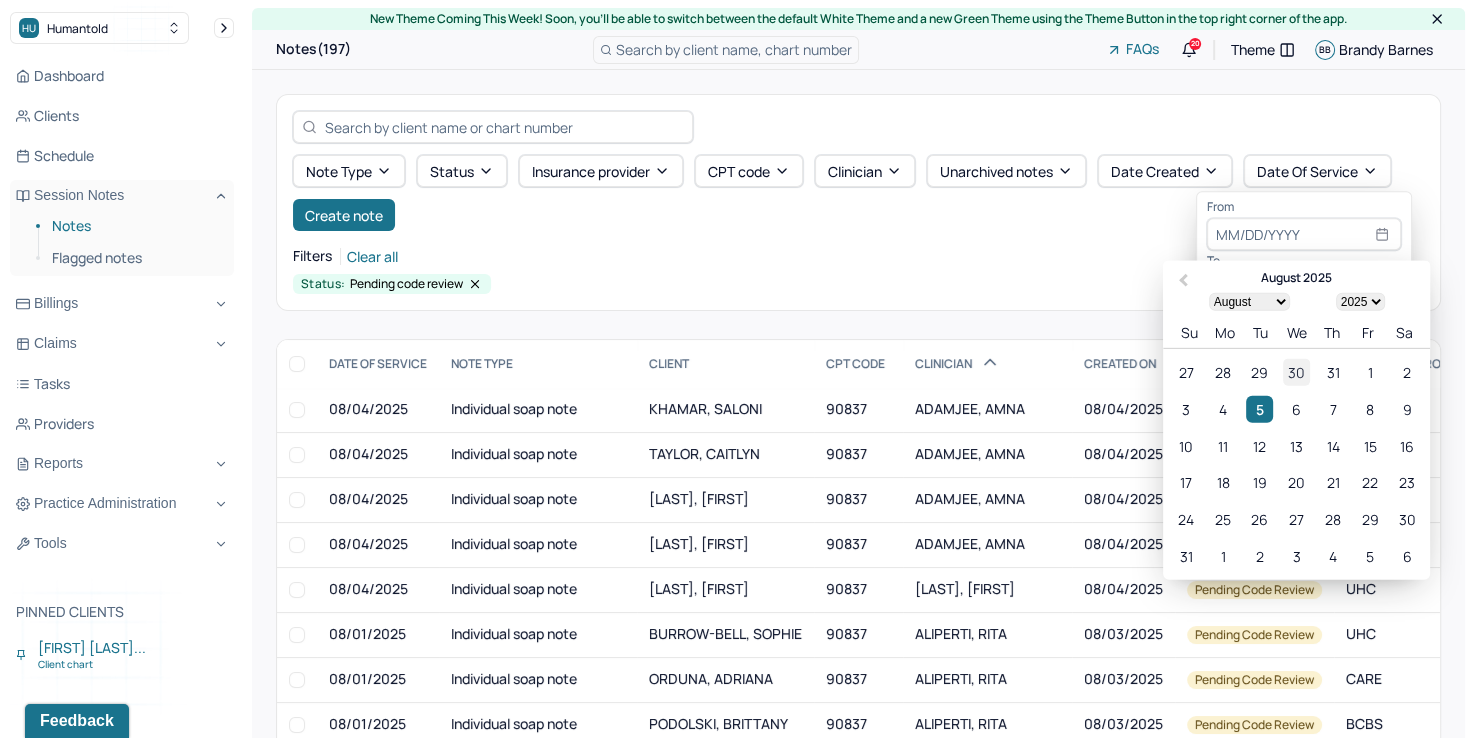 click on "30" at bounding box center [1296, 372] 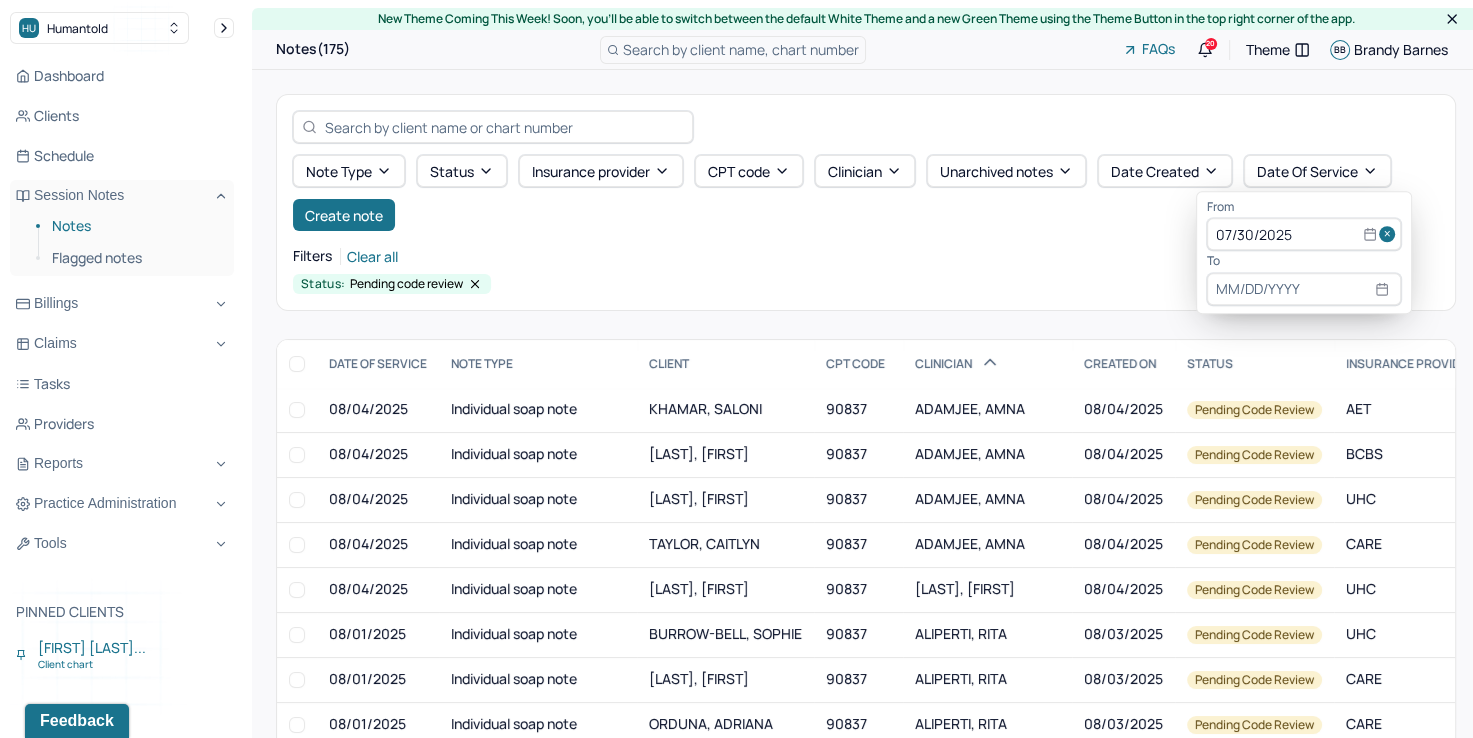 click at bounding box center (1304, 289) 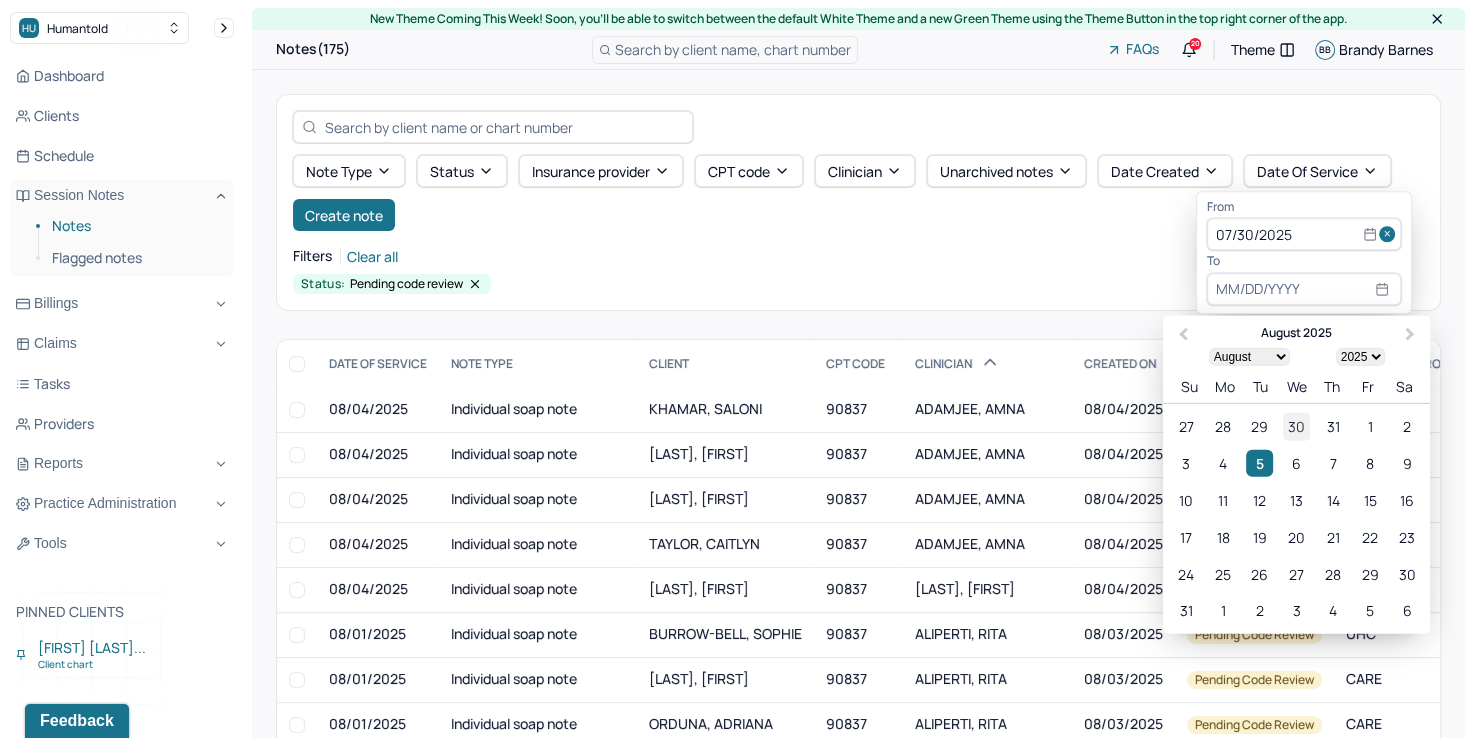 click on "30" at bounding box center [1296, 426] 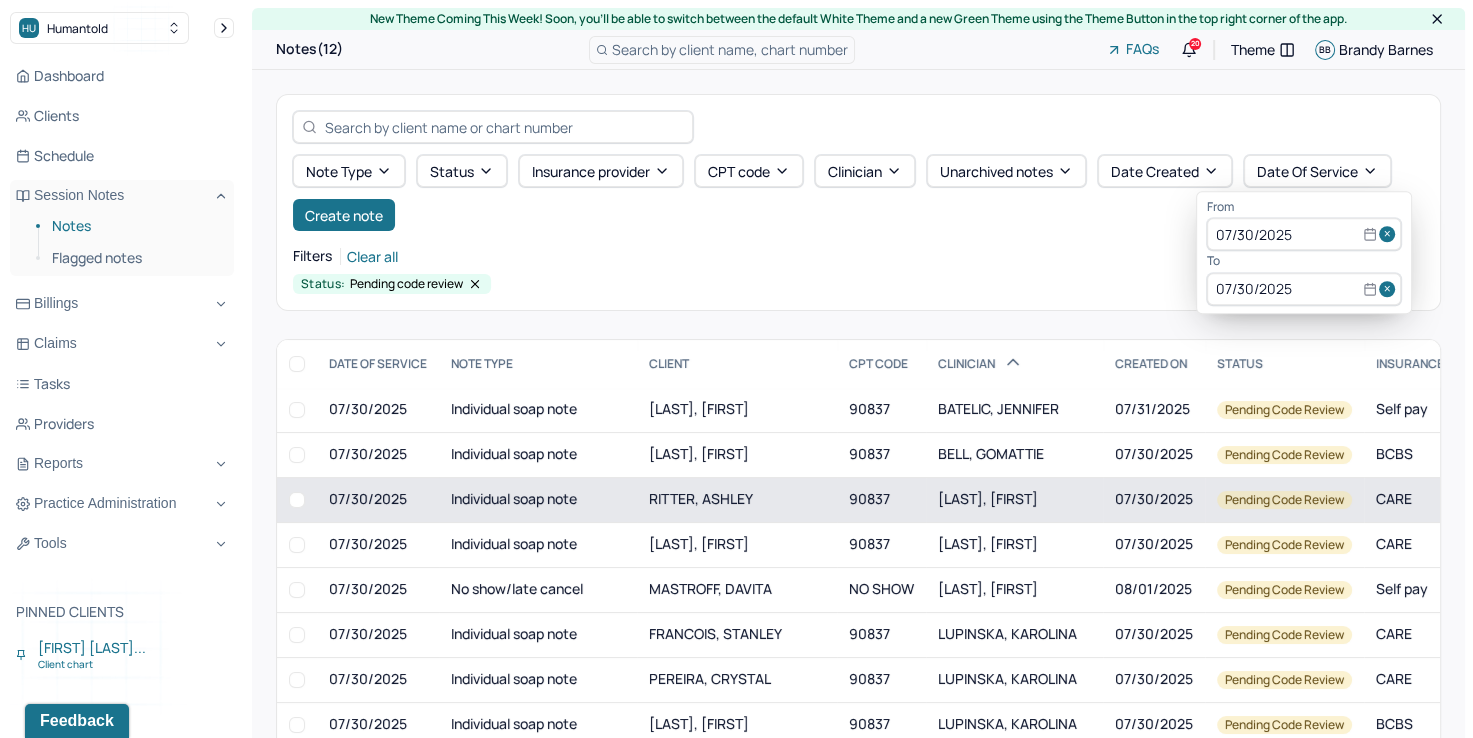 scroll, scrollTop: 11, scrollLeft: 0, axis: vertical 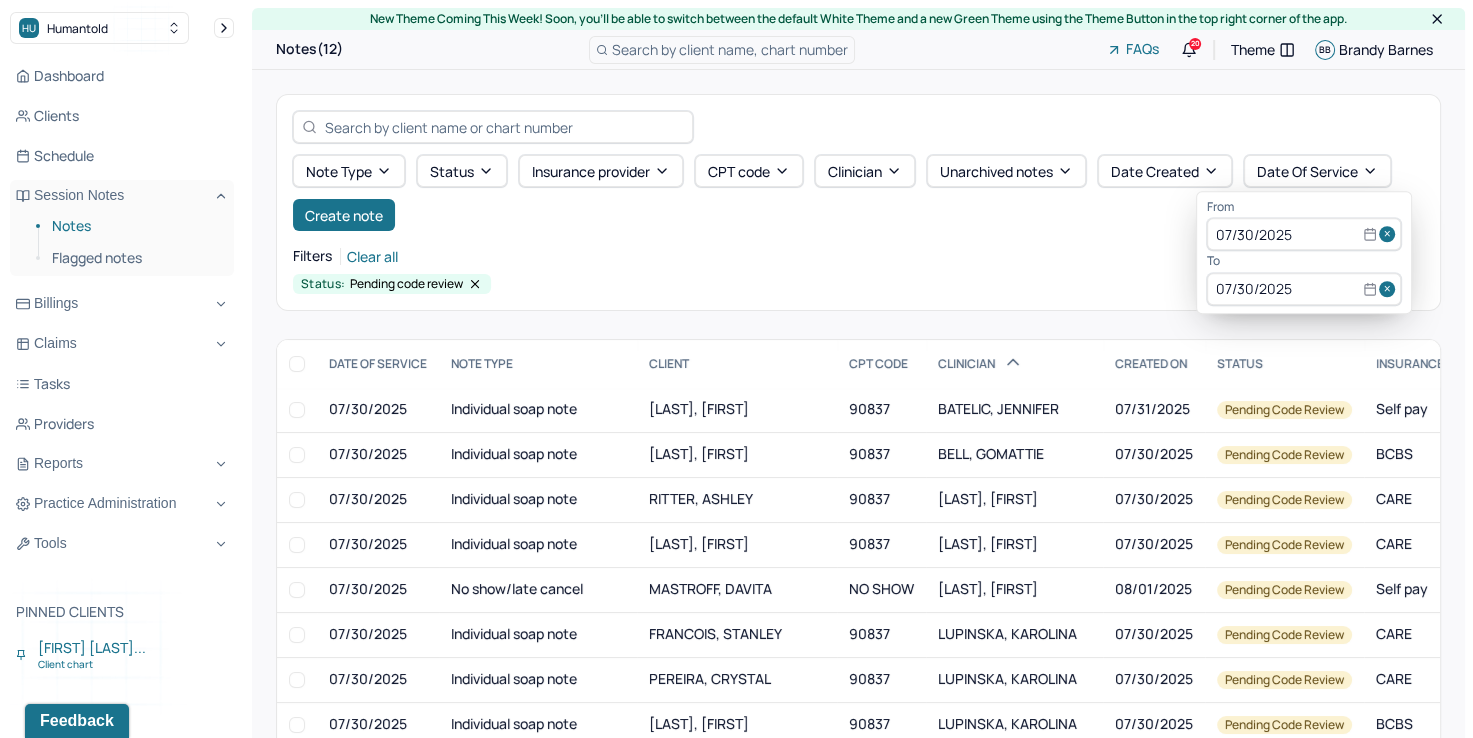 click at bounding box center [1390, 235] 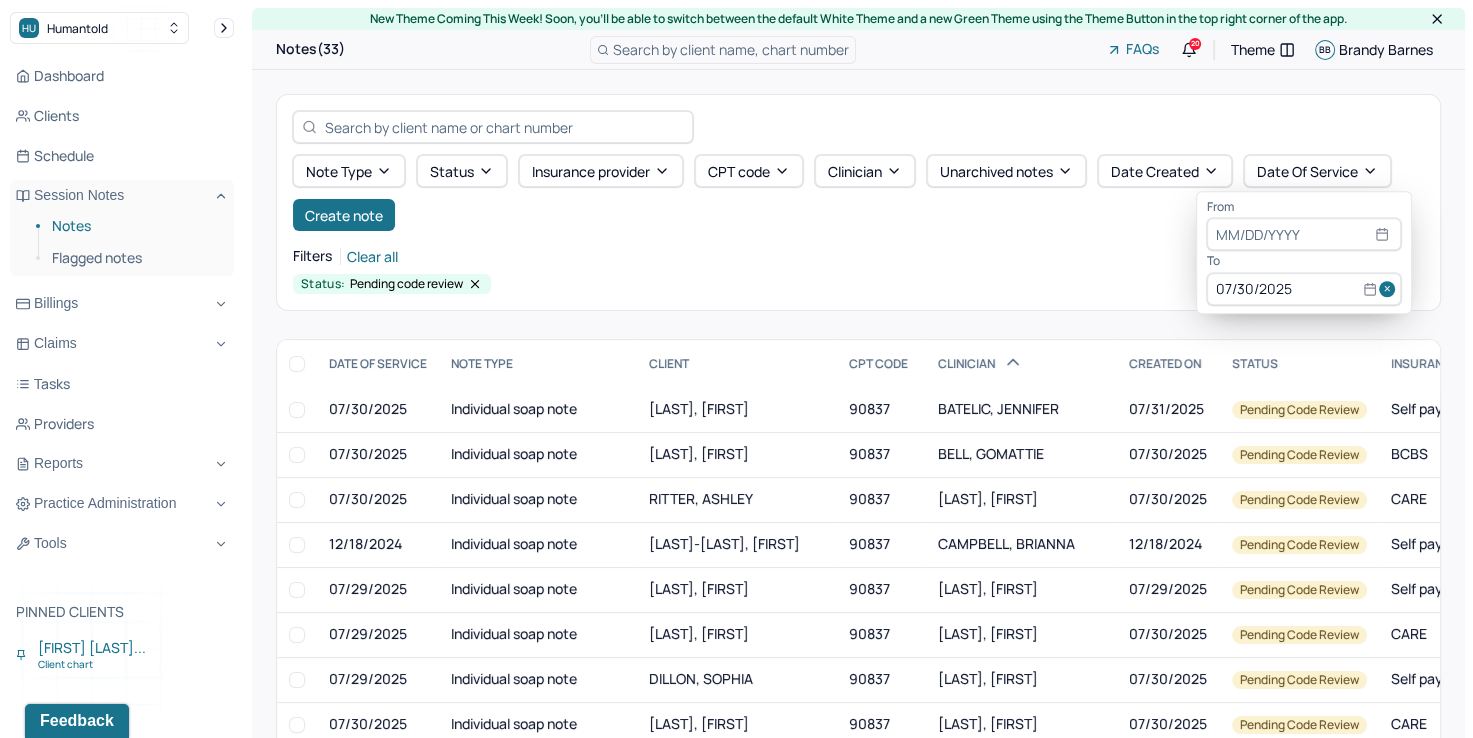 click at bounding box center [1390, 289] 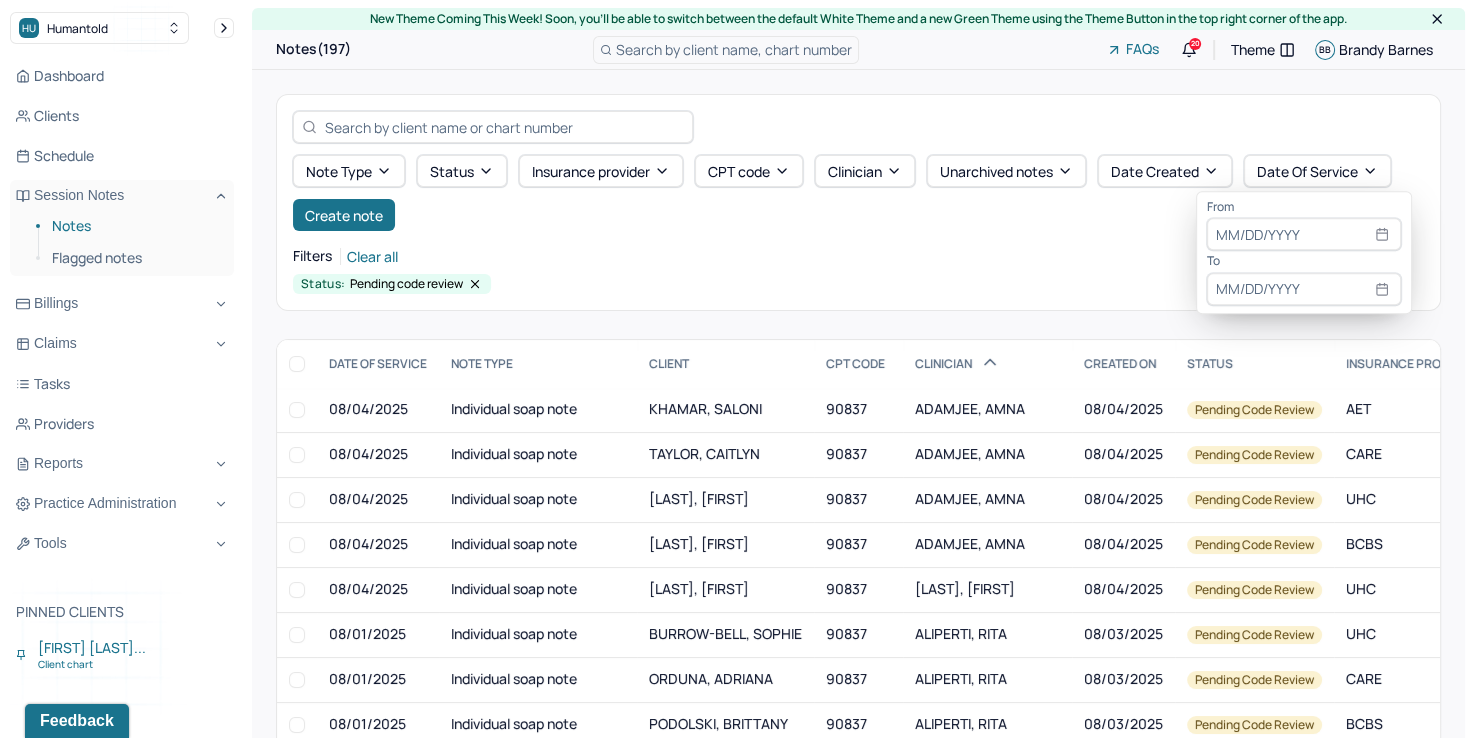 select on "7" 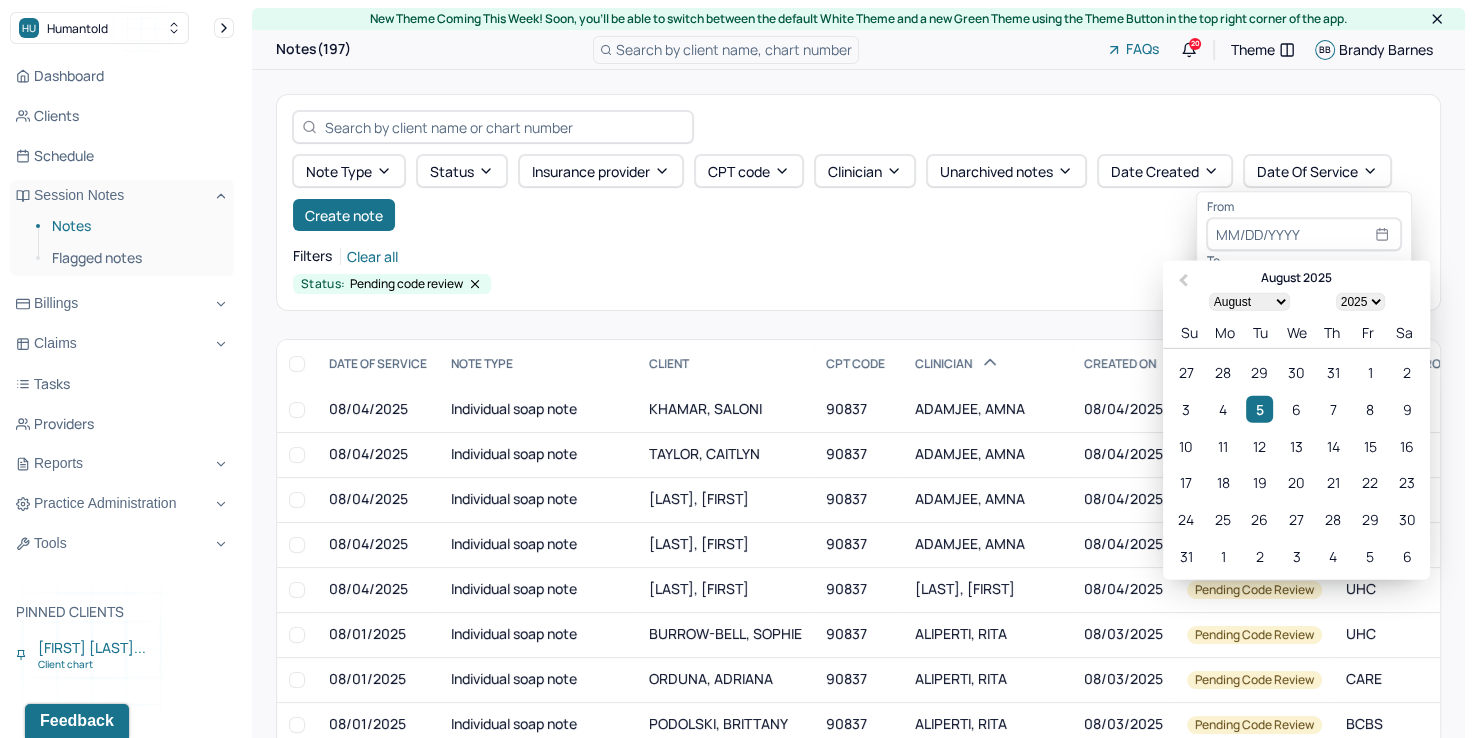 click at bounding box center (1304, 235) 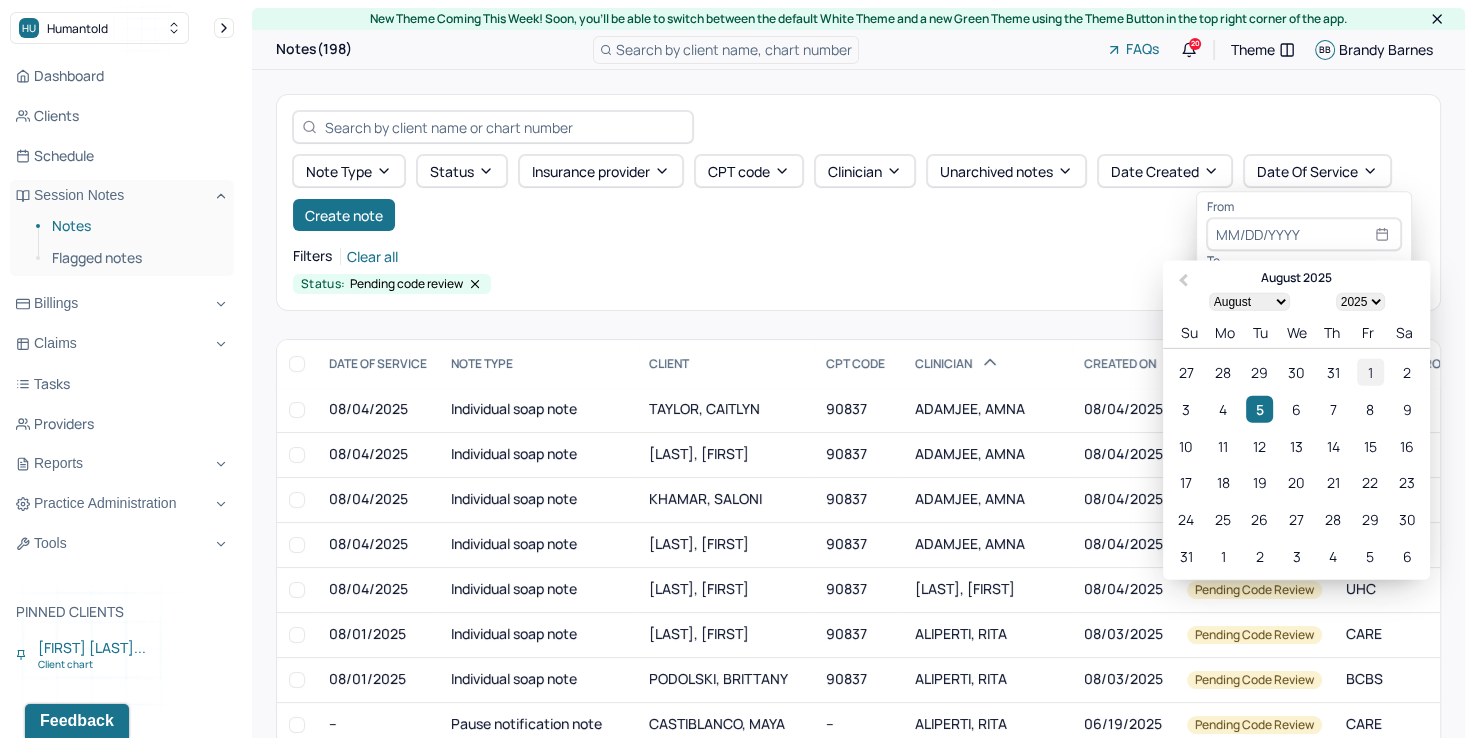 click on "1" at bounding box center (1370, 372) 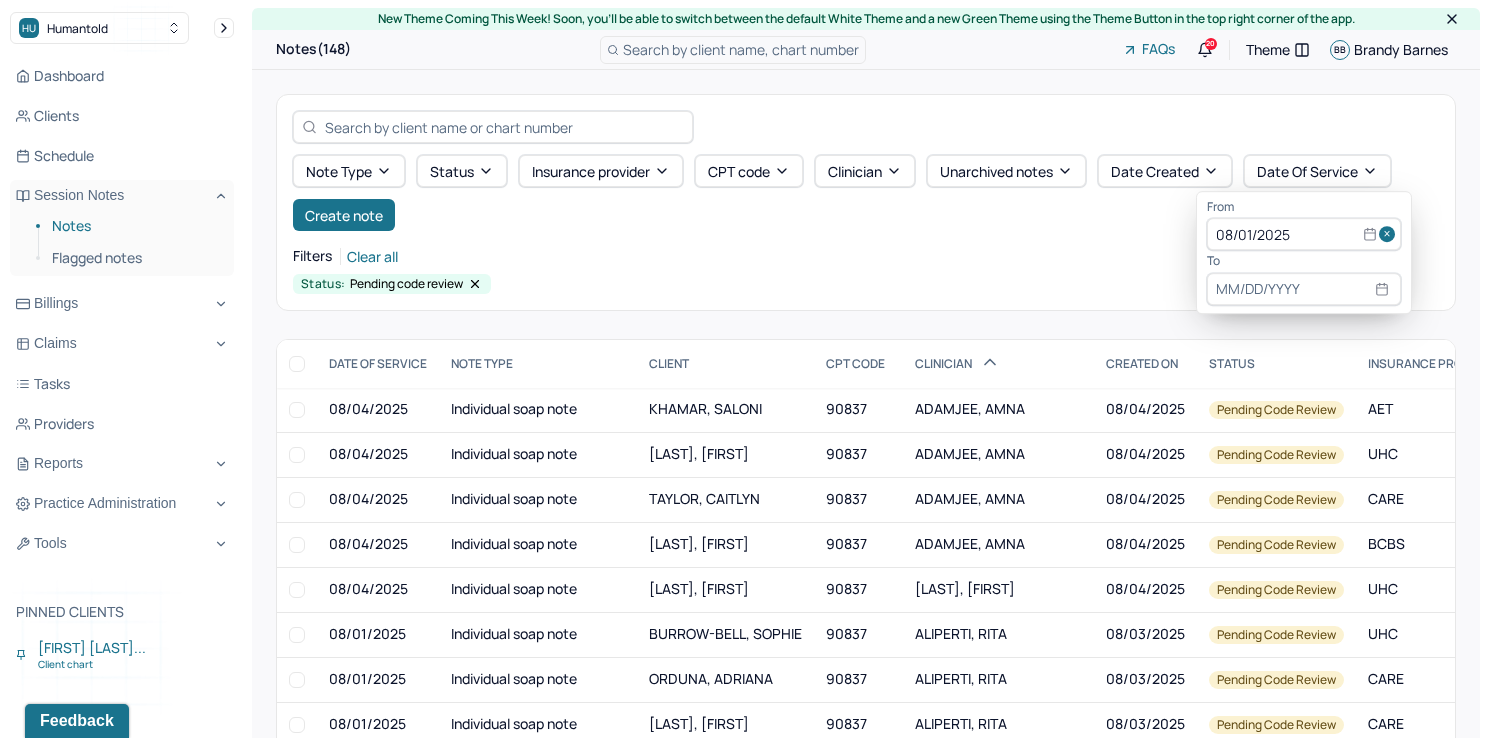select on "7" 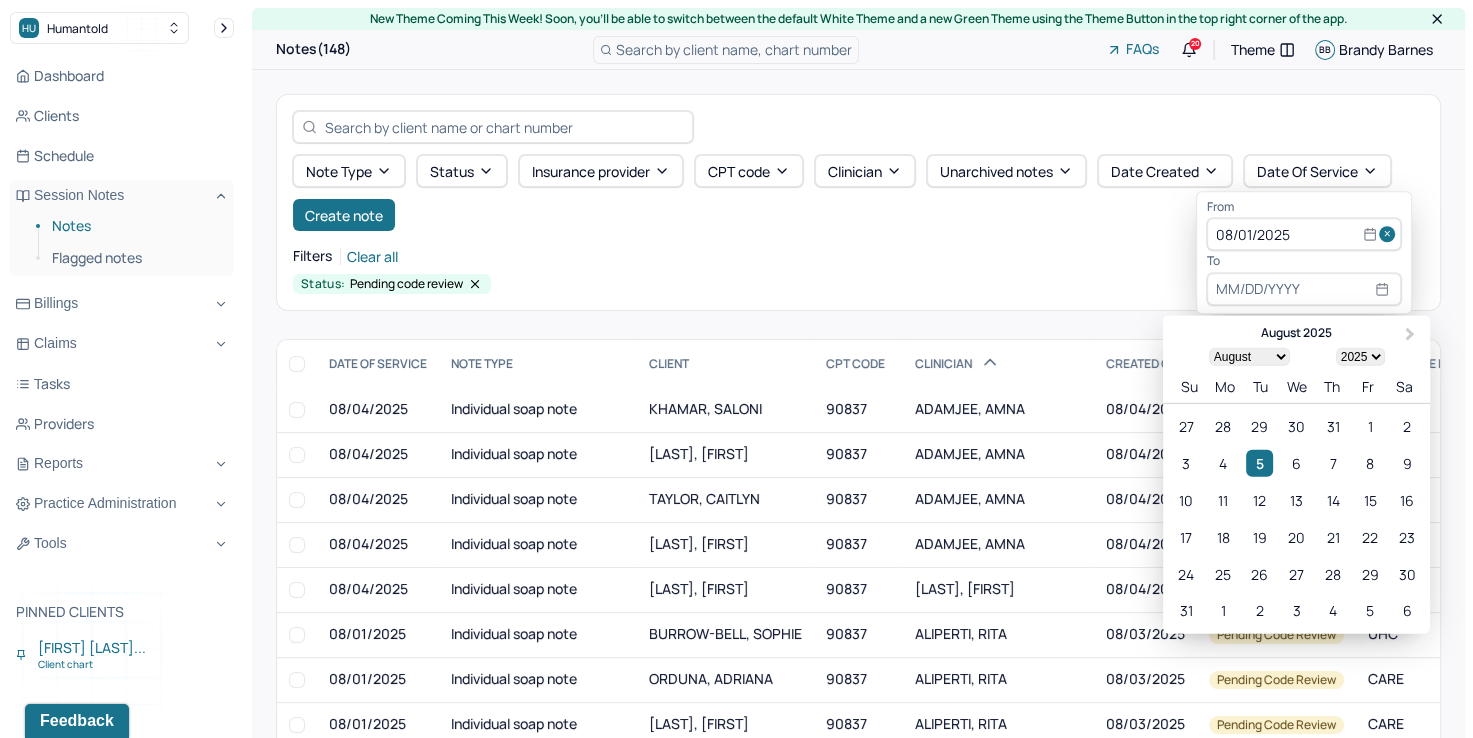 click at bounding box center [1304, 289] 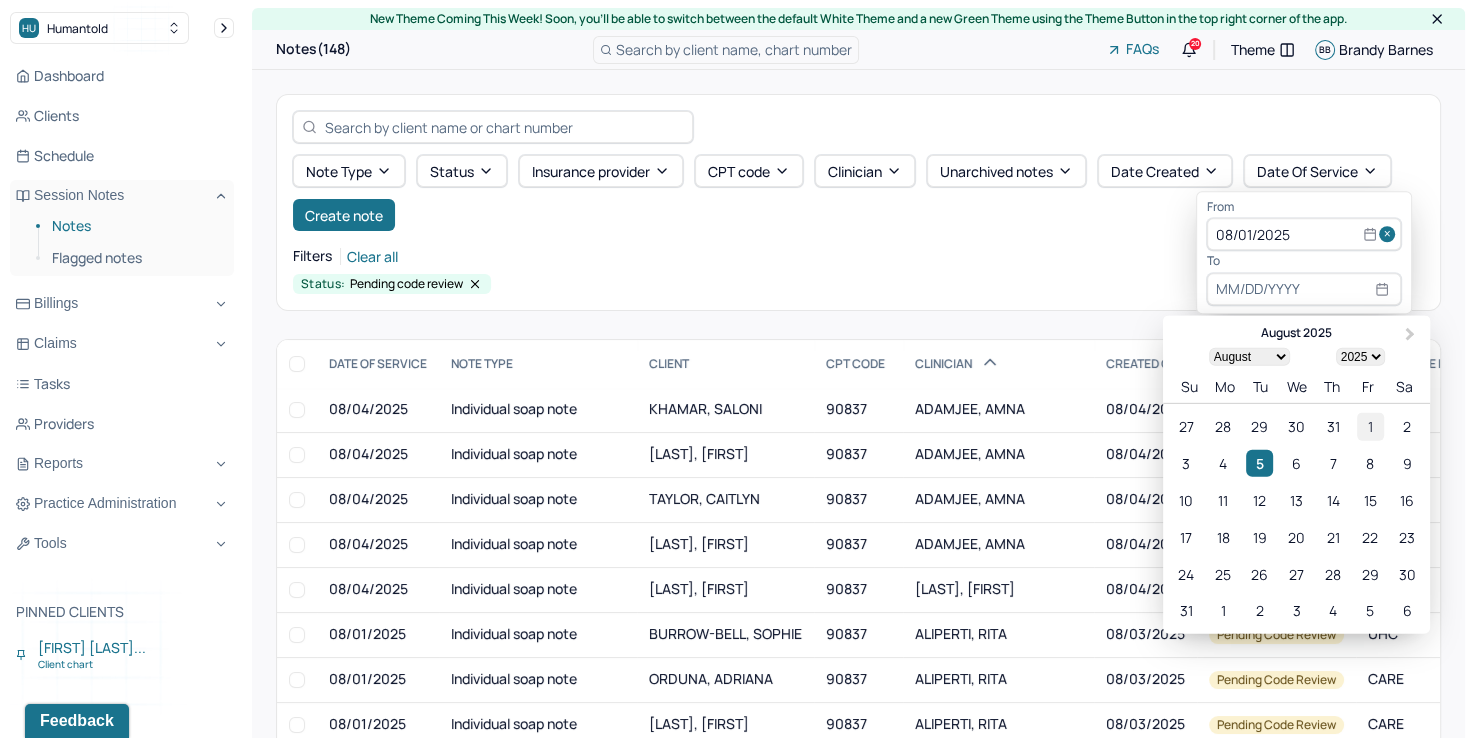 click on "1" at bounding box center [1370, 426] 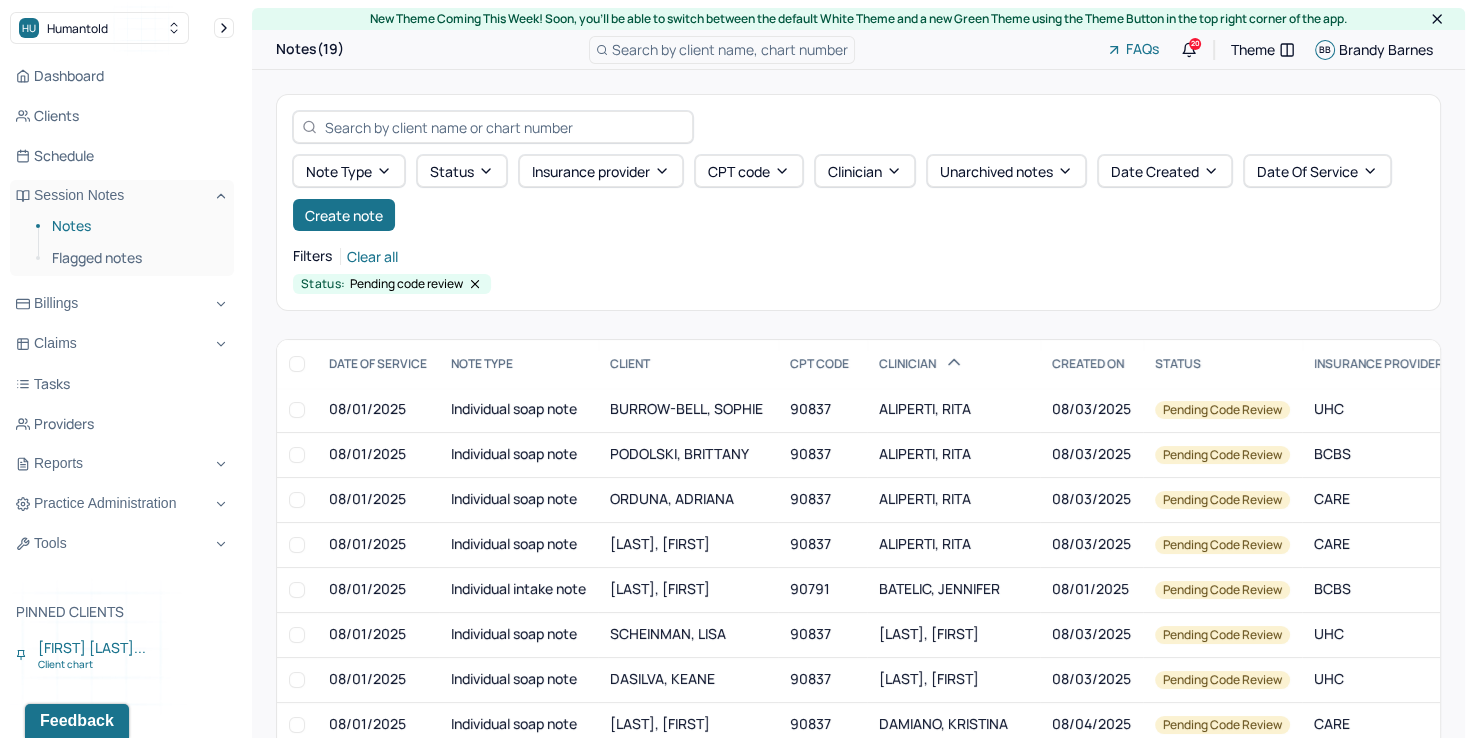 click on "Note type Status Insurance provider CPT code Clinician Unarchived notes Date Created Date Of Service Create note Filters Clear all Status: Pending code review" at bounding box center (858, 202) 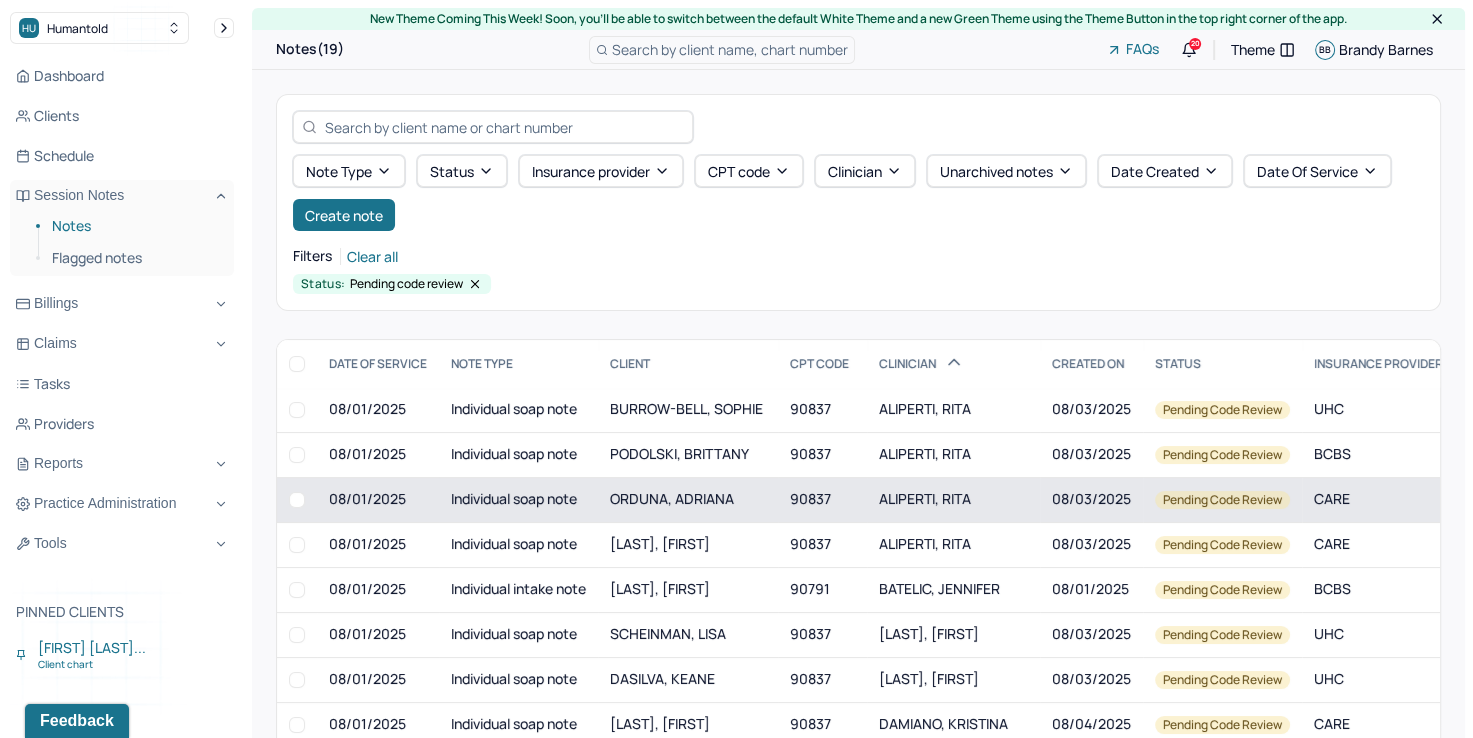click on "ALIPERTI, RITA" at bounding box center [925, 498] 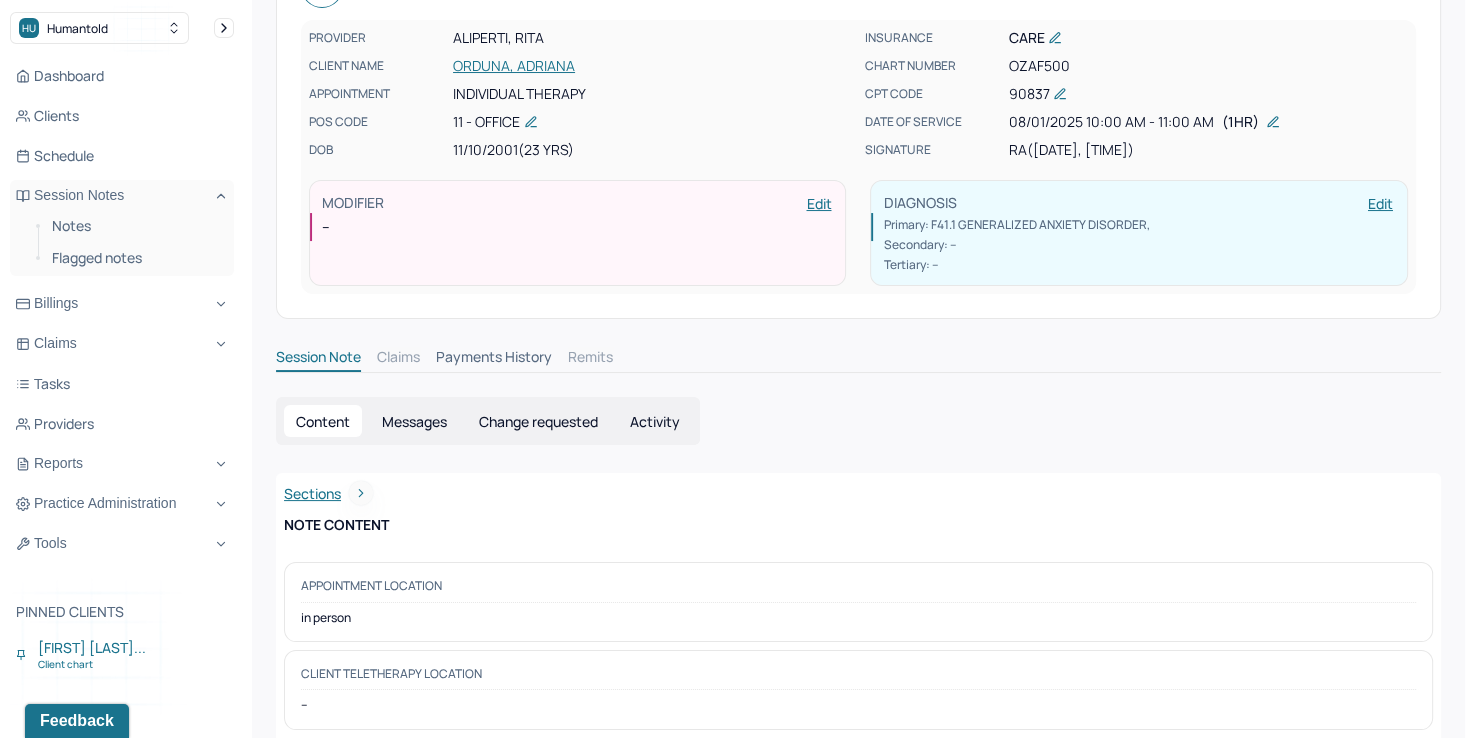 scroll, scrollTop: 44, scrollLeft: 0, axis: vertical 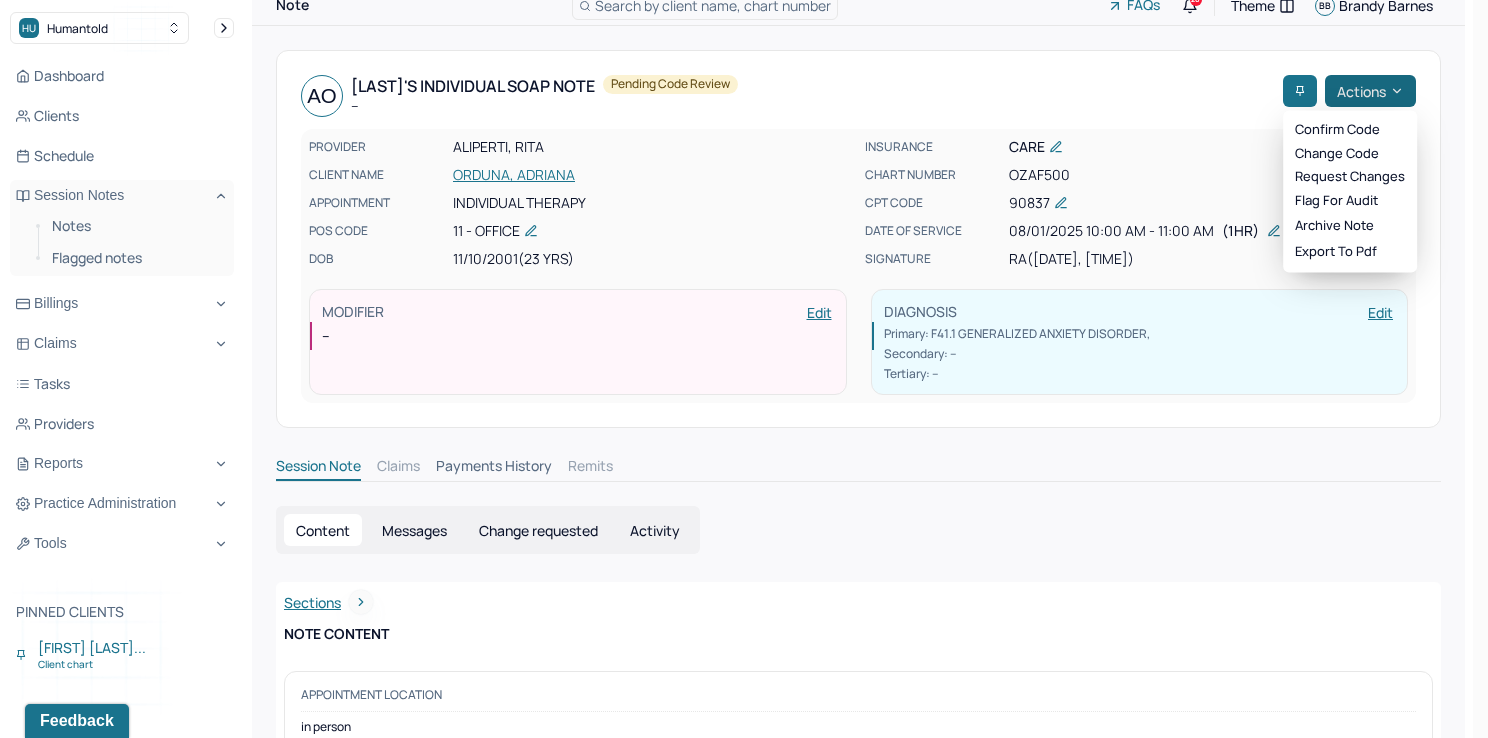 click on "Actions" at bounding box center [1370, 91] 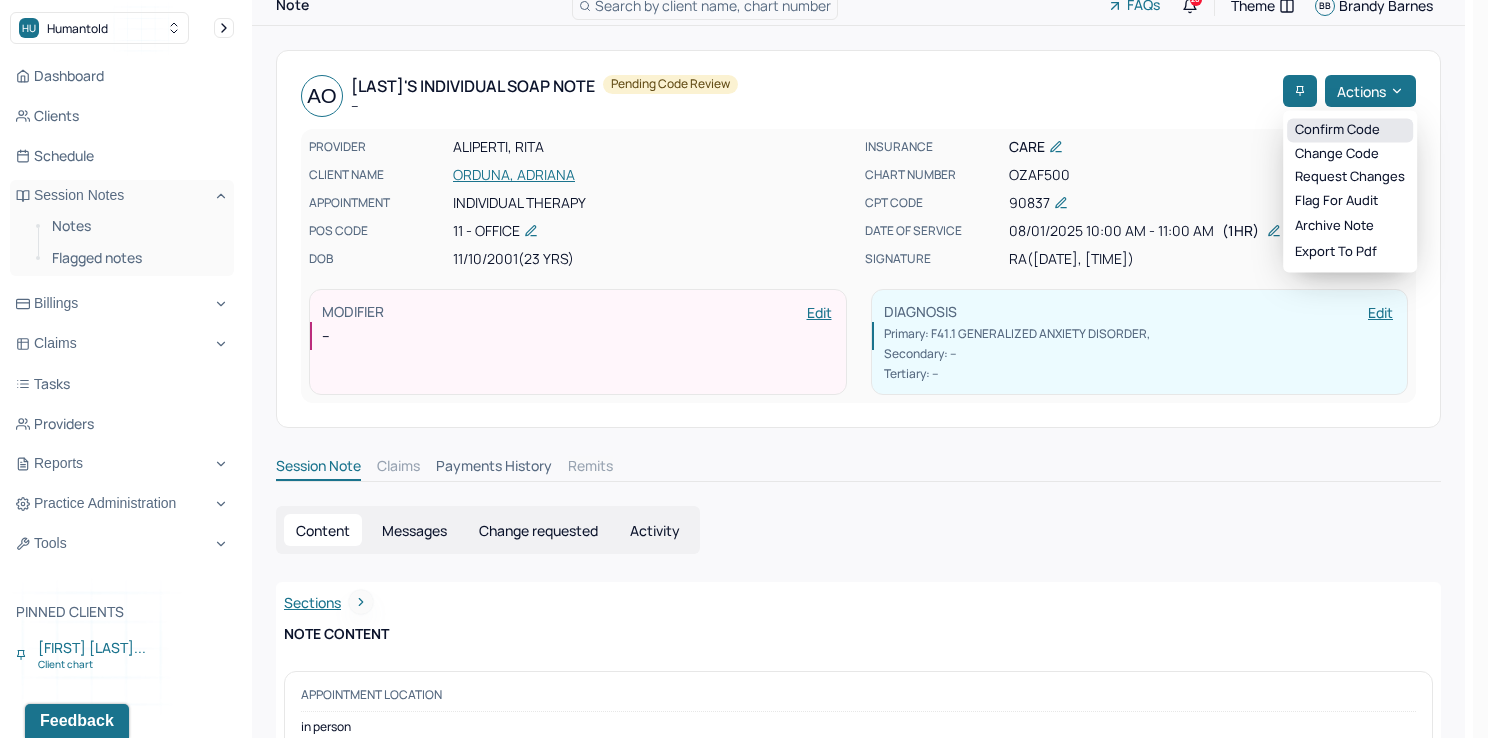 click on "Confirm code" at bounding box center [1350, 130] 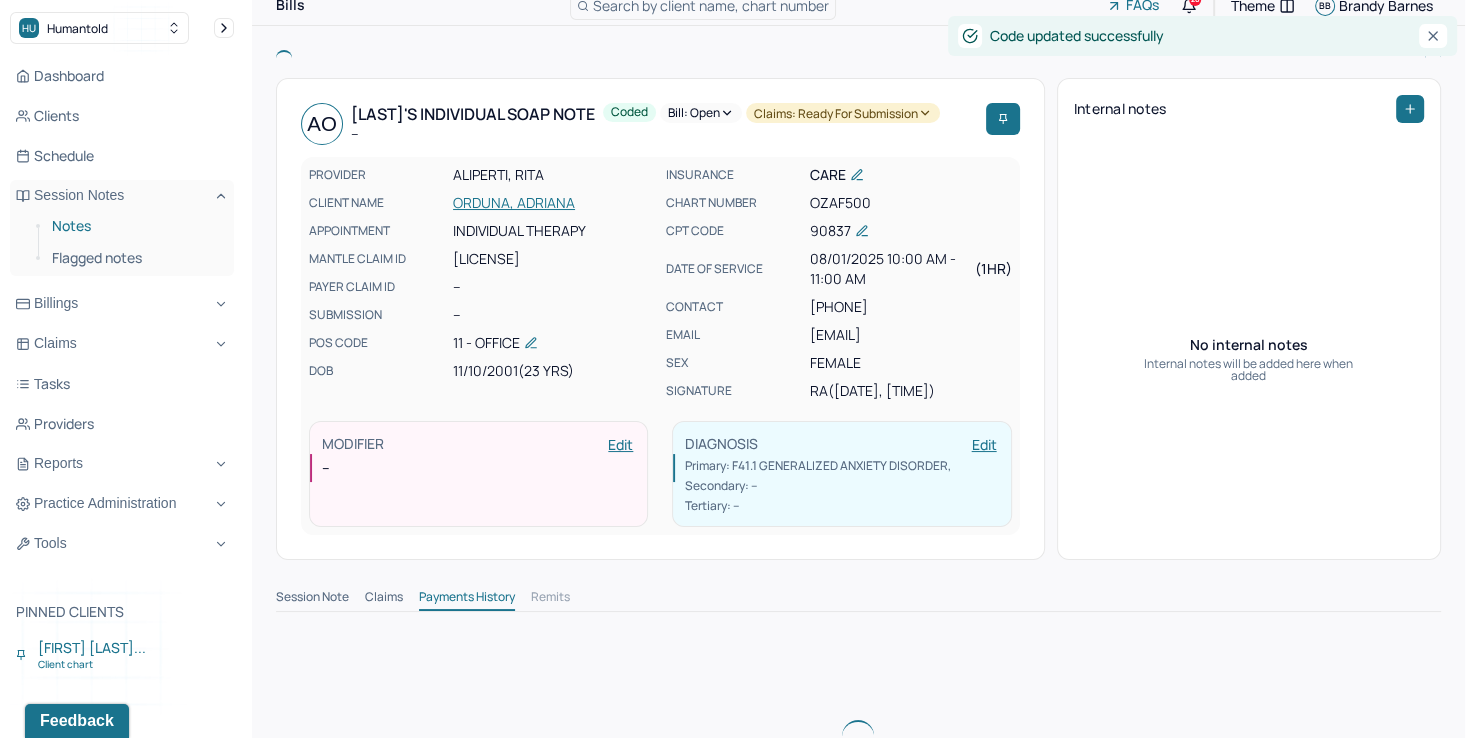 drag, startPoint x: 64, startPoint y: 227, endPoint x: 75, endPoint y: 227, distance: 11 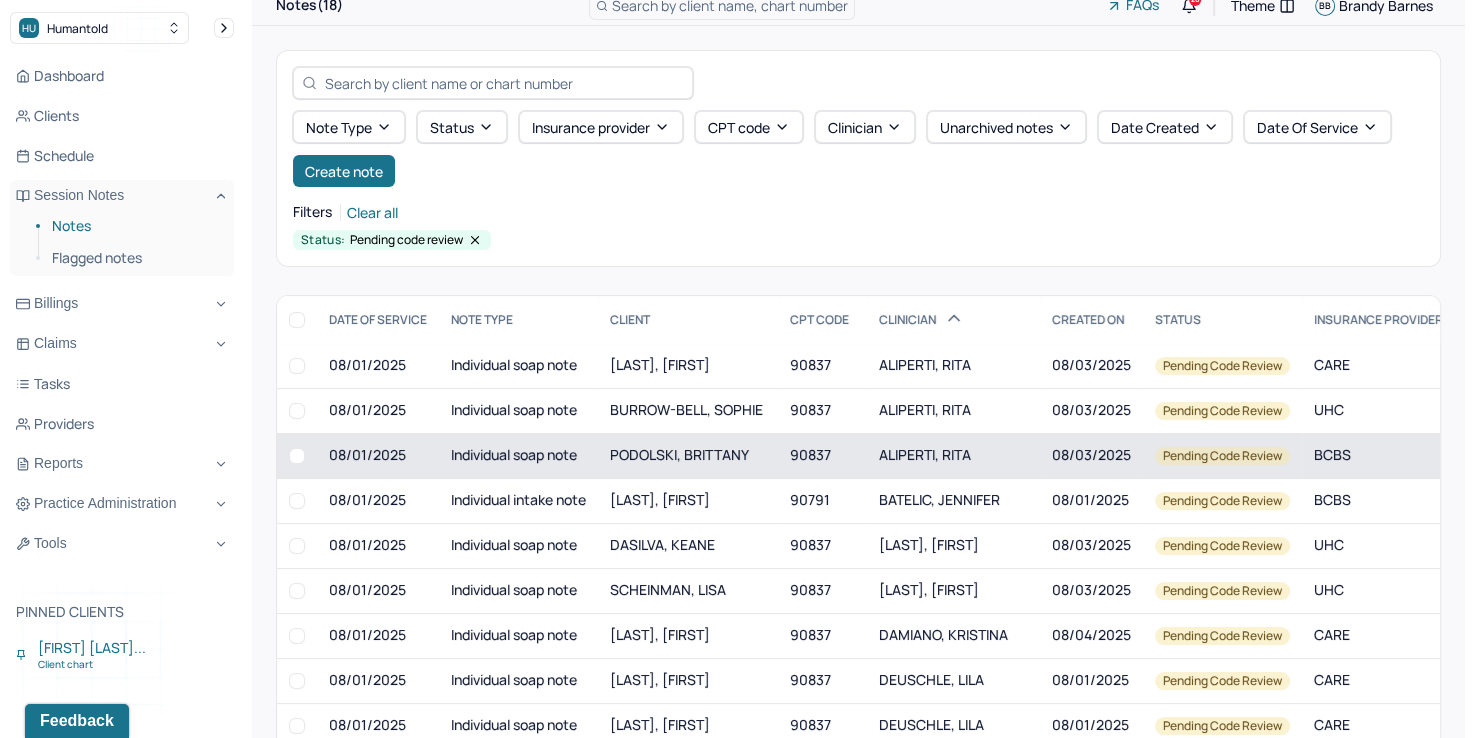 click on "ALIPERTI, RITA" at bounding box center (925, 454) 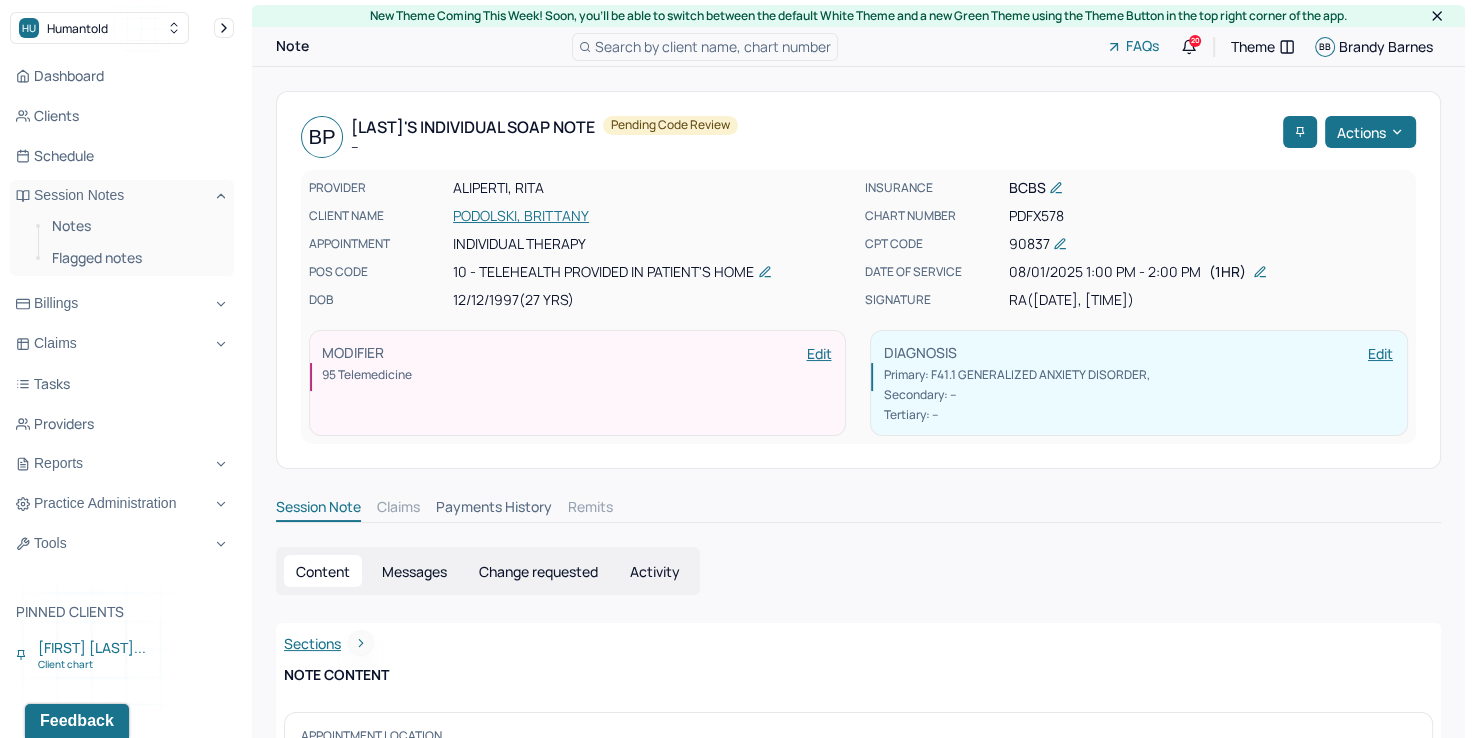 scroll, scrollTop: 0, scrollLeft: 0, axis: both 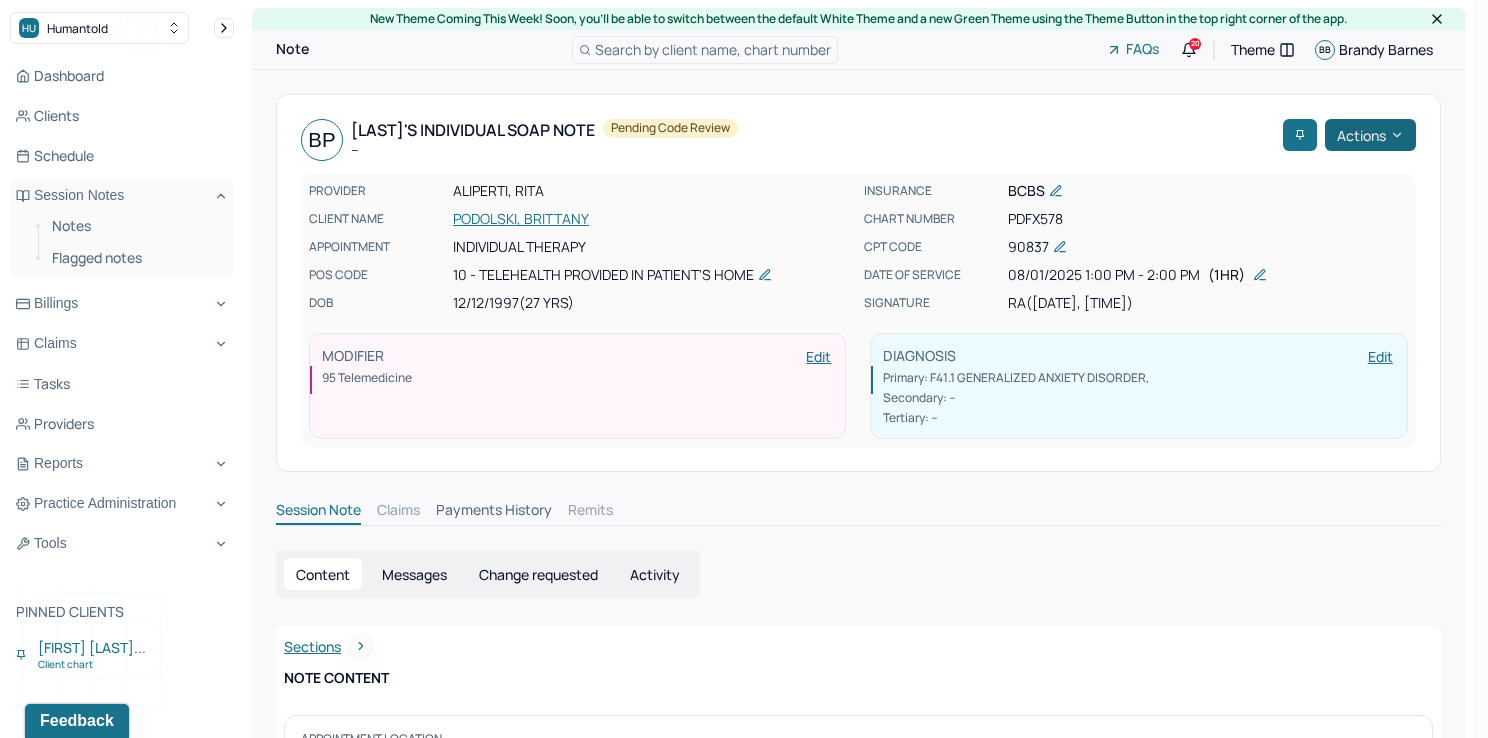 click 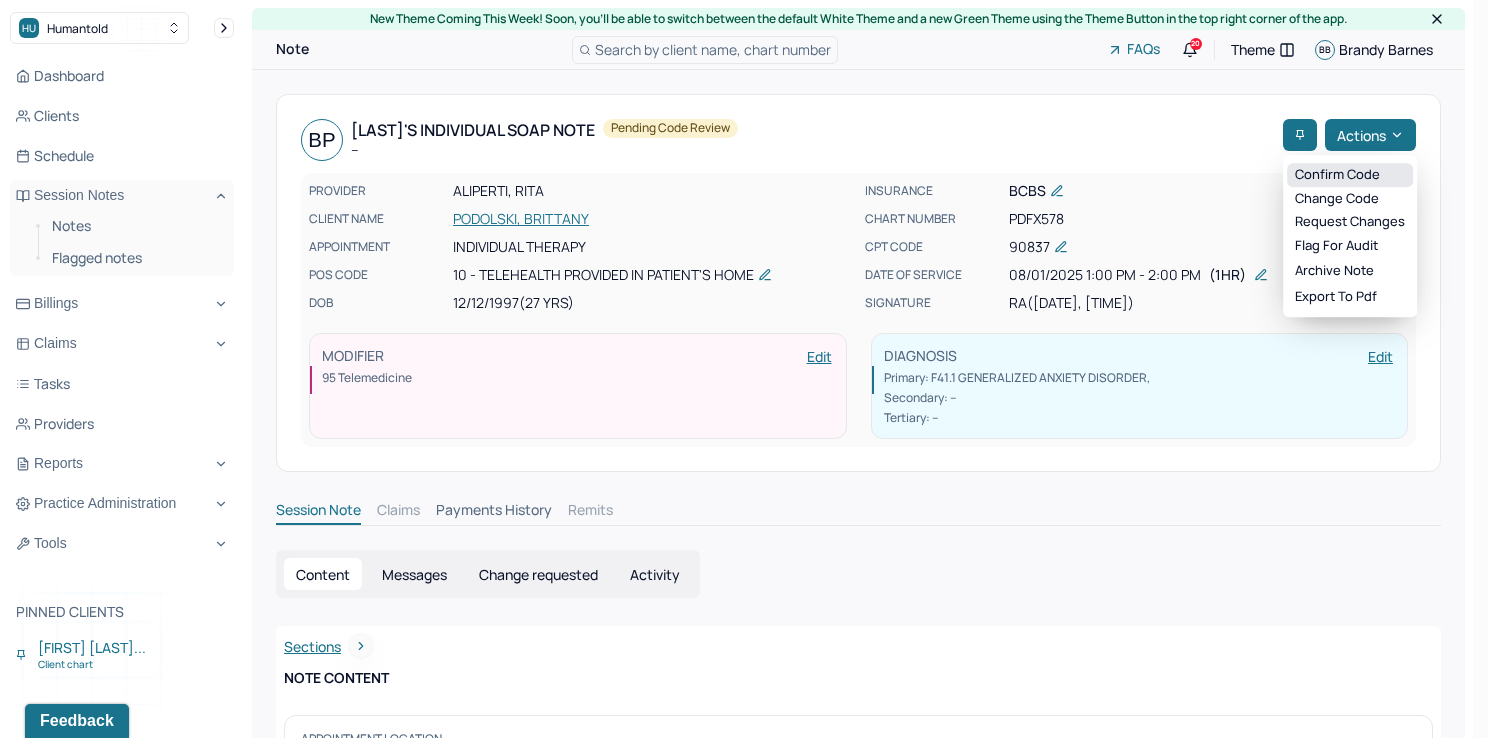 click on "Confirm code" at bounding box center (1350, 175) 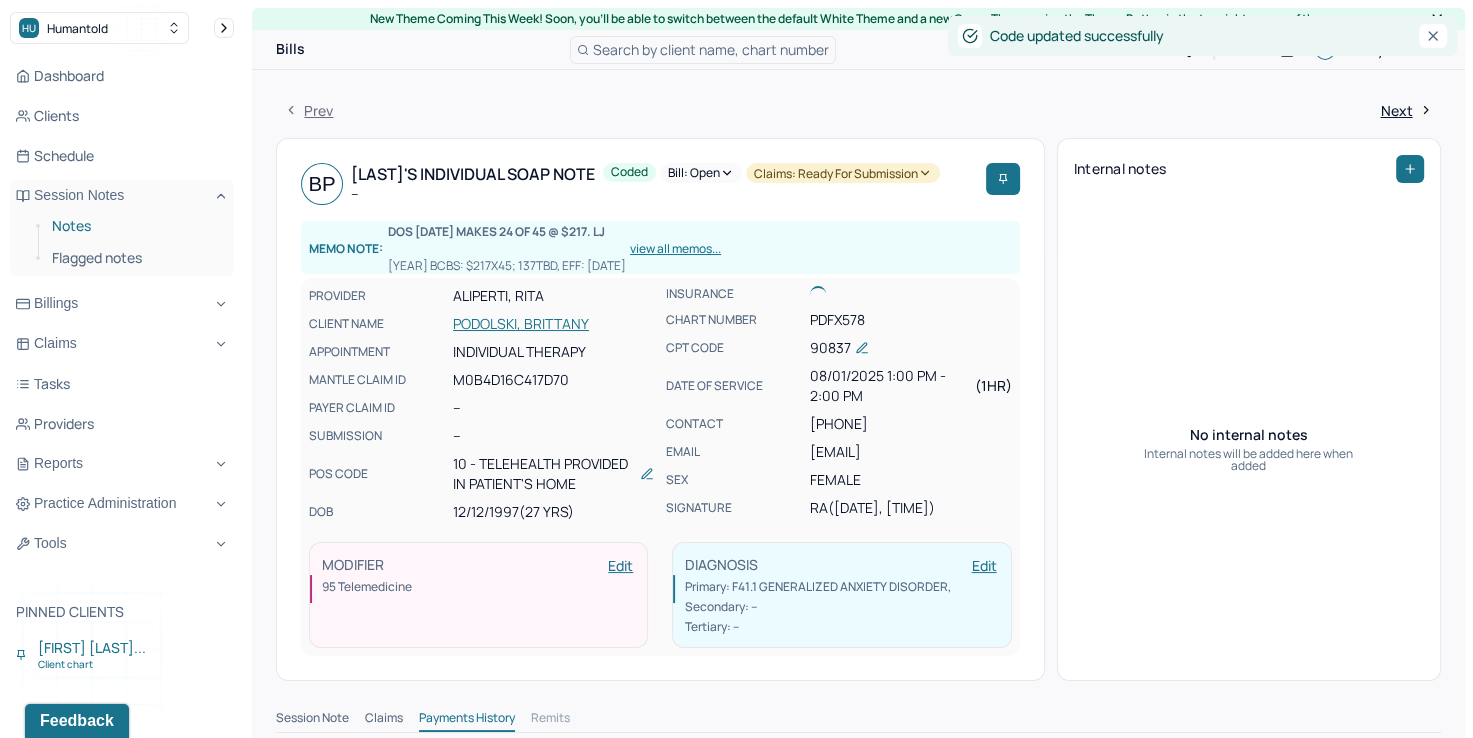 click on "Notes" at bounding box center (135, 226) 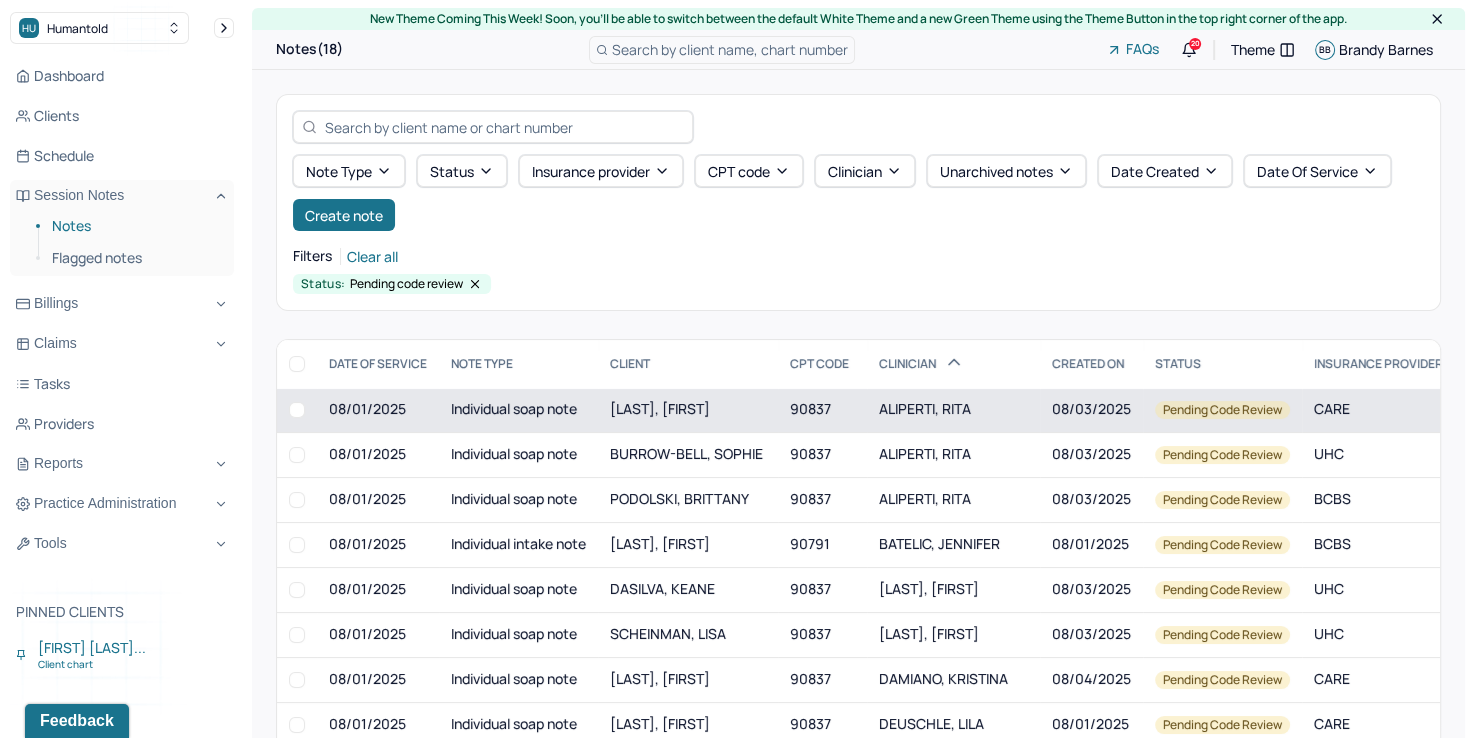 click on "ALIPERTI, RITA" at bounding box center [925, 408] 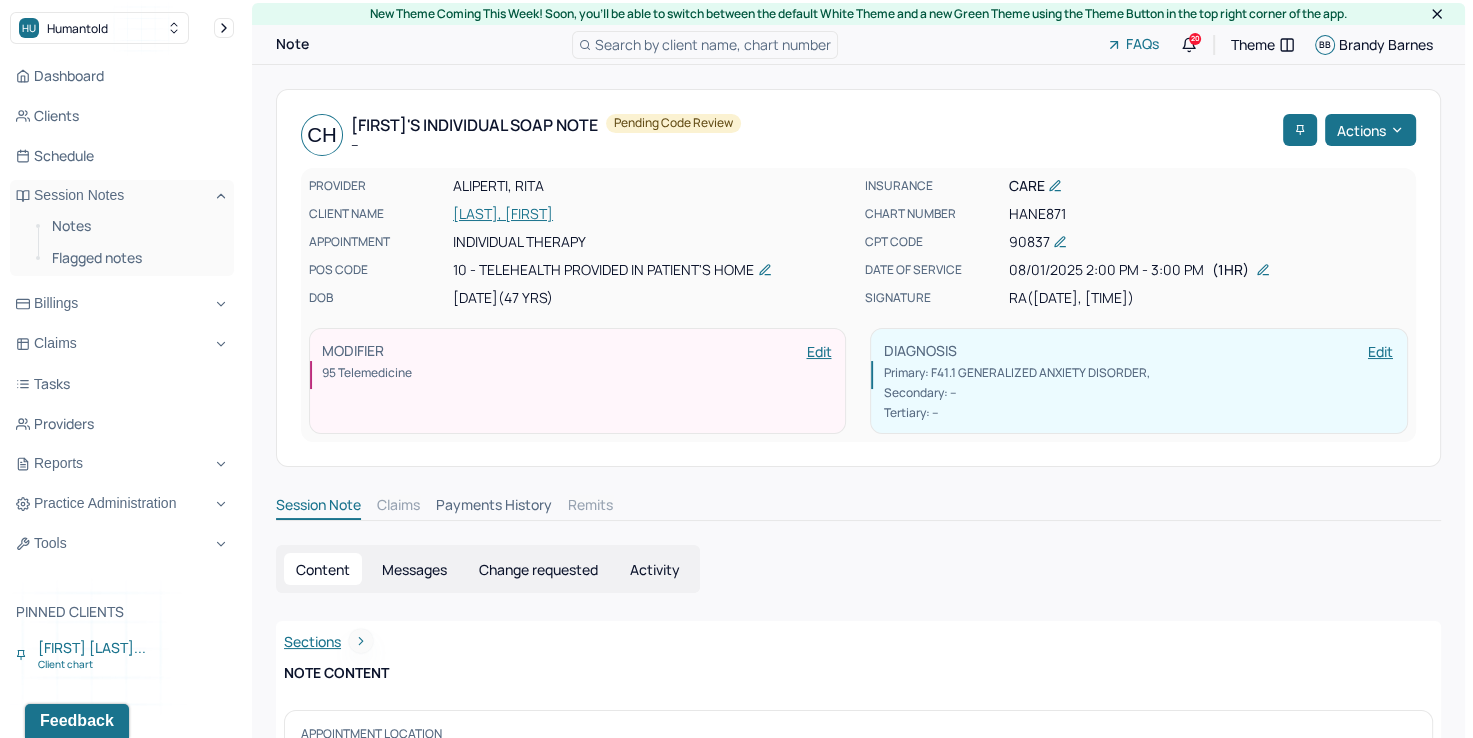 scroll, scrollTop: 0, scrollLeft: 0, axis: both 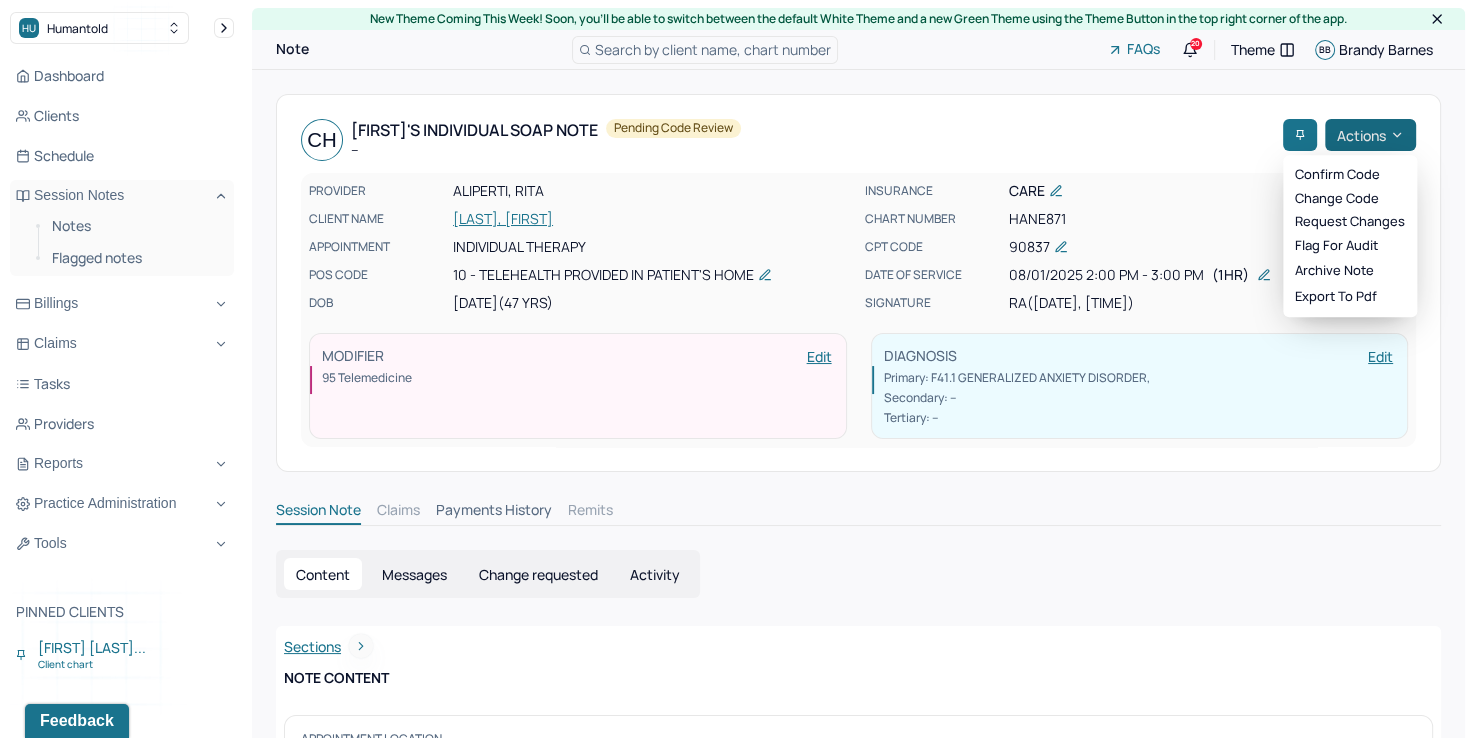 click on "Actions" at bounding box center [1370, 135] 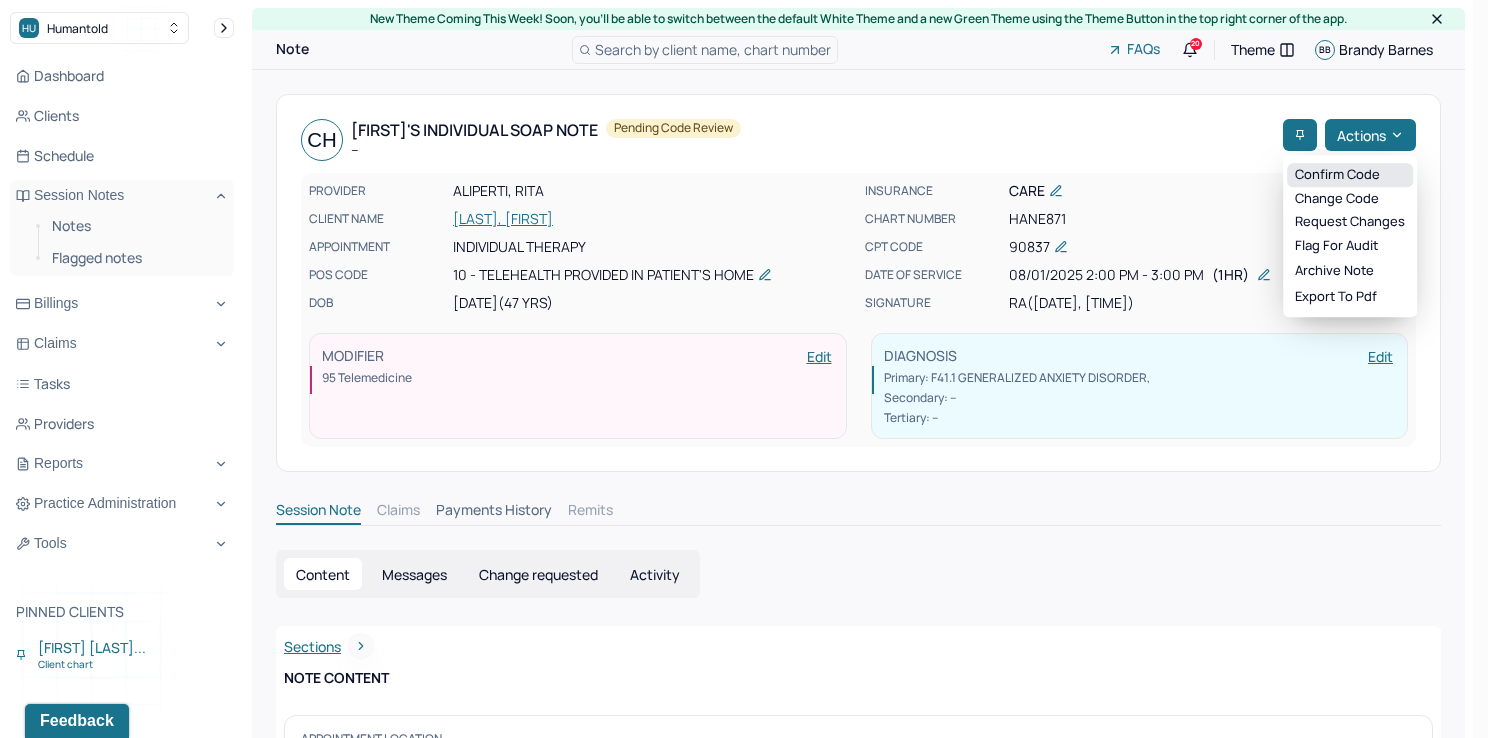 click on "Confirm code" at bounding box center [1350, 175] 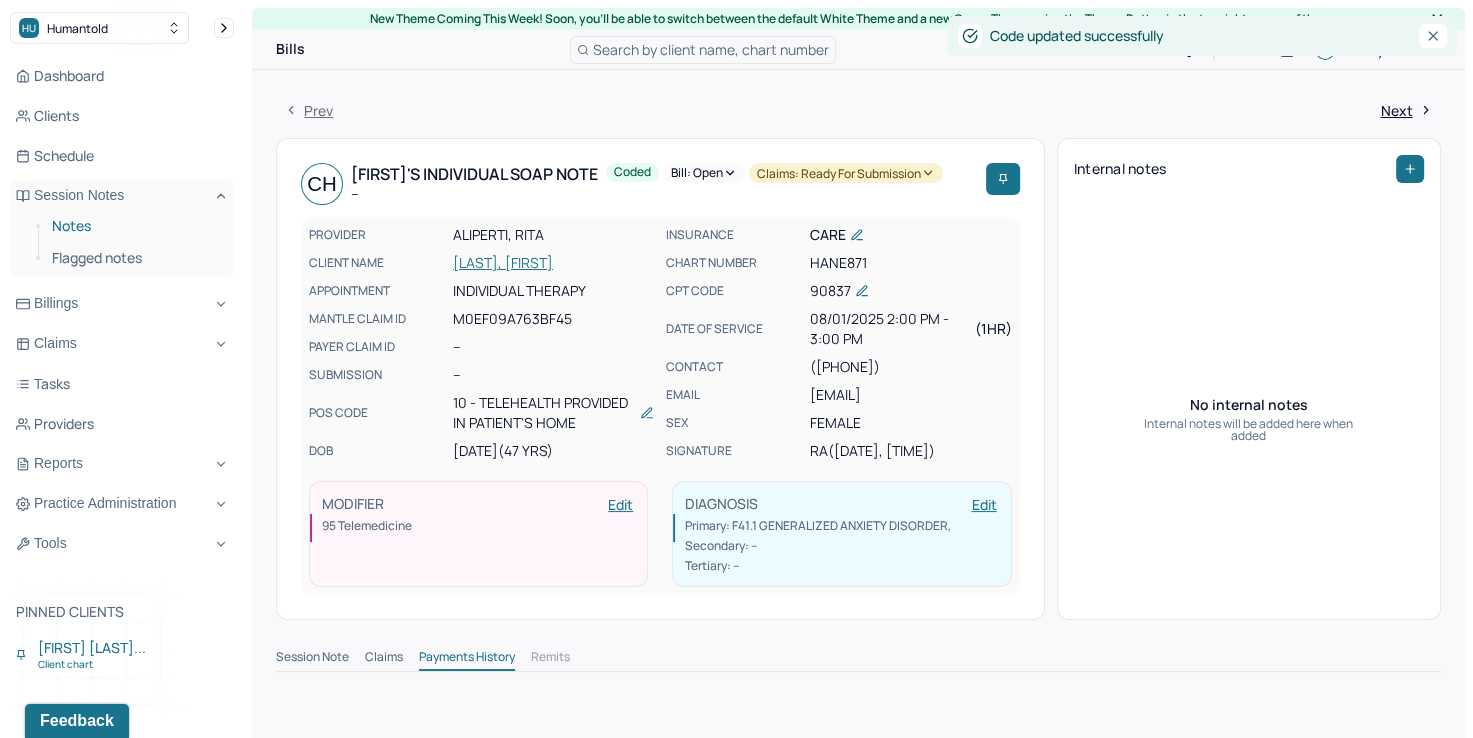 click on "Notes" at bounding box center (135, 226) 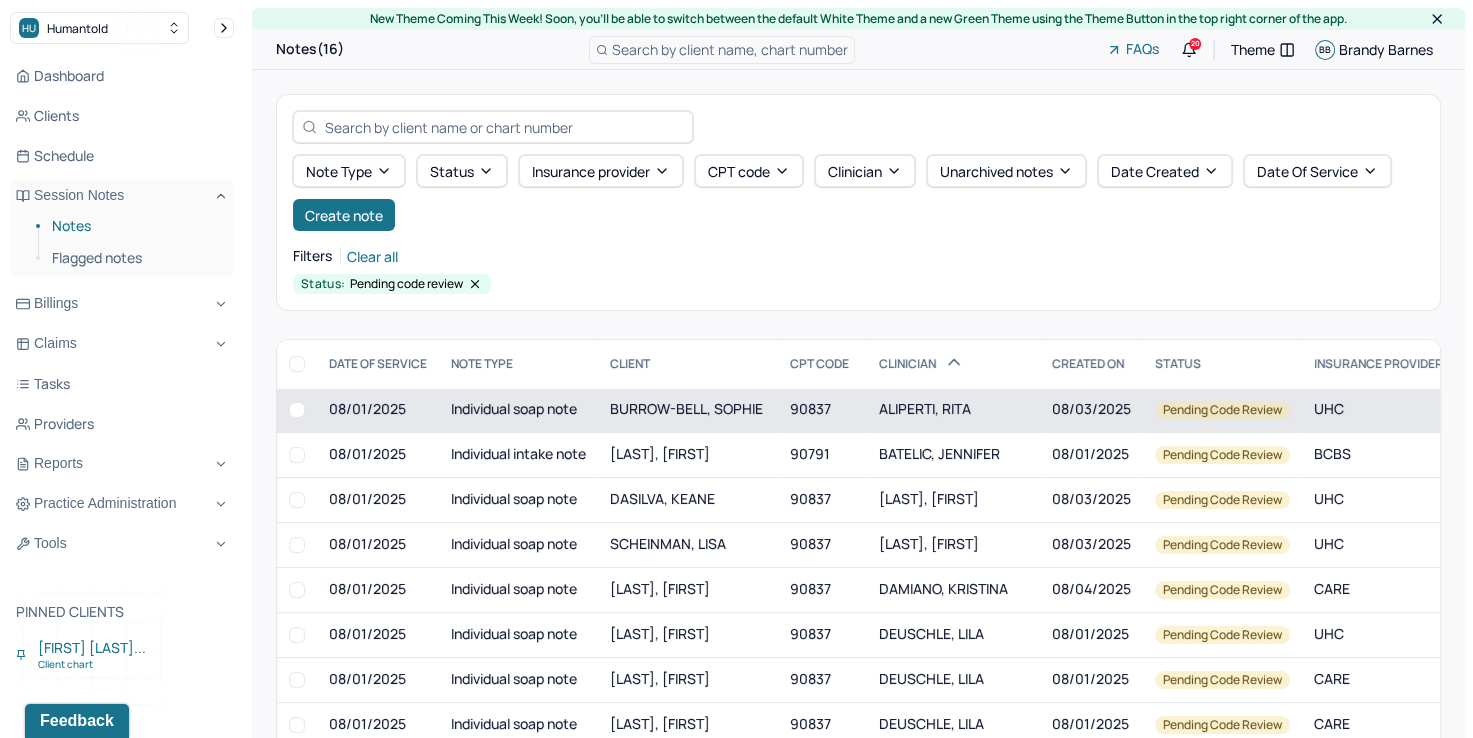 click on "ALIPERTI, RITA" at bounding box center [953, 410] 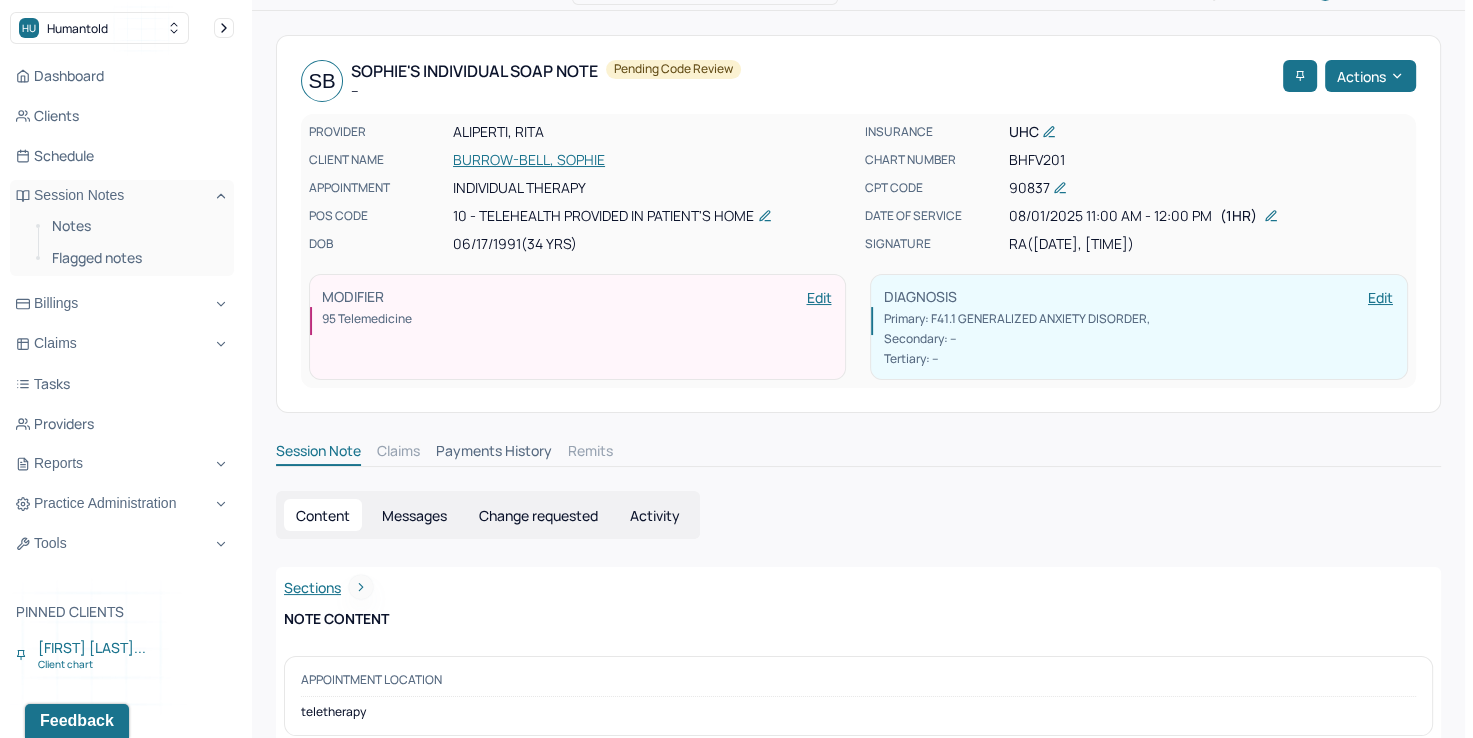 scroll, scrollTop: 0, scrollLeft: 0, axis: both 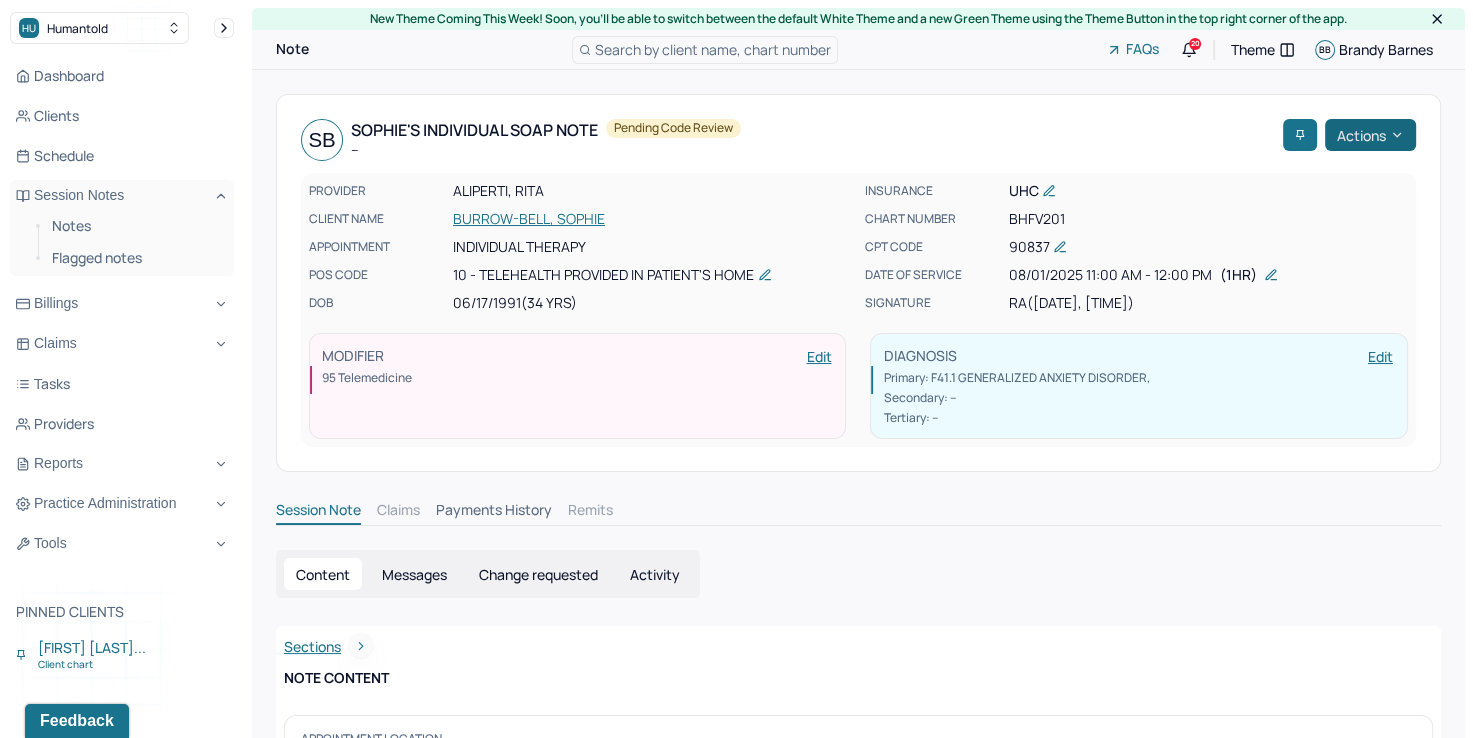 click 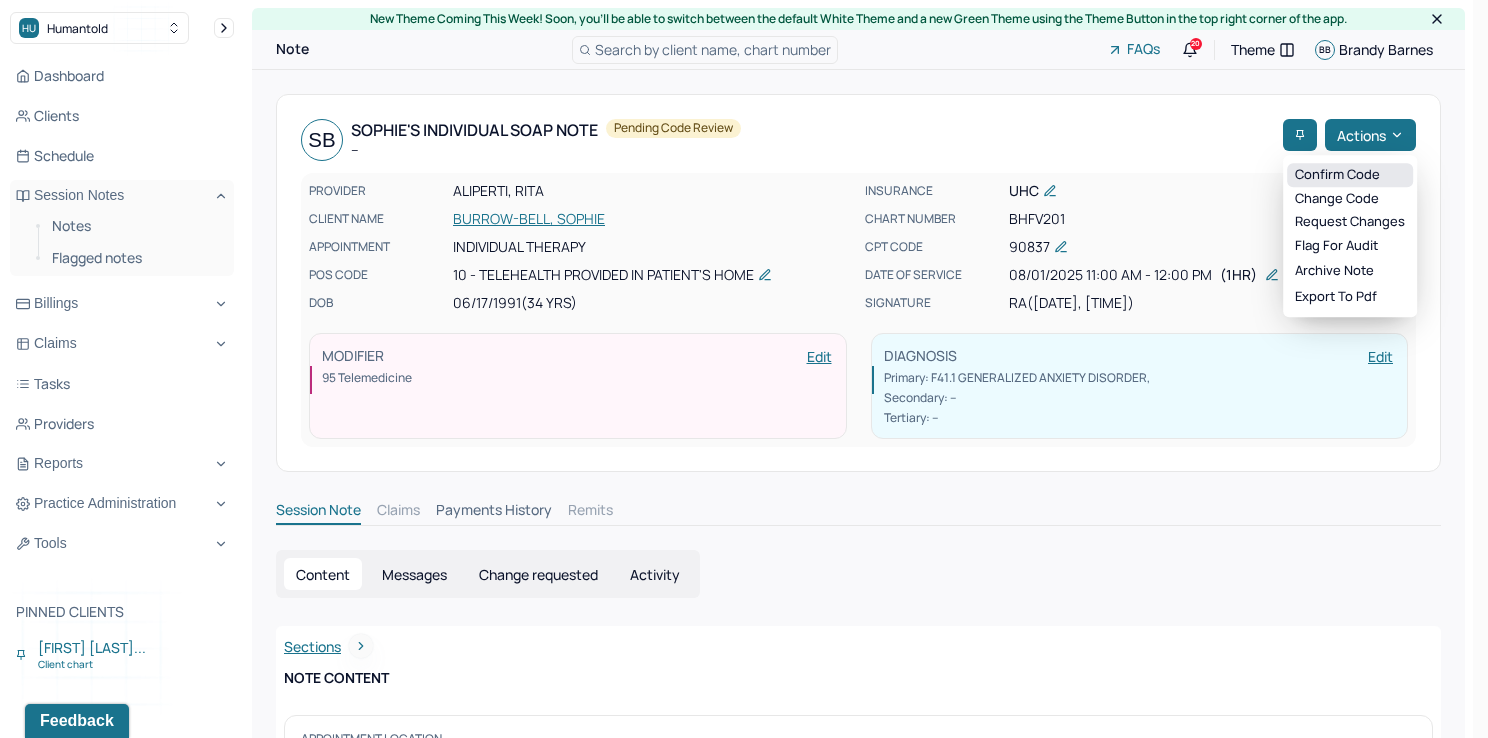 click on "Confirm code" at bounding box center [1350, 175] 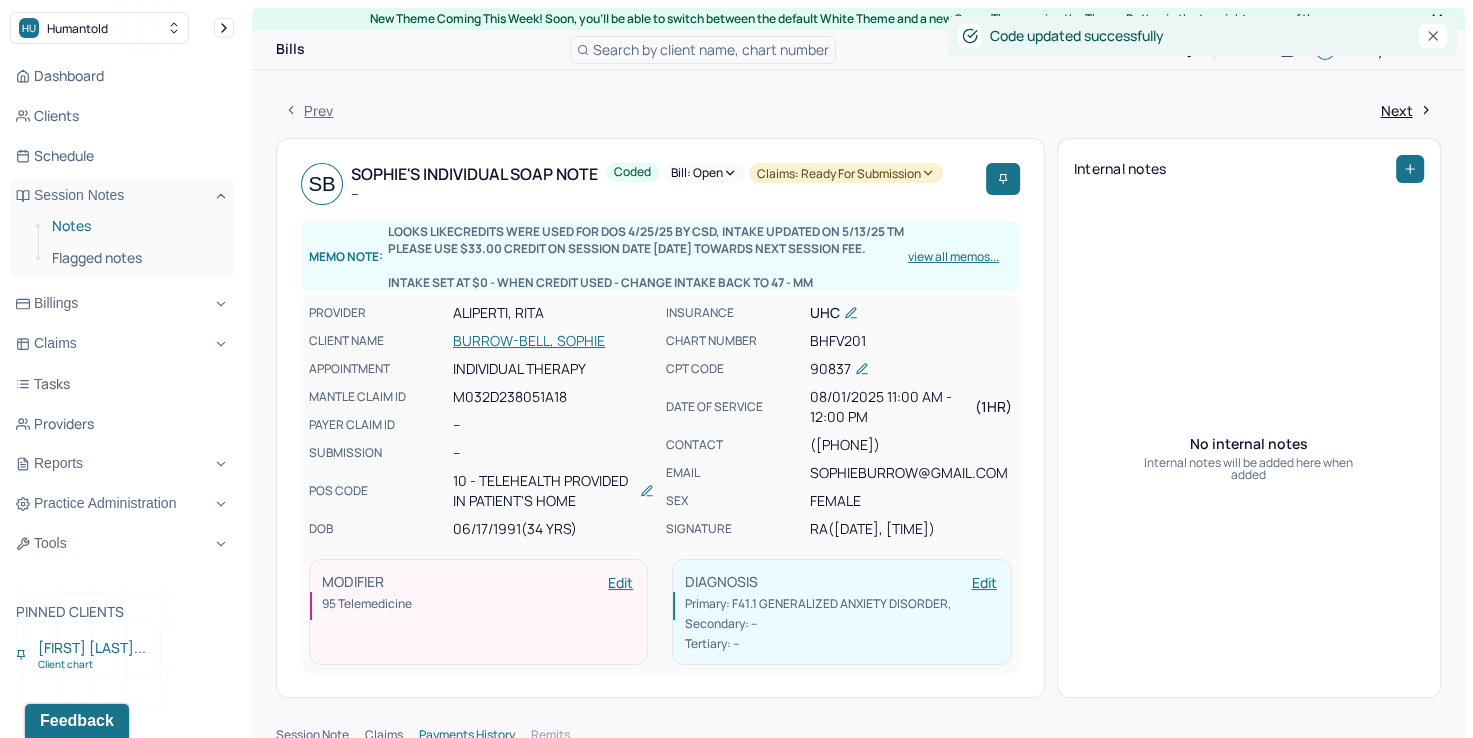 click on "Notes" at bounding box center (135, 226) 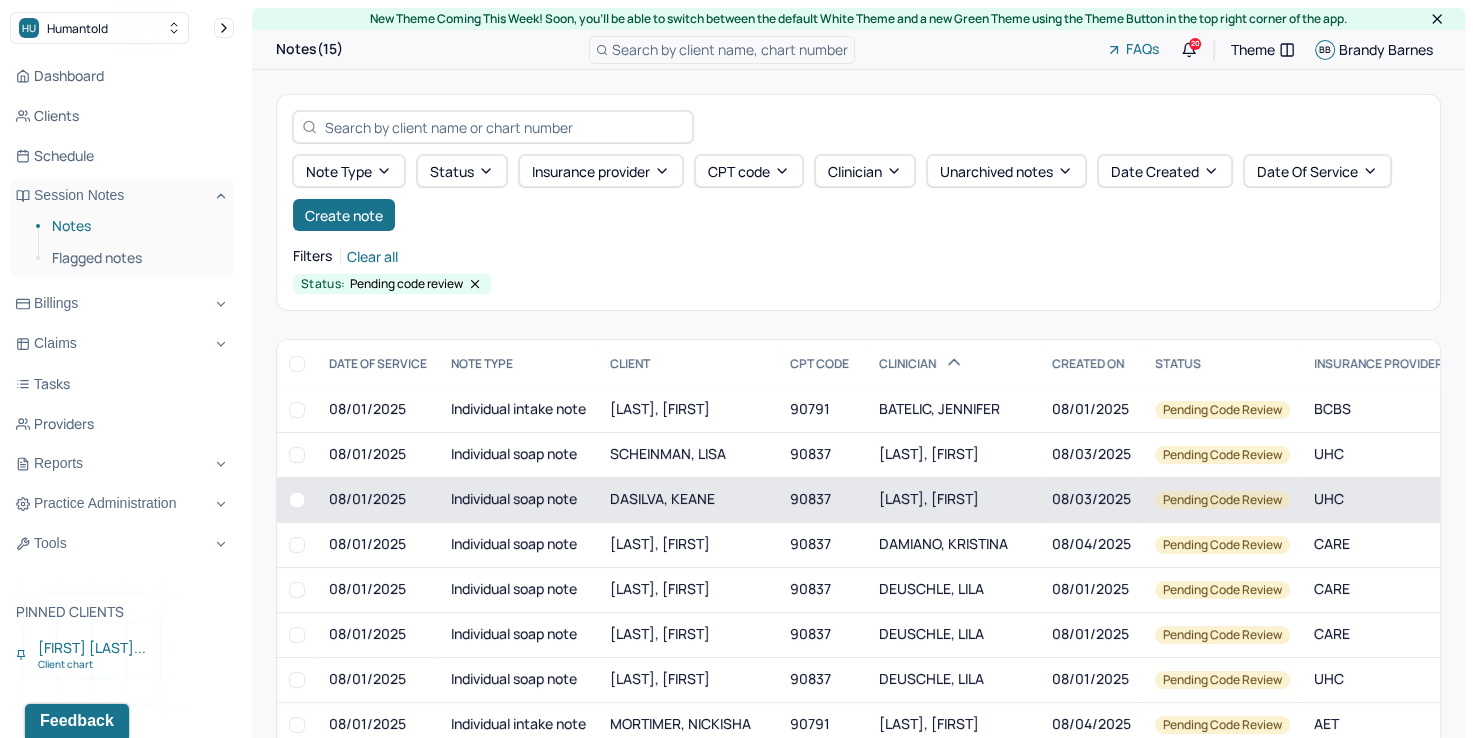 click on "CARMODY, ALEXIS" at bounding box center (929, 498) 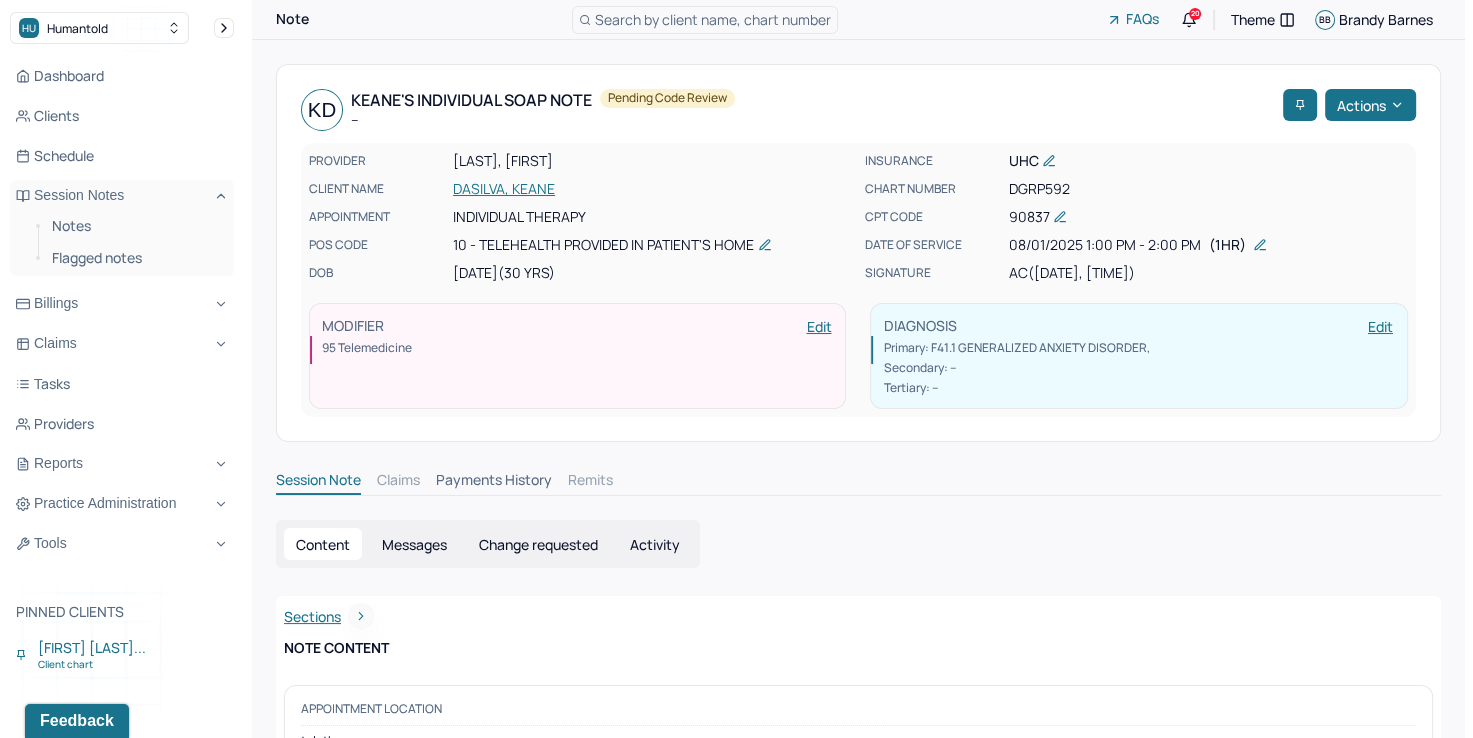 scroll, scrollTop: 0, scrollLeft: 0, axis: both 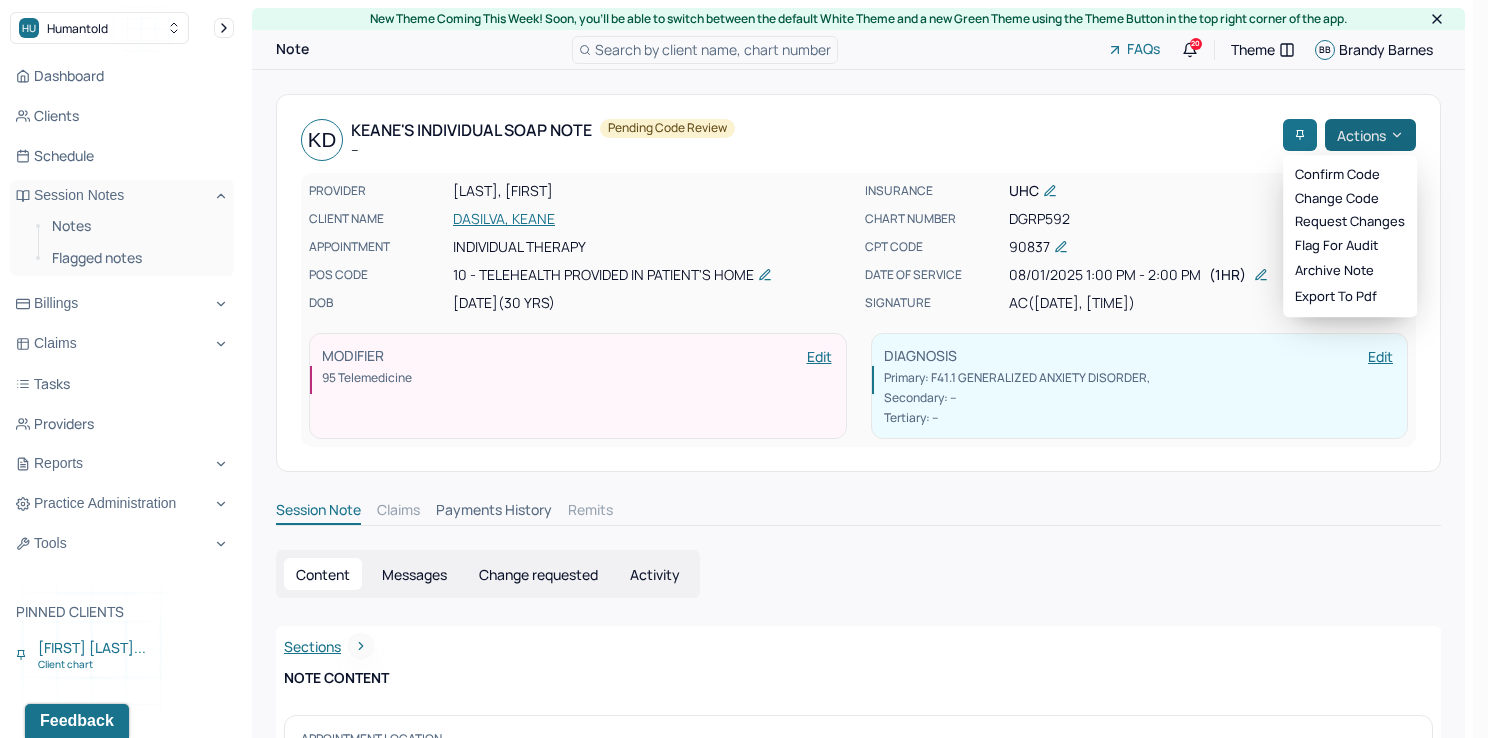 click on "Actions" at bounding box center [1370, 135] 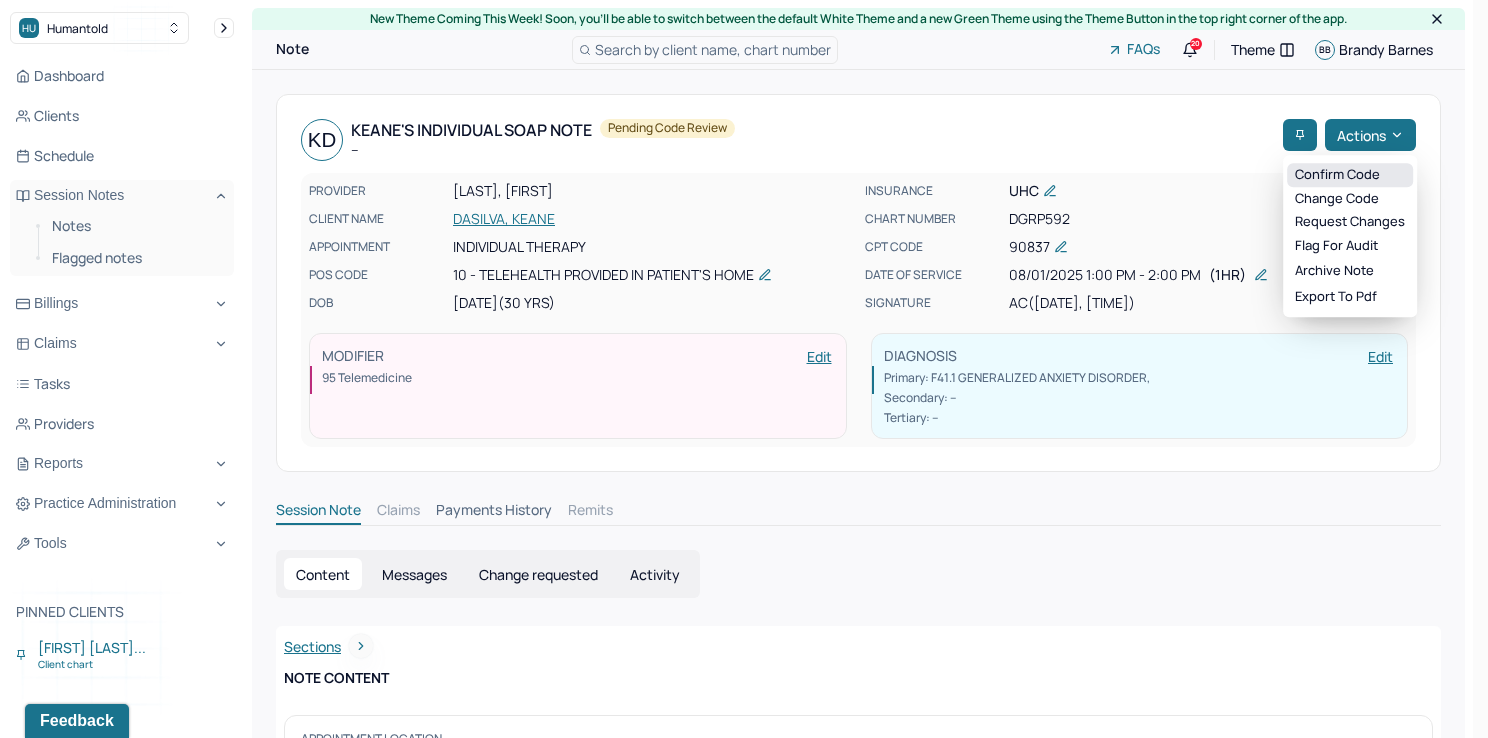click on "Confirm code" at bounding box center (1350, 175) 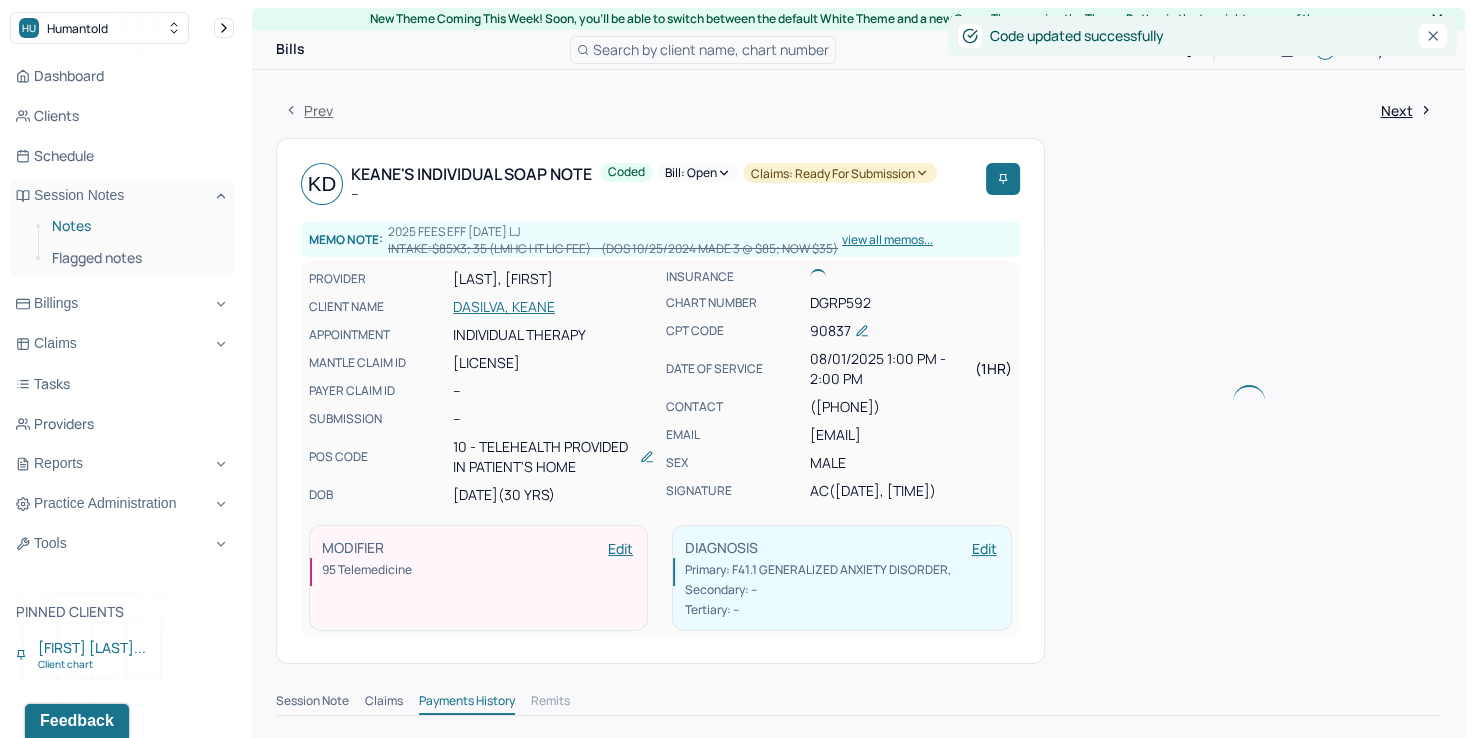 click on "Notes" at bounding box center [135, 226] 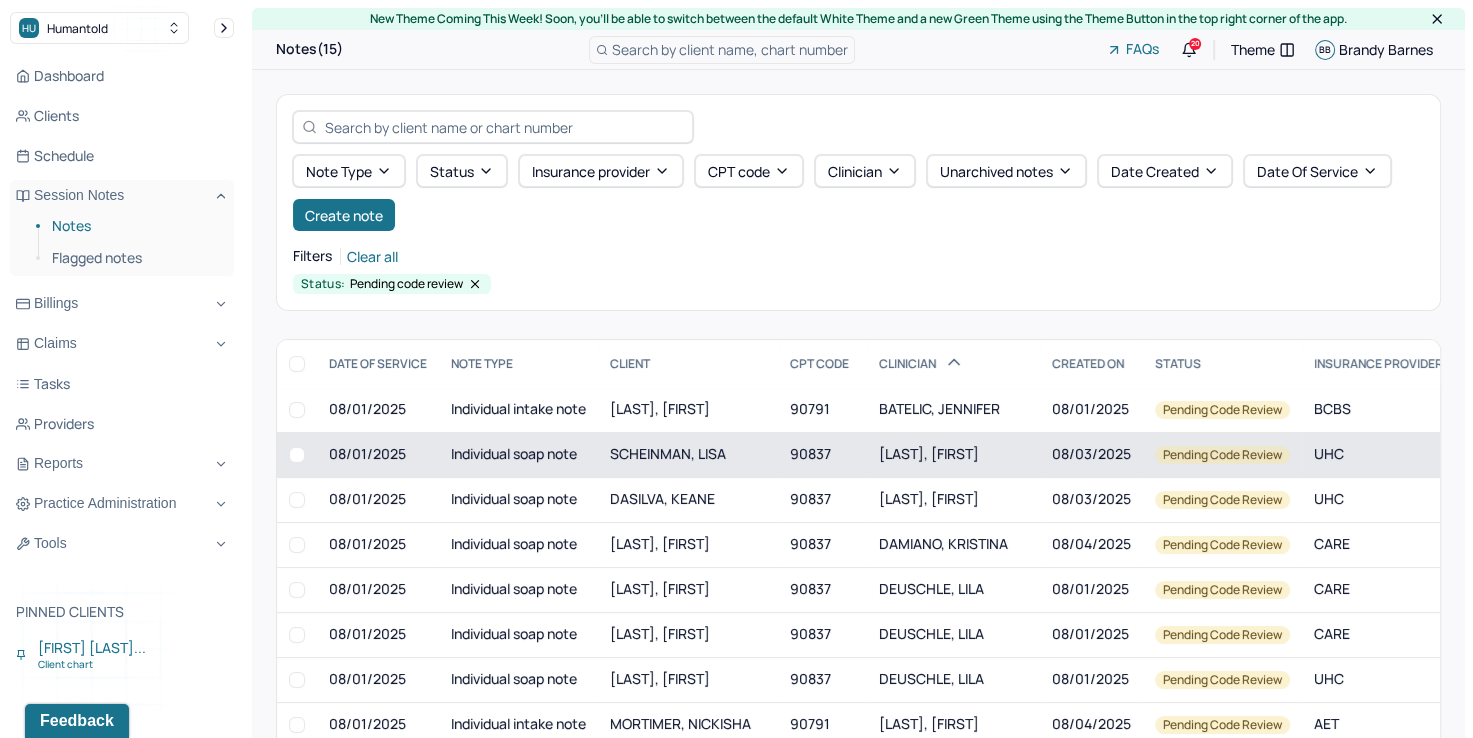 click on "CARMODY, ALEXIS" at bounding box center (929, 453) 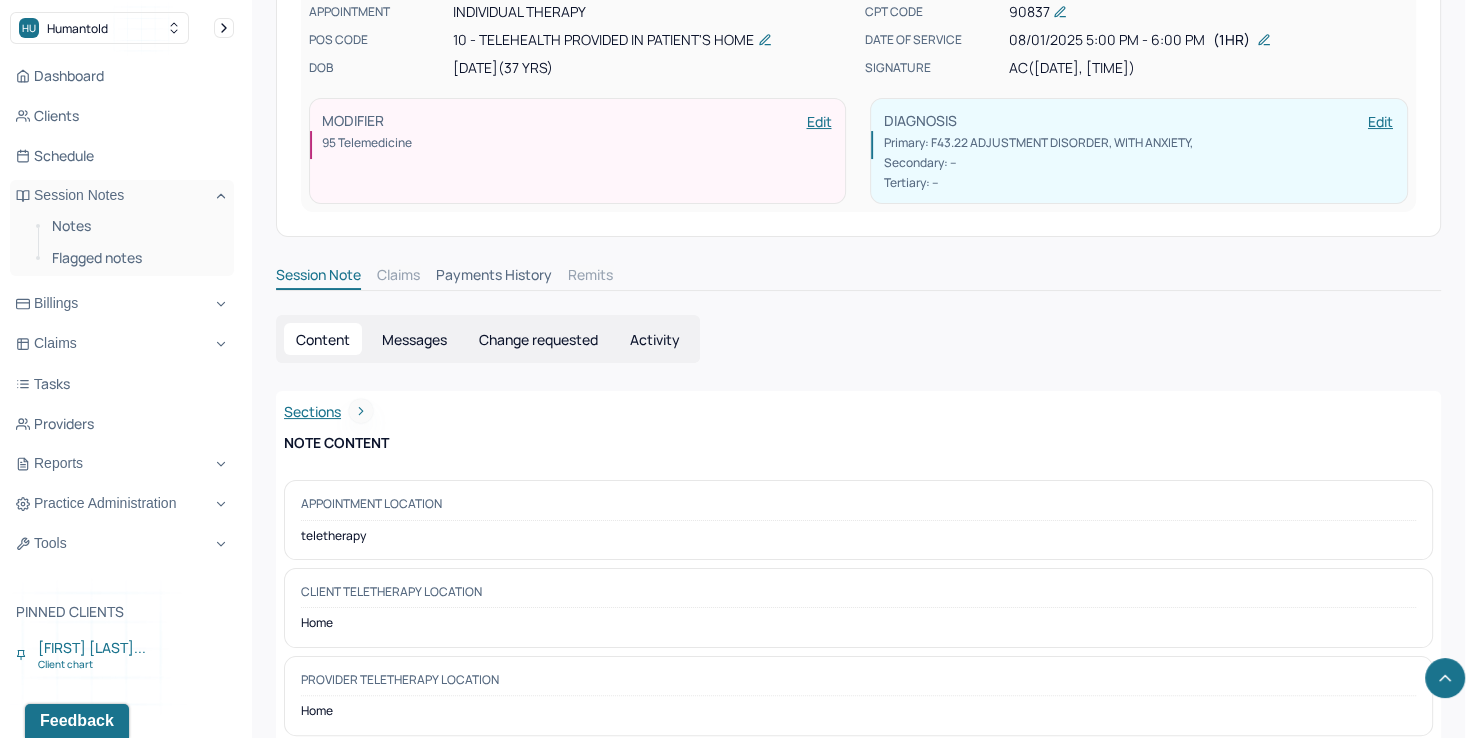 scroll, scrollTop: 0, scrollLeft: 0, axis: both 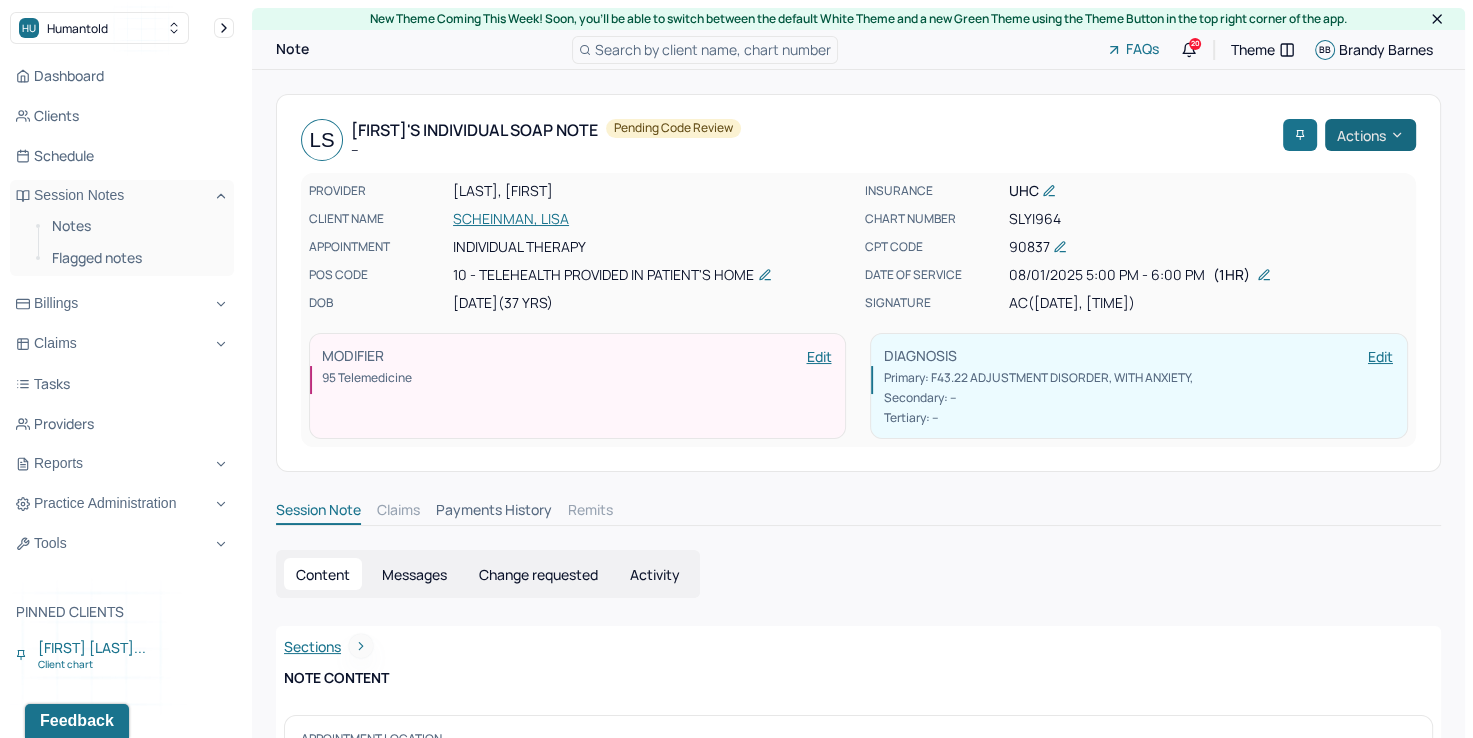 click on "Actions" at bounding box center [1370, 135] 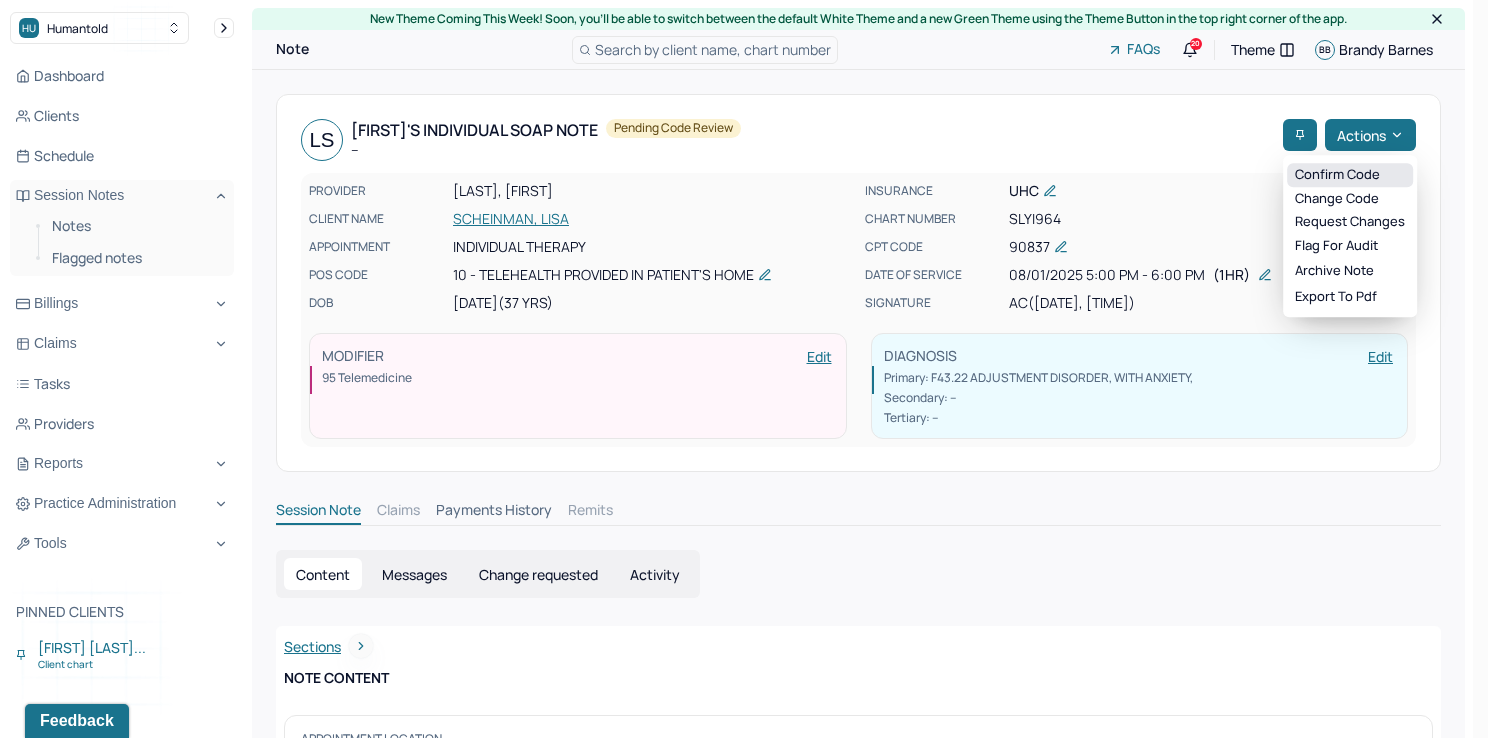 click on "Confirm code" at bounding box center [1350, 175] 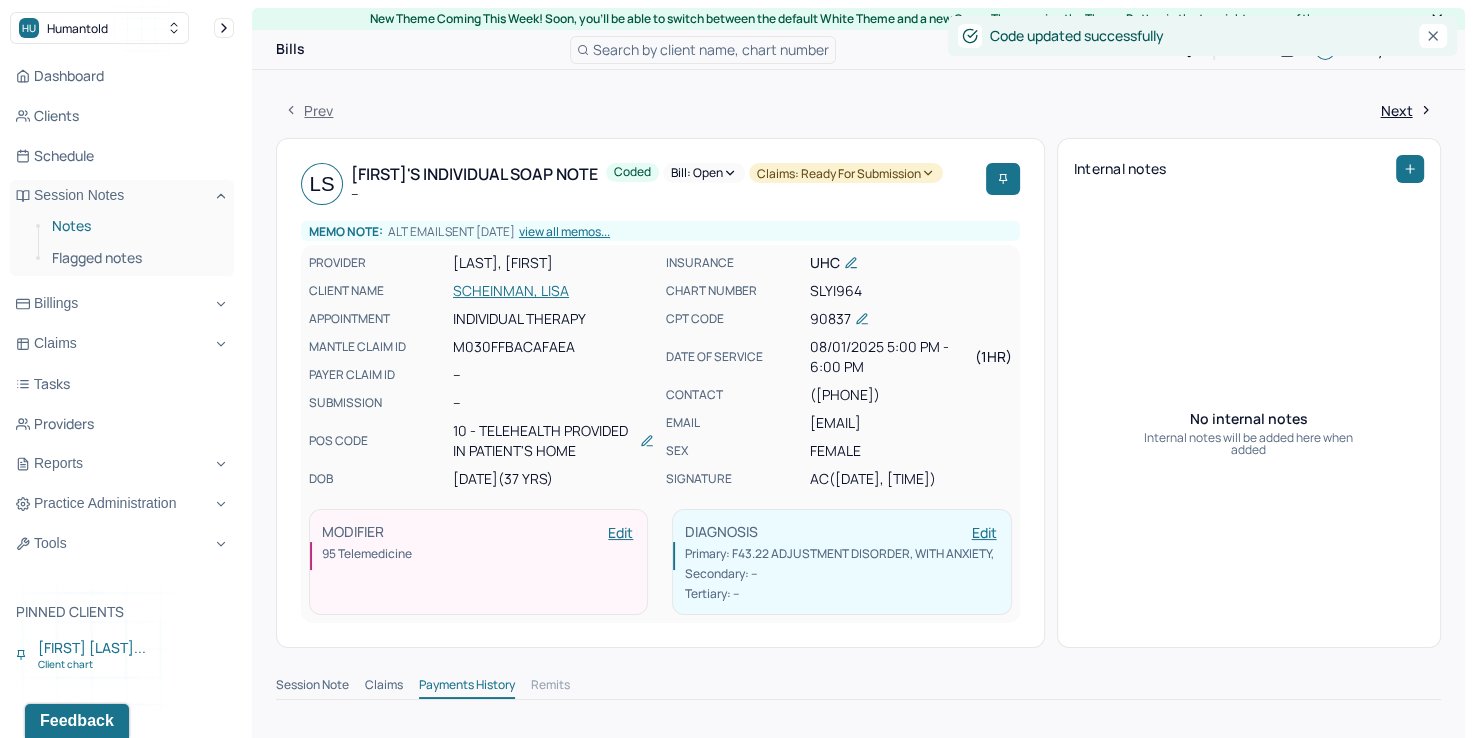 click on "Notes" at bounding box center (135, 226) 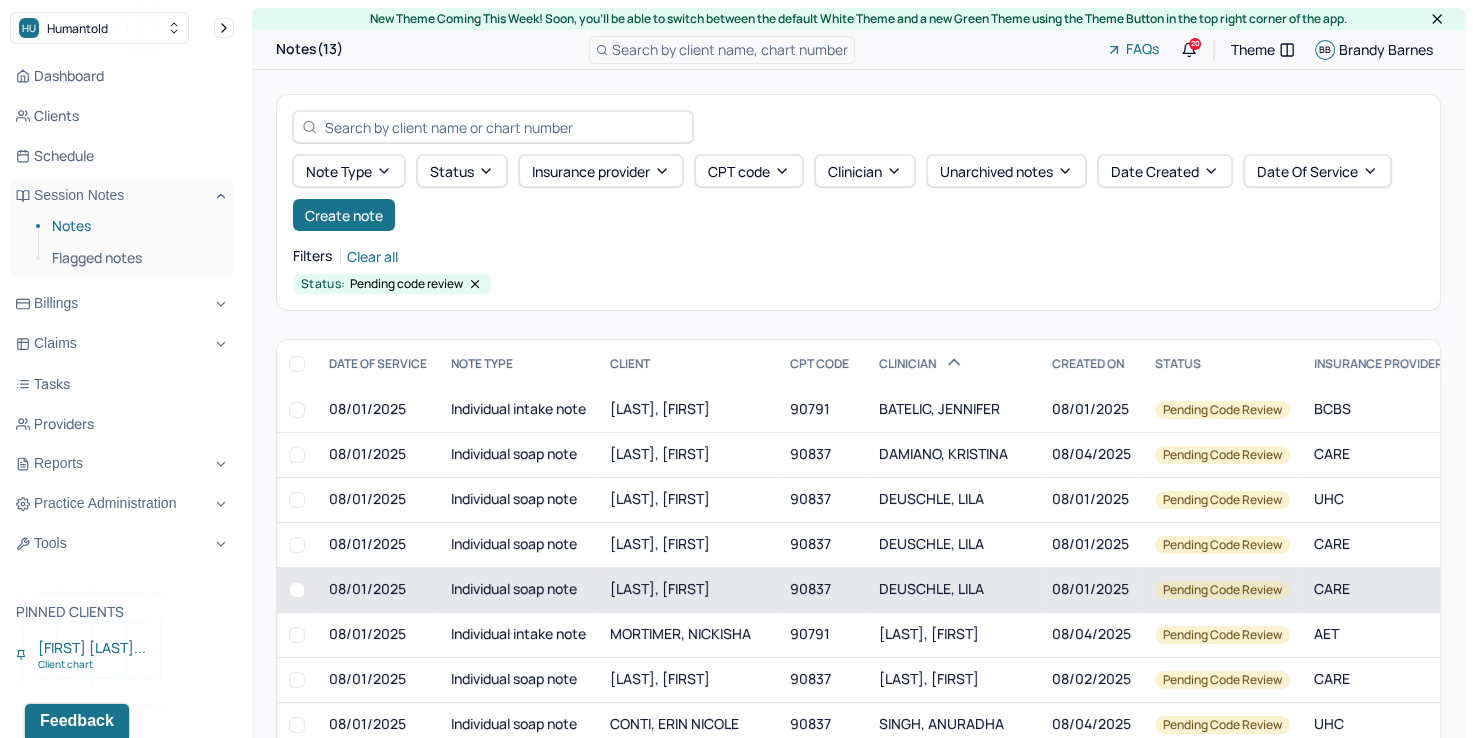 click on "DEUSCHLE, LILA" at bounding box center (953, 589) 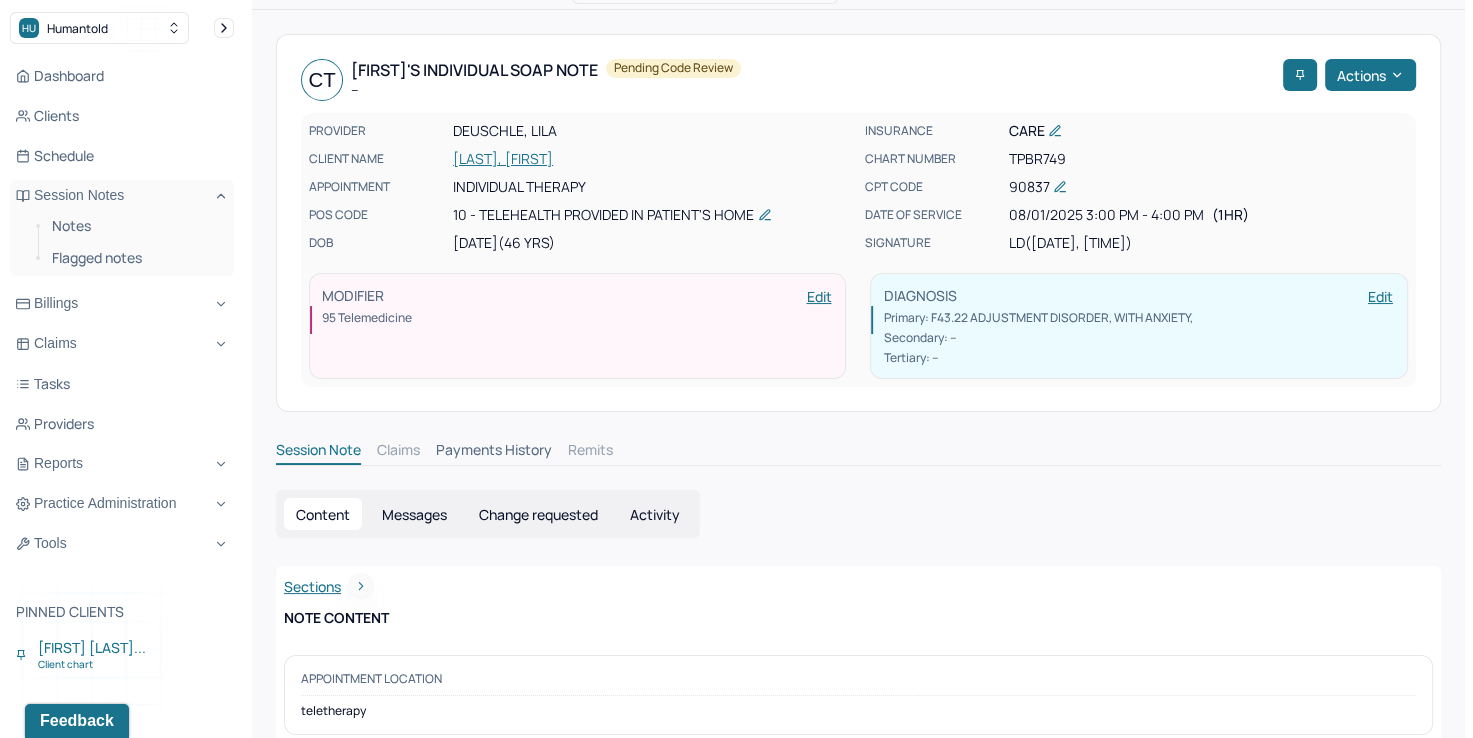 scroll, scrollTop: 0, scrollLeft: 0, axis: both 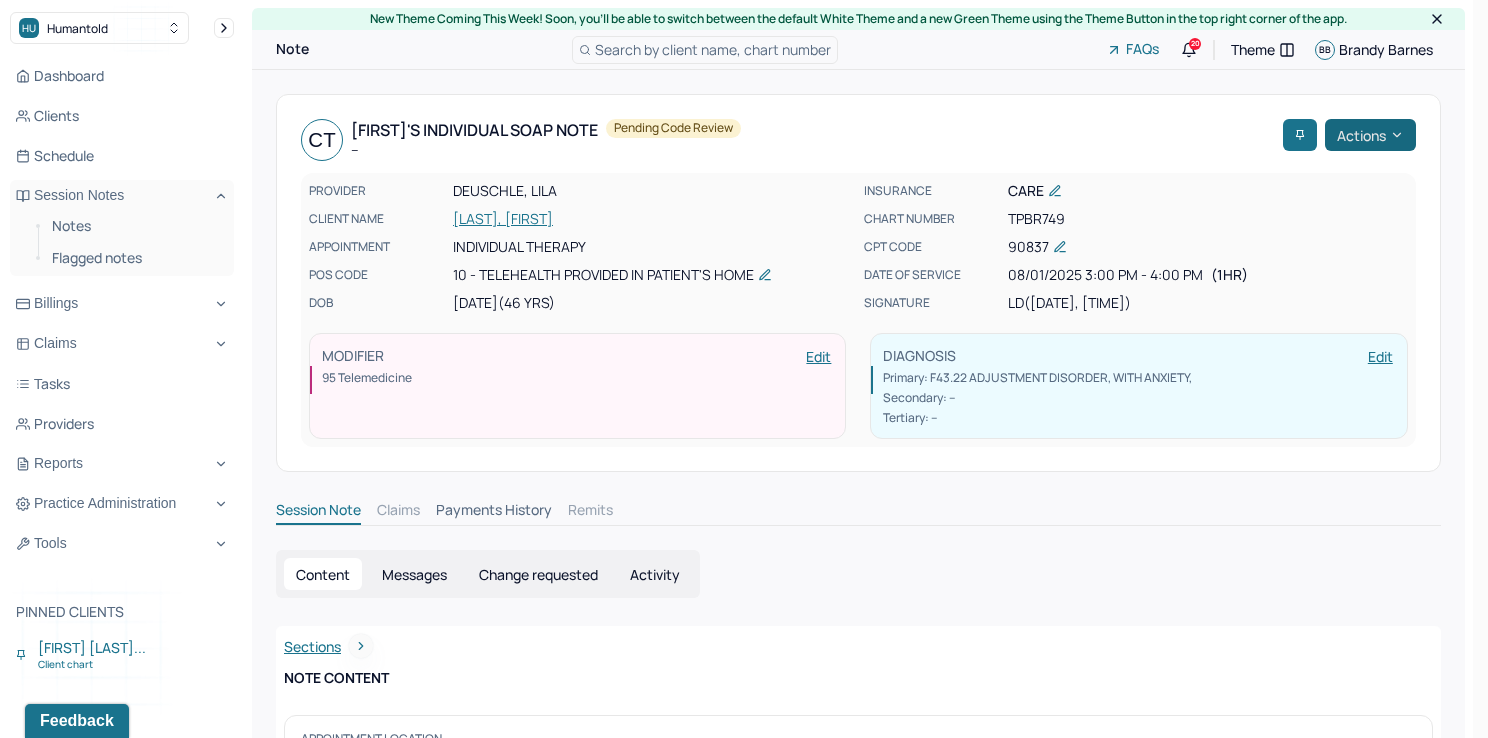 click on "Actions" at bounding box center (1370, 135) 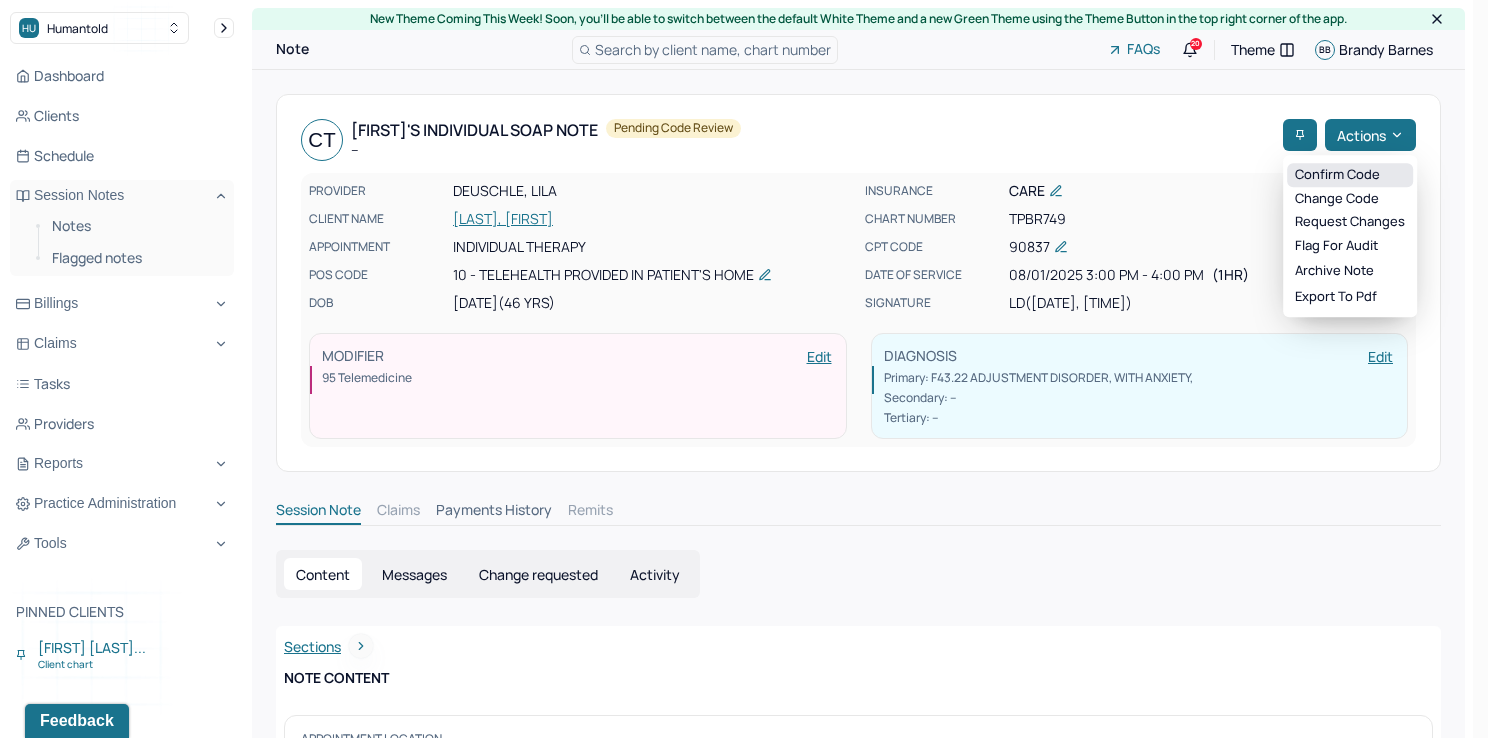 click on "Confirm code" at bounding box center (1350, 175) 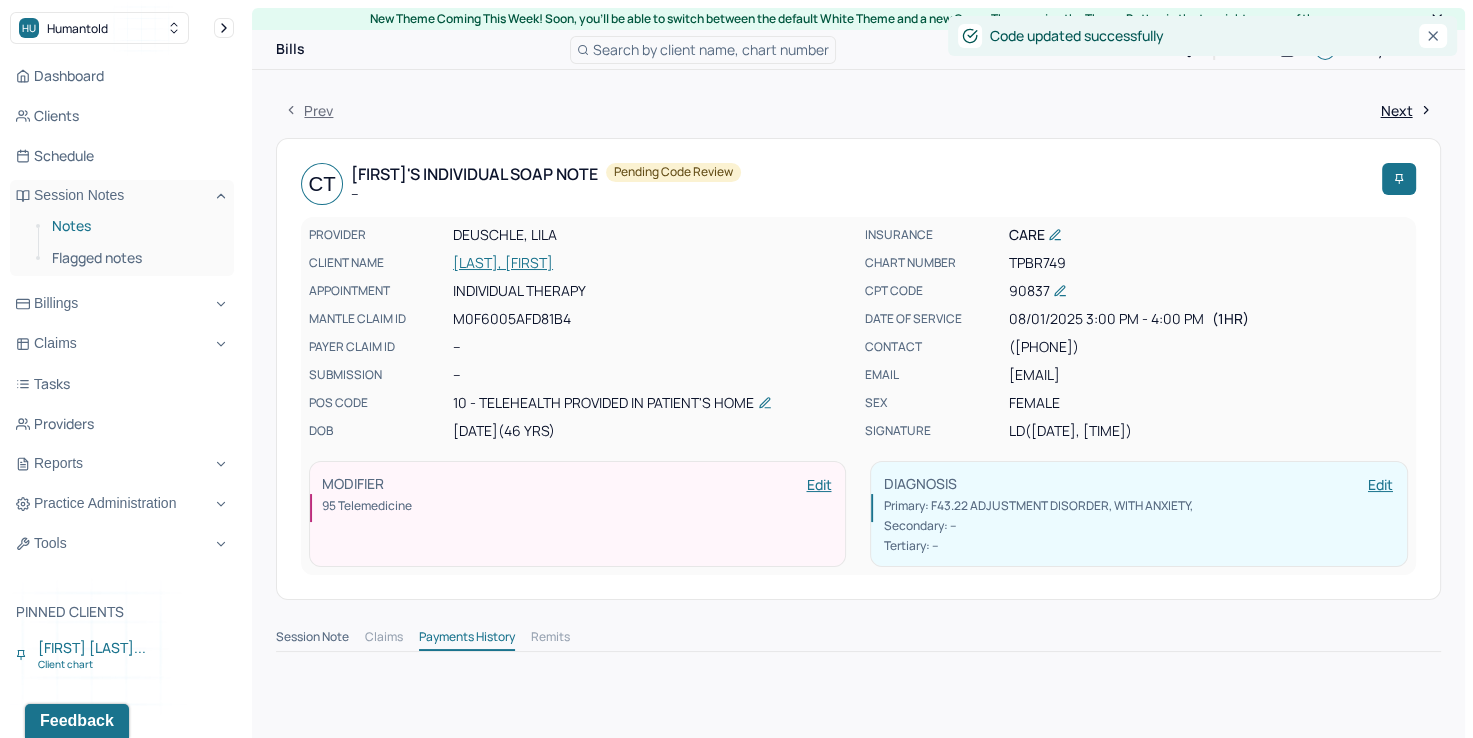 click on "Notes" at bounding box center (135, 226) 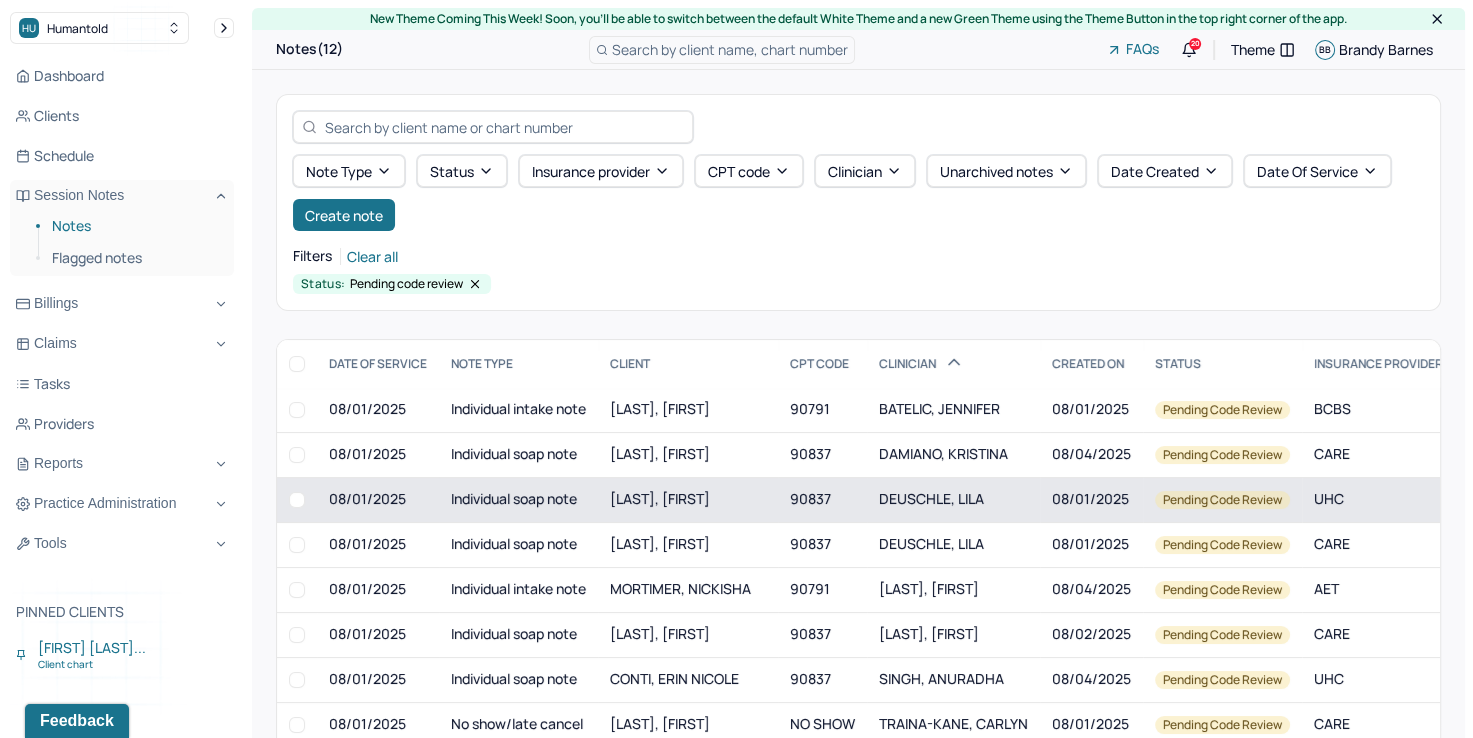 click on "DEUSCHLE, LILA" at bounding box center (931, 498) 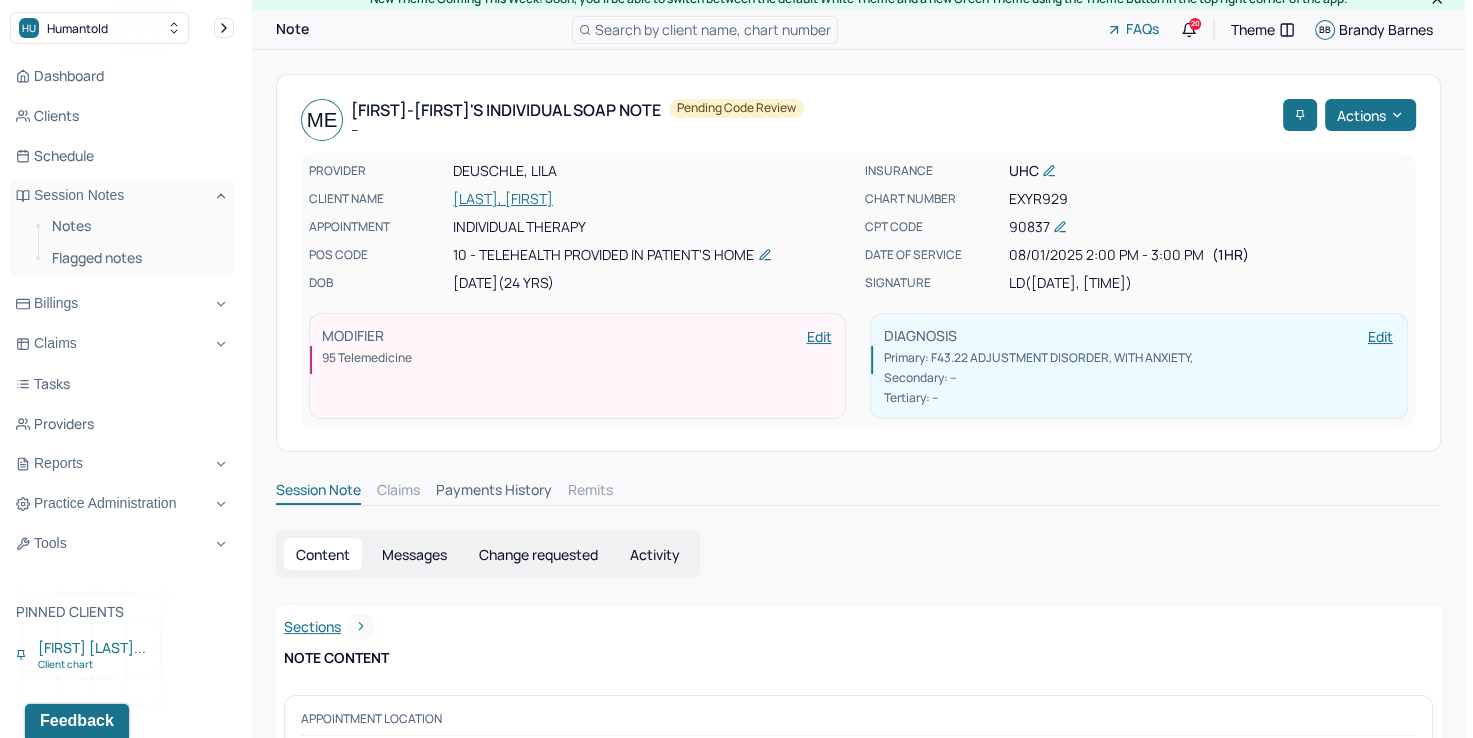 scroll, scrollTop: 0, scrollLeft: 0, axis: both 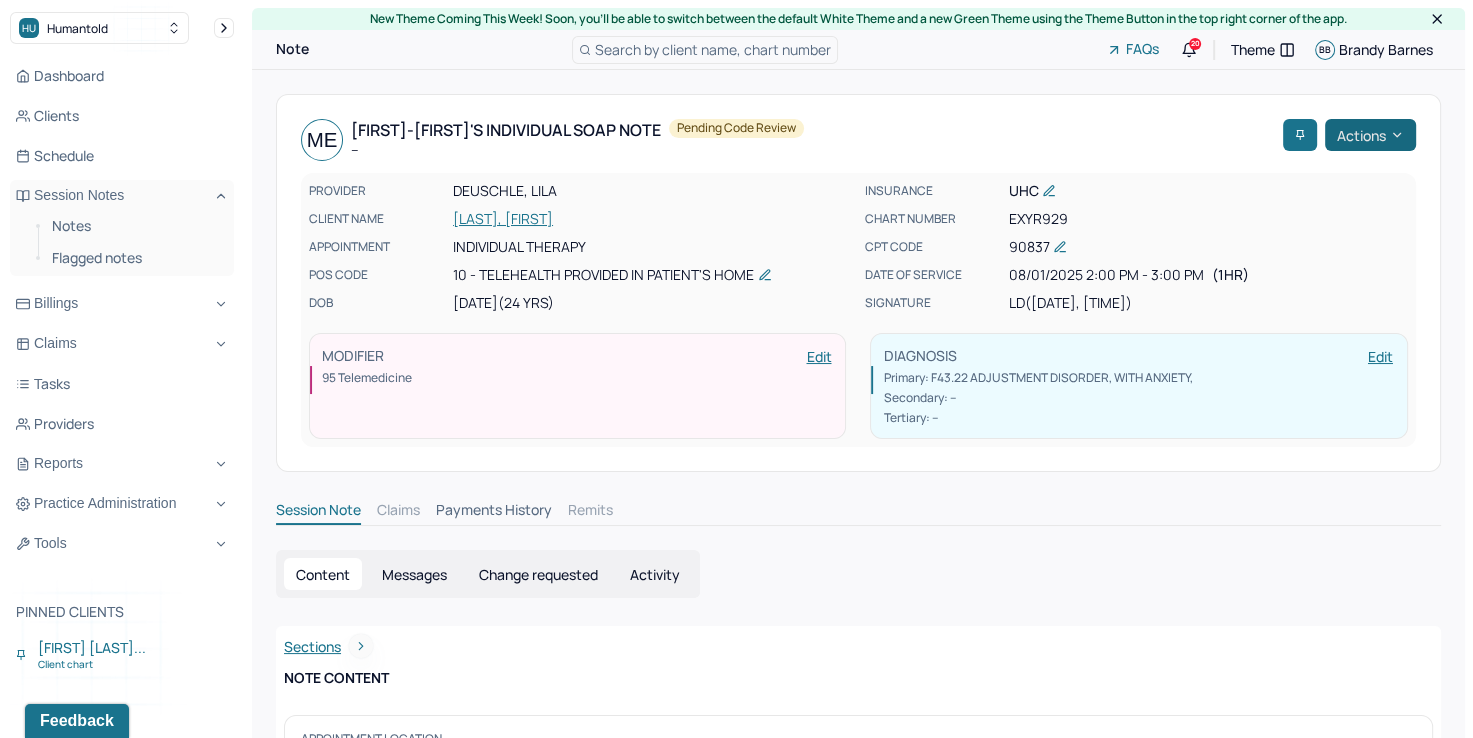 click 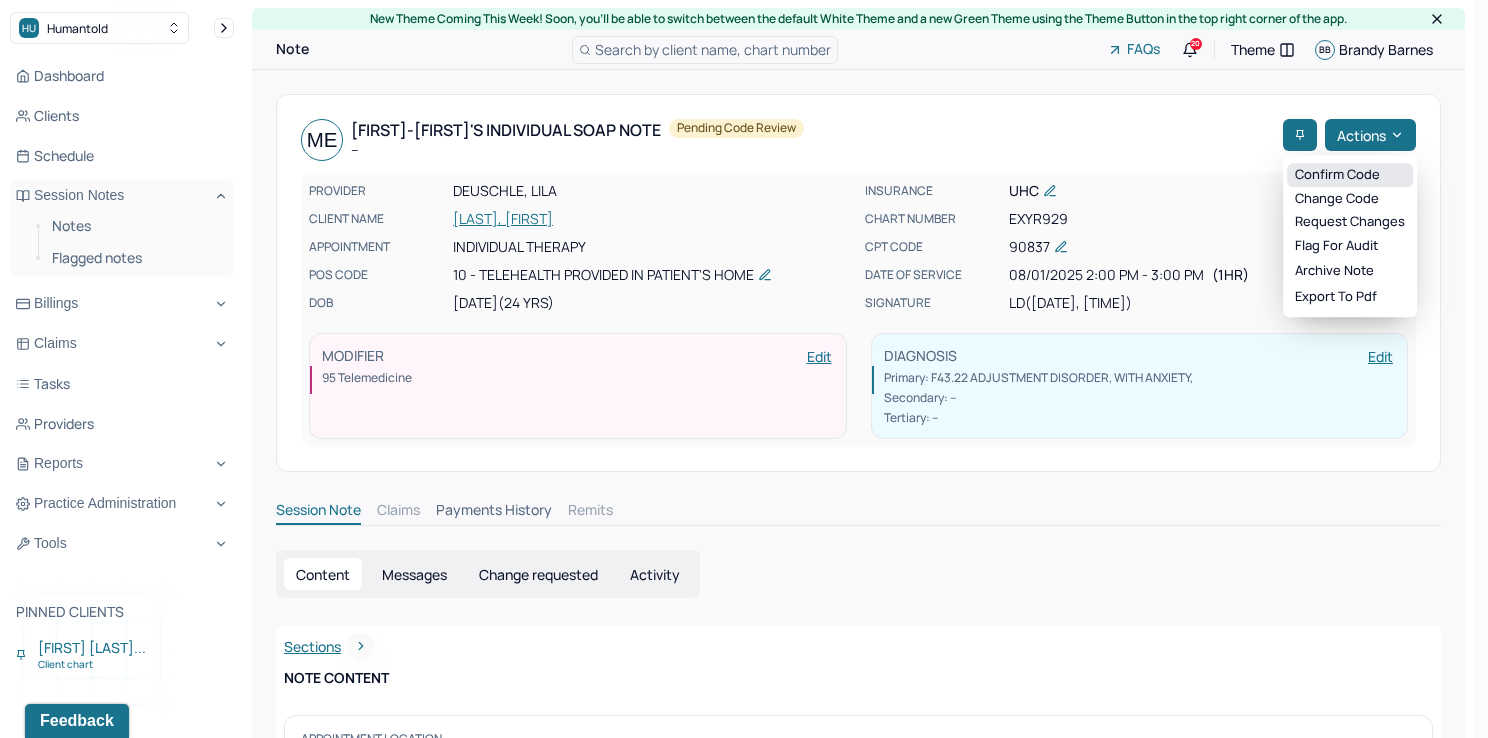 click on "Confirm code" at bounding box center [1350, 175] 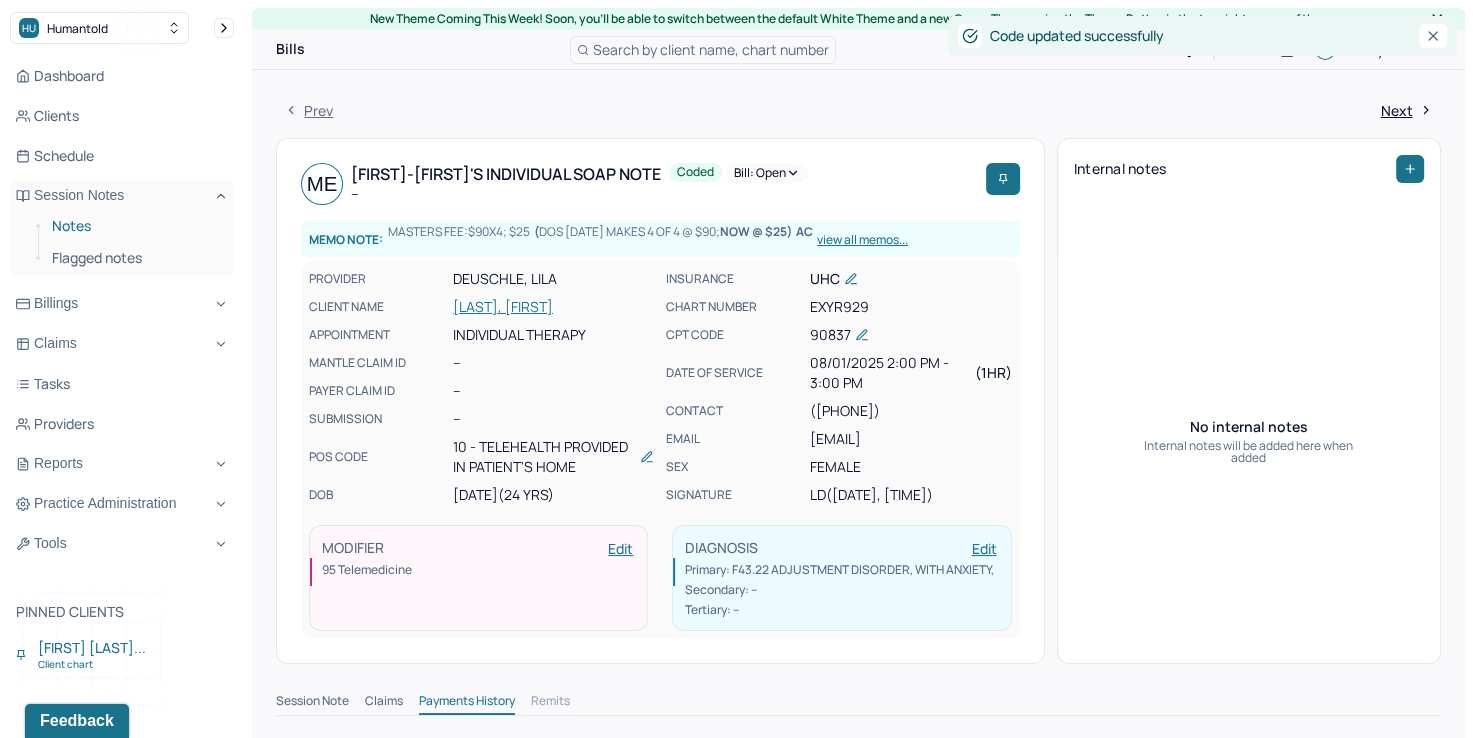 click on "Notes" at bounding box center (135, 226) 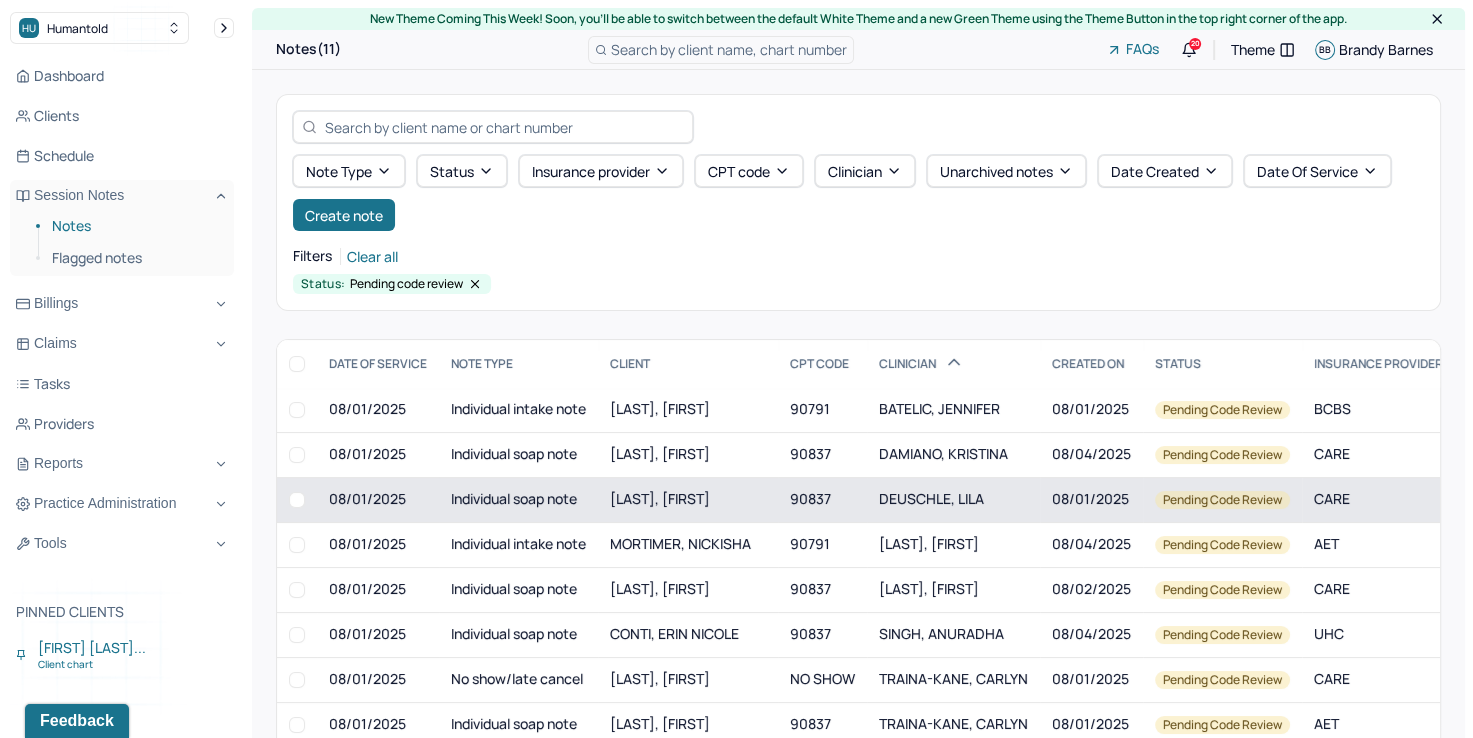 click on "DEUSCHLE, LILA" at bounding box center [931, 498] 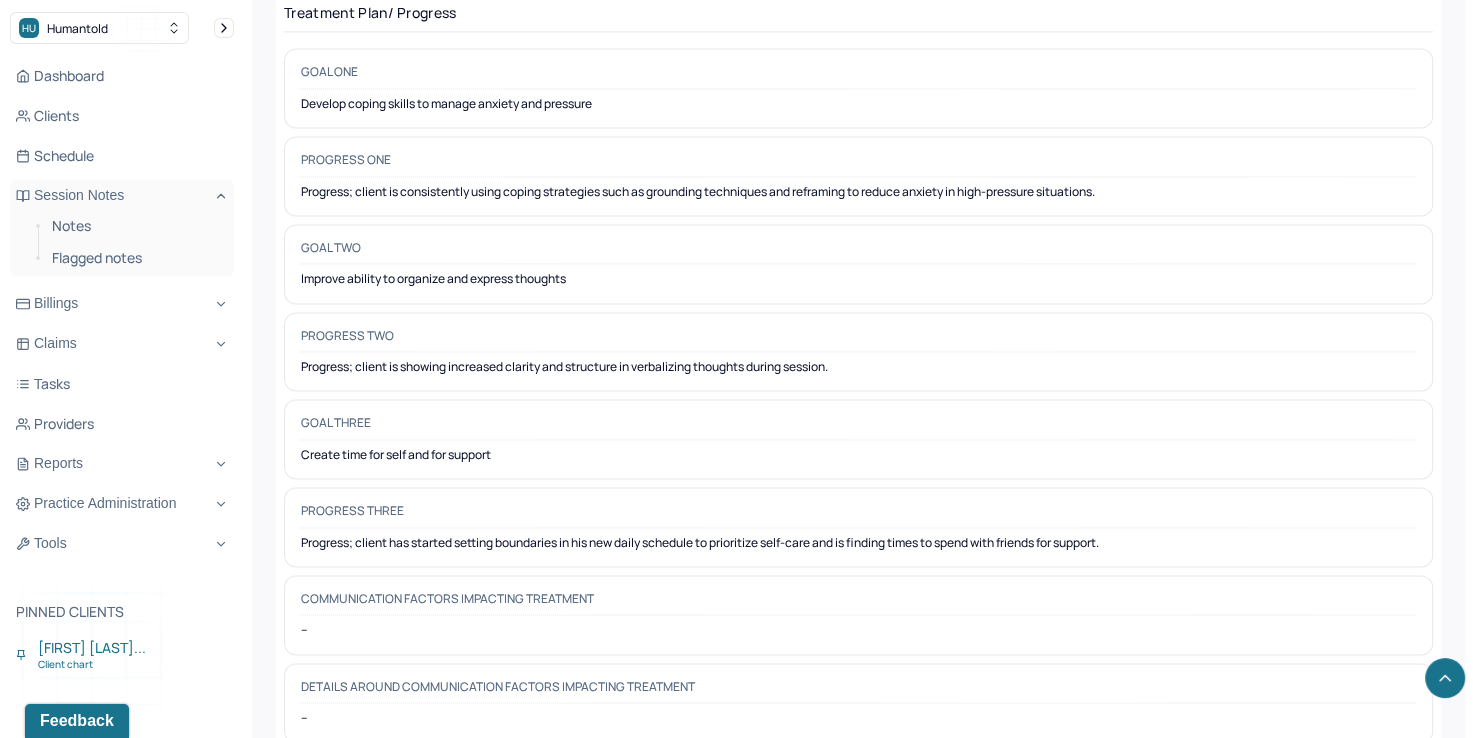 scroll, scrollTop: 2975, scrollLeft: 0, axis: vertical 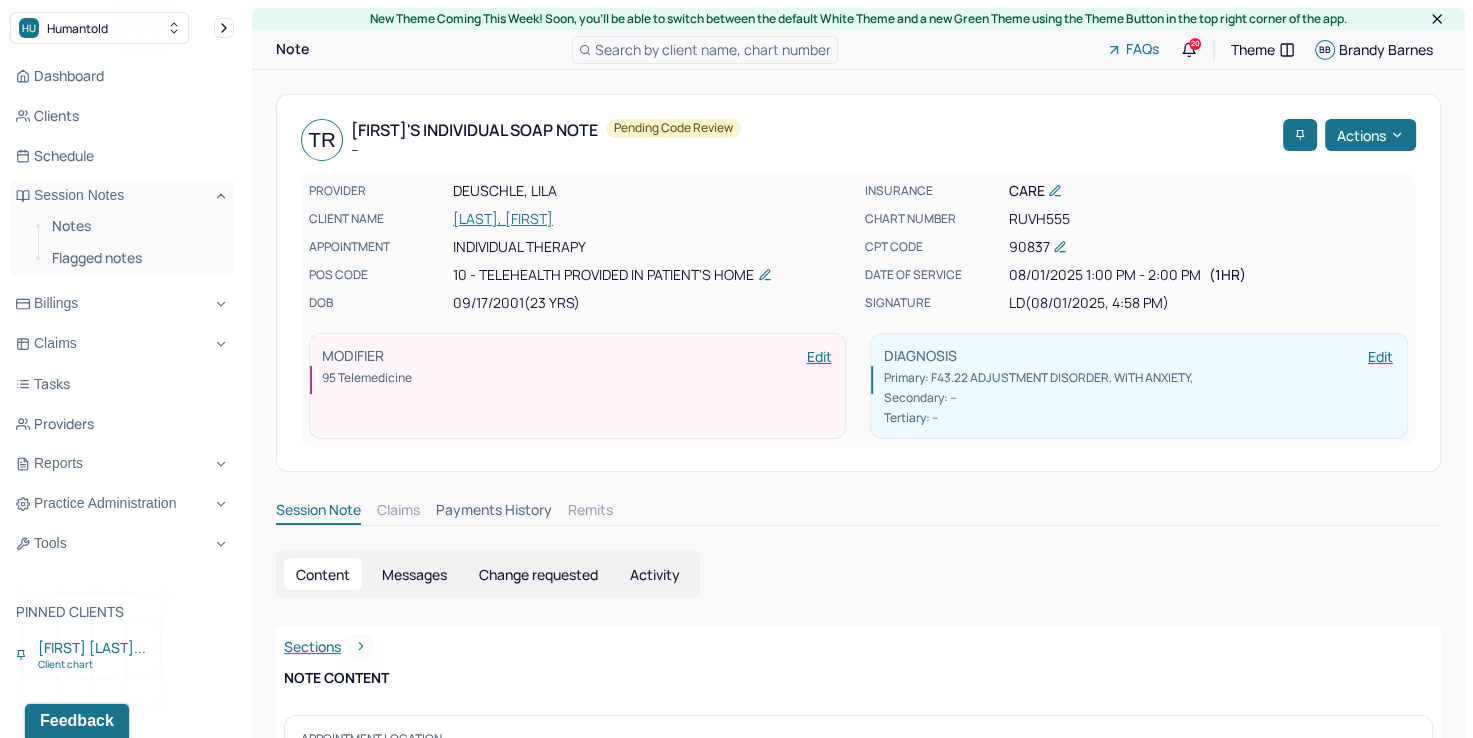 click on "TR Teodoro's   Individual soap note -- Pending code review Actions" at bounding box center (858, 140) 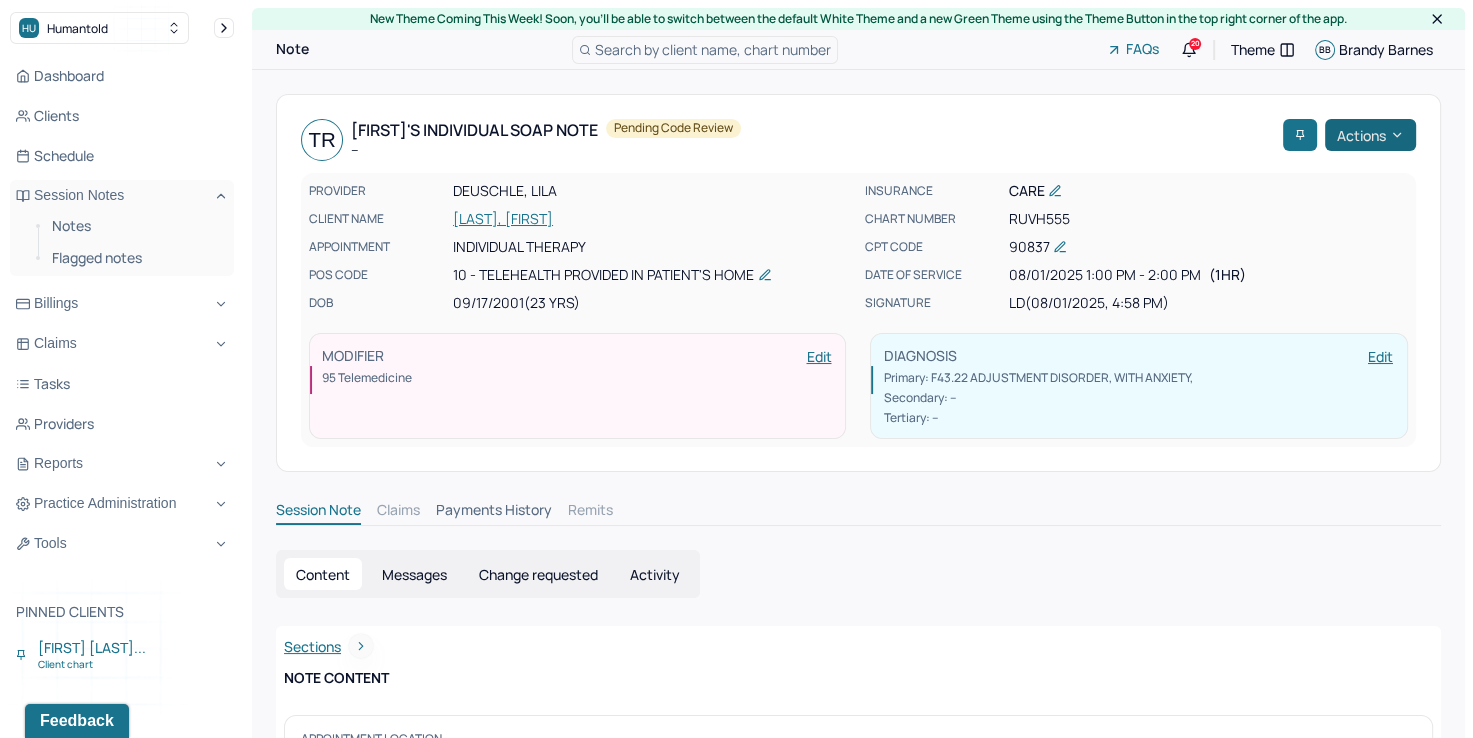 click on "Actions" at bounding box center (1370, 135) 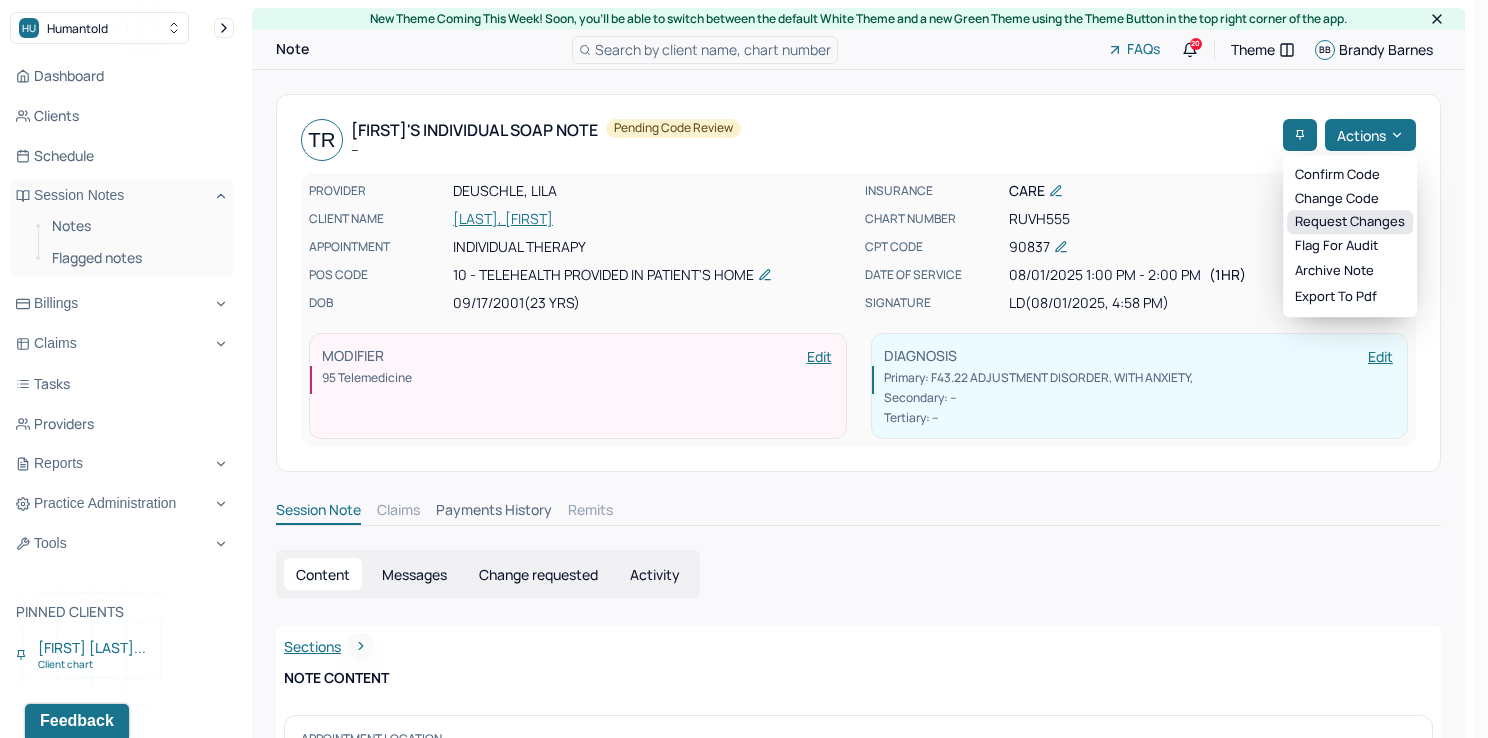 click on "Request changes" at bounding box center [1350, 222] 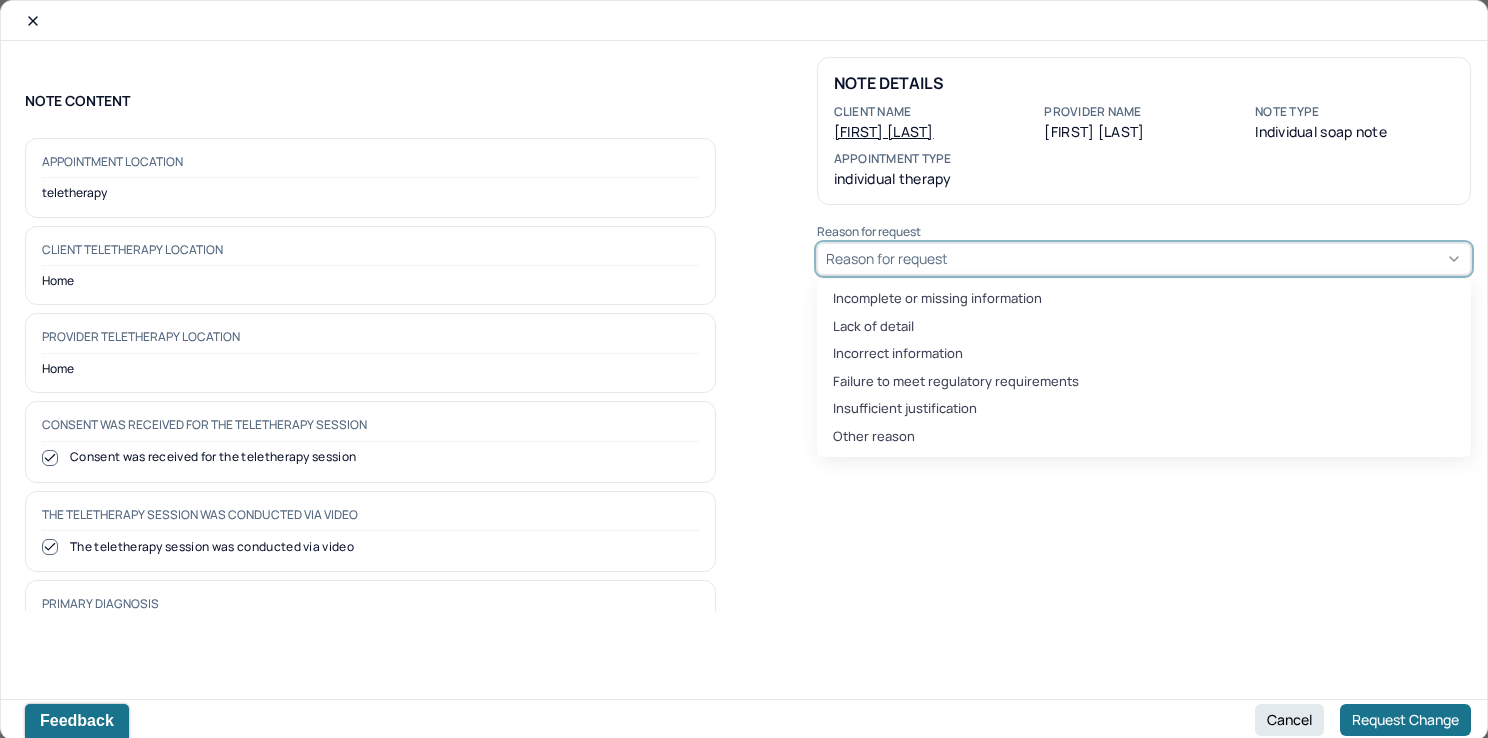 click on "Reason for request" at bounding box center (1144, 259) 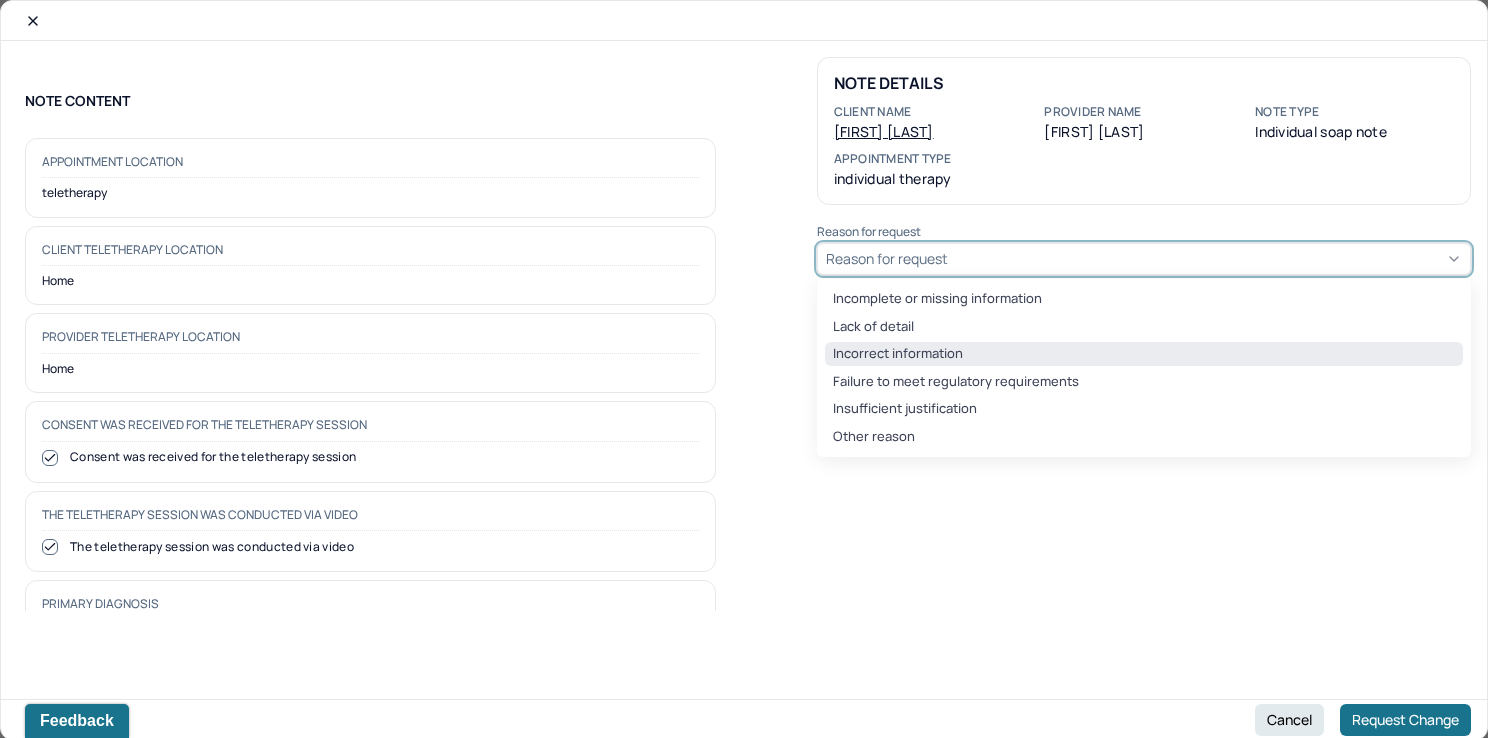 click on "Incorrect information" at bounding box center [1144, 354] 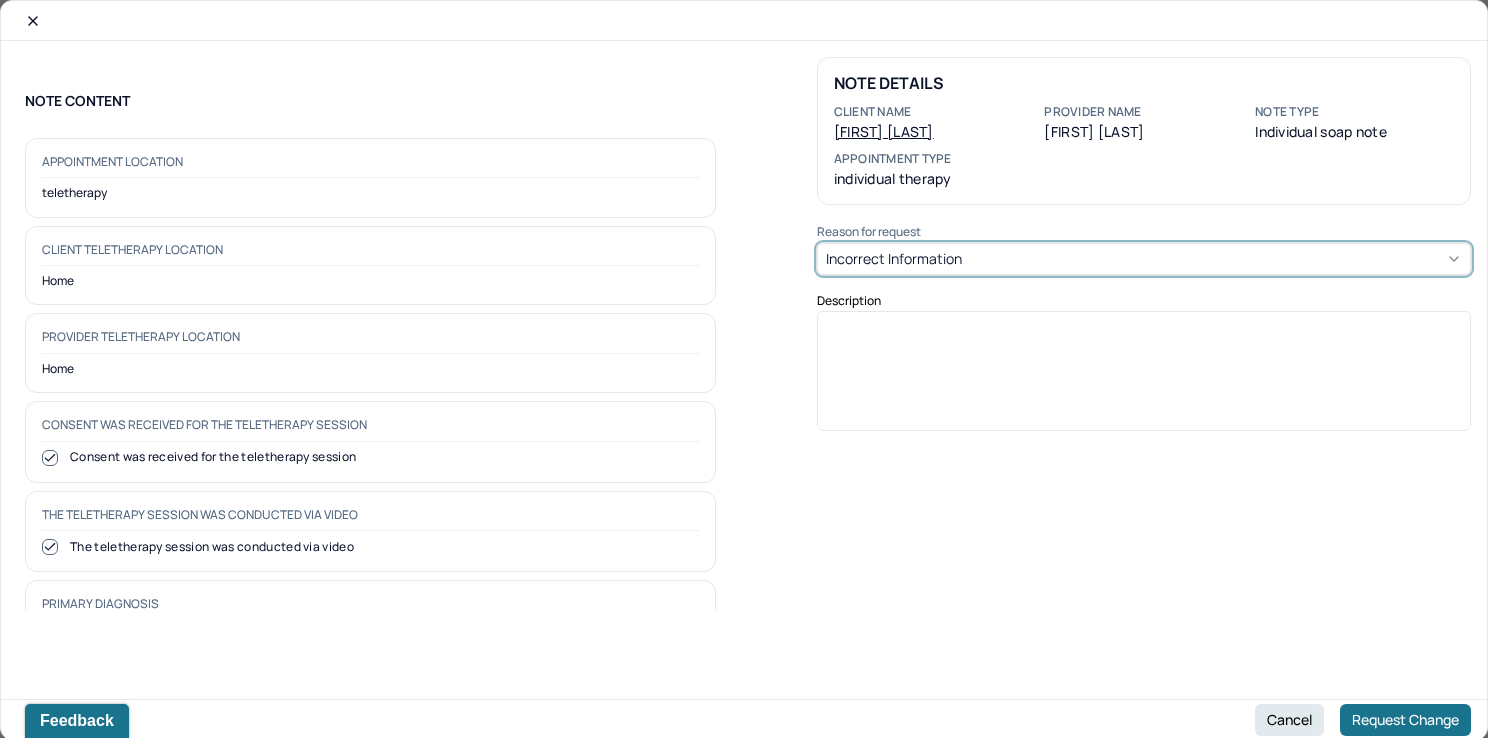 click at bounding box center (1144, 378) 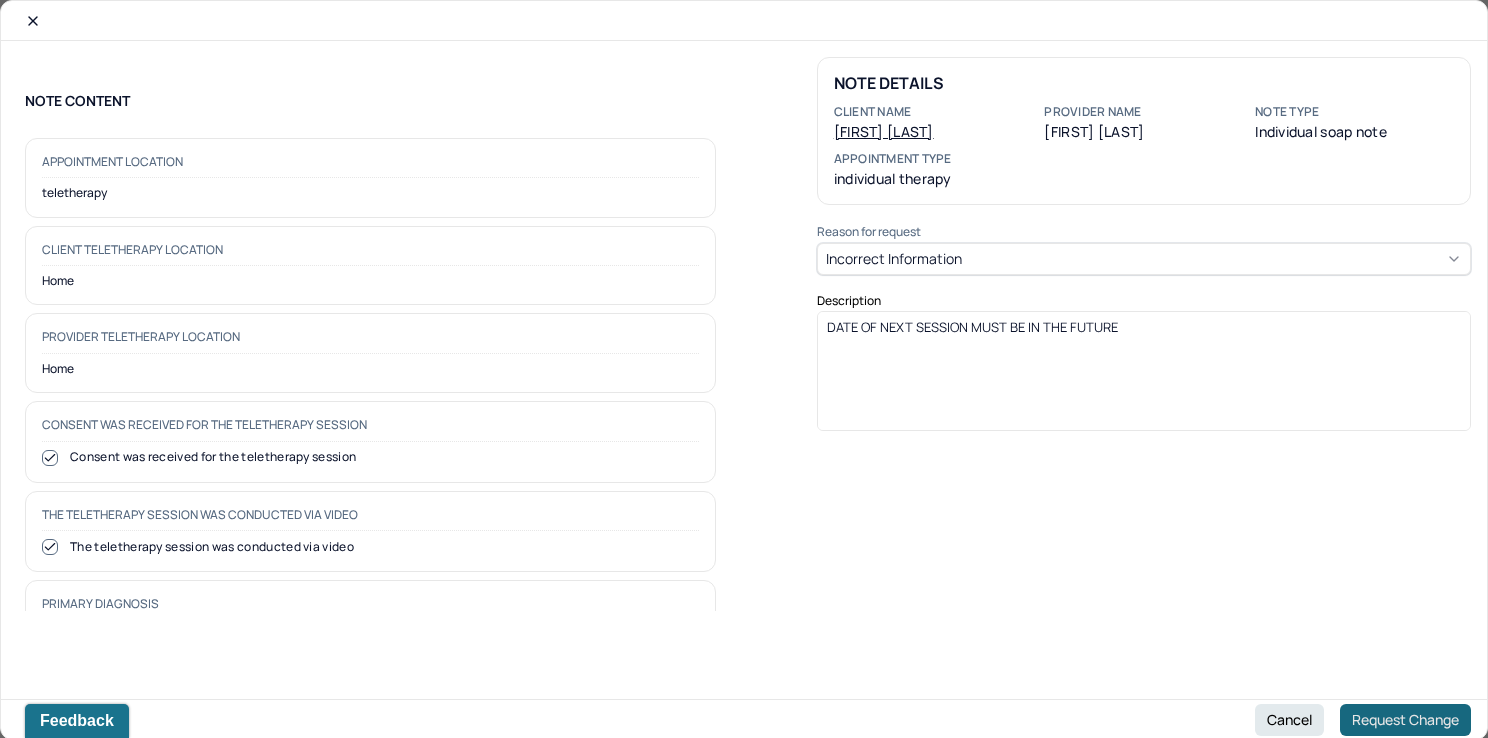 click on "Request Change" at bounding box center [1405, 720] 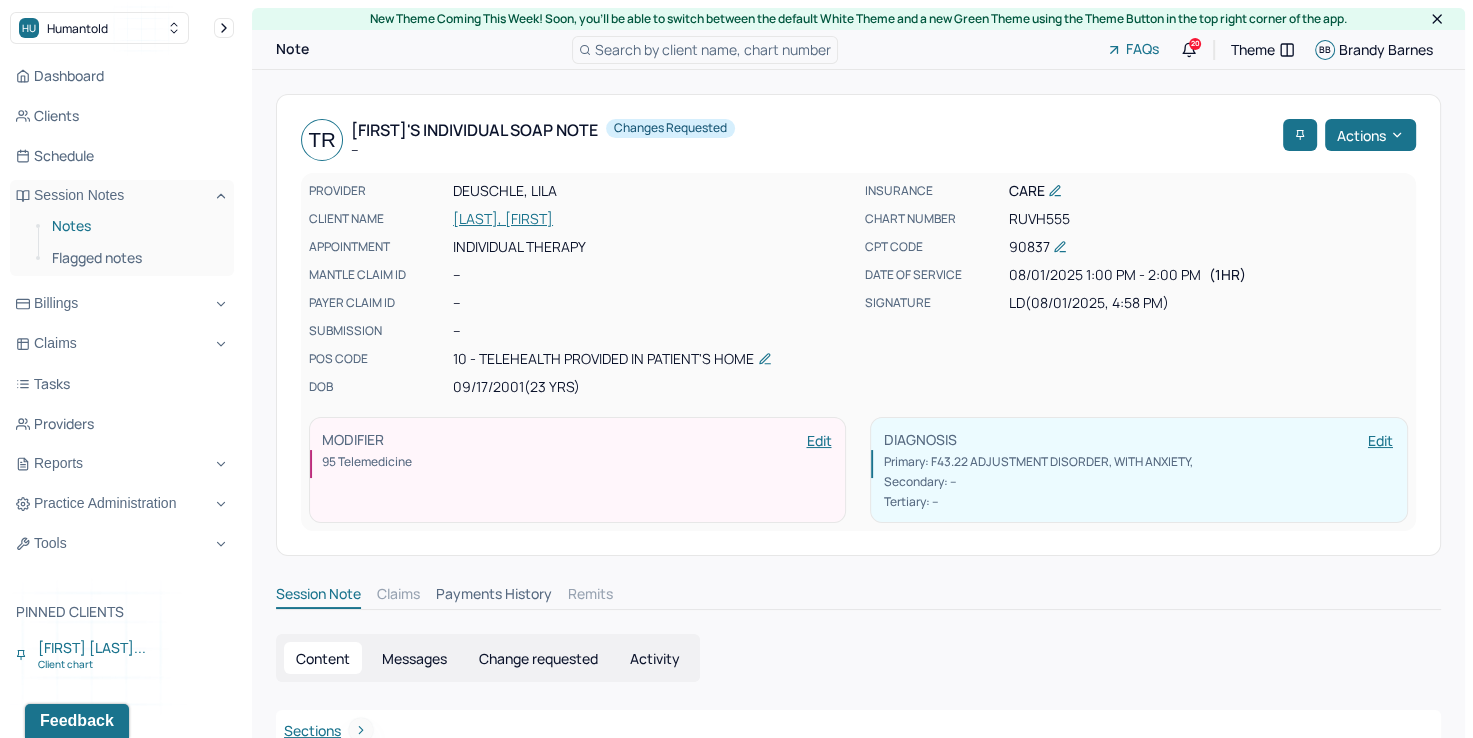 click on "Notes" at bounding box center [135, 226] 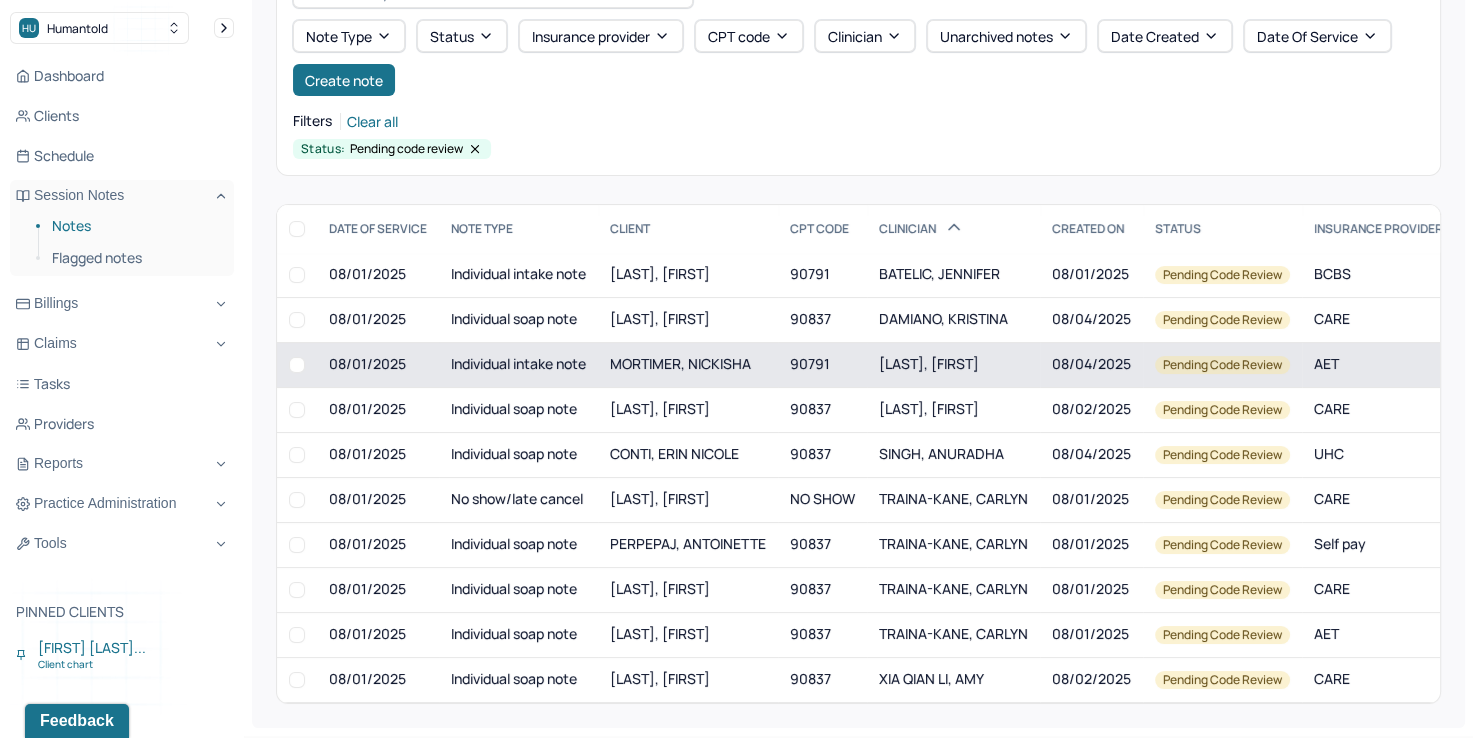 scroll, scrollTop: 144, scrollLeft: 0, axis: vertical 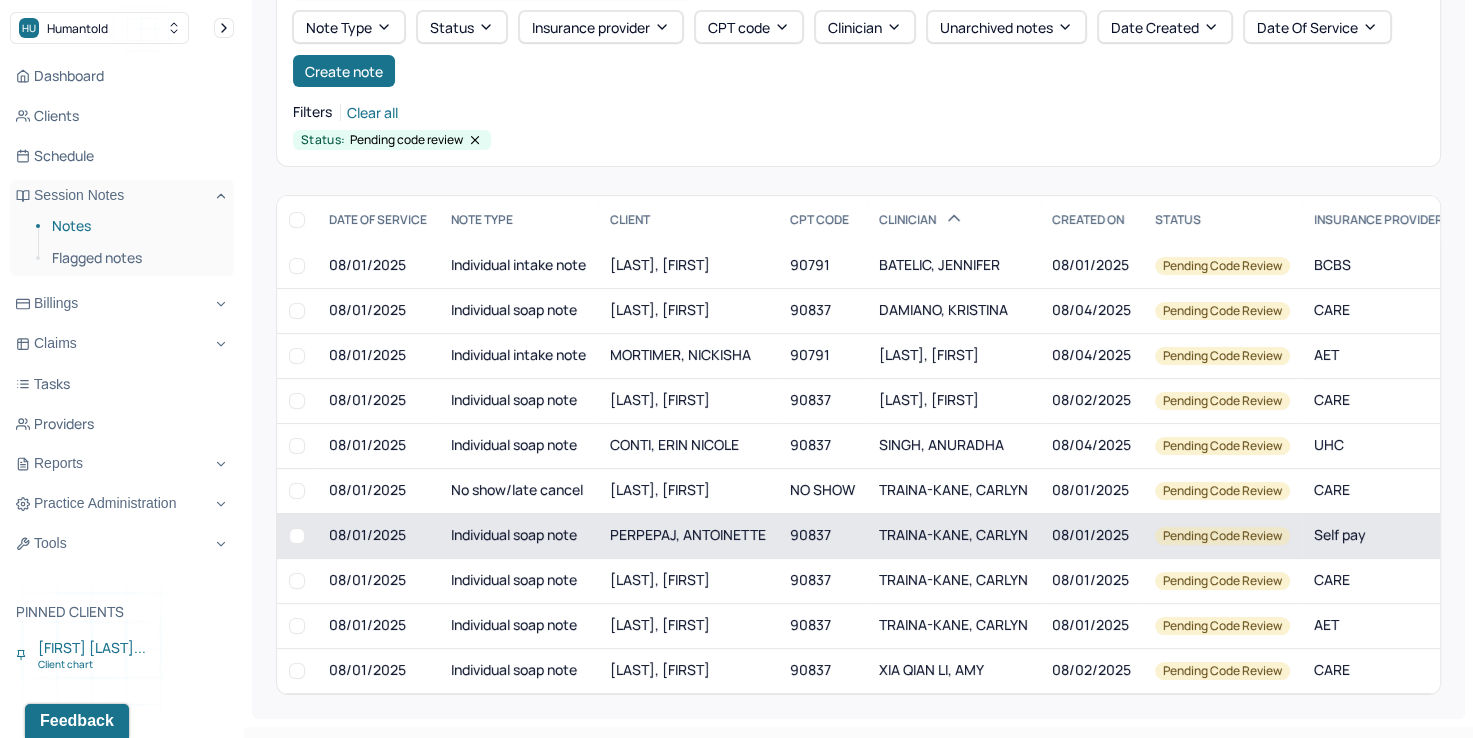 click on "TRAINA-KANE, CARLYN" at bounding box center [953, 534] 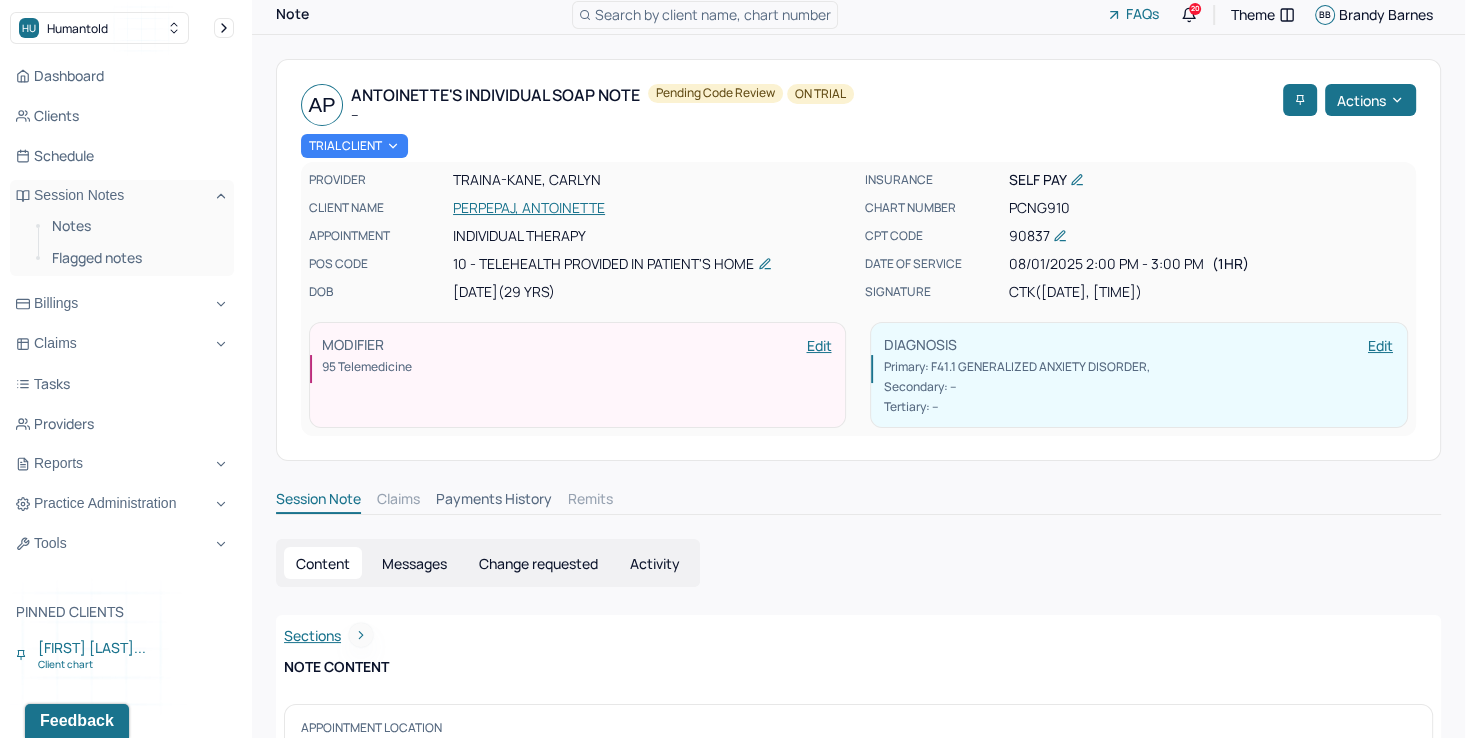 scroll, scrollTop: 0, scrollLeft: 0, axis: both 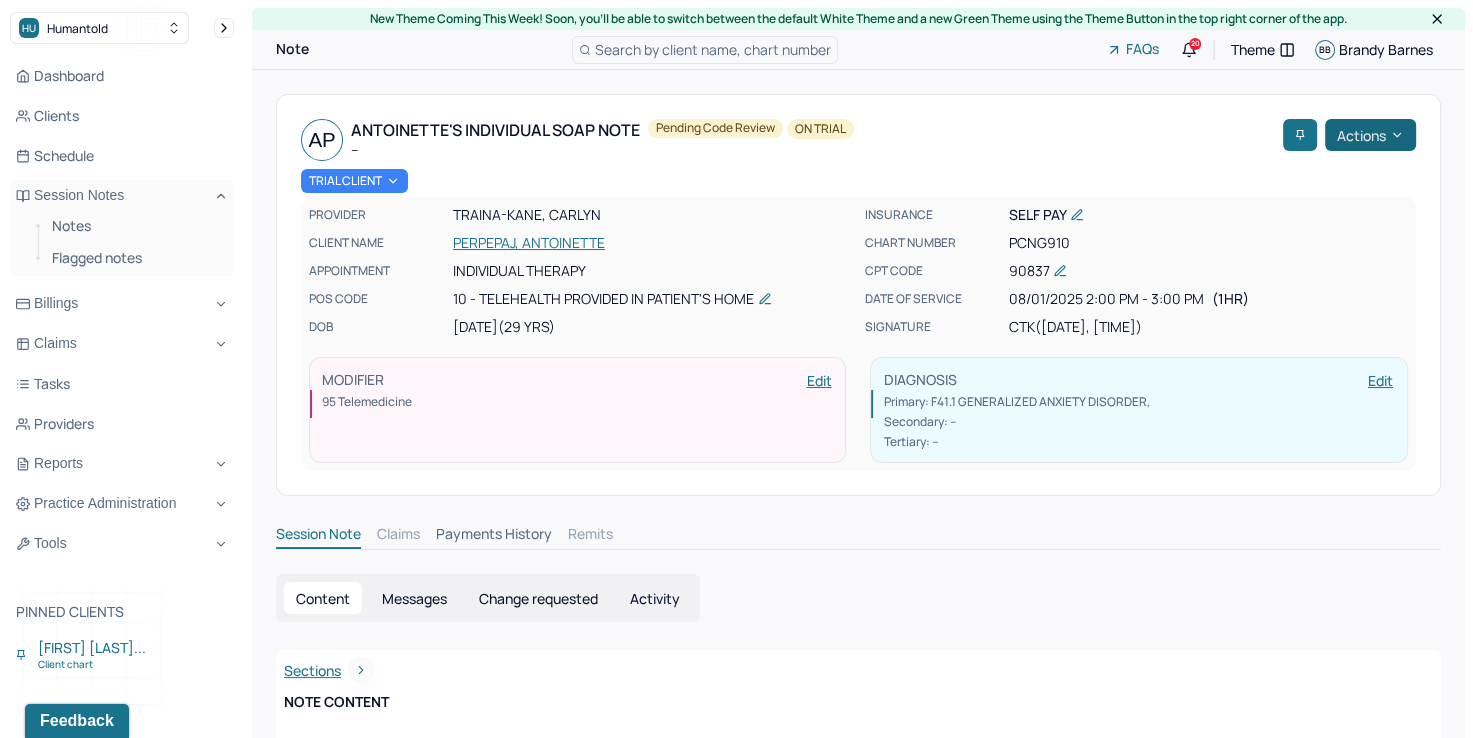 click on "Actions" at bounding box center [1370, 135] 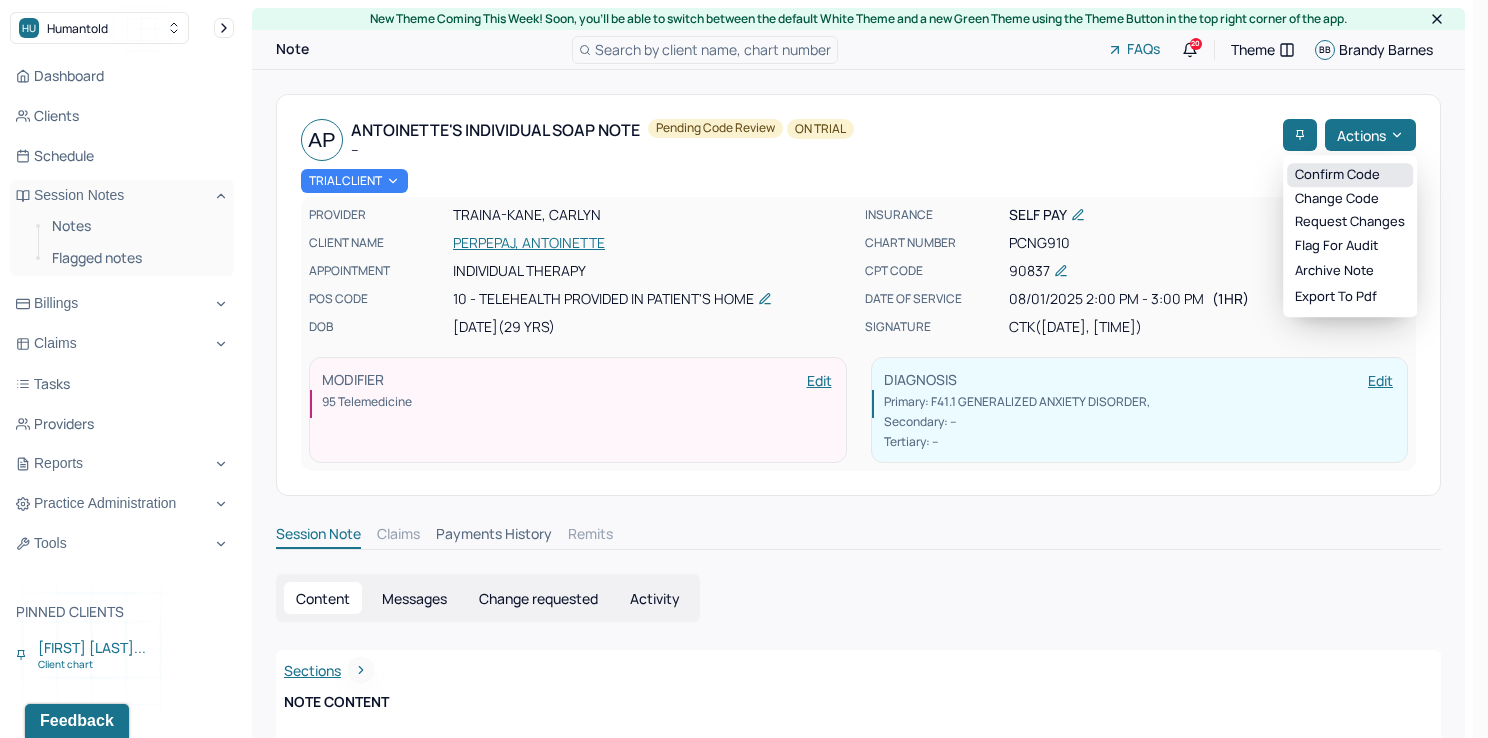 click on "Confirm code" at bounding box center (1350, 175) 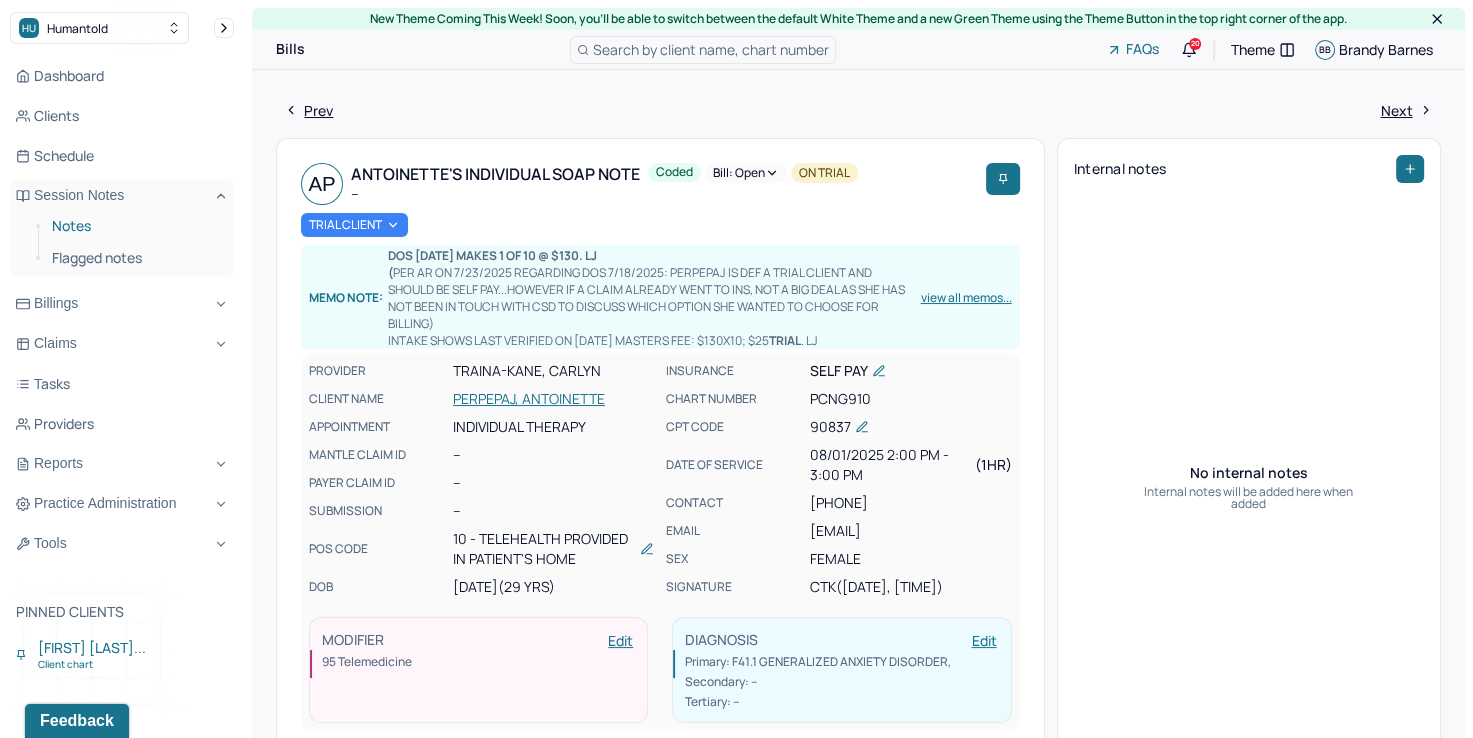 click on "Notes" at bounding box center [135, 226] 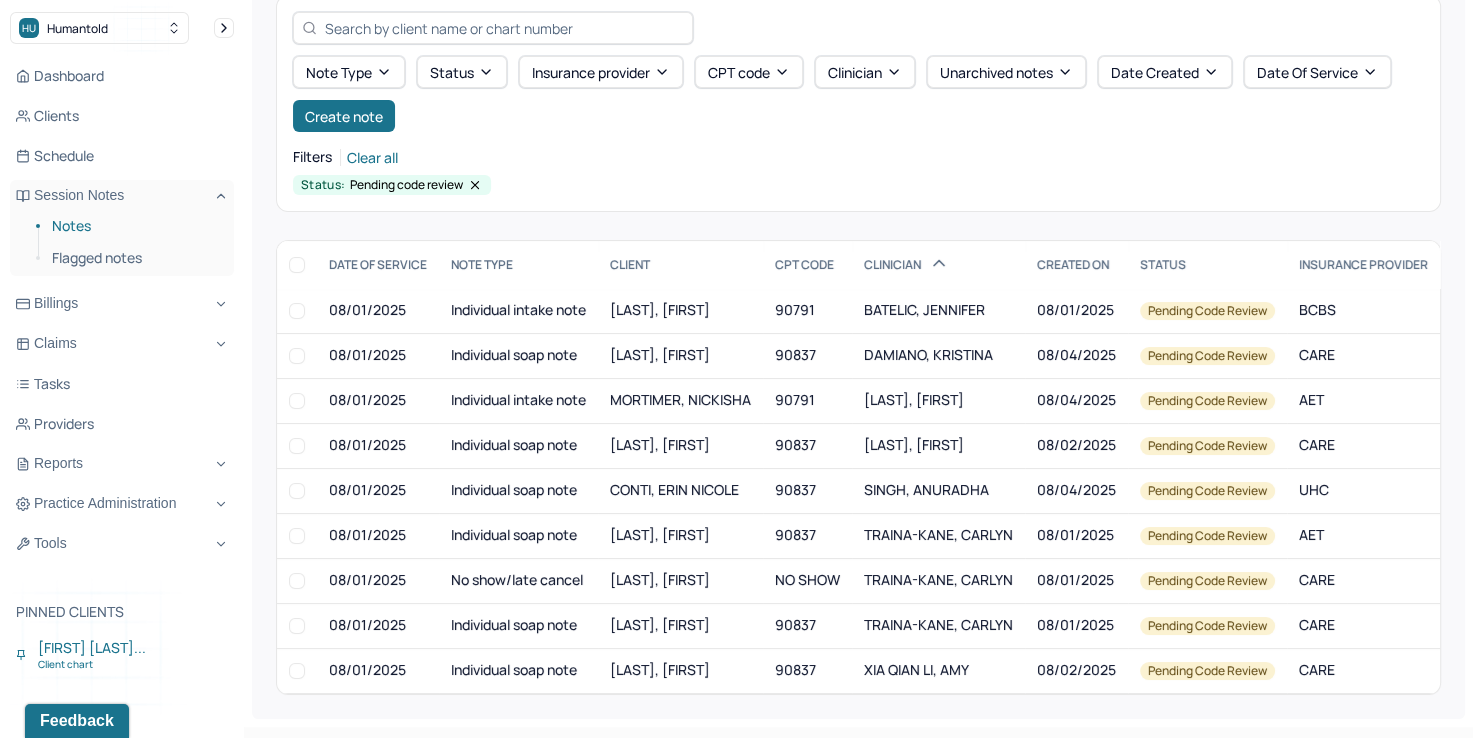 scroll, scrollTop: 100, scrollLeft: 0, axis: vertical 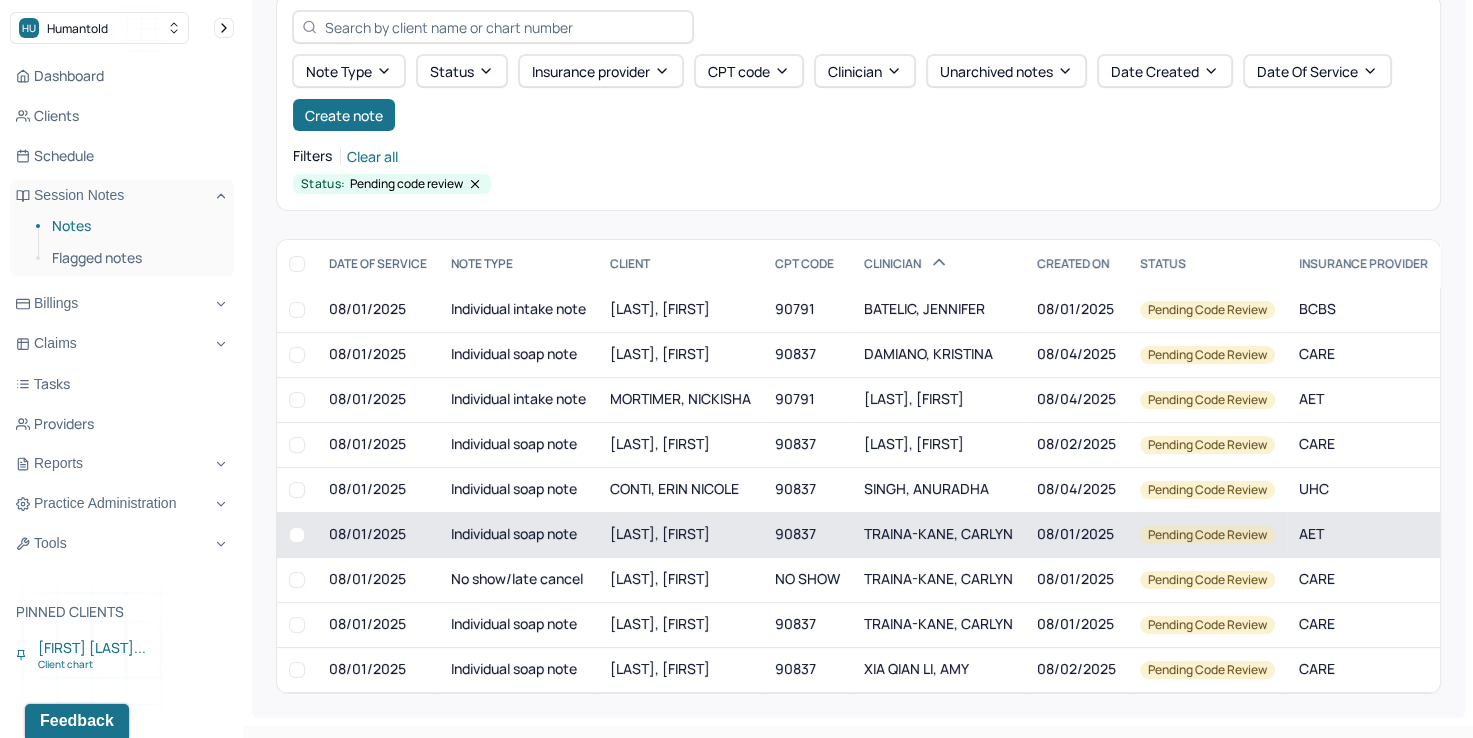 click on "TRAINA-KANE, CARLYN" at bounding box center (938, 533) 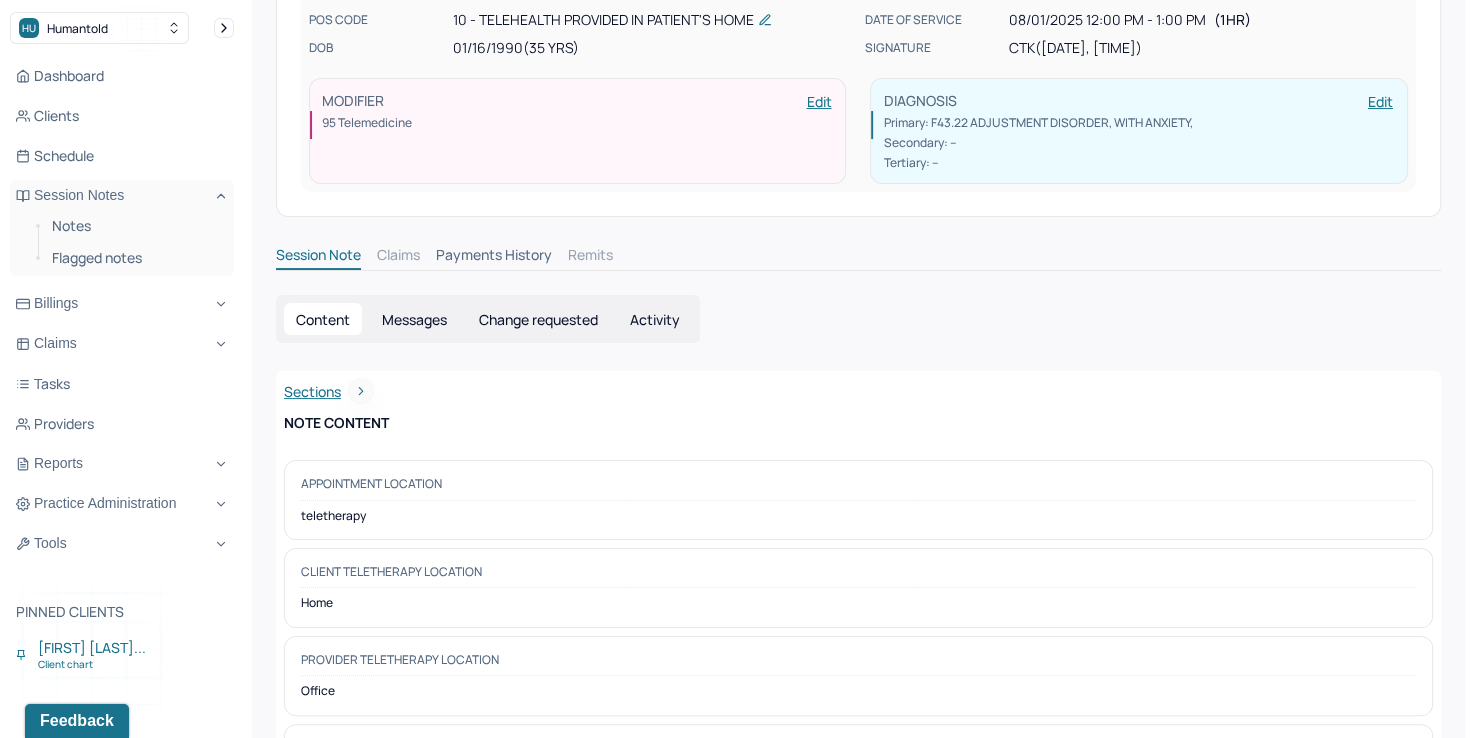 scroll, scrollTop: 0, scrollLeft: 0, axis: both 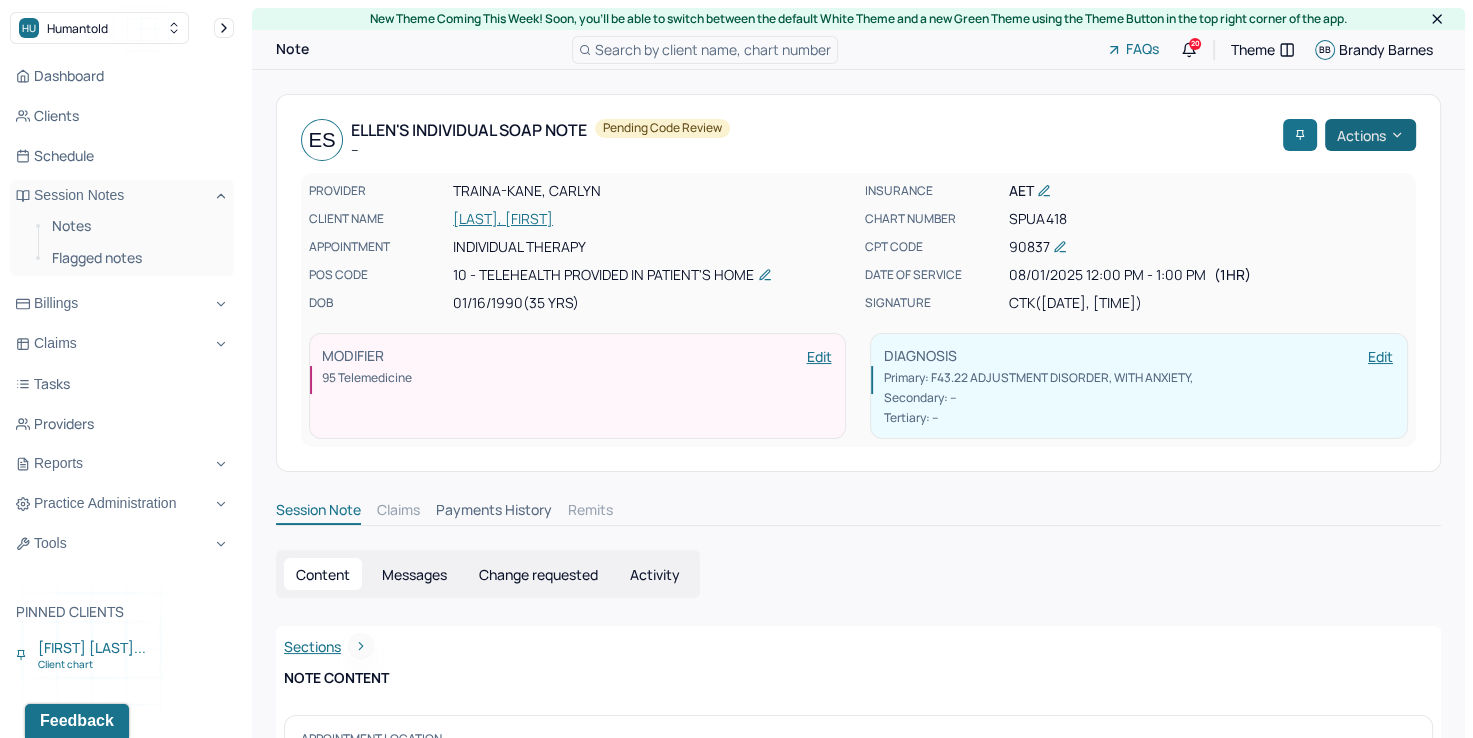 click 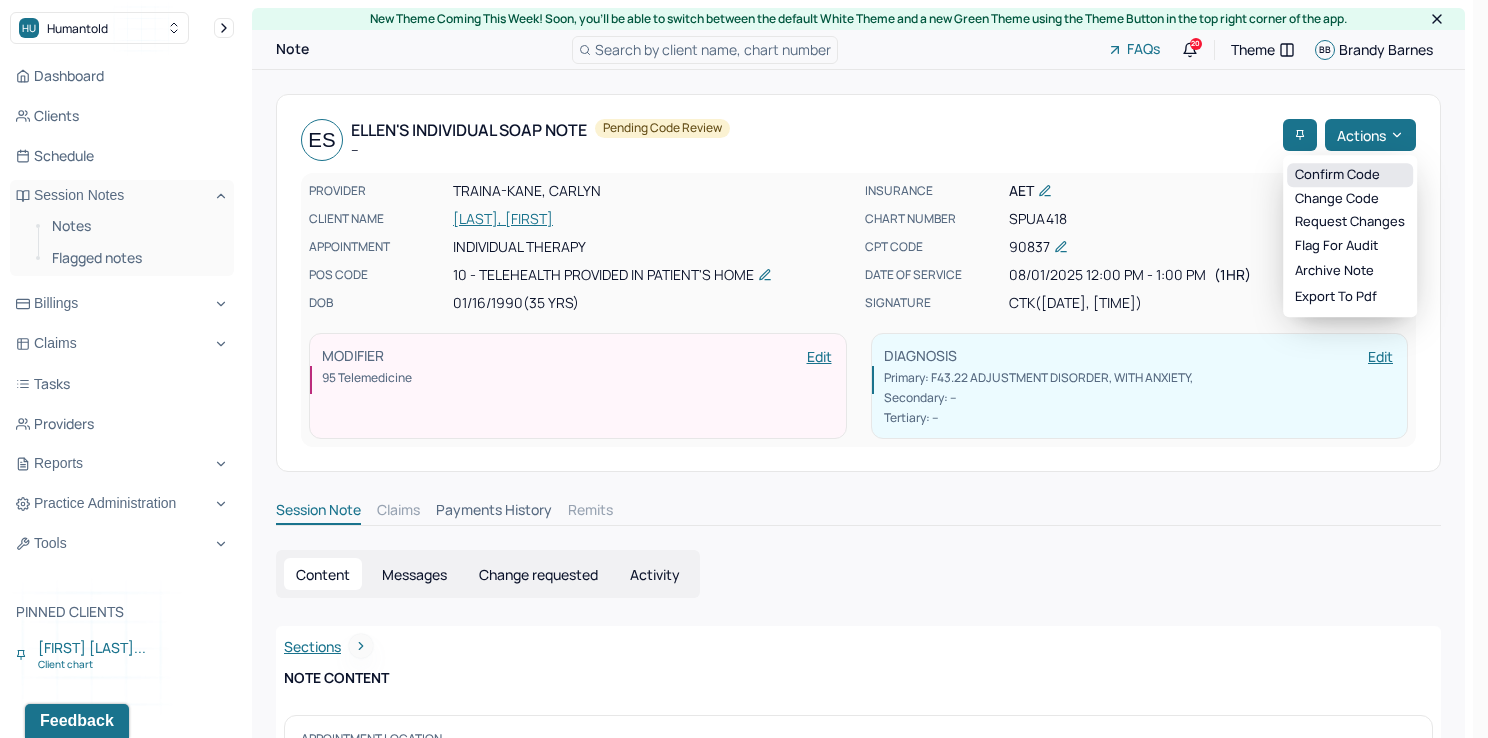 click on "Confirm code" at bounding box center [1350, 175] 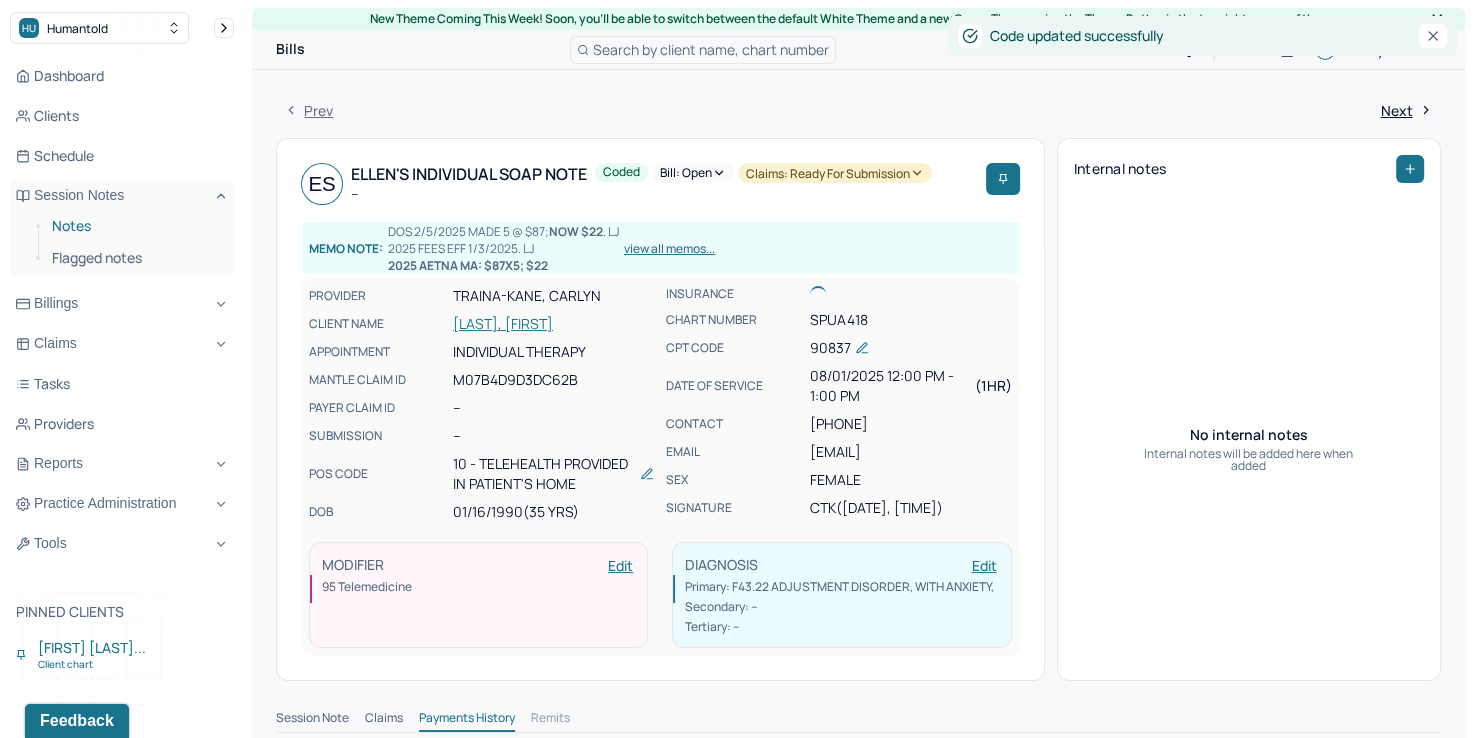 click on "Notes" at bounding box center [135, 226] 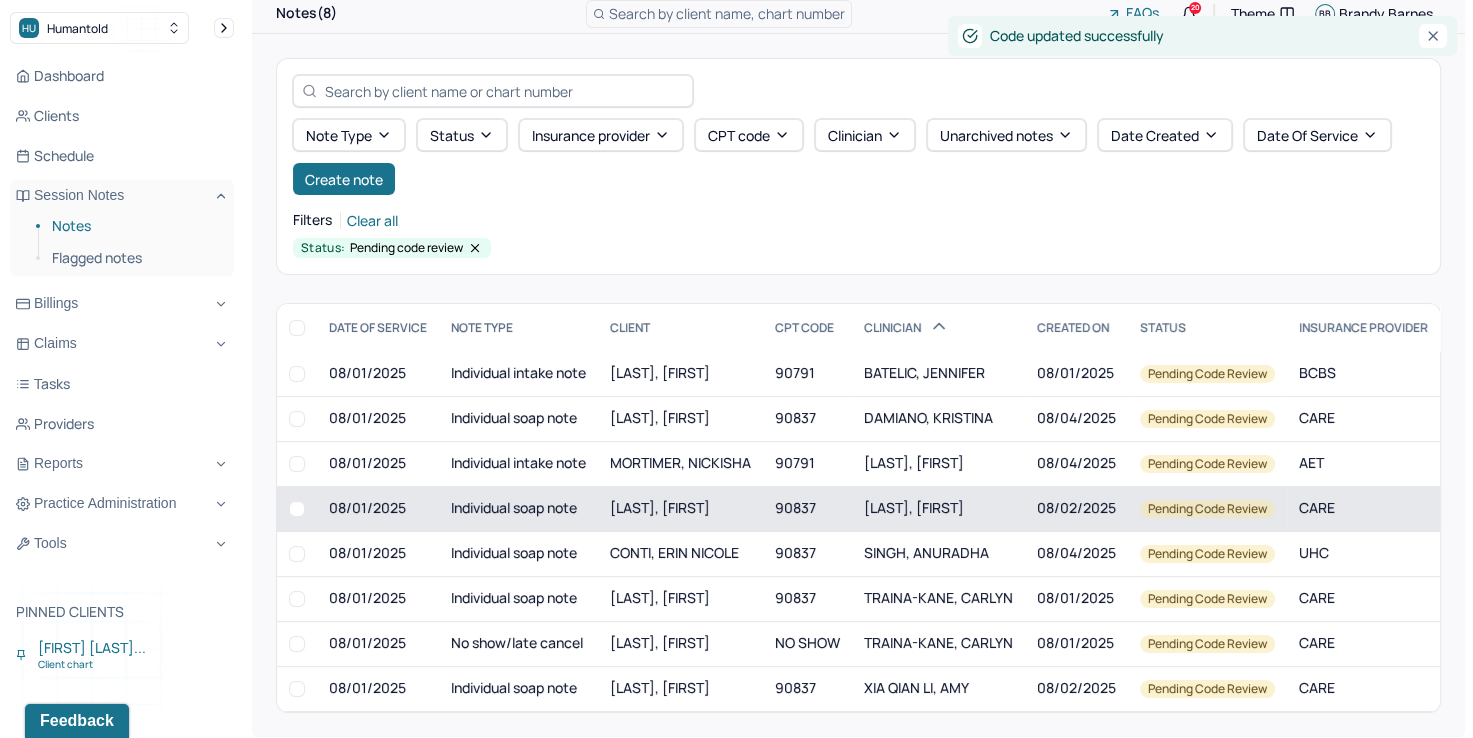 scroll, scrollTop: 55, scrollLeft: 0, axis: vertical 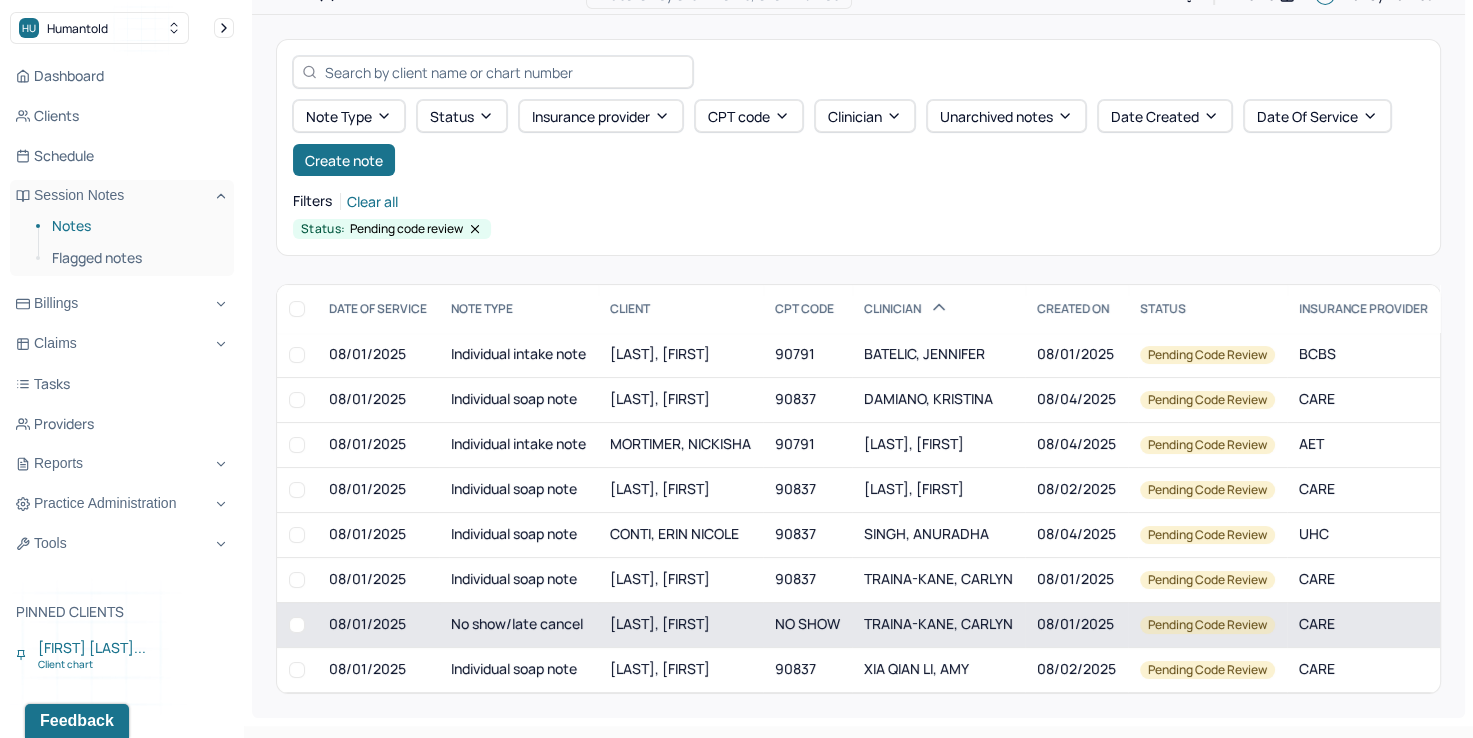 click on "TRAINA-KANE, CARLYN" at bounding box center [938, 623] 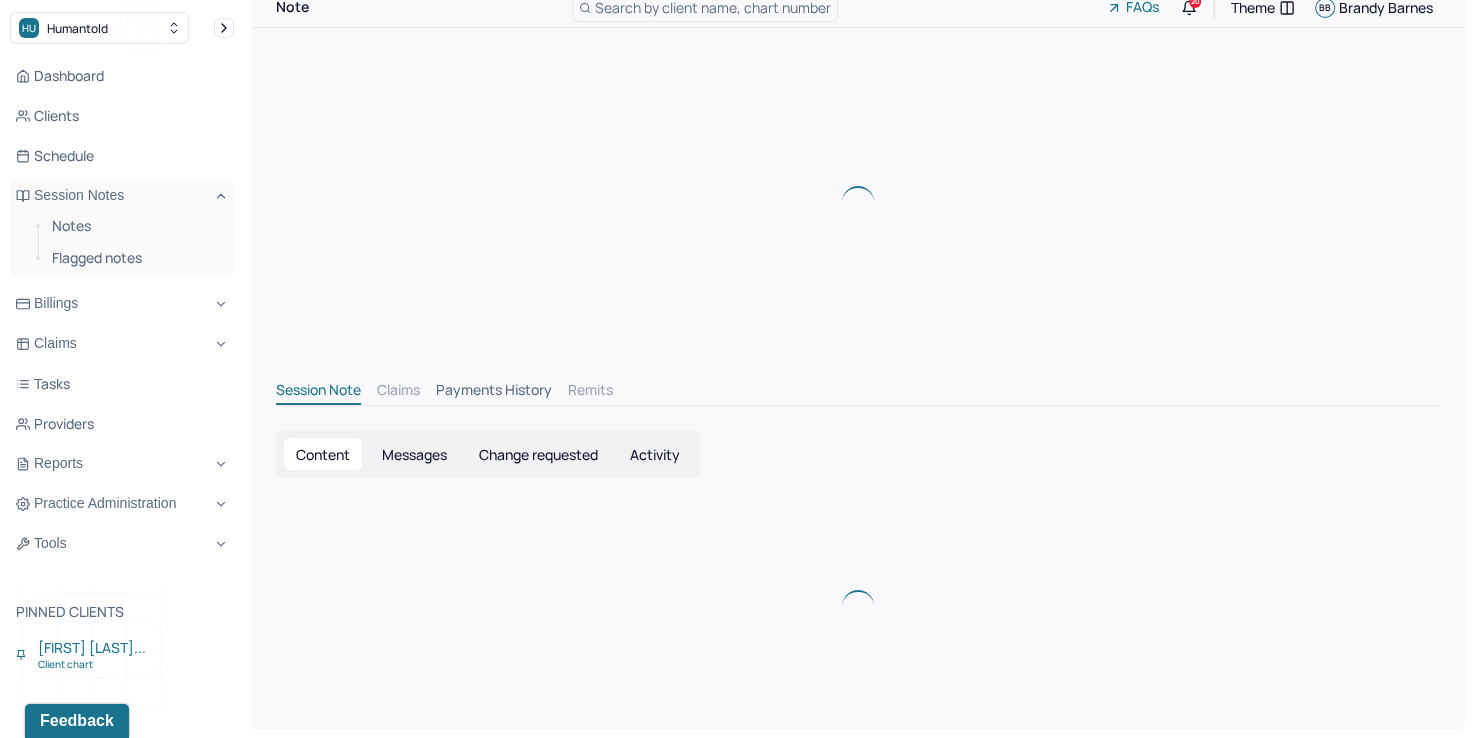 scroll, scrollTop: 0, scrollLeft: 0, axis: both 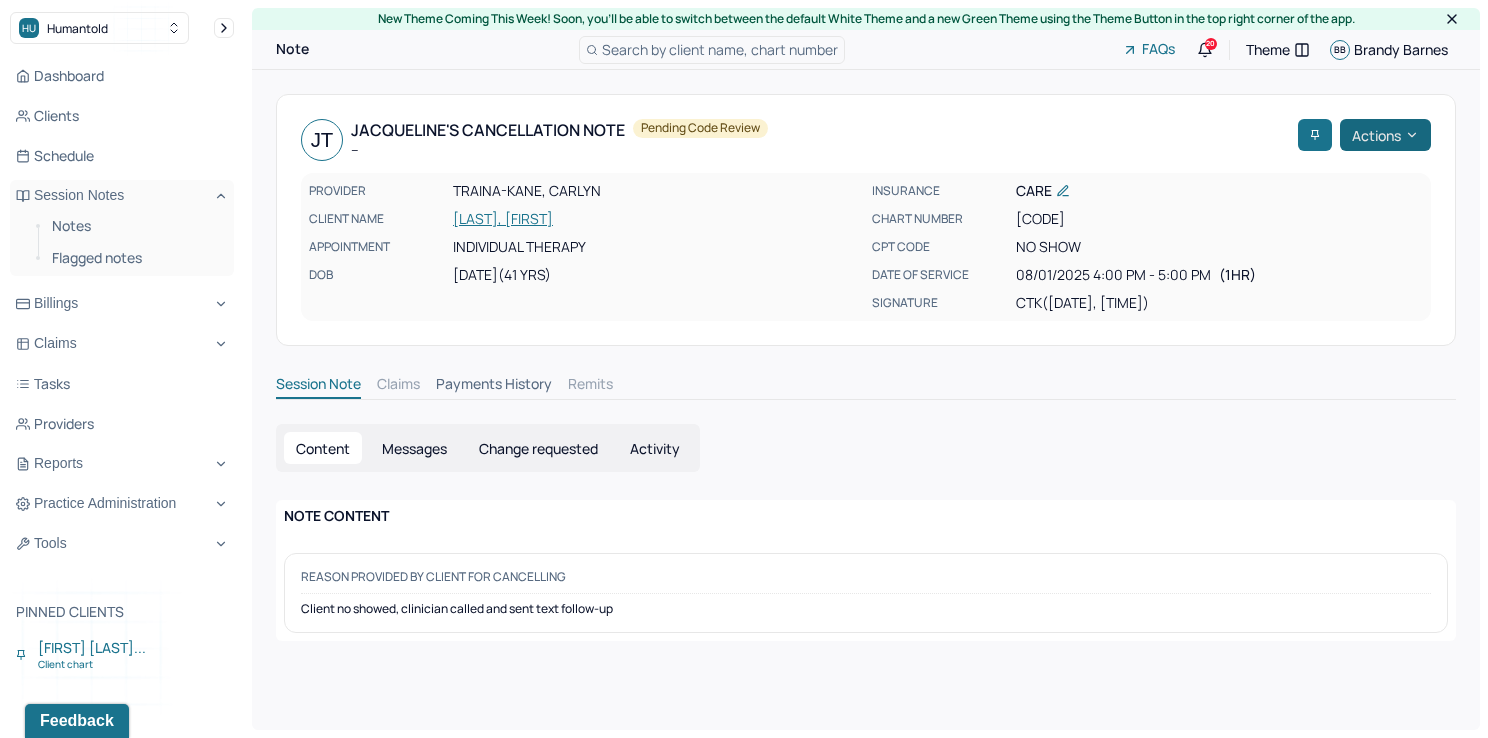 click on "Actions" at bounding box center (1385, 135) 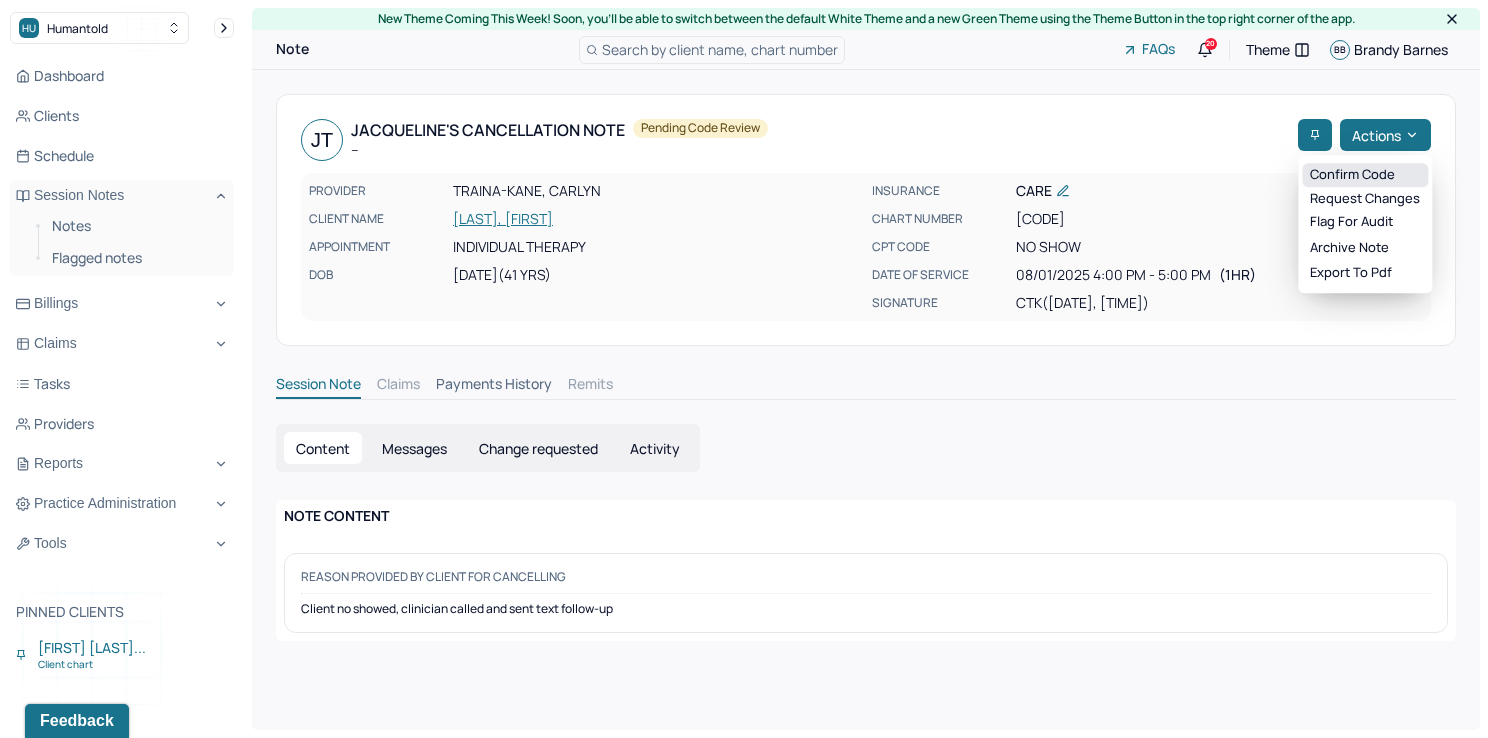 click on "Confirm code" at bounding box center [1365, 175] 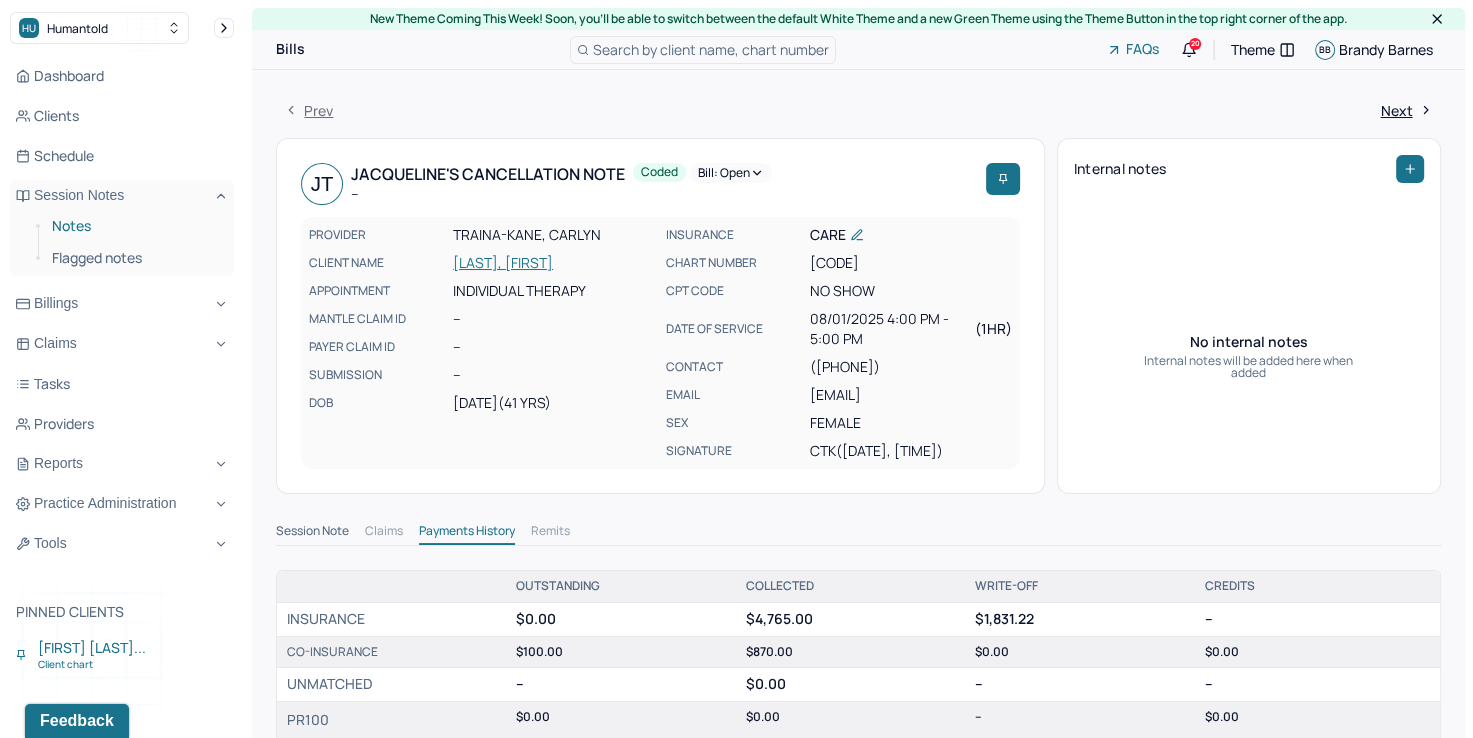 click on "Notes" at bounding box center [135, 226] 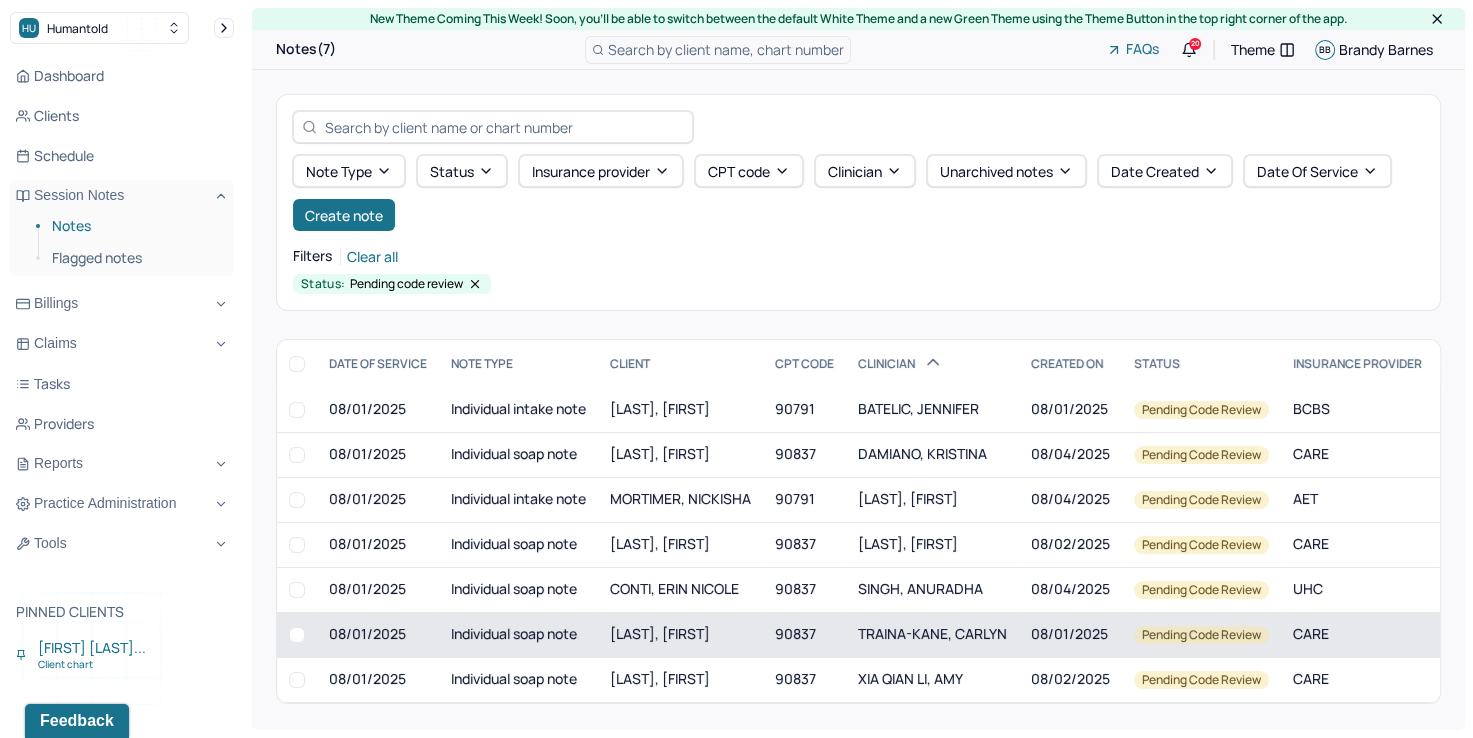 click on "TRAINA-KANE, CARLYN" at bounding box center (932, 633) 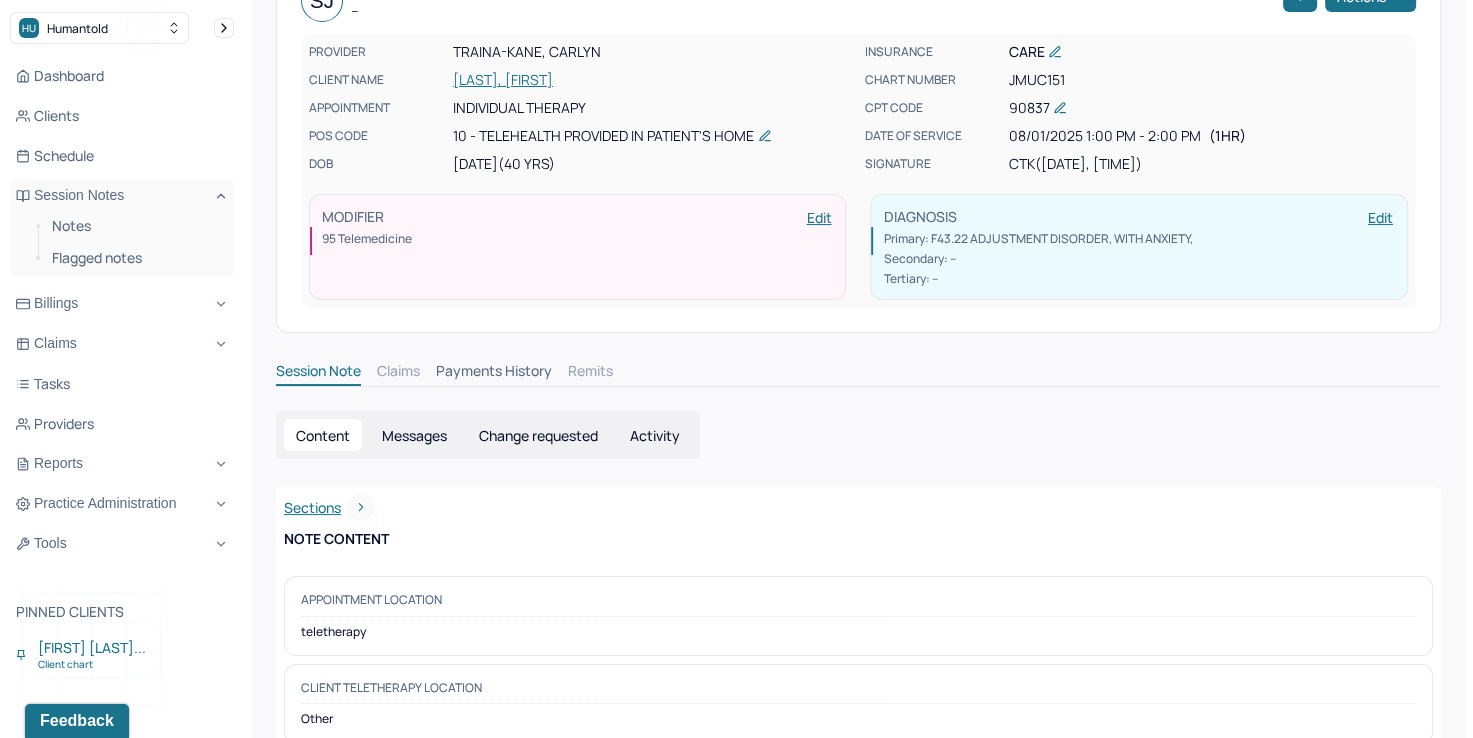scroll, scrollTop: 0, scrollLeft: 0, axis: both 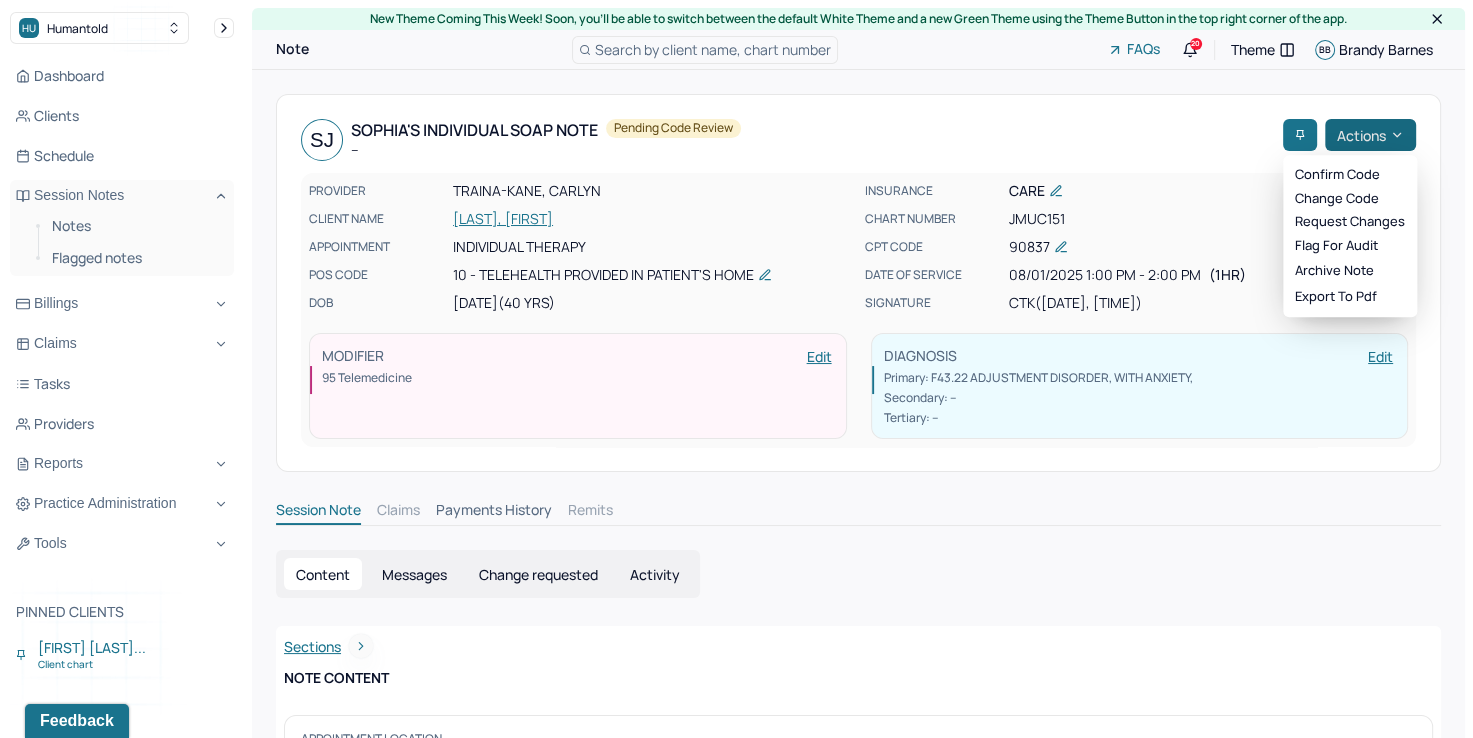 click 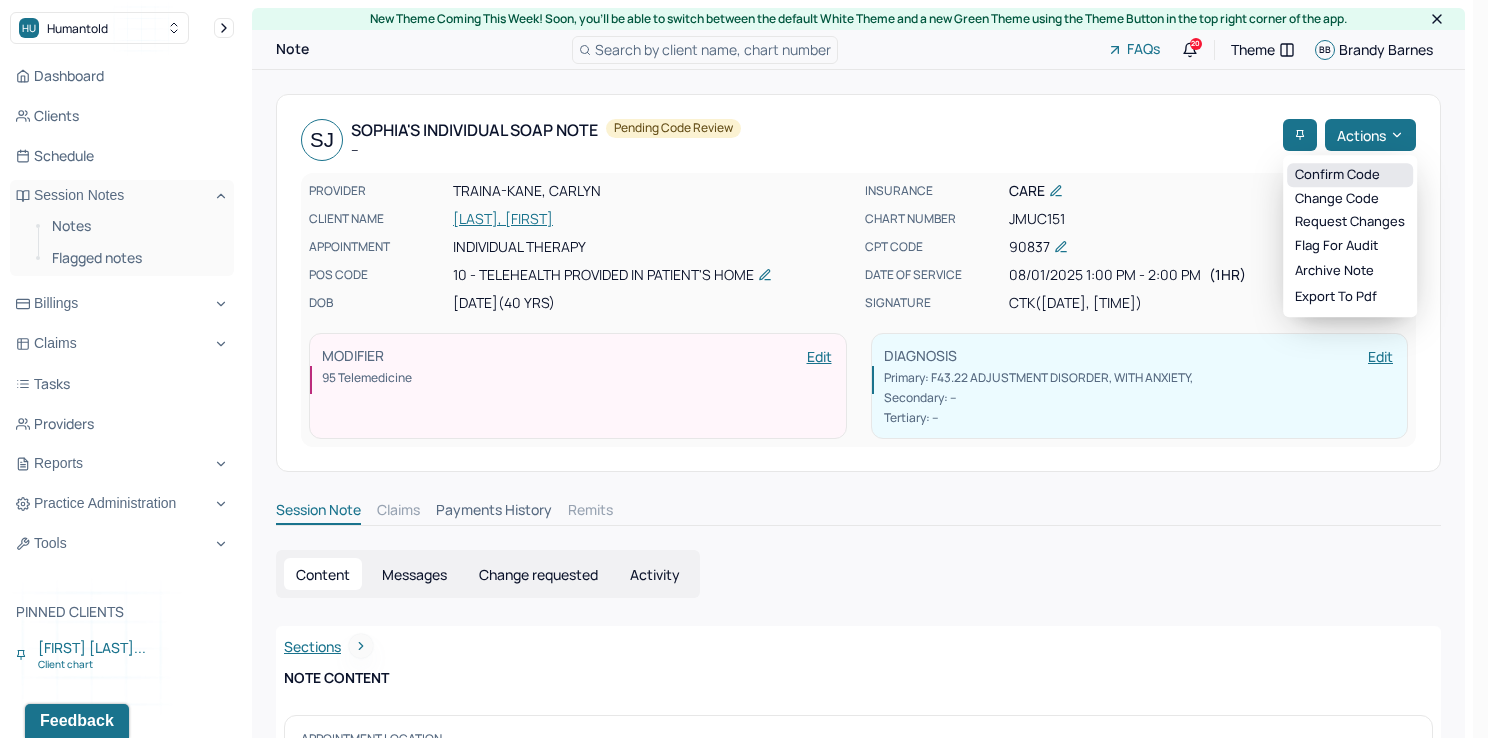 click on "Confirm code" at bounding box center (1350, 175) 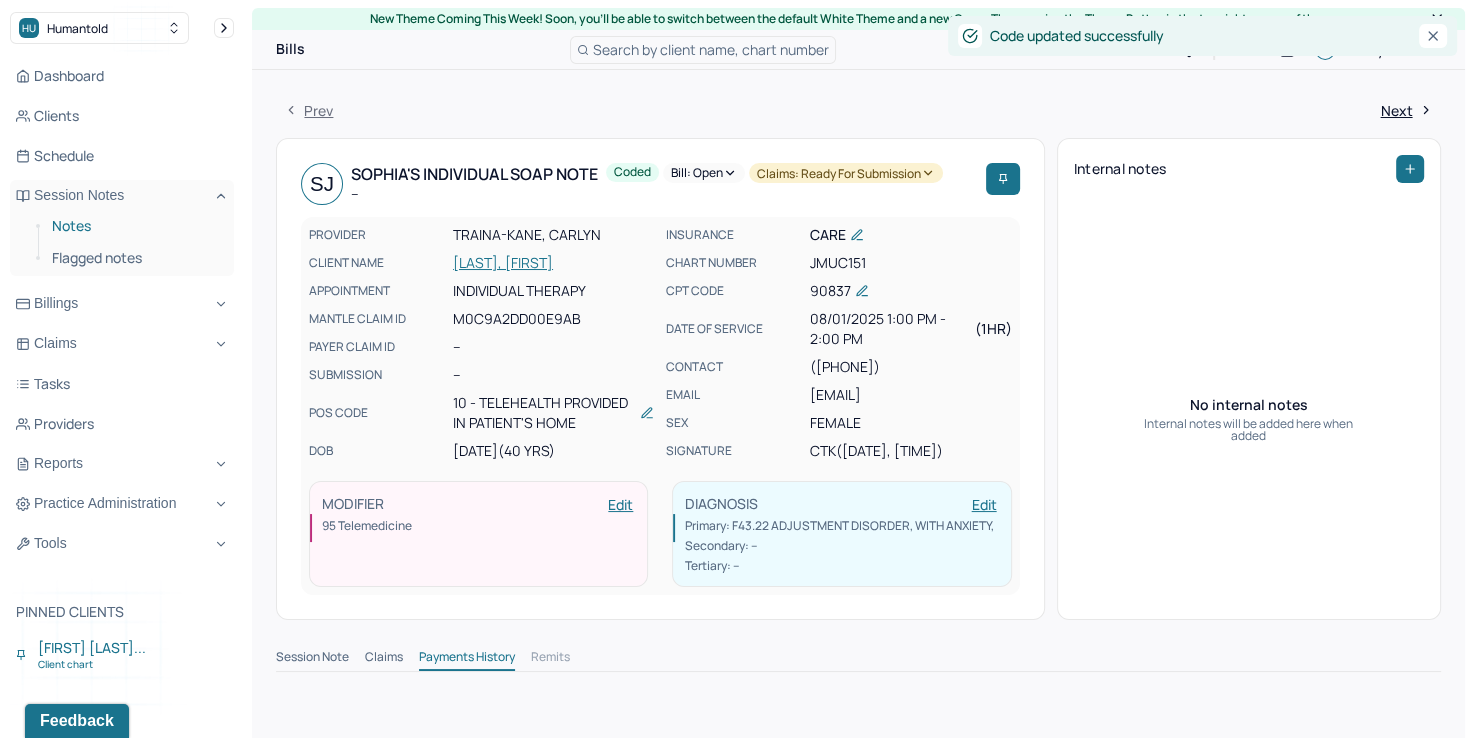 click on "Notes" at bounding box center (135, 226) 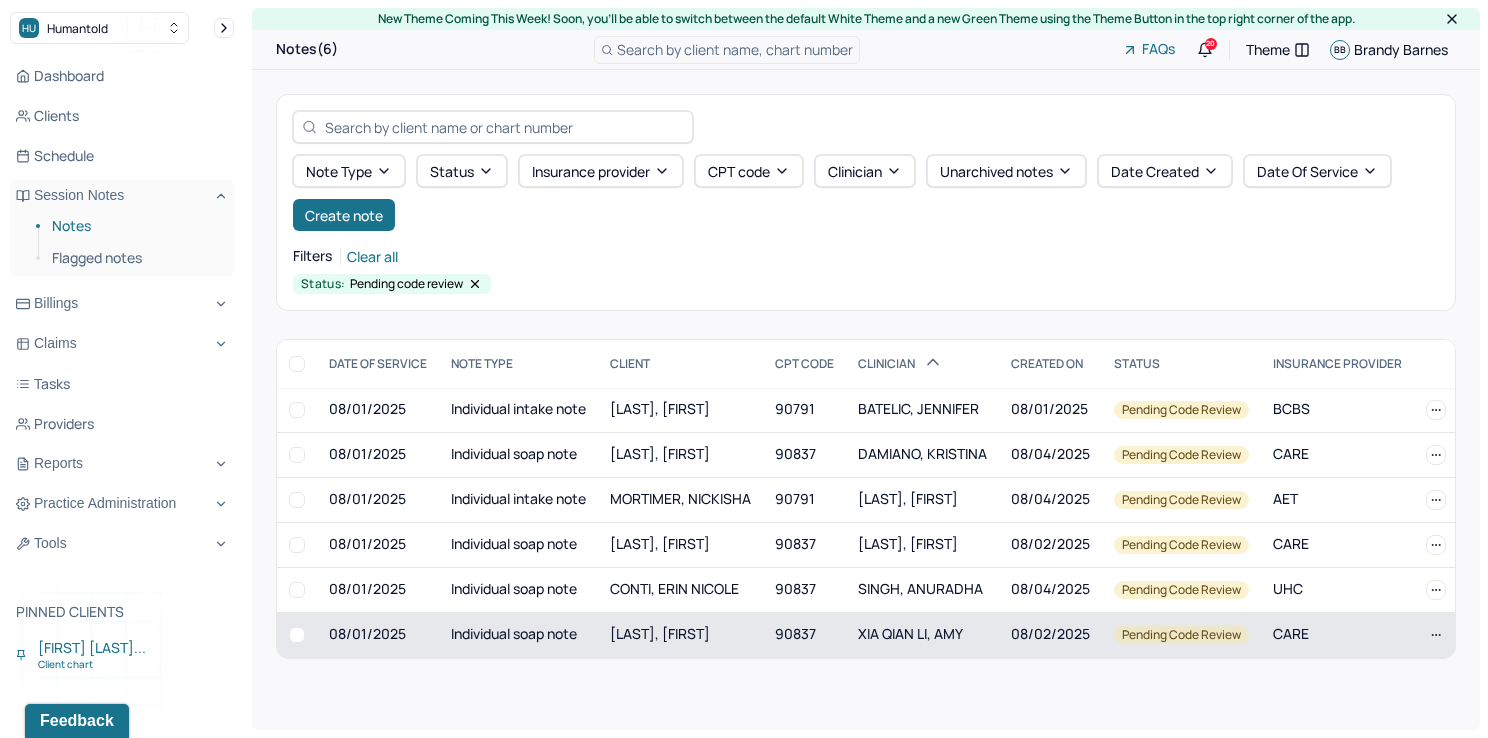 click on "XIA QIAN LI, AMY" at bounding box center [922, 634] 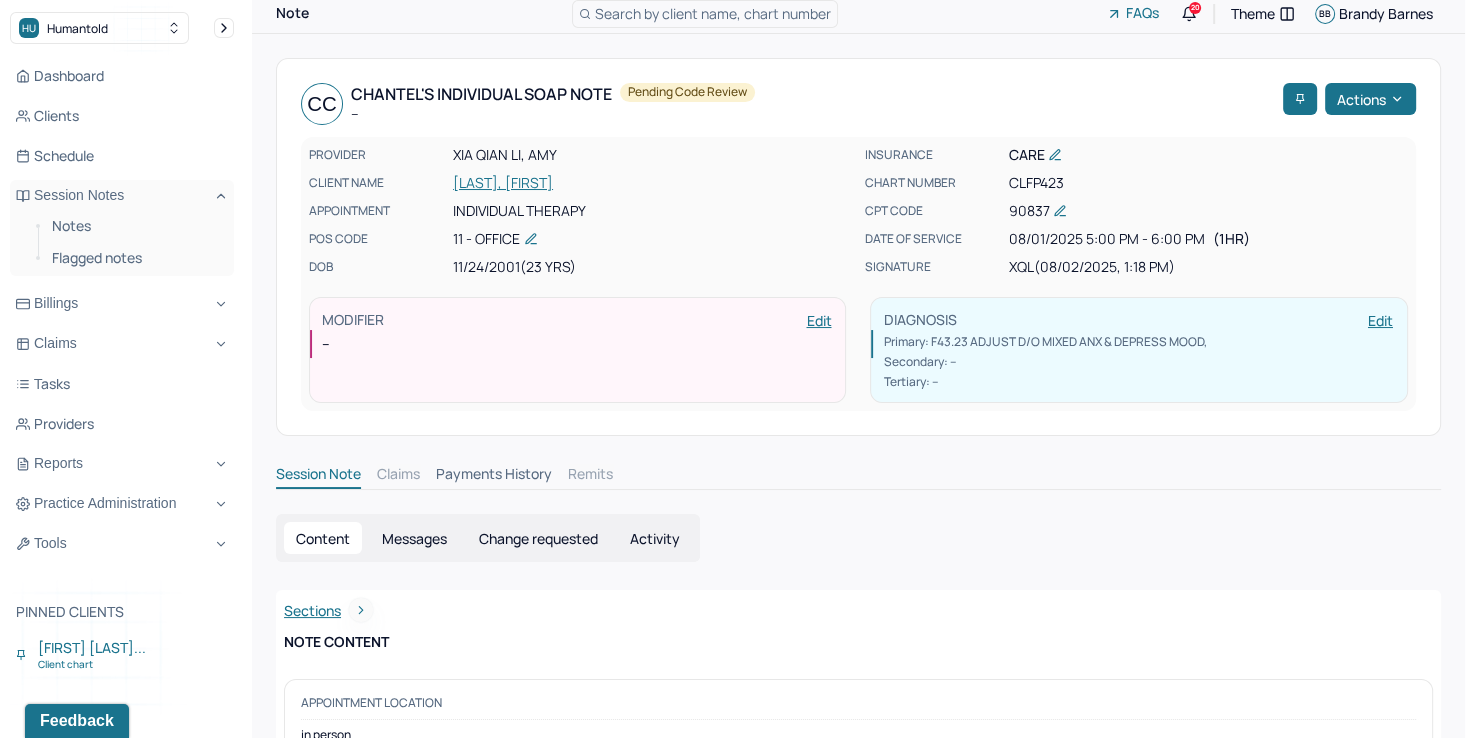 scroll, scrollTop: 0, scrollLeft: 0, axis: both 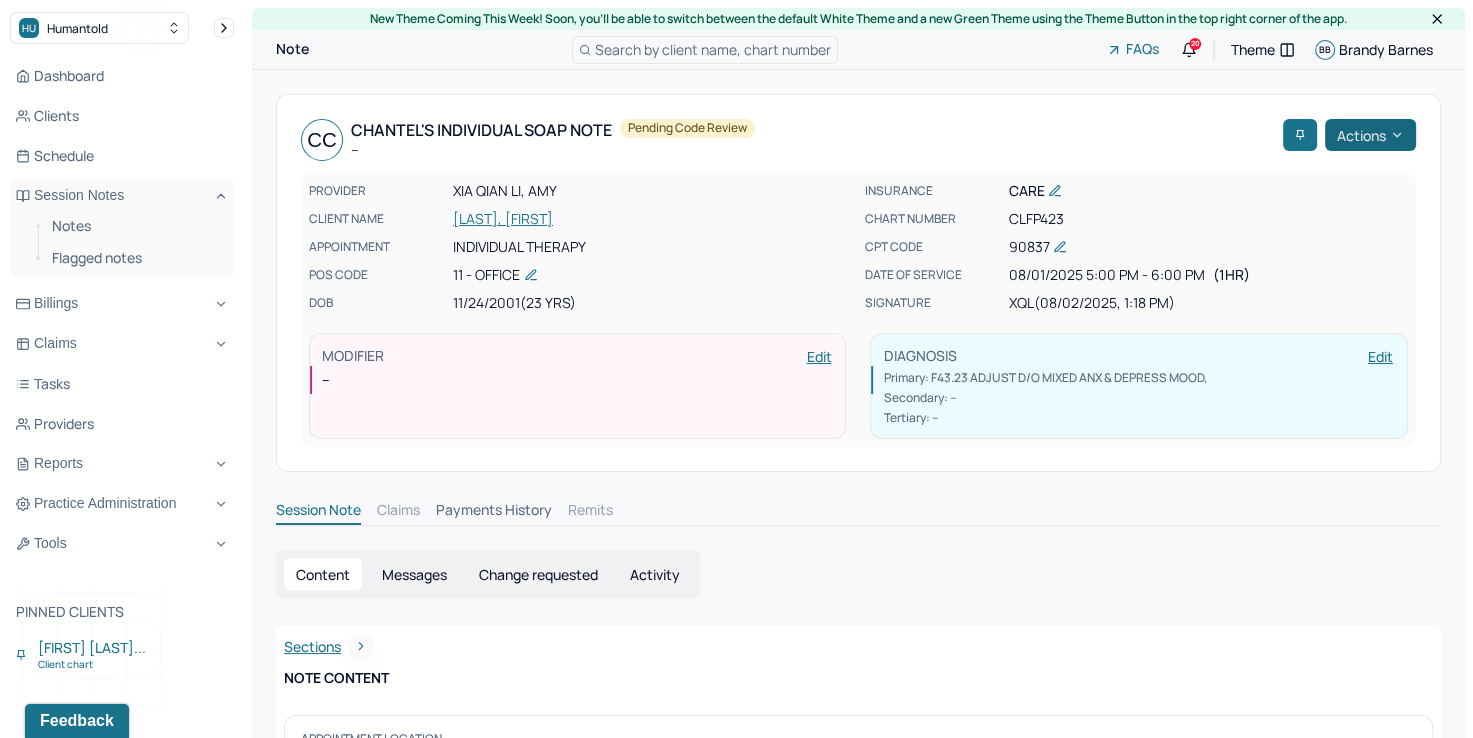 click 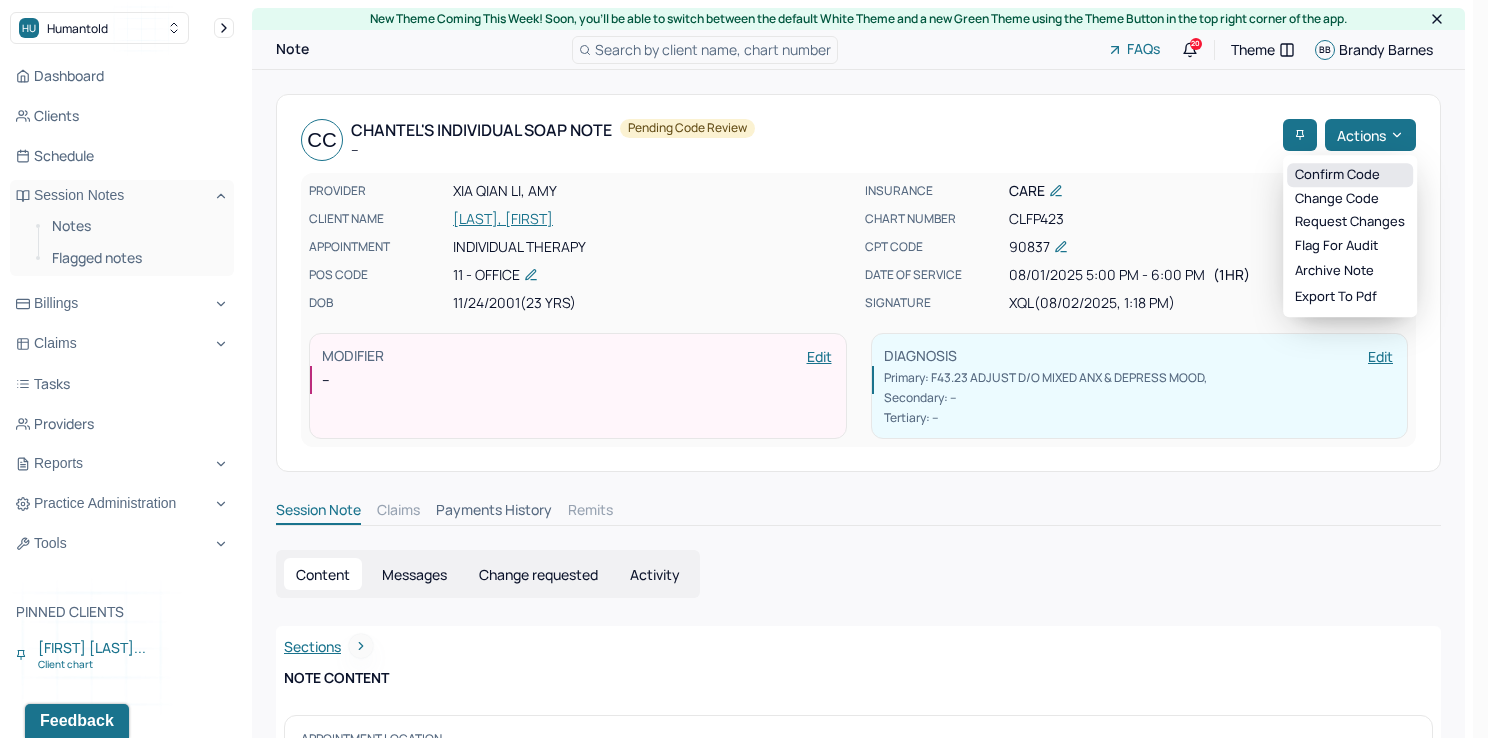 click on "Confirm code" at bounding box center [1350, 175] 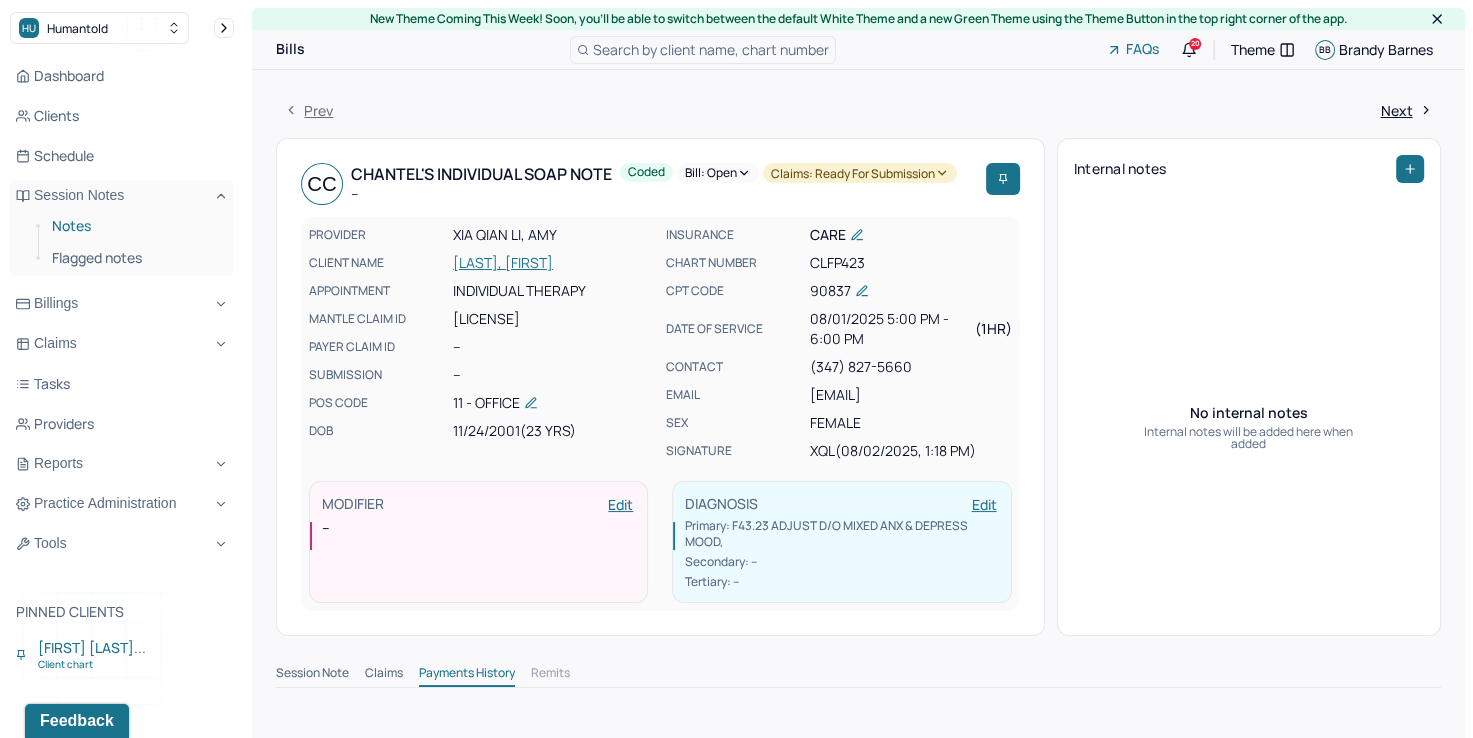 click on "Notes" at bounding box center (135, 226) 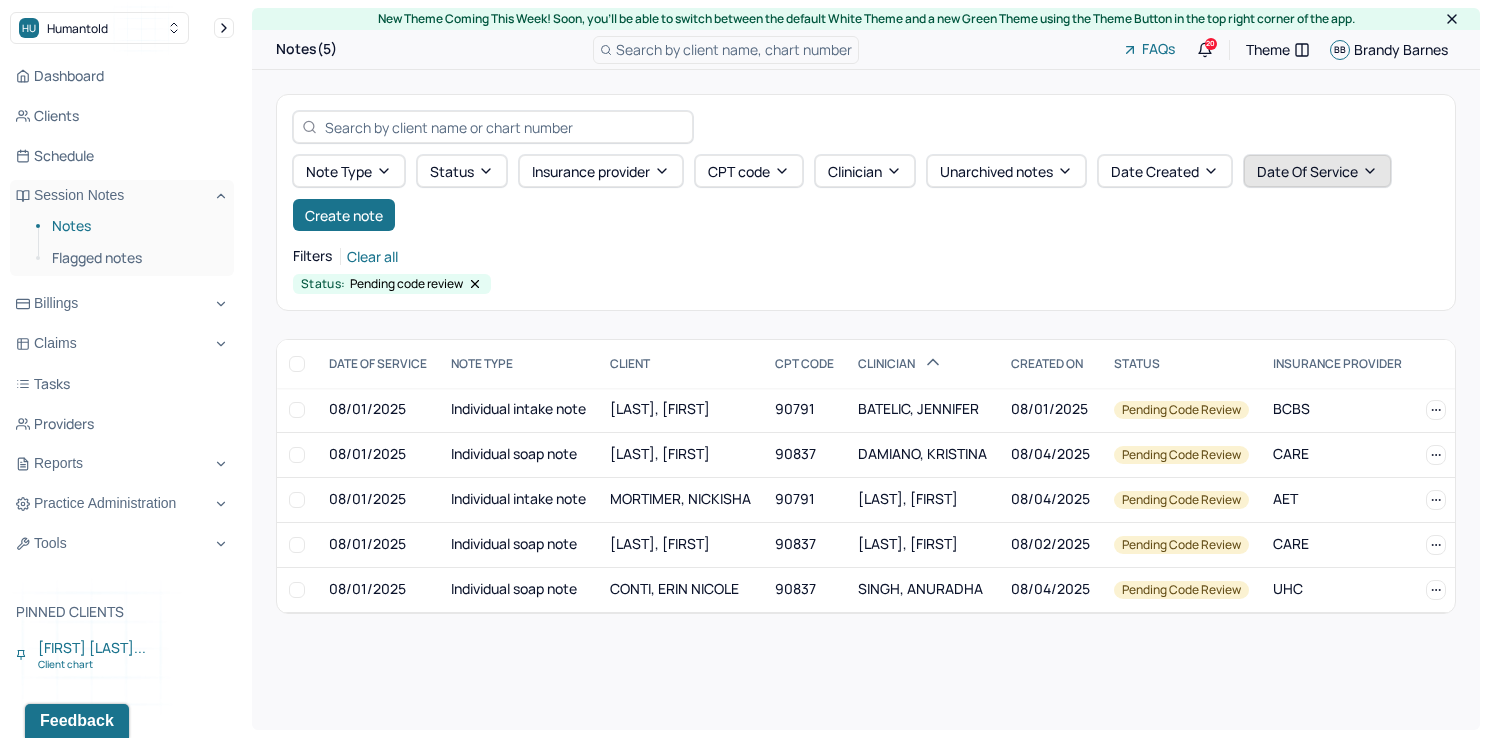click 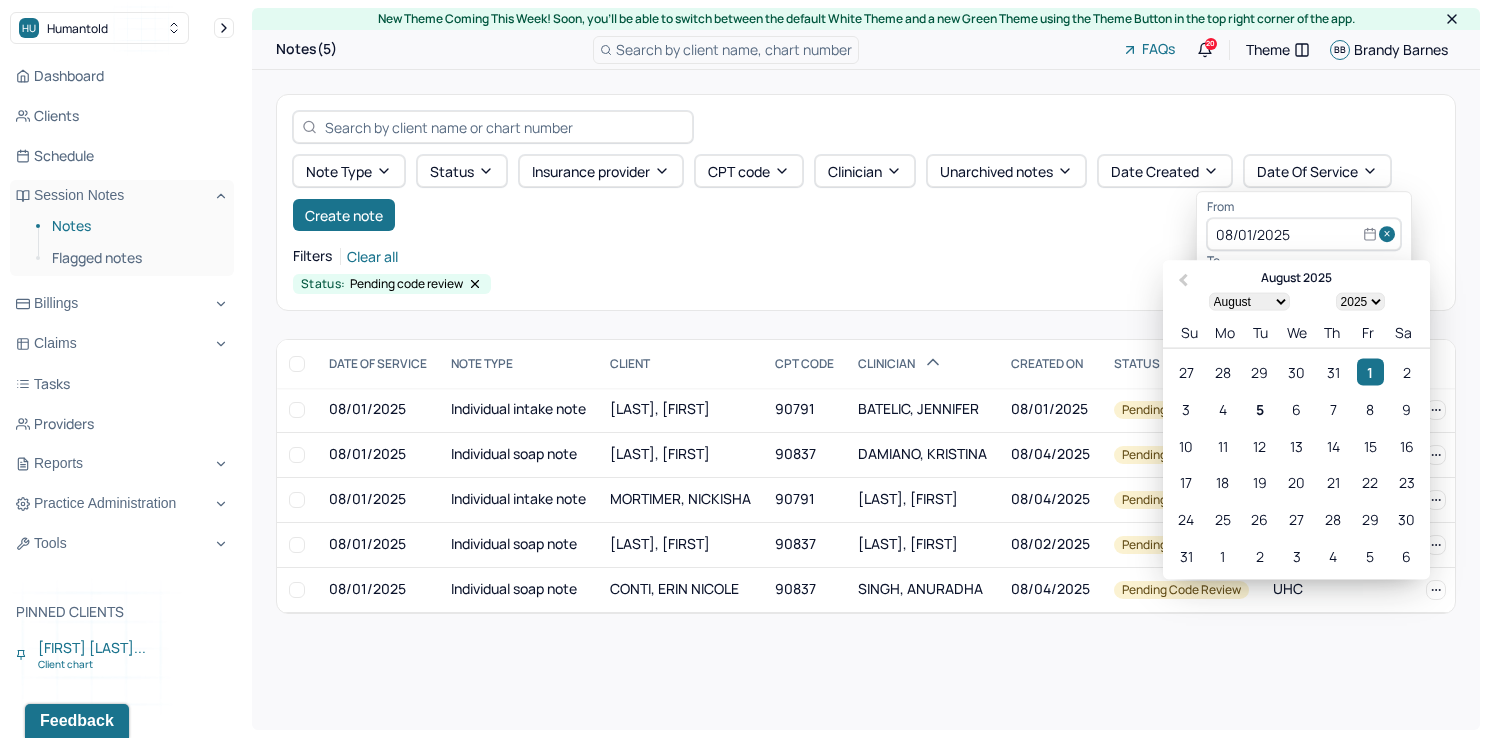 click at bounding box center [1390, 235] 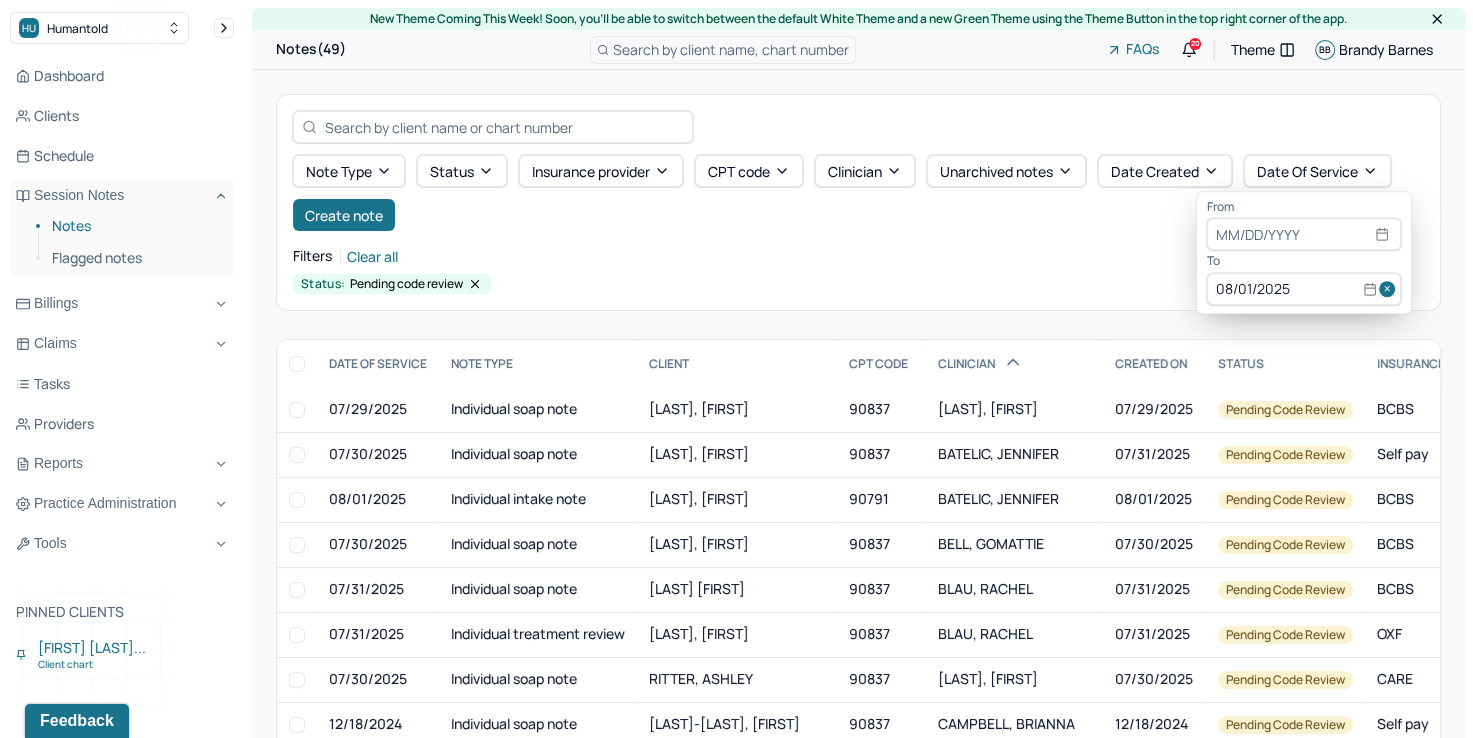 click at bounding box center [1390, 289] 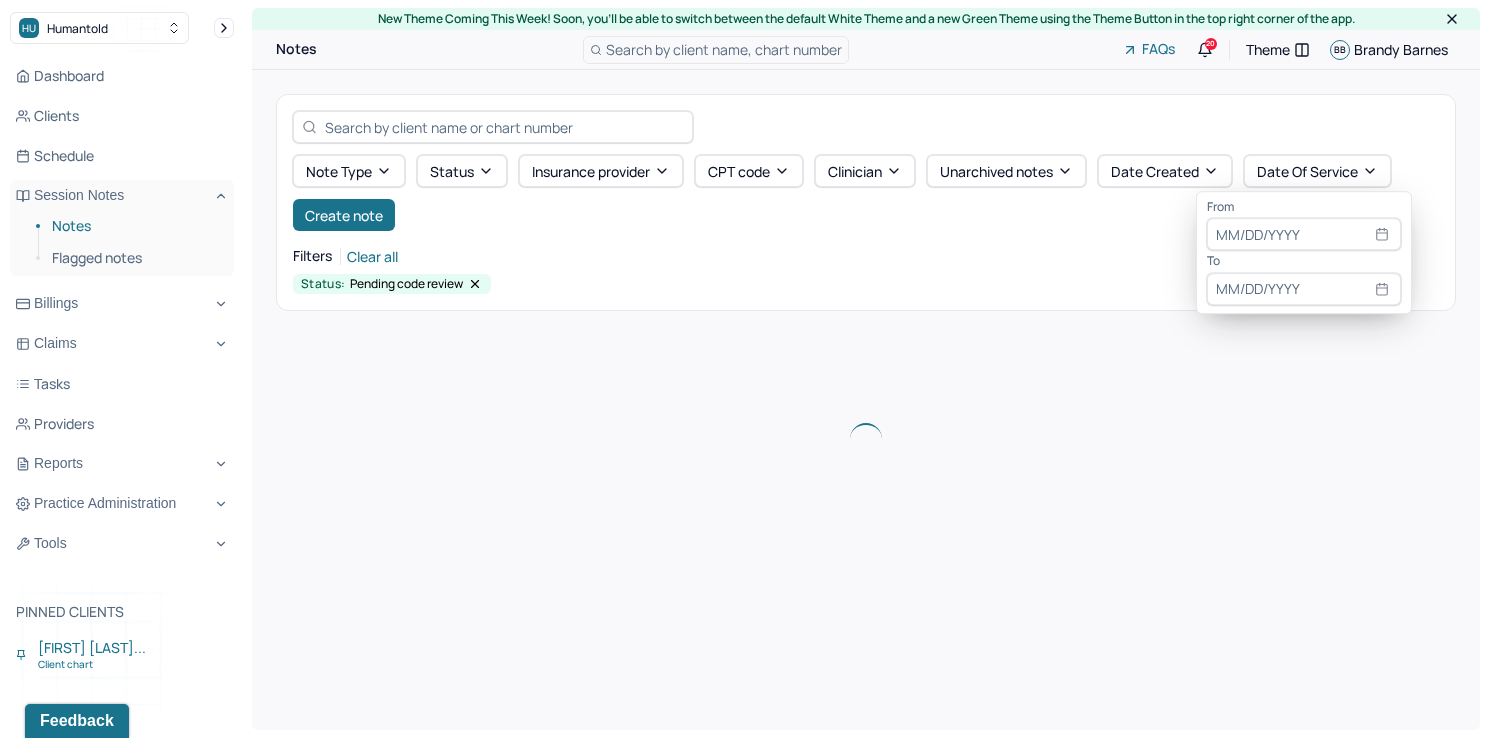 click at bounding box center [1304, 235] 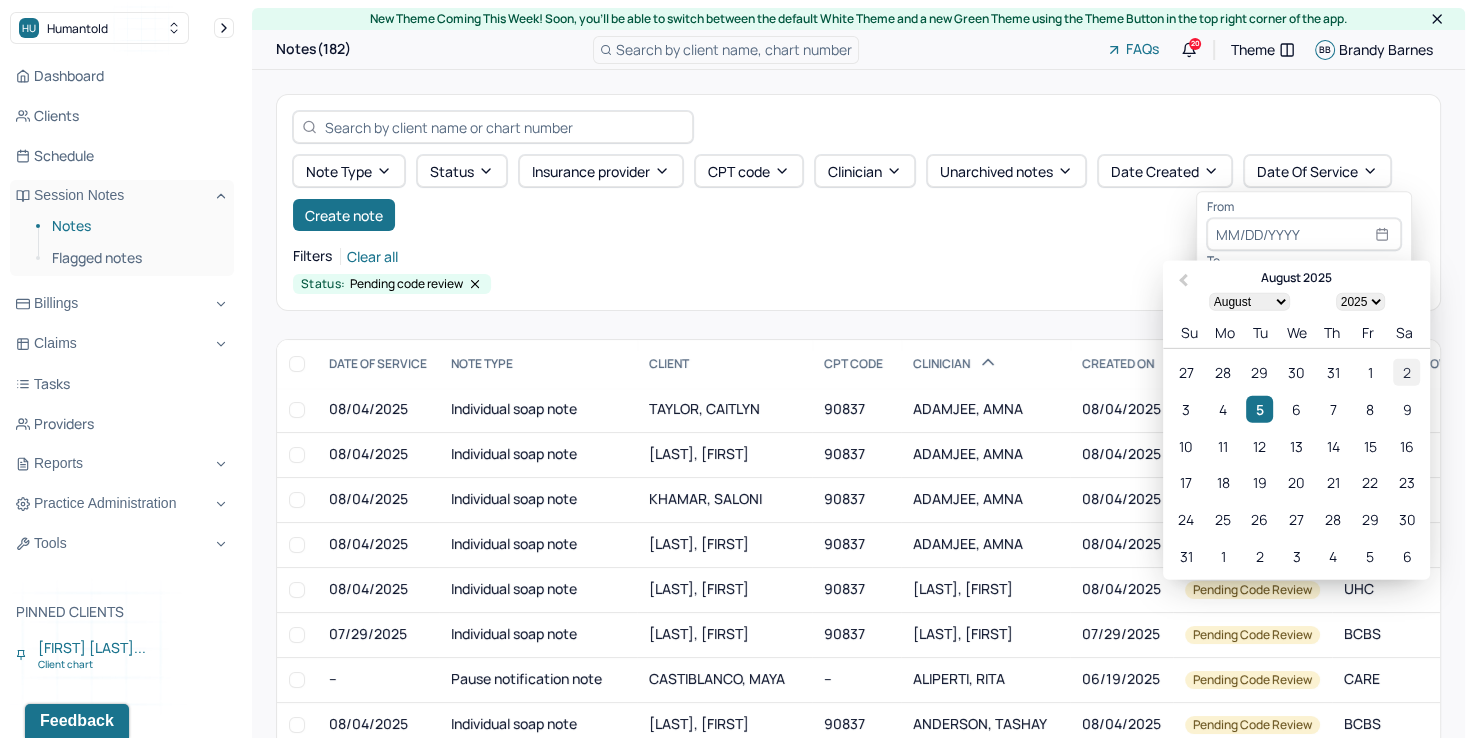 click on "2" at bounding box center [1406, 372] 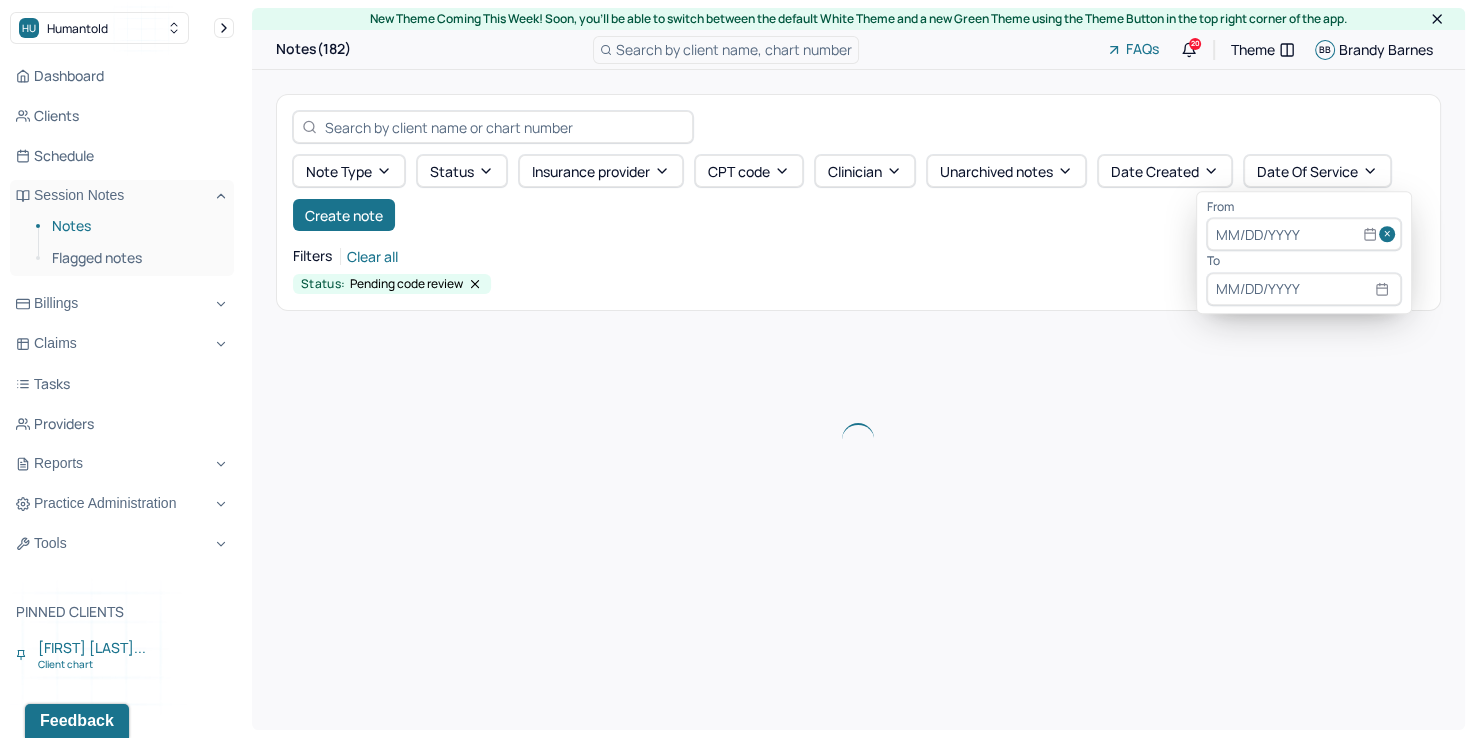 type on "08/02/2025" 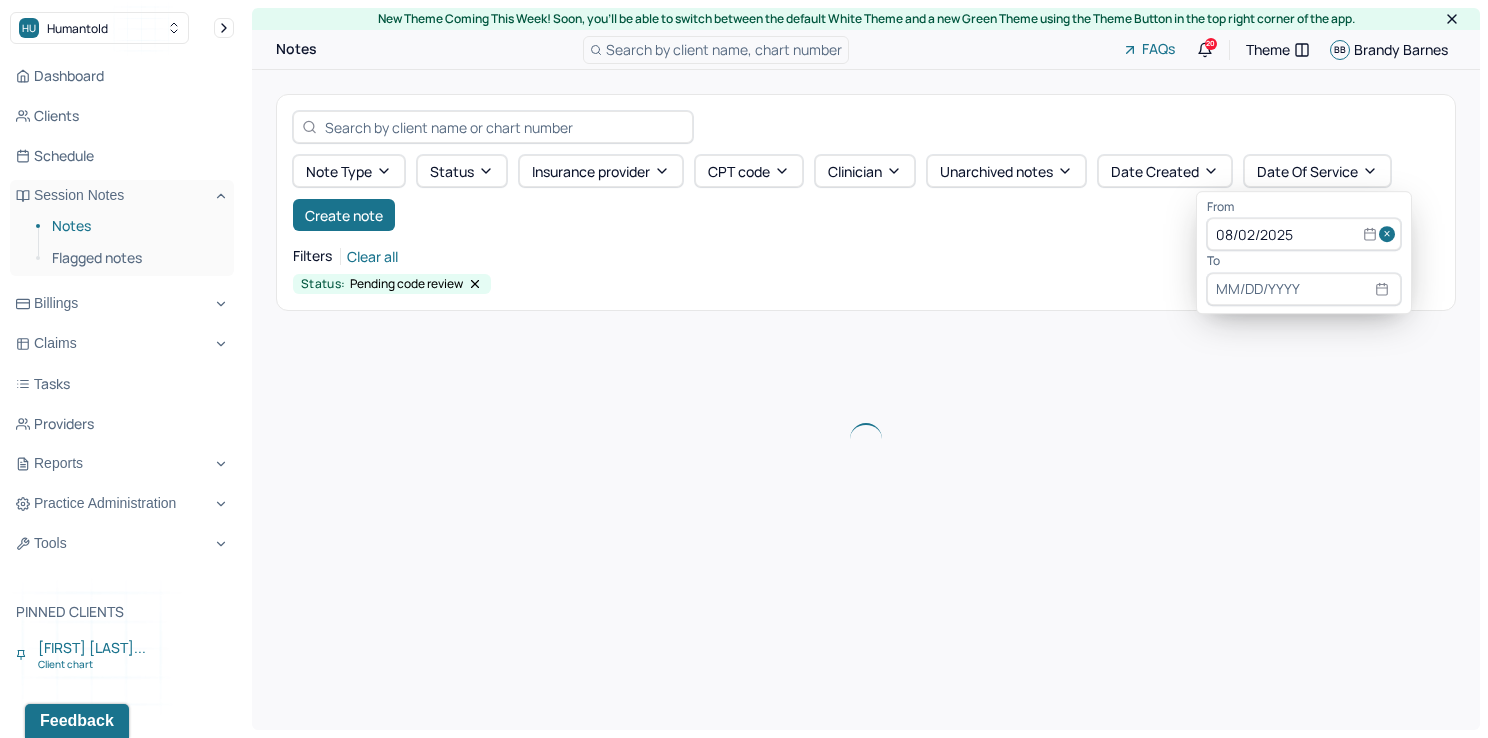 select on "7" 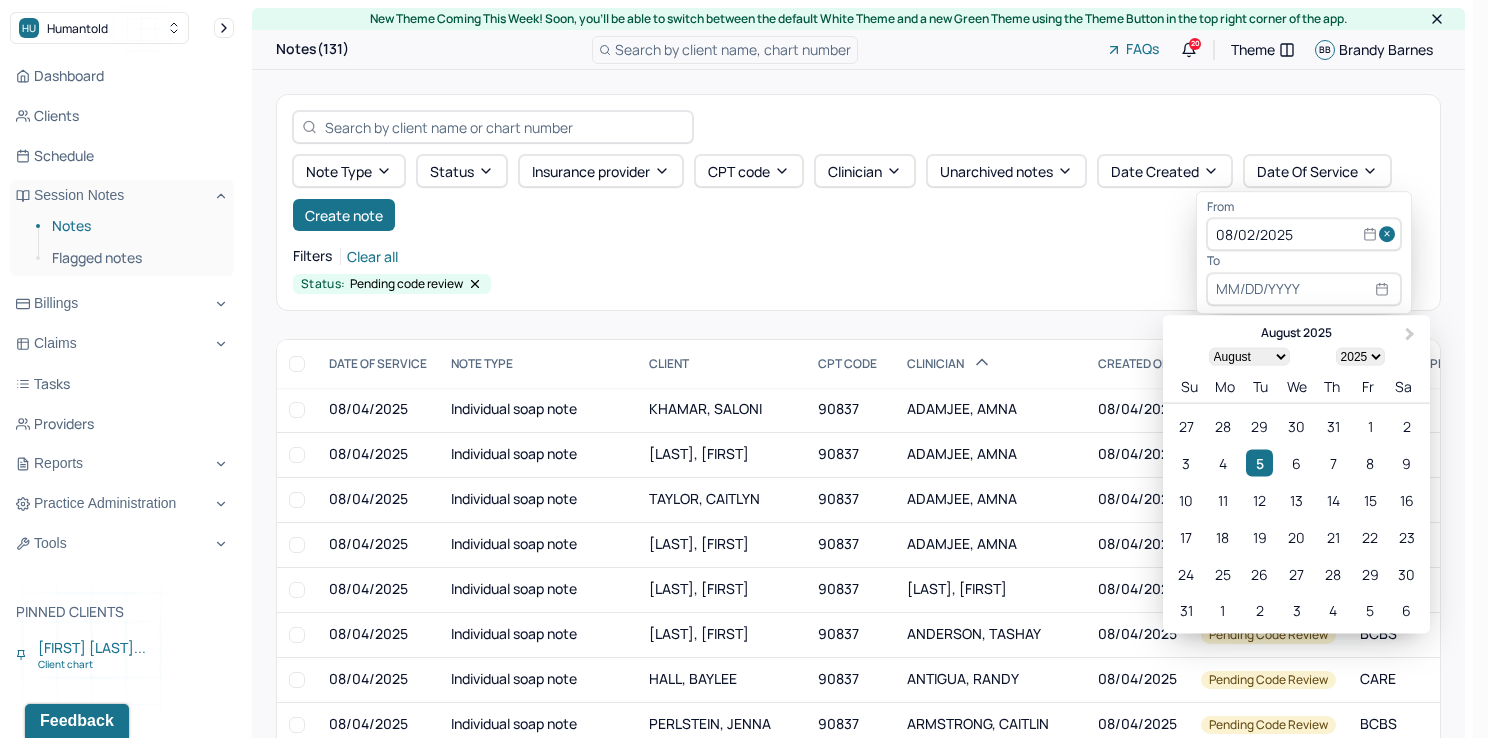 click at bounding box center [1304, 289] 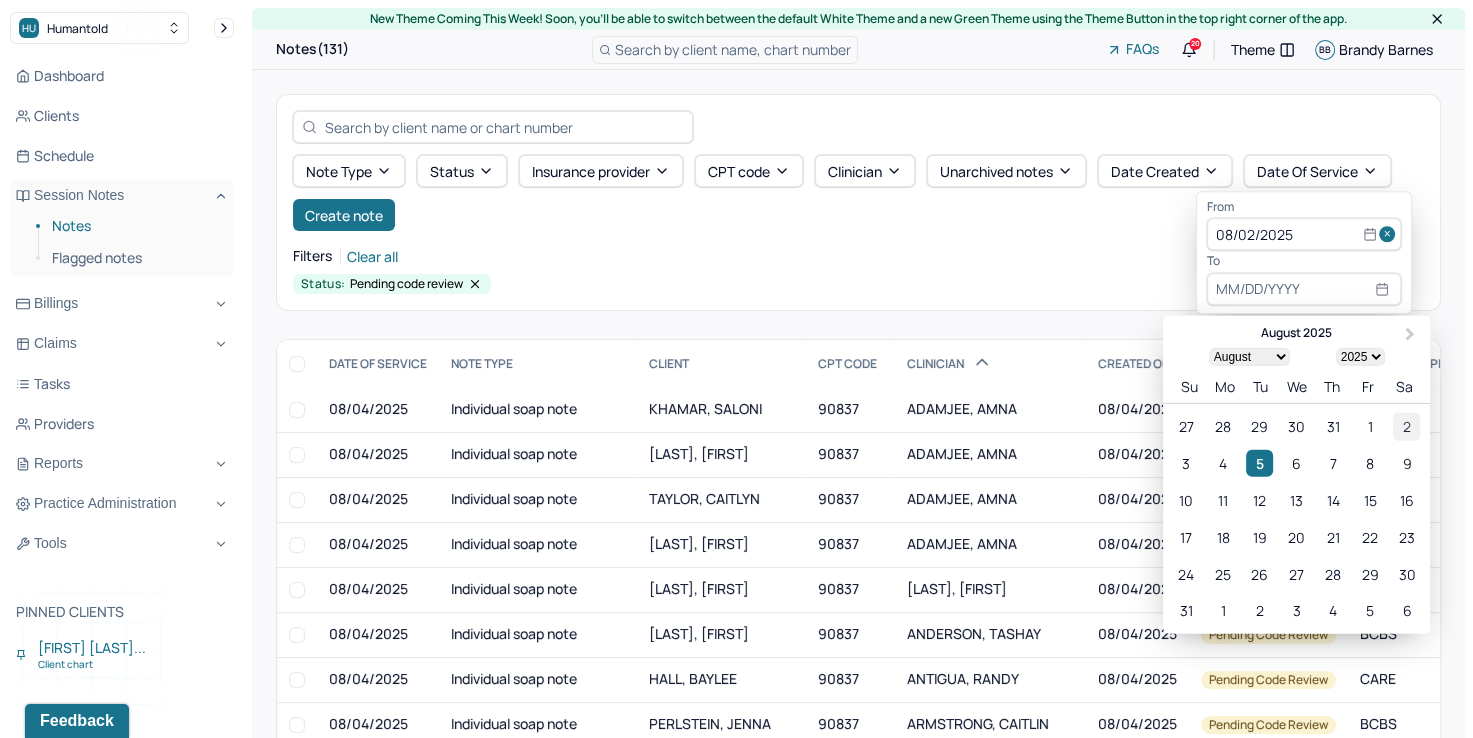 click on "2" at bounding box center (1406, 426) 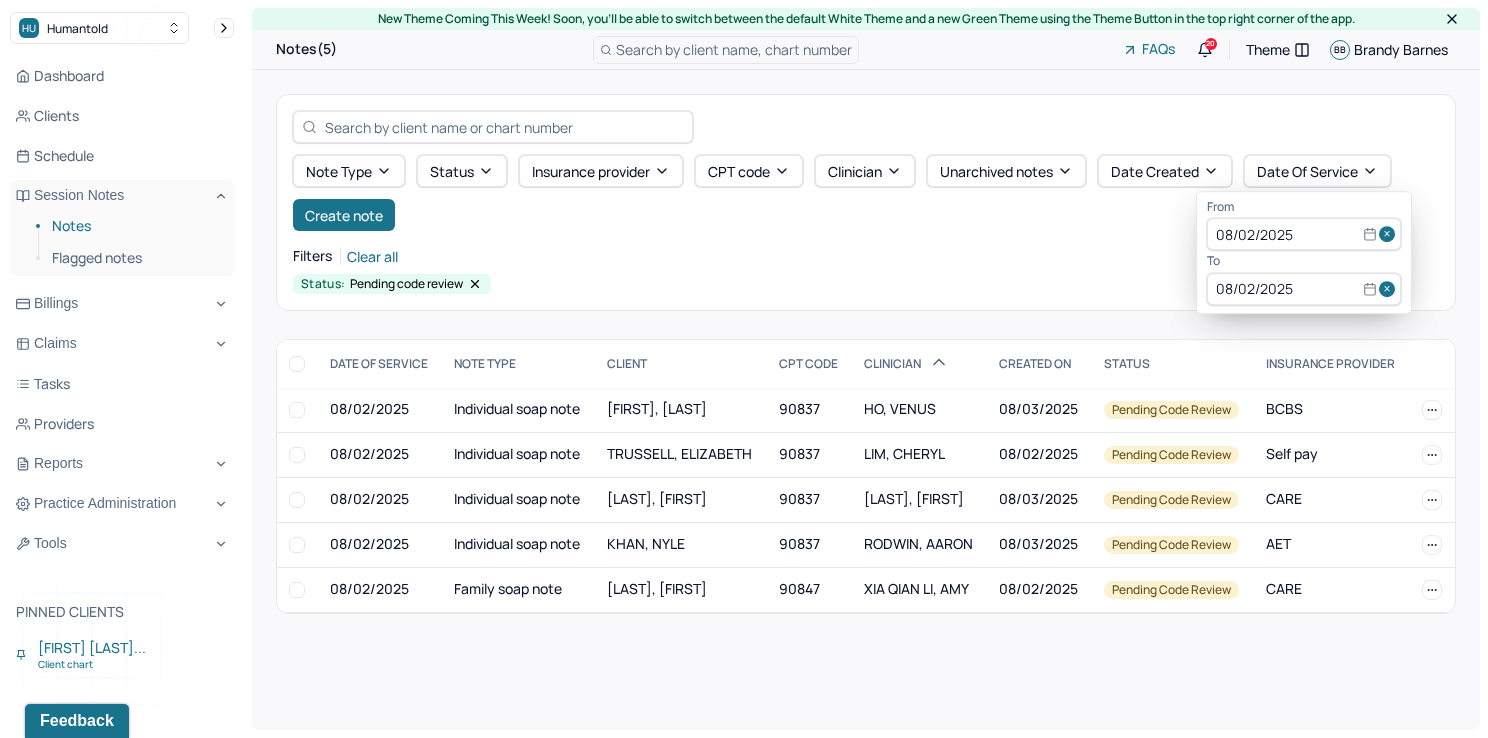 click on "Note type Status Insurance provider CPT code Clinician Unarchived notes Date Created Date Of Service Create note Filters Clear all Status: Pending code review" at bounding box center [866, 202] 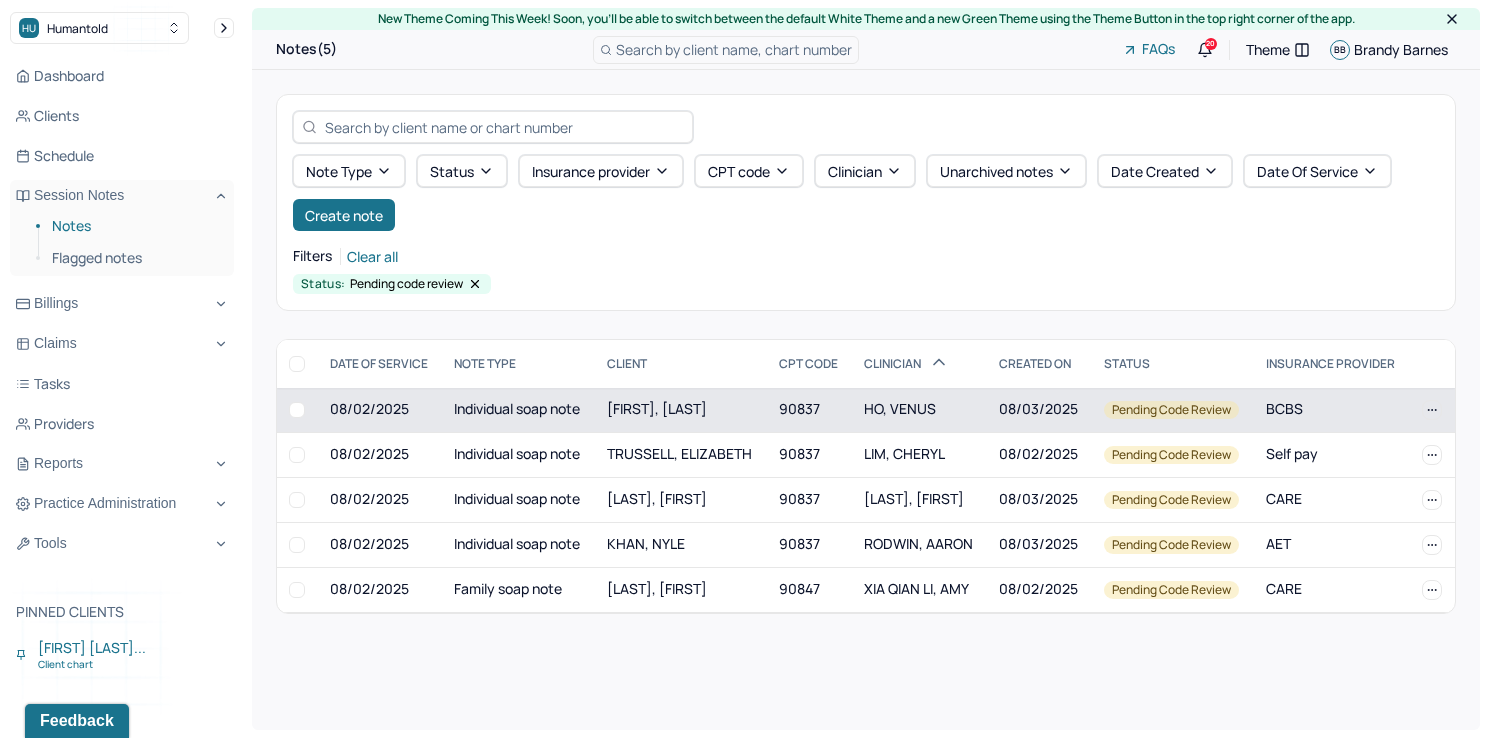 click on "HO, VENUS" at bounding box center [900, 408] 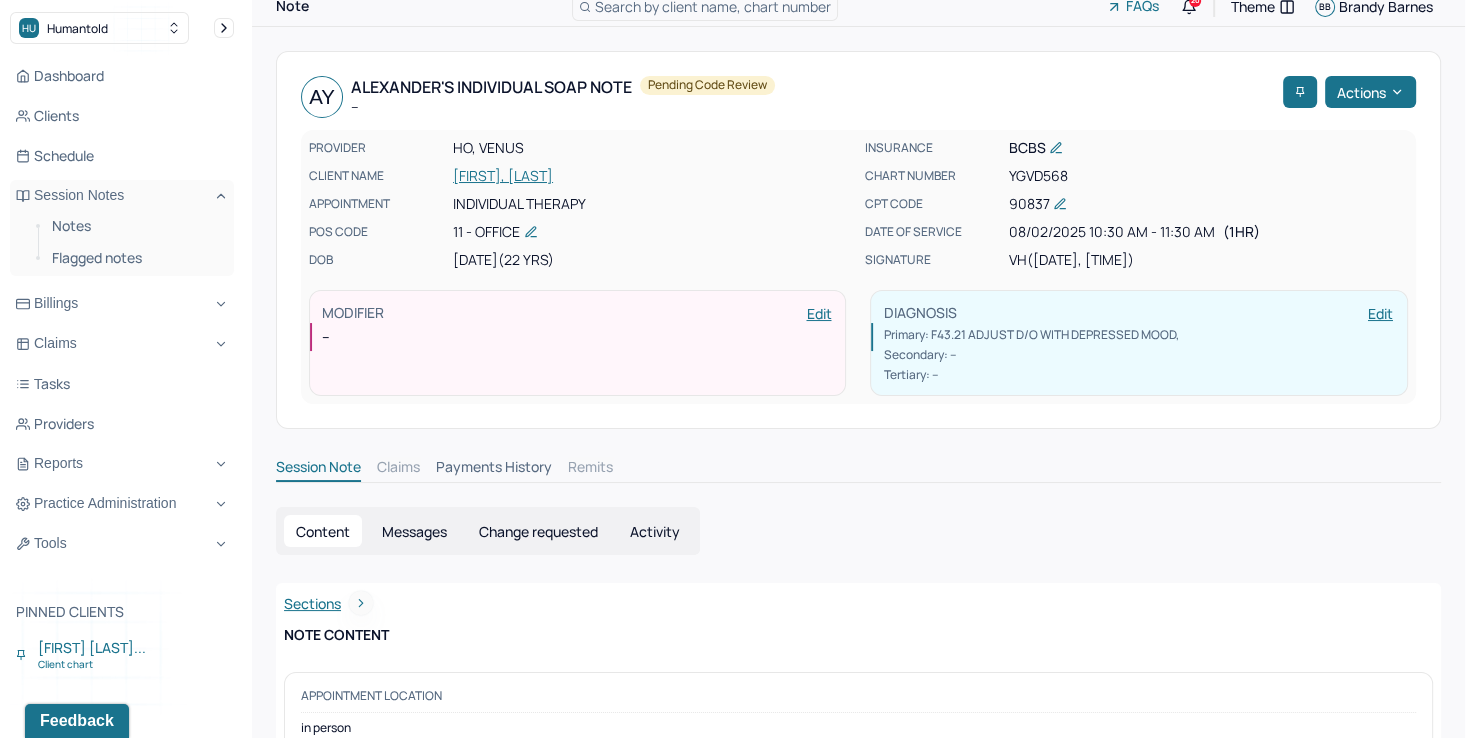scroll, scrollTop: 0, scrollLeft: 0, axis: both 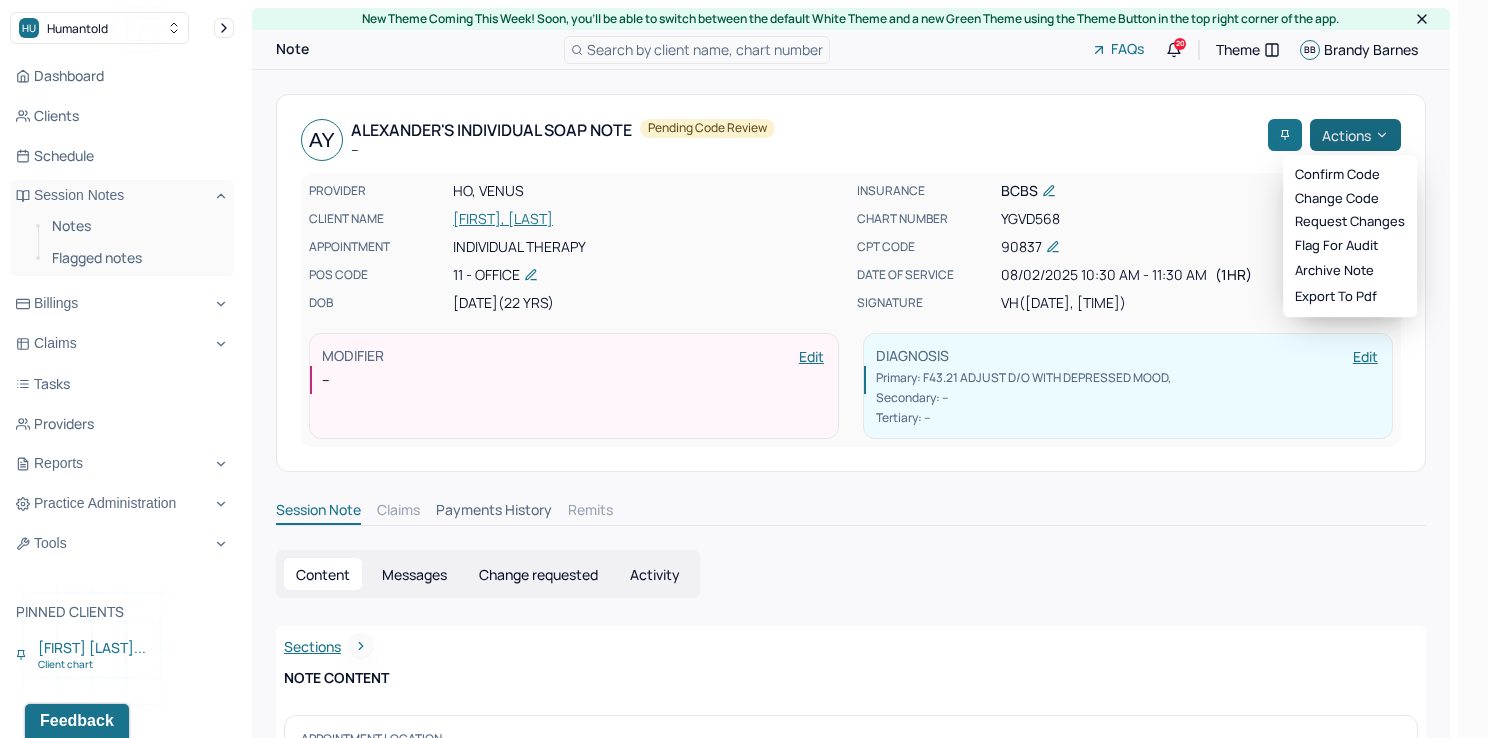click on "Actions" at bounding box center (1355, 135) 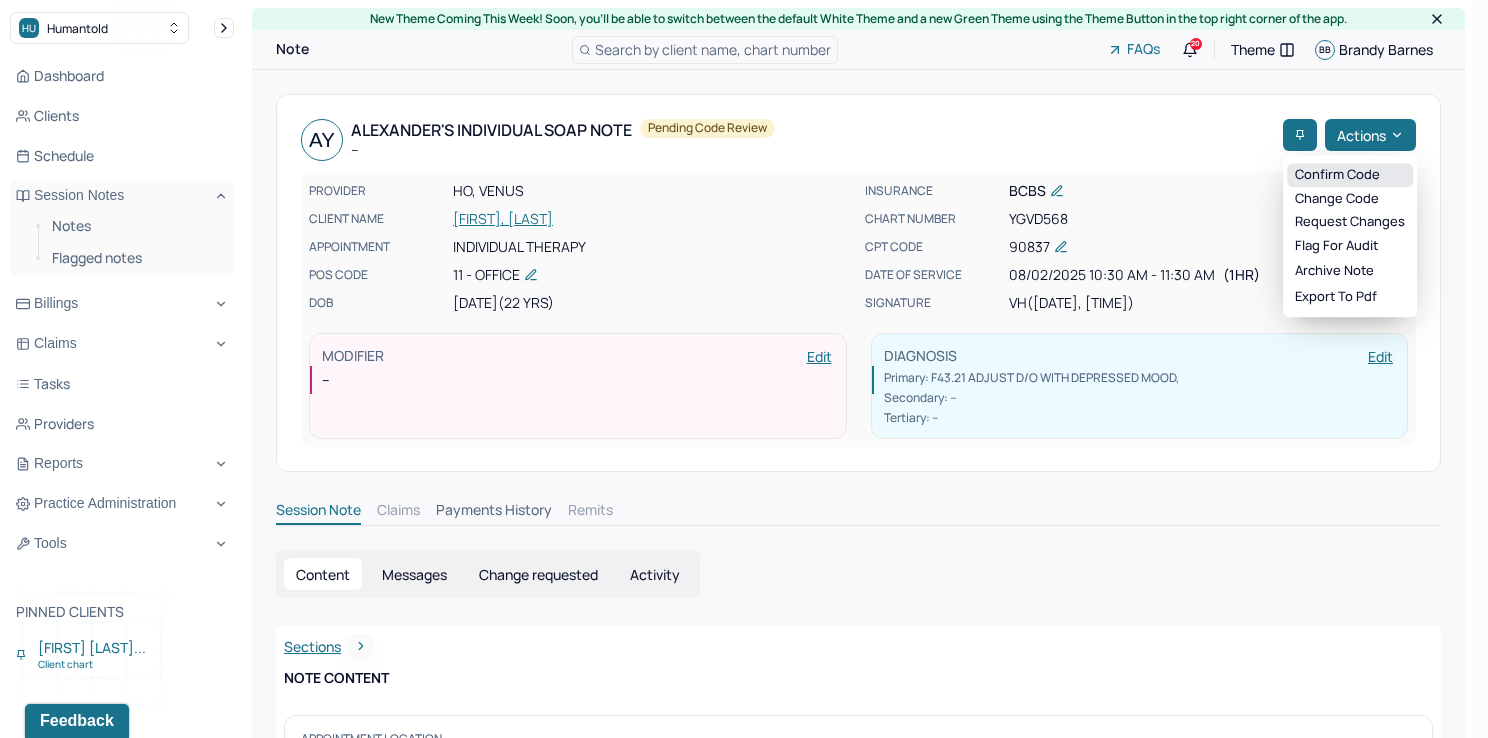 click on "Confirm code" at bounding box center (1350, 175) 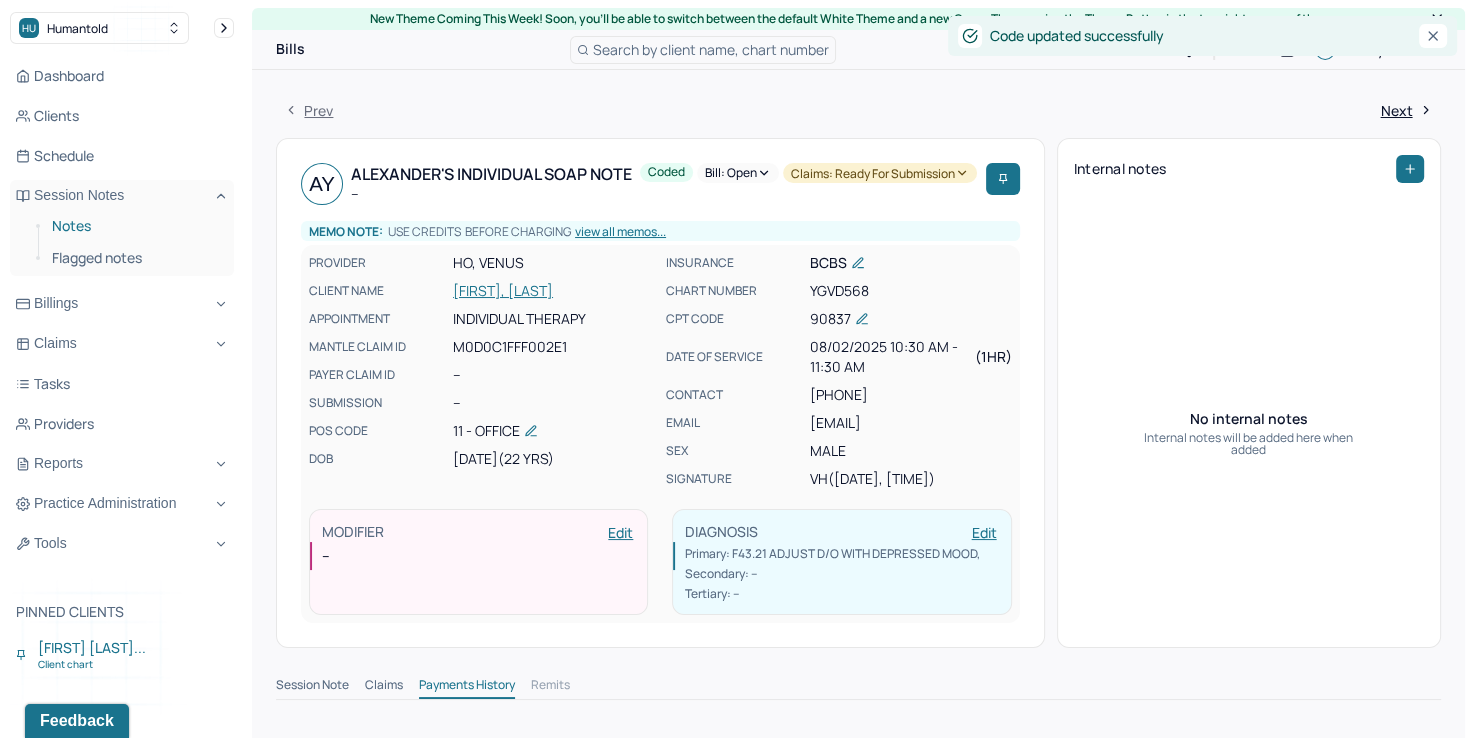 click on "Notes" at bounding box center (135, 226) 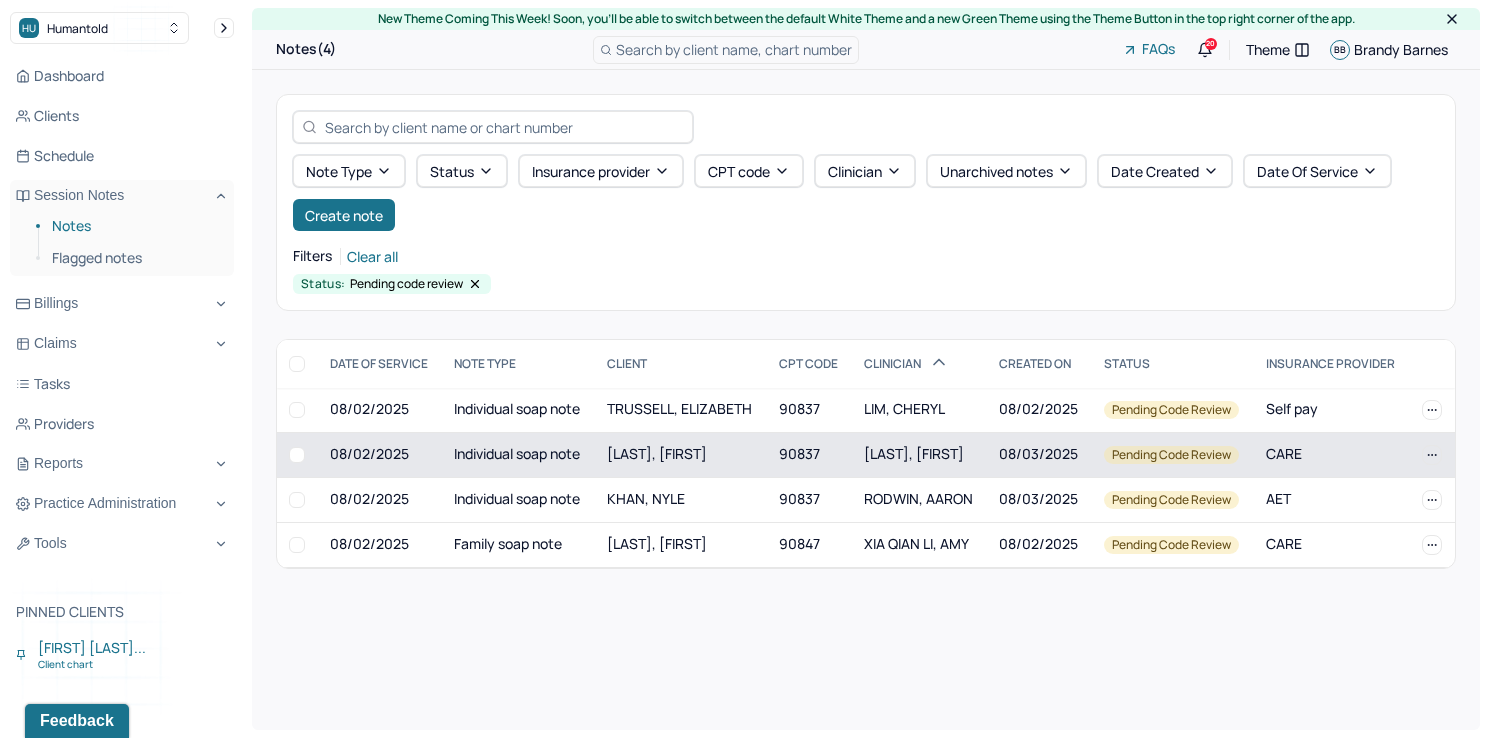 click on "NAFTAL, DIANA" at bounding box center [914, 453] 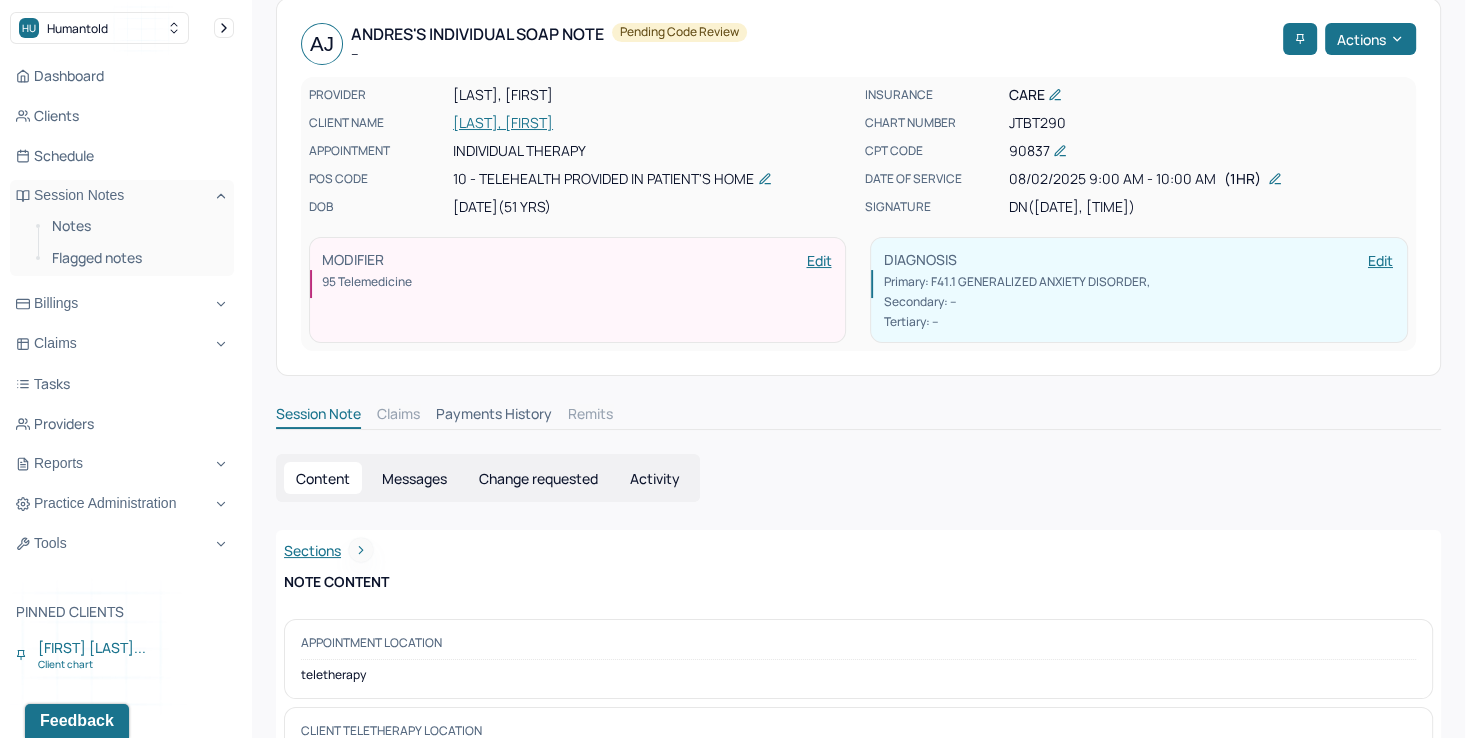 scroll, scrollTop: 0, scrollLeft: 0, axis: both 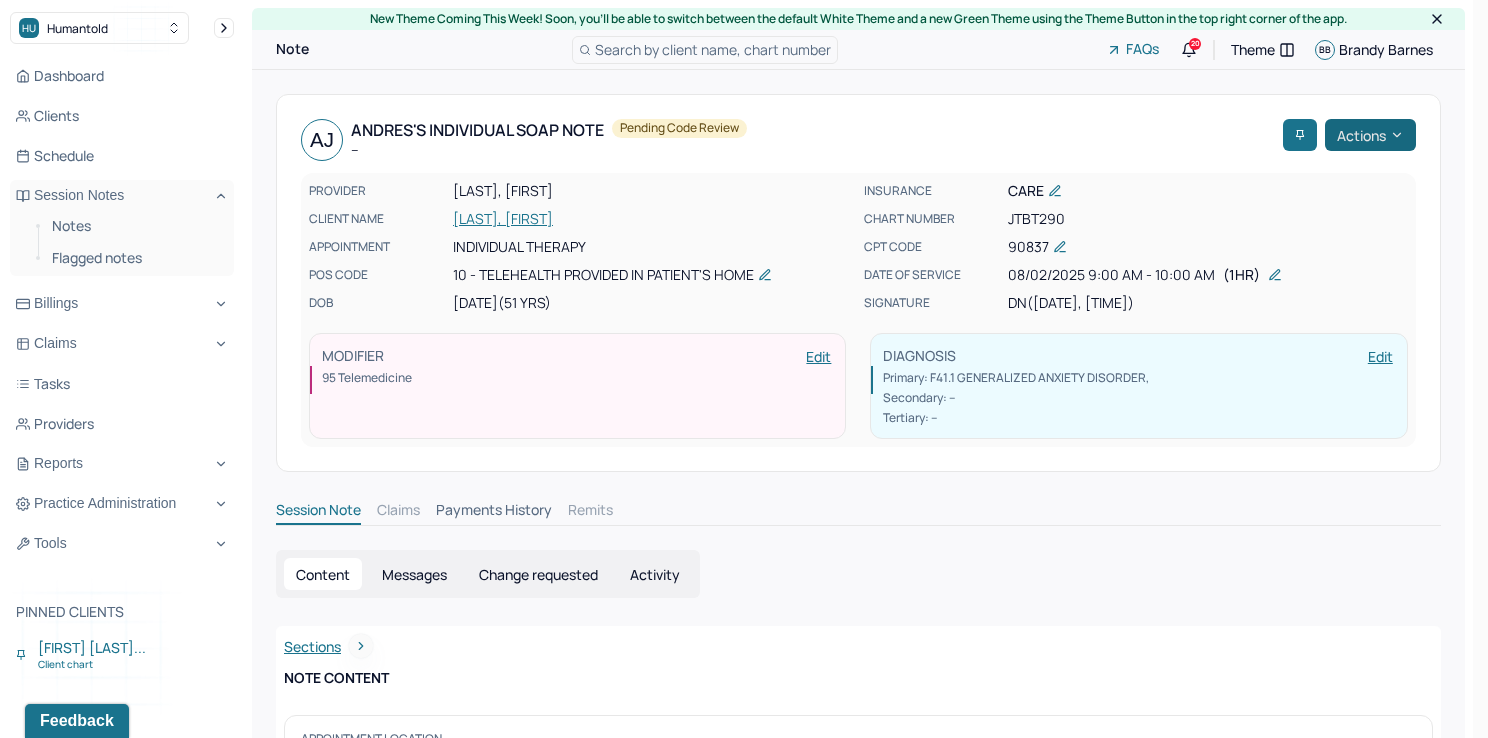 click 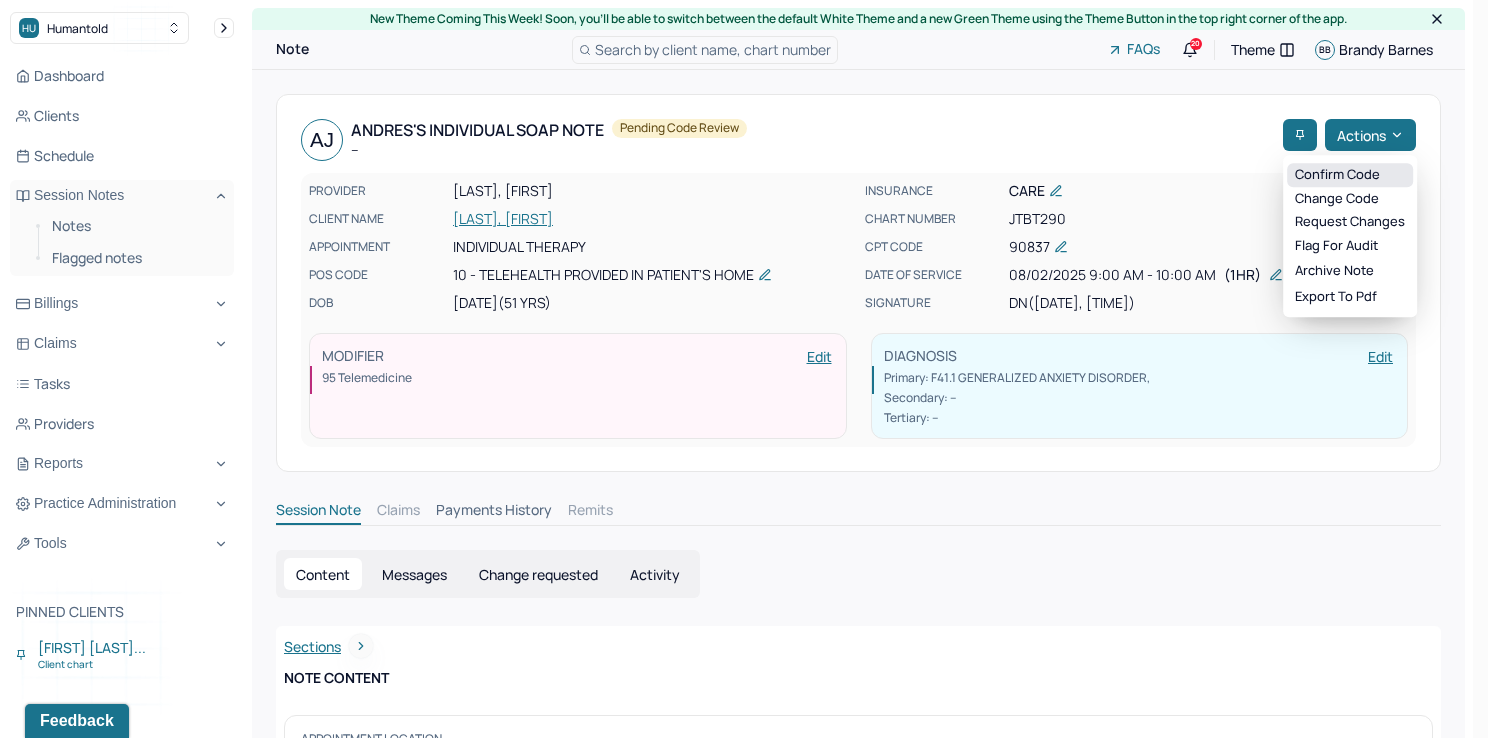 click on "Confirm code" at bounding box center [1350, 175] 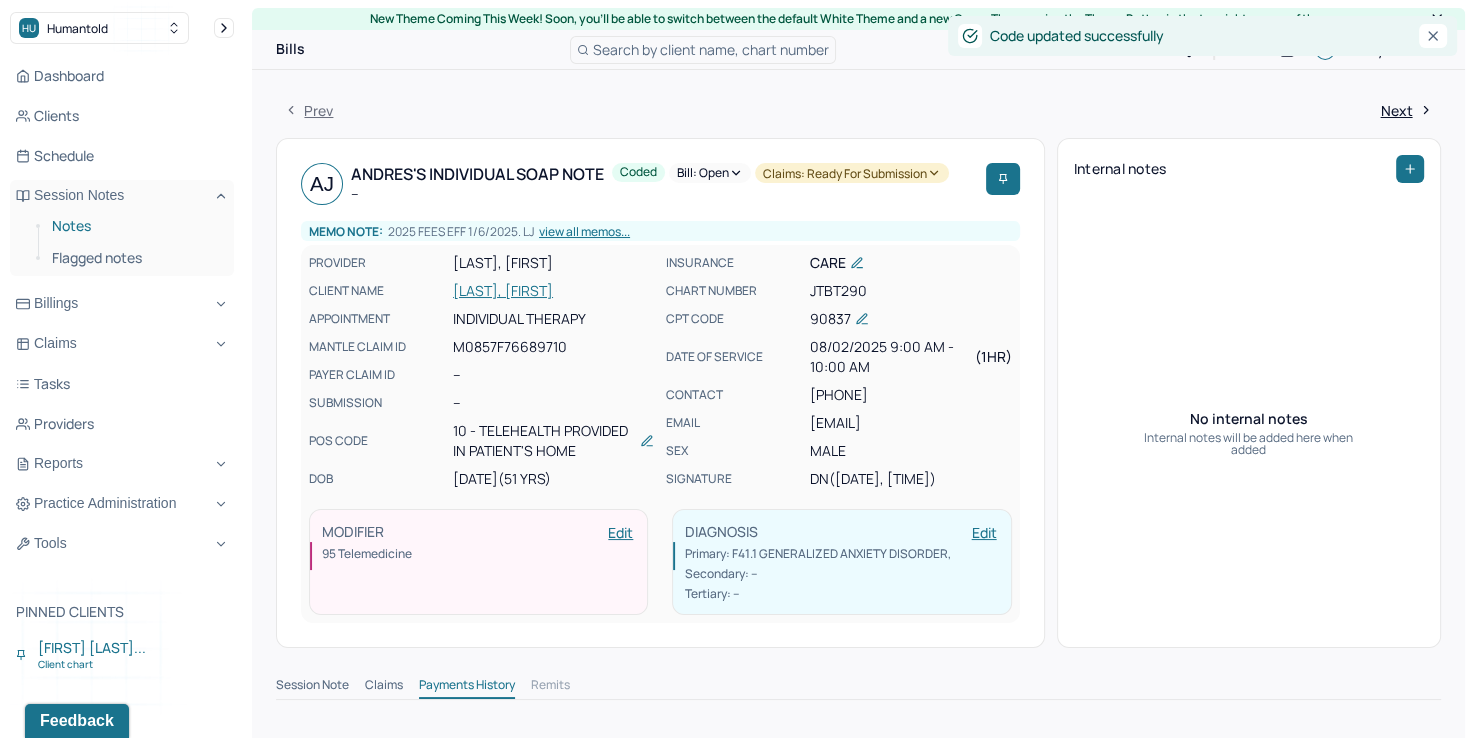 click on "Notes" at bounding box center [135, 226] 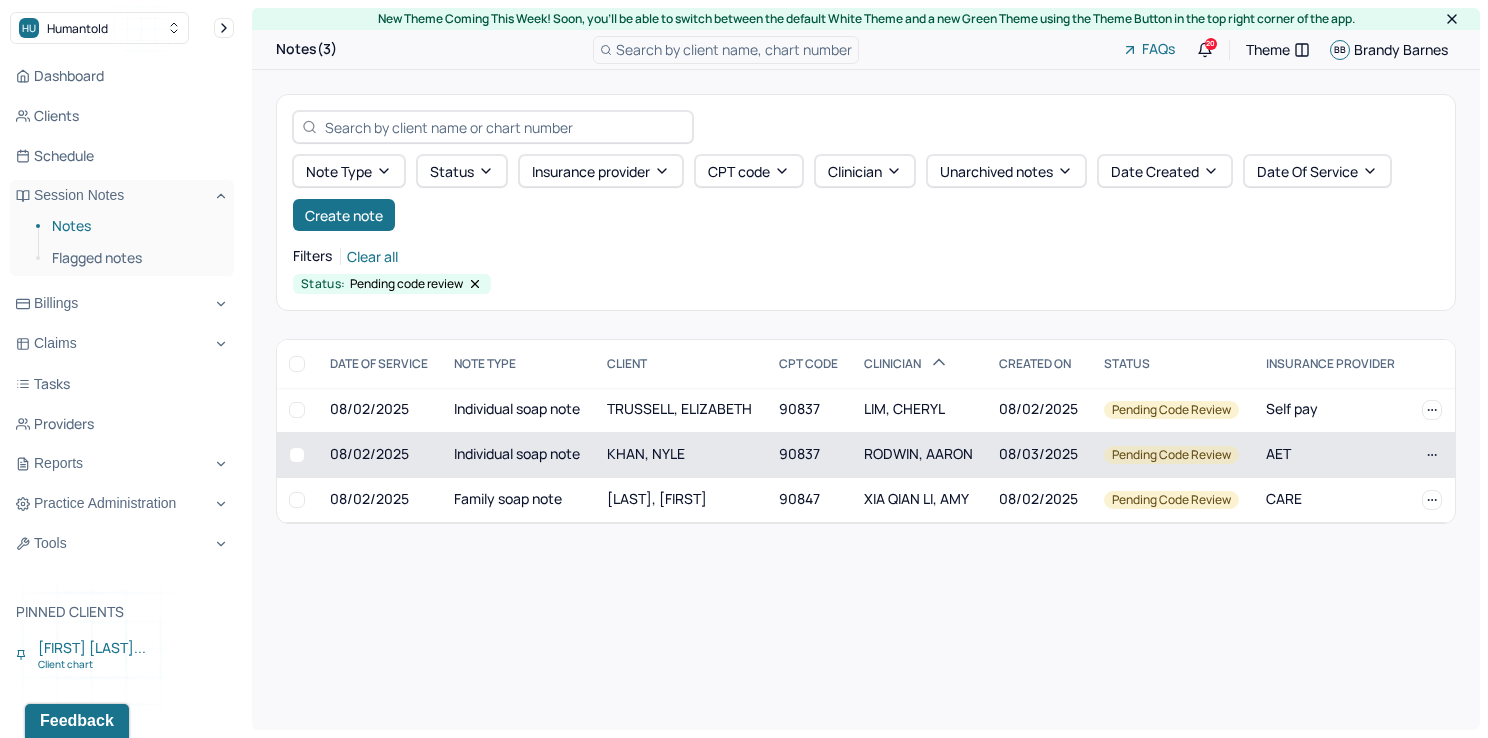 click on "RODWIN, AARON" at bounding box center (918, 453) 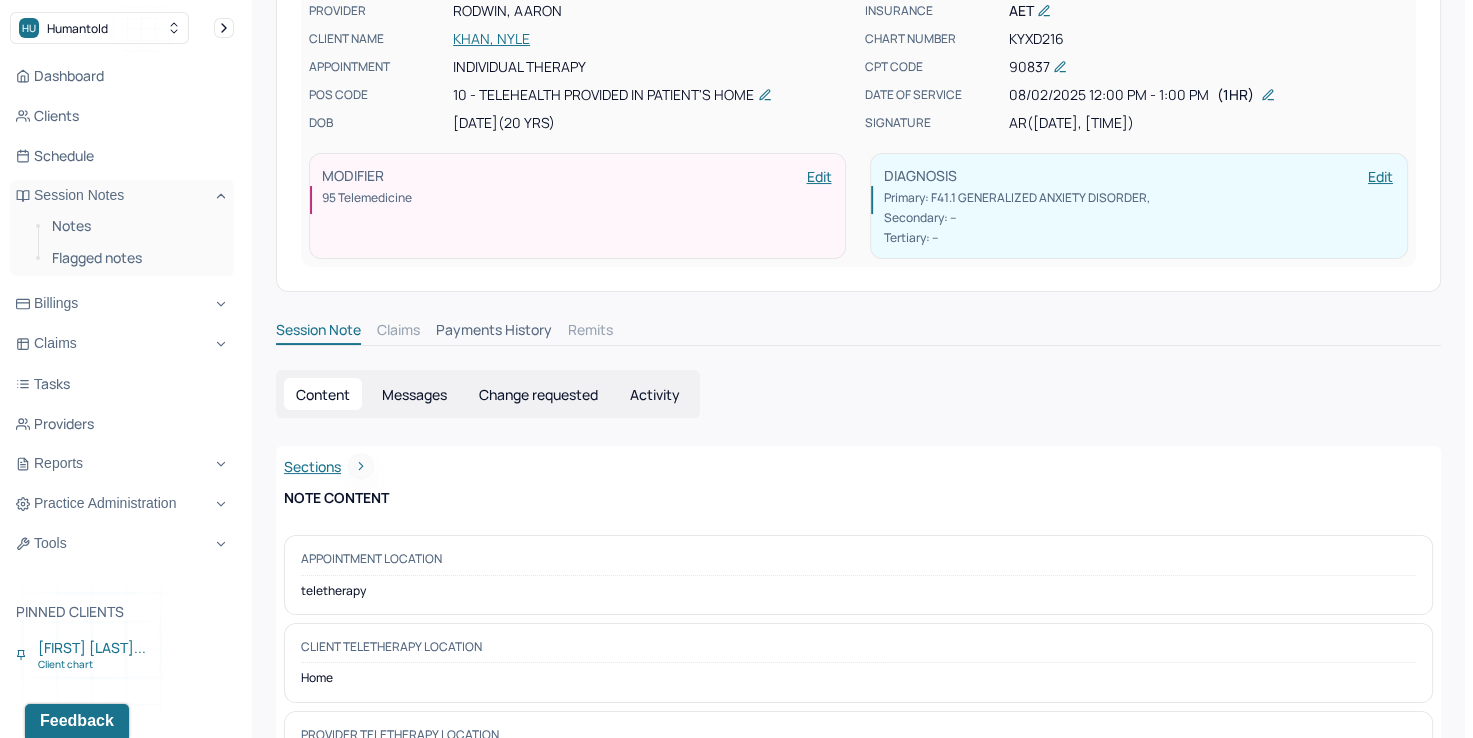scroll, scrollTop: 0, scrollLeft: 0, axis: both 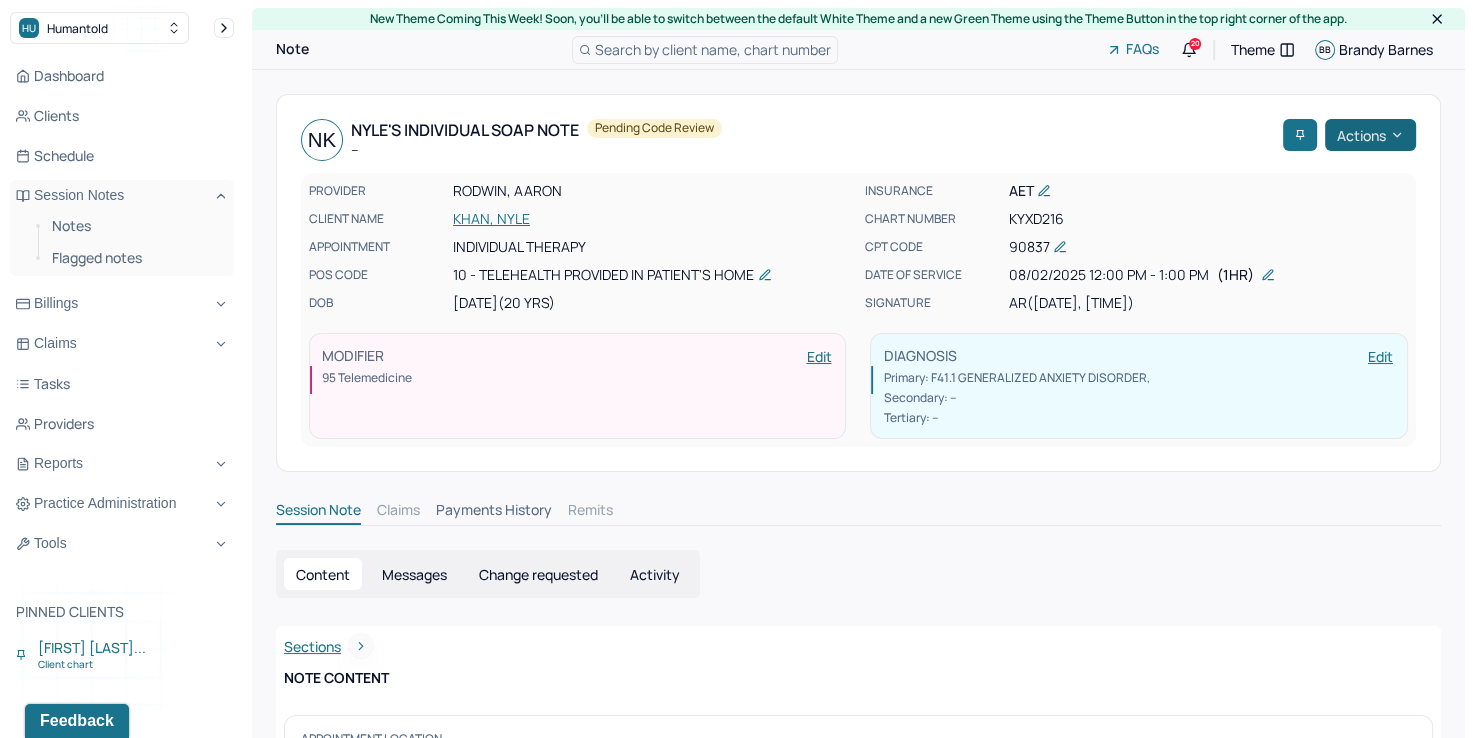 click on "Actions" at bounding box center (1370, 135) 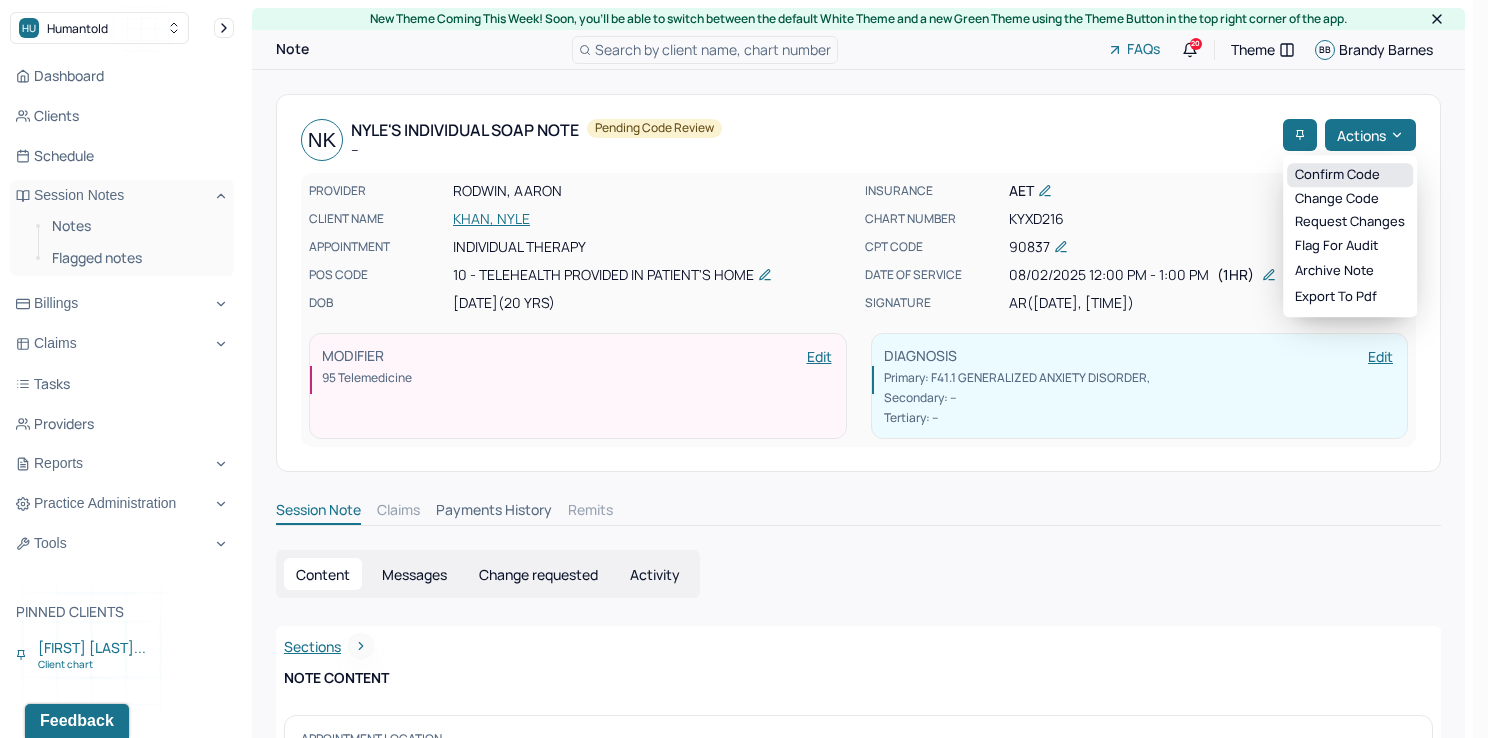 click on "Confirm code" at bounding box center (1350, 175) 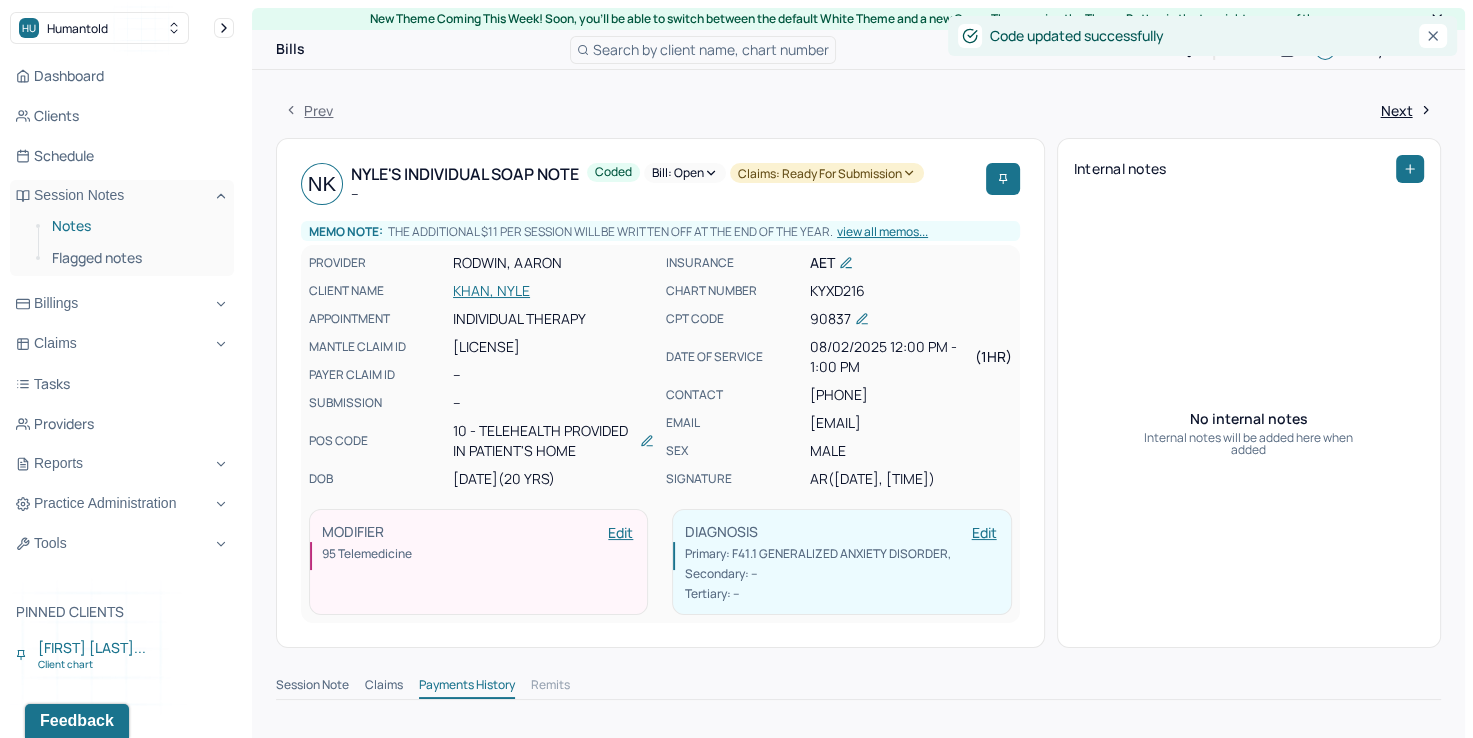 click on "Notes" at bounding box center [135, 226] 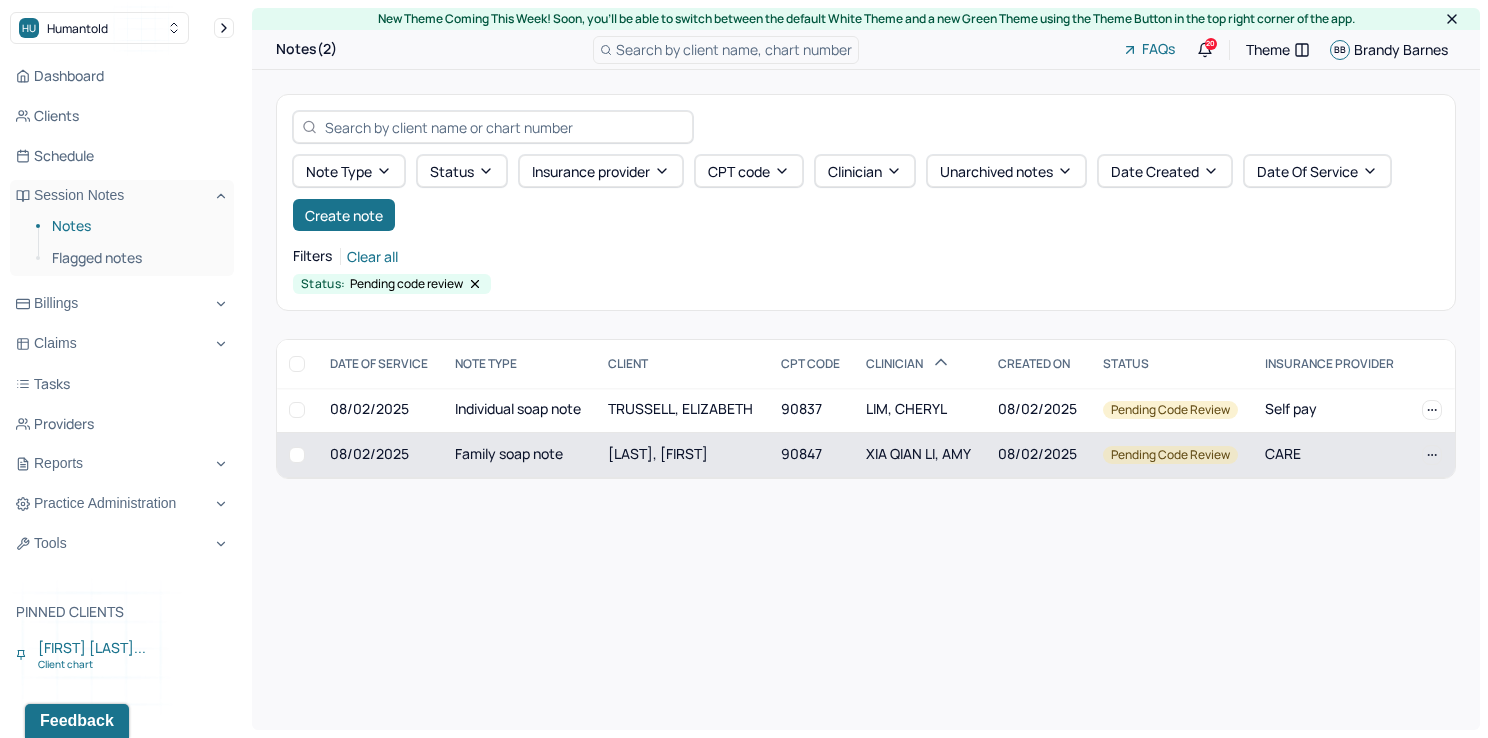 click on "XIA QIAN LI, AMY" at bounding box center (918, 453) 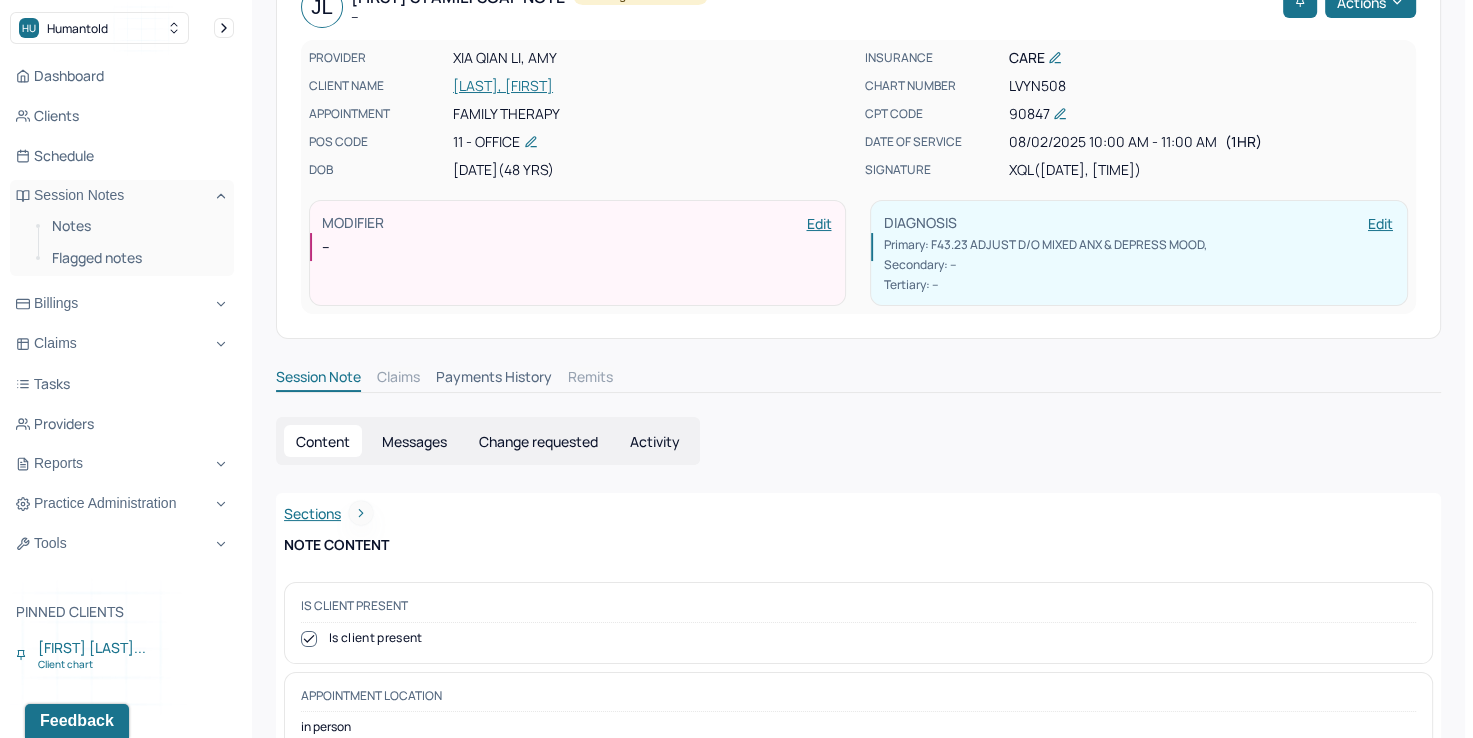 scroll, scrollTop: 0, scrollLeft: 0, axis: both 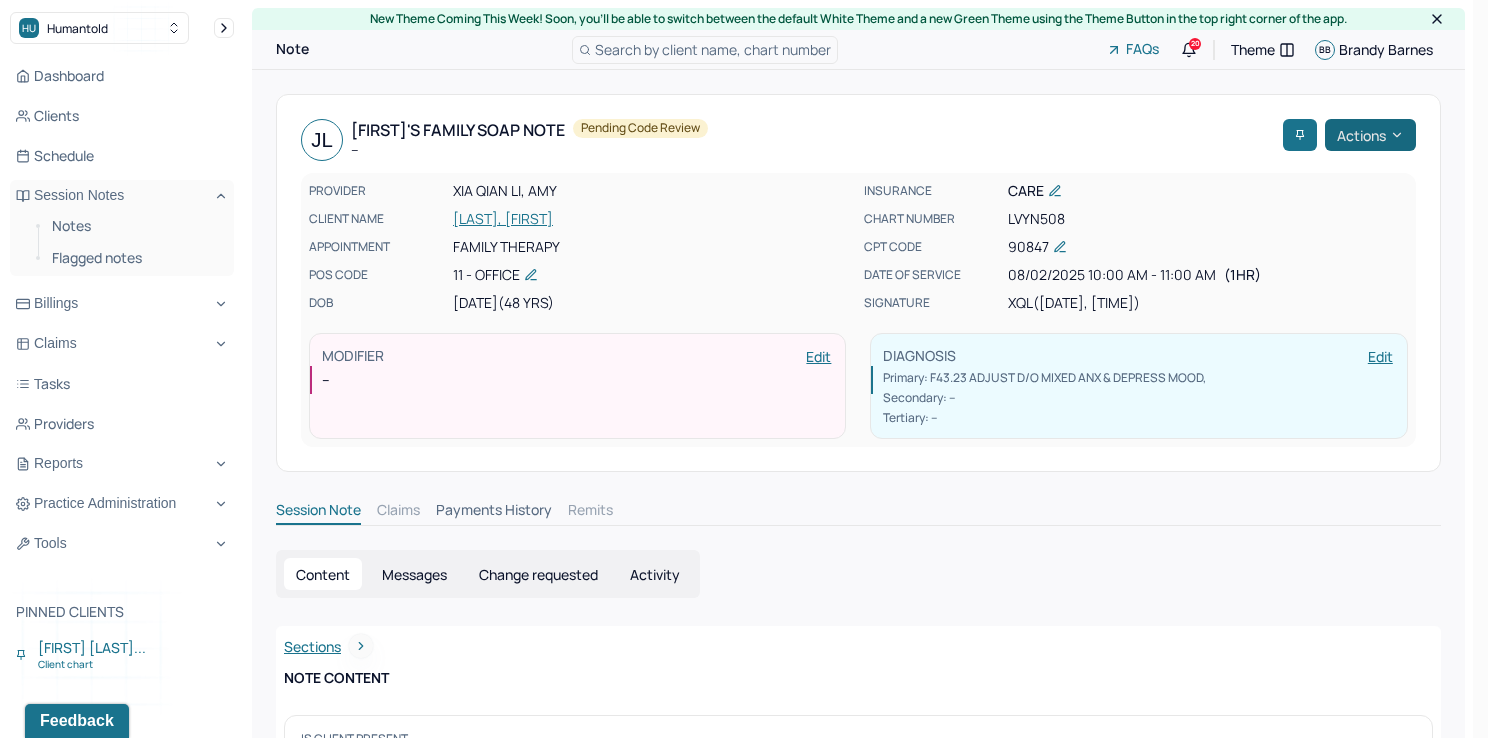 click 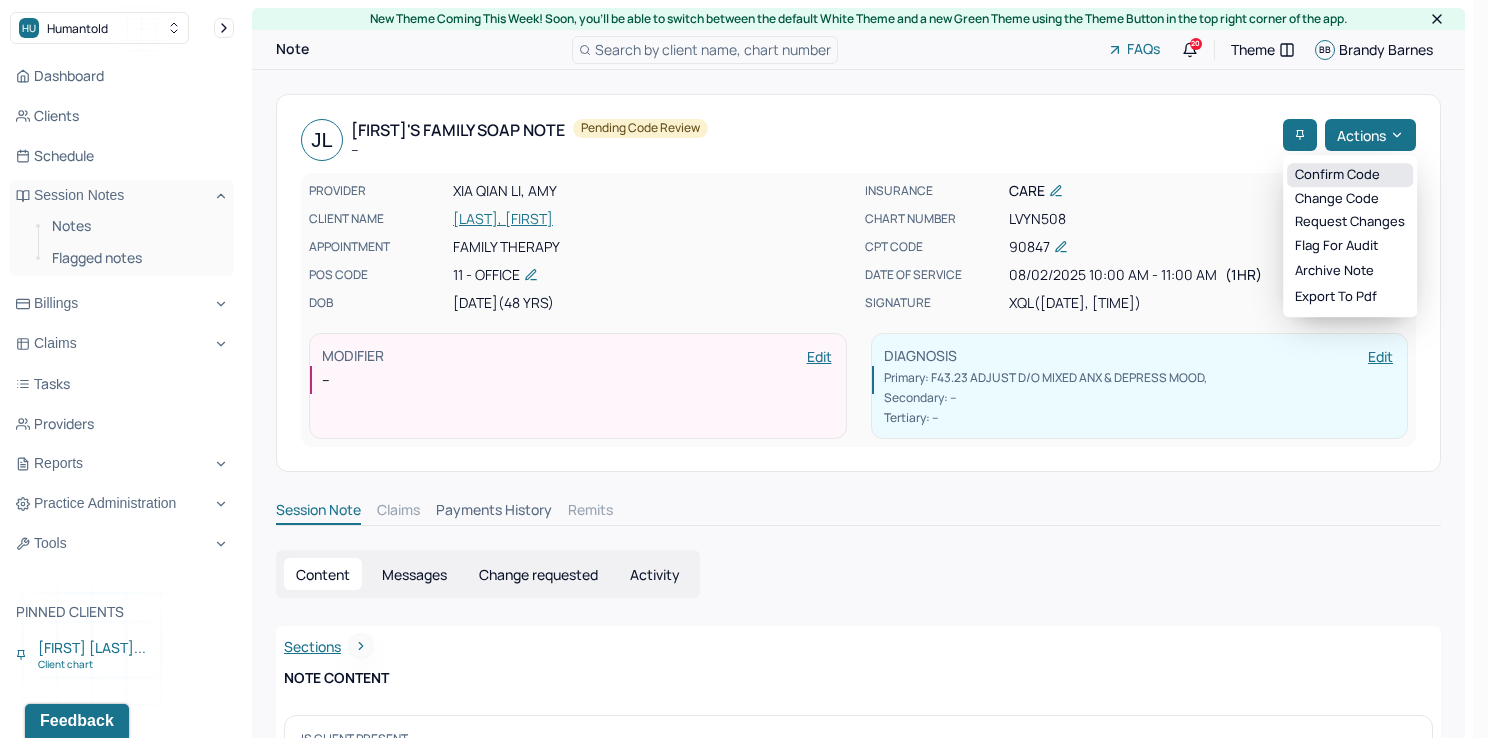 click on "Confirm code" at bounding box center (1350, 175) 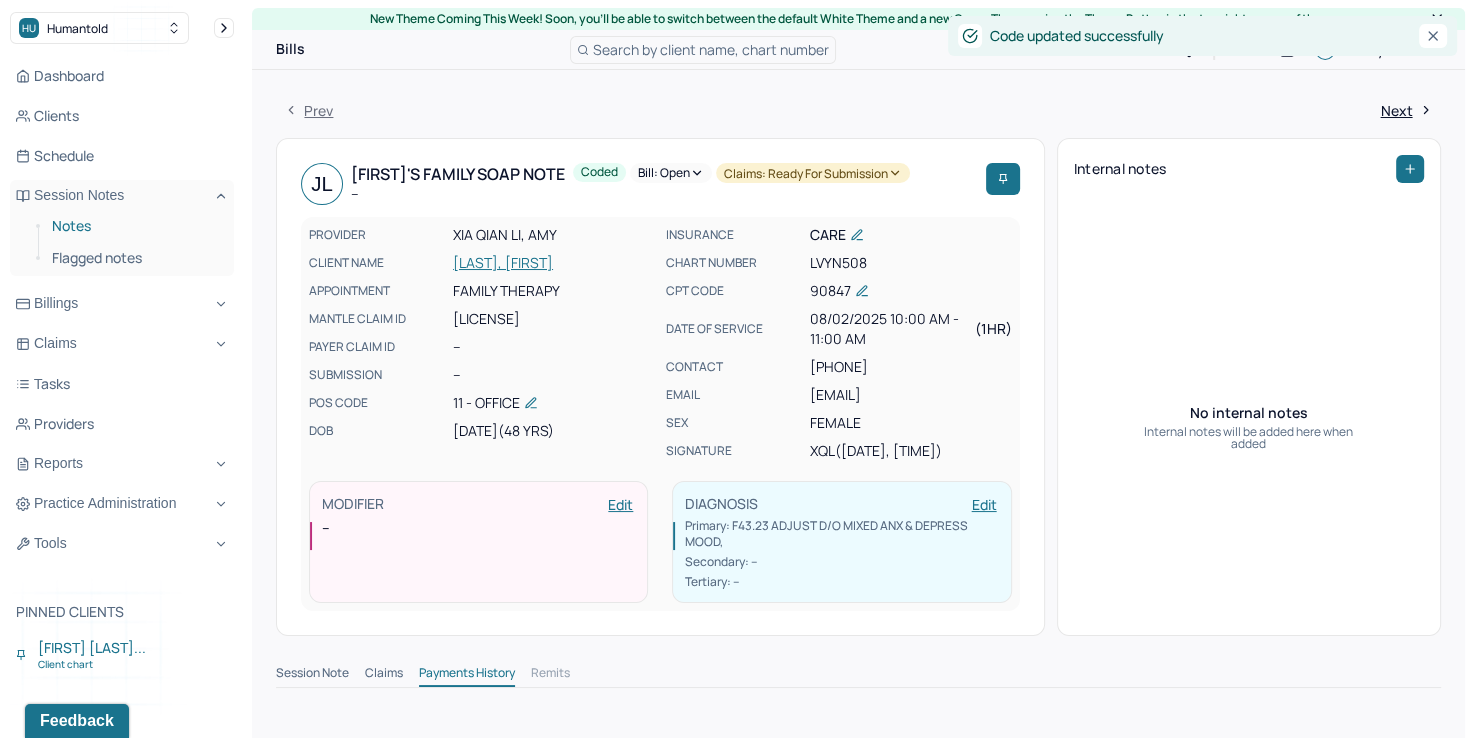 click on "Notes" at bounding box center [135, 226] 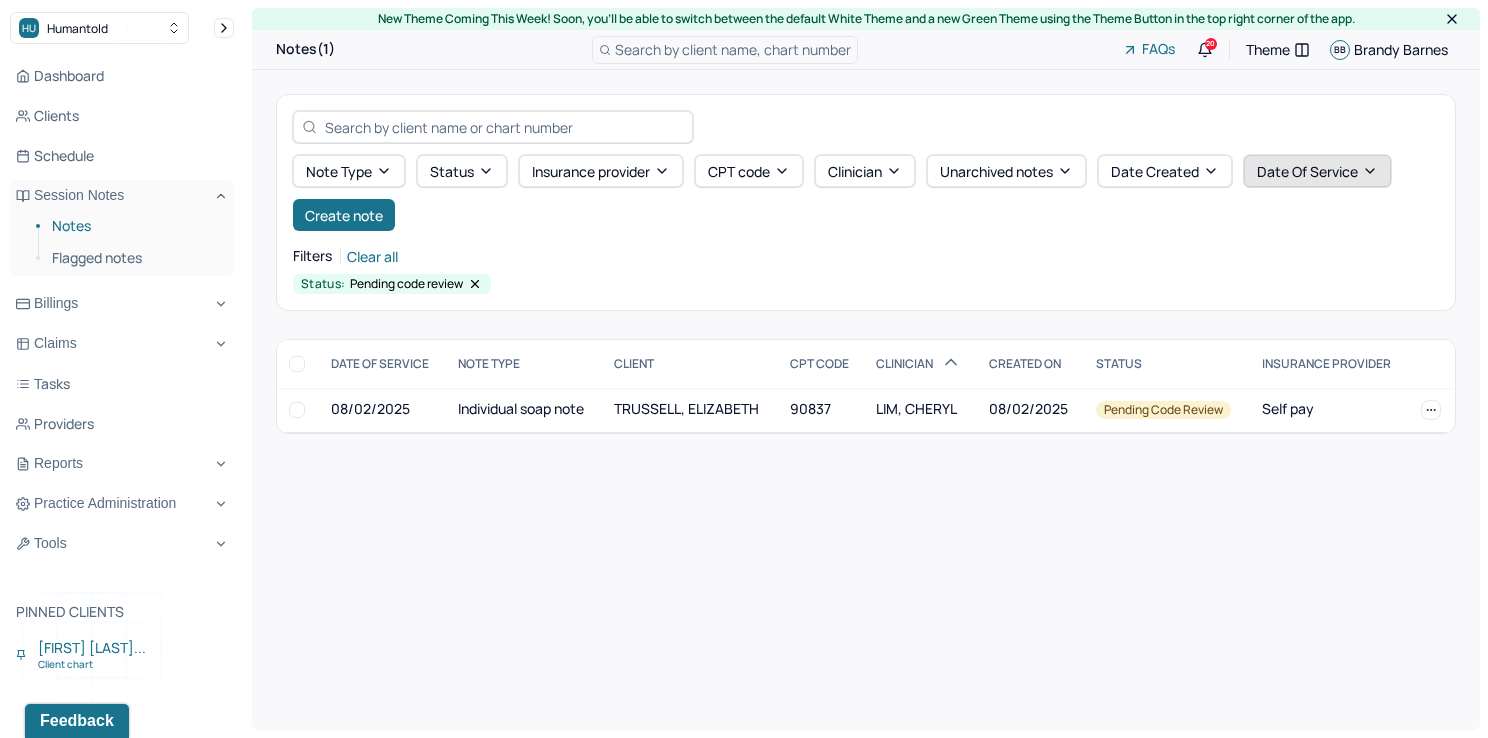 click 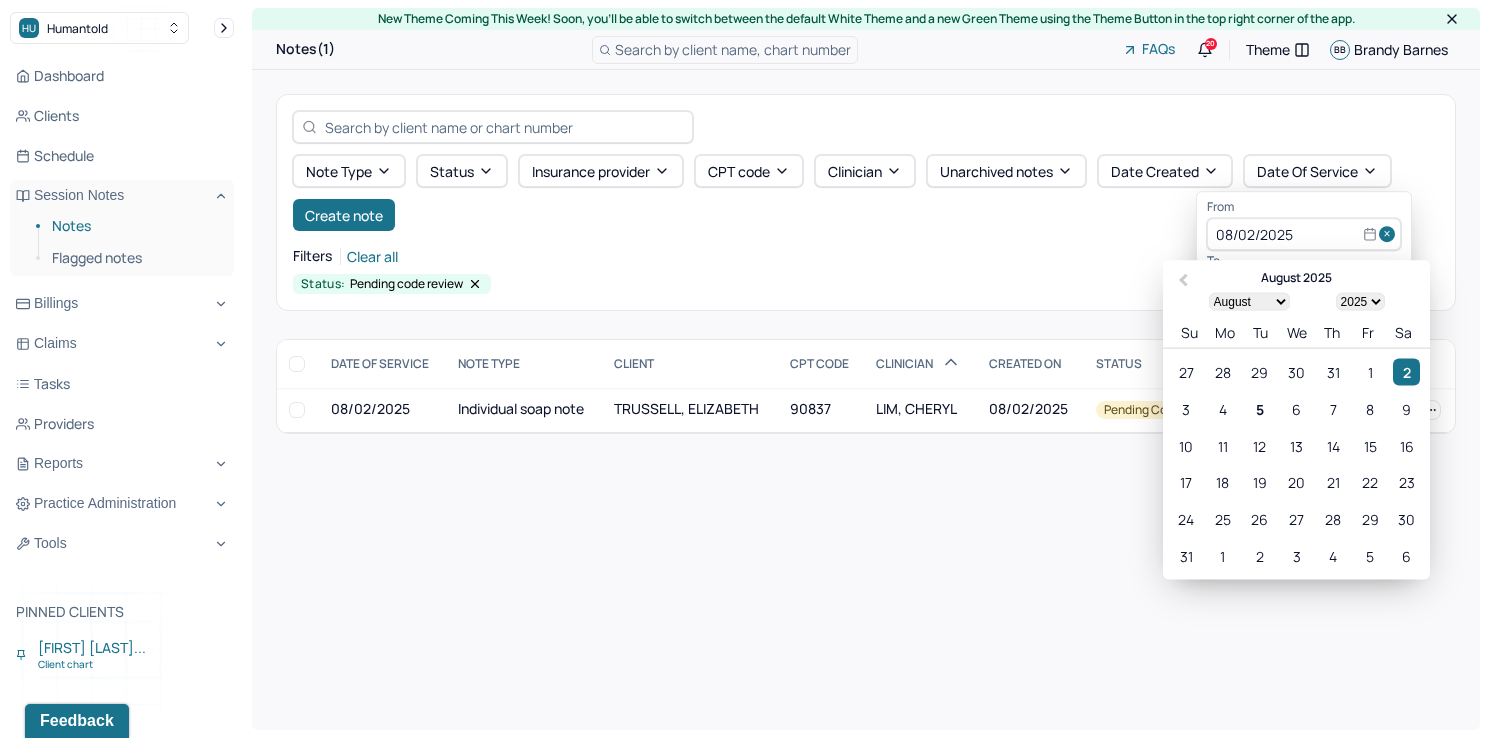 click at bounding box center [1390, 235] 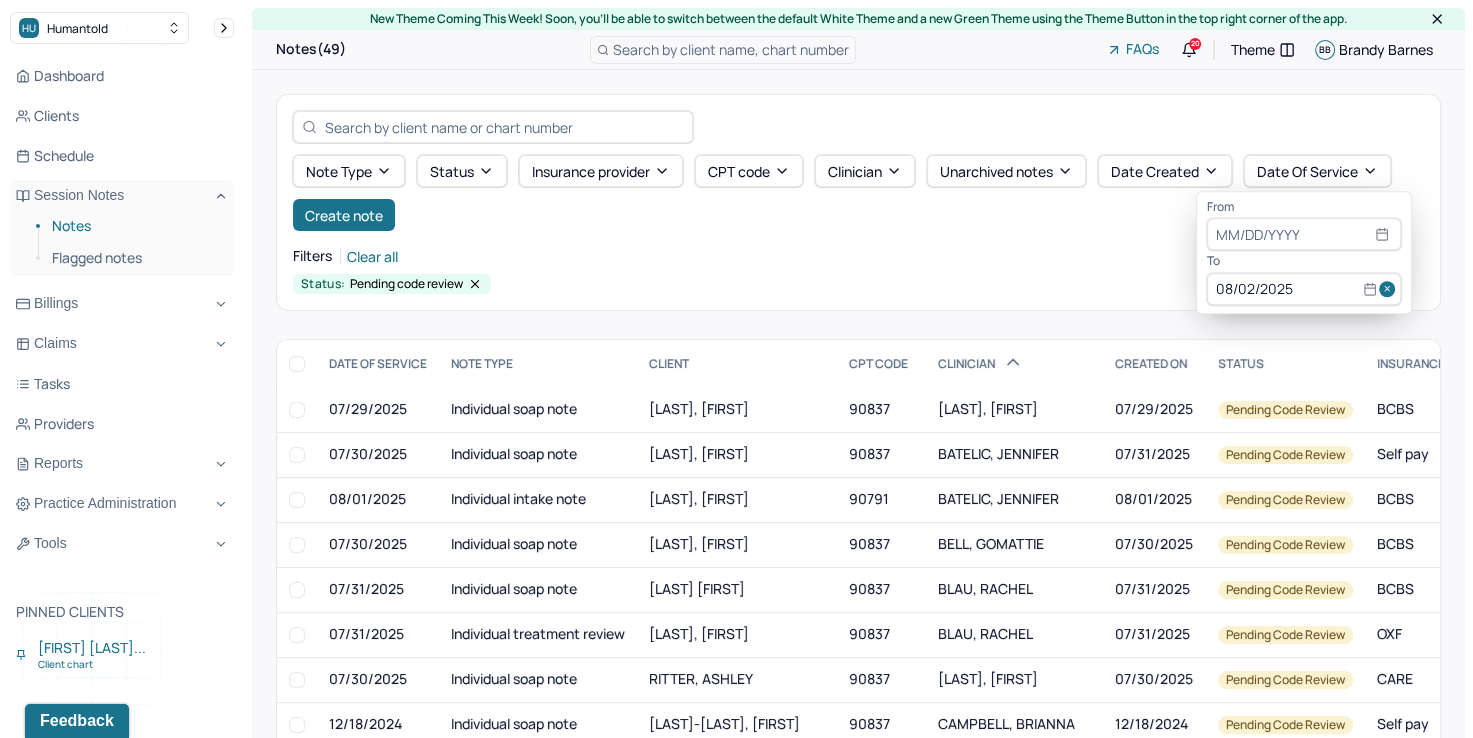 drag, startPoint x: 1375, startPoint y: 287, endPoint x: 1340, endPoint y: 272, distance: 38.078865 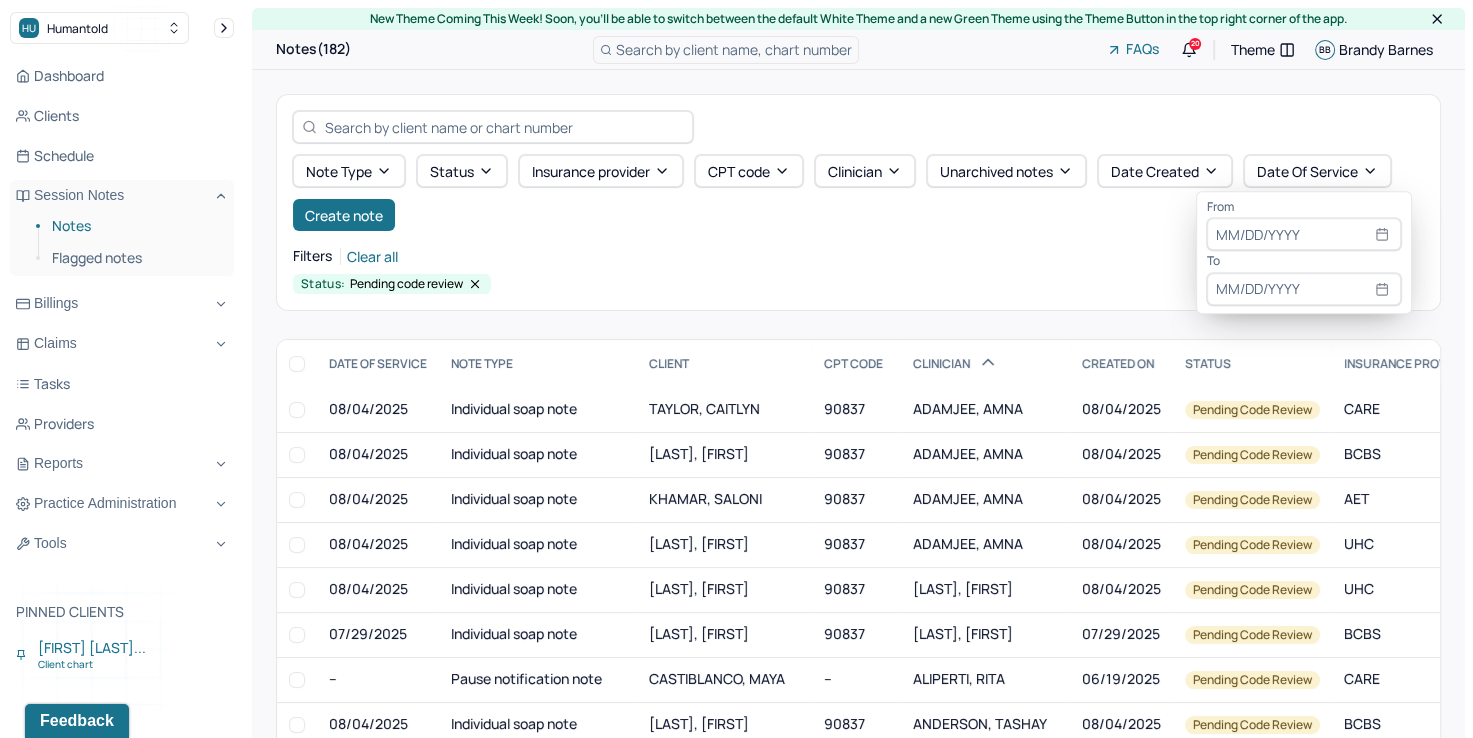 click at bounding box center (1304, 235) 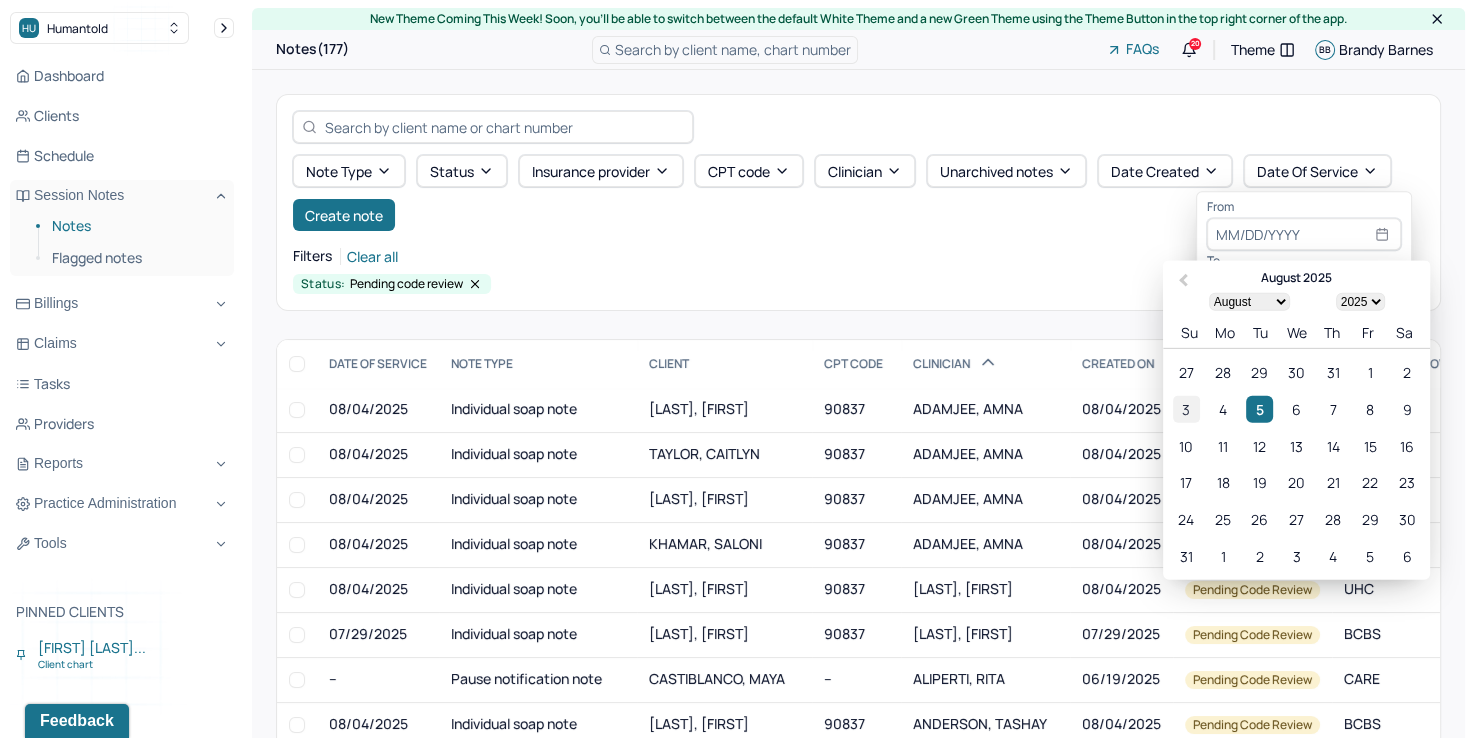 click on "3" at bounding box center [1186, 408] 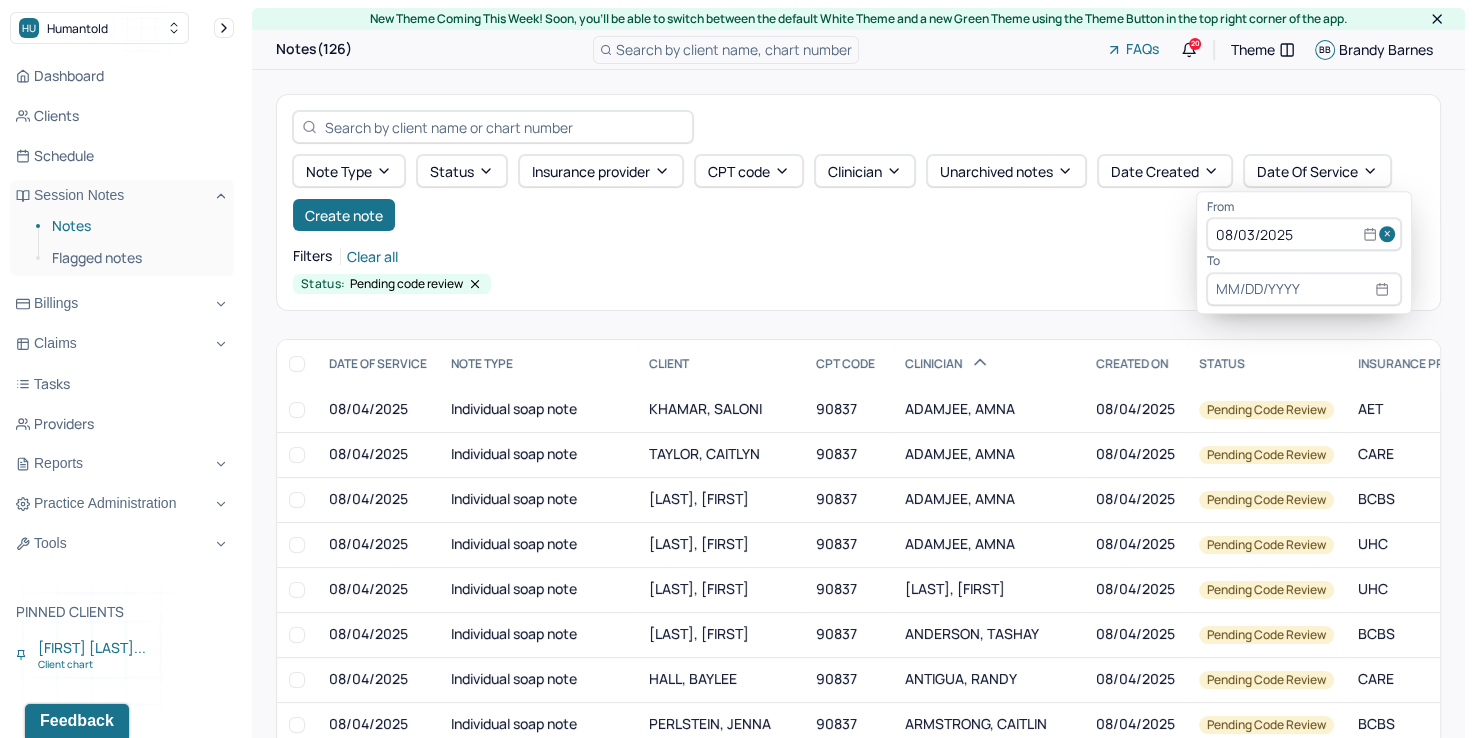 select on "7" 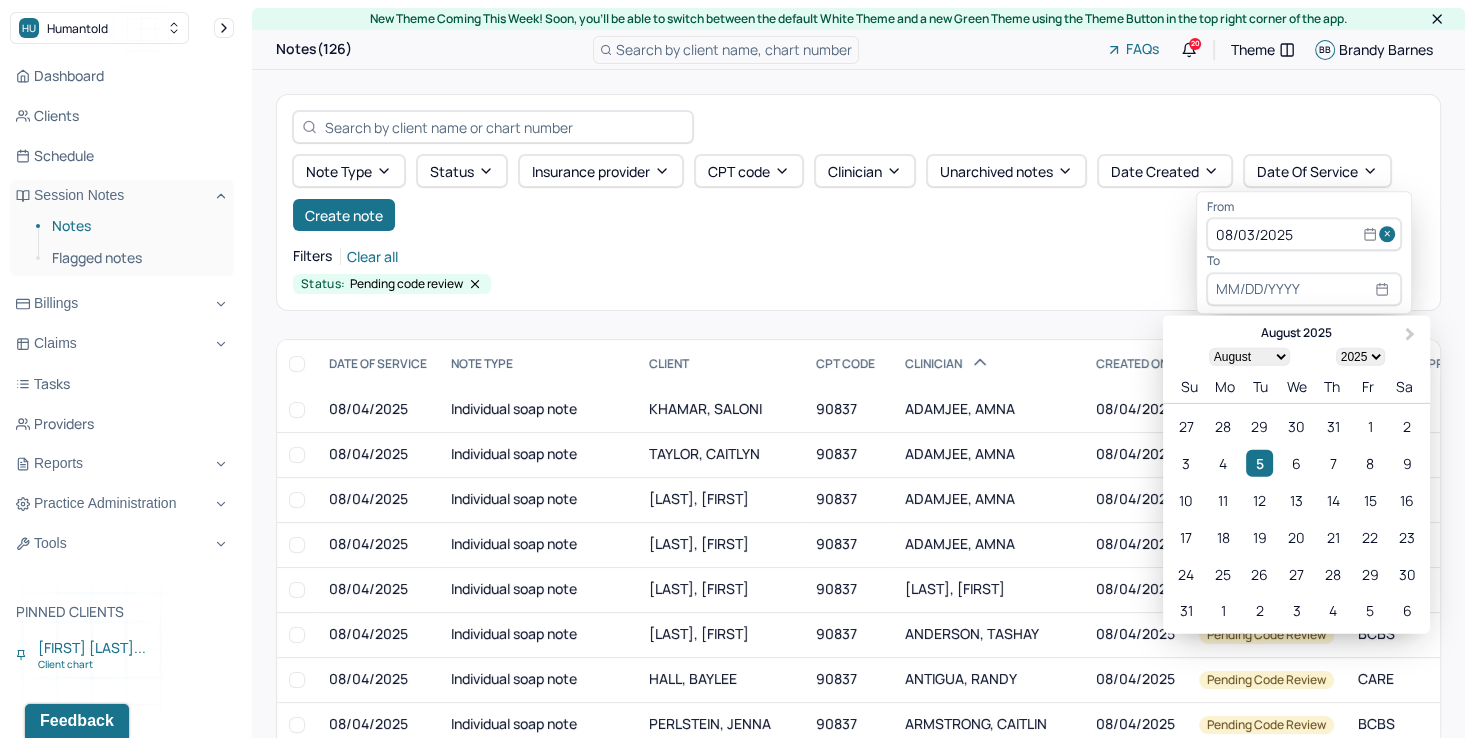 click at bounding box center [1304, 289] 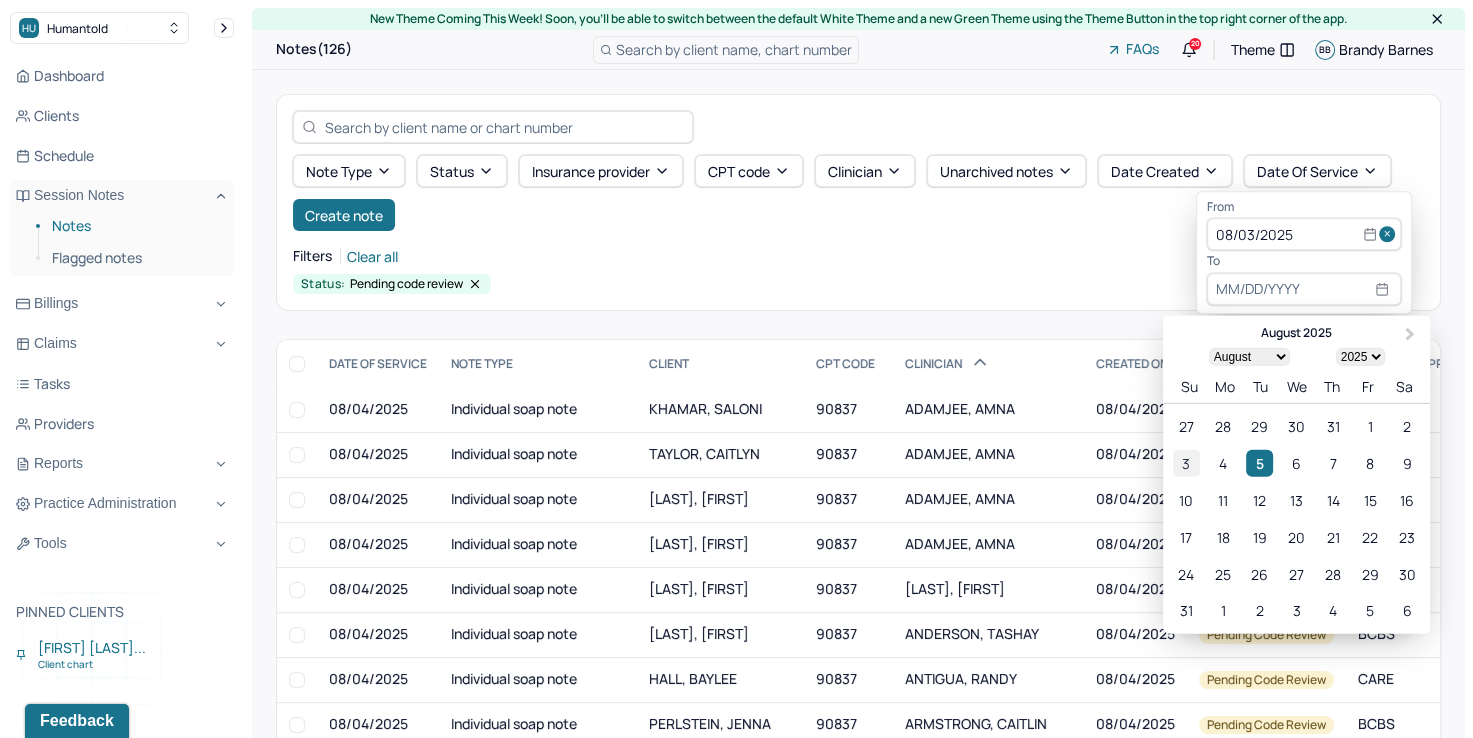 click on "3" at bounding box center (1186, 463) 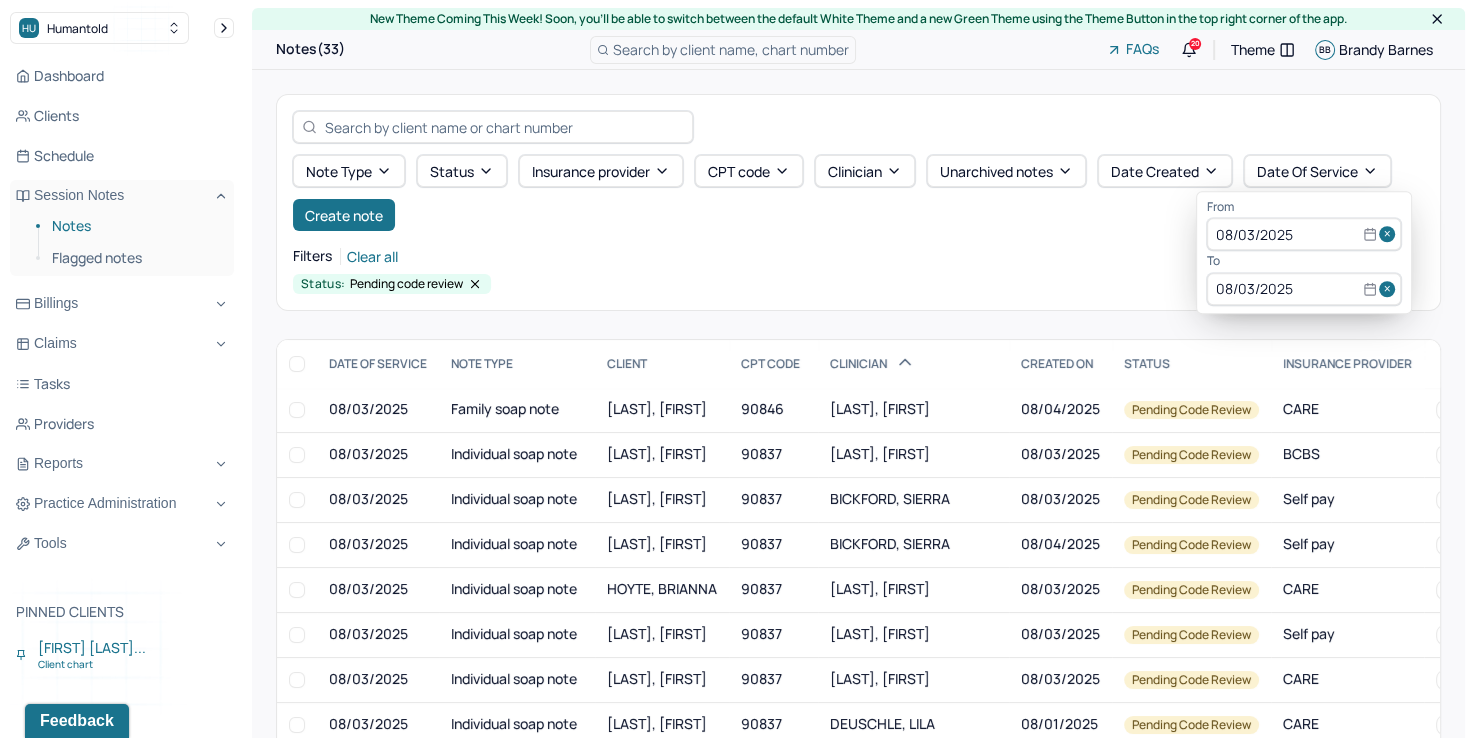 click on "Note type Status Insurance provider CPT code Clinician Unarchived notes Date Created Date Of Service Create note" at bounding box center (858, 193) 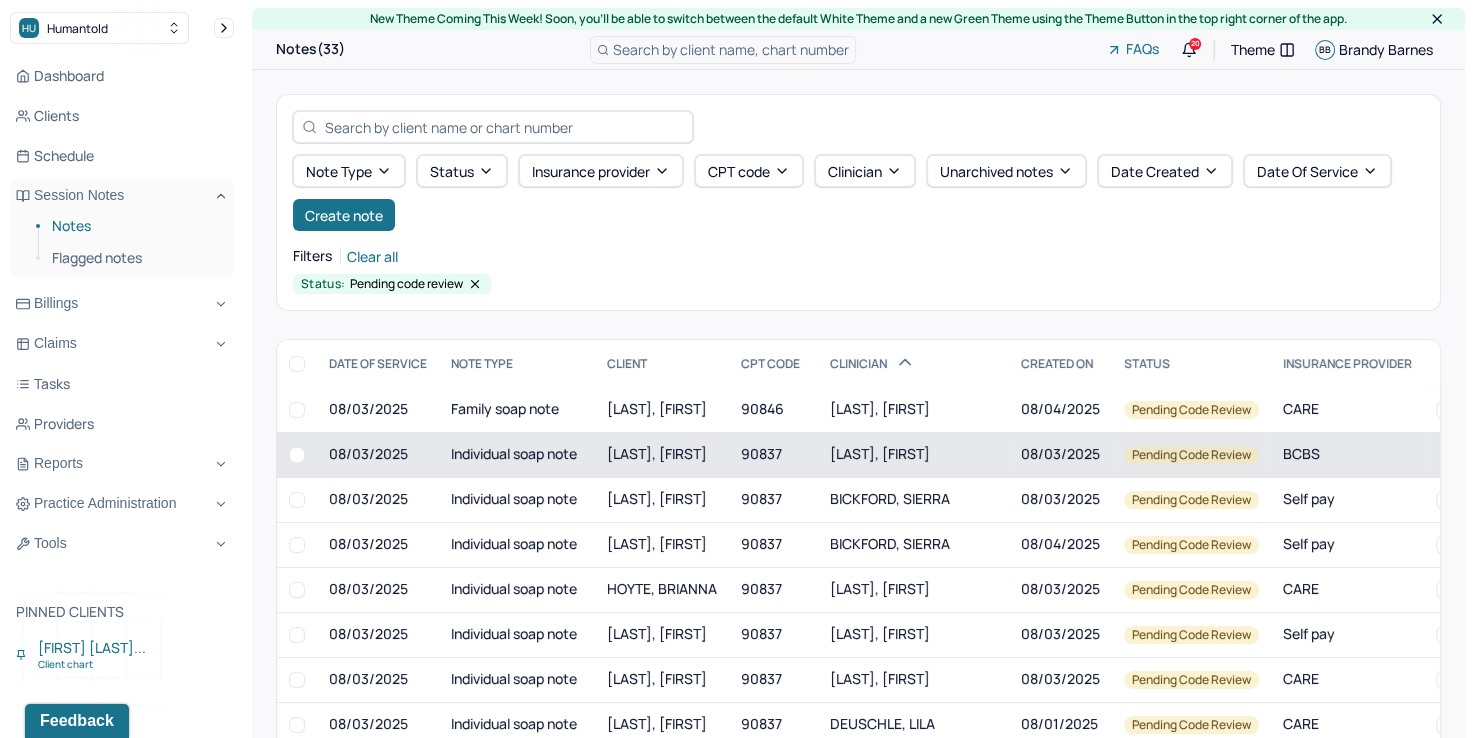 click on "BAILEY, JANAY" at bounding box center [880, 453] 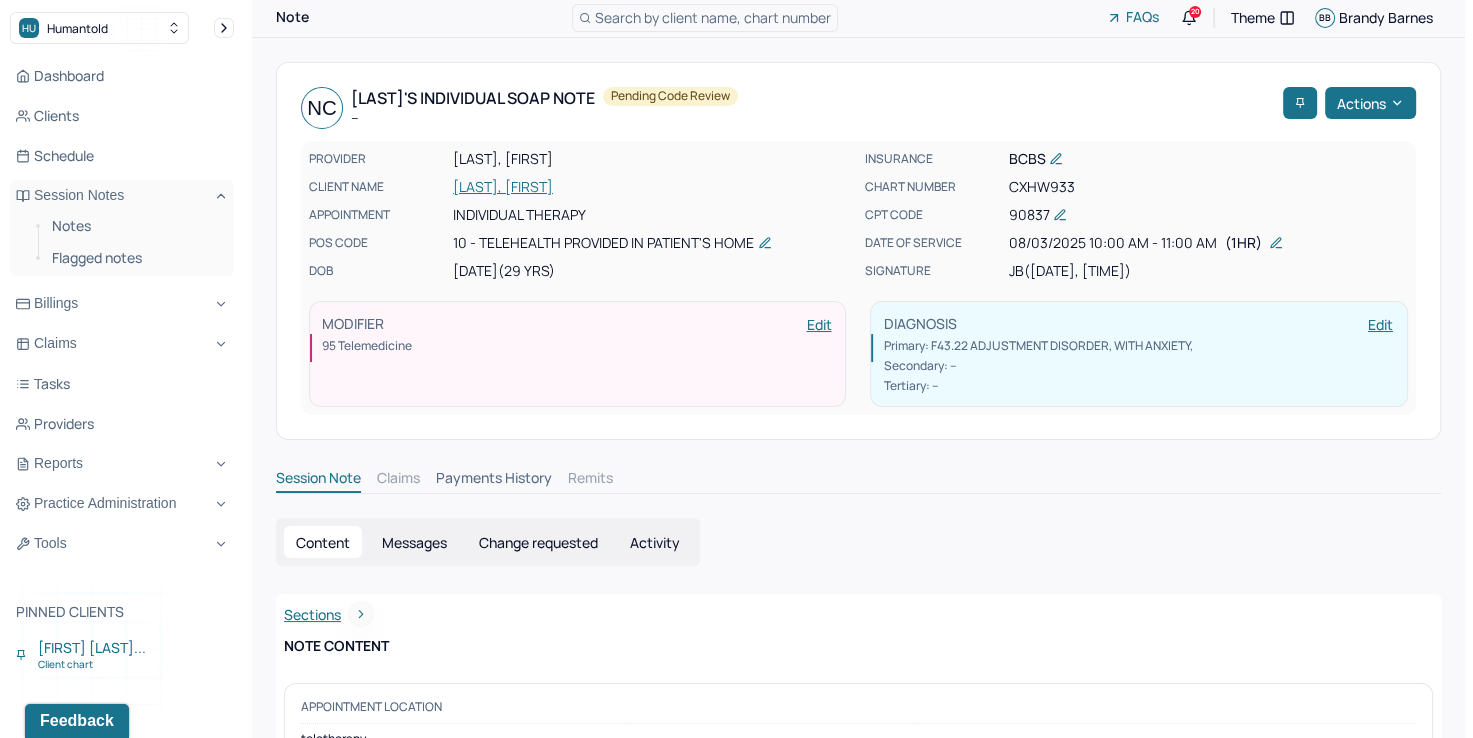 scroll, scrollTop: 0, scrollLeft: 0, axis: both 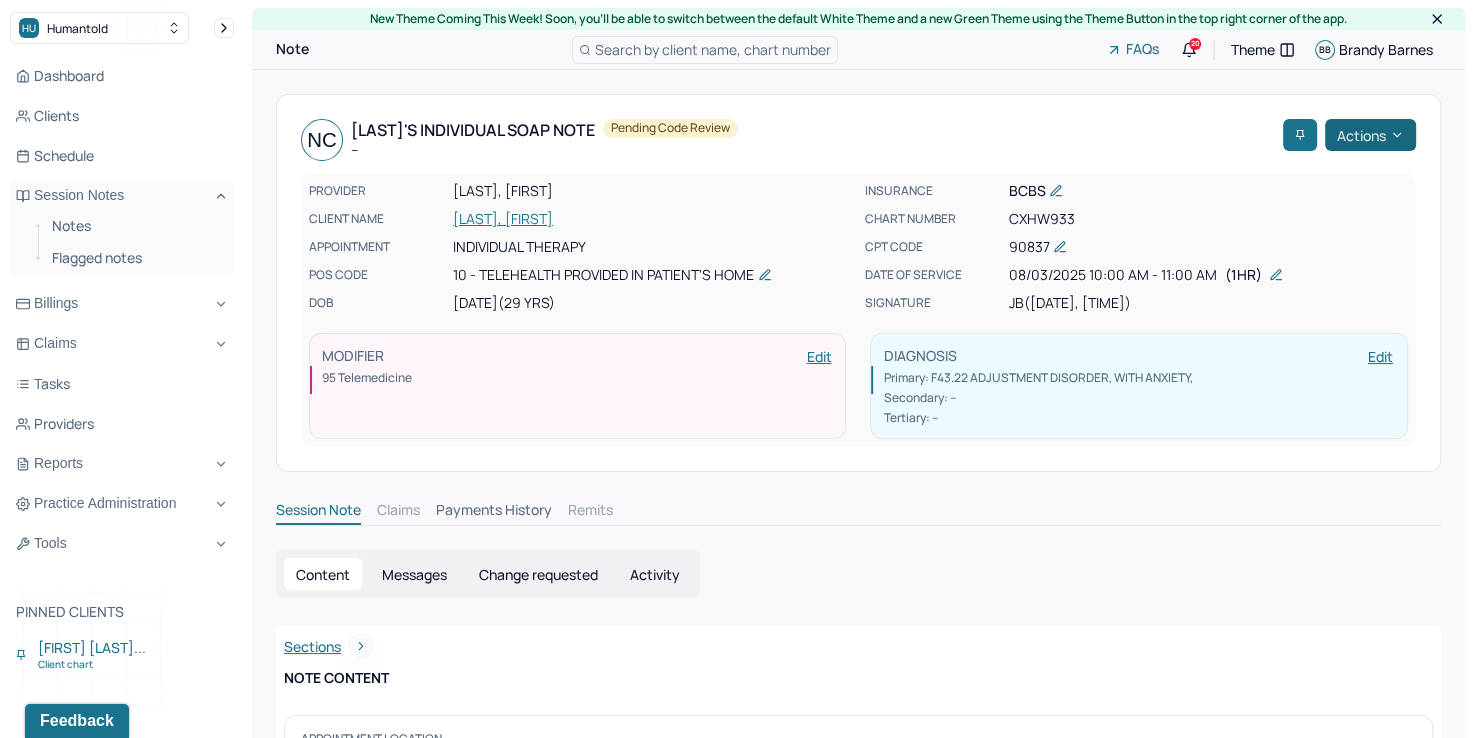 click 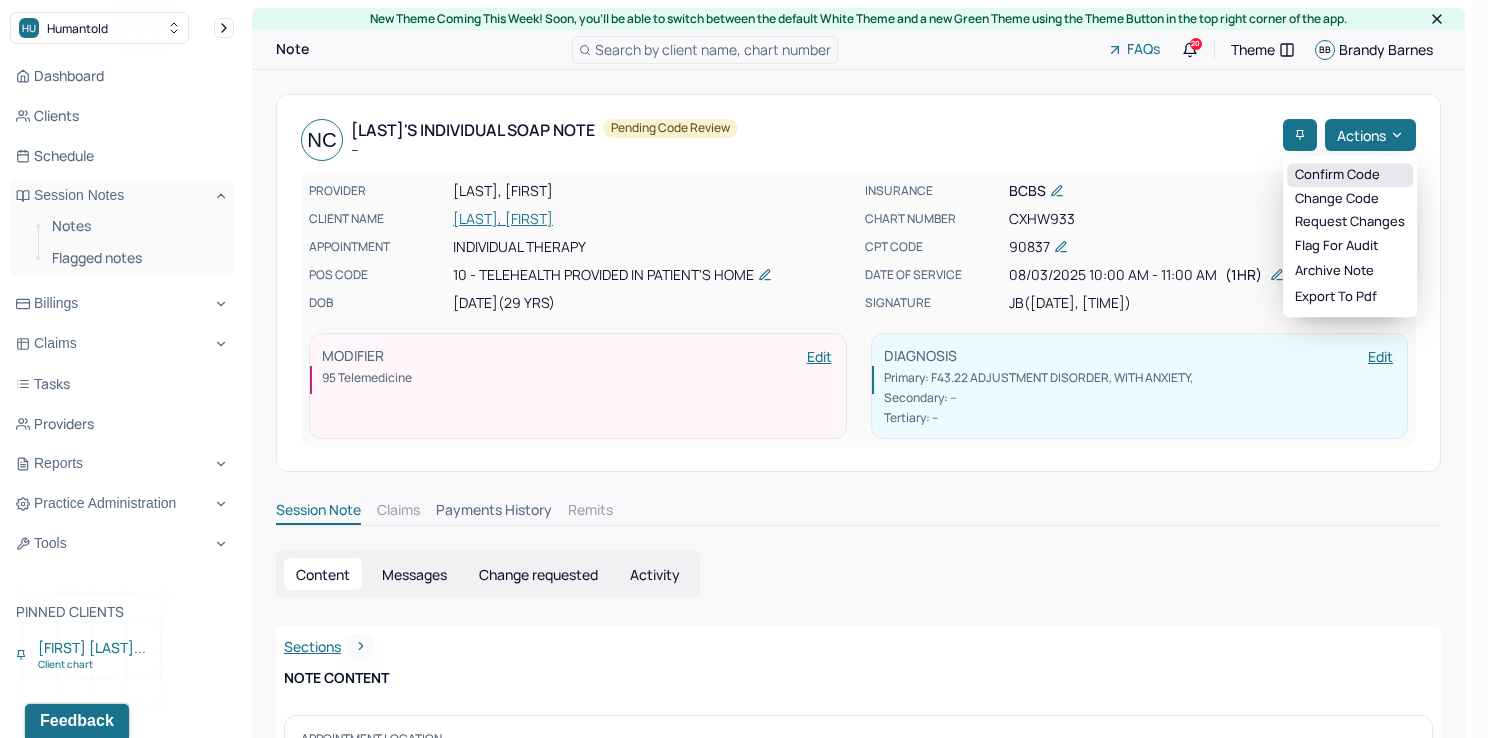 click on "Confirm code" at bounding box center (1350, 175) 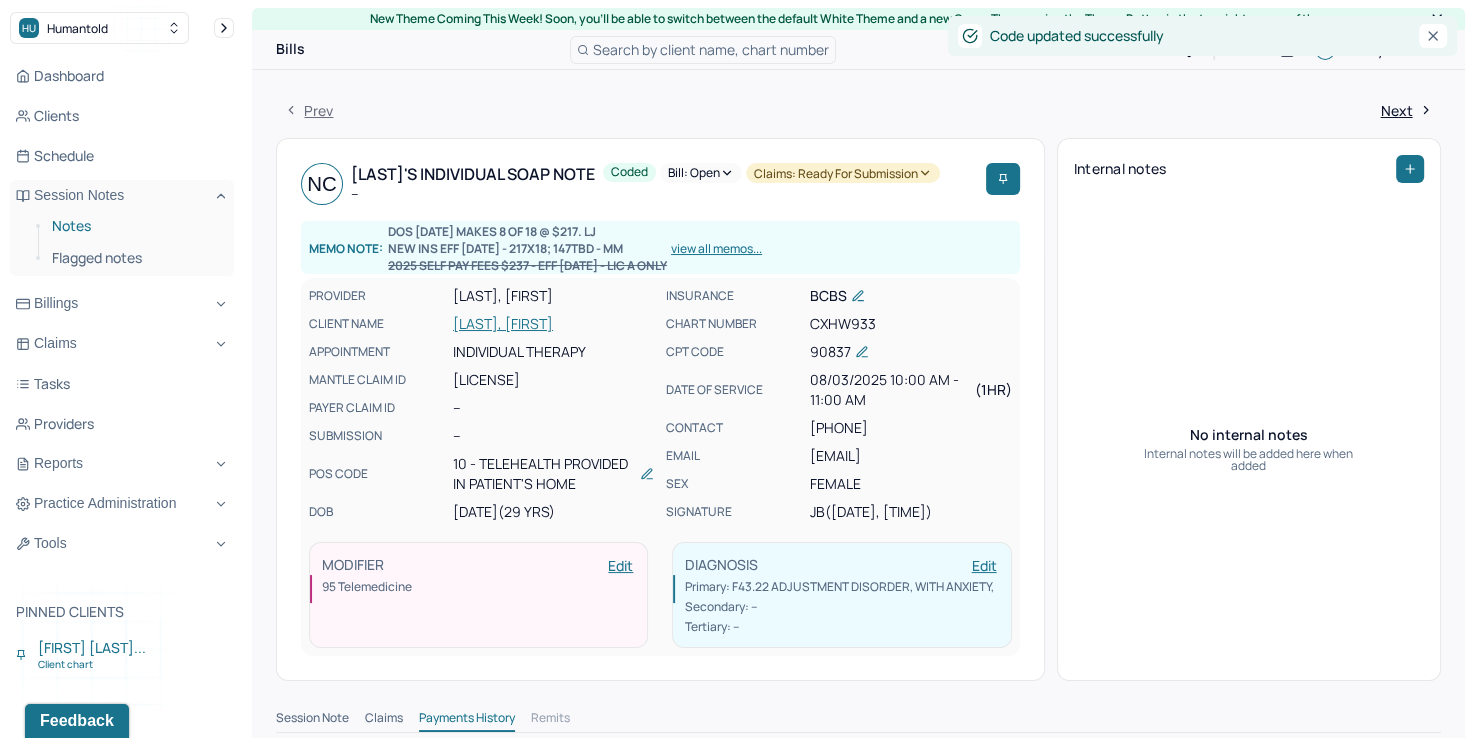 click on "Notes" at bounding box center (135, 226) 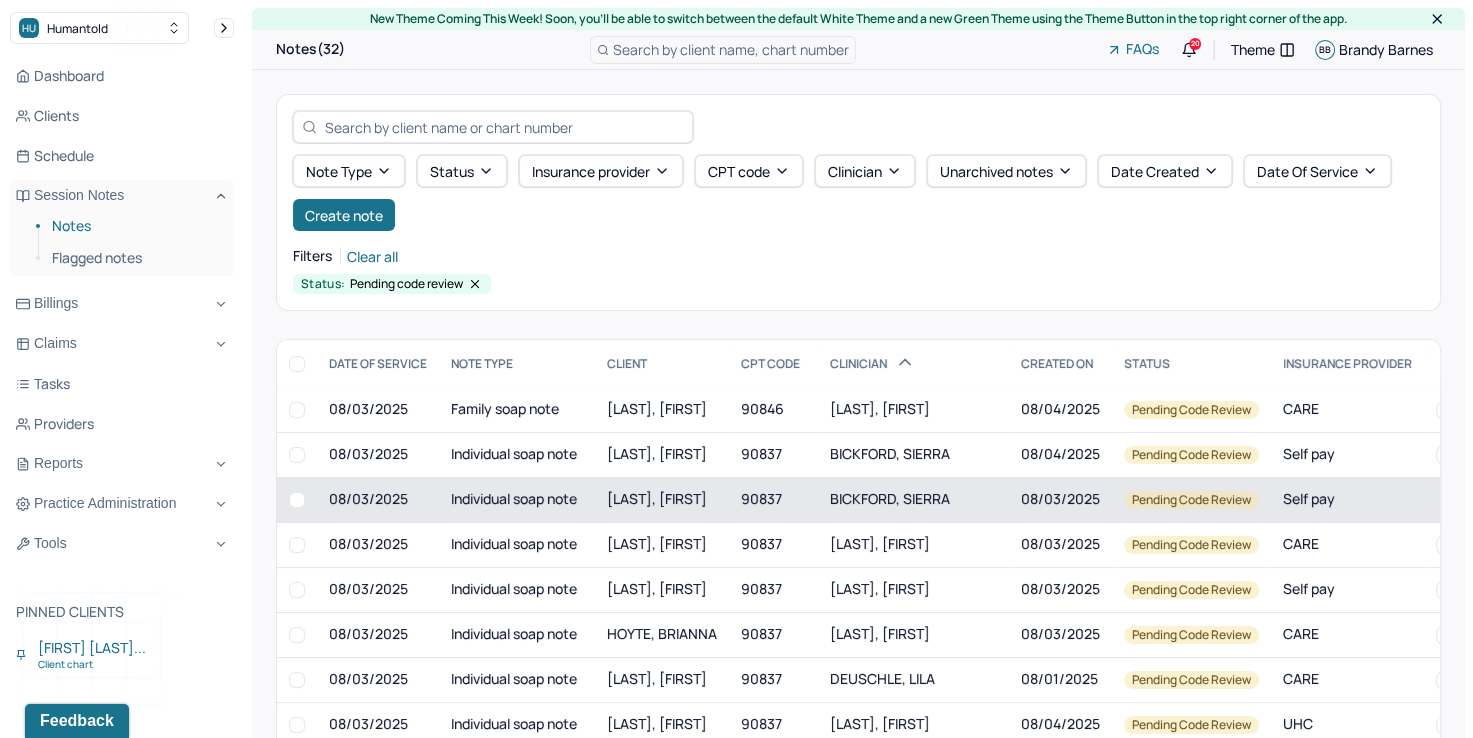 click on "BICKFORD, SIERRA" at bounding box center [890, 498] 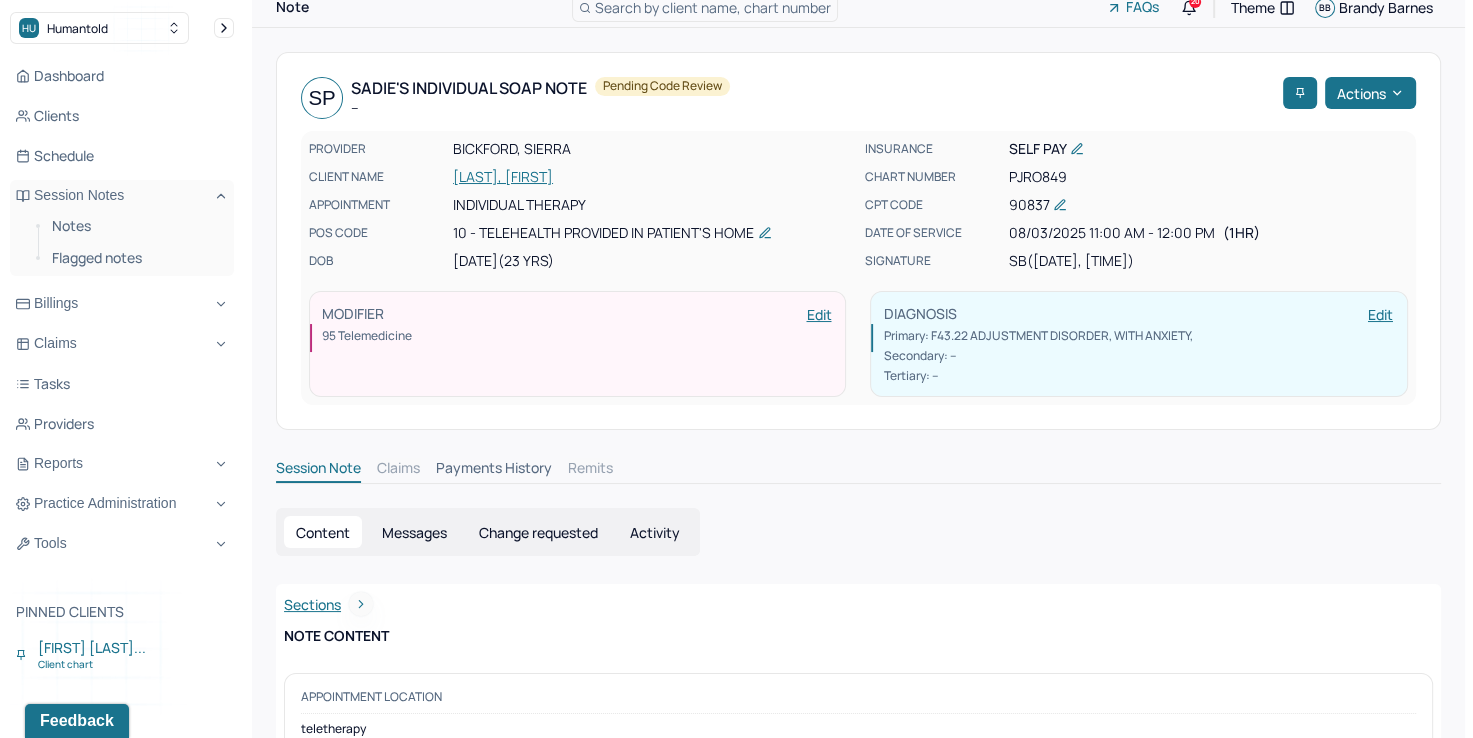 scroll, scrollTop: 0, scrollLeft: 0, axis: both 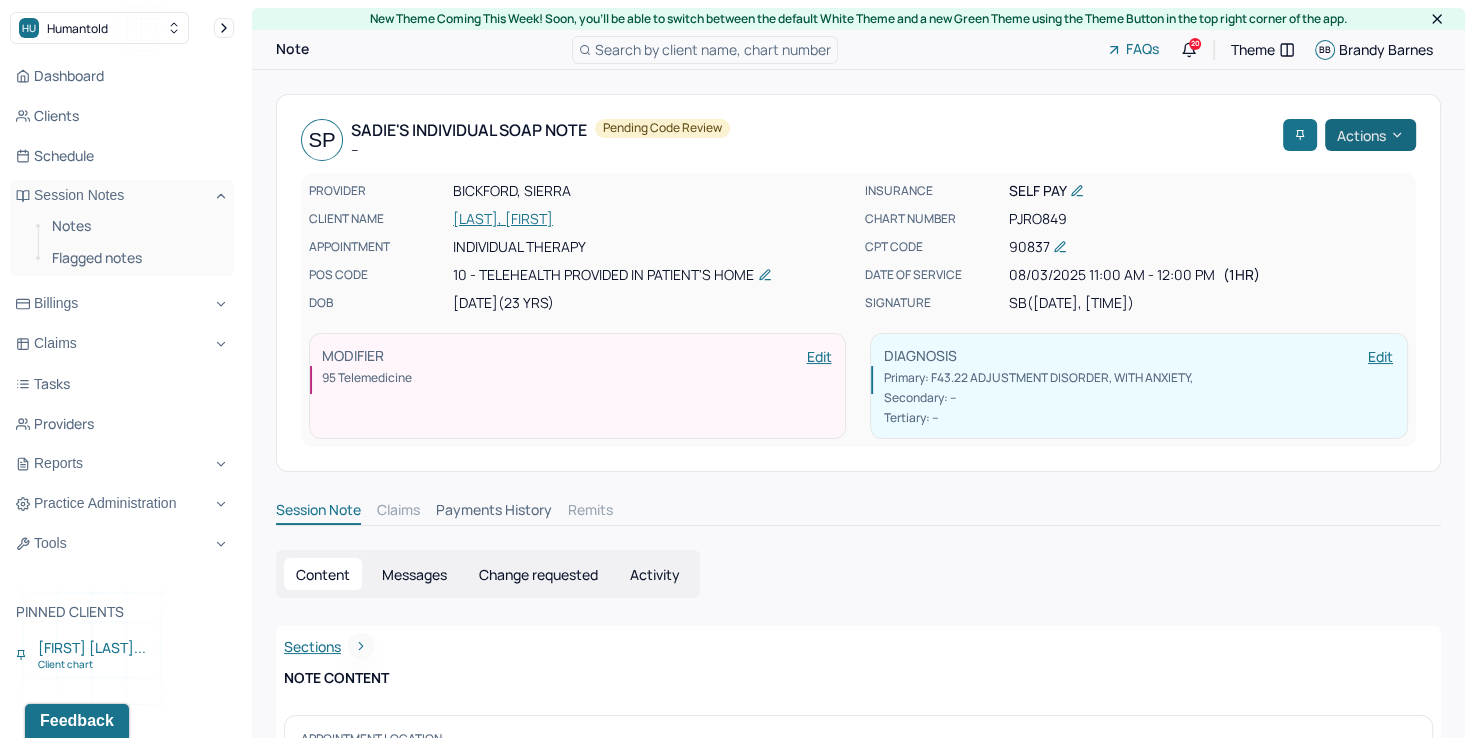 click 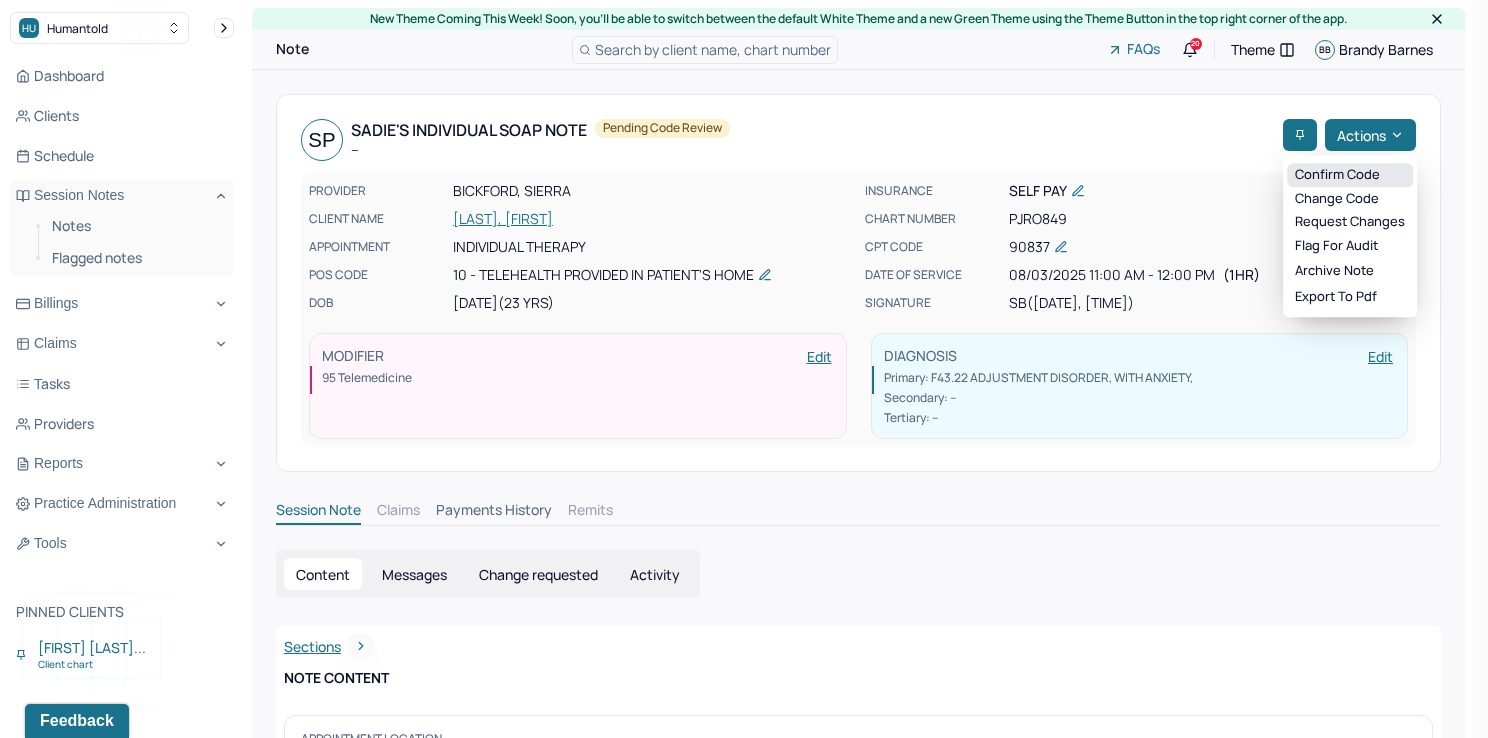 click on "Confirm code" at bounding box center (1350, 175) 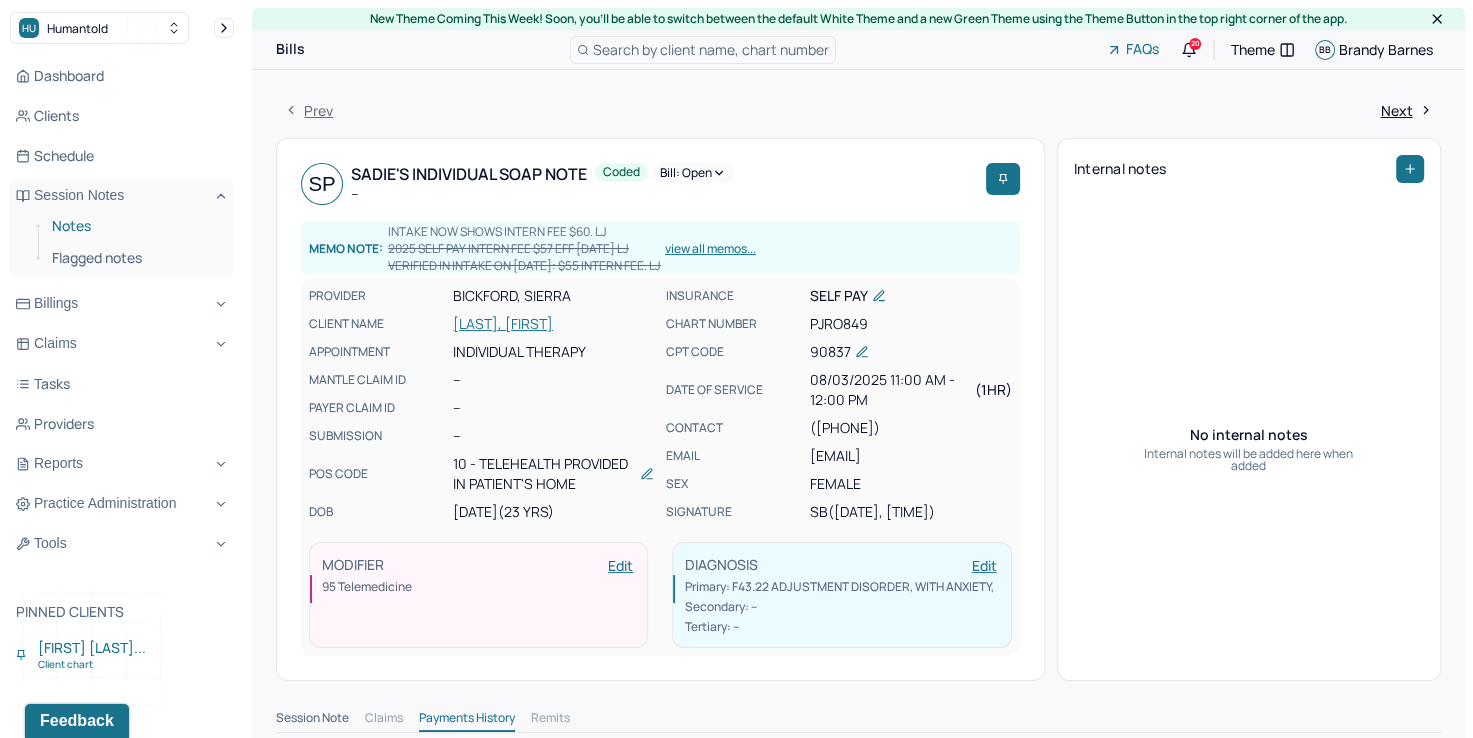 drag, startPoint x: 80, startPoint y: 225, endPoint x: 148, endPoint y: 232, distance: 68.359344 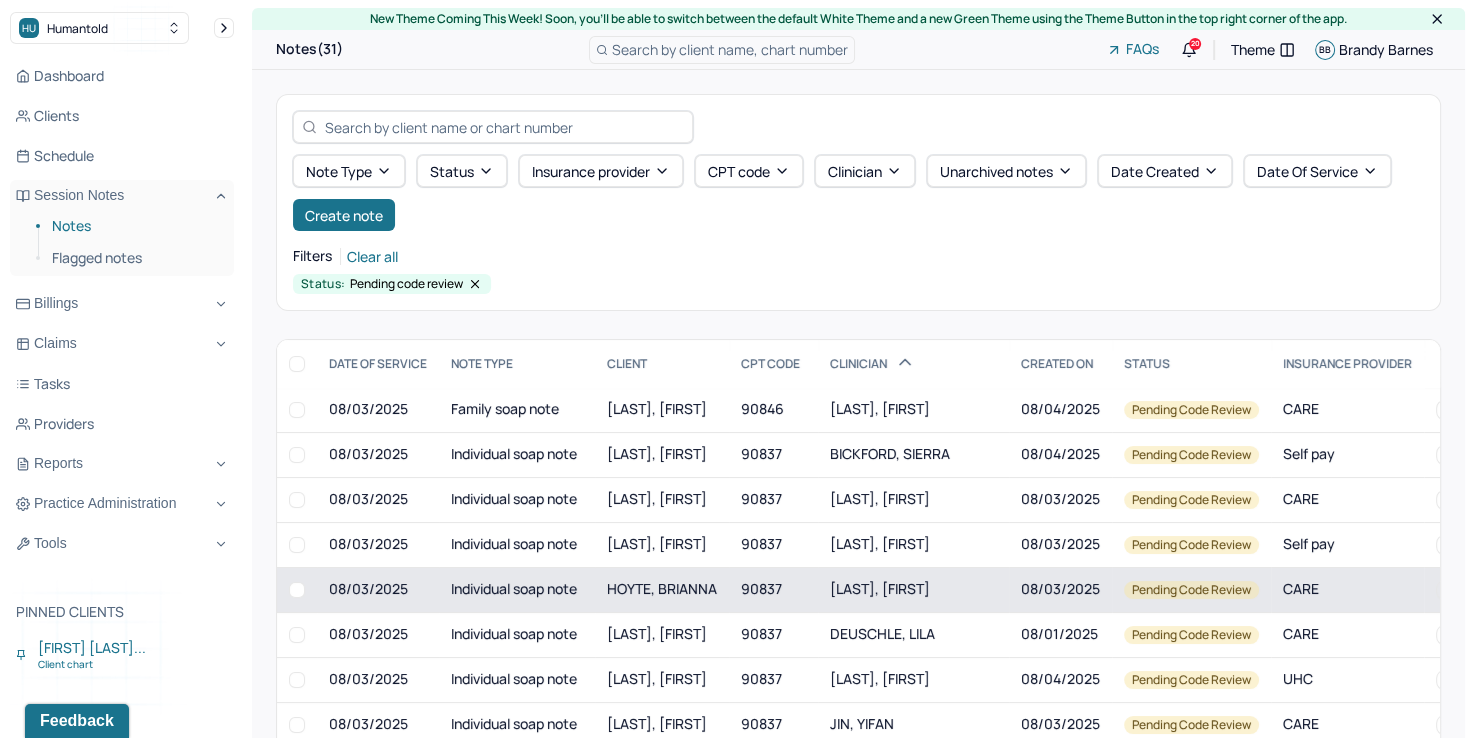 click on "DANA, MASON" at bounding box center (913, 589) 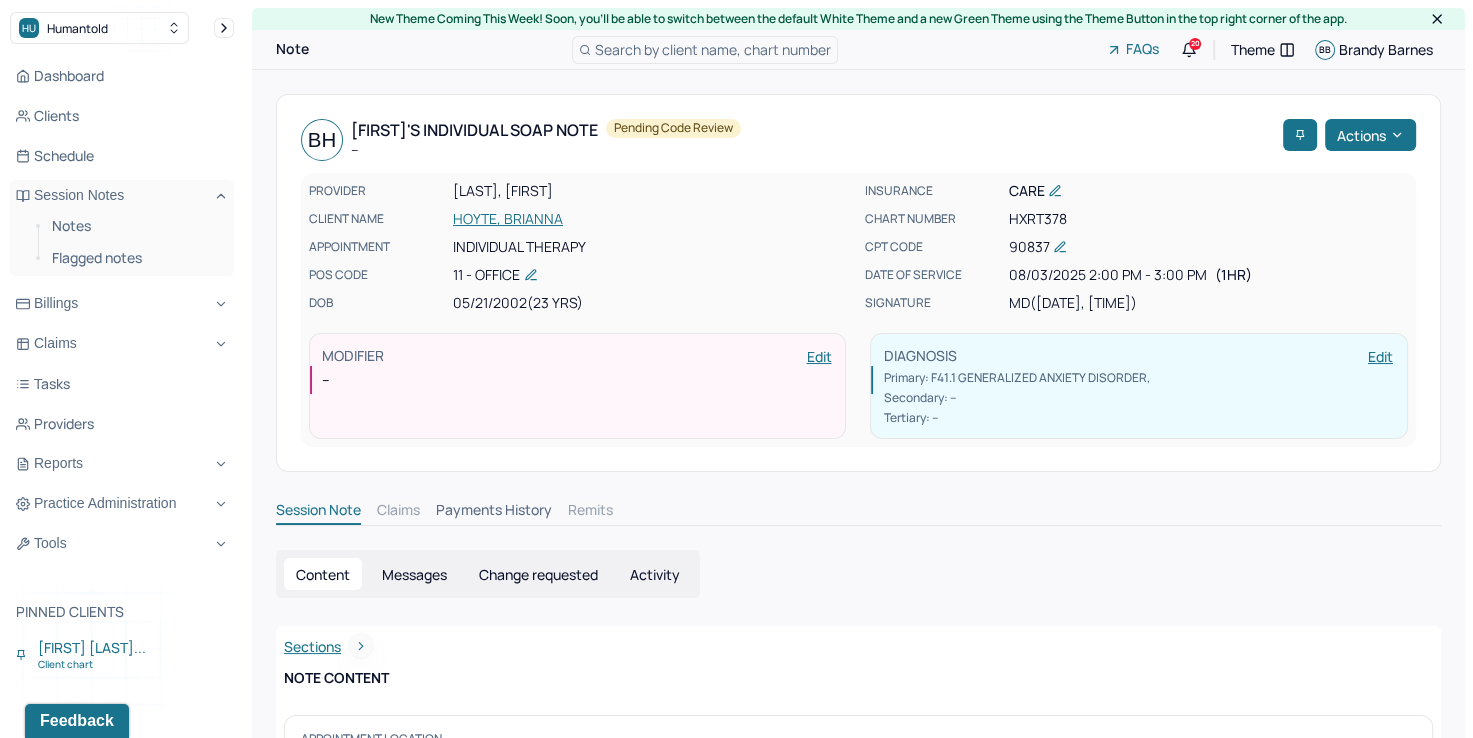 scroll, scrollTop: 0, scrollLeft: 0, axis: both 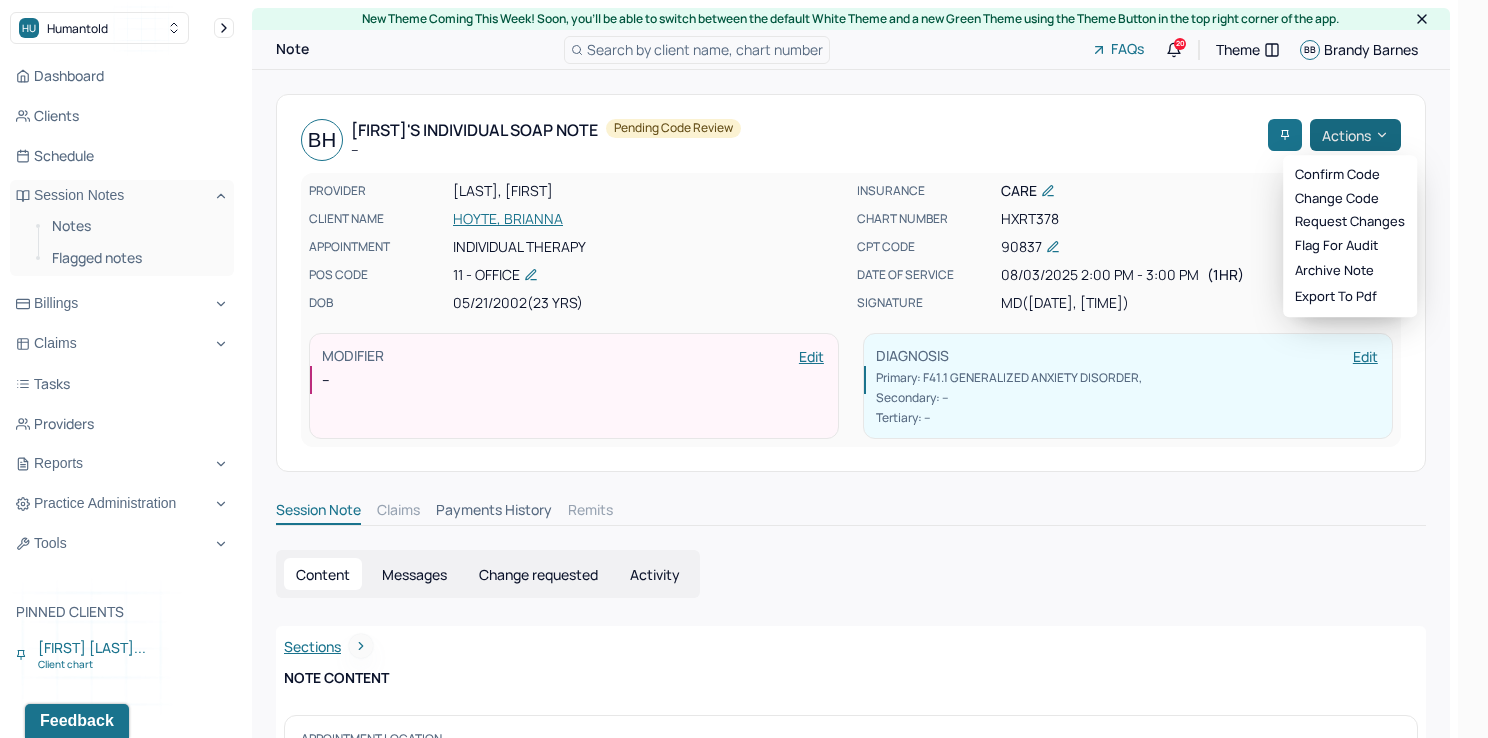 click 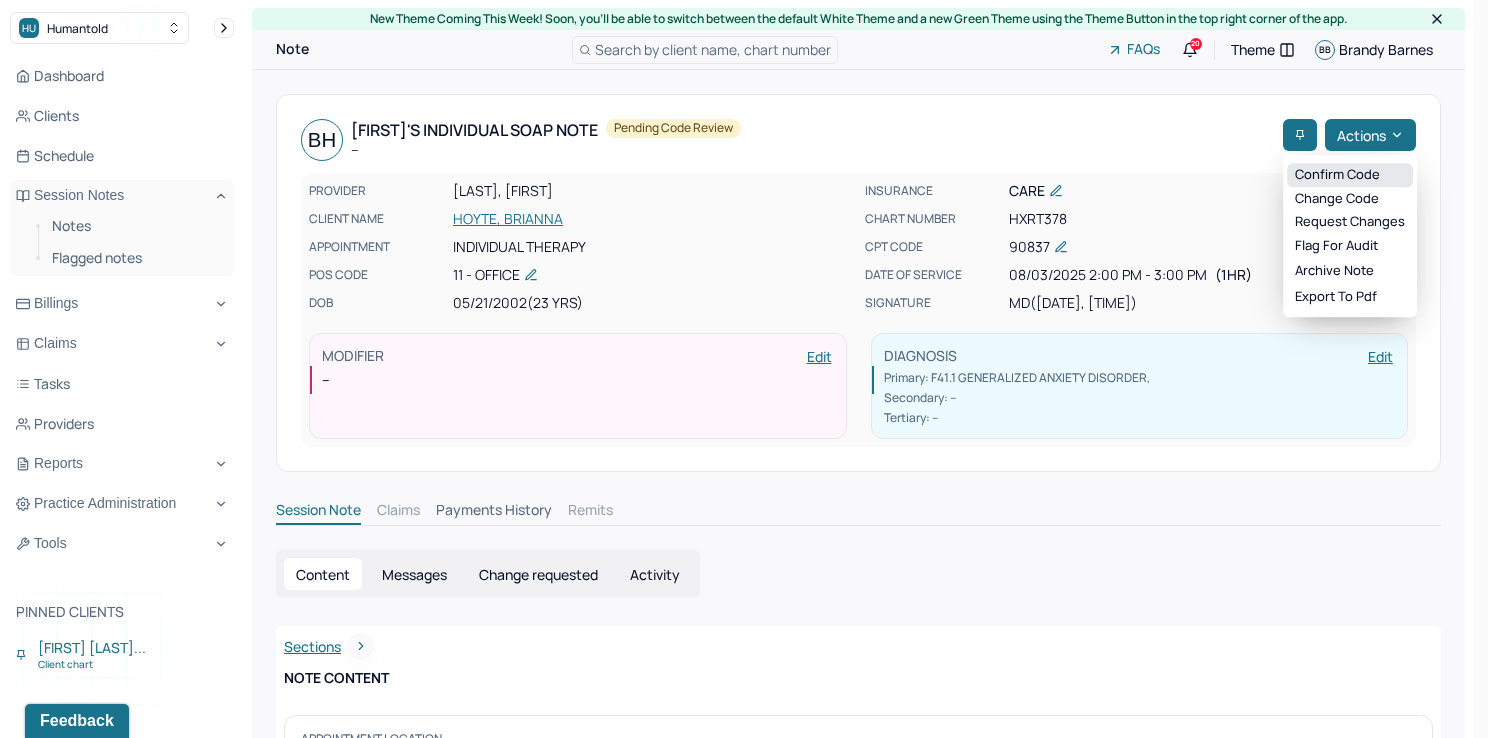 click on "Confirm code" at bounding box center (1350, 175) 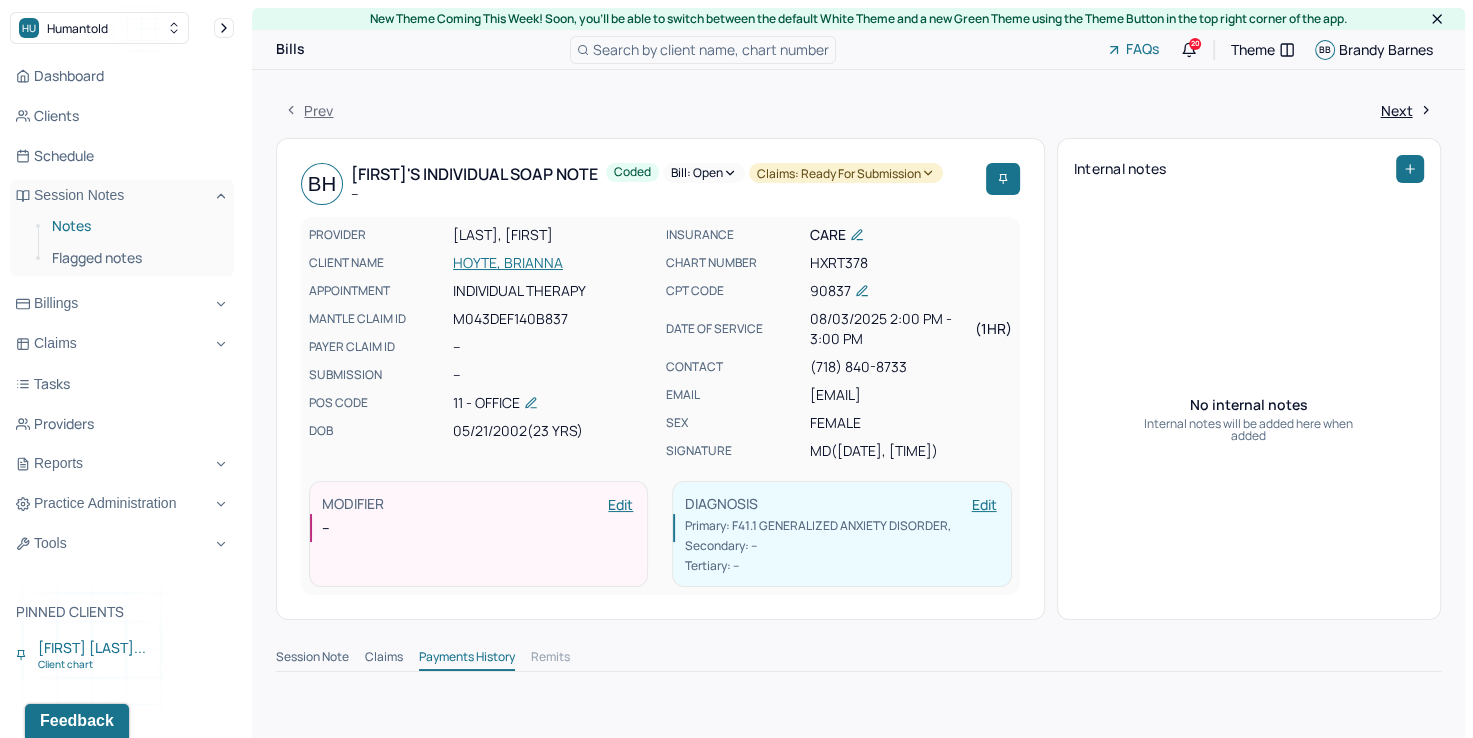 click on "Notes" at bounding box center (135, 226) 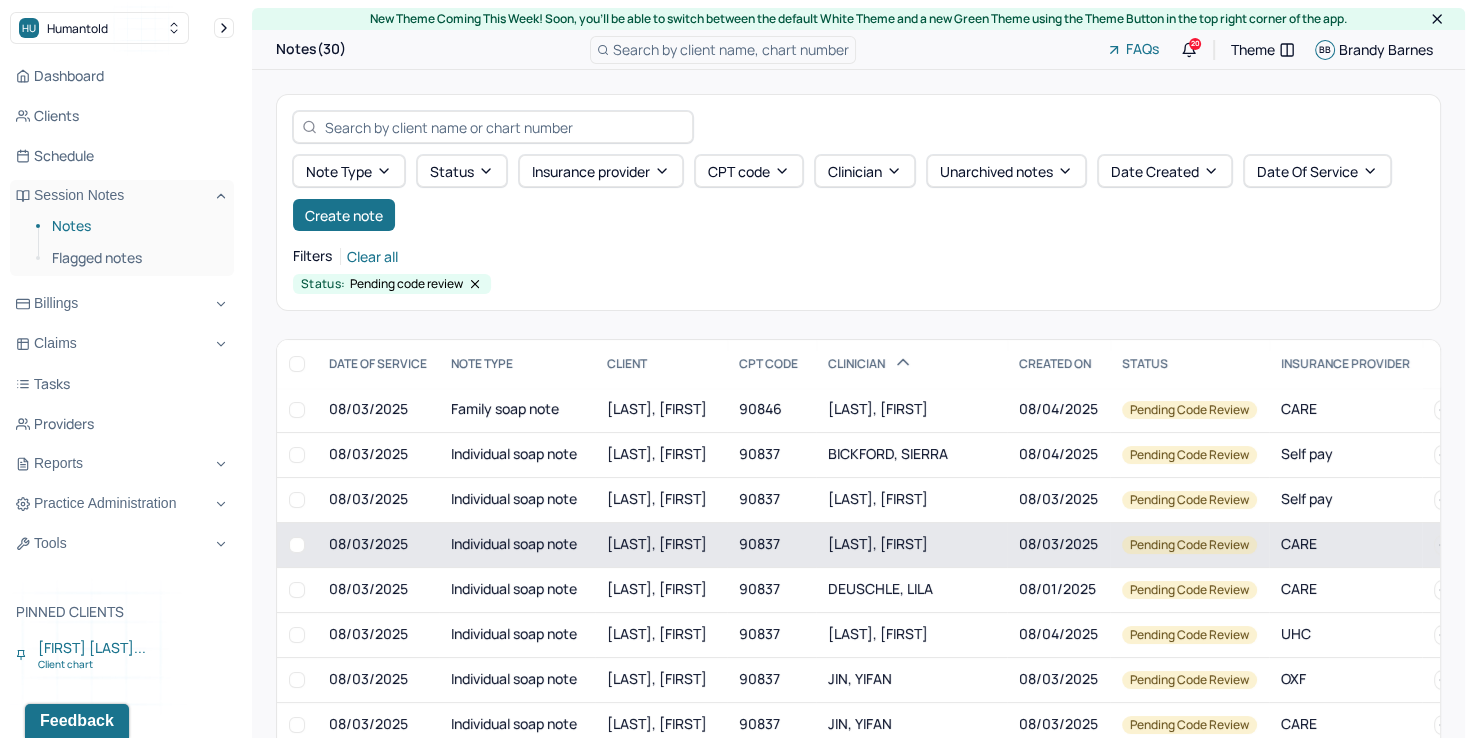 click on "DANA, MASON" at bounding box center [911, 544] 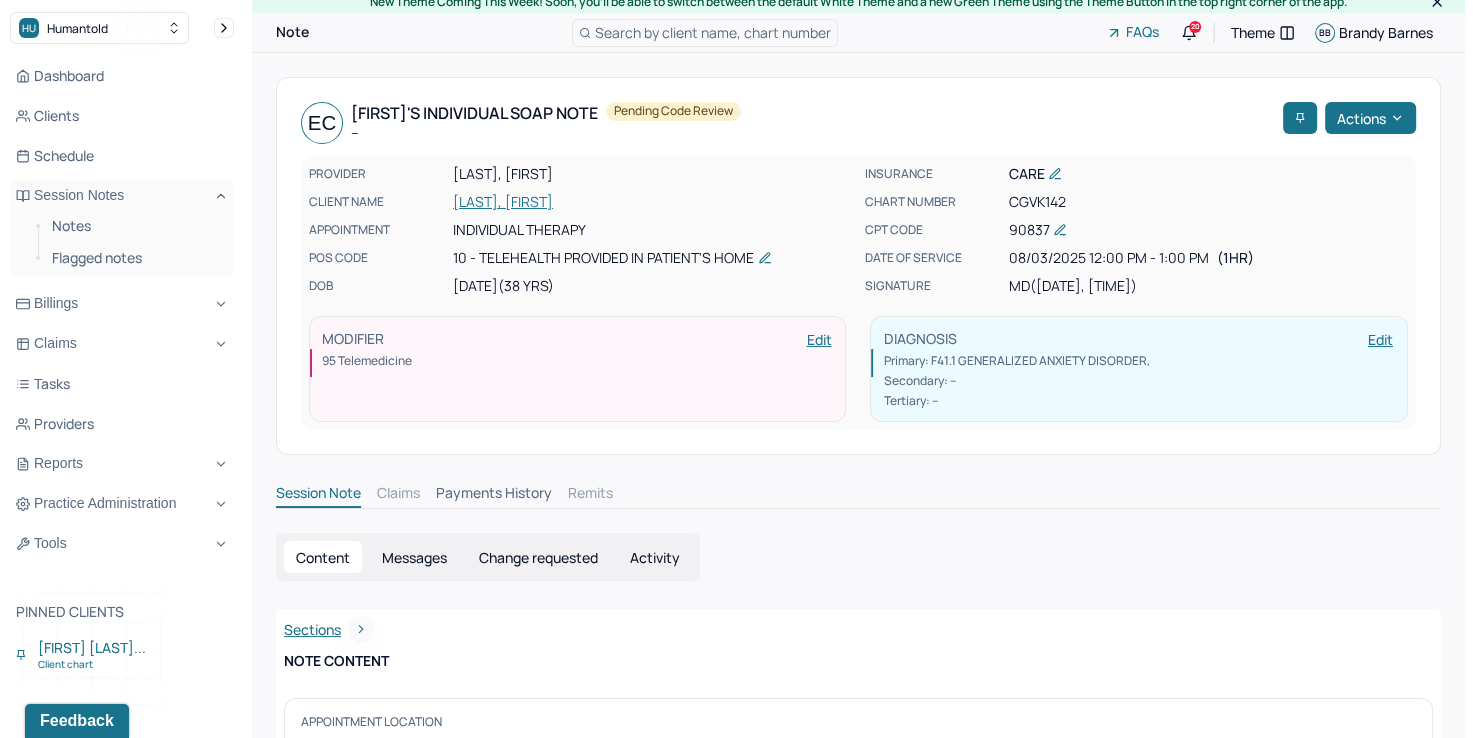 scroll, scrollTop: 0, scrollLeft: 0, axis: both 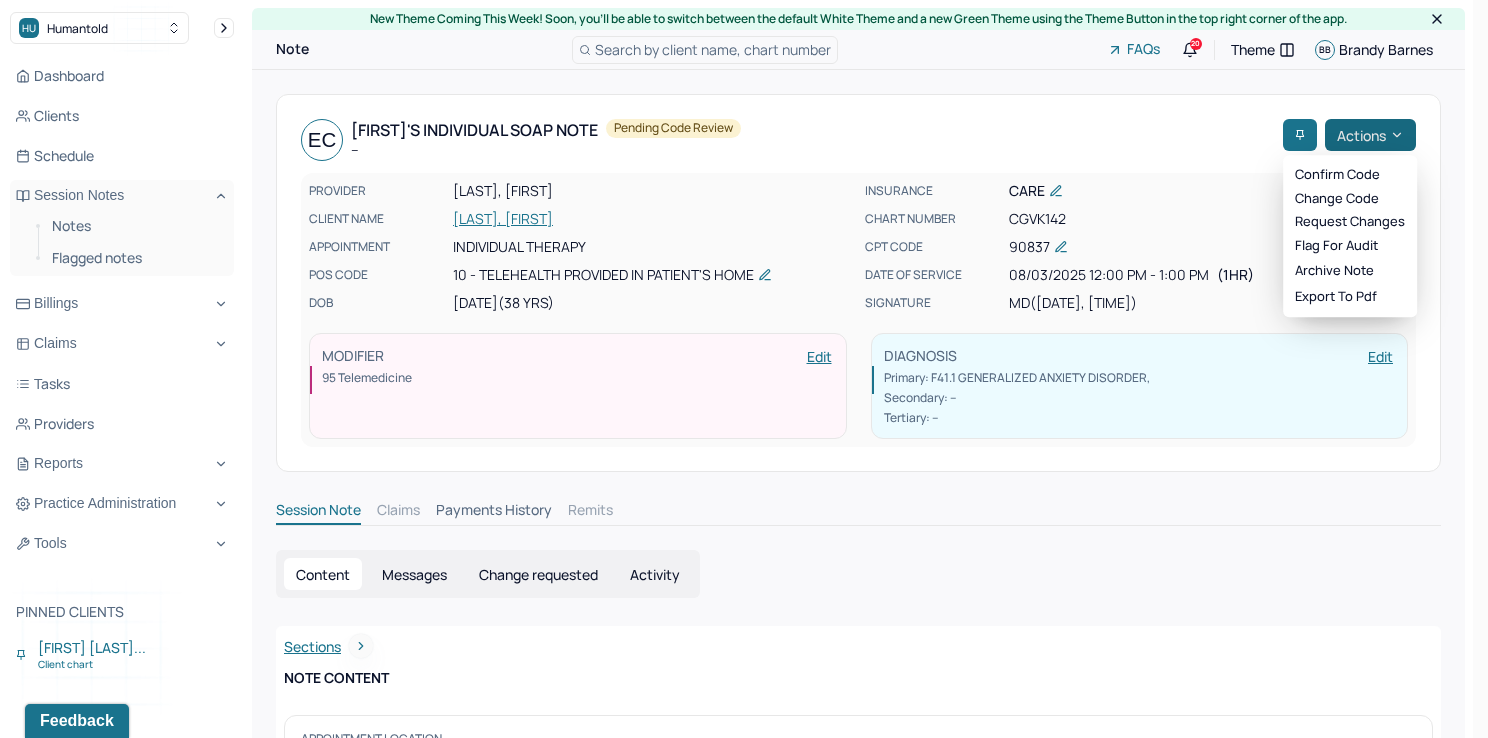 click on "Actions" at bounding box center (1370, 135) 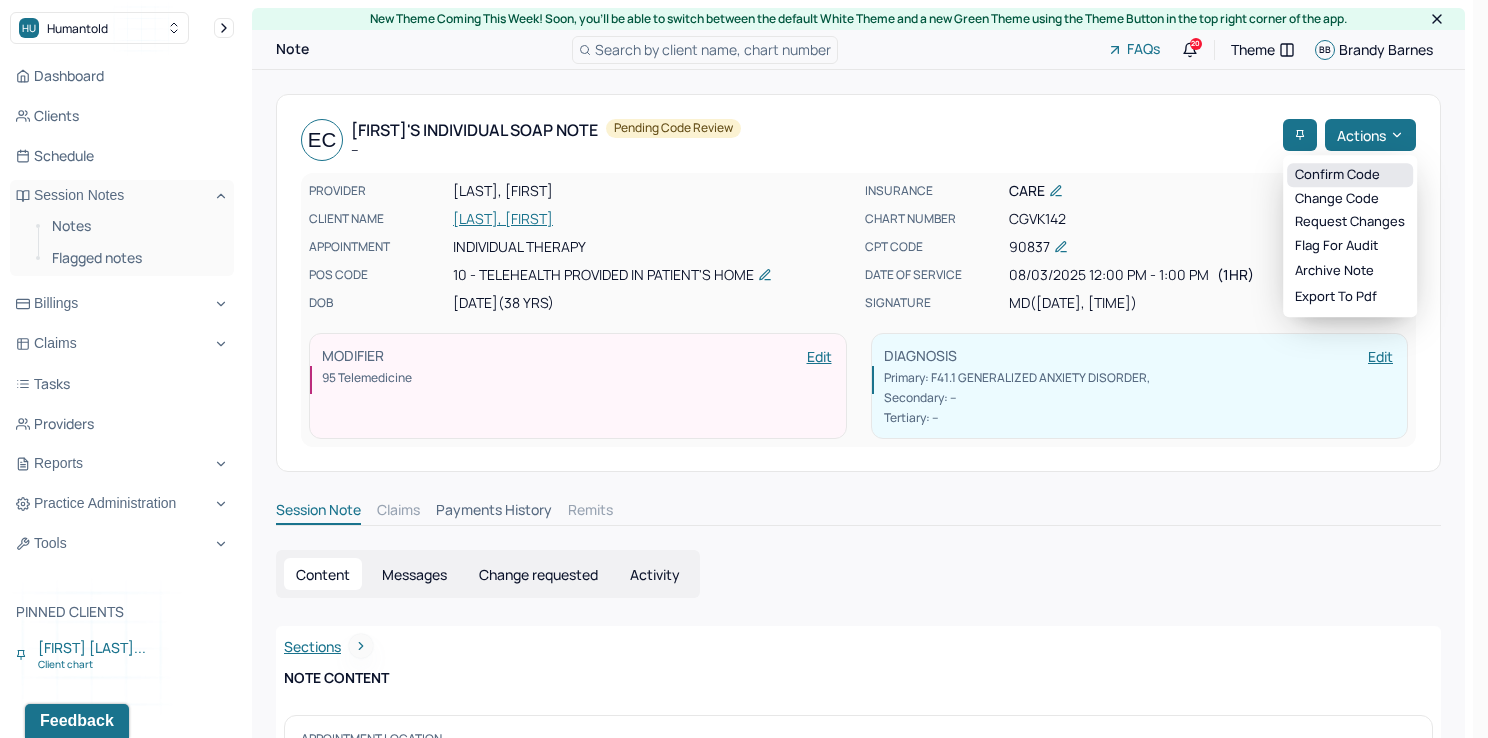 click on "Confirm code" at bounding box center (1350, 175) 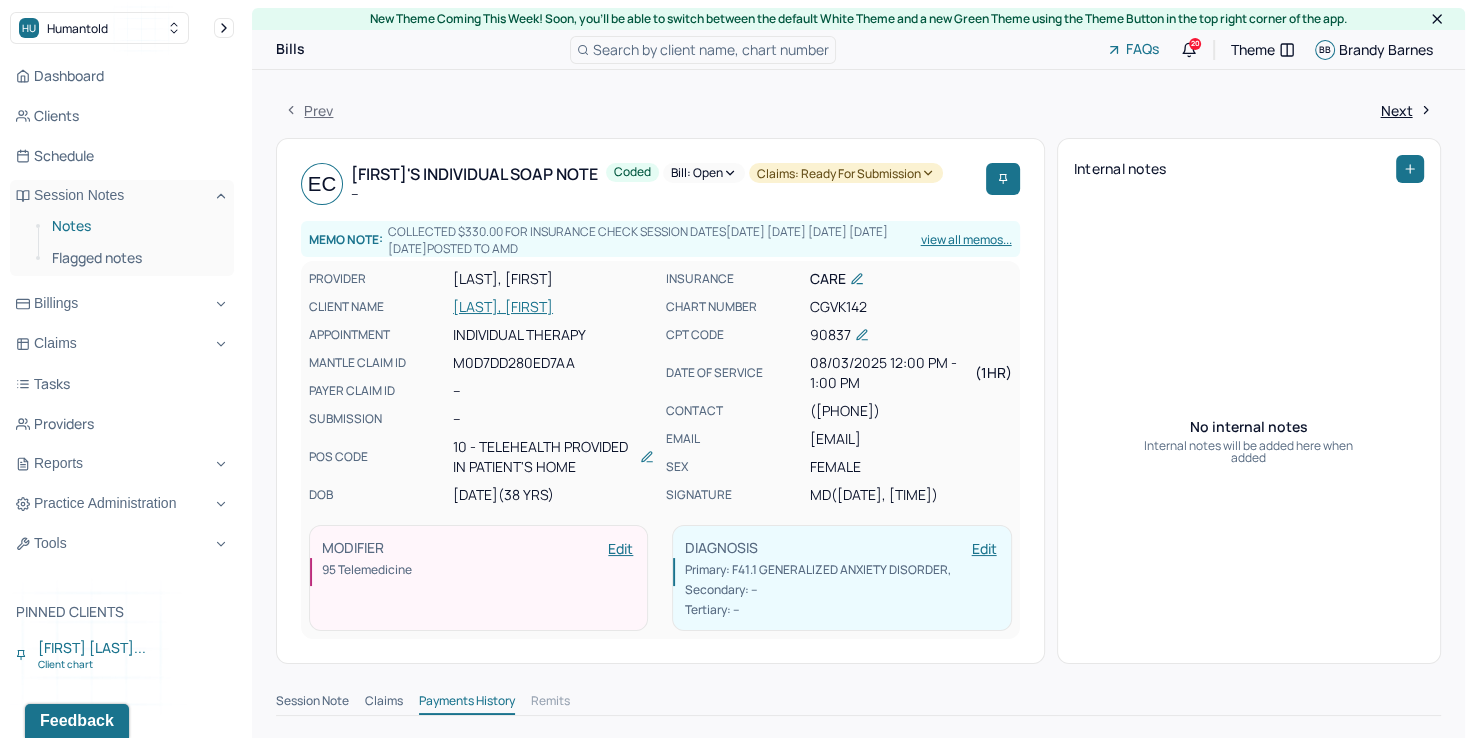 click on "Notes" at bounding box center (135, 226) 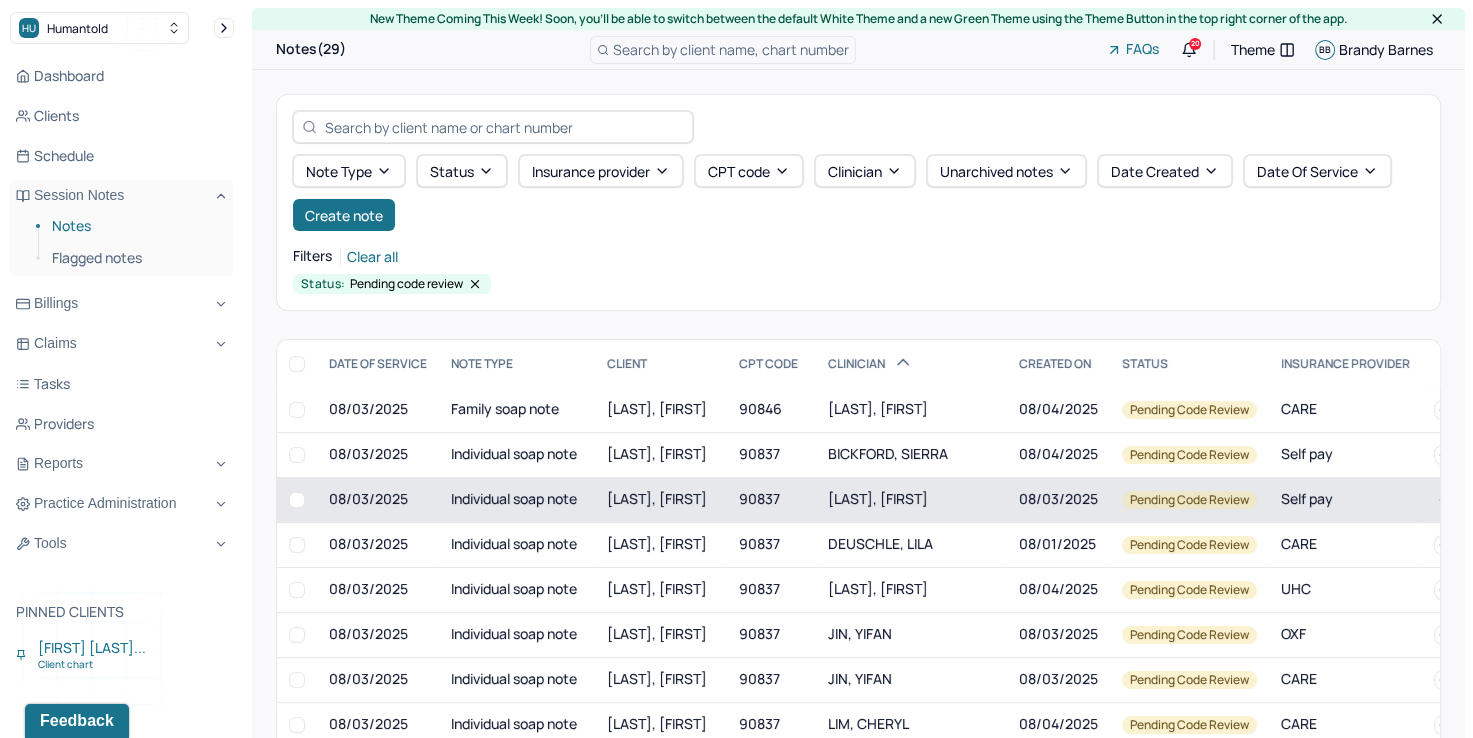 click on "DANA, MASON" at bounding box center [878, 498] 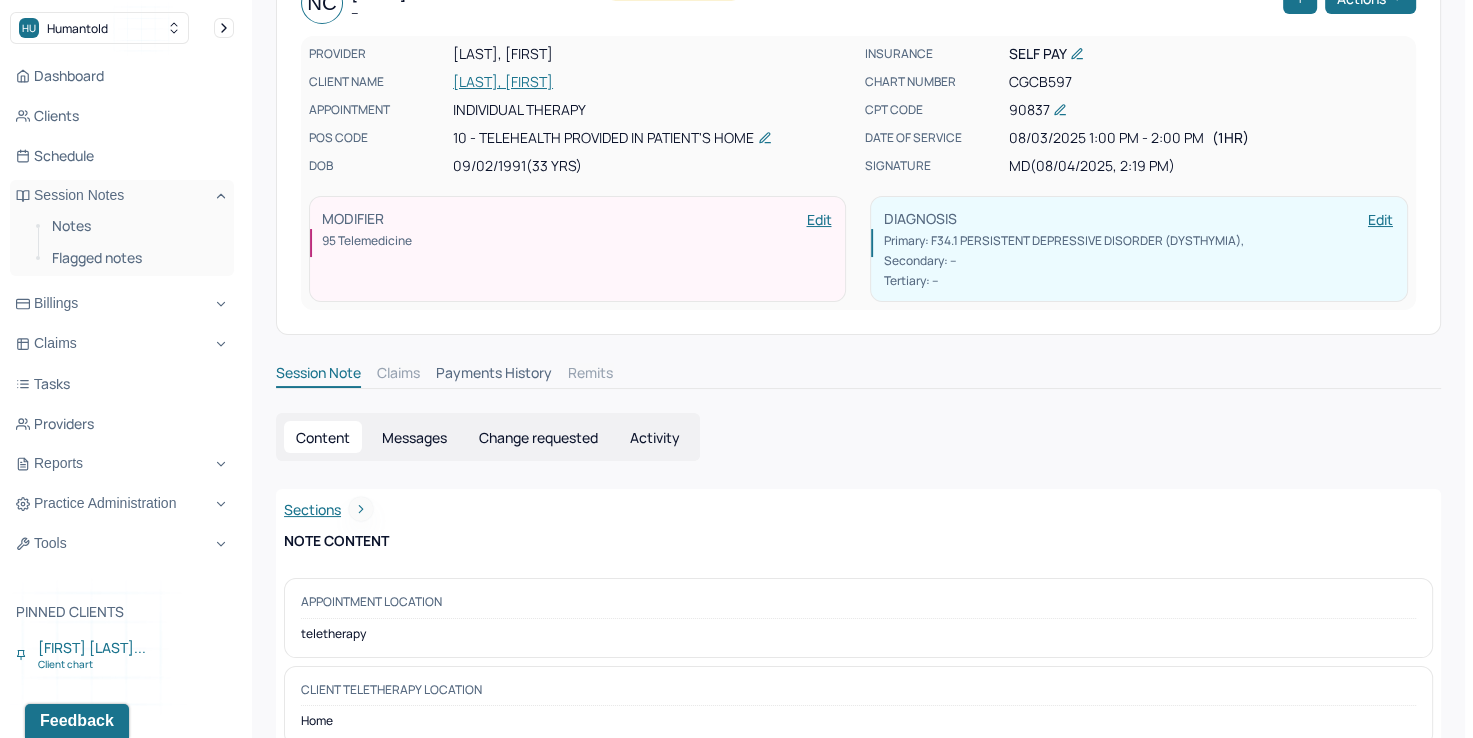 scroll, scrollTop: 0, scrollLeft: 0, axis: both 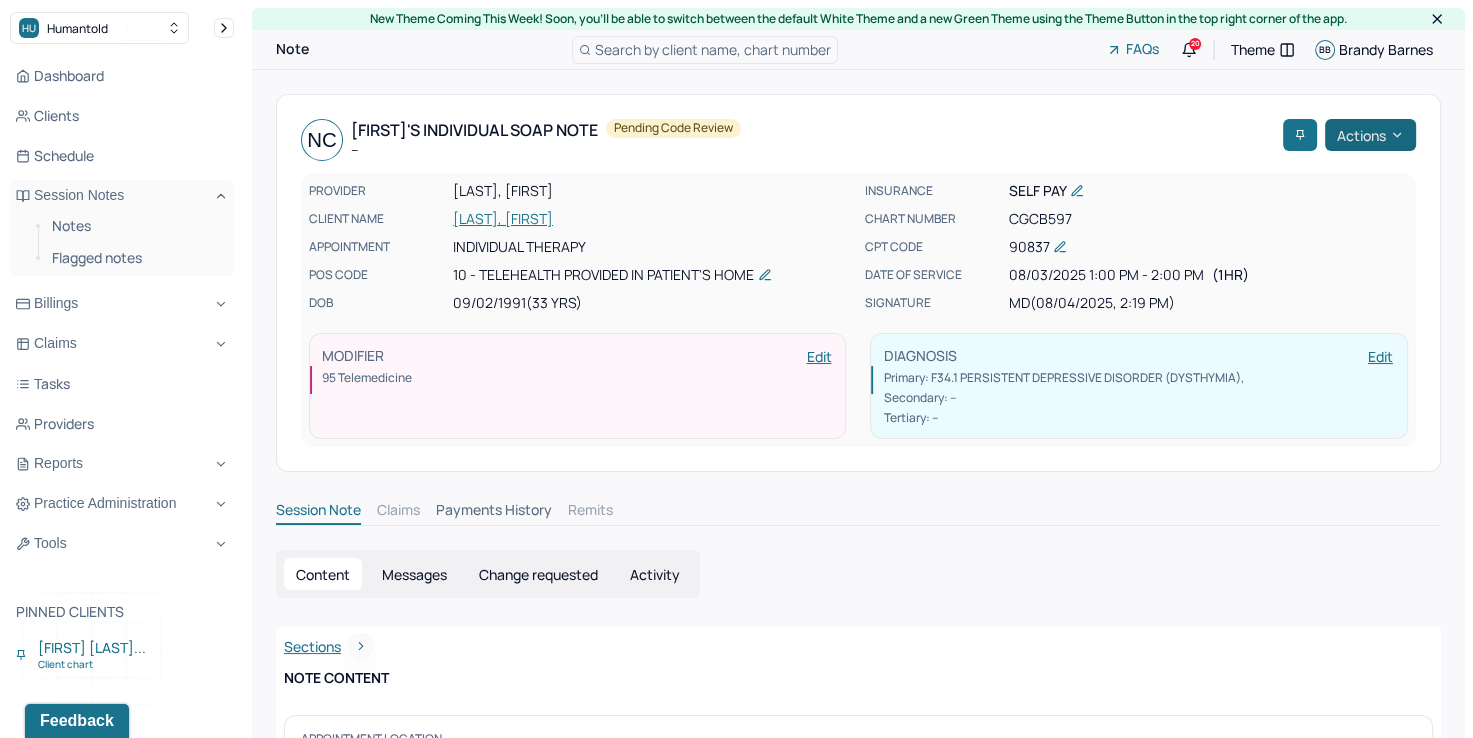 click 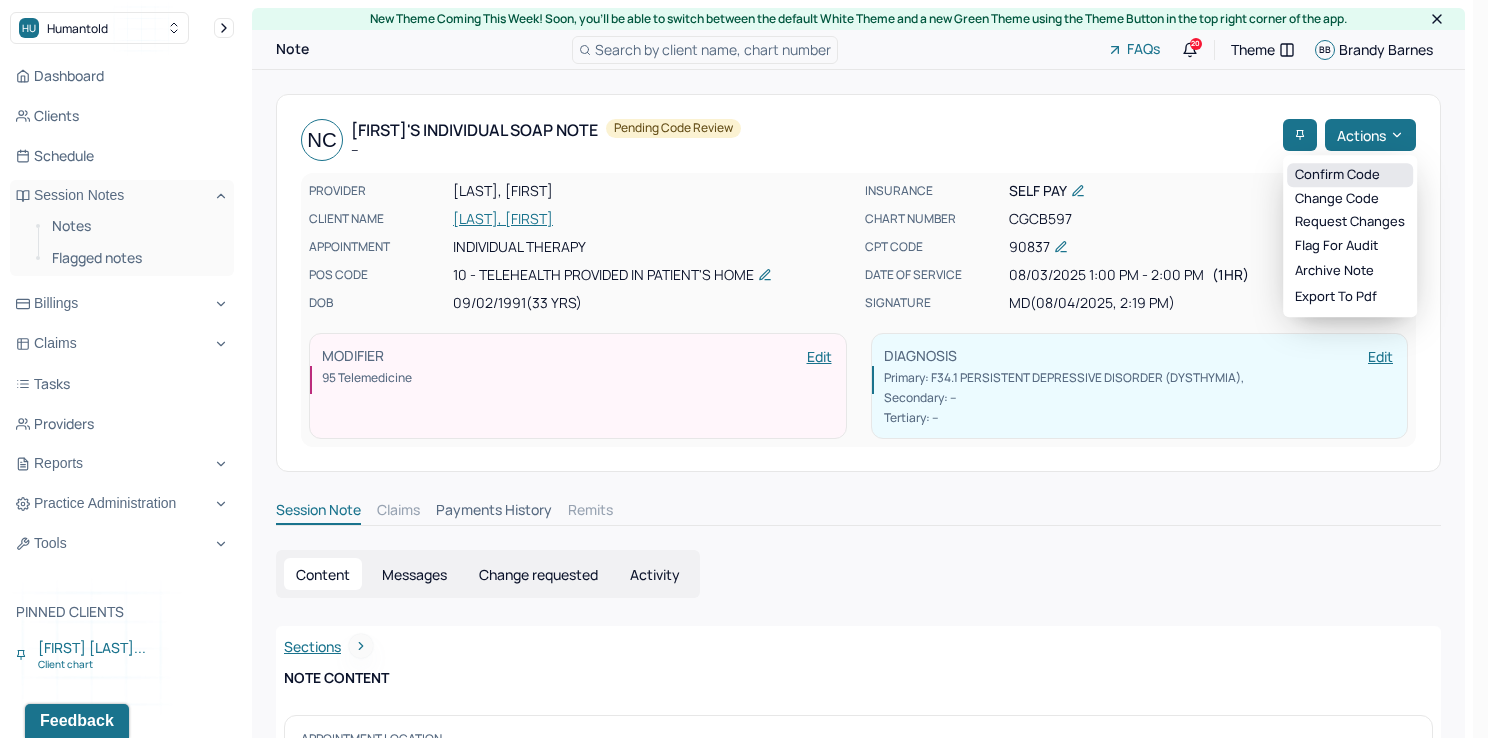 click on "Confirm code" at bounding box center [1350, 175] 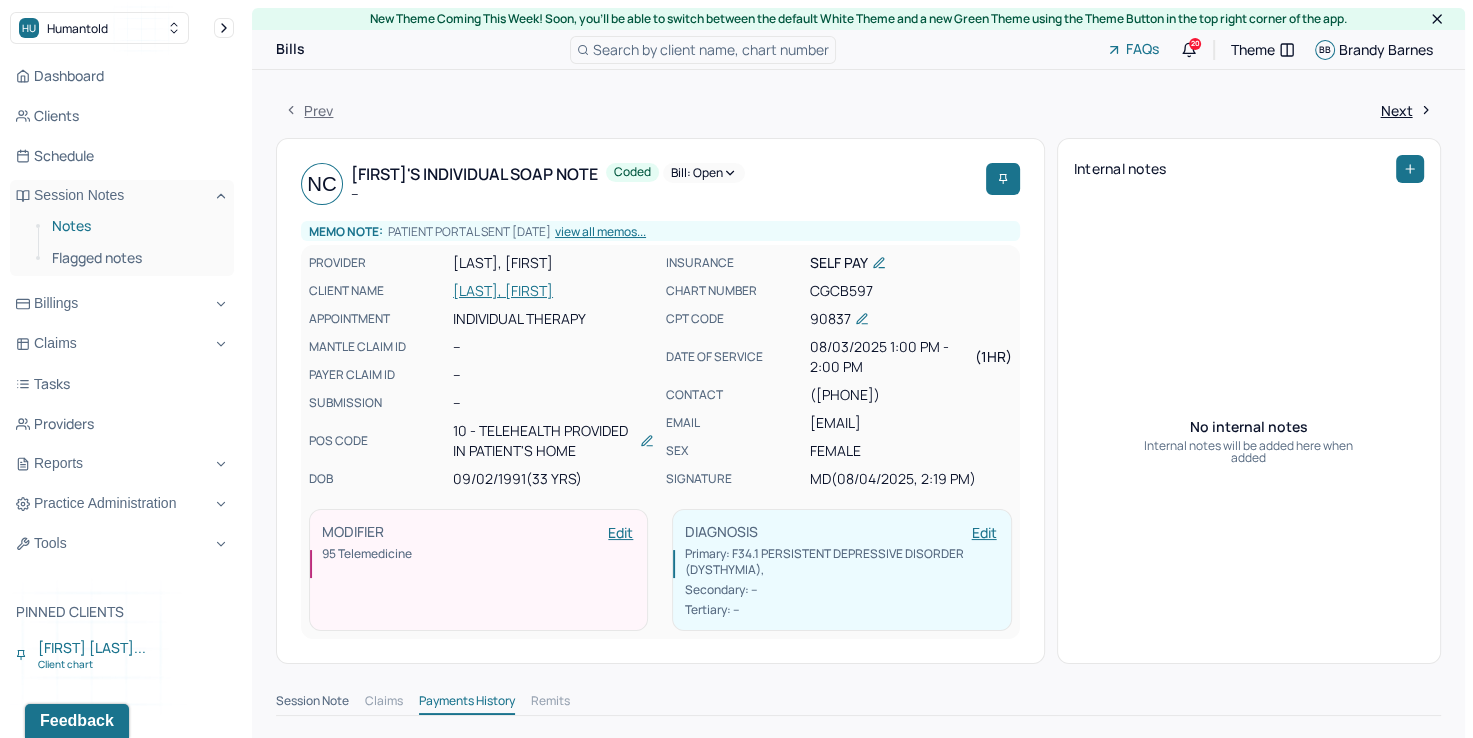 click on "Notes" at bounding box center (135, 226) 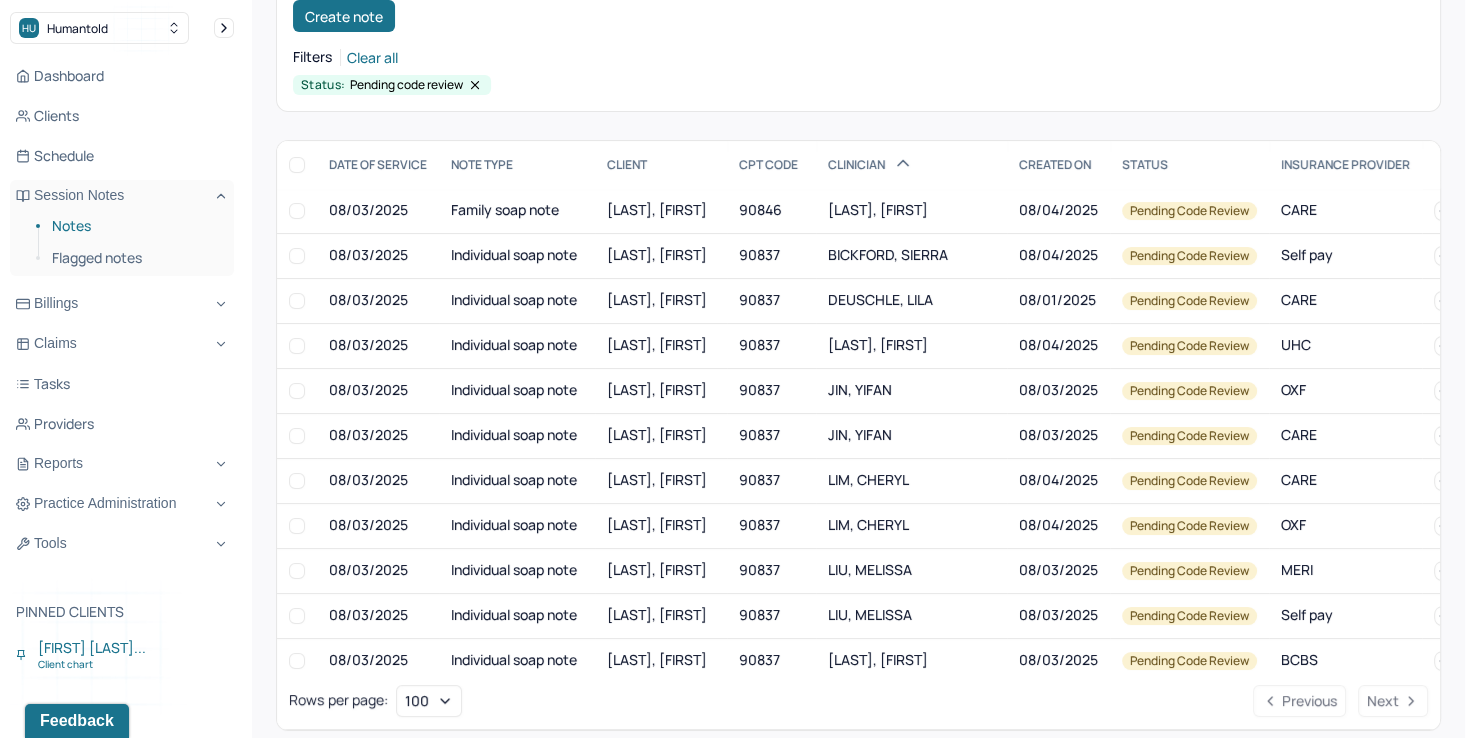 scroll, scrollTop: 200, scrollLeft: 0, axis: vertical 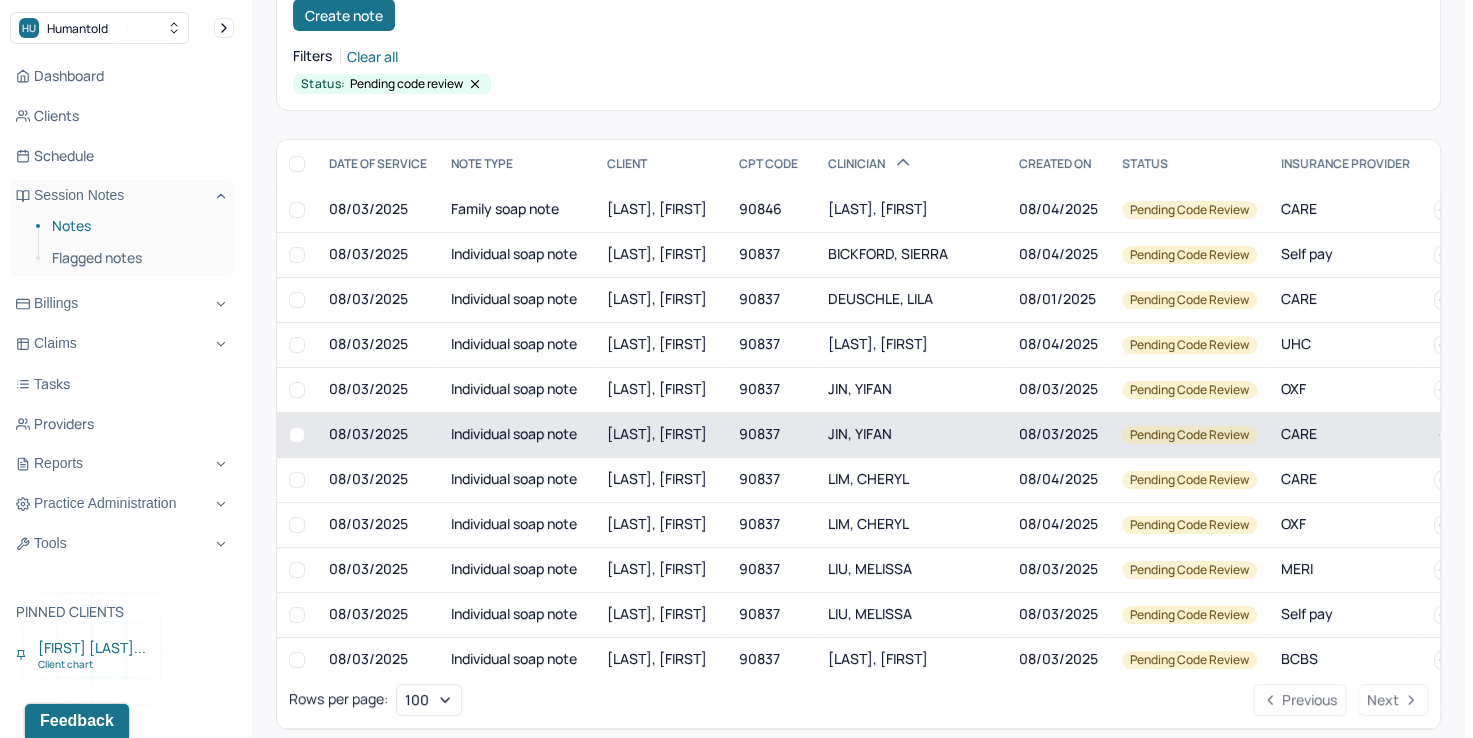 click on "JIN, YIFAN" at bounding box center (860, 433) 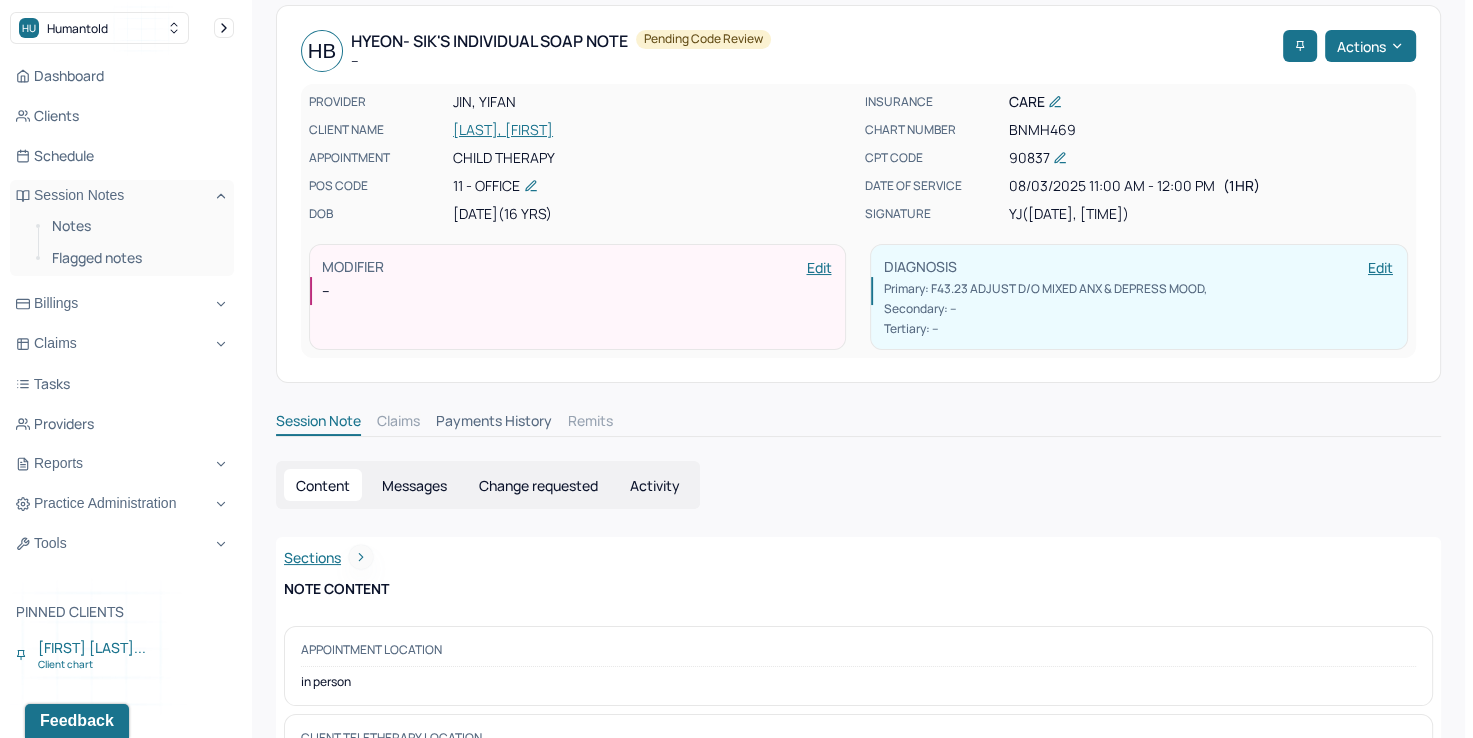scroll, scrollTop: 0, scrollLeft: 0, axis: both 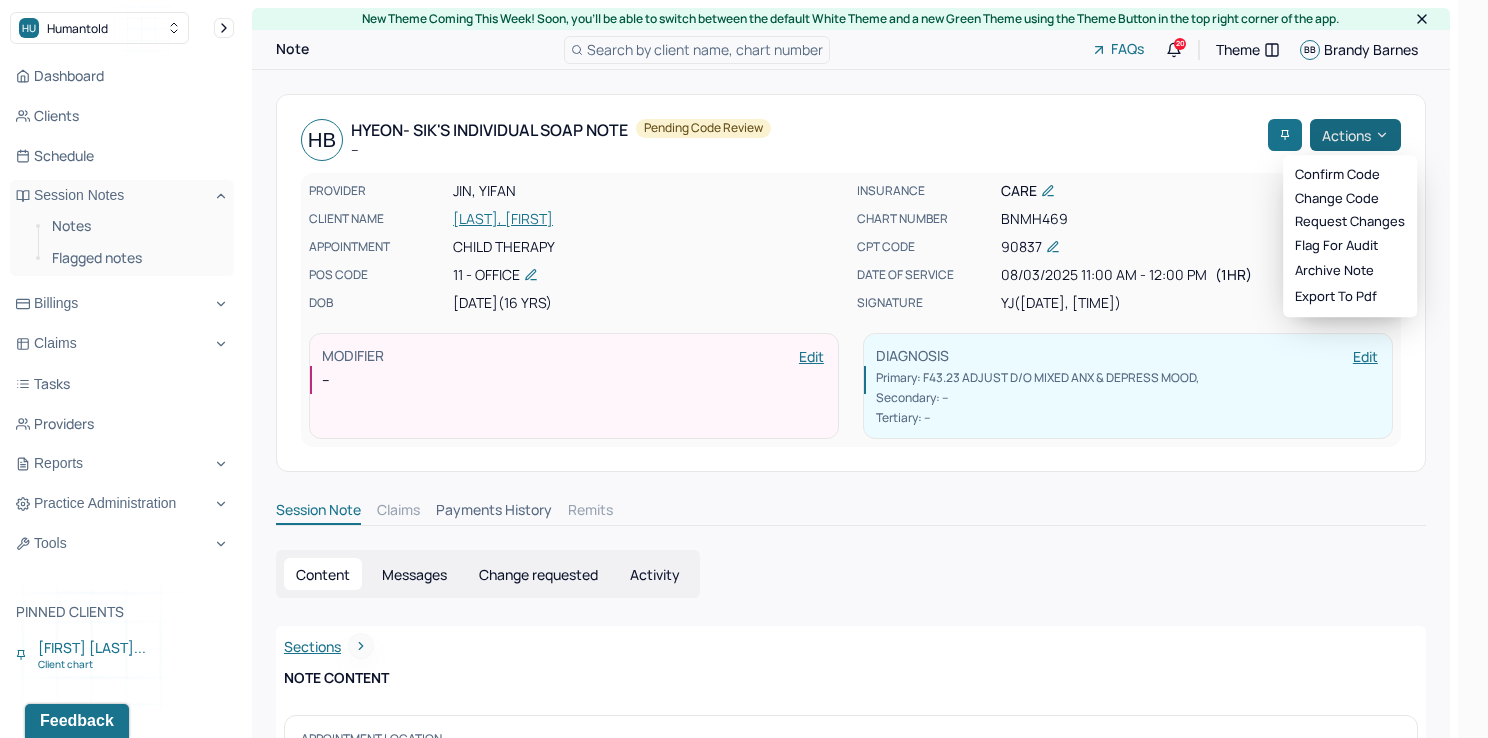 click on "Actions" at bounding box center (1355, 135) 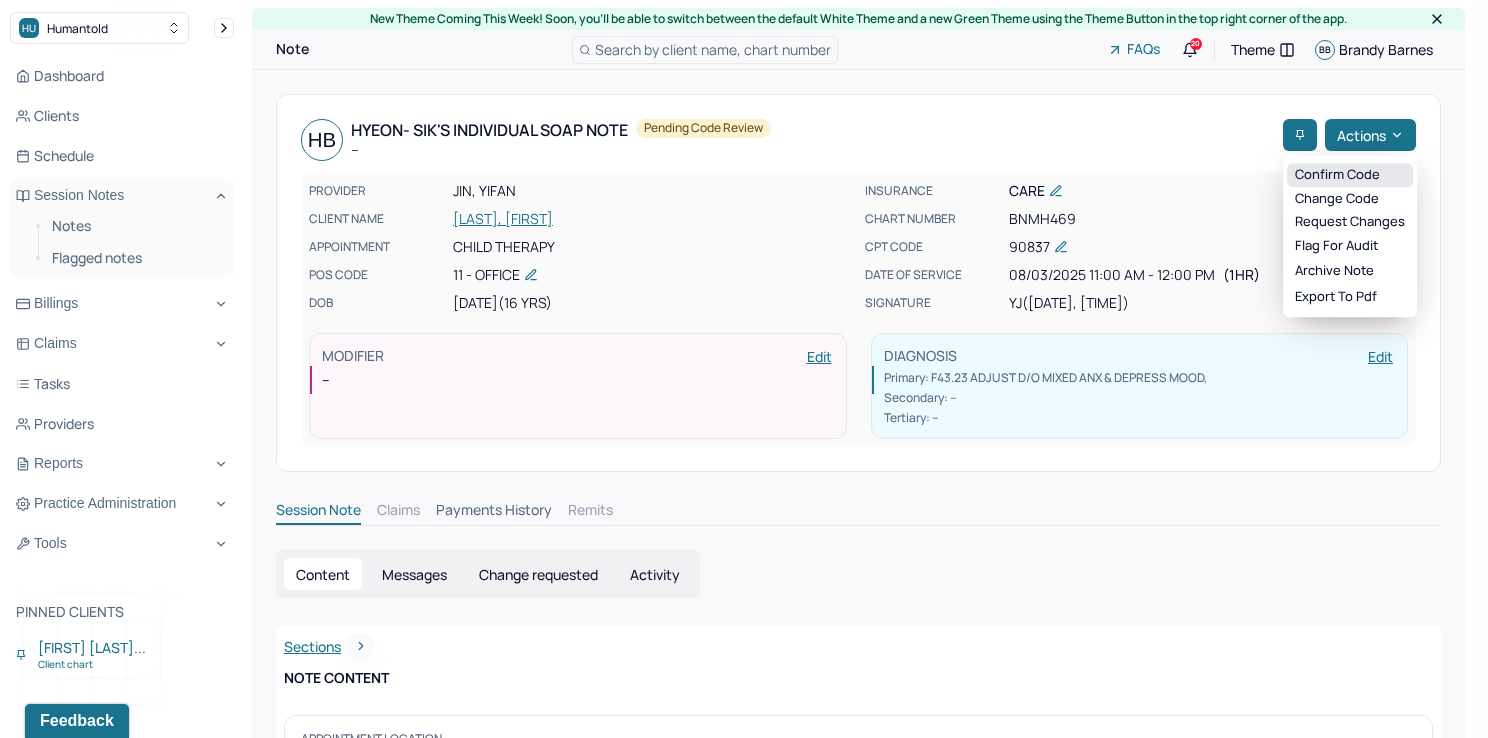 click on "Confirm code" at bounding box center (1350, 175) 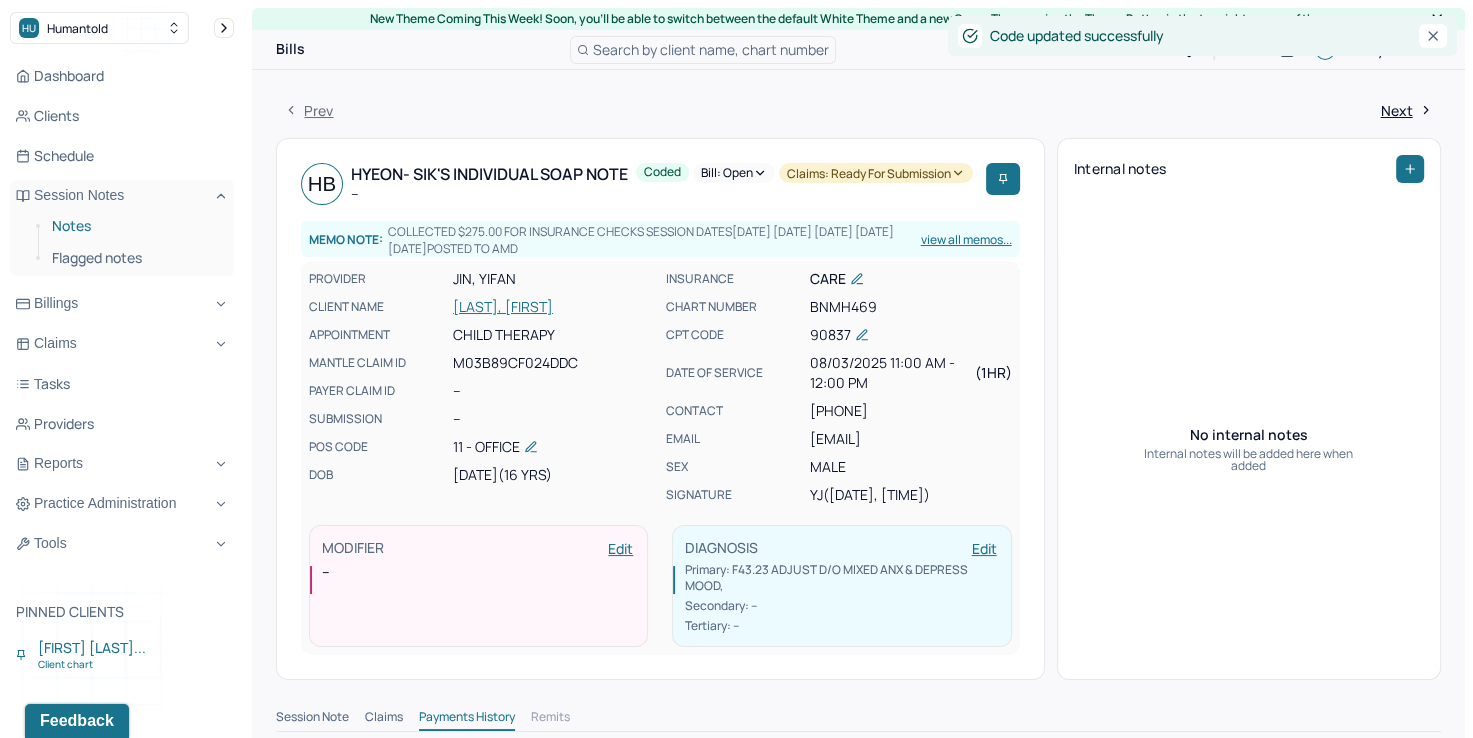 click on "Notes" at bounding box center (135, 226) 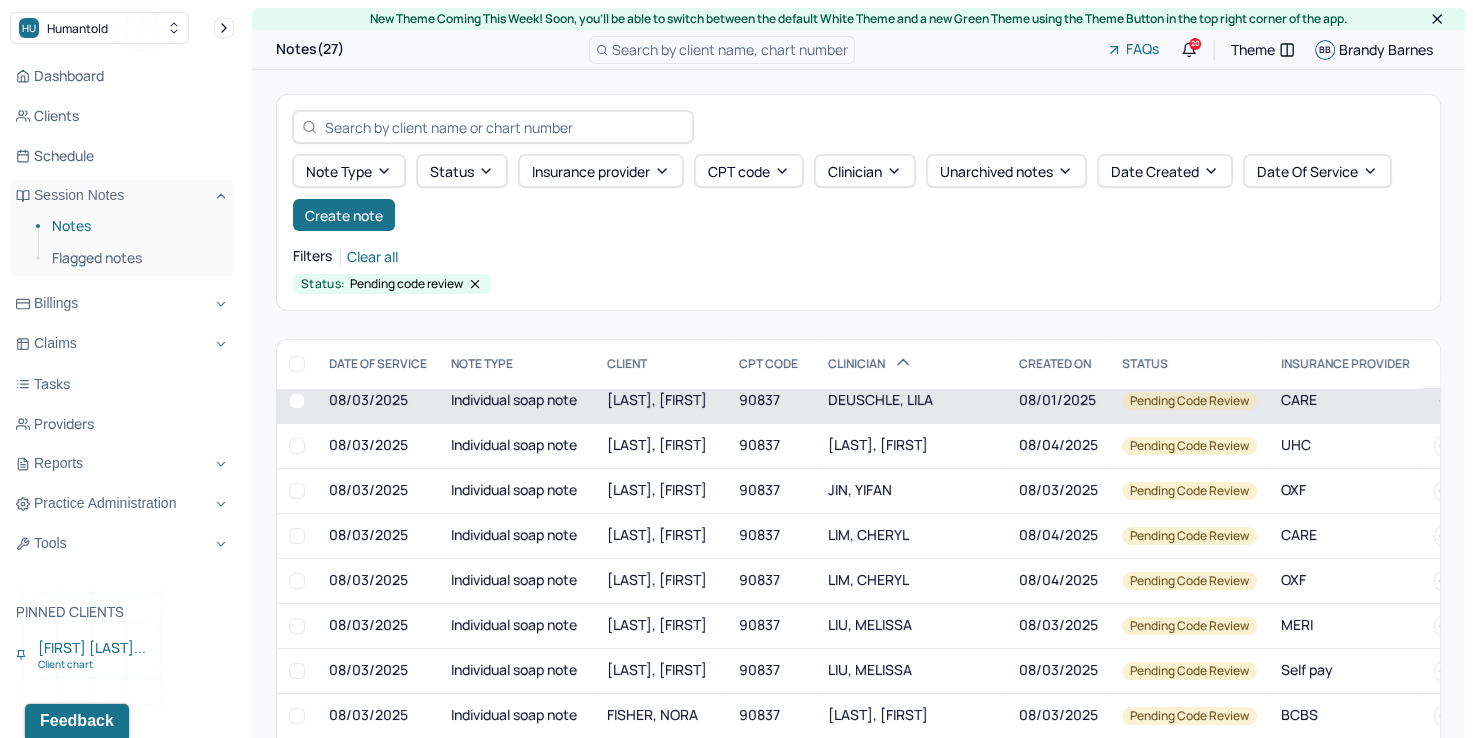 scroll, scrollTop: 100, scrollLeft: 0, axis: vertical 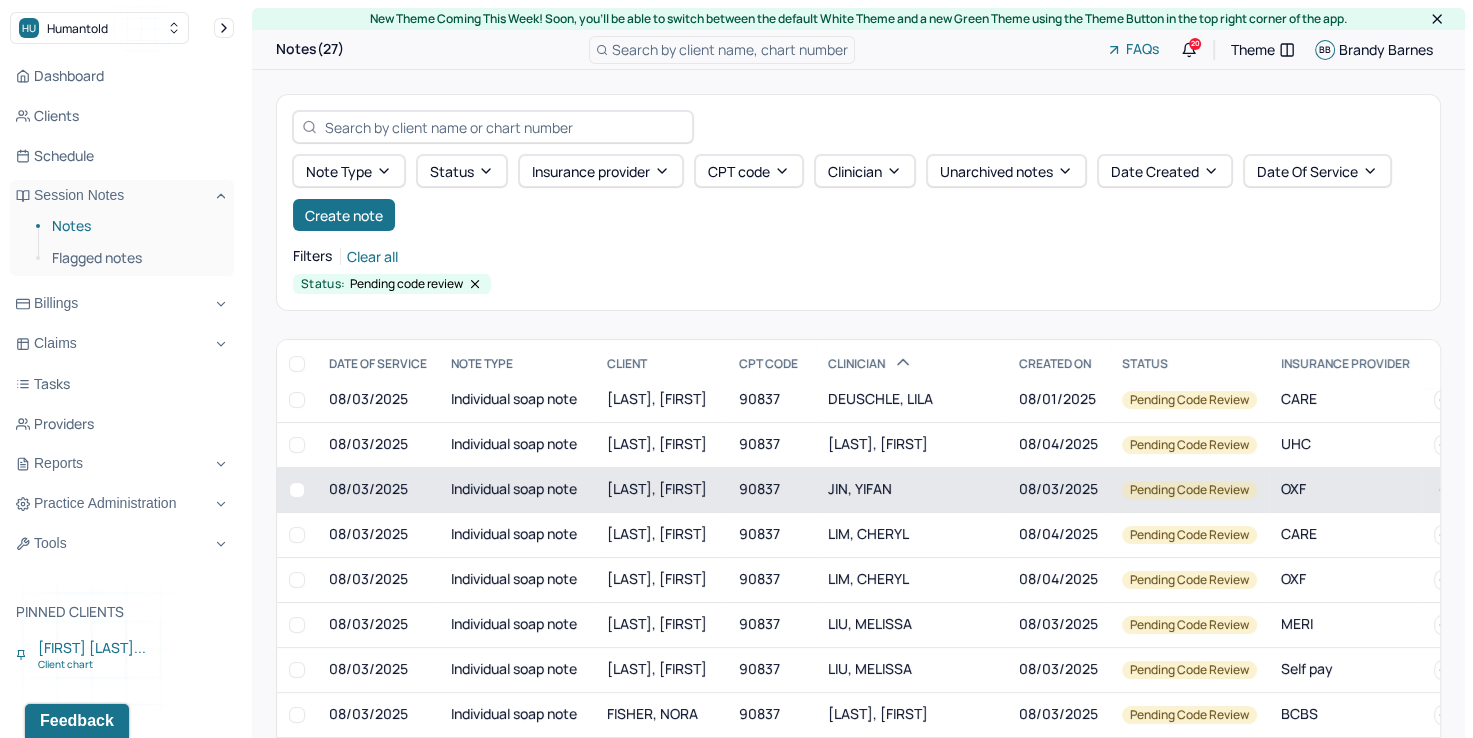 click on "JIN, YIFAN" at bounding box center [911, 489] 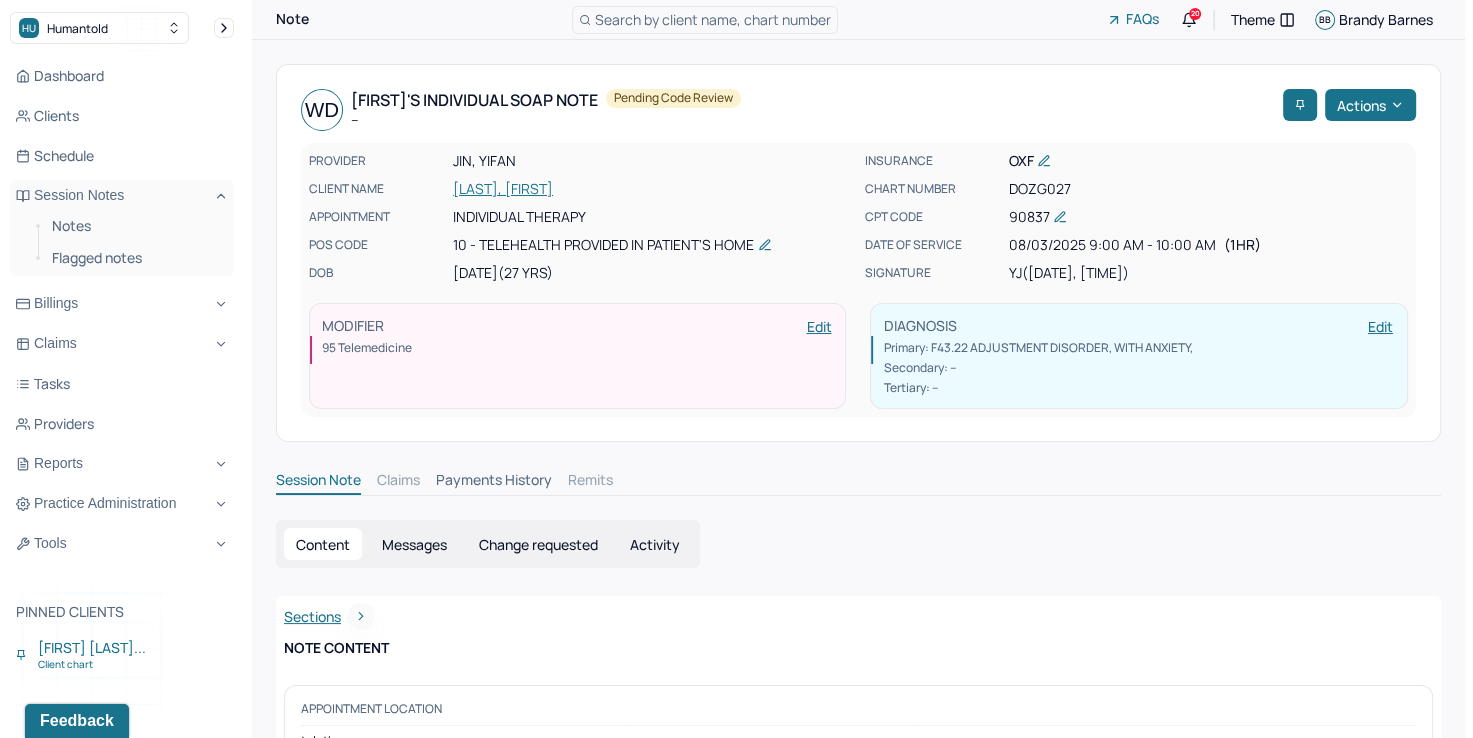 scroll, scrollTop: 0, scrollLeft: 0, axis: both 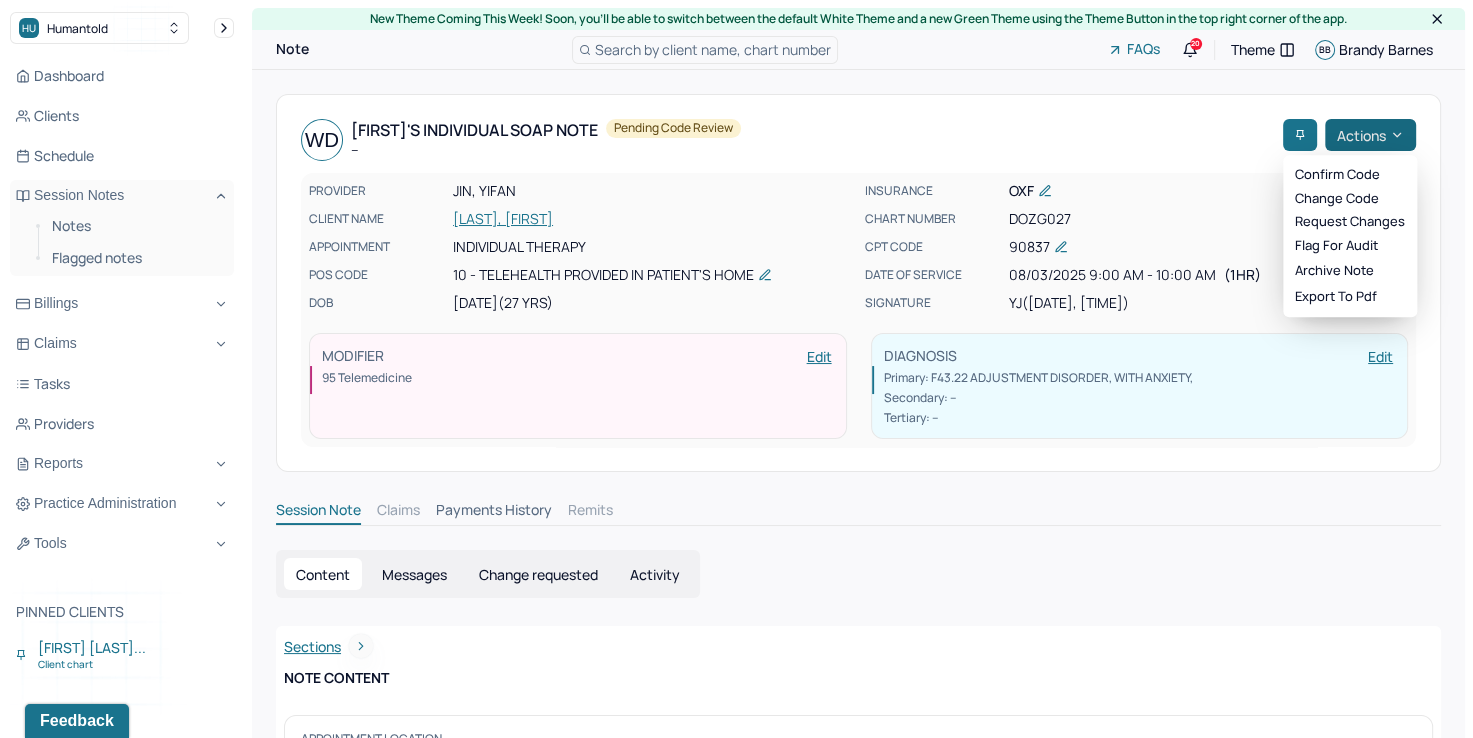 click 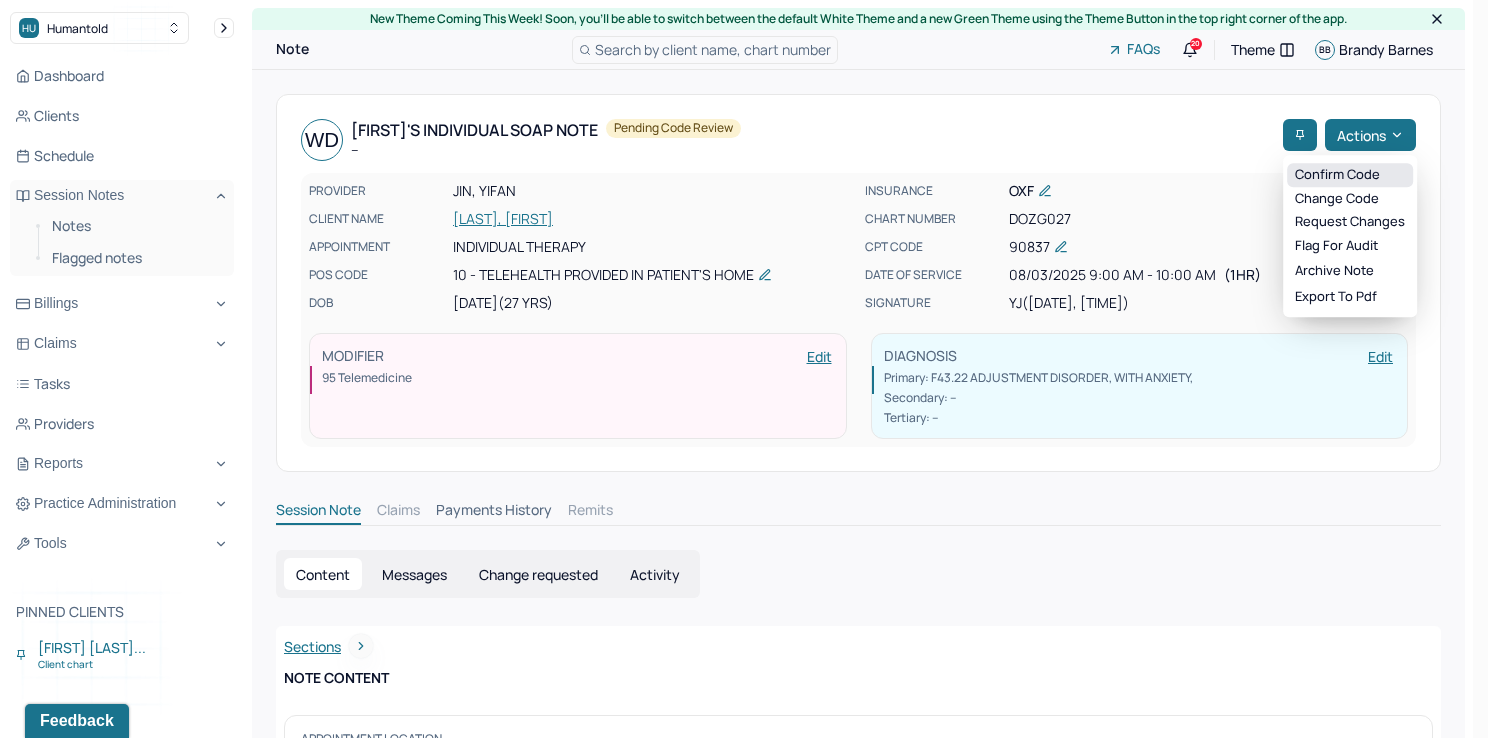 click on "Confirm code" at bounding box center (1350, 175) 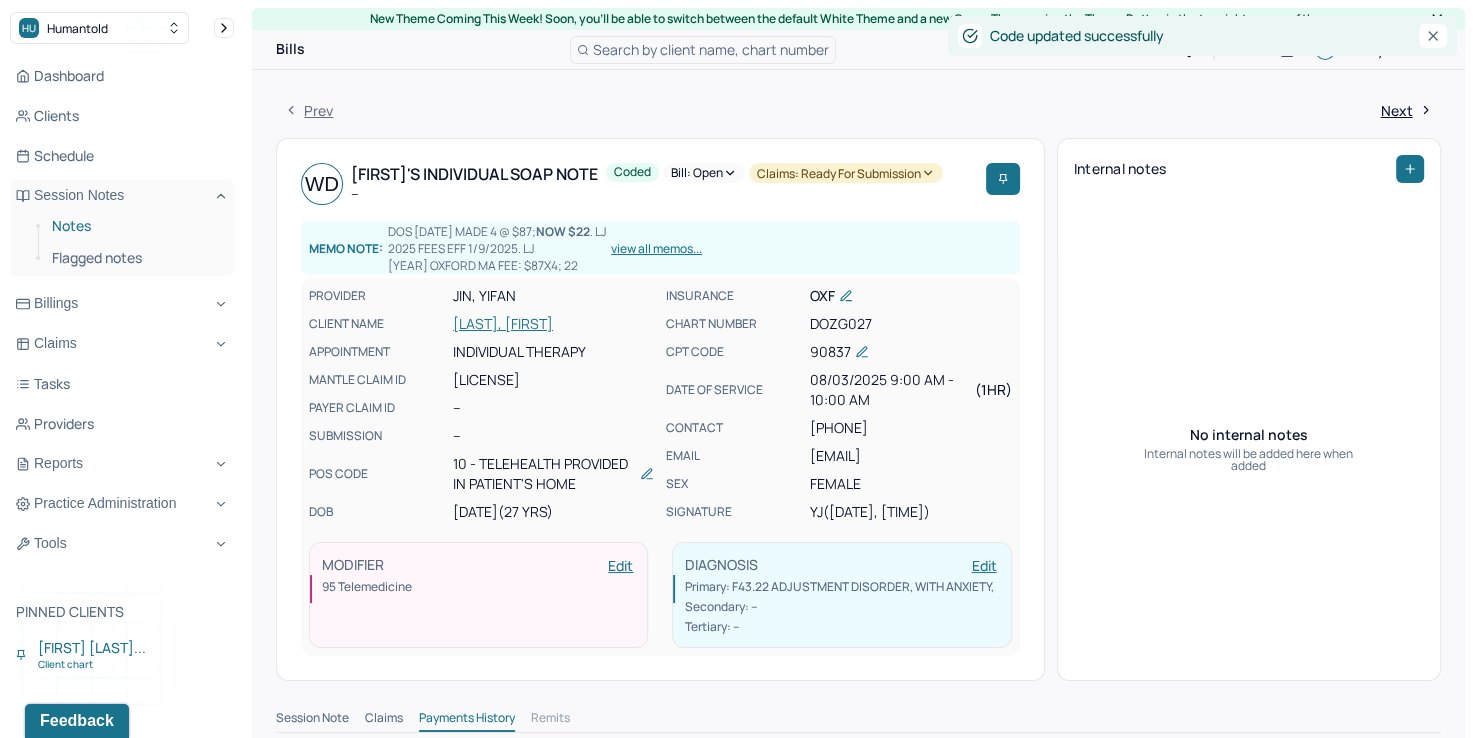 drag, startPoint x: 77, startPoint y: 229, endPoint x: 87, endPoint y: 226, distance: 10.440307 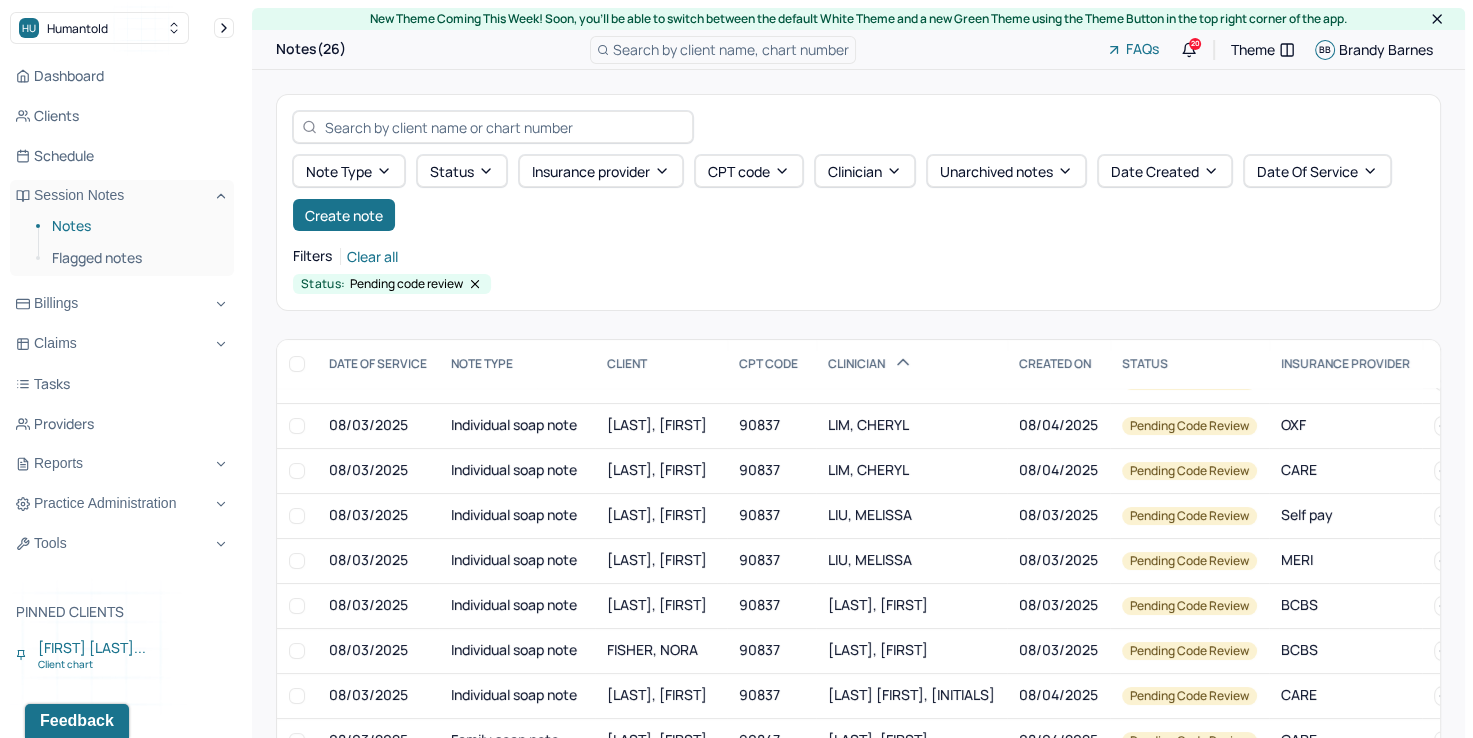 scroll, scrollTop: 200, scrollLeft: 0, axis: vertical 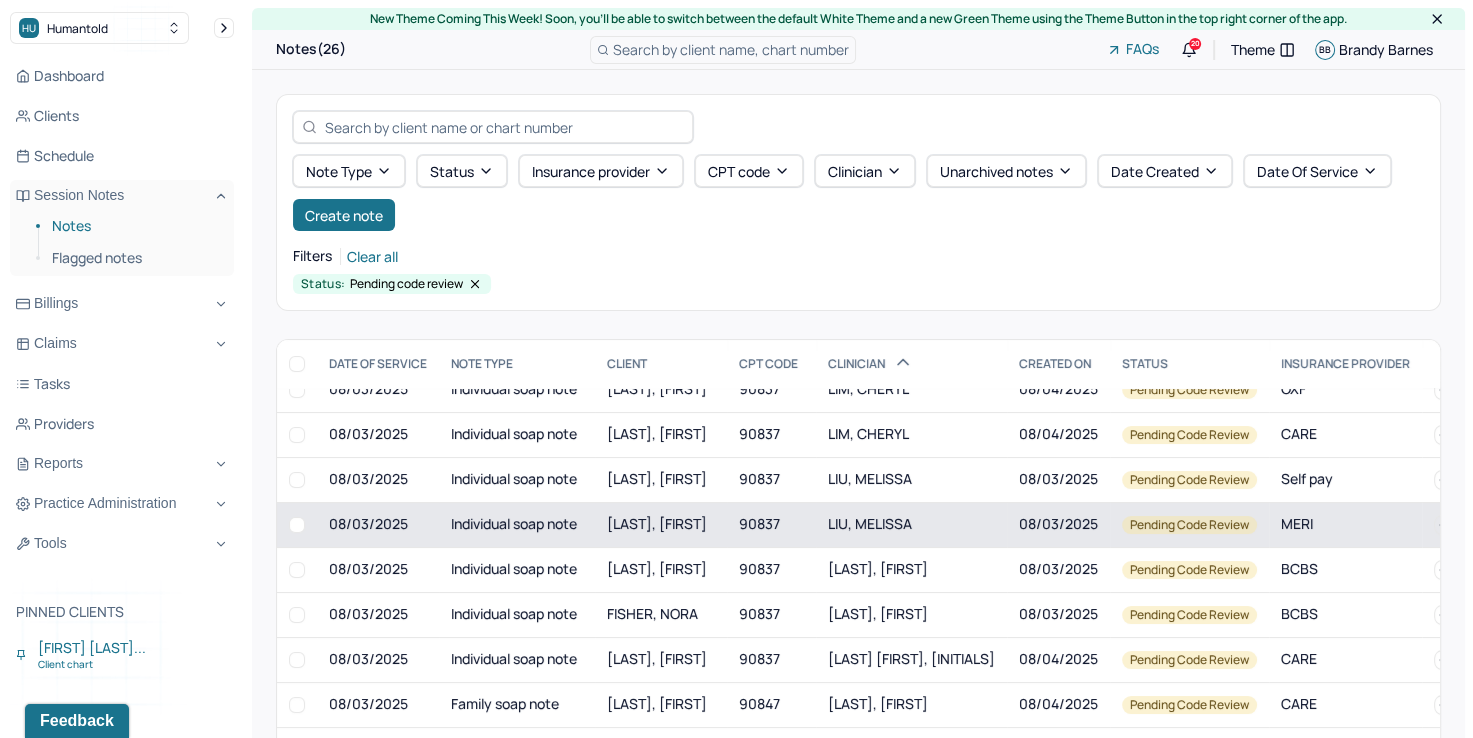 click on "LIU, MELISSA" at bounding box center (870, 523) 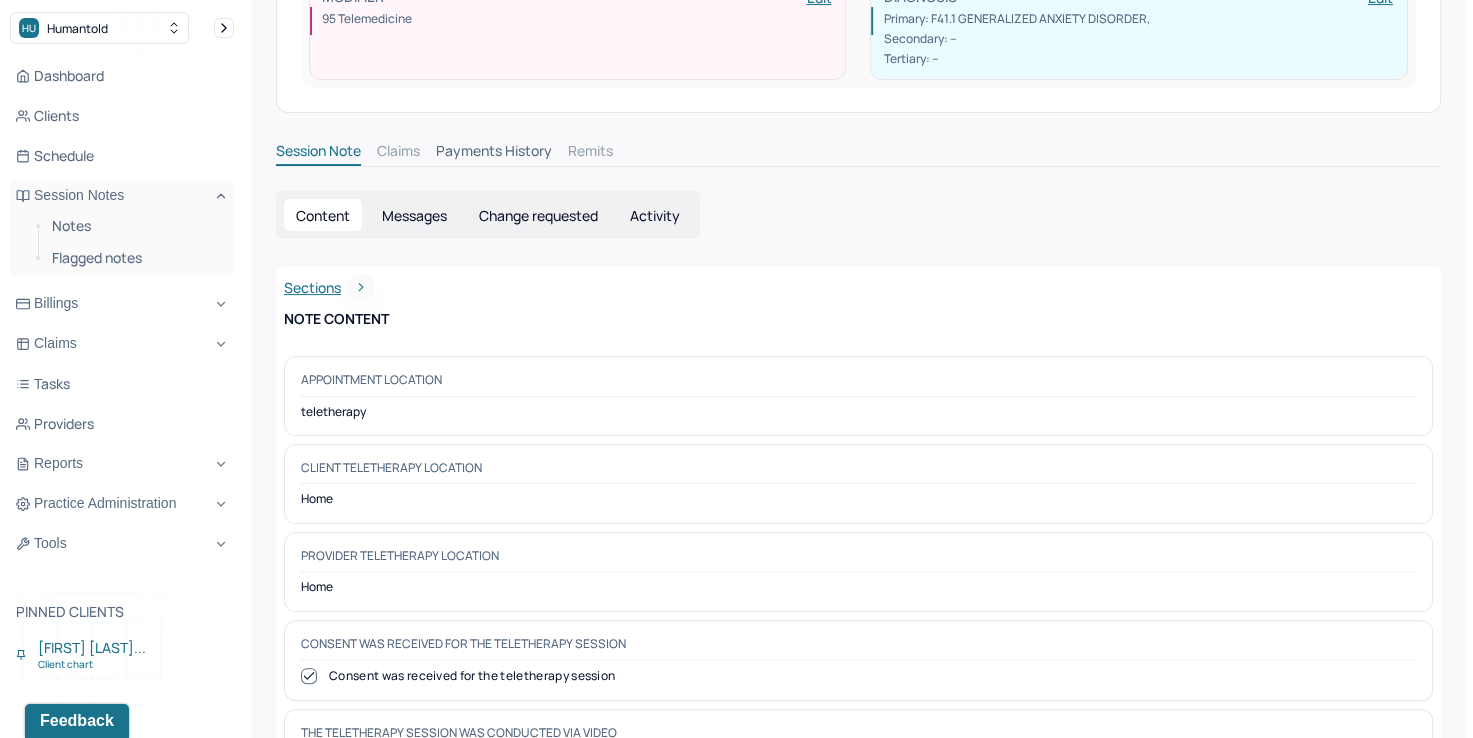 scroll, scrollTop: 0, scrollLeft: 0, axis: both 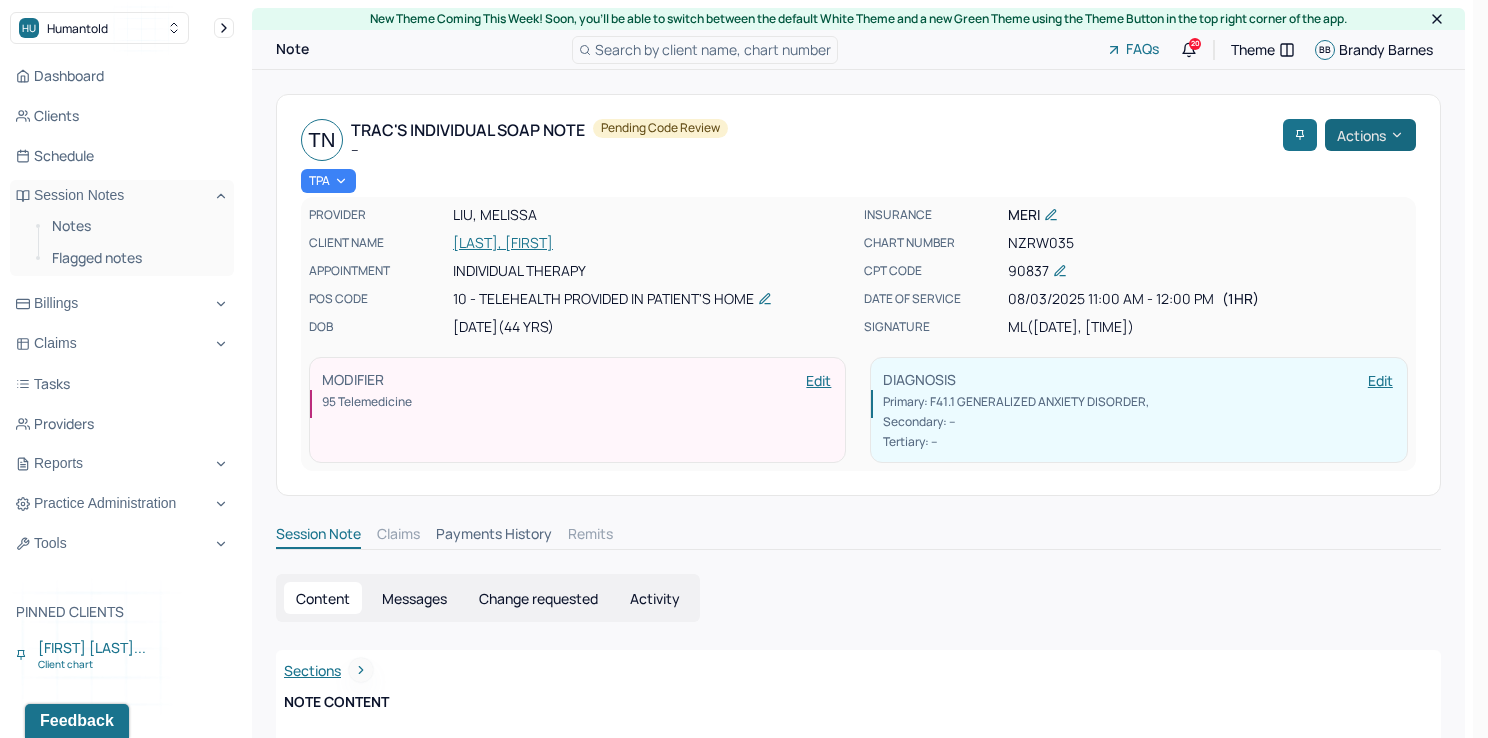 click 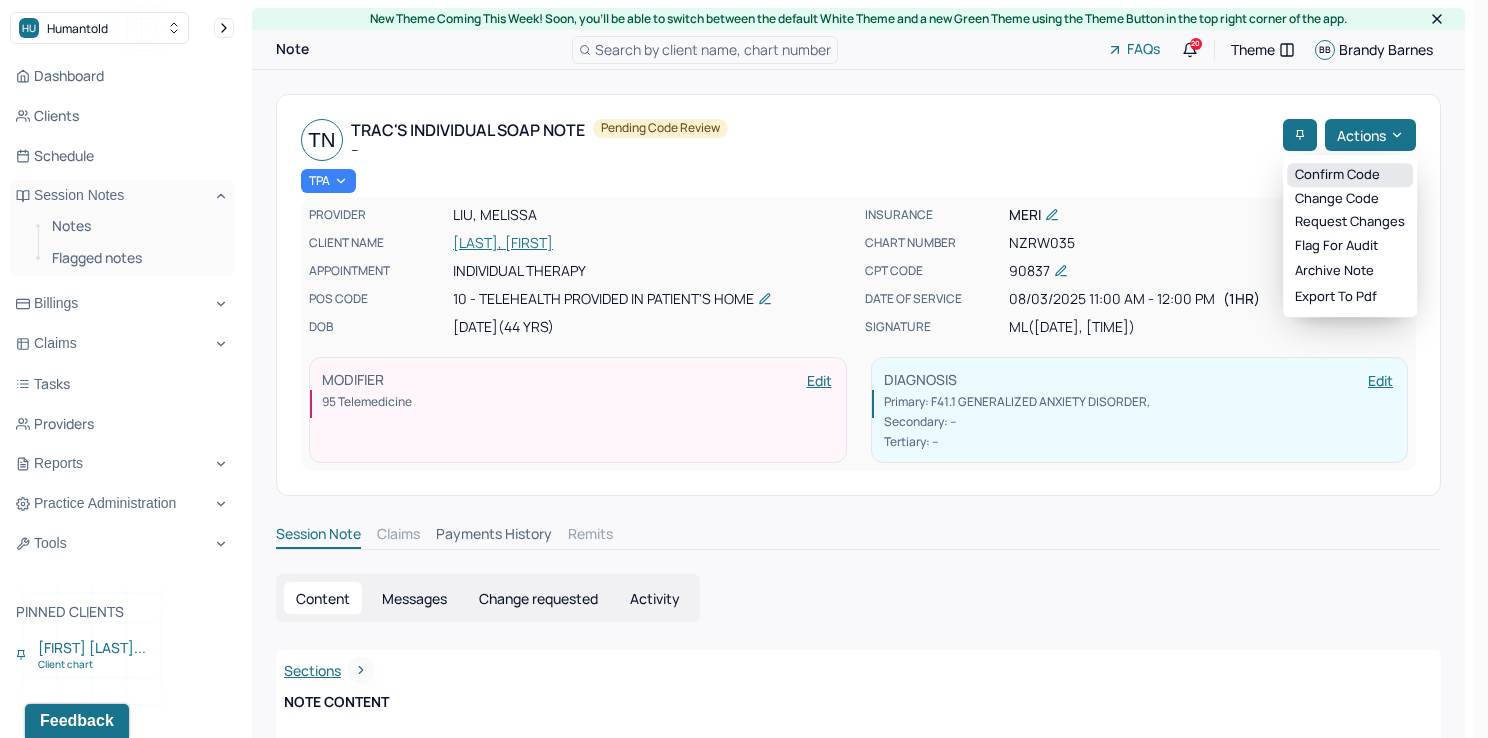 click on "Confirm code" at bounding box center (1350, 175) 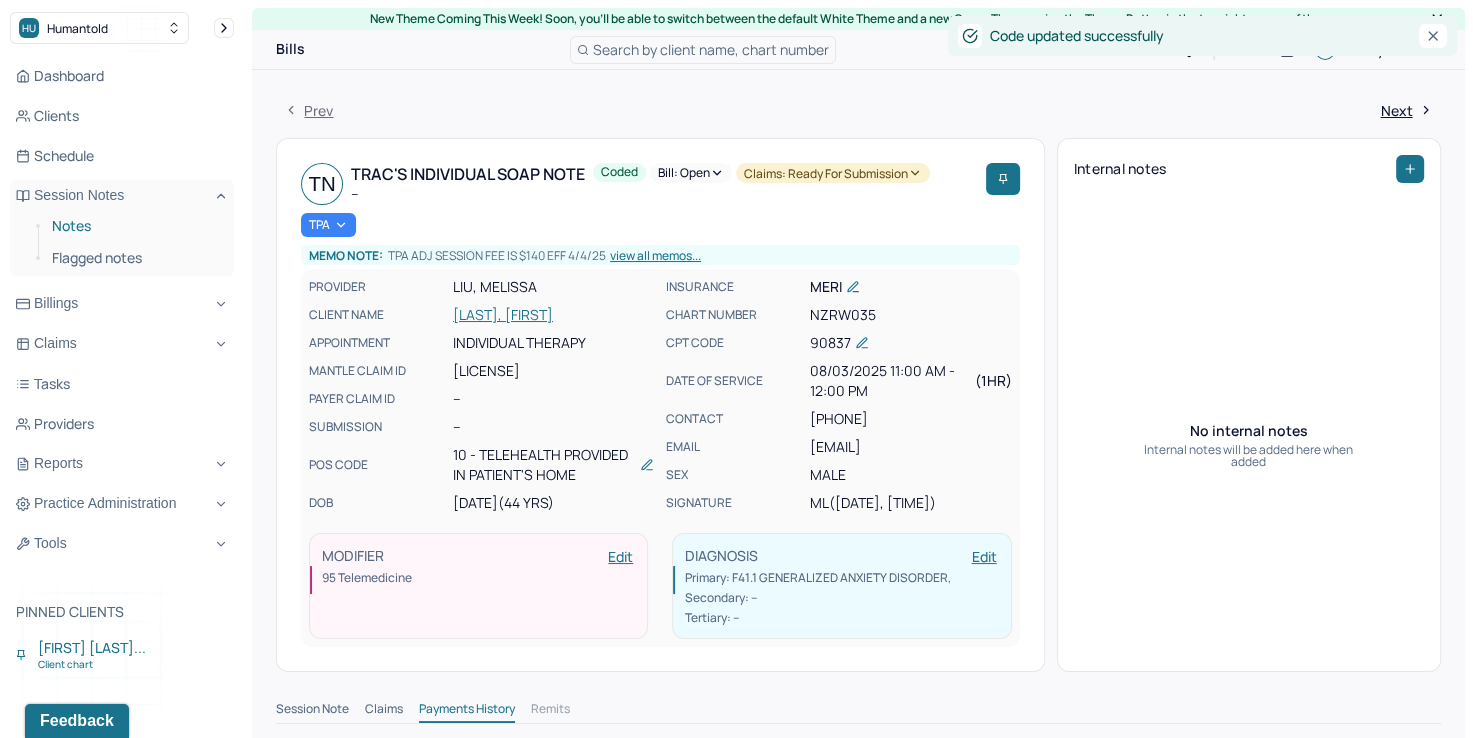 click on "Notes" at bounding box center [135, 226] 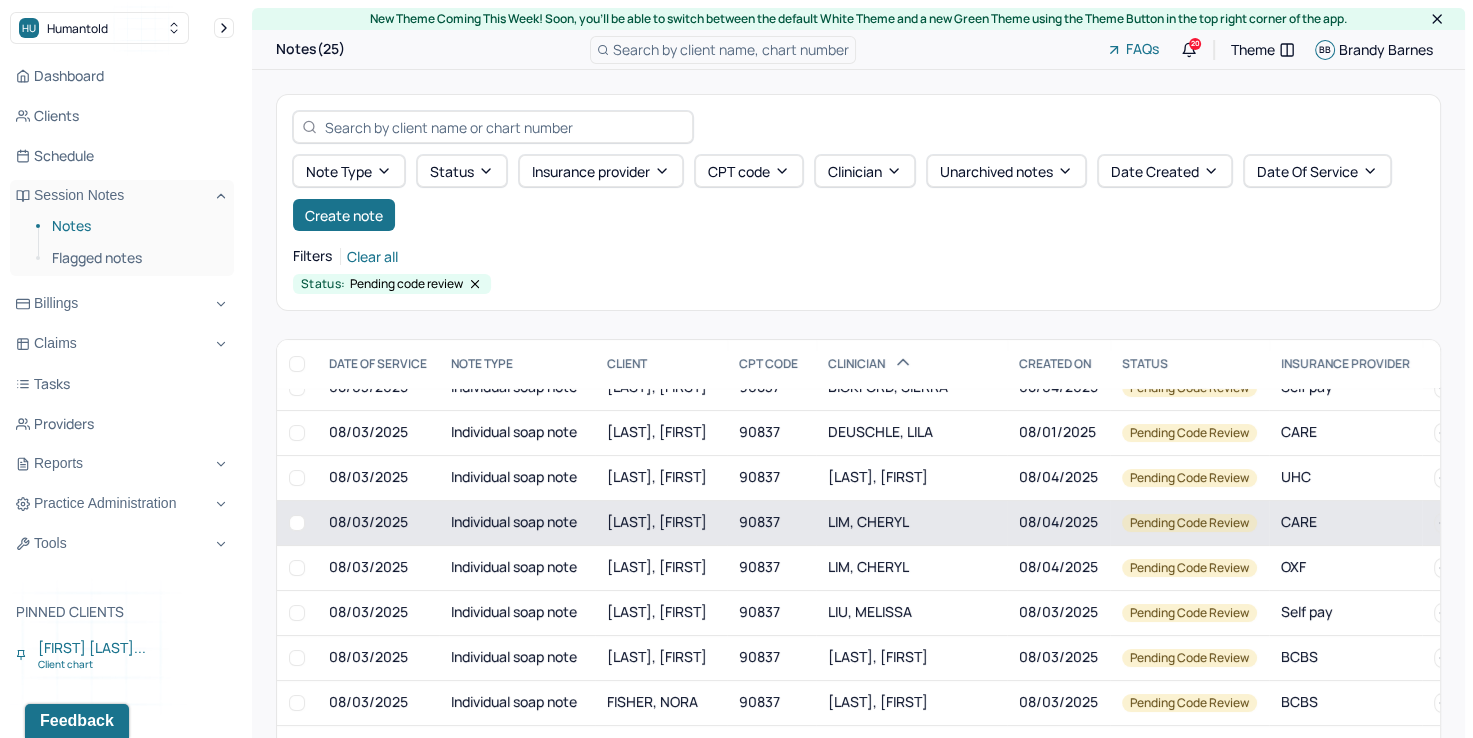 scroll, scrollTop: 100, scrollLeft: 0, axis: vertical 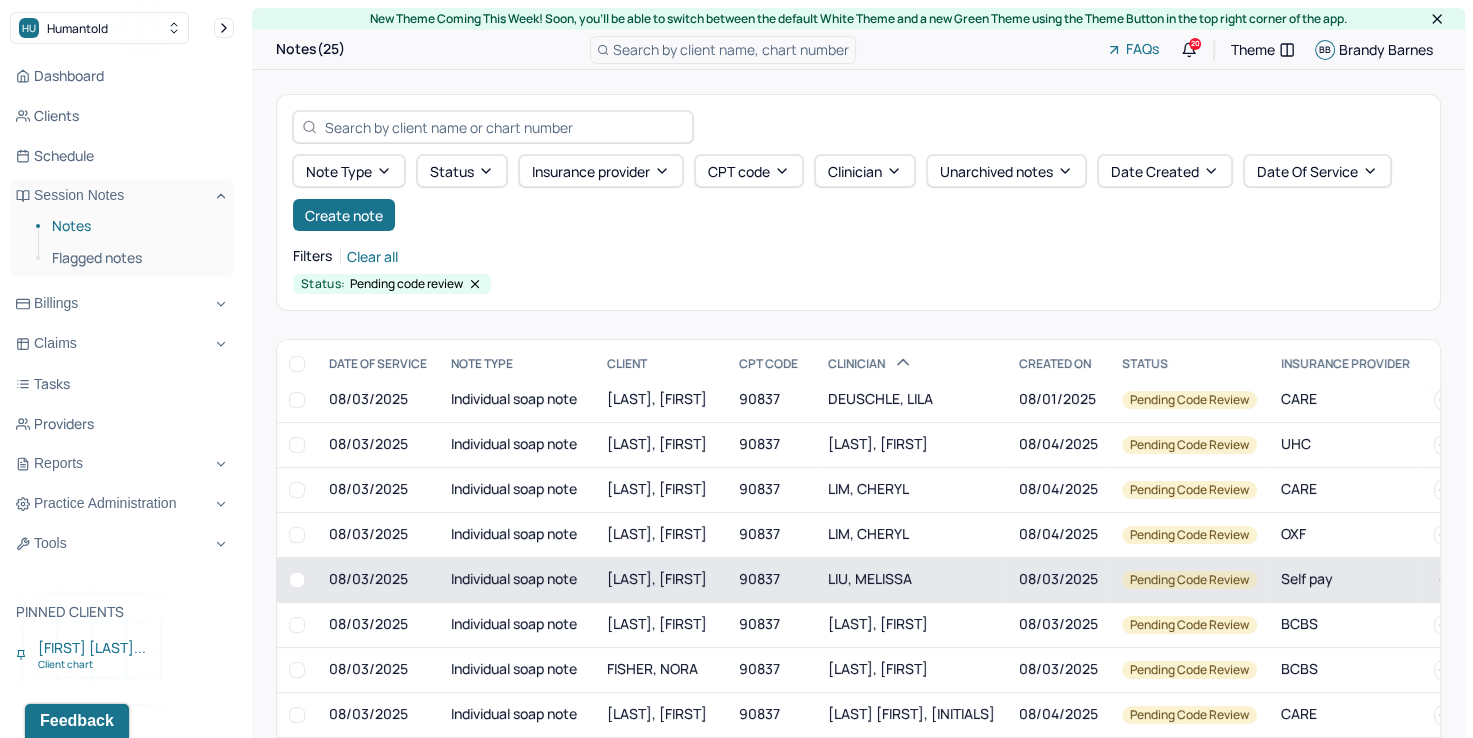 click on "LIU, MELISSA" at bounding box center (911, 579) 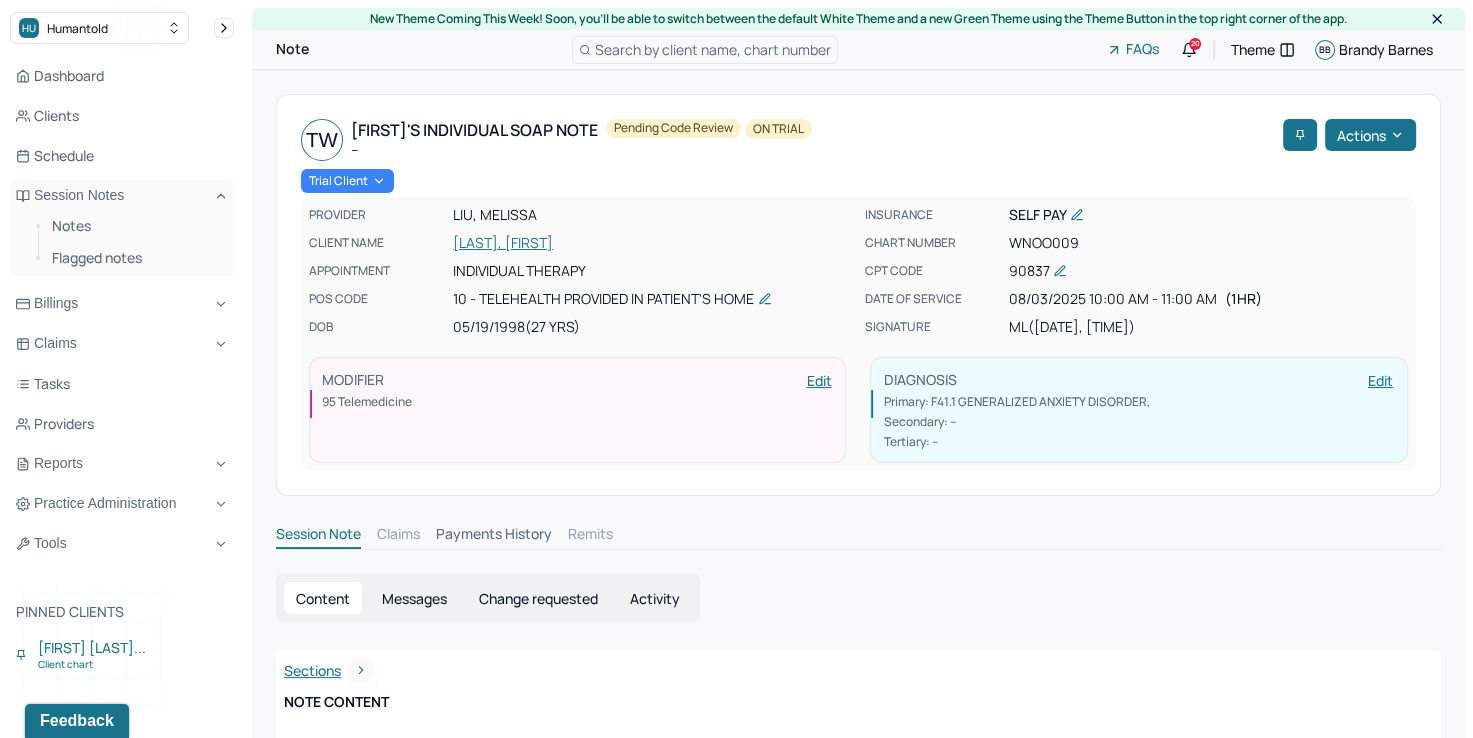 scroll, scrollTop: 0, scrollLeft: 0, axis: both 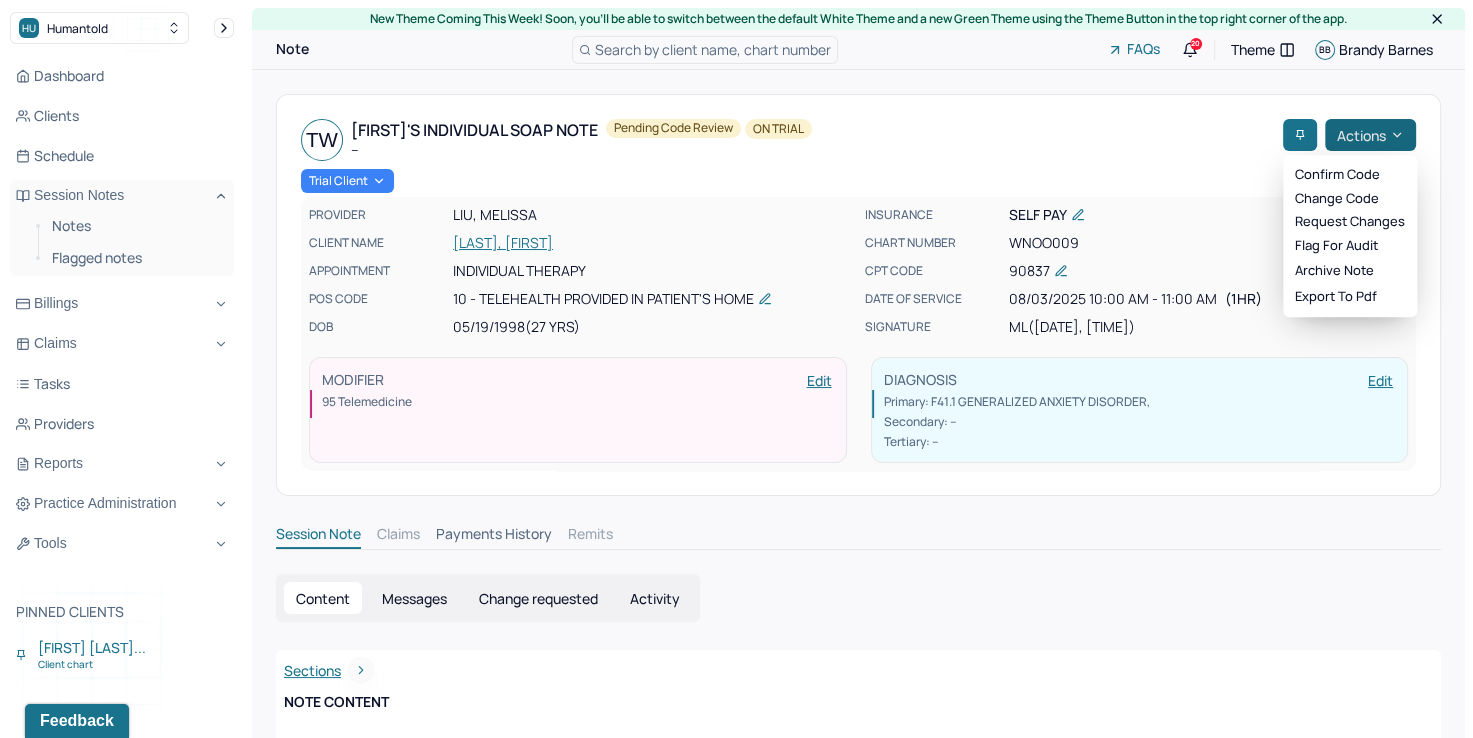 click 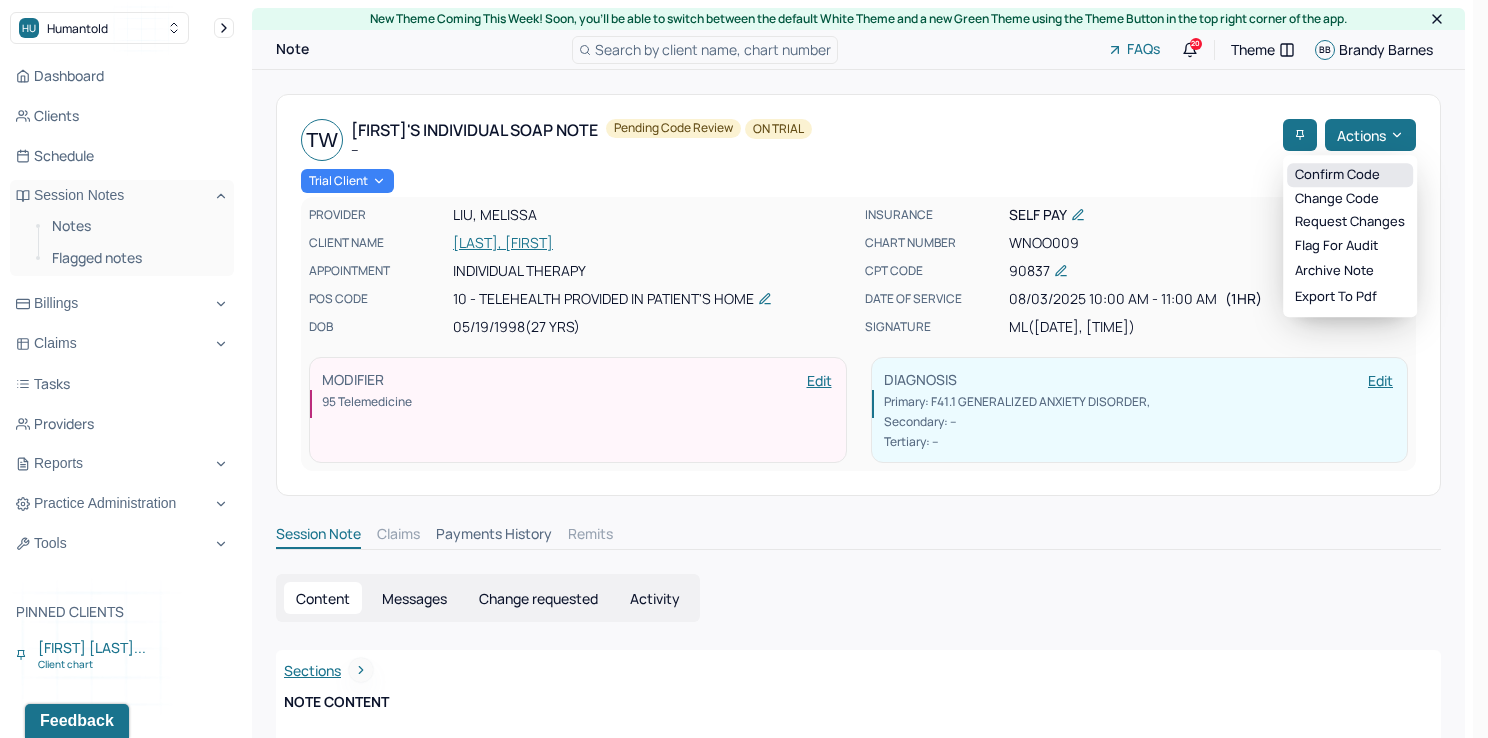 click on "Confirm code" at bounding box center [1350, 175] 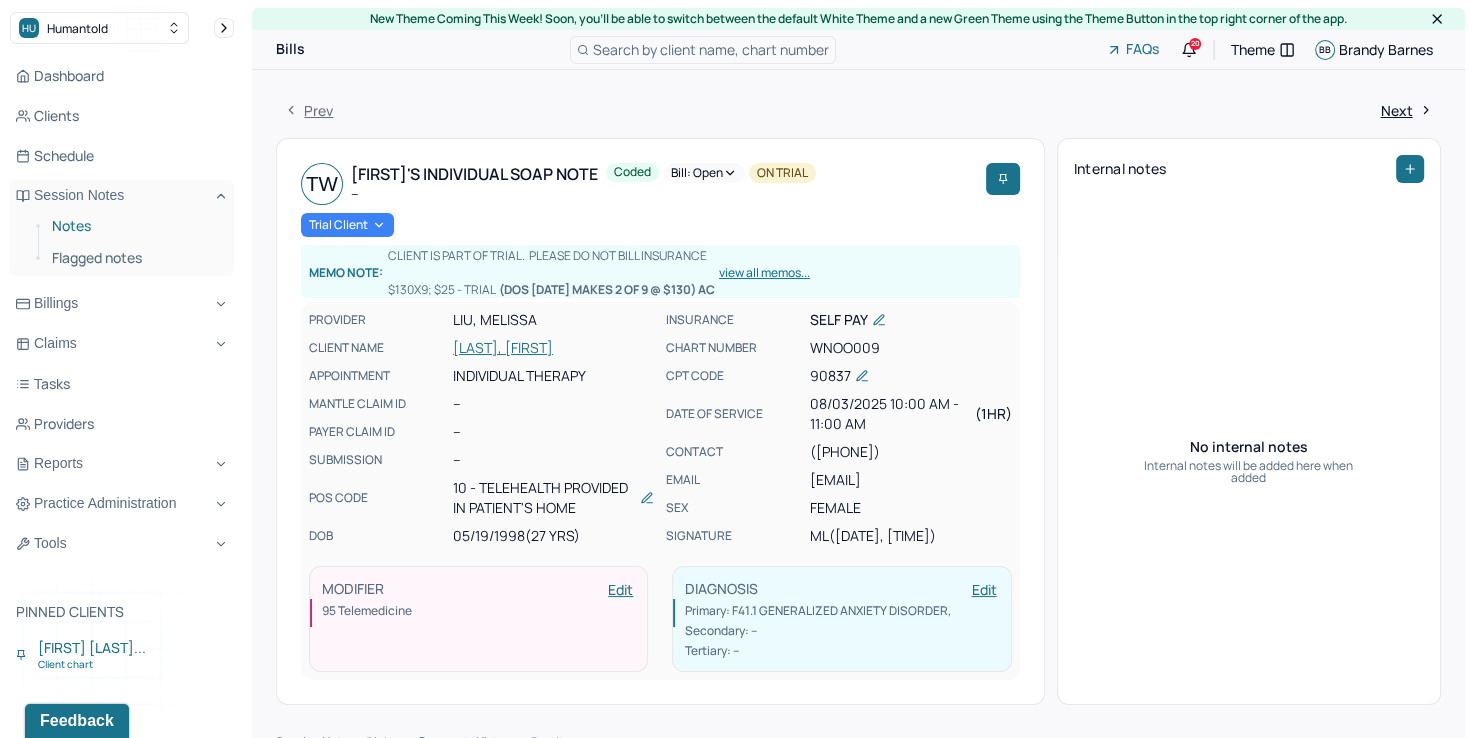 click on "Notes" at bounding box center (135, 226) 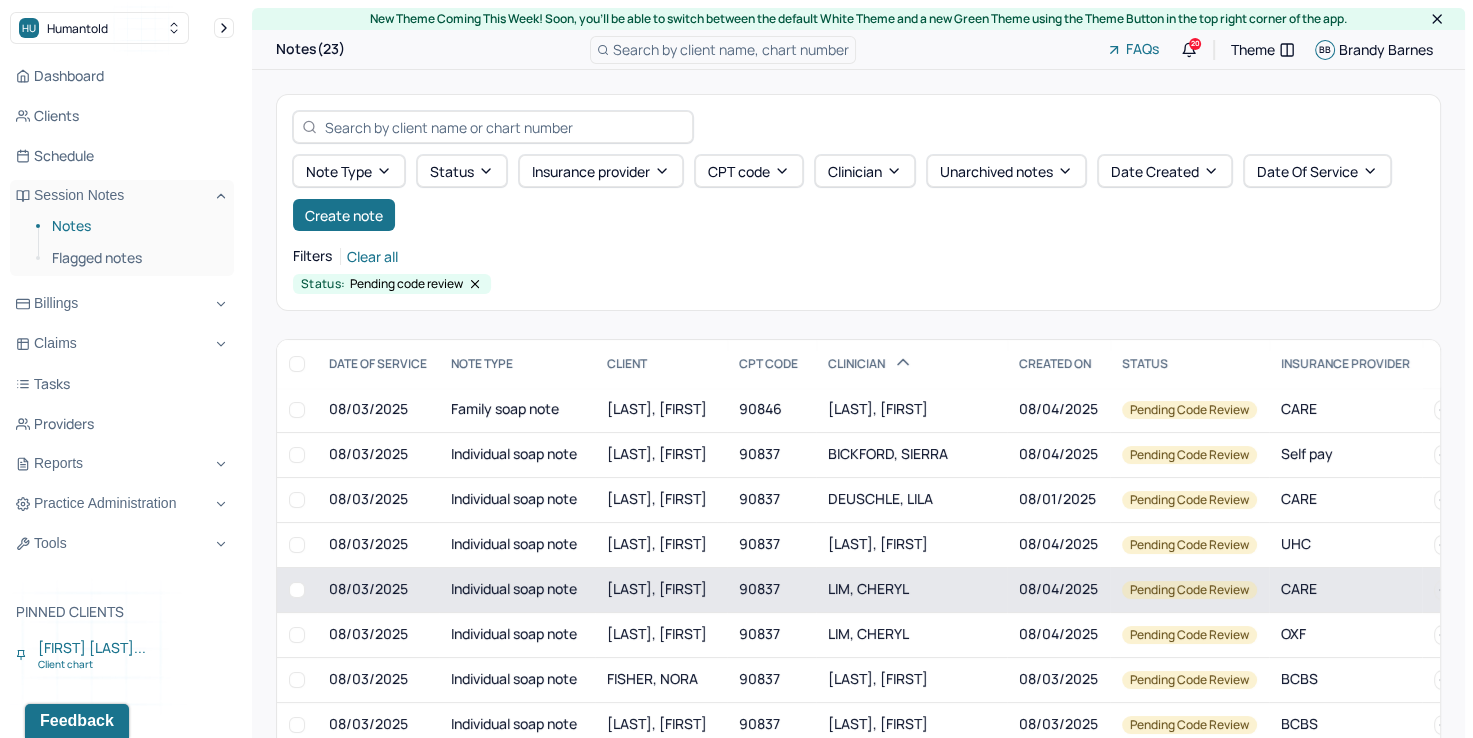 scroll, scrollTop: 100, scrollLeft: 0, axis: vertical 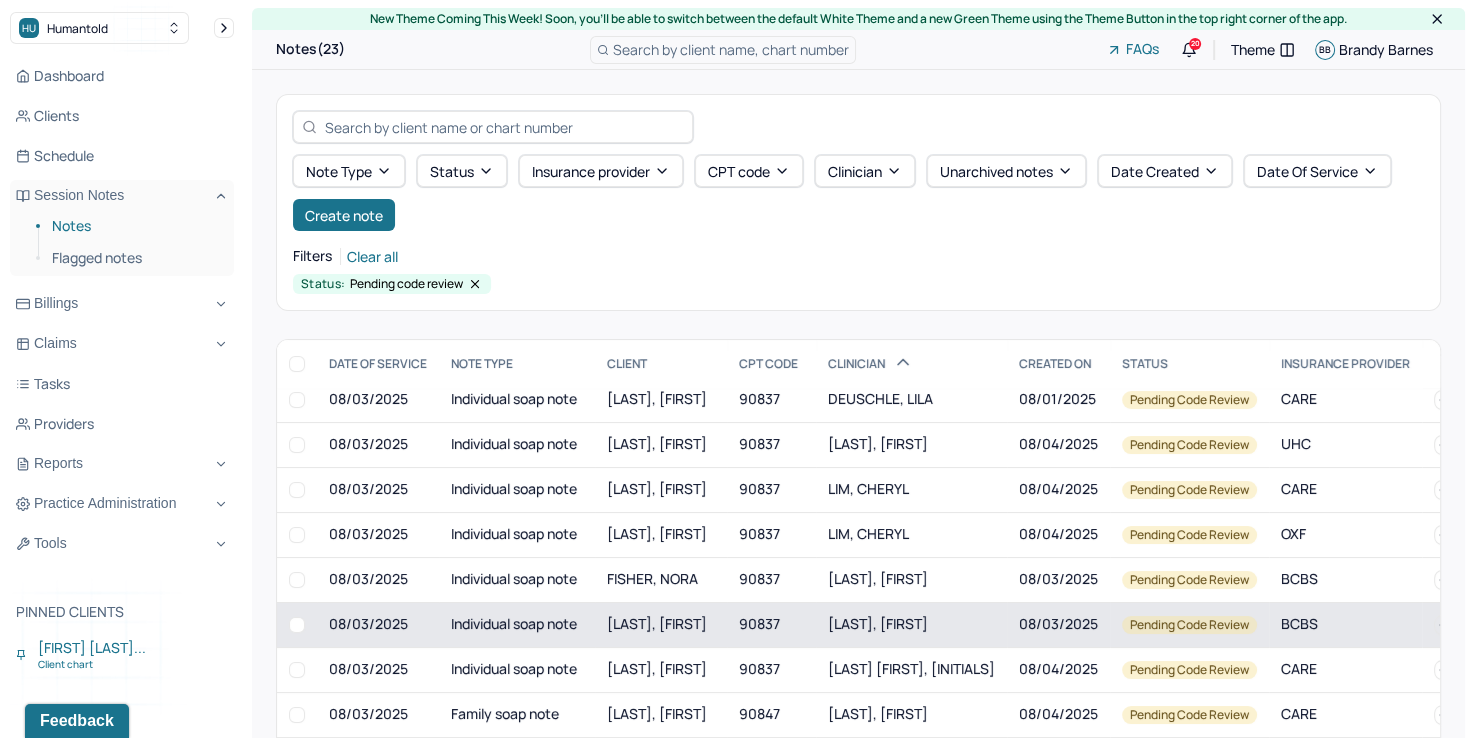 click on "LOUIS, DANIELLE" at bounding box center (878, 623) 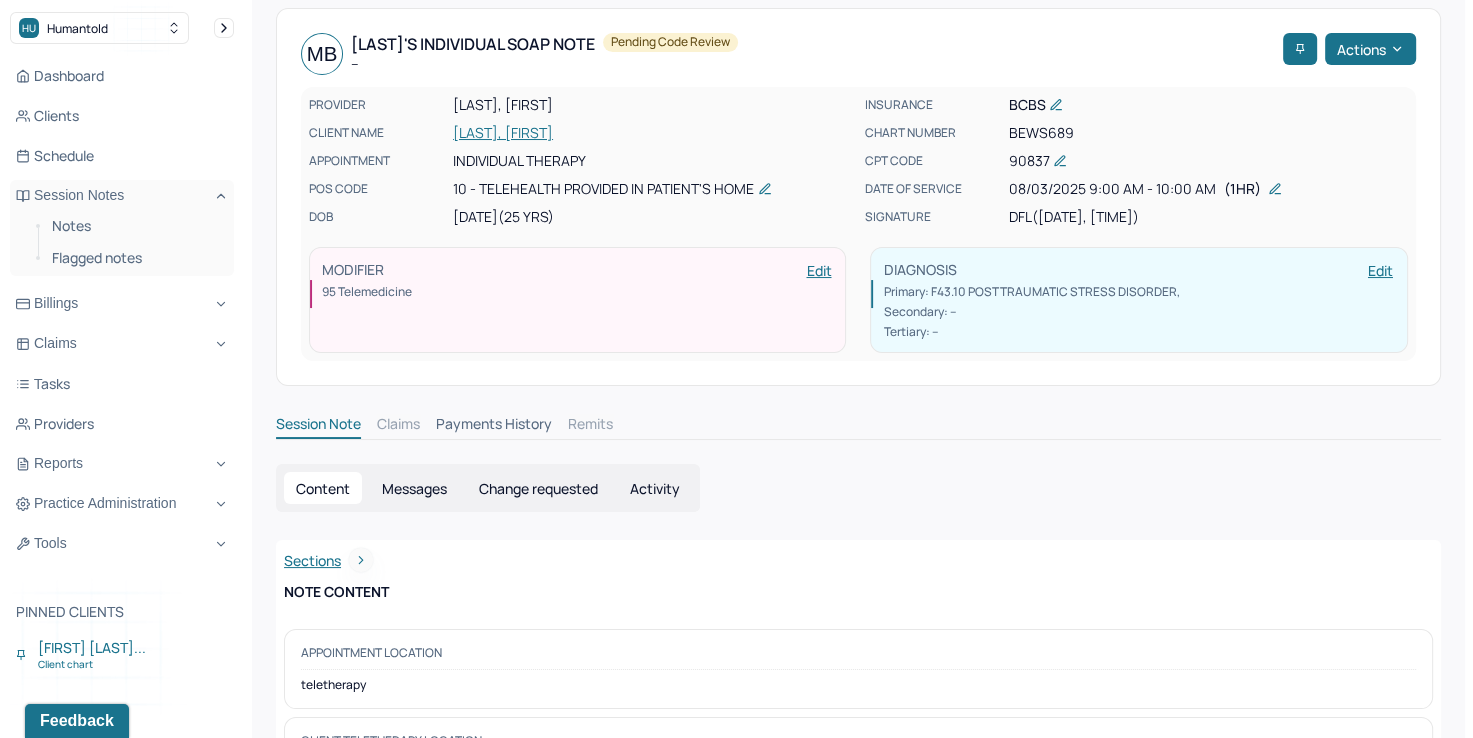 scroll, scrollTop: 0, scrollLeft: 0, axis: both 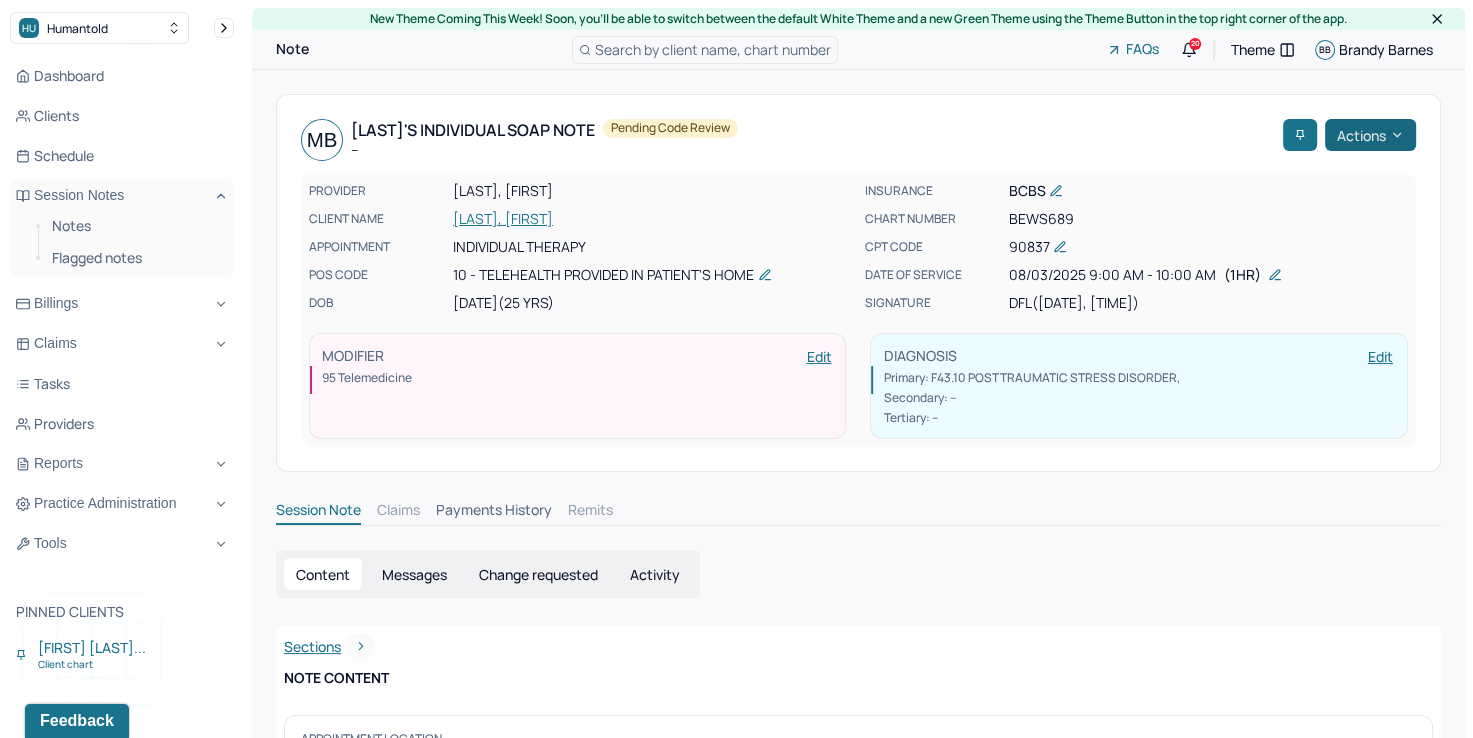 click on "Actions" at bounding box center [1370, 135] 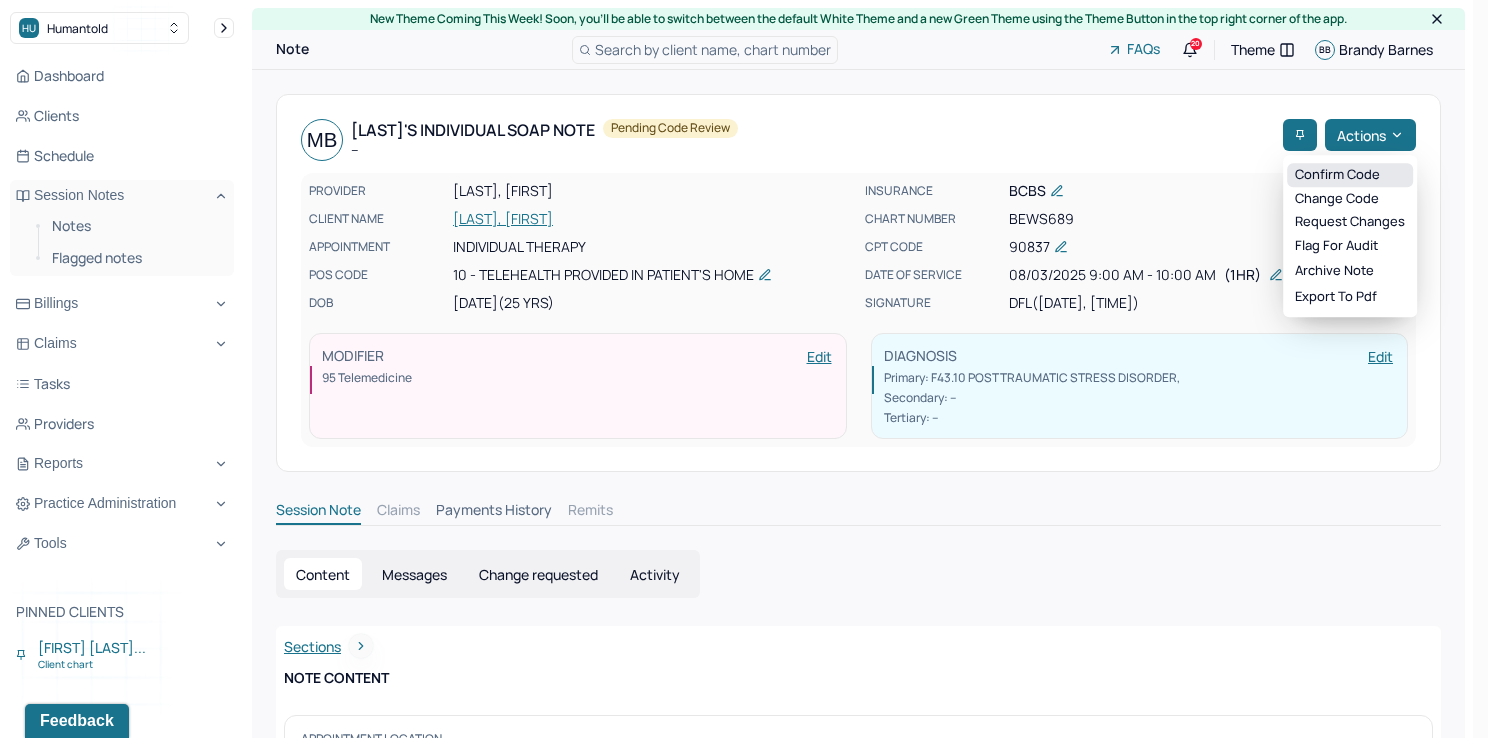 drag, startPoint x: 1375, startPoint y: 169, endPoint x: 1354, endPoint y: 174, distance: 21.587032 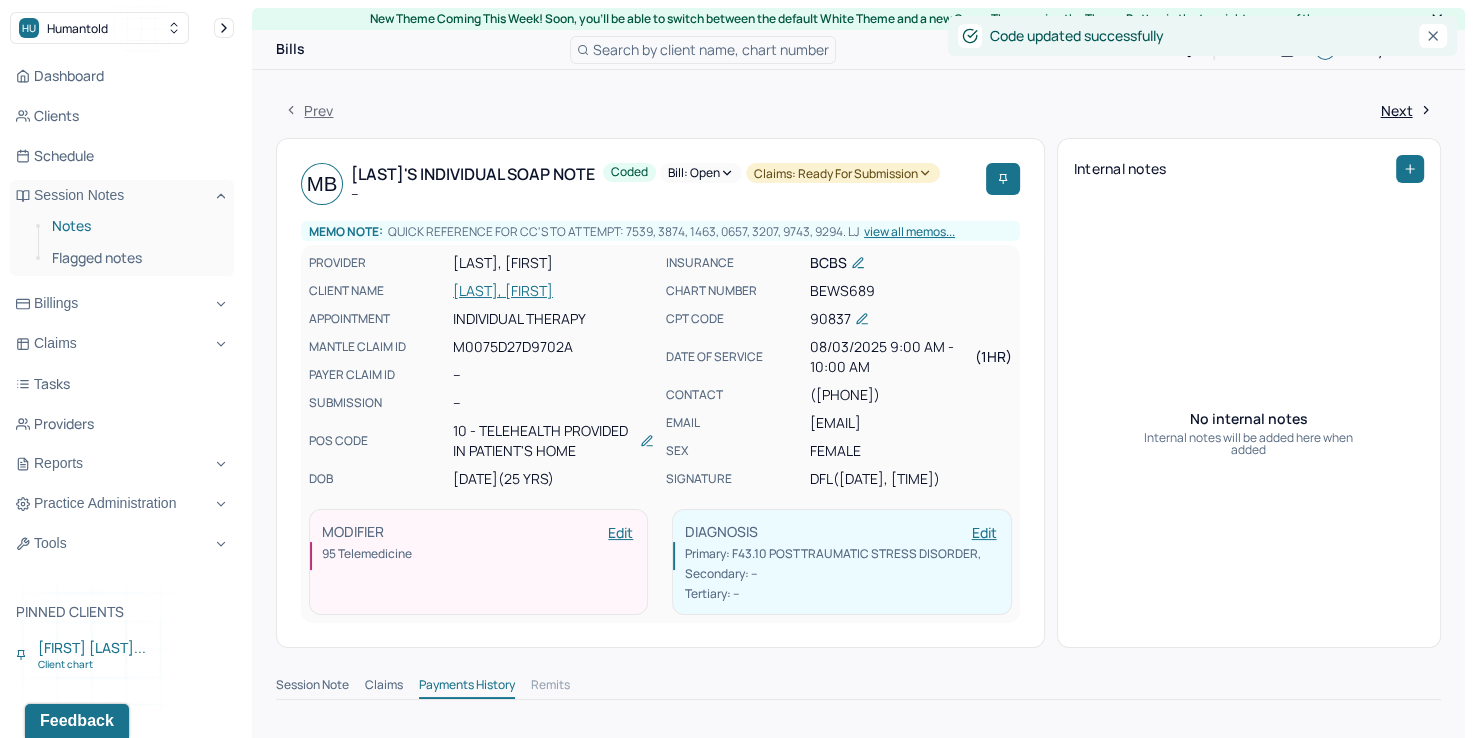 click on "Notes" at bounding box center (135, 226) 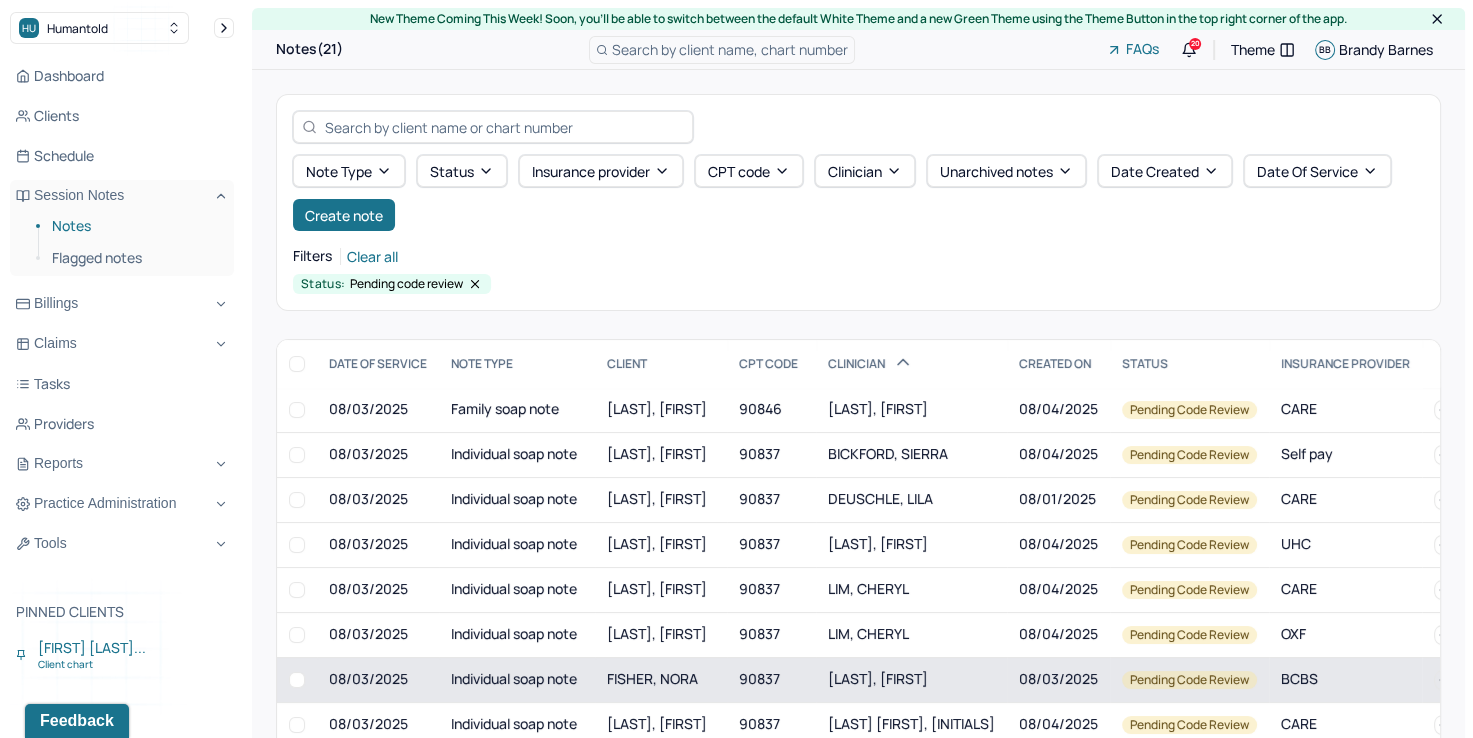 click on "LOUIS, DANIELLE" at bounding box center [878, 678] 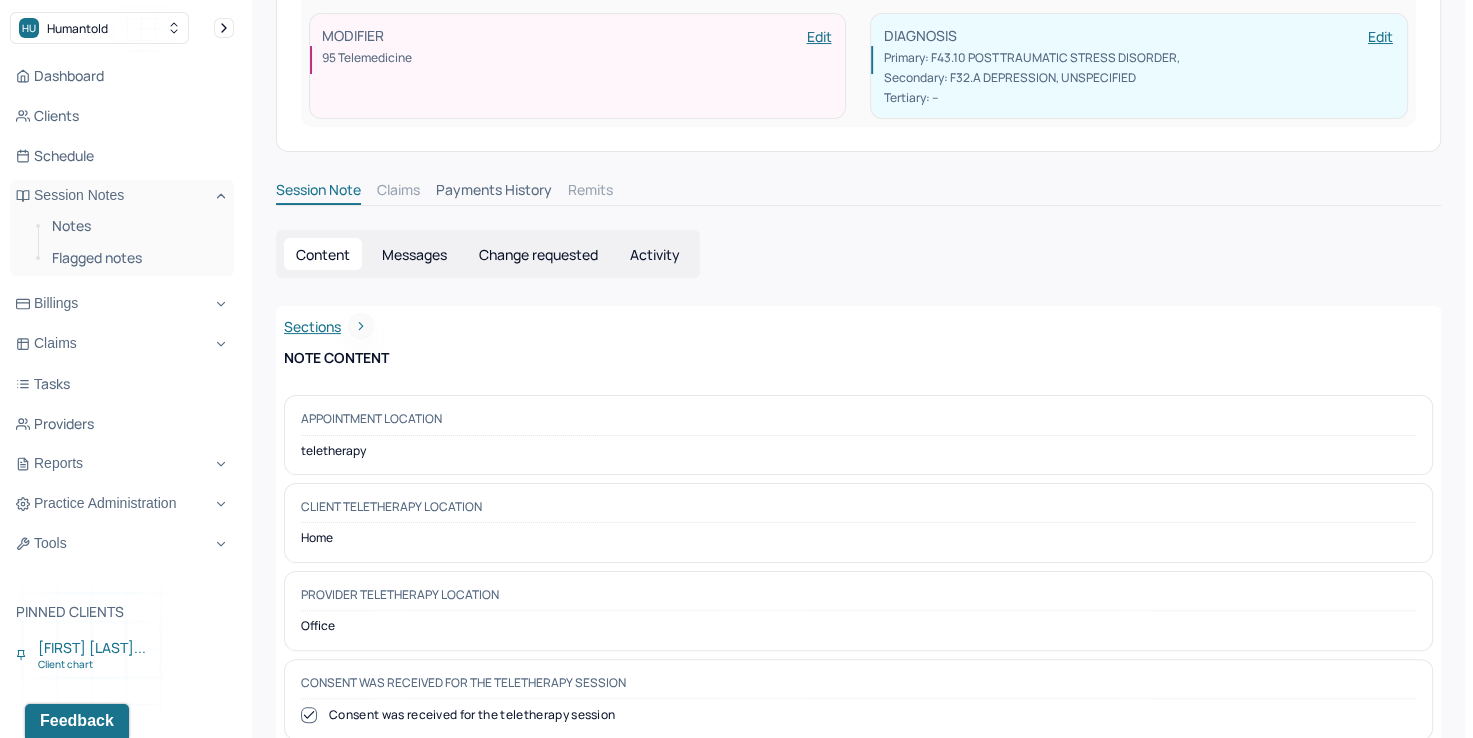 scroll, scrollTop: 0, scrollLeft: 0, axis: both 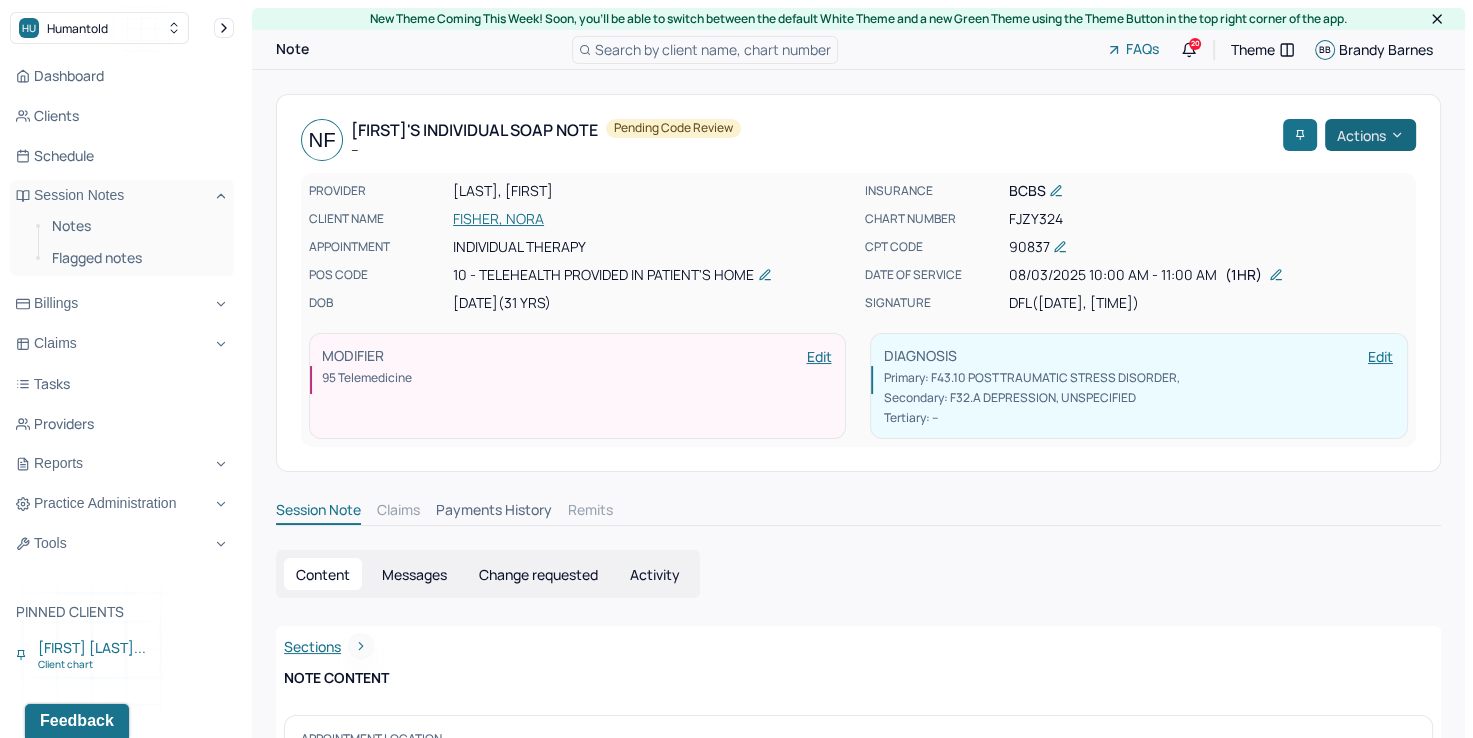 click on "Actions" at bounding box center (1370, 135) 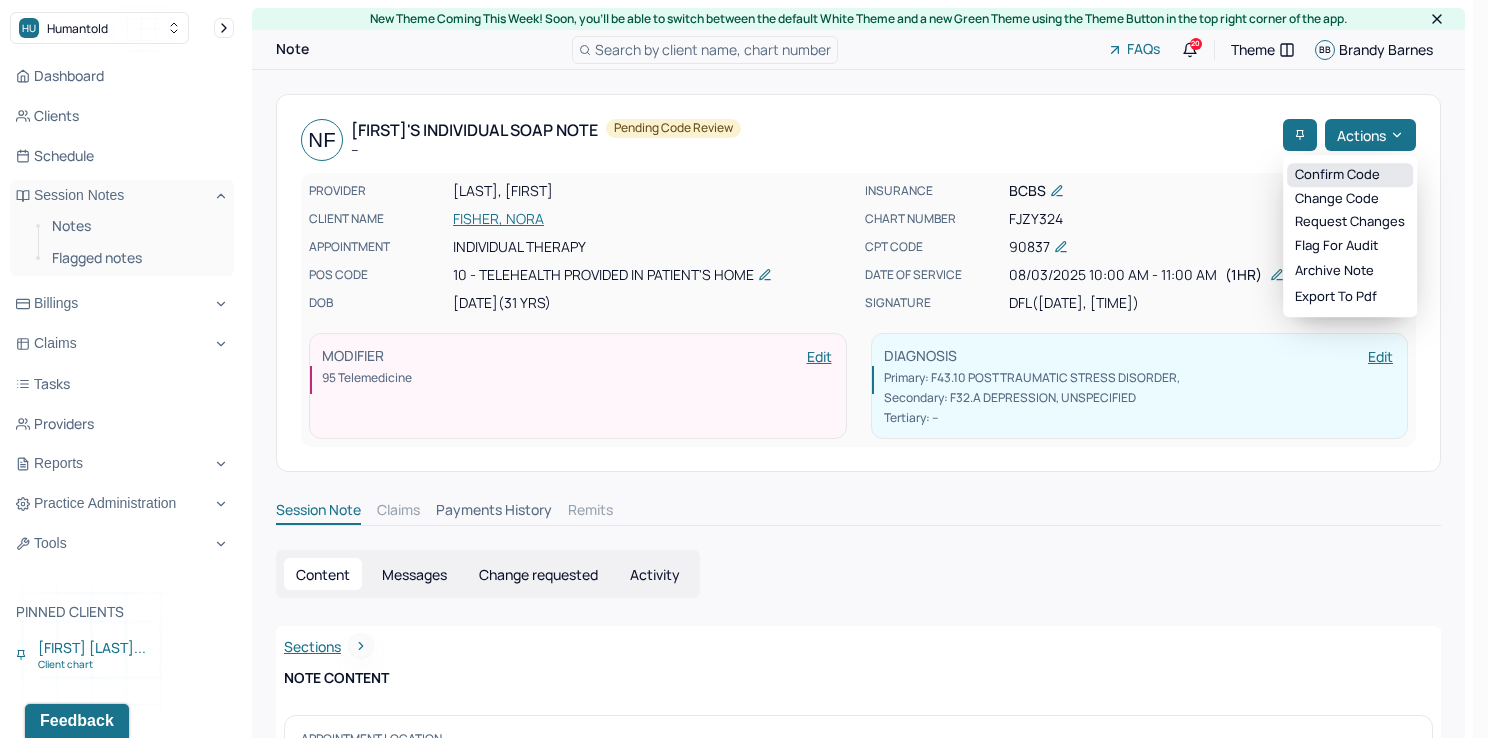 click on "Confirm code" at bounding box center (1350, 175) 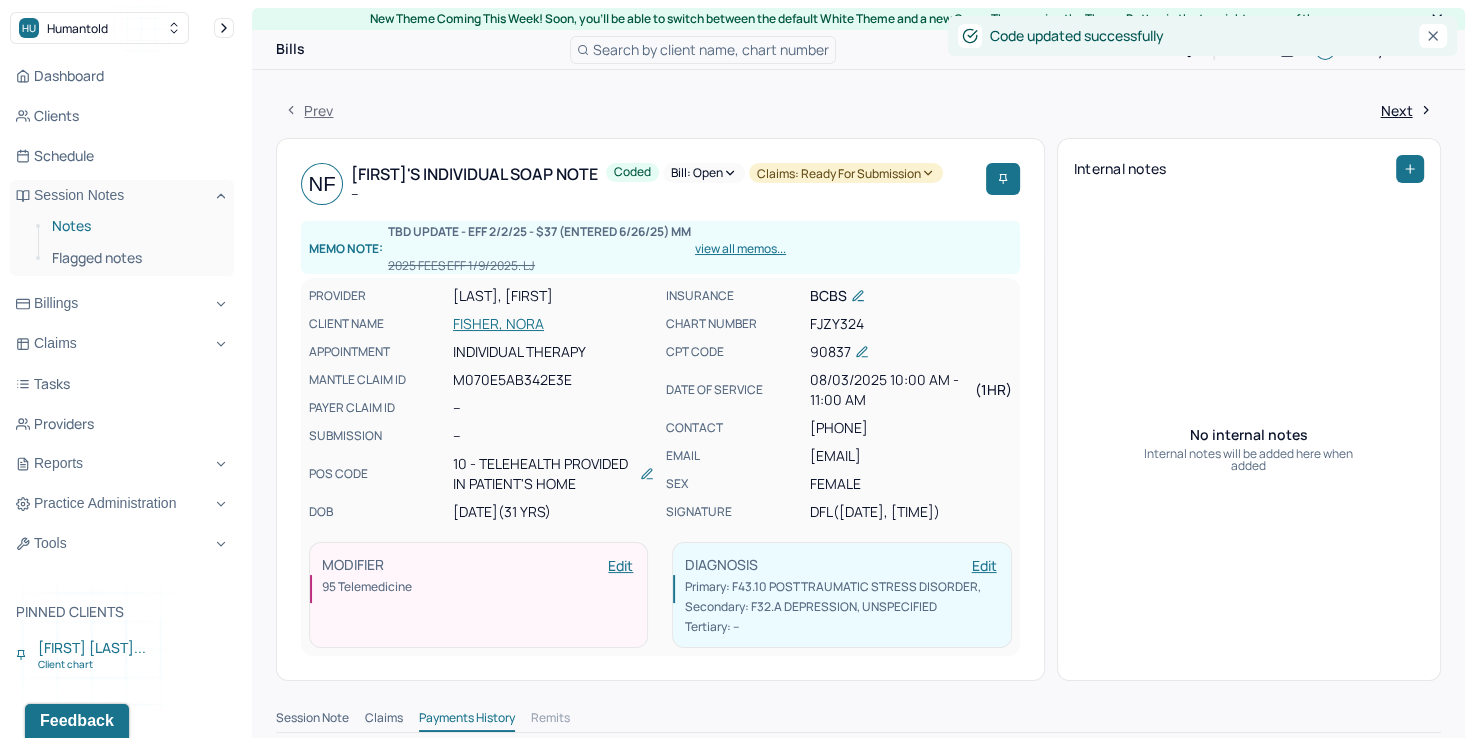 click on "Notes" at bounding box center (135, 226) 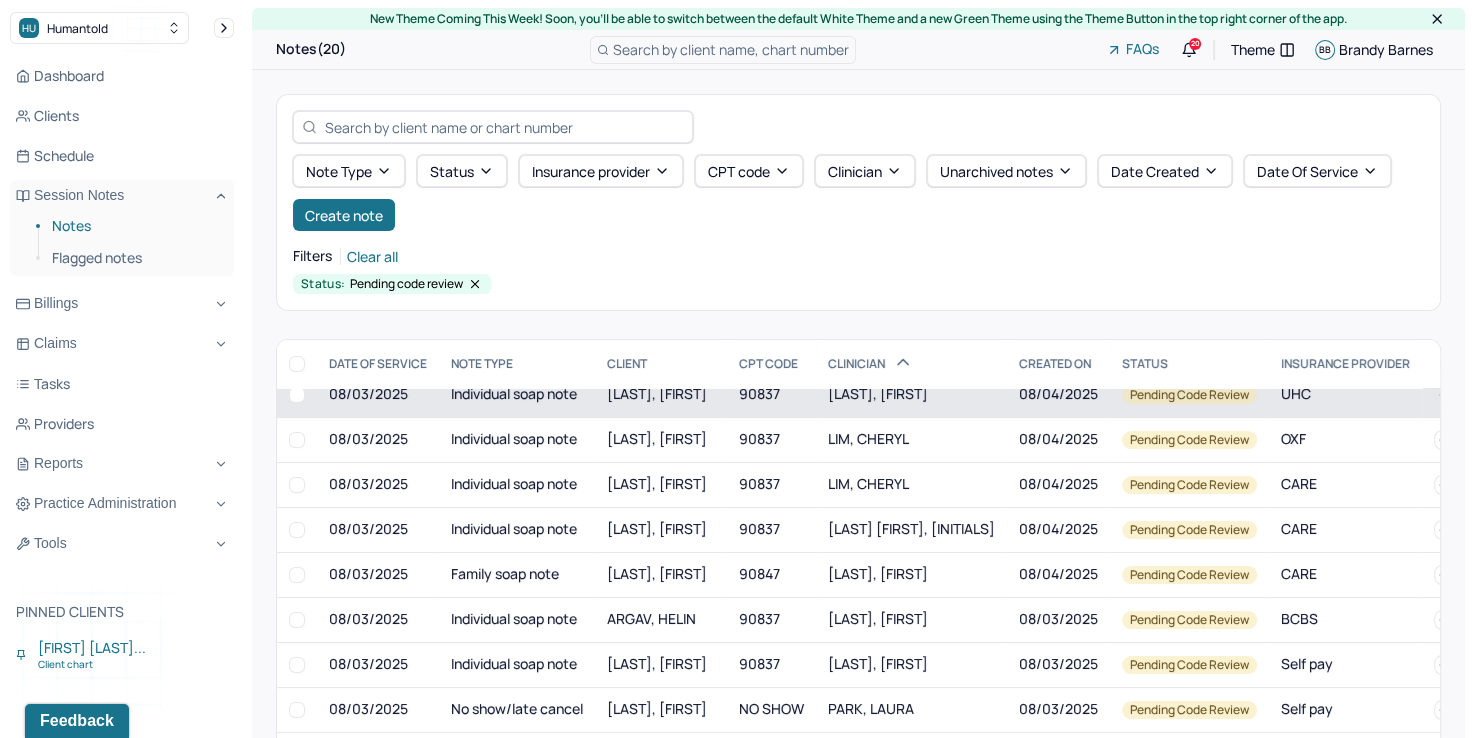 scroll, scrollTop: 200, scrollLeft: 0, axis: vertical 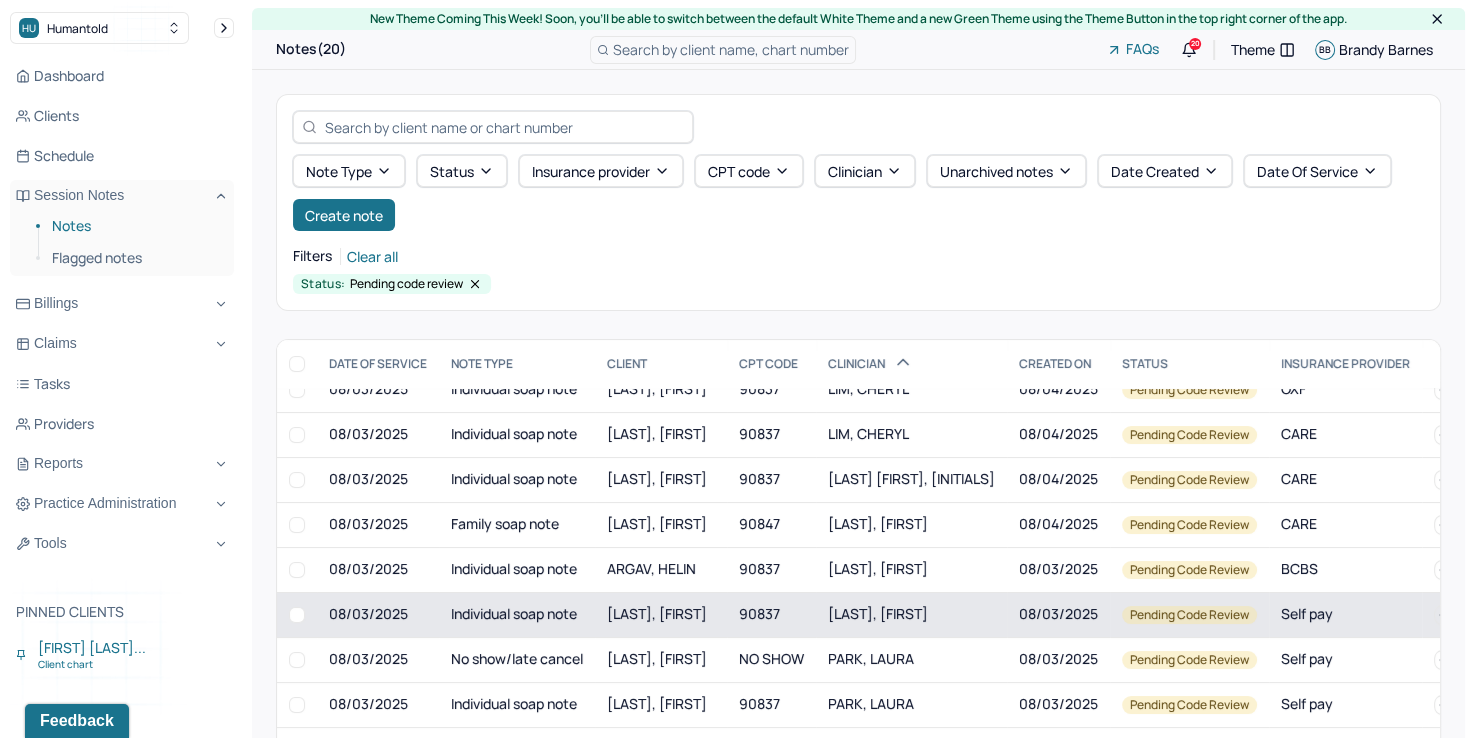 click on "ODES, ELEONORA" at bounding box center [911, 614] 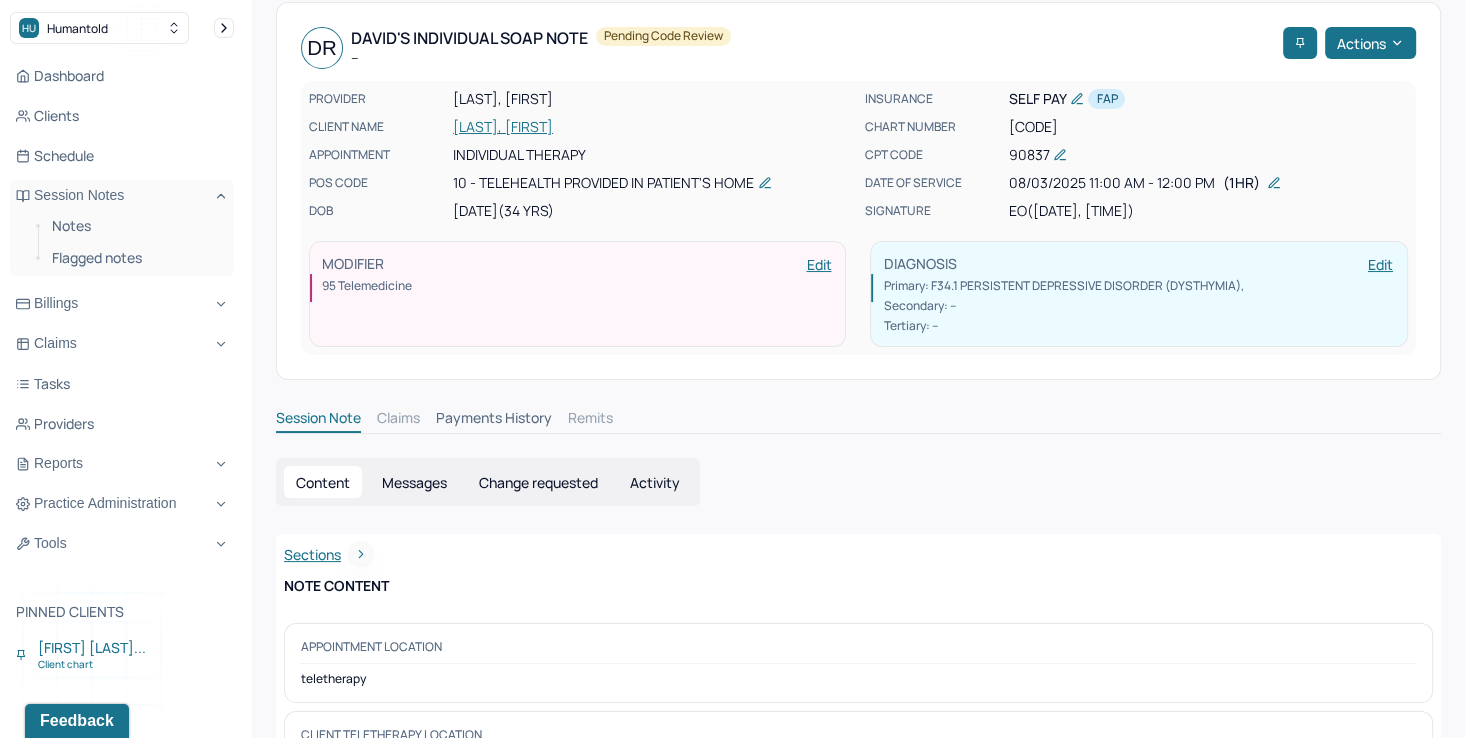 scroll, scrollTop: 0, scrollLeft: 0, axis: both 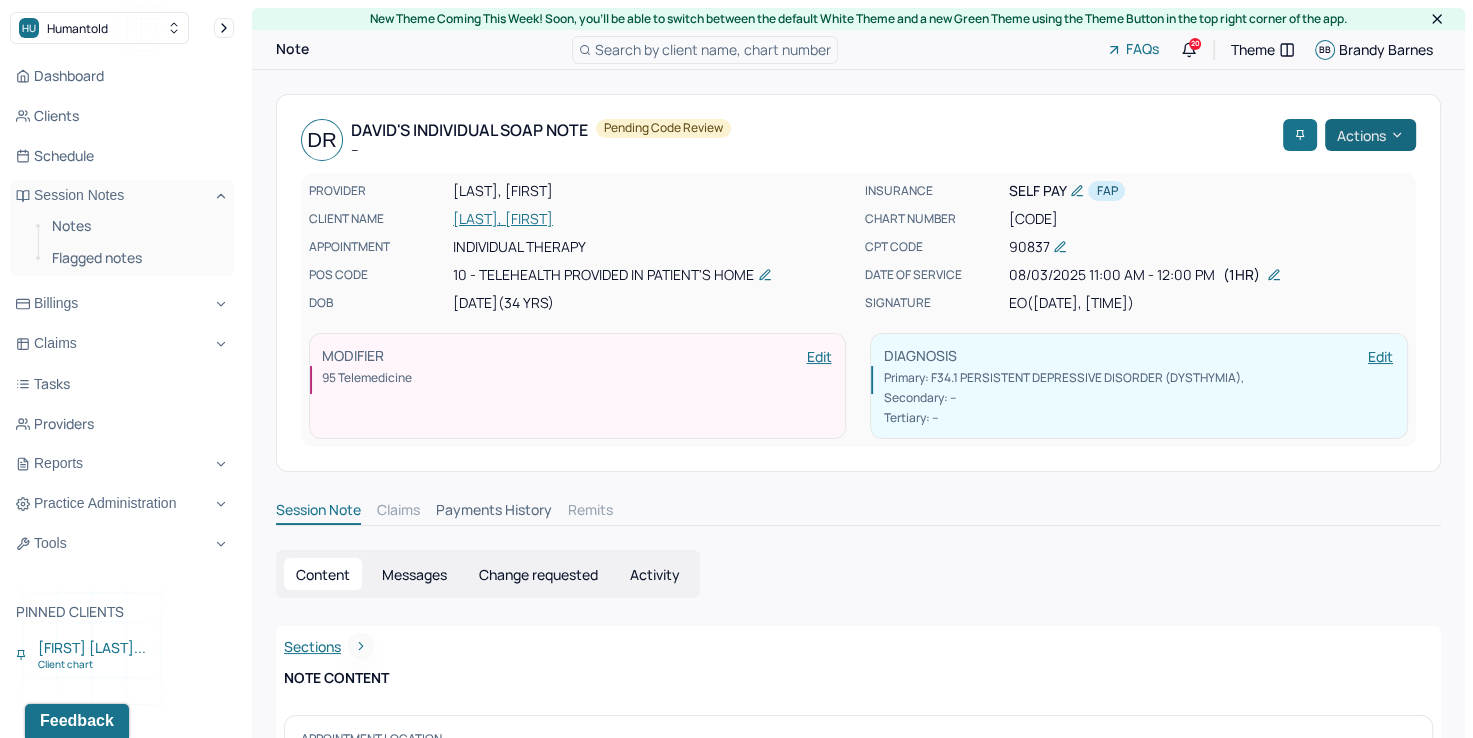 click on "Actions" at bounding box center (1370, 135) 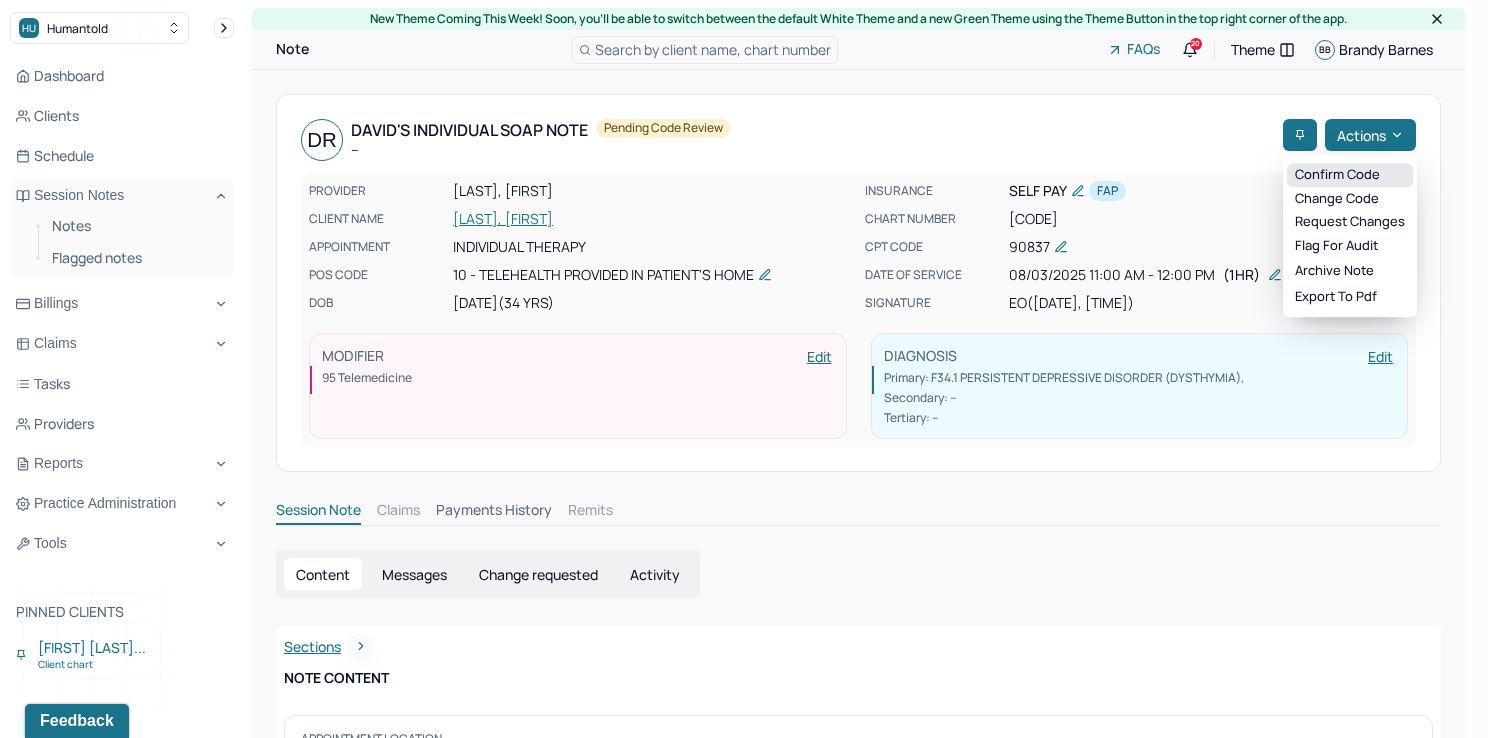 click on "Confirm code" at bounding box center [1350, 175] 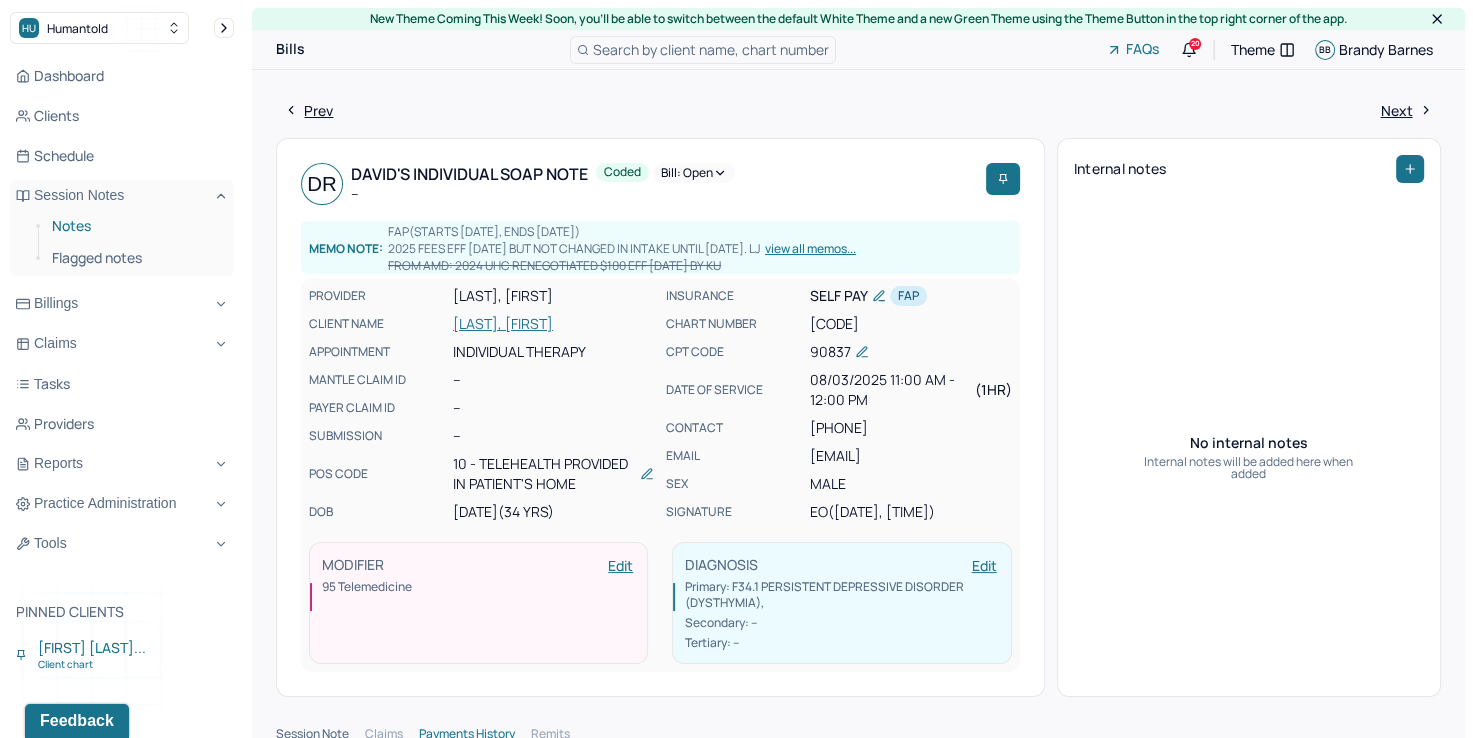 click on "Notes" at bounding box center (135, 226) 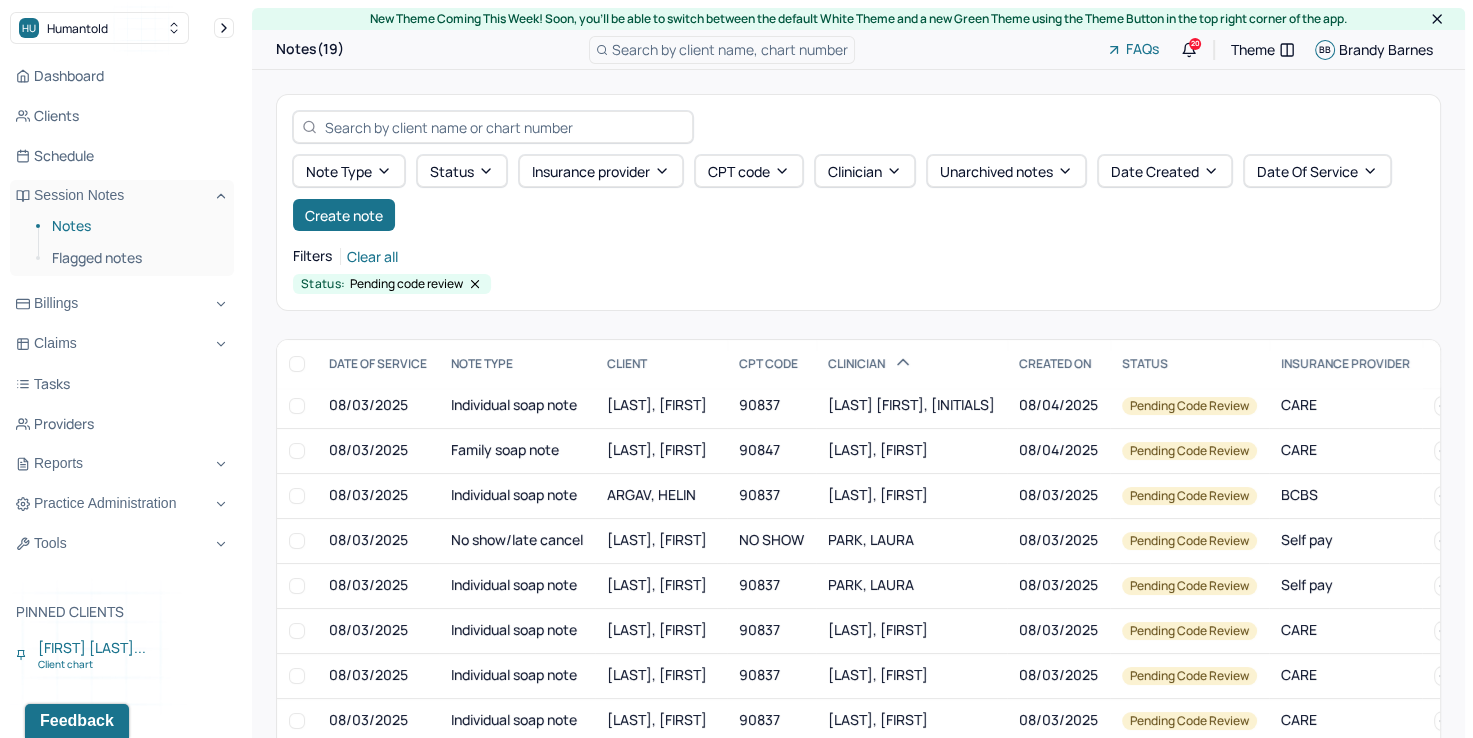 scroll, scrollTop: 300, scrollLeft: 0, axis: vertical 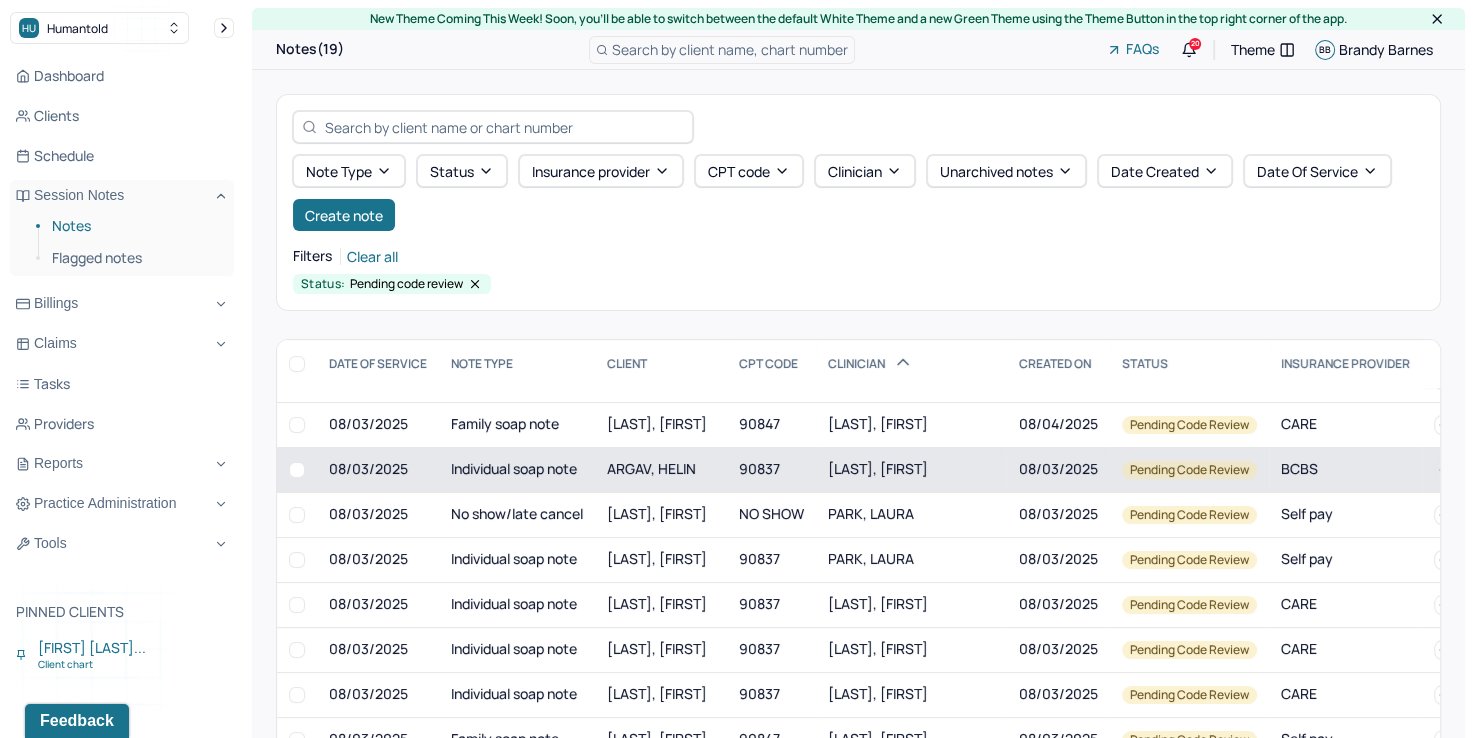 click on "ODES, ELEONORA" at bounding box center (878, 468) 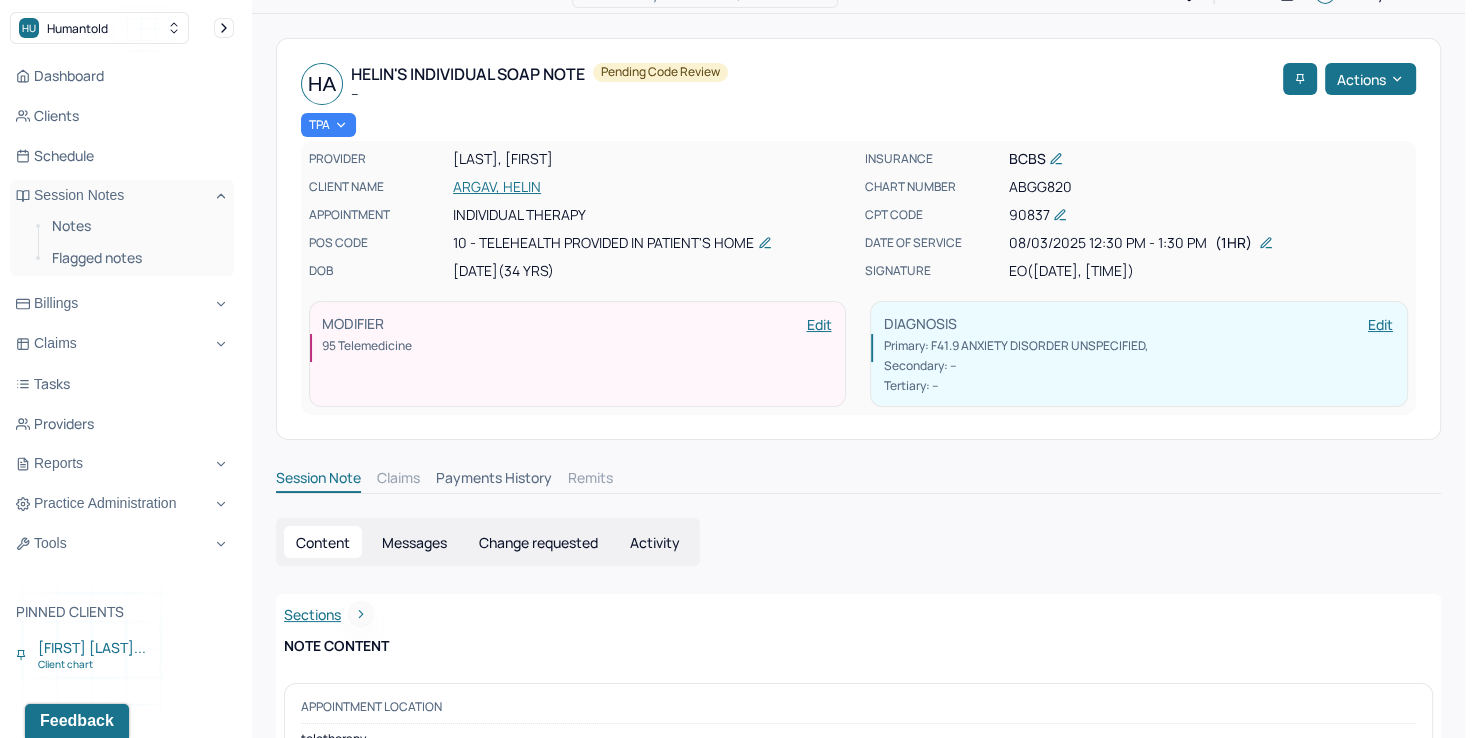 scroll, scrollTop: 0, scrollLeft: 0, axis: both 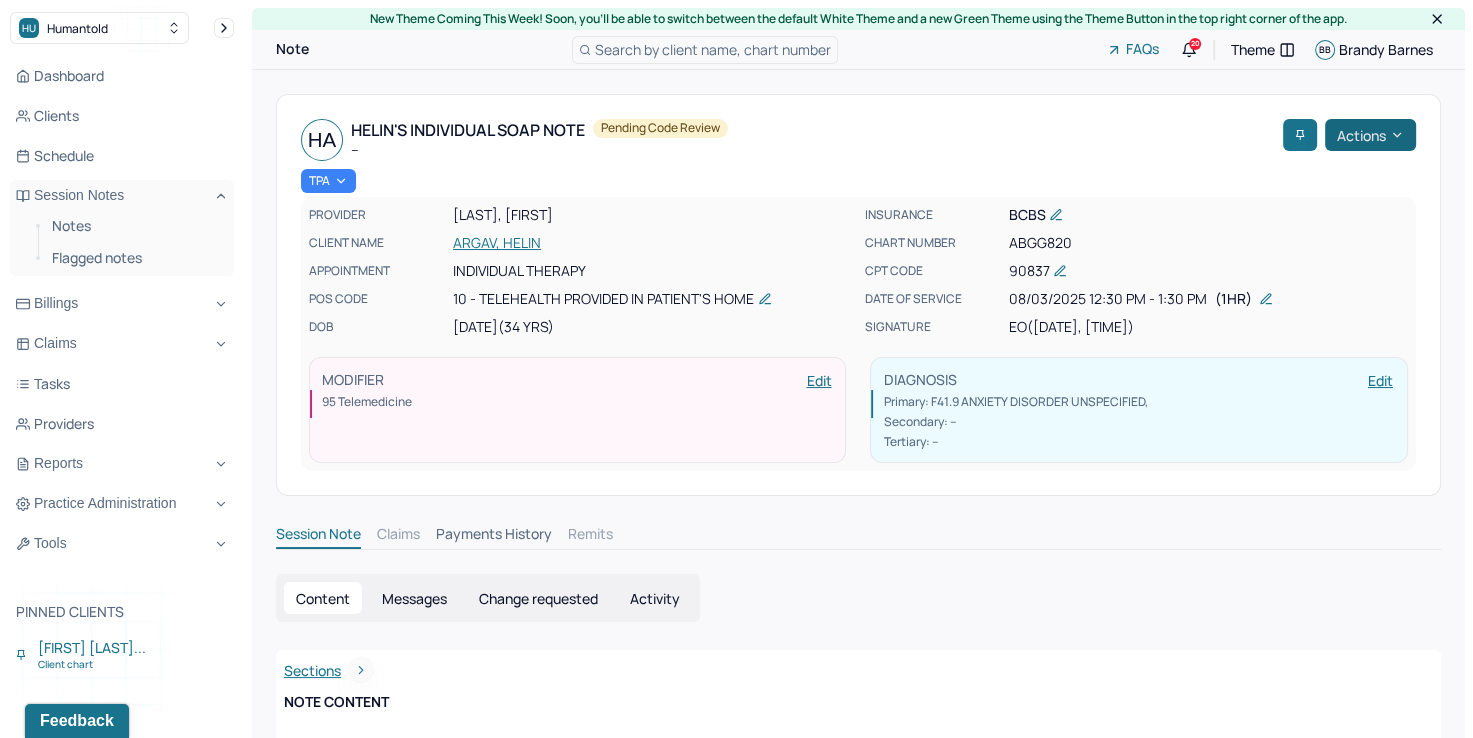click 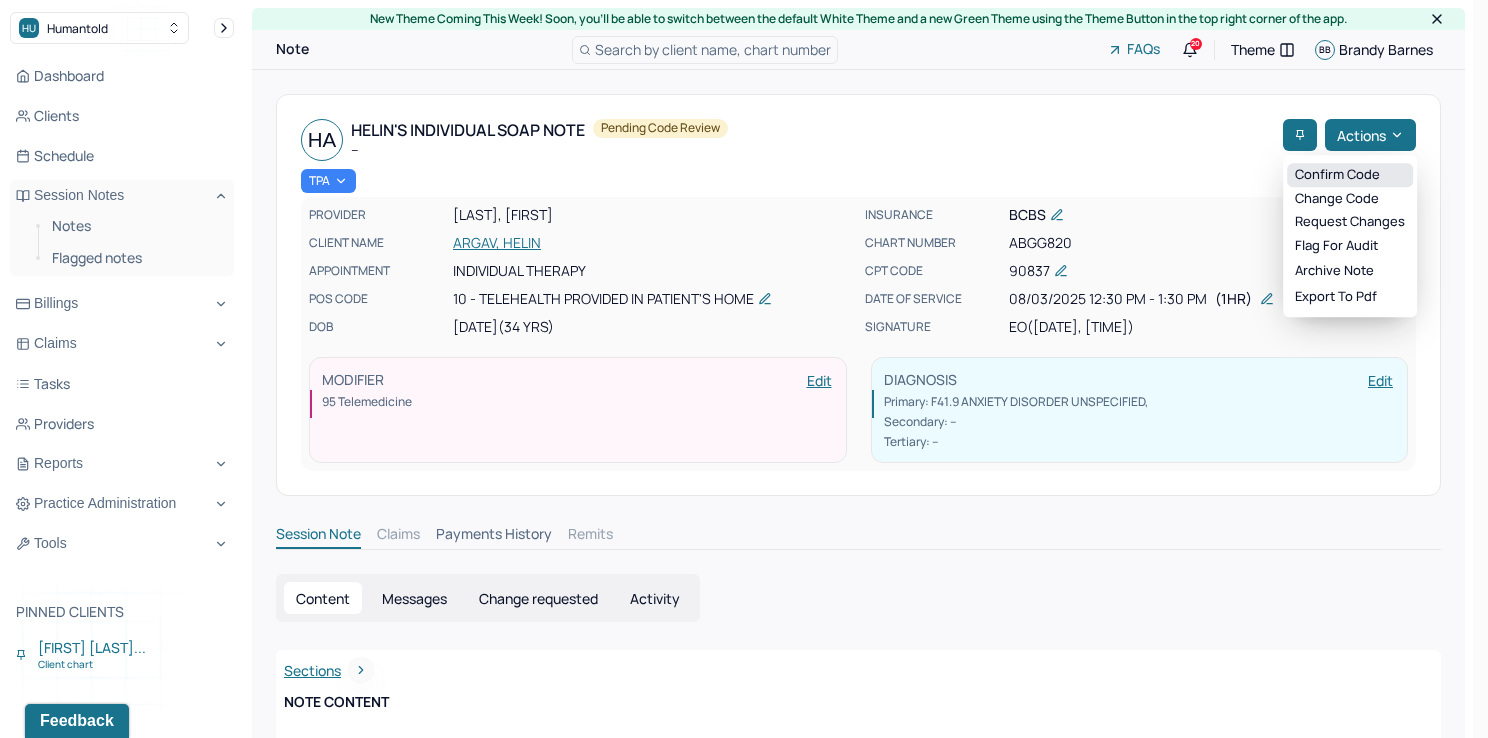 click on "Confirm code" at bounding box center (1350, 175) 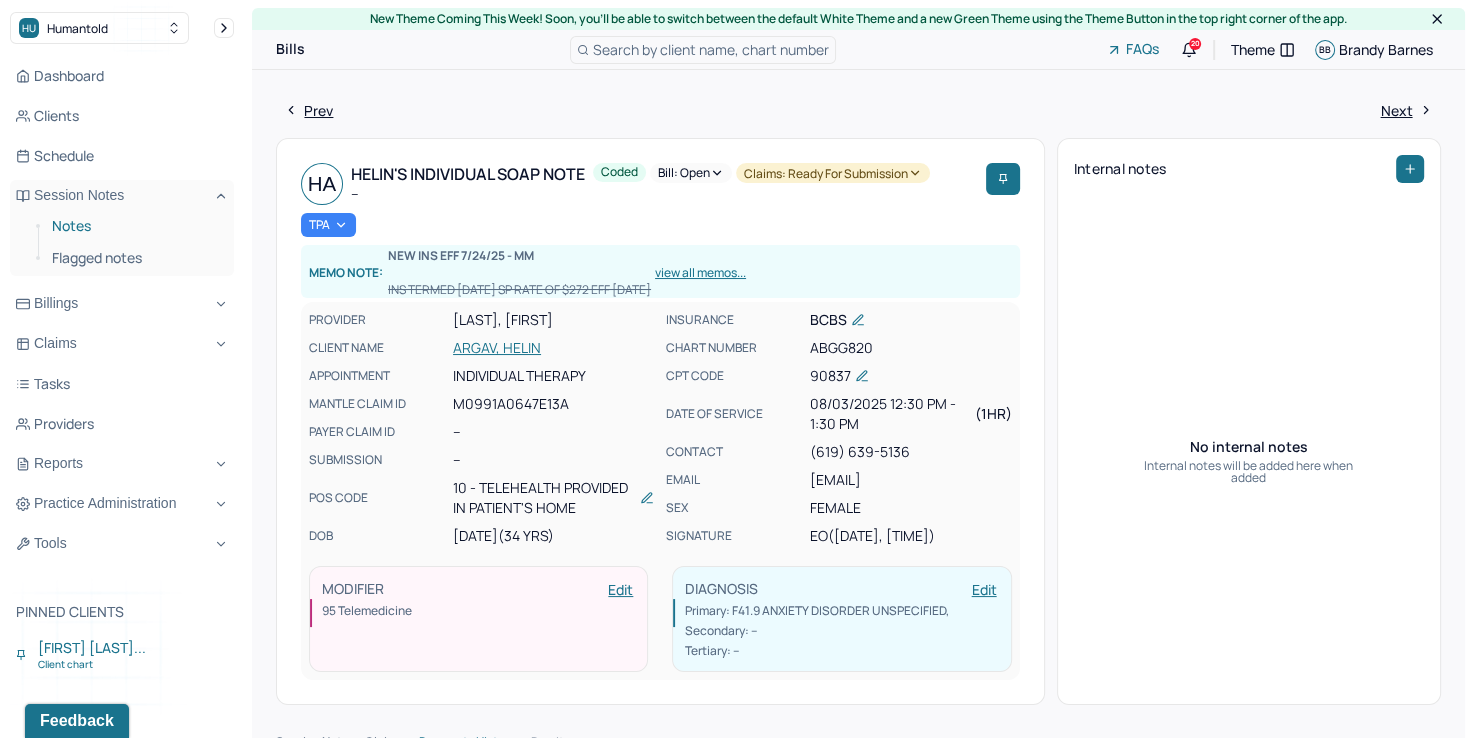click on "Notes" at bounding box center (135, 226) 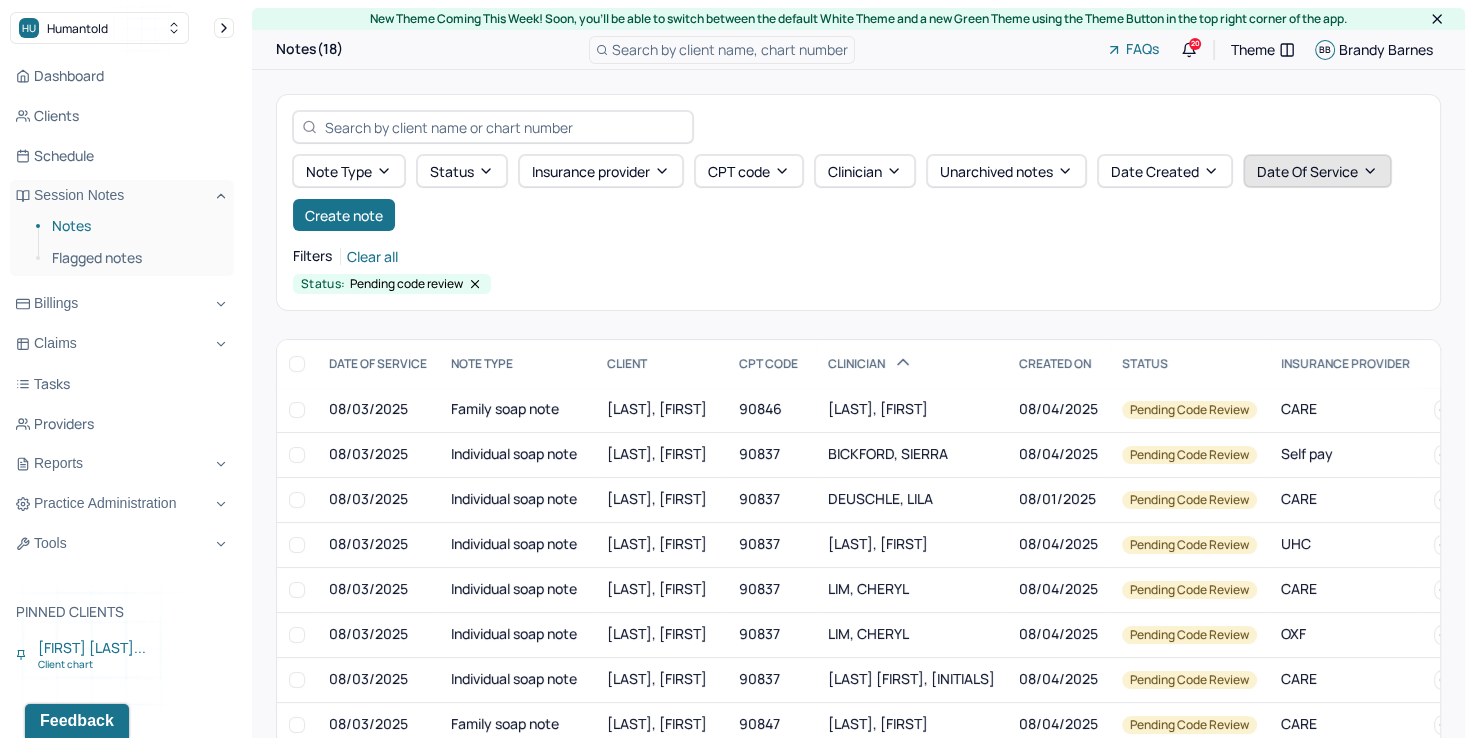 click on "Date Of Service" at bounding box center (1317, 171) 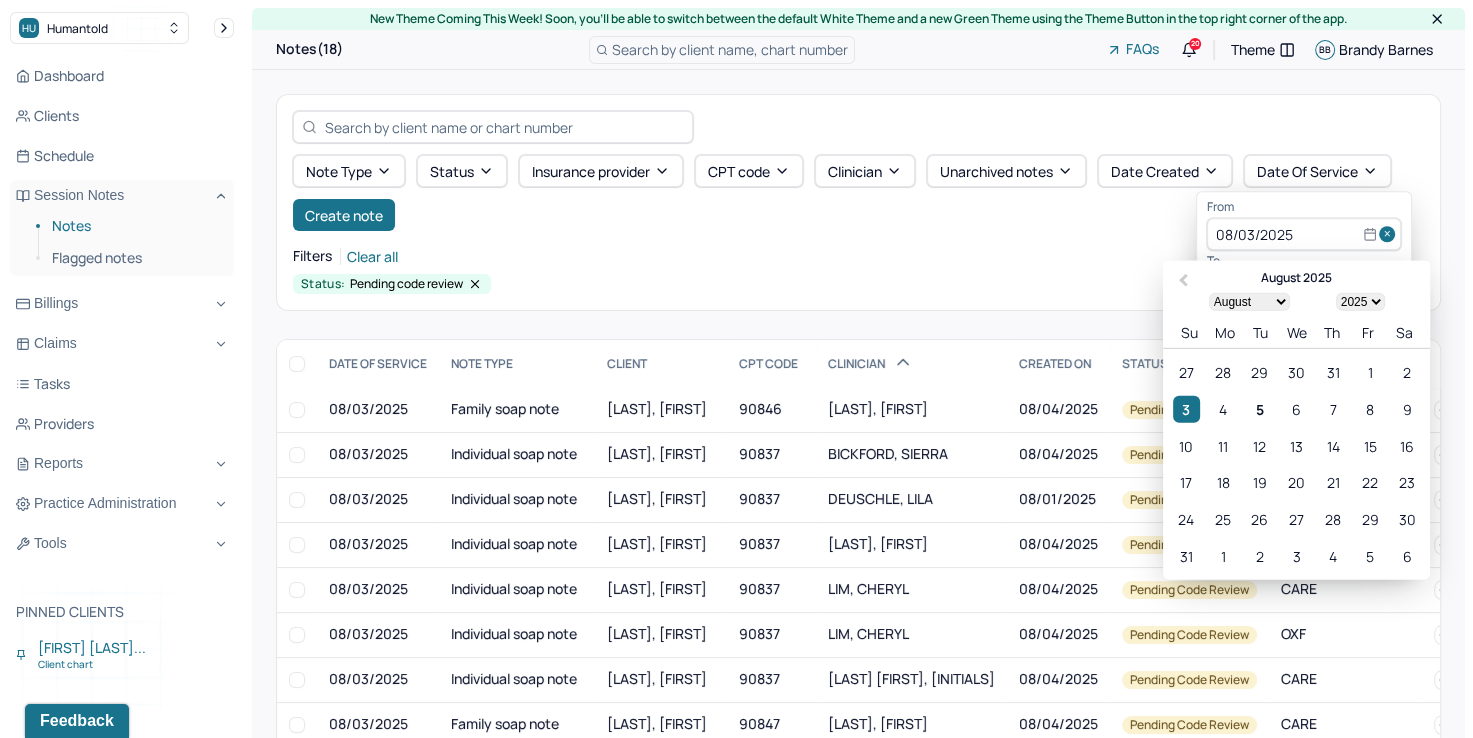 click at bounding box center (1390, 235) 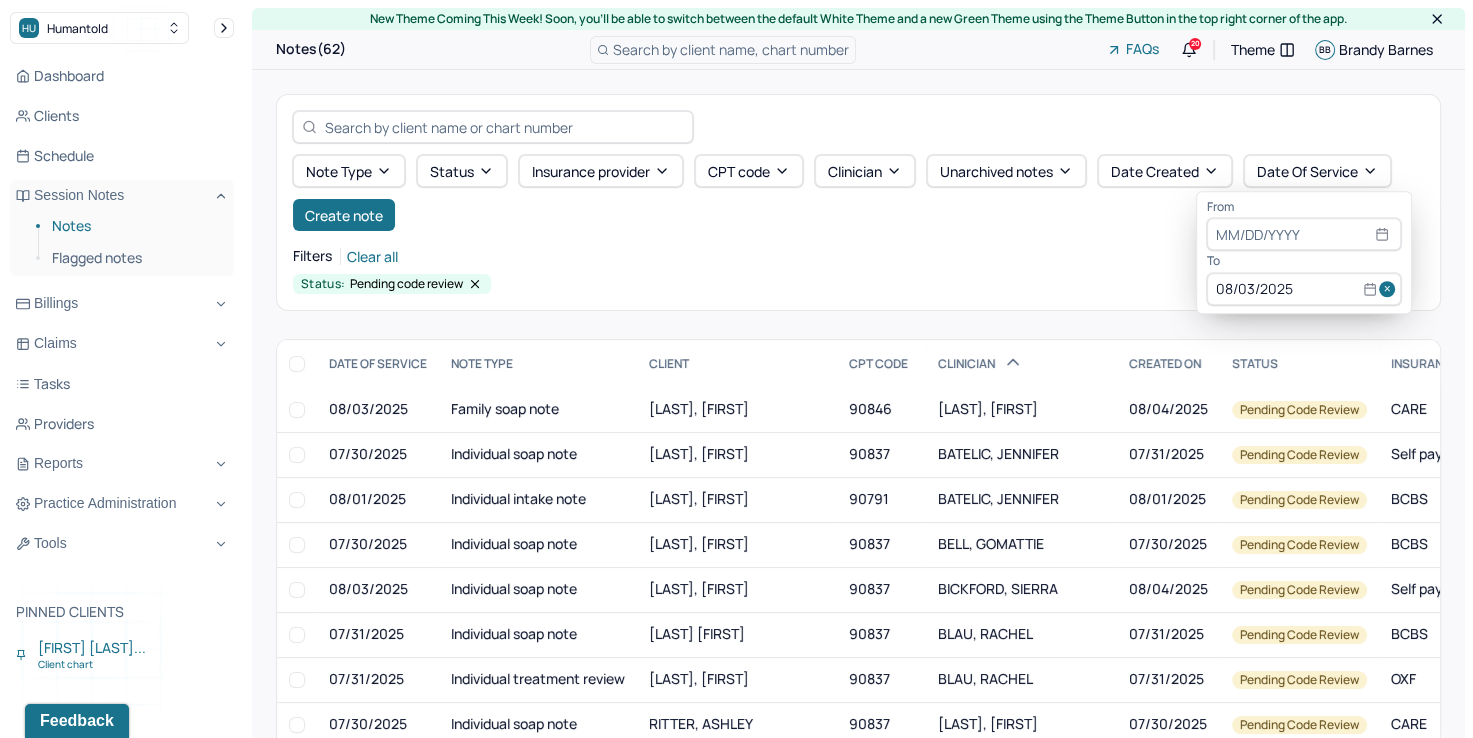 click at bounding box center [1390, 289] 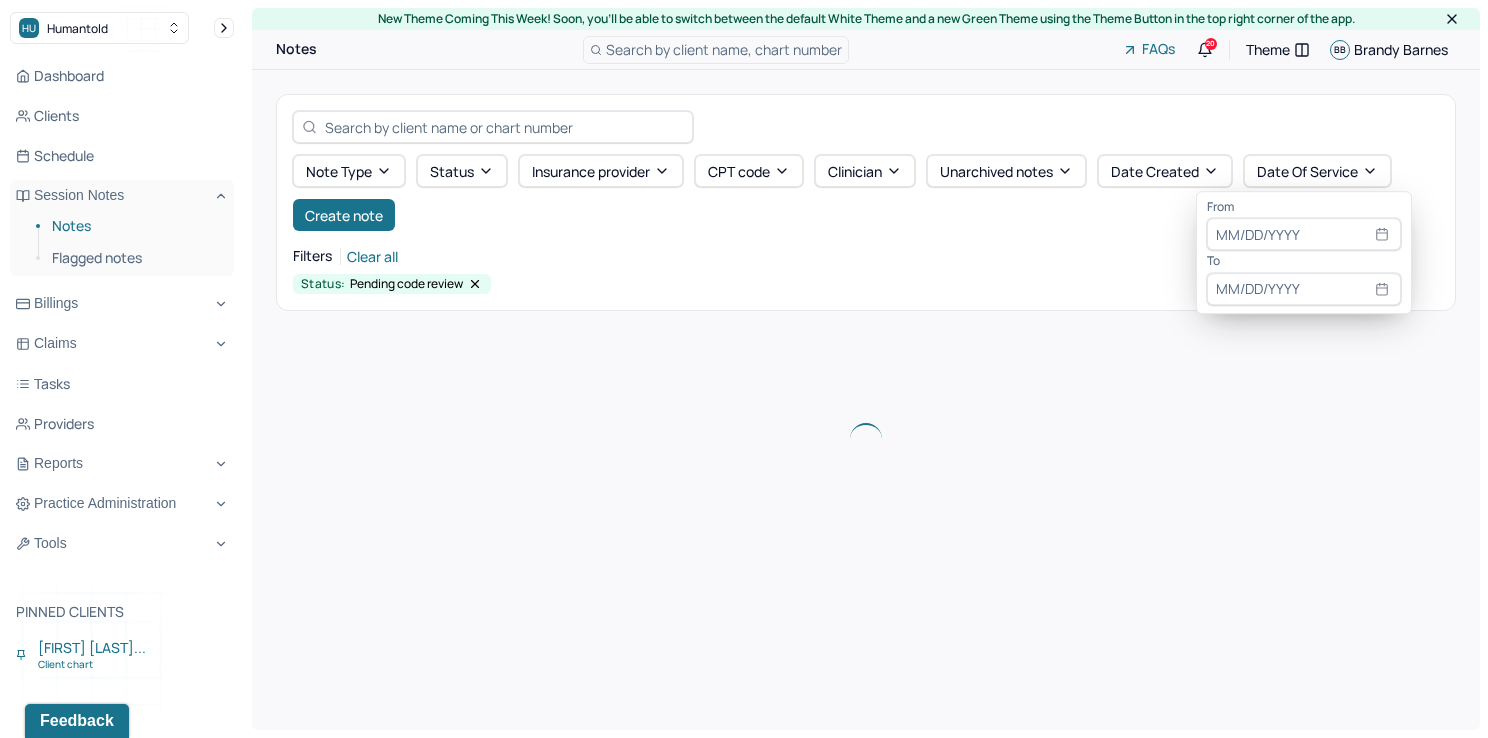 click at bounding box center (1304, 235) 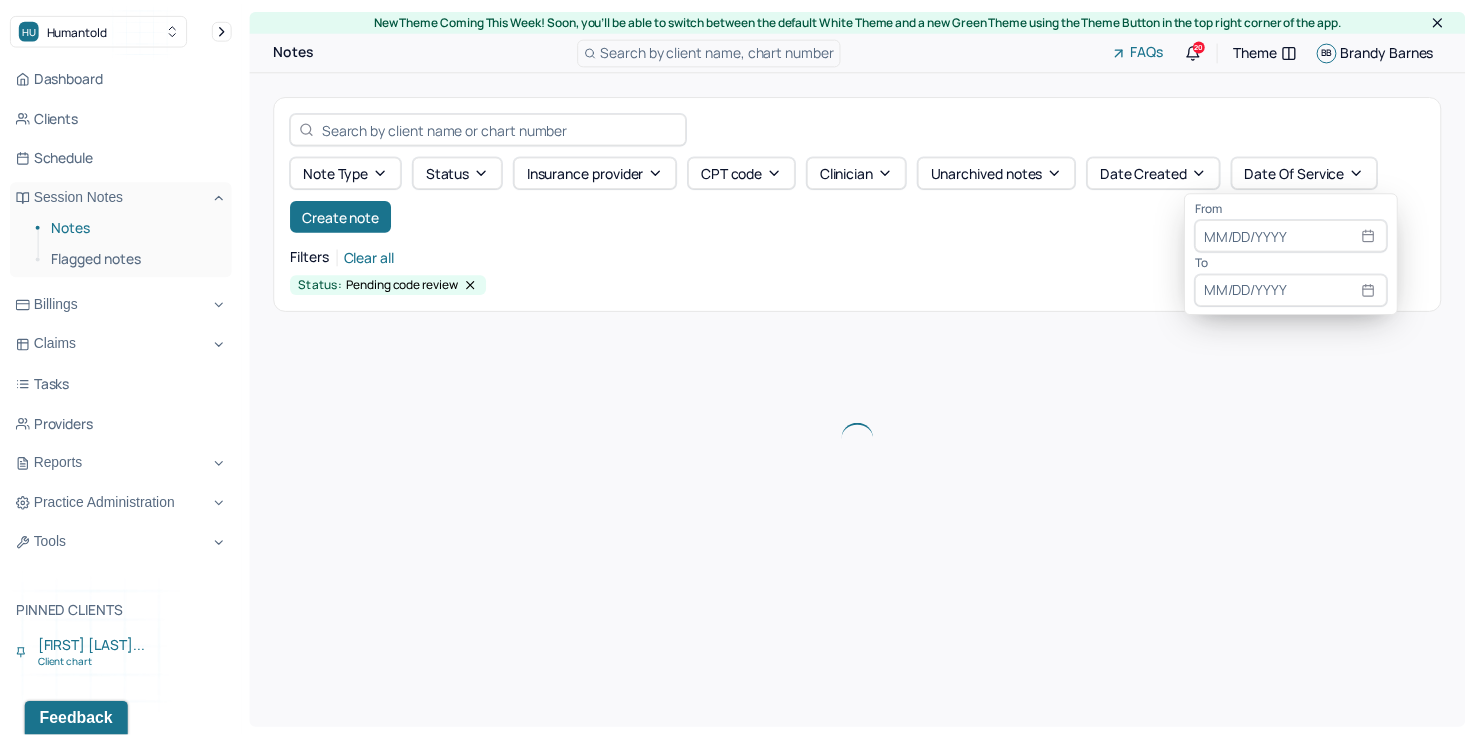 select on "7" 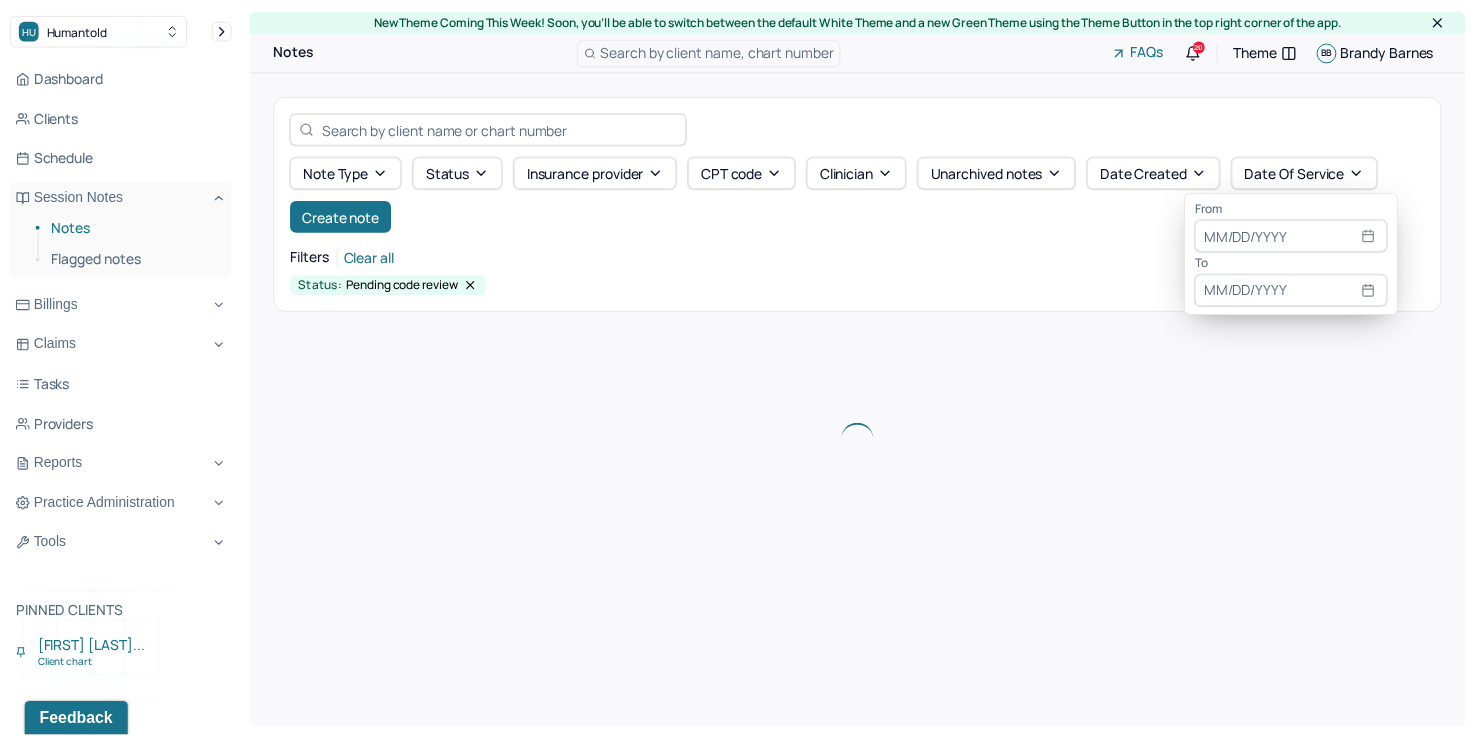 select on "2025" 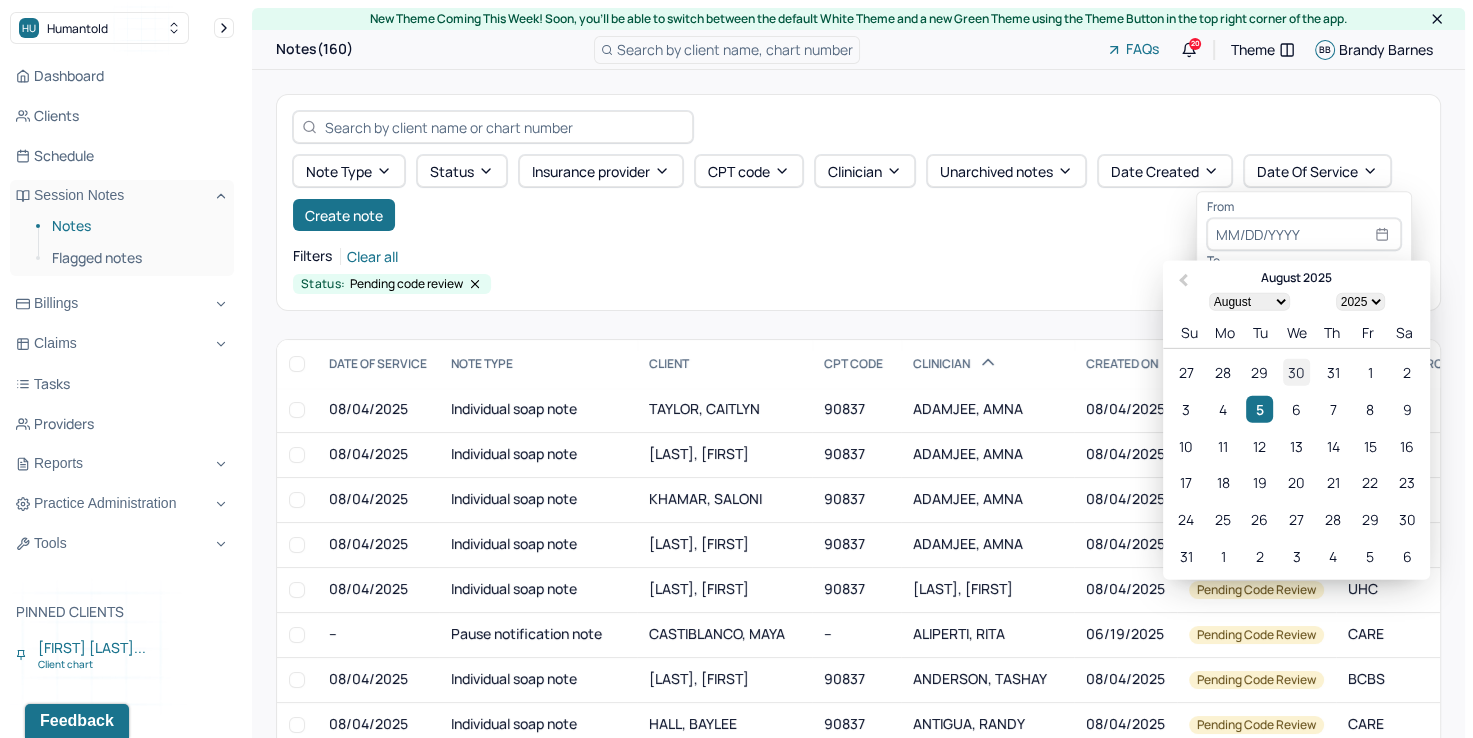 click on "30" at bounding box center [1296, 372] 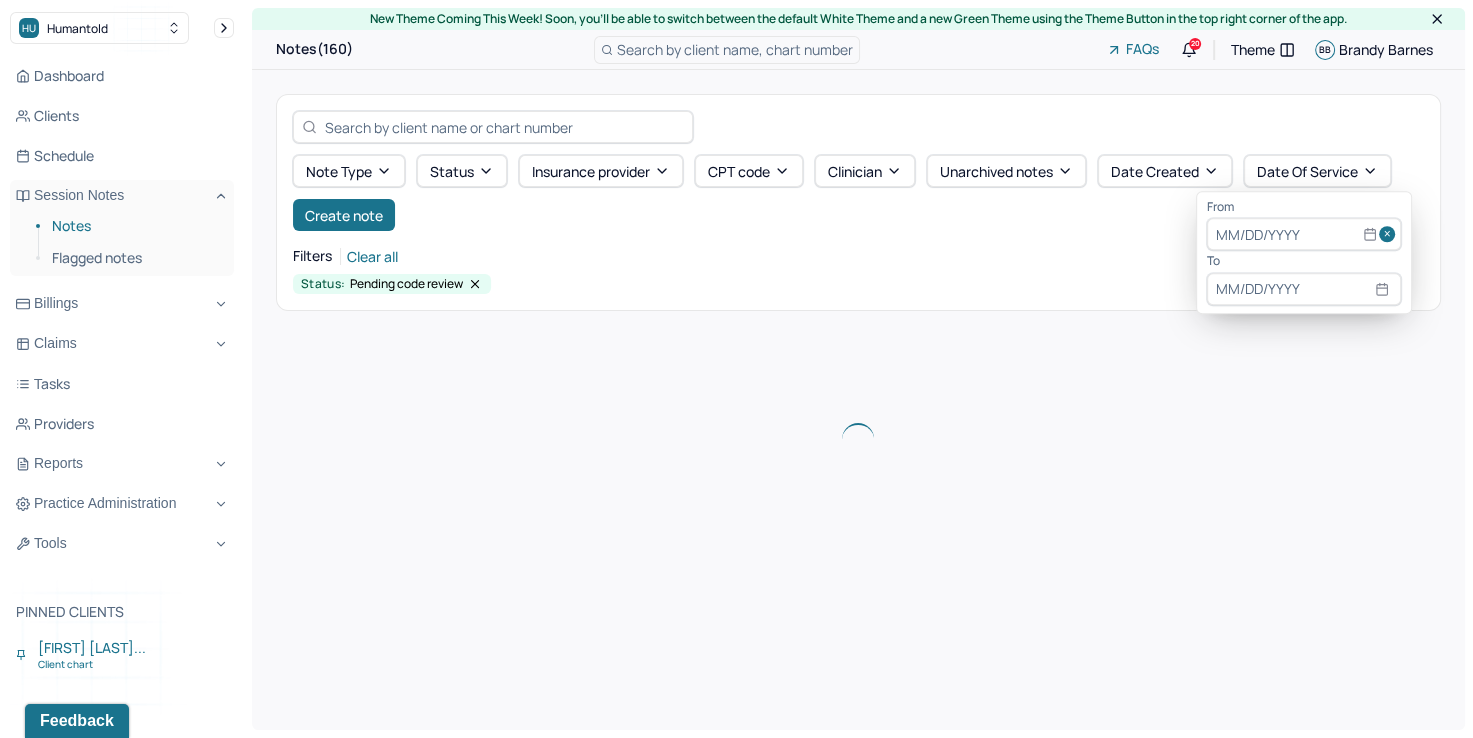type on "07/30/2025" 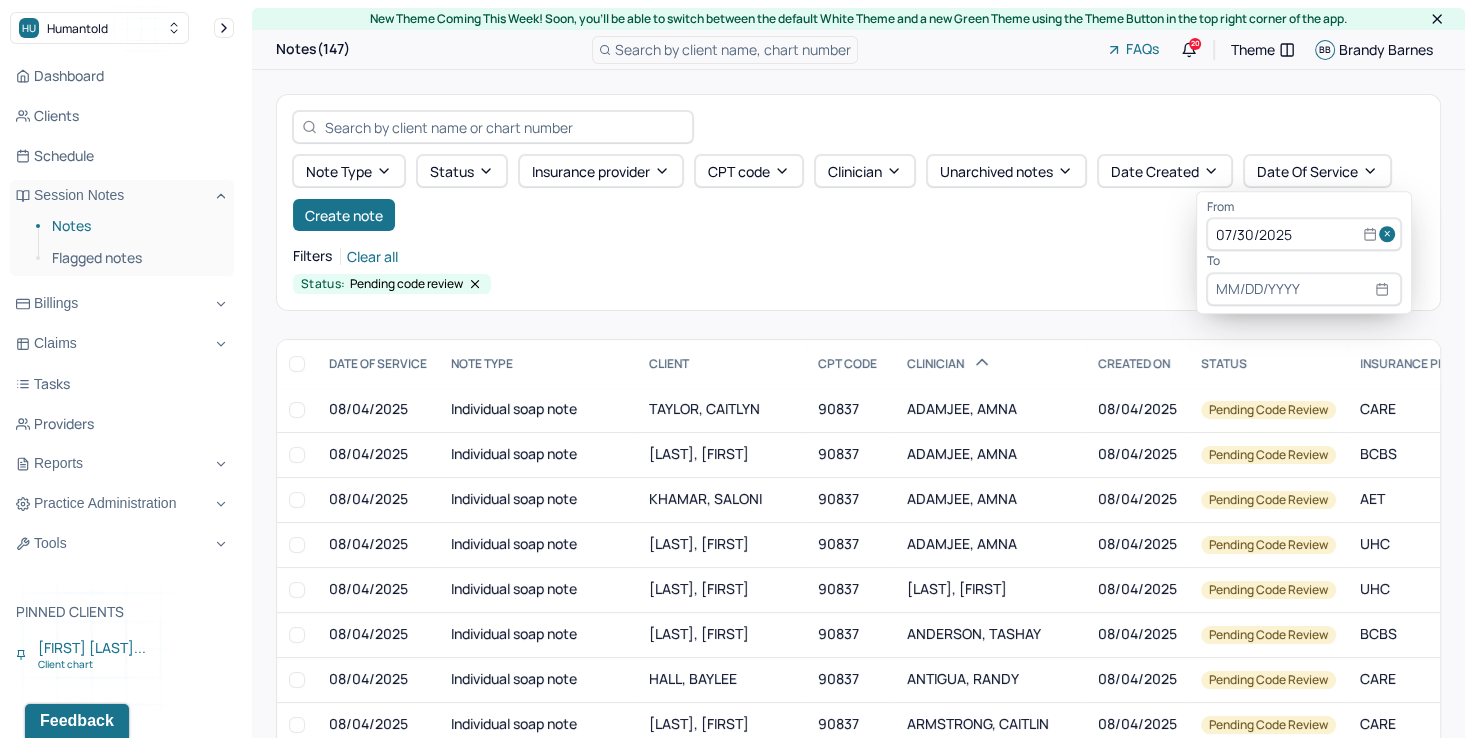 click at bounding box center [1304, 289] 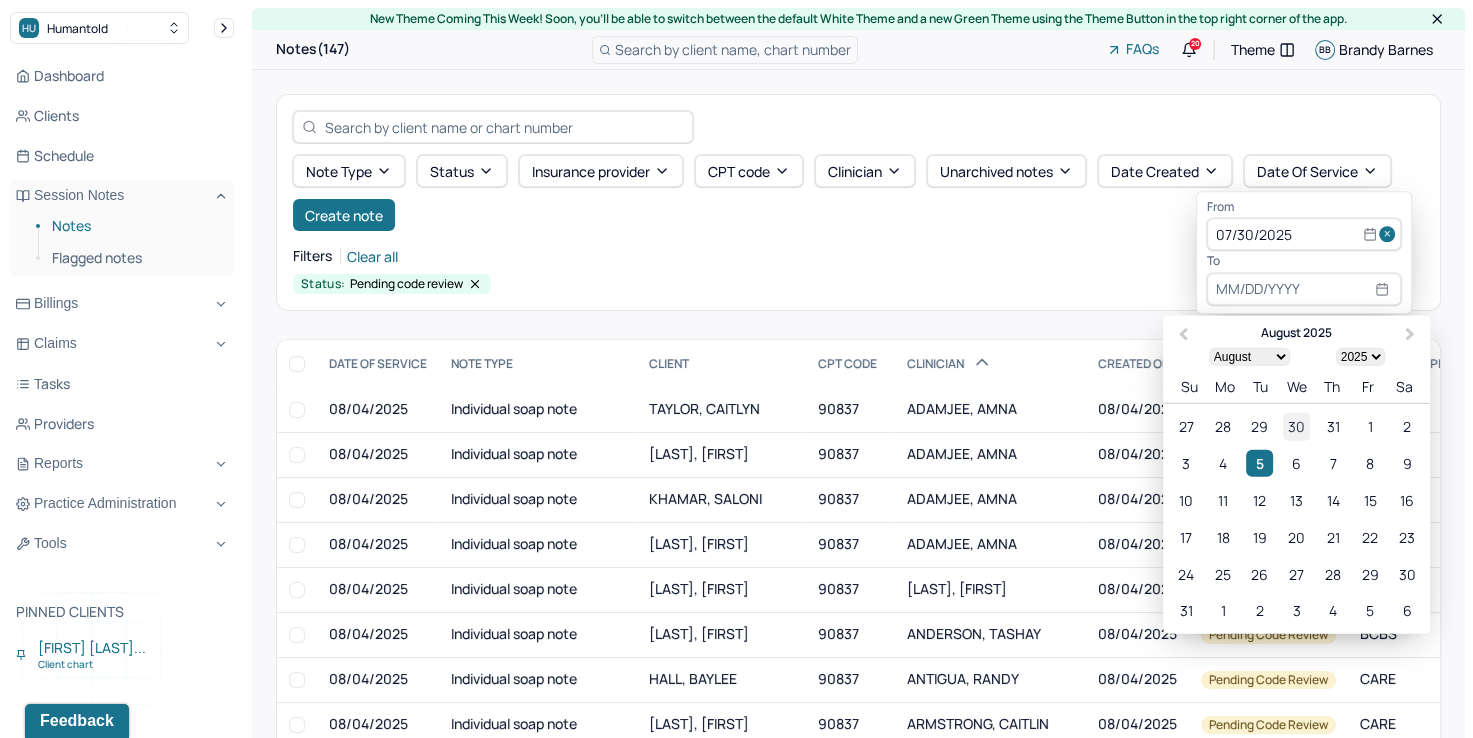 click on "30" at bounding box center [1296, 426] 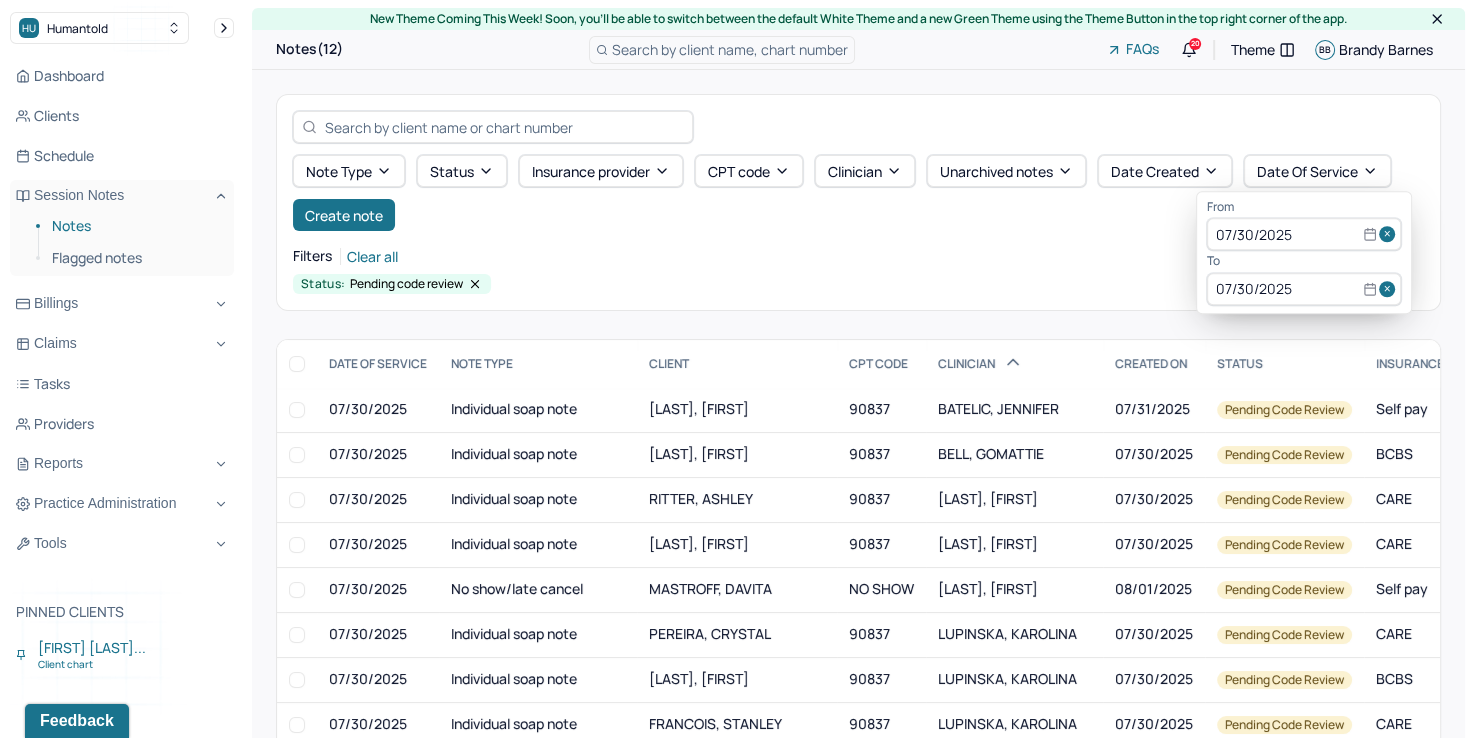 click on "Filters Clear all" at bounding box center [858, 256] 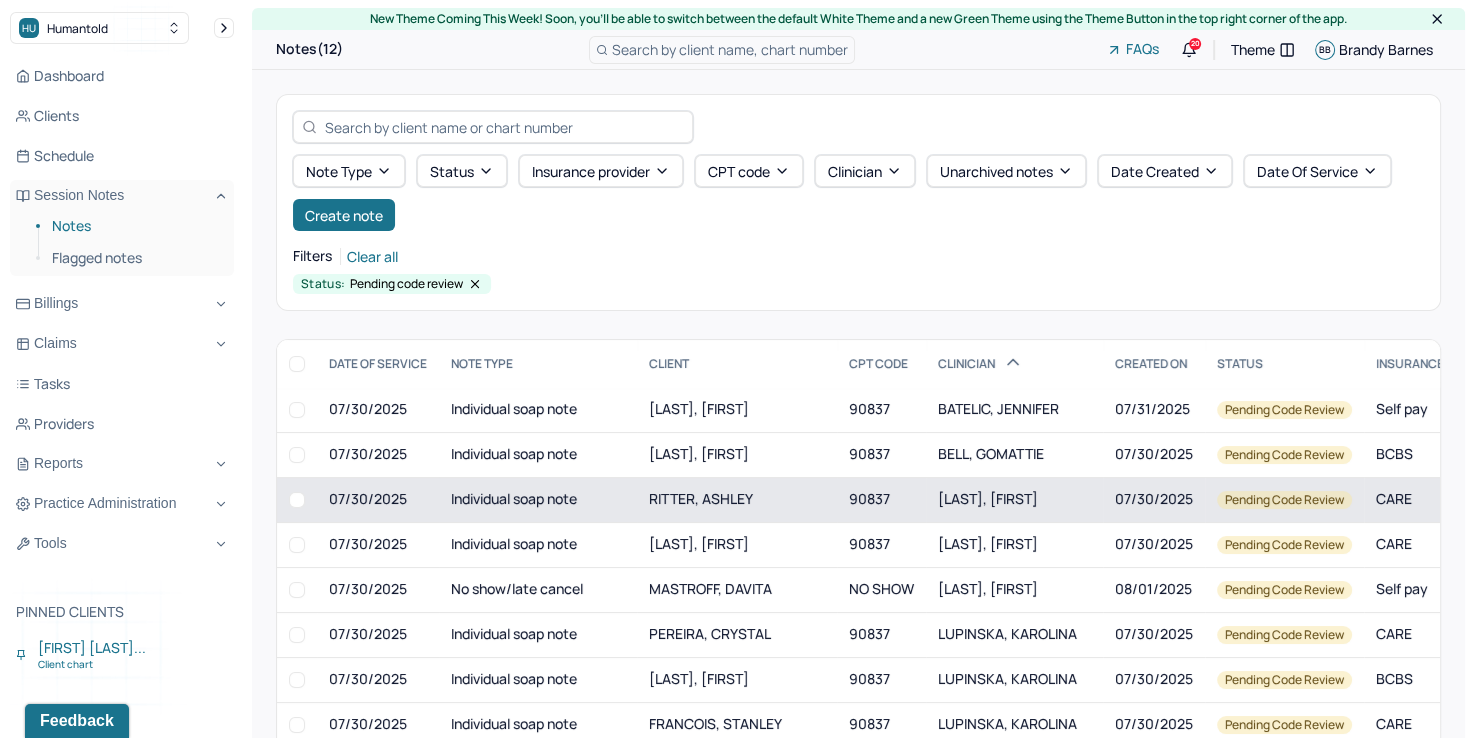 scroll, scrollTop: 11, scrollLeft: 0, axis: vertical 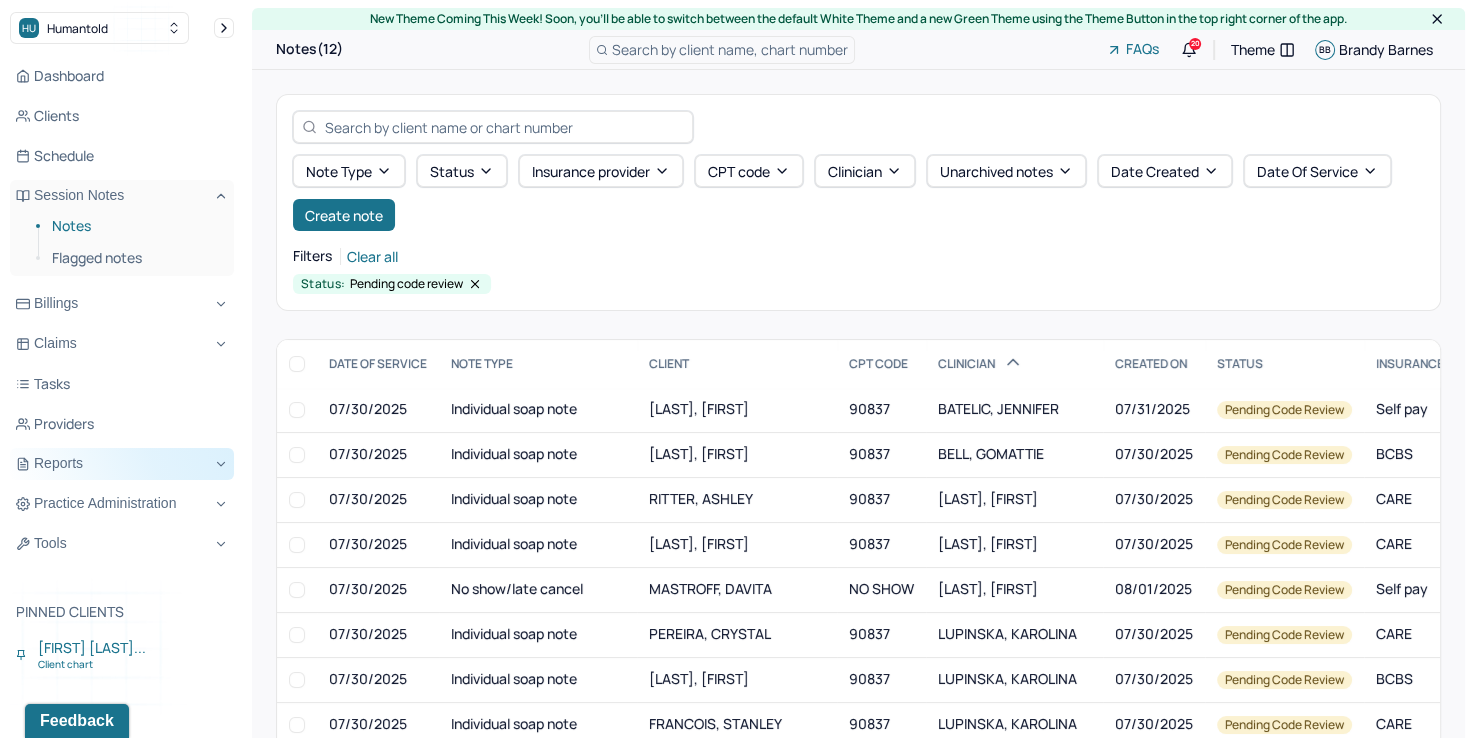 click on "Reports" at bounding box center (122, 464) 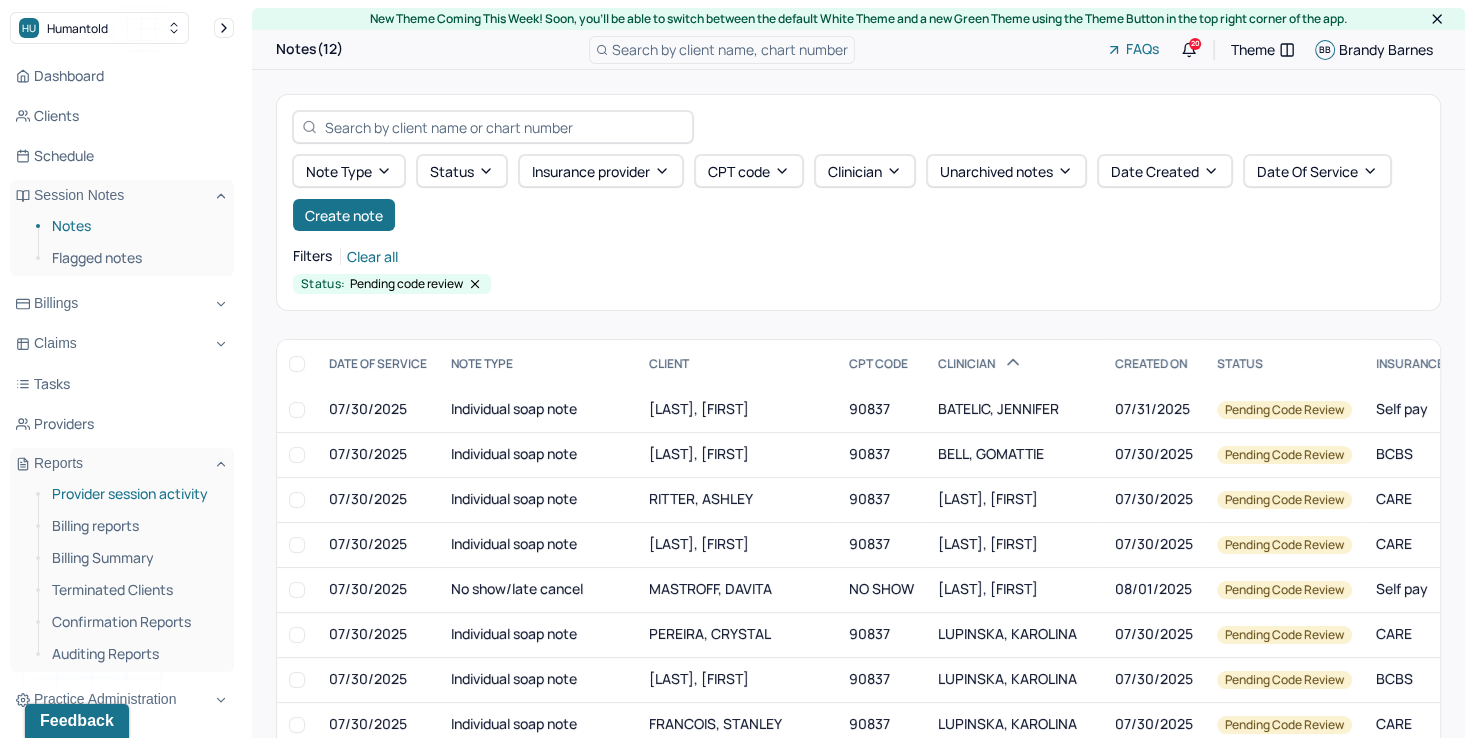 click on "Provider session activity" at bounding box center (135, 494) 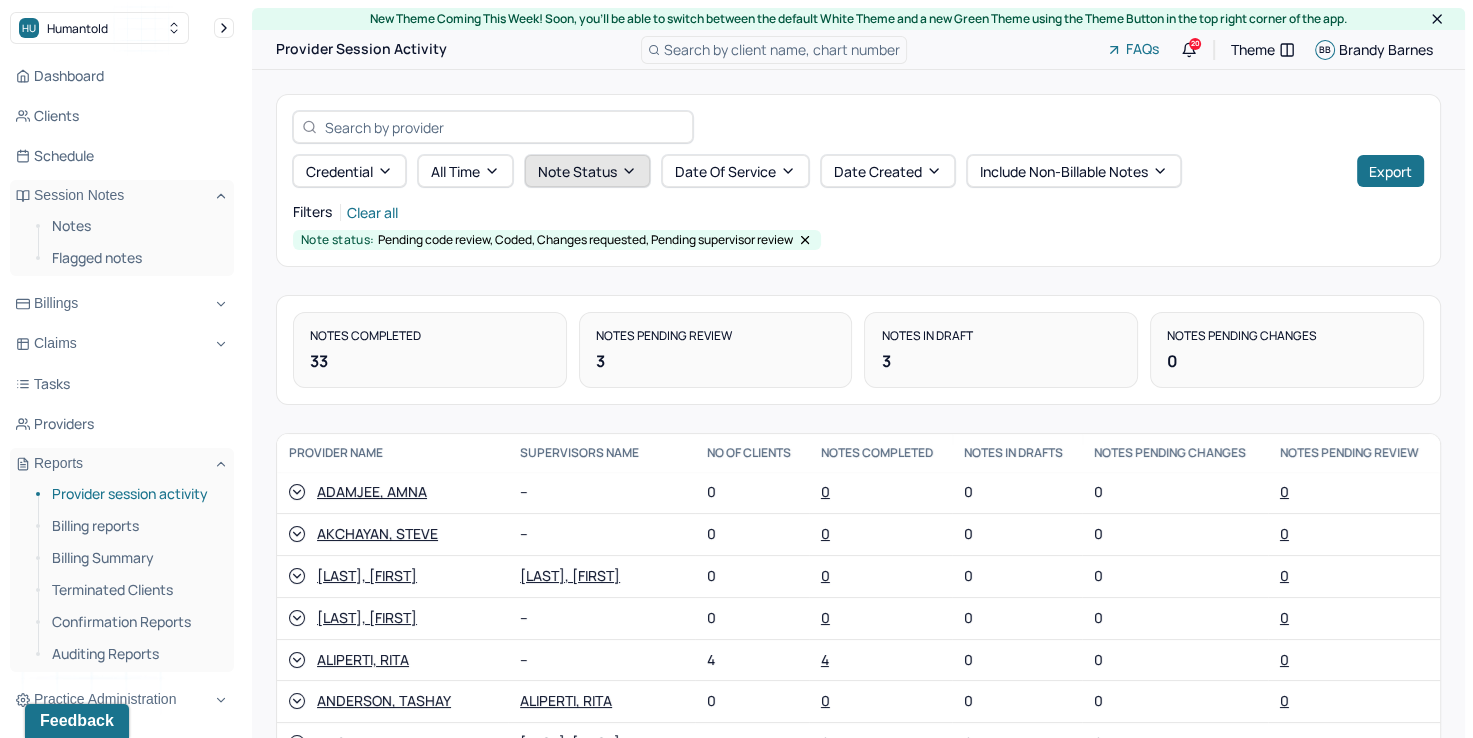 click on "Note status" at bounding box center [587, 171] 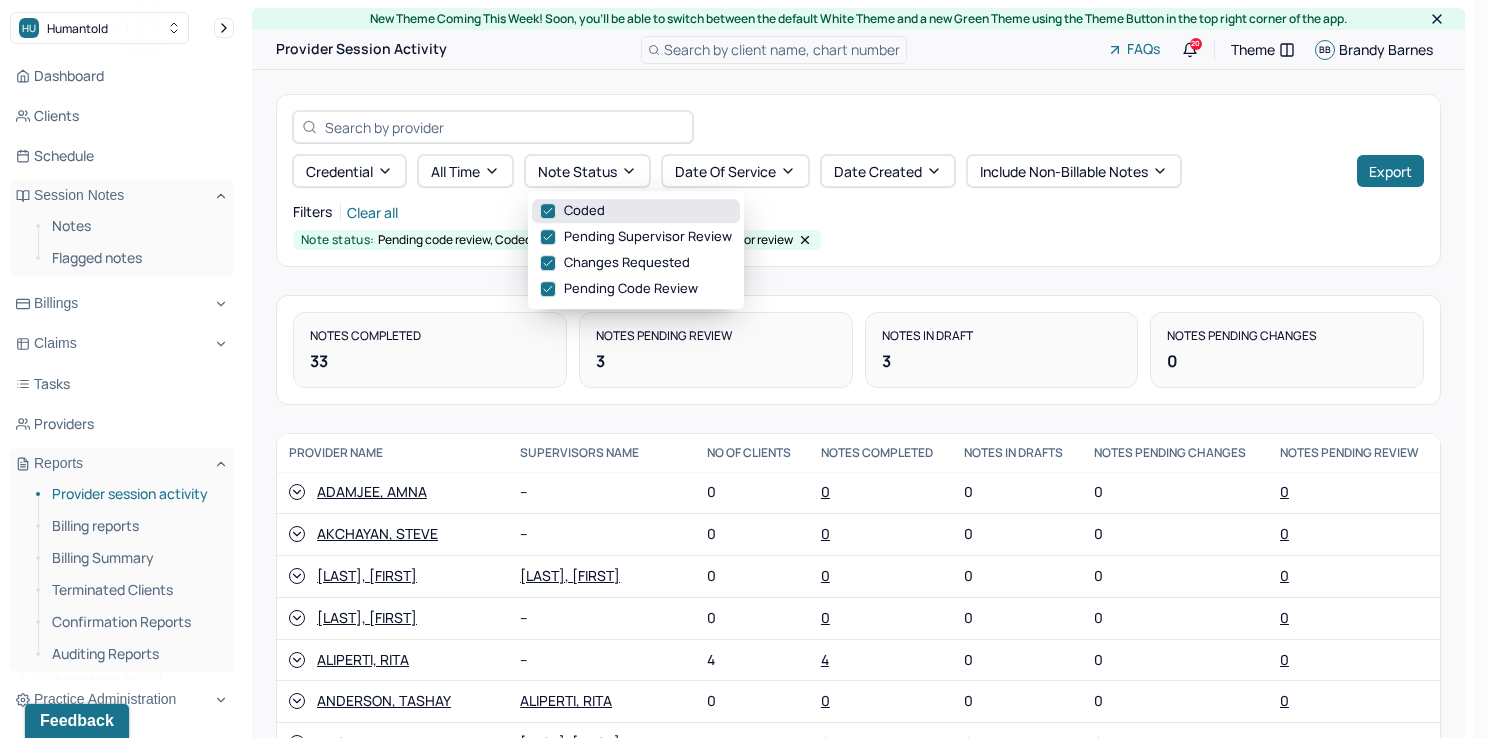 click 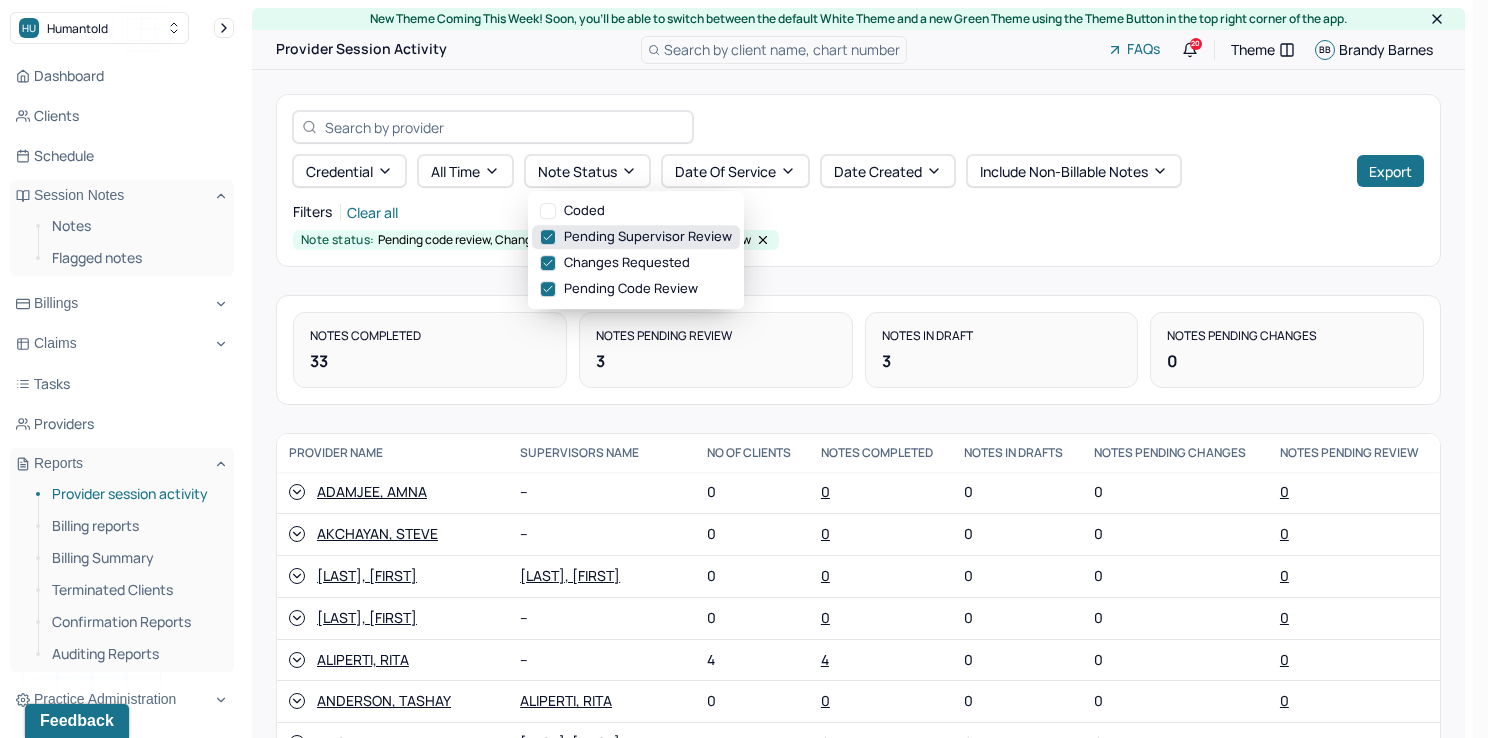 click at bounding box center (548, 237) 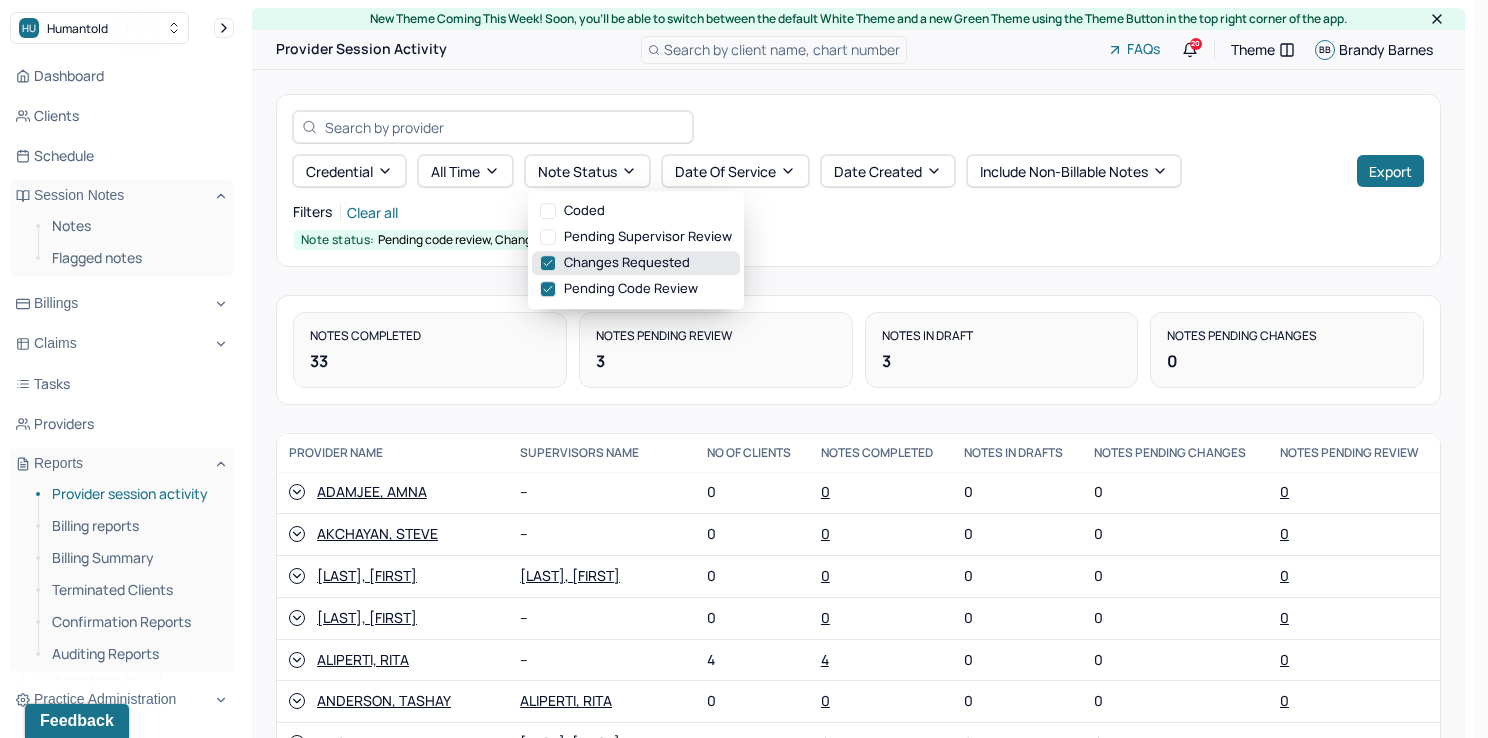click at bounding box center (548, 263) 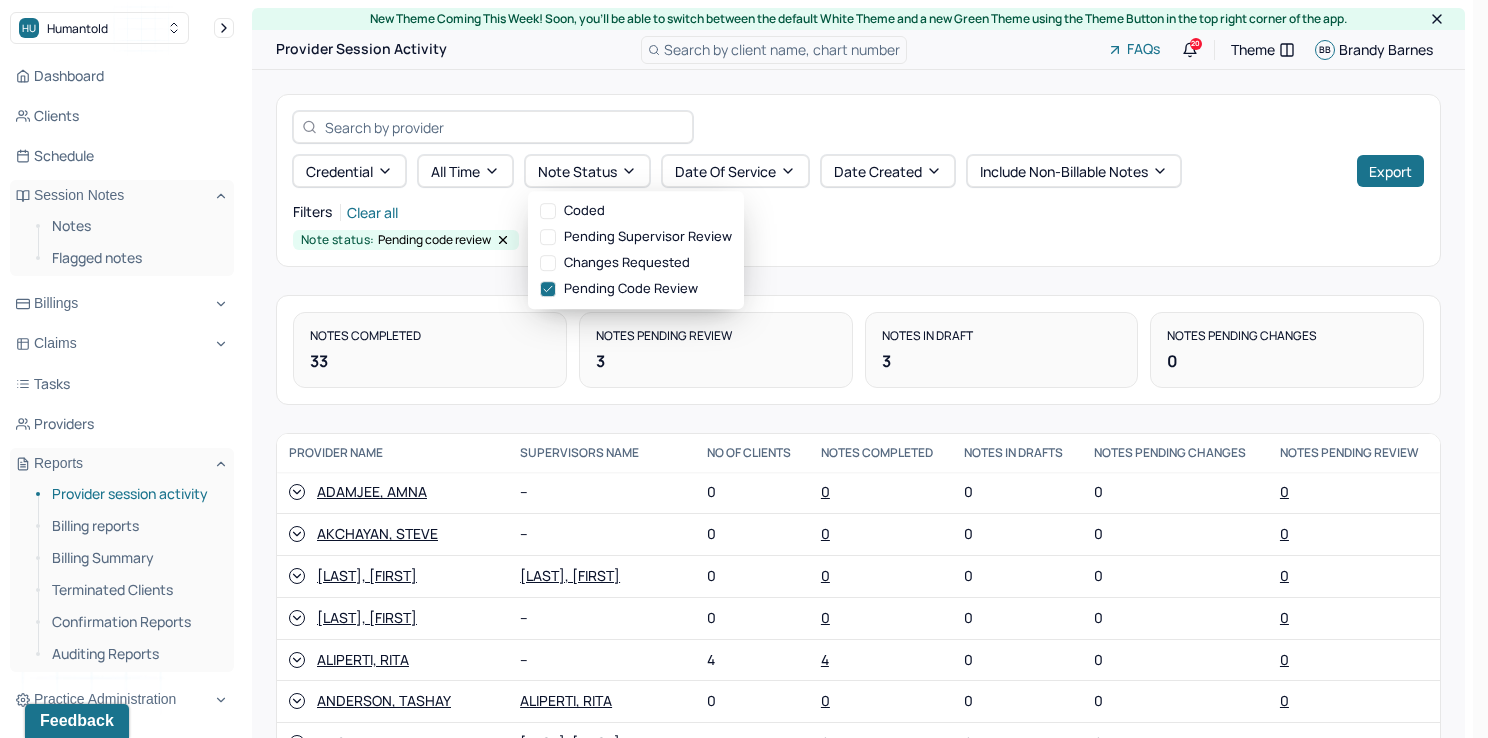 click on "Filters Clear all" at bounding box center [858, 212] 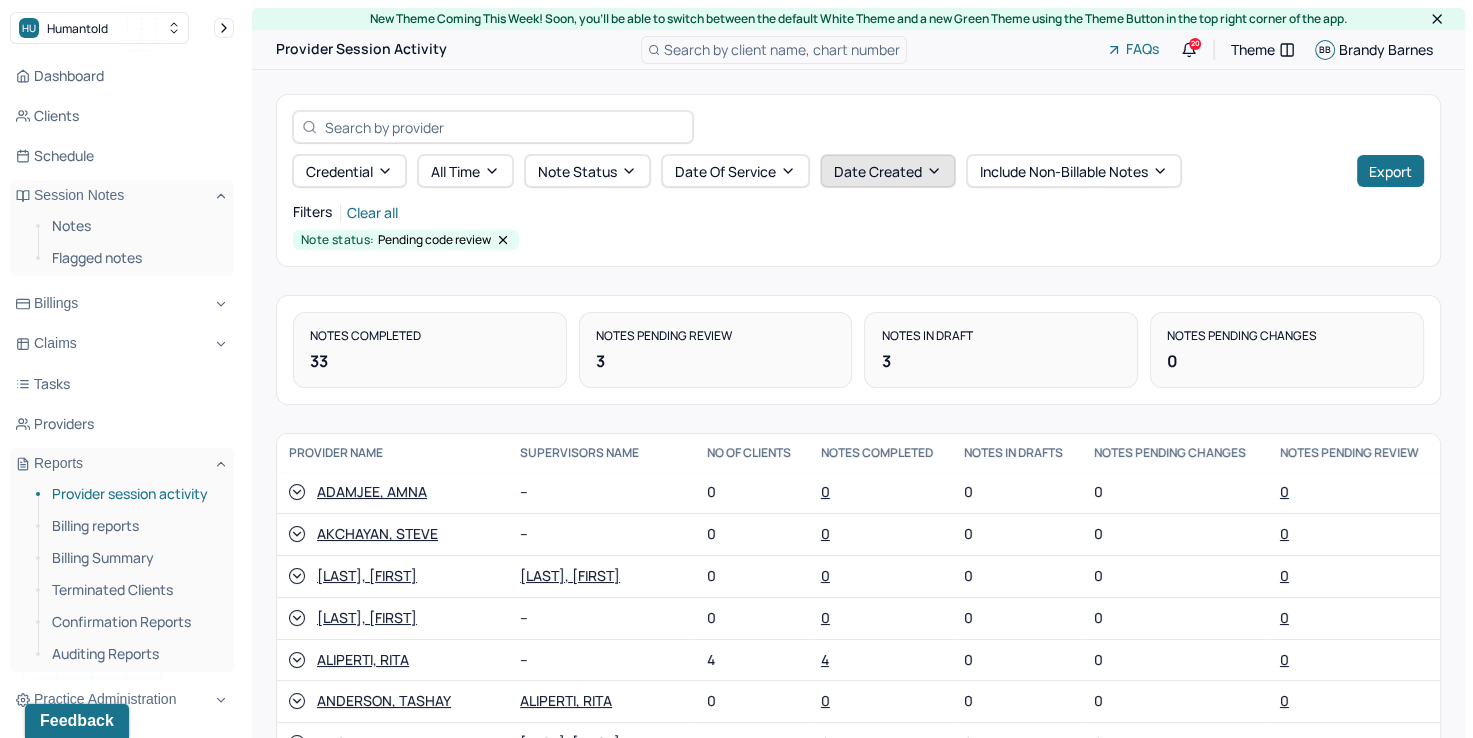 click 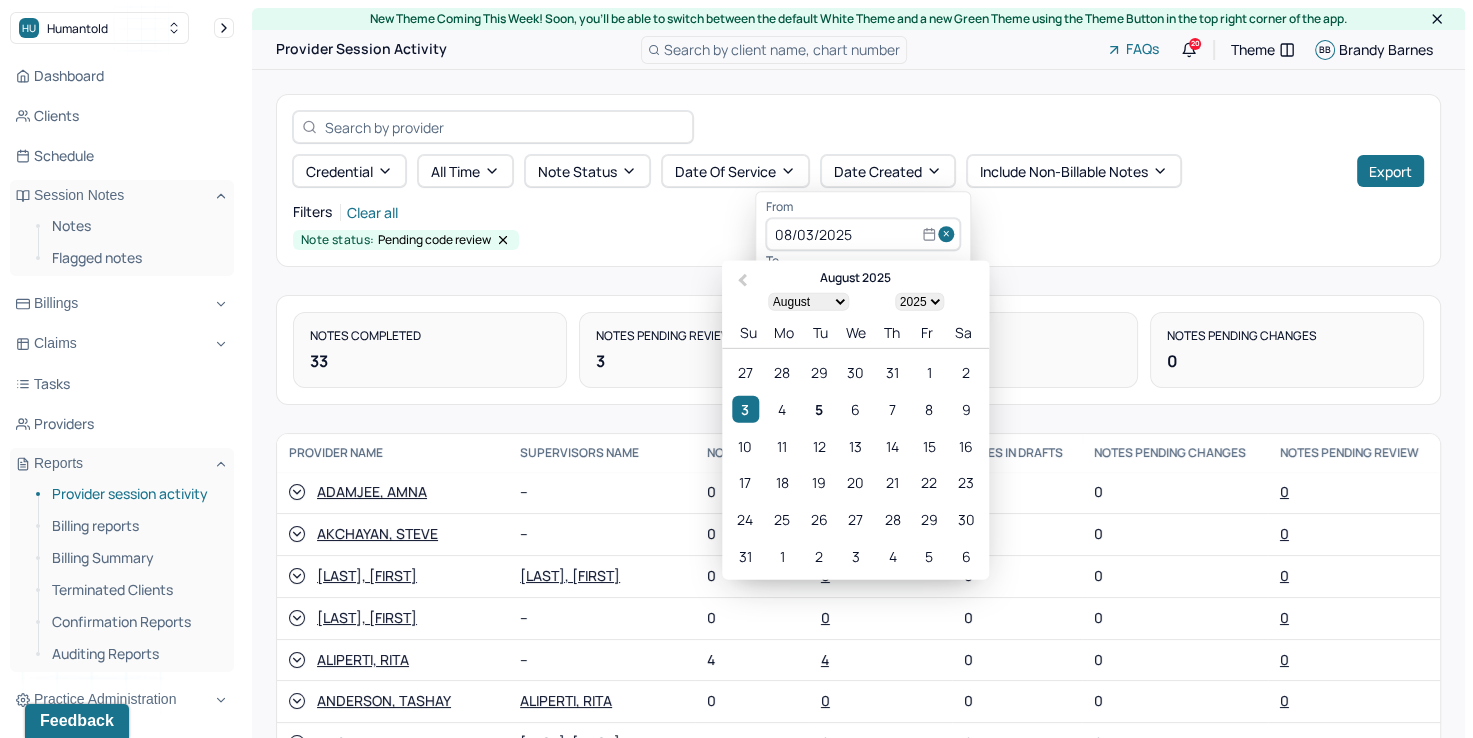 click at bounding box center [949, 235] 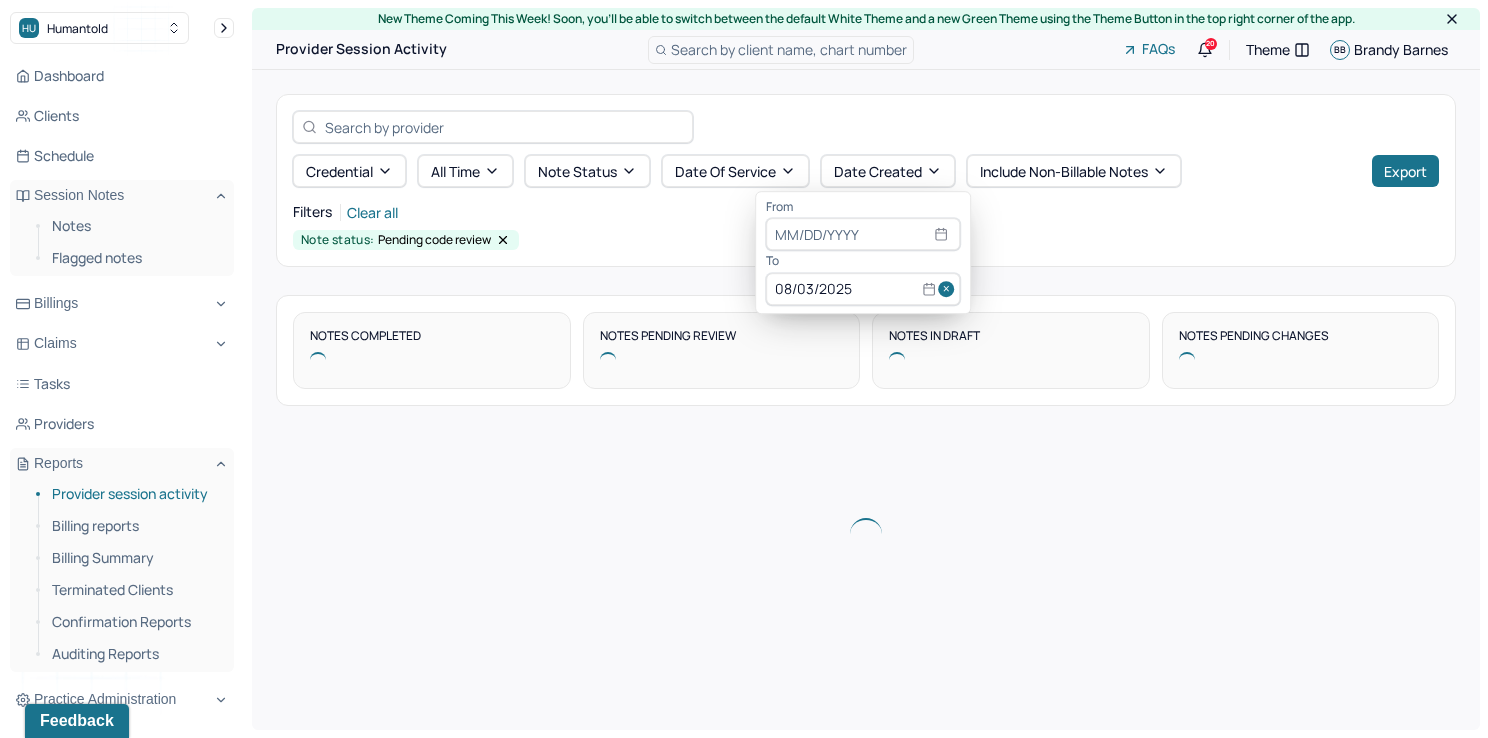 click at bounding box center (949, 289) 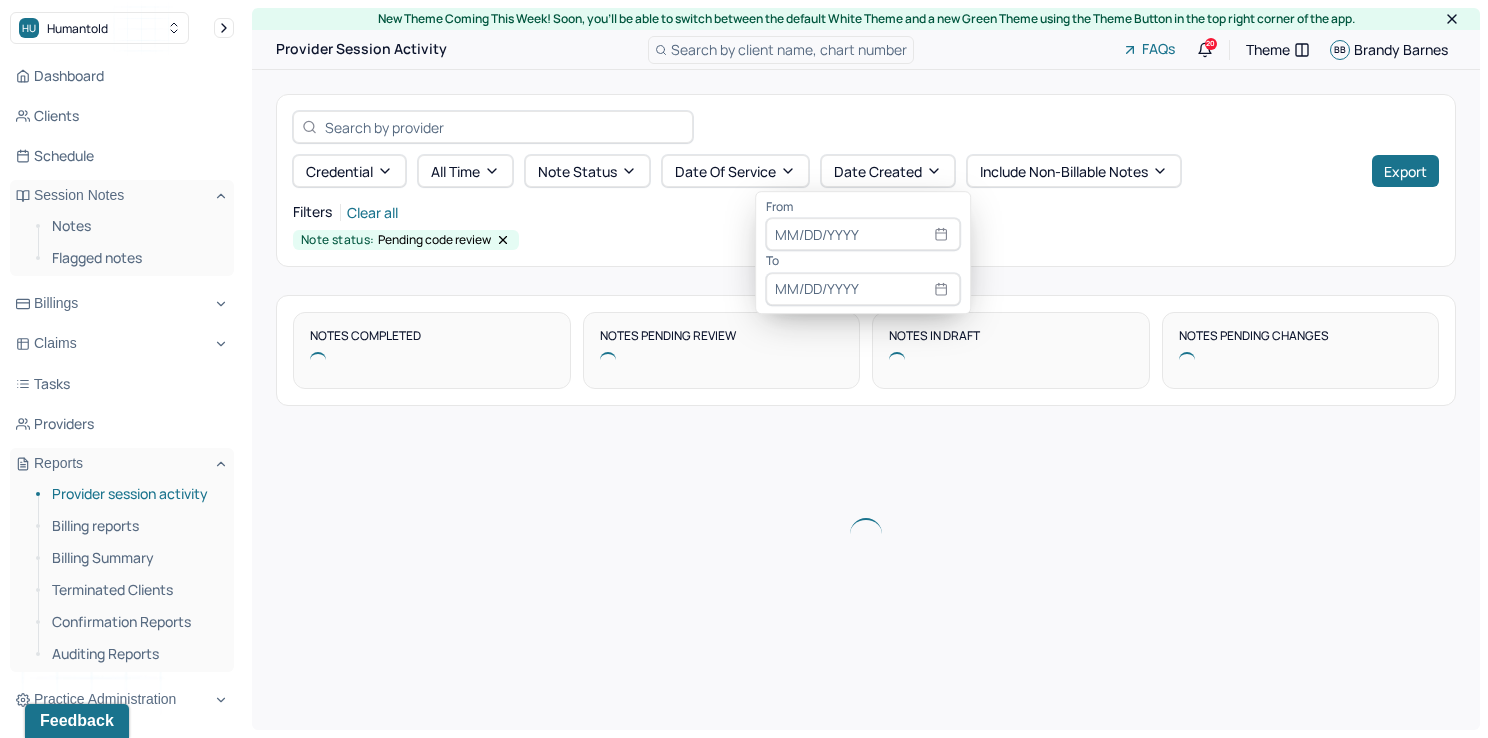click at bounding box center (863, 235) 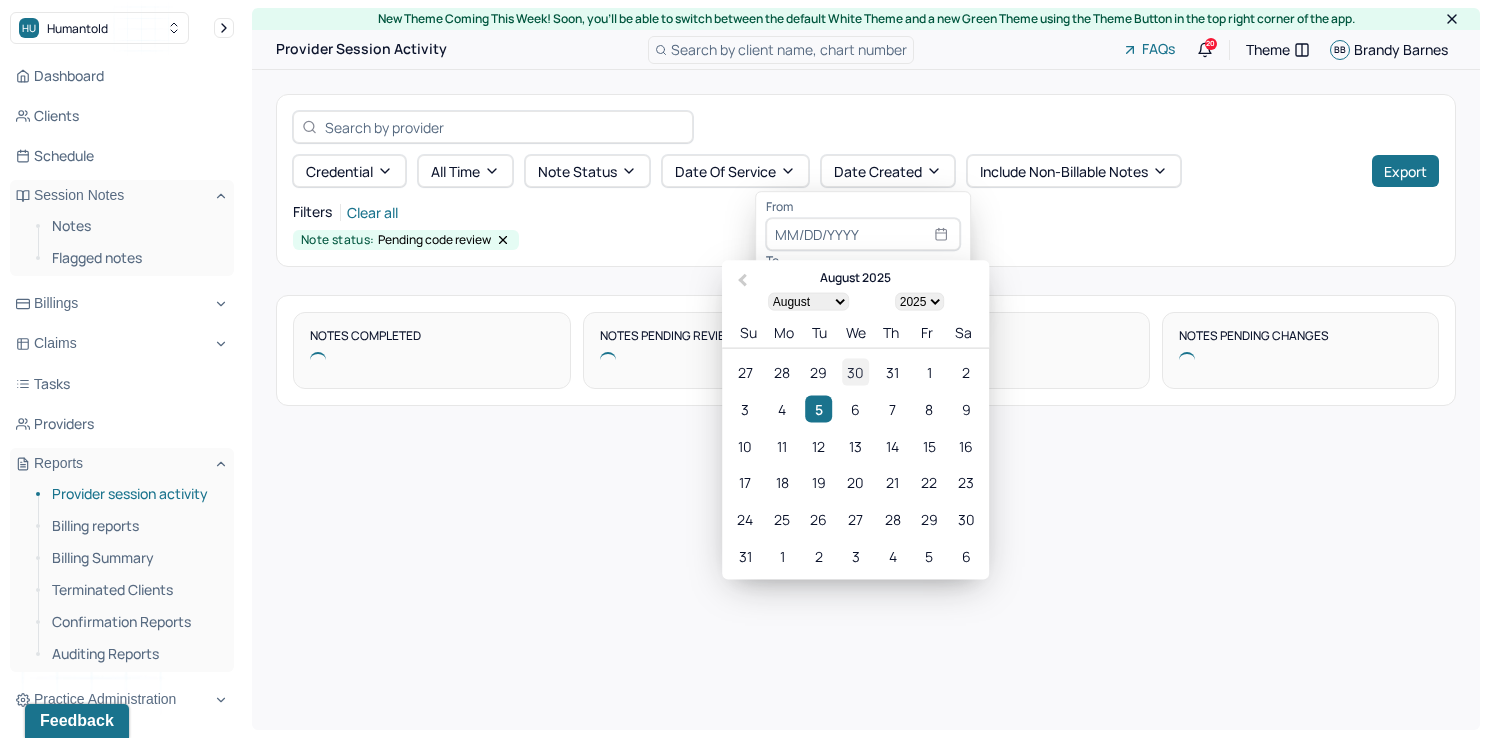click on "30" at bounding box center (855, 372) 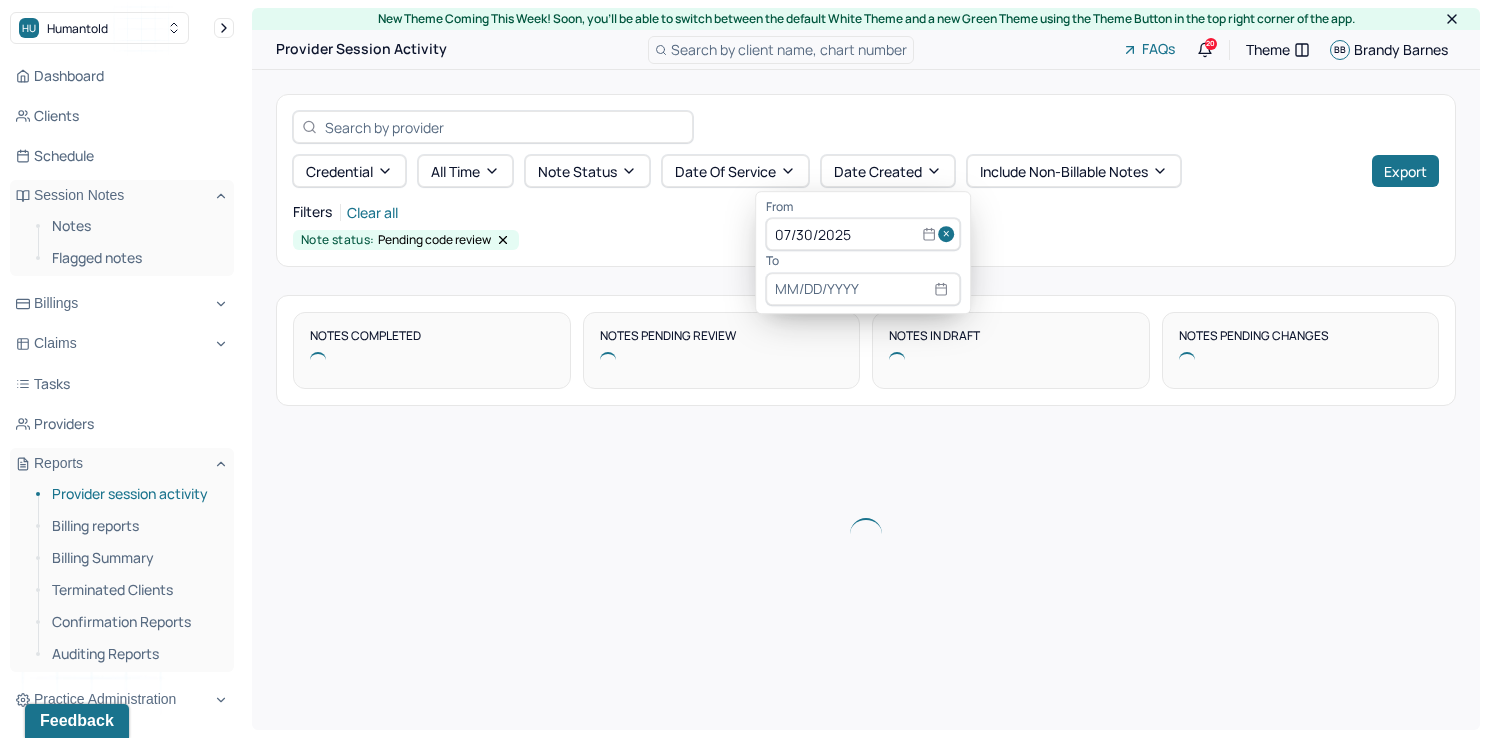 click at bounding box center [863, 289] 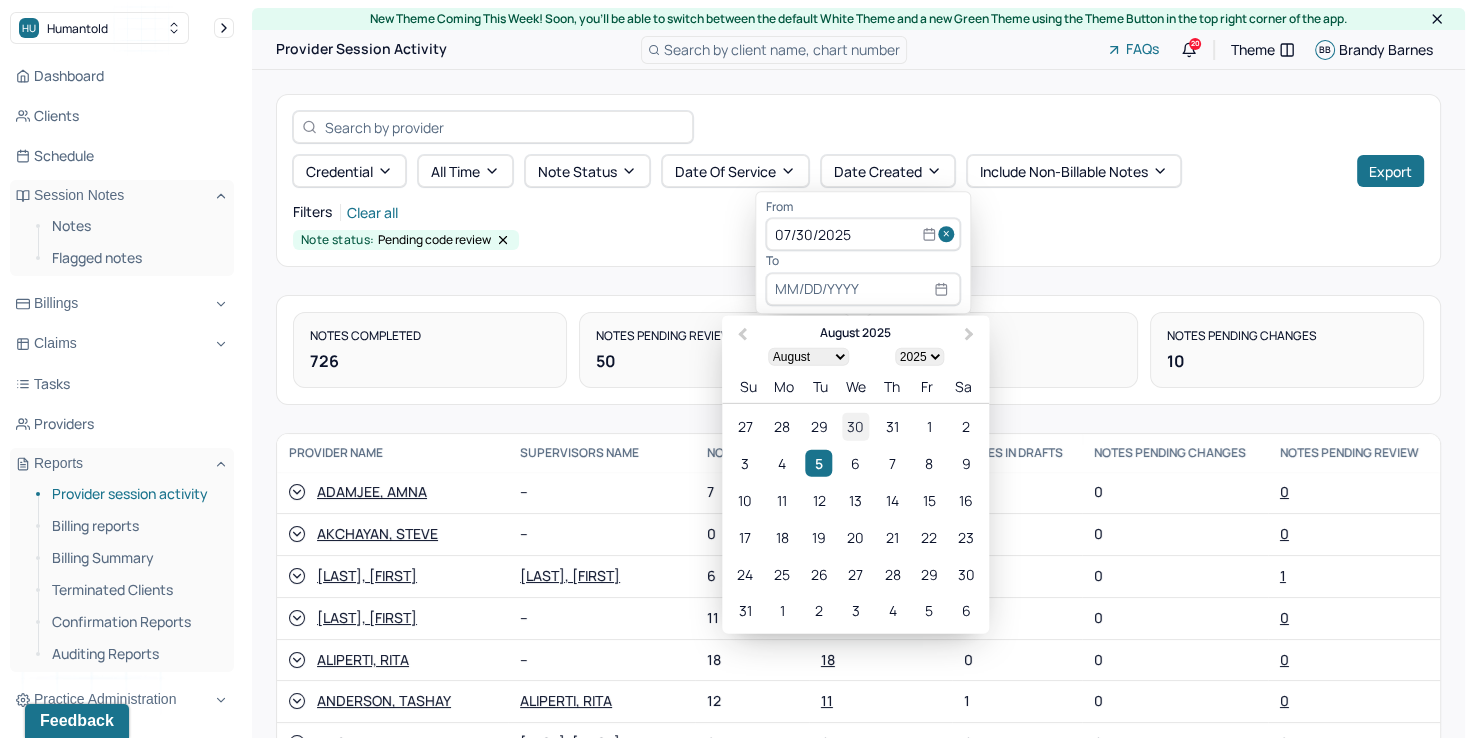 click on "30" at bounding box center (855, 426) 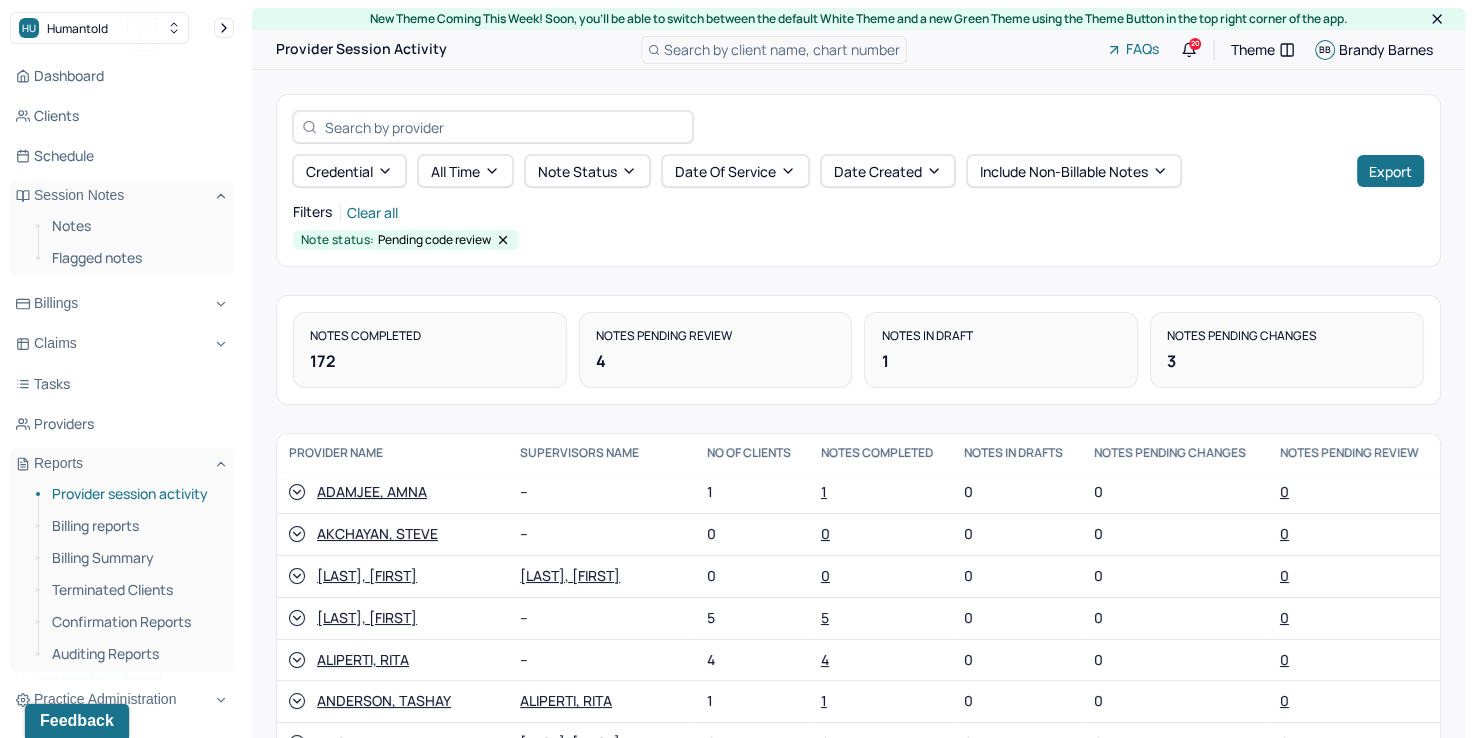 click on "Credential All time Note status Date Of Service Date Created Include non-billable notes Export Filters Clear all Note status: Pending code review" at bounding box center (858, 180) 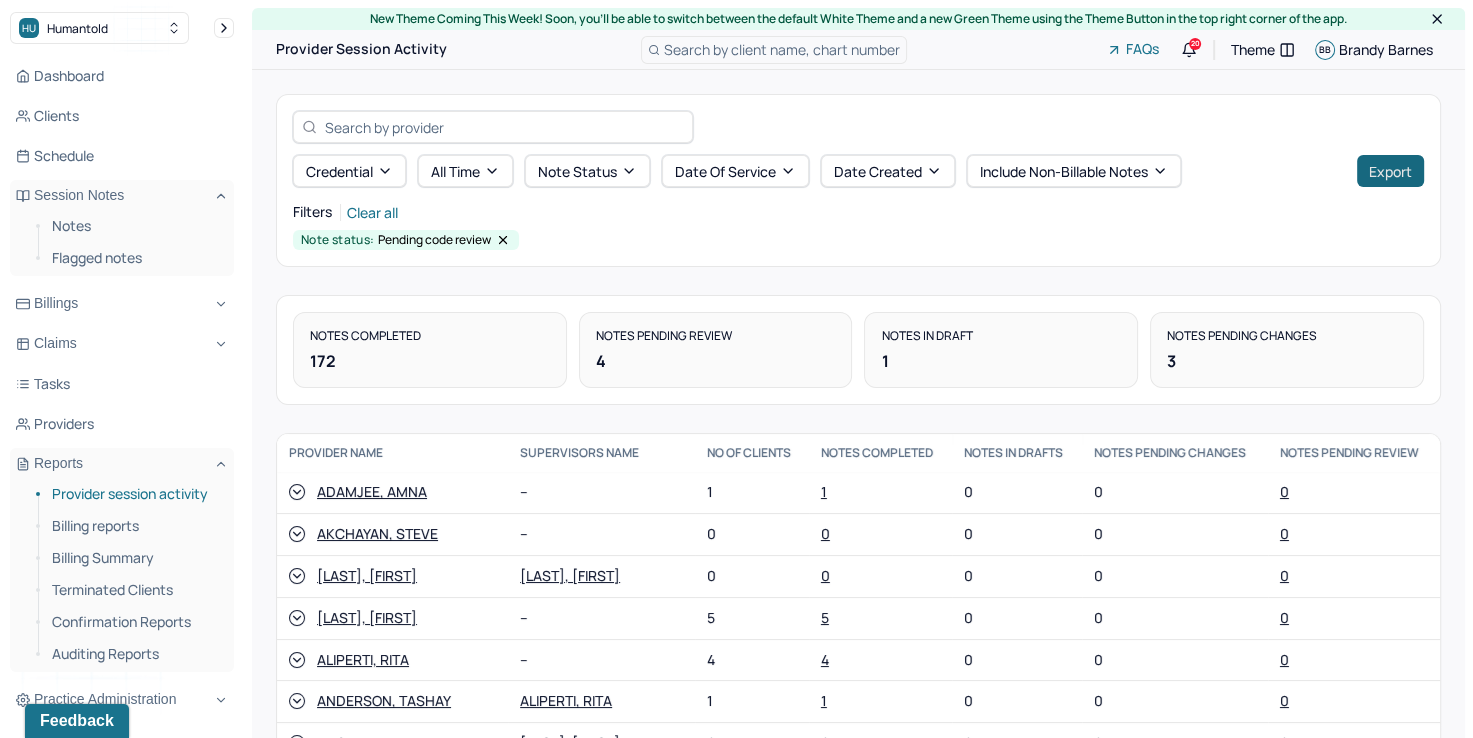 click on "Export" at bounding box center [1390, 171] 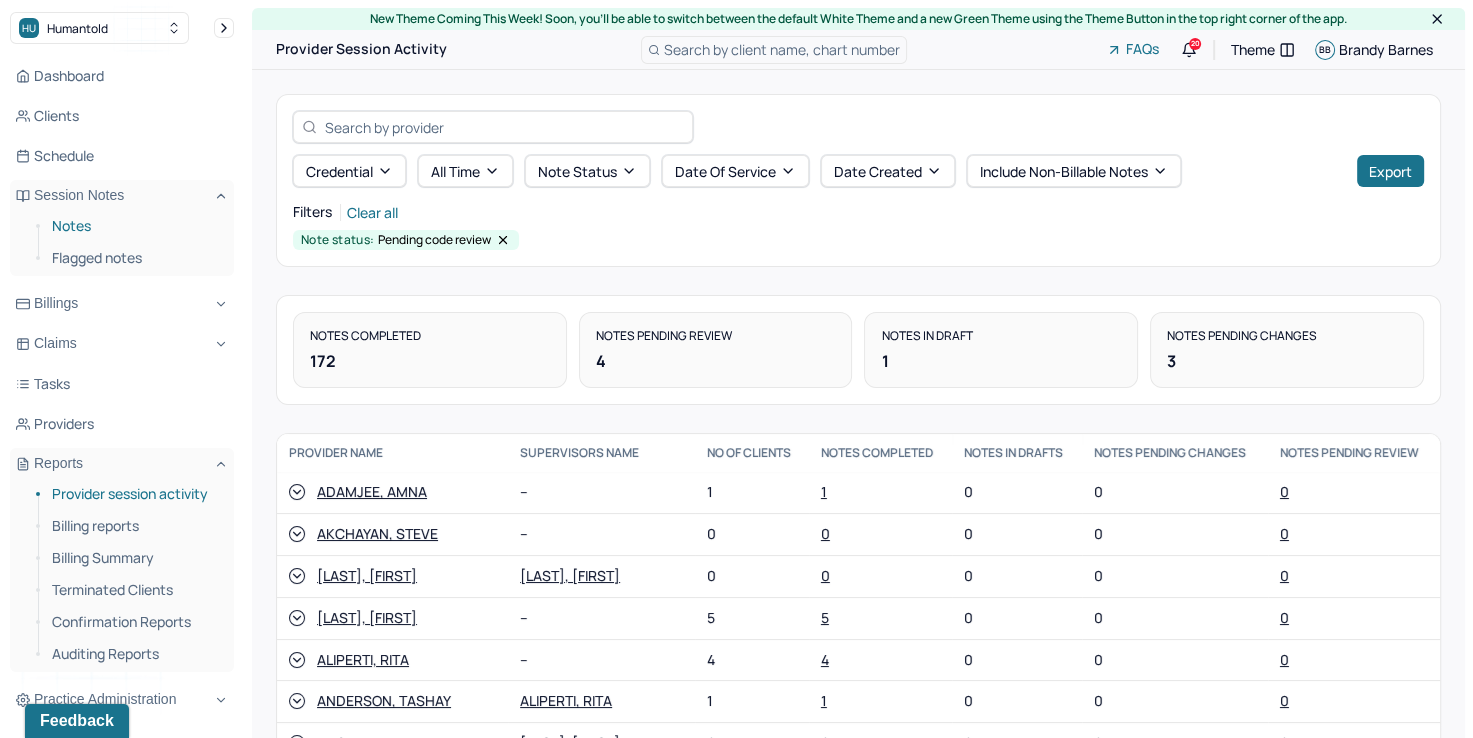 drag, startPoint x: 116, startPoint y: 231, endPoint x: 131, endPoint y: 230, distance: 15.033297 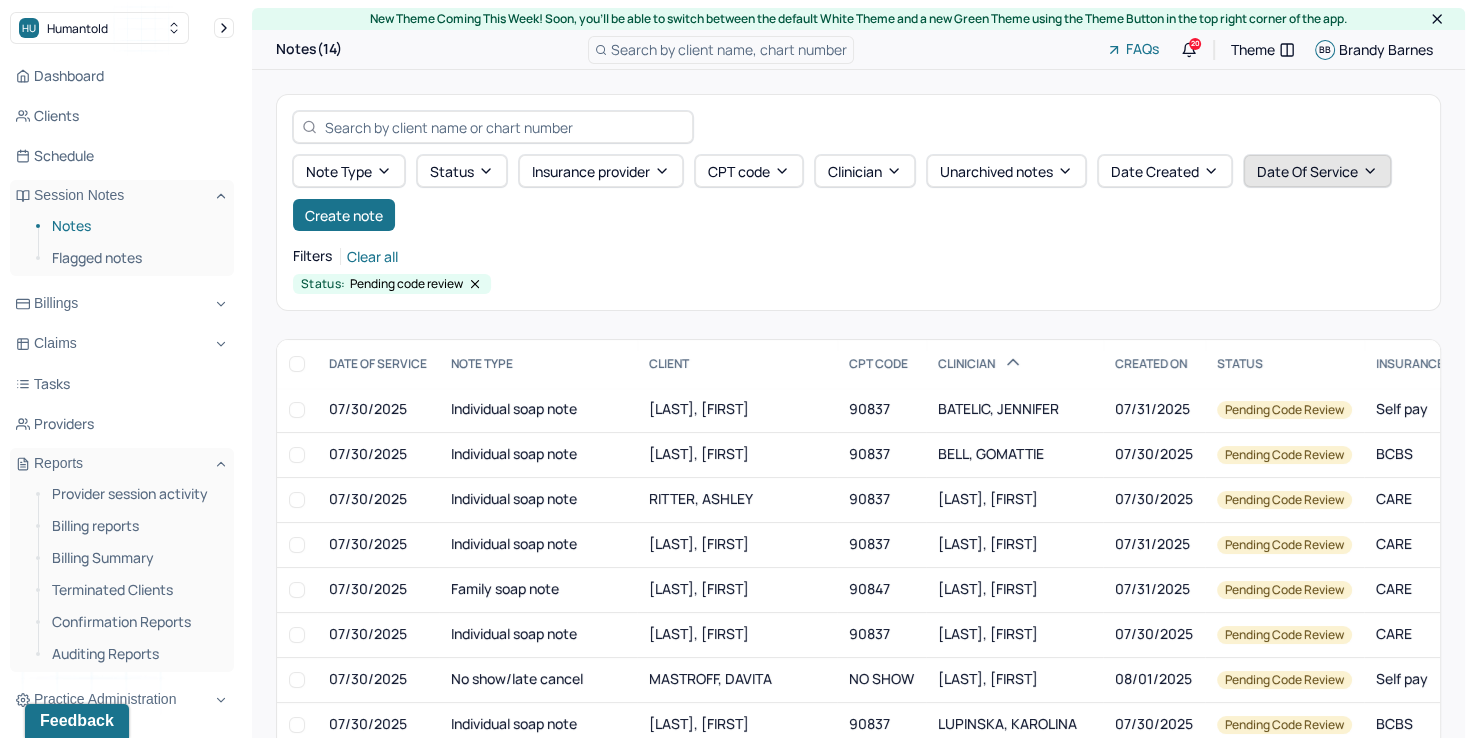 click 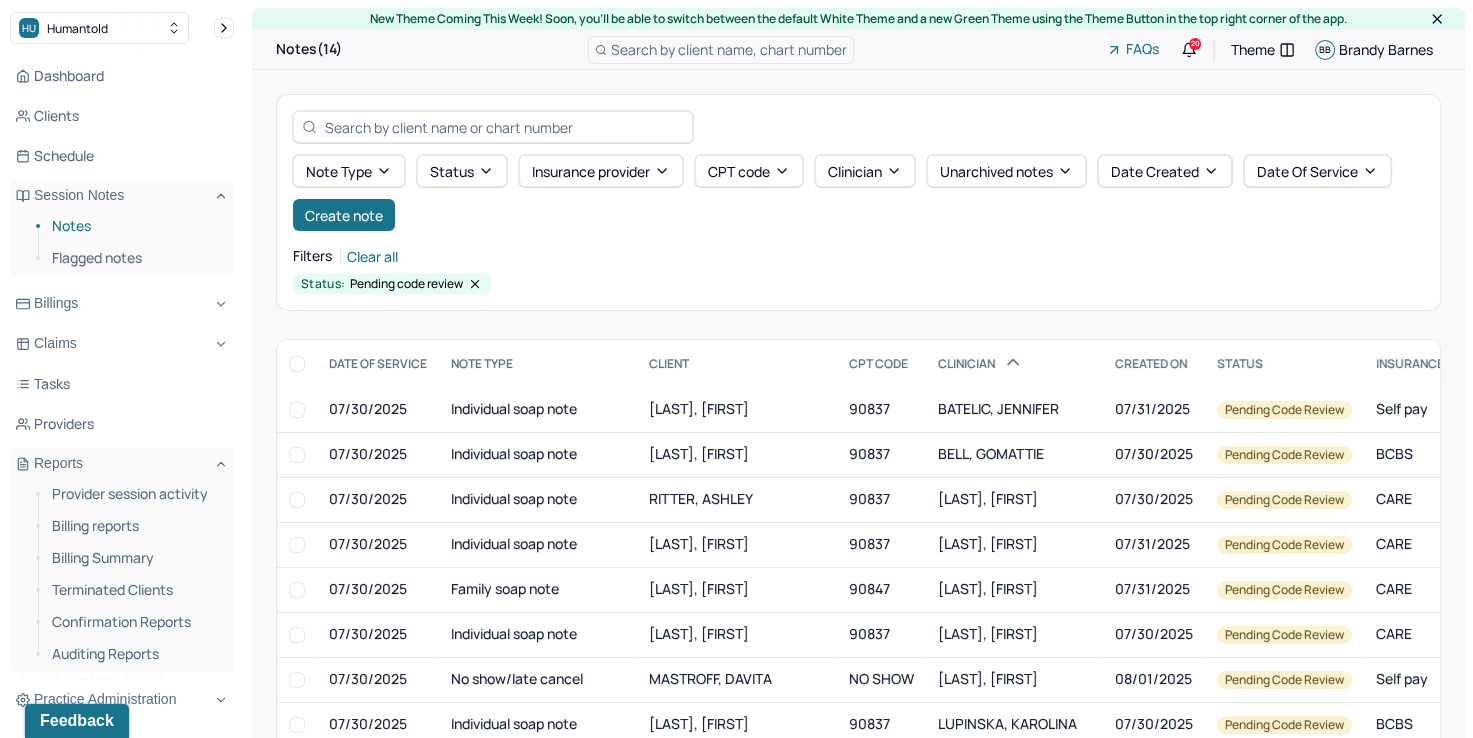 click on "Note type Status Insurance provider CPT code Clinician Unarchived notes Date Created Date Of Service Create note" at bounding box center [858, 193] 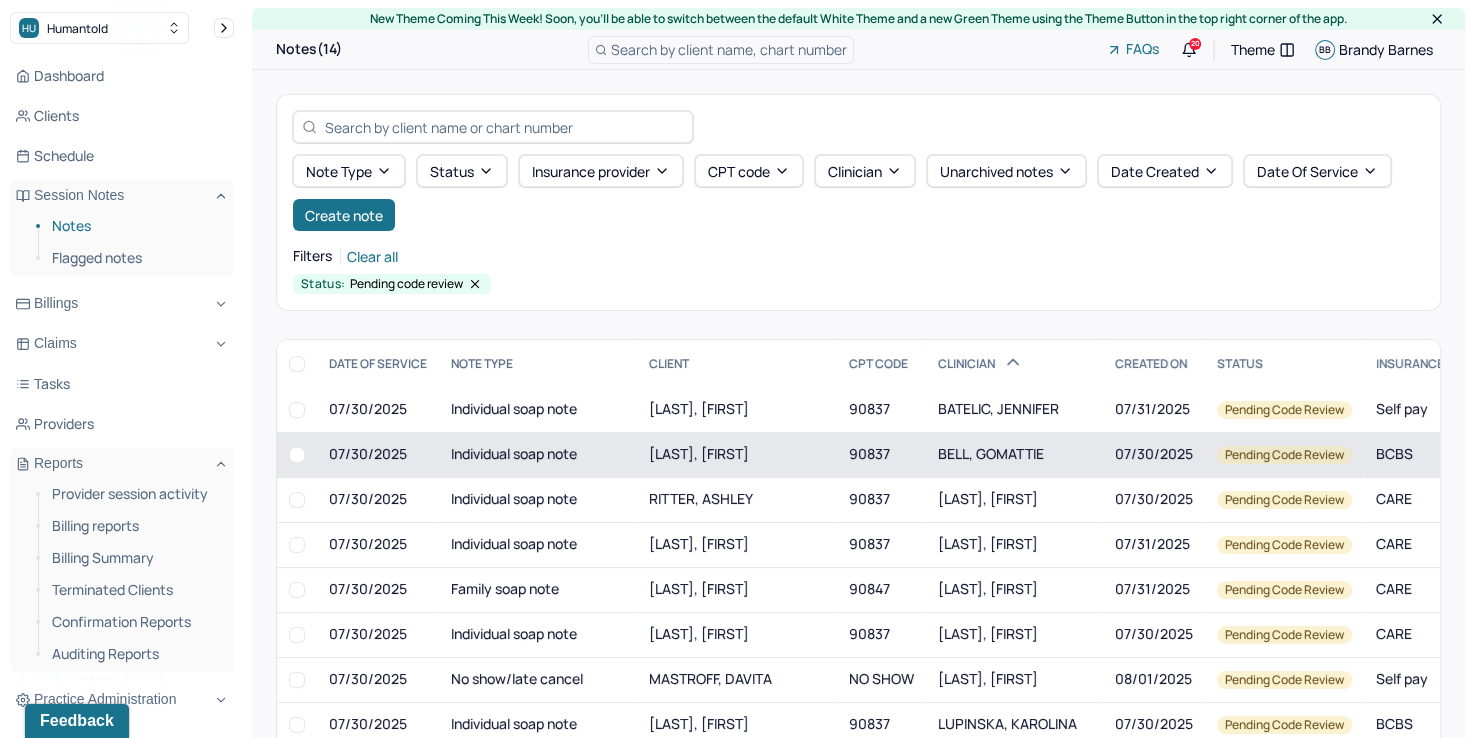 click on "BELL, GOMATTIE" at bounding box center (991, 453) 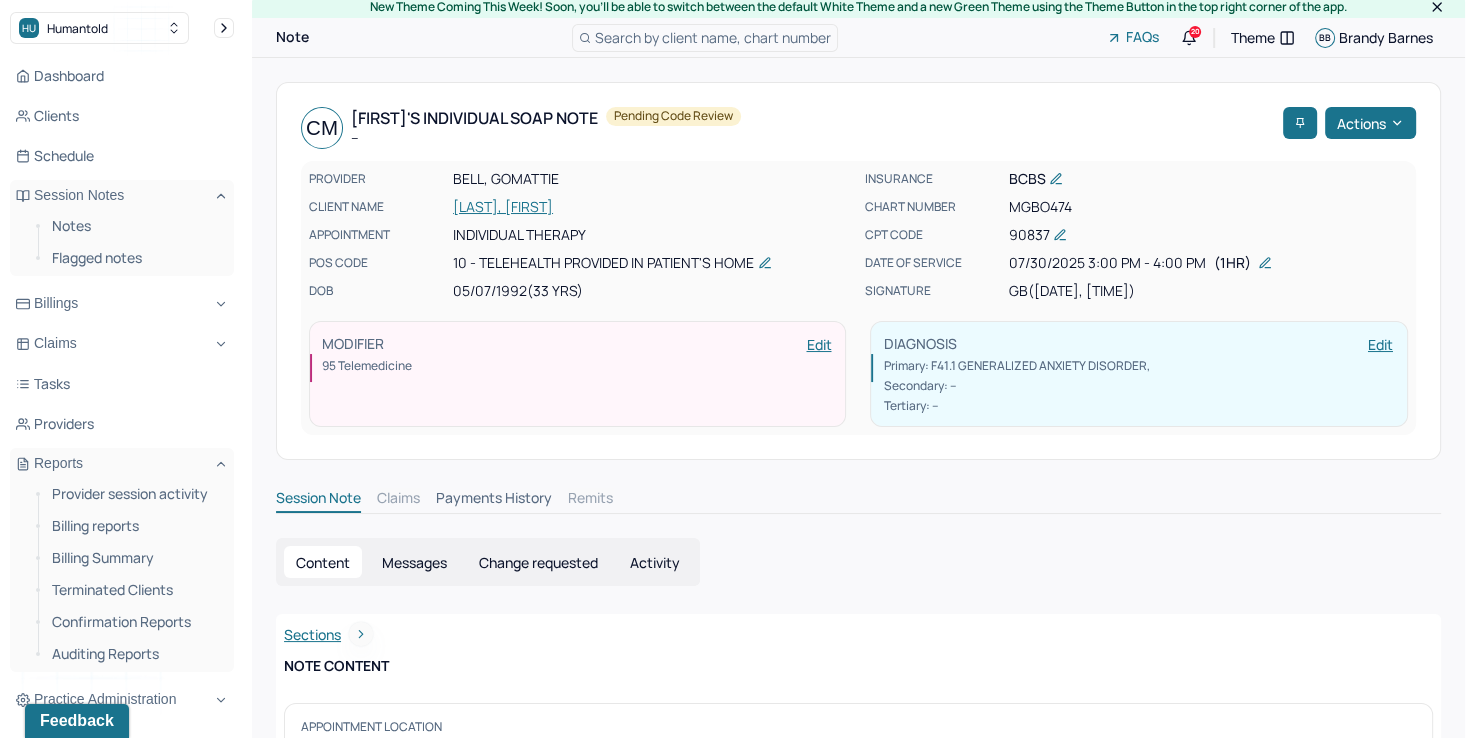 scroll, scrollTop: 0, scrollLeft: 0, axis: both 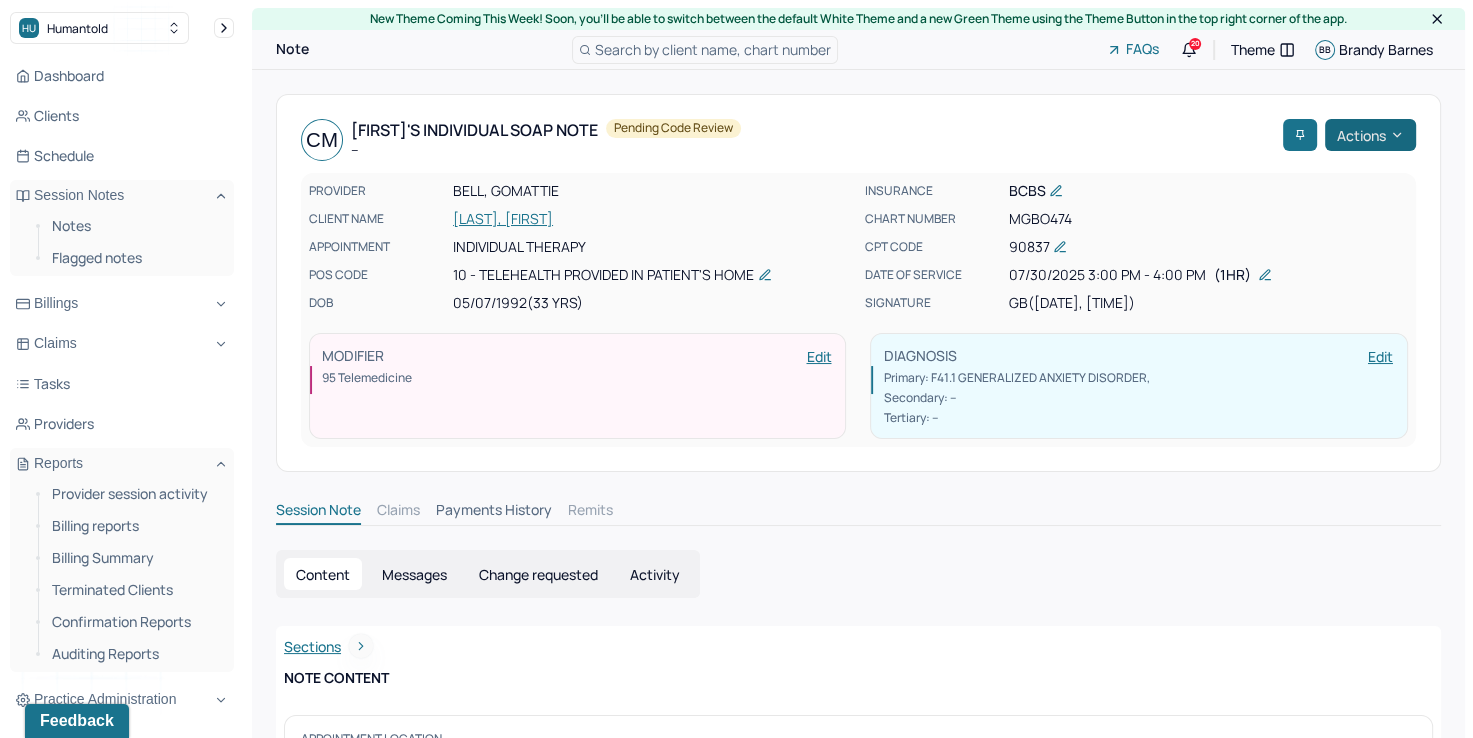 click on "Actions" at bounding box center (1370, 135) 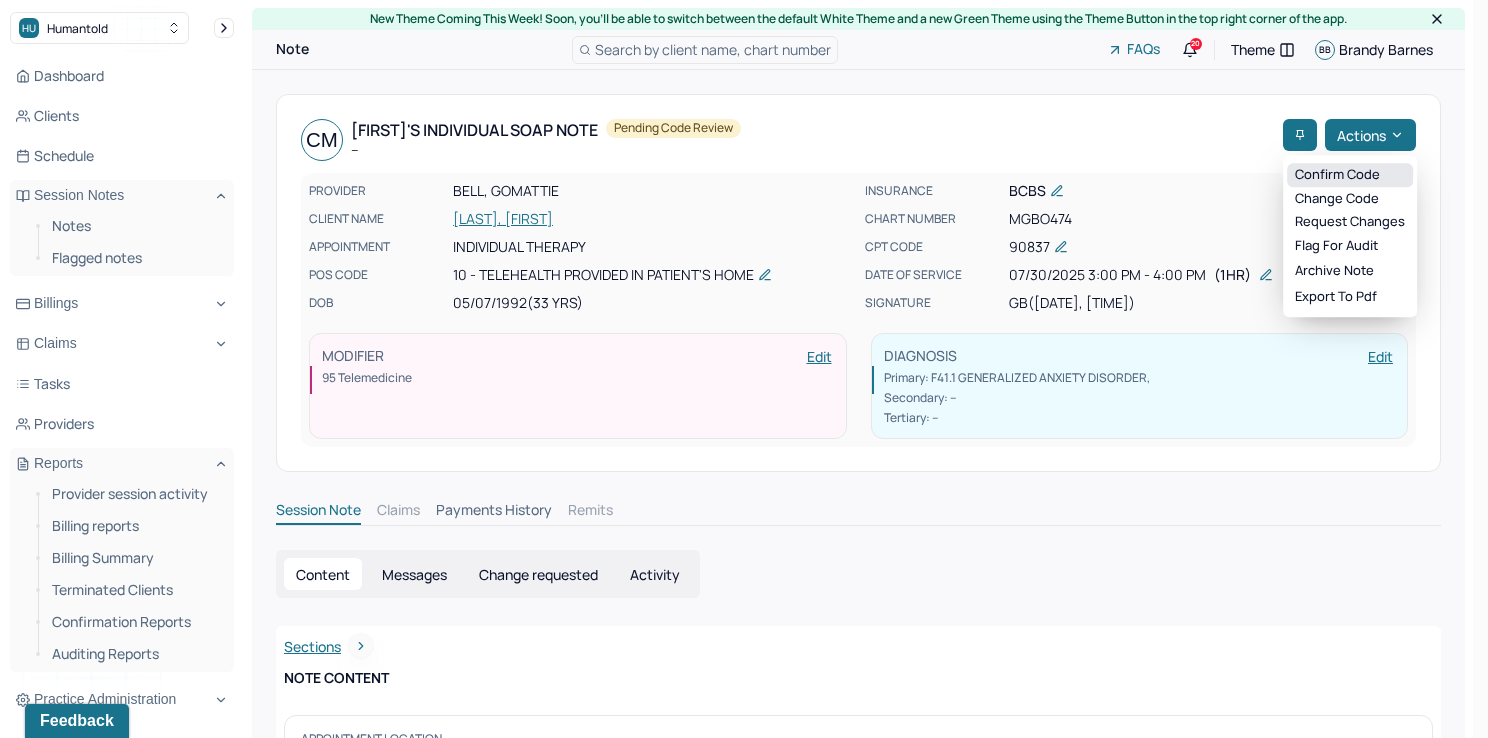 click on "Confirm code" at bounding box center (1350, 175) 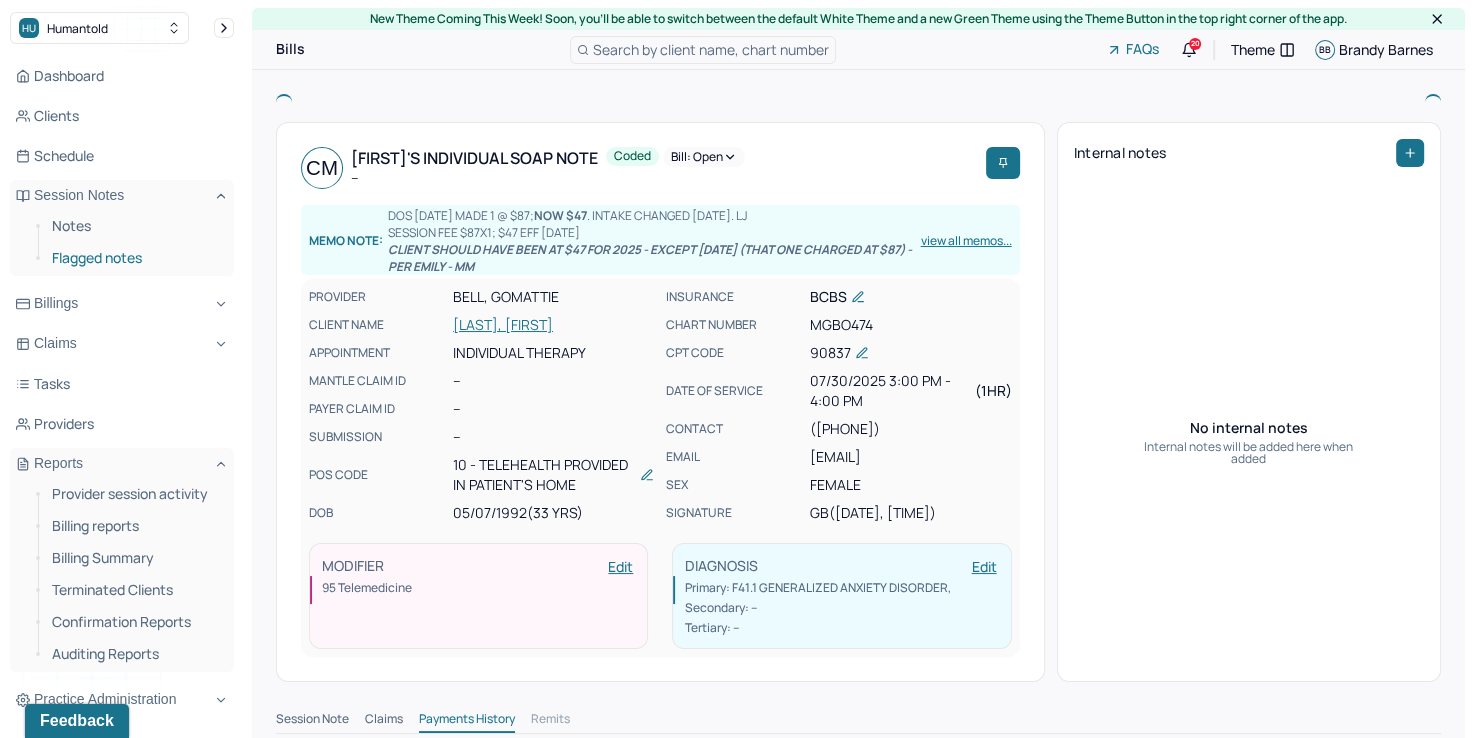 drag, startPoint x: 72, startPoint y: 223, endPoint x: 169, endPoint y: 246, distance: 99.68952 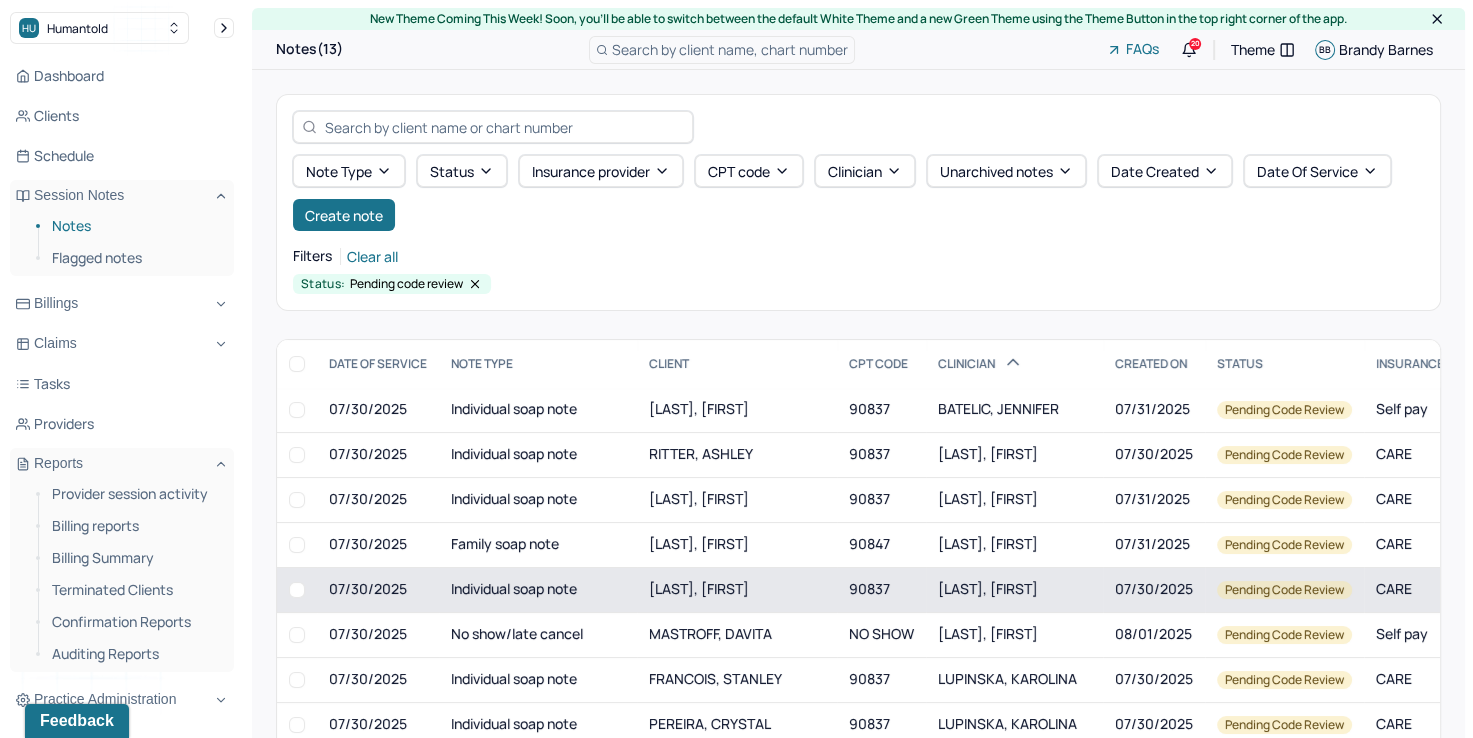 click on "HALL, AMELIA" at bounding box center (988, 588) 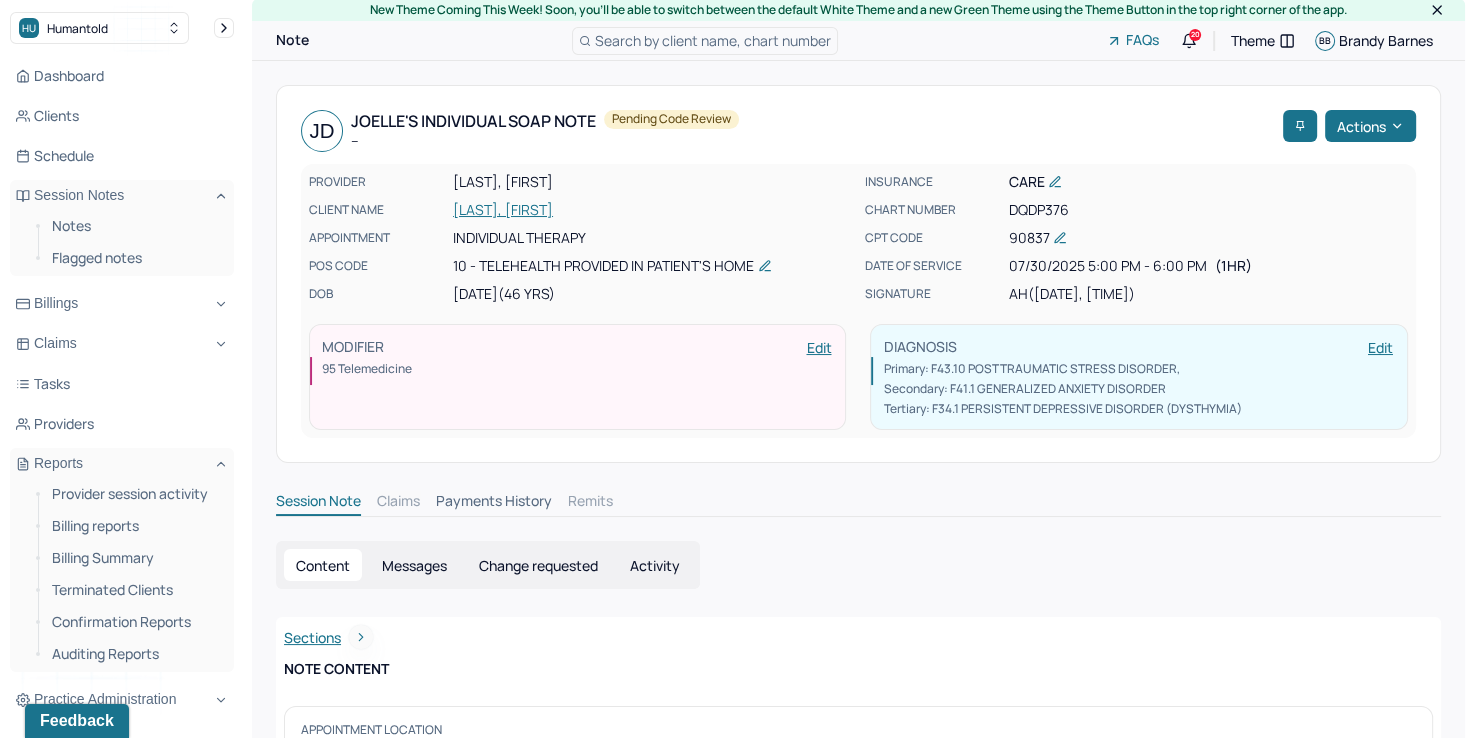 scroll, scrollTop: 0, scrollLeft: 0, axis: both 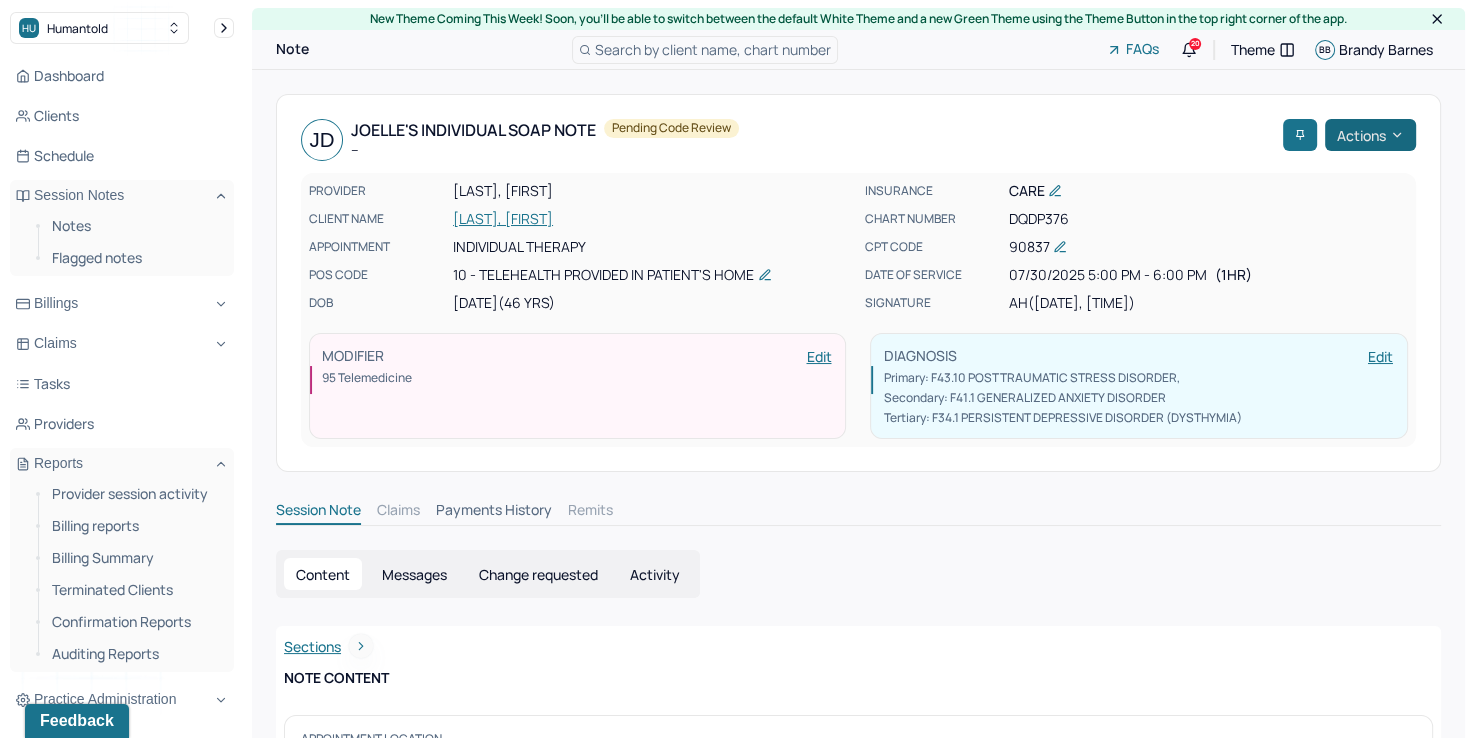 click 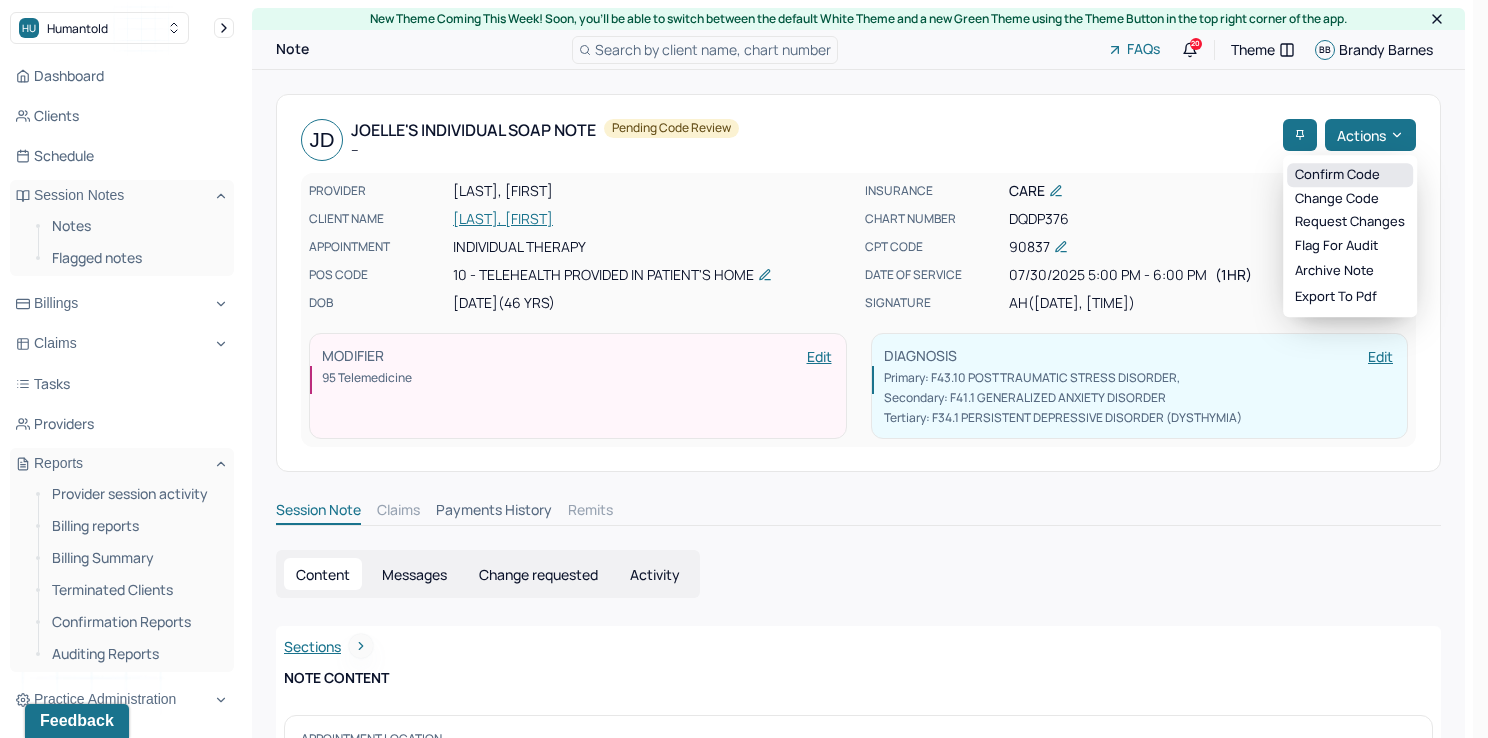 click on "Confirm code" at bounding box center [1350, 175] 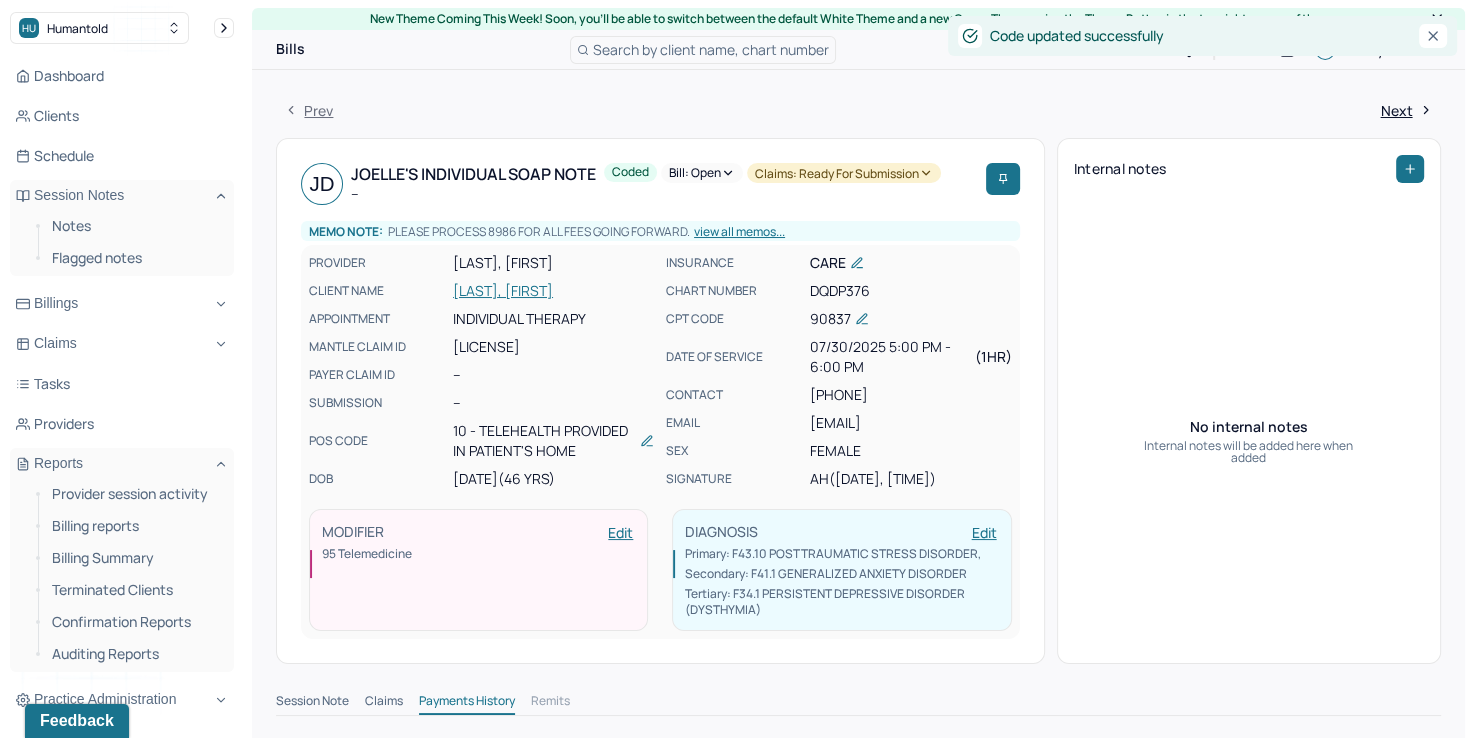 click on "Notes Flagged notes" at bounding box center (122, 244) 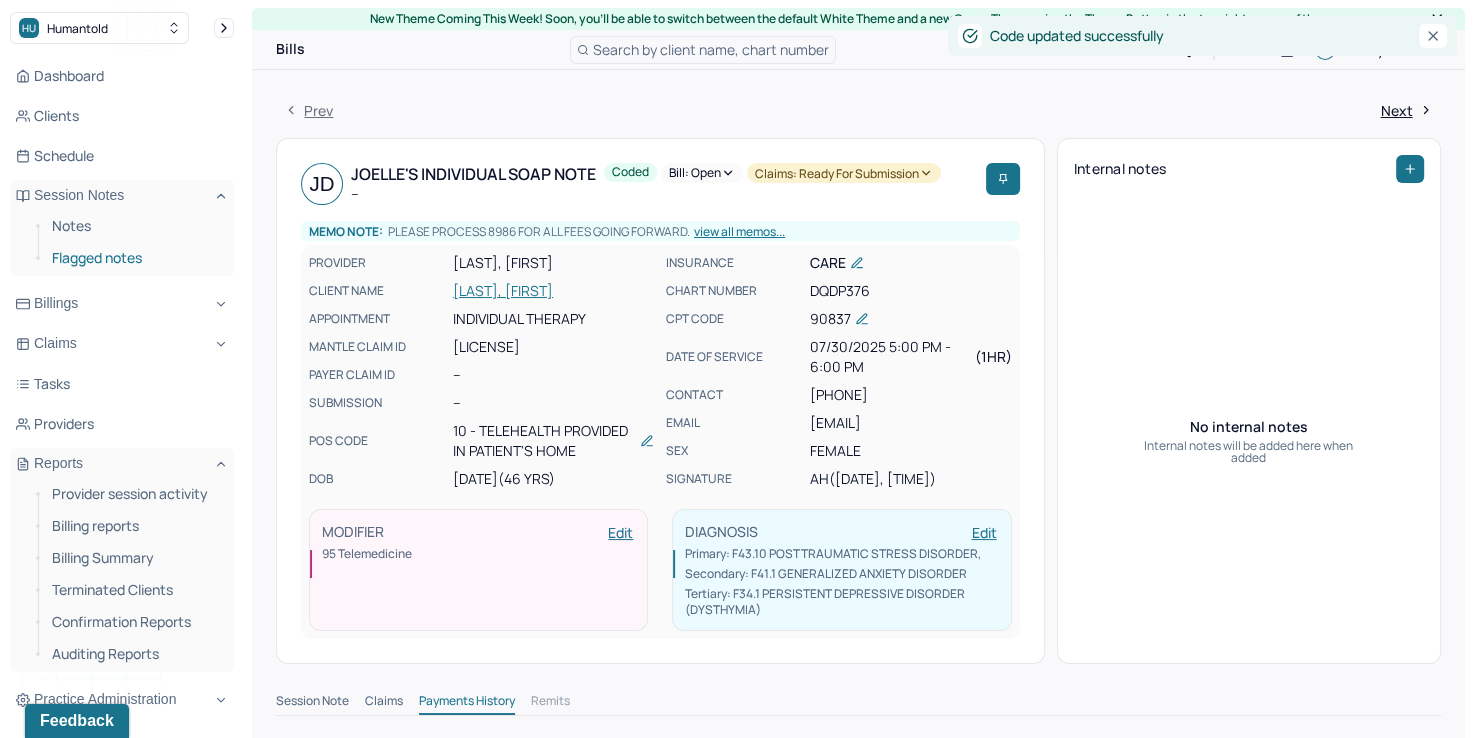 drag, startPoint x: 75, startPoint y: 232, endPoint x: 150, endPoint y: 246, distance: 76.29548 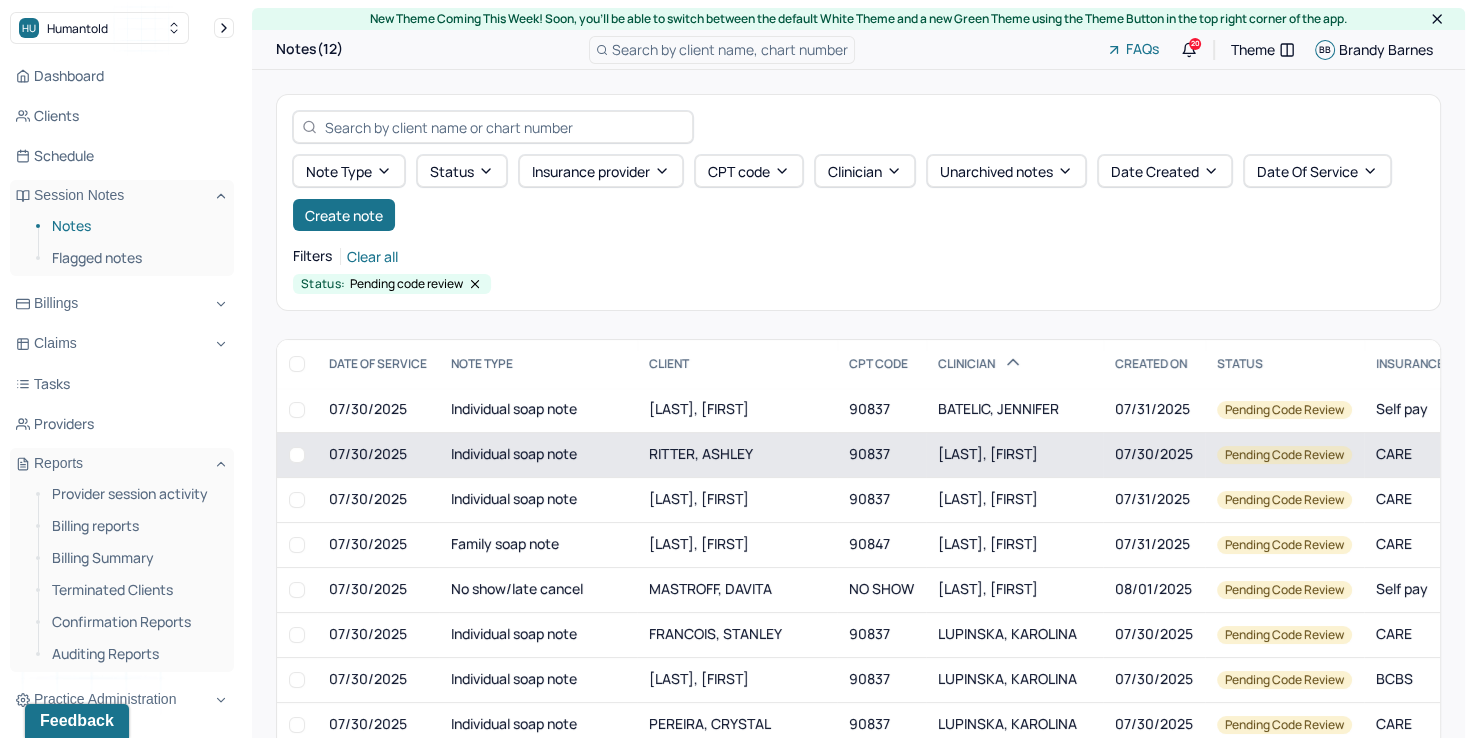 scroll, scrollTop: 11, scrollLeft: 0, axis: vertical 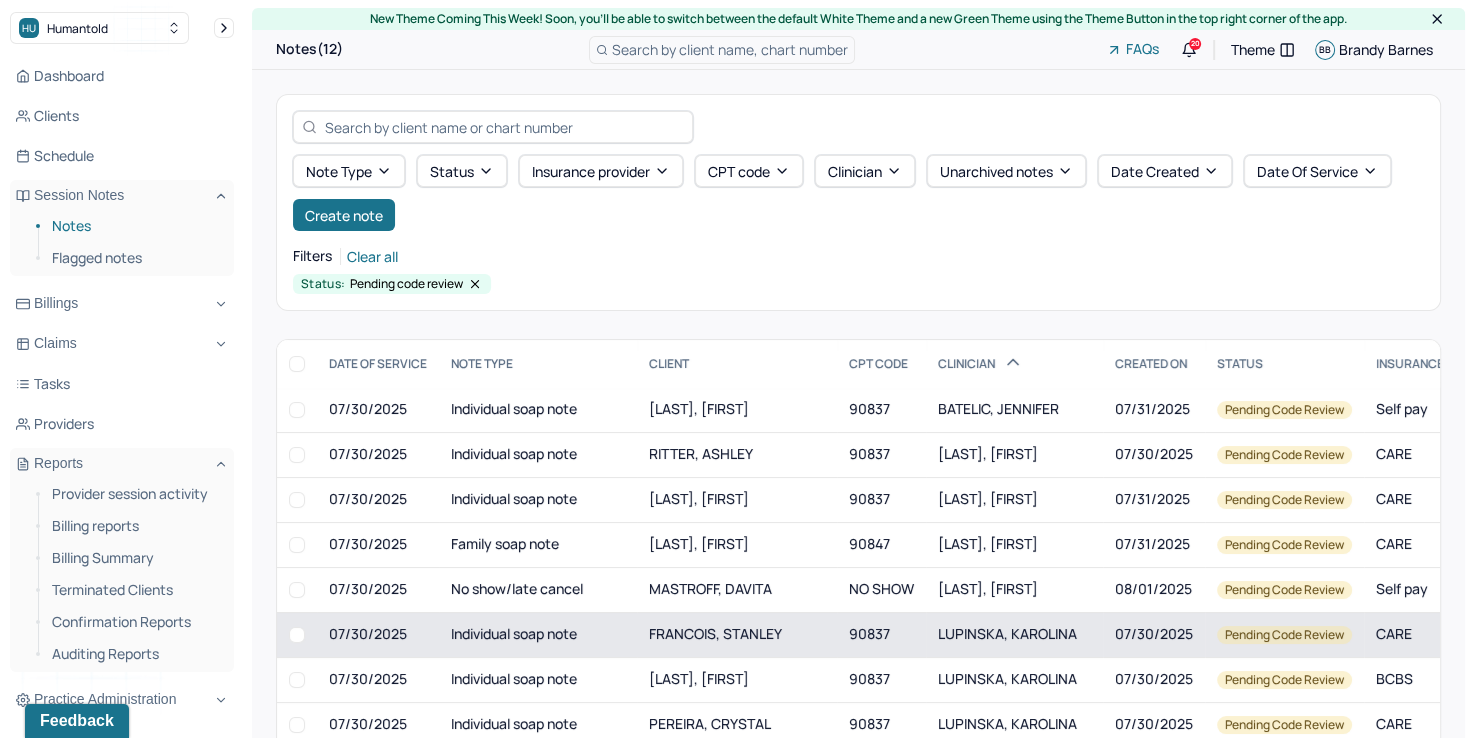 click on "LUPINSKA, KAROLINA" at bounding box center [1007, 633] 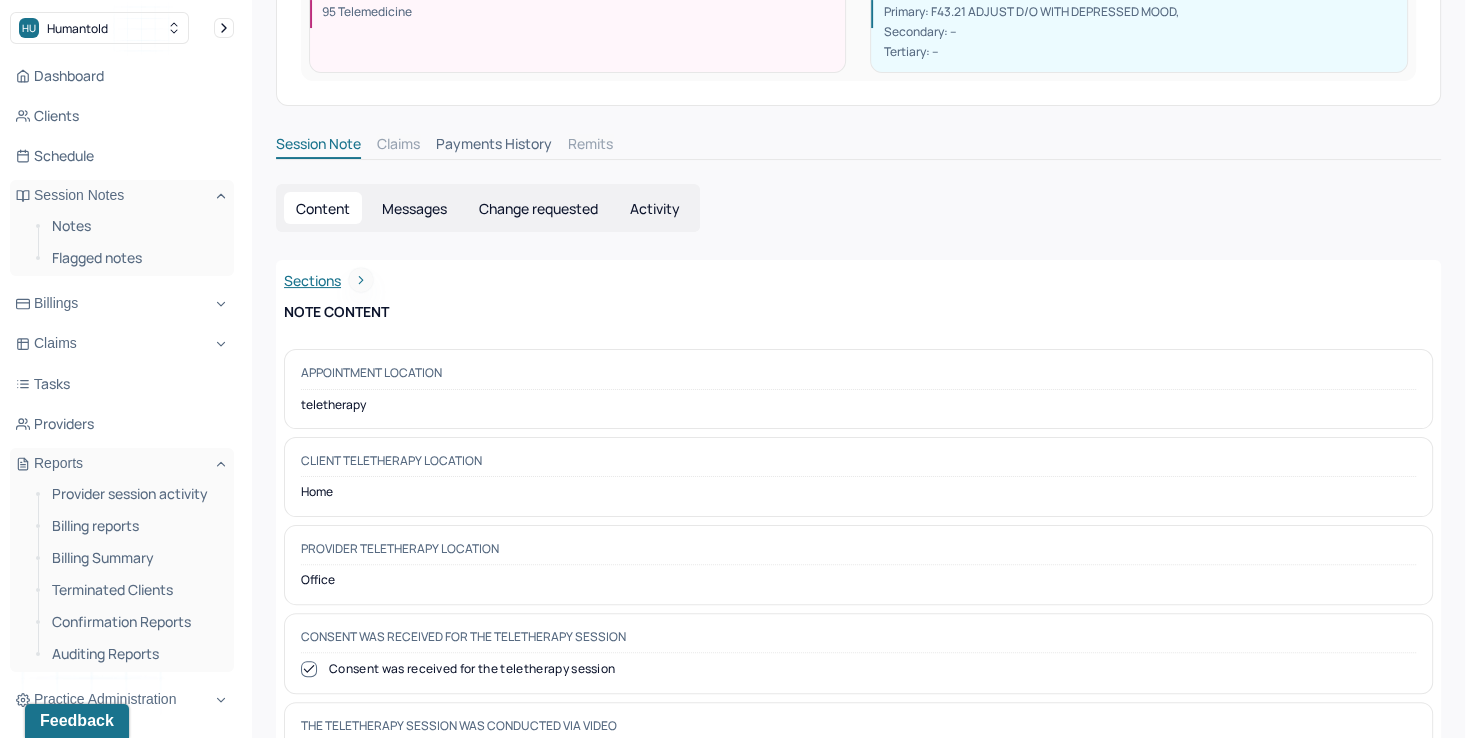 scroll, scrollTop: 34, scrollLeft: 0, axis: vertical 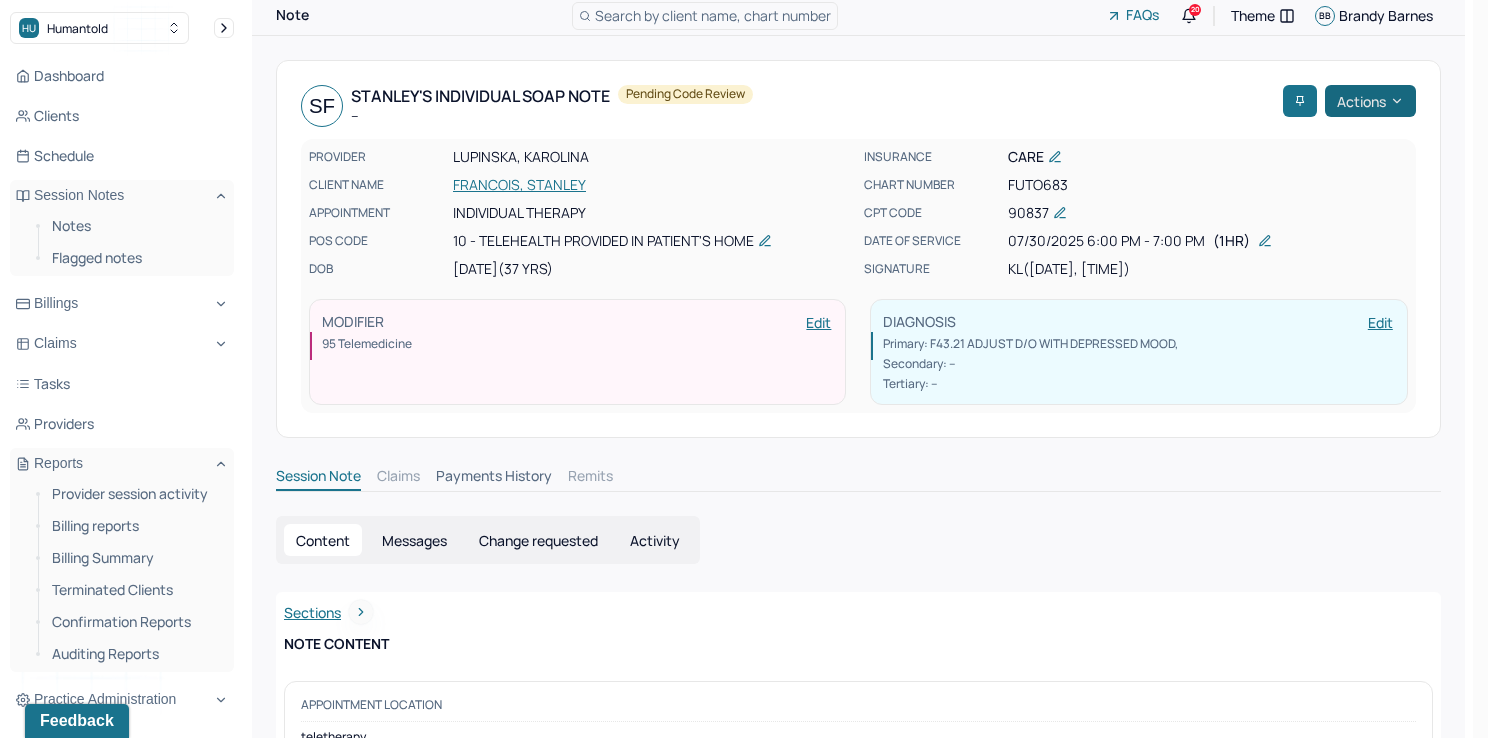 click on "Actions" at bounding box center (1370, 101) 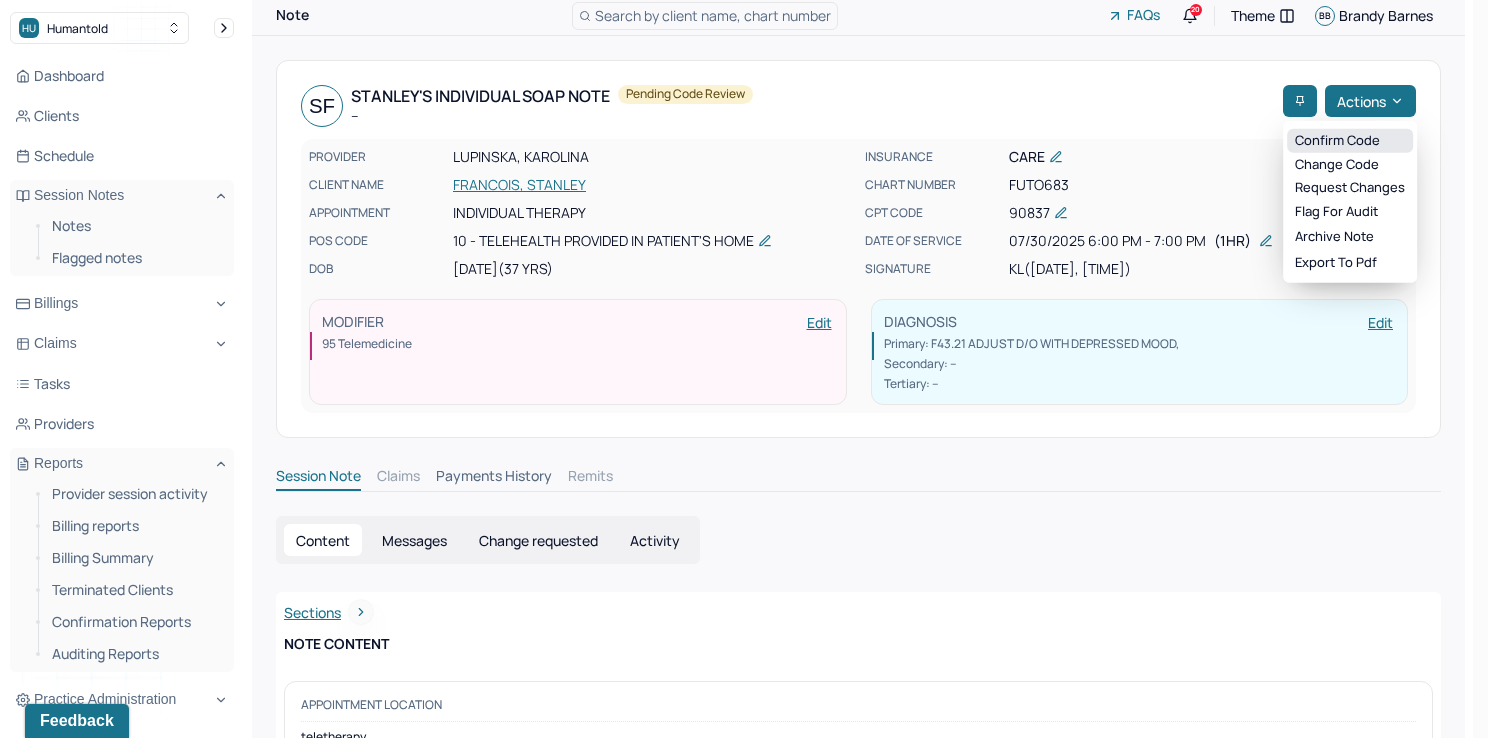 click on "Confirm code" at bounding box center (1350, 141) 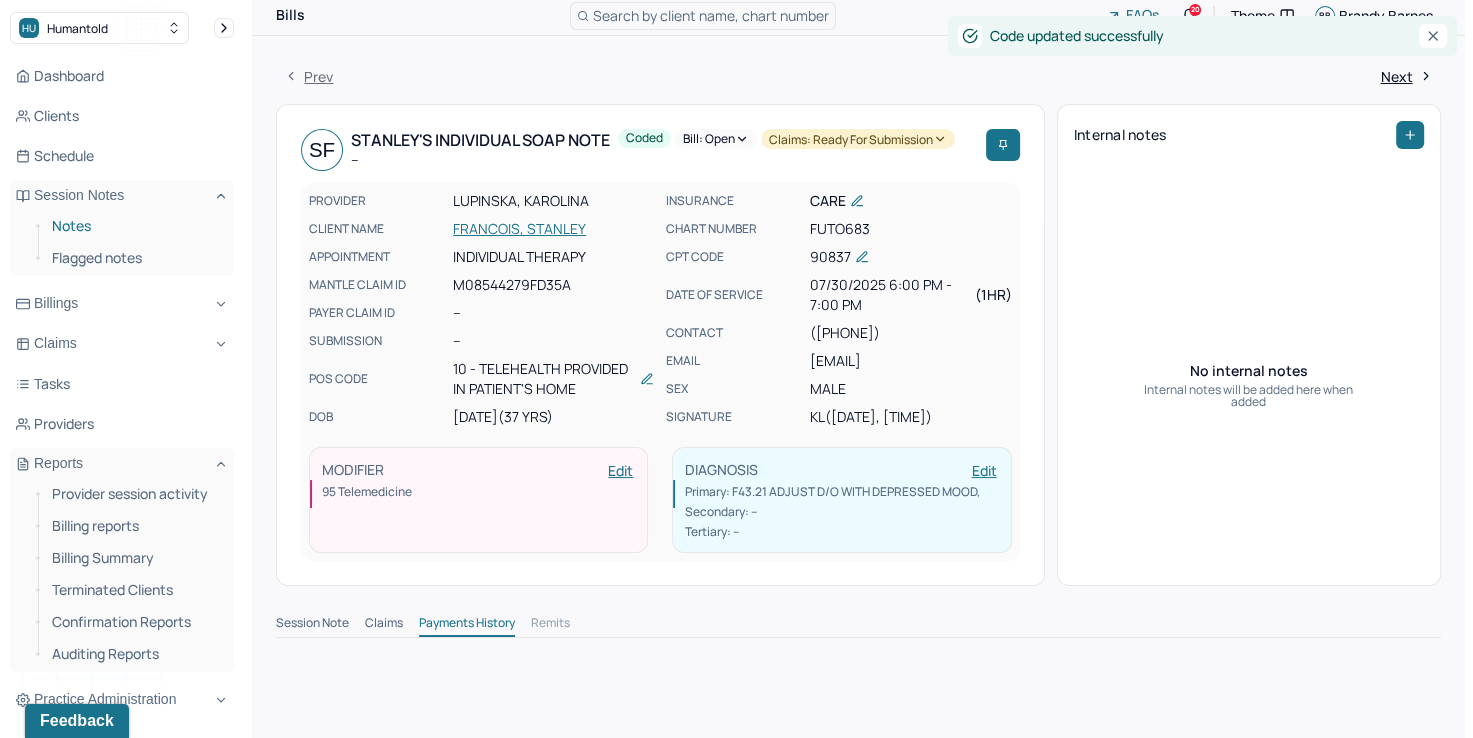 click on "Notes" at bounding box center [135, 226] 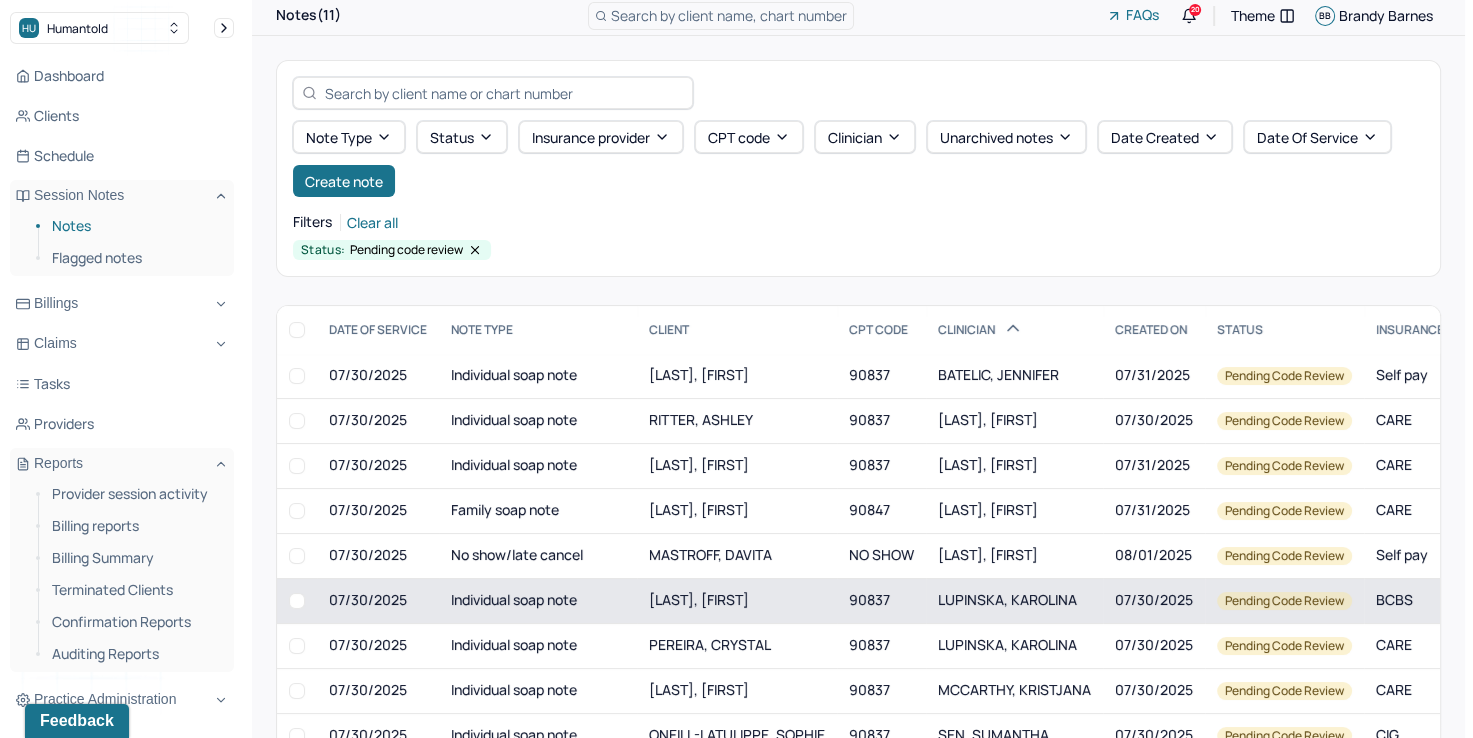 click on "LUPINSKA, KAROLINA" at bounding box center (1007, 599) 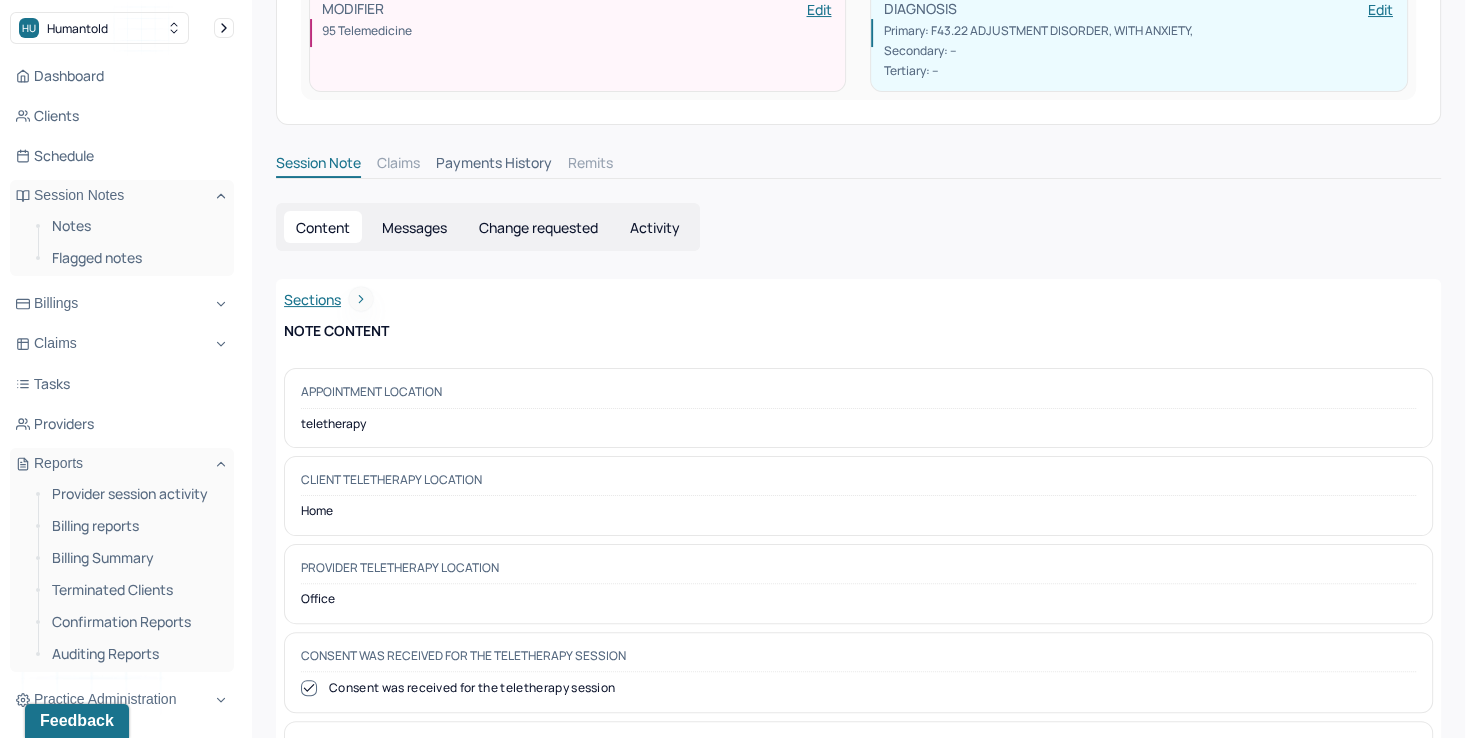 scroll, scrollTop: 0, scrollLeft: 0, axis: both 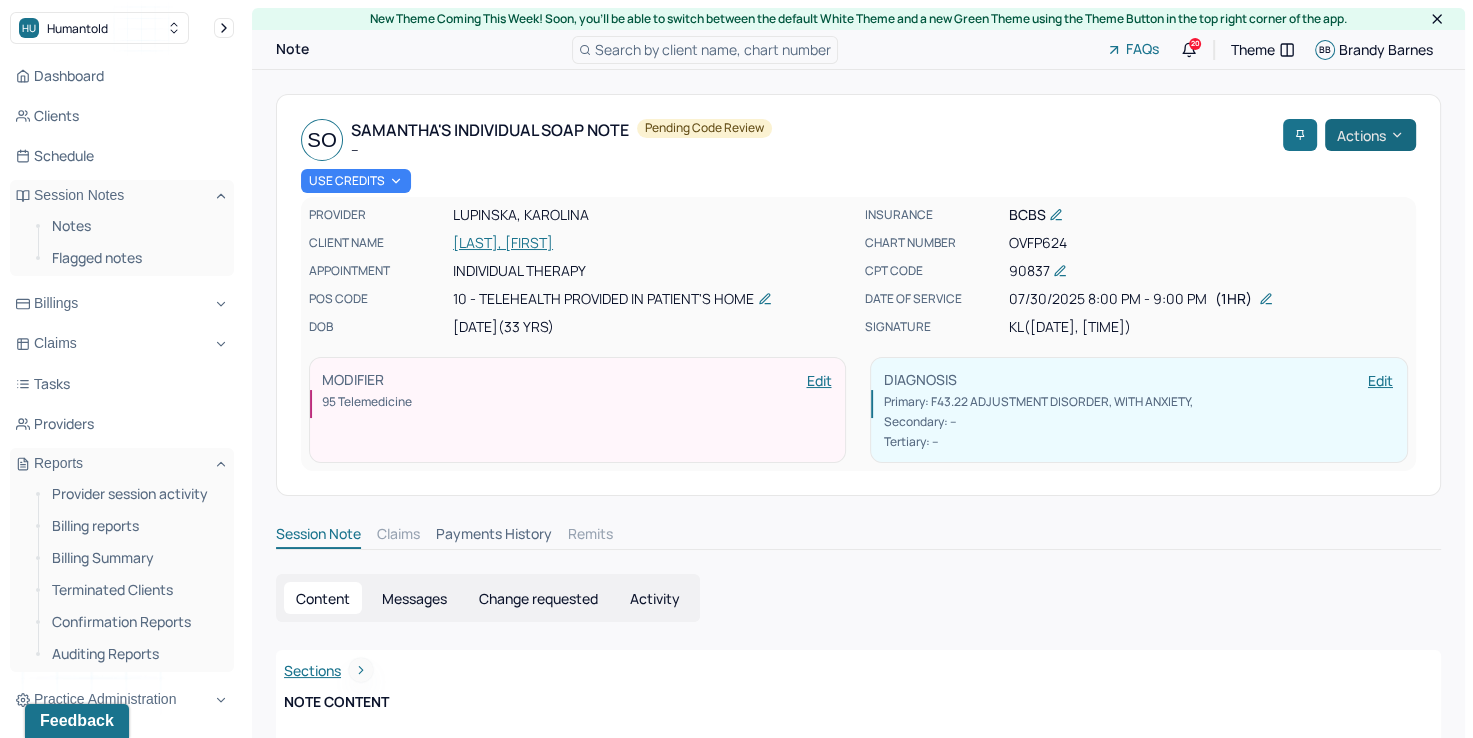 click 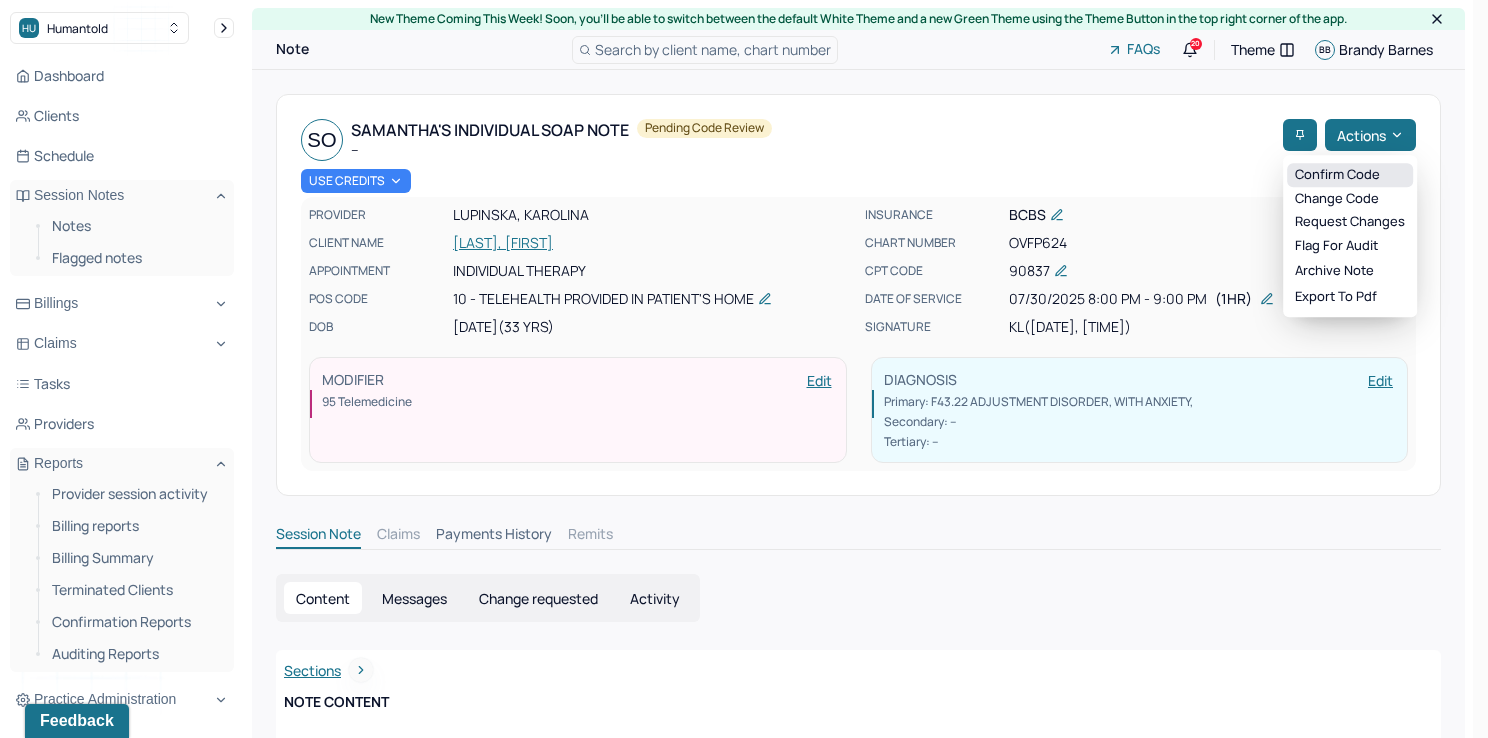 click on "Confirm code" at bounding box center [1350, 175] 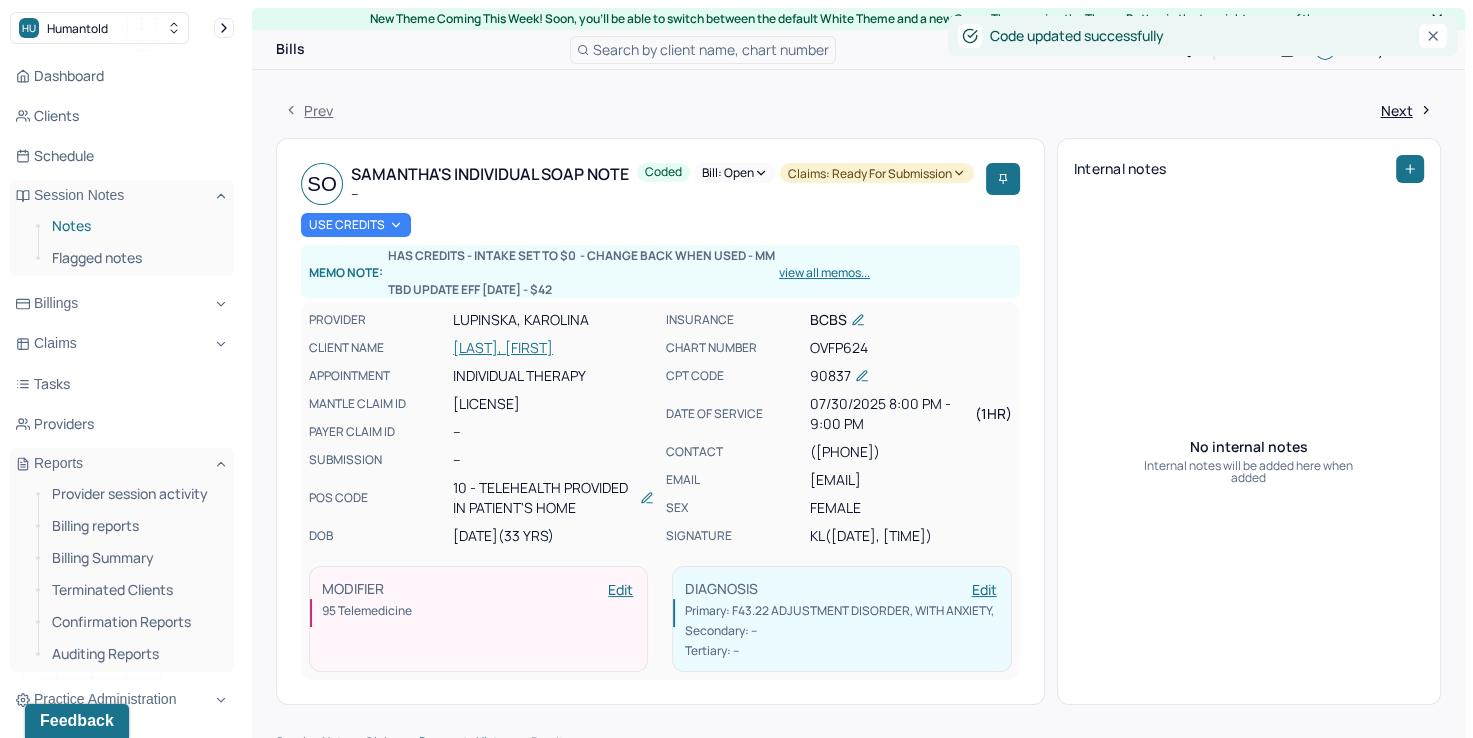 click on "Notes" at bounding box center [135, 226] 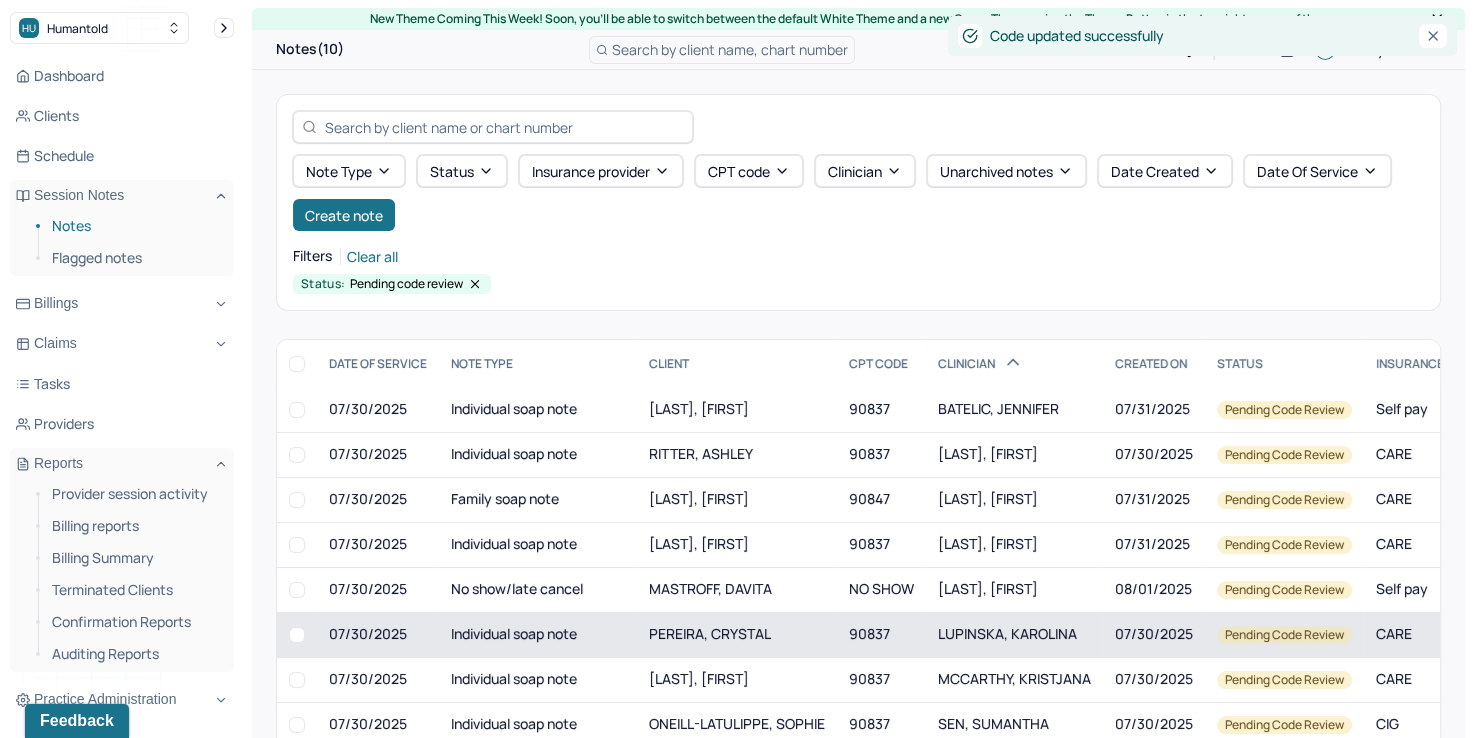 click on "LUPINSKA, KAROLINA" at bounding box center [1014, 634] 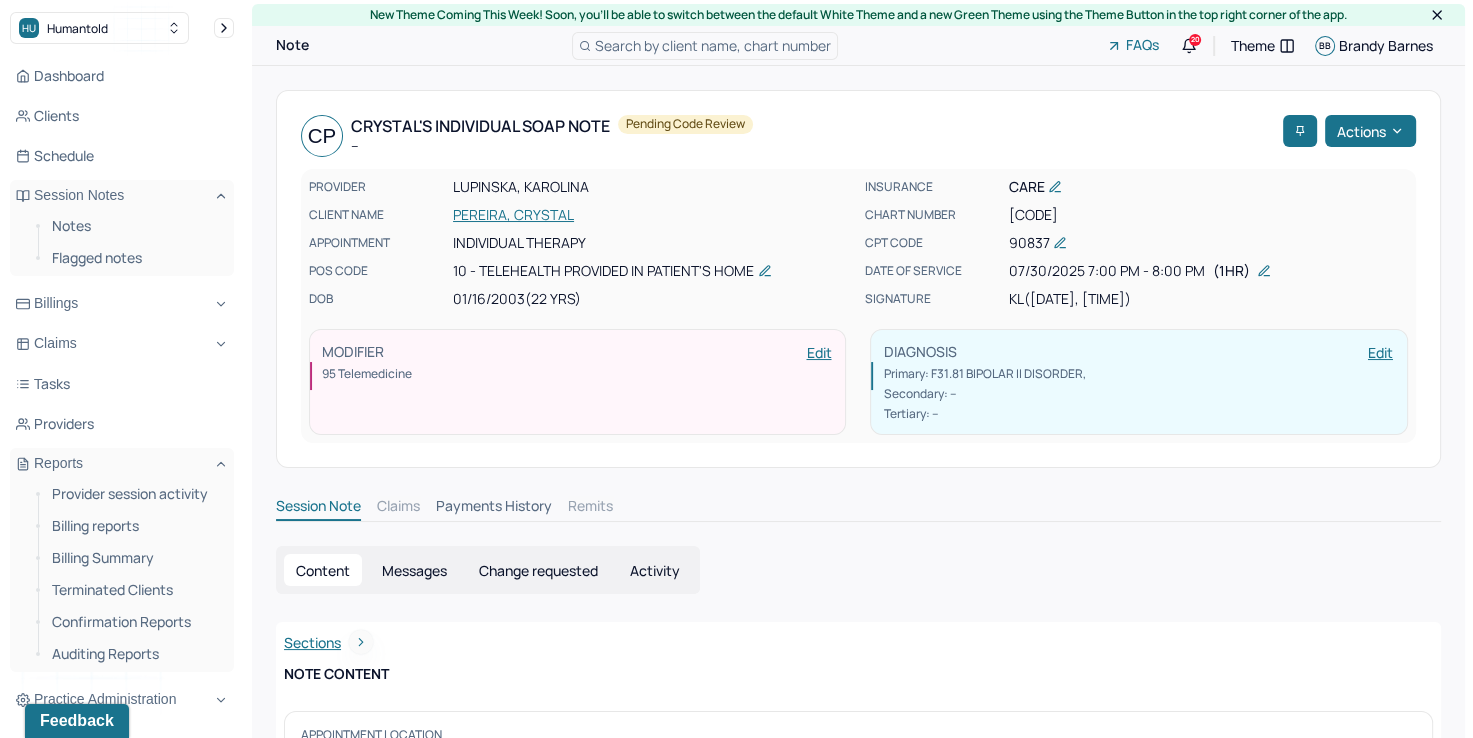 scroll, scrollTop: 0, scrollLeft: 0, axis: both 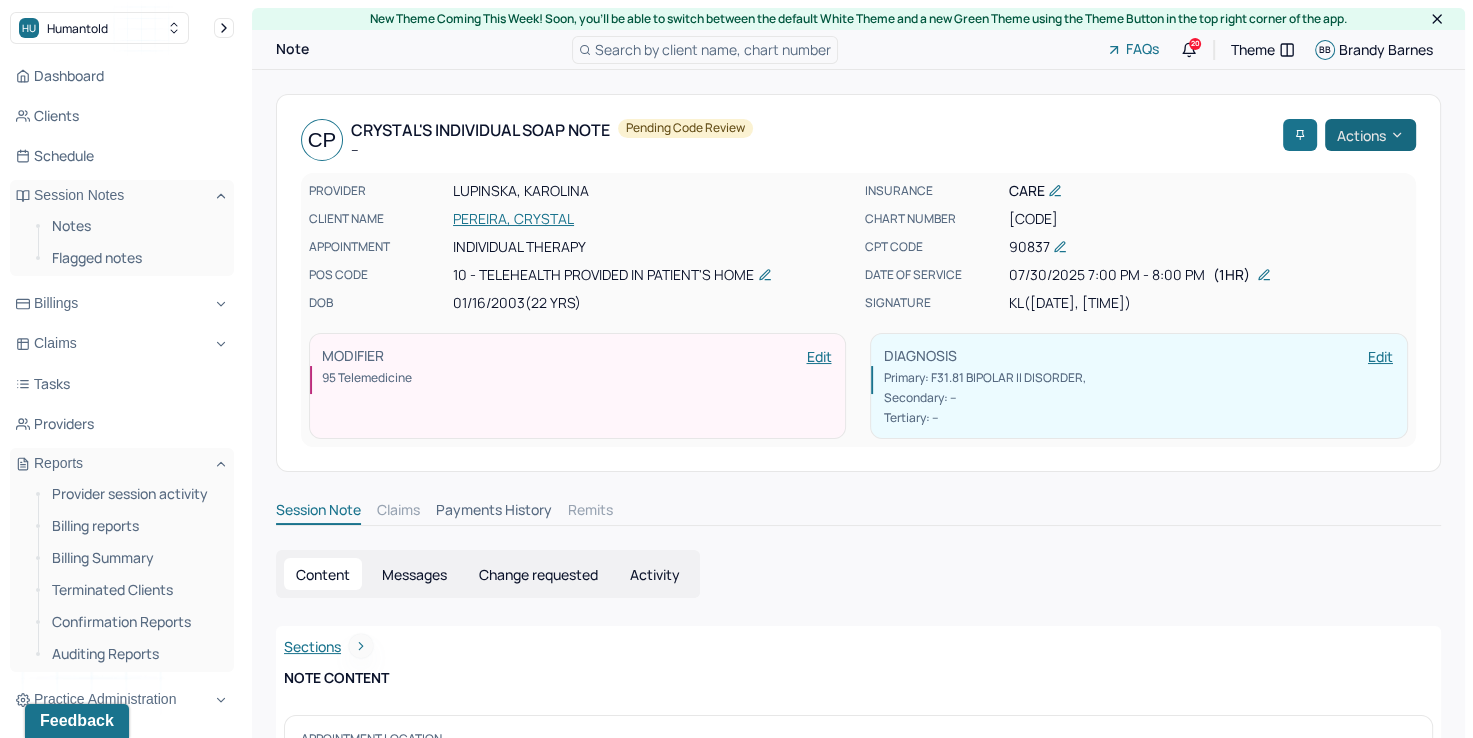 click on "Actions" at bounding box center (1370, 135) 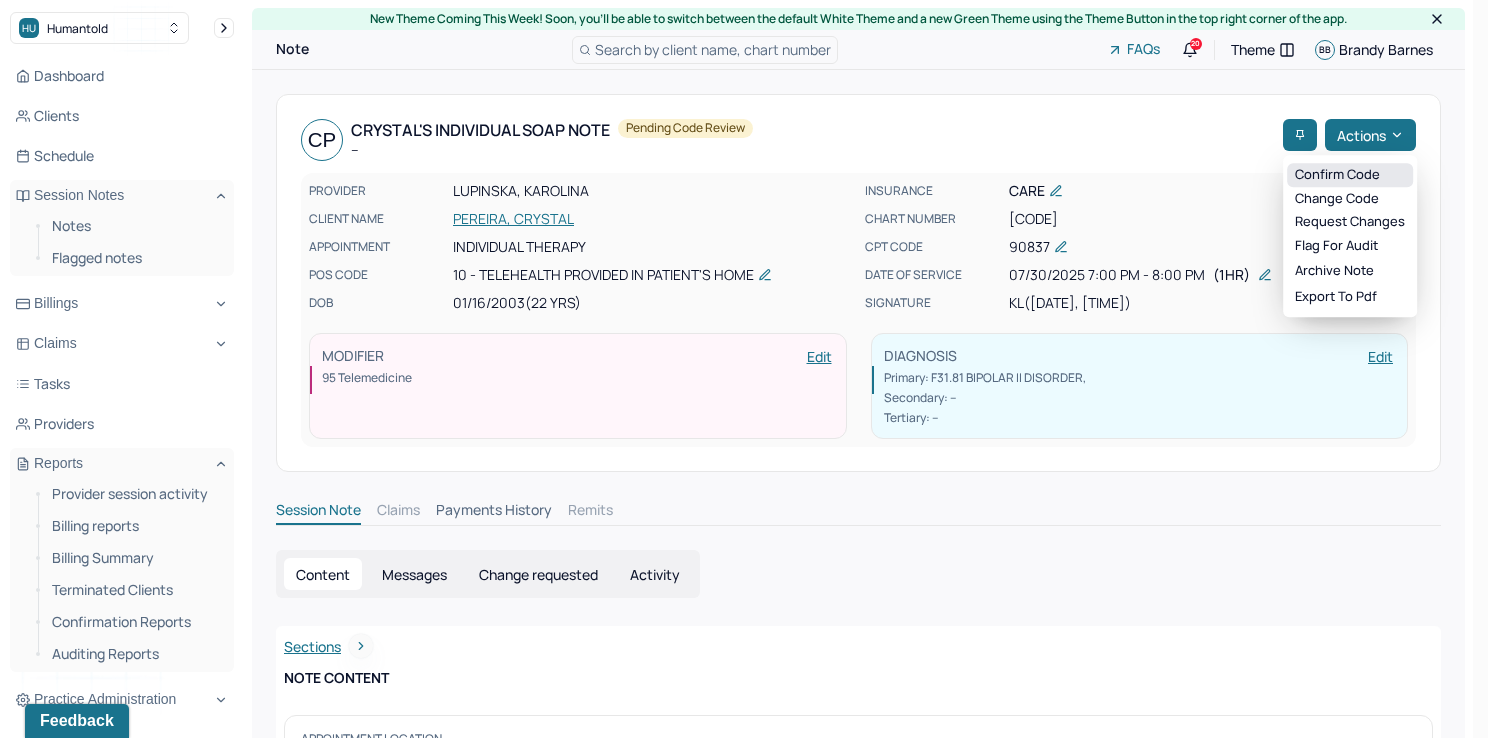 click on "Confirm code" at bounding box center [1350, 175] 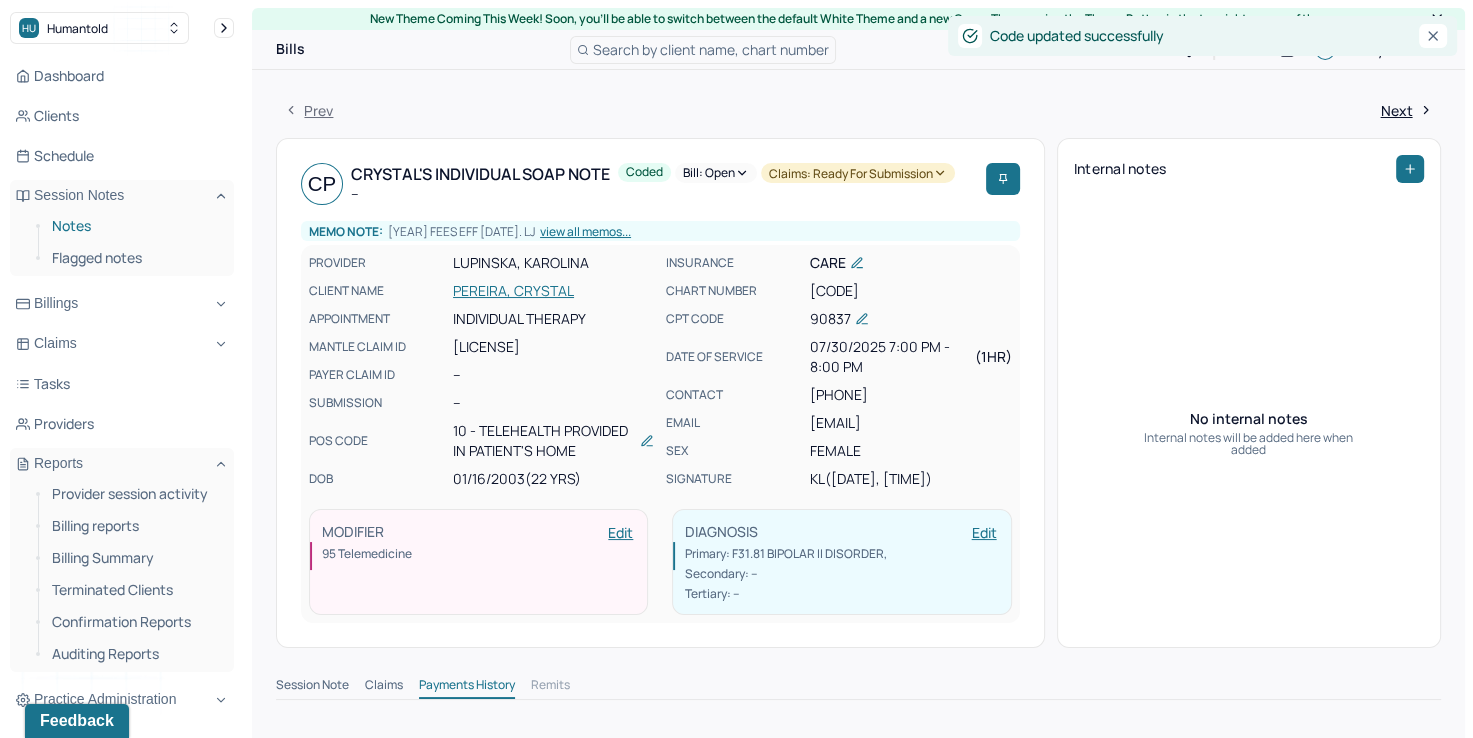 click on "Notes" at bounding box center (135, 226) 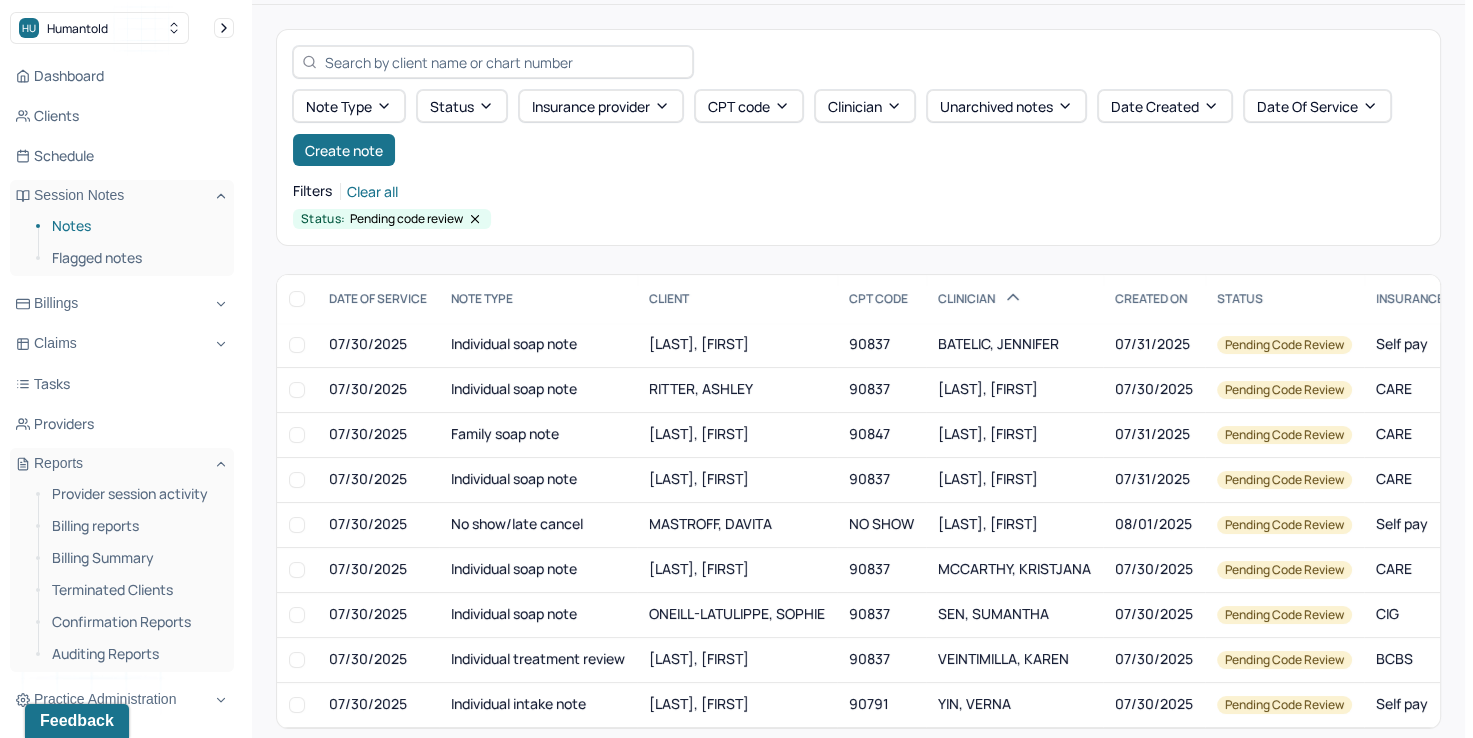 scroll, scrollTop: 100, scrollLeft: 0, axis: vertical 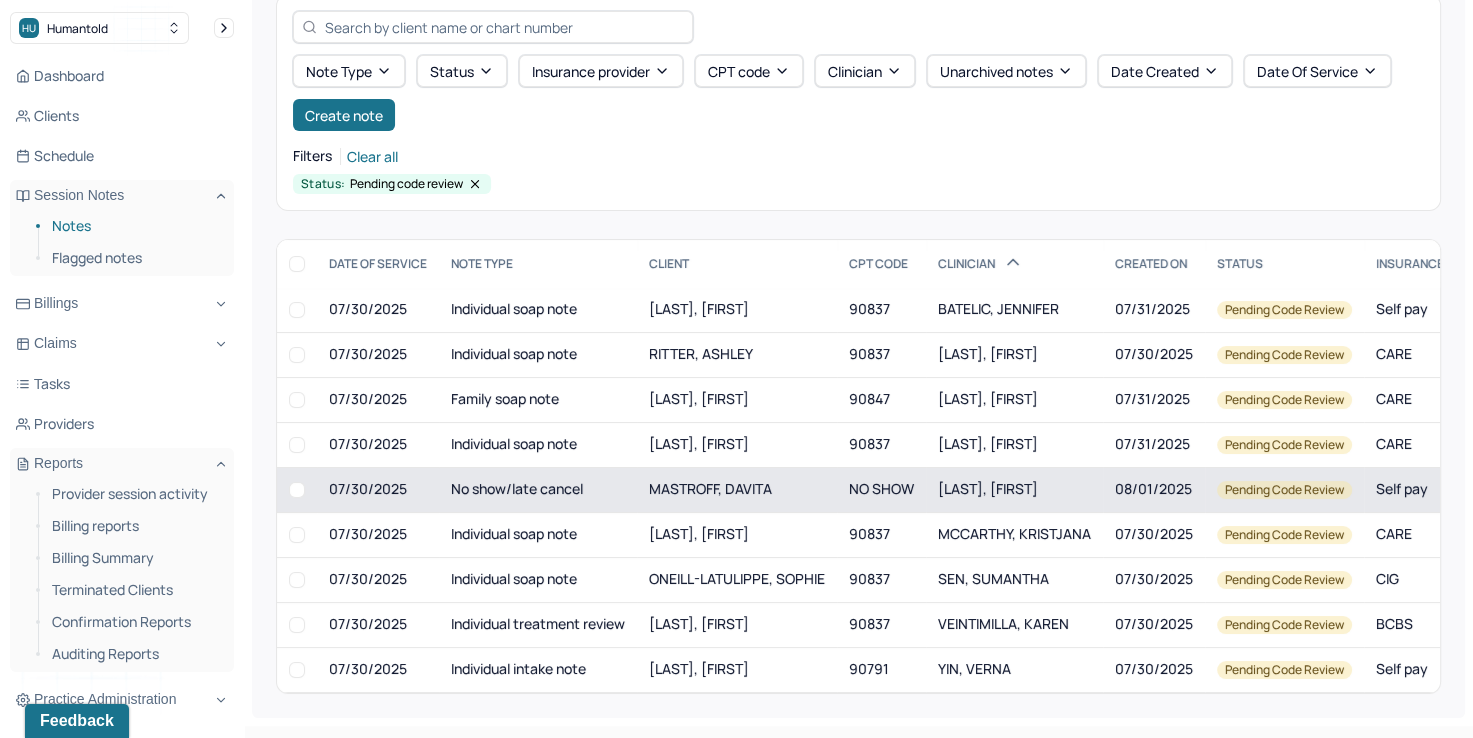 click on "LOUIS, DANIELLE" at bounding box center [988, 488] 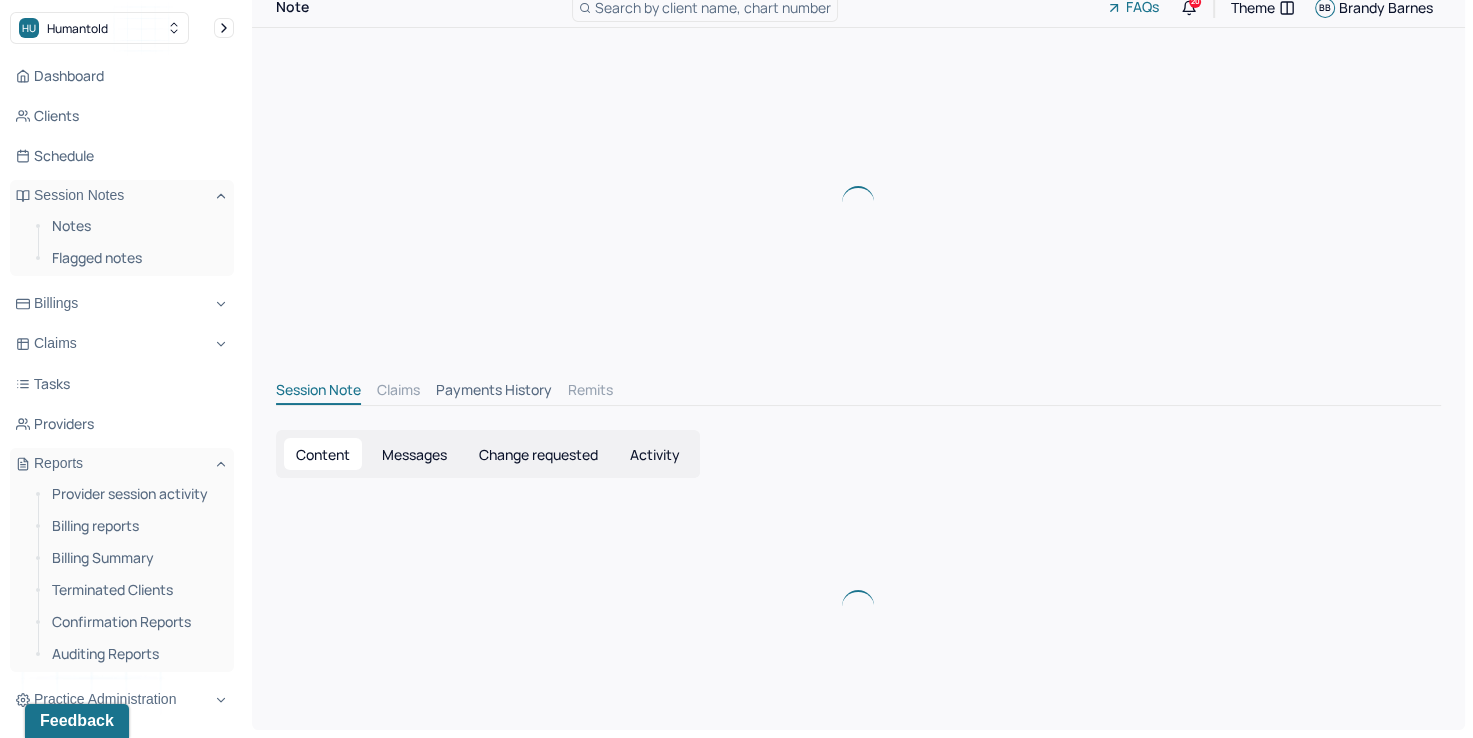 scroll, scrollTop: 0, scrollLeft: 0, axis: both 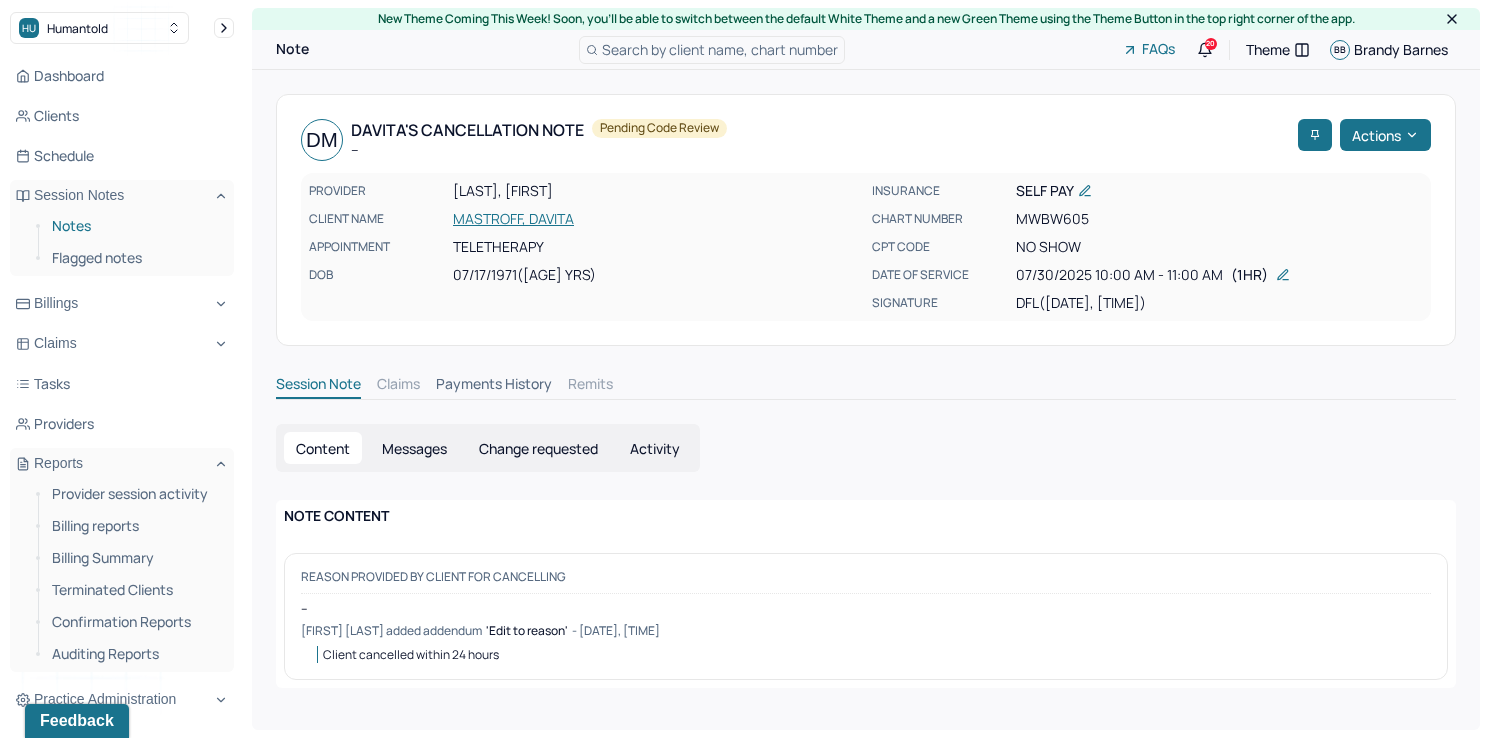 click on "Notes" at bounding box center (135, 226) 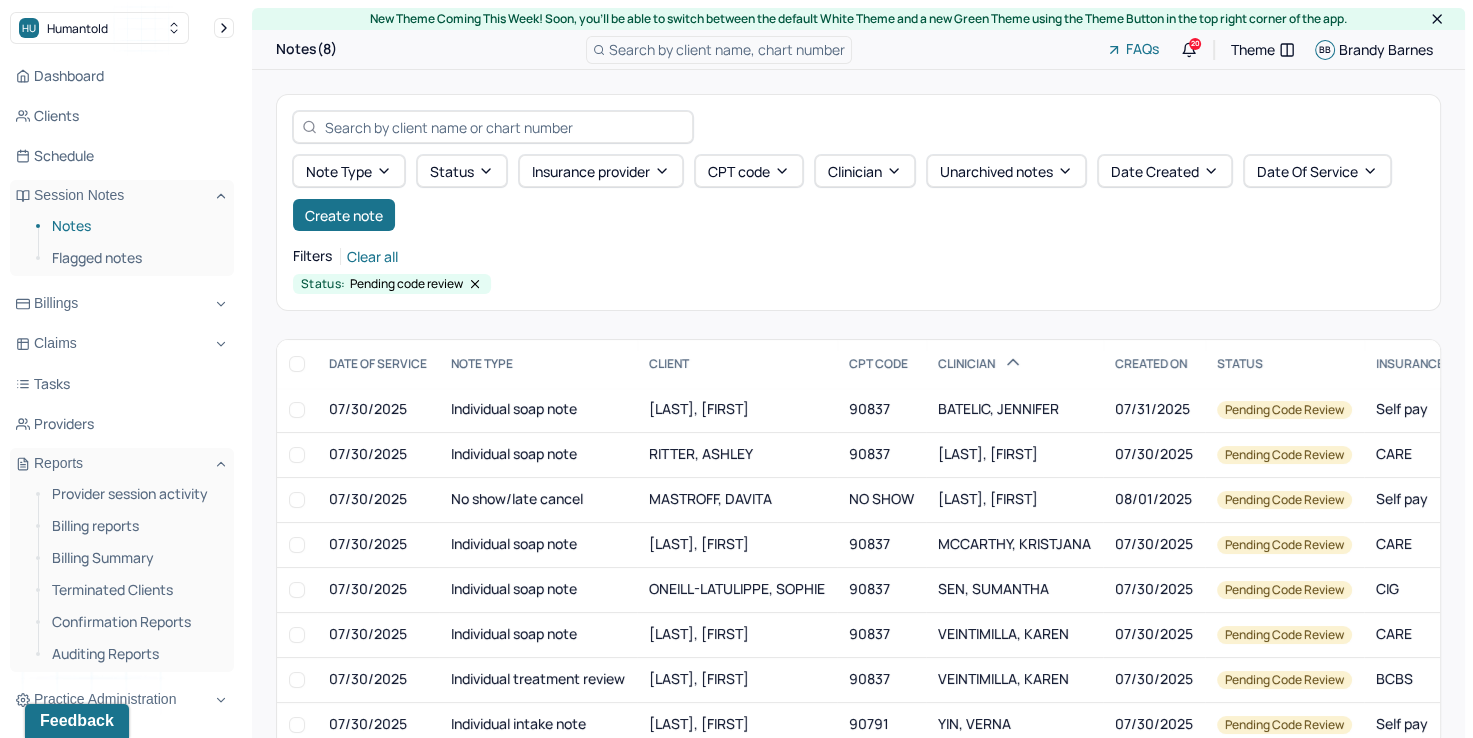 scroll, scrollTop: 55, scrollLeft: 0, axis: vertical 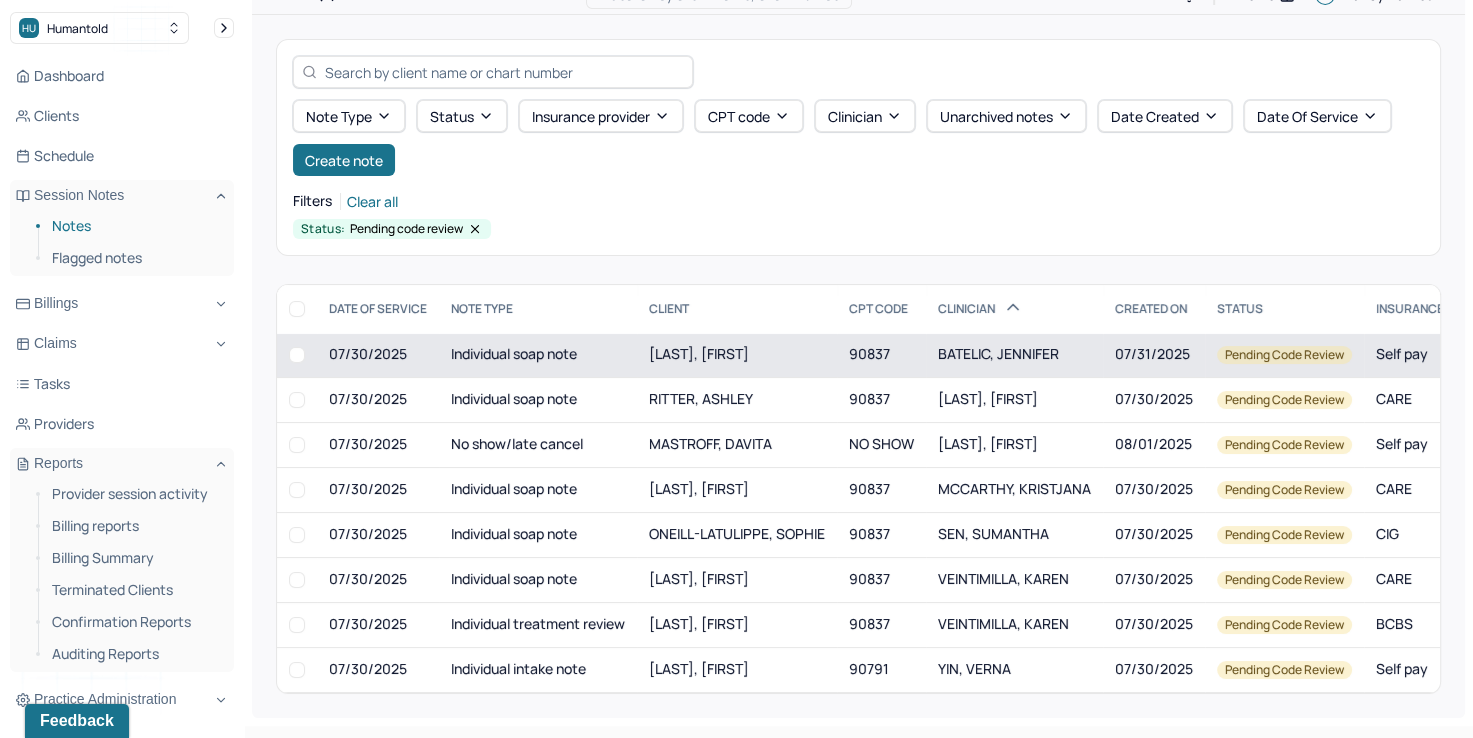 click on "BATELIC, JENNIFER" at bounding box center (998, 353) 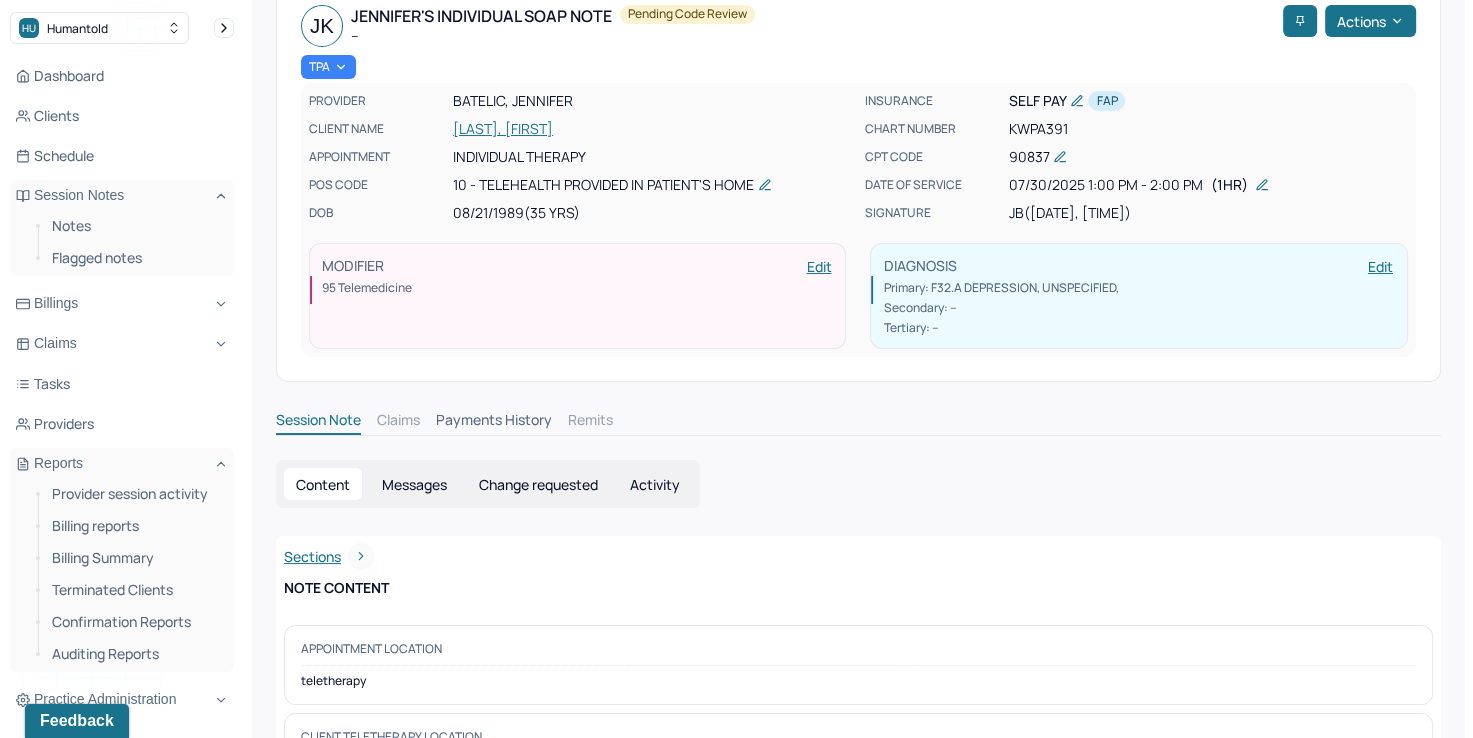 scroll, scrollTop: 0, scrollLeft: 0, axis: both 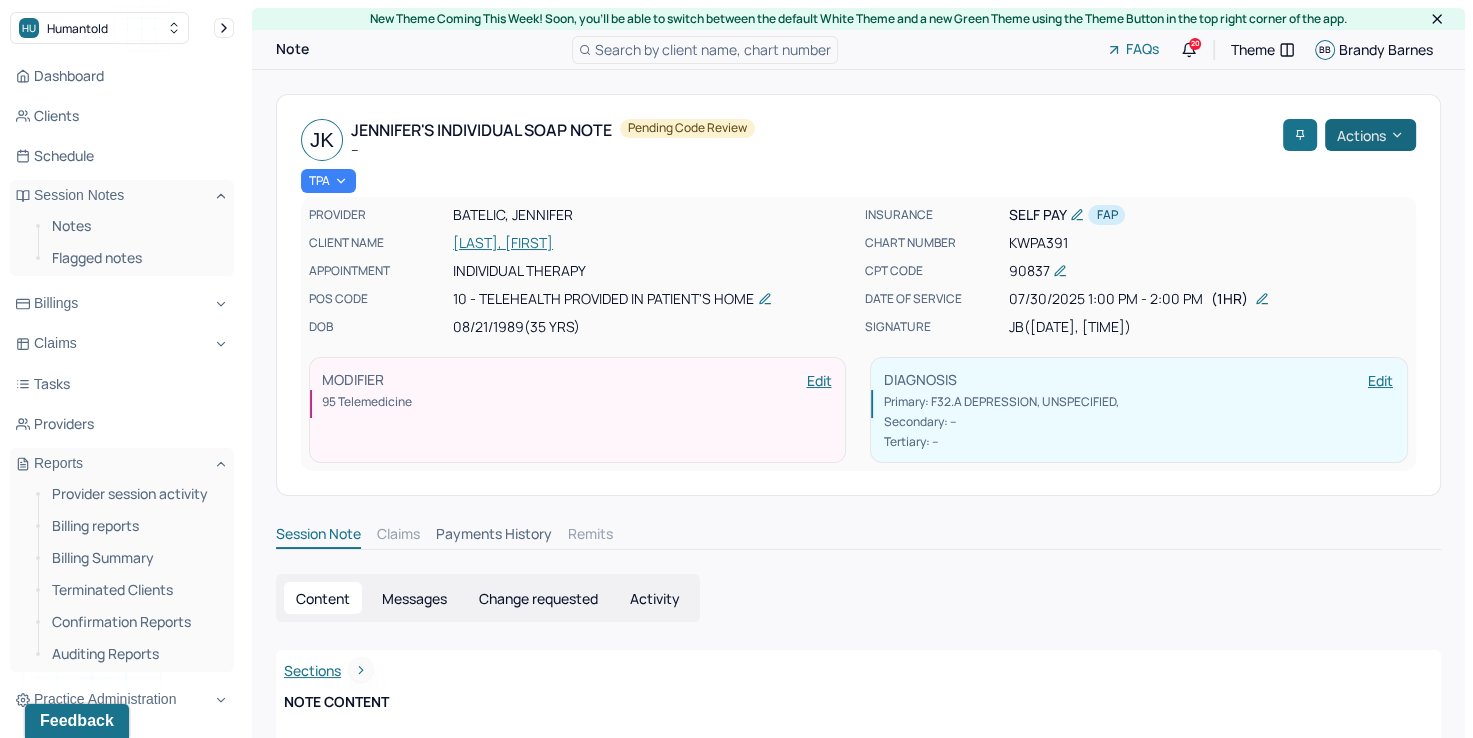 click on "Actions" at bounding box center [1370, 135] 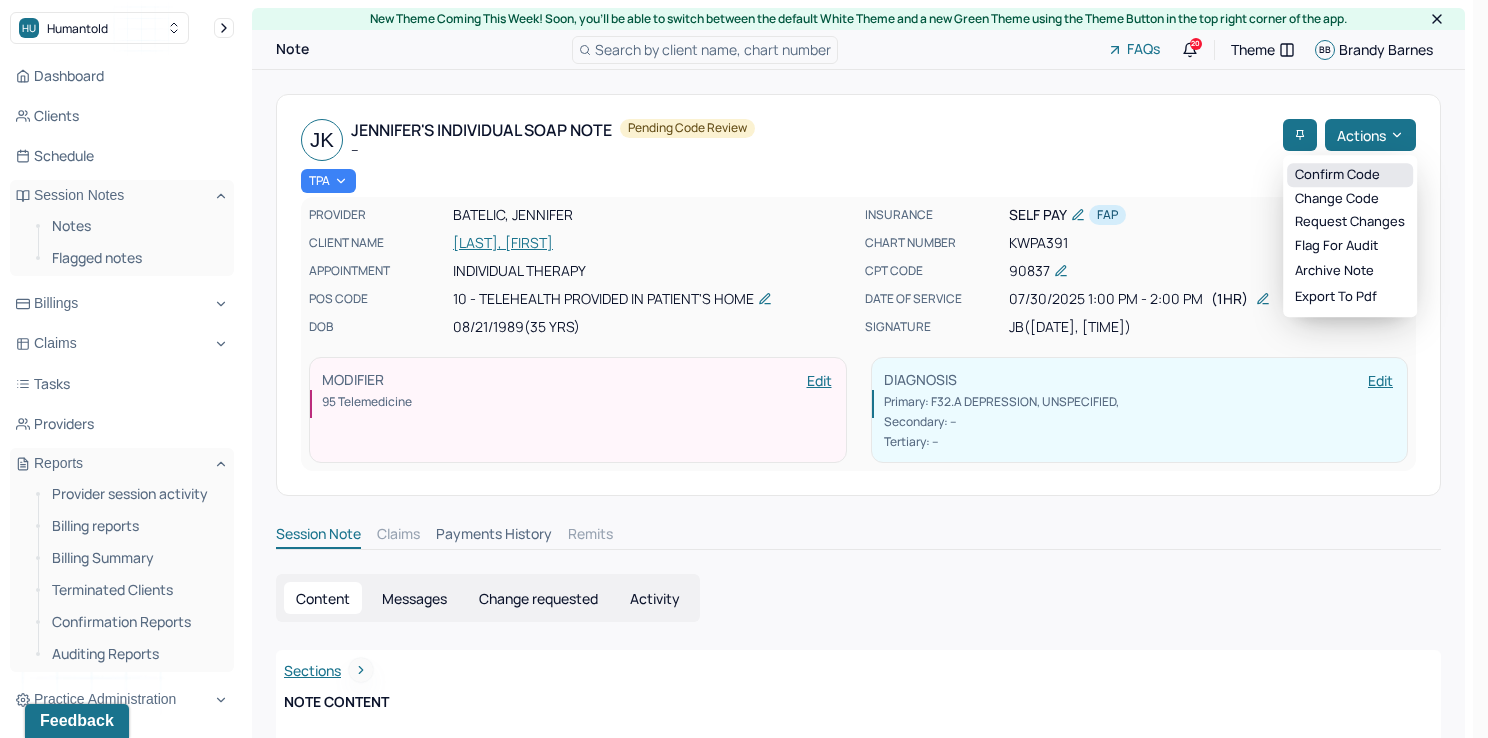 click on "Confirm code" at bounding box center [1350, 175] 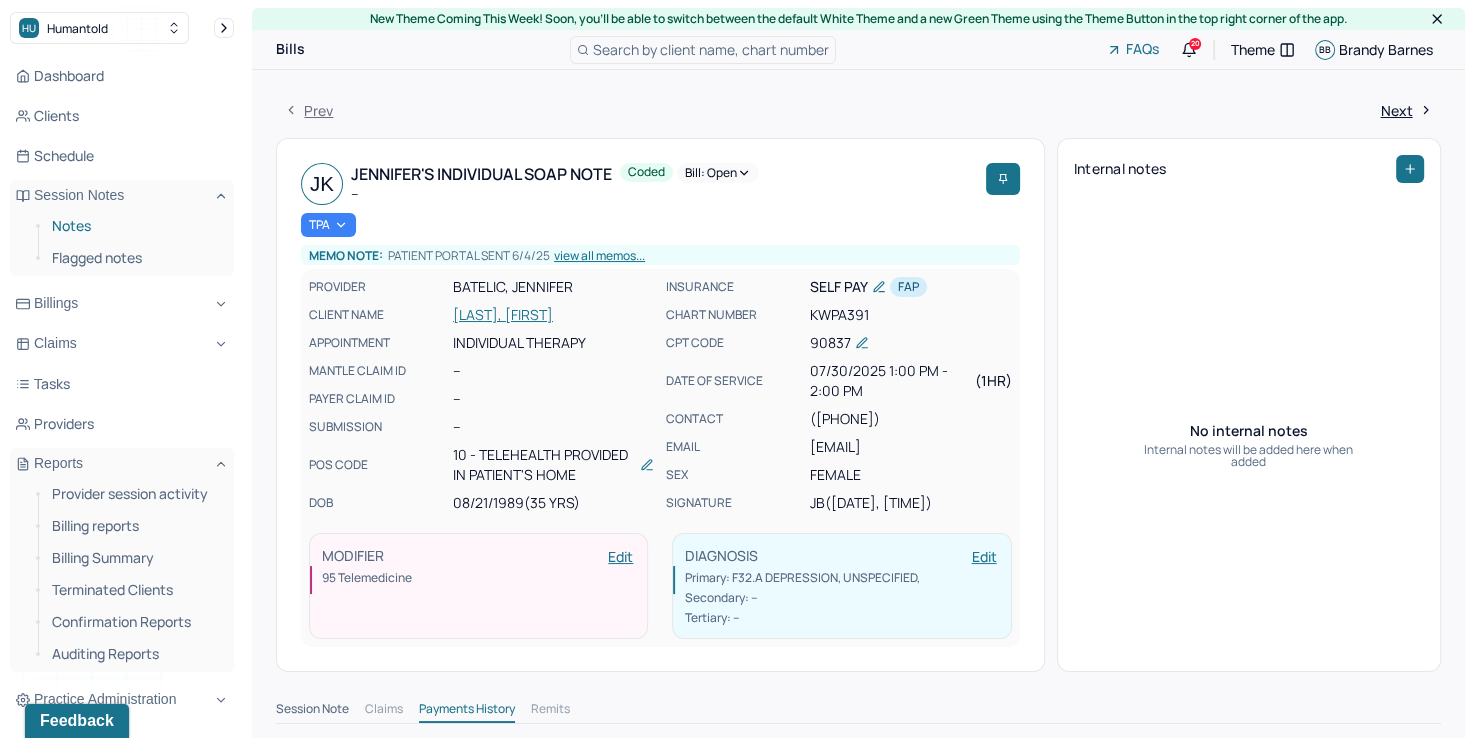 click on "Notes" at bounding box center (135, 226) 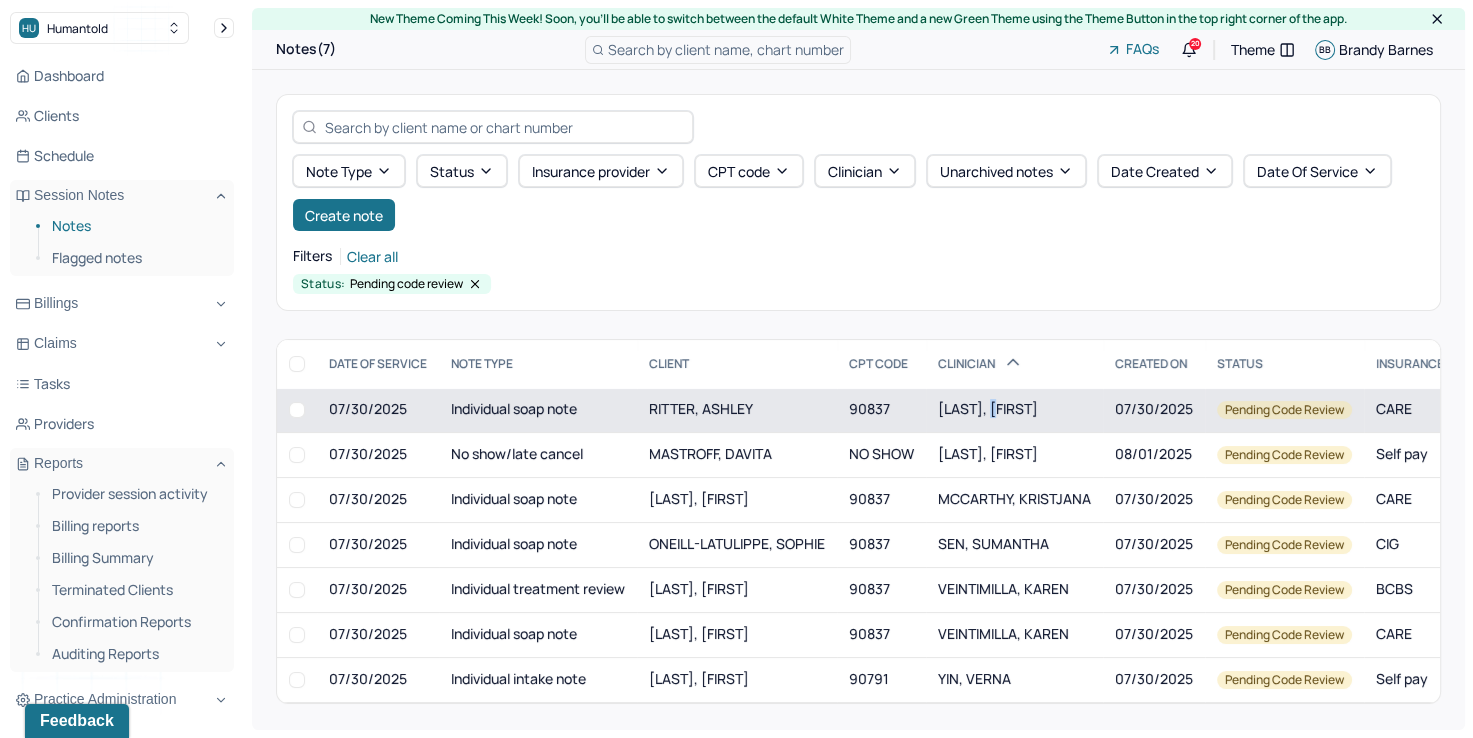 click on "BRUNETTI, ANDREA" at bounding box center [988, 408] 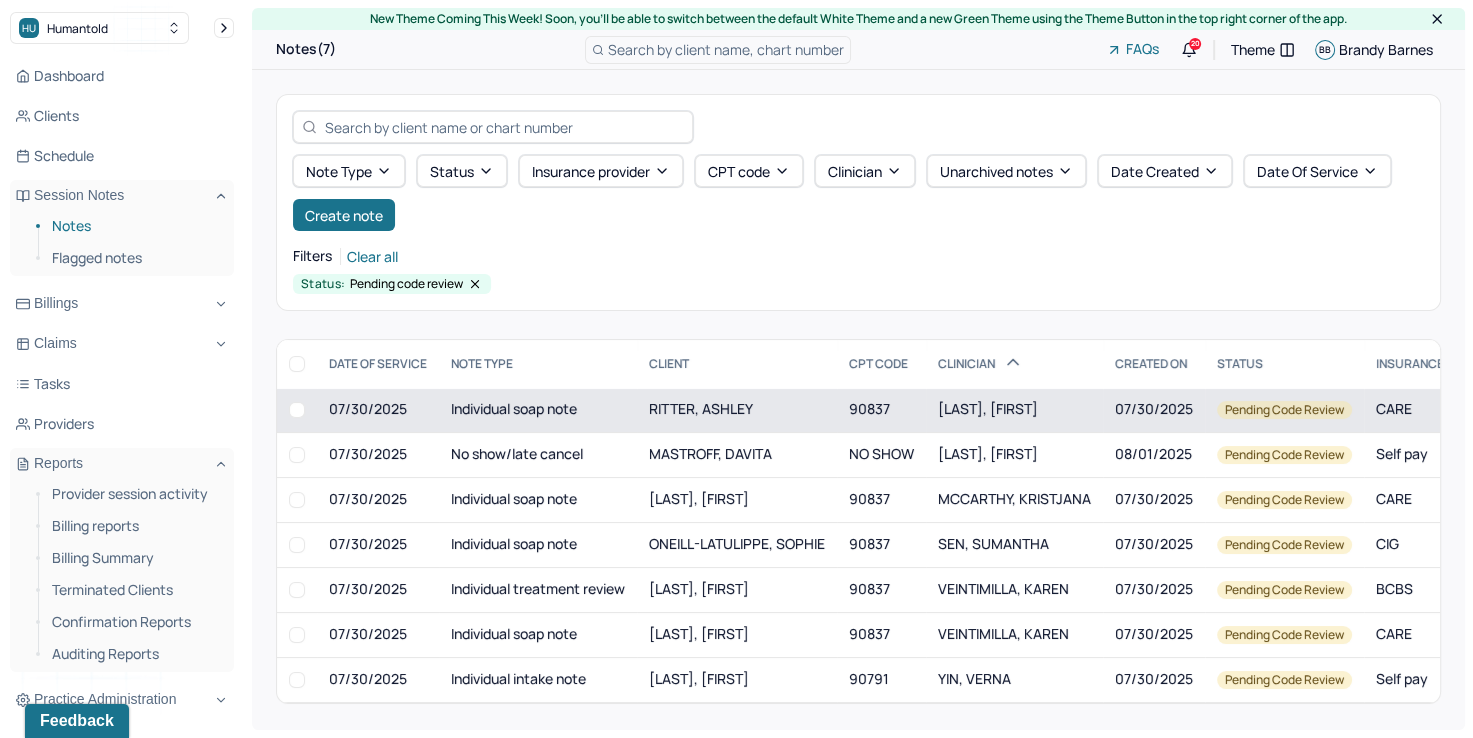 drag, startPoint x: 1011, startPoint y: 412, endPoint x: 979, endPoint y: 411, distance: 32.01562 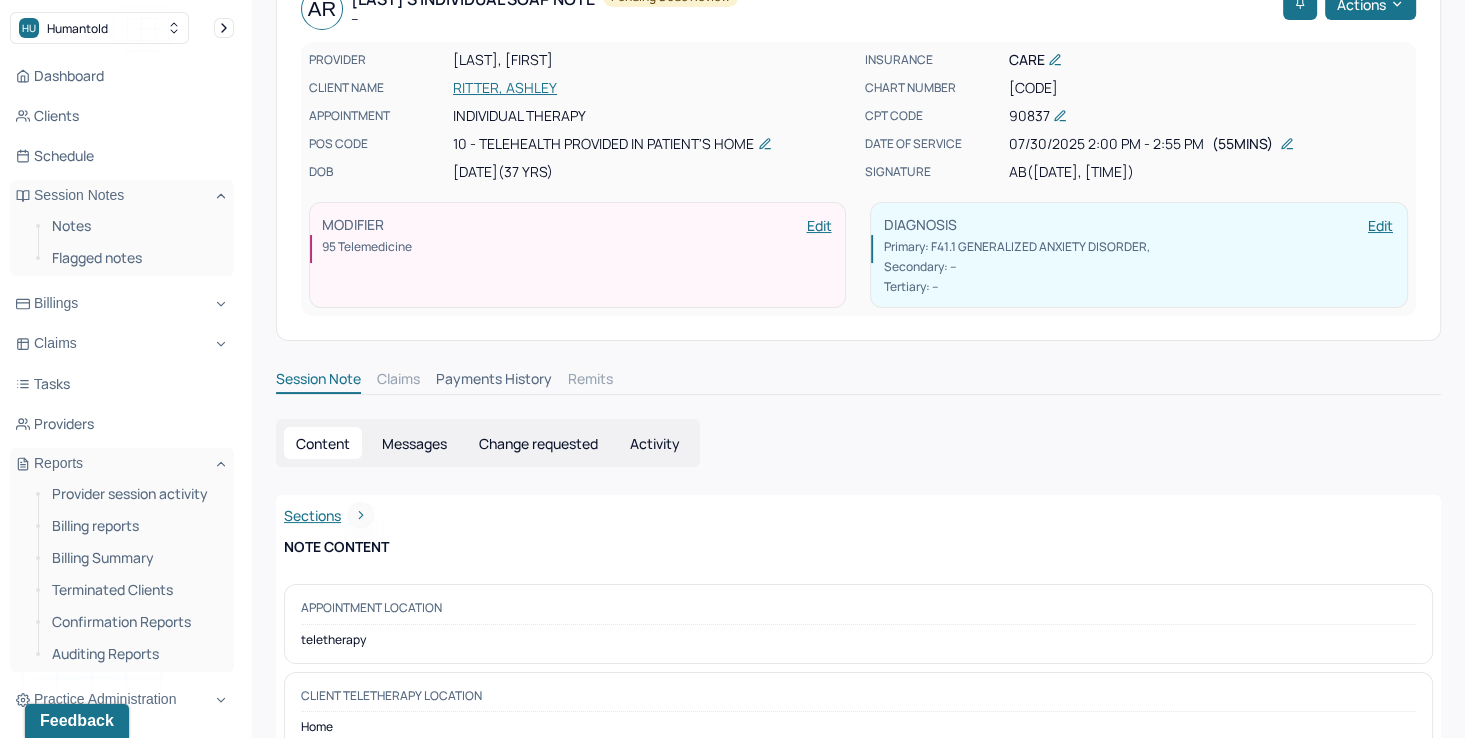 scroll, scrollTop: 0, scrollLeft: 0, axis: both 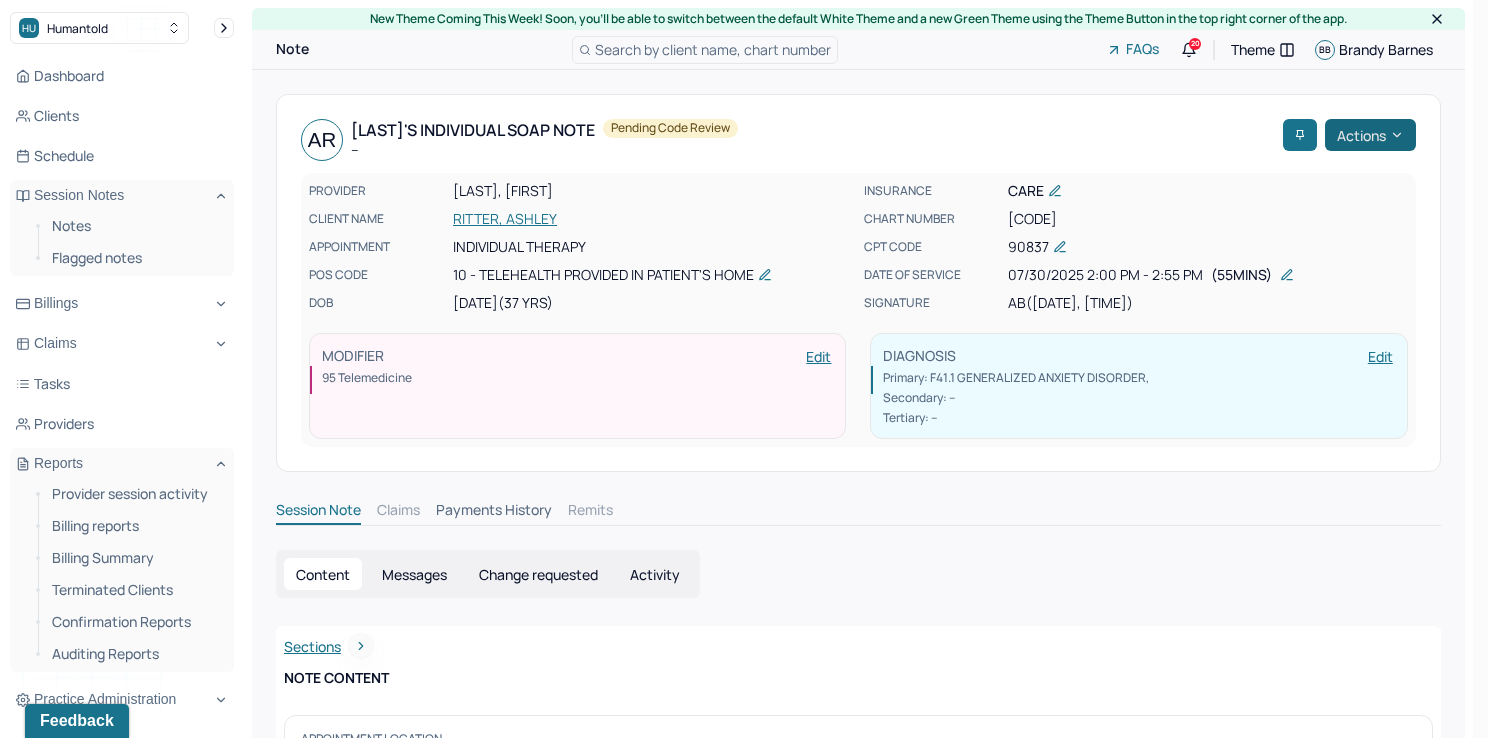 click 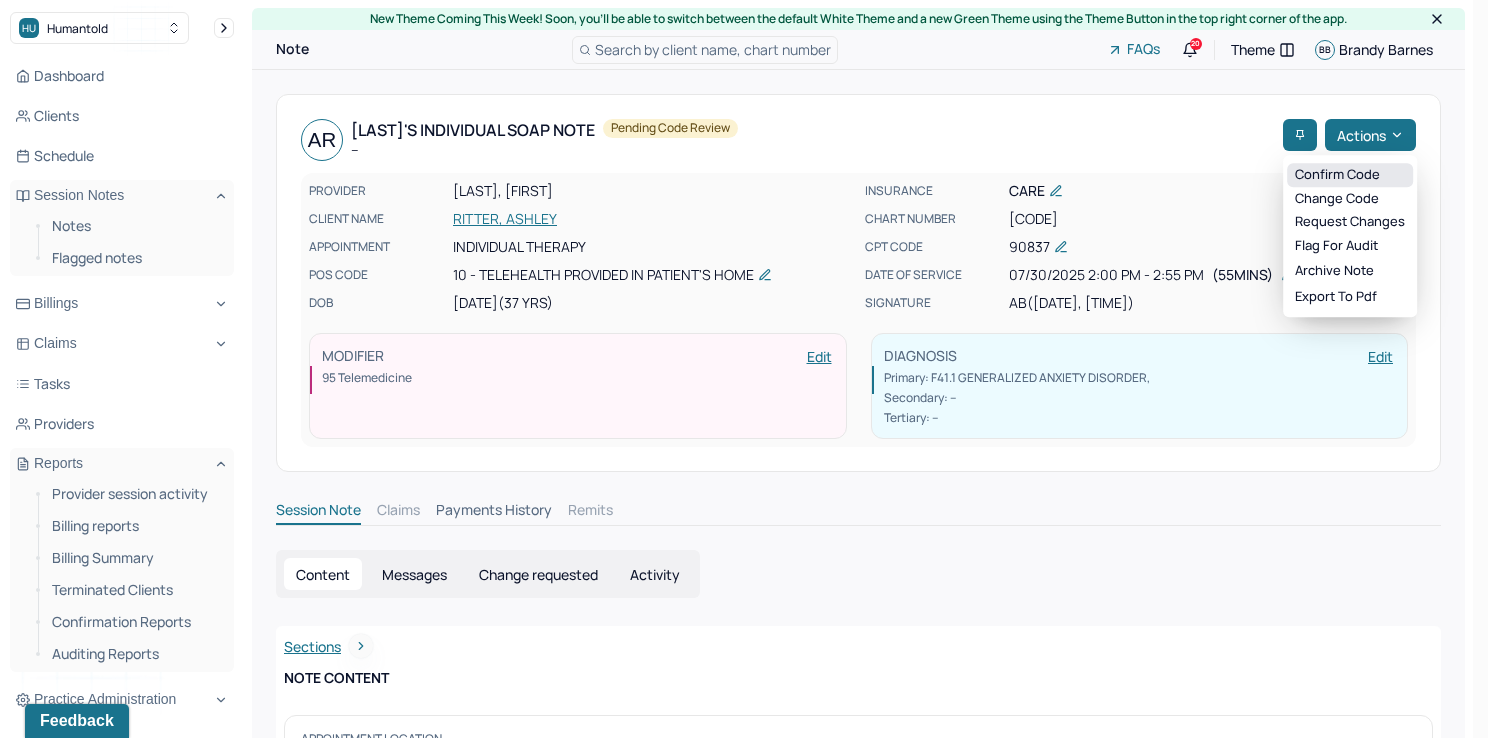 click on "Confirm code" at bounding box center [1350, 175] 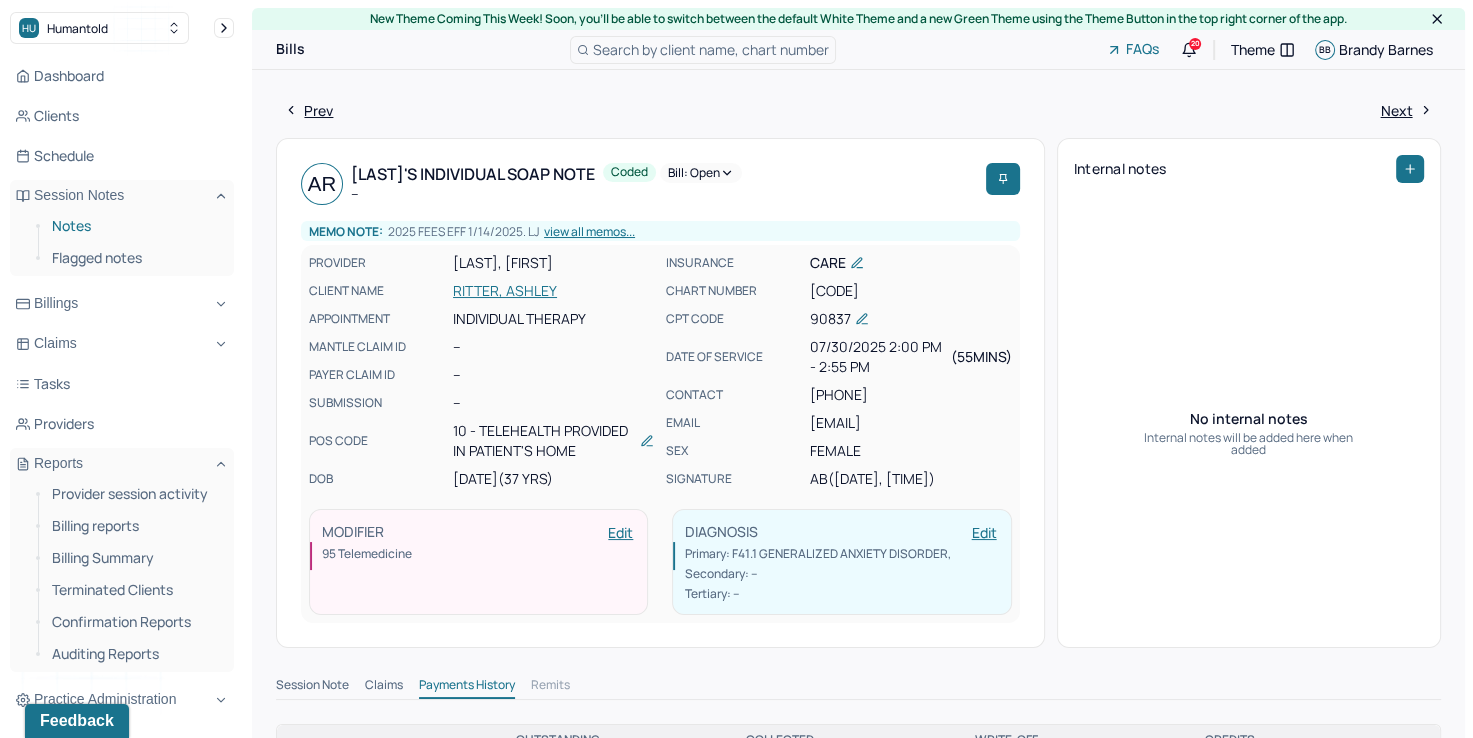 click on "Notes" at bounding box center (135, 226) 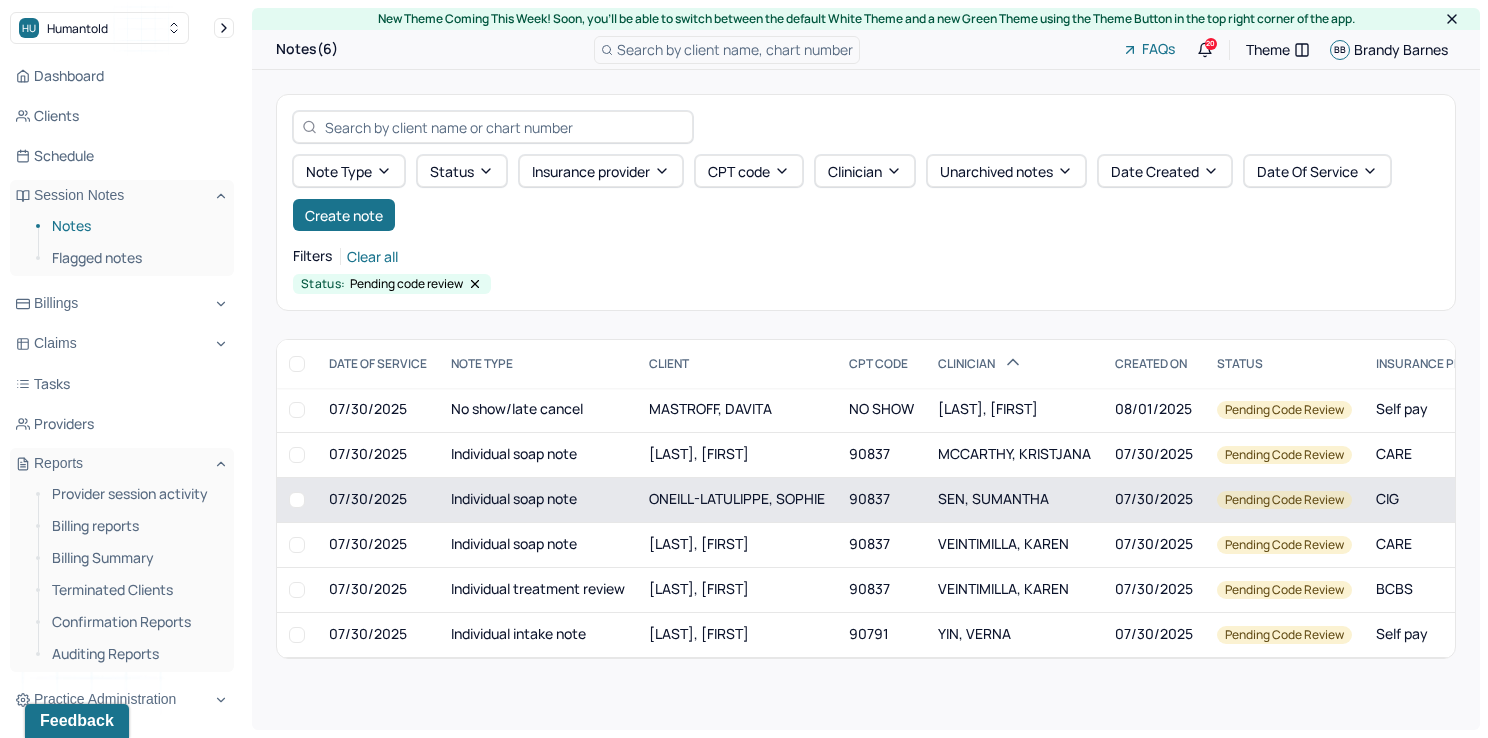 click on "SEN, SUMANTHA" at bounding box center [993, 498] 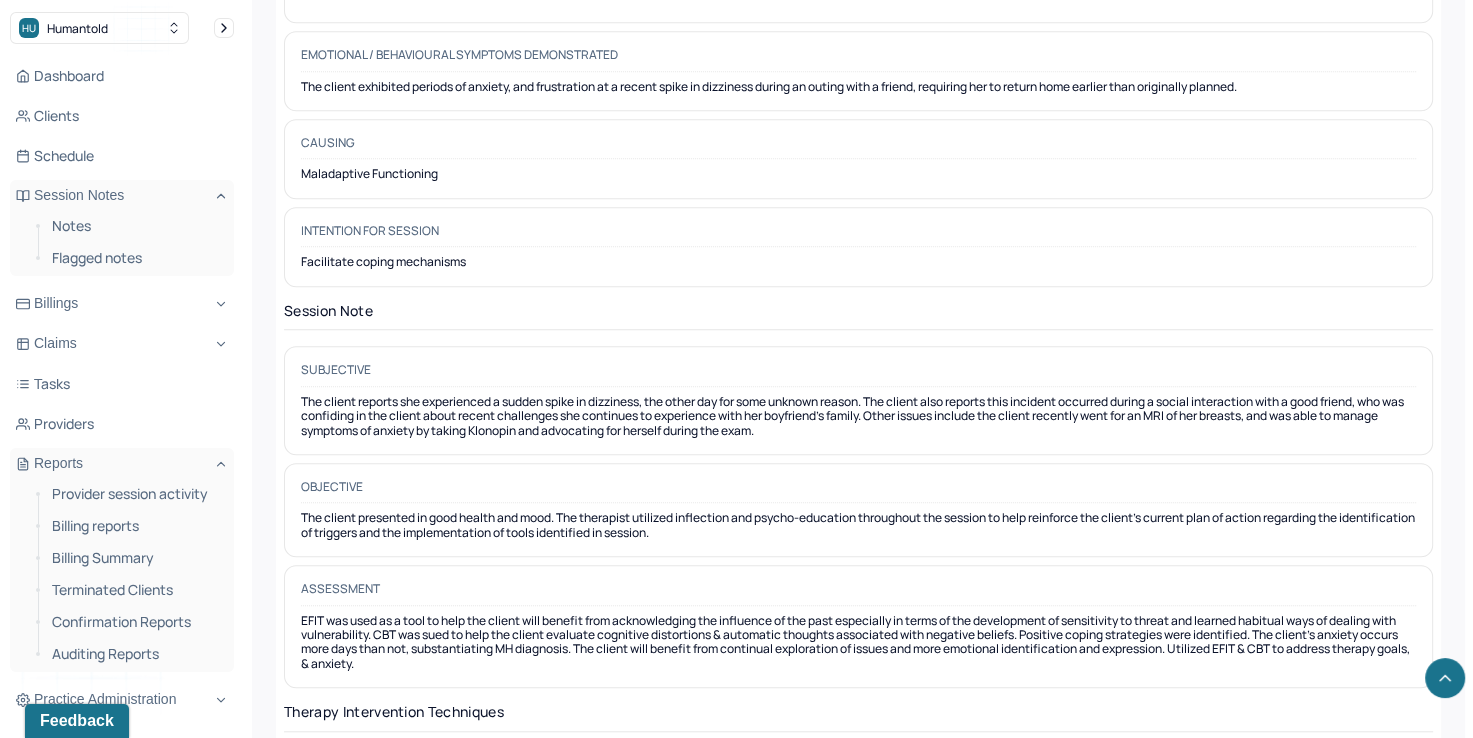 scroll, scrollTop: 1413, scrollLeft: 0, axis: vertical 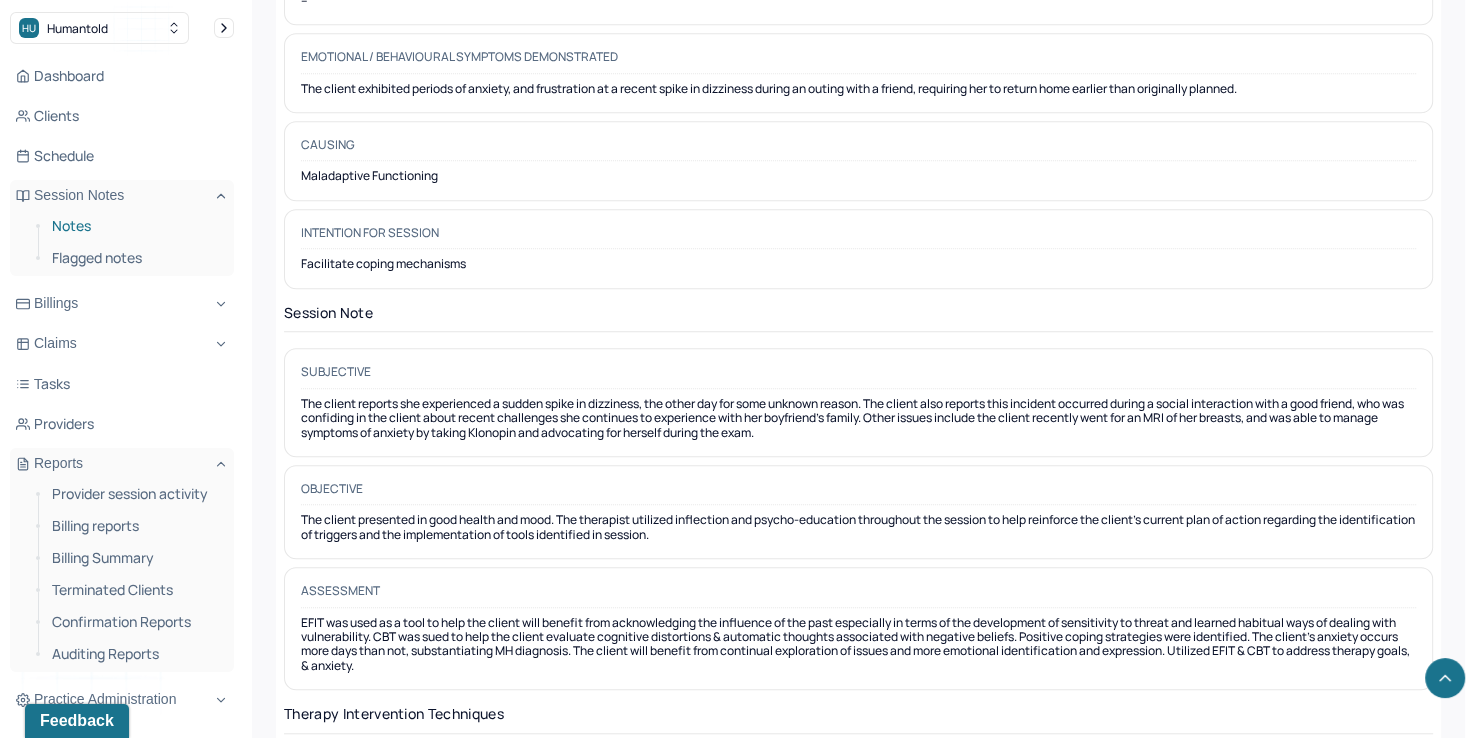 click on "Notes" at bounding box center [135, 226] 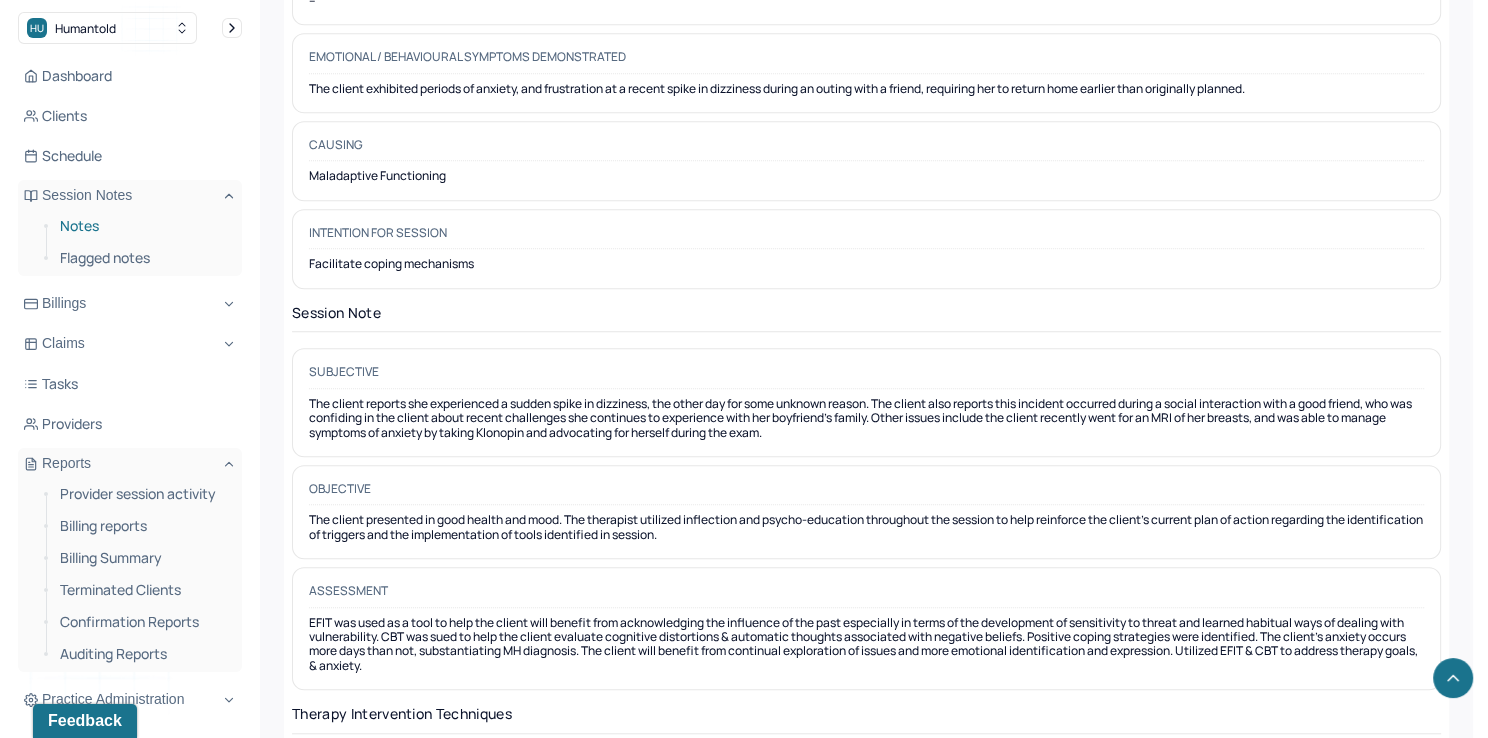 scroll, scrollTop: 0, scrollLeft: 0, axis: both 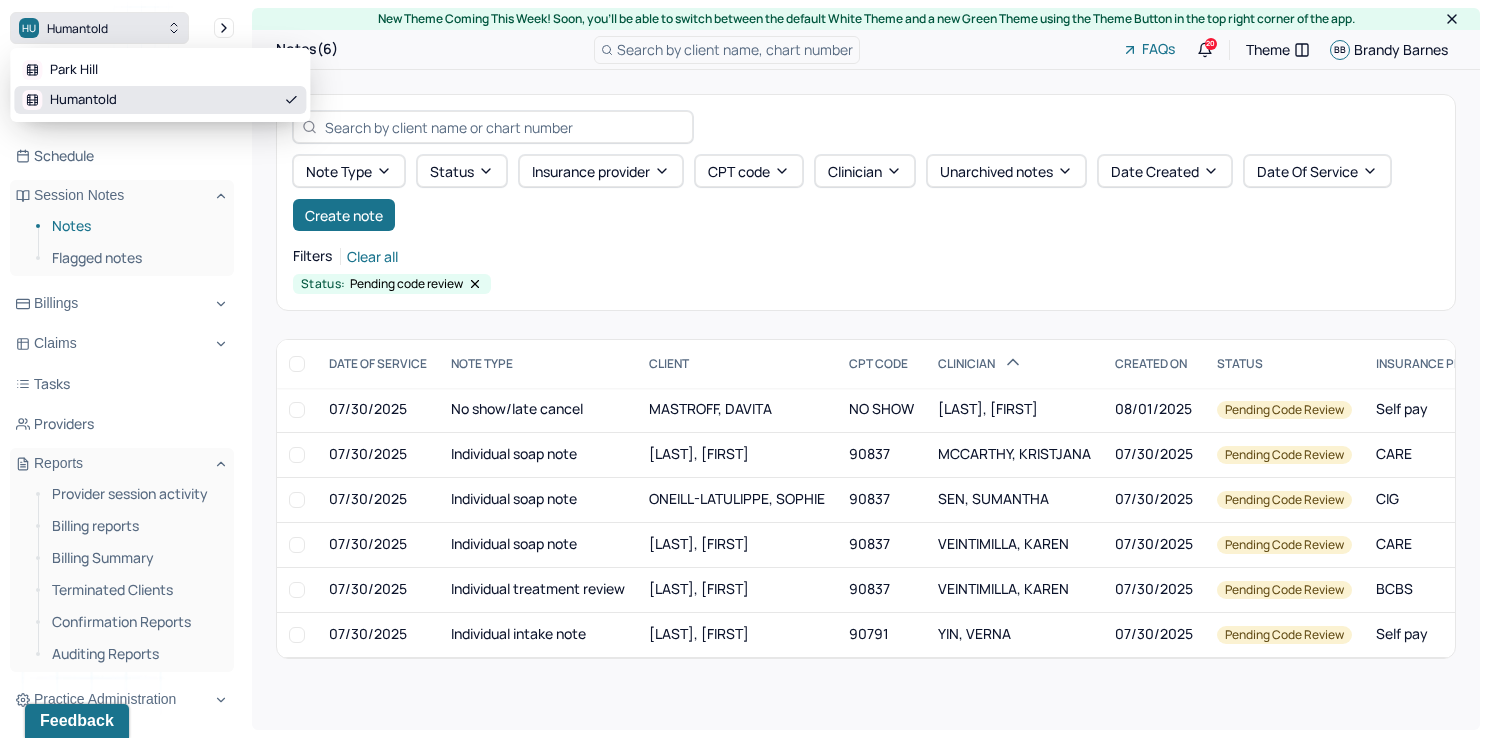 click on "Humantold" at bounding box center (77, 28) 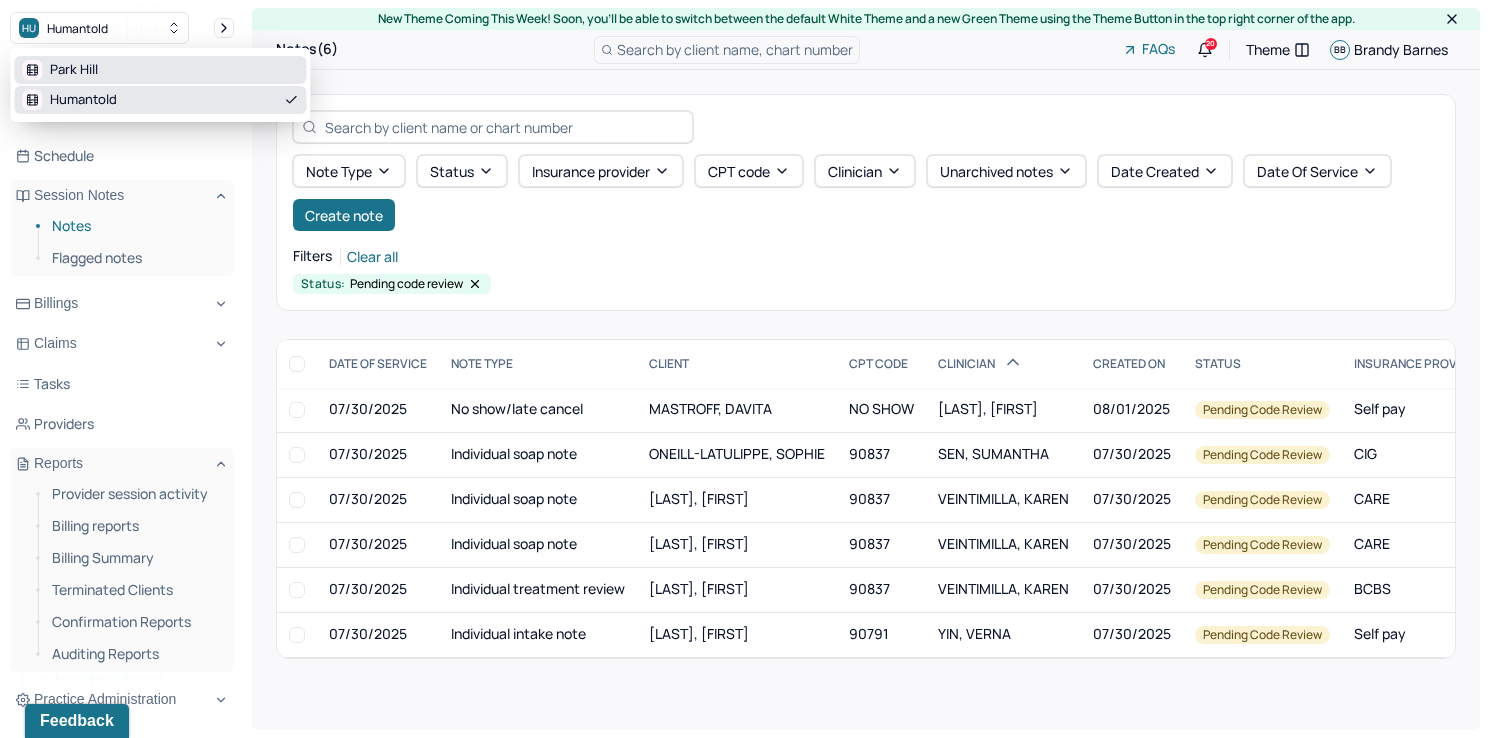 click on "Park Hill" at bounding box center (160, 70) 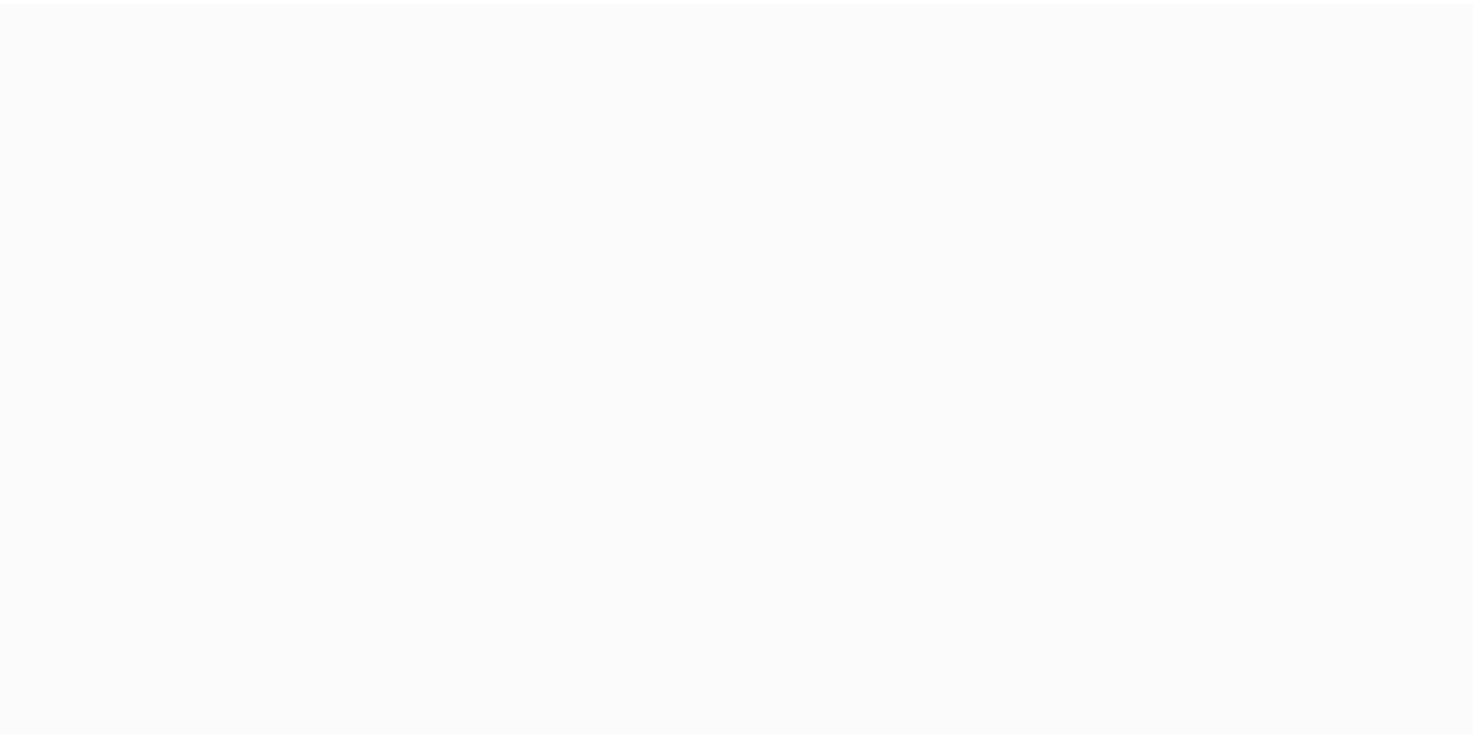 scroll, scrollTop: 0, scrollLeft: 0, axis: both 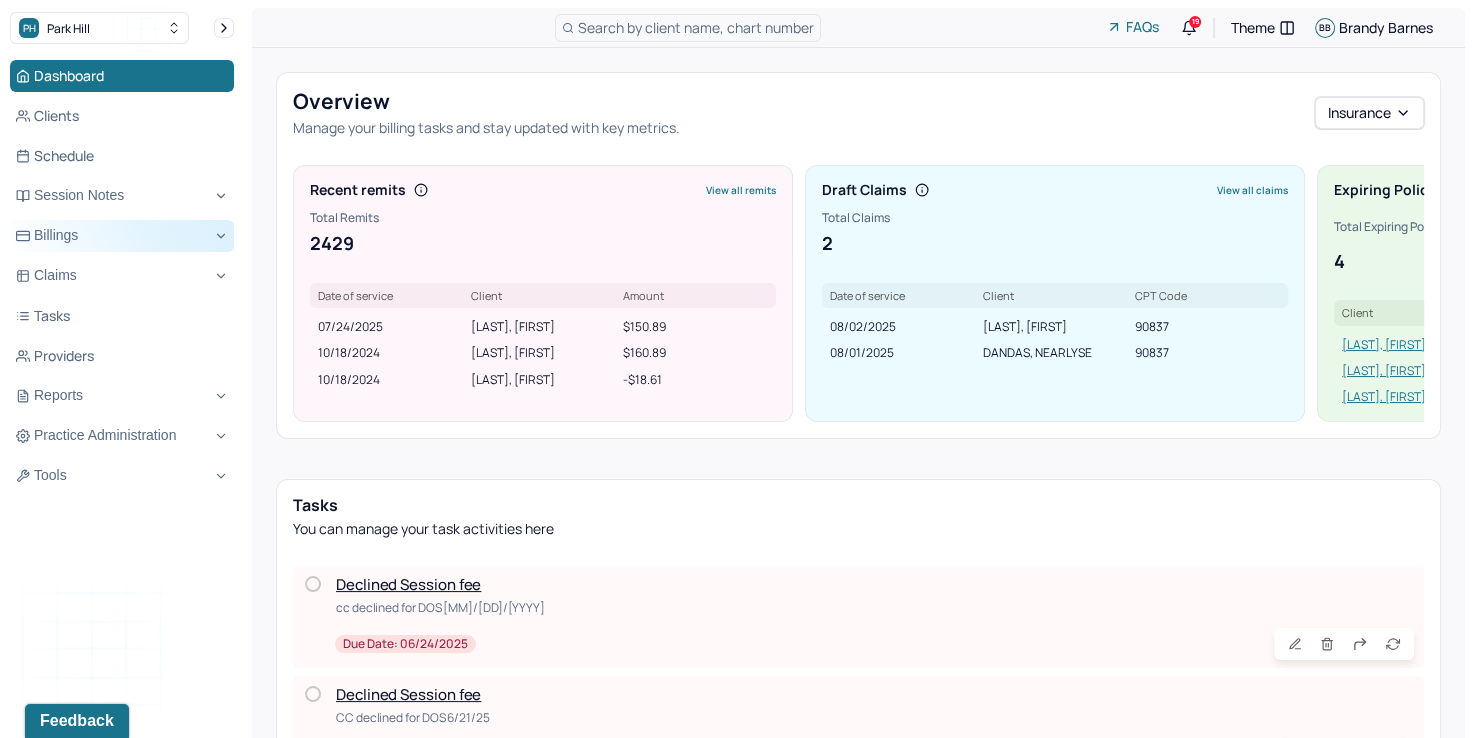 click on "Billings" at bounding box center [122, 236] 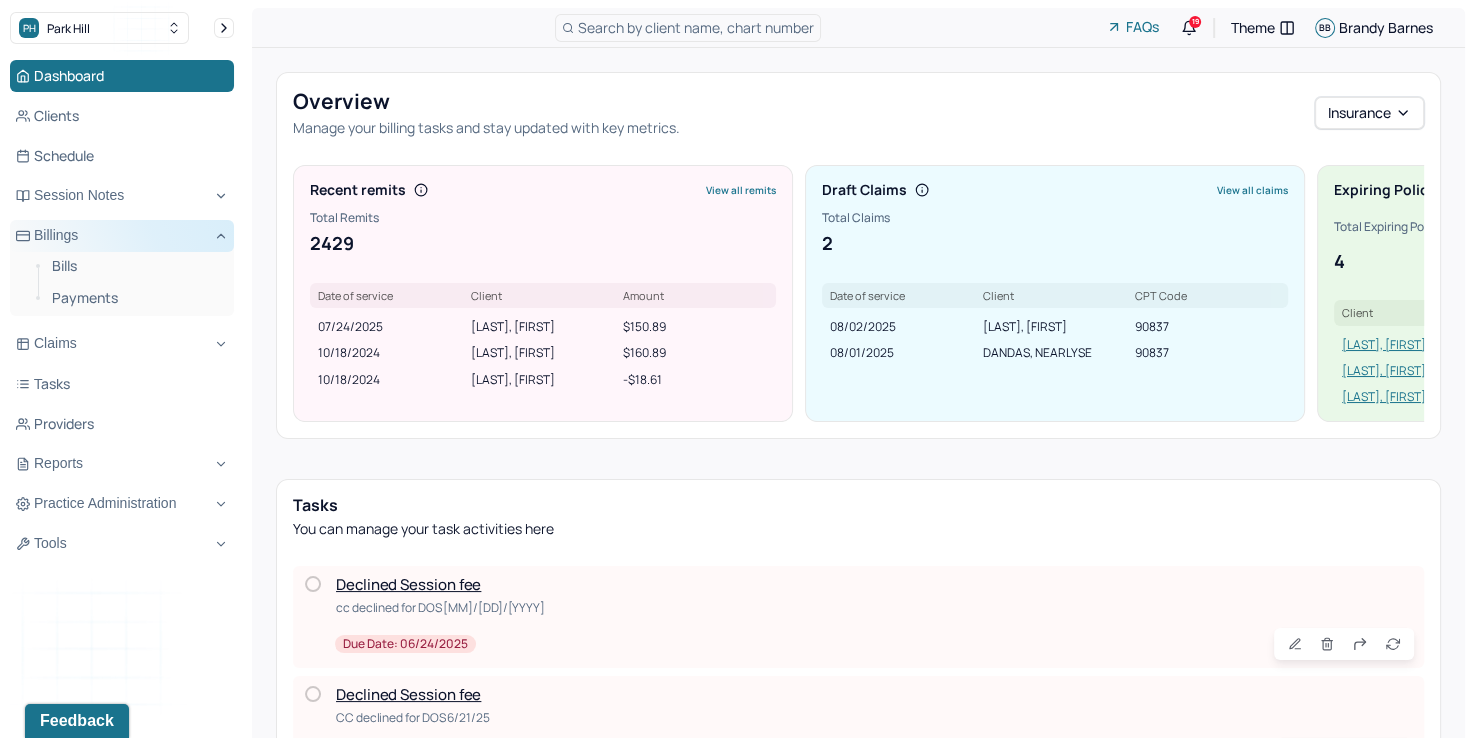 click on "Billings" at bounding box center [122, 236] 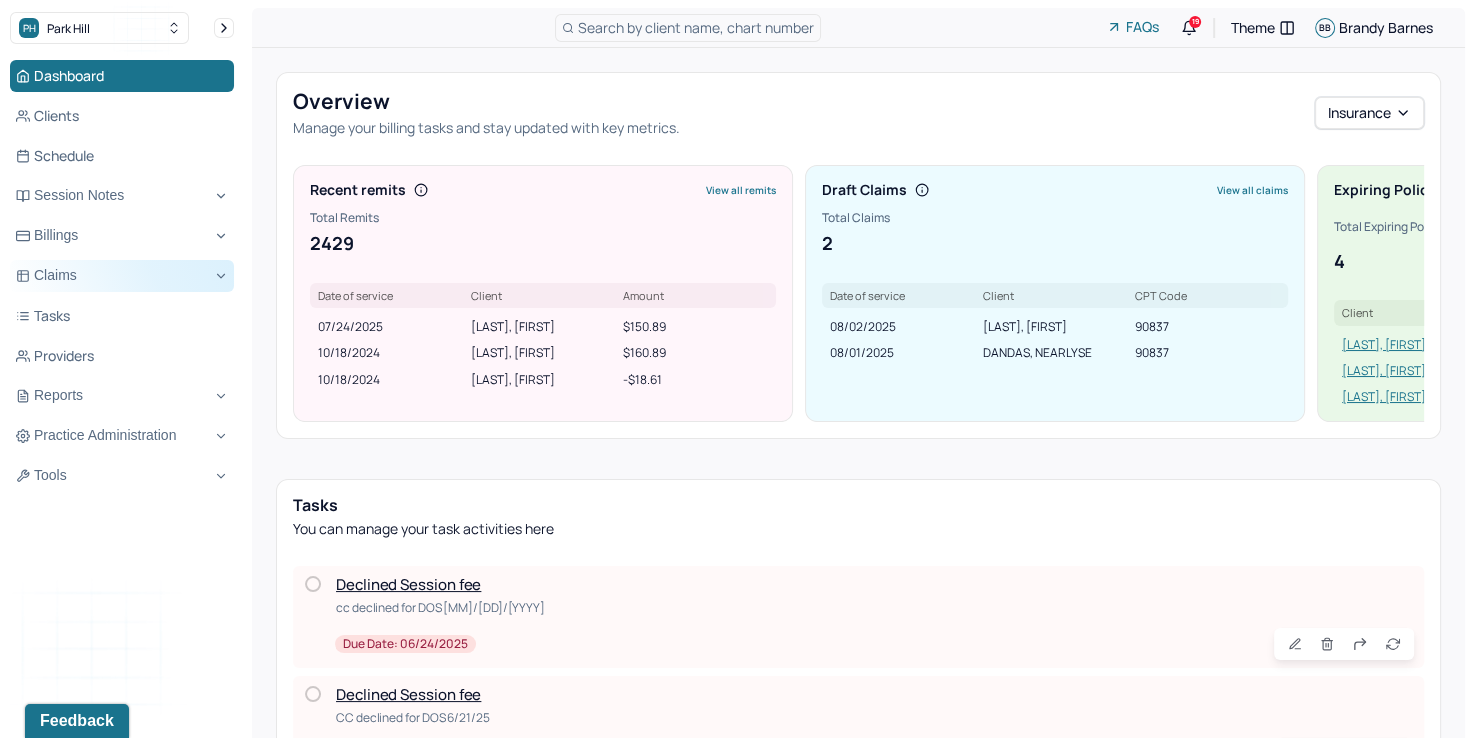 click on "Claims" at bounding box center [122, 276] 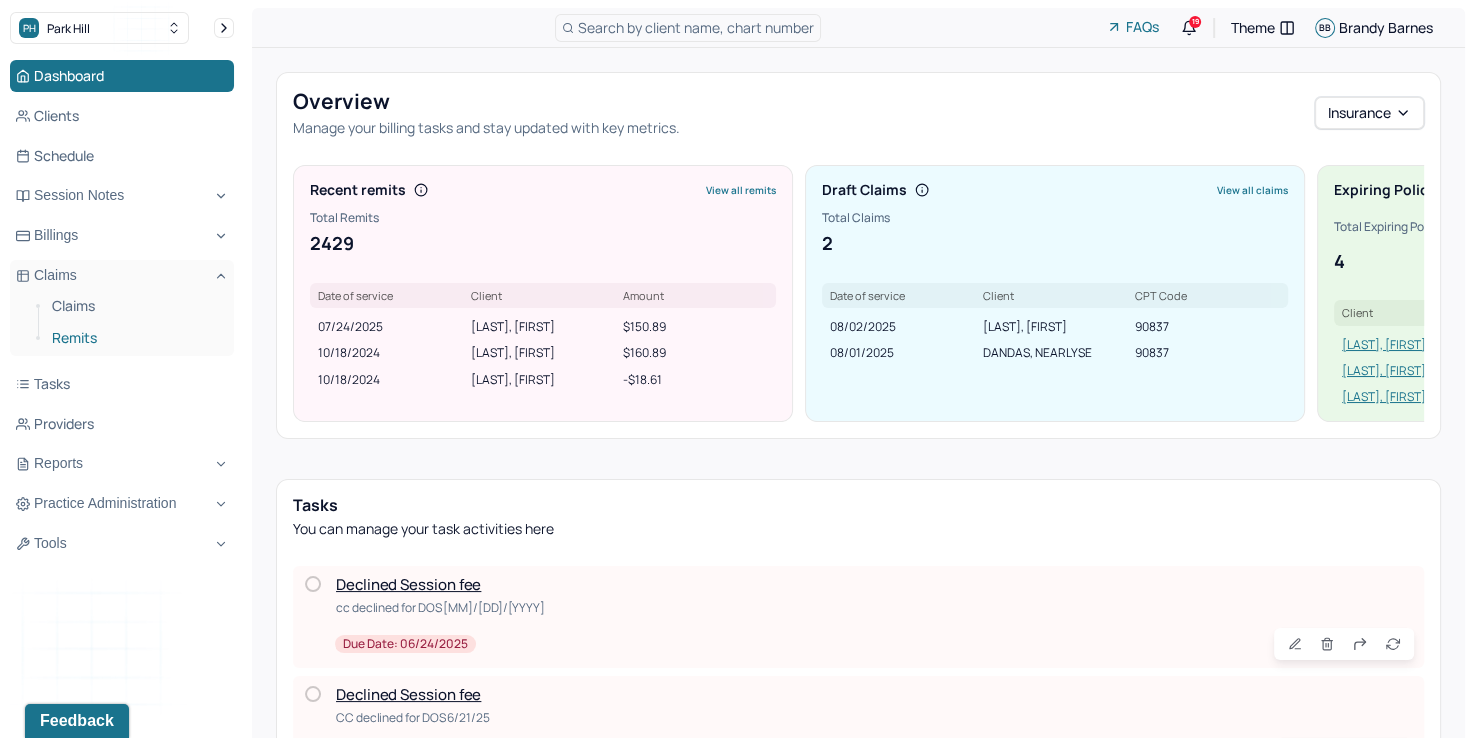 click on "Remits" at bounding box center [135, 338] 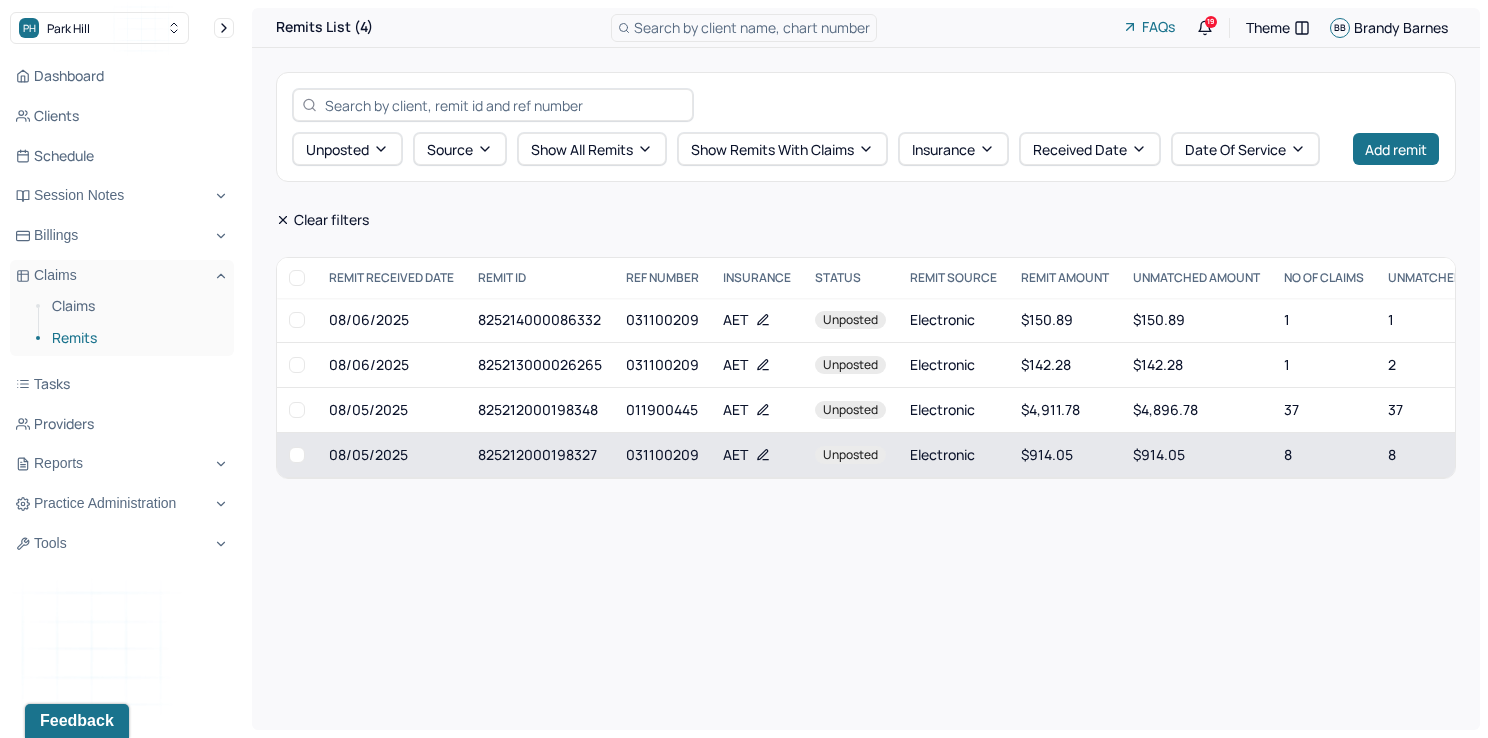 click on "$914.05" at bounding box center [1065, 455] 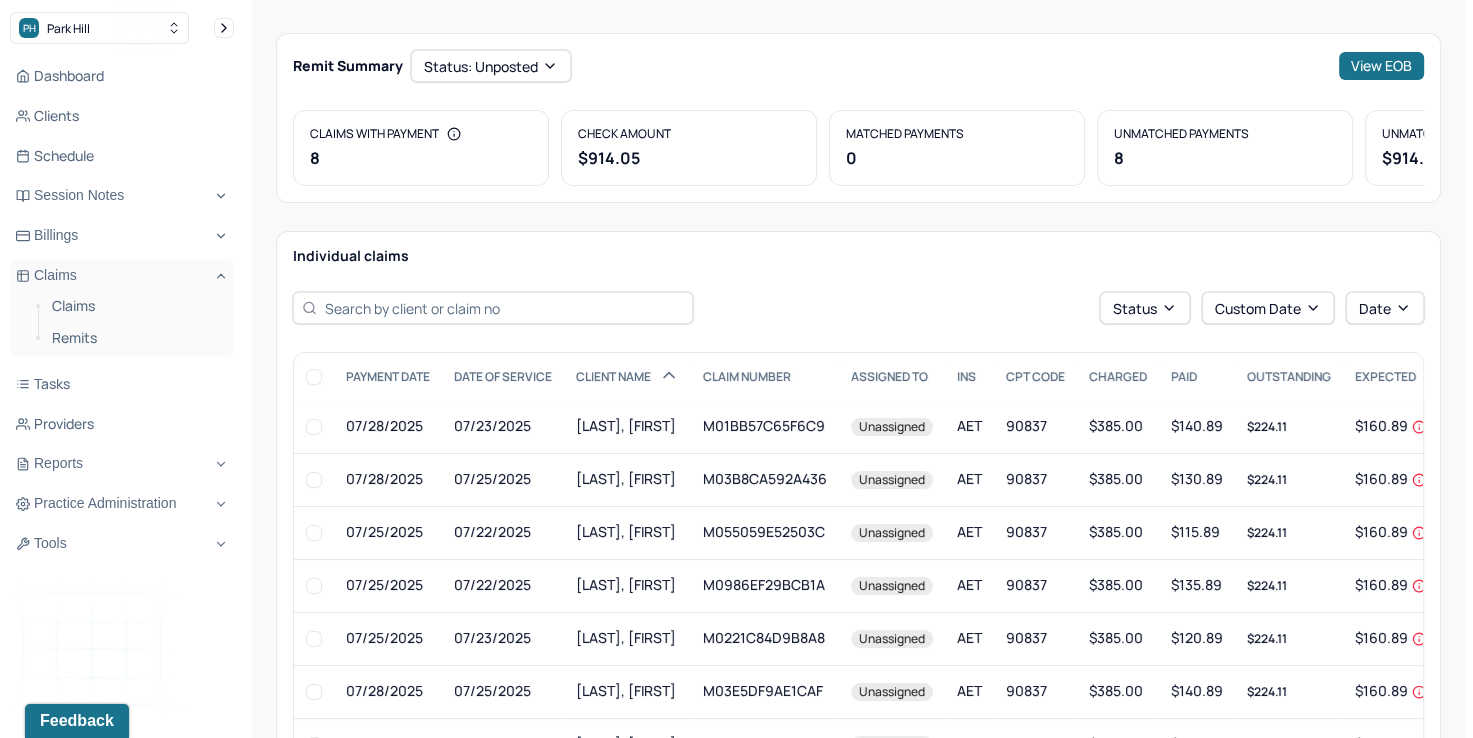 scroll, scrollTop: 100, scrollLeft: 0, axis: vertical 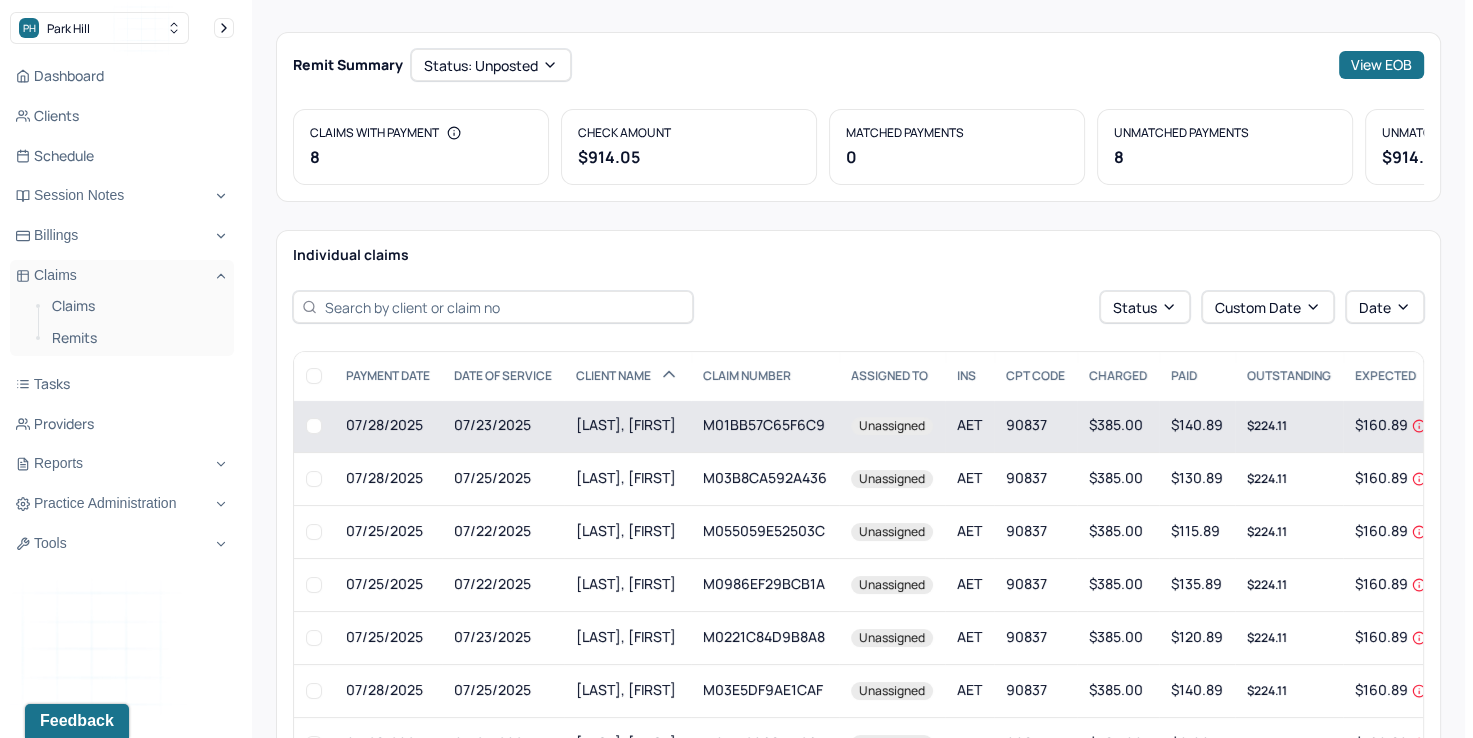click on "Unassigned" at bounding box center [892, 426] 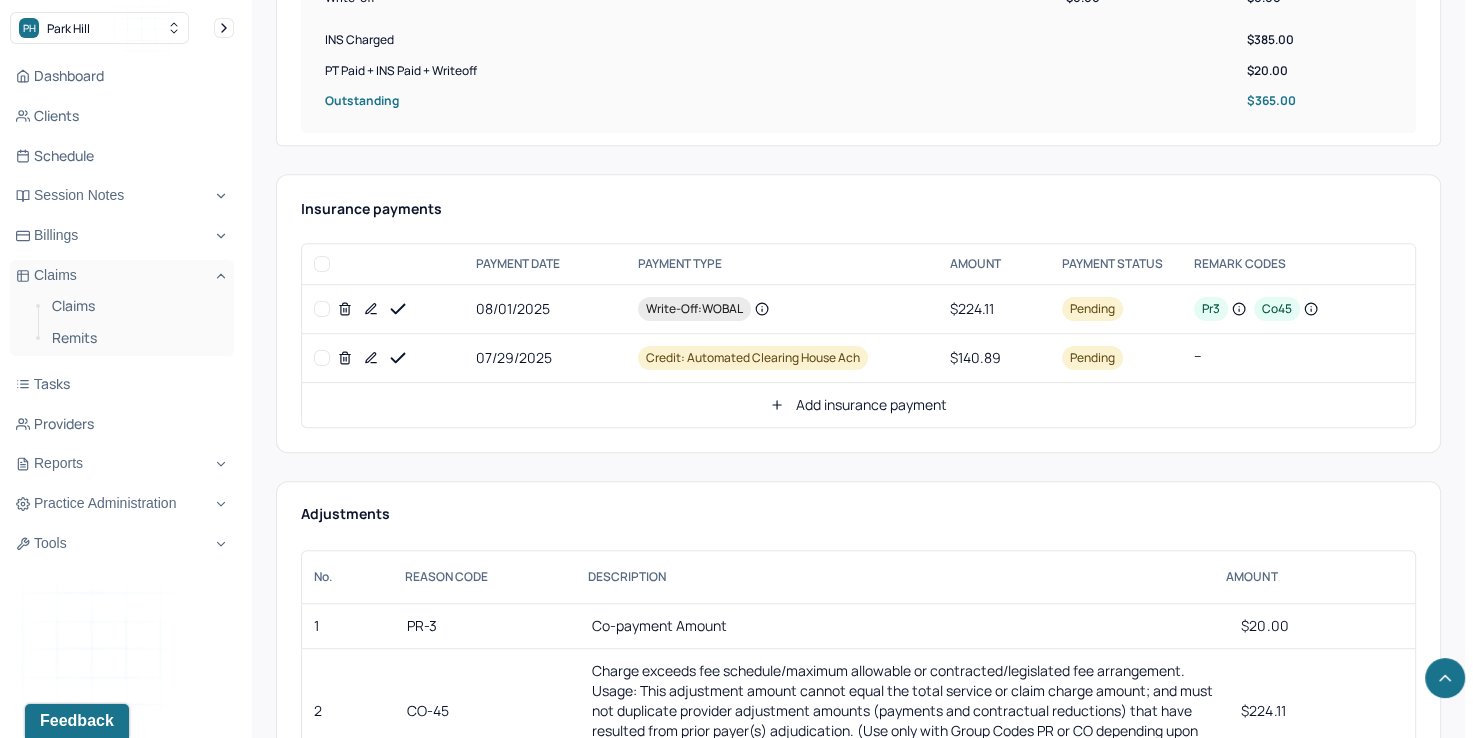 scroll, scrollTop: 700, scrollLeft: 0, axis: vertical 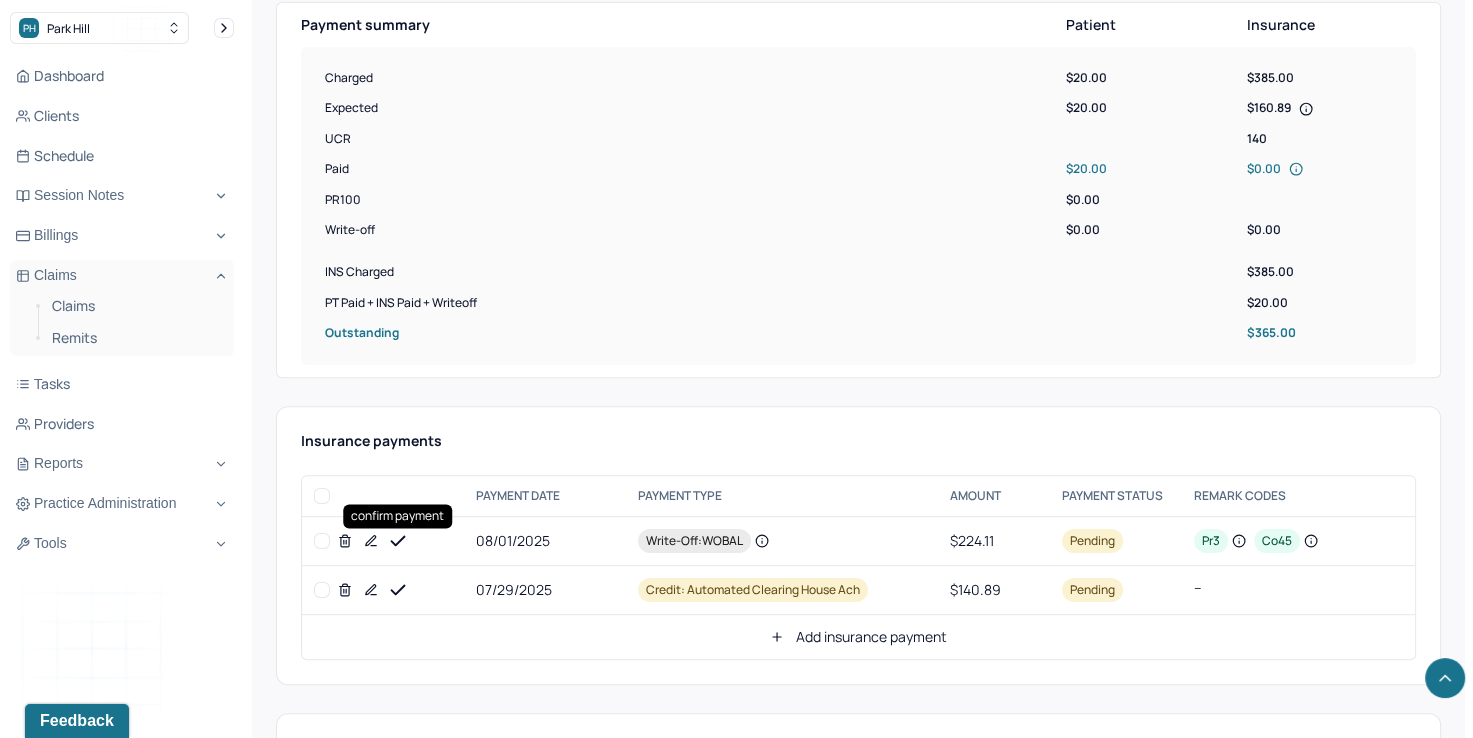 click 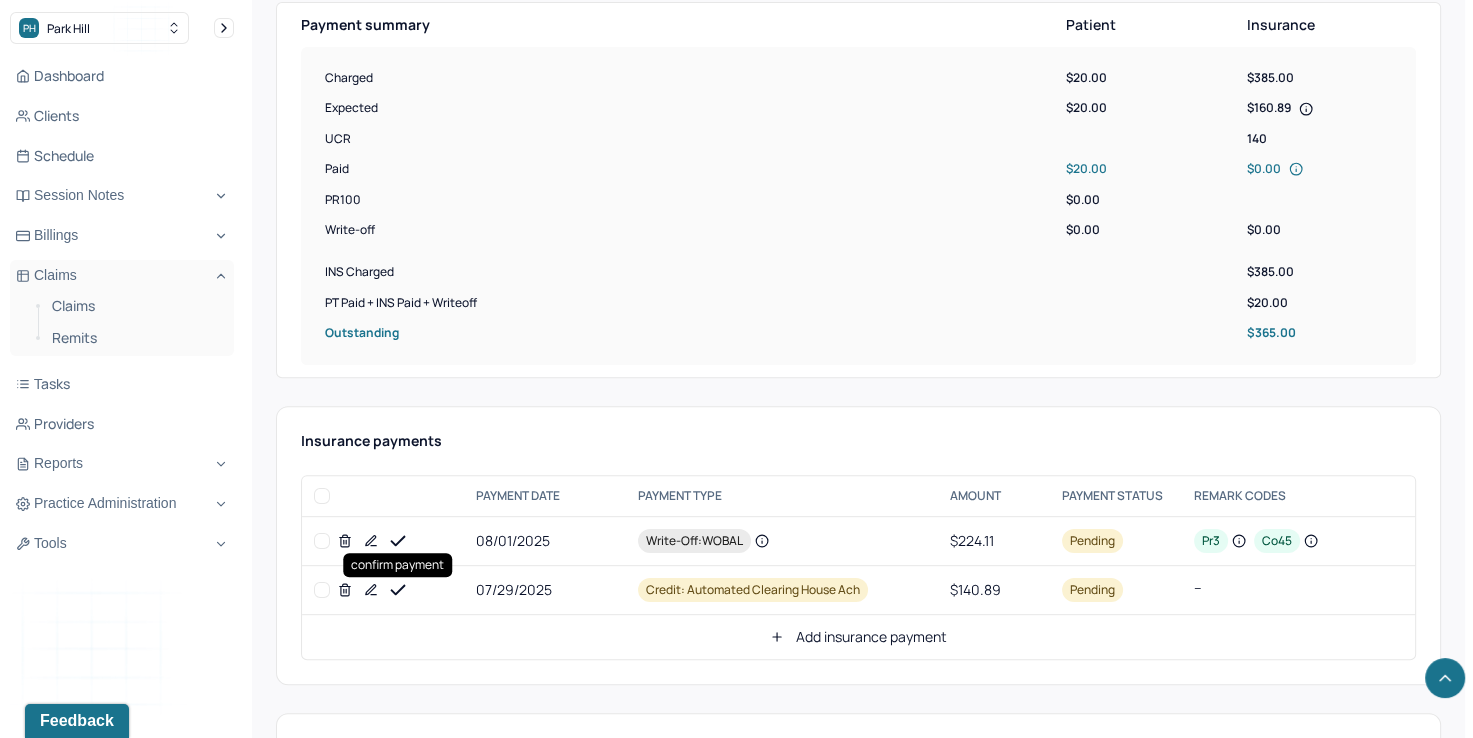 click 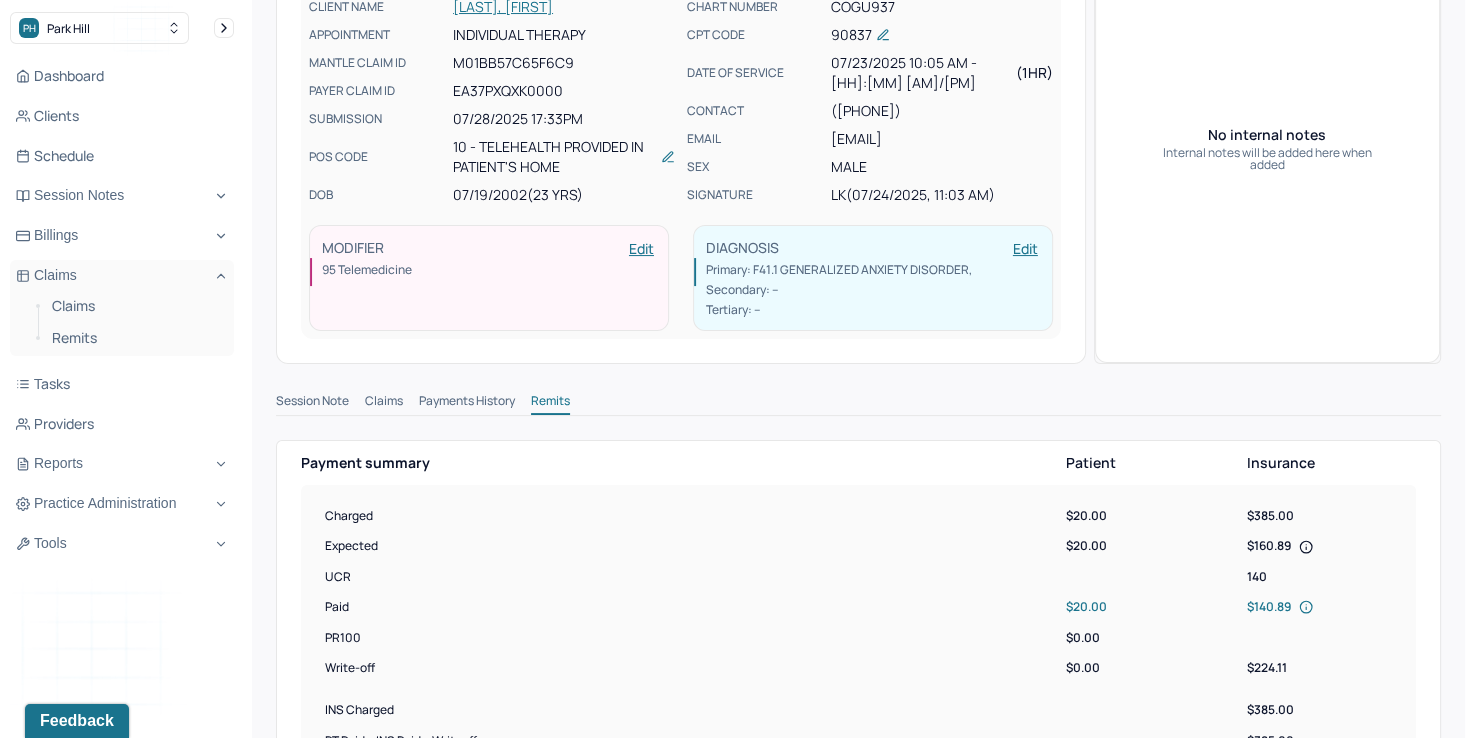 scroll, scrollTop: 0, scrollLeft: 0, axis: both 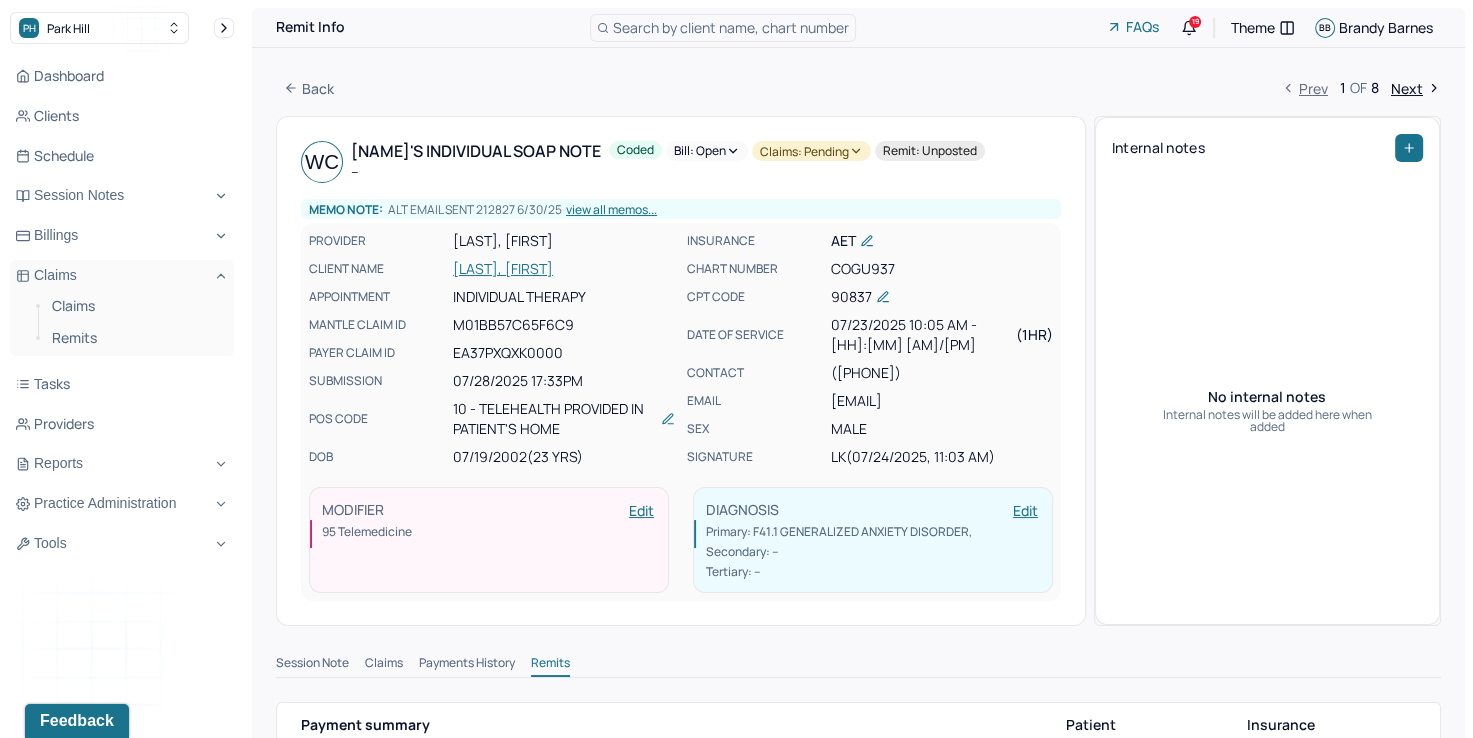 click on "Bill: Open" at bounding box center (707, 151) 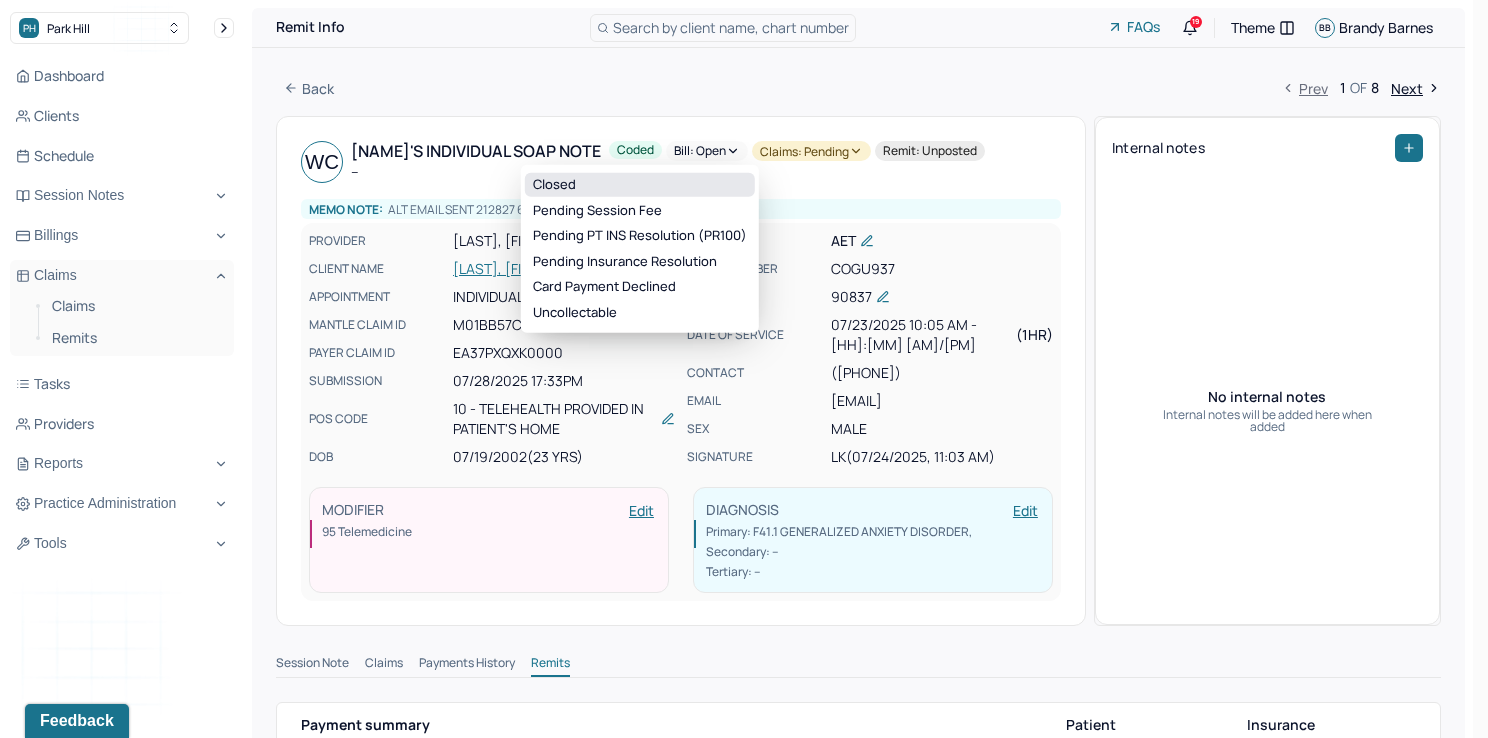 click on "Closed" at bounding box center (640, 185) 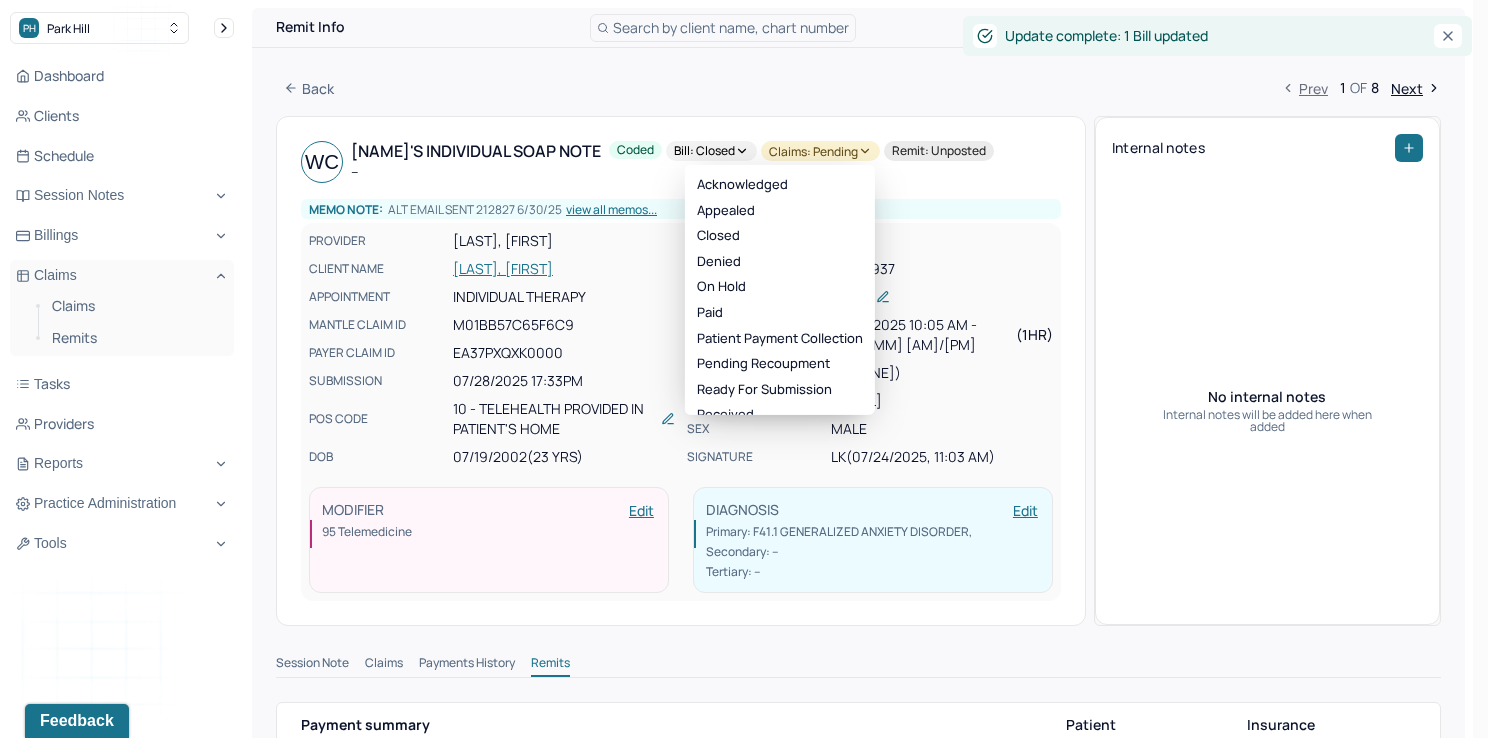 click on "Claims: pending" at bounding box center [820, 151] 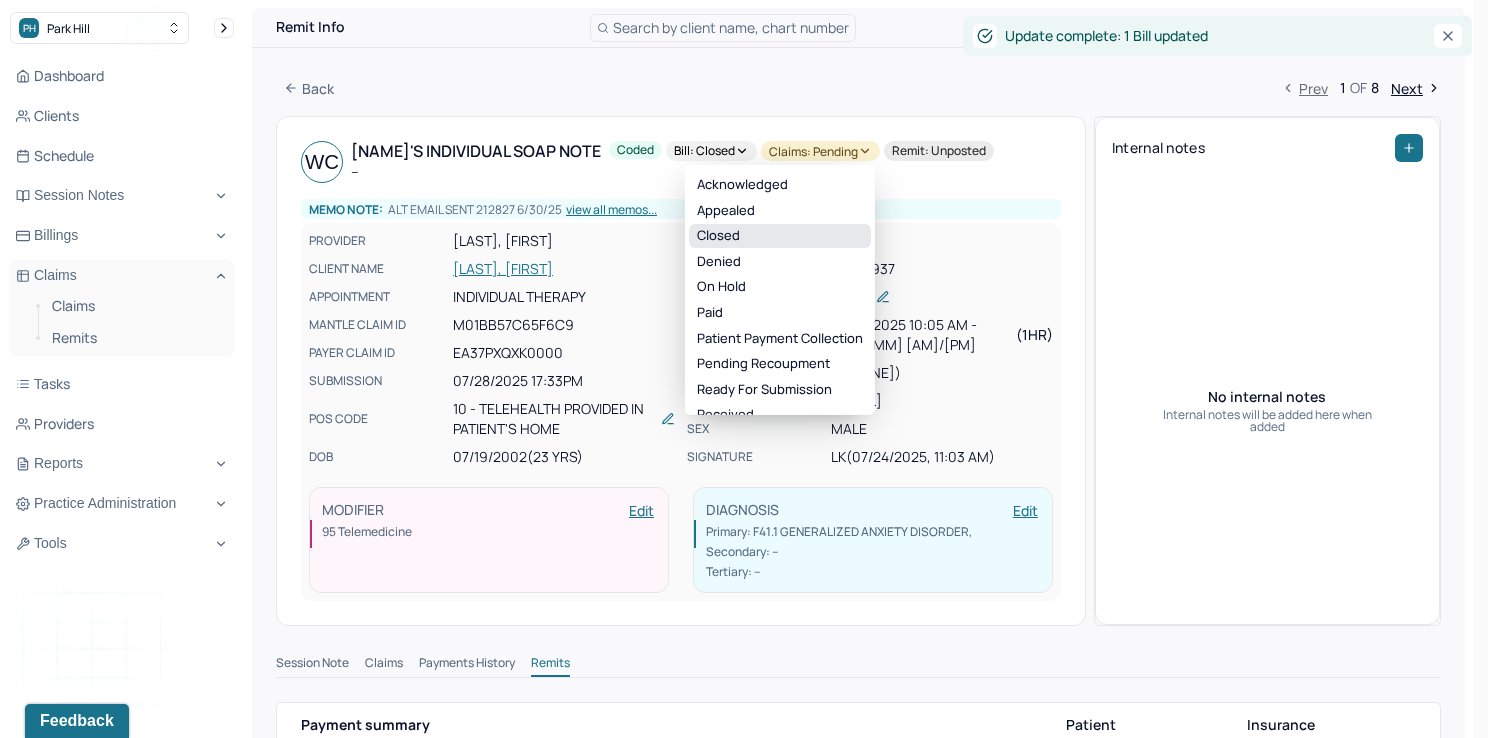 click on "Closed" at bounding box center [780, 236] 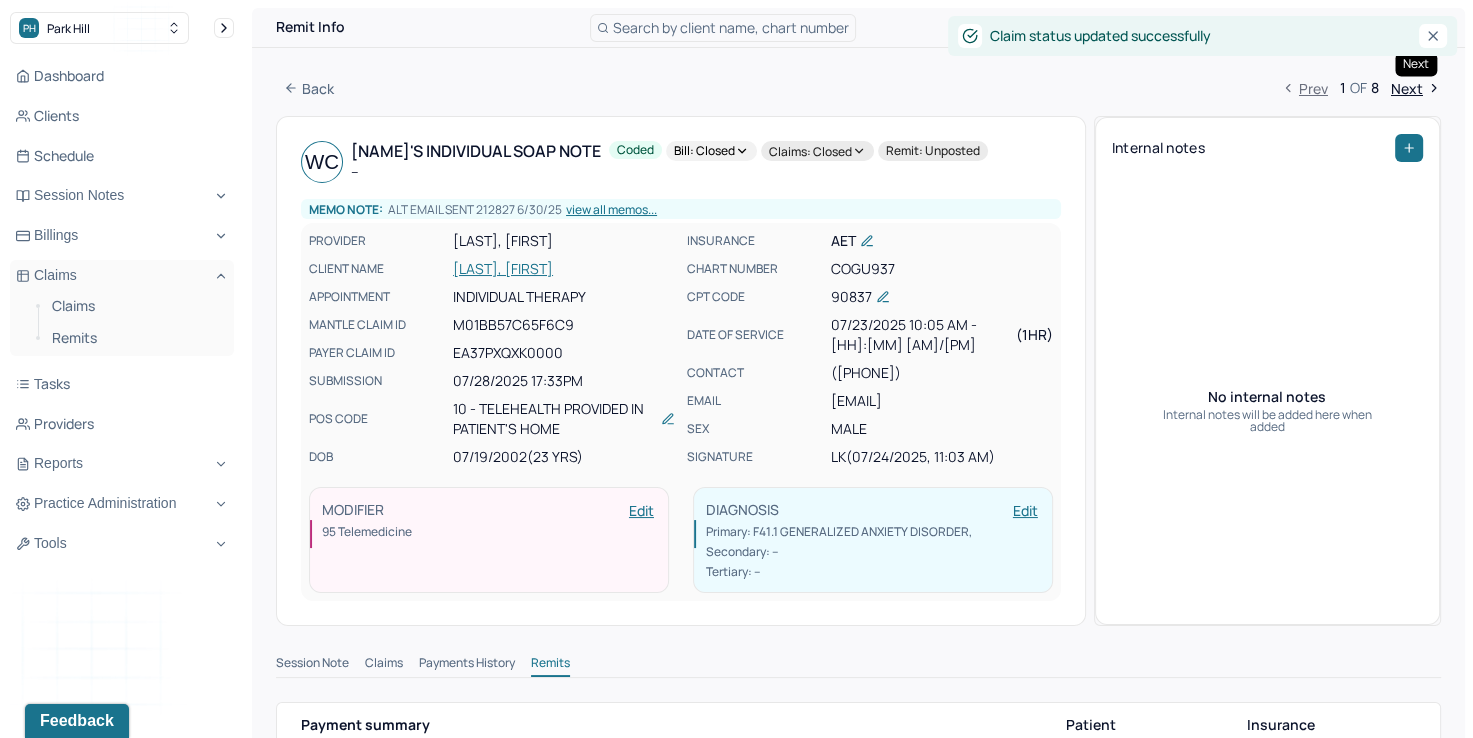 click on "Next" at bounding box center (1416, 88) 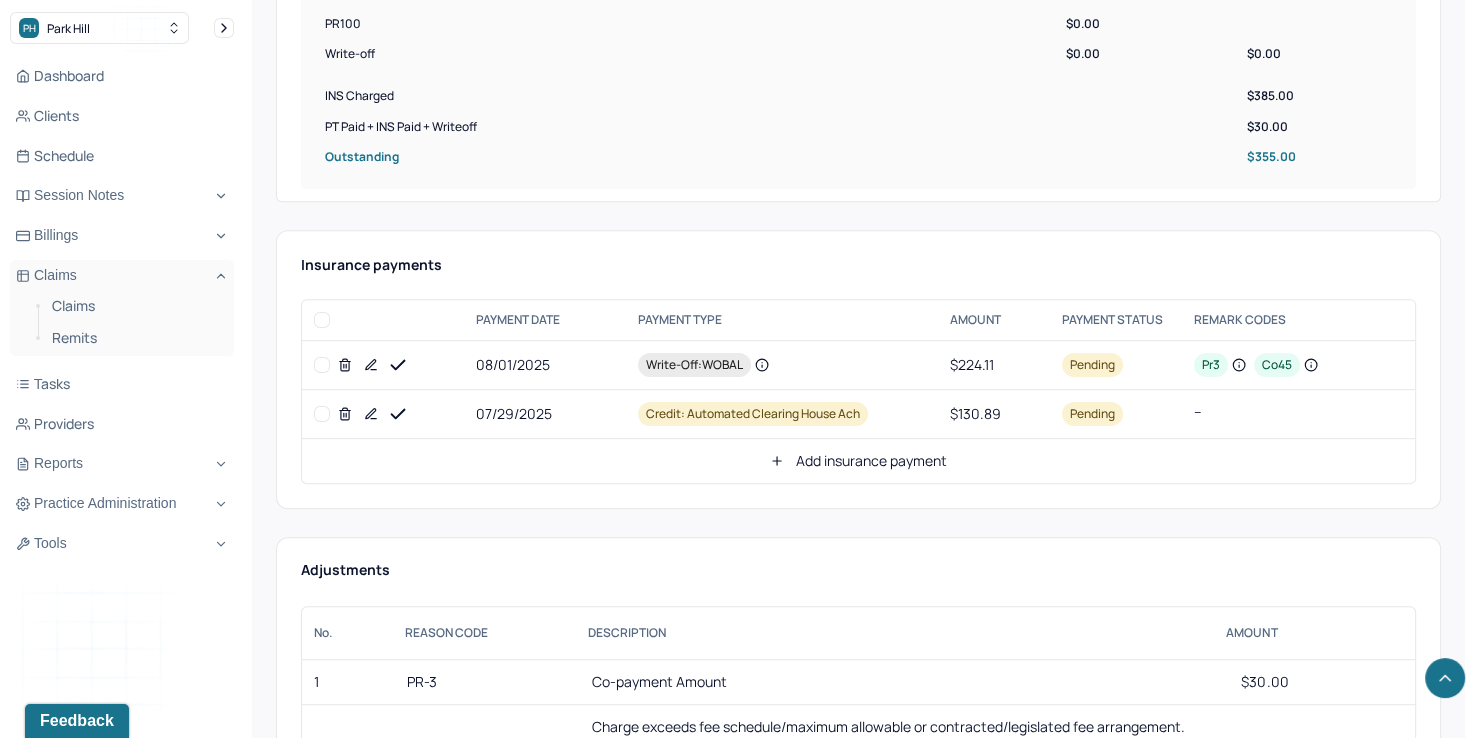 scroll, scrollTop: 800, scrollLeft: 0, axis: vertical 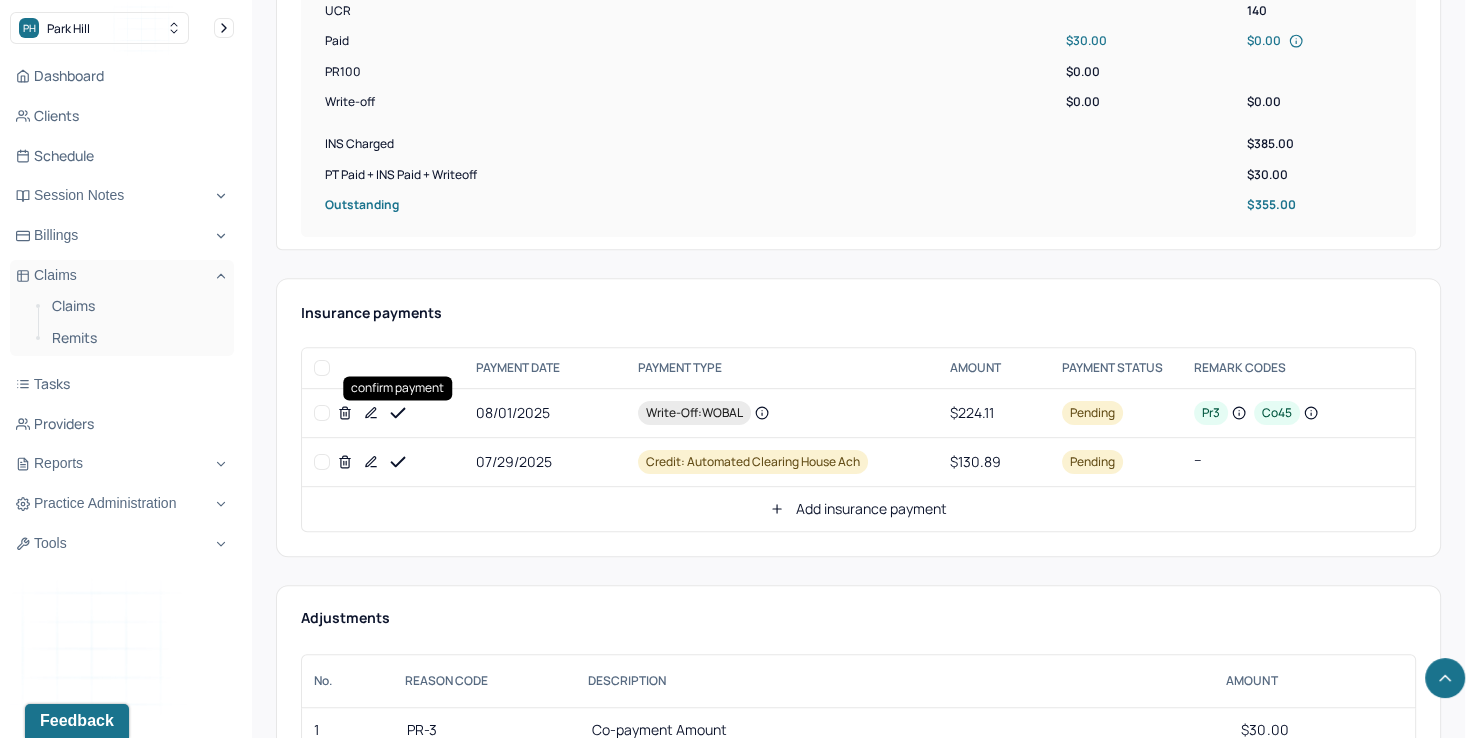click 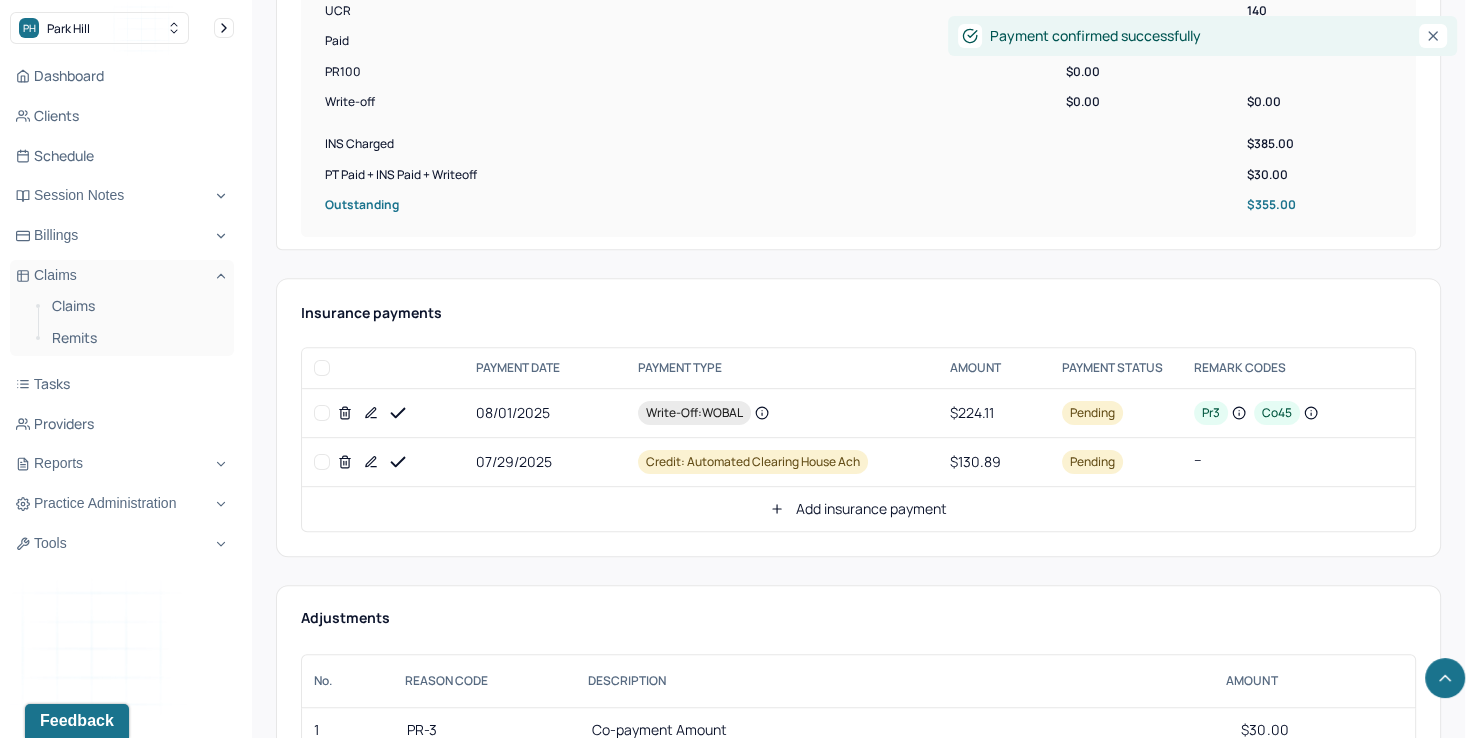 click 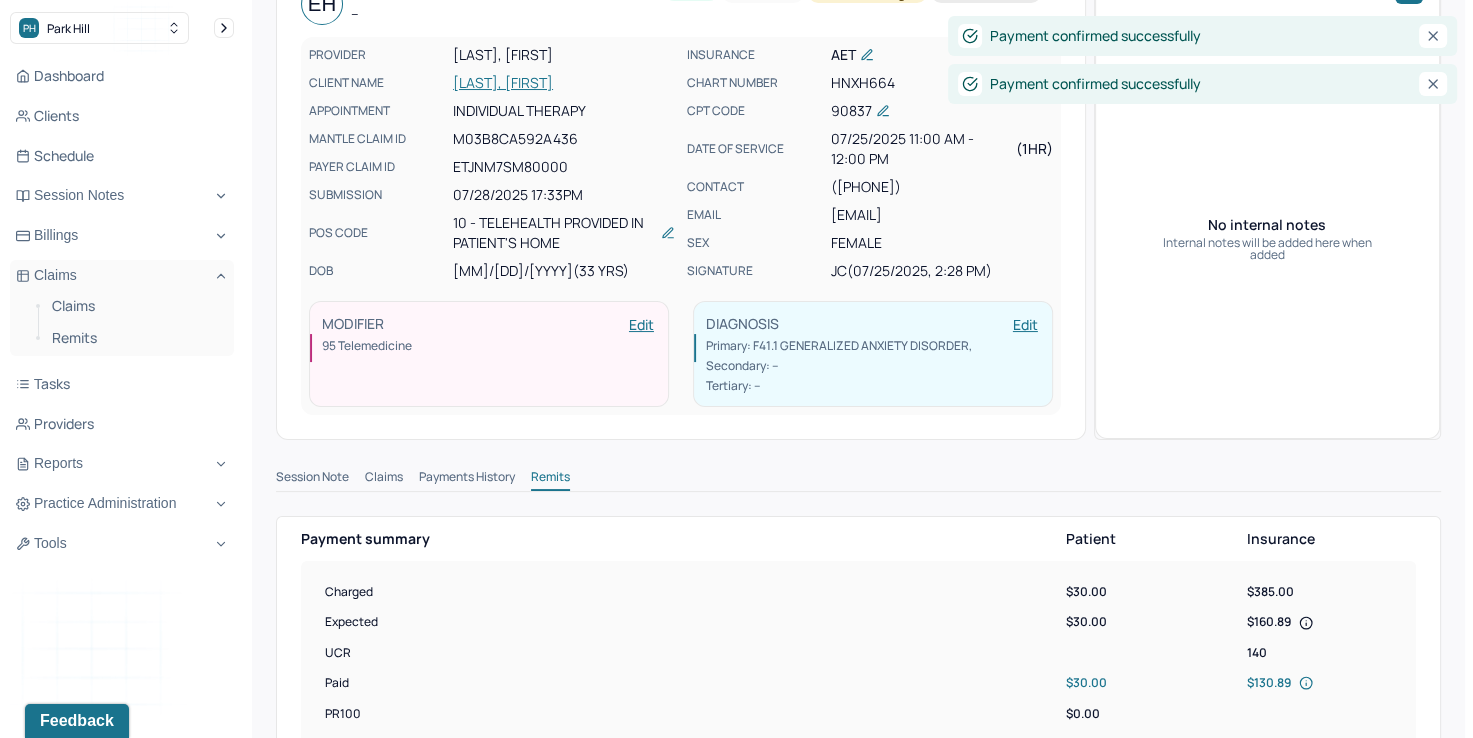 scroll, scrollTop: 0, scrollLeft: 0, axis: both 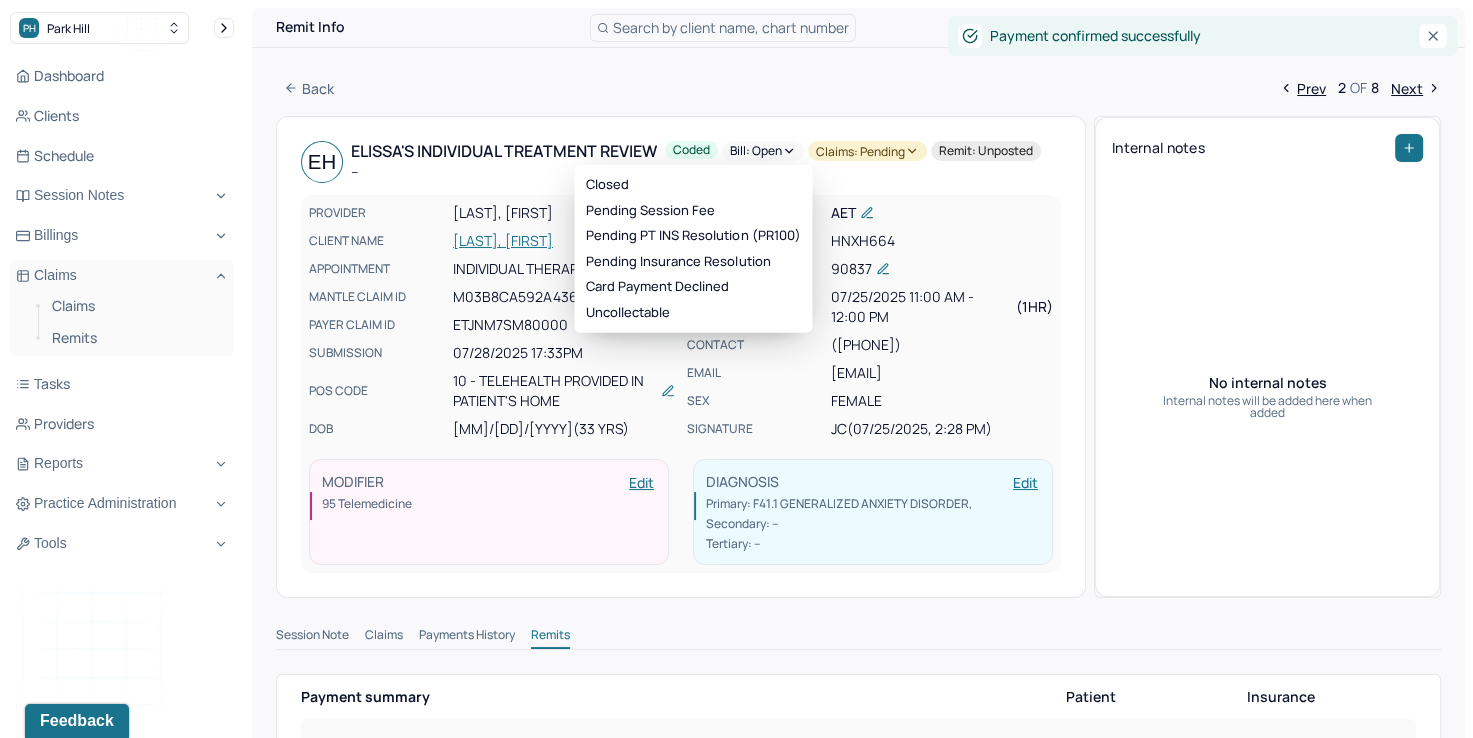click on "Bill: Open" at bounding box center [763, 151] 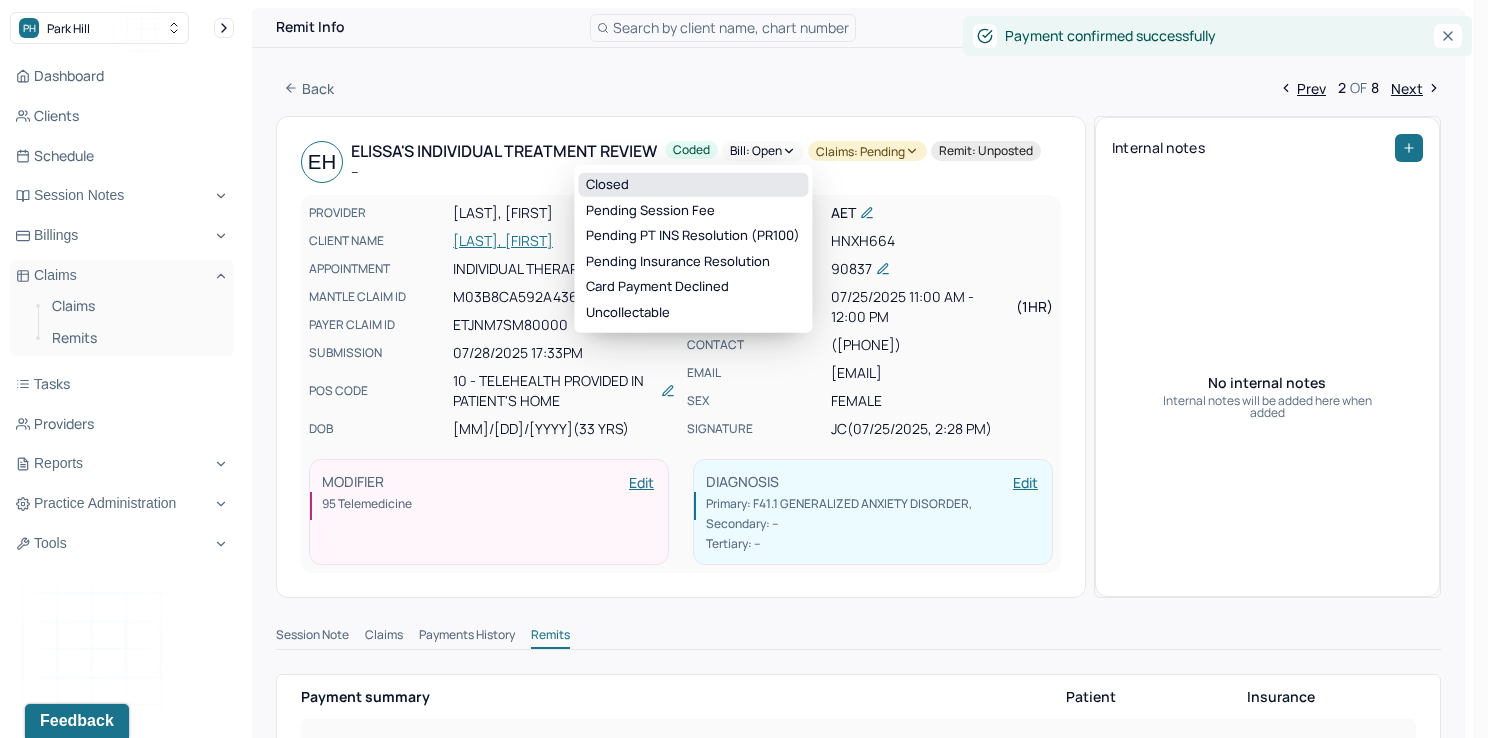 click on "Closed" at bounding box center (693, 185) 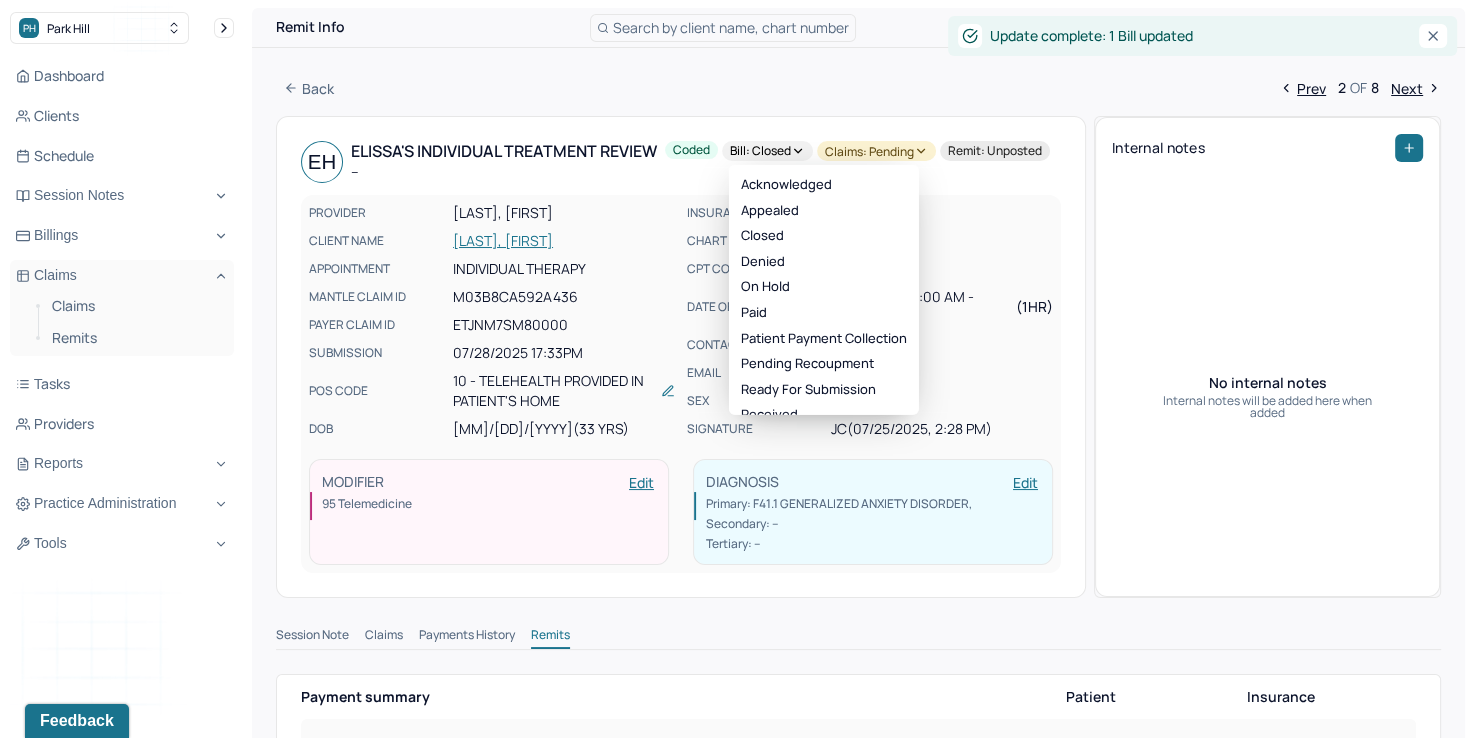 click on "Claims: pending" at bounding box center (876, 151) 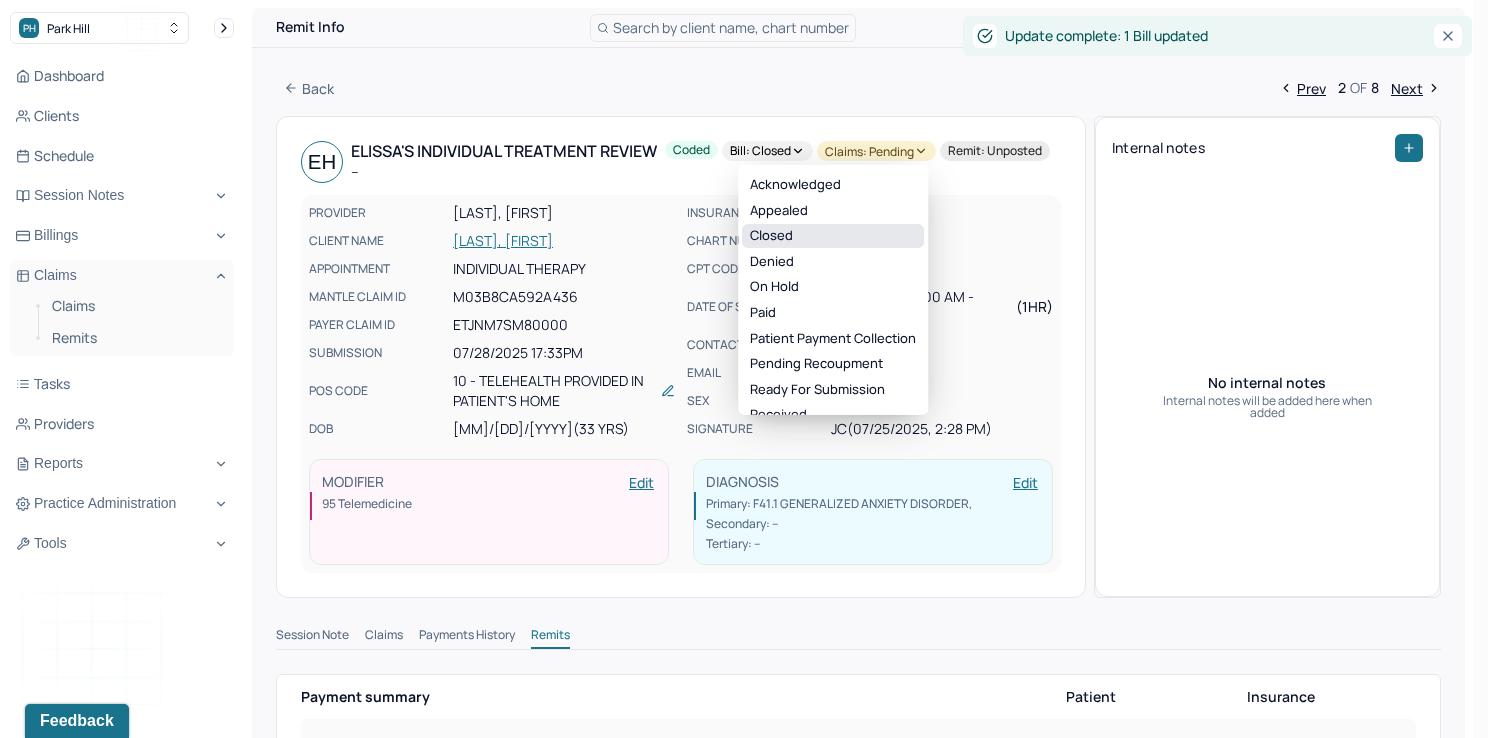 click on "Closed" at bounding box center [833, 236] 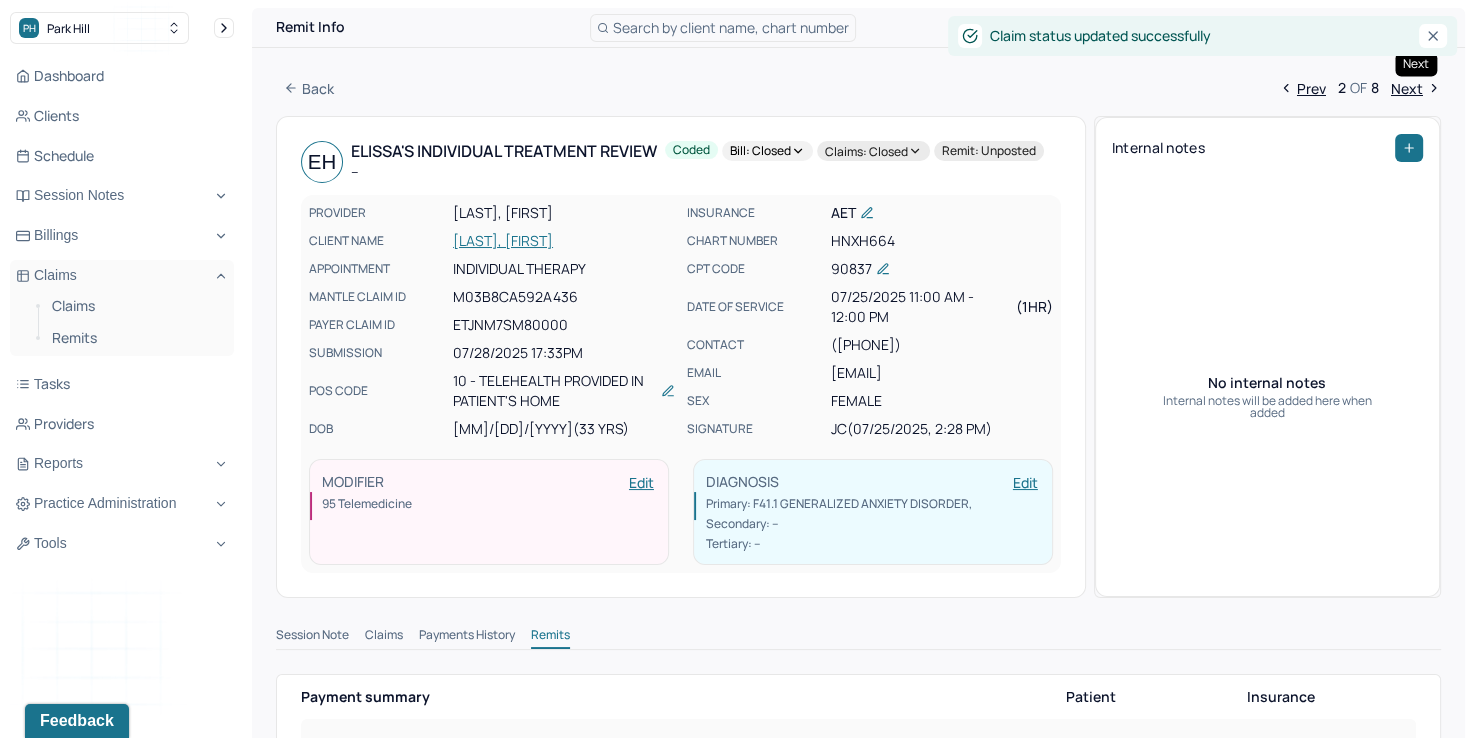 click on "Next" at bounding box center [1416, 88] 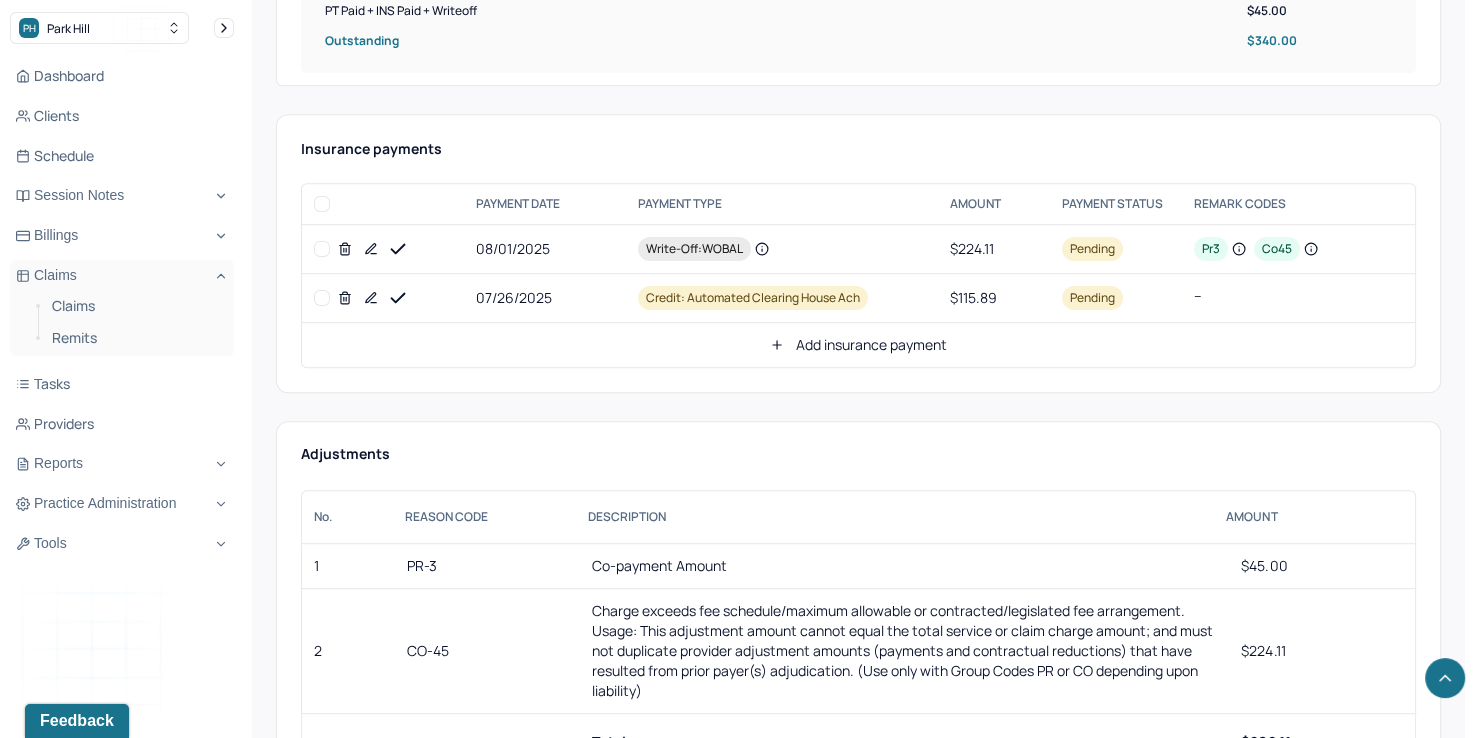 scroll, scrollTop: 900, scrollLeft: 0, axis: vertical 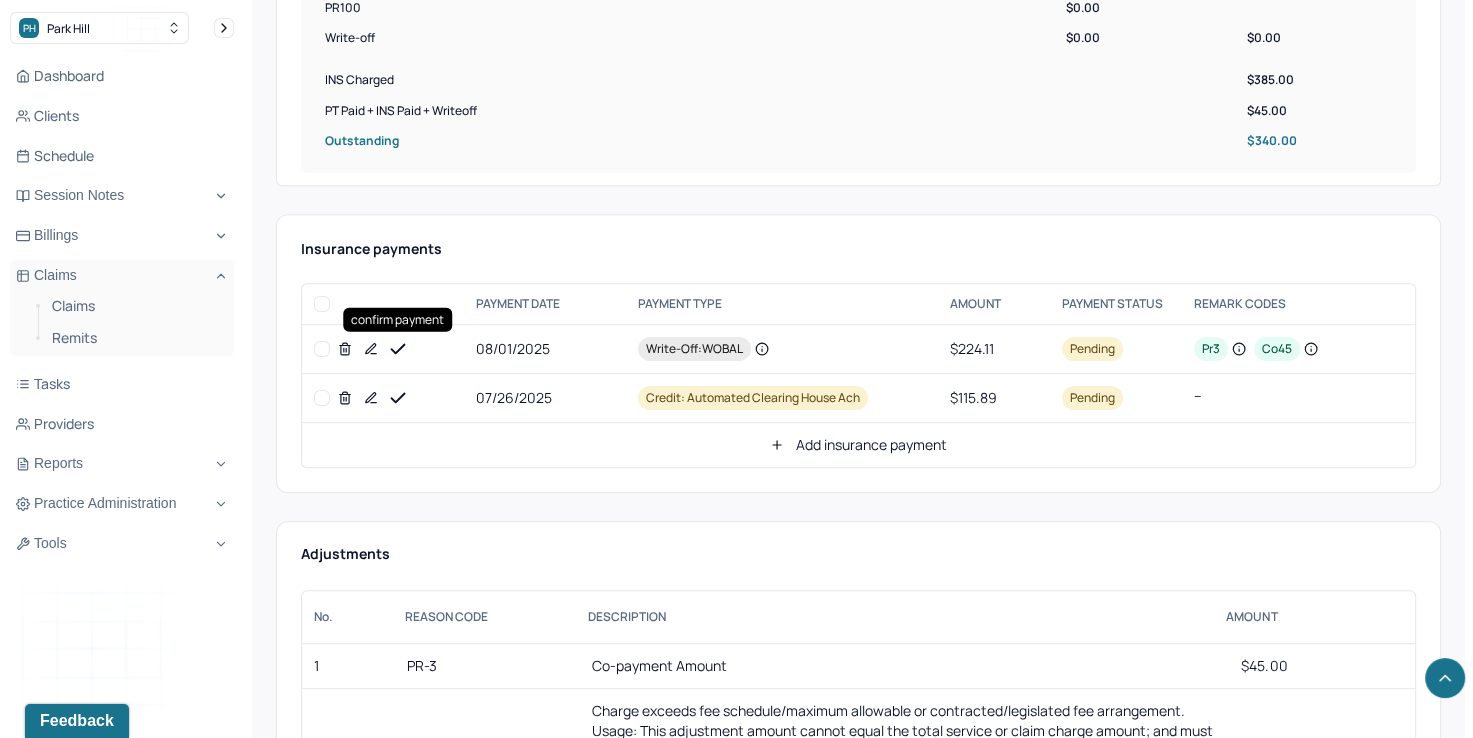 click 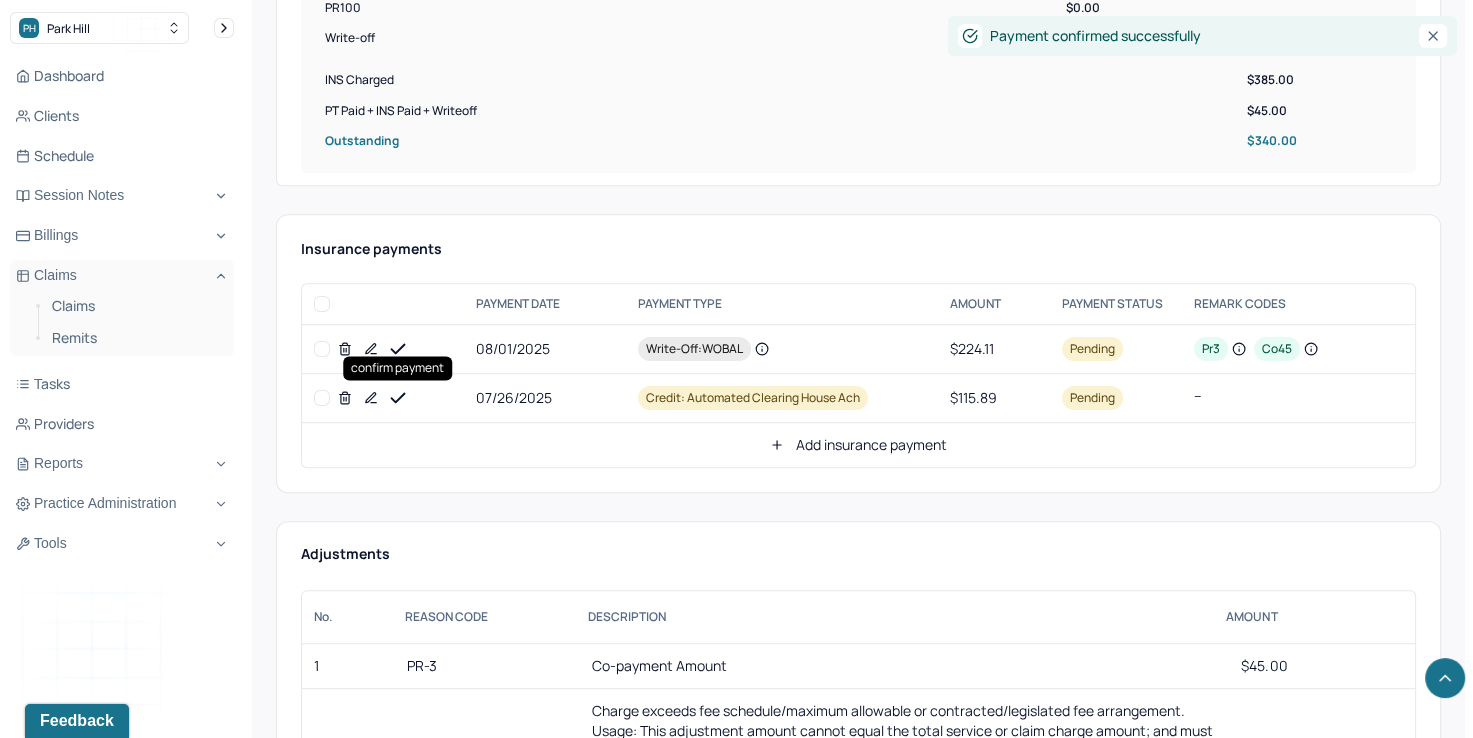 click 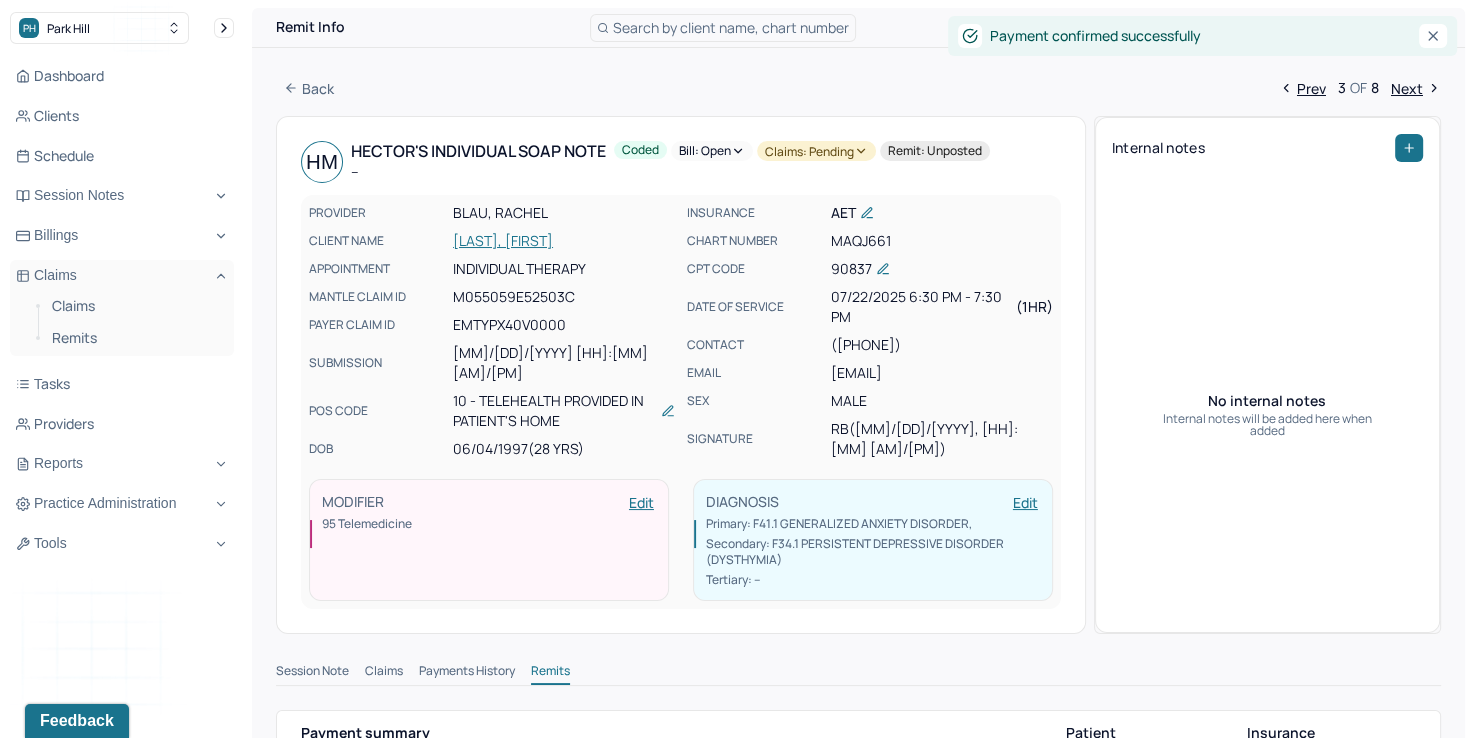scroll, scrollTop: 0, scrollLeft: 0, axis: both 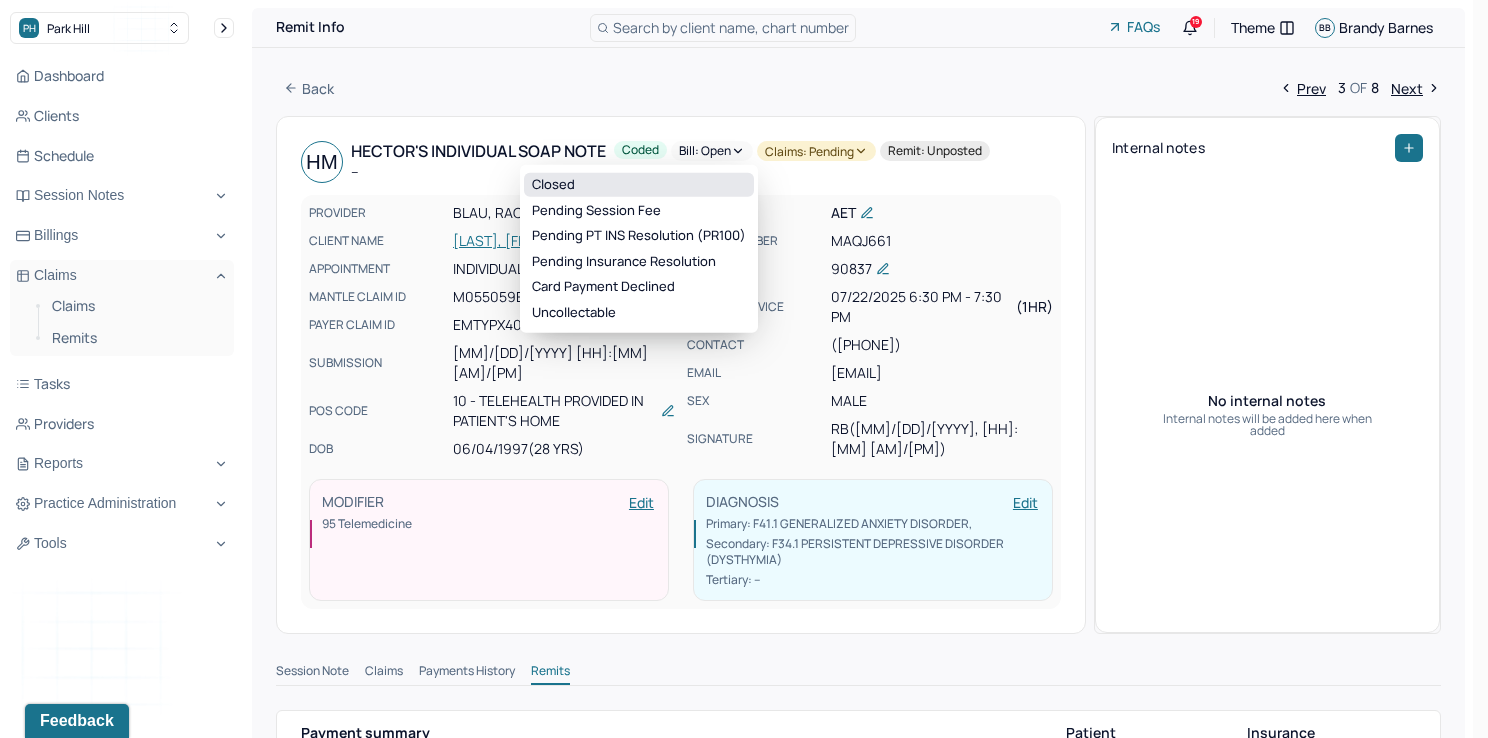 click on "Closed" at bounding box center (639, 185) 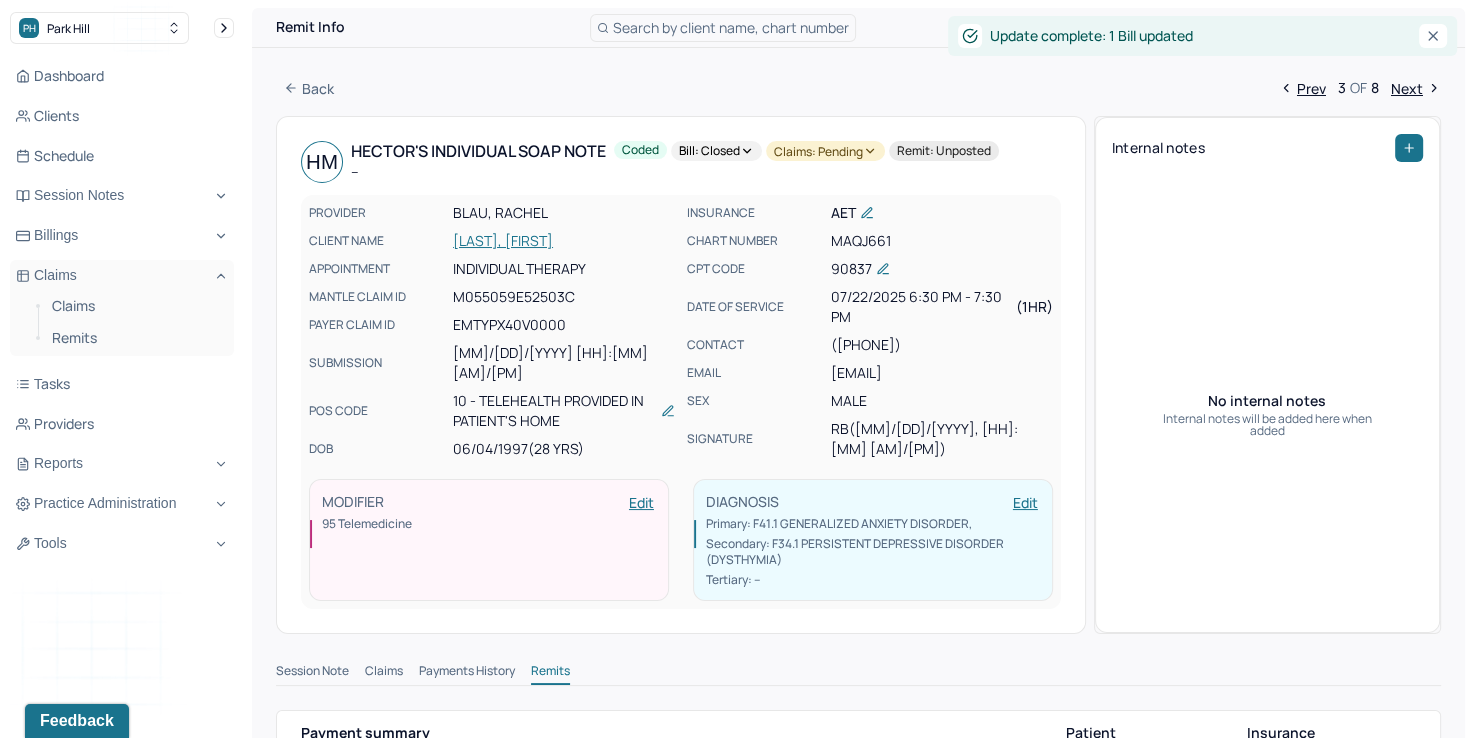 click on "Claims: pending" at bounding box center (825, 151) 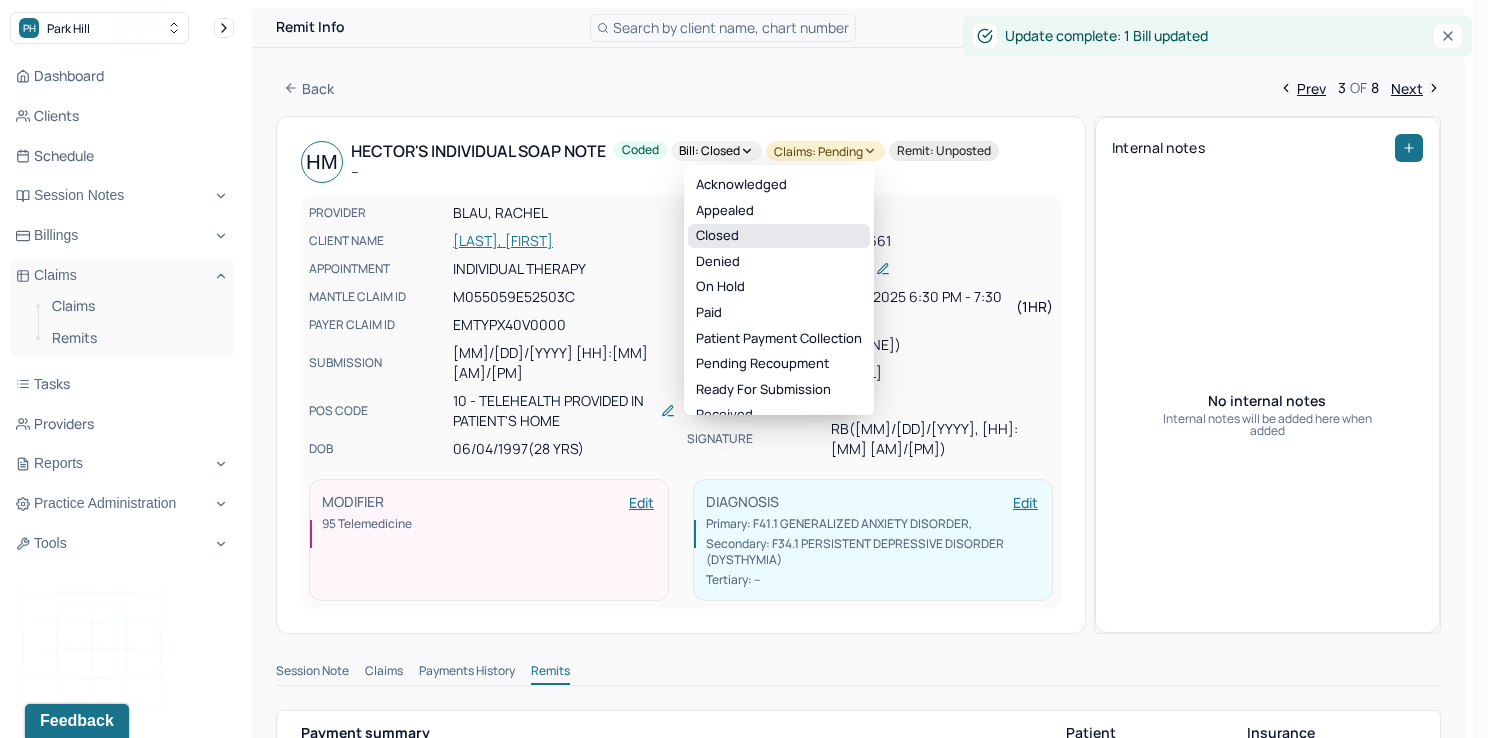 click on "Closed" at bounding box center [779, 236] 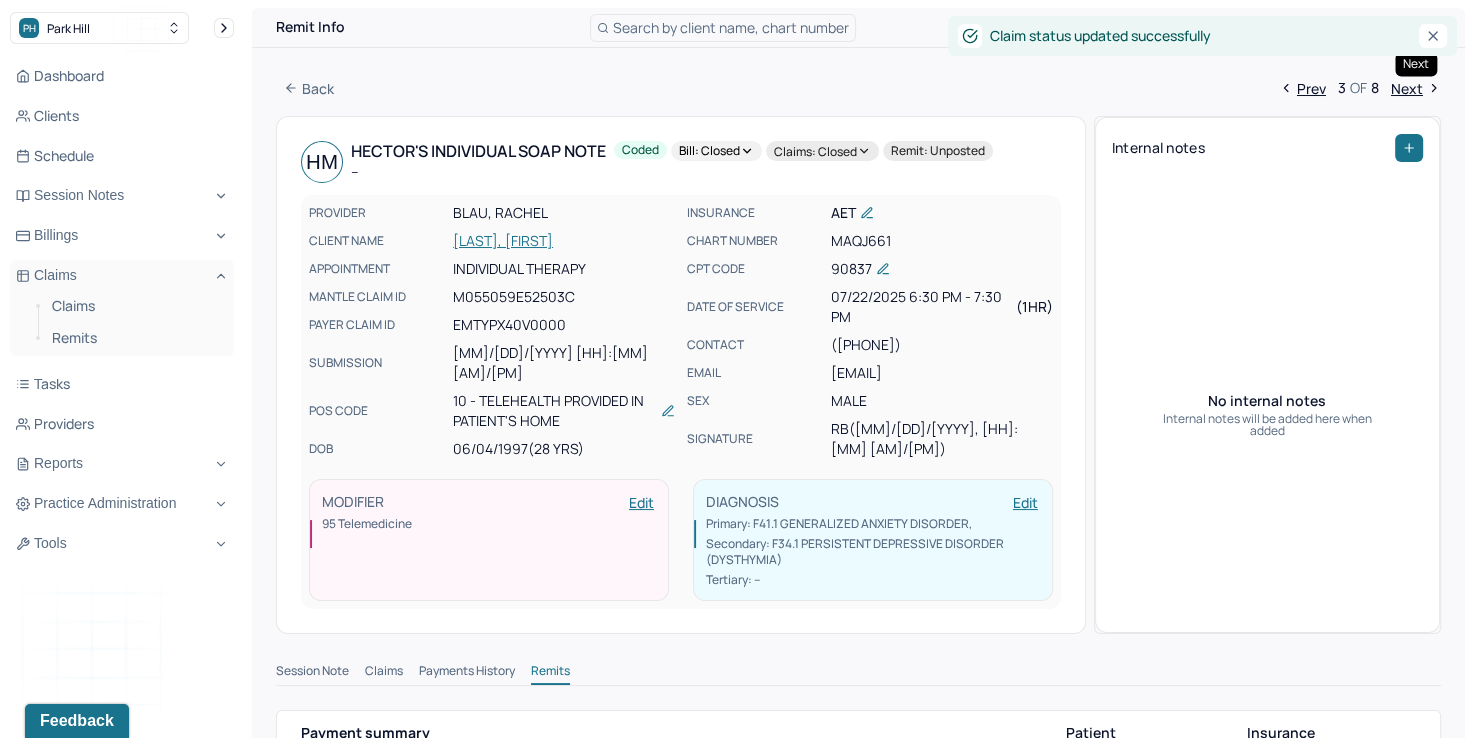 click on "Next" at bounding box center (1416, 88) 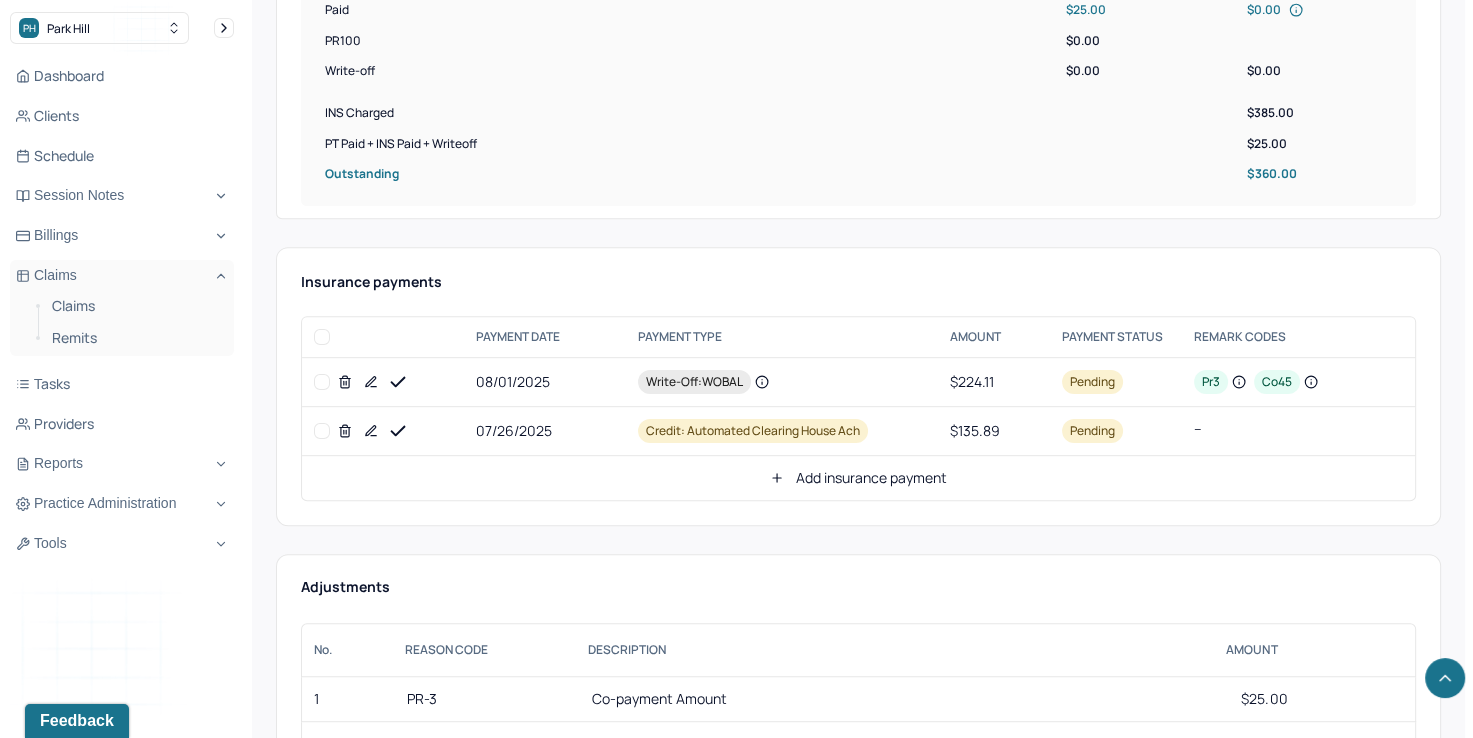scroll, scrollTop: 766, scrollLeft: 0, axis: vertical 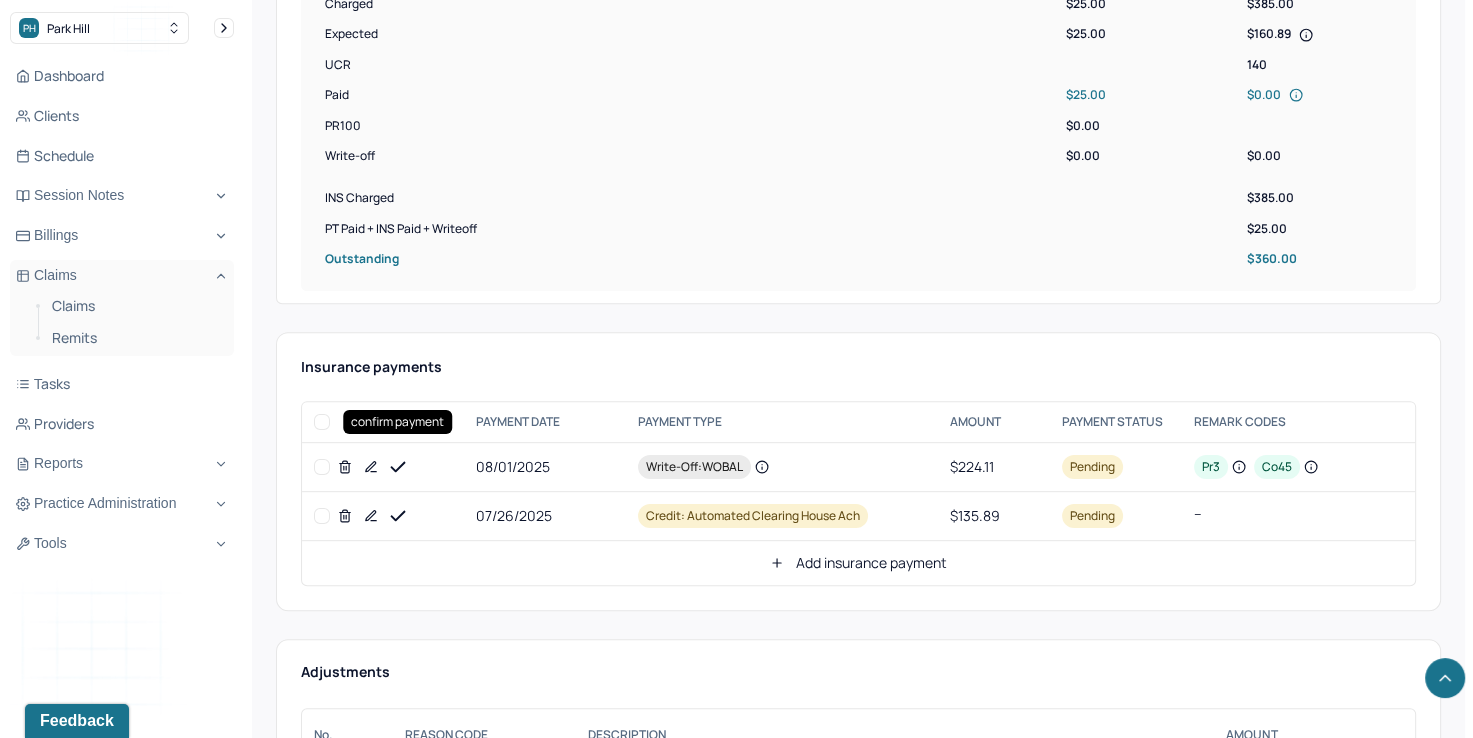 click 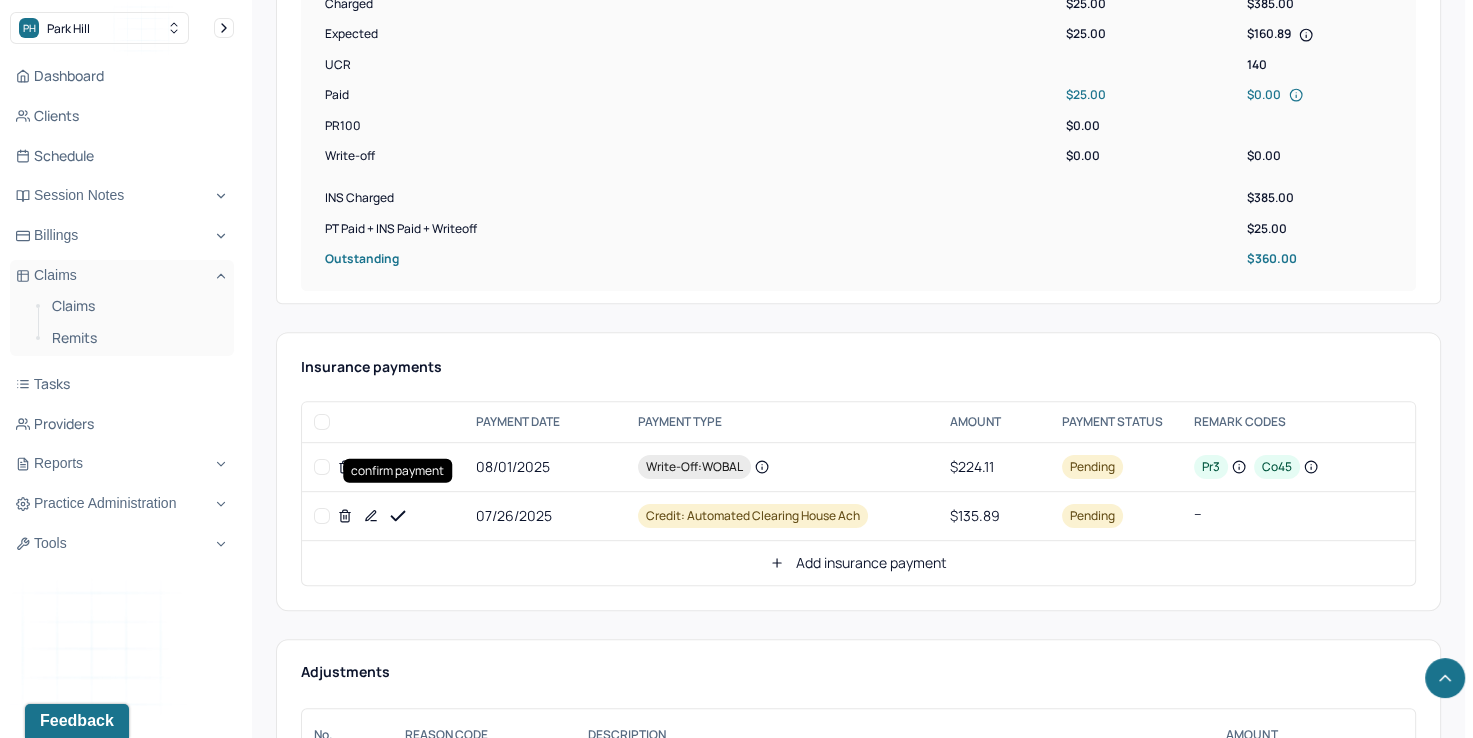 click 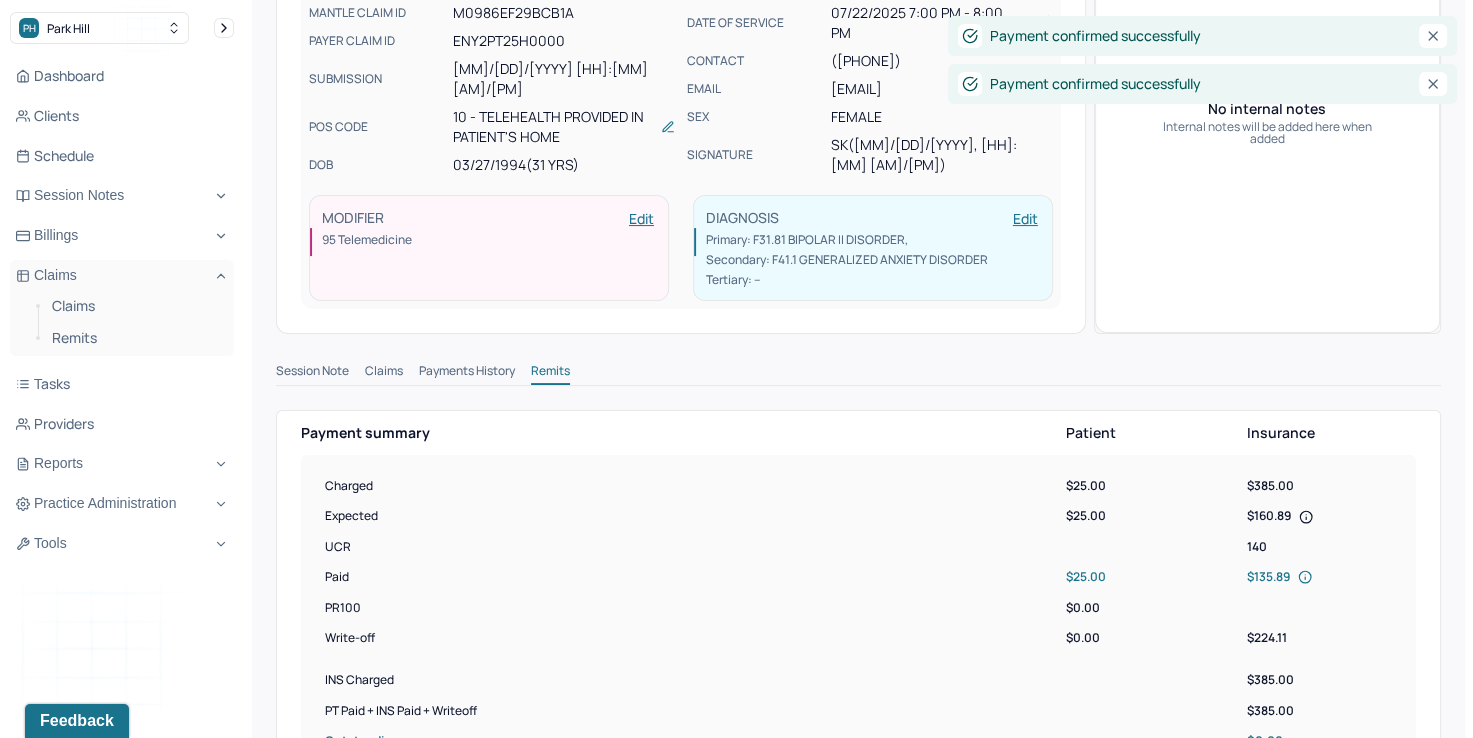 scroll, scrollTop: 66, scrollLeft: 0, axis: vertical 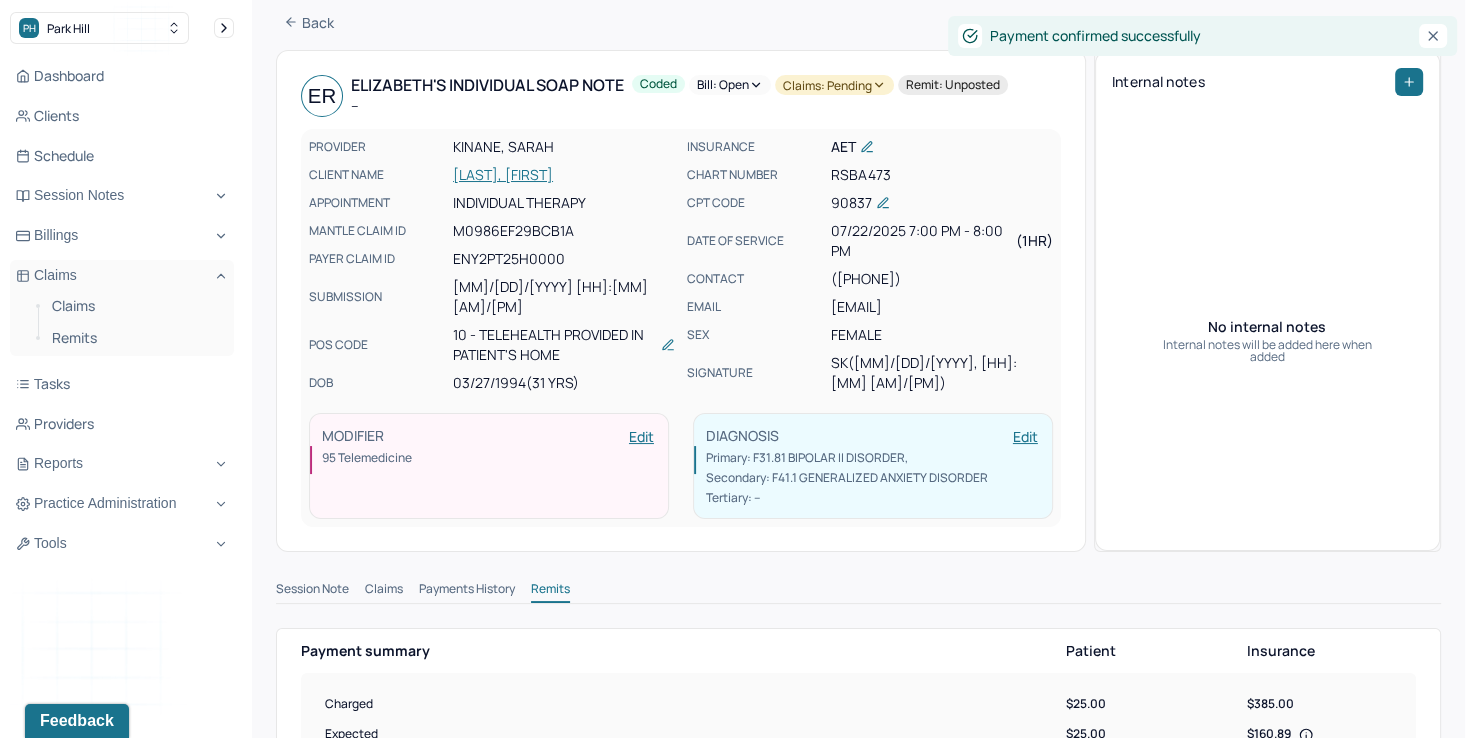 click on "Bill: Open" at bounding box center (730, 85) 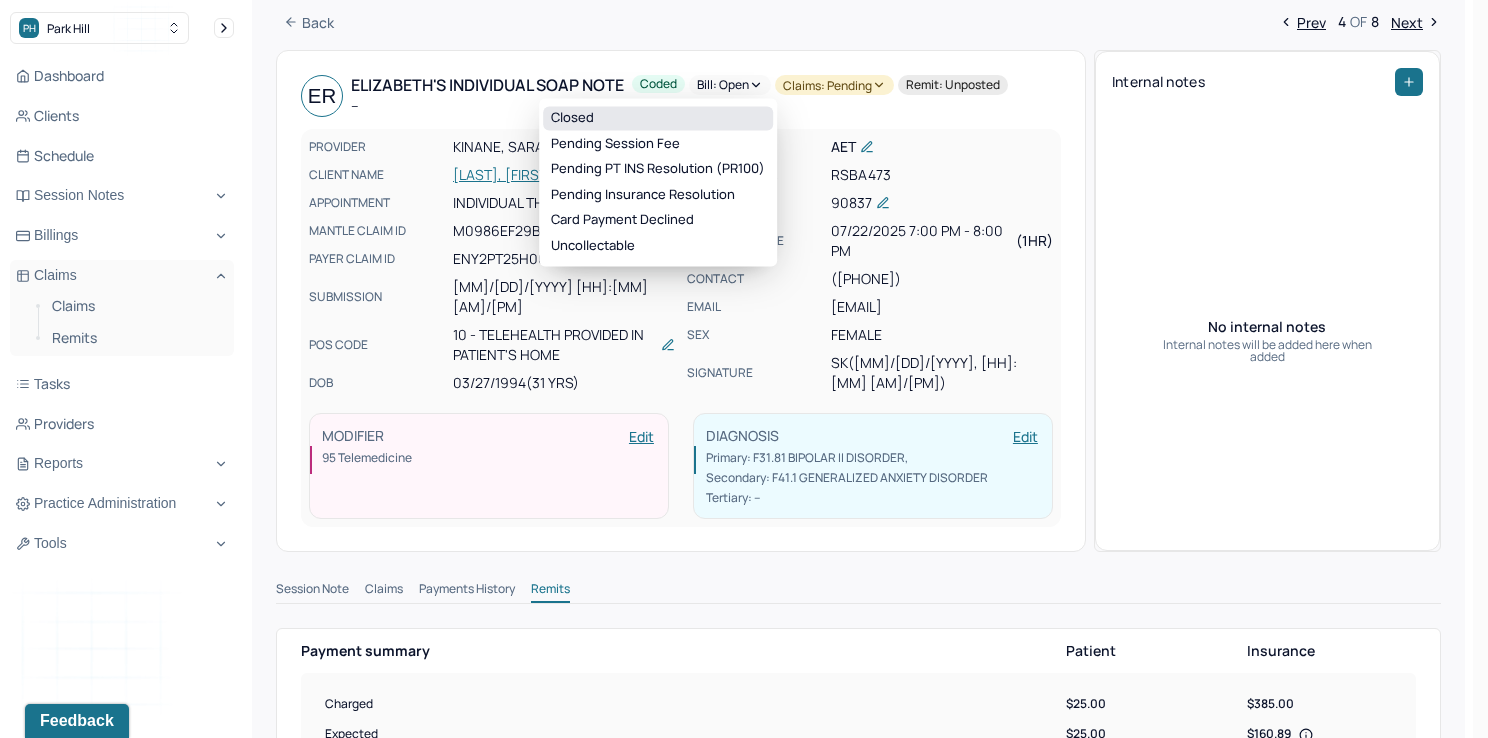 click on "Closed" at bounding box center [658, 118] 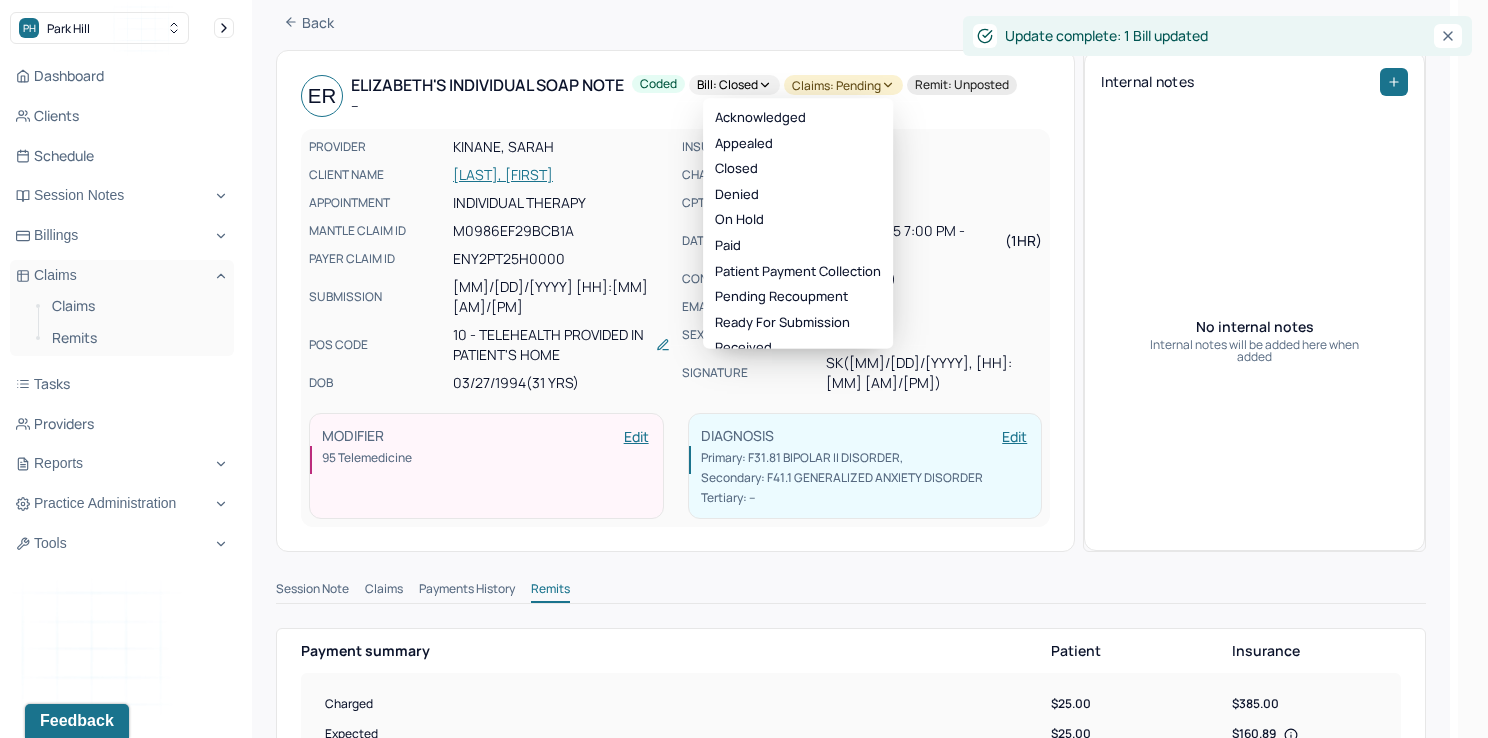 click on "Claims: pending" at bounding box center [843, 85] 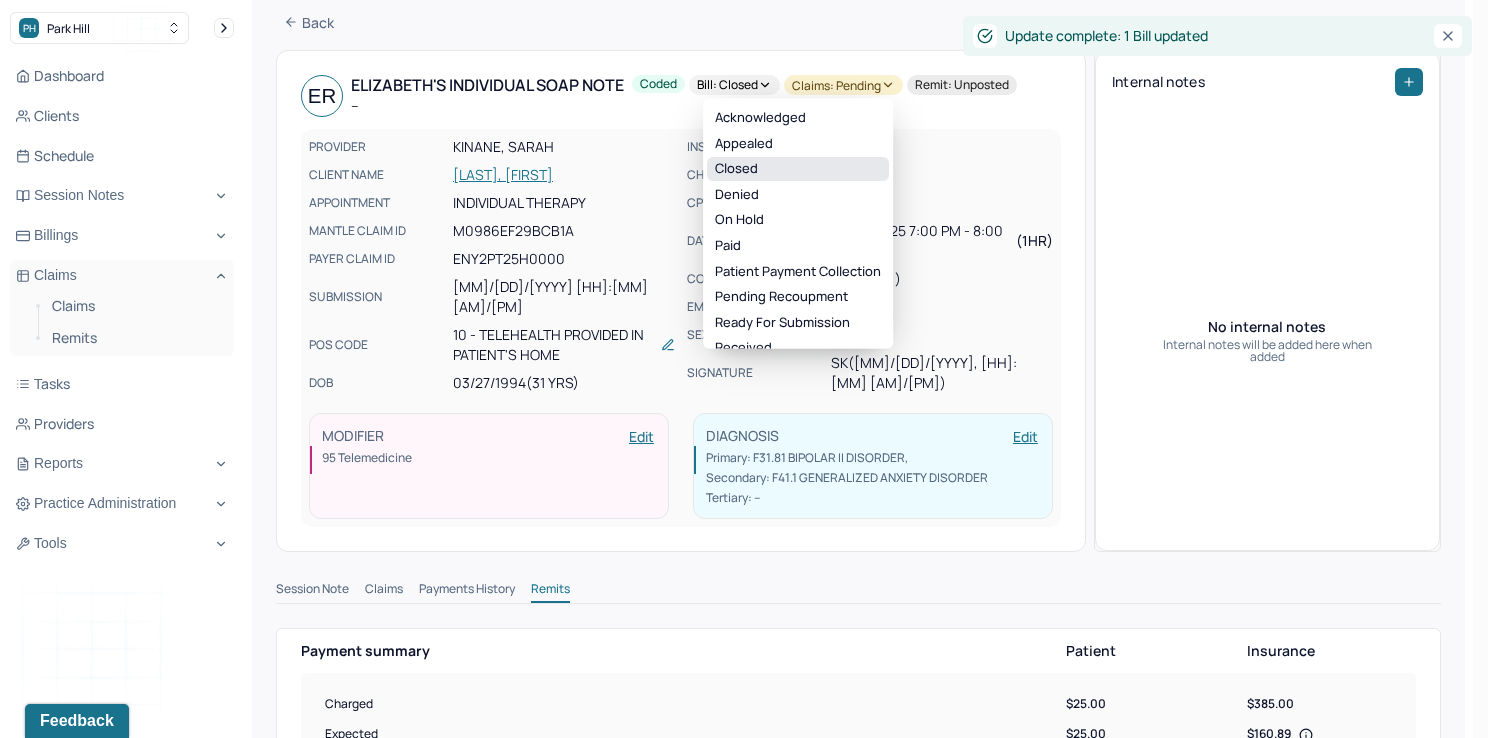 click on "Closed" at bounding box center [798, 170] 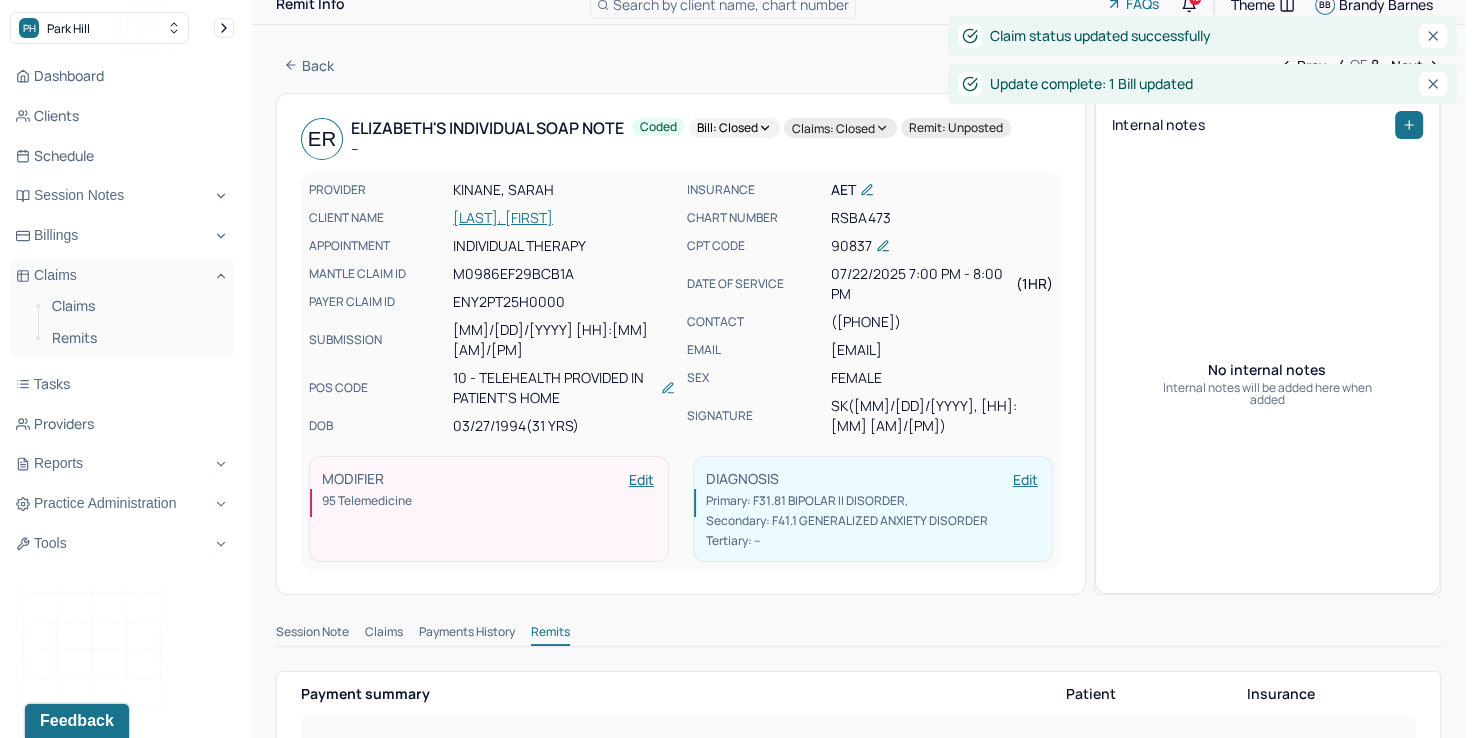 scroll, scrollTop: 0, scrollLeft: 0, axis: both 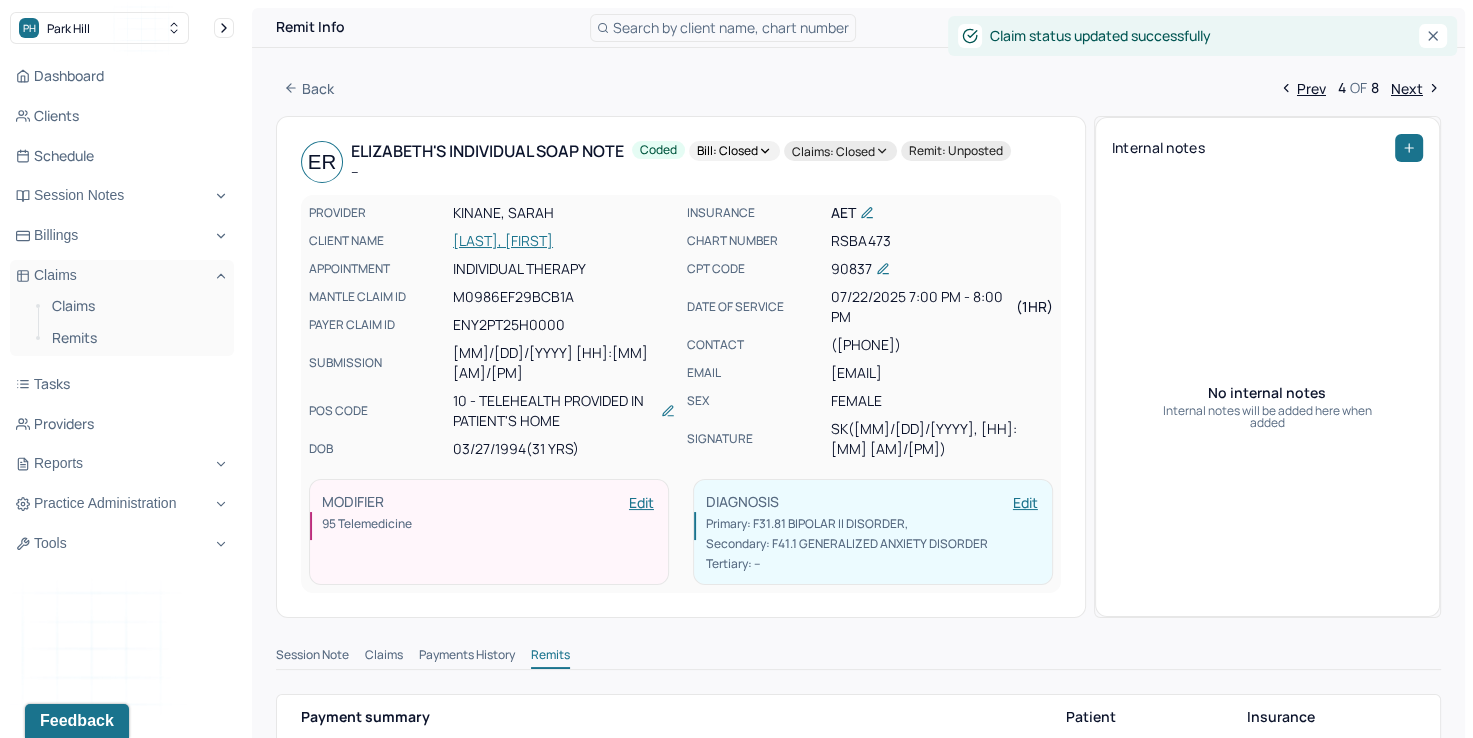click on "Next" at bounding box center (1416, 88) 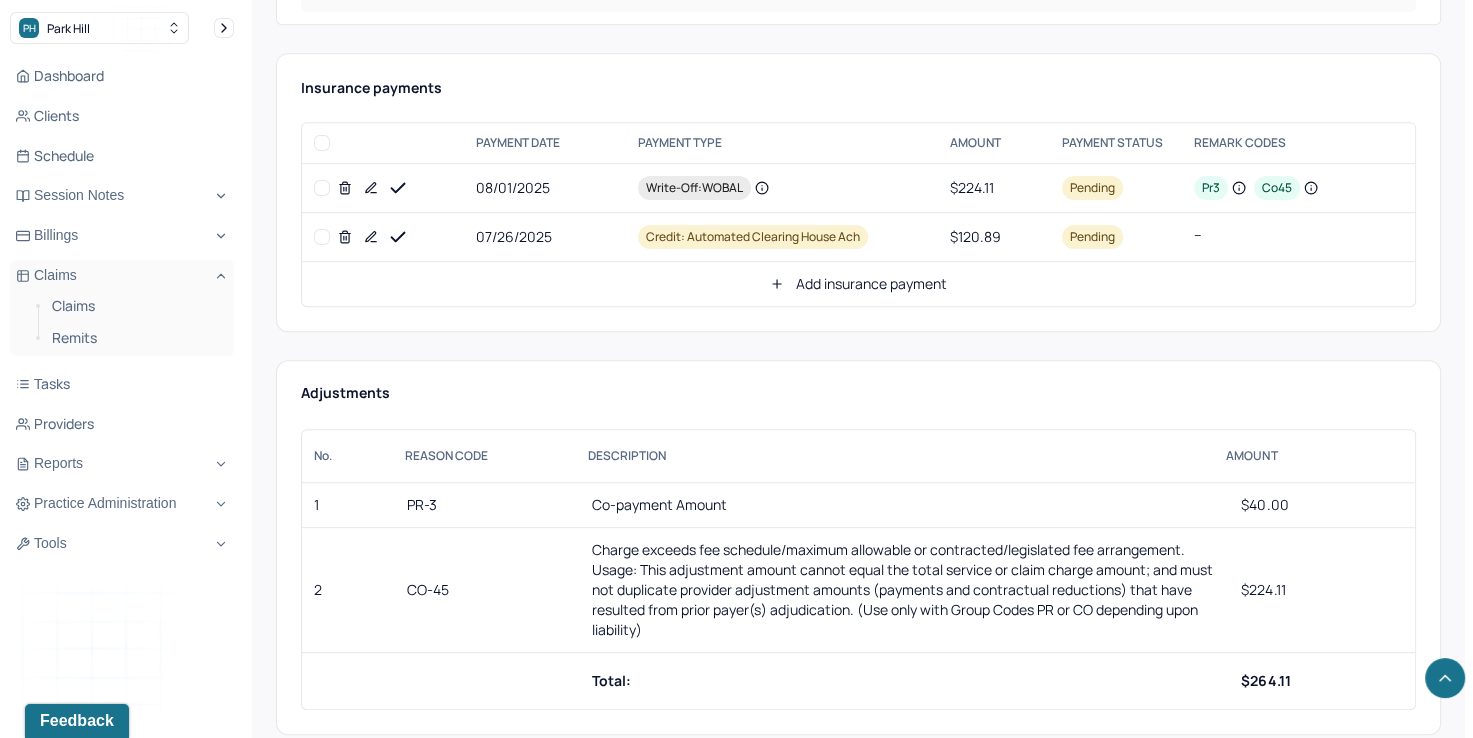 scroll, scrollTop: 898, scrollLeft: 0, axis: vertical 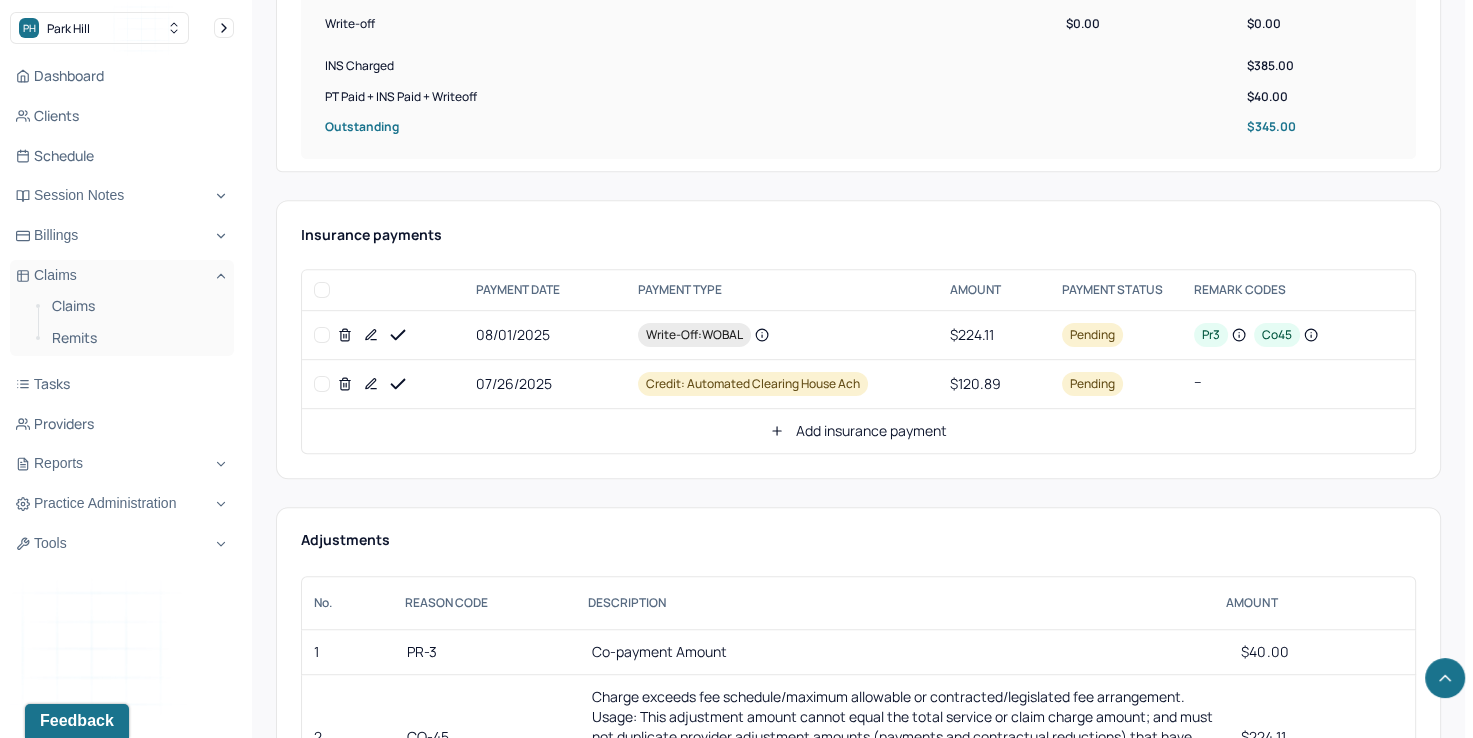 click at bounding box center (364, 335) 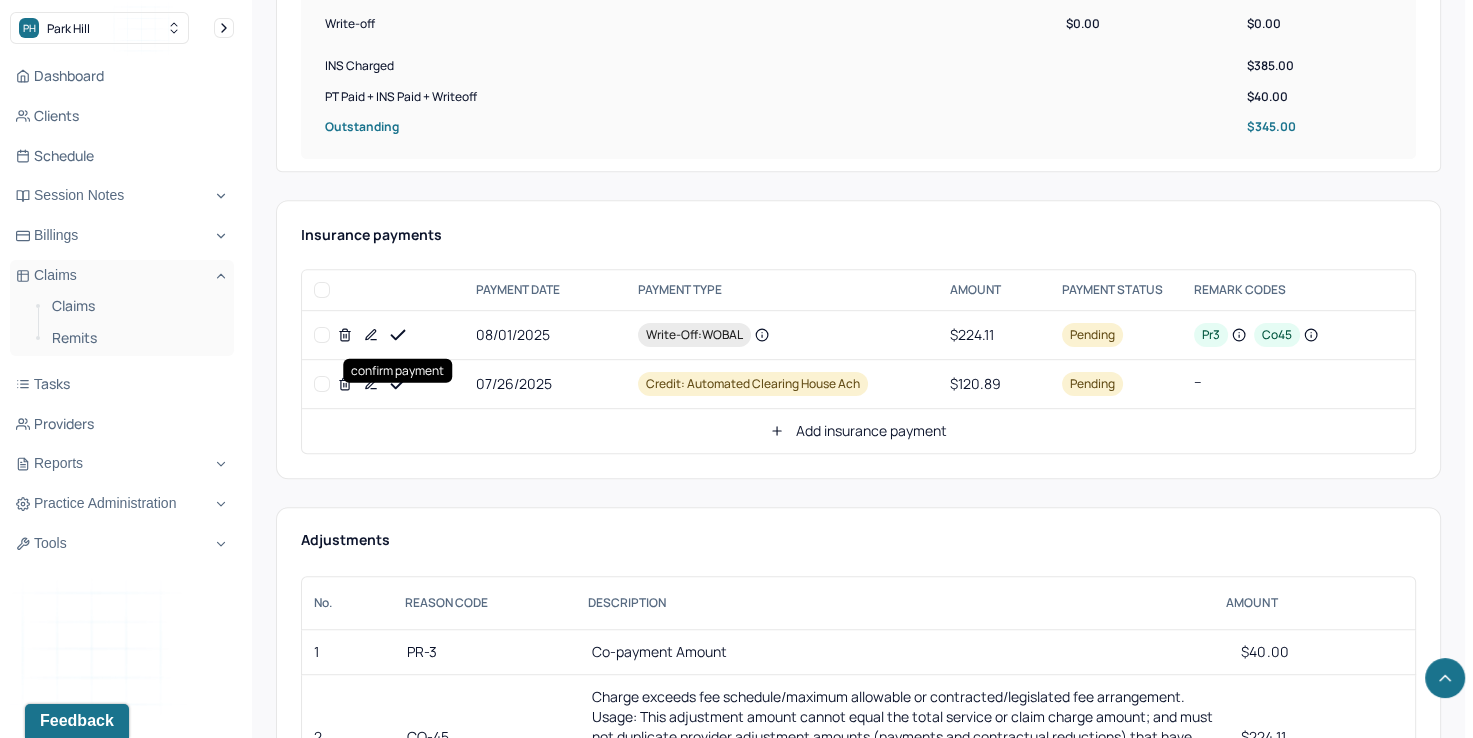 click 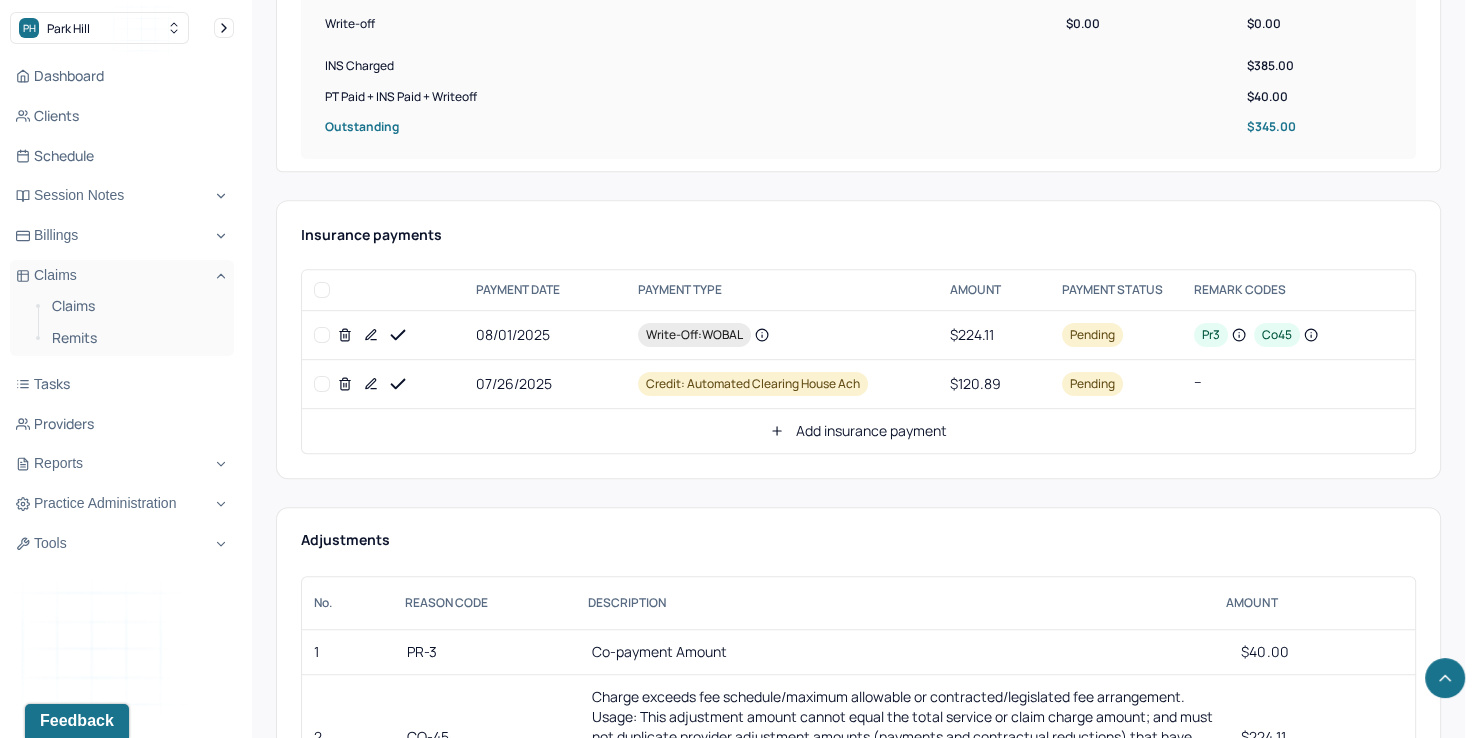 click 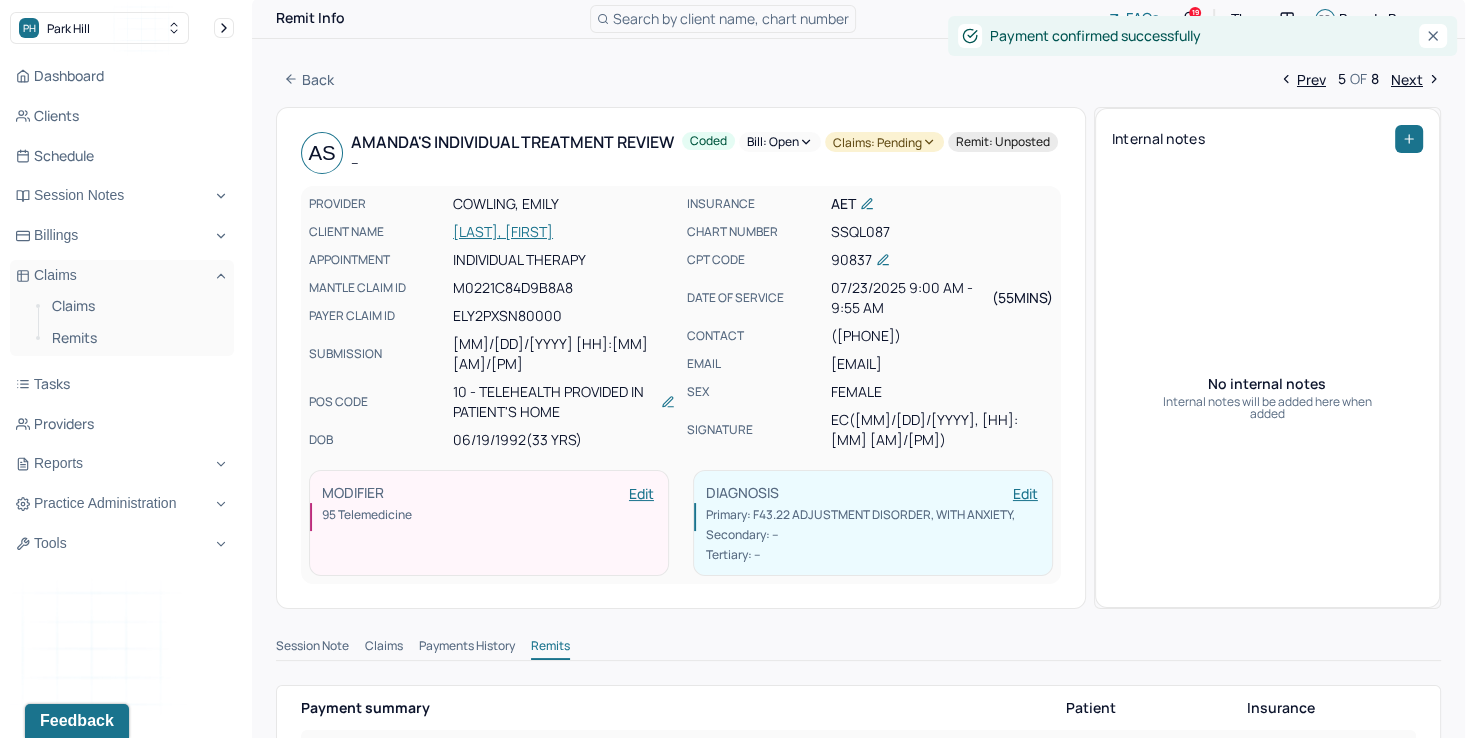 scroll, scrollTop: 0, scrollLeft: 0, axis: both 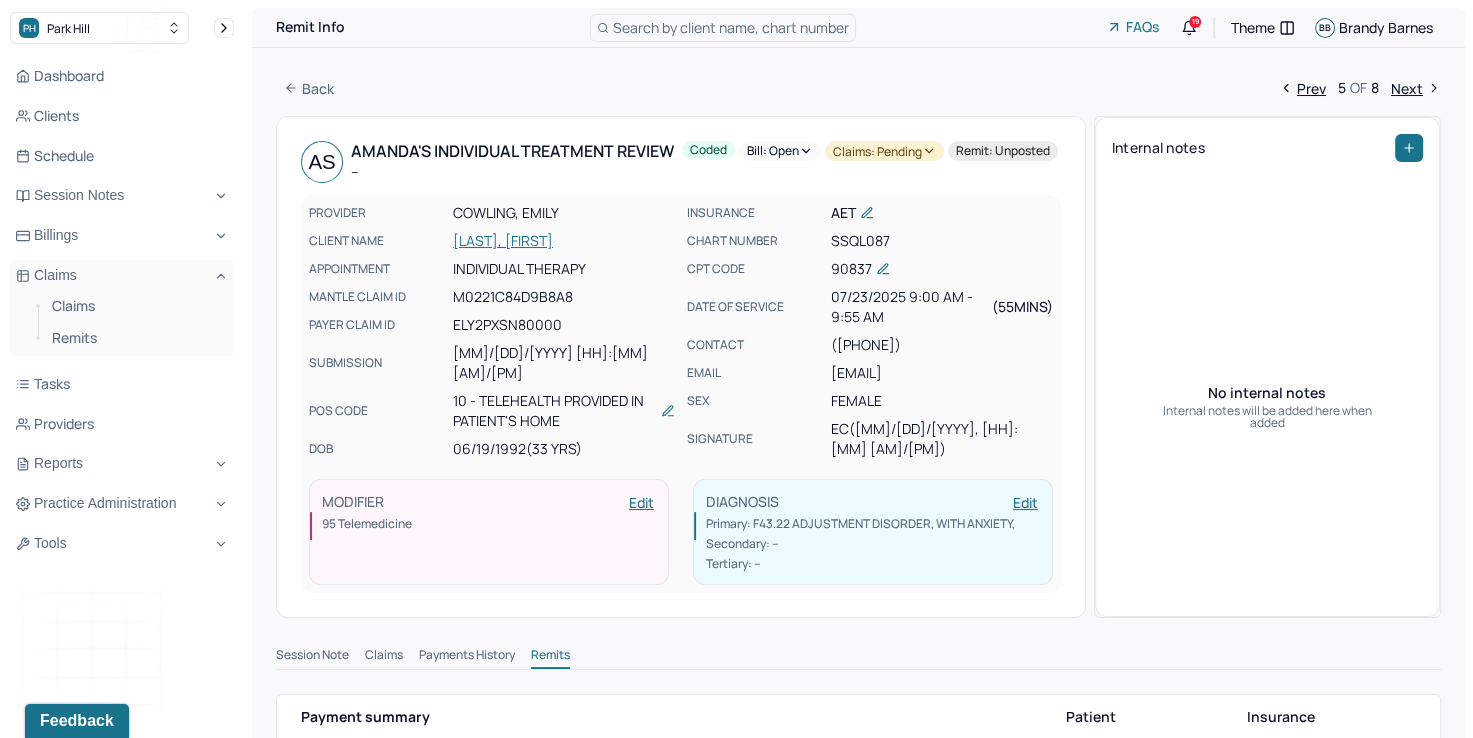click on "Bill: Open" at bounding box center [780, 151] 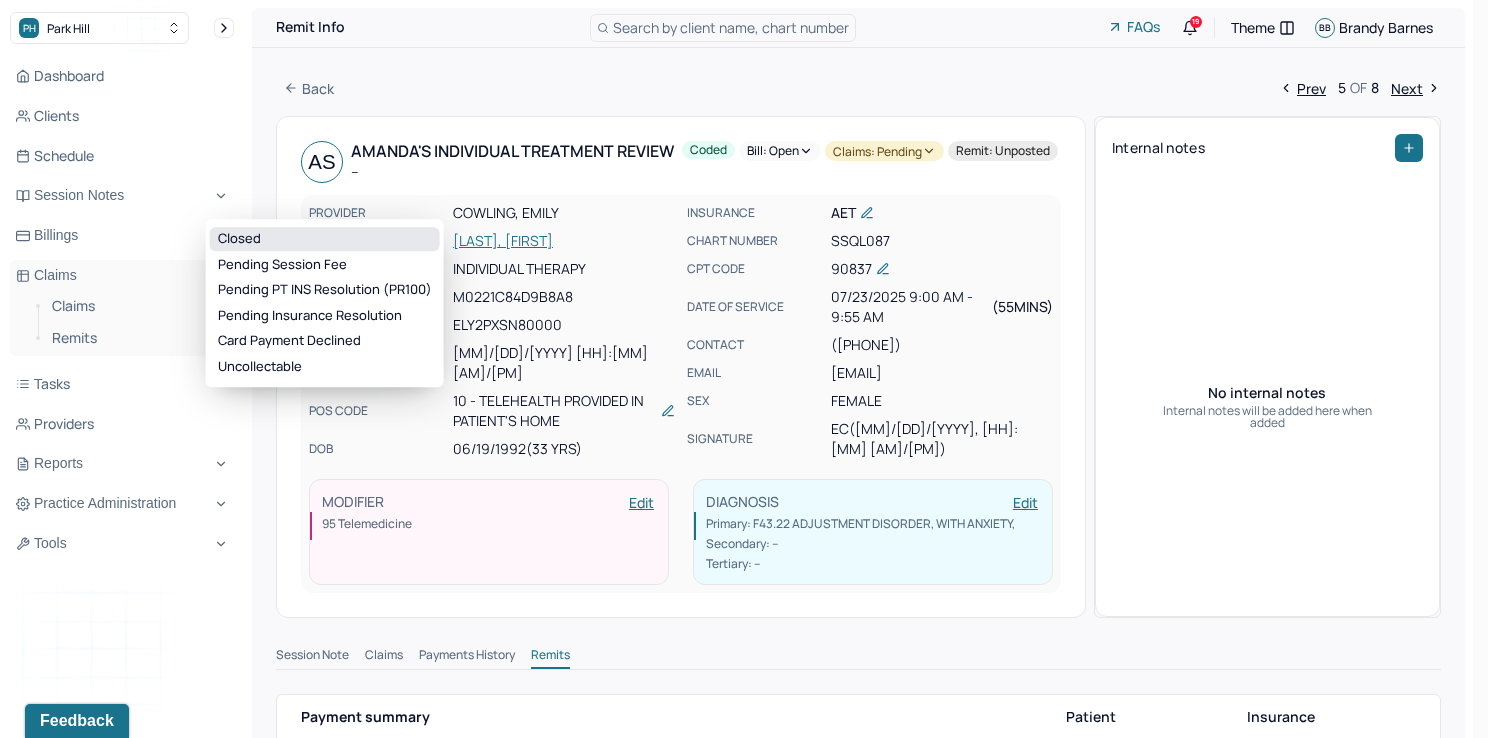 click on "Closed" at bounding box center [325, 239] 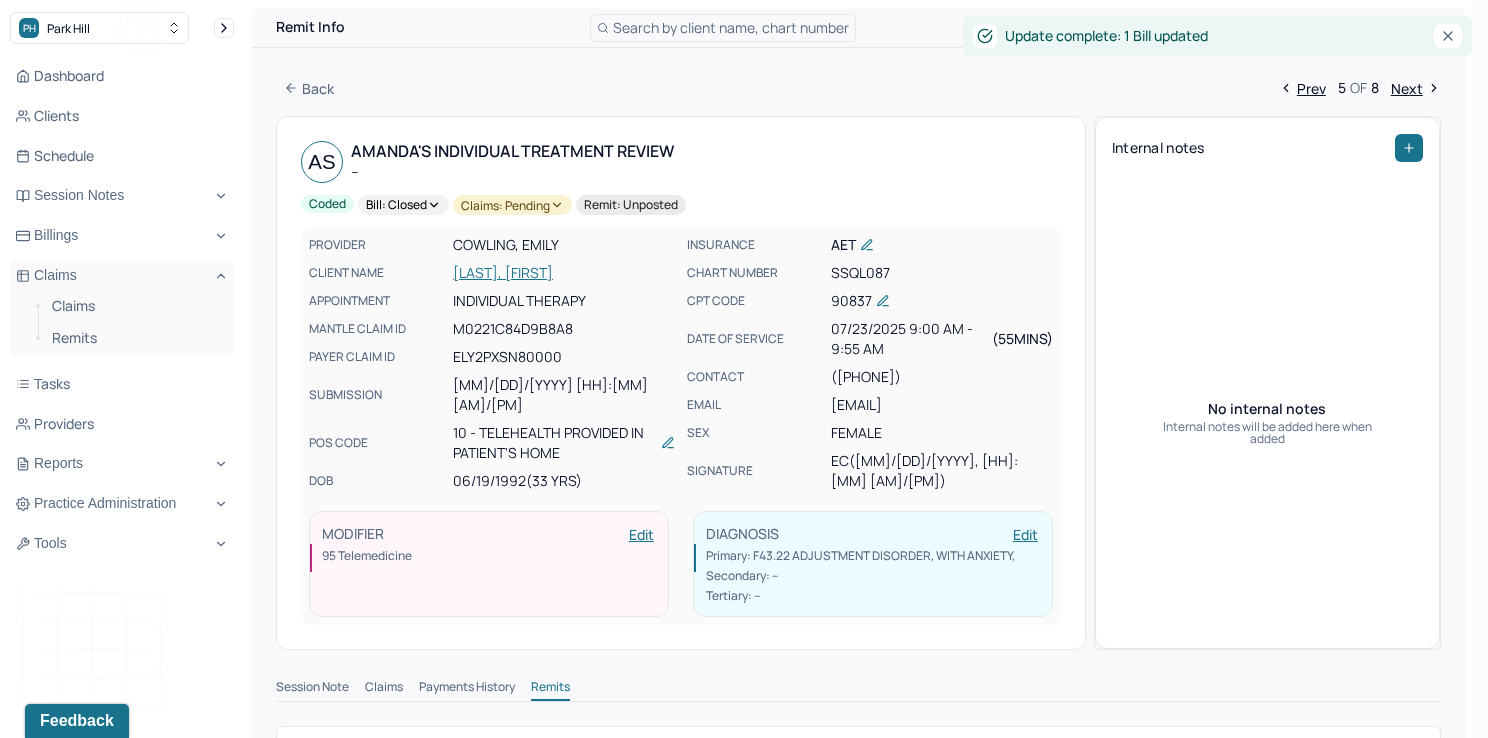click on "Claims: pending" at bounding box center [512, 205] 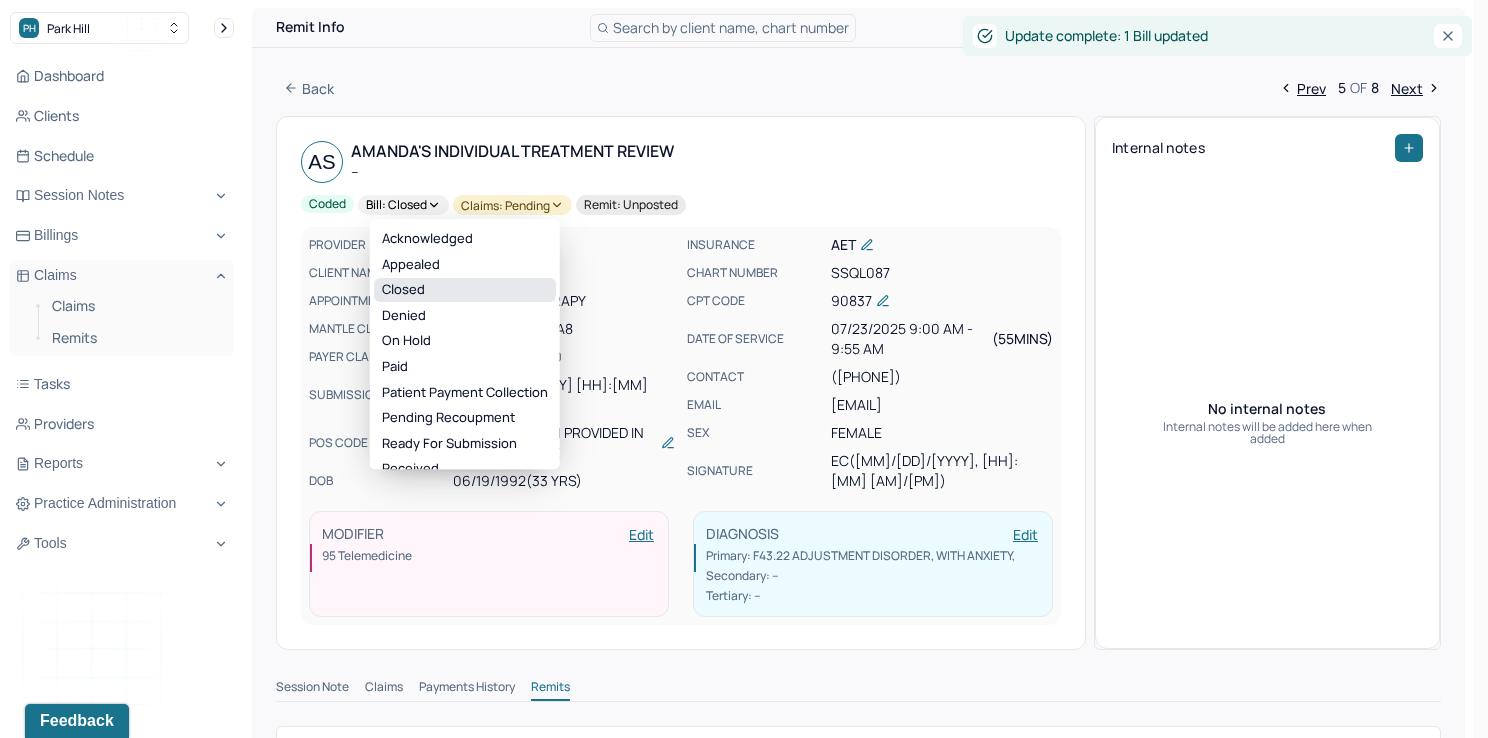 click on "Closed" at bounding box center (465, 290) 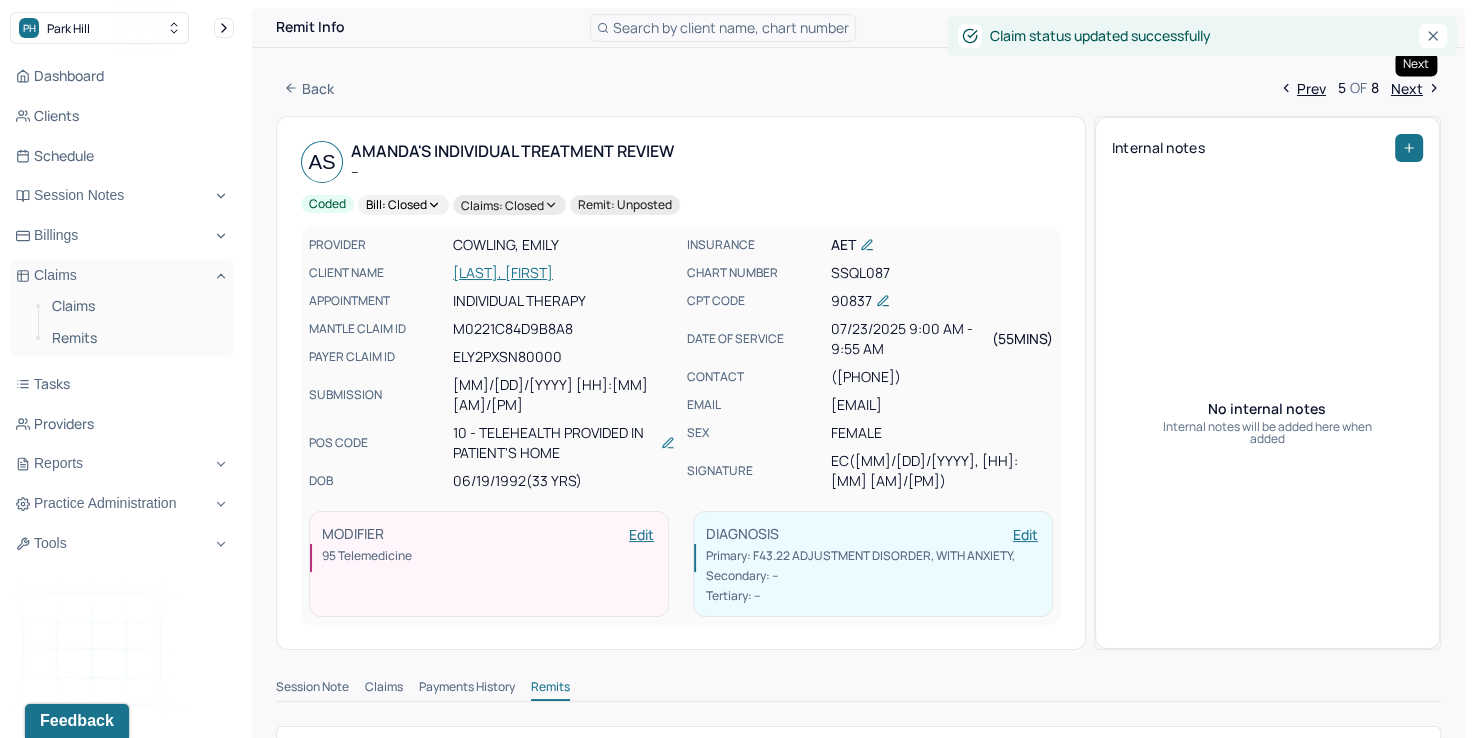 click on "Next" at bounding box center [1416, 88] 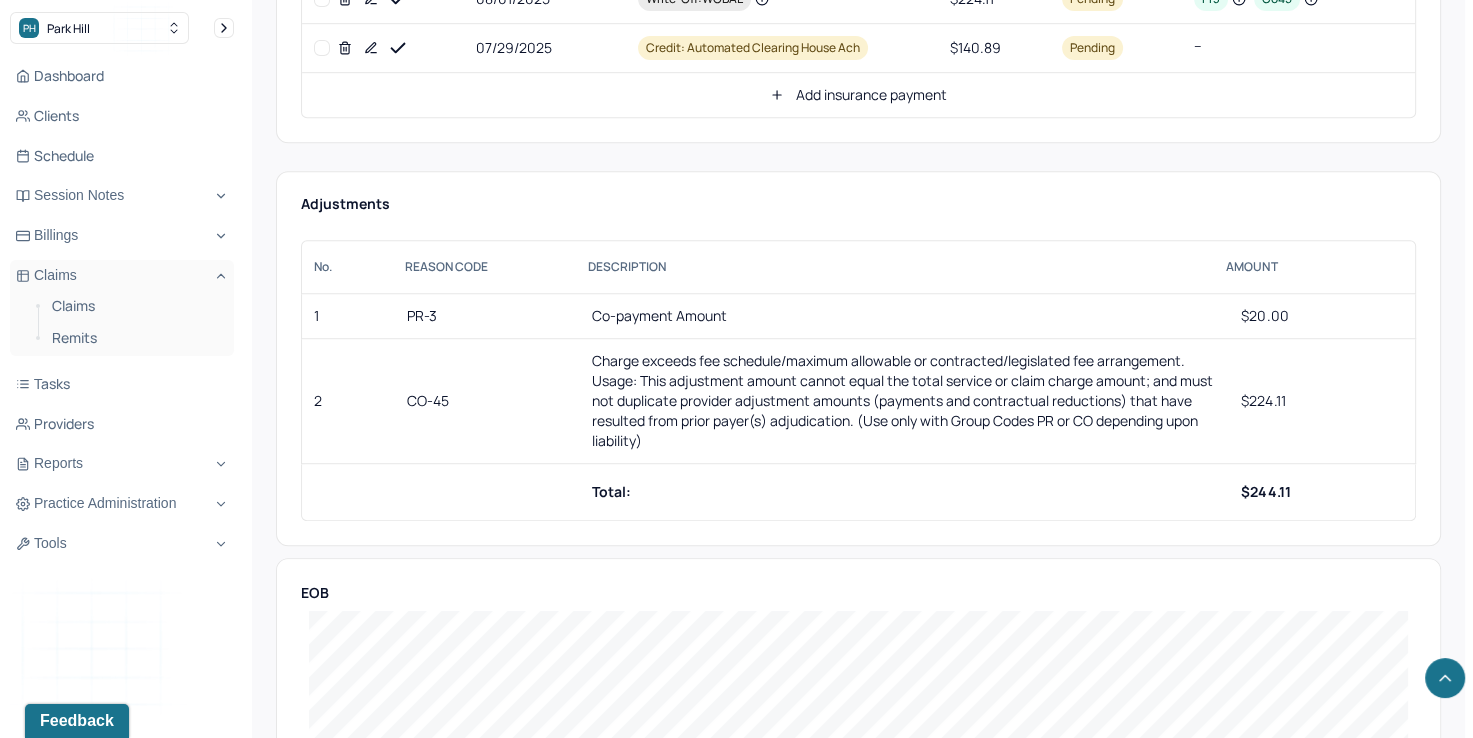 scroll, scrollTop: 1100, scrollLeft: 0, axis: vertical 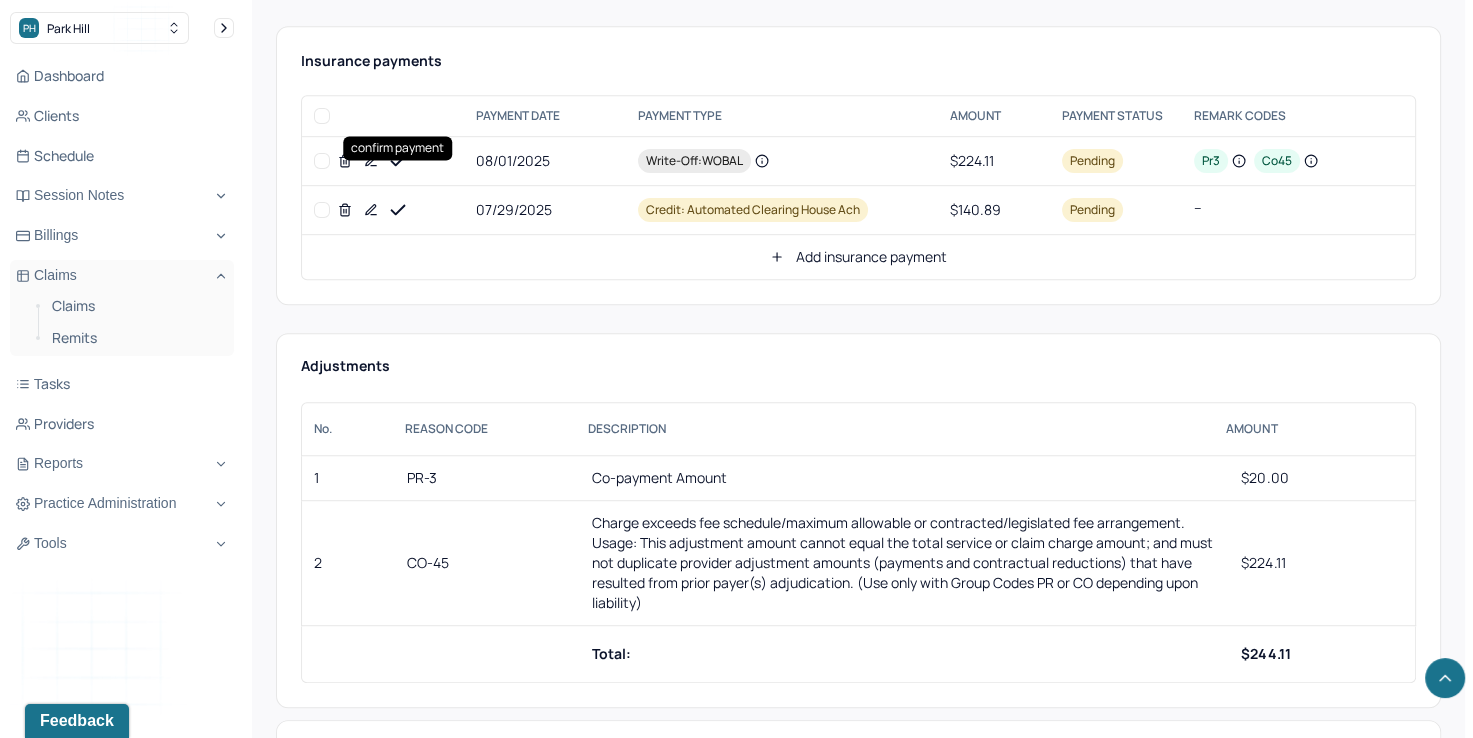 click 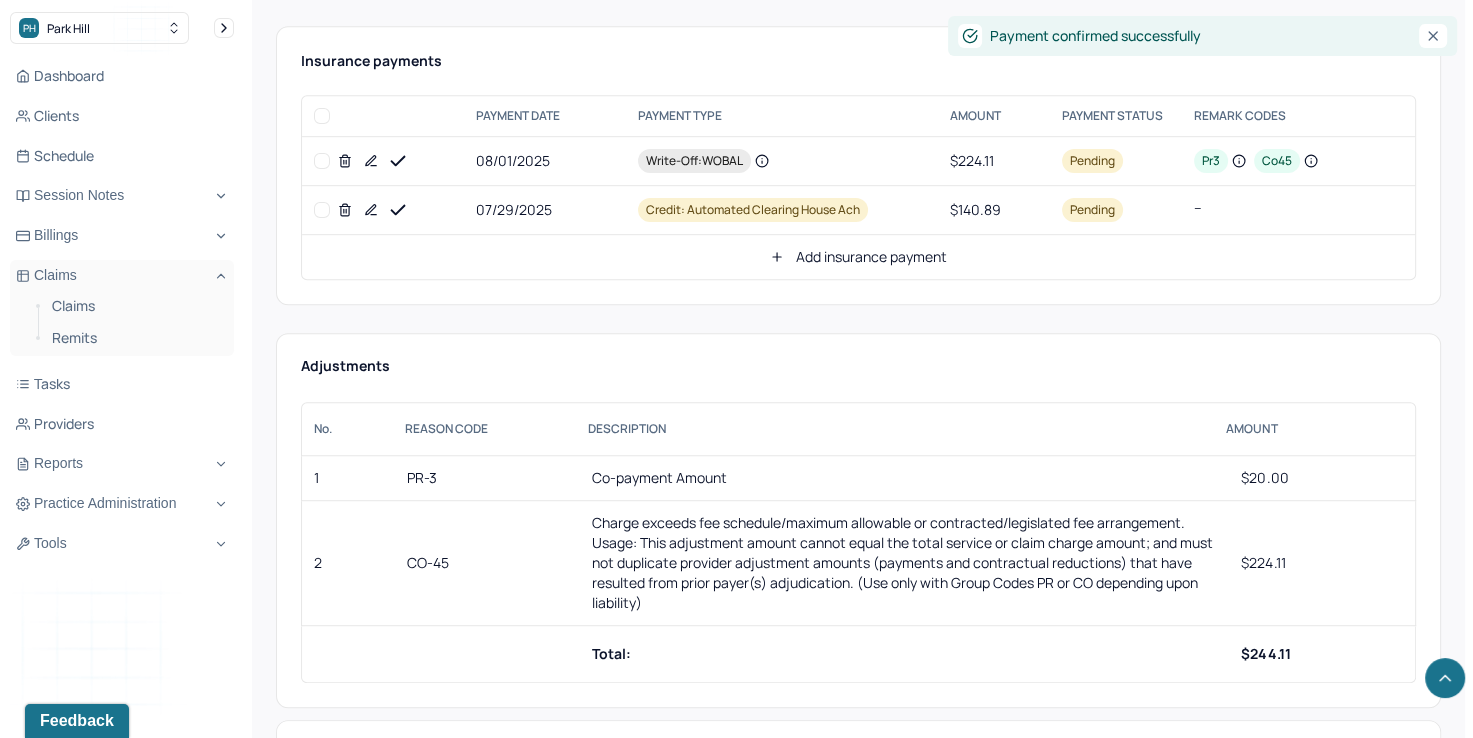 click 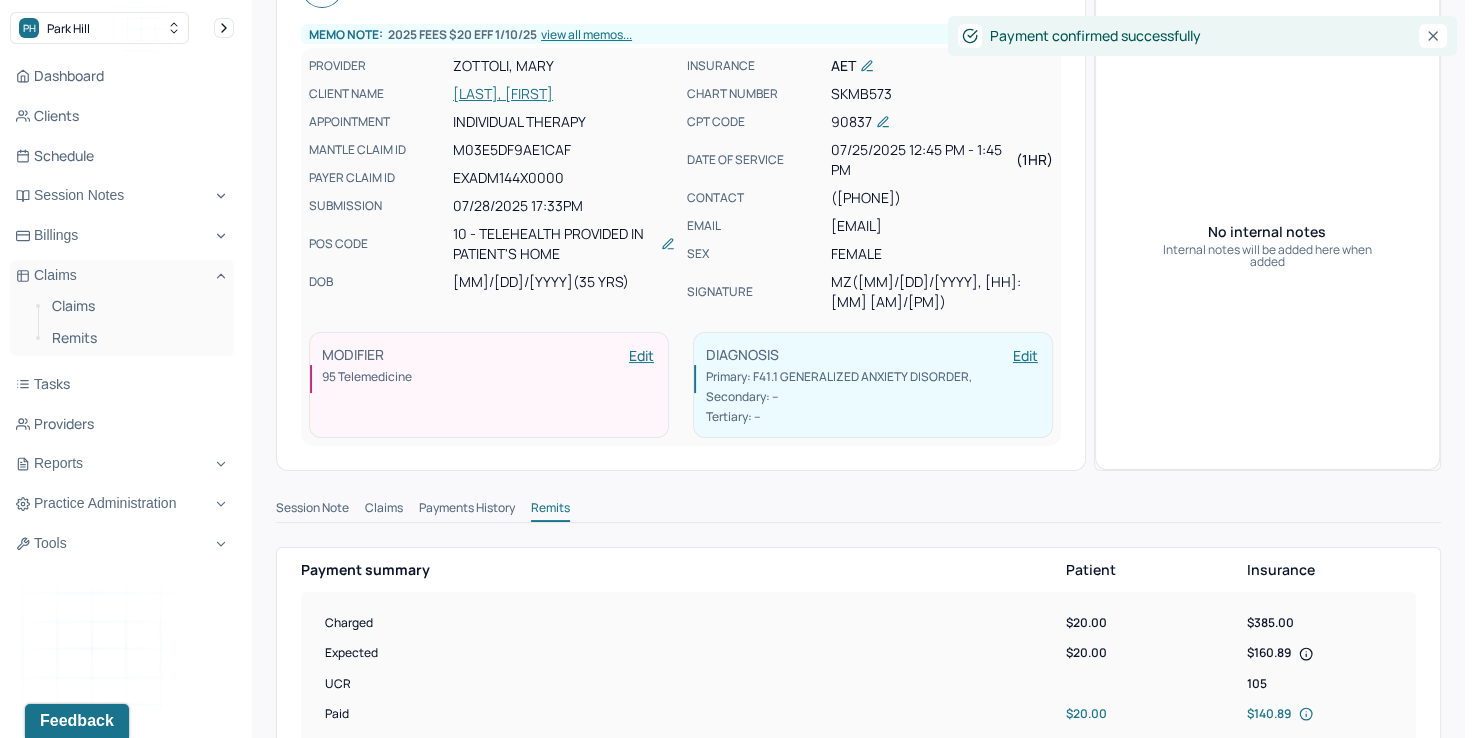 scroll, scrollTop: 0, scrollLeft: 0, axis: both 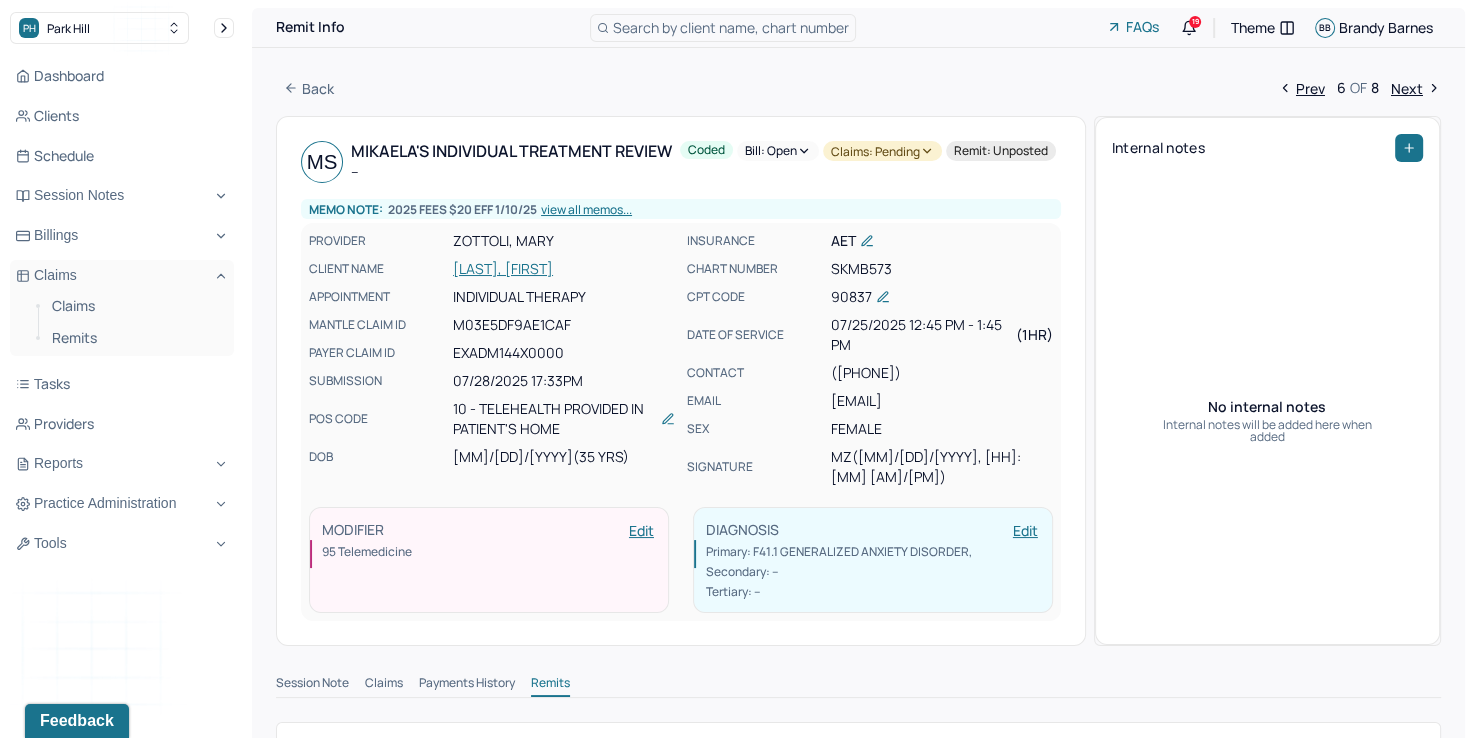 click on "Bill: Open" at bounding box center (778, 151) 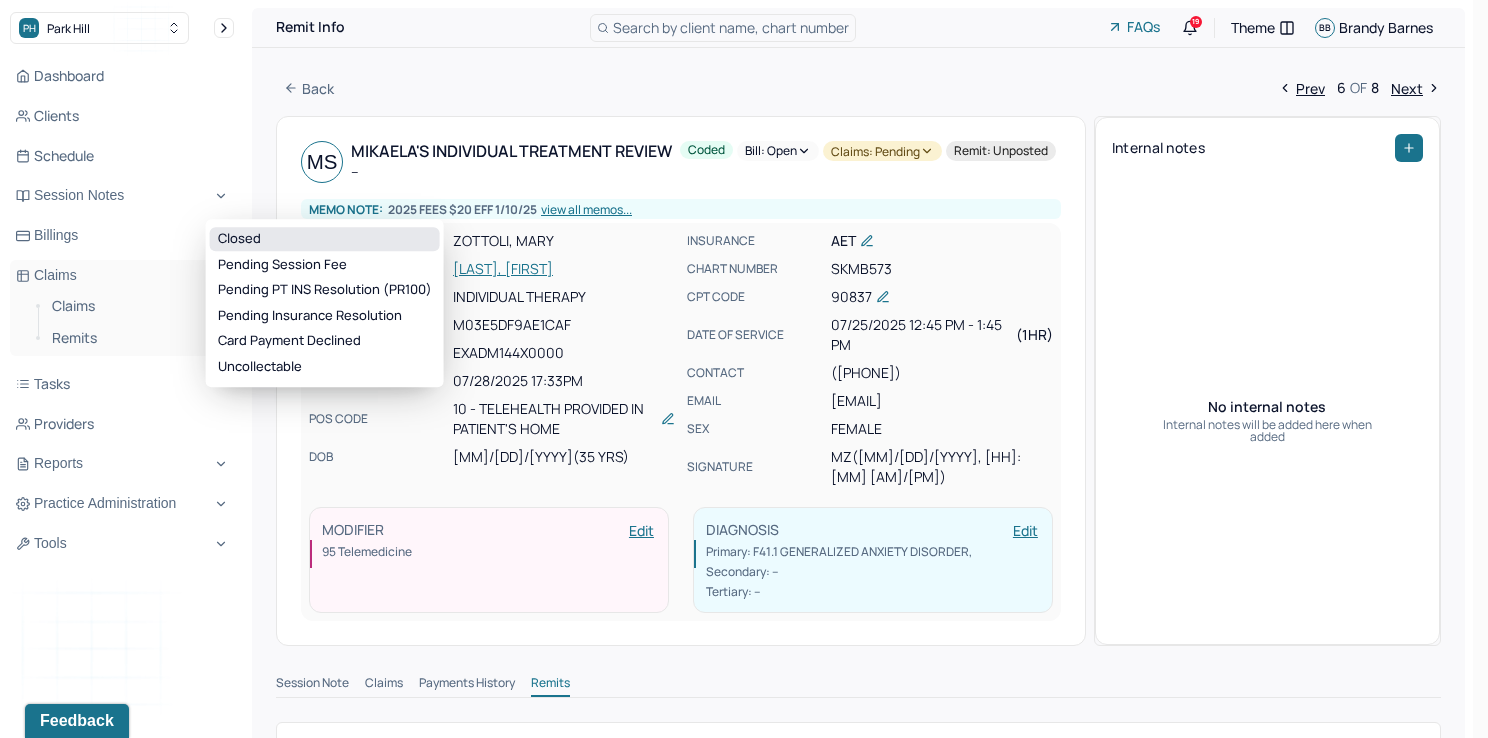 click on "Closed" at bounding box center (325, 239) 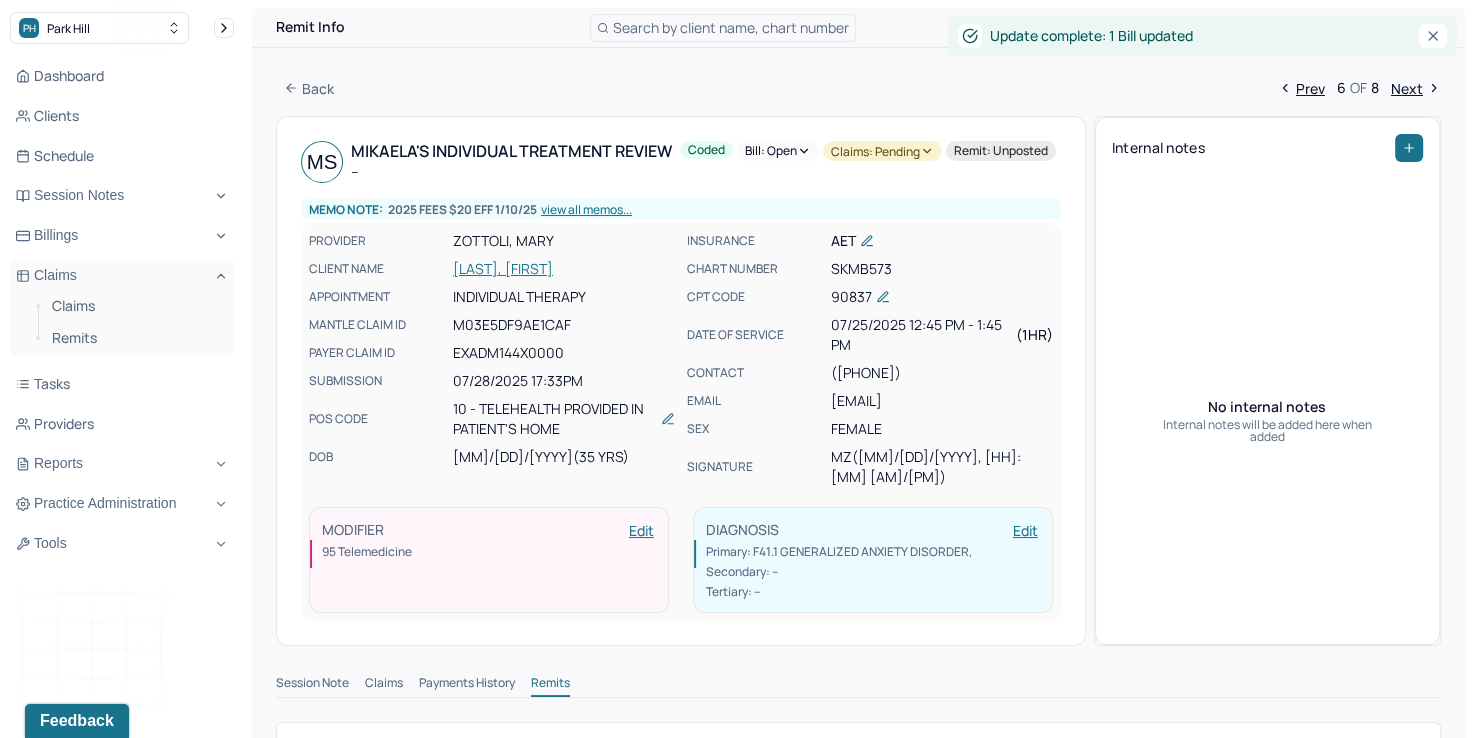 click on "Claims: pending" at bounding box center (882, 151) 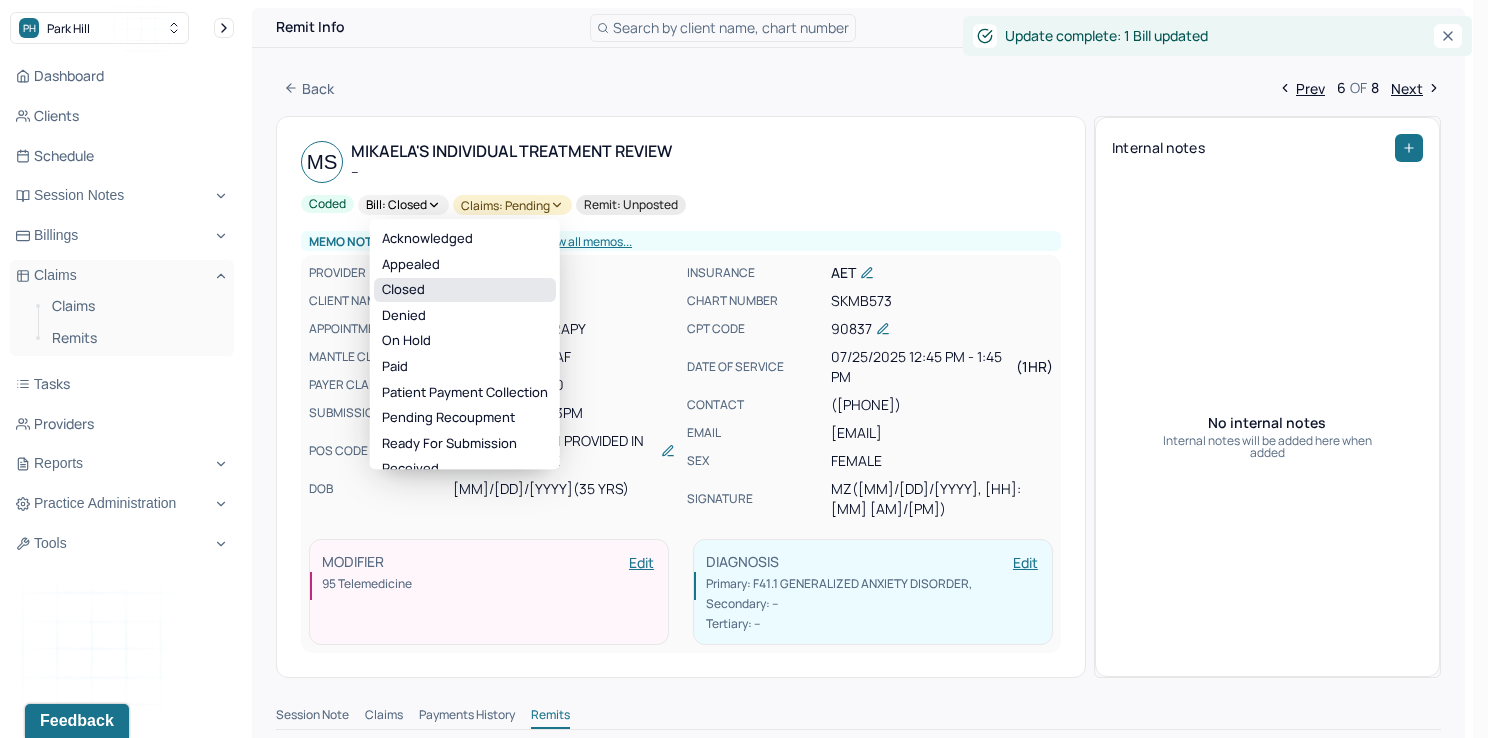 click on "Closed" at bounding box center (465, 290) 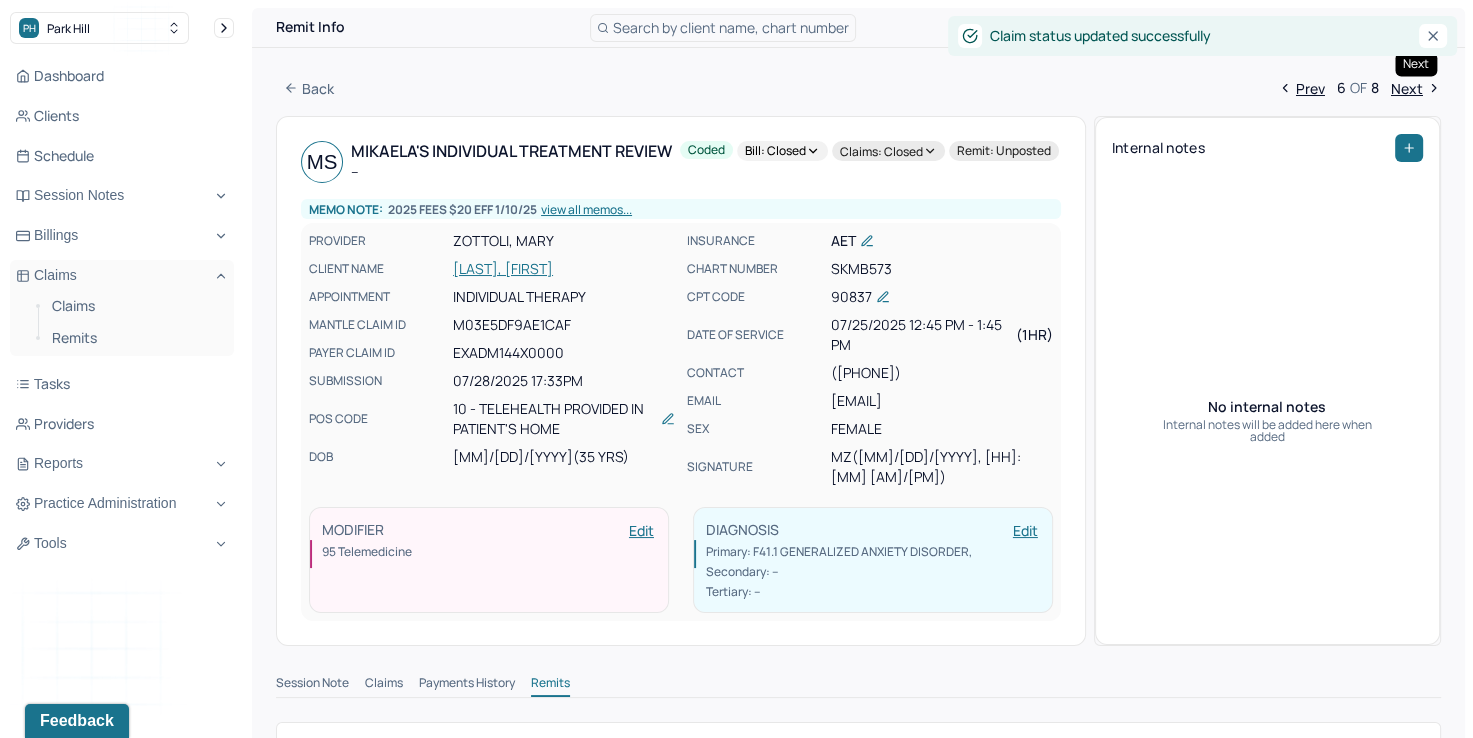 click on "Next" at bounding box center (1416, 88) 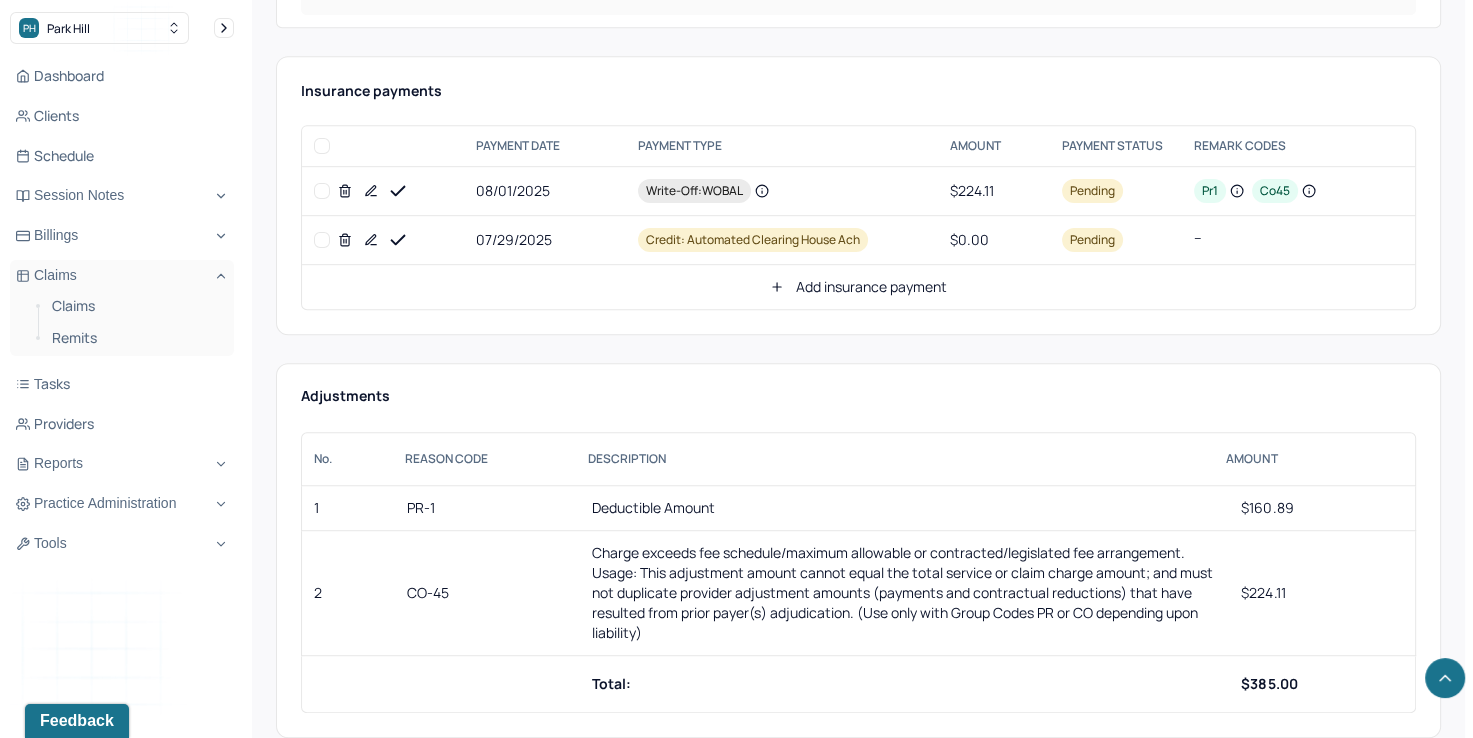 scroll, scrollTop: 800, scrollLeft: 0, axis: vertical 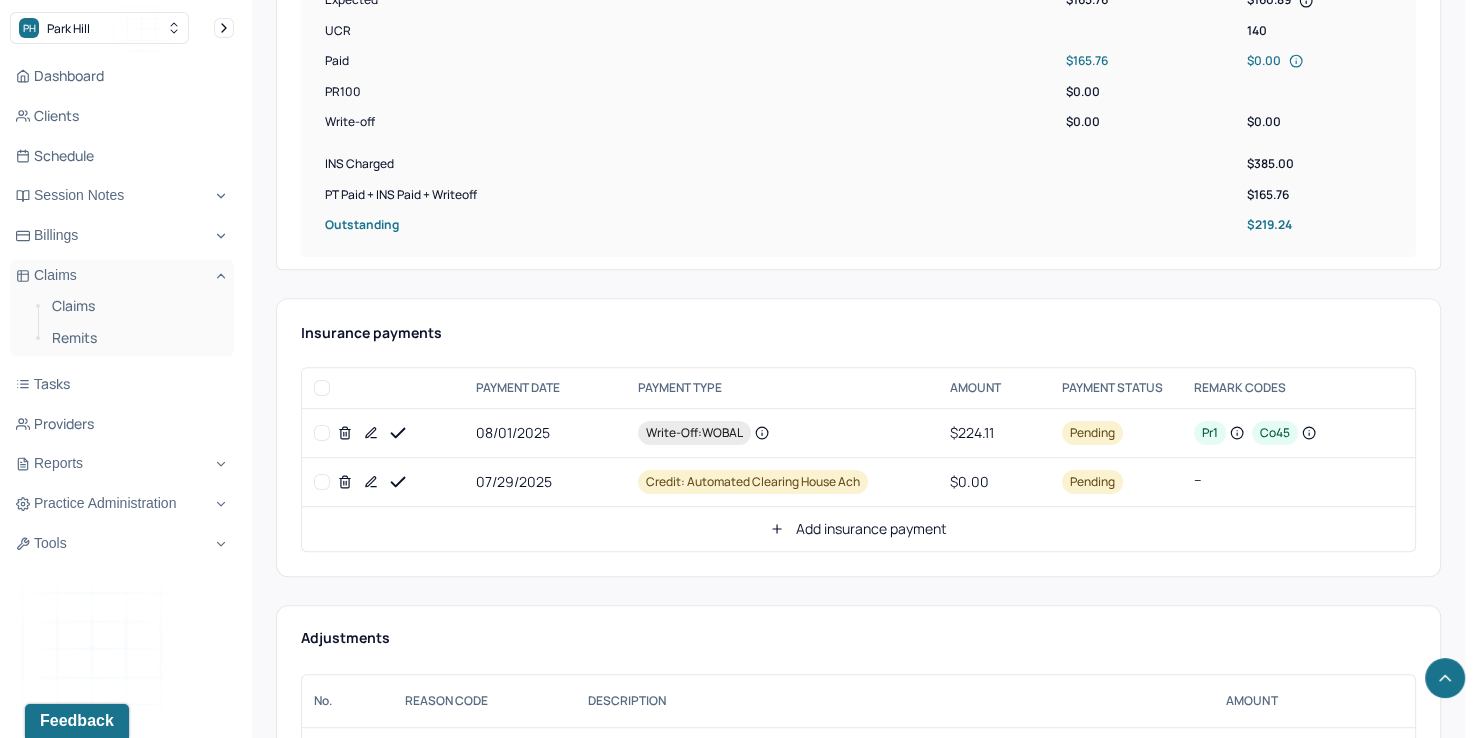 click 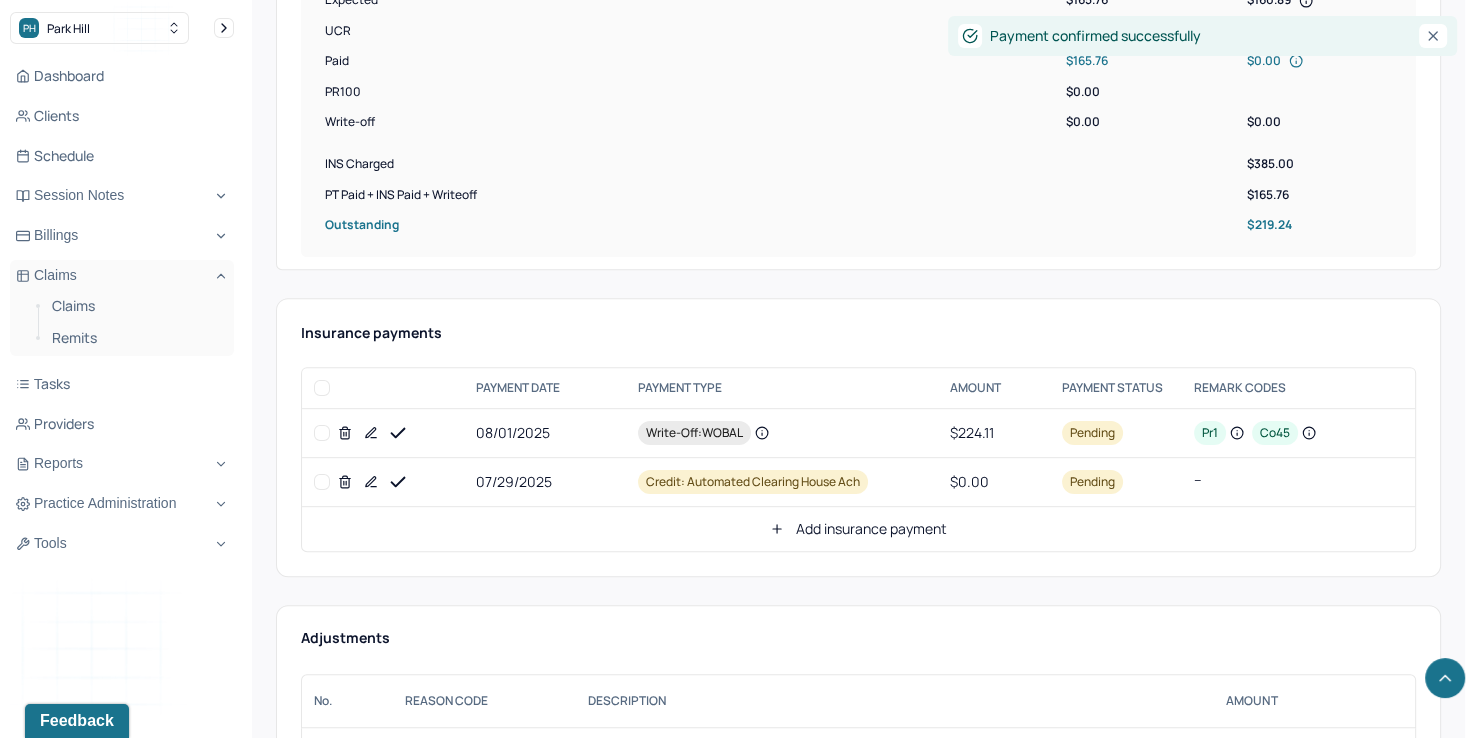 click 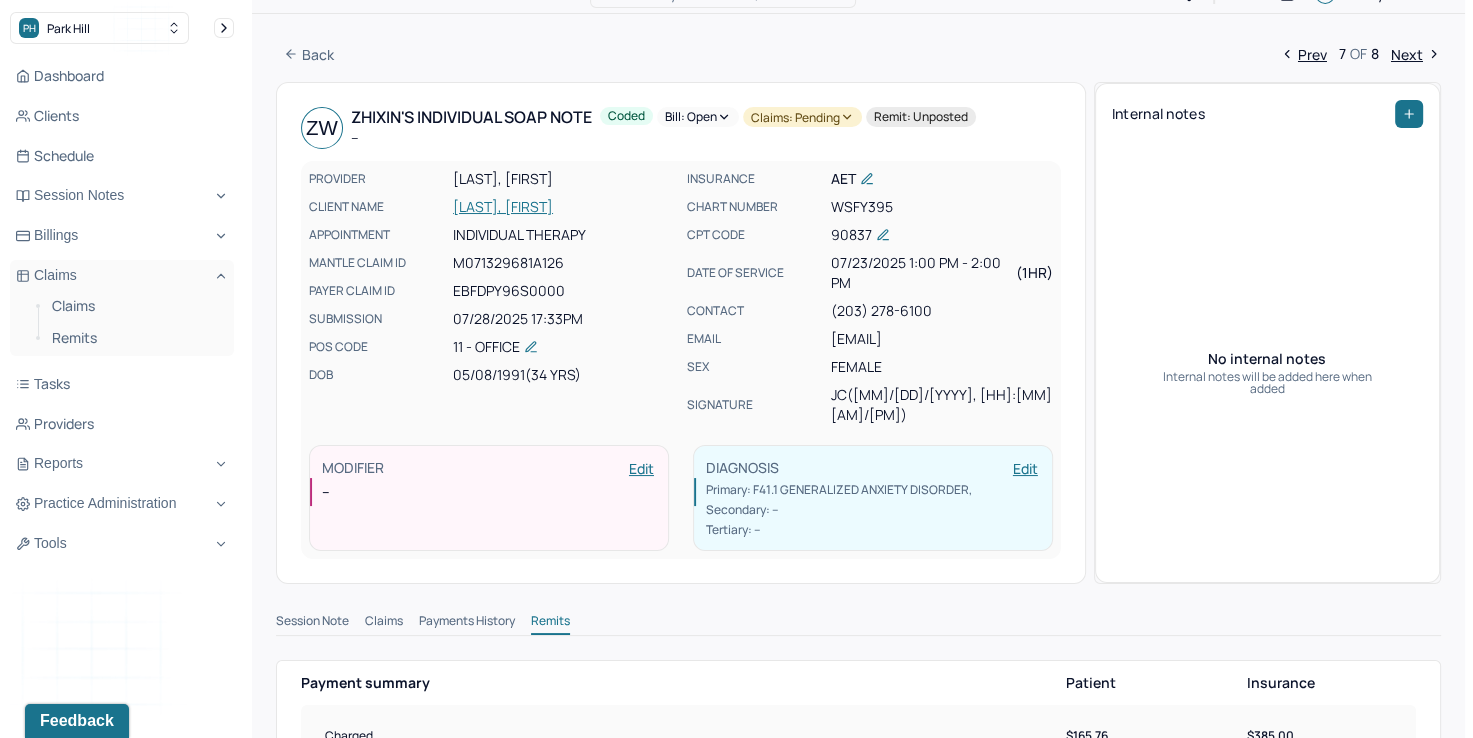 scroll, scrollTop: 0, scrollLeft: 0, axis: both 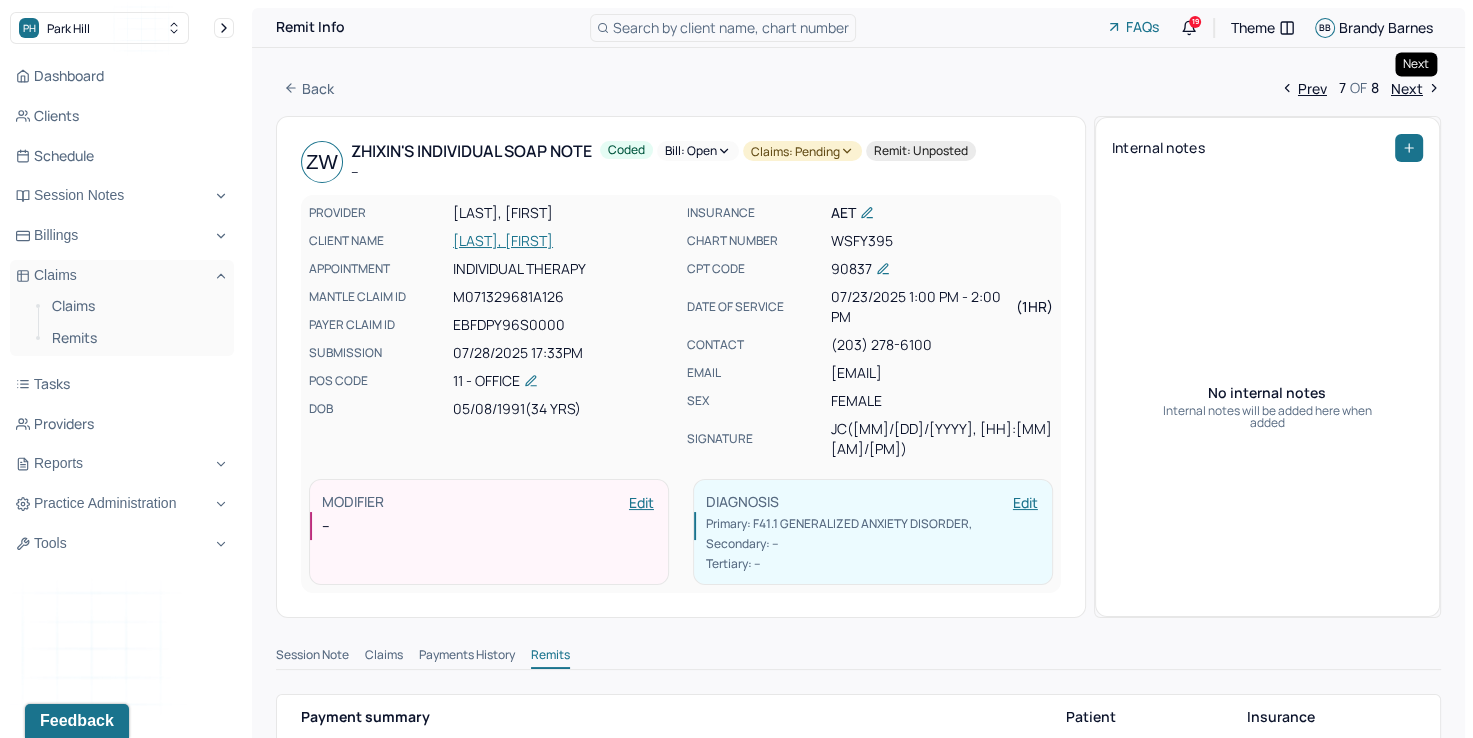 click on "Next" at bounding box center (1416, 88) 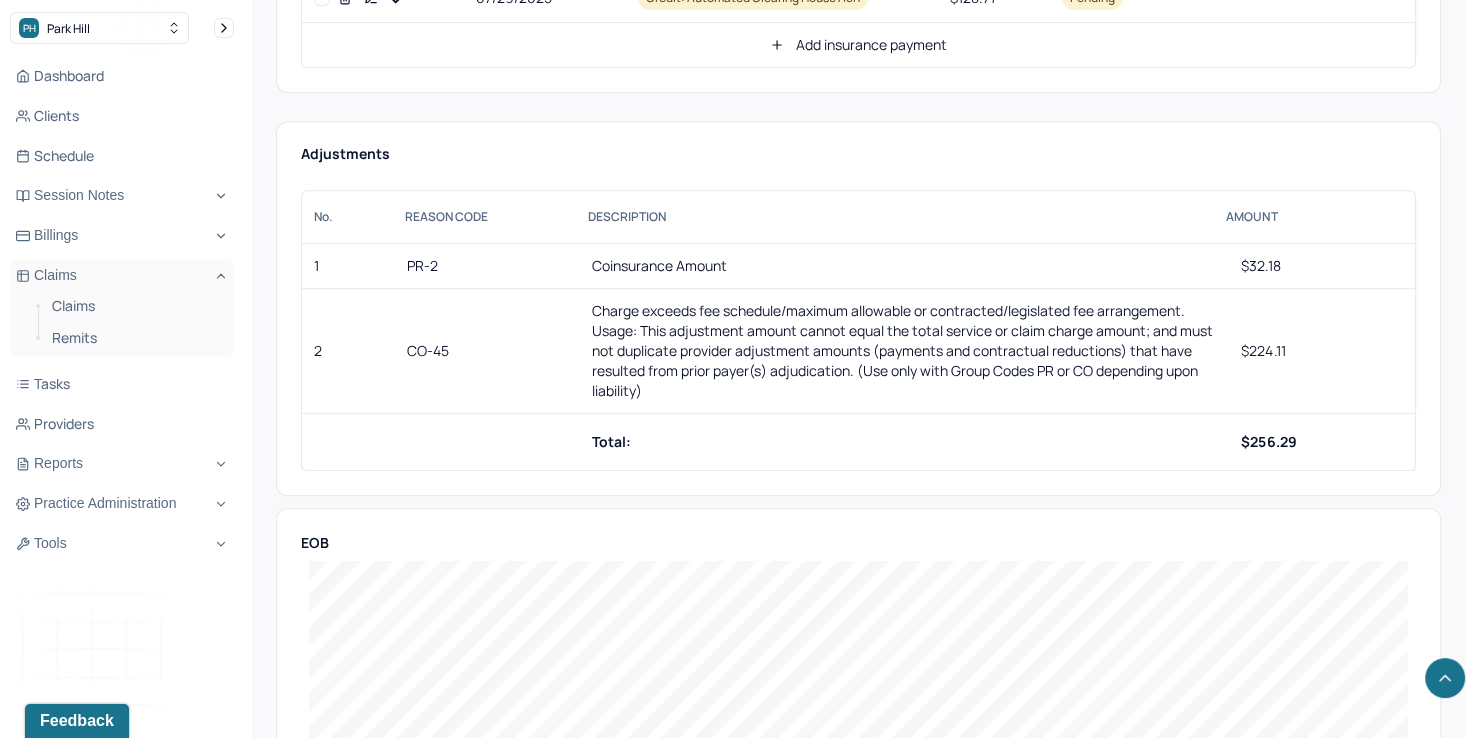 scroll, scrollTop: 982, scrollLeft: 0, axis: vertical 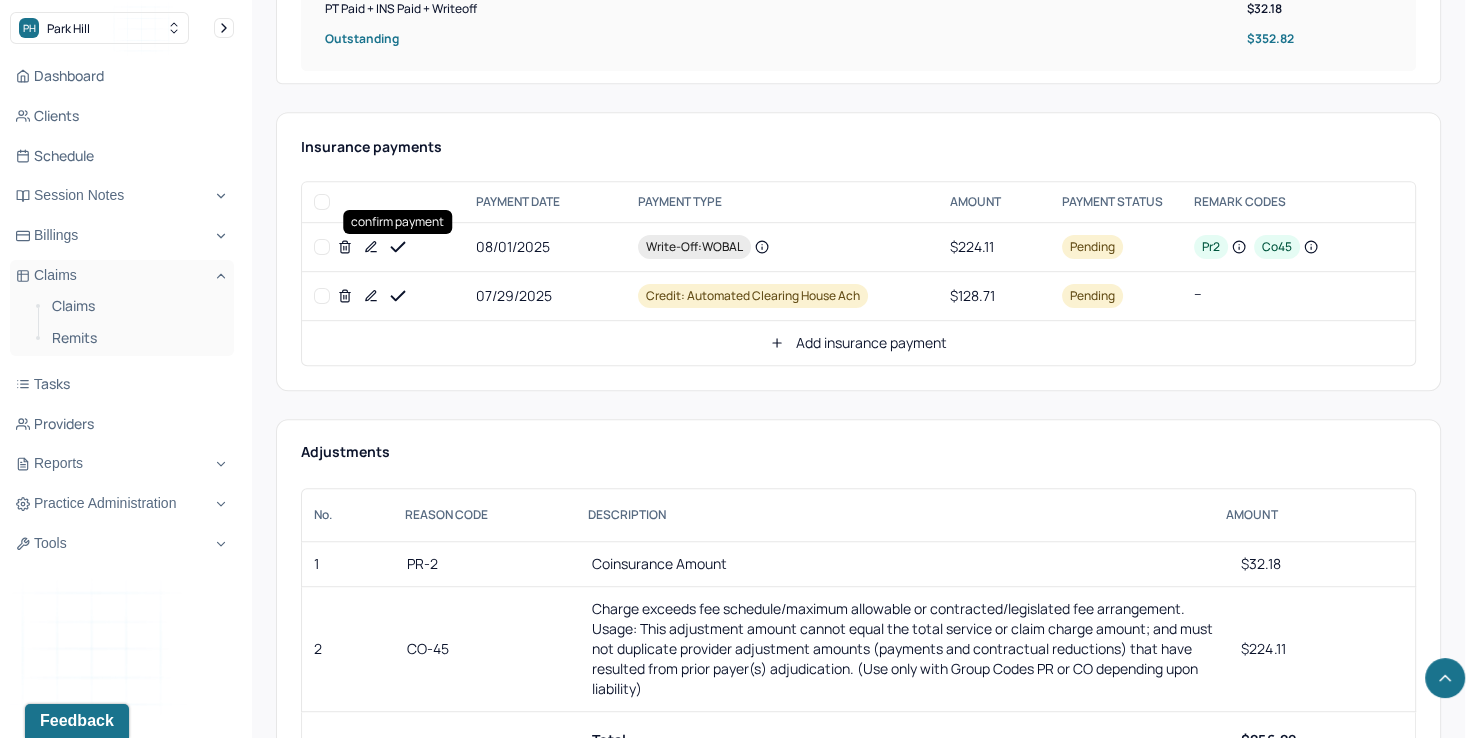 click 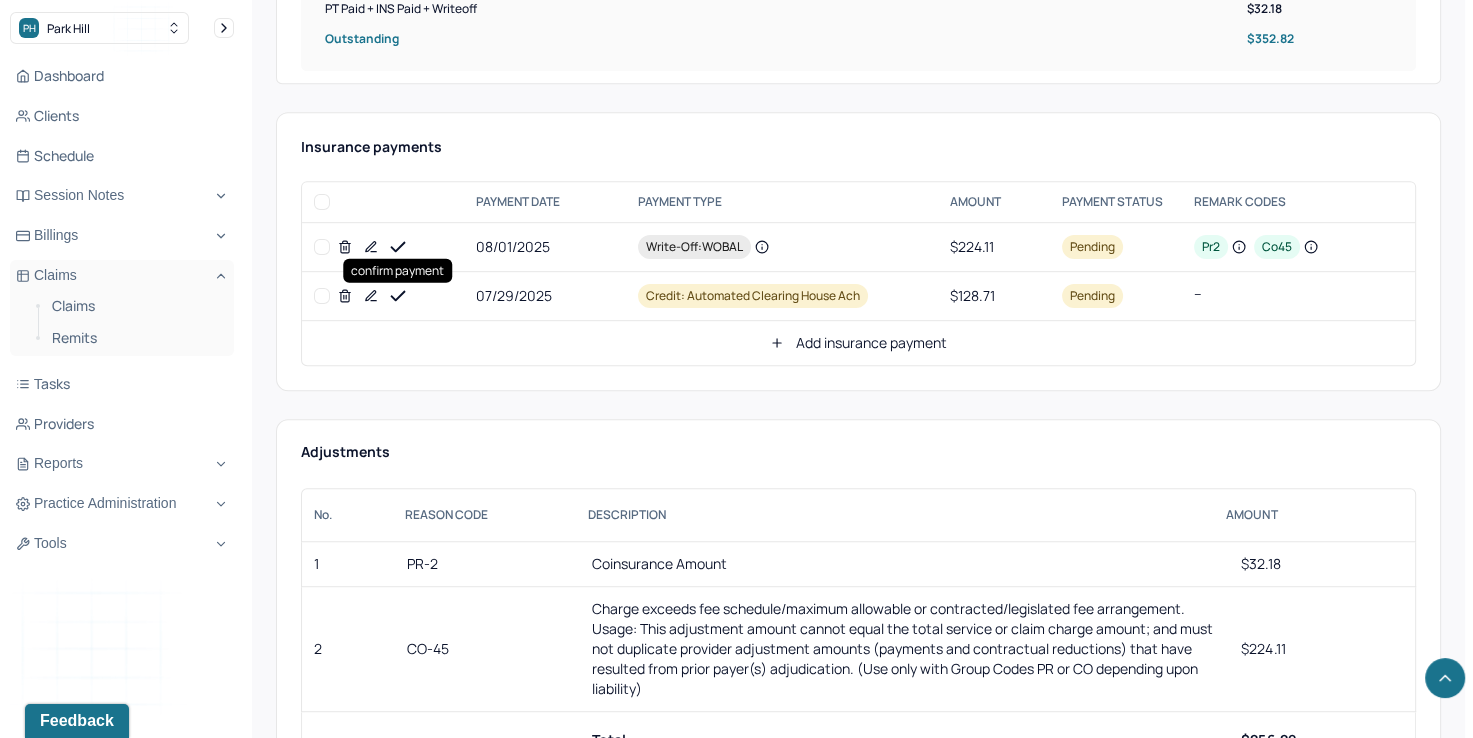 click 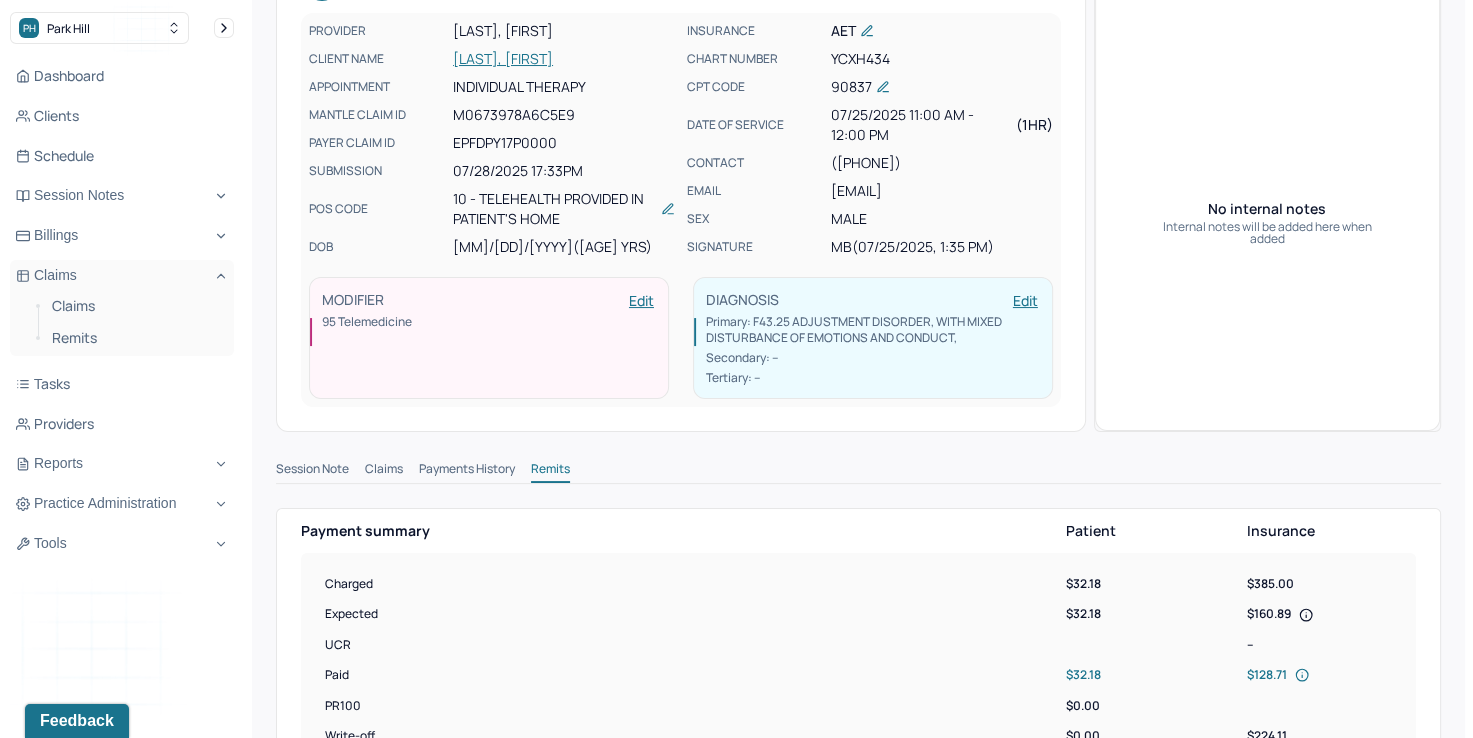 scroll, scrollTop: 0, scrollLeft: 0, axis: both 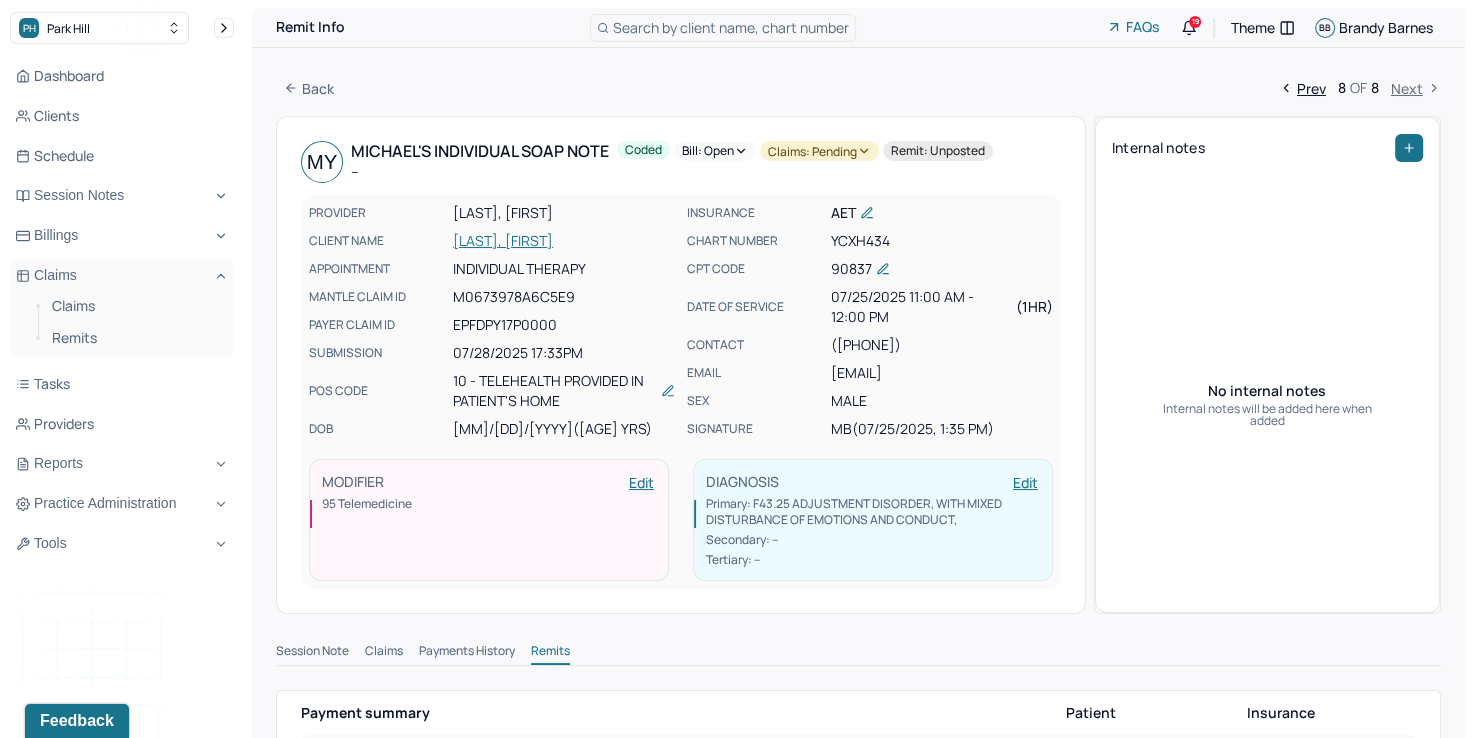 click 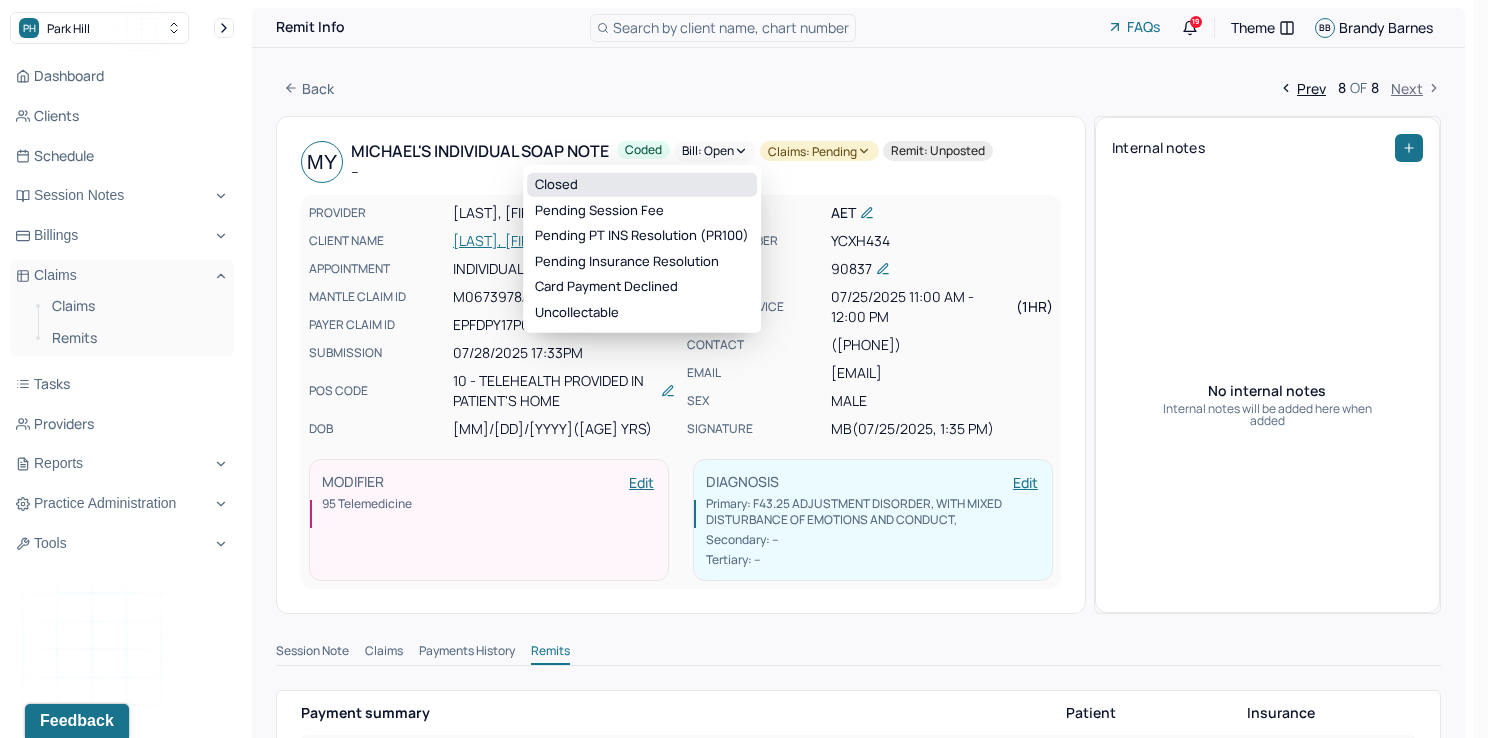 click on "Closed" at bounding box center [642, 185] 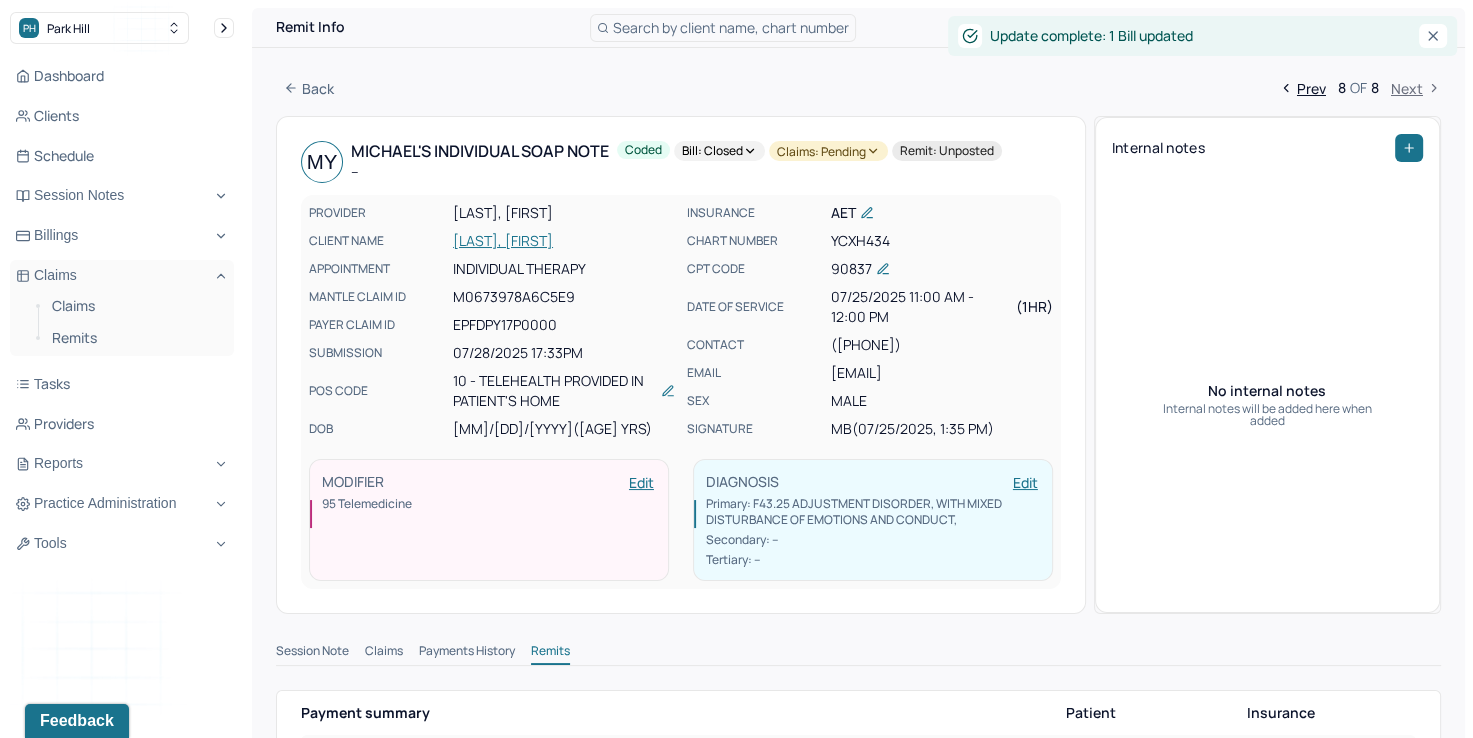click on "Claims: pending" at bounding box center (828, 151) 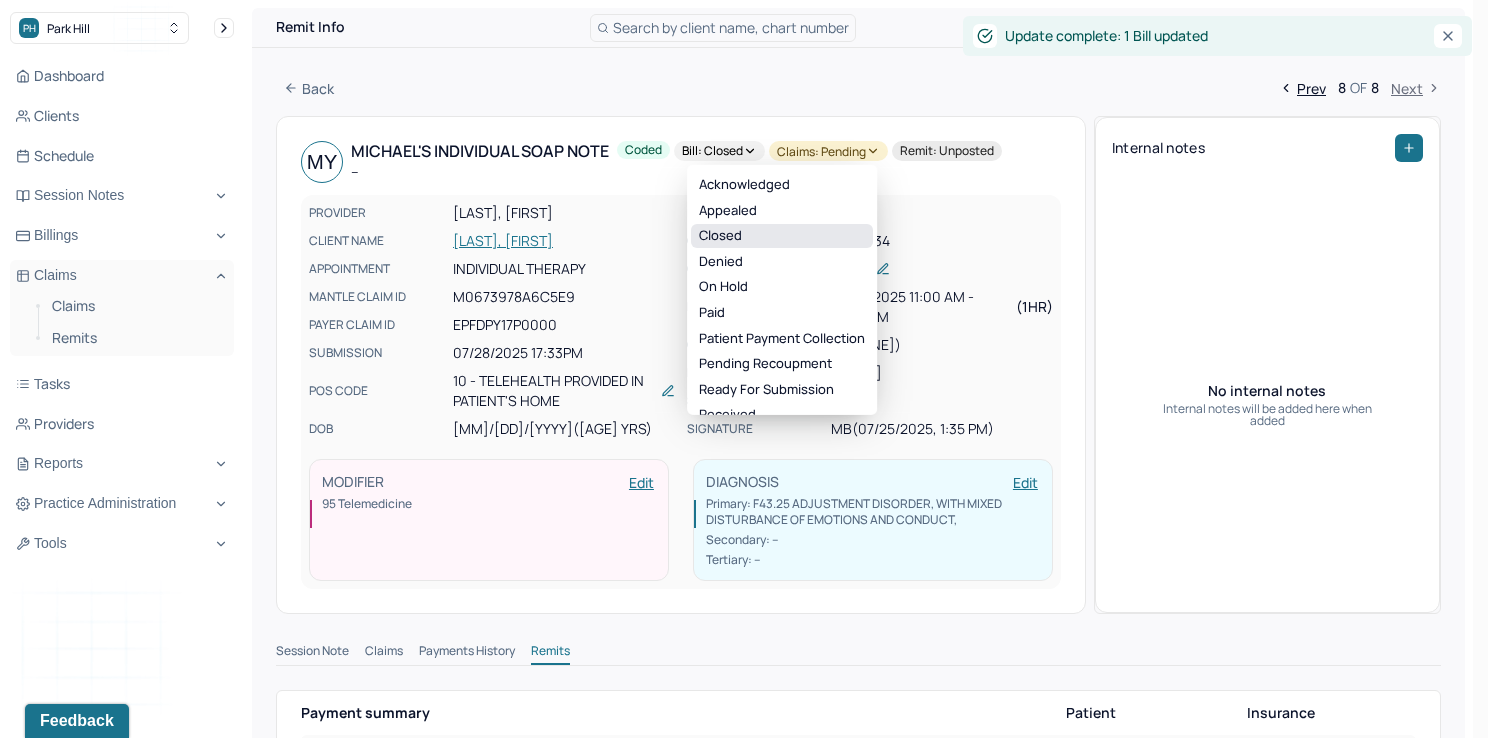click on "Closed" at bounding box center [782, 236] 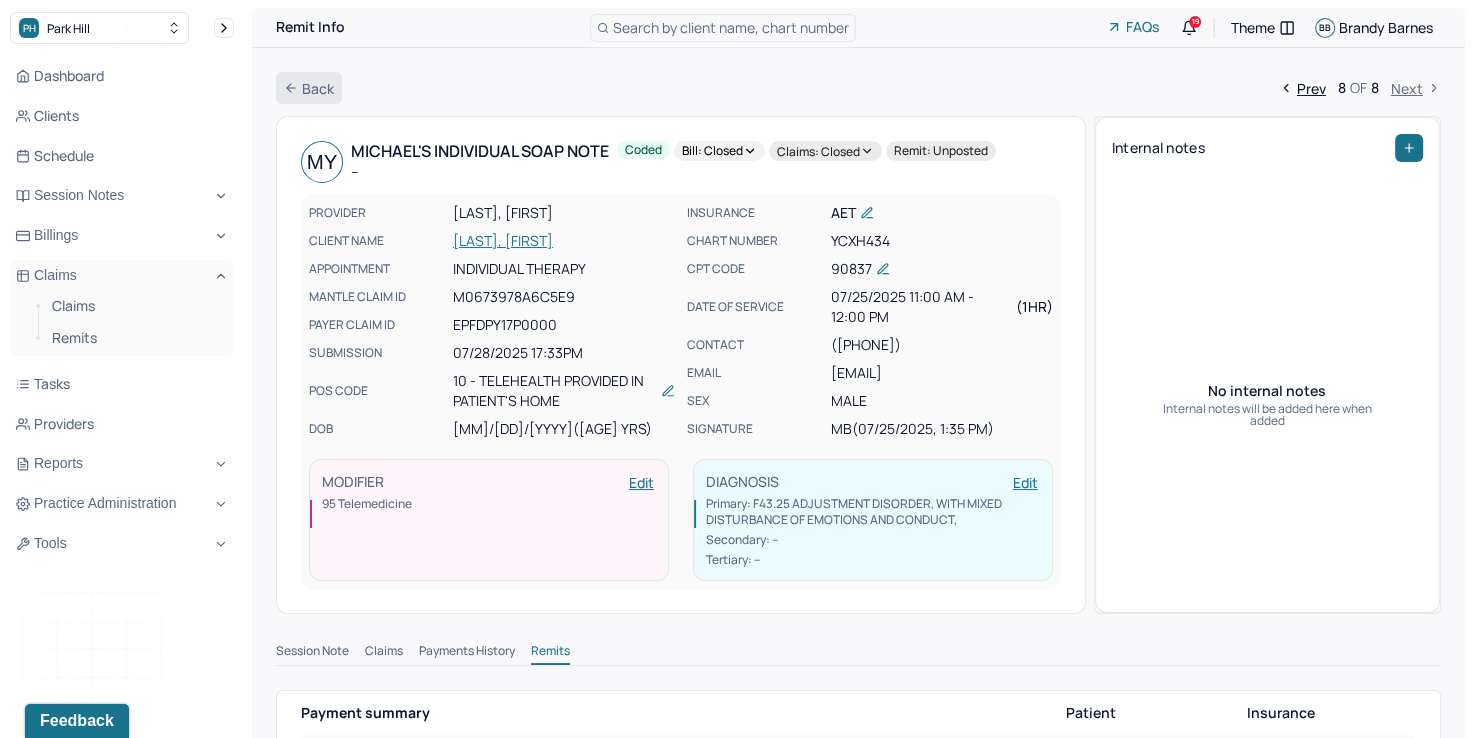 click on "Back" at bounding box center (309, 88) 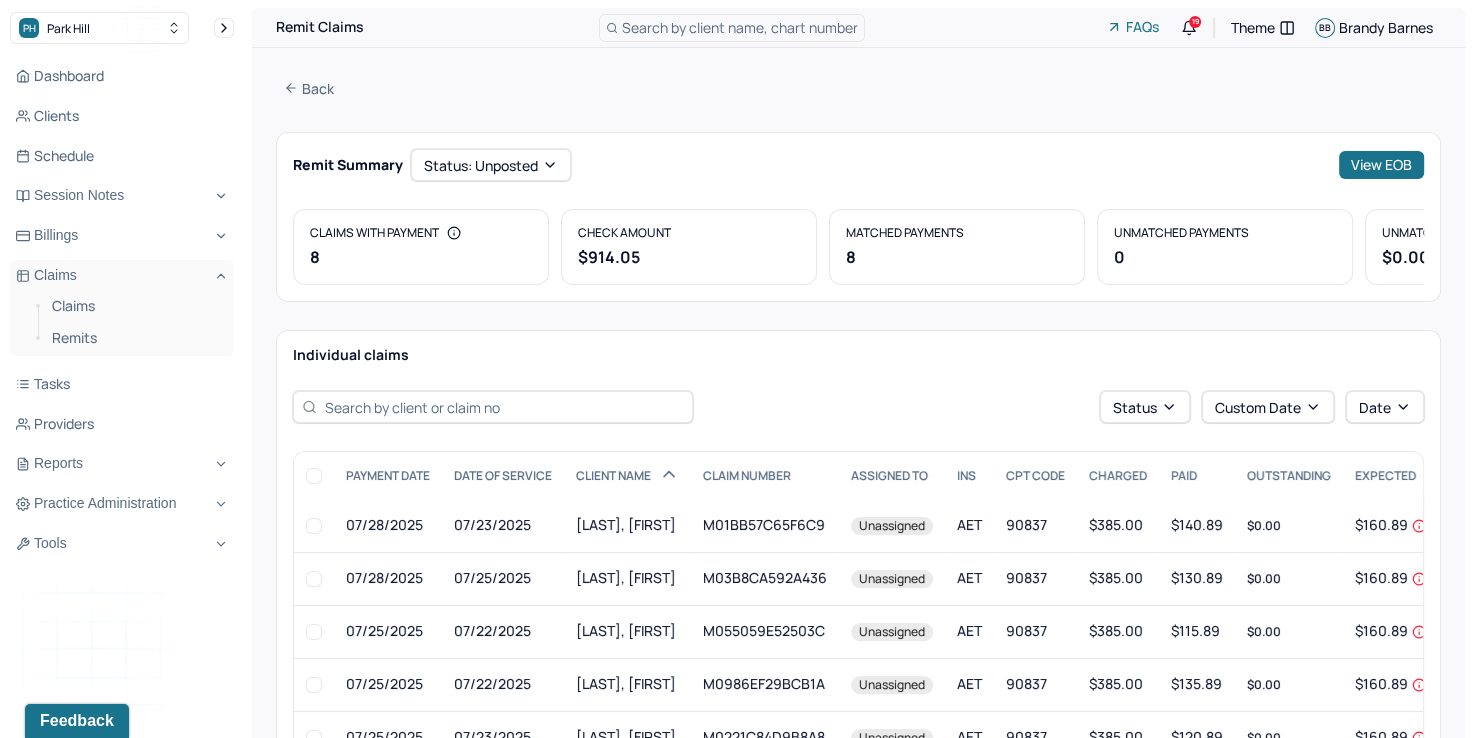 click on "Back" at bounding box center [309, 88] 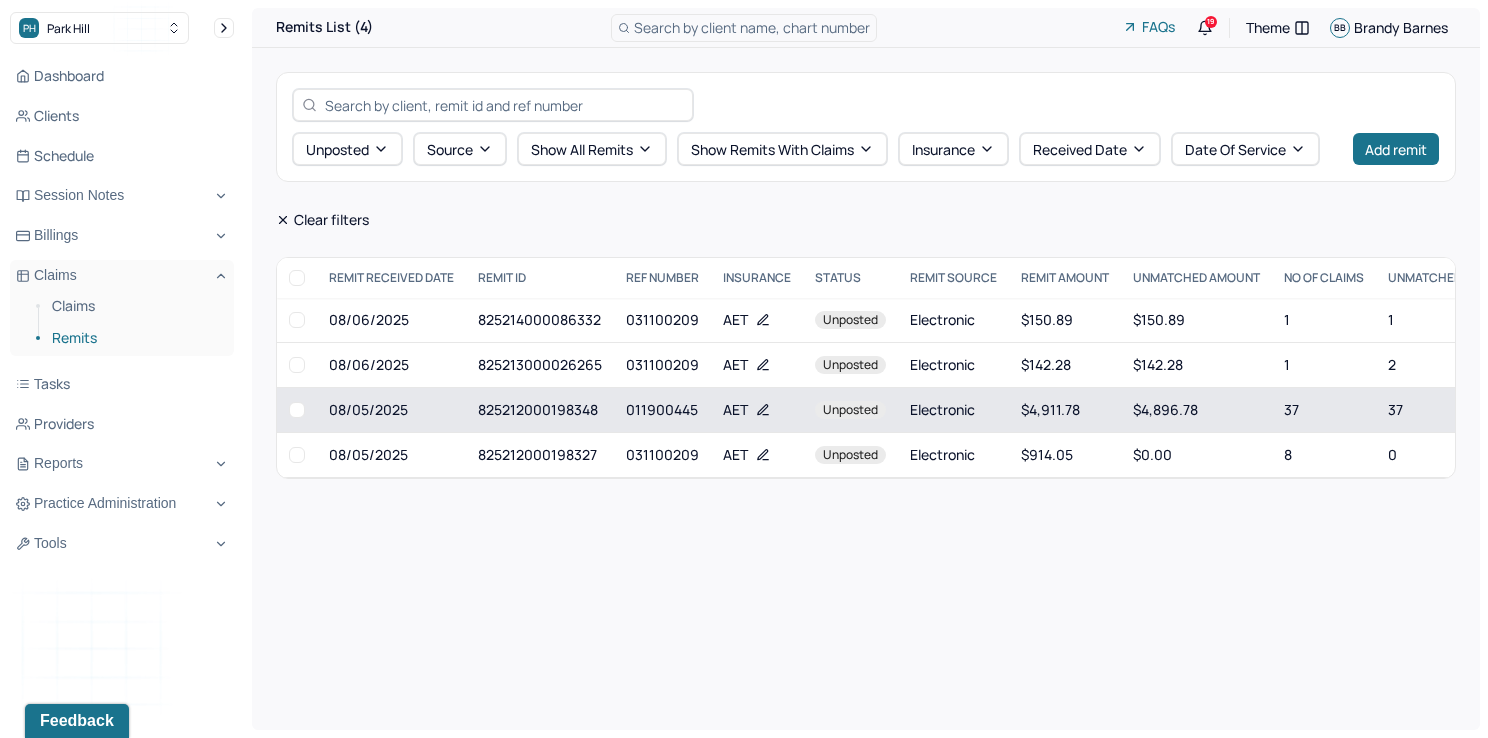 click on "Electronic" at bounding box center [953, 410] 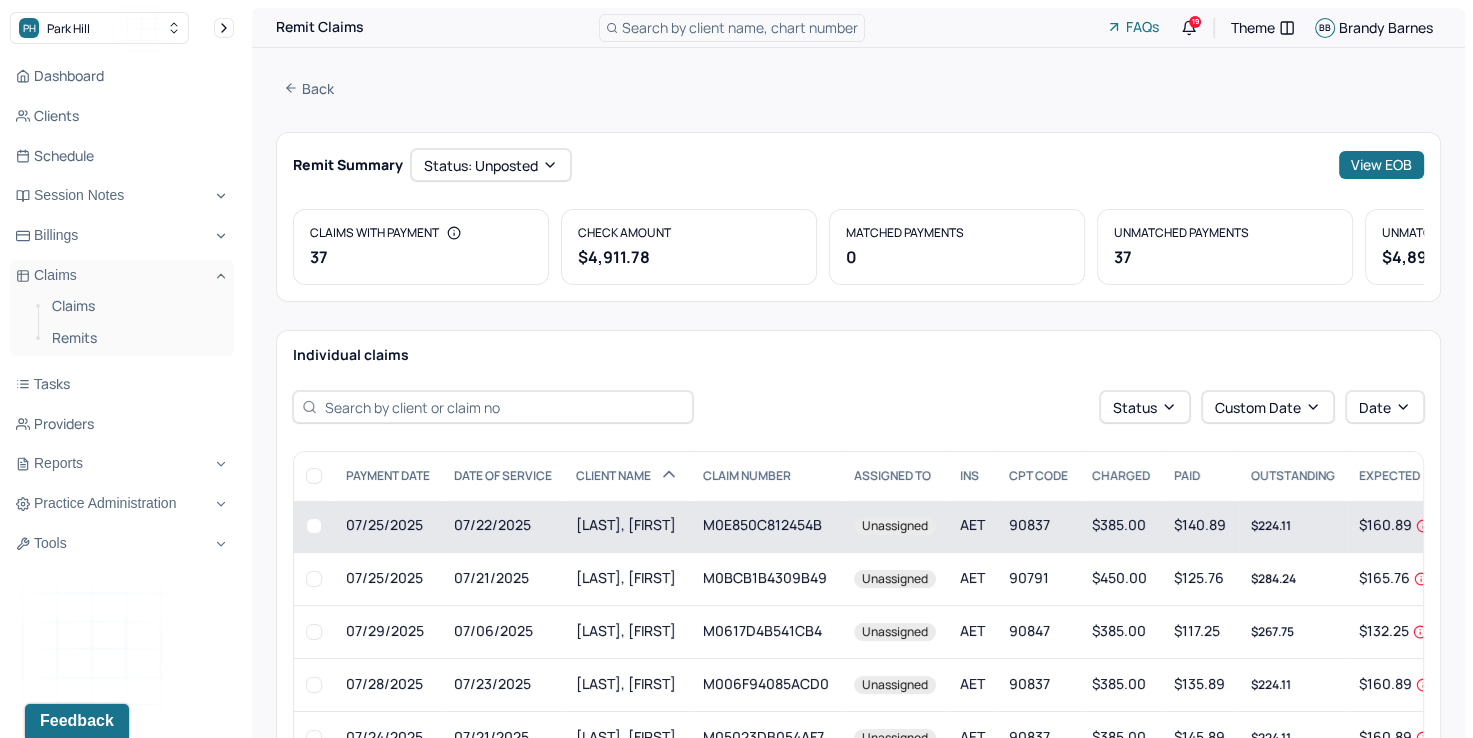 click on "Unassigned" at bounding box center [895, 526] 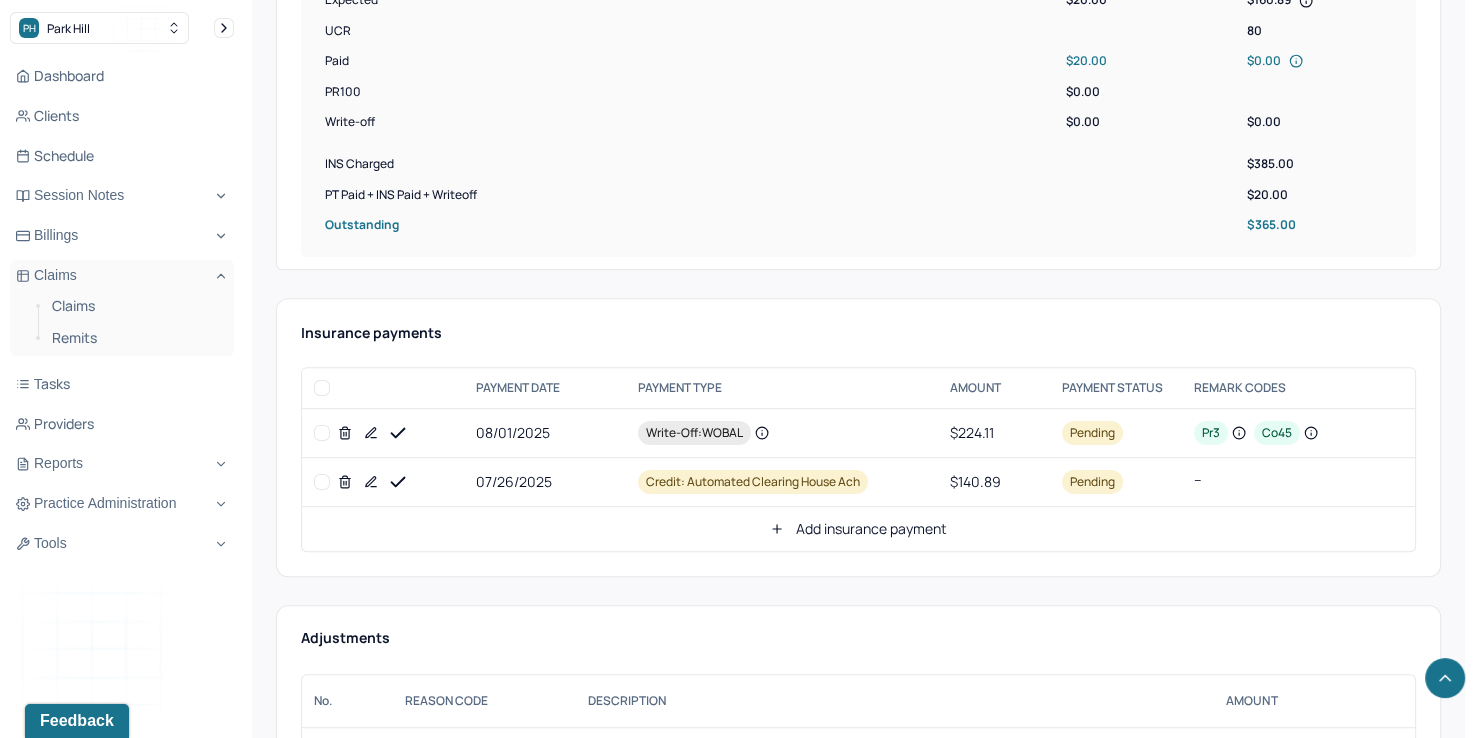 scroll, scrollTop: 700, scrollLeft: 0, axis: vertical 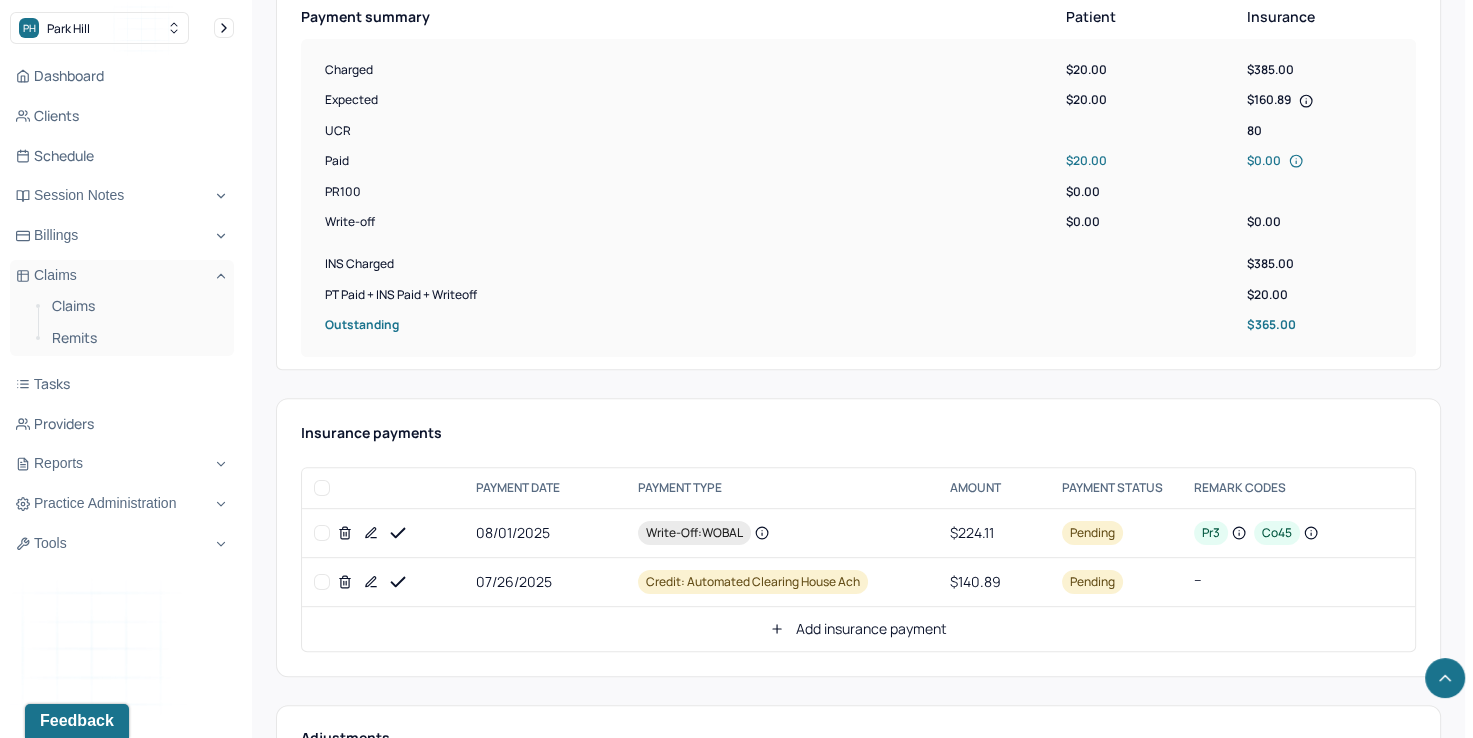 click 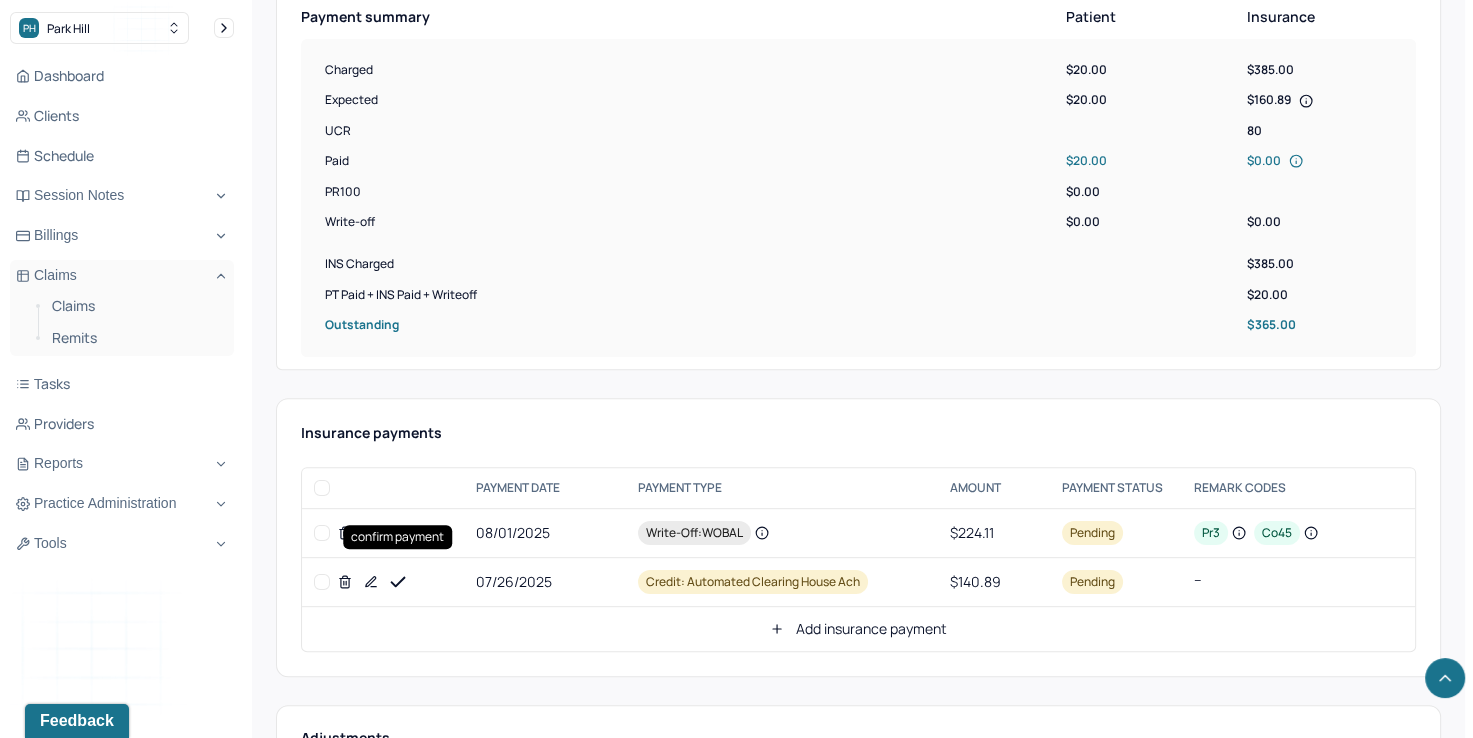 click 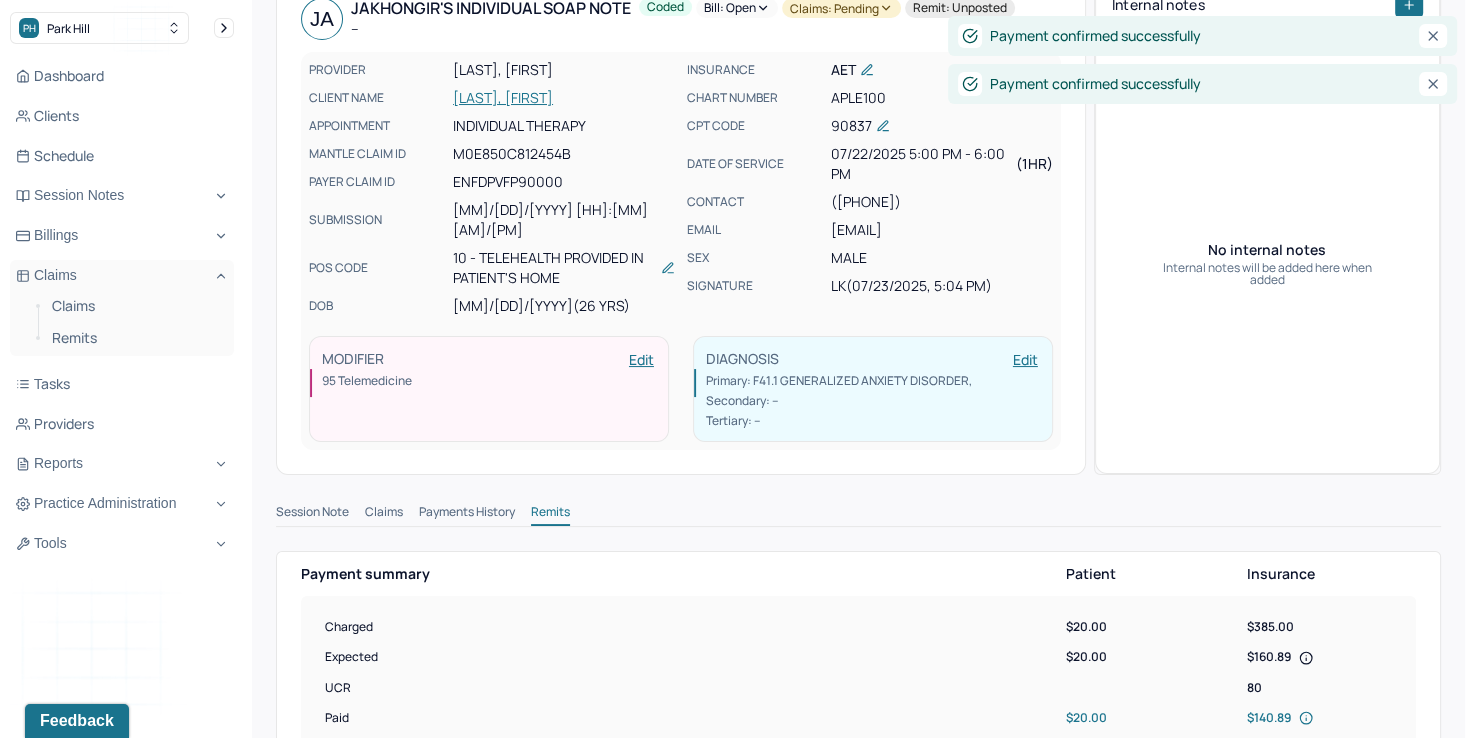 scroll, scrollTop: 0, scrollLeft: 0, axis: both 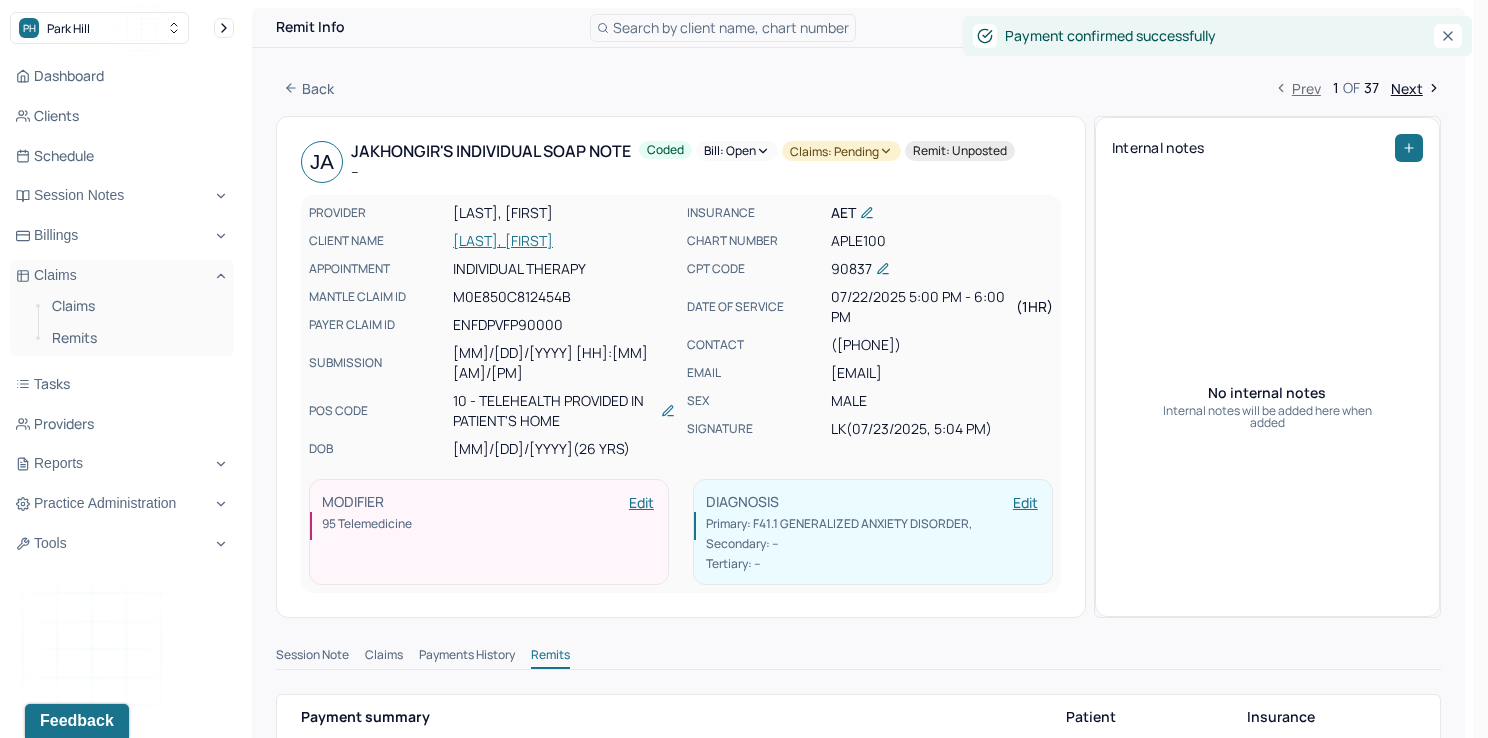 click 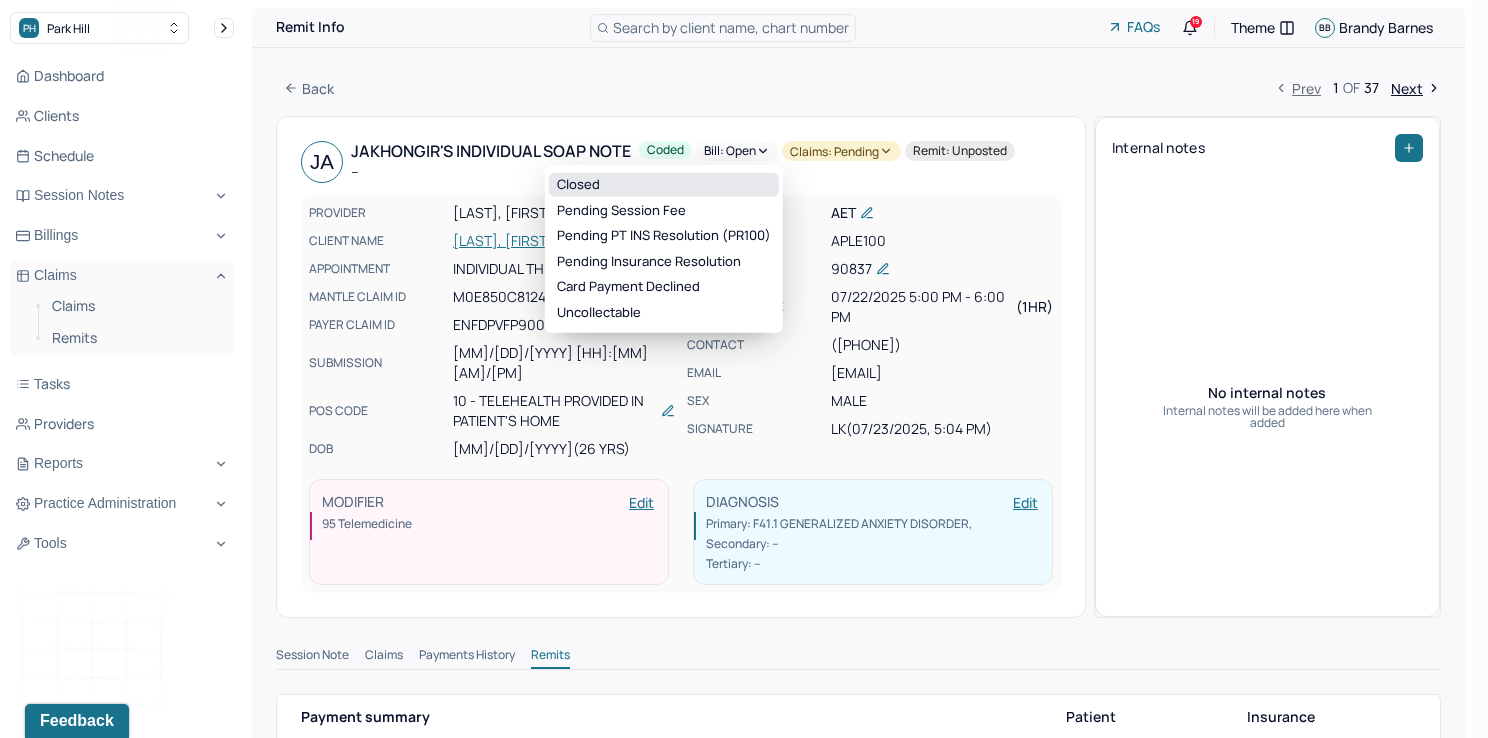 click on "Closed" at bounding box center [664, 185] 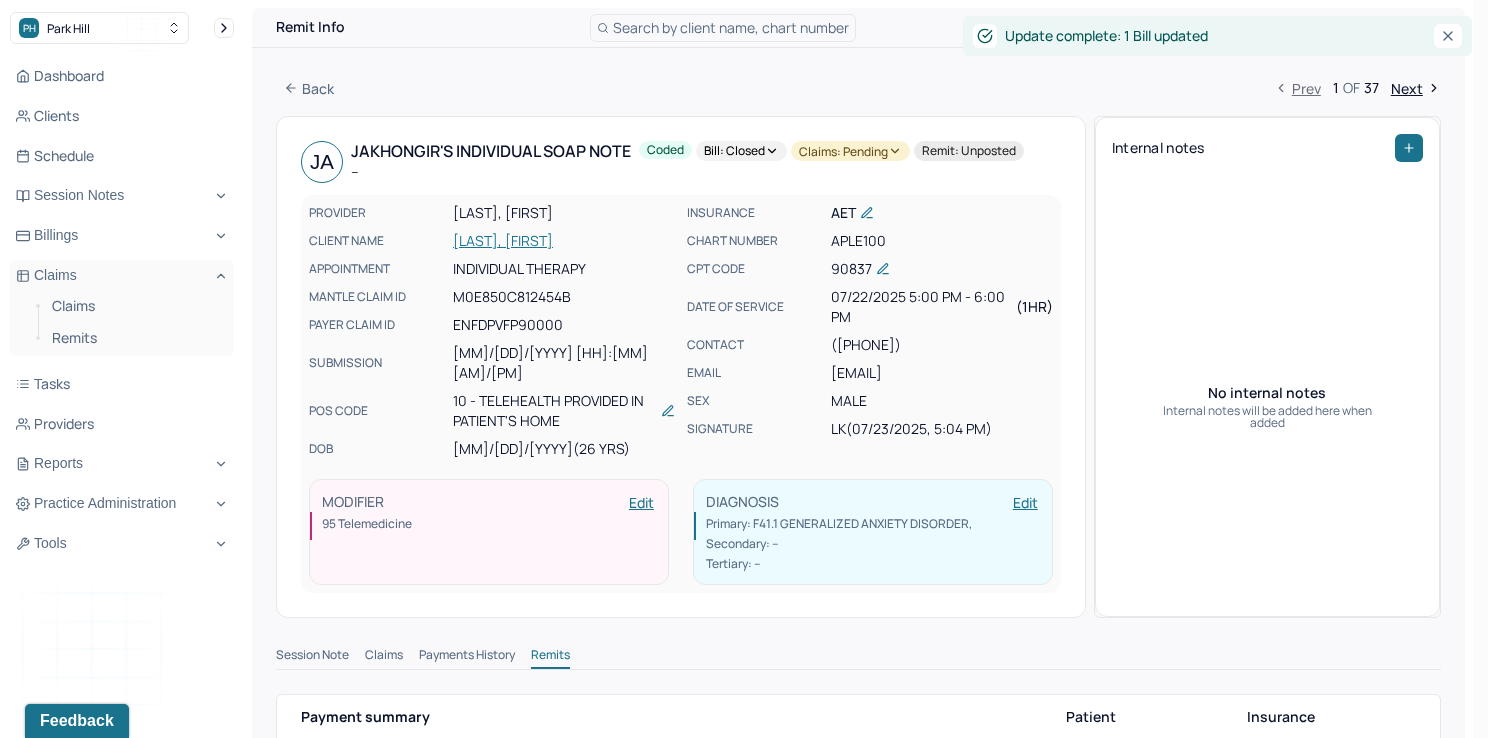 click on "Claims: pending" at bounding box center (850, 151) 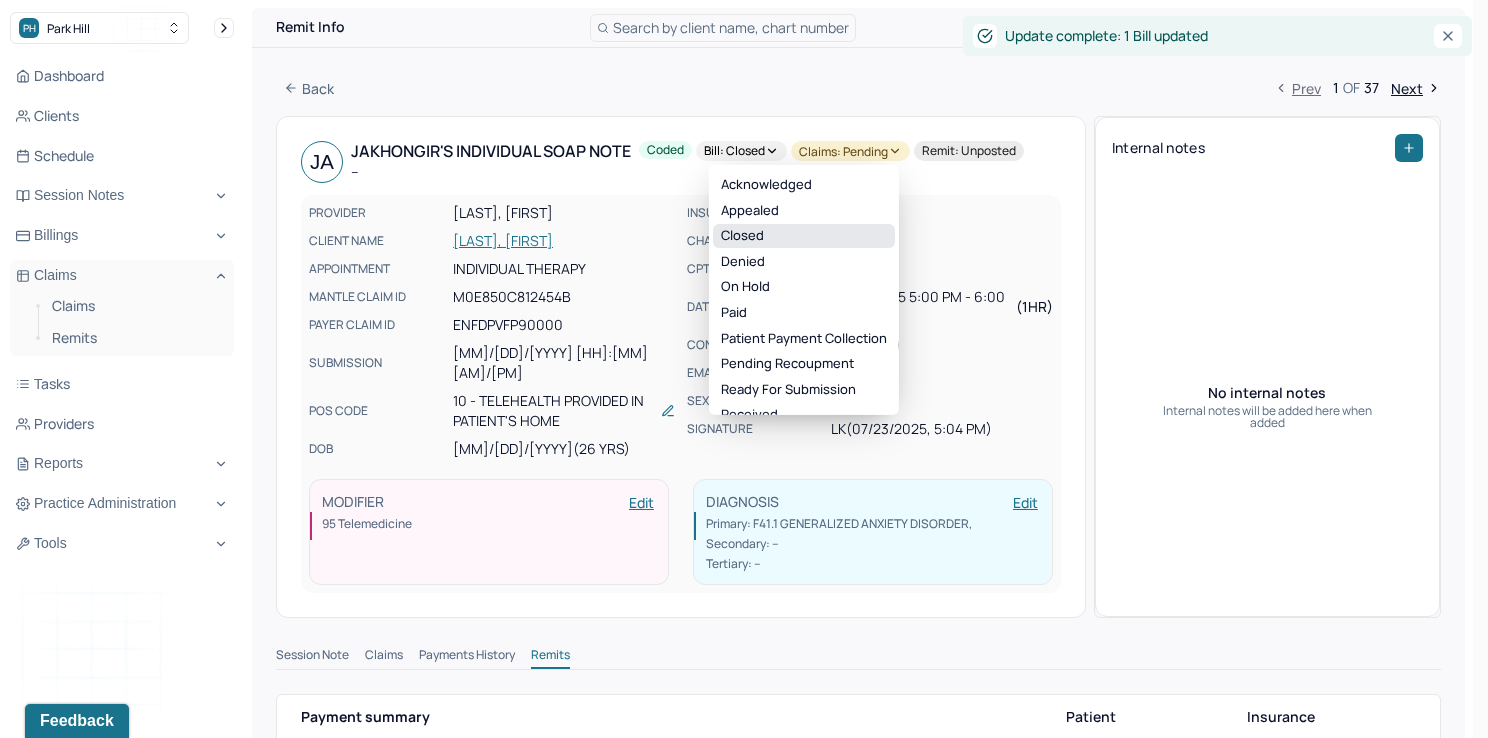 click on "Closed" at bounding box center [804, 236] 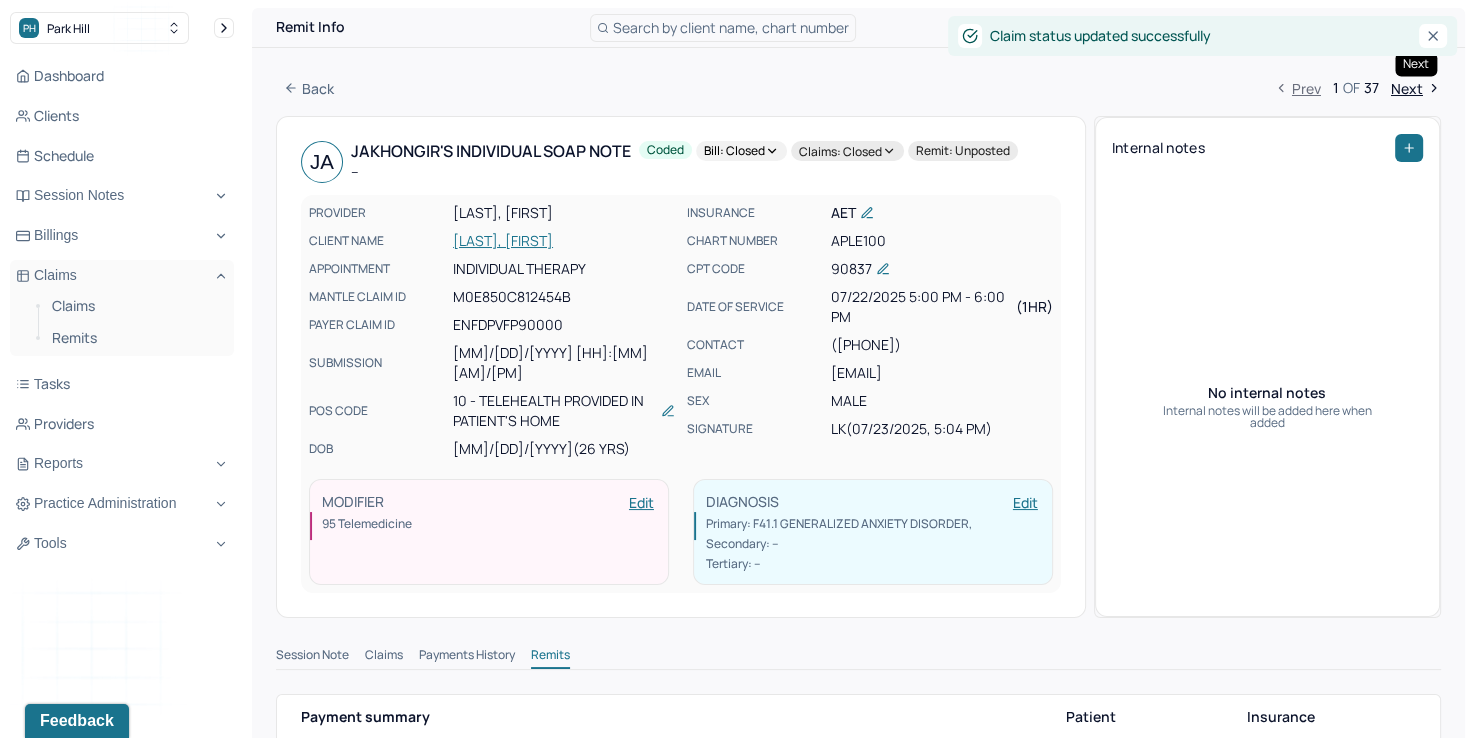 click on "Next" at bounding box center [1416, 88] 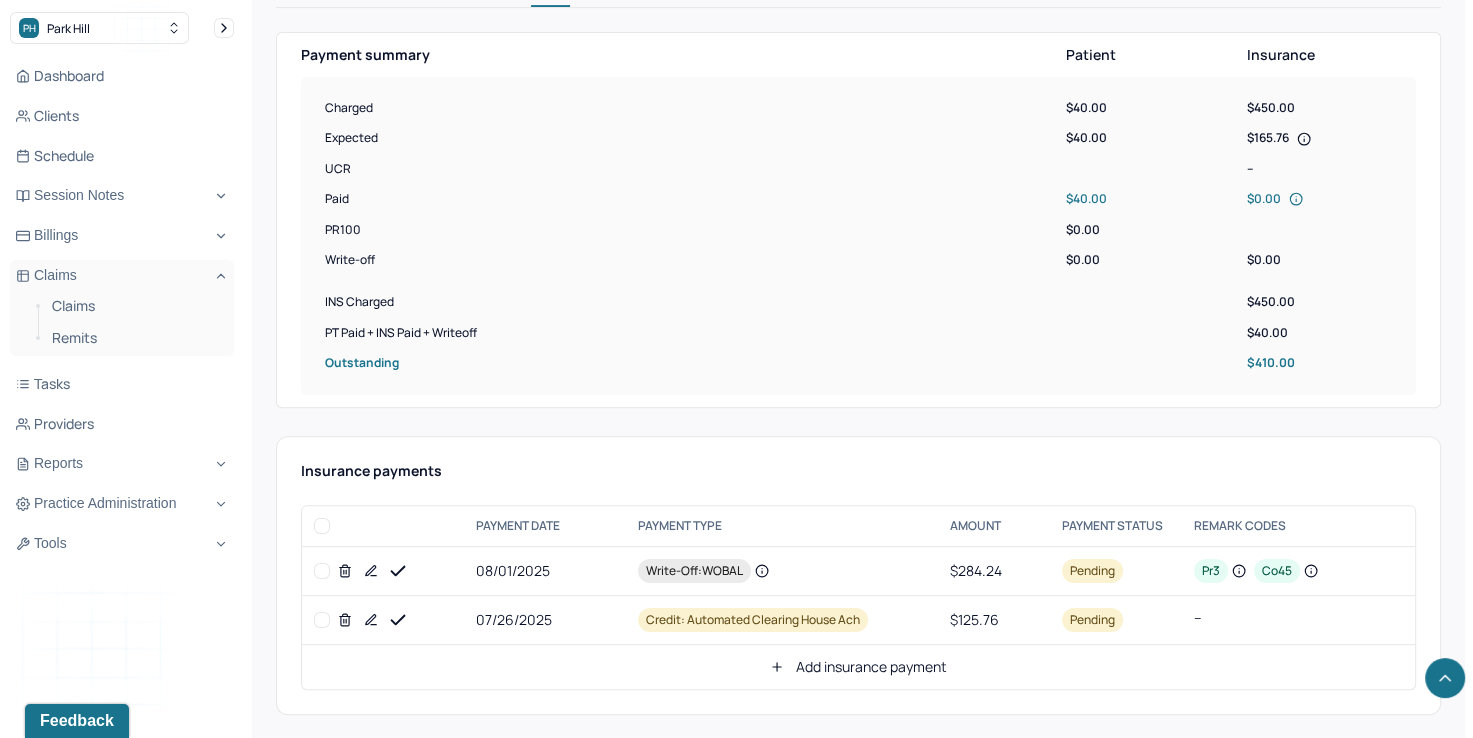 scroll, scrollTop: 666, scrollLeft: 0, axis: vertical 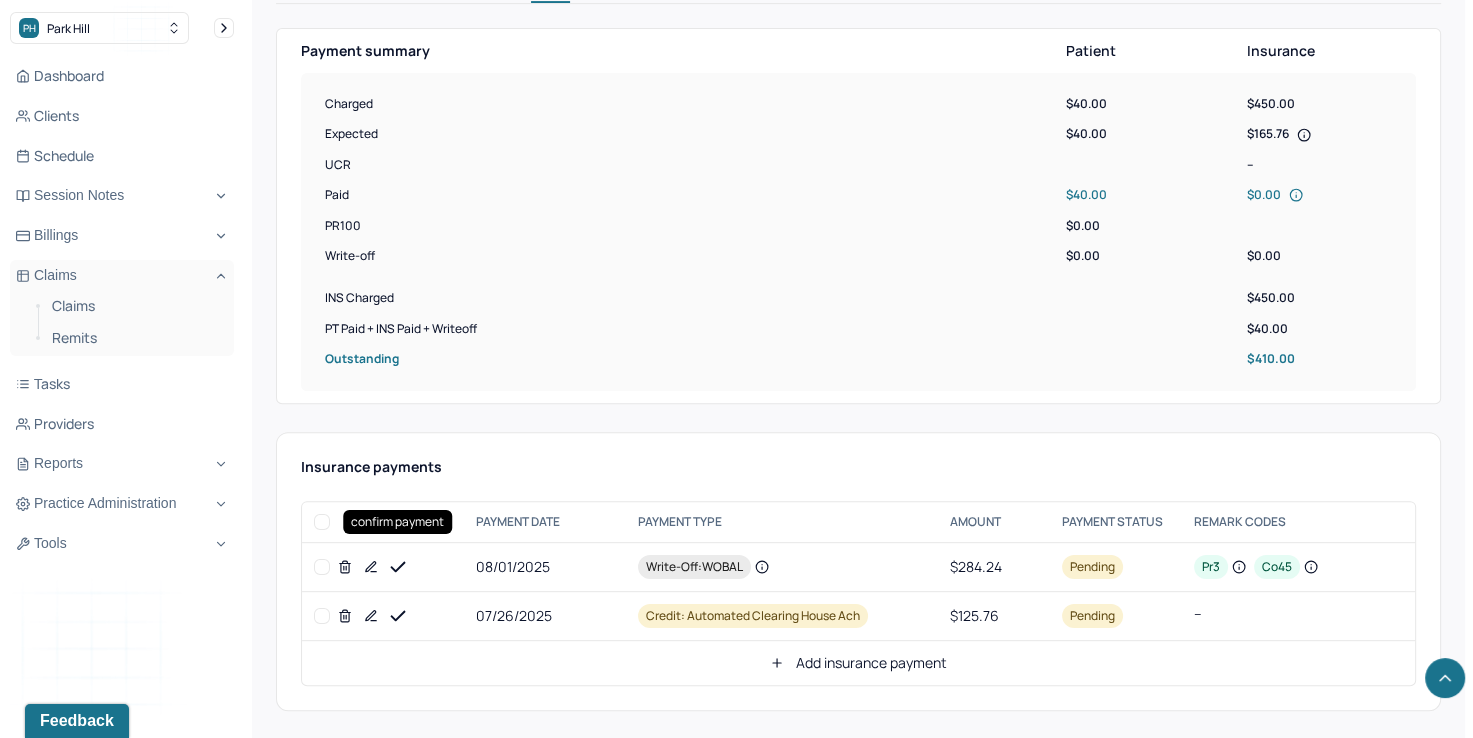 click 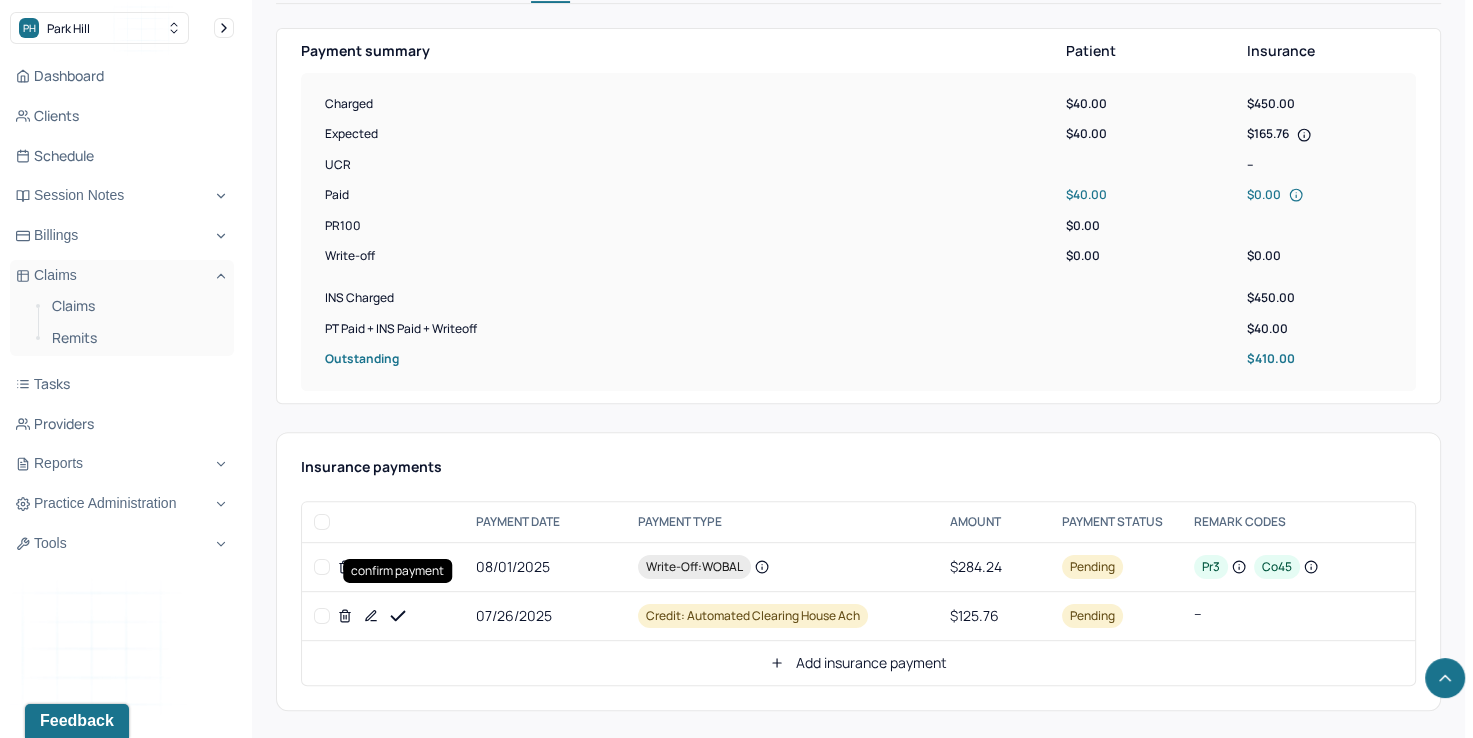 click 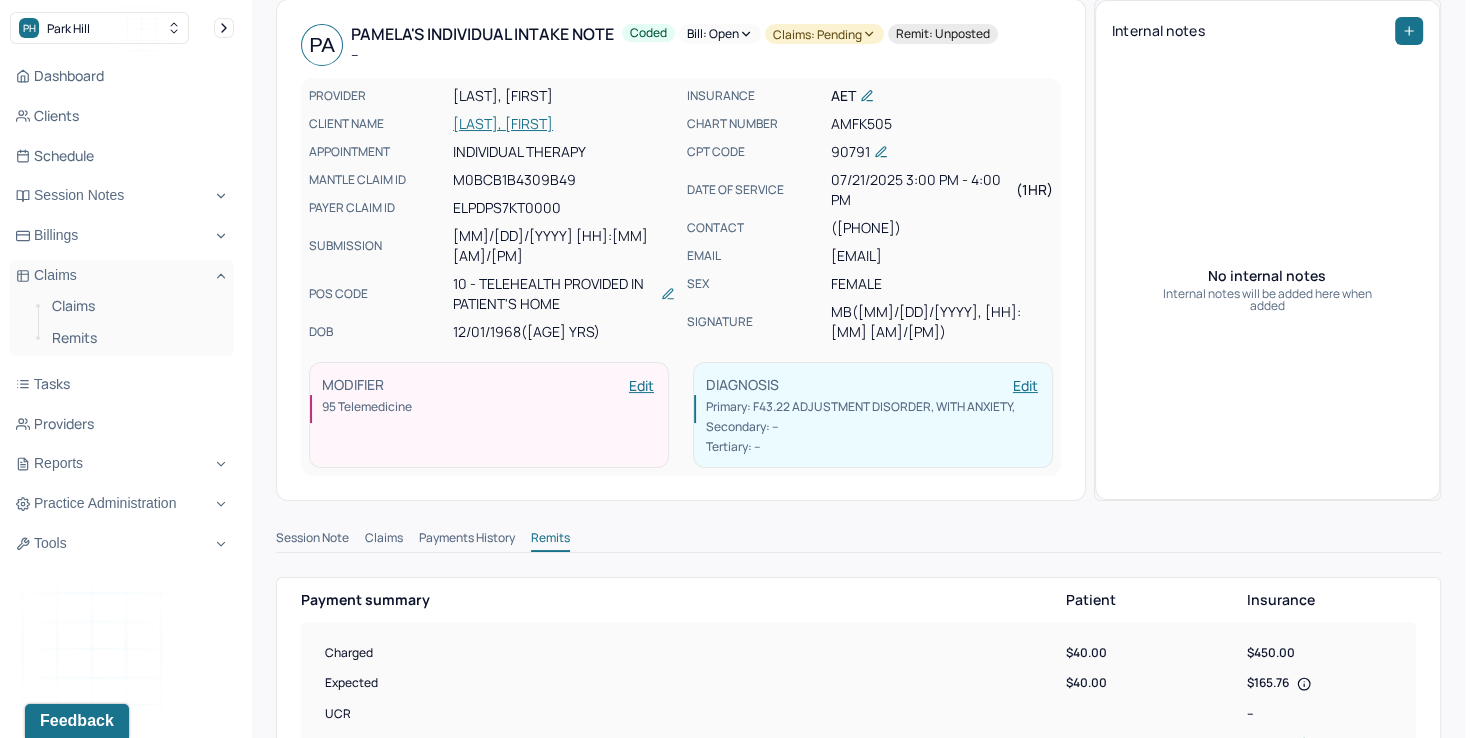 scroll, scrollTop: 66, scrollLeft: 0, axis: vertical 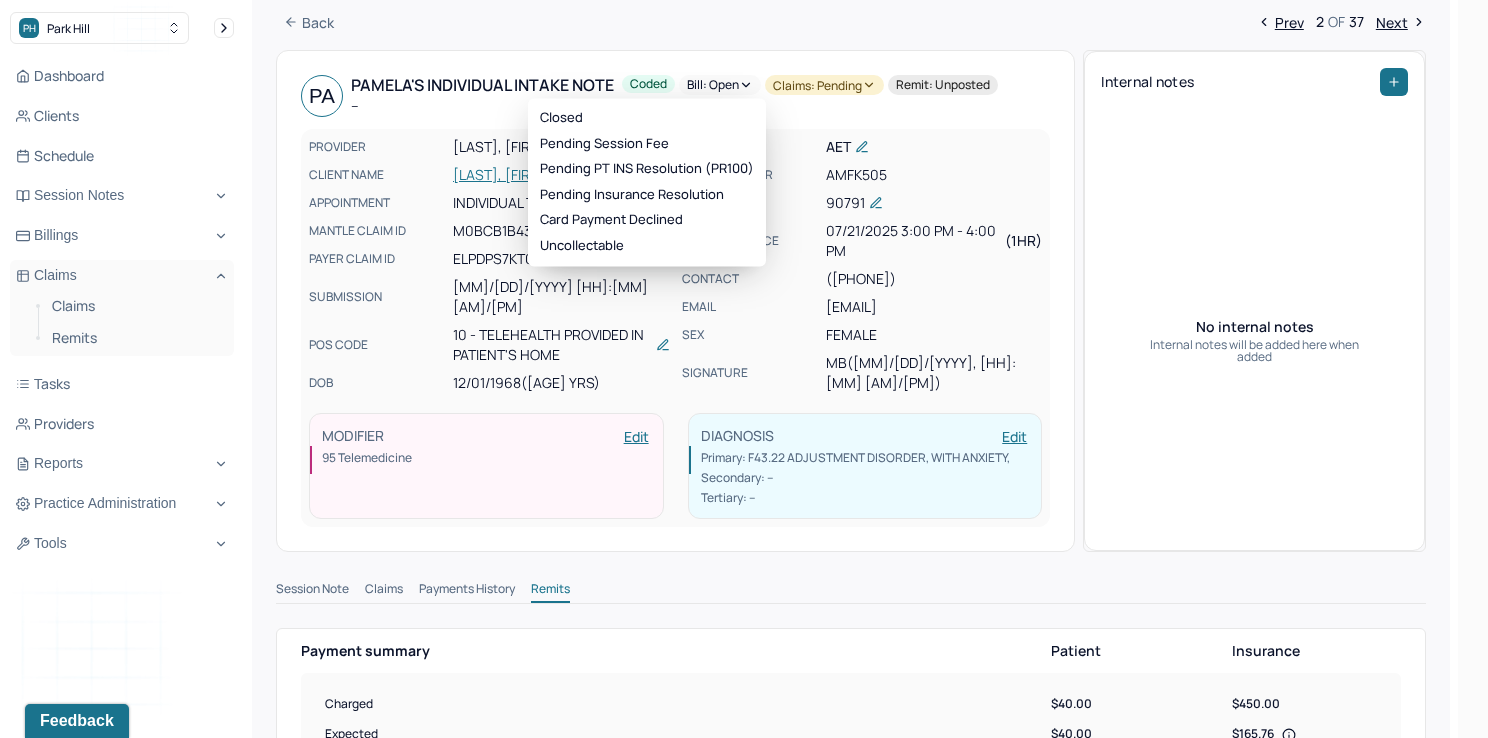 click 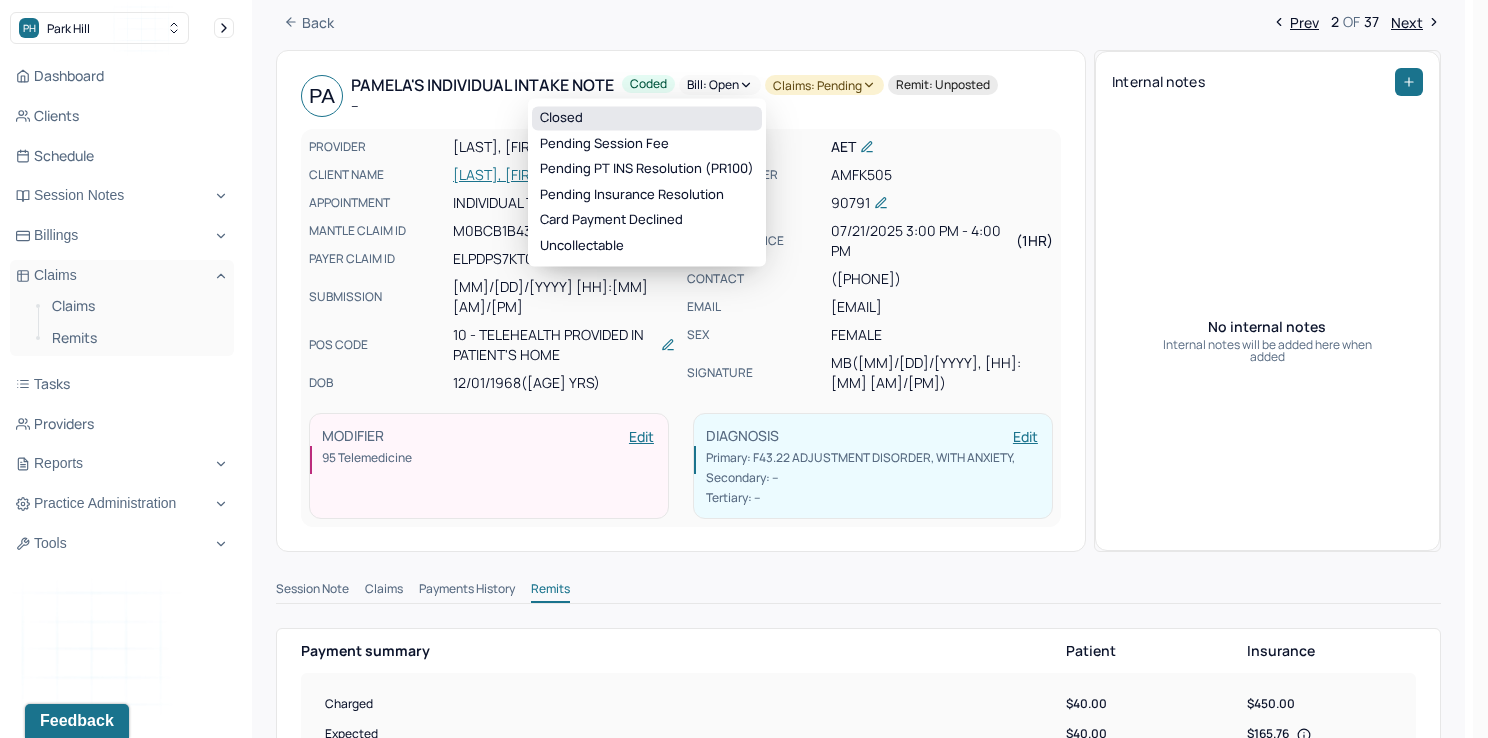 click on "Closed" at bounding box center [647, 118] 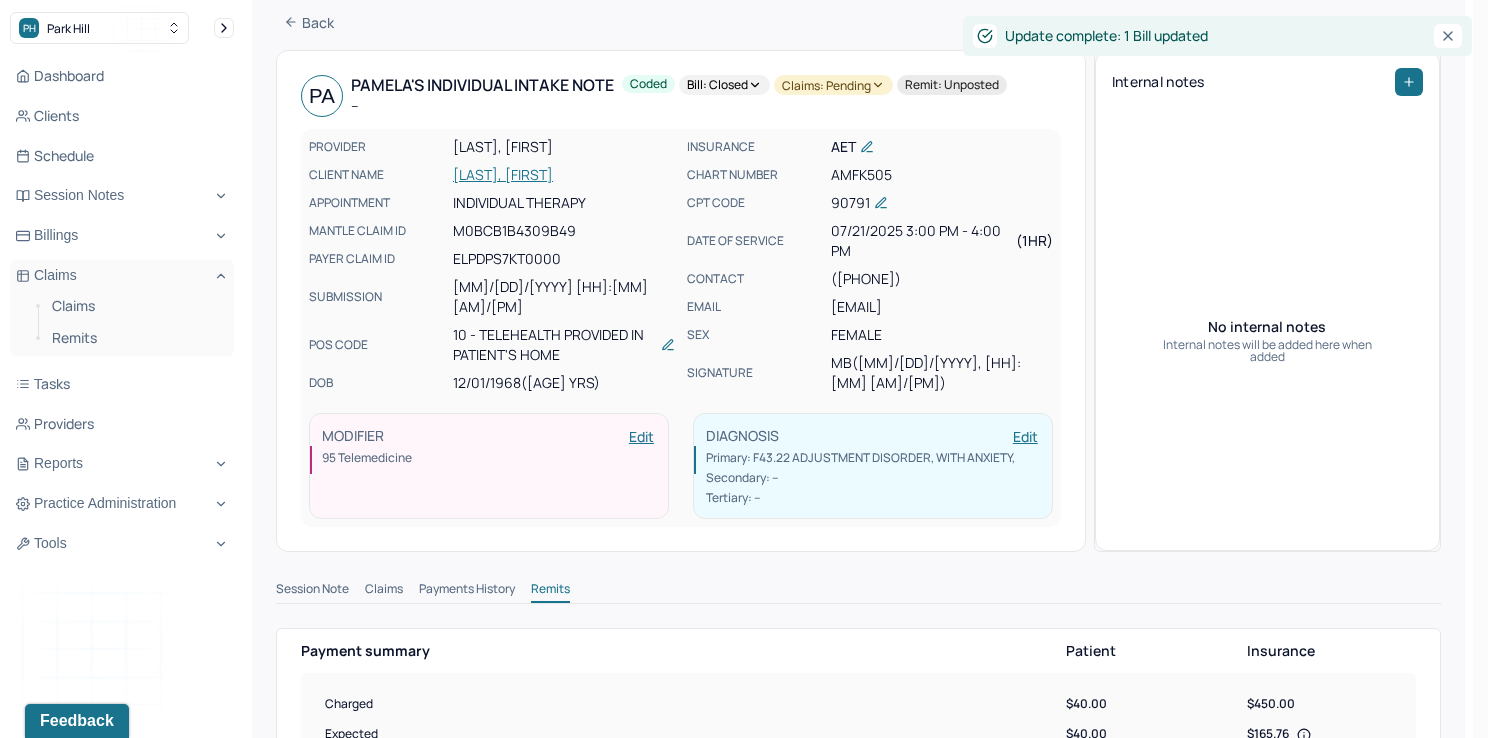 click on "Claims: pending" at bounding box center [833, 85] 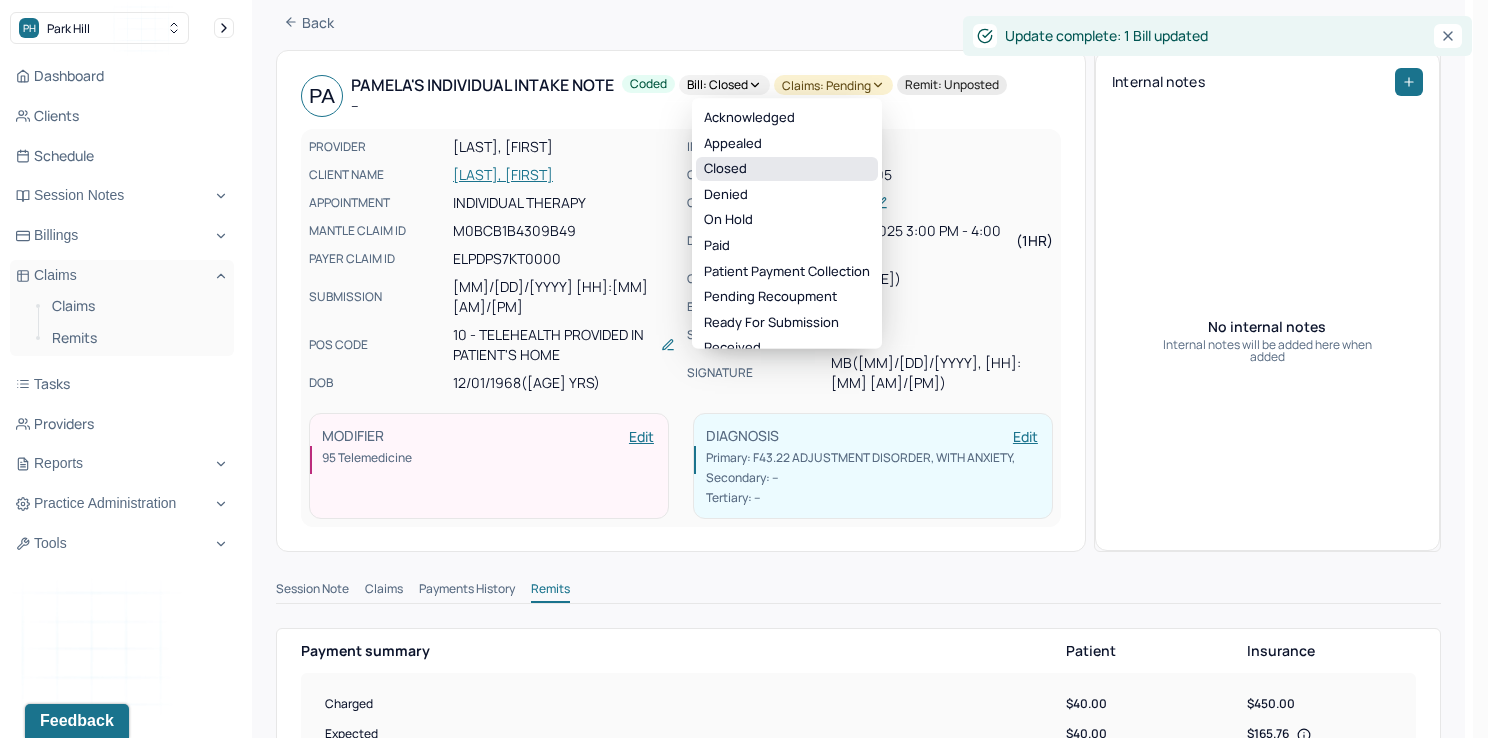 click on "Closed" at bounding box center (787, 170) 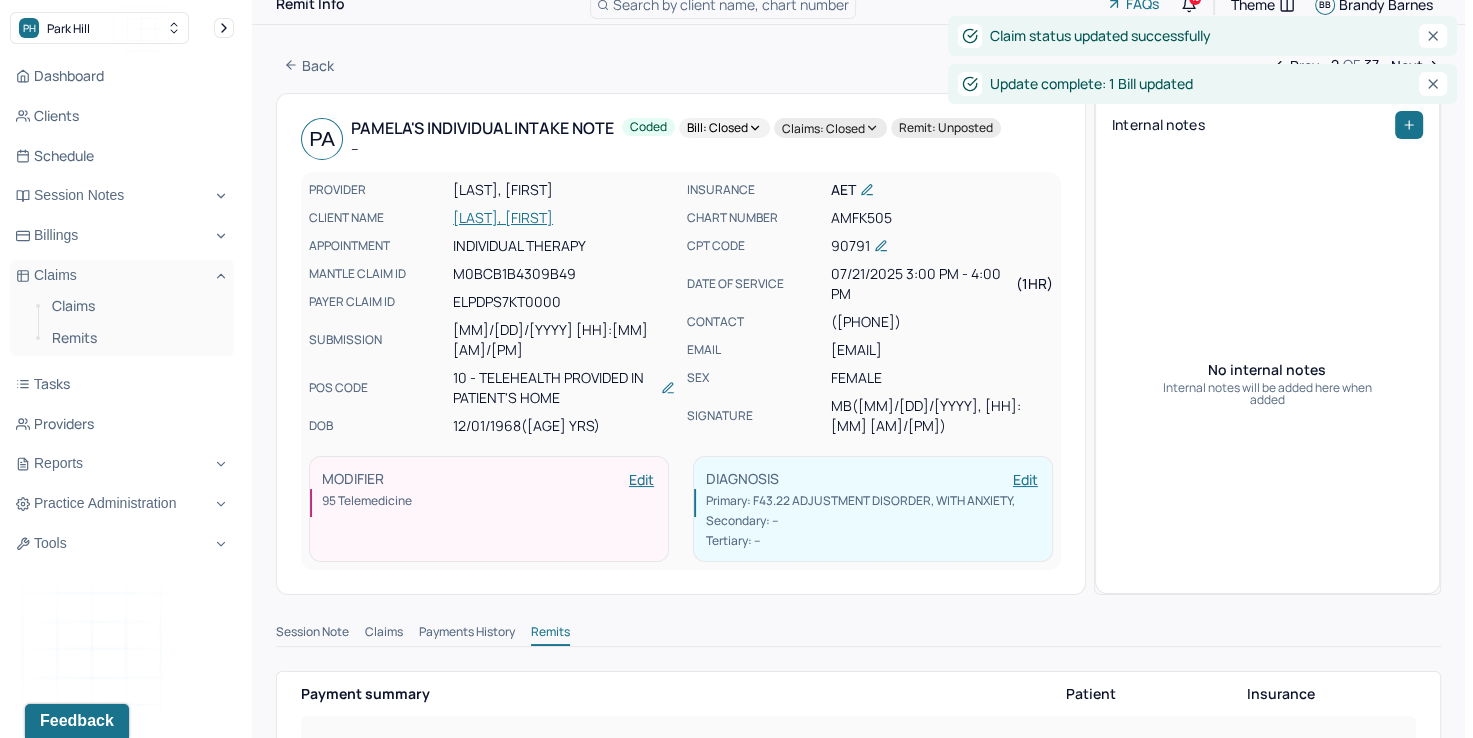 scroll, scrollTop: 0, scrollLeft: 0, axis: both 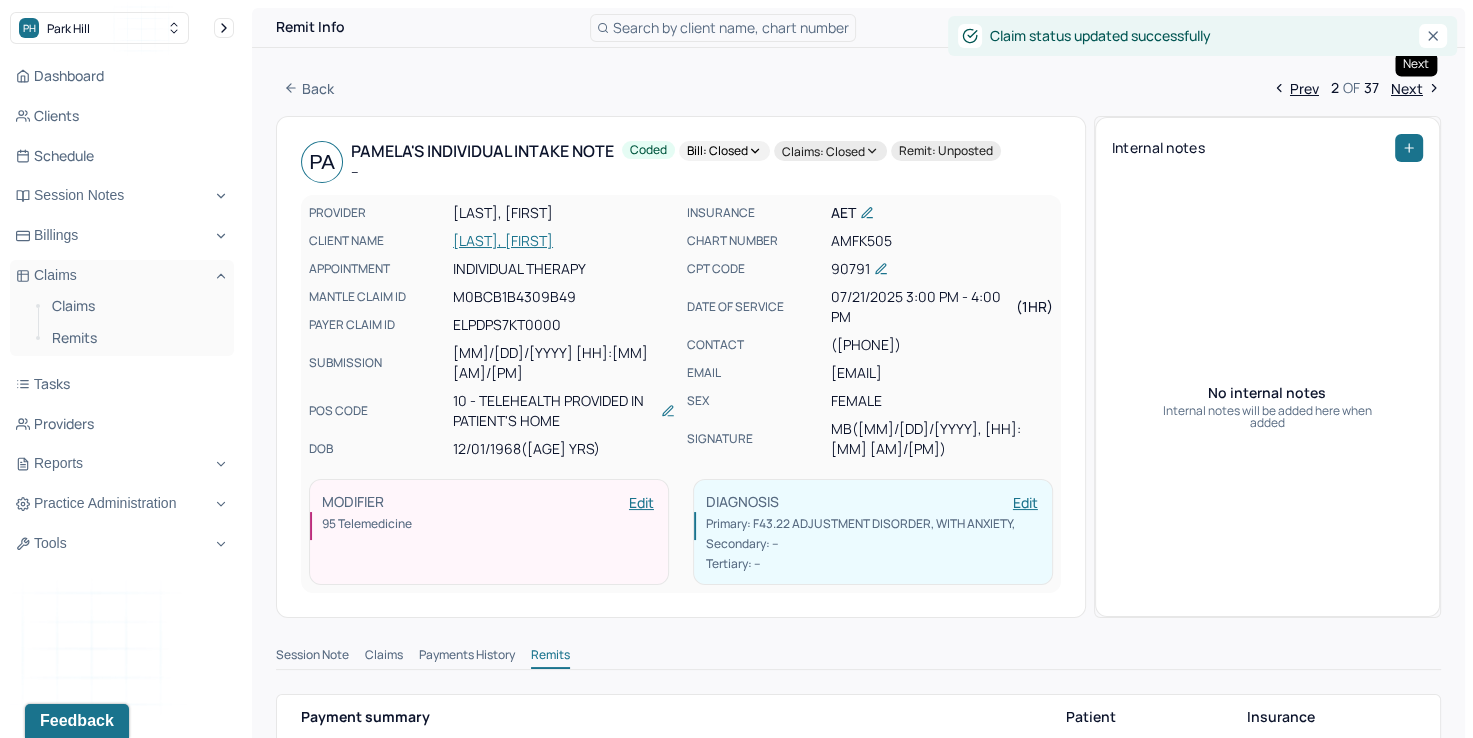 click on "Next" at bounding box center (1416, 88) 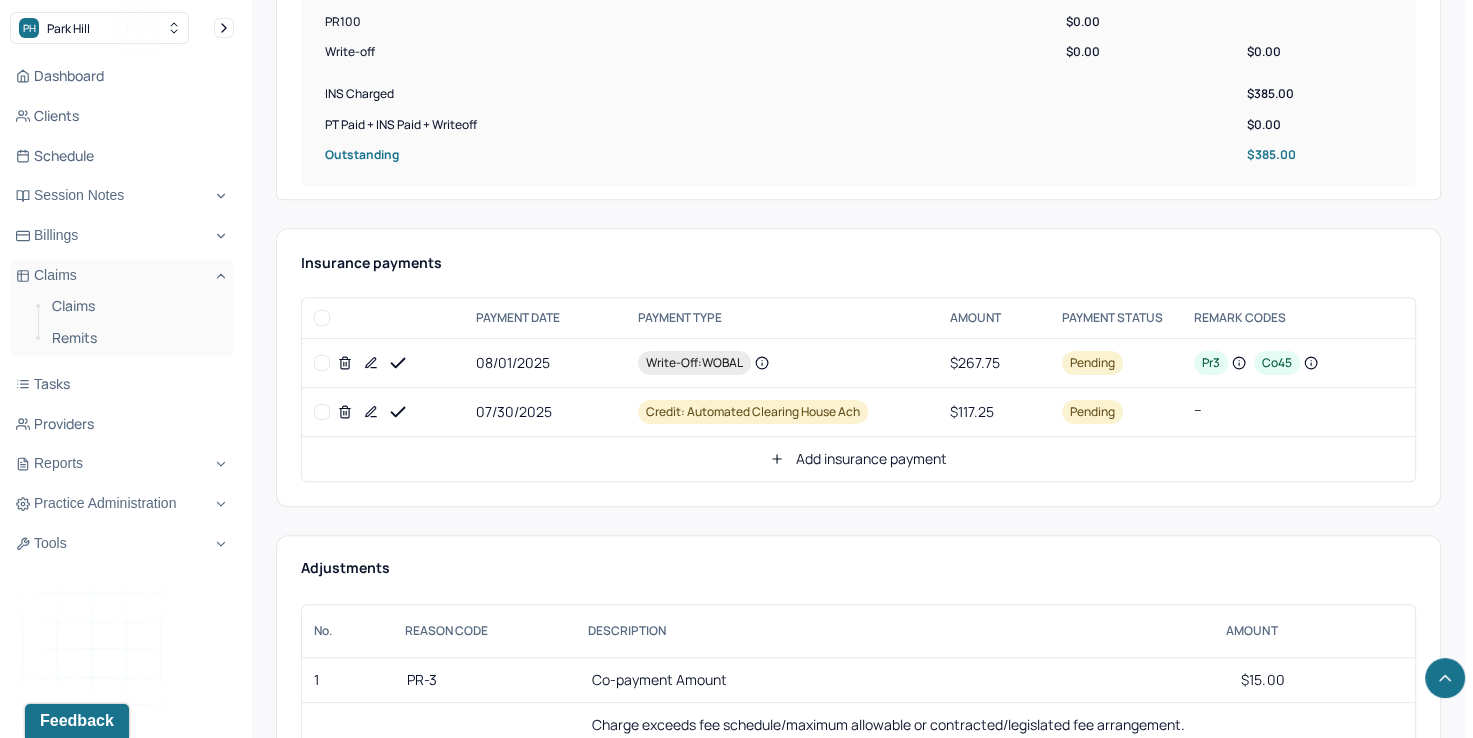 scroll, scrollTop: 900, scrollLeft: 0, axis: vertical 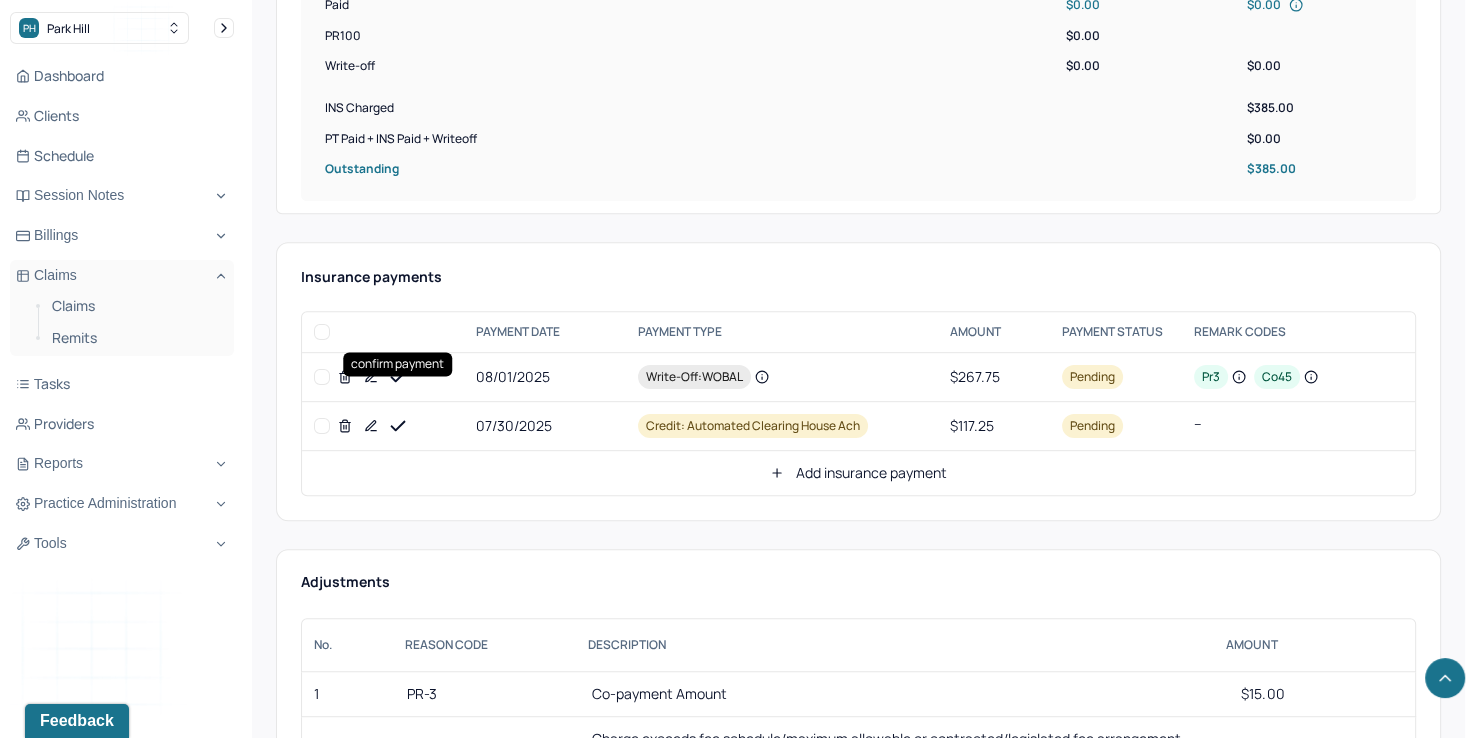 click 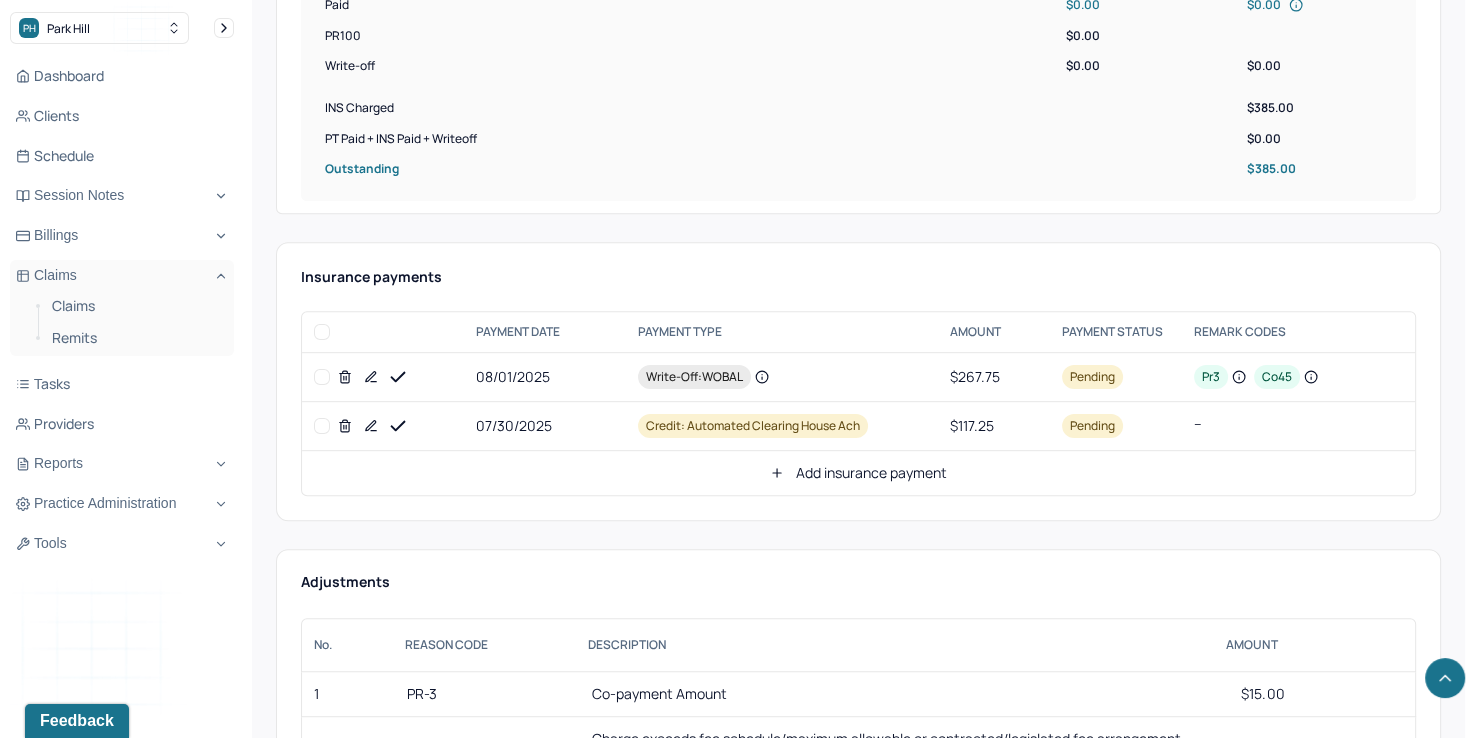click 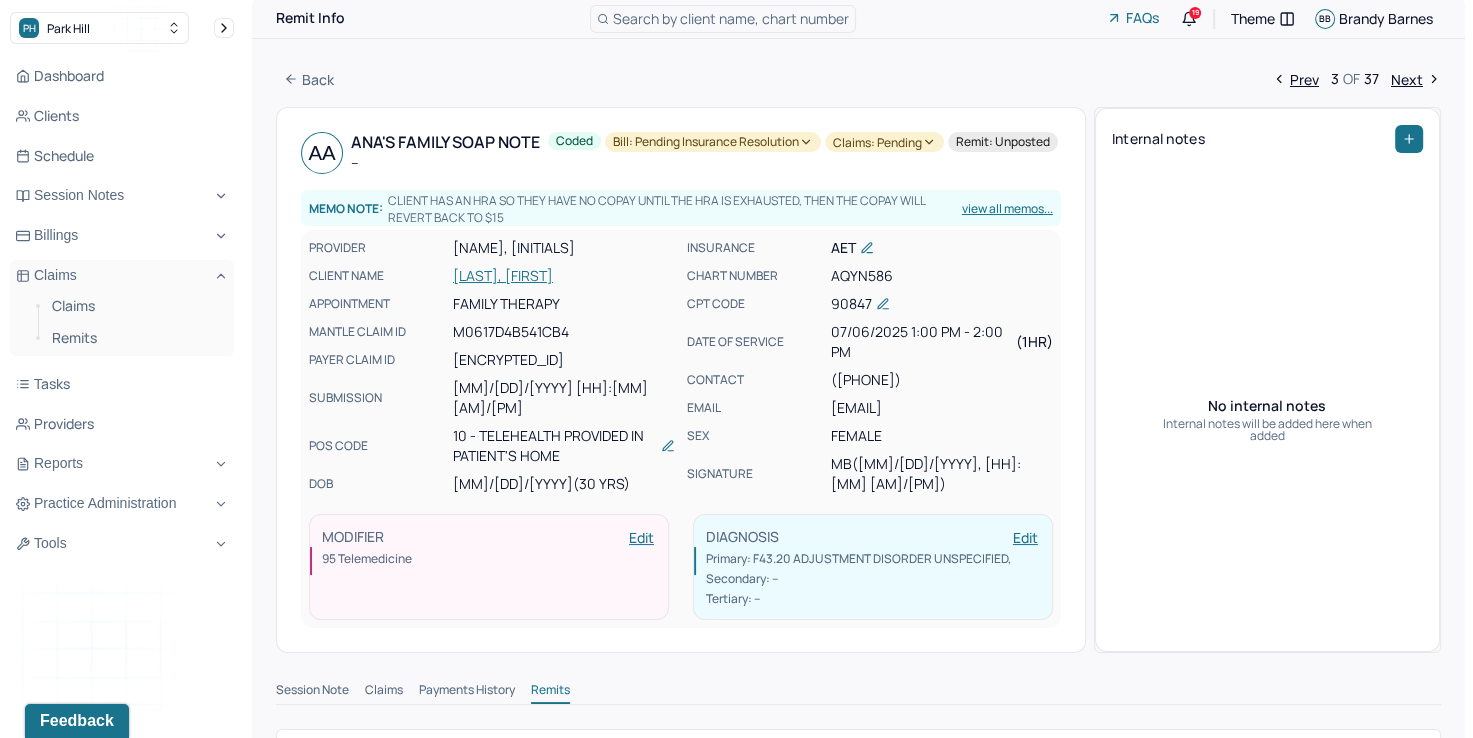 scroll, scrollTop: 0, scrollLeft: 0, axis: both 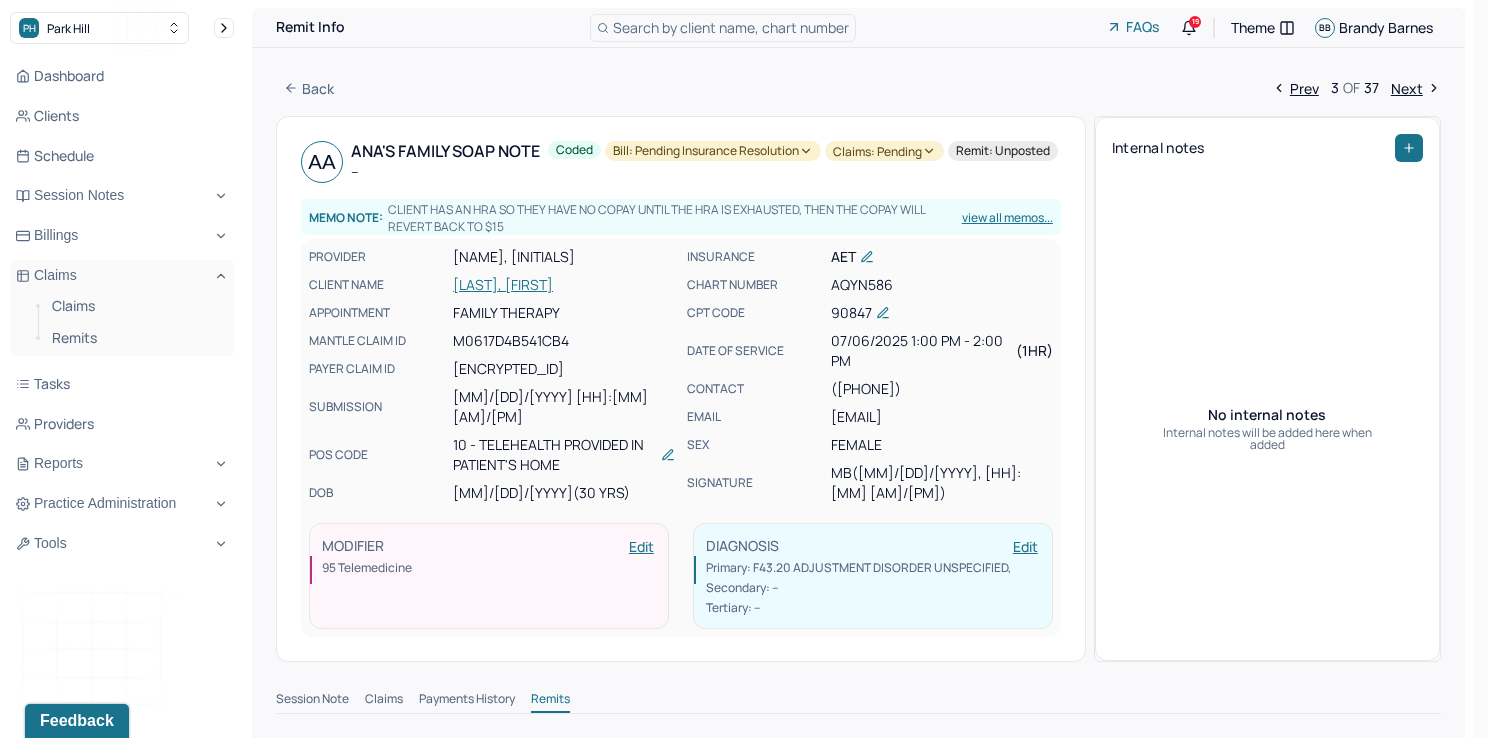 click on "Bill: Pending Insurance Resolution" at bounding box center [713, 151] 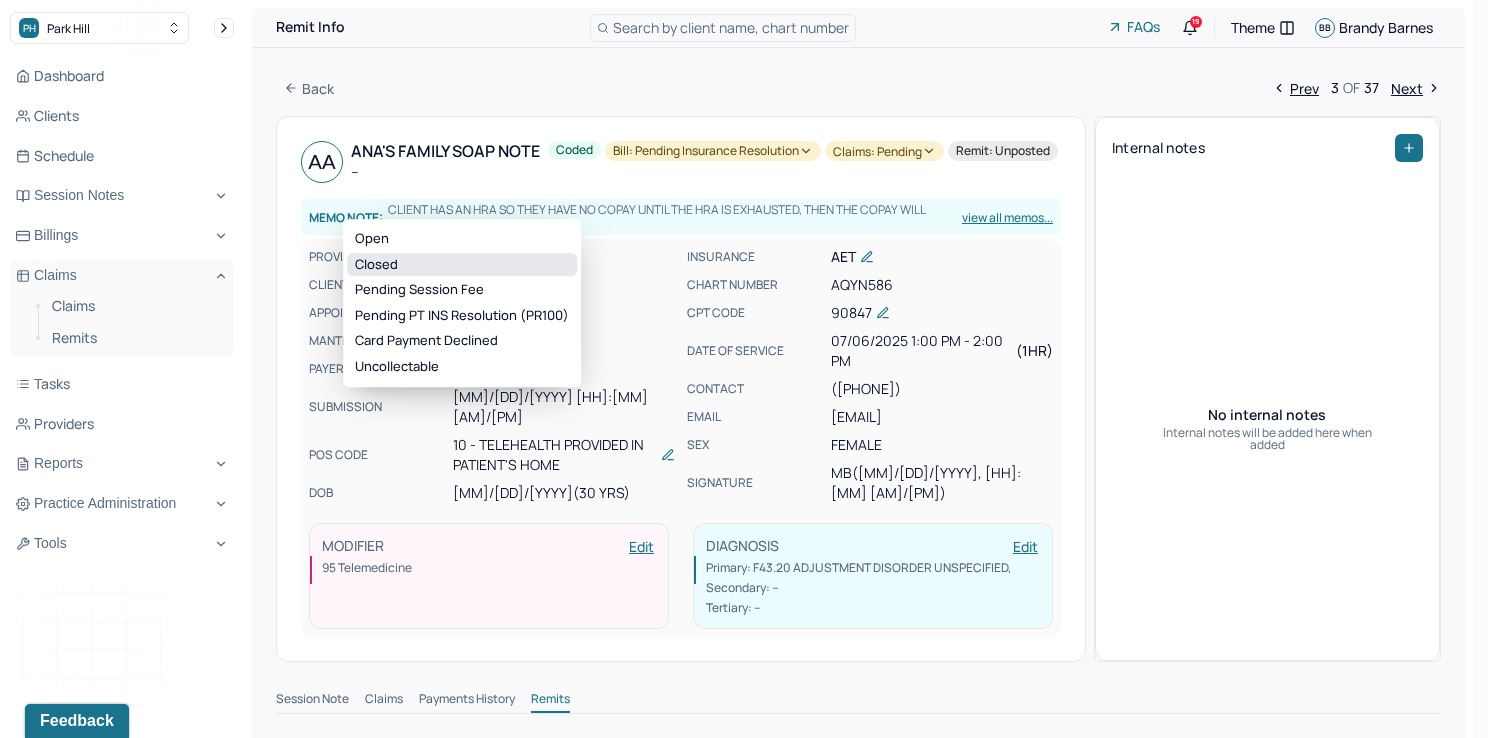 click on "Closed" at bounding box center [462, 265] 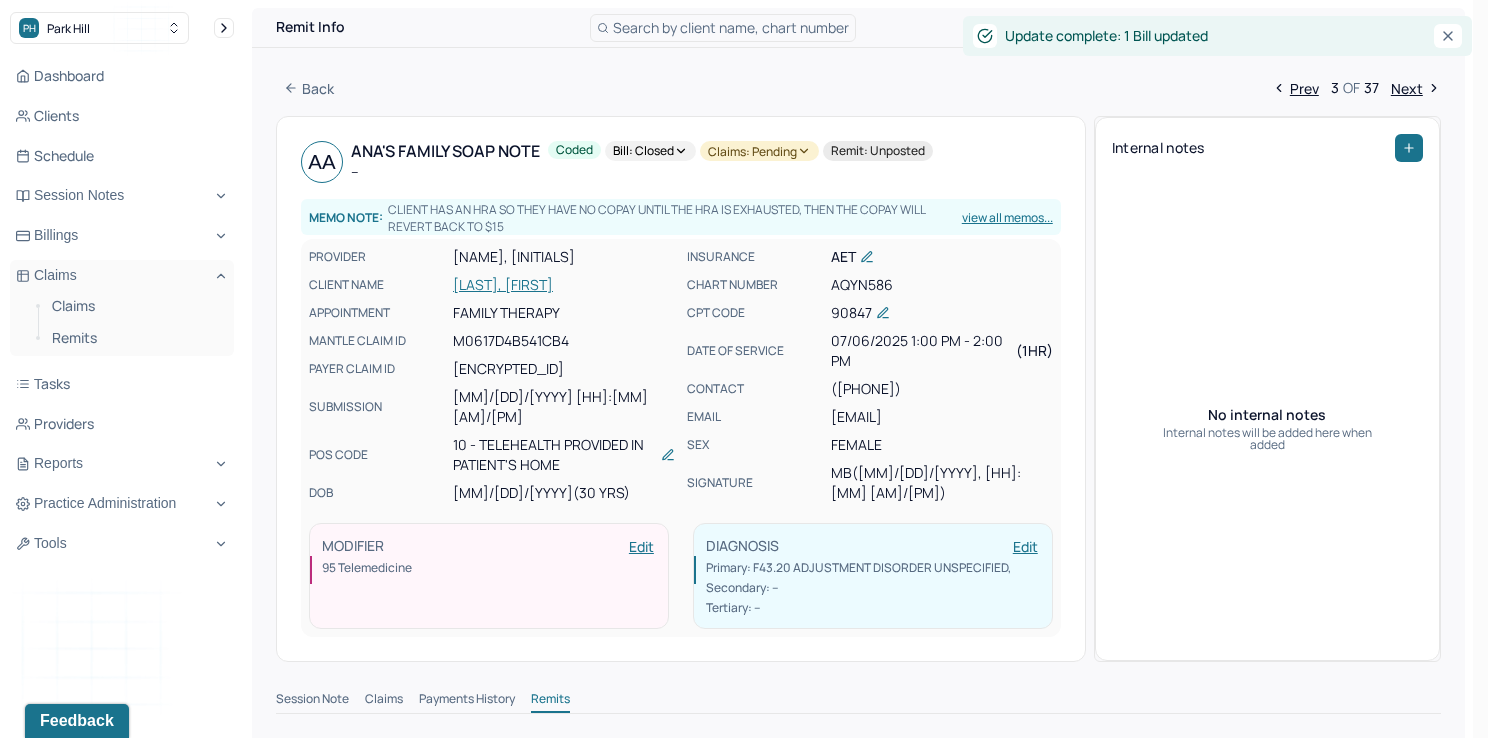 click on "Claims: pending" at bounding box center (759, 151) 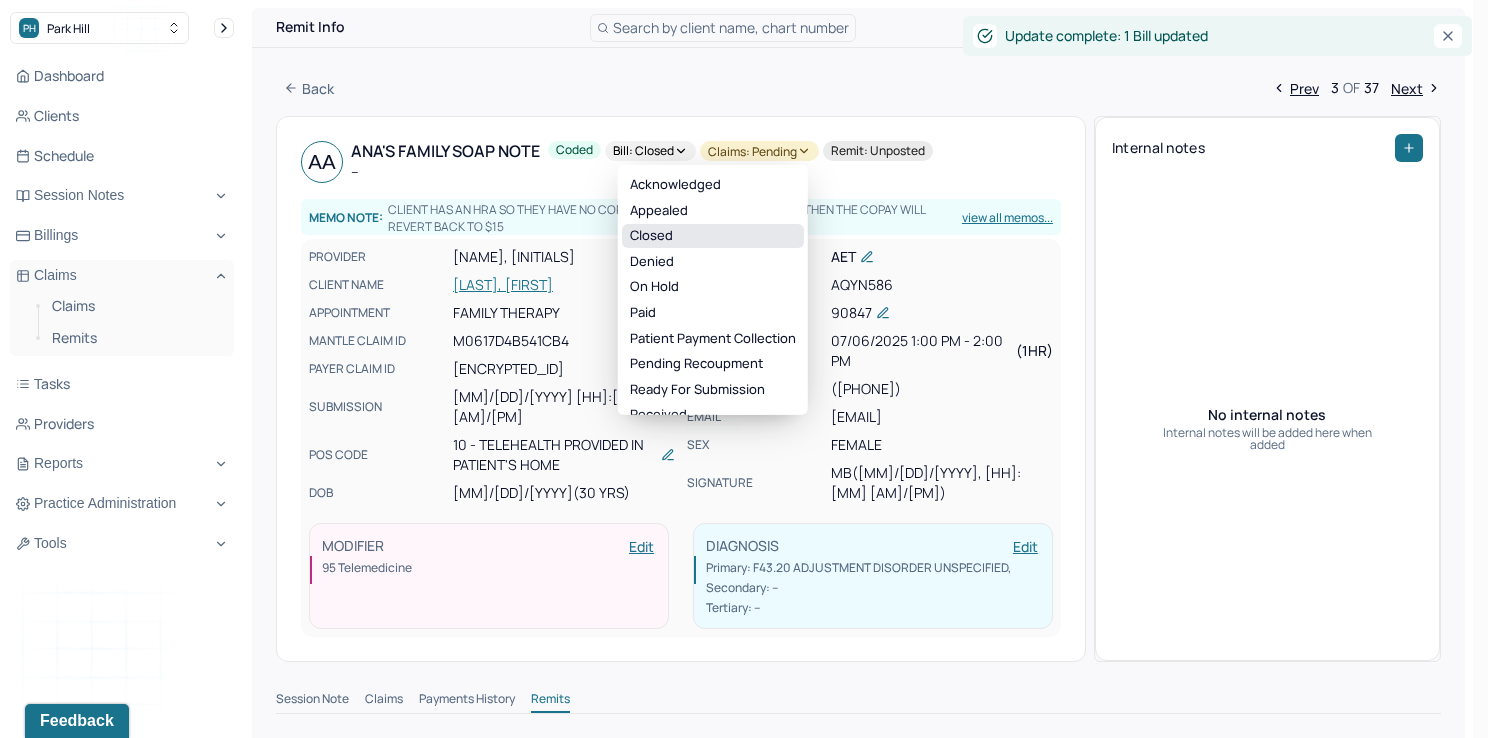 click on "Closed" at bounding box center (713, 236) 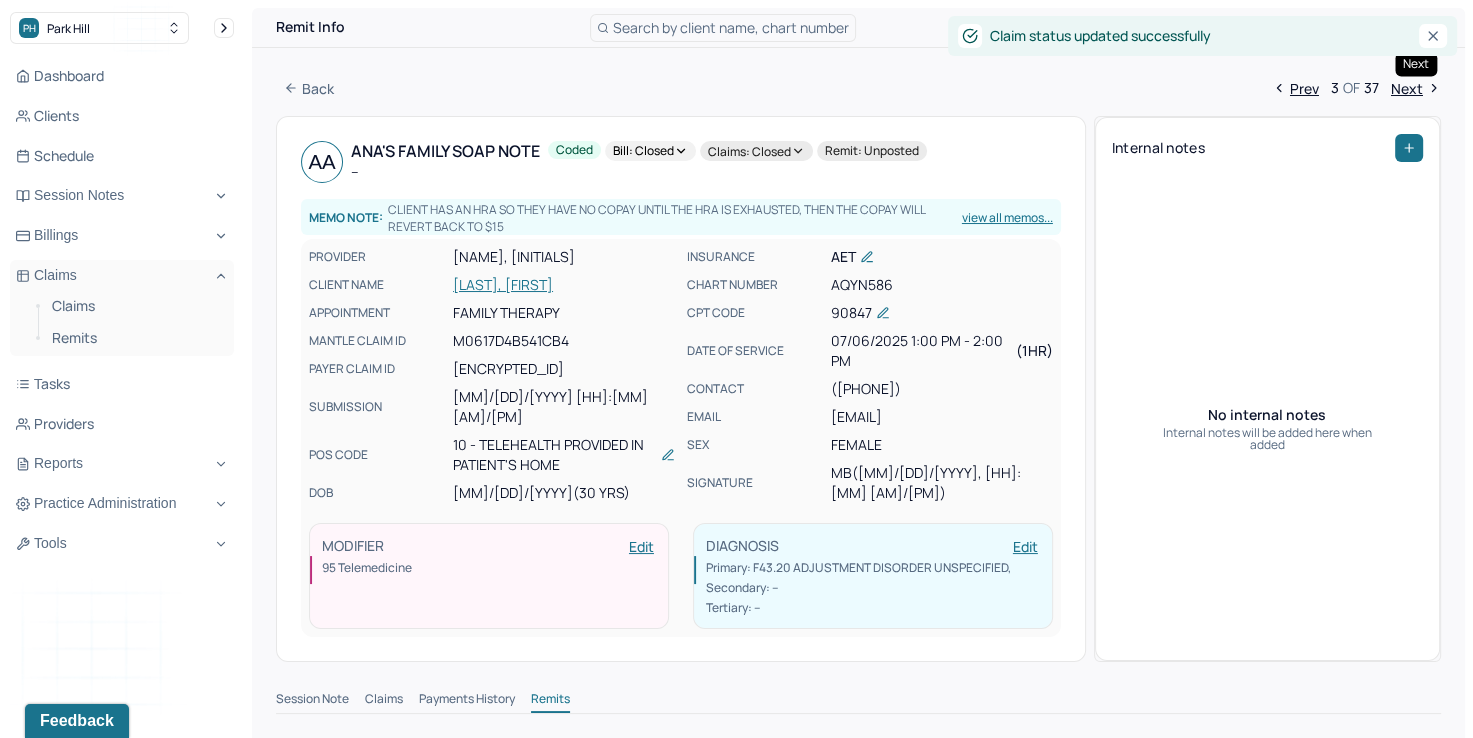 click on "Next" at bounding box center [1416, 88] 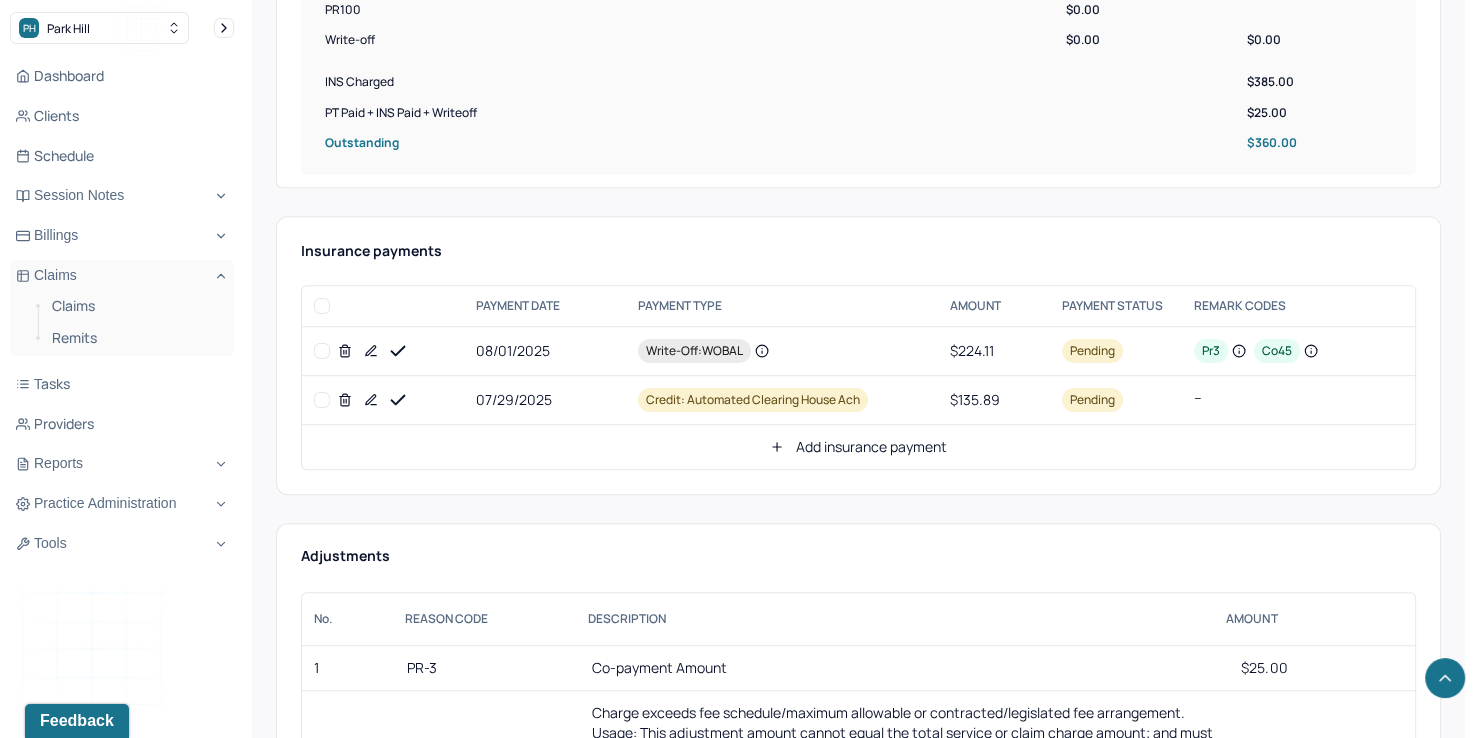scroll, scrollTop: 782, scrollLeft: 0, axis: vertical 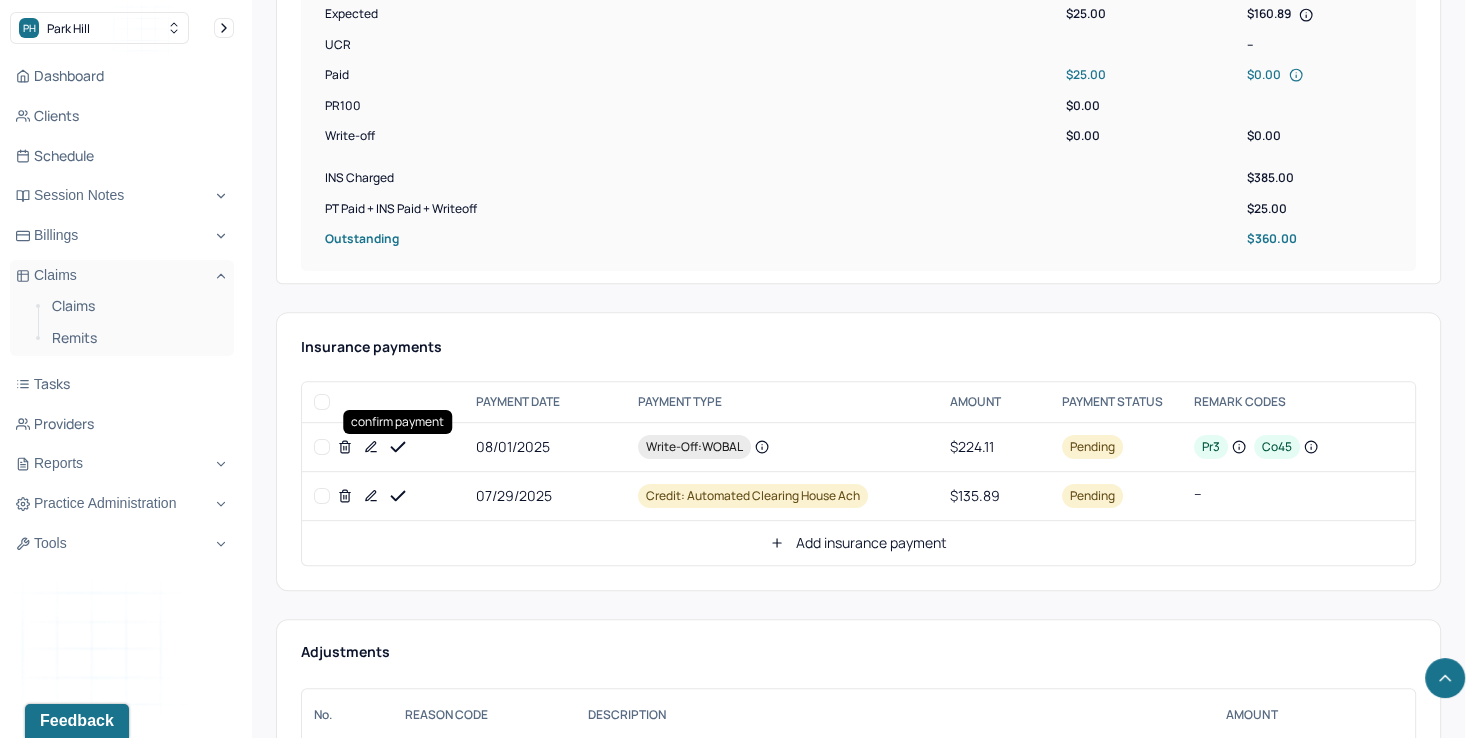 click 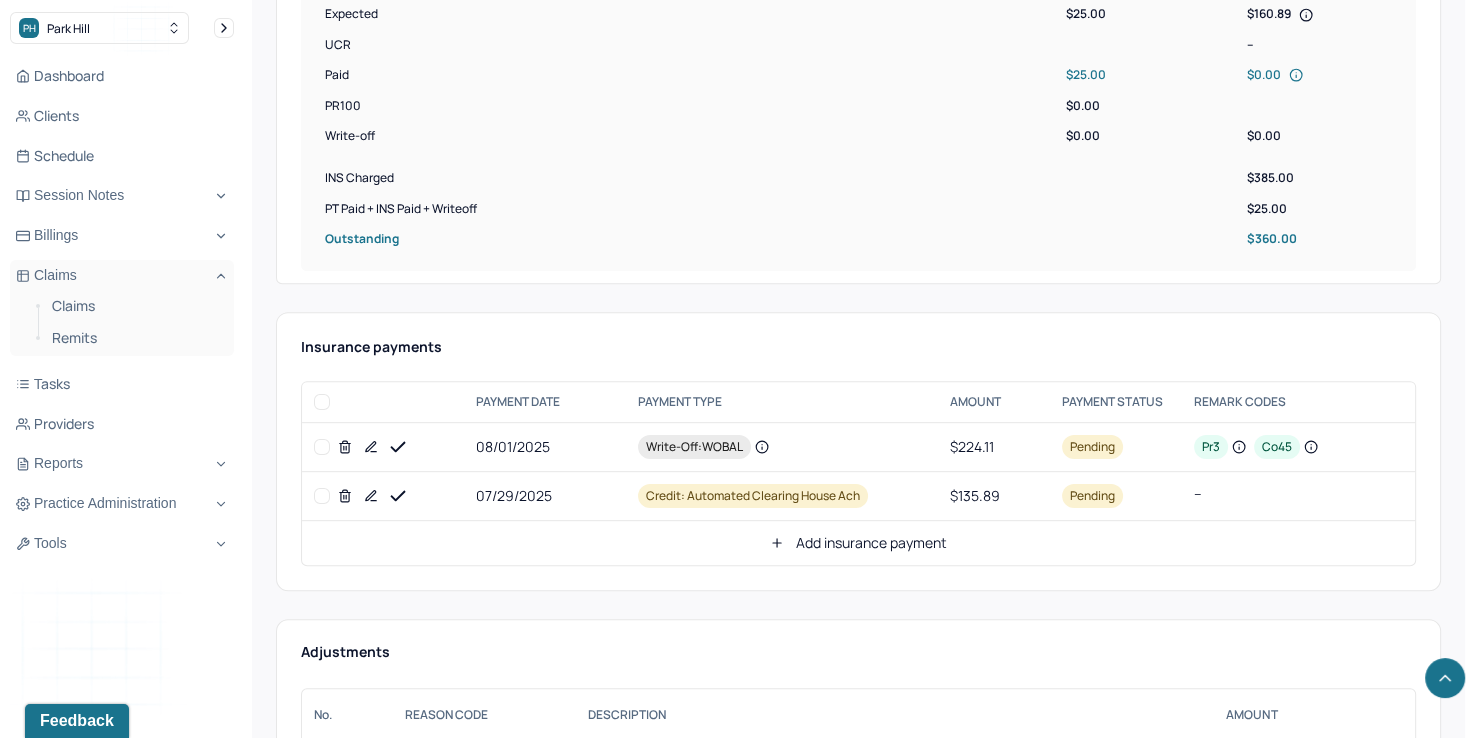 click 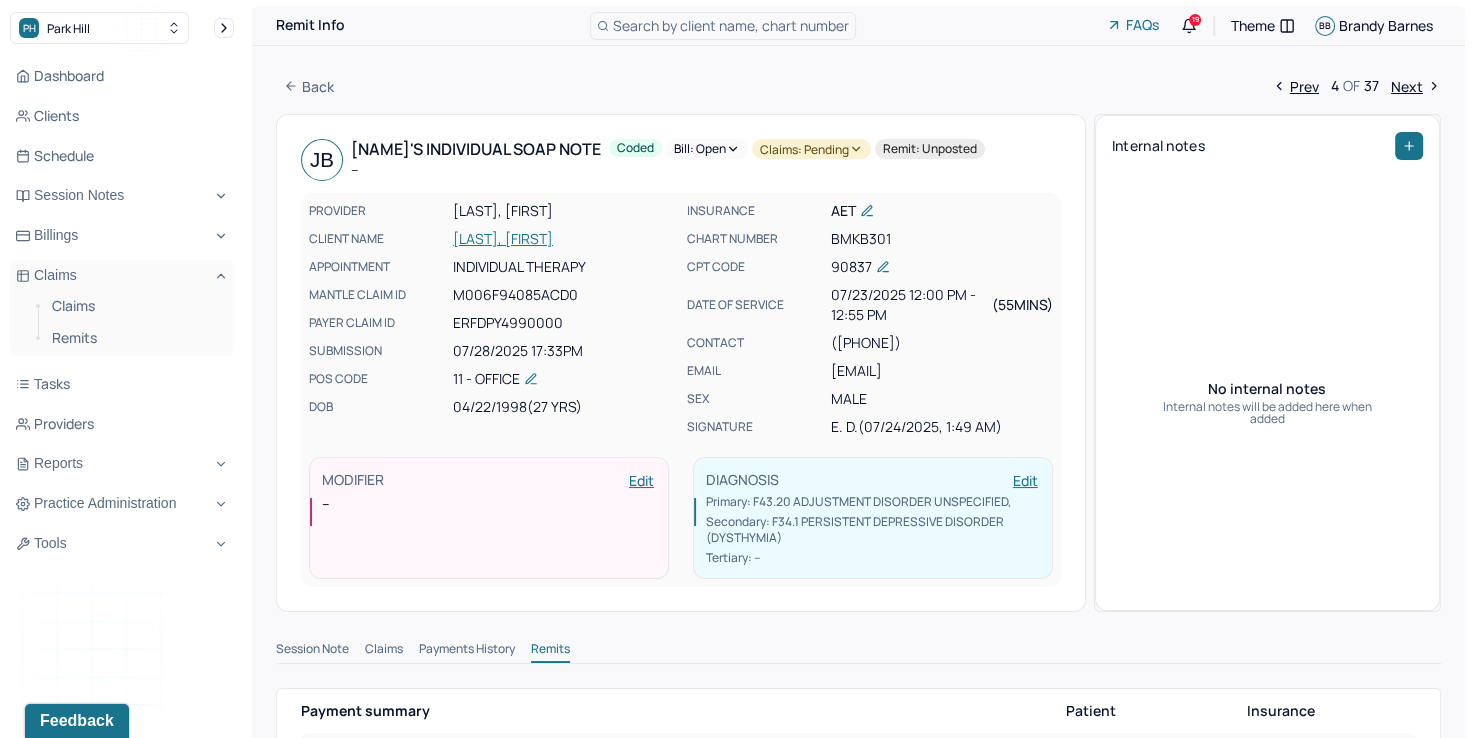scroll, scrollTop: 0, scrollLeft: 0, axis: both 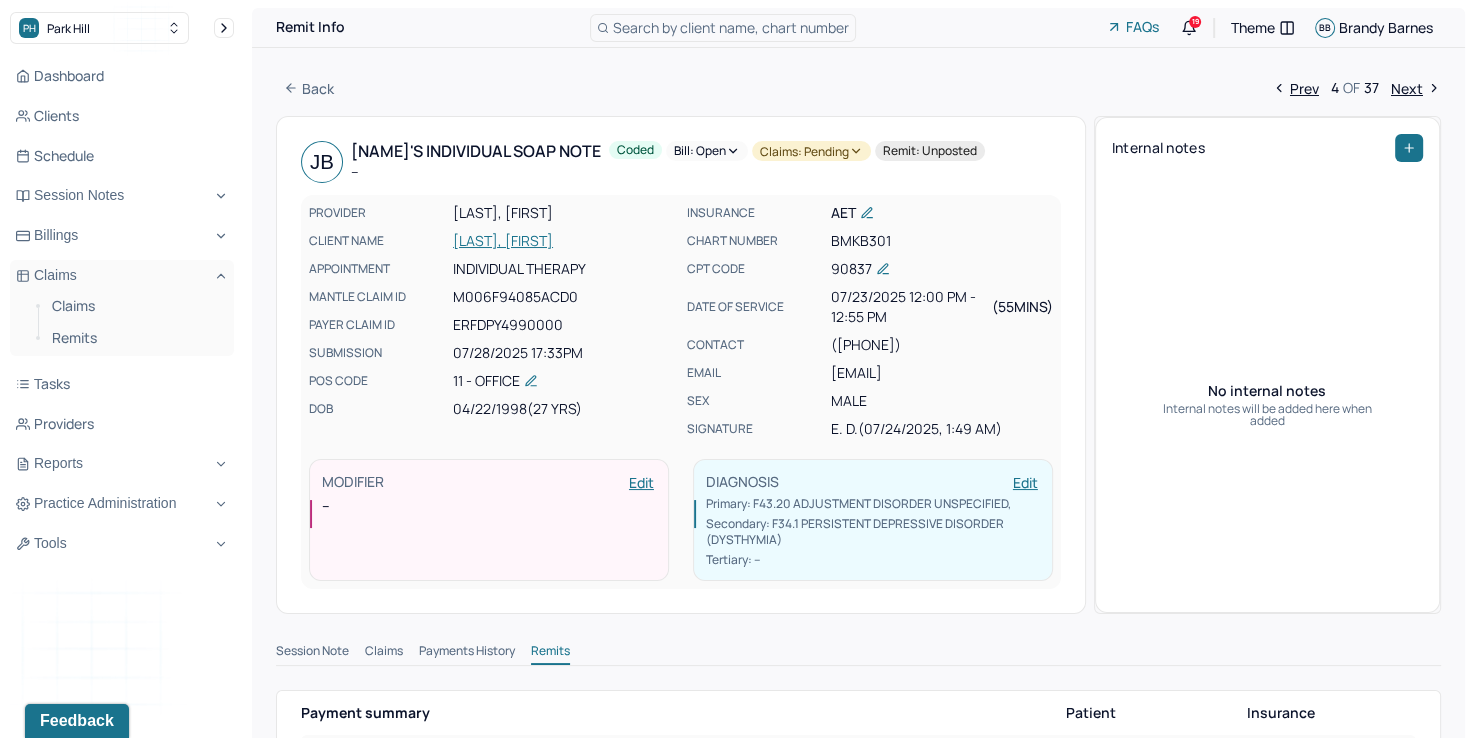 click on "Bill: Open" at bounding box center [707, 151] 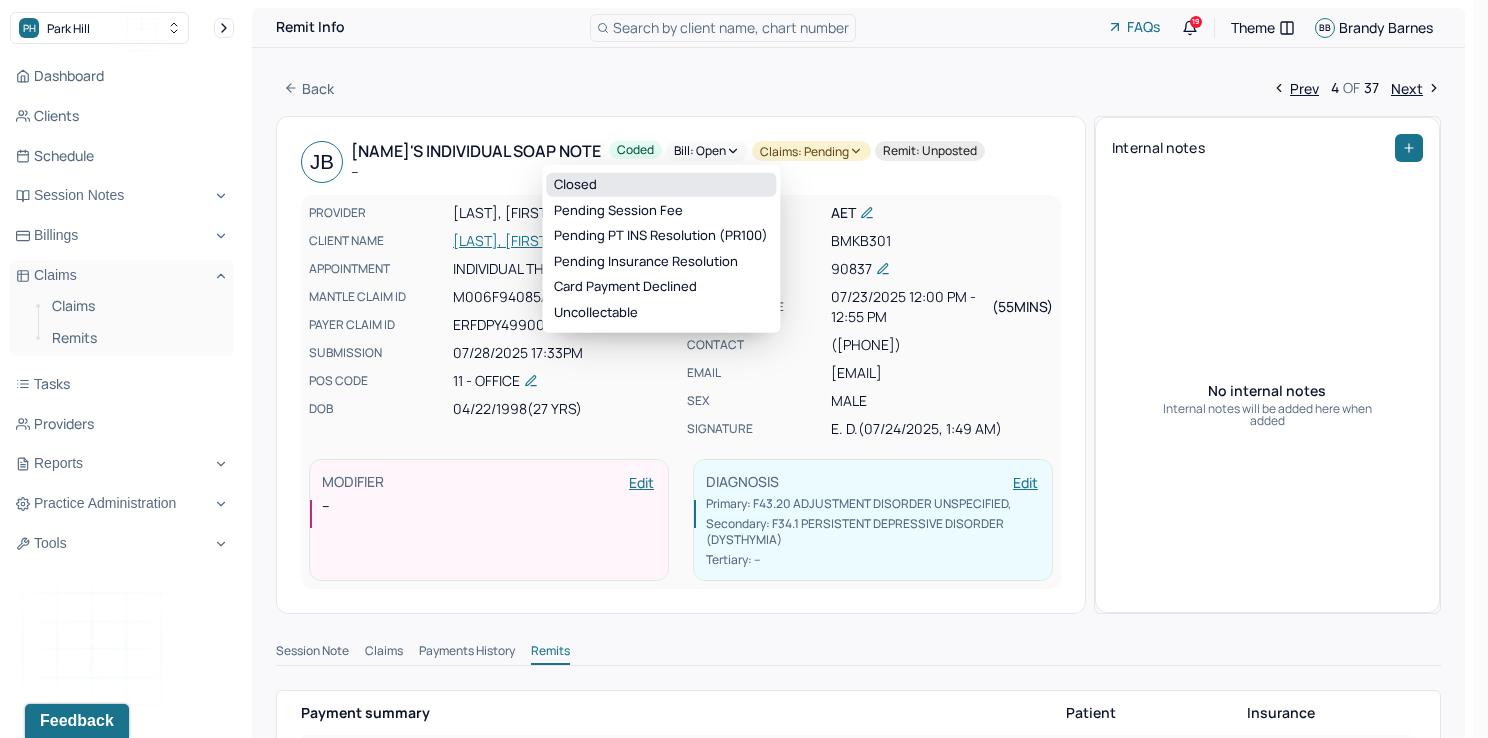 click on "Closed" at bounding box center (661, 185) 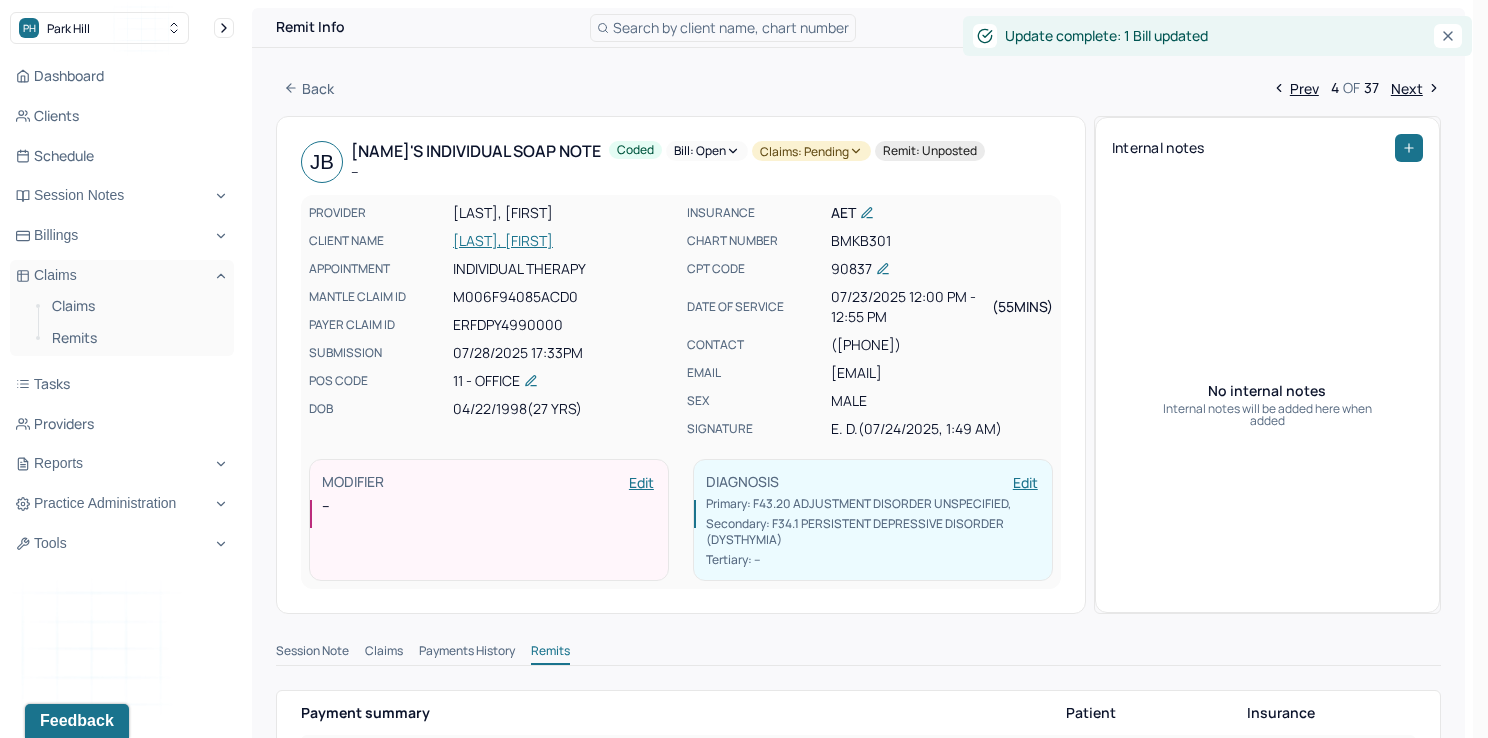 click on "Claims: pending" at bounding box center [811, 151] 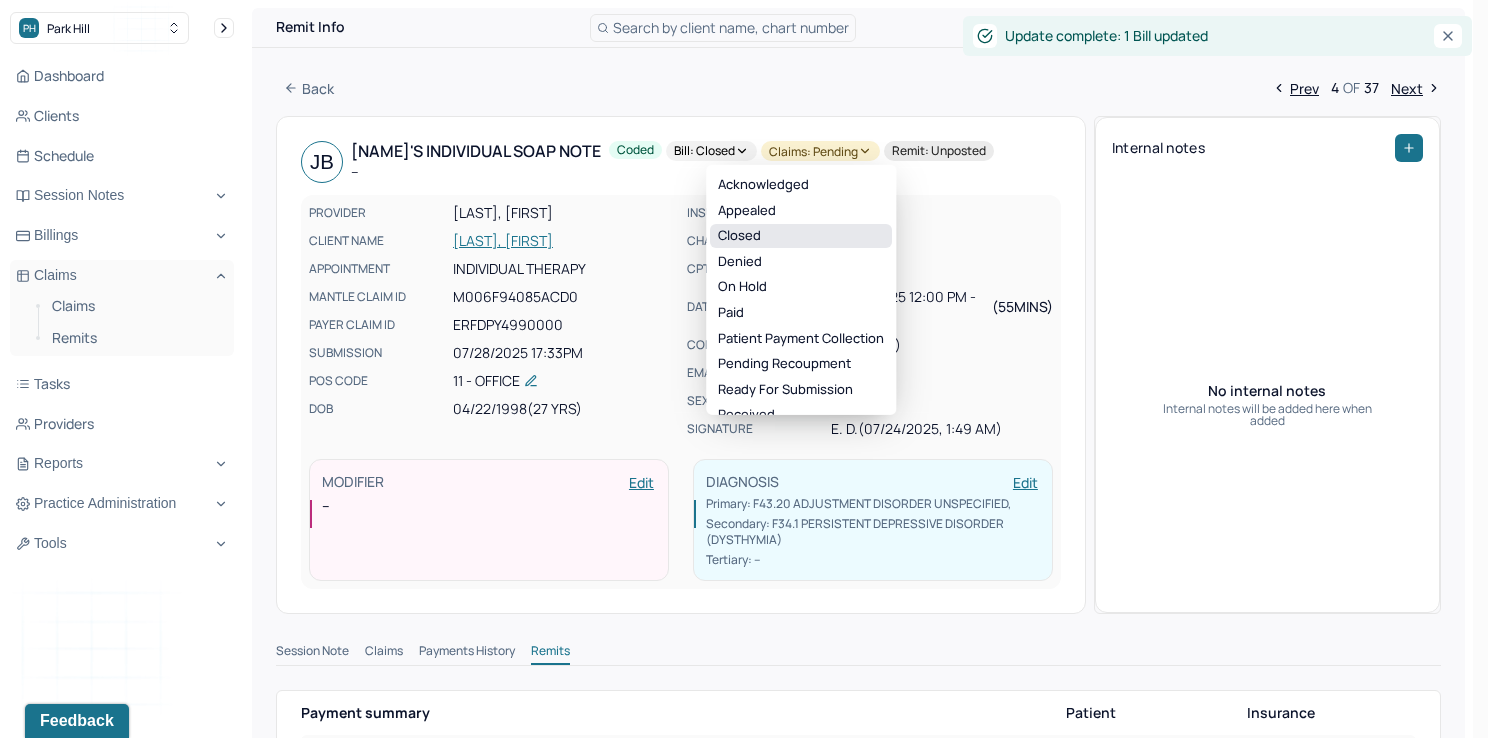 click on "Closed" at bounding box center (801, 236) 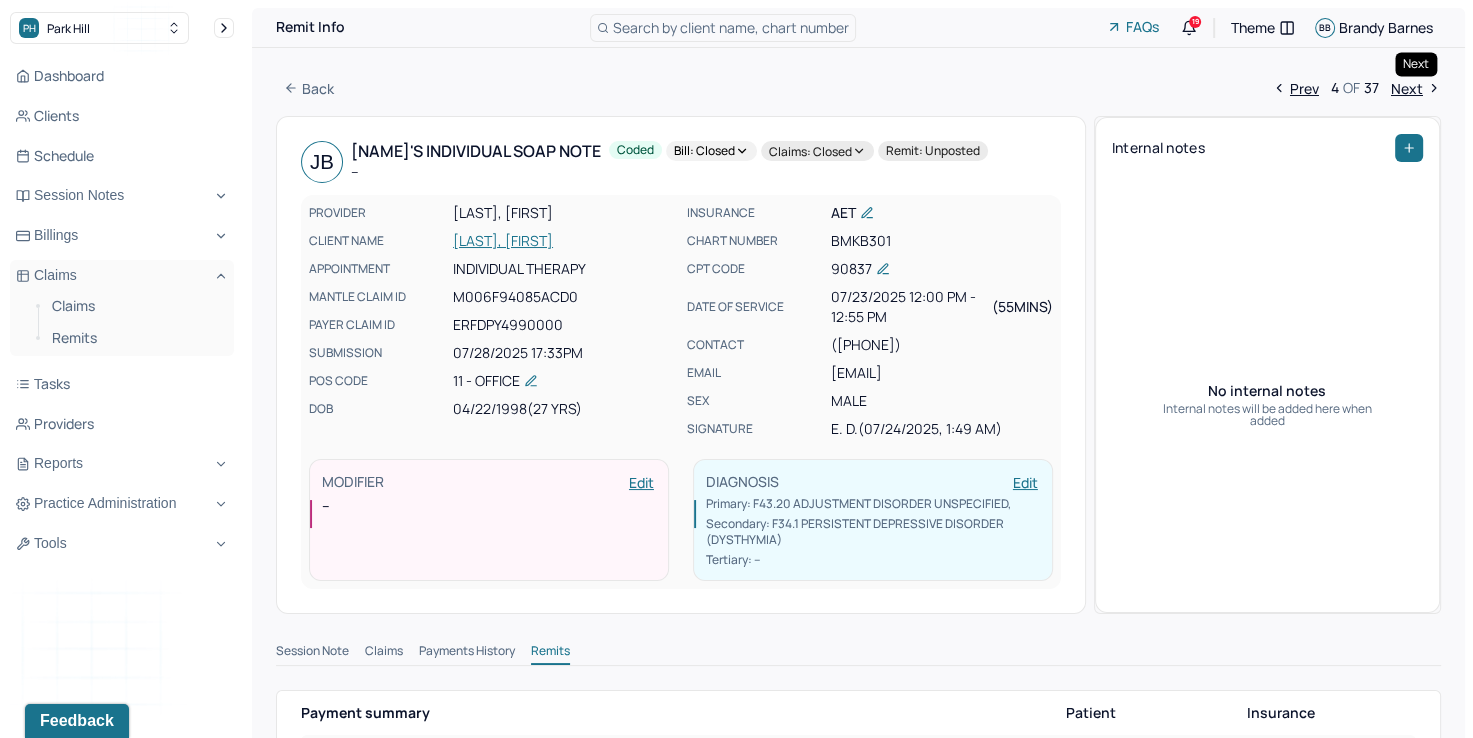click on "Next" at bounding box center (1416, 88) 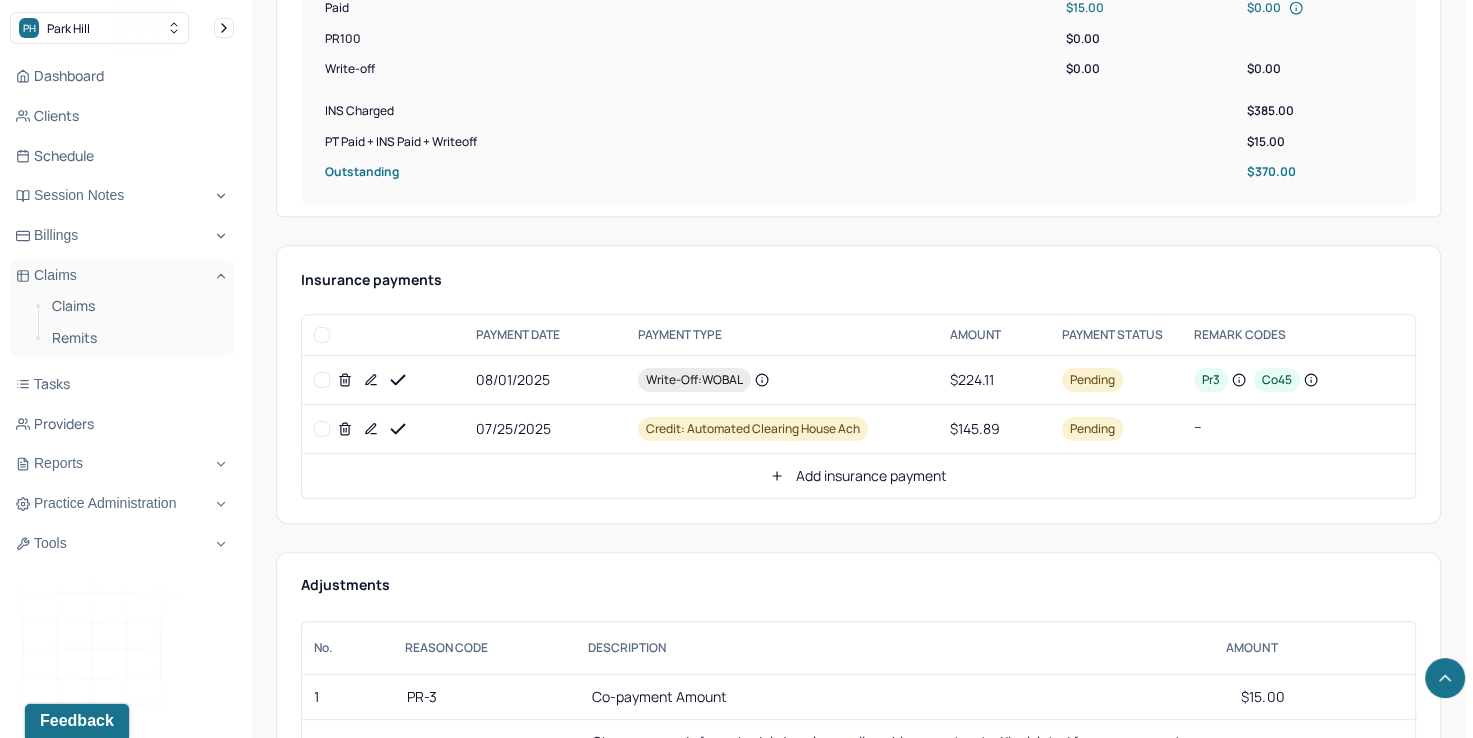 scroll, scrollTop: 900, scrollLeft: 0, axis: vertical 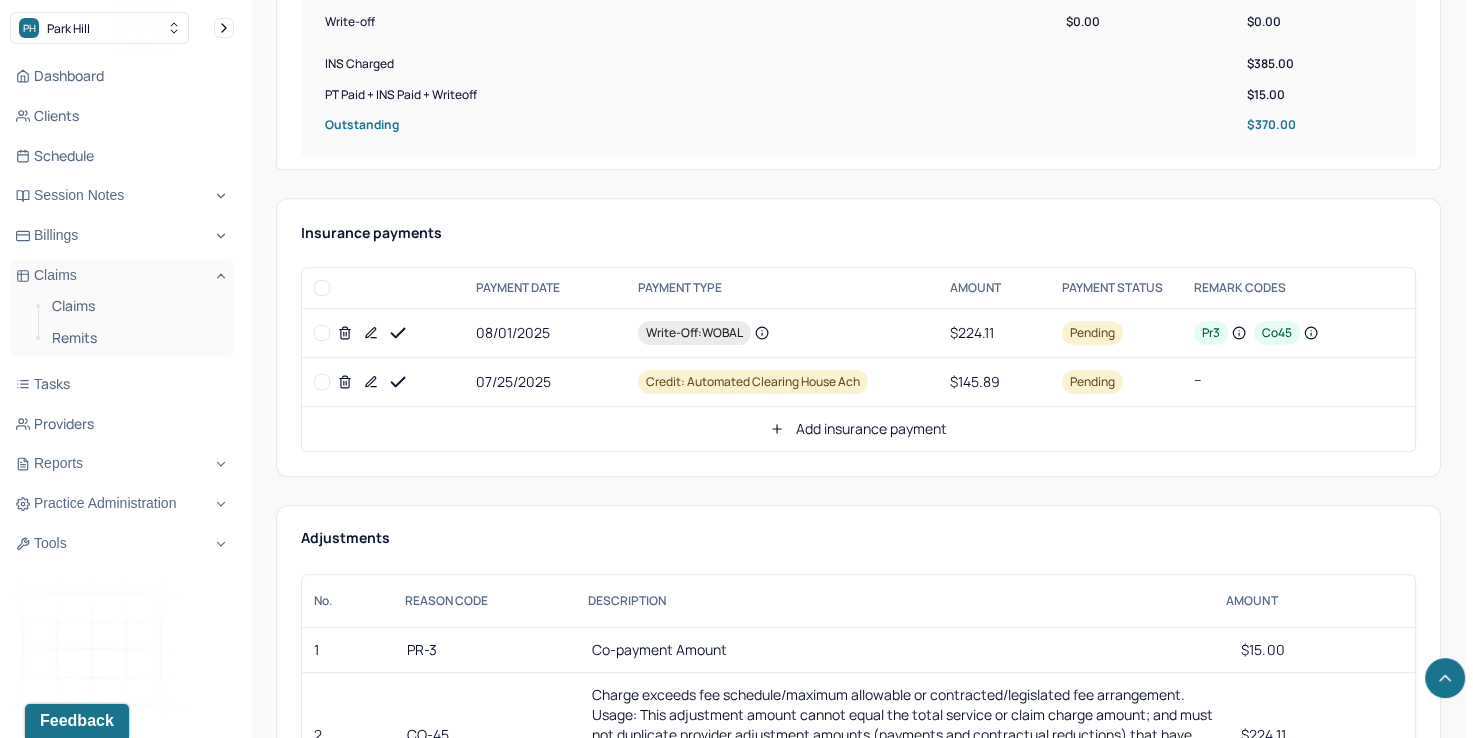 click 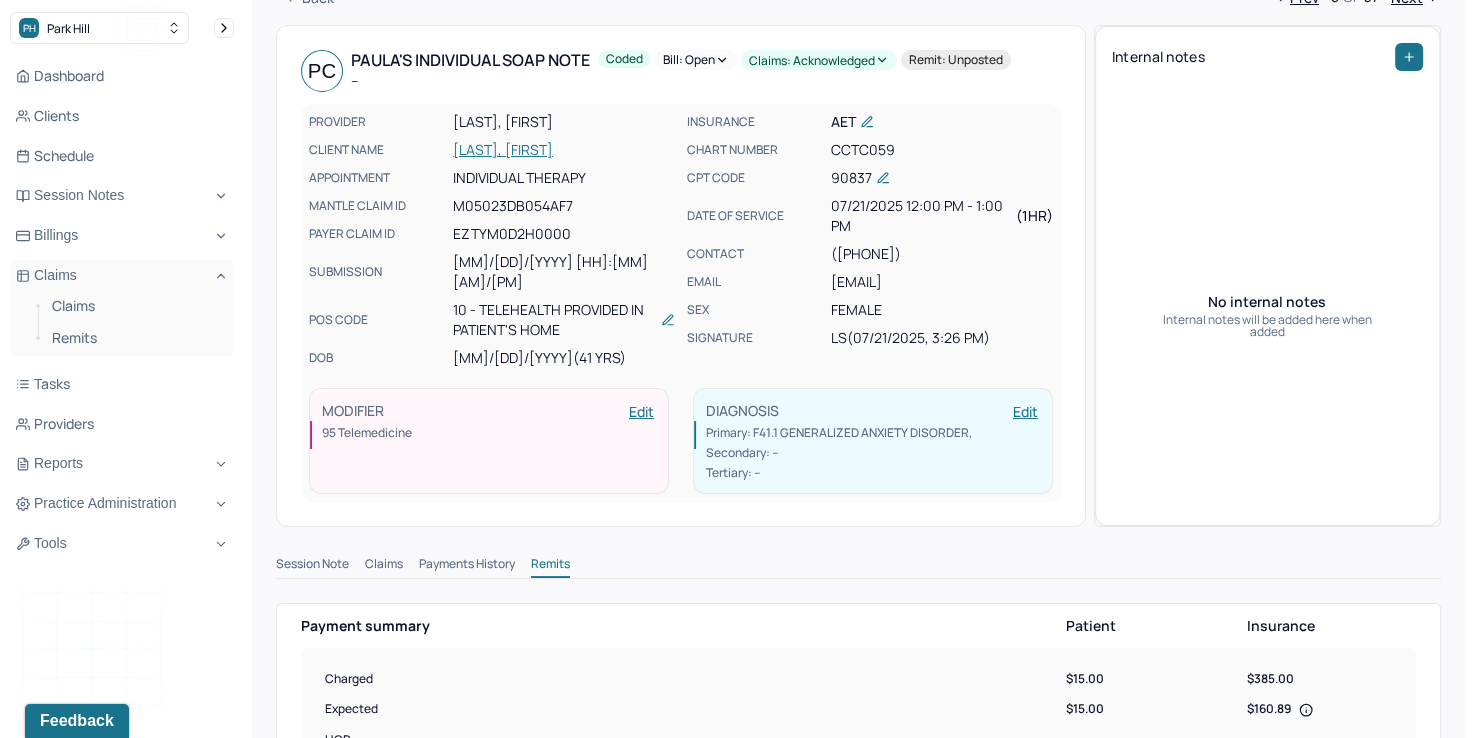 scroll, scrollTop: 0, scrollLeft: 0, axis: both 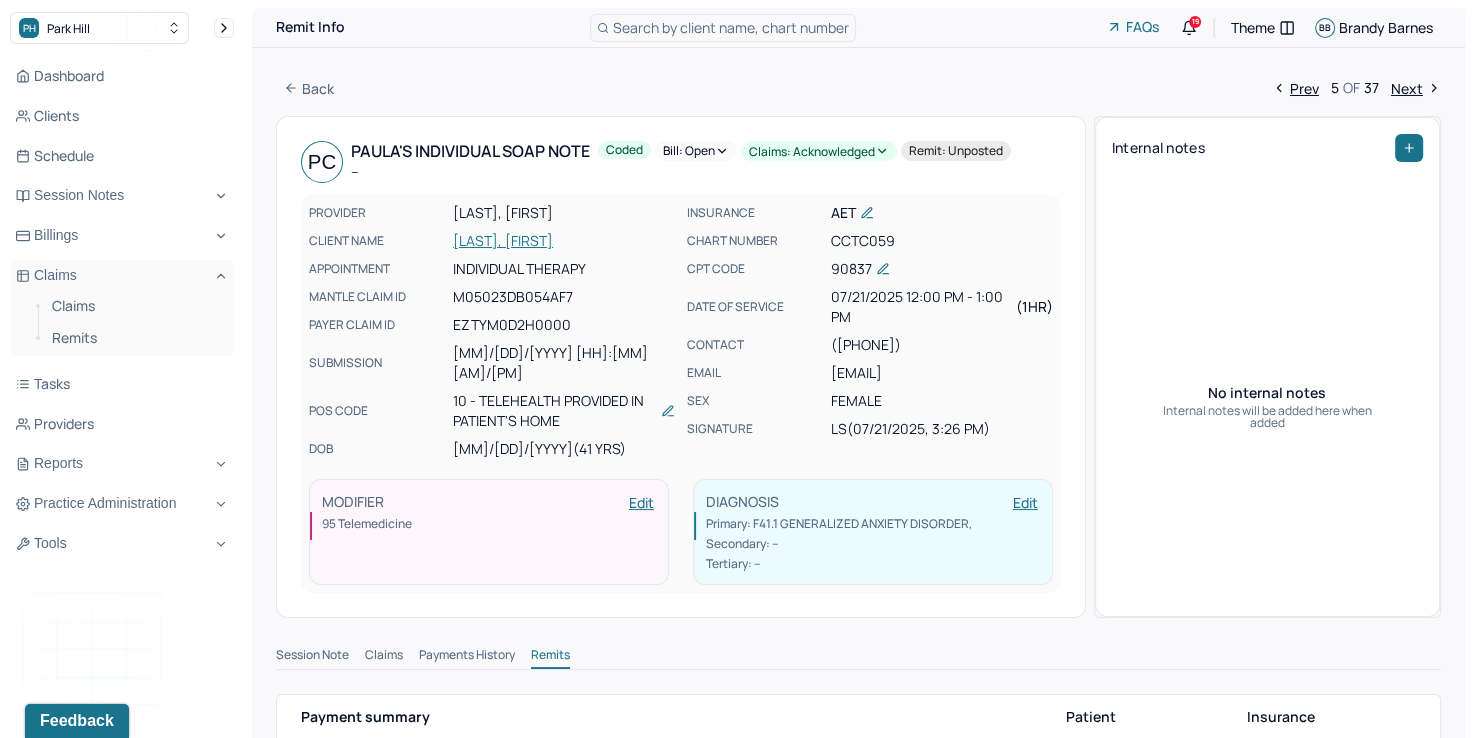 click on "Bill: Open" at bounding box center [696, 151] 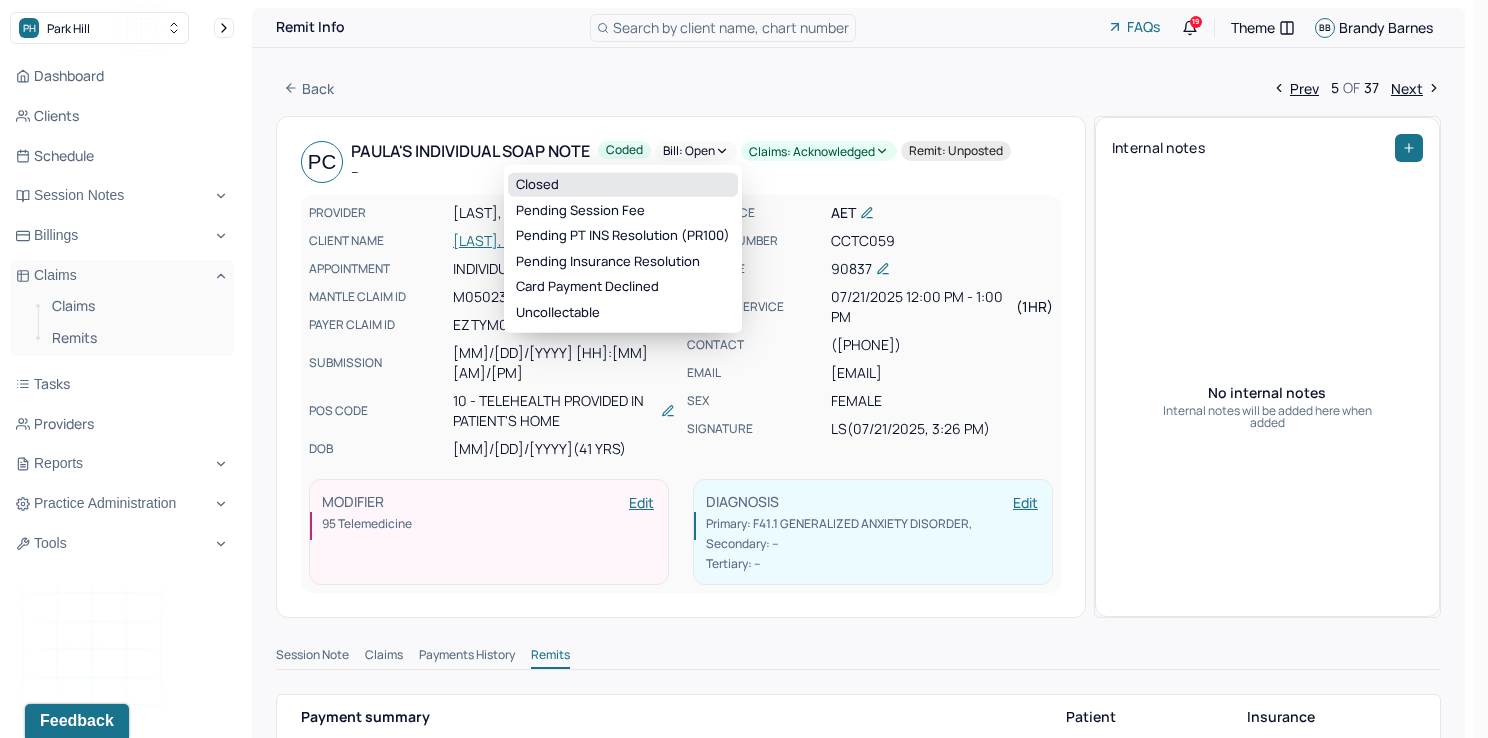 click on "Closed" at bounding box center (623, 185) 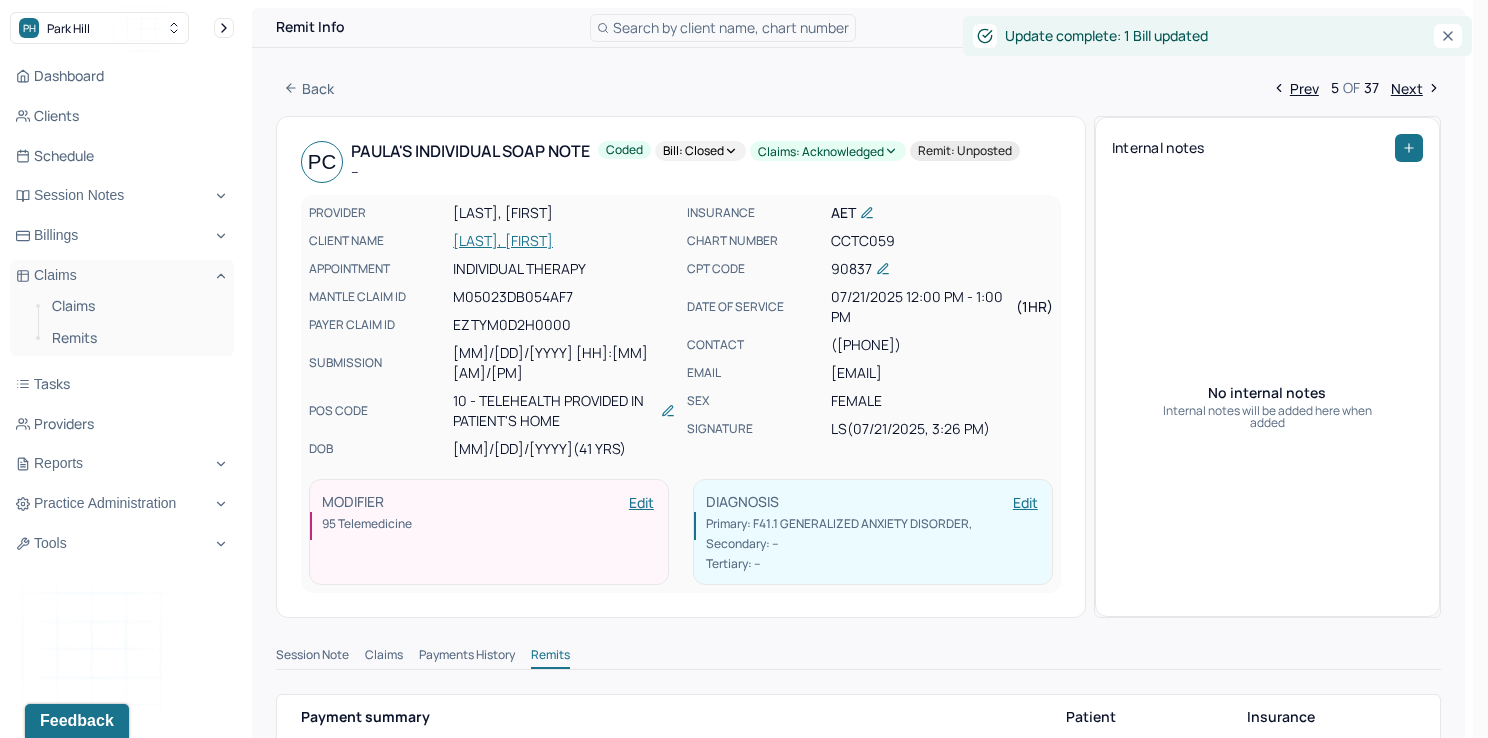 click on "Claims: acknowledged" at bounding box center (828, 151) 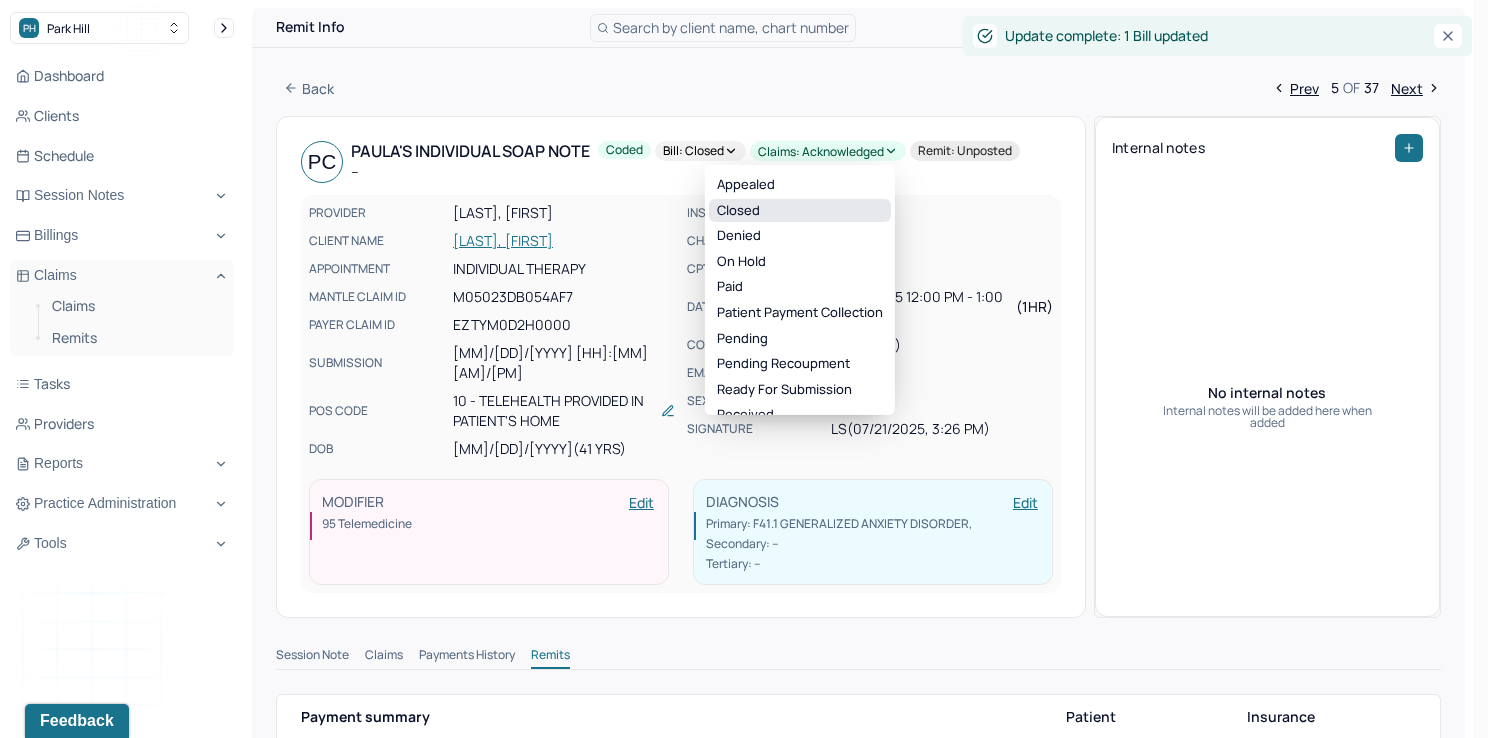 click on "Closed" at bounding box center [800, 210] 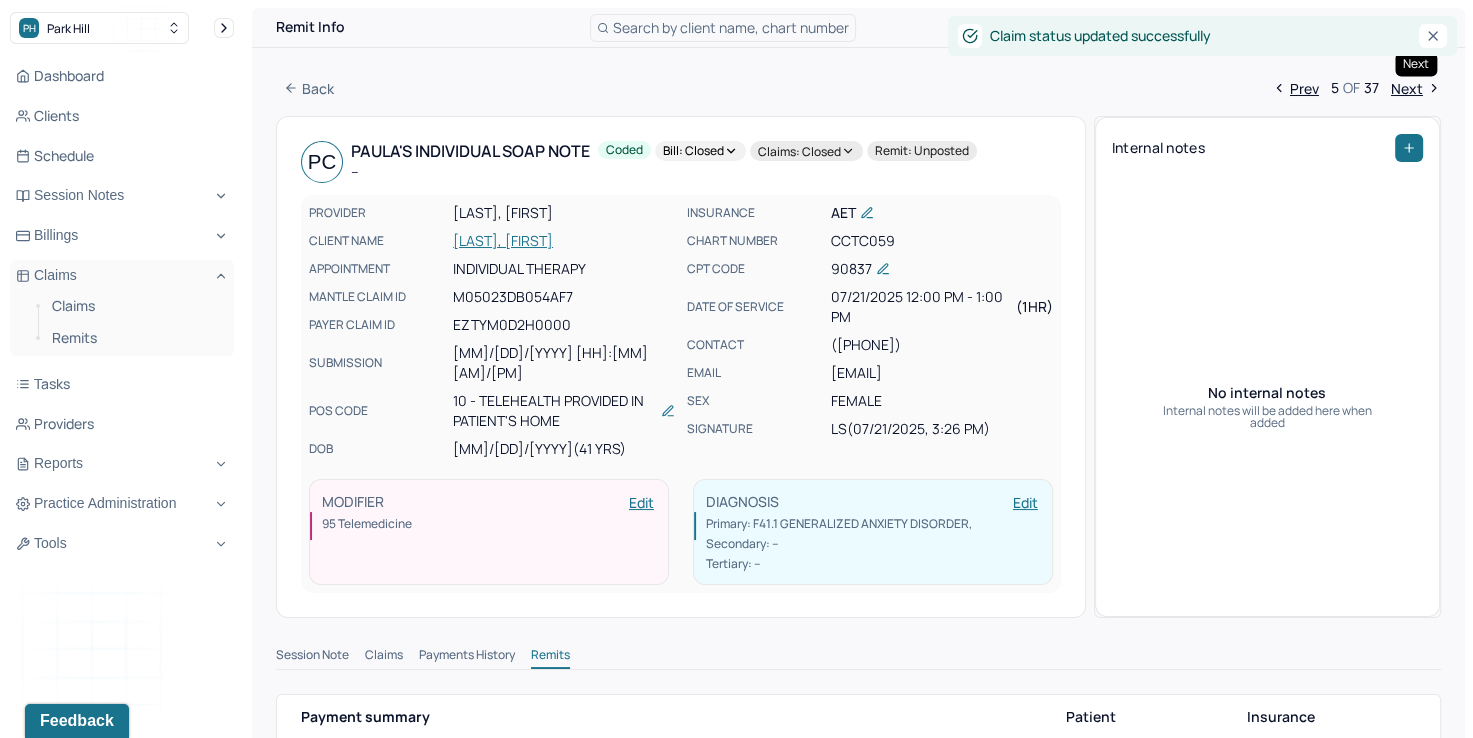 click on "Next" at bounding box center (1416, 88) 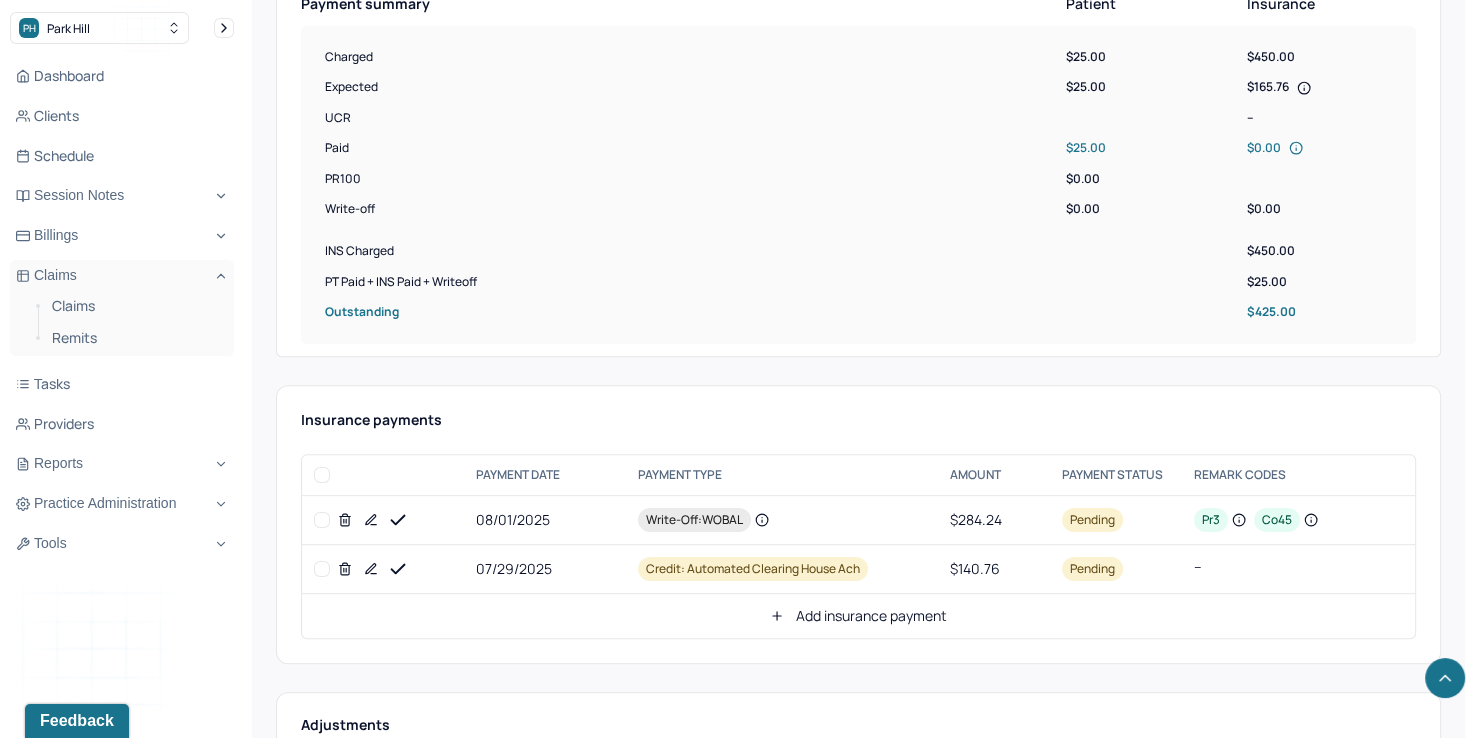 scroll, scrollTop: 700, scrollLeft: 0, axis: vertical 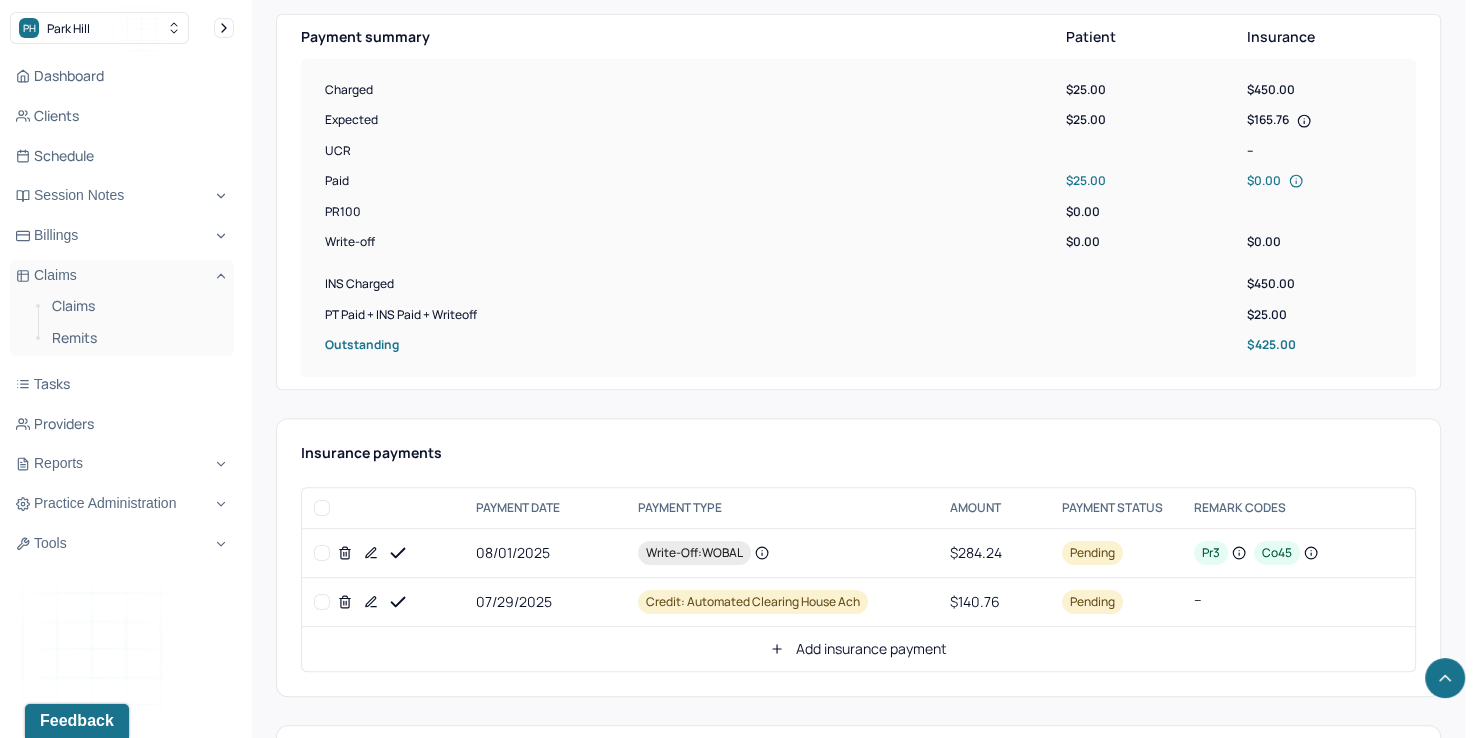 click 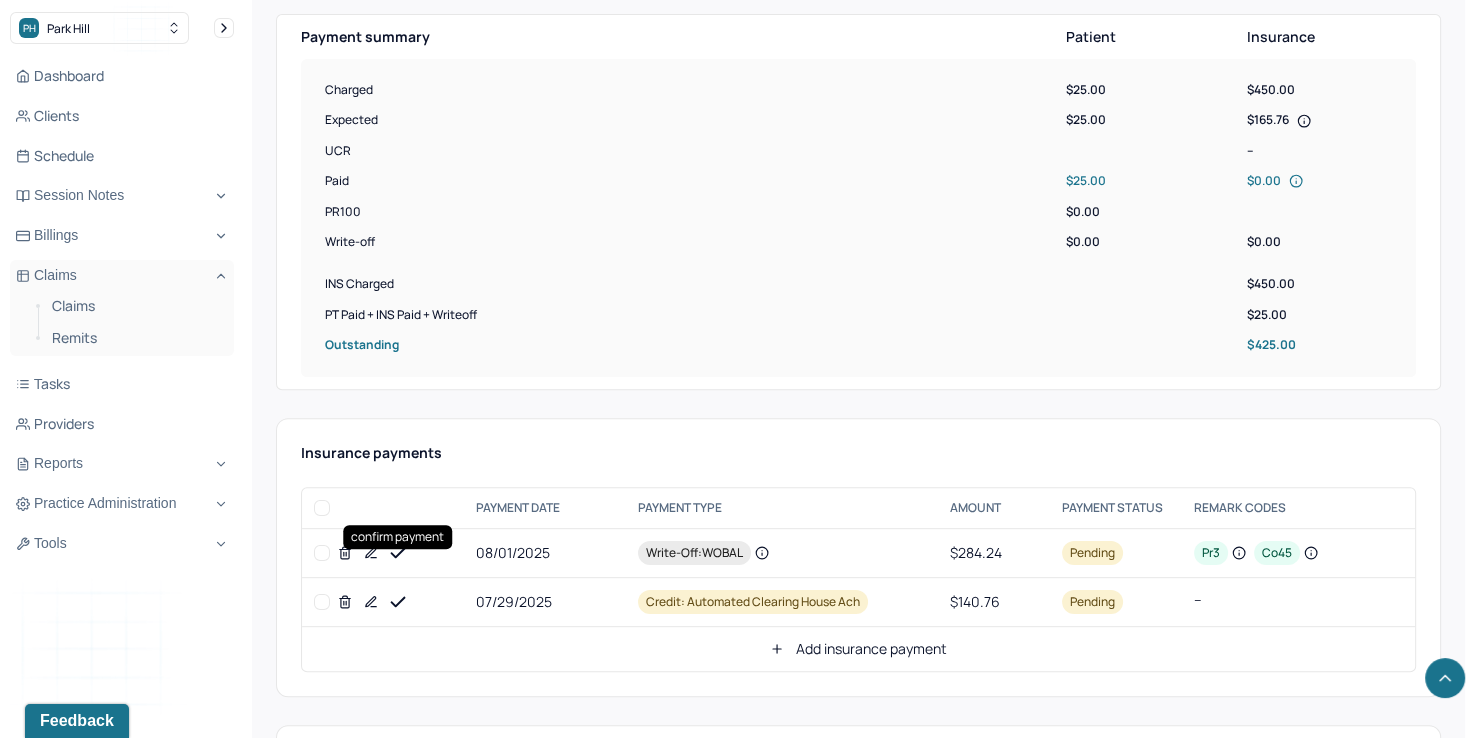 click 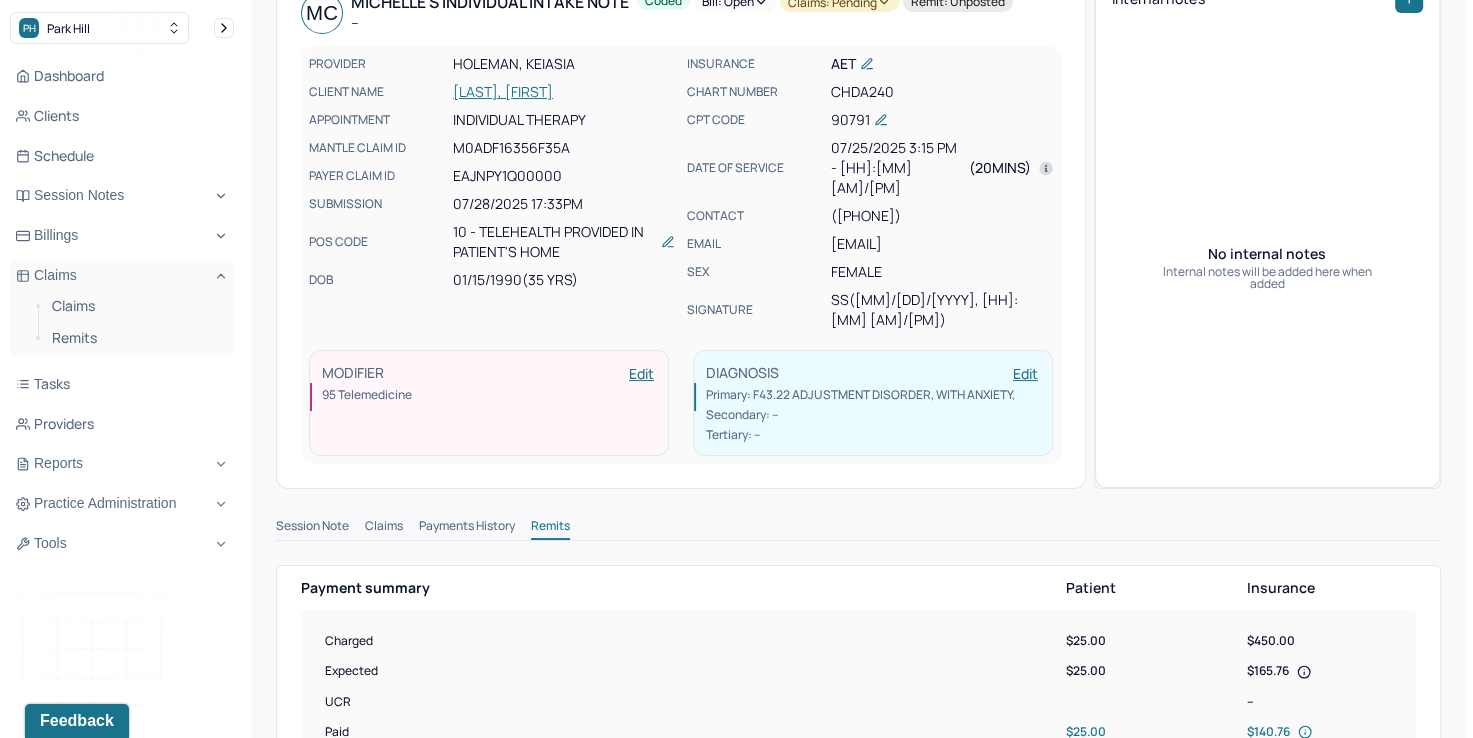 scroll, scrollTop: 0, scrollLeft: 0, axis: both 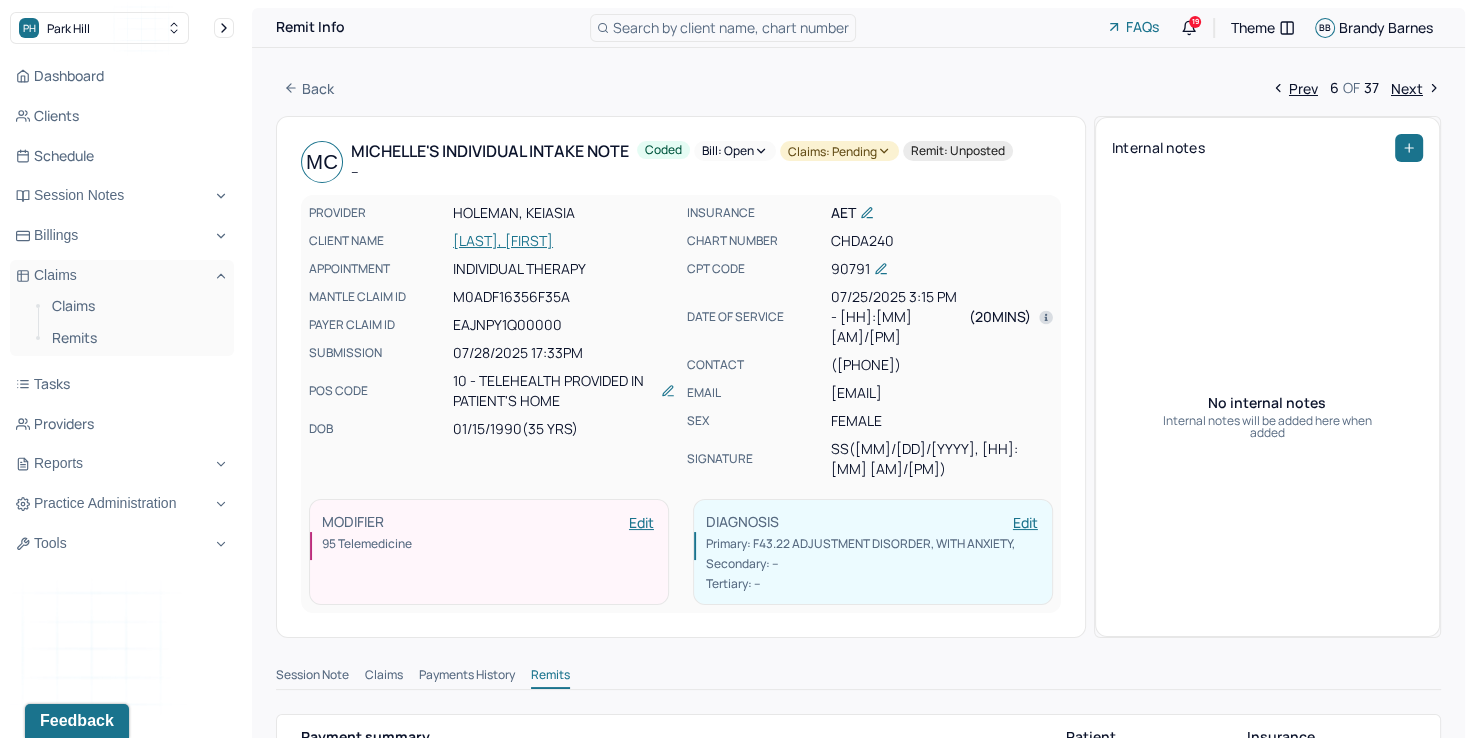 click on "Bill: Open" at bounding box center [735, 151] 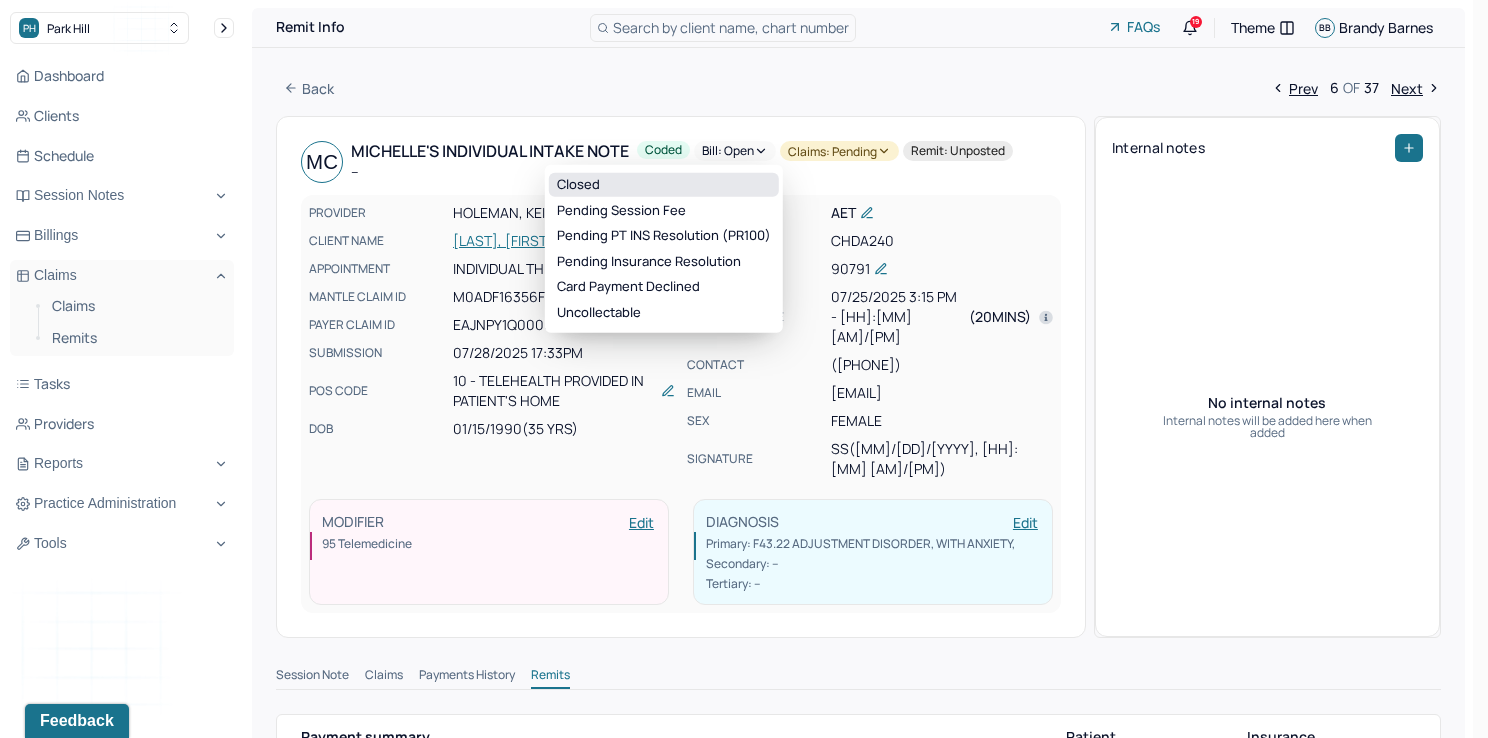 click on "Closed" at bounding box center [664, 185] 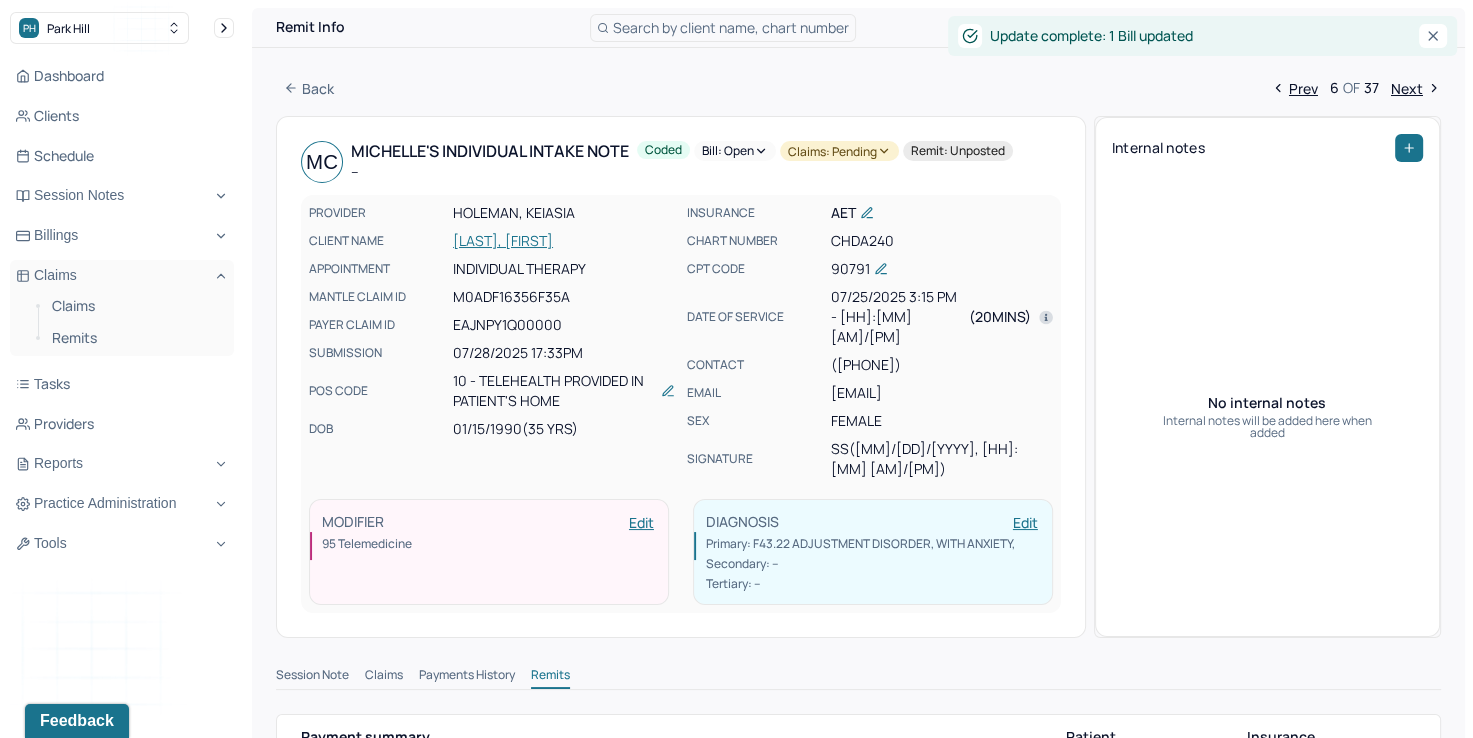 click on "Claims: pending" at bounding box center [839, 151] 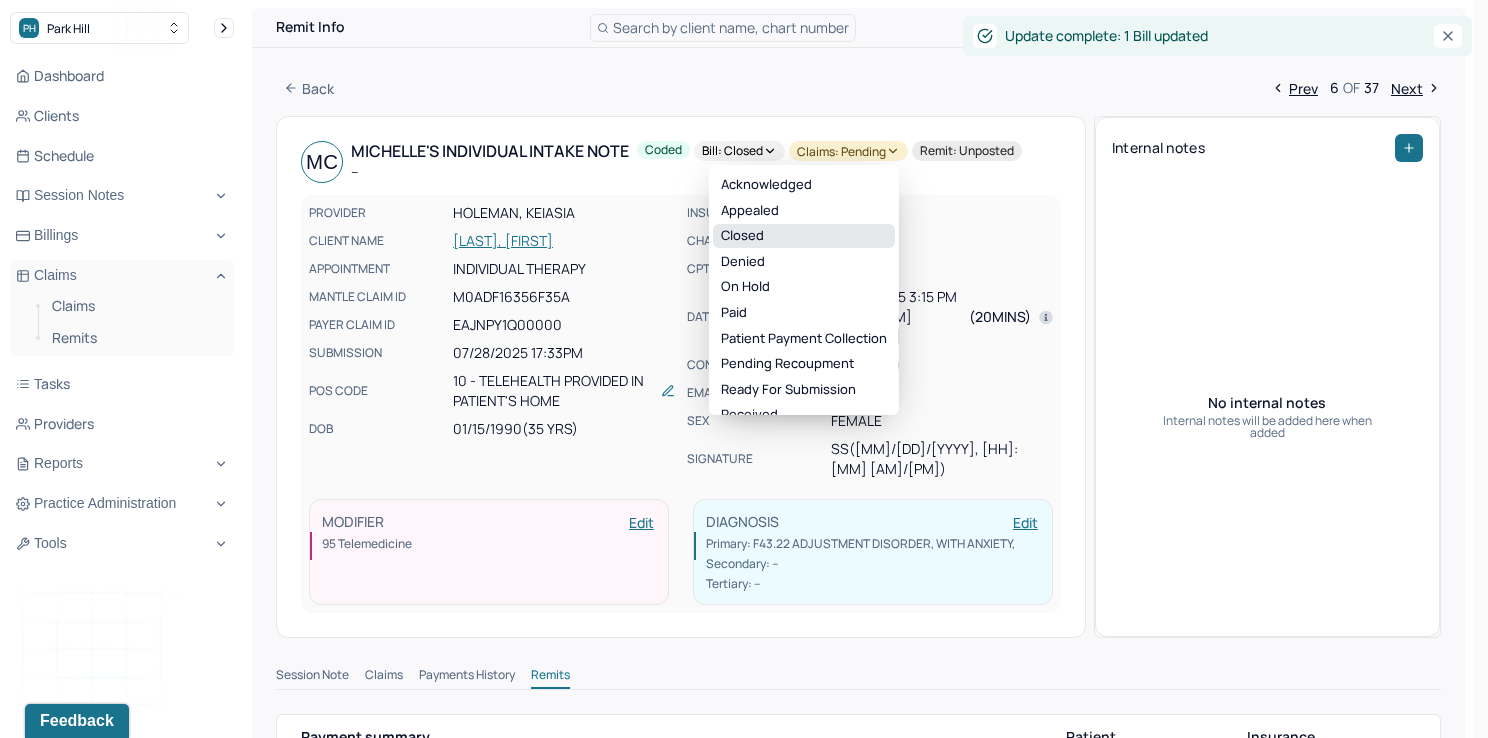 click on "Closed" at bounding box center [804, 236] 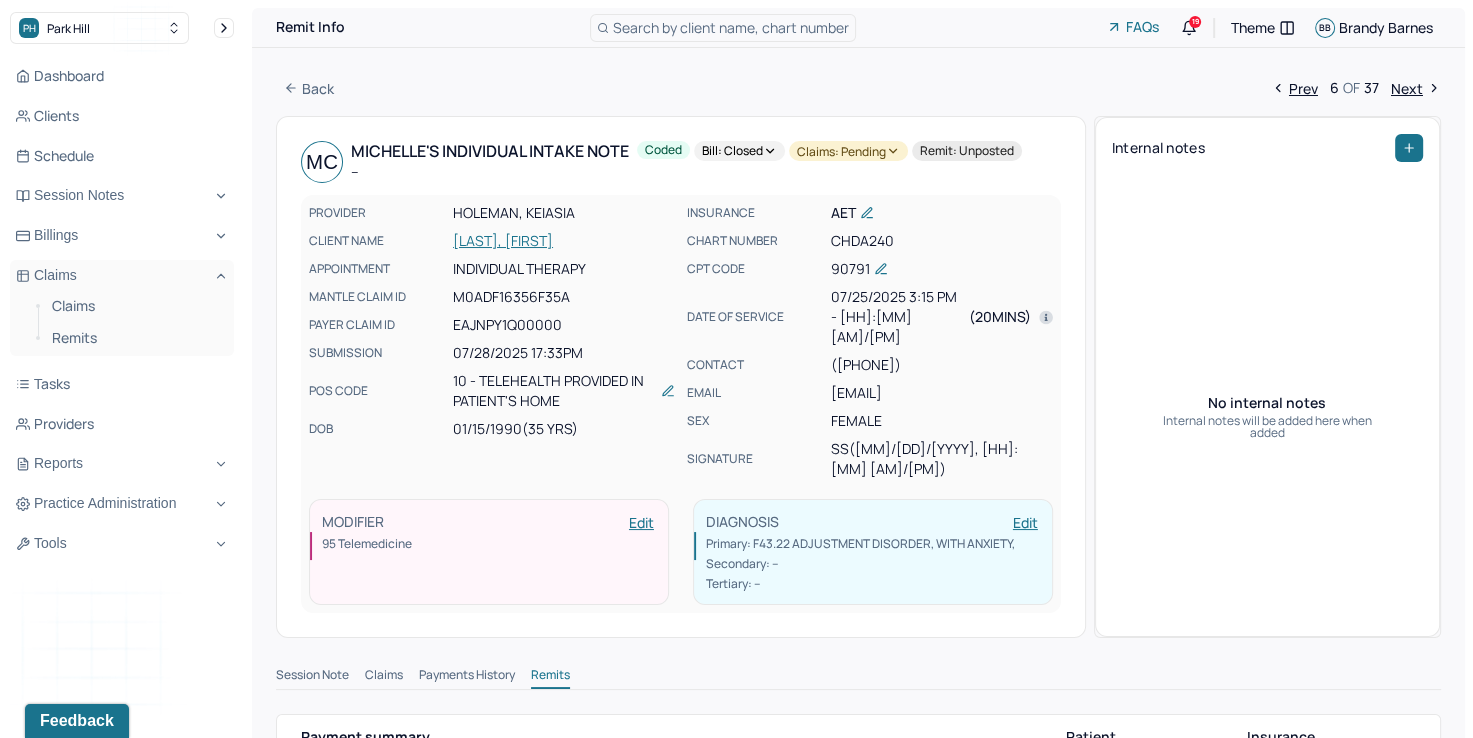 click on "Next" at bounding box center [1416, 88] 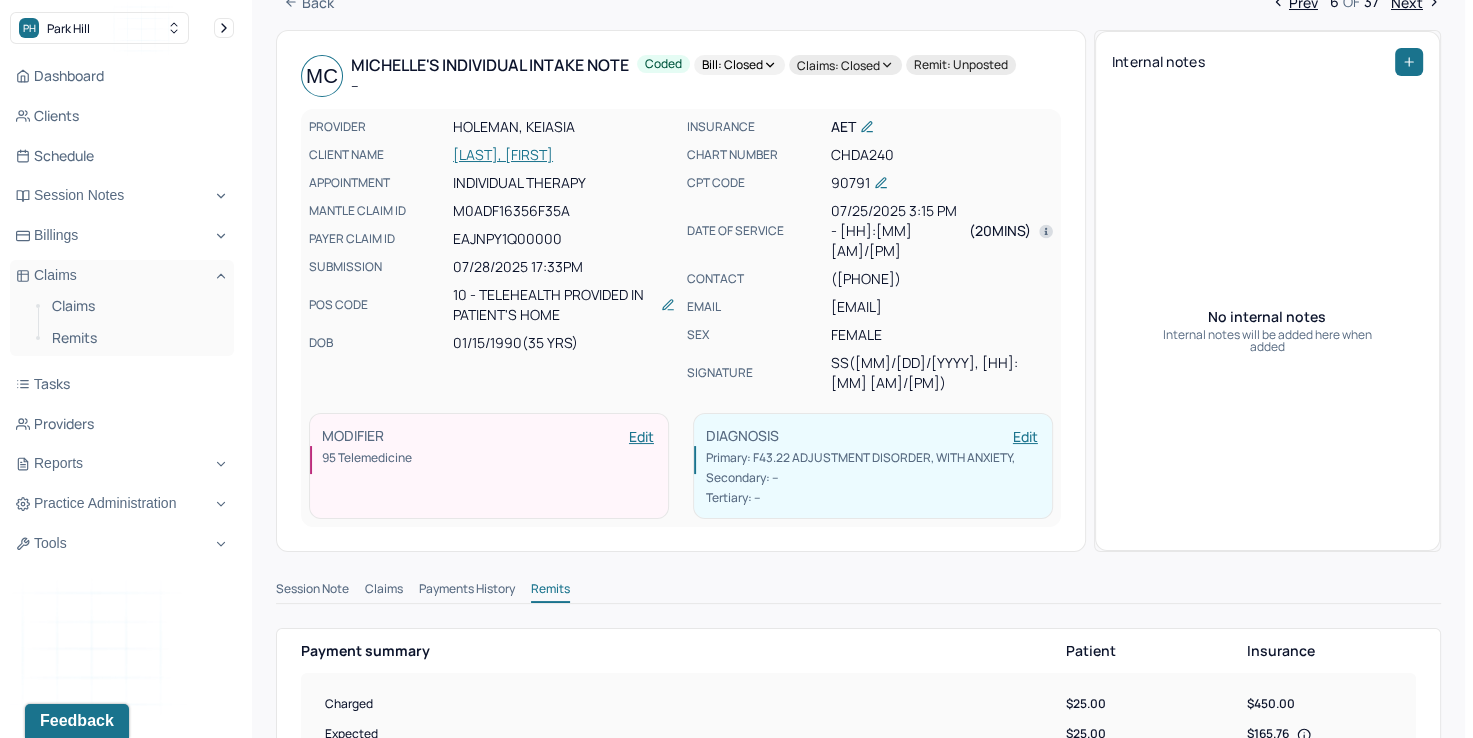 scroll, scrollTop: 0, scrollLeft: 0, axis: both 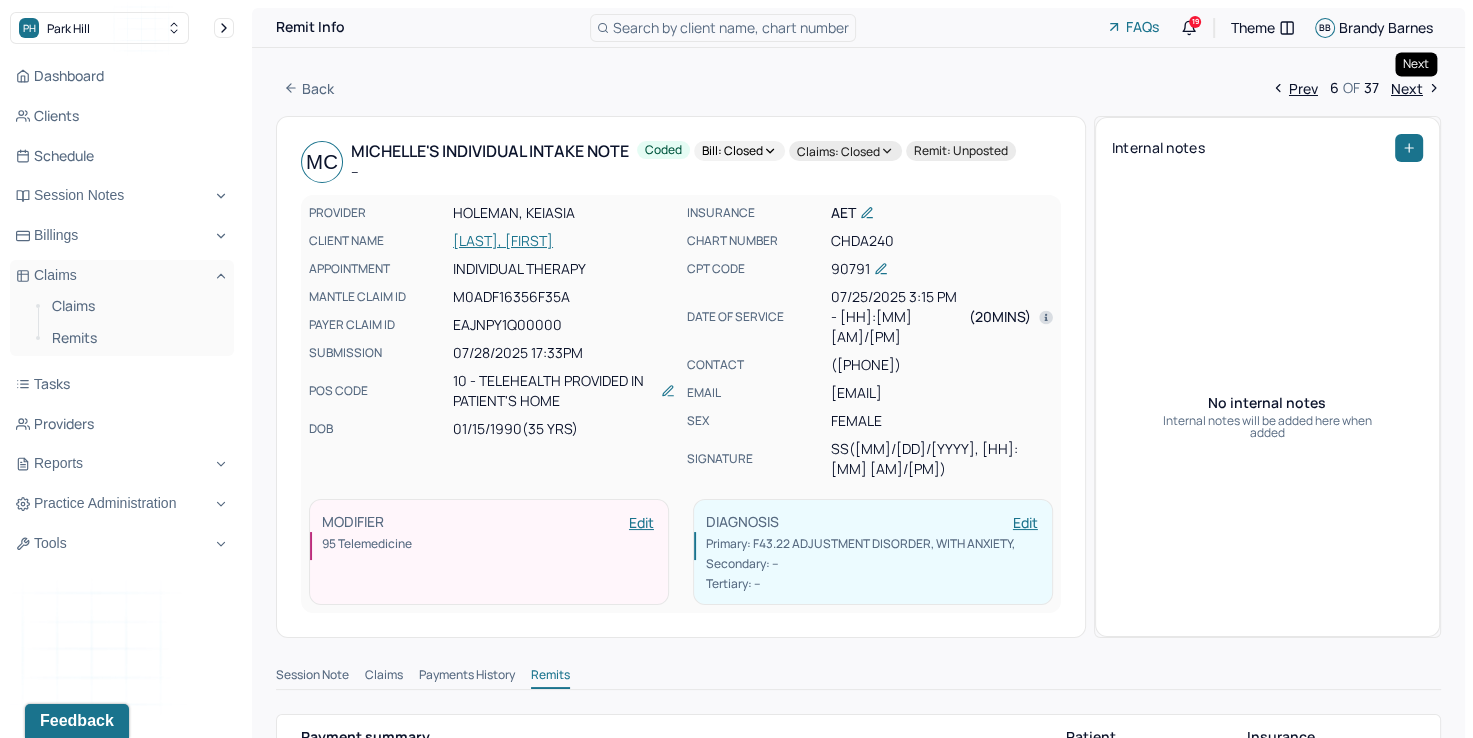click on "Next" at bounding box center [1416, 88] 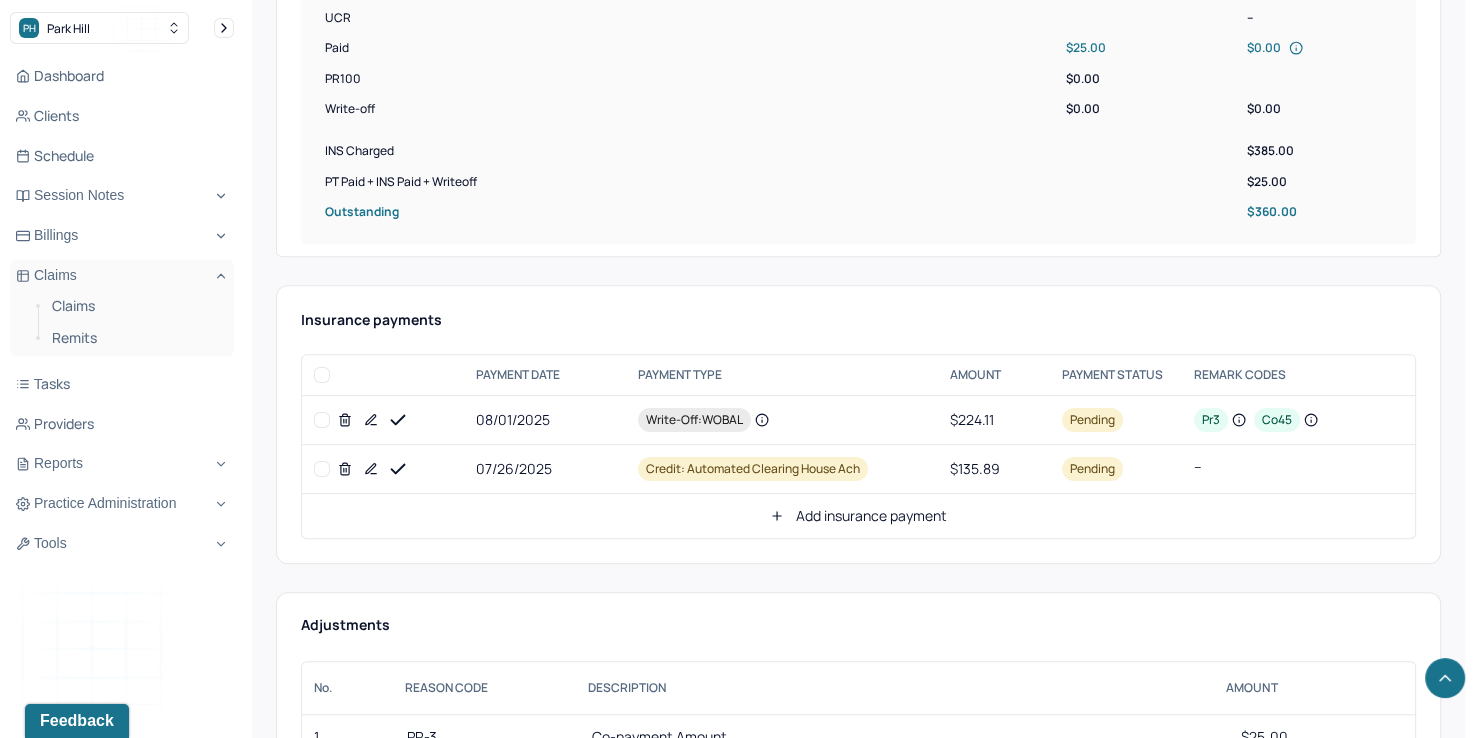 scroll, scrollTop: 800, scrollLeft: 0, axis: vertical 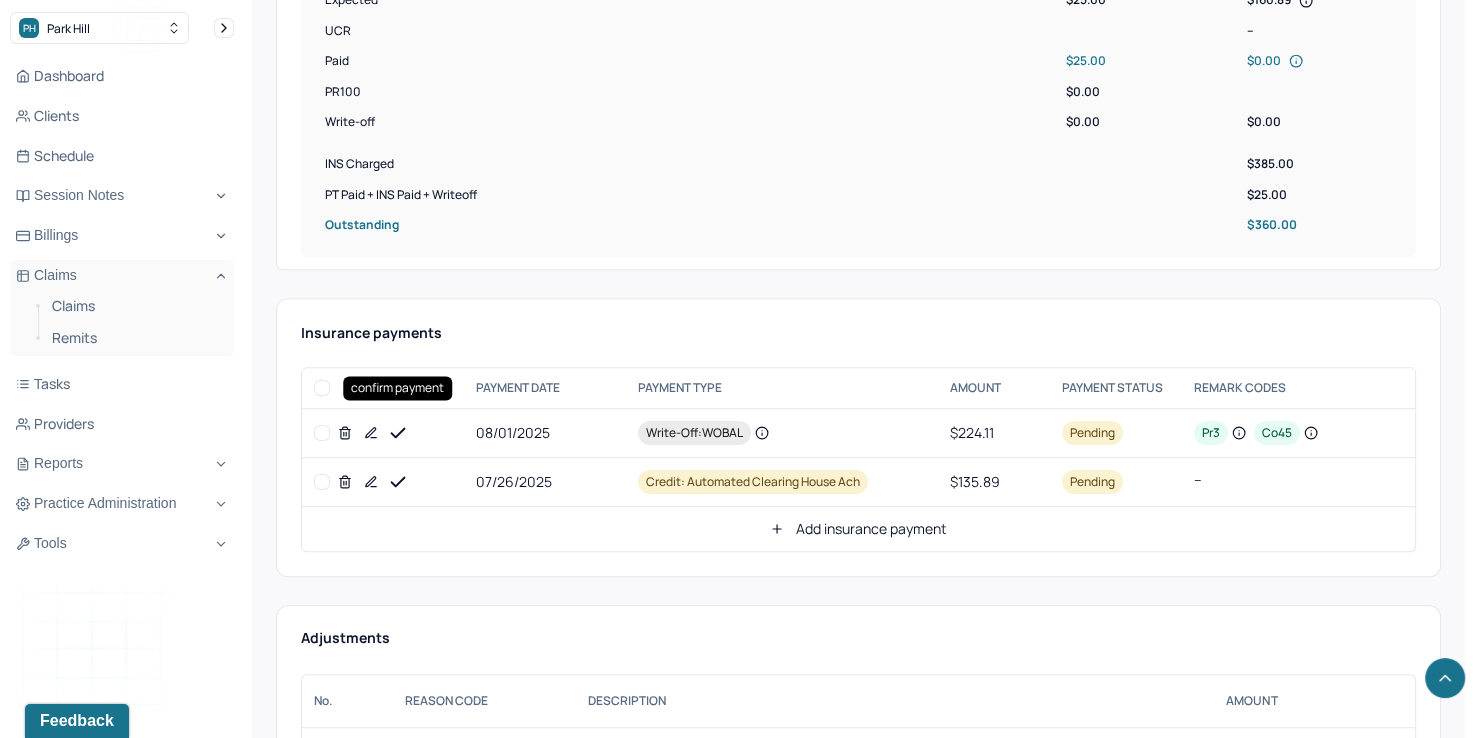 click at bounding box center [398, 433] 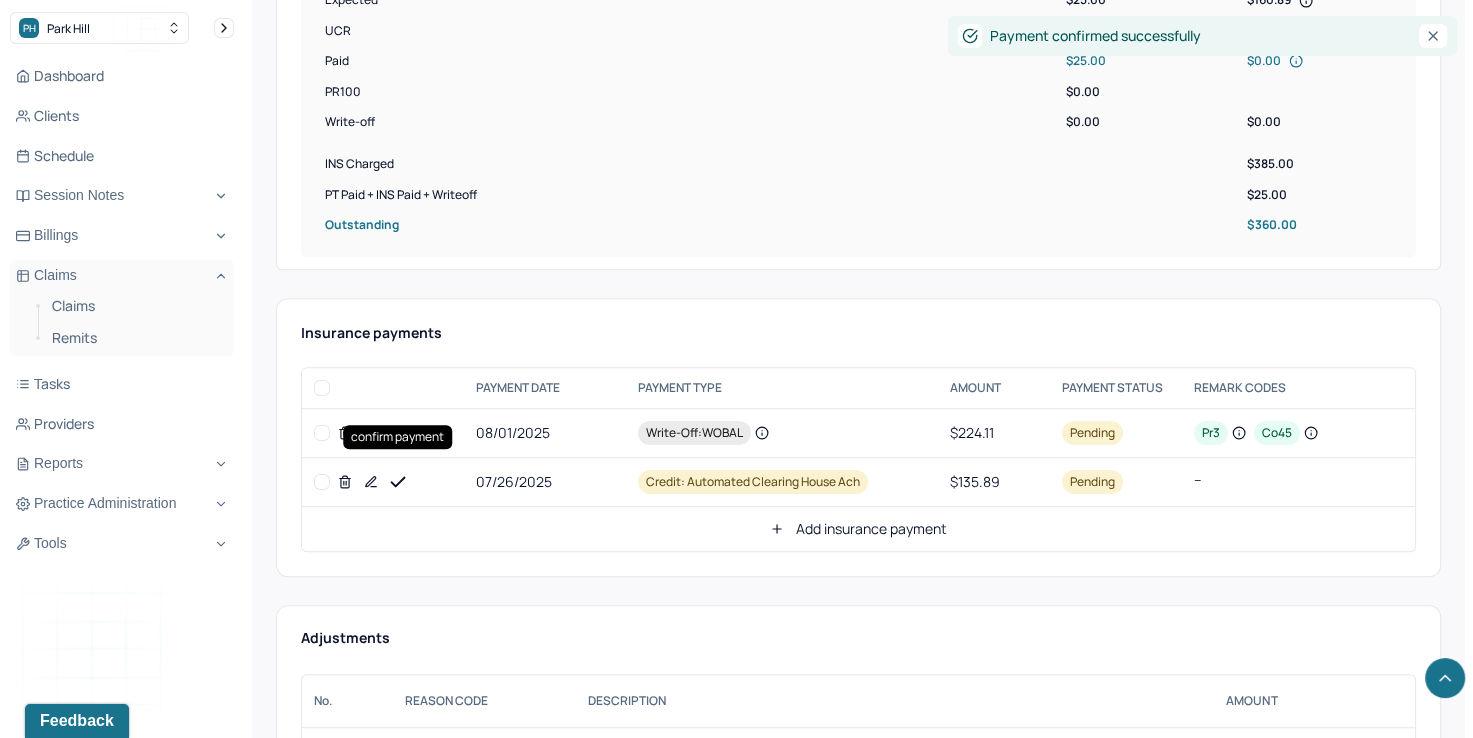click 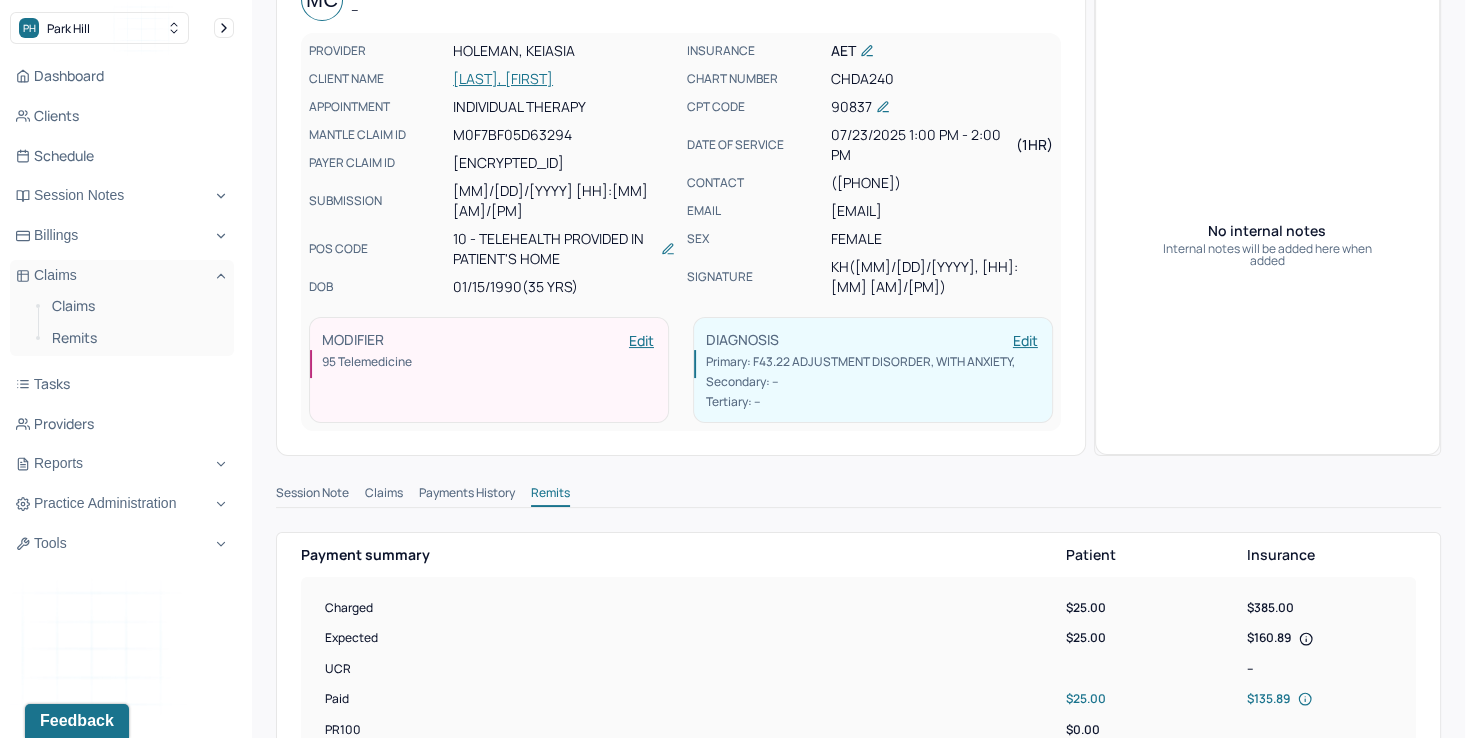 scroll, scrollTop: 0, scrollLeft: 0, axis: both 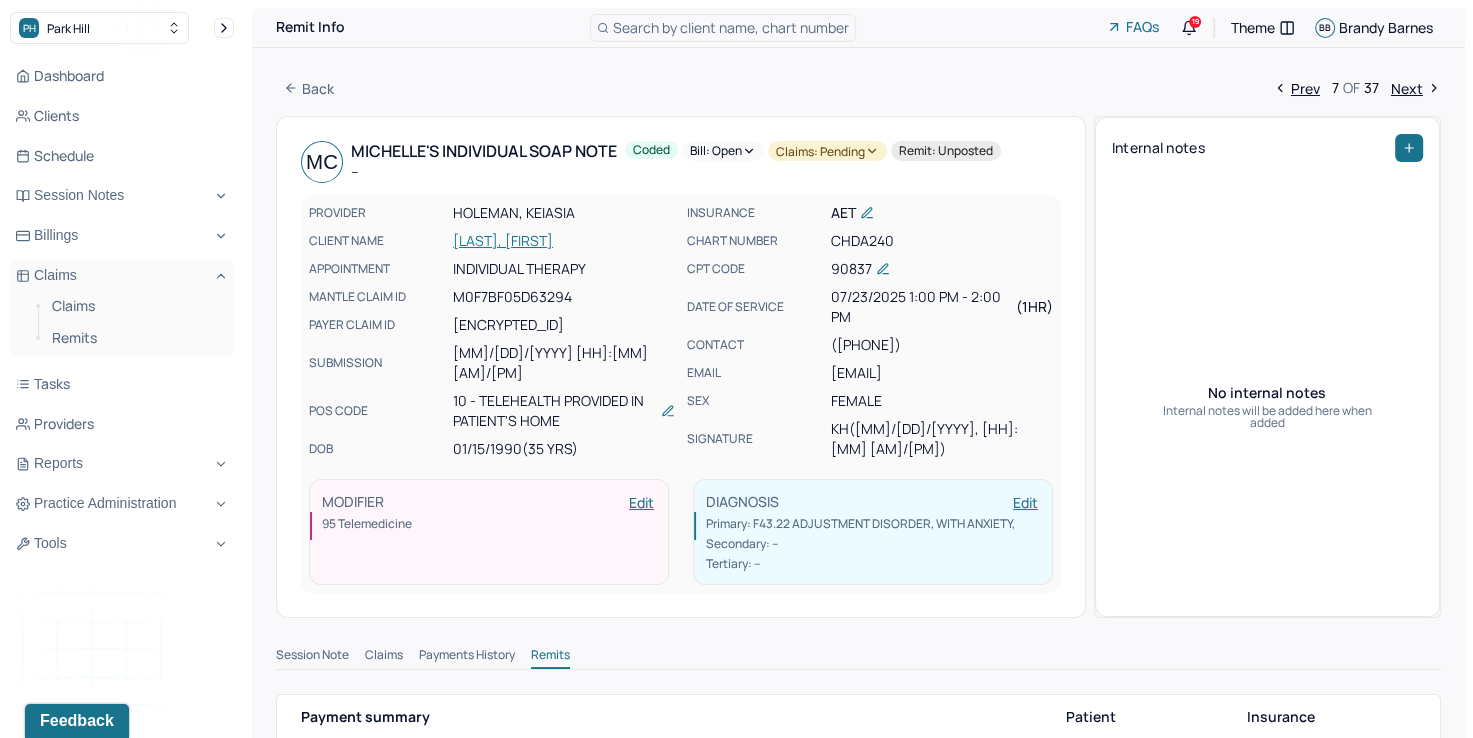 click on "Bill: Open" at bounding box center [723, 151] 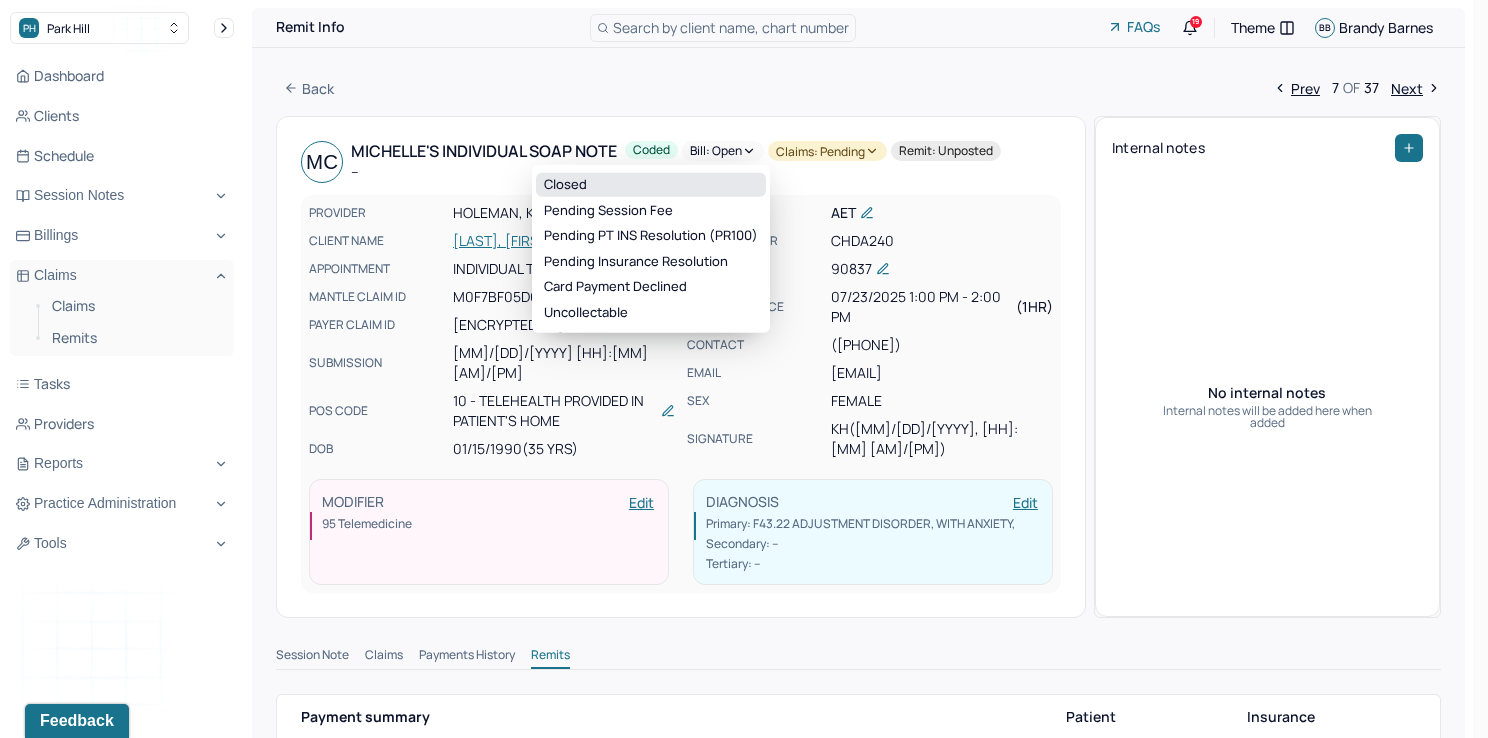 click on "Closed" at bounding box center (651, 185) 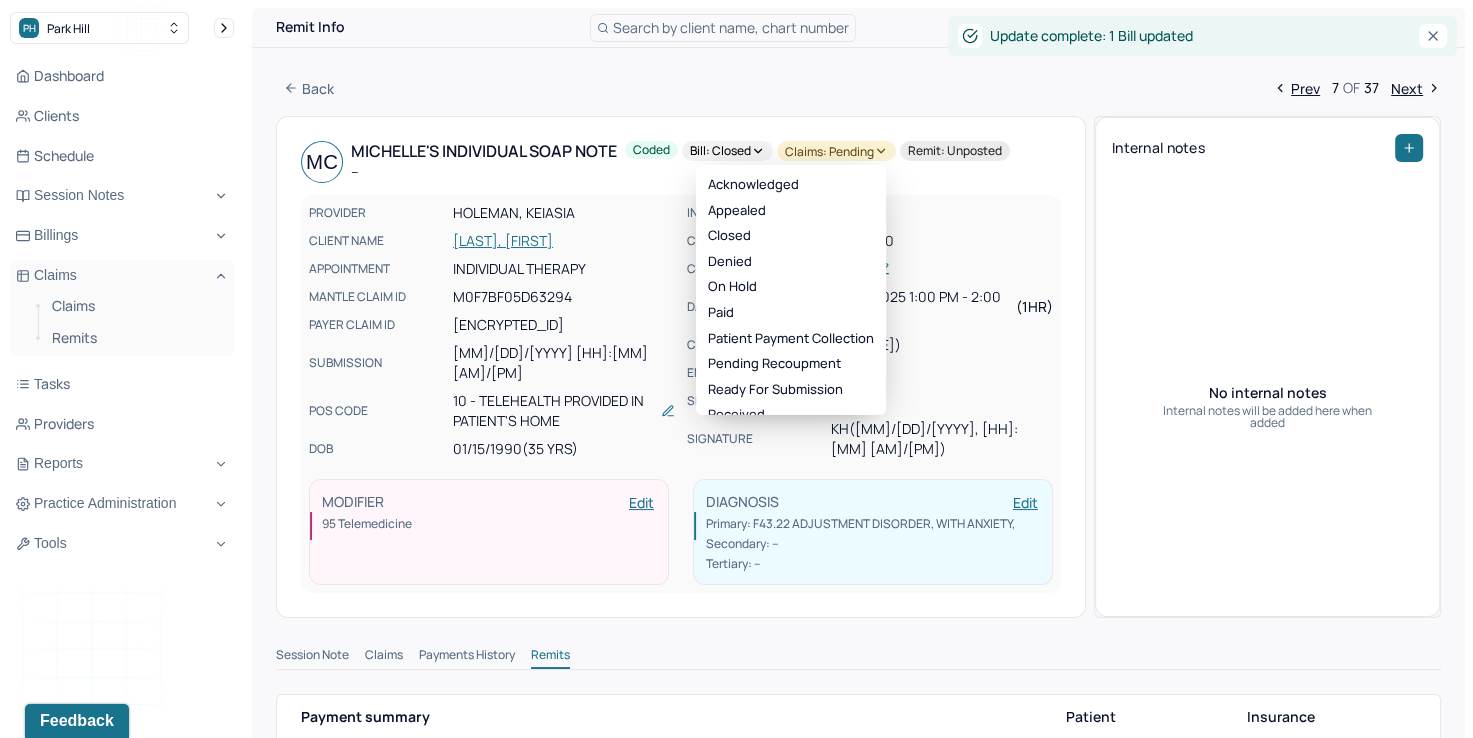 click on "Claims: pending" at bounding box center [836, 151] 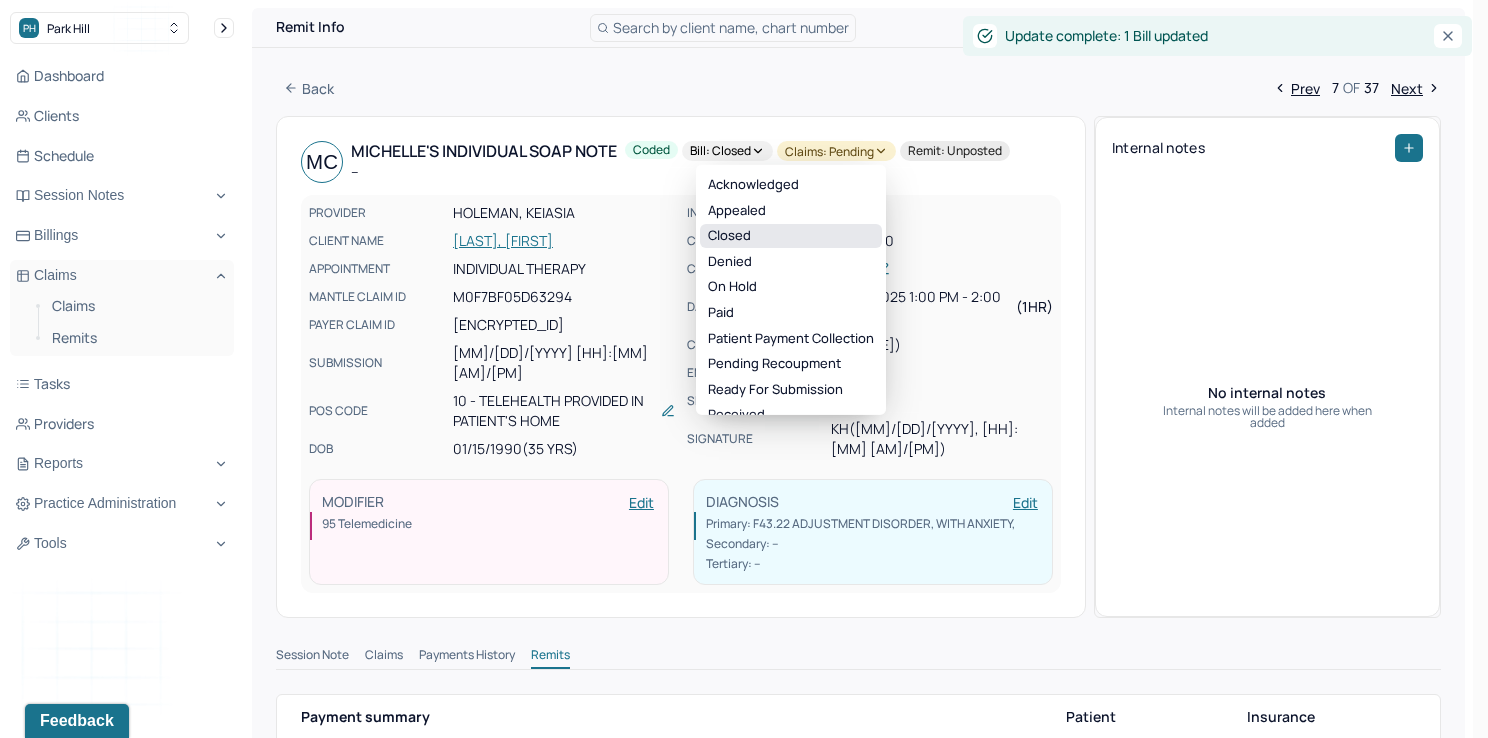click on "Closed" at bounding box center (791, 236) 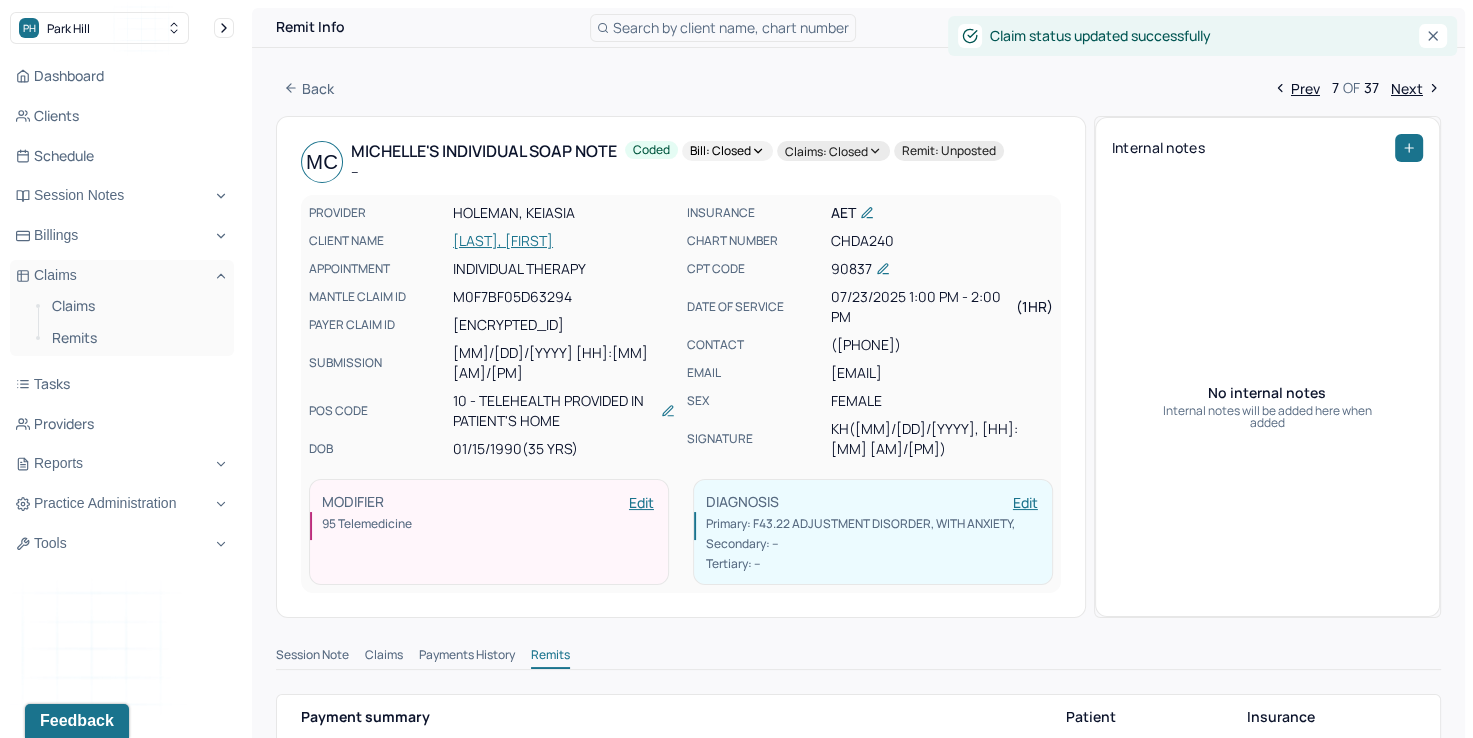 click on "Next" at bounding box center [1416, 88] 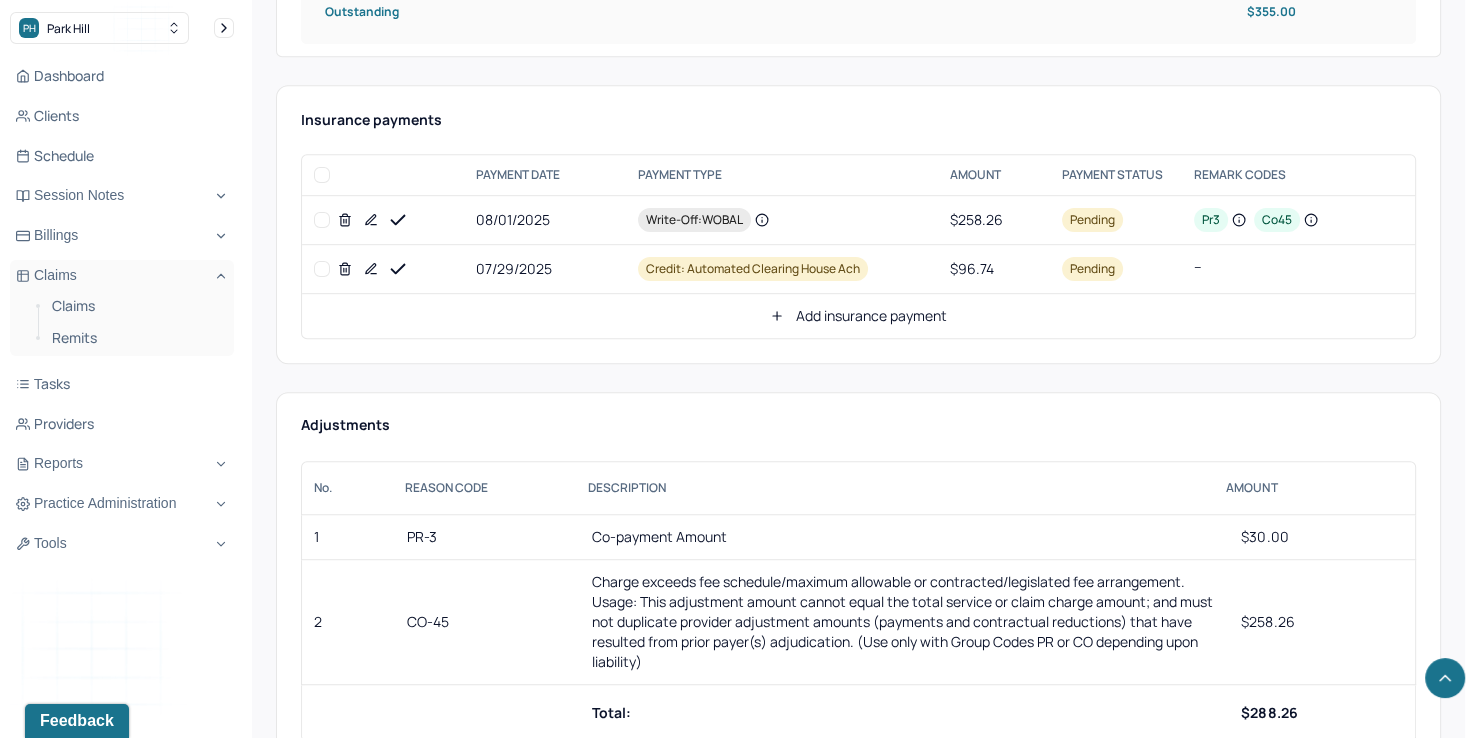 scroll, scrollTop: 900, scrollLeft: 0, axis: vertical 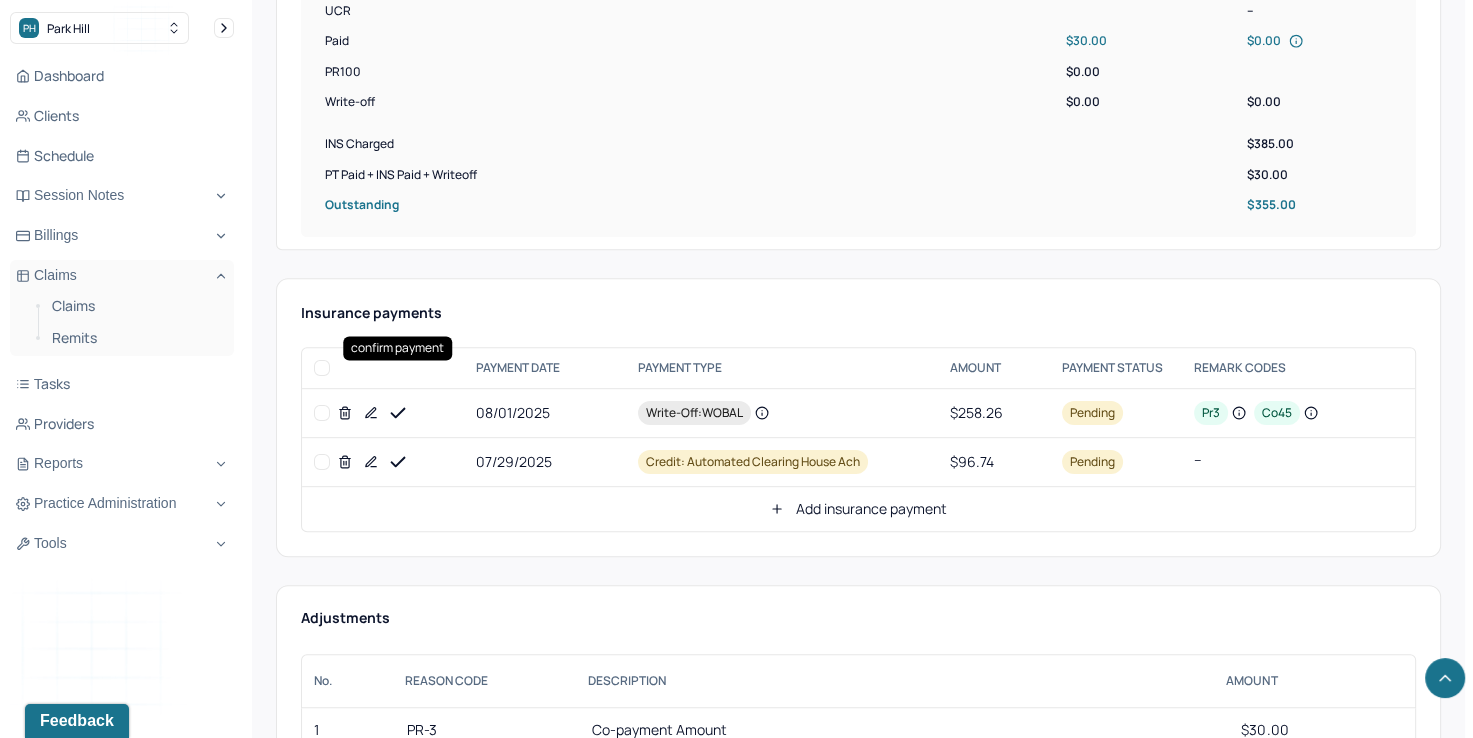 click 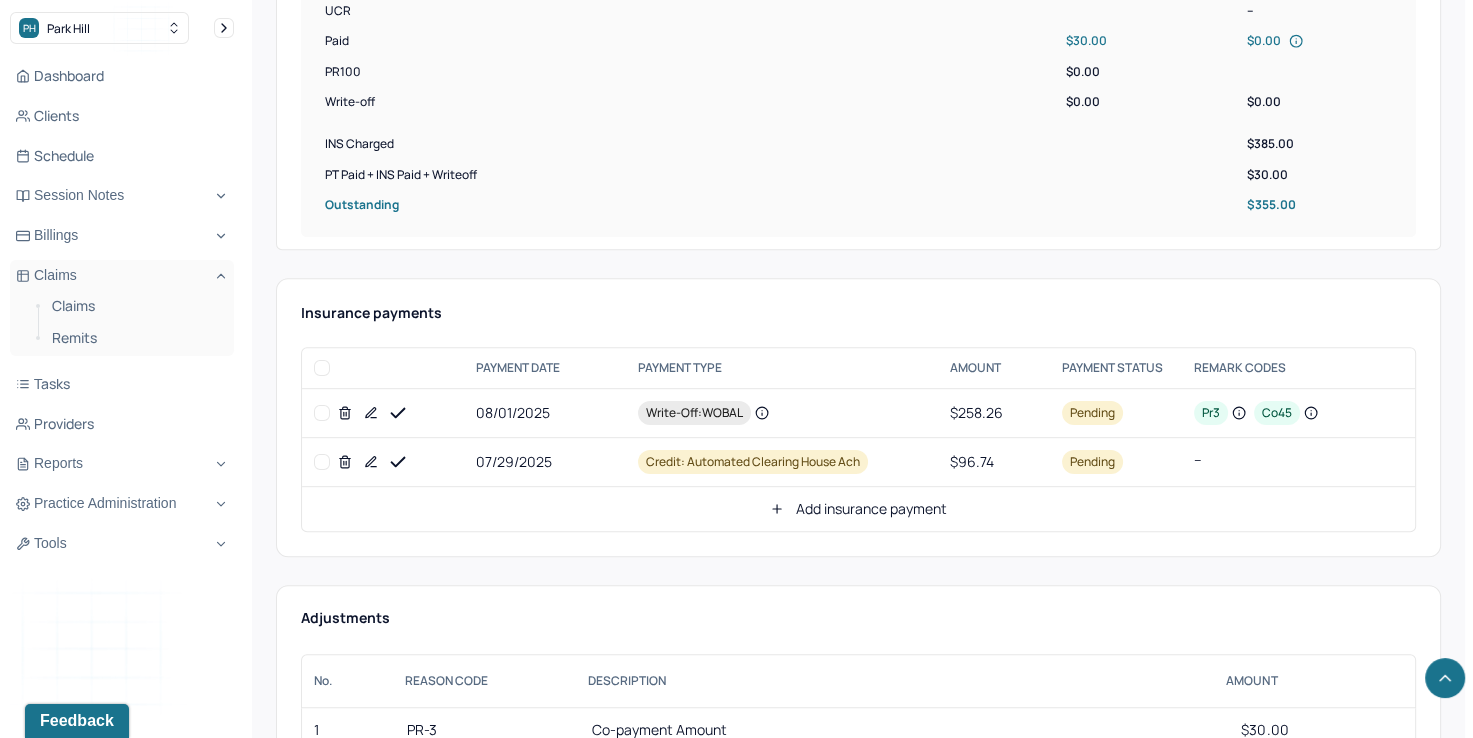 click 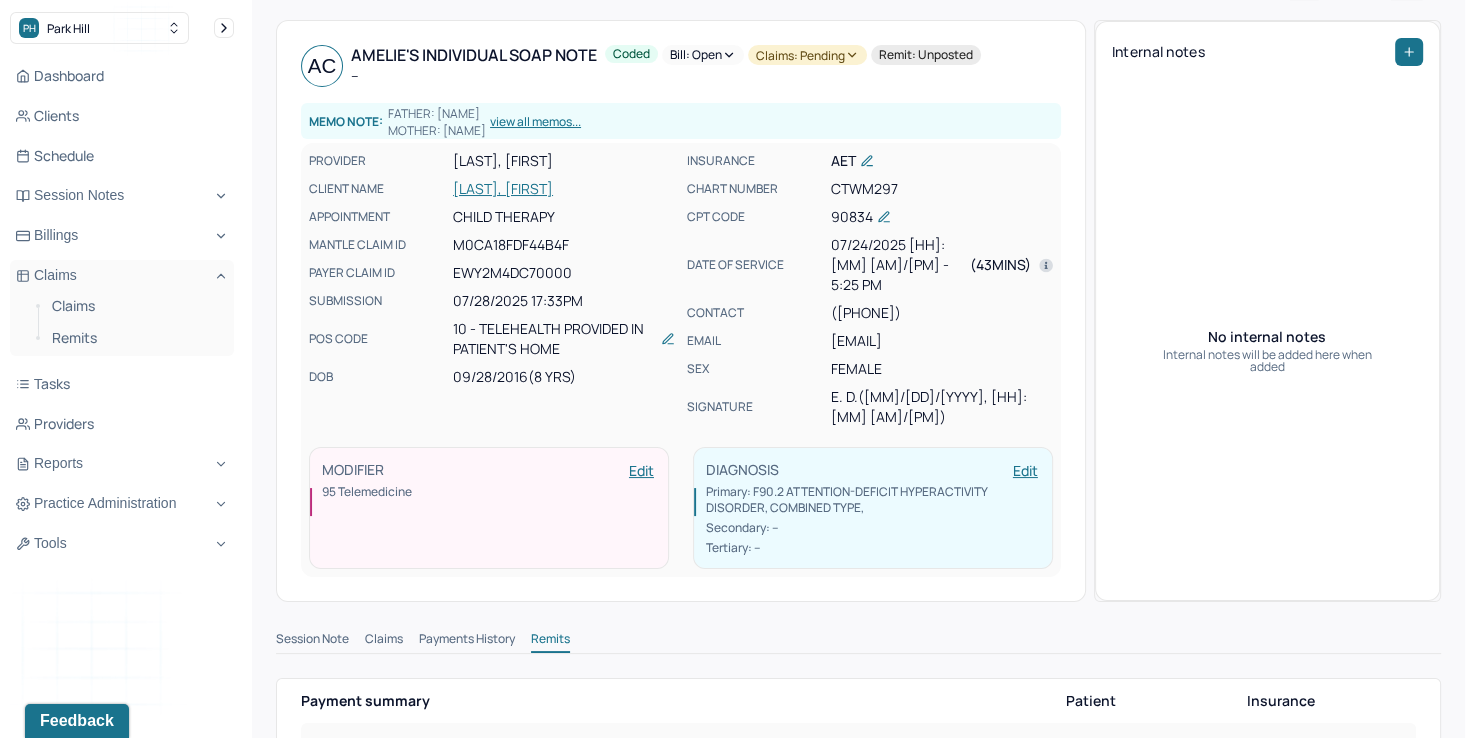 scroll, scrollTop: 0, scrollLeft: 0, axis: both 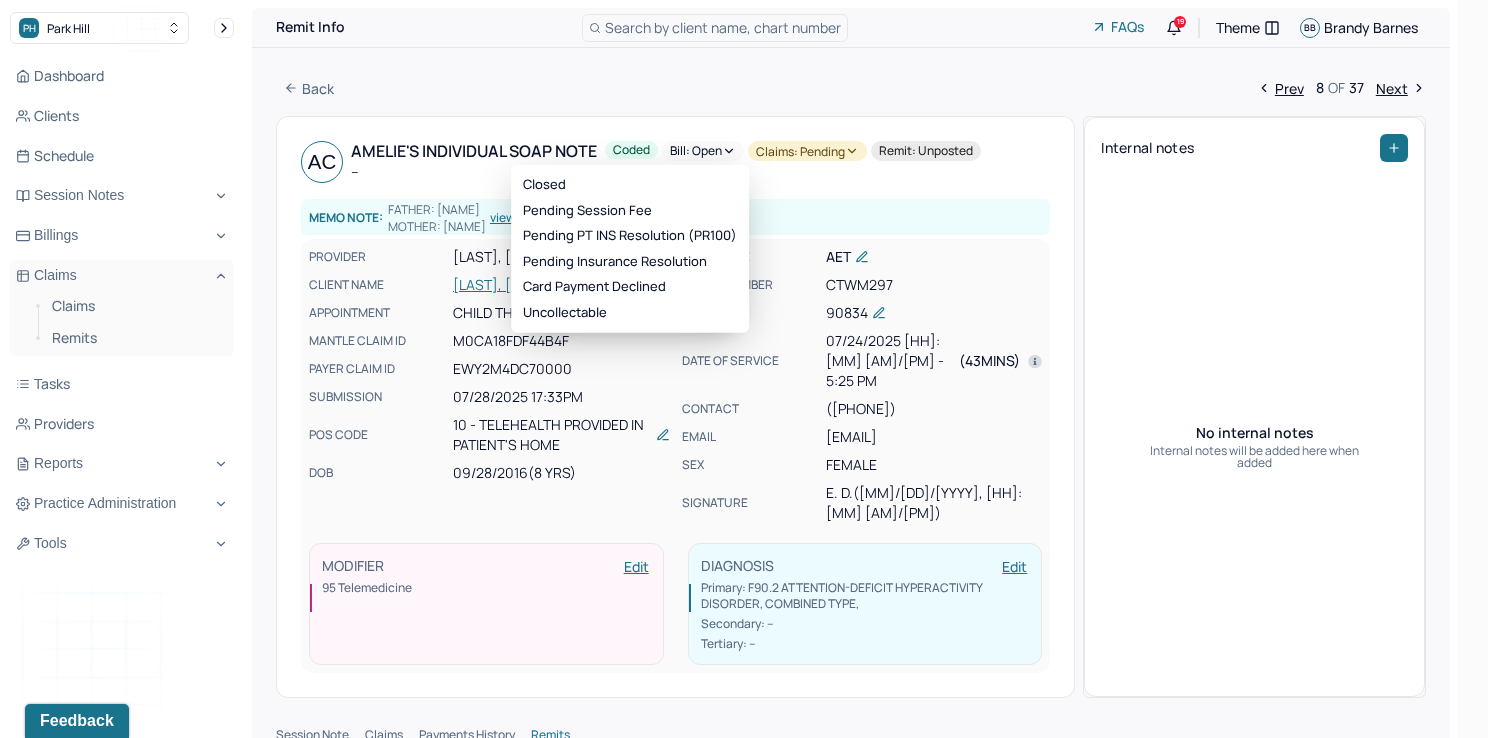 click on "Bill: Open" at bounding box center [703, 151] 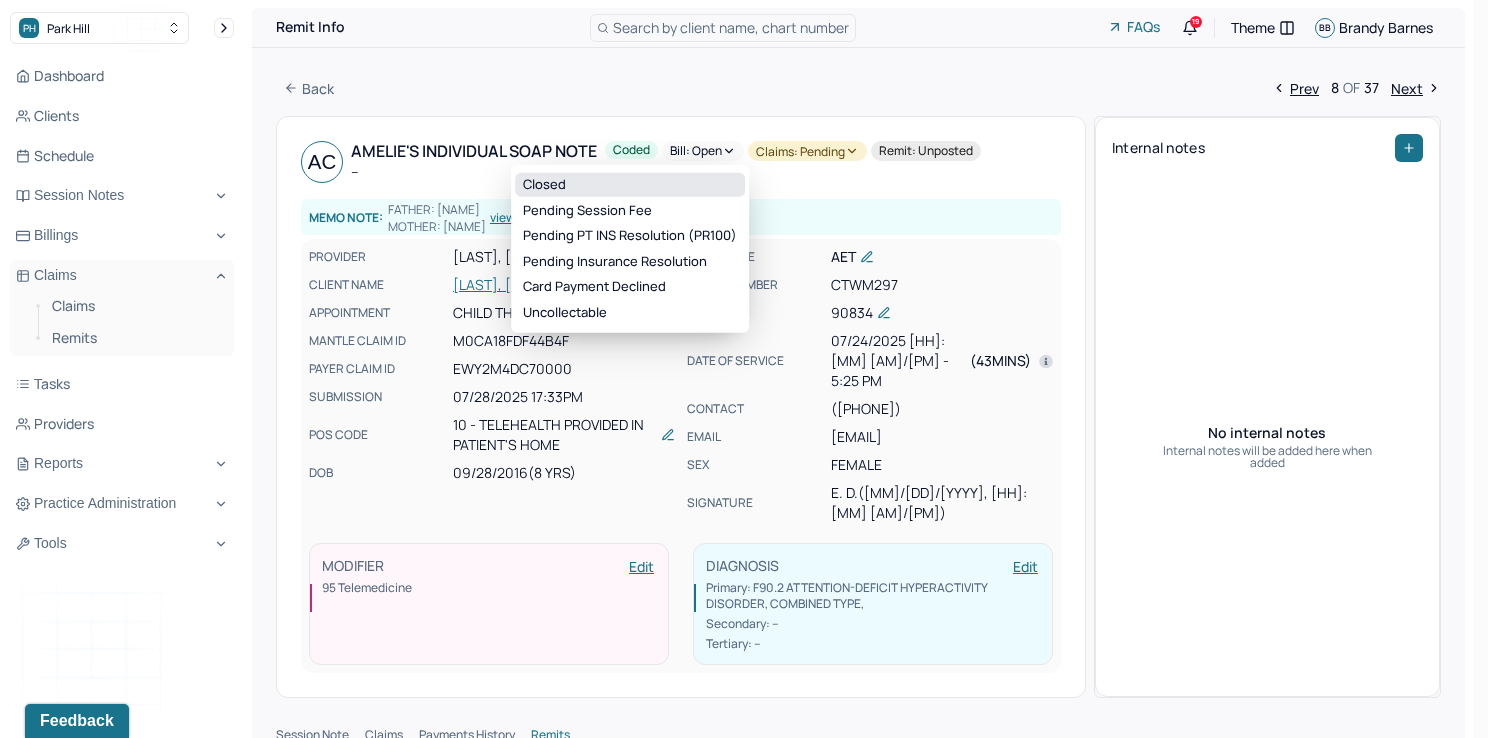 click on "Closed" at bounding box center (630, 185) 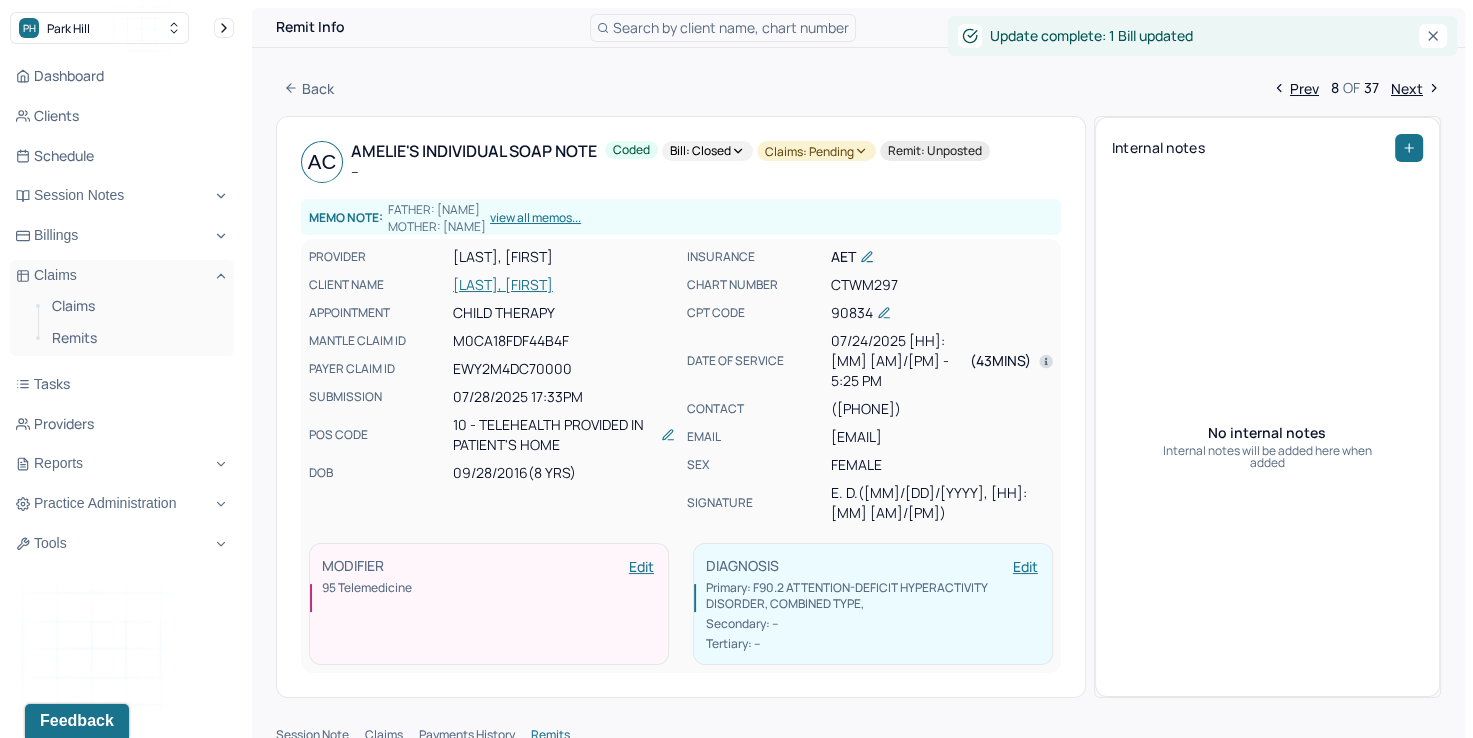 click on "Claims: pending" at bounding box center (816, 151) 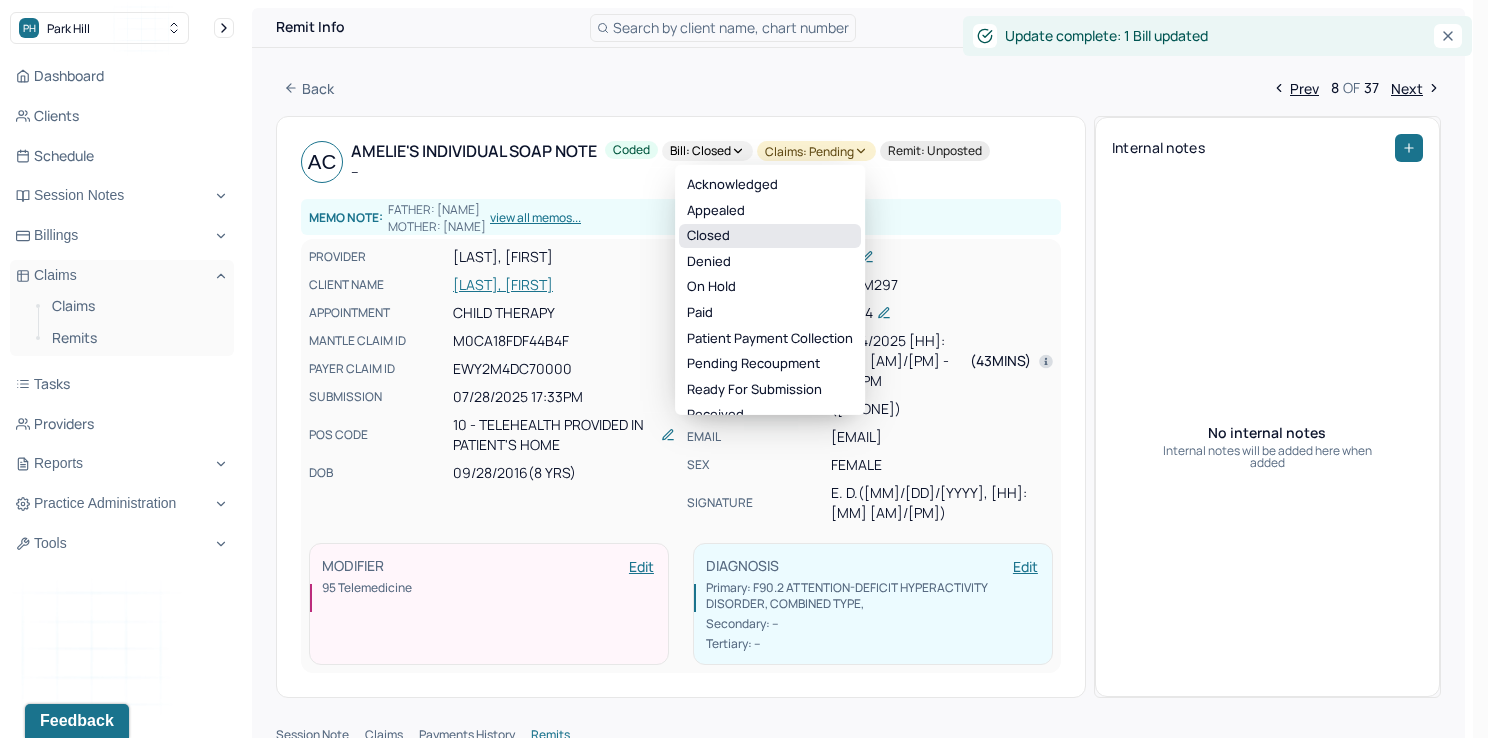 click on "Closed" at bounding box center (770, 236) 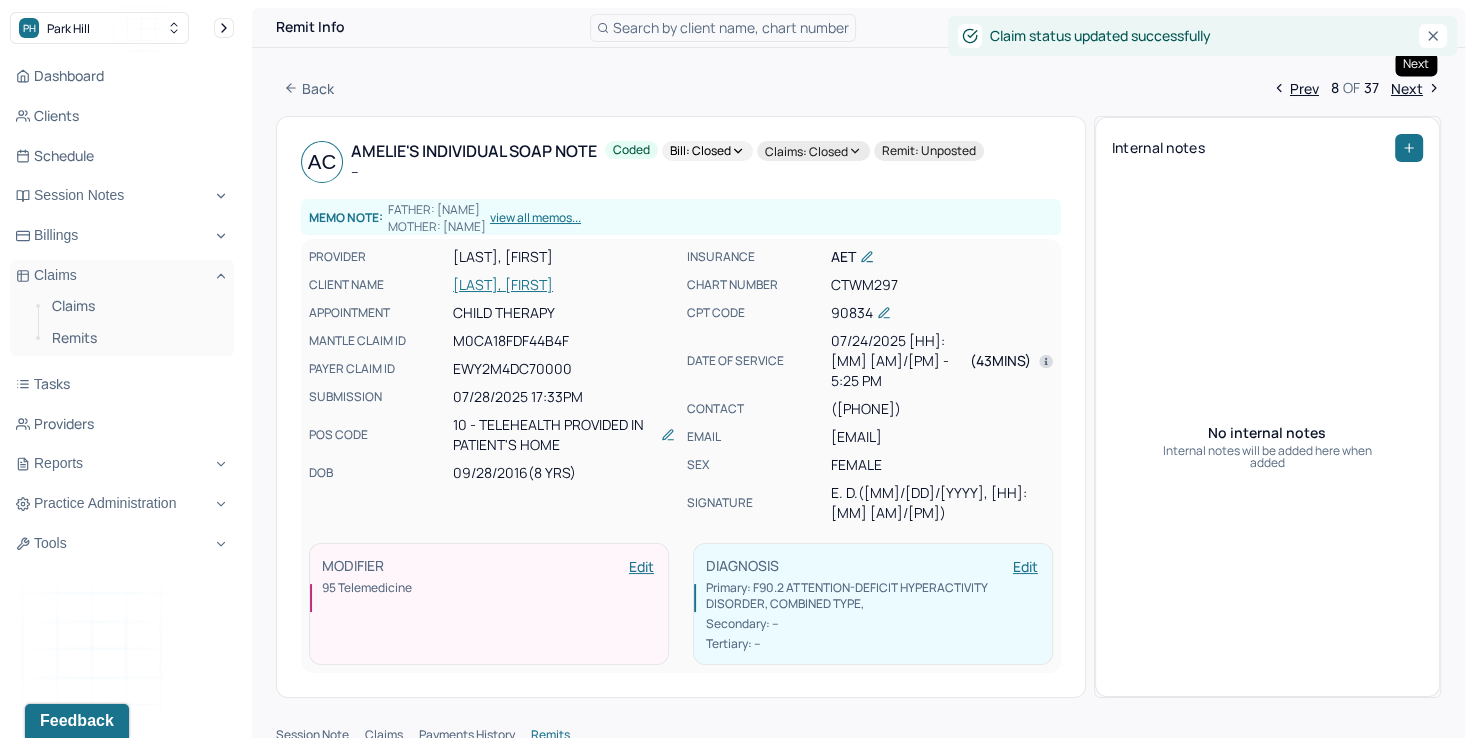 click on "Next" at bounding box center (1416, 88) 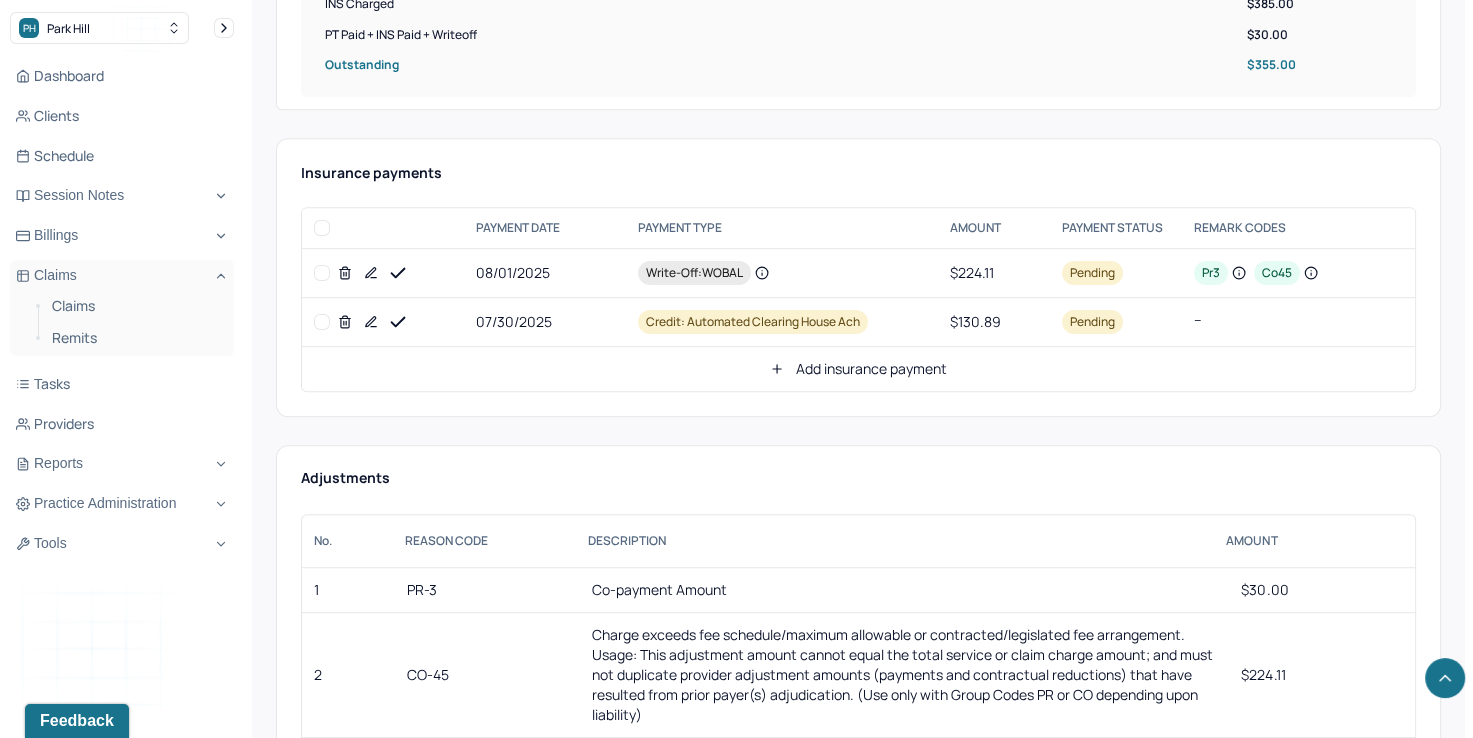 scroll, scrollTop: 966, scrollLeft: 0, axis: vertical 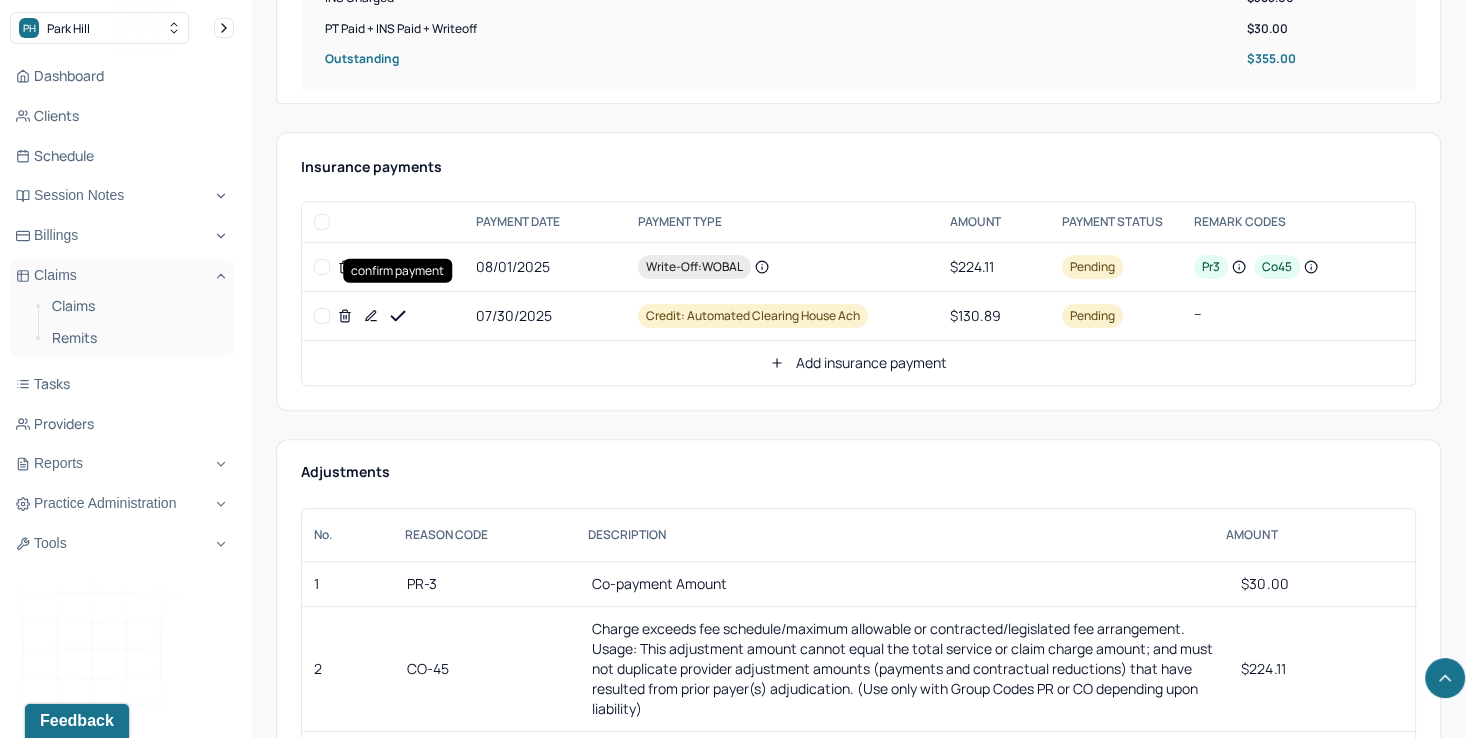 click 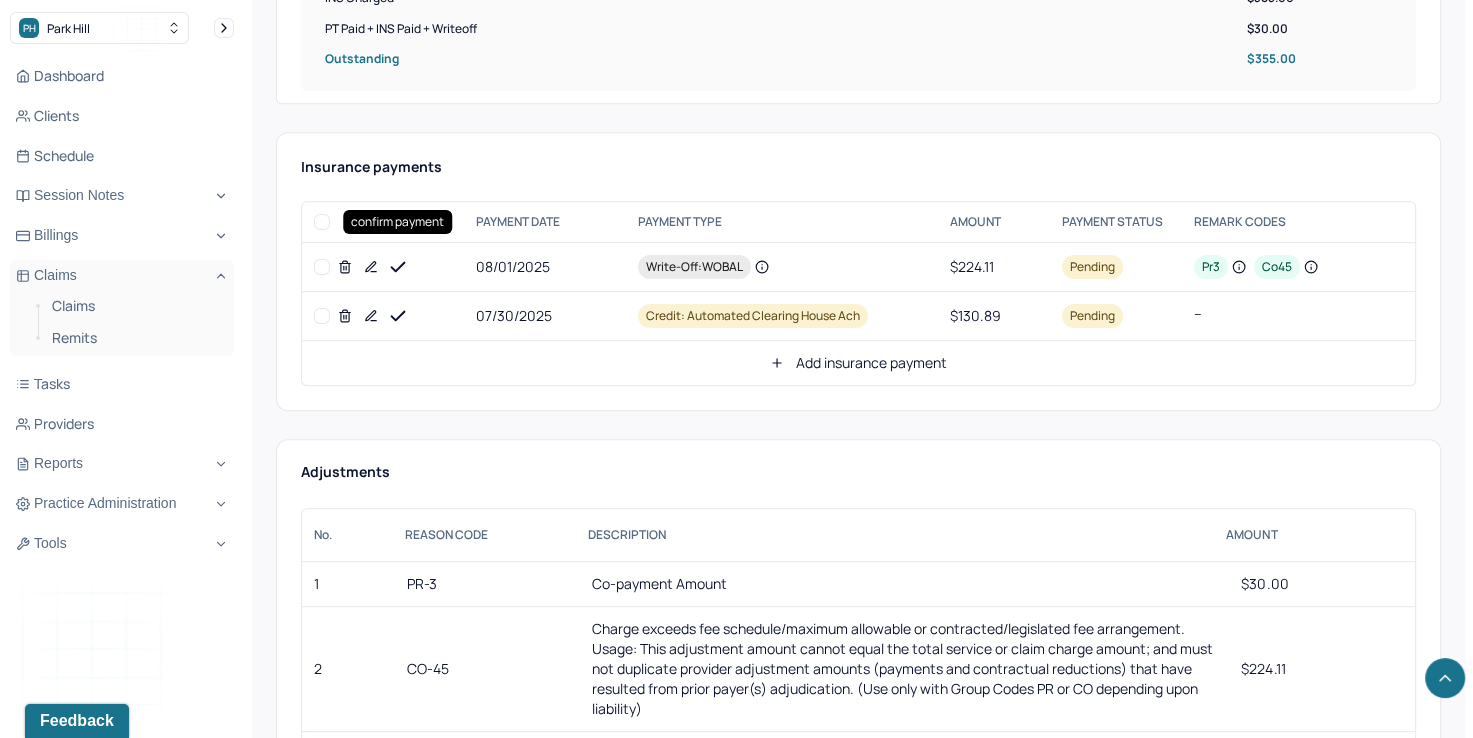 click 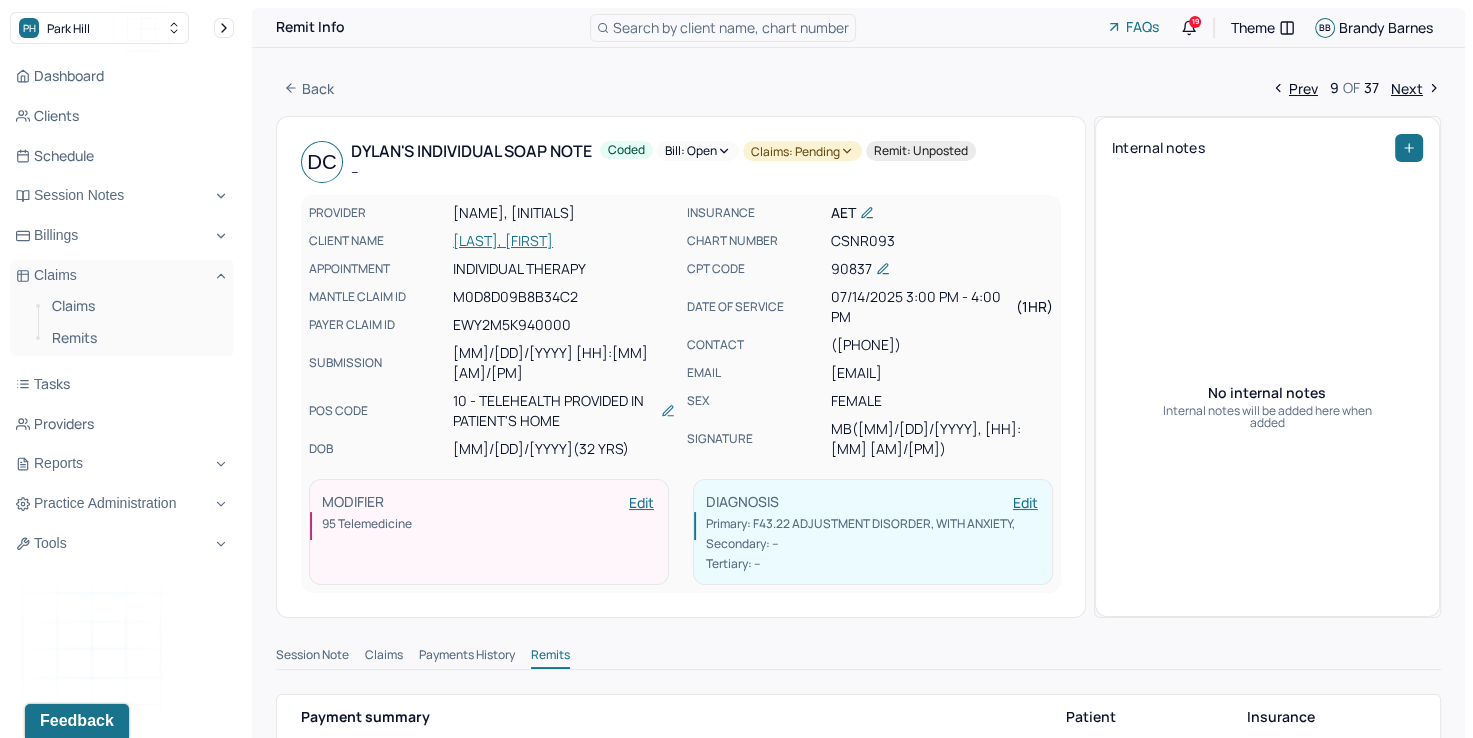 scroll, scrollTop: 0, scrollLeft: 0, axis: both 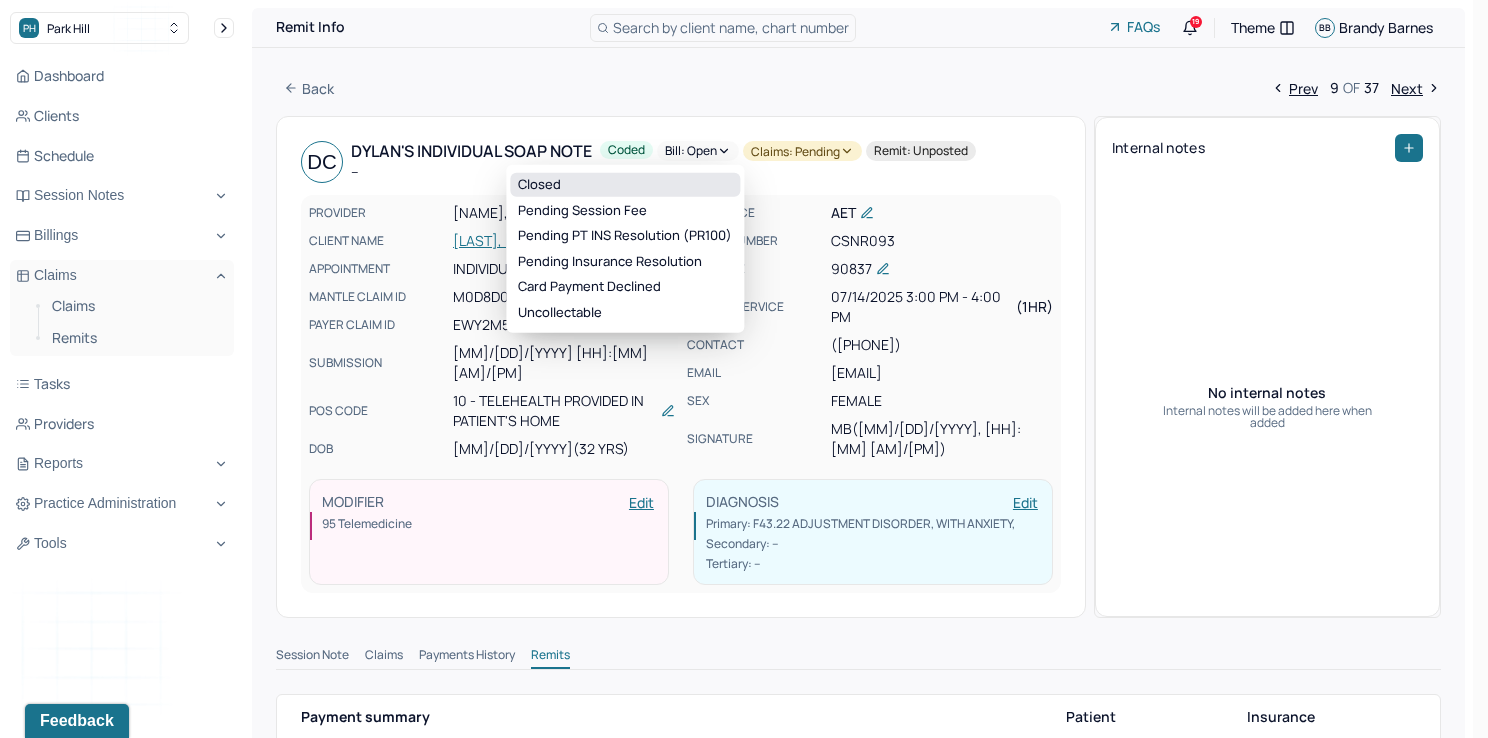 click on "Closed" at bounding box center (625, 185) 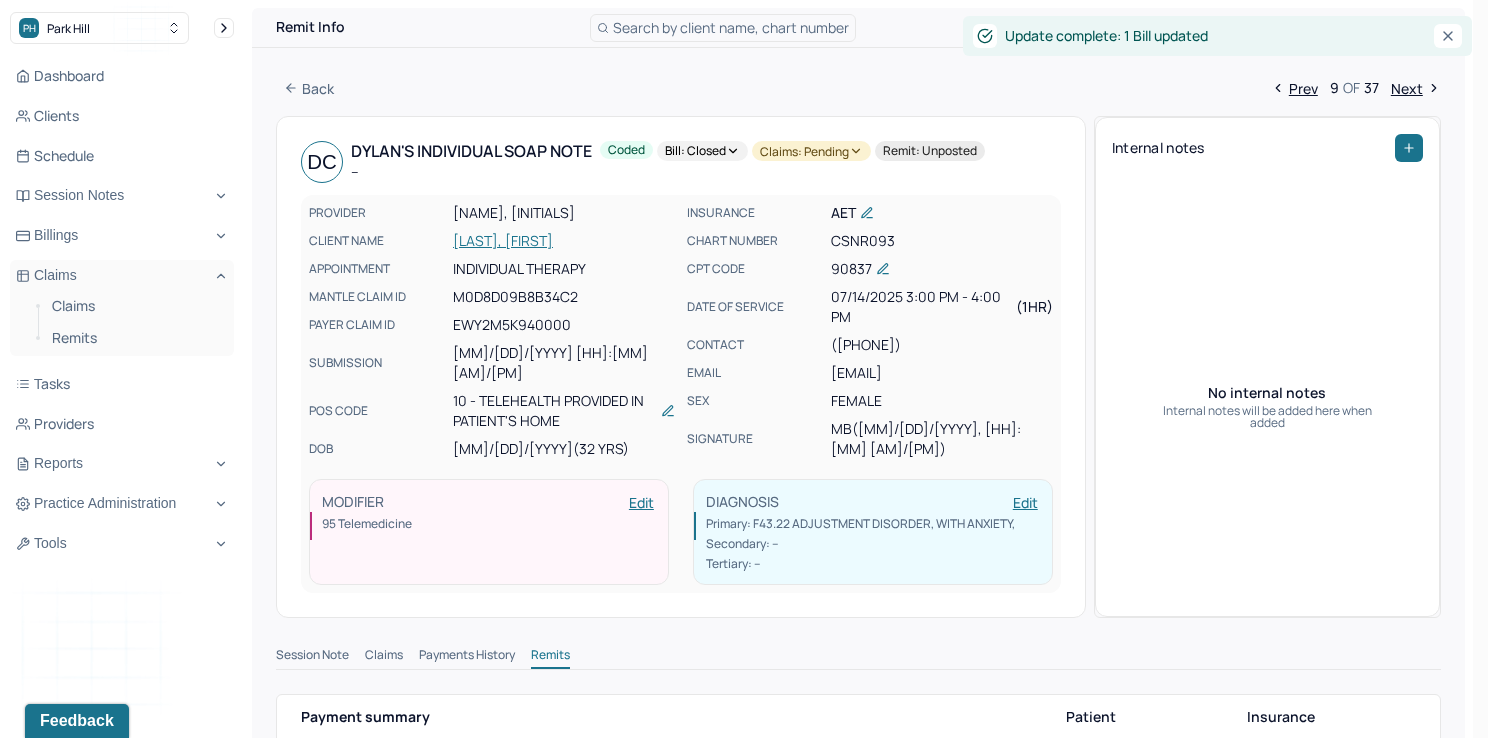 click on "Claims: pending" at bounding box center (811, 151) 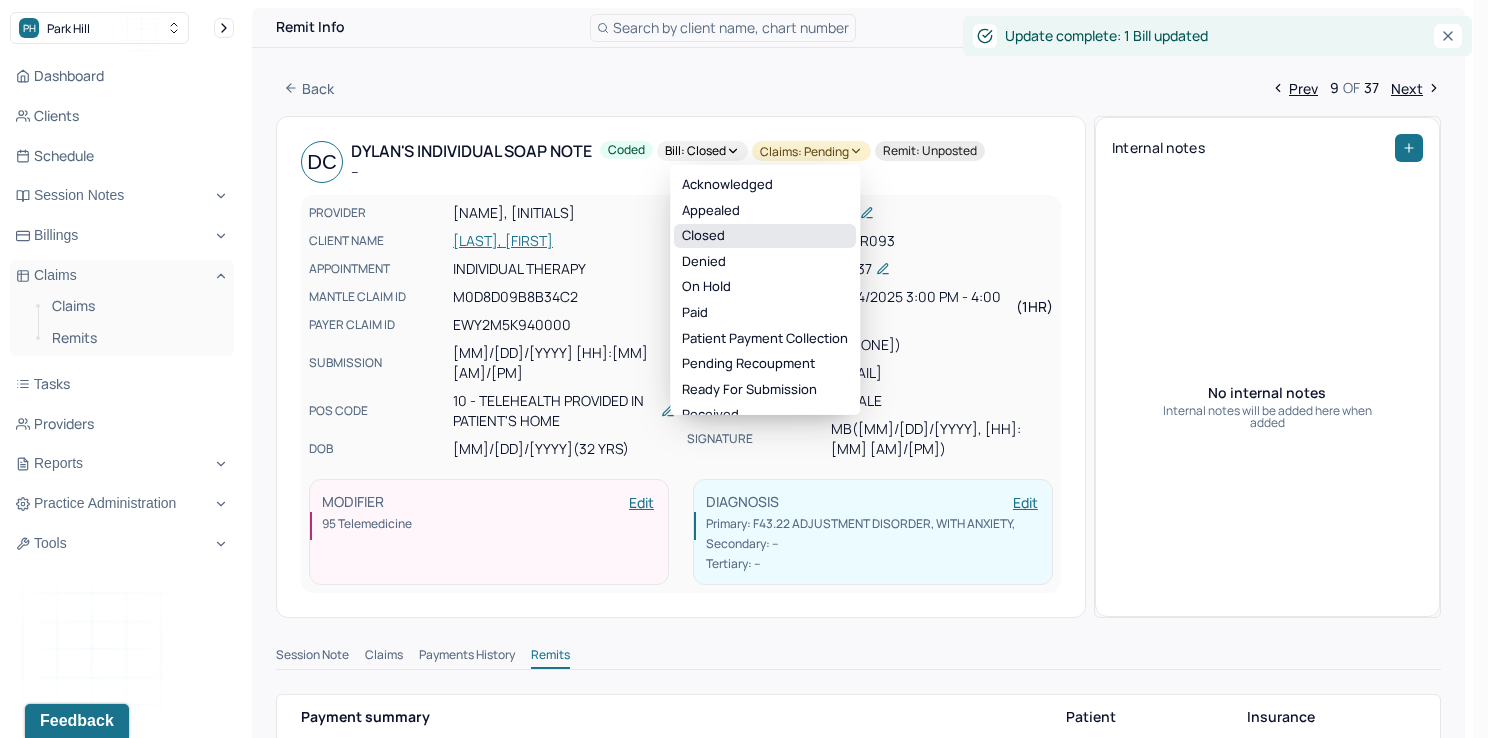 click on "Closed" at bounding box center [765, 236] 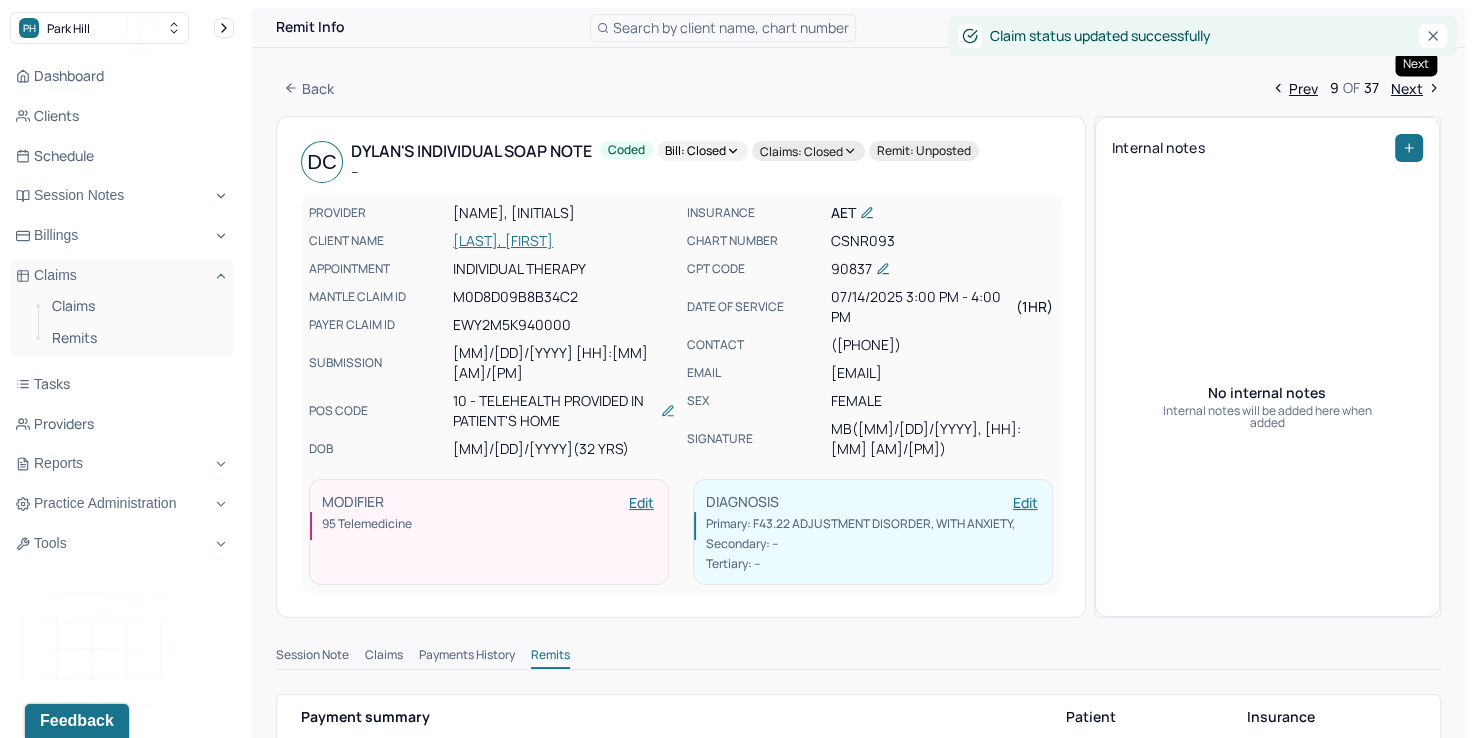 click on "Next" at bounding box center (1416, 88) 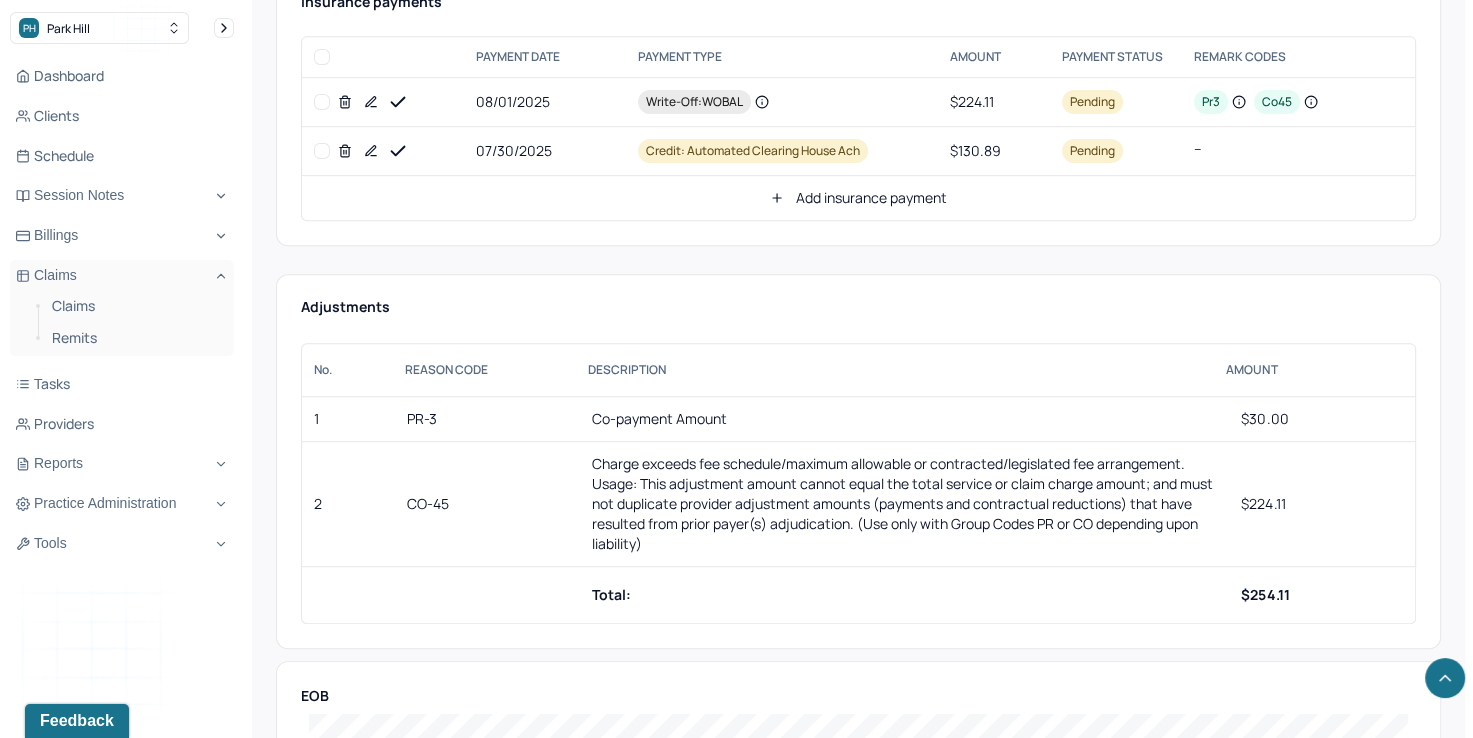 scroll, scrollTop: 900, scrollLeft: 0, axis: vertical 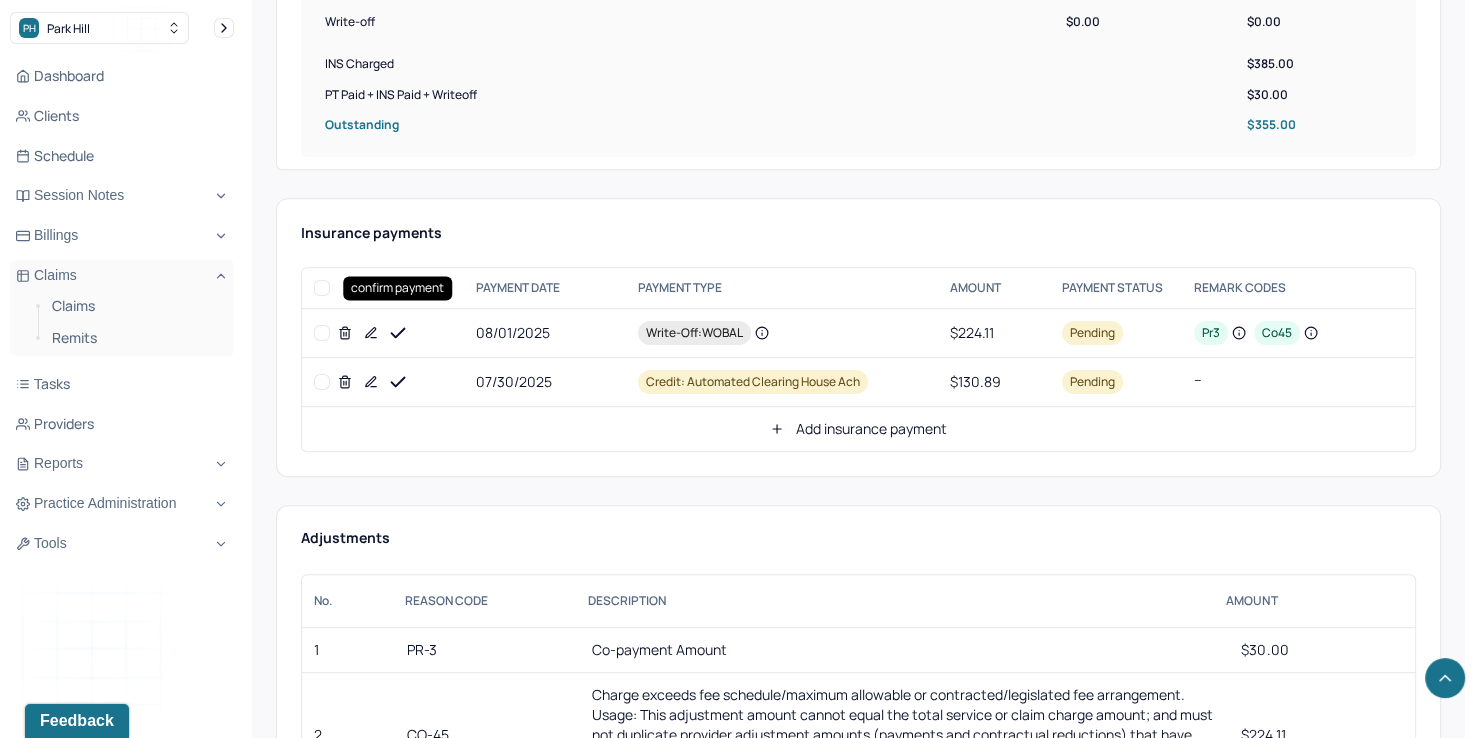 click 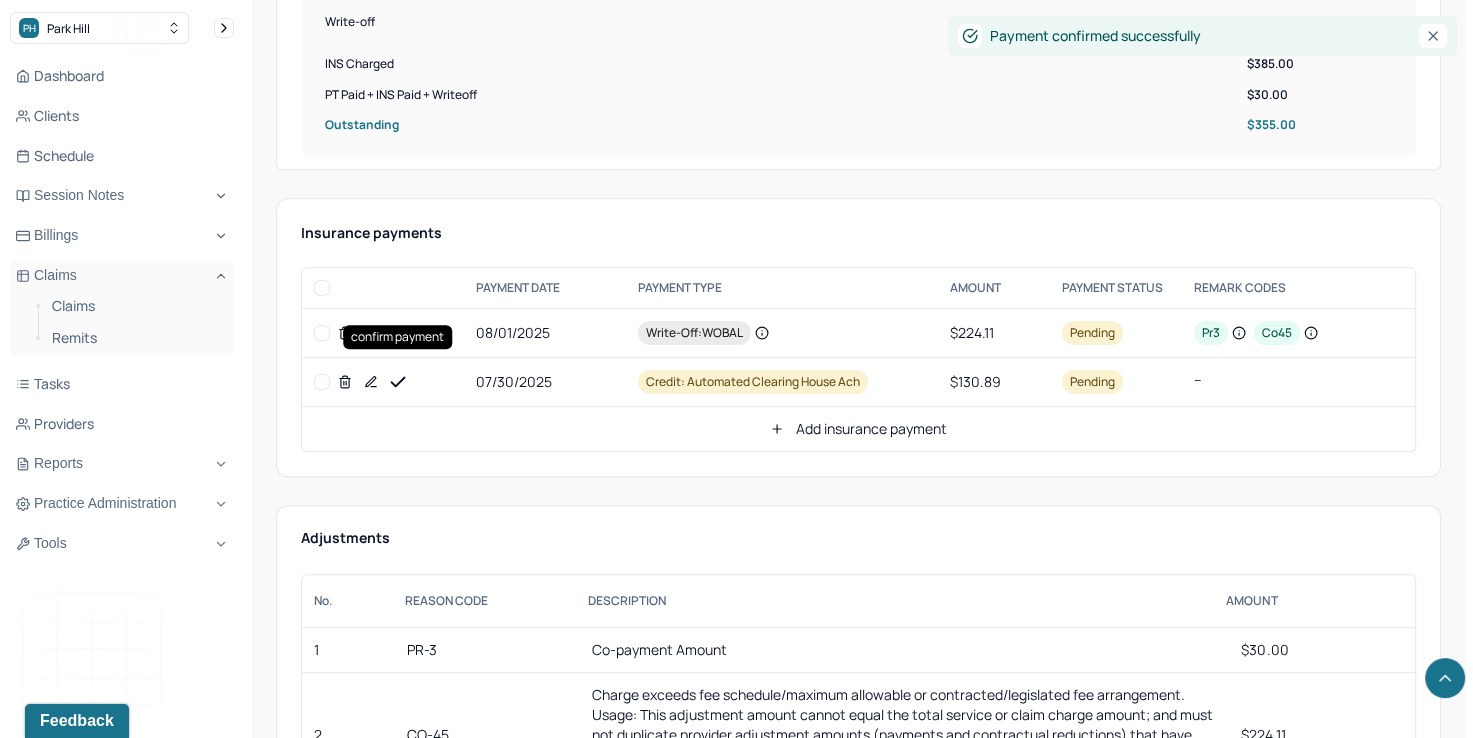 click 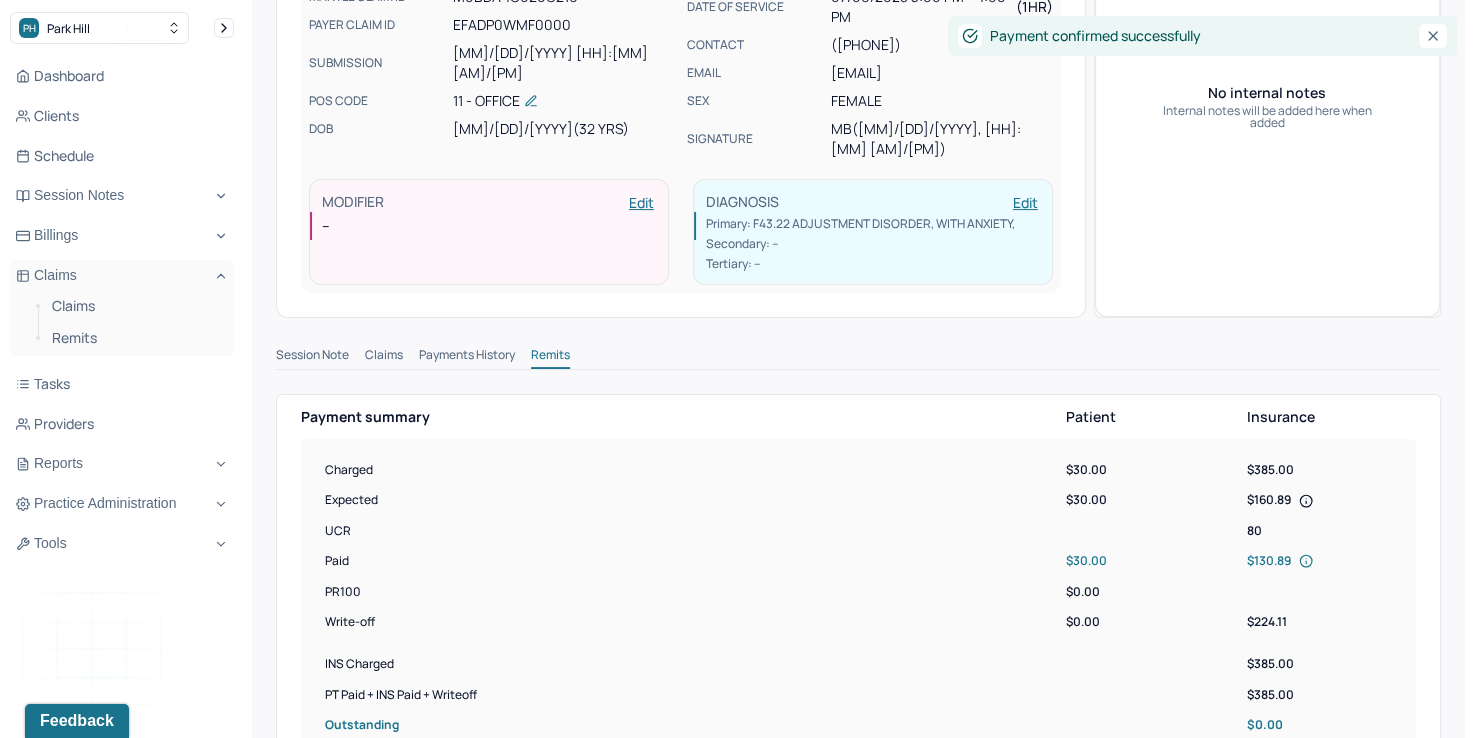 scroll, scrollTop: 0, scrollLeft: 0, axis: both 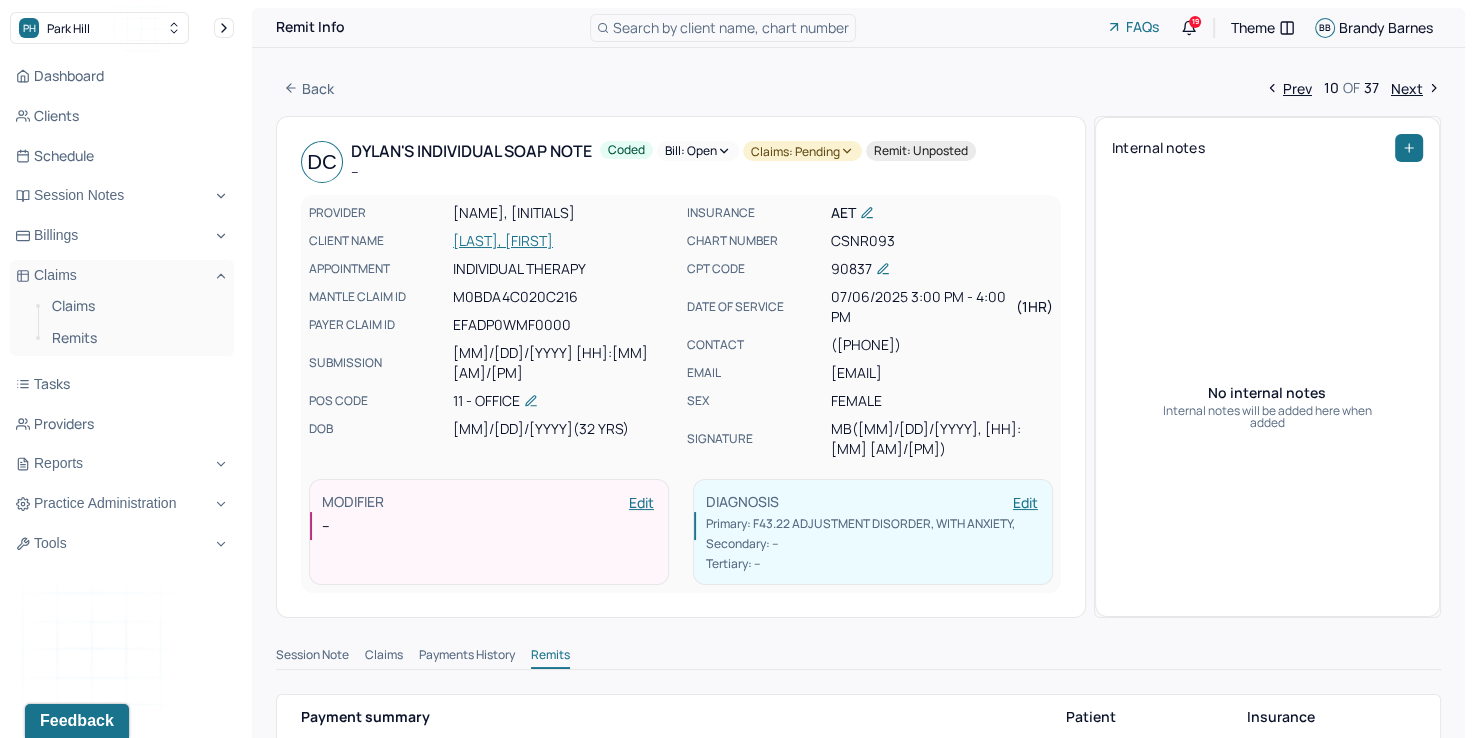 click on "Bill: Open" at bounding box center (698, 151) 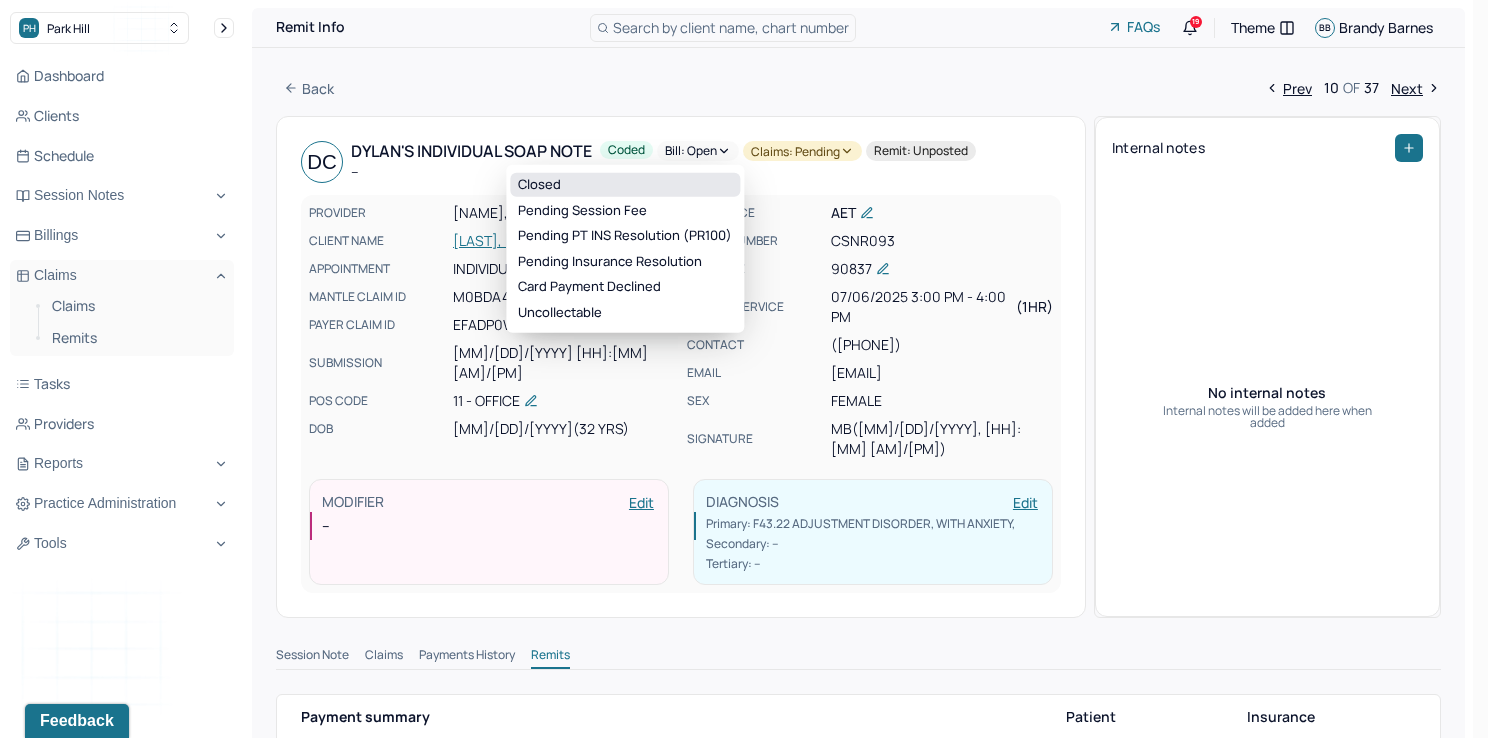 click on "Closed" at bounding box center (625, 185) 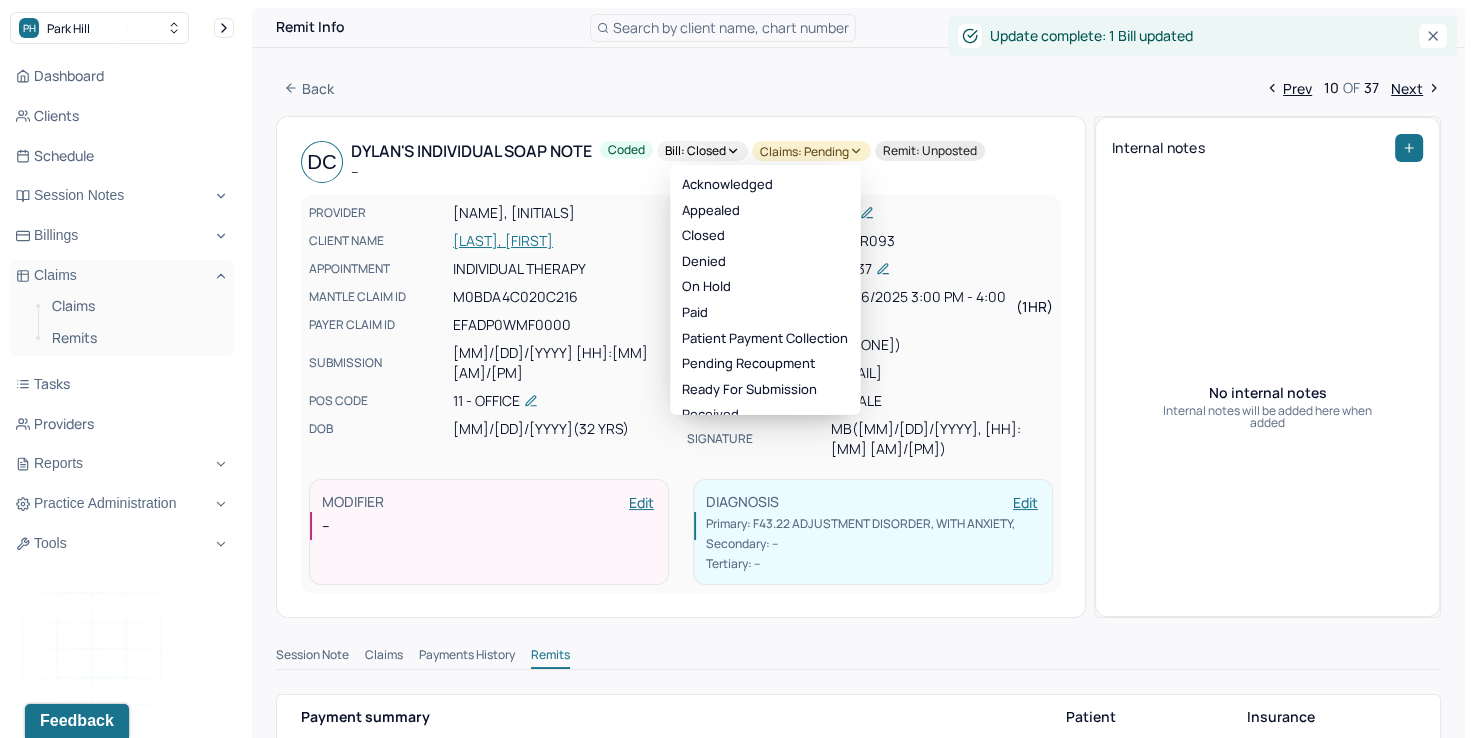 click on "Claims: pending" at bounding box center (811, 151) 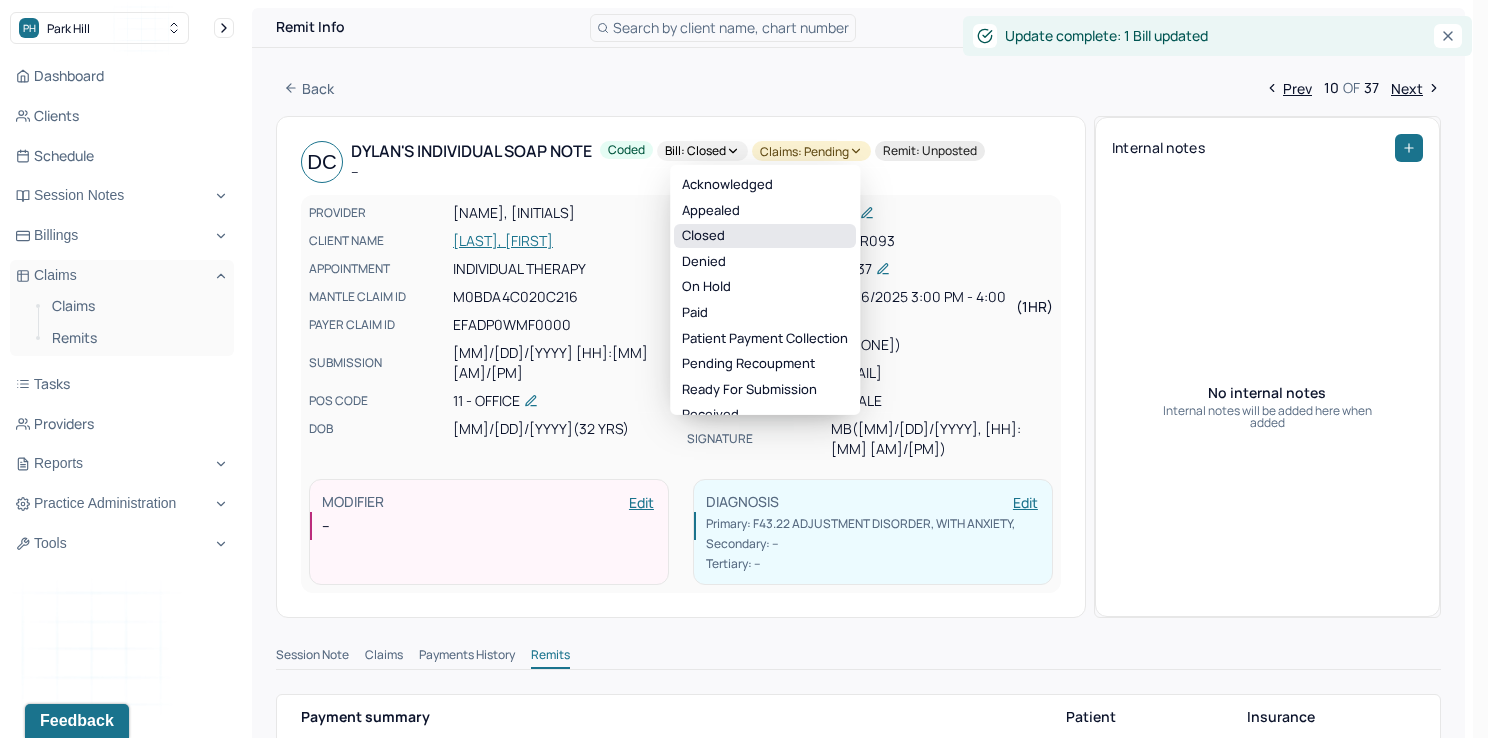click on "Closed" at bounding box center [765, 236] 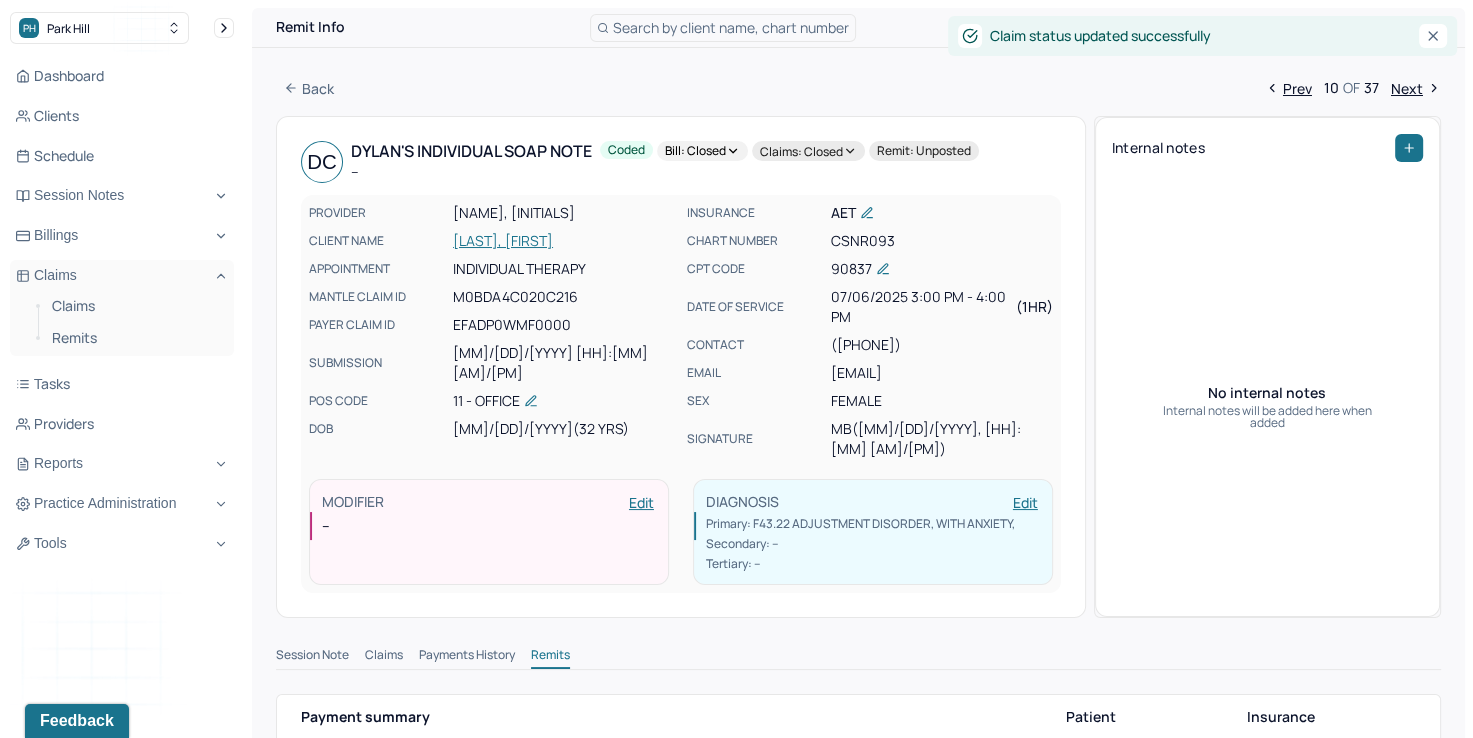click on "Next" at bounding box center (1416, 88) 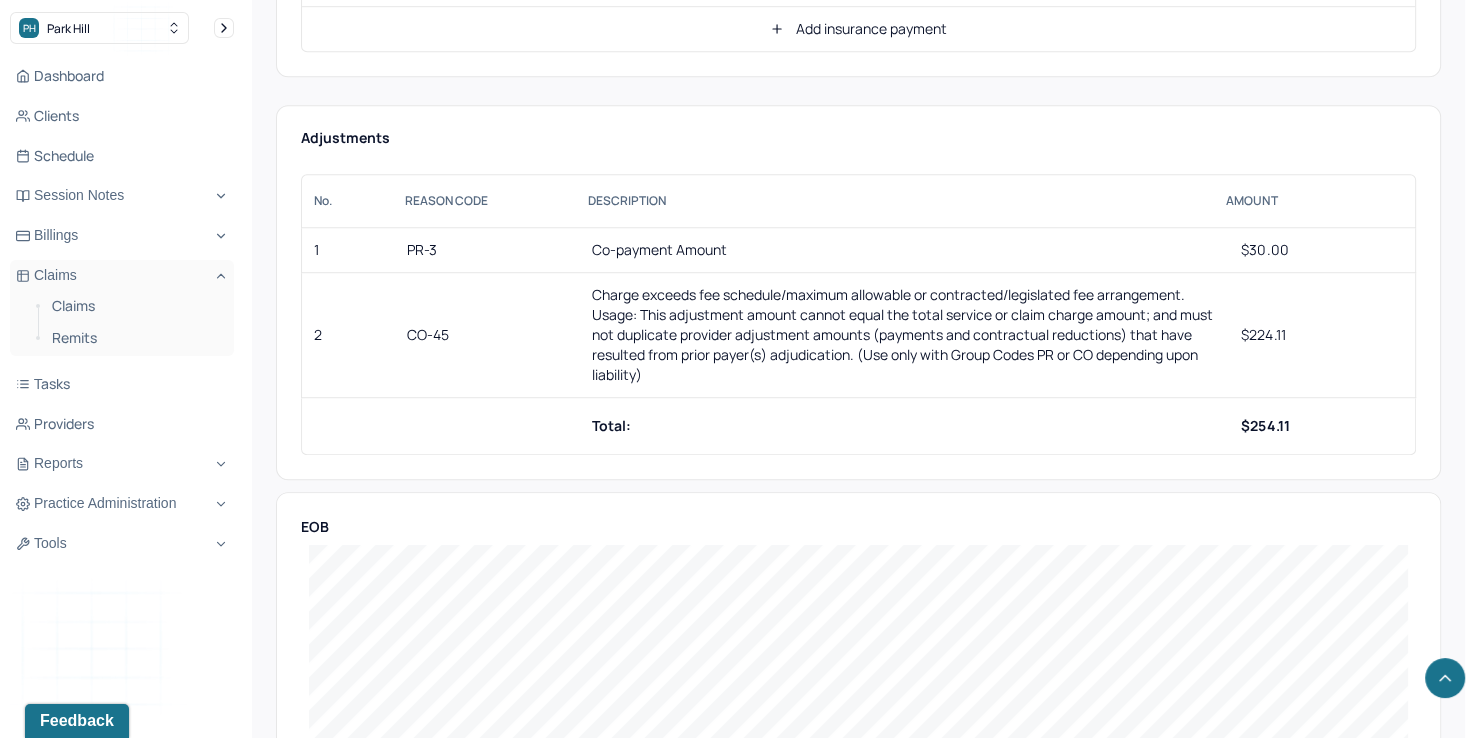 scroll, scrollTop: 1000, scrollLeft: 0, axis: vertical 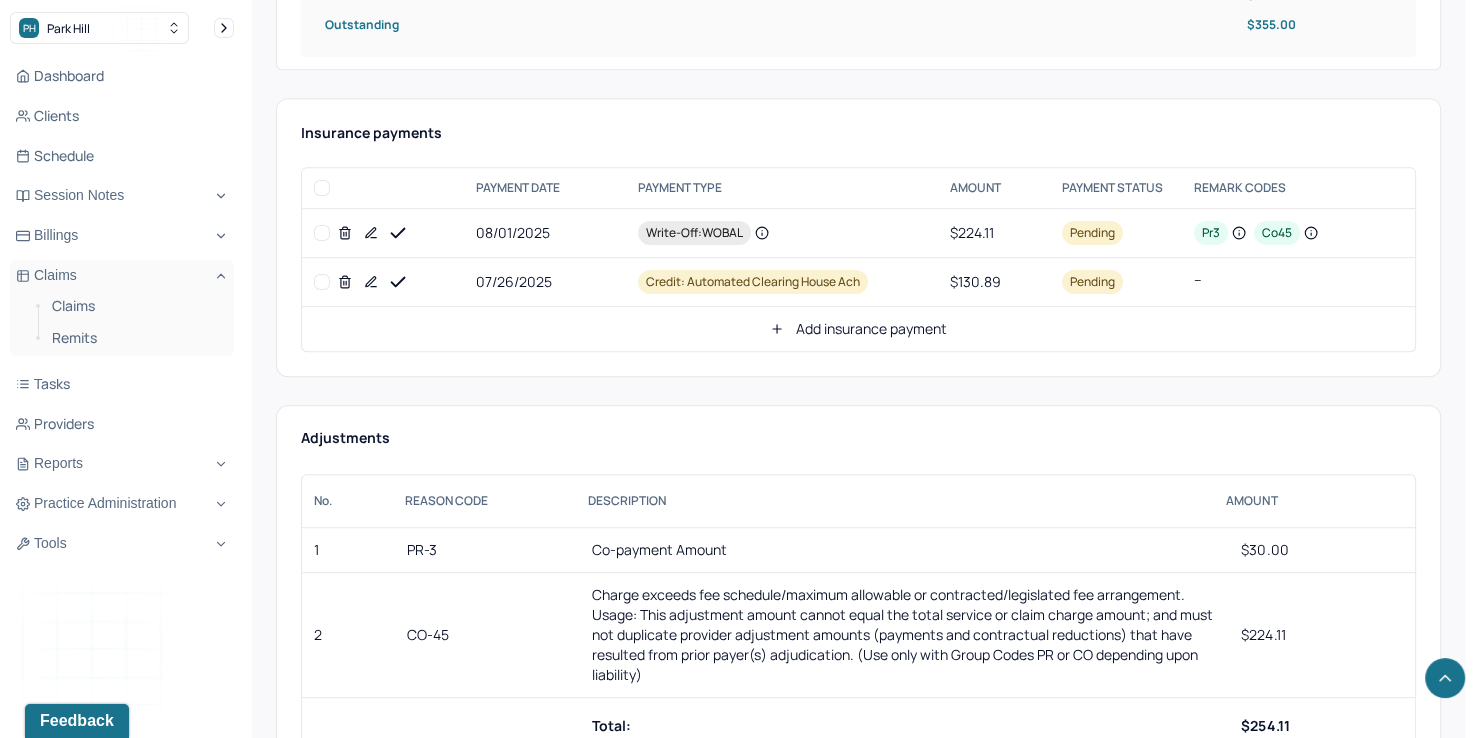 click 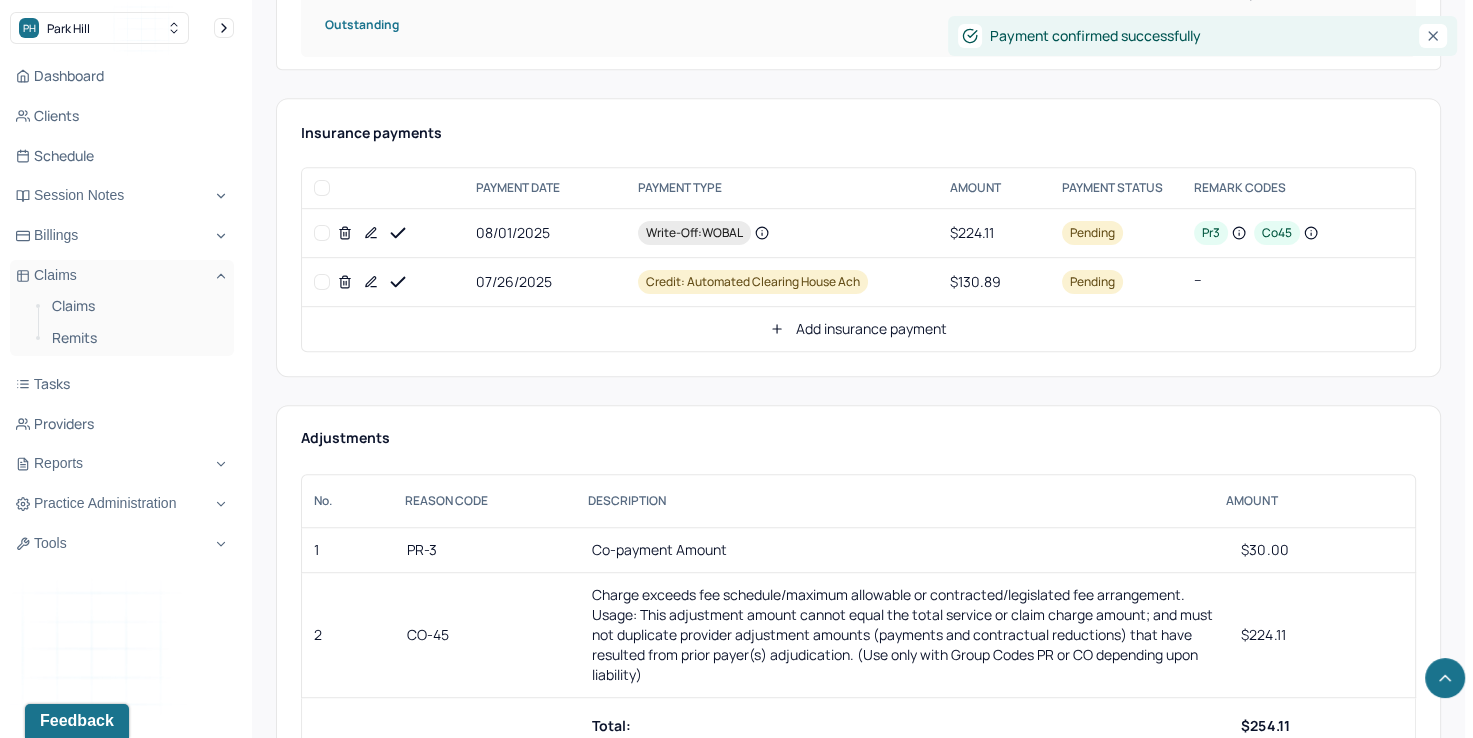 click 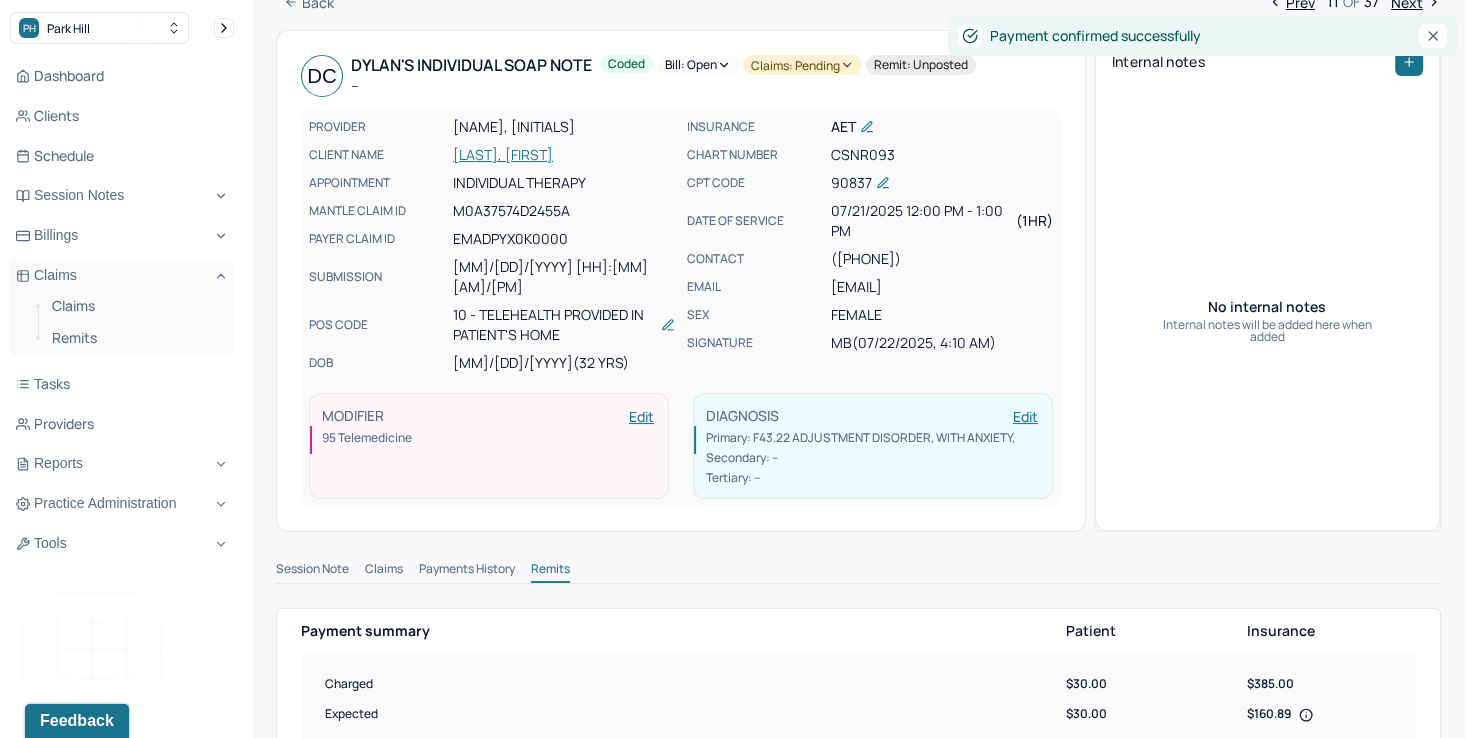 scroll, scrollTop: 0, scrollLeft: 0, axis: both 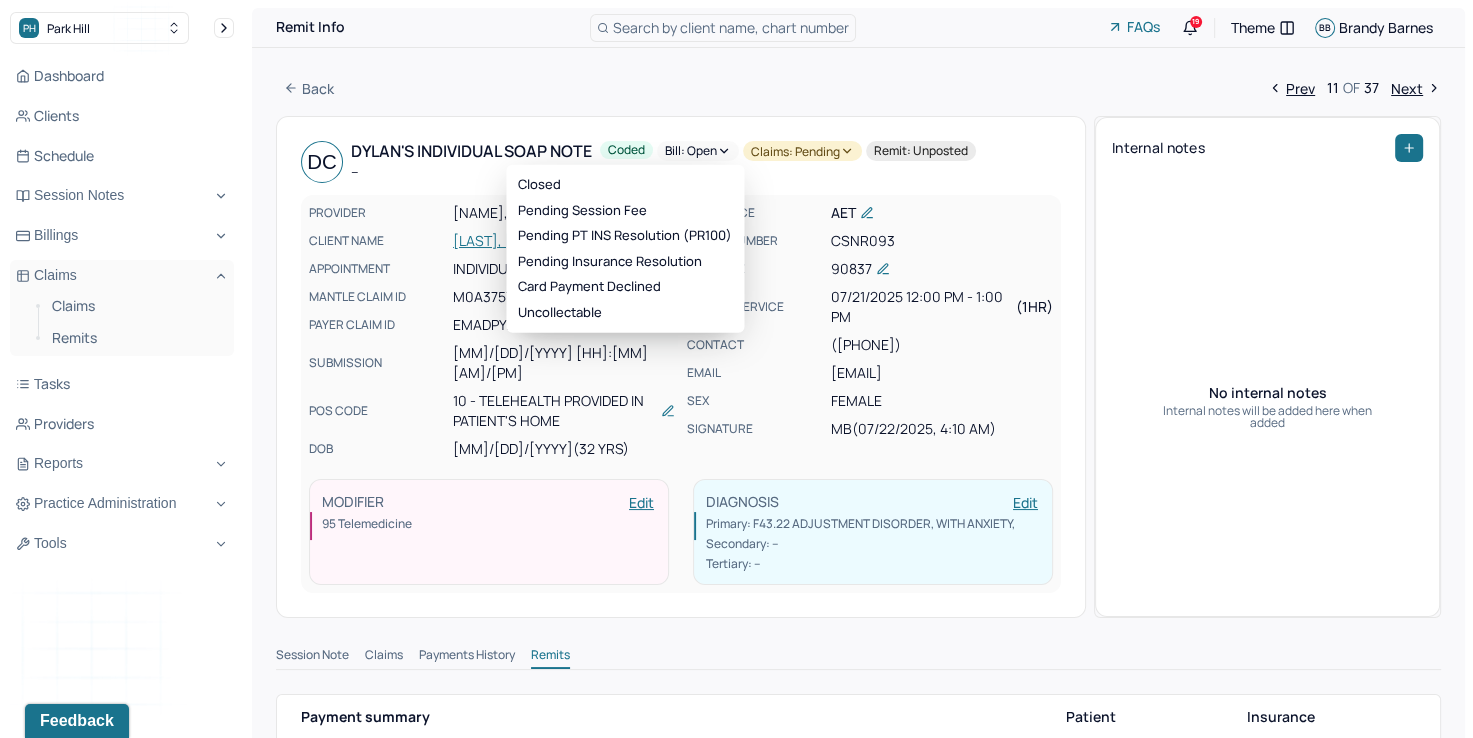 click on "Bill: Open" at bounding box center (698, 151) 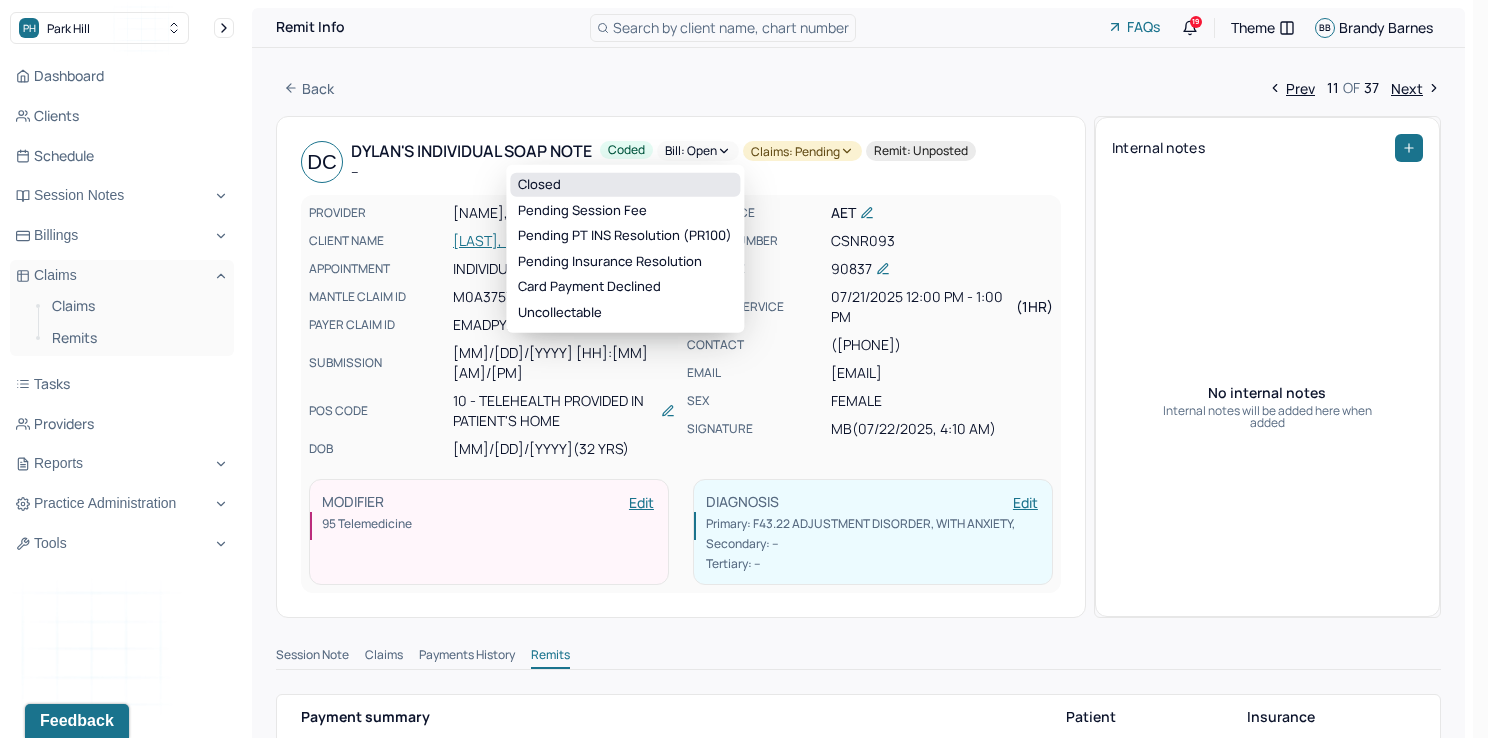 click on "Closed" at bounding box center (625, 185) 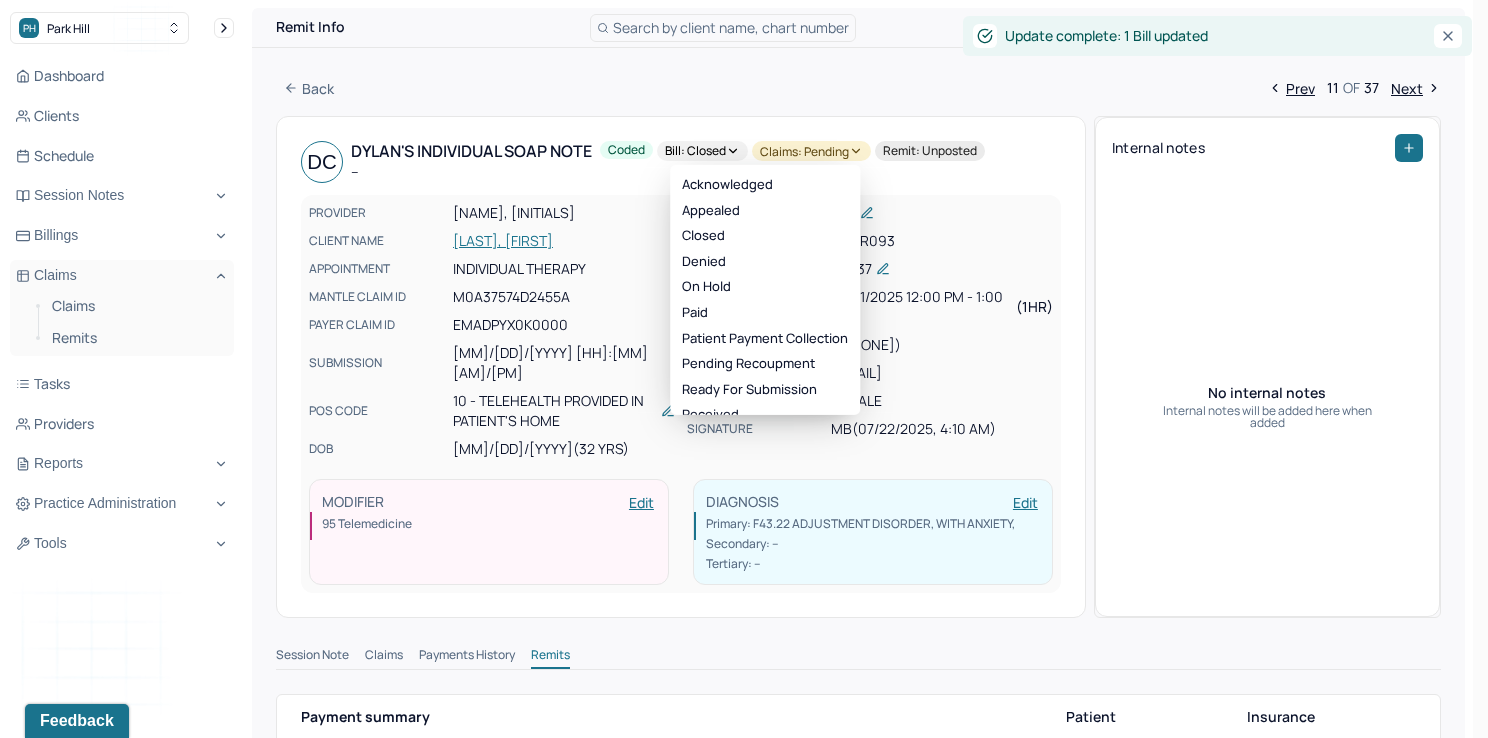 click on "Claims: pending" at bounding box center (811, 151) 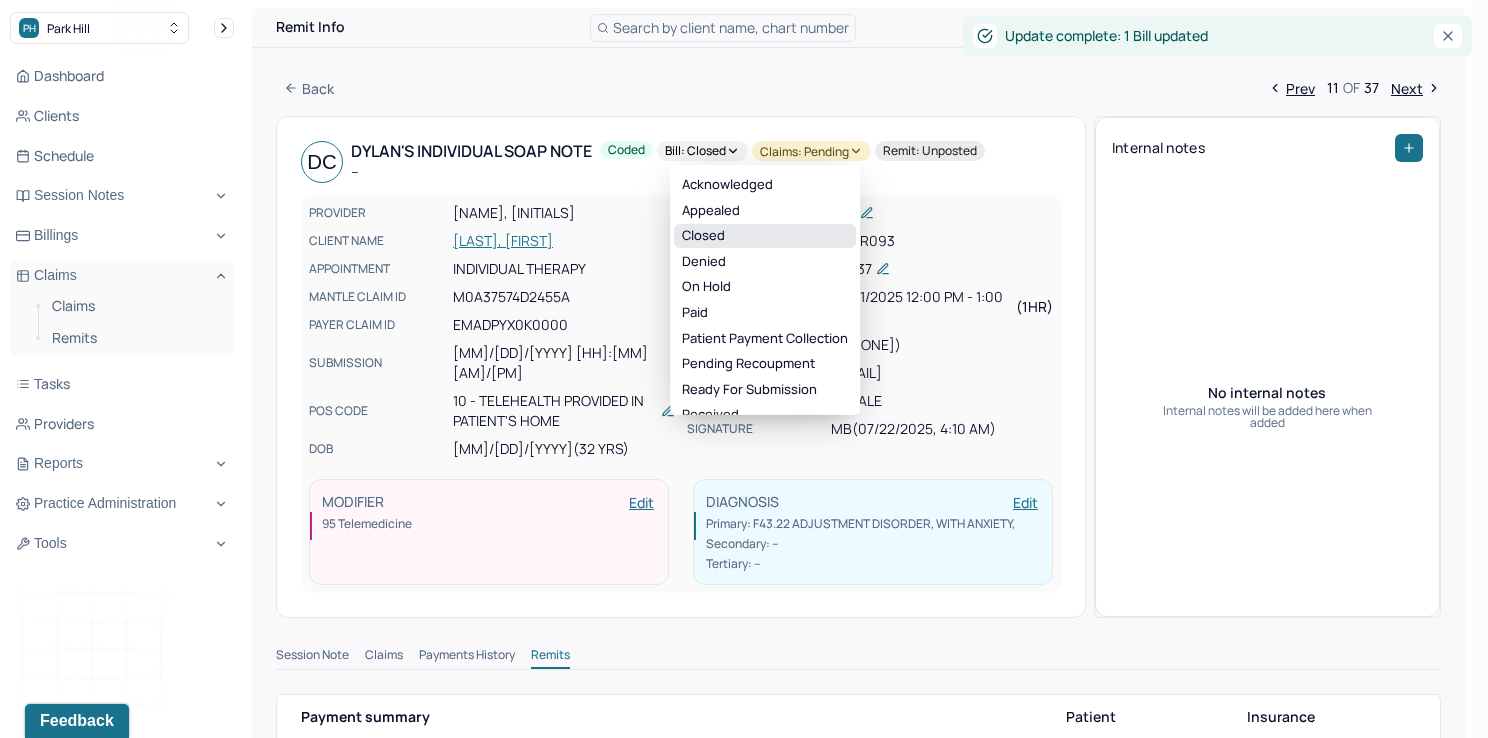 click on "Closed" at bounding box center (765, 236) 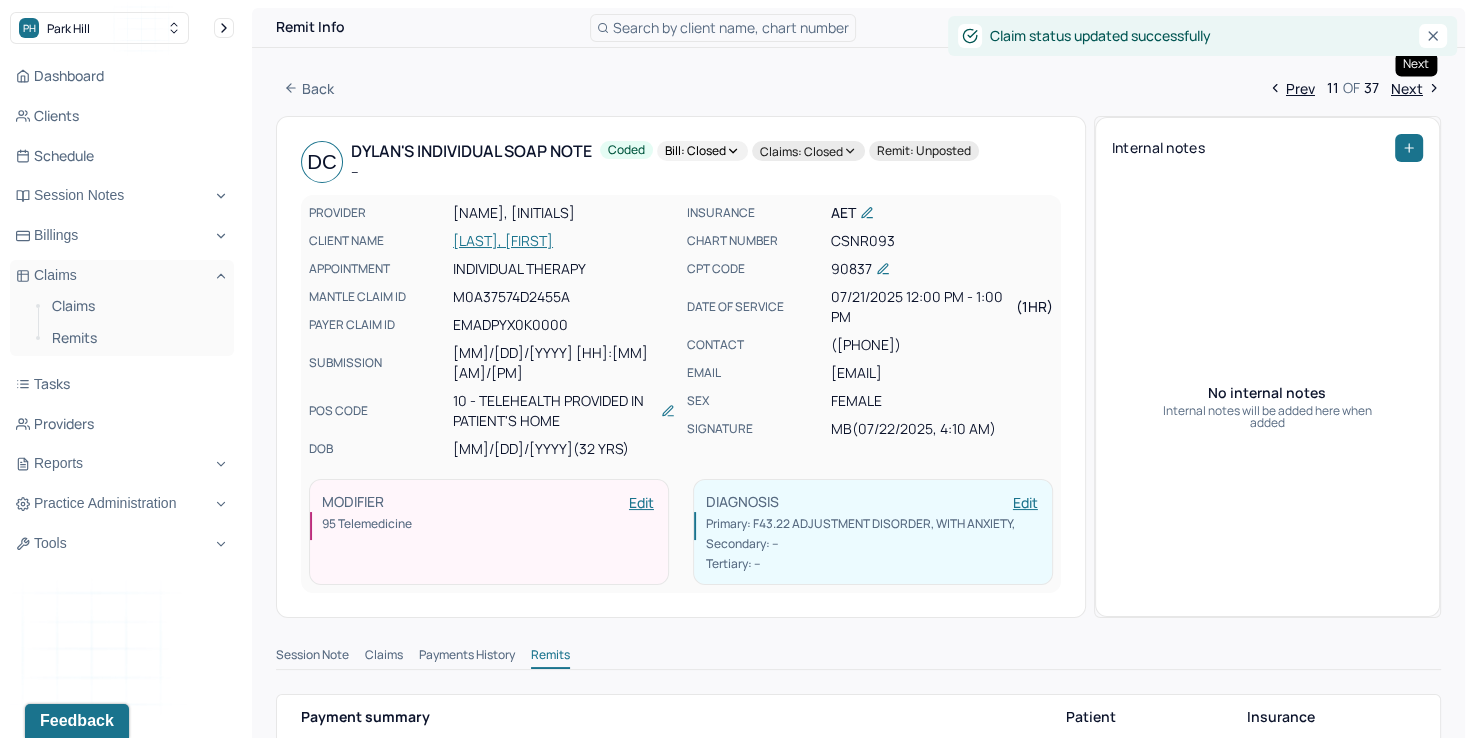 click on "Next" at bounding box center [1416, 88] 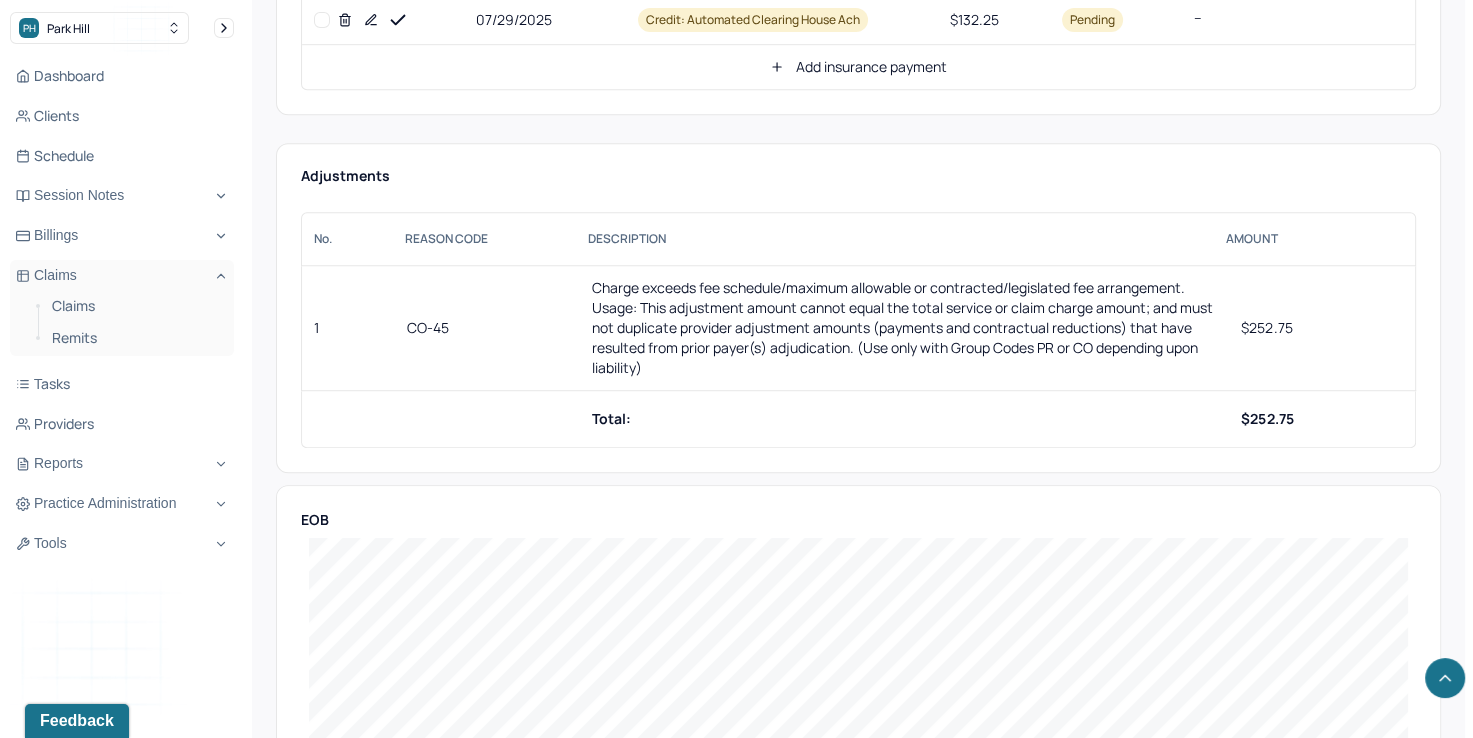 scroll, scrollTop: 1100, scrollLeft: 0, axis: vertical 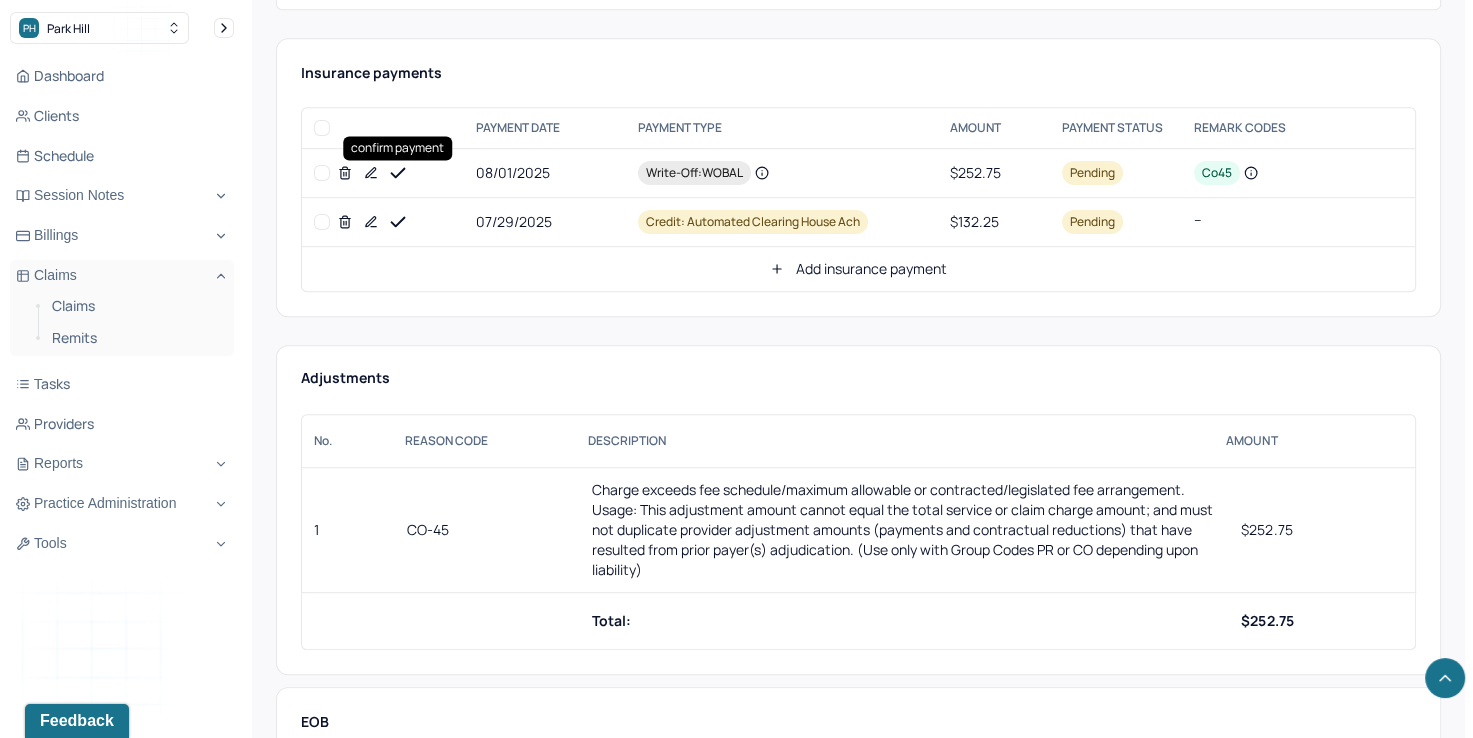 click 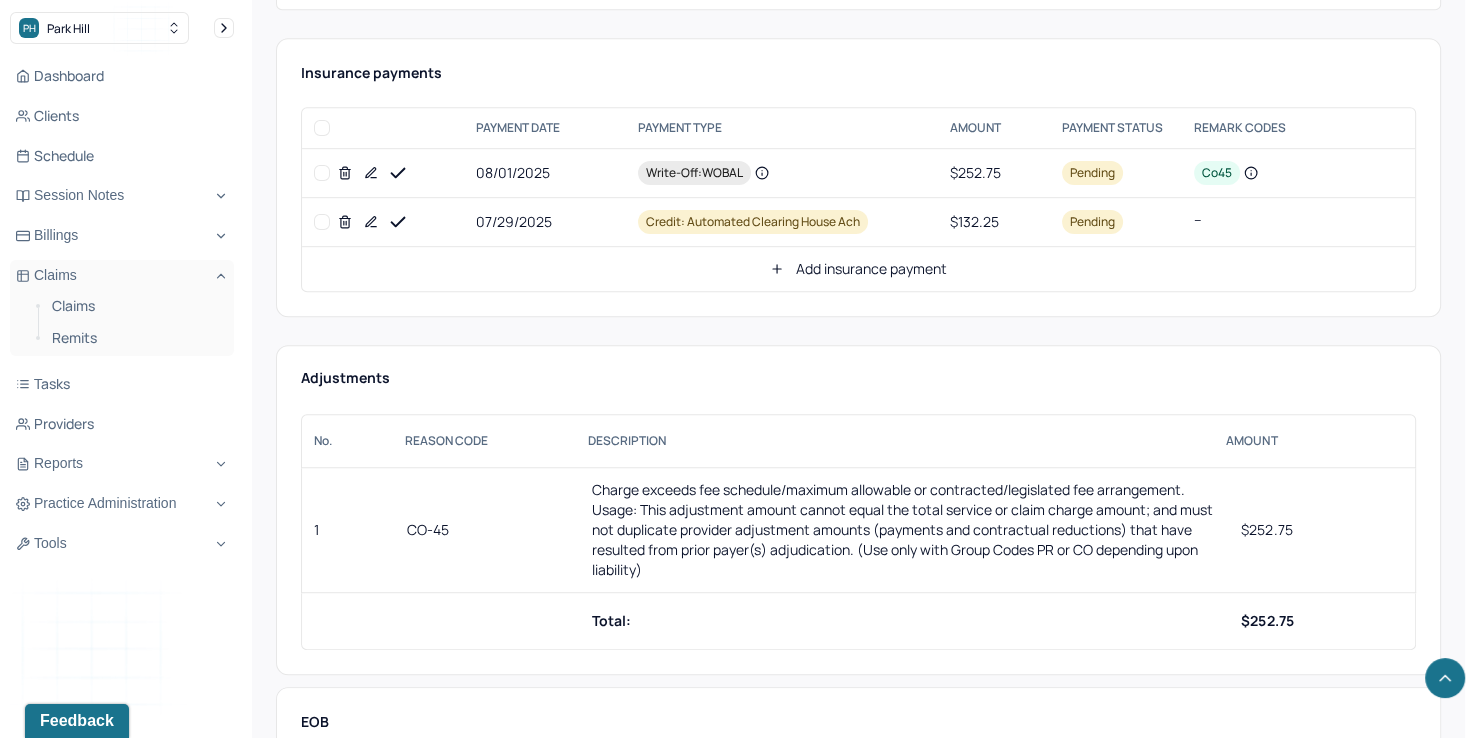 click 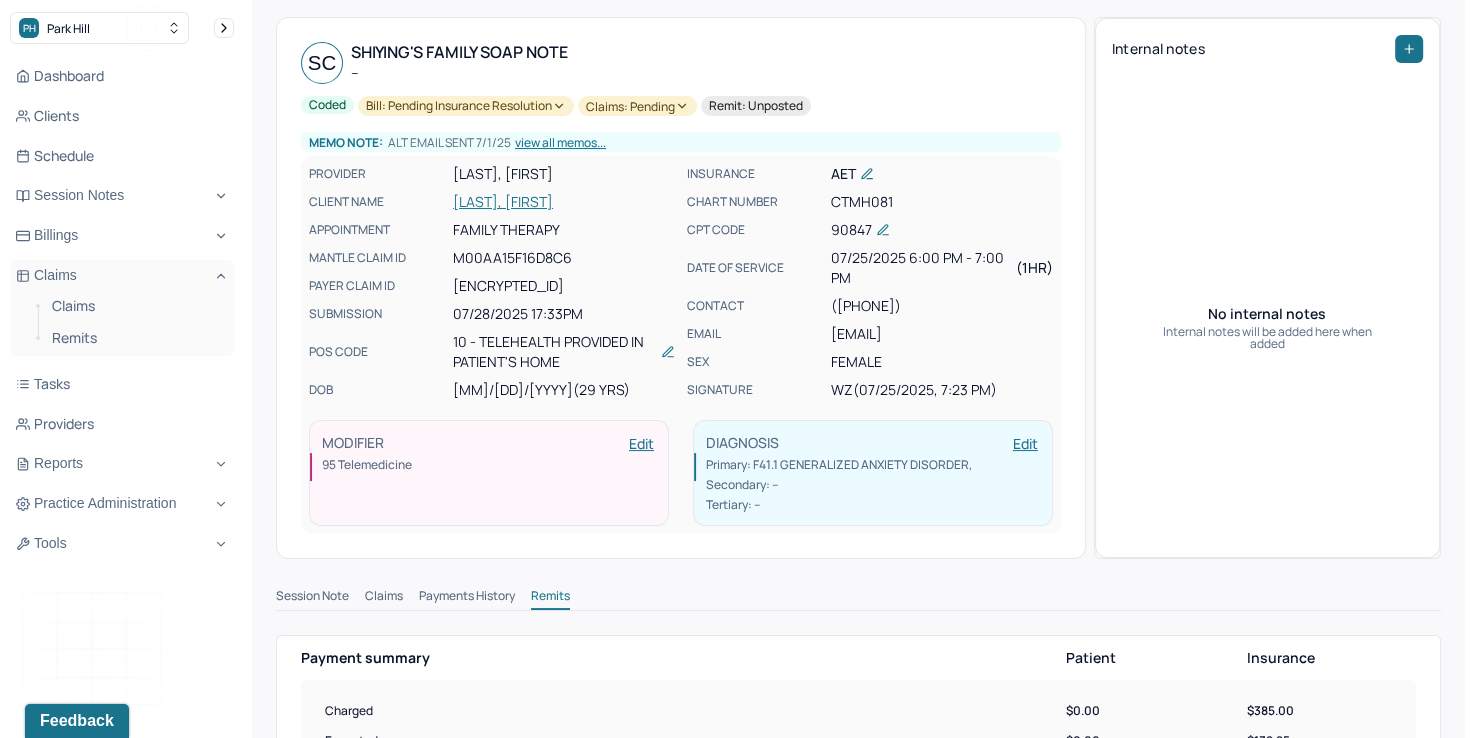 scroll, scrollTop: 0, scrollLeft: 0, axis: both 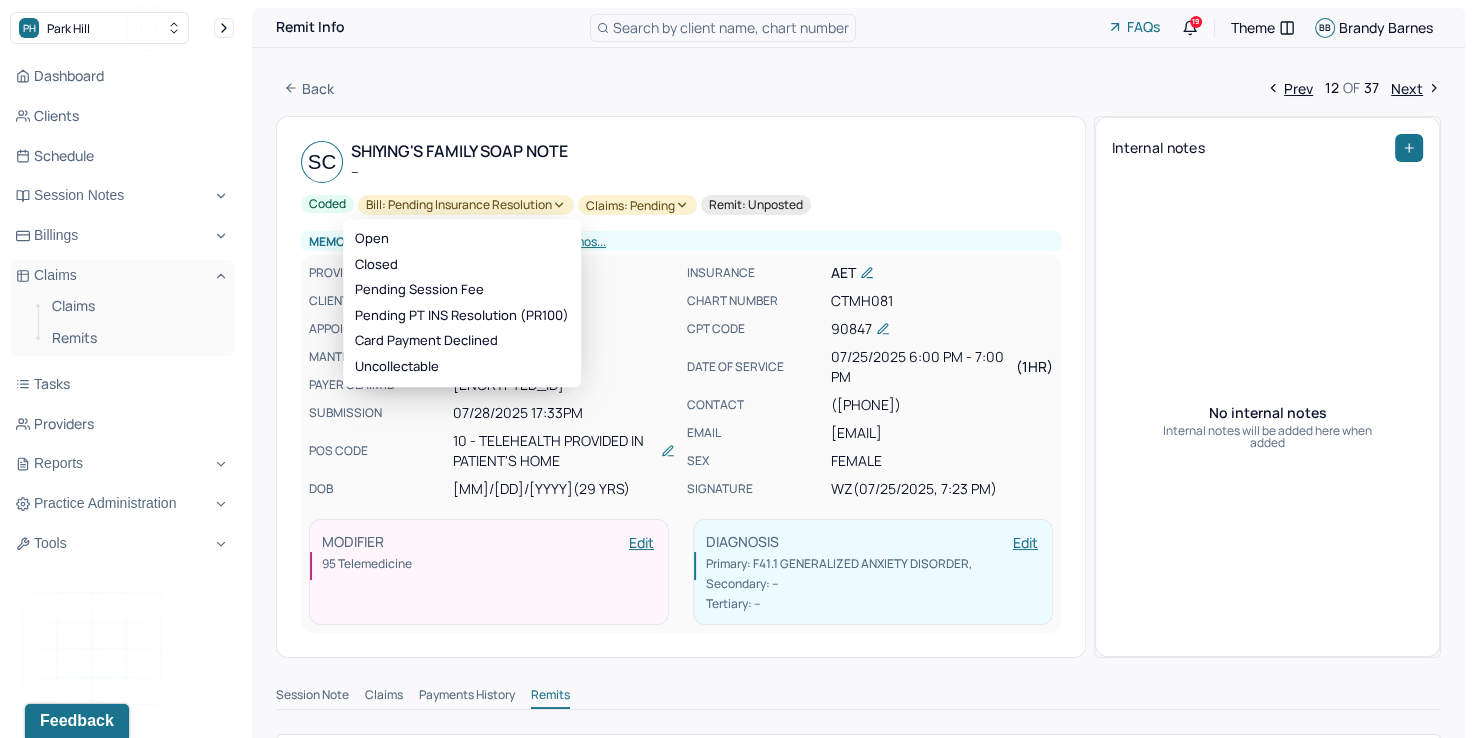 click on "Bill: Pending Insurance Resolution" at bounding box center (466, 205) 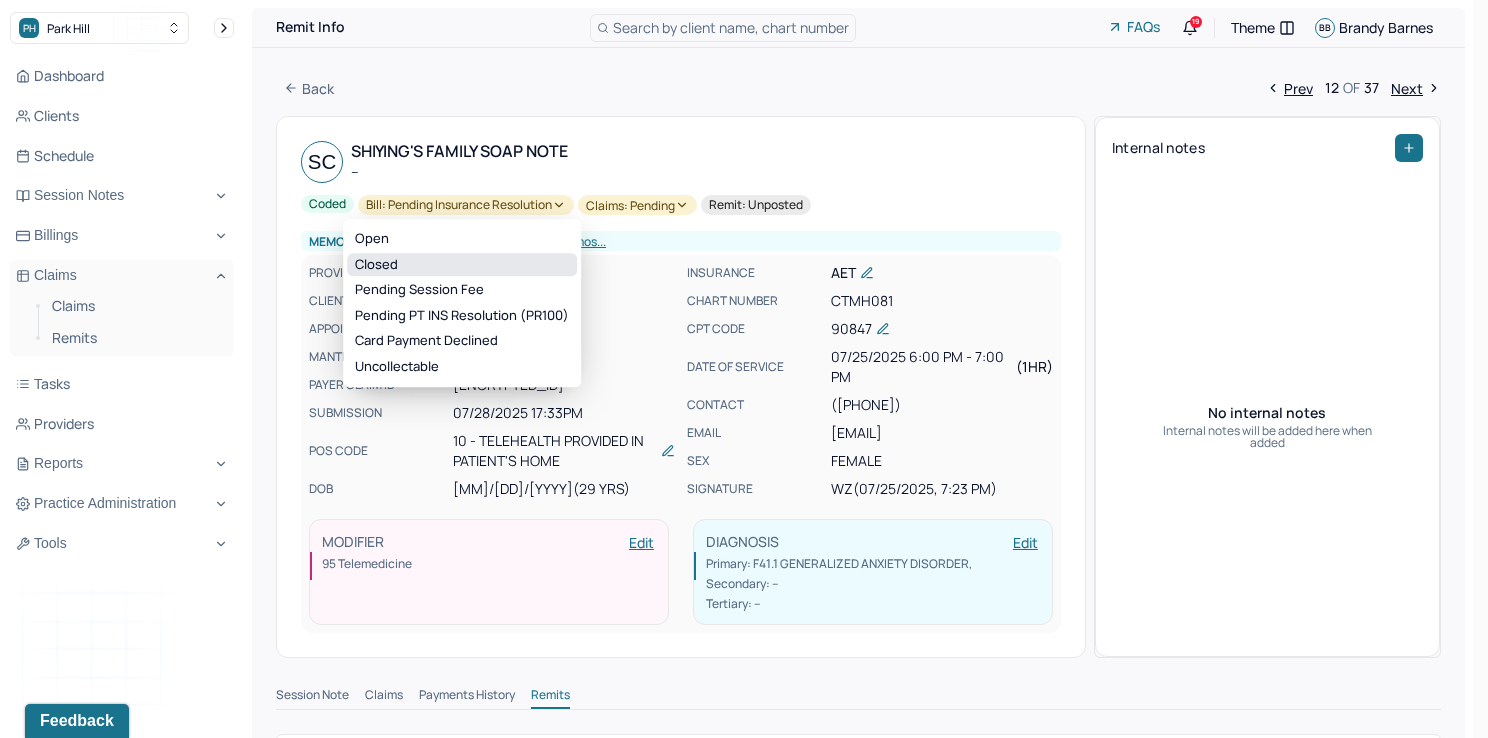 click on "Closed" at bounding box center [462, 265] 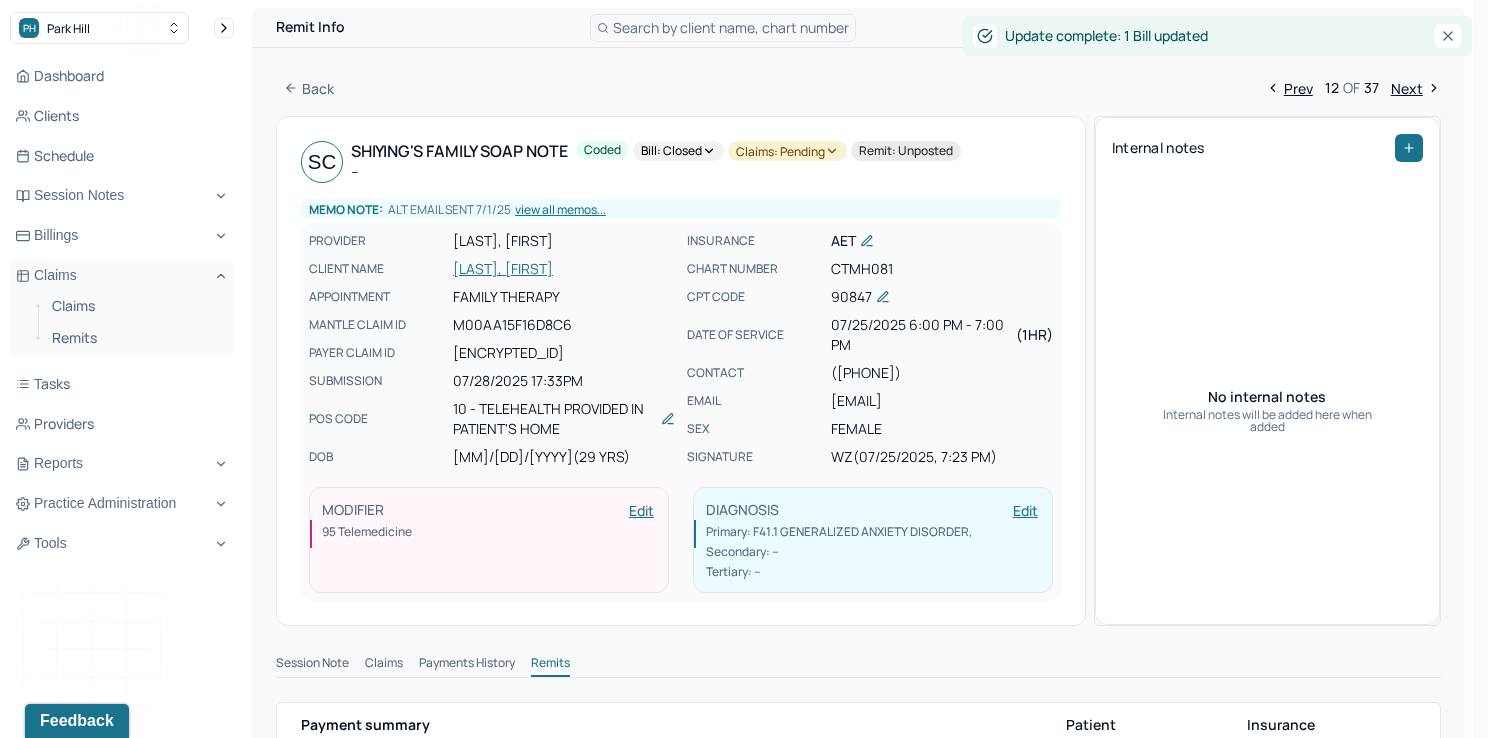 click on "Claims: pending" at bounding box center (787, 151) 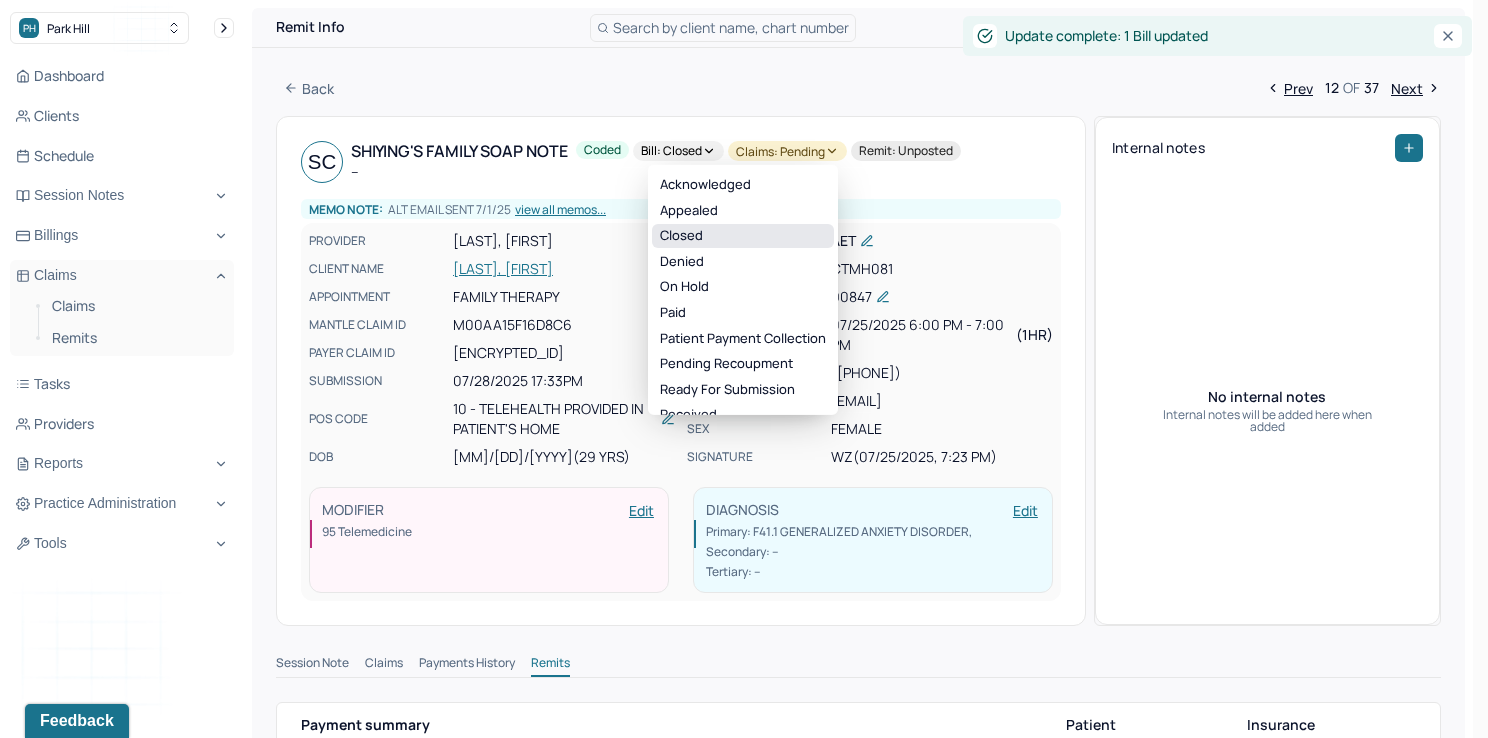 click on "Closed" at bounding box center (743, 236) 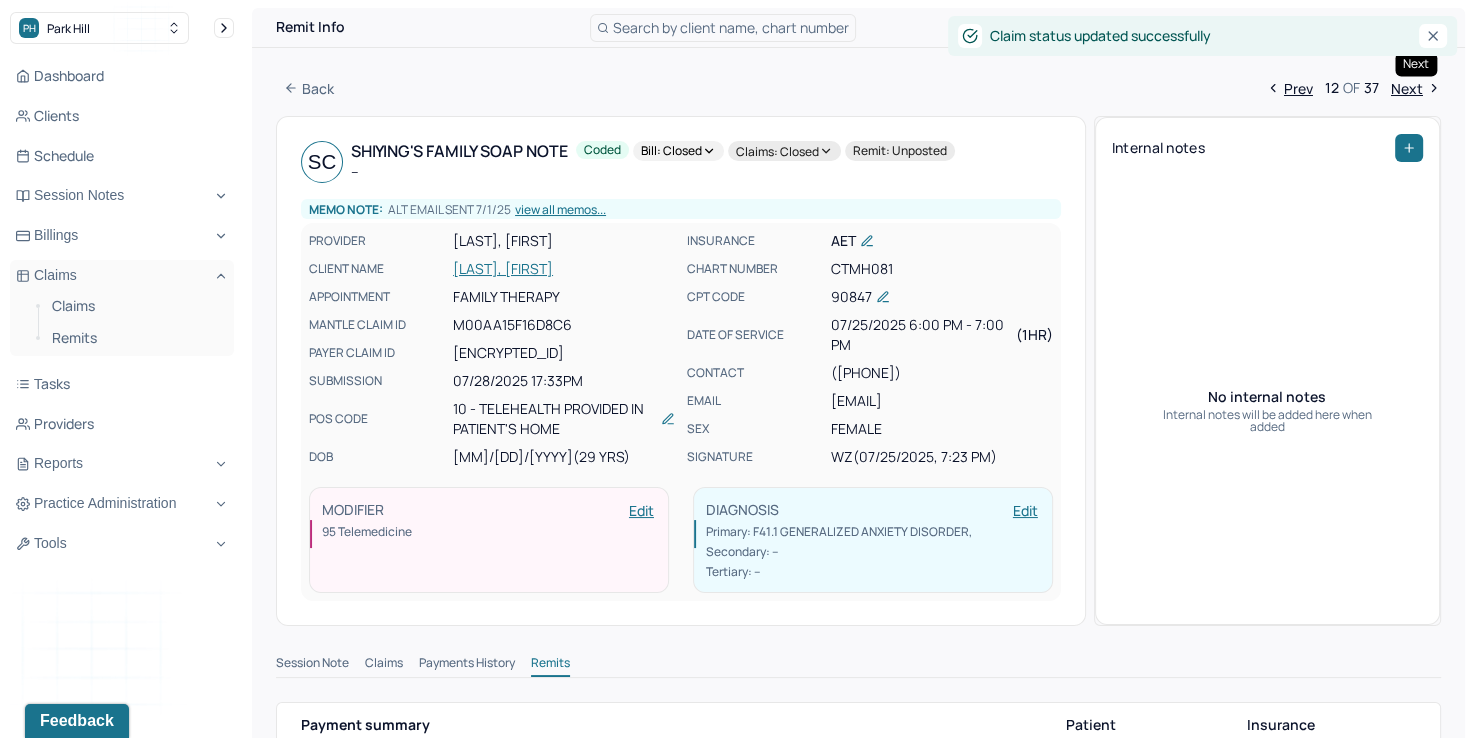 click on "Next" at bounding box center [1416, 88] 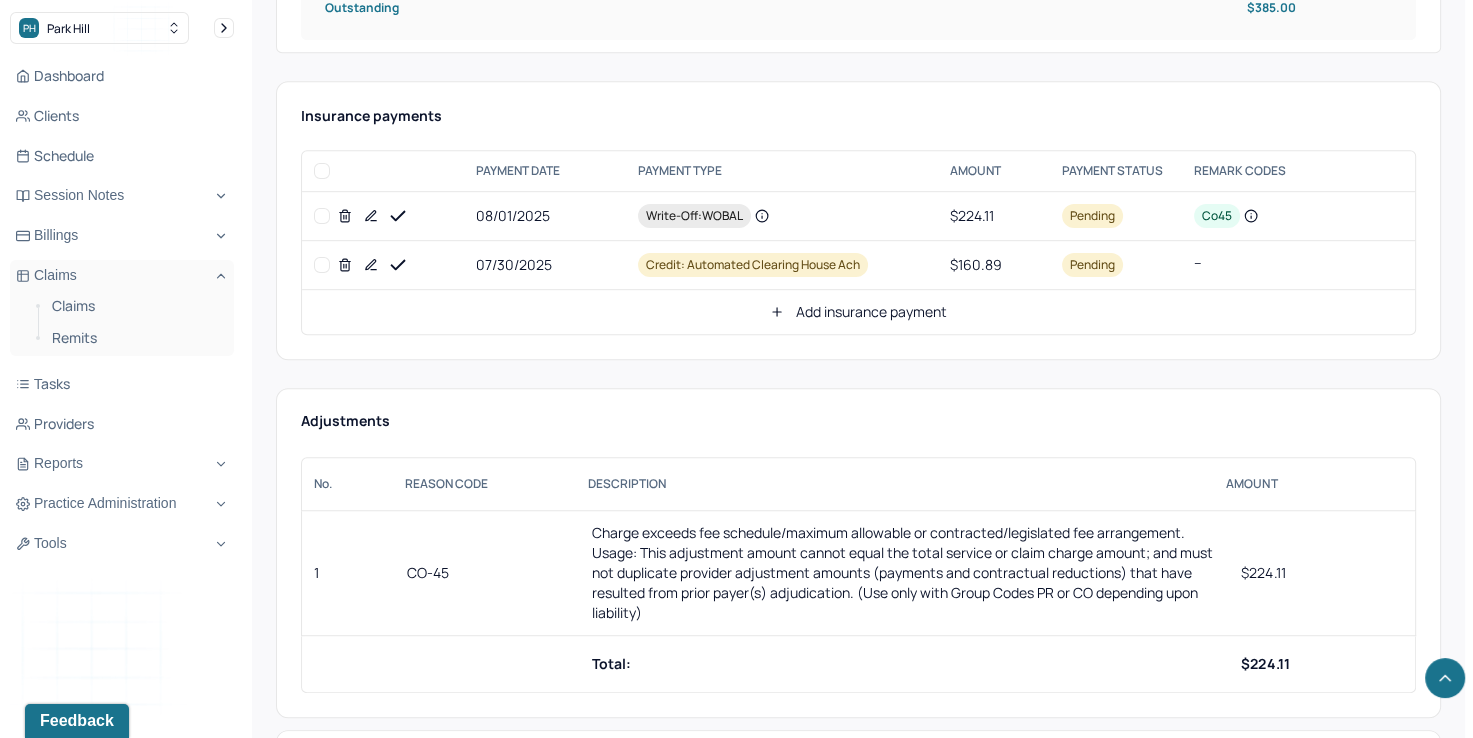 scroll, scrollTop: 1062, scrollLeft: 0, axis: vertical 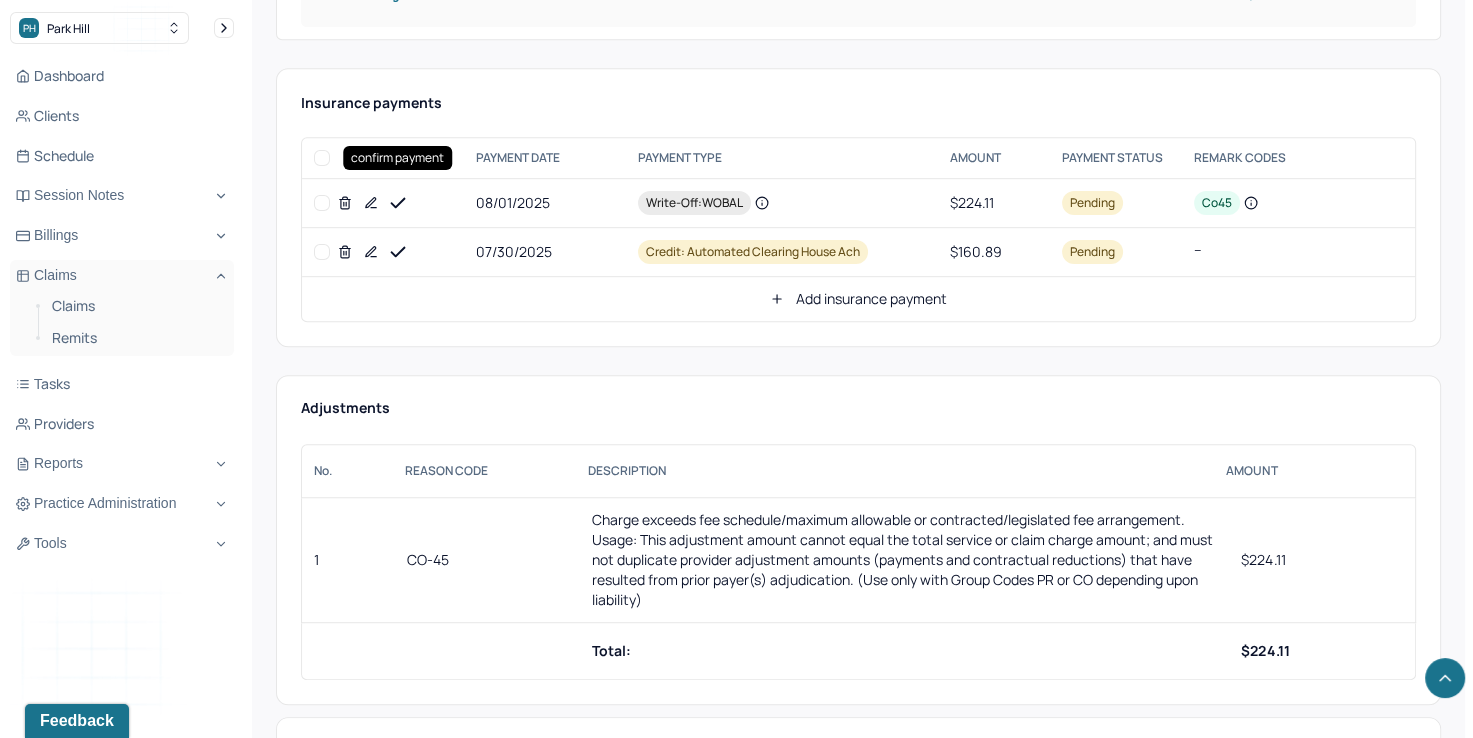 click 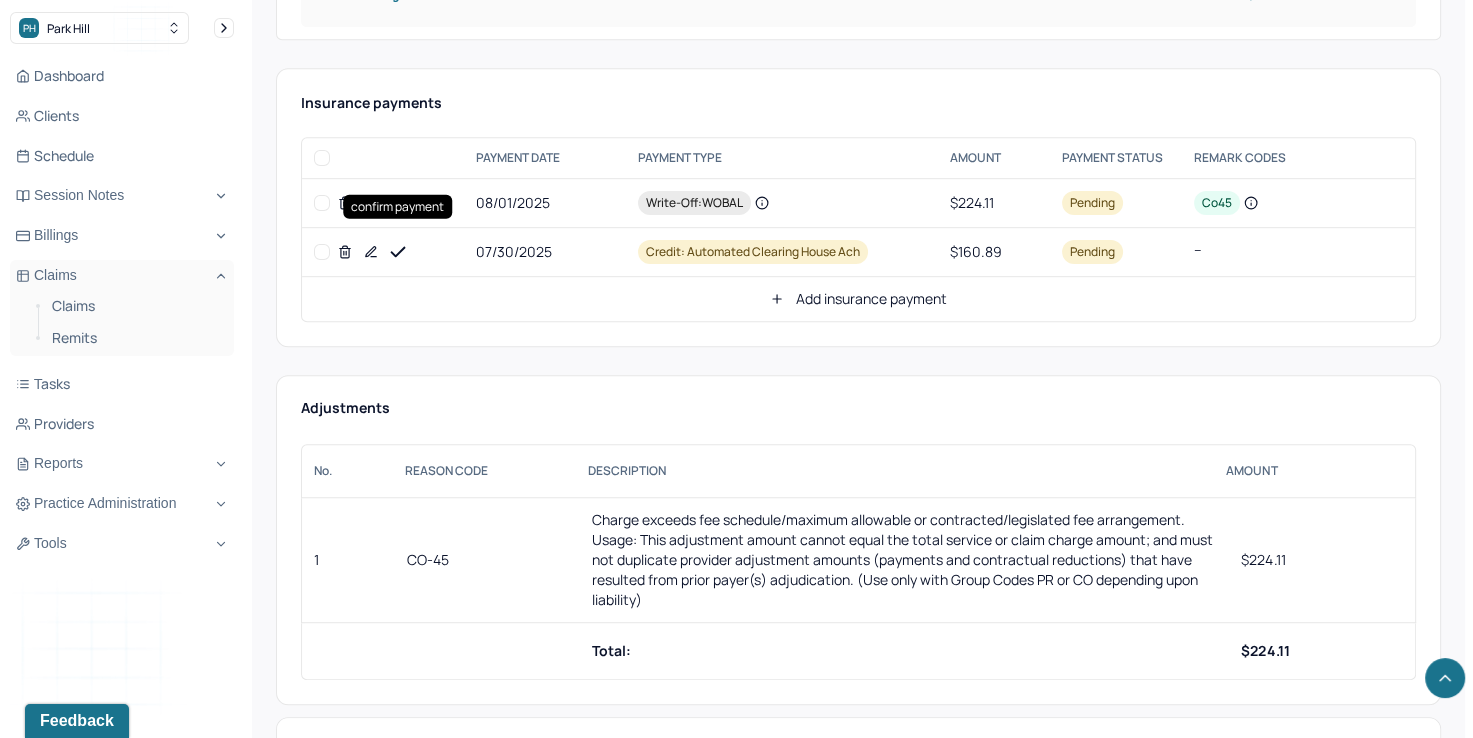 click 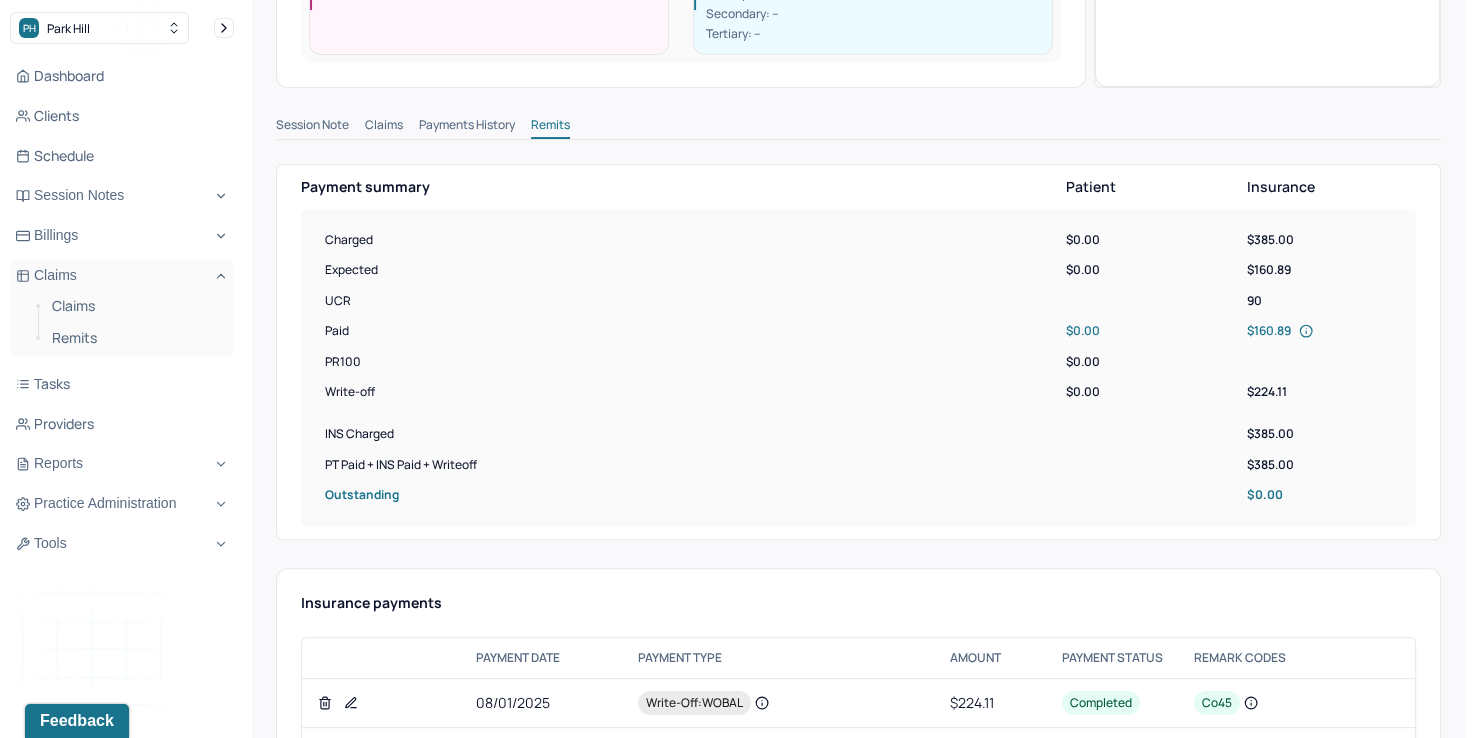 scroll, scrollTop: 162, scrollLeft: 0, axis: vertical 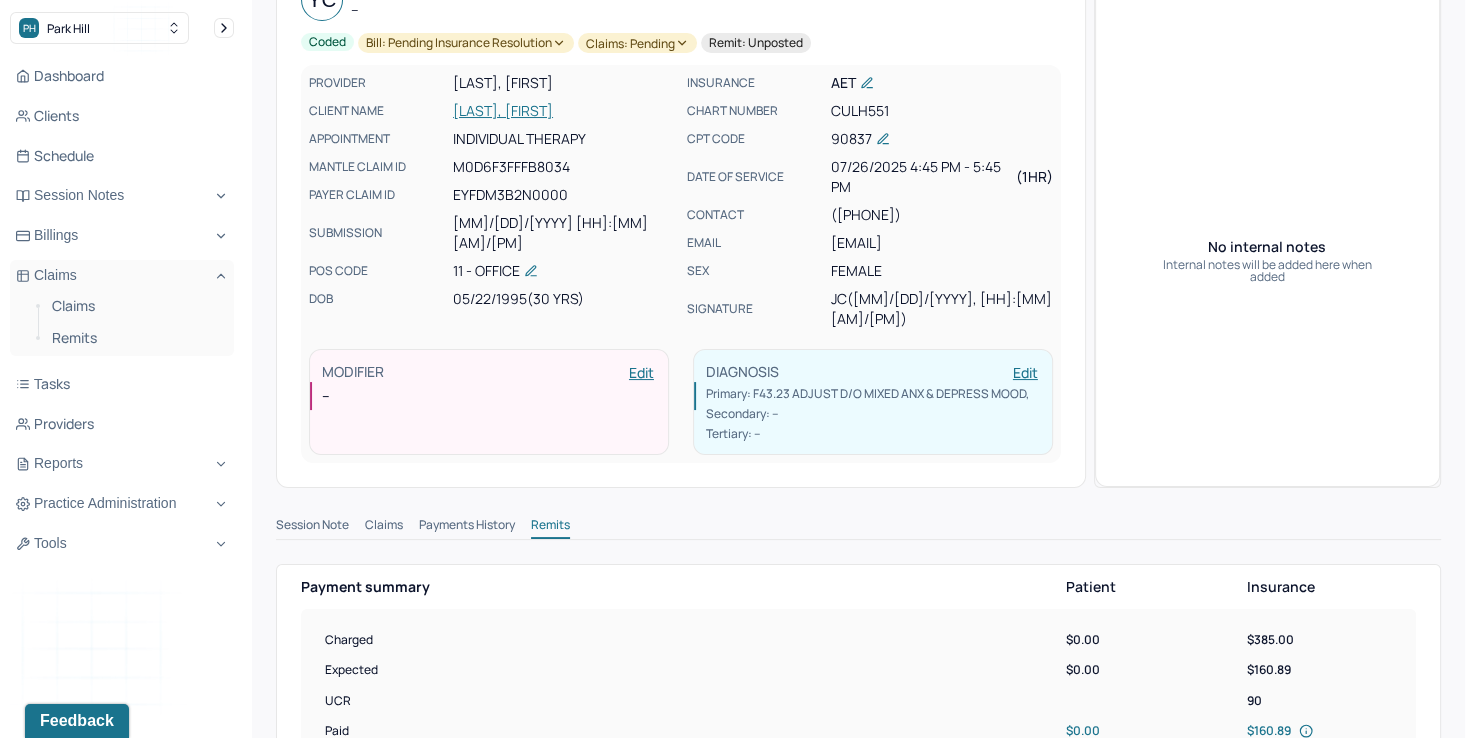click on "Bill: Pending Insurance Resolution" at bounding box center (466, 43) 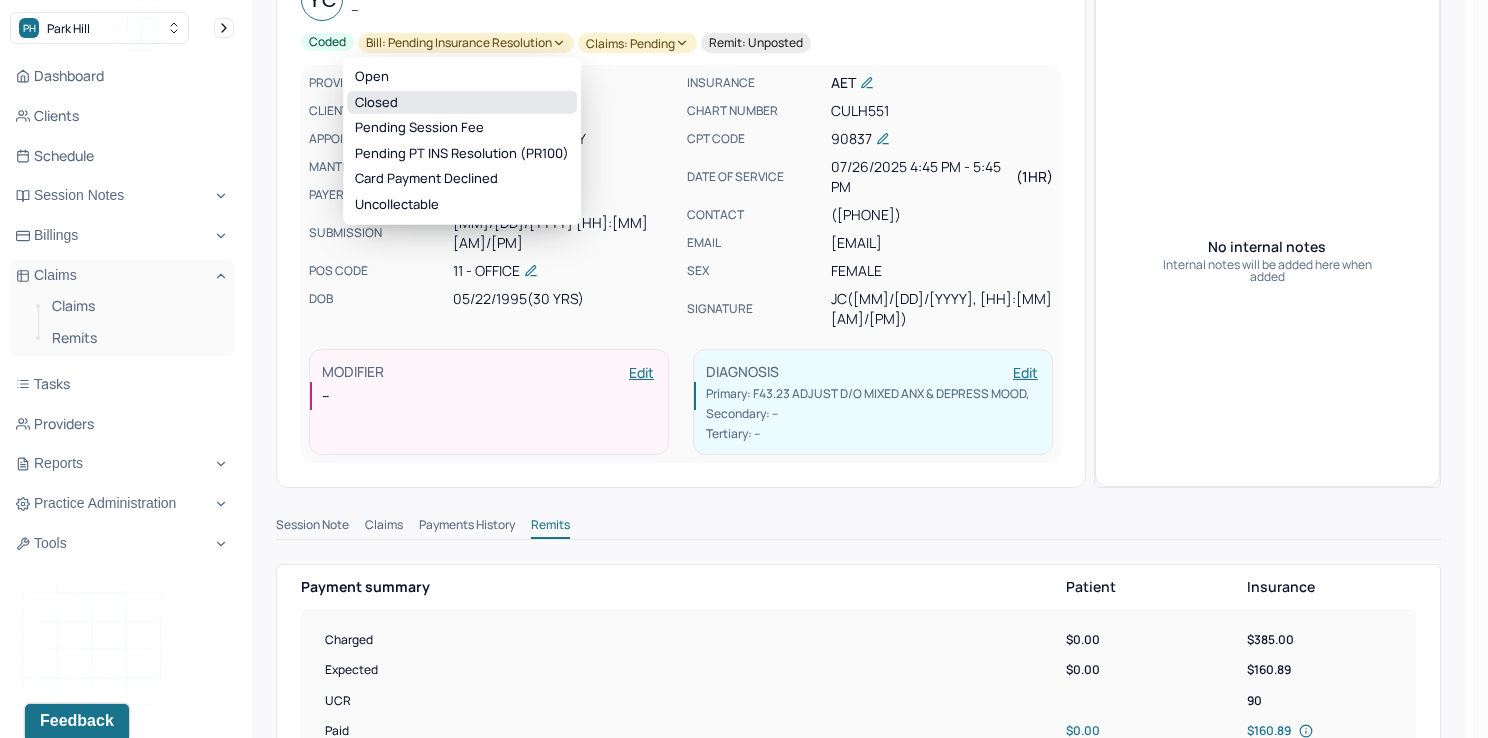 click on "Closed" at bounding box center (462, 102) 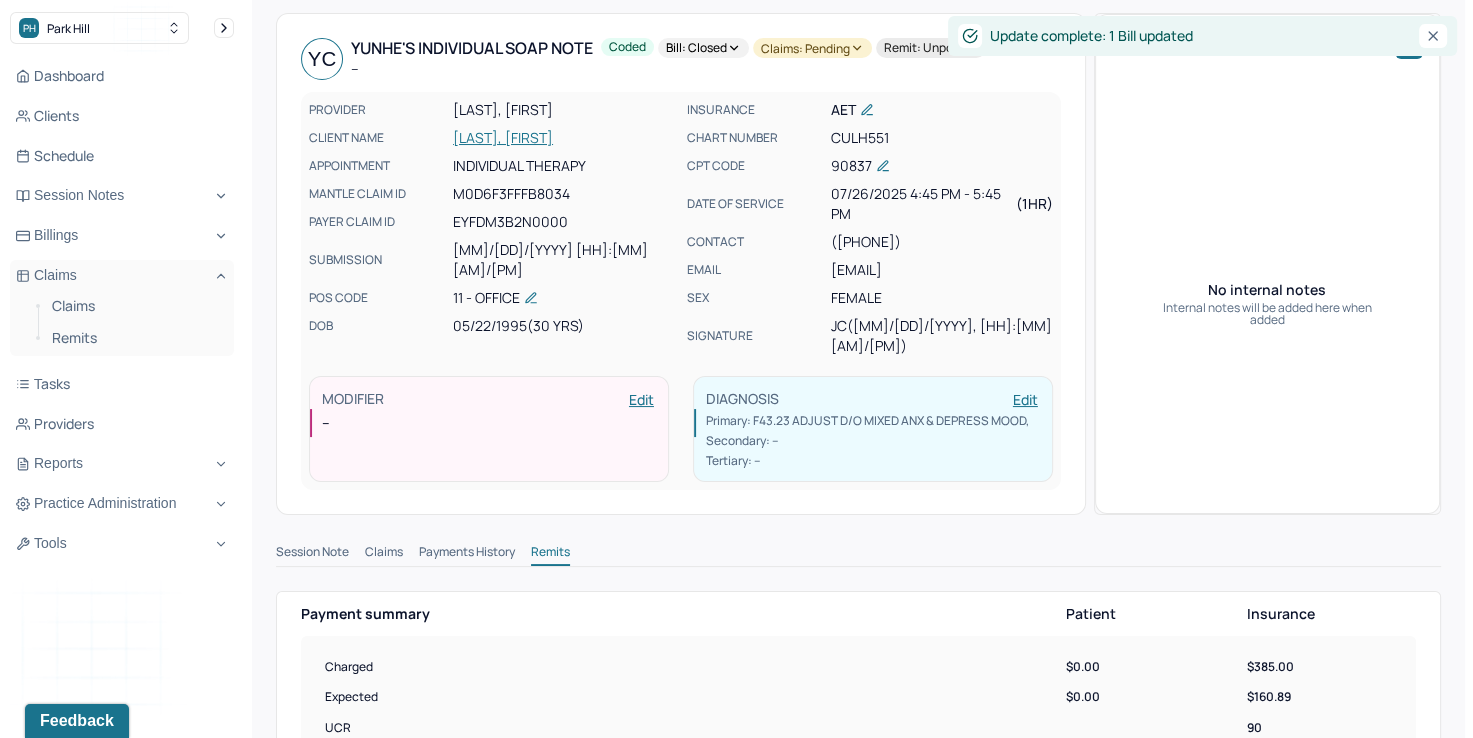 scroll, scrollTop: 0, scrollLeft: 0, axis: both 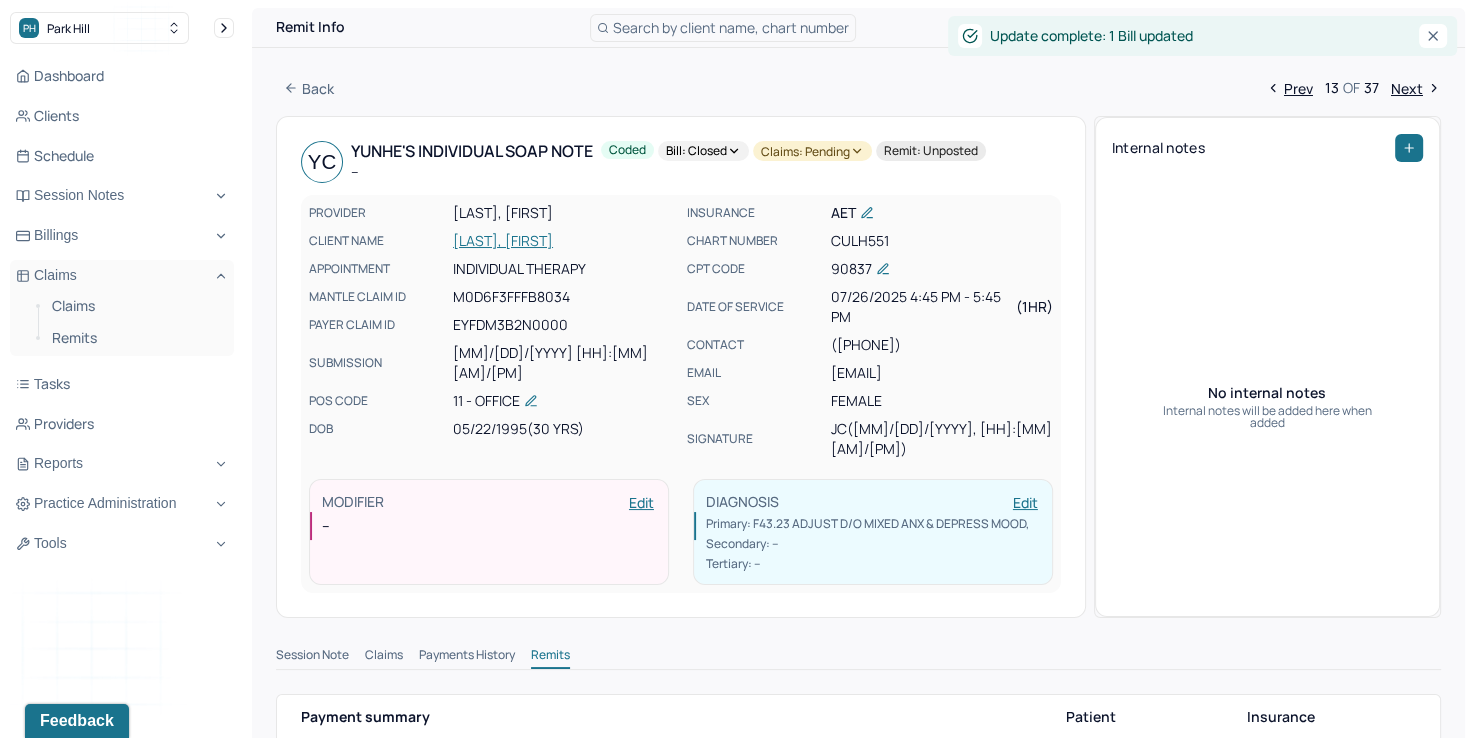 click on "Claims: pending" at bounding box center [812, 151] 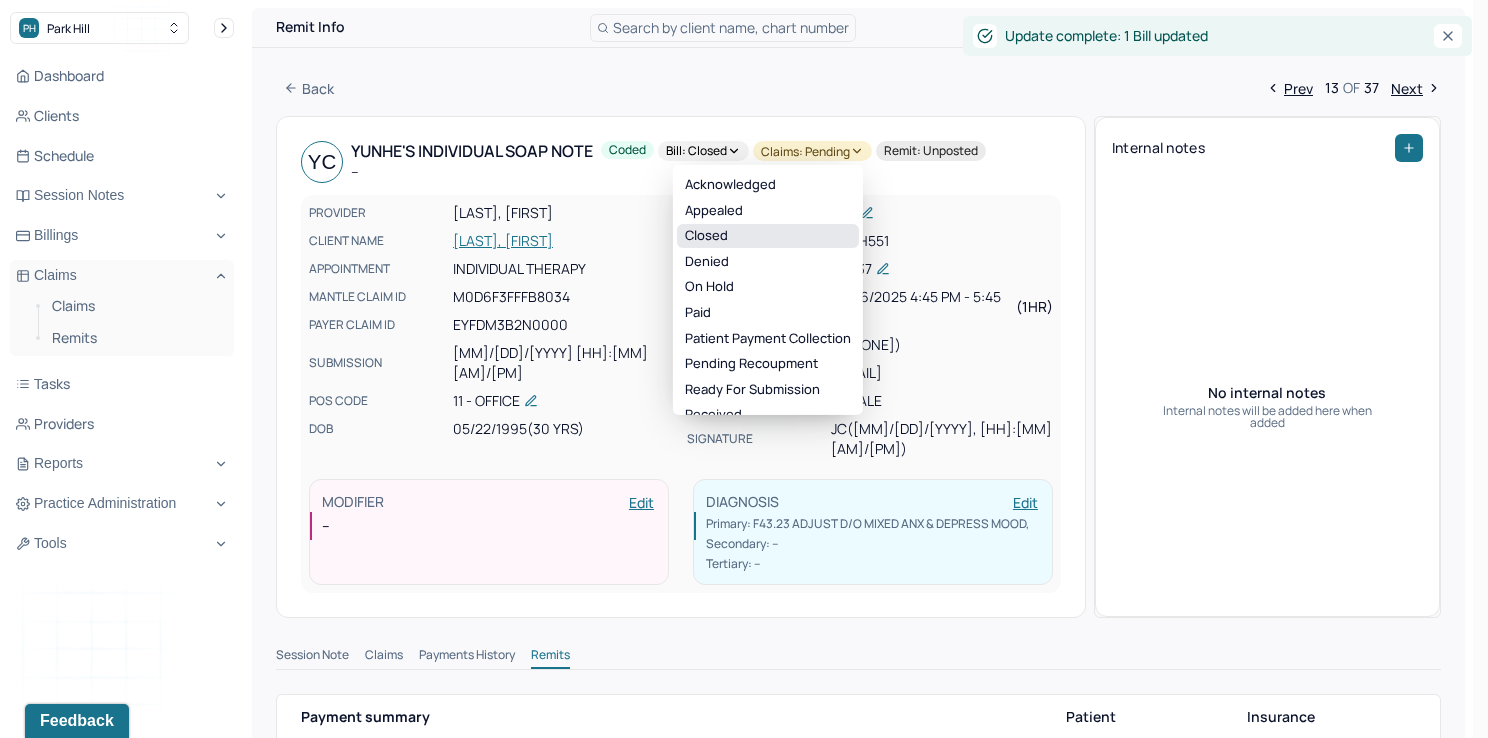 click on "Closed" at bounding box center [768, 236] 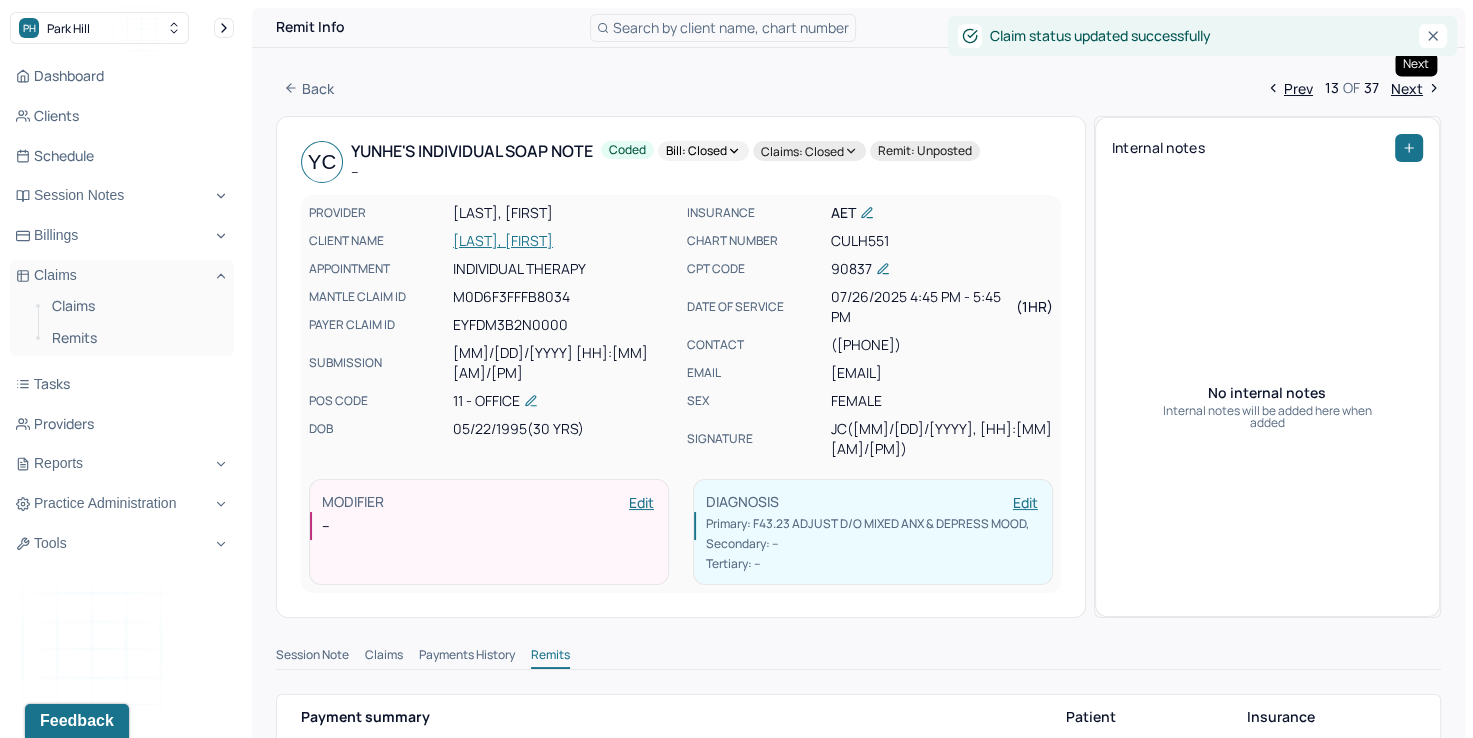 click on "Next" at bounding box center (1416, 88) 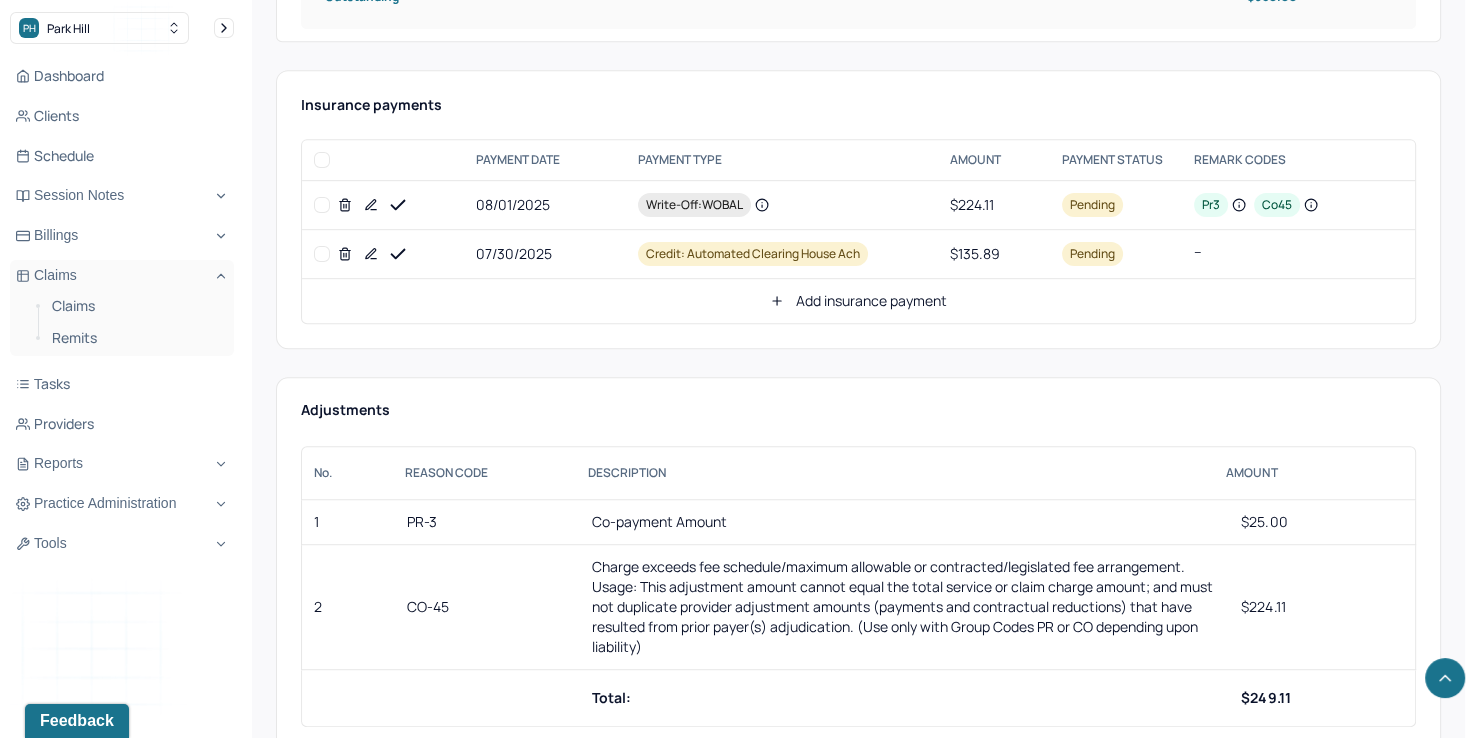 scroll, scrollTop: 900, scrollLeft: 0, axis: vertical 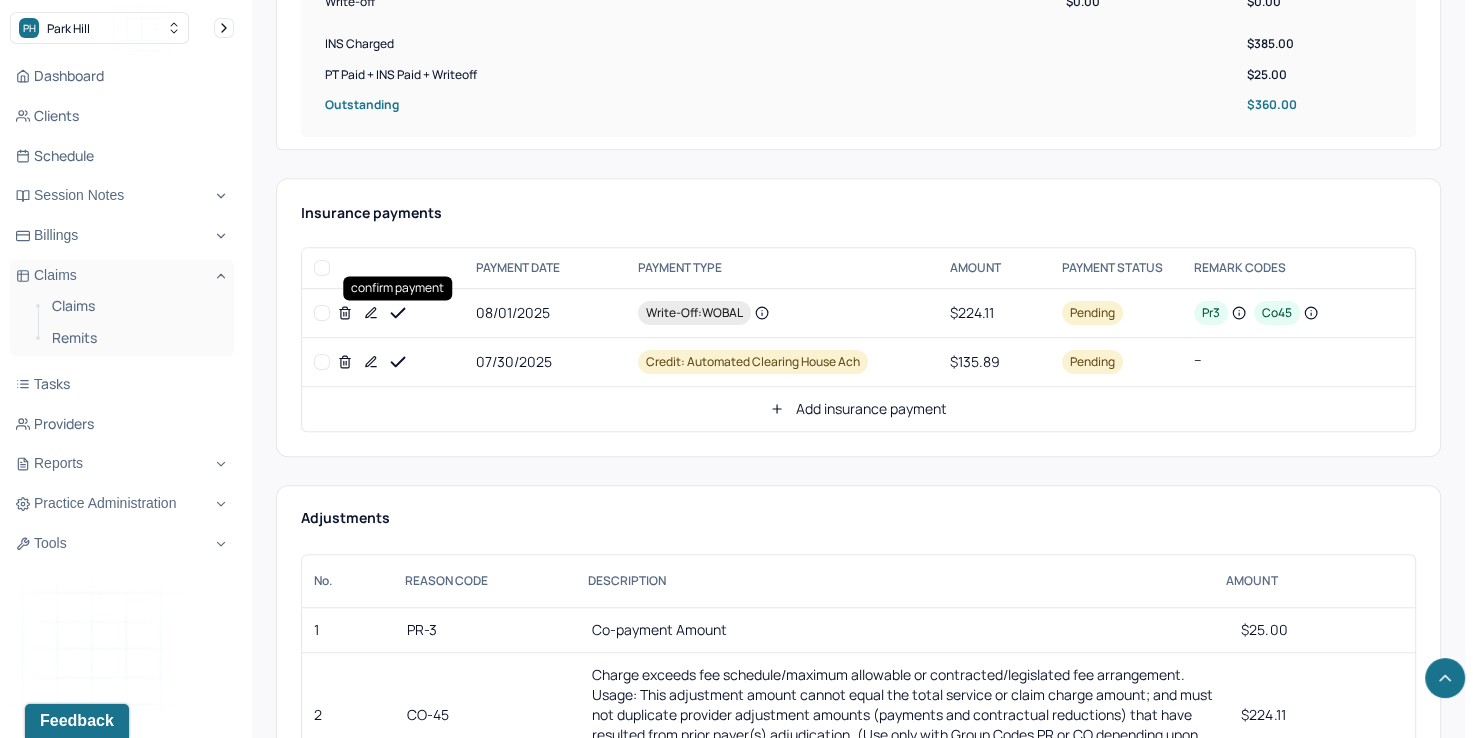 click 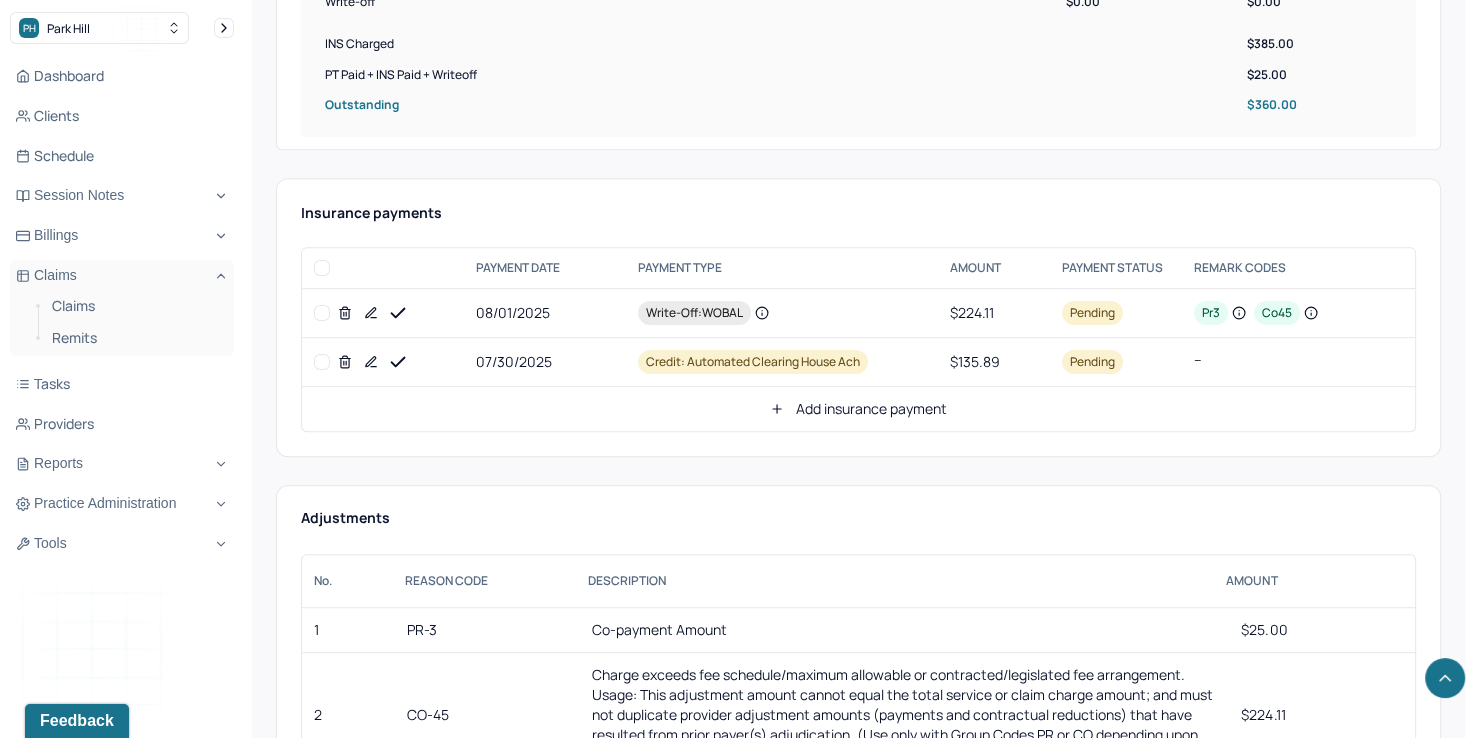 click 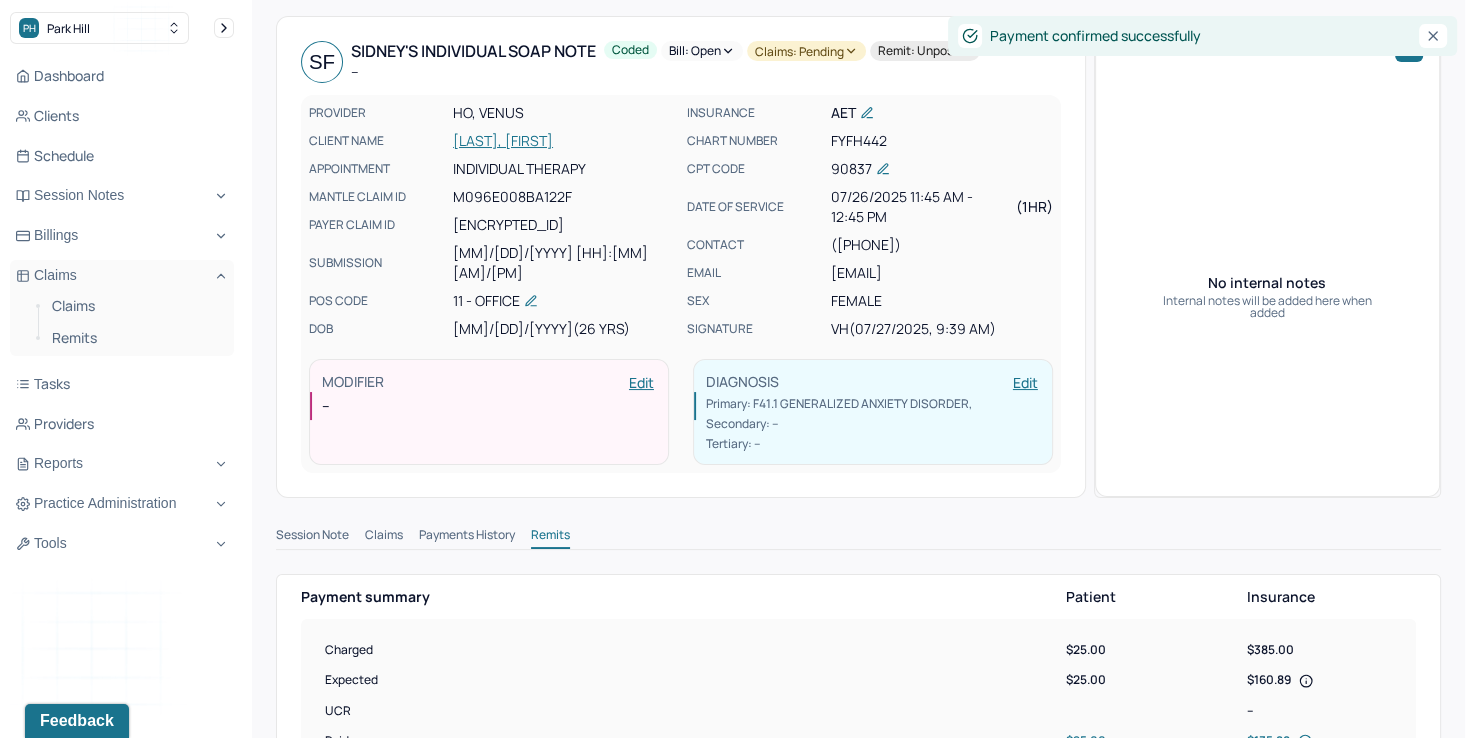 scroll, scrollTop: 0, scrollLeft: 0, axis: both 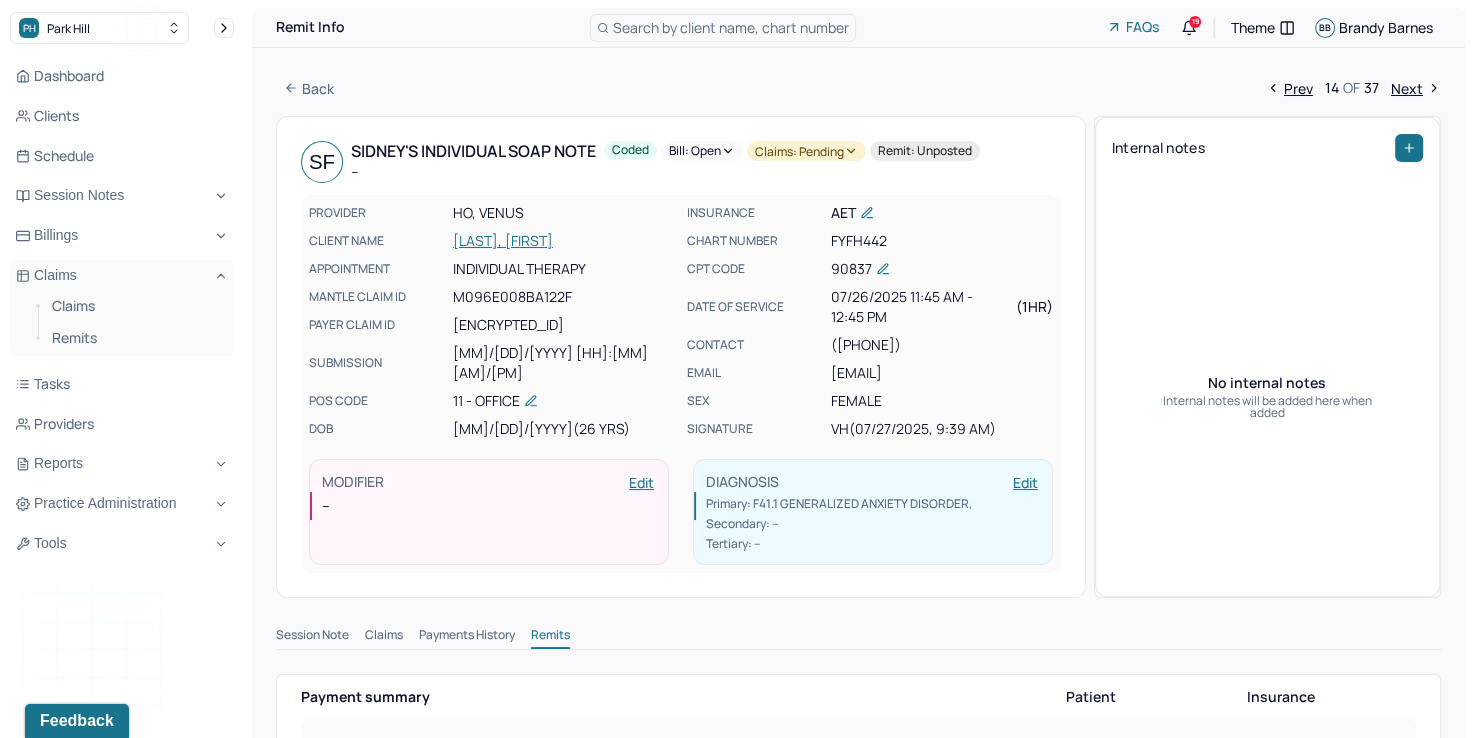 click on "Bill: Open" at bounding box center [702, 151] 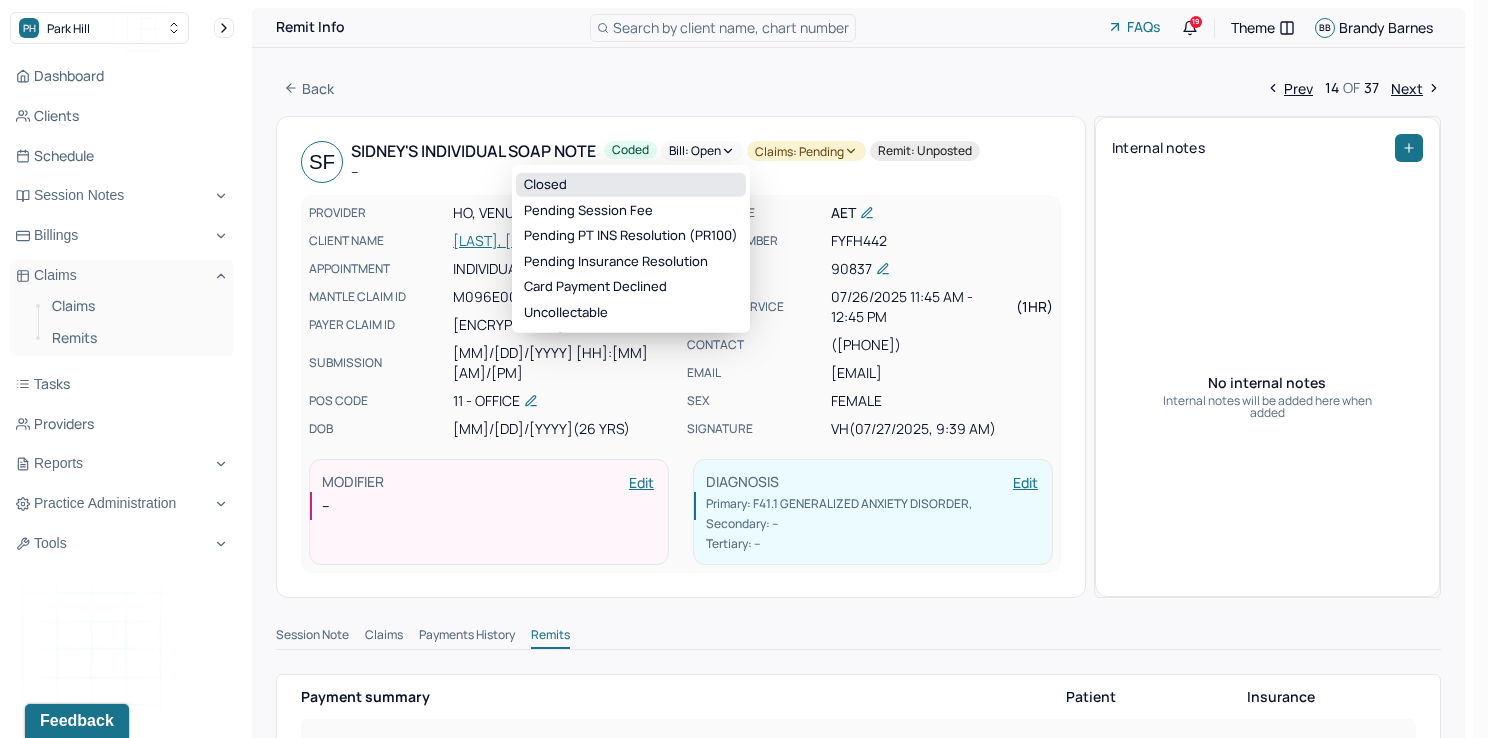 click on "Closed" at bounding box center [631, 185] 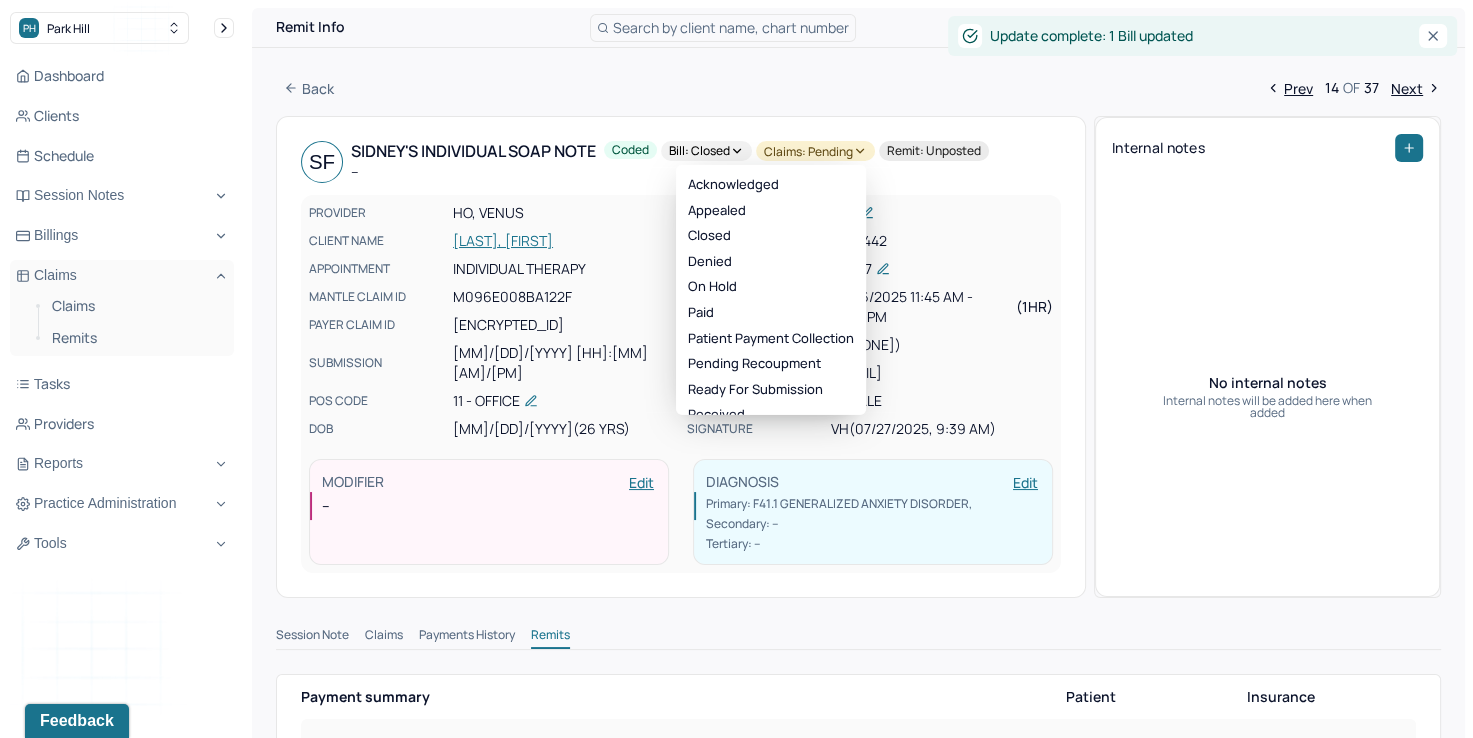 click on "Claims: pending" at bounding box center [815, 151] 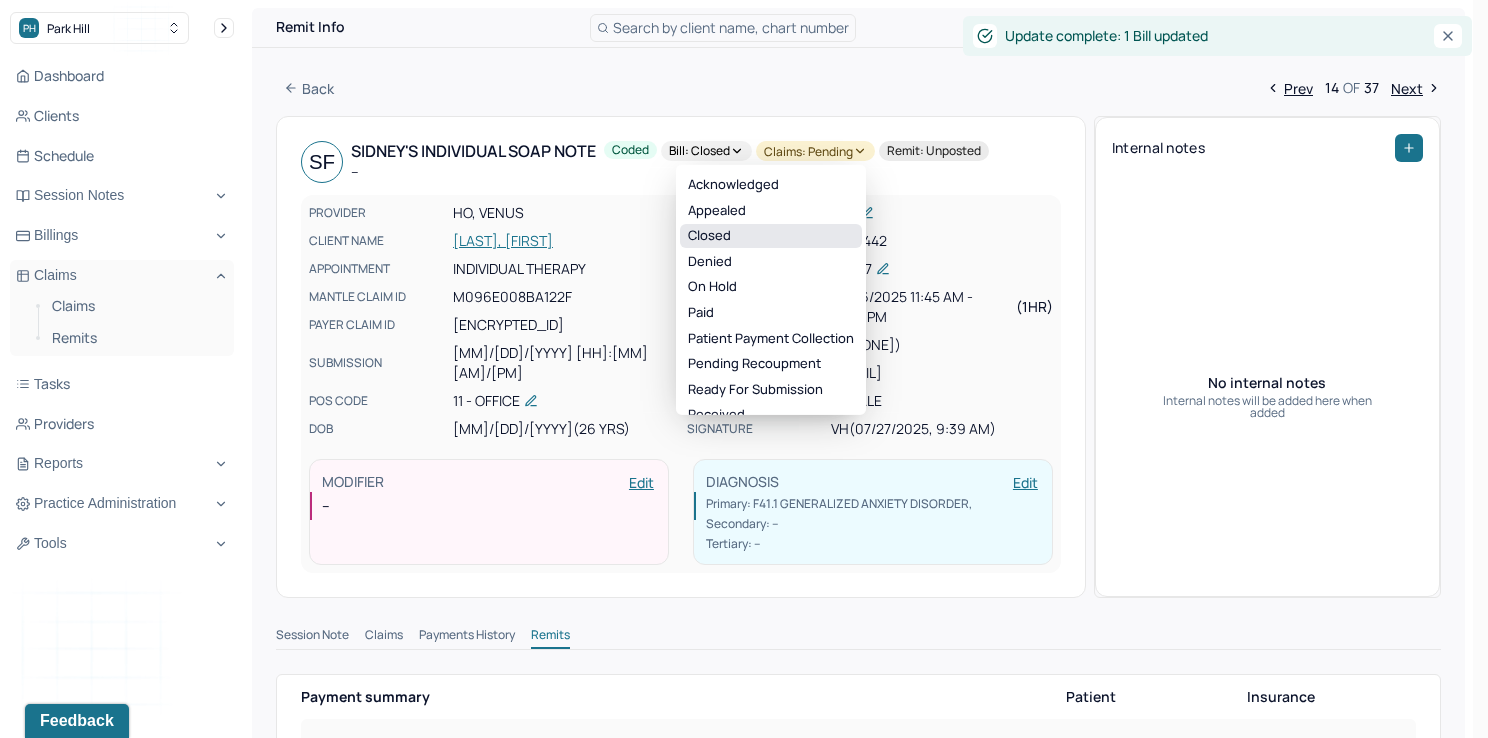 click on "Closed" at bounding box center [771, 236] 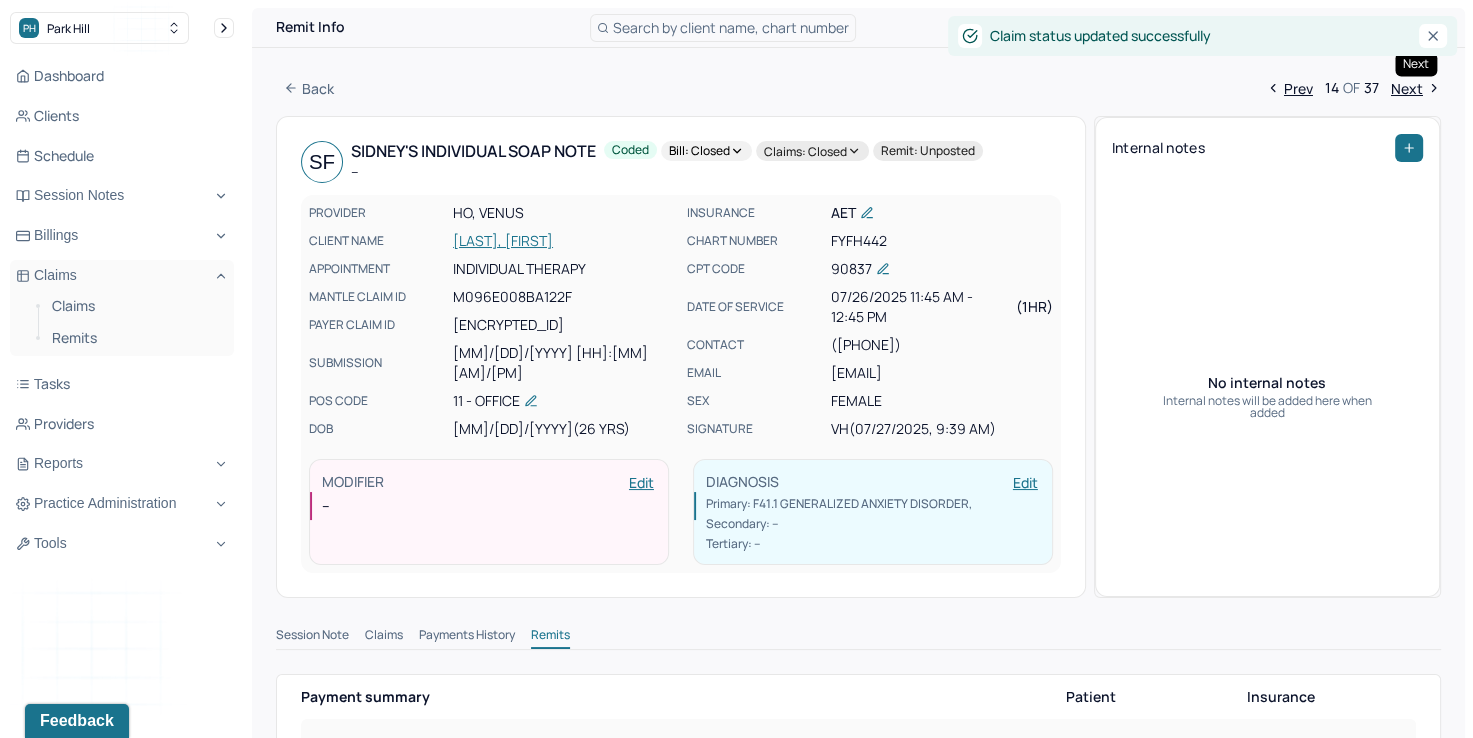 click on "Next" at bounding box center (1416, 88) 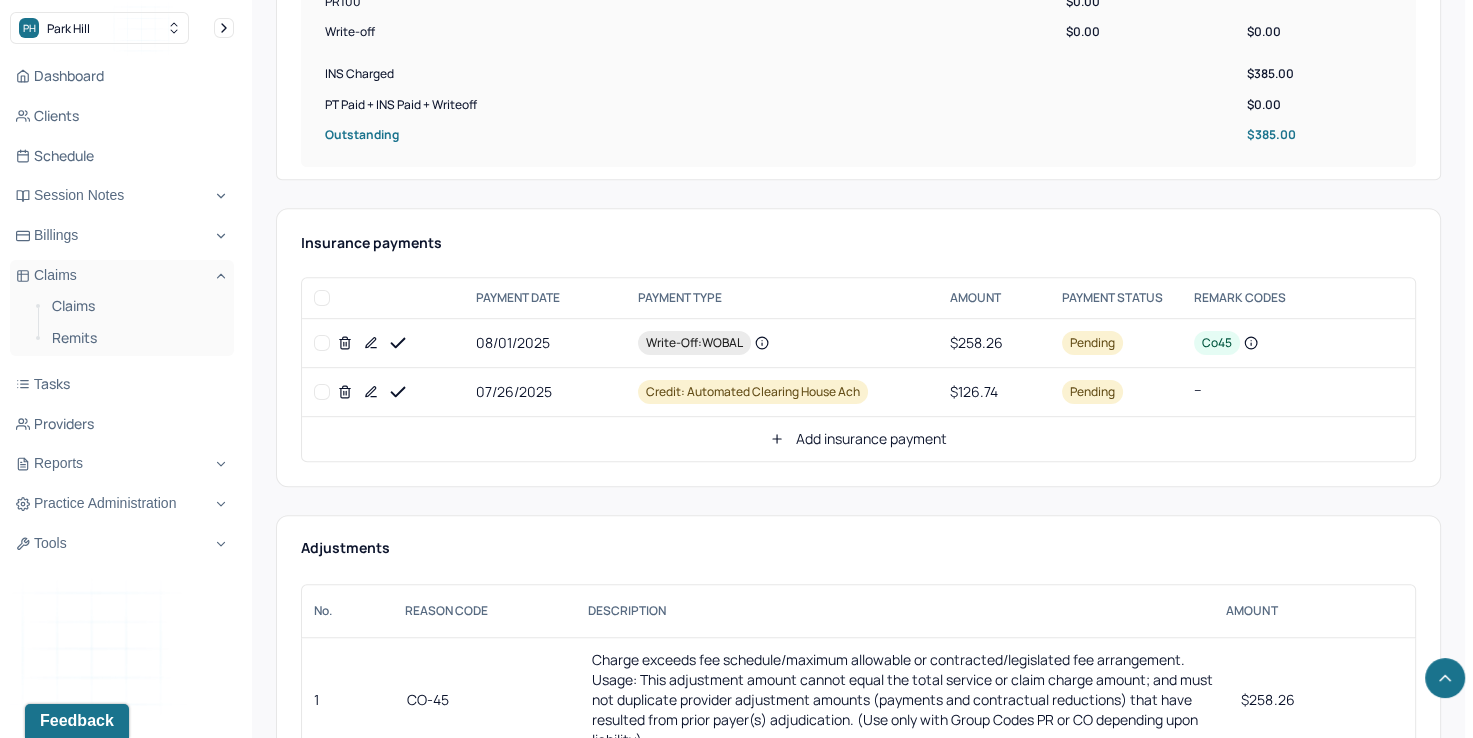 scroll, scrollTop: 800, scrollLeft: 0, axis: vertical 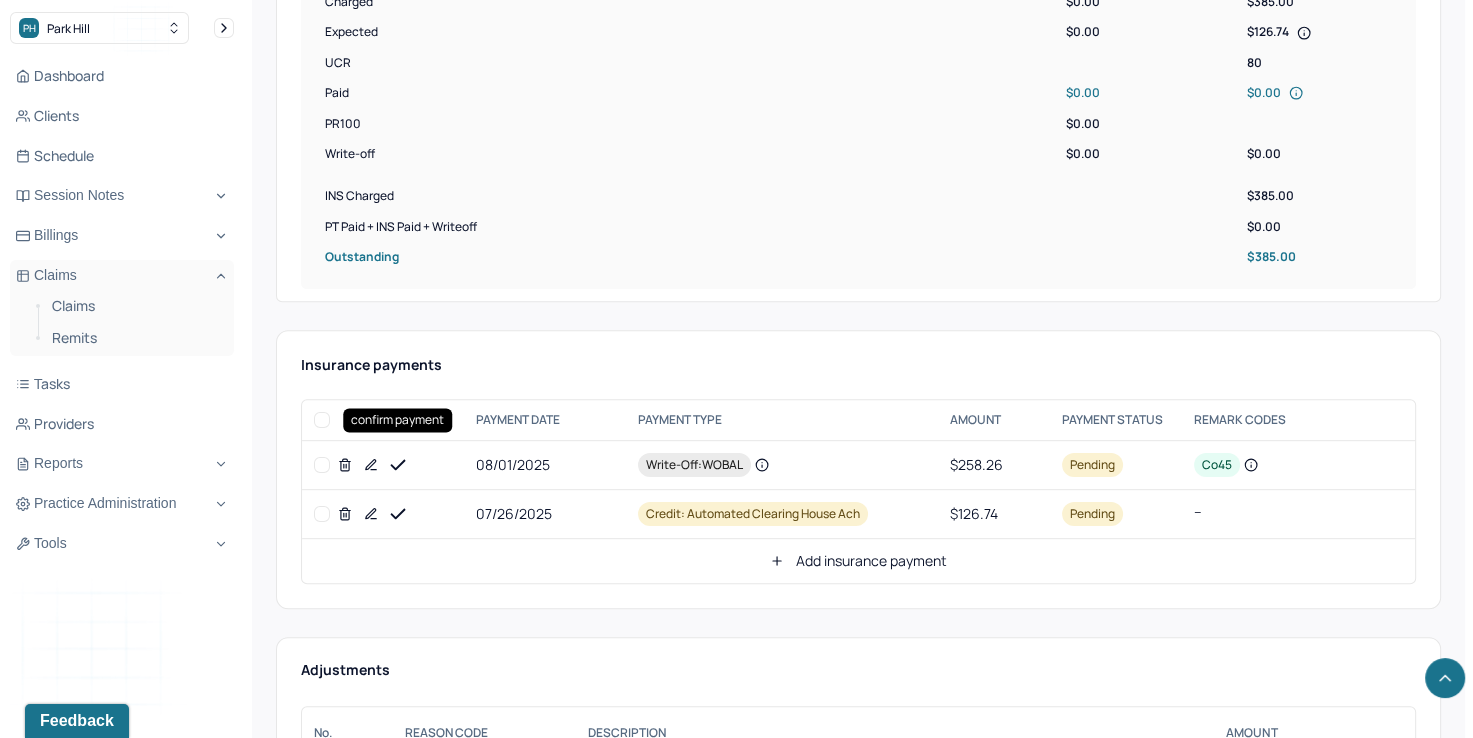click 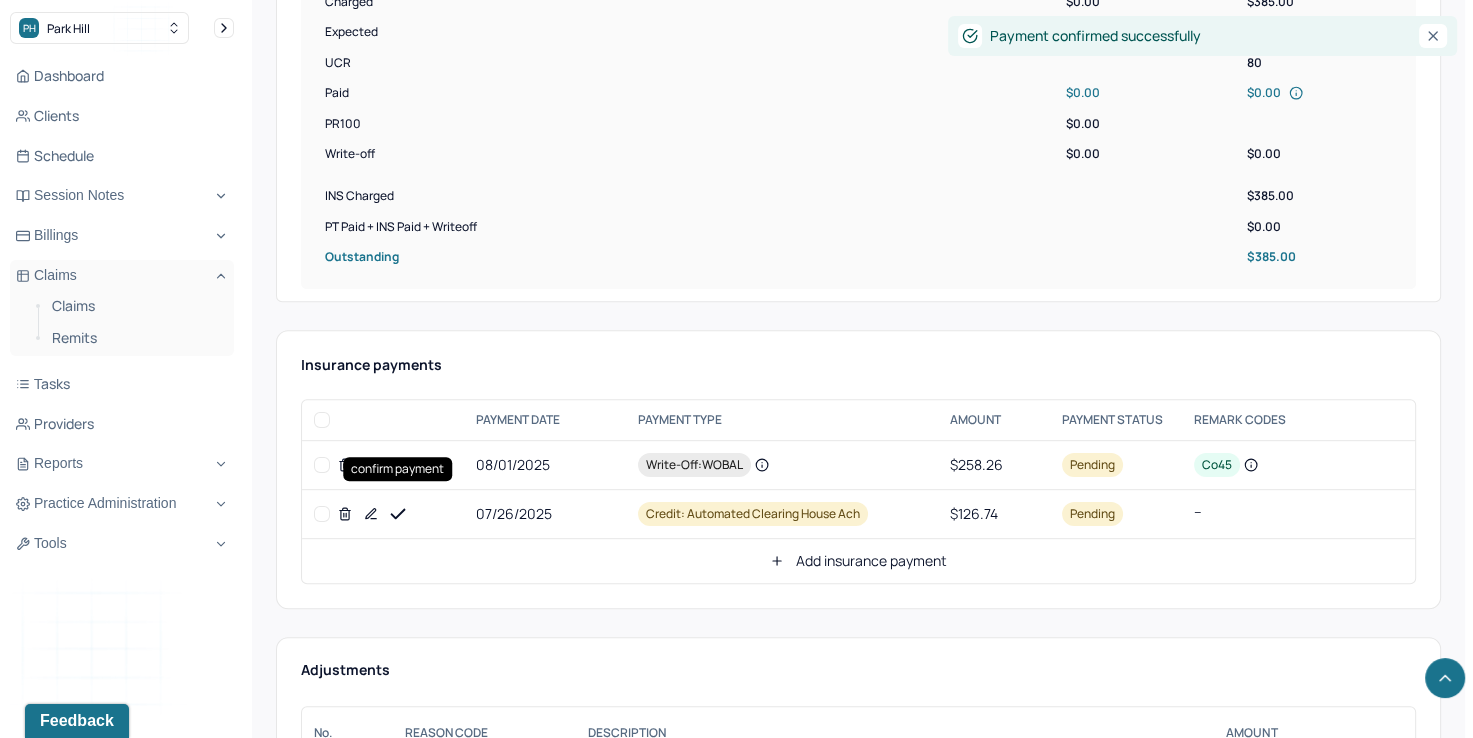 click 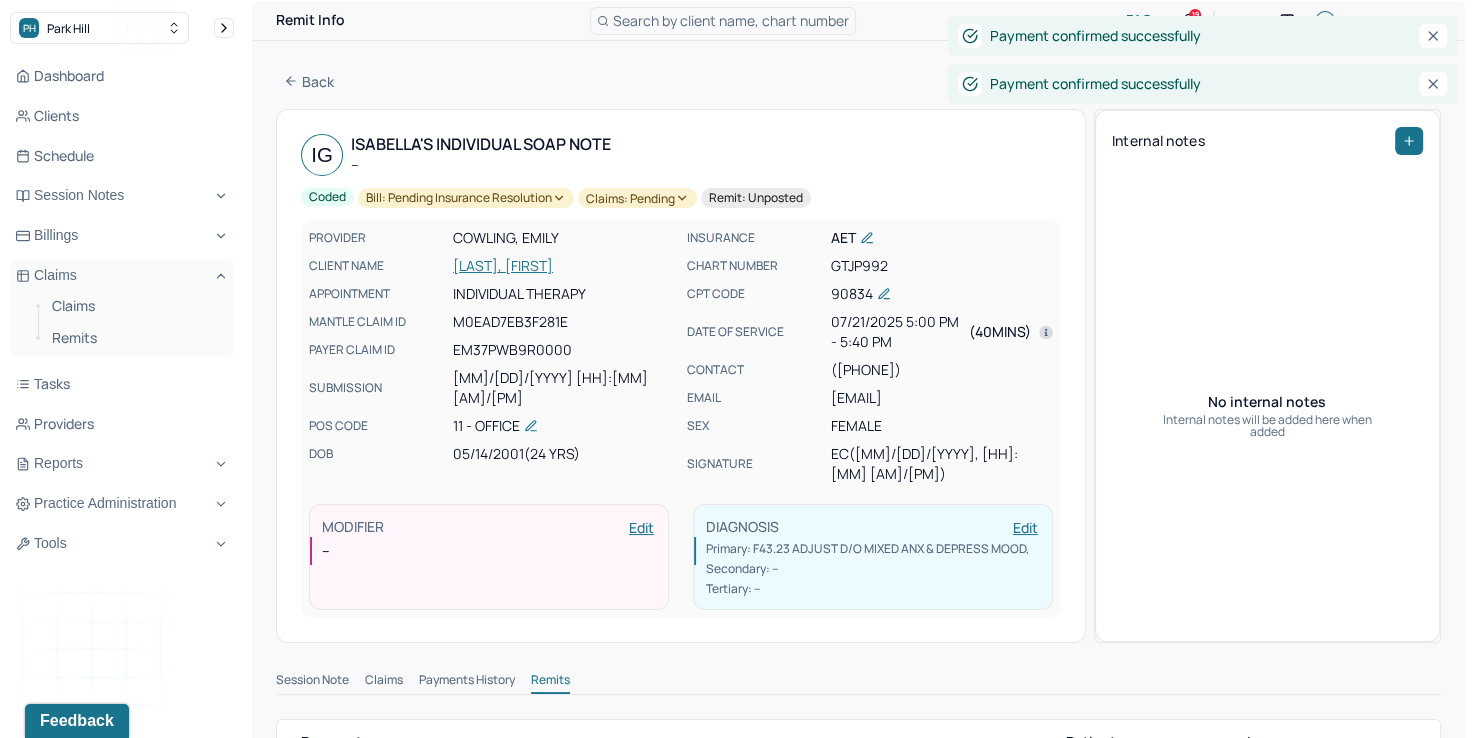 scroll, scrollTop: 0, scrollLeft: 0, axis: both 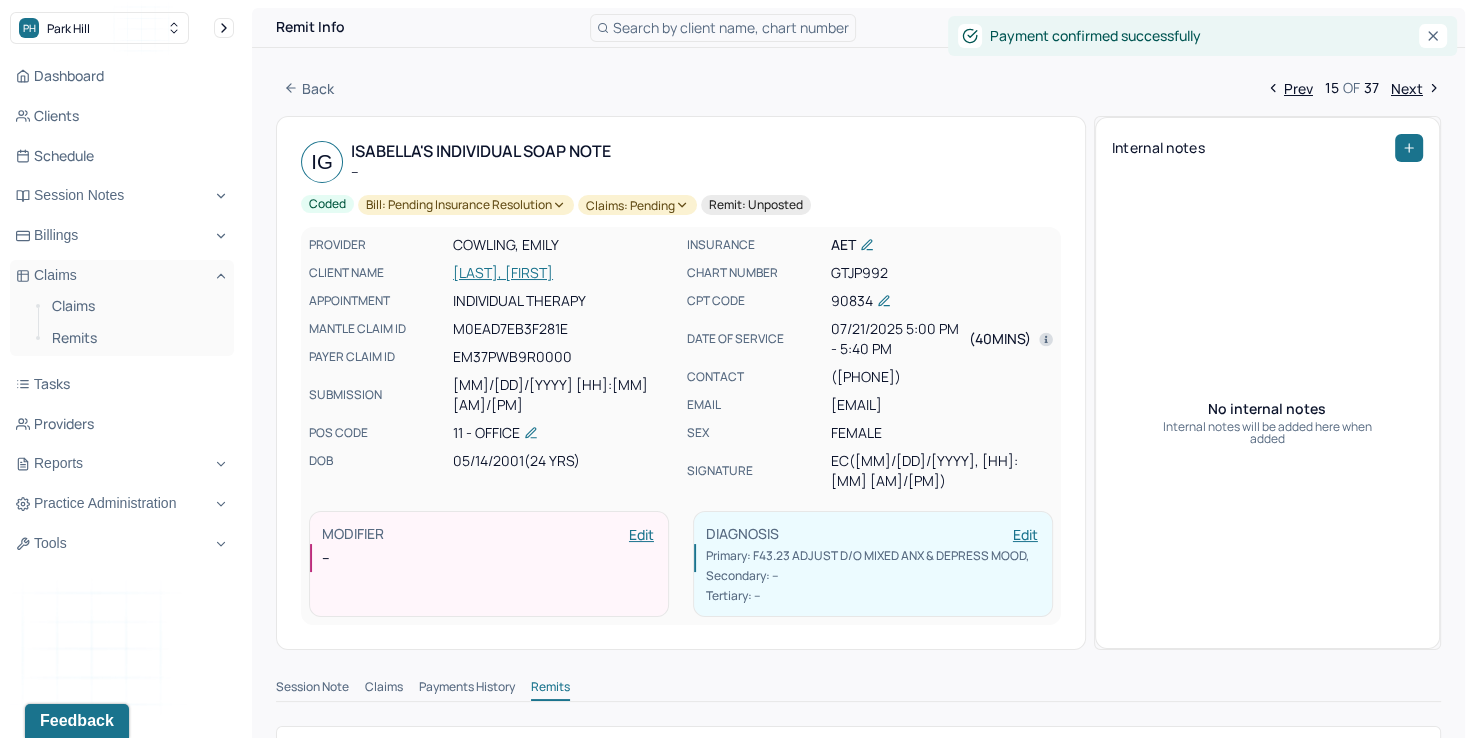 click on "Bill: Pending Insurance Resolution" at bounding box center [466, 205] 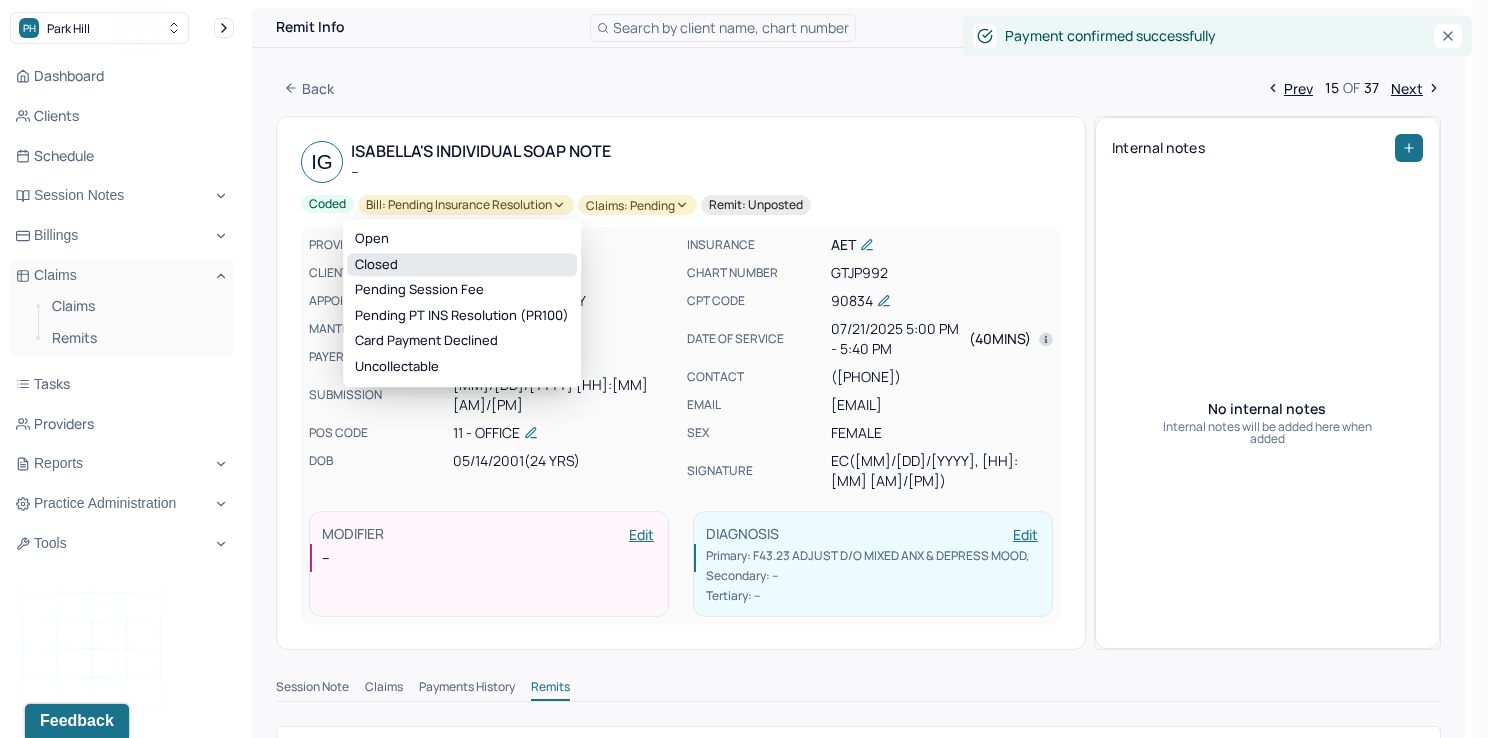 click on "Closed" at bounding box center [462, 265] 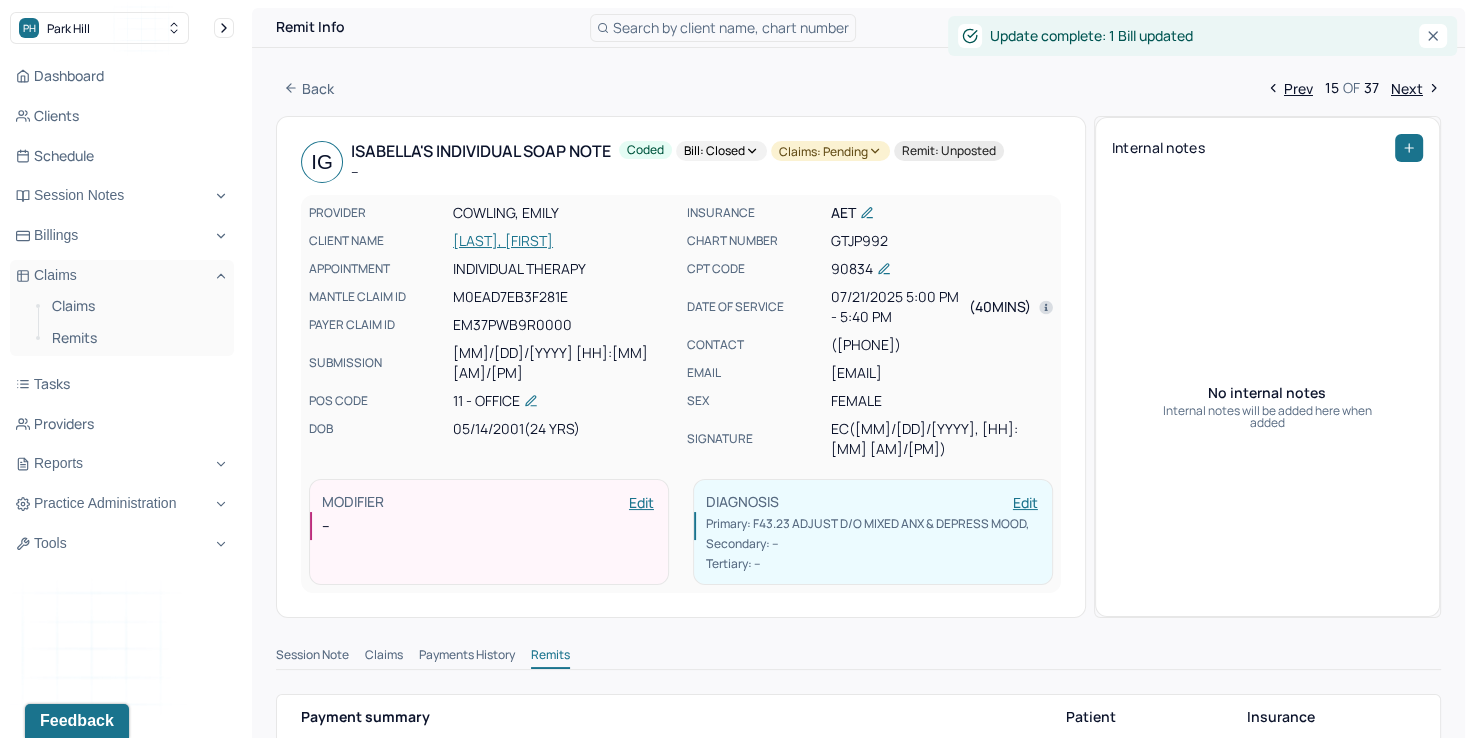 click on "Claims: pending" at bounding box center [830, 151] 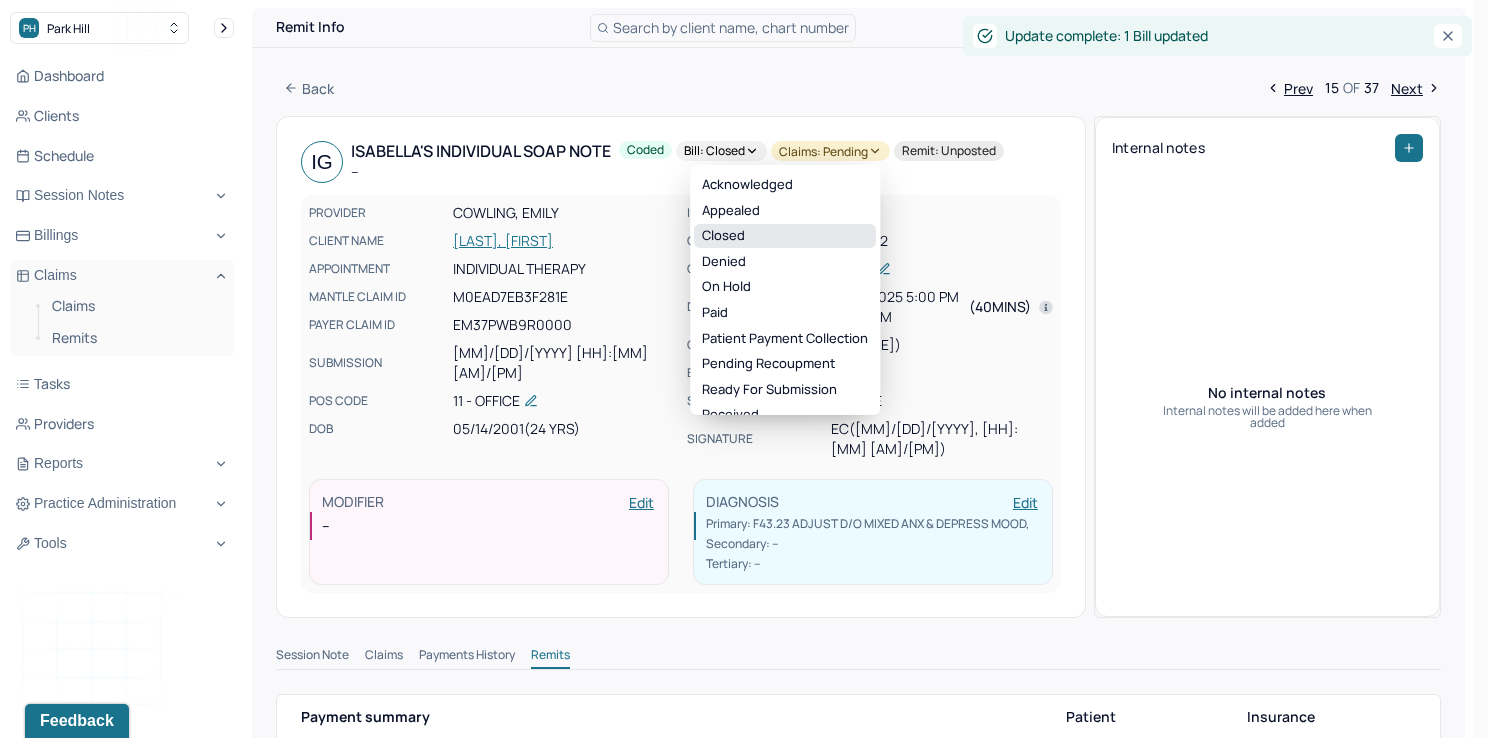 click on "Closed" at bounding box center (785, 236) 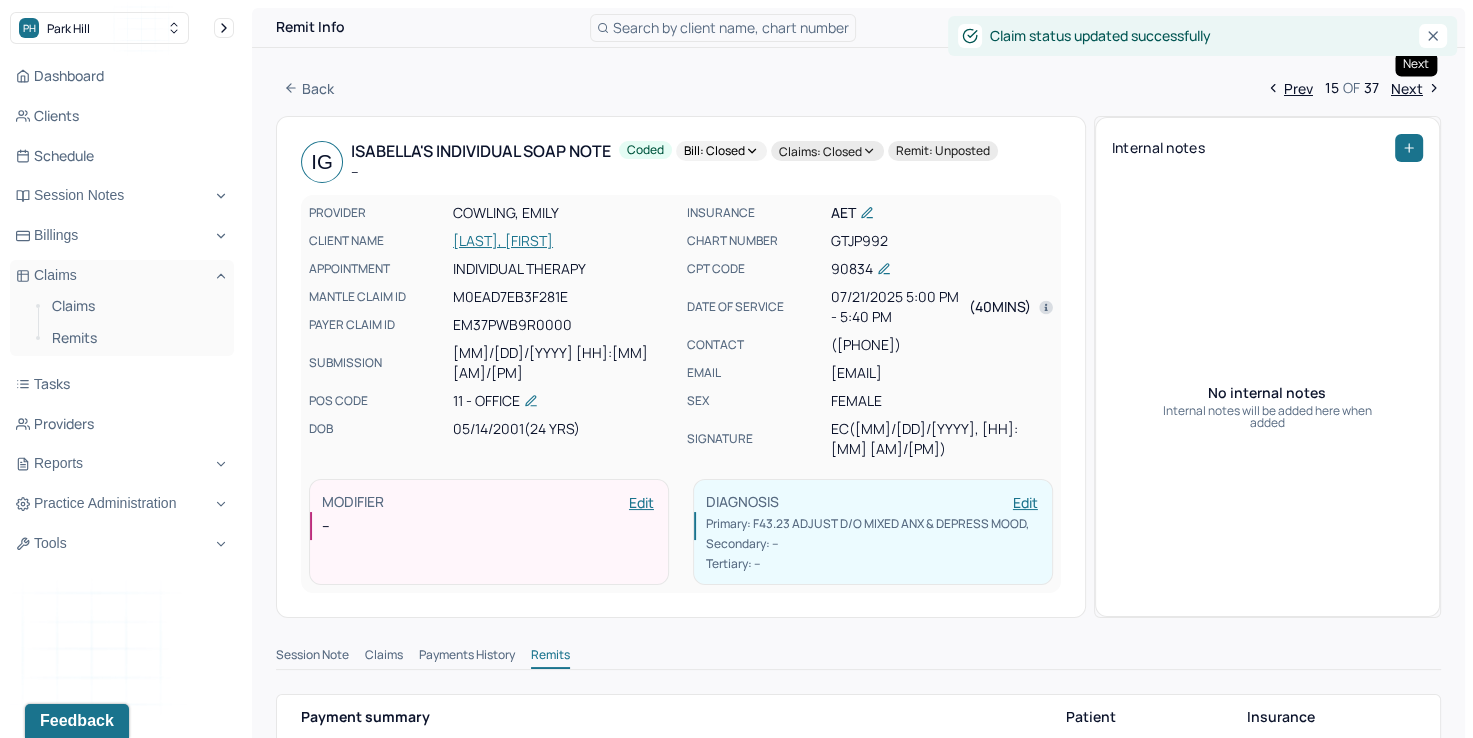 click on "Next" at bounding box center (1416, 88) 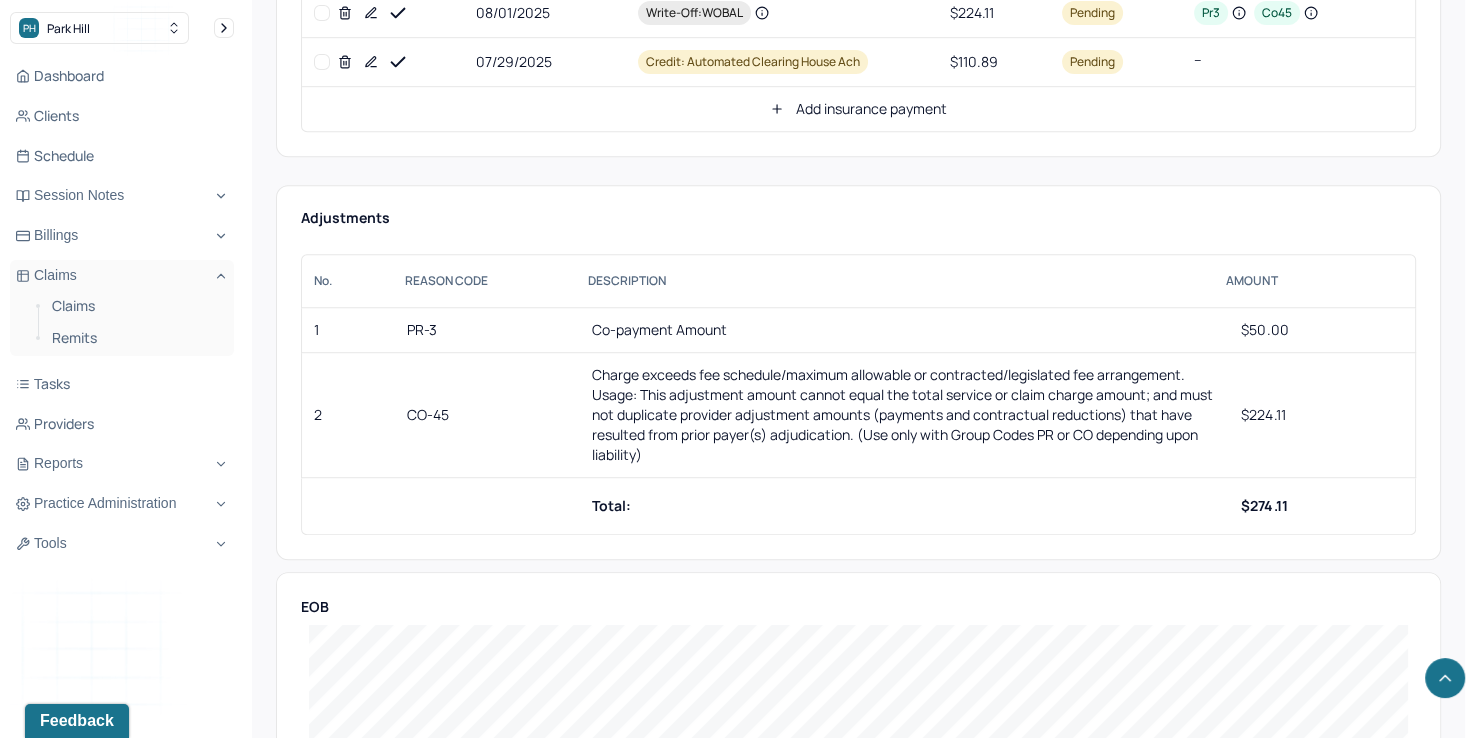 scroll, scrollTop: 900, scrollLeft: 0, axis: vertical 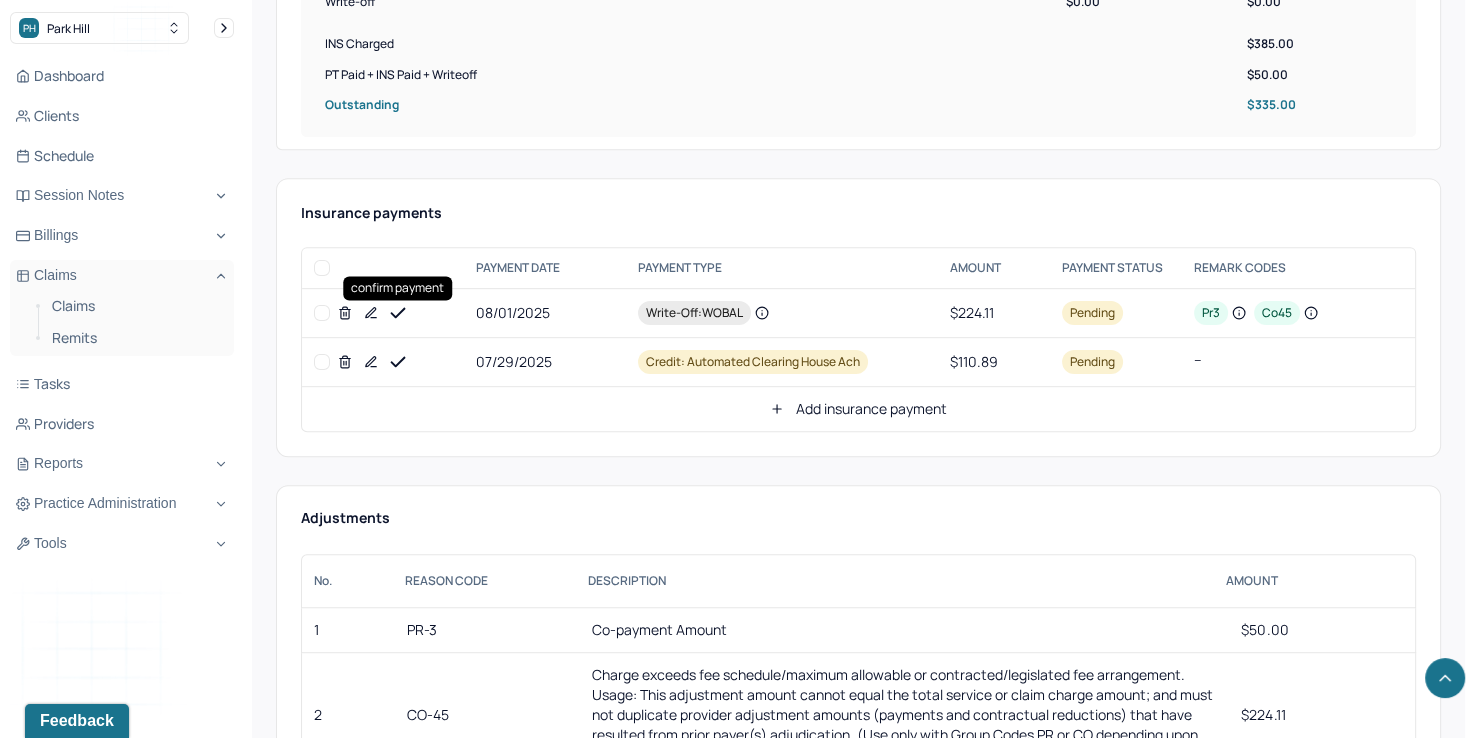 click 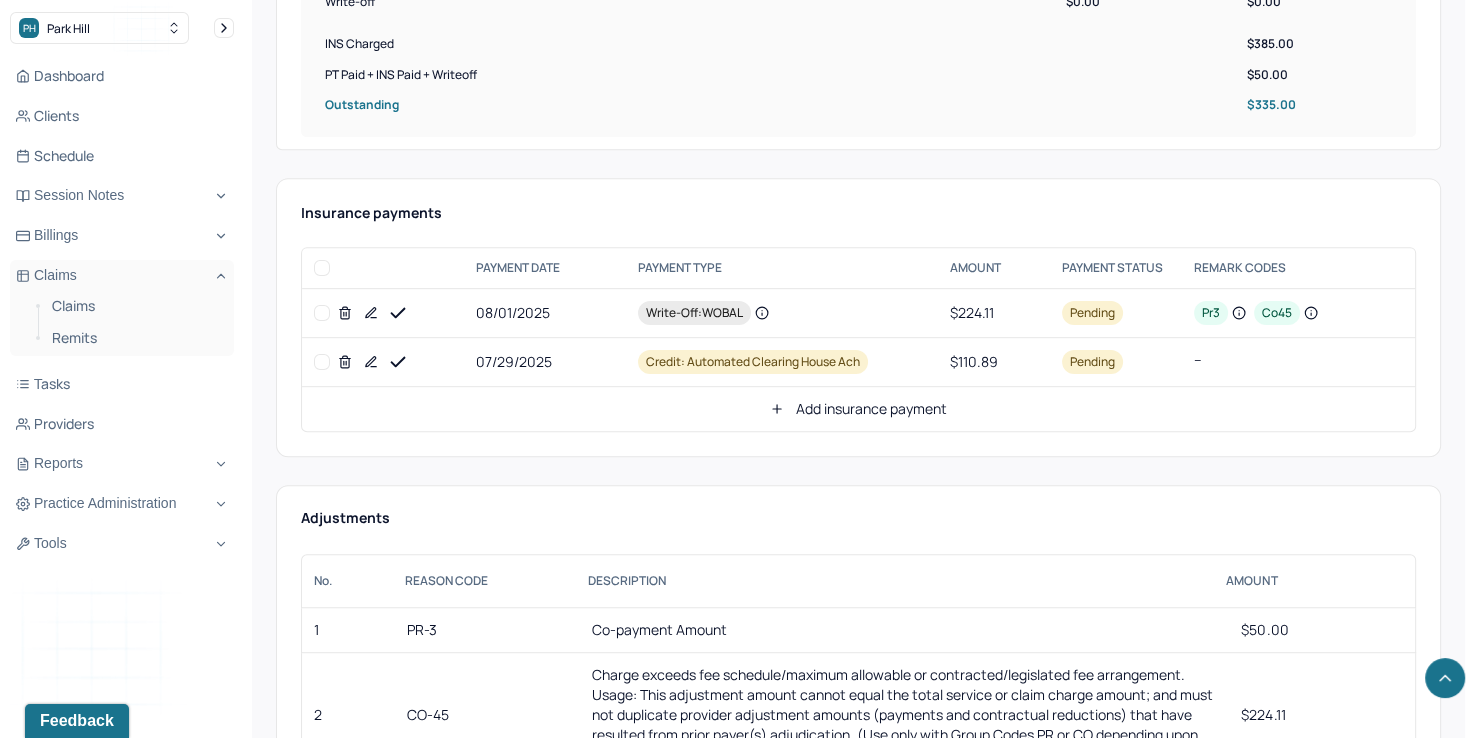 click 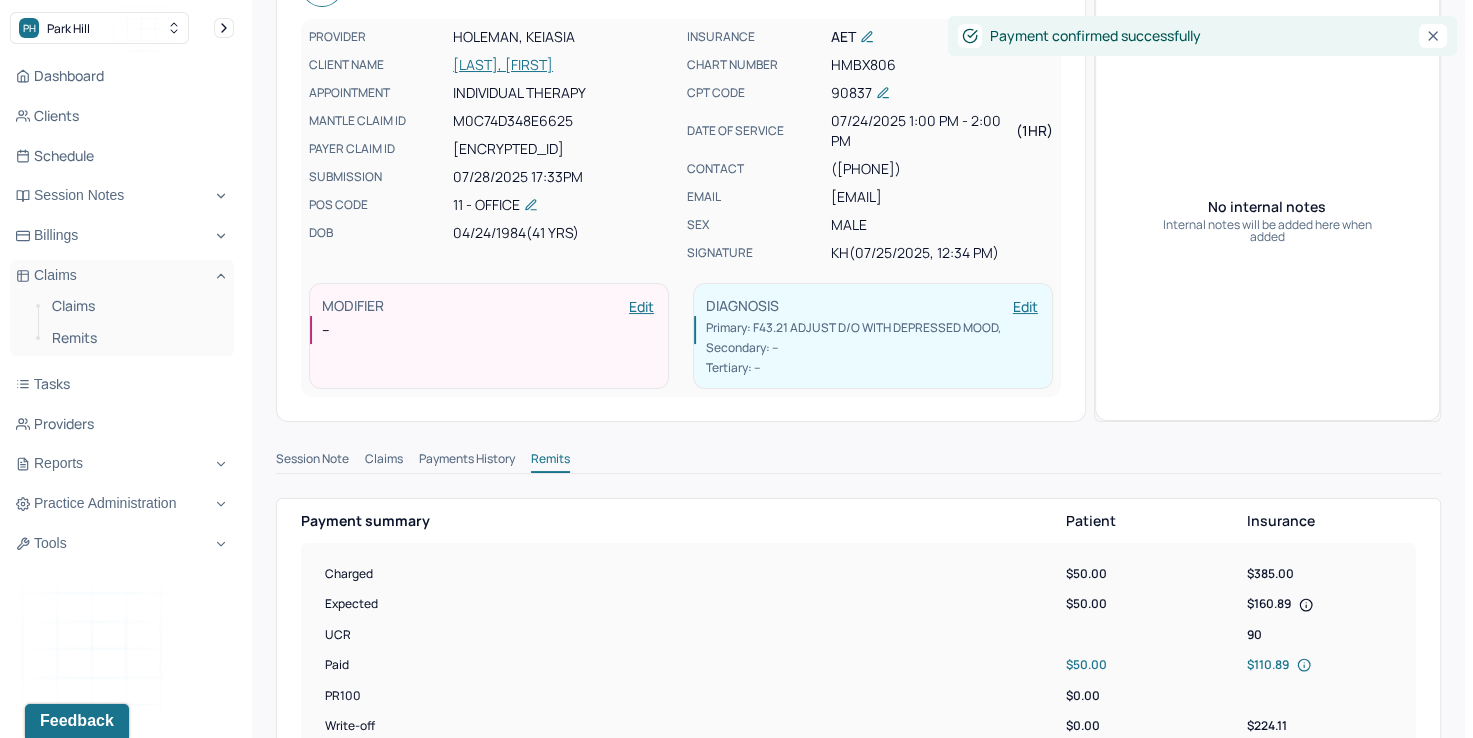 scroll, scrollTop: 0, scrollLeft: 0, axis: both 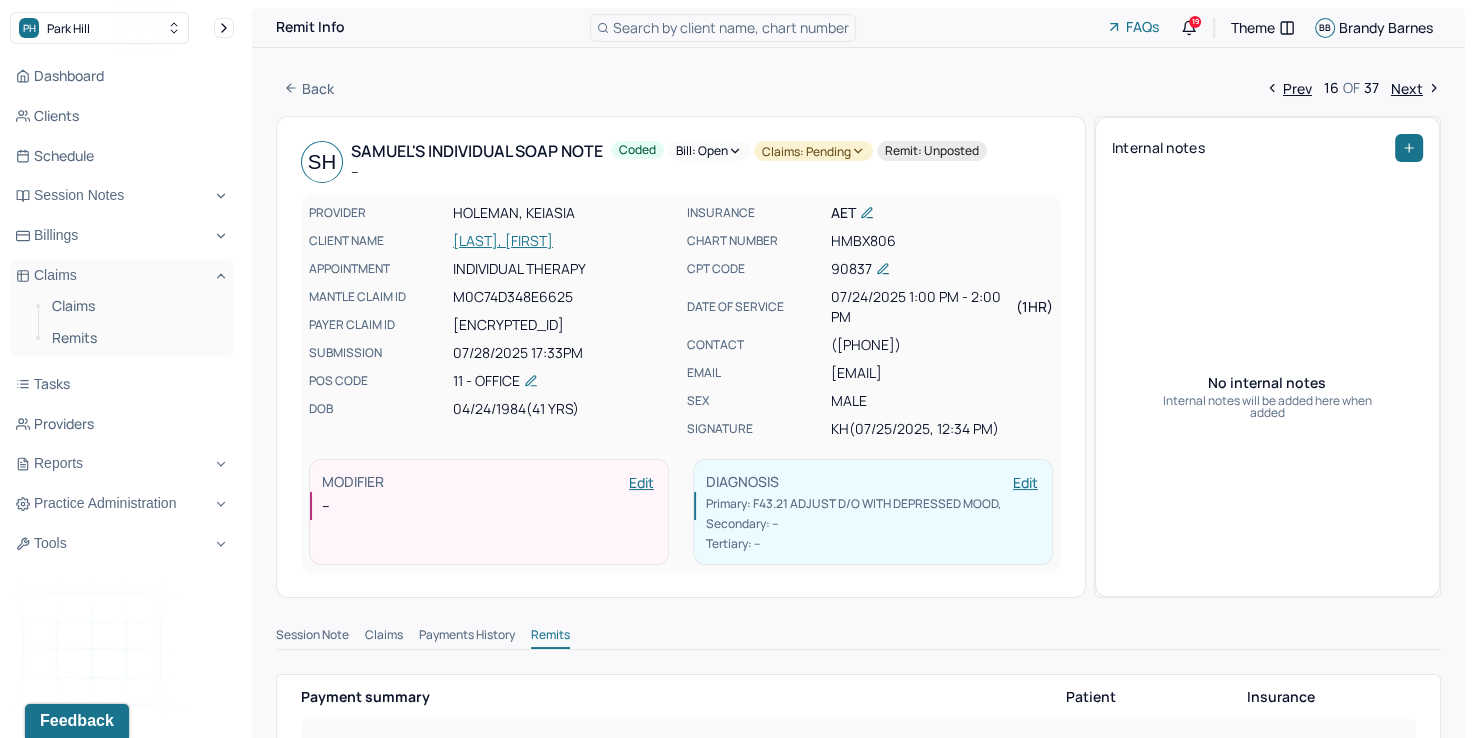 click on "Bill: Open" at bounding box center [709, 151] 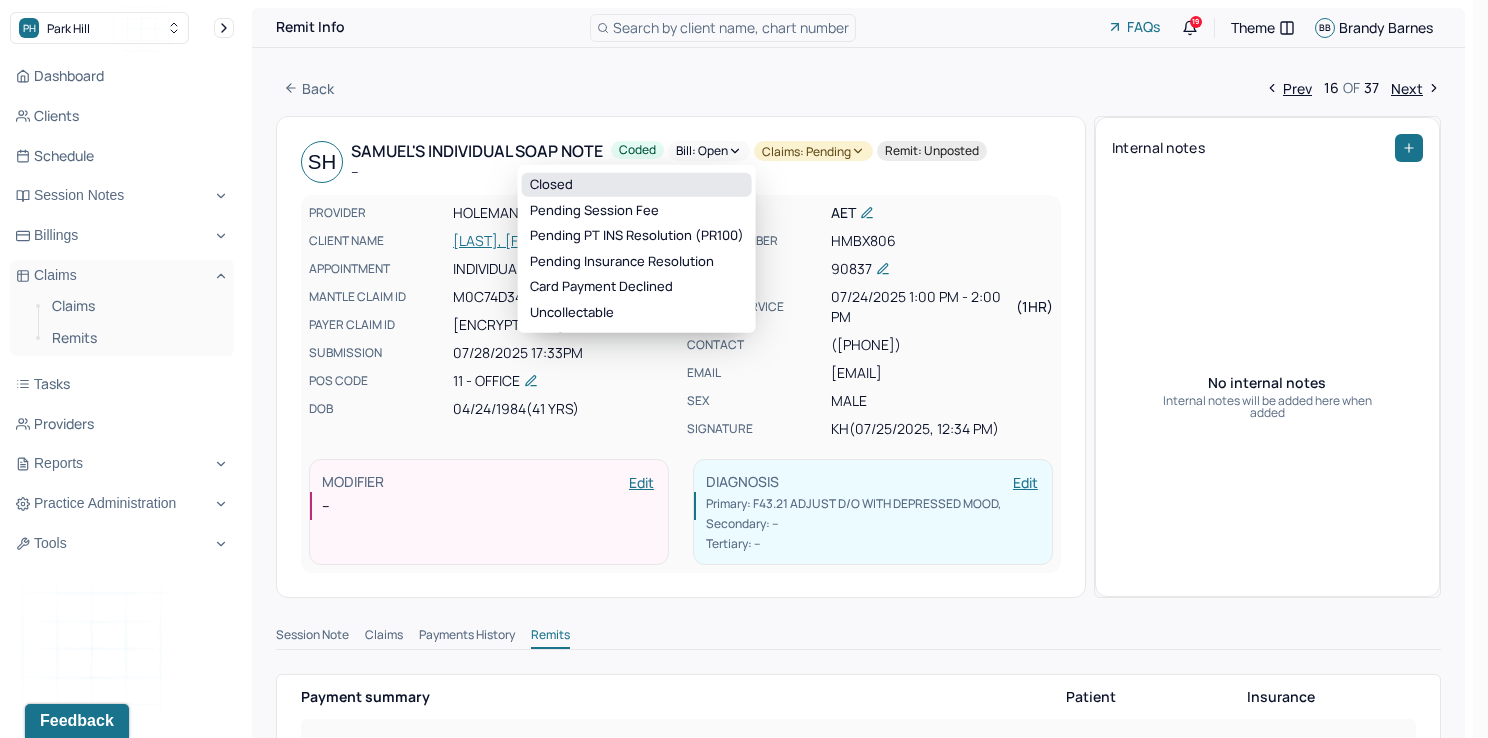 click on "Closed" at bounding box center (637, 185) 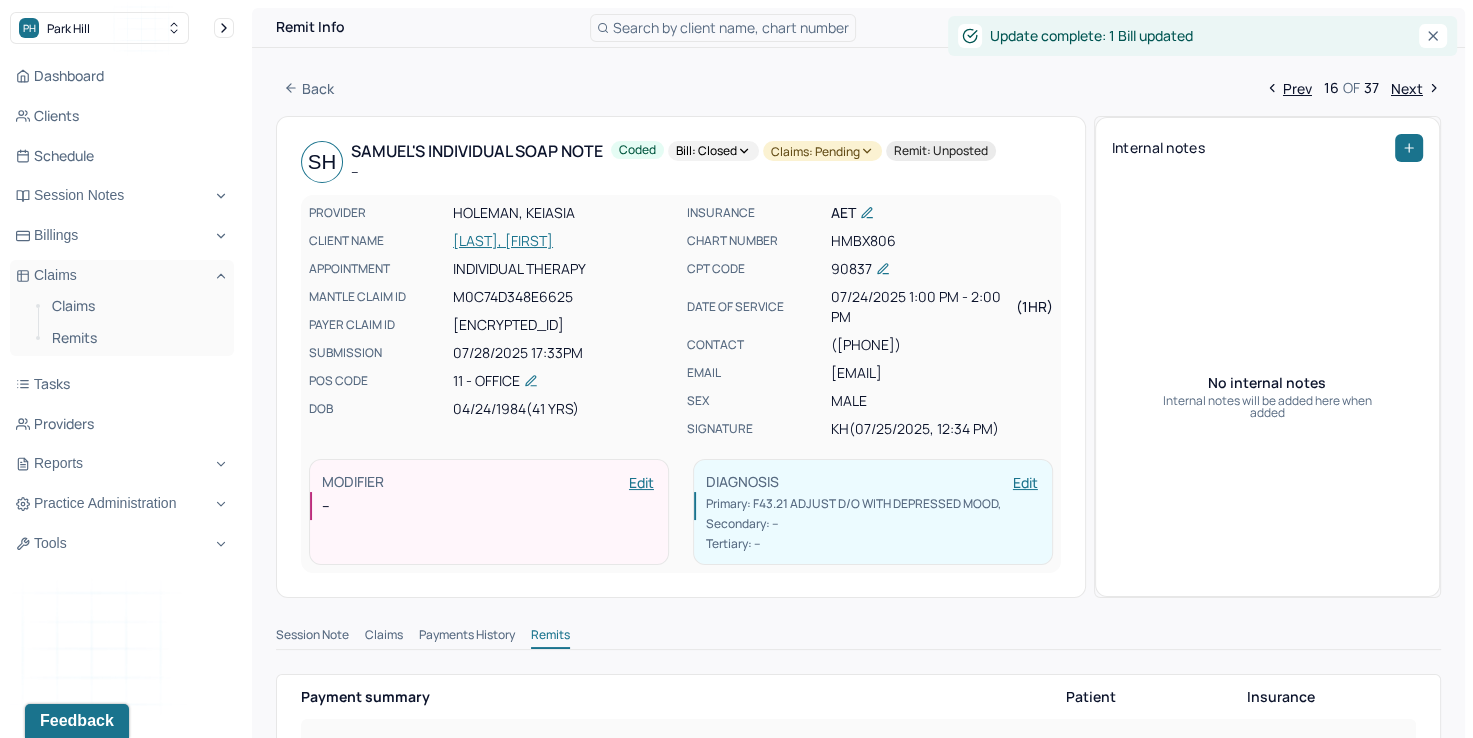 click on "Claims: pending" at bounding box center [822, 151] 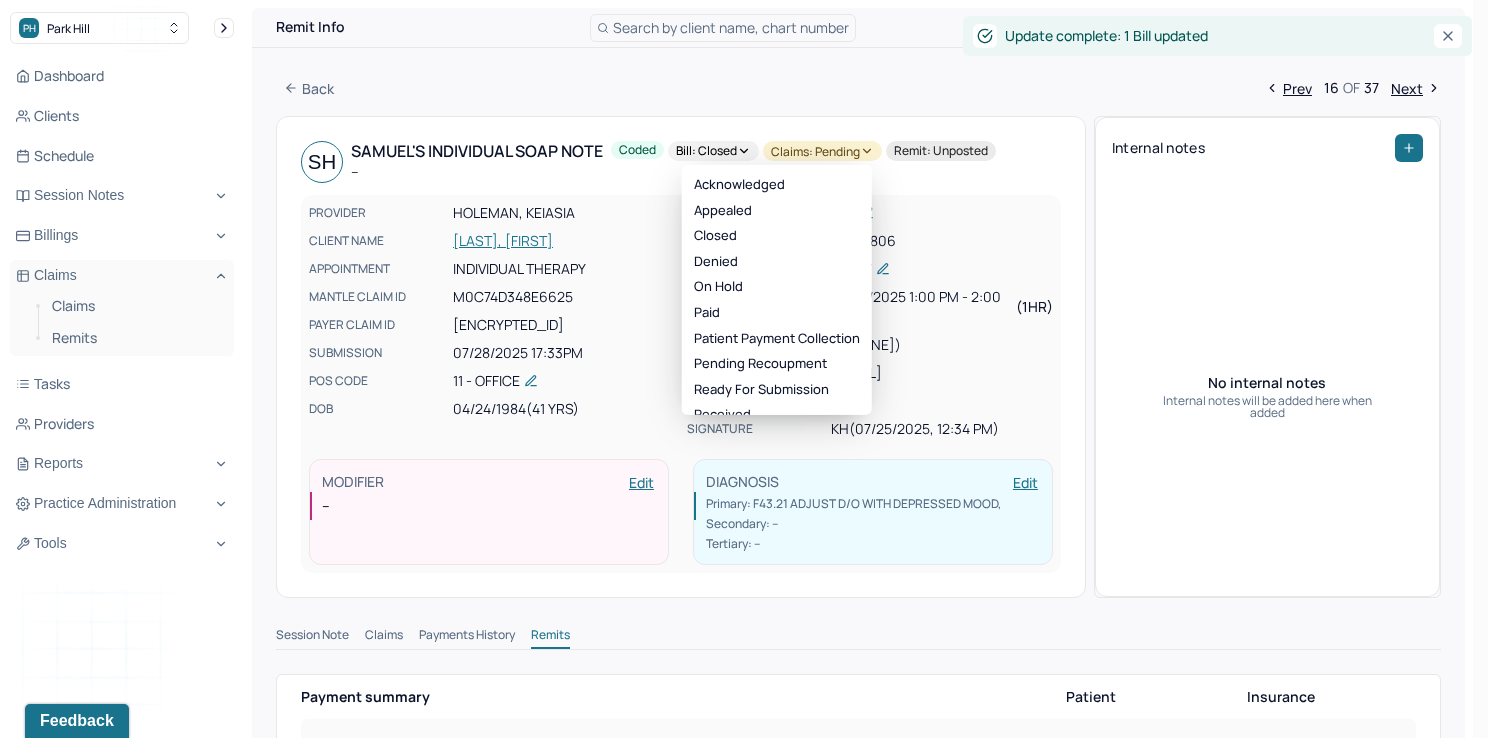 click on "Acknowledged Appealed Closed Denied On hold Paid Patient payment collection Pending recoupment Ready for submission Received Rejected Reversed Submitted" at bounding box center (777, 290) 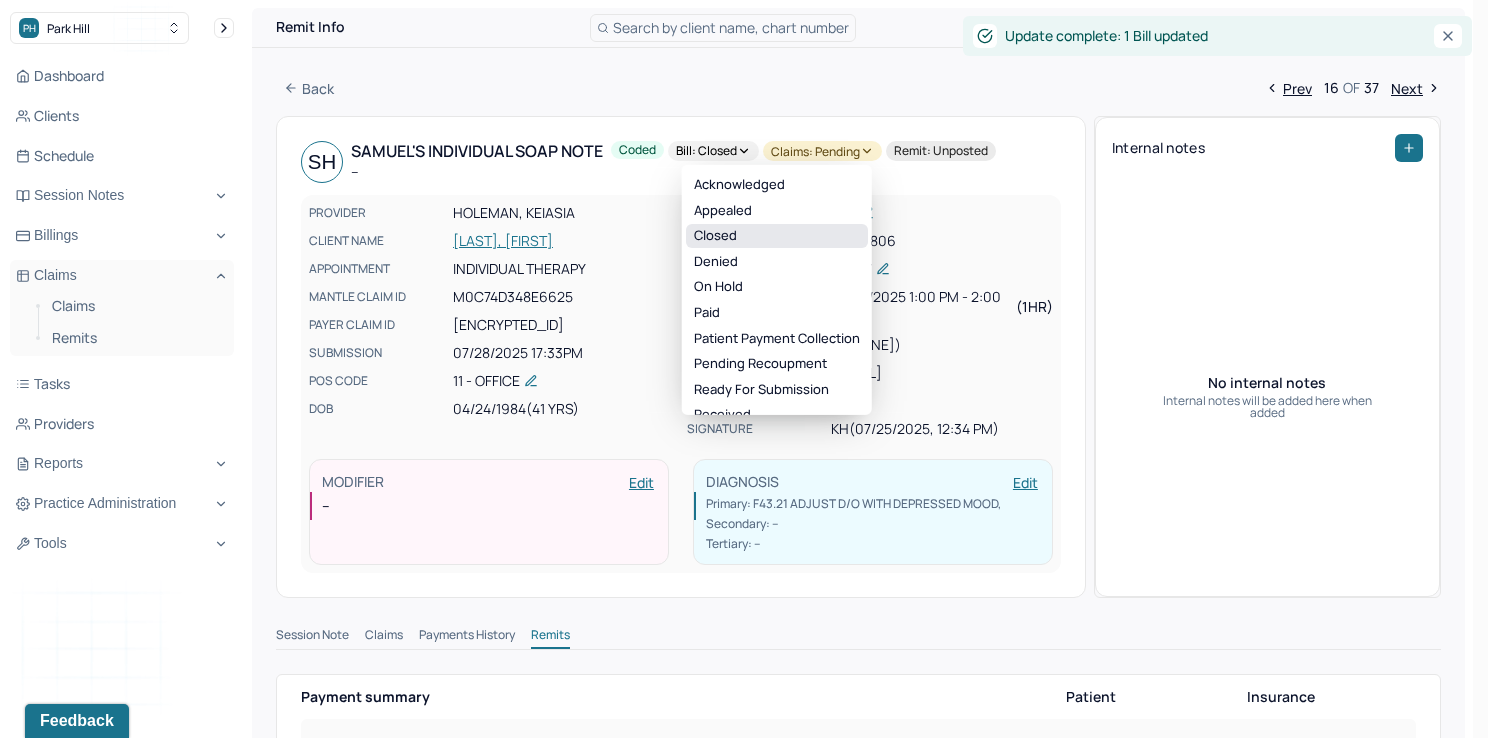 click on "Closed" at bounding box center [777, 236] 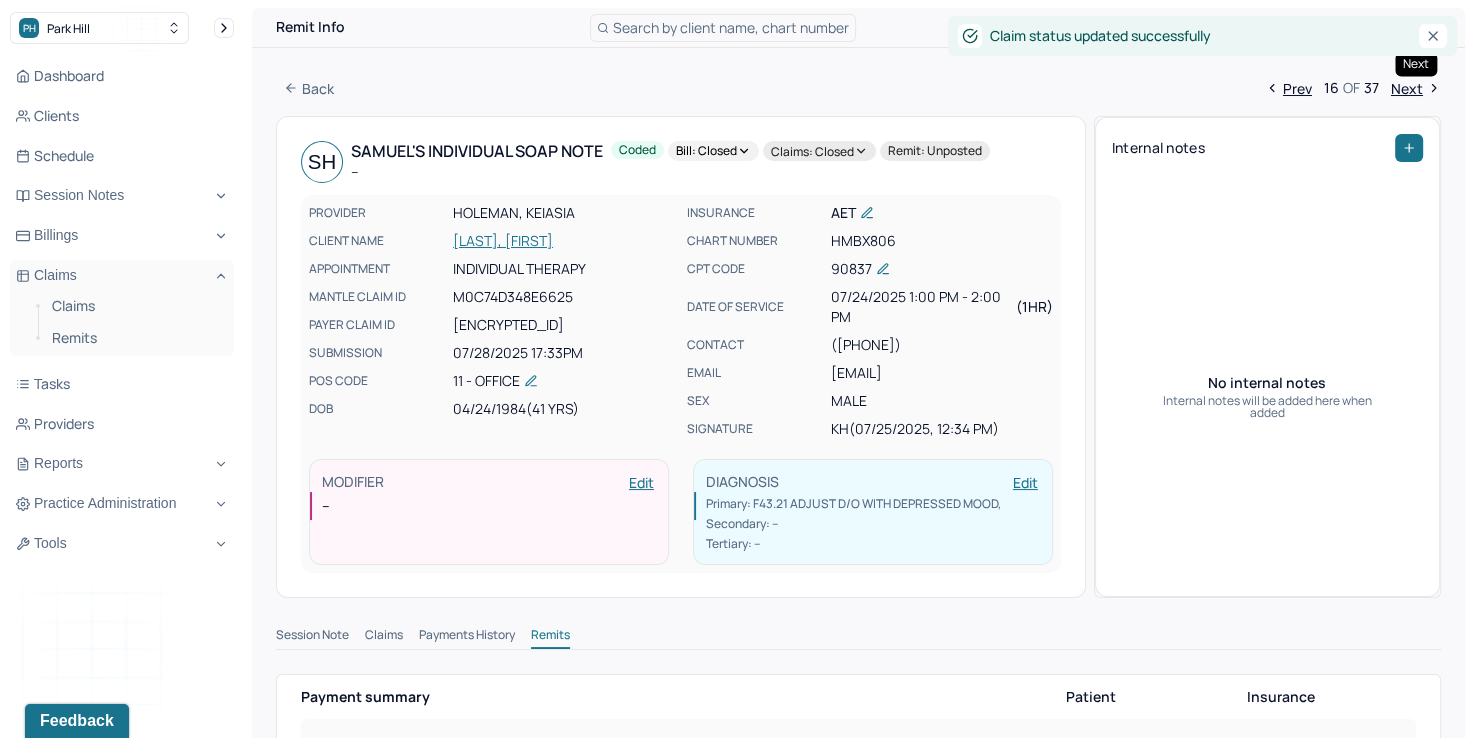 click on "Next" at bounding box center (1416, 88) 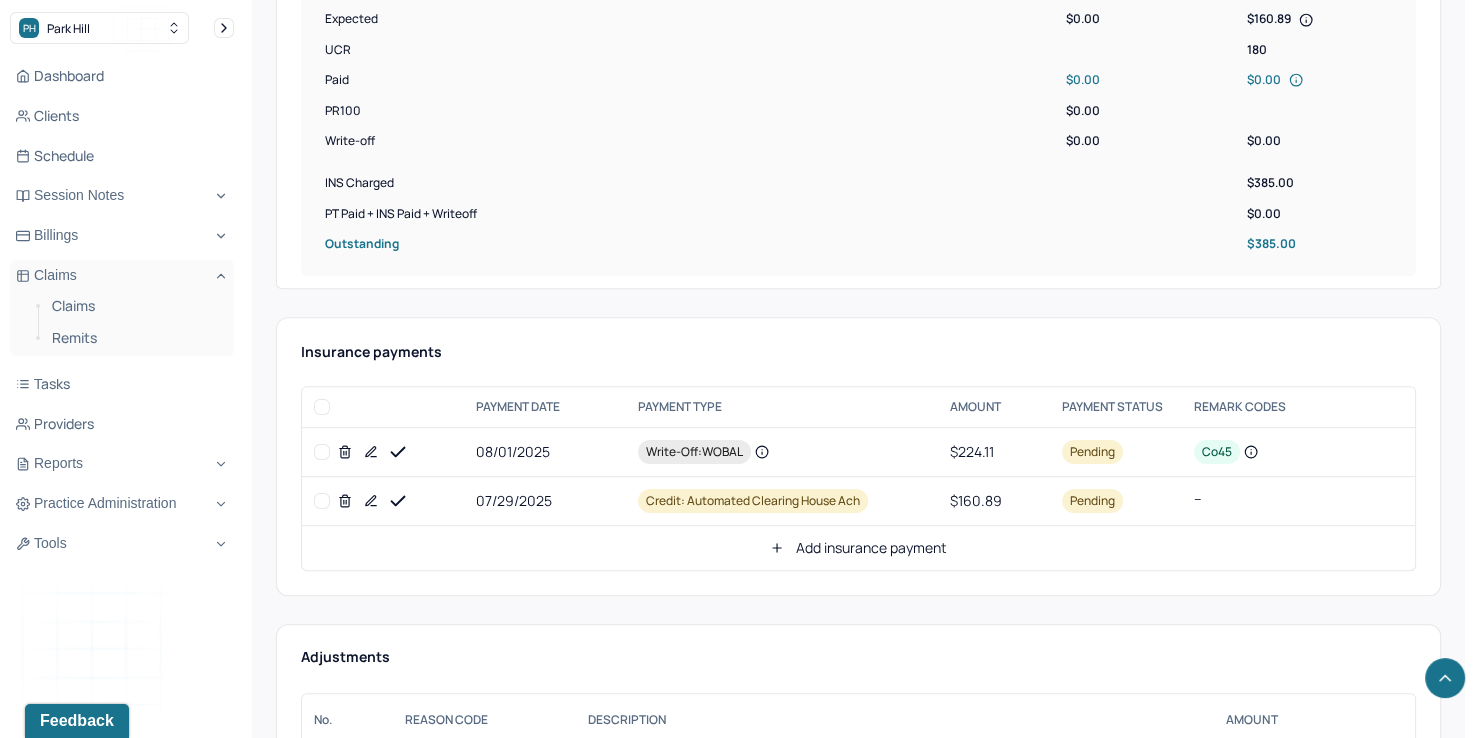 scroll, scrollTop: 798, scrollLeft: 0, axis: vertical 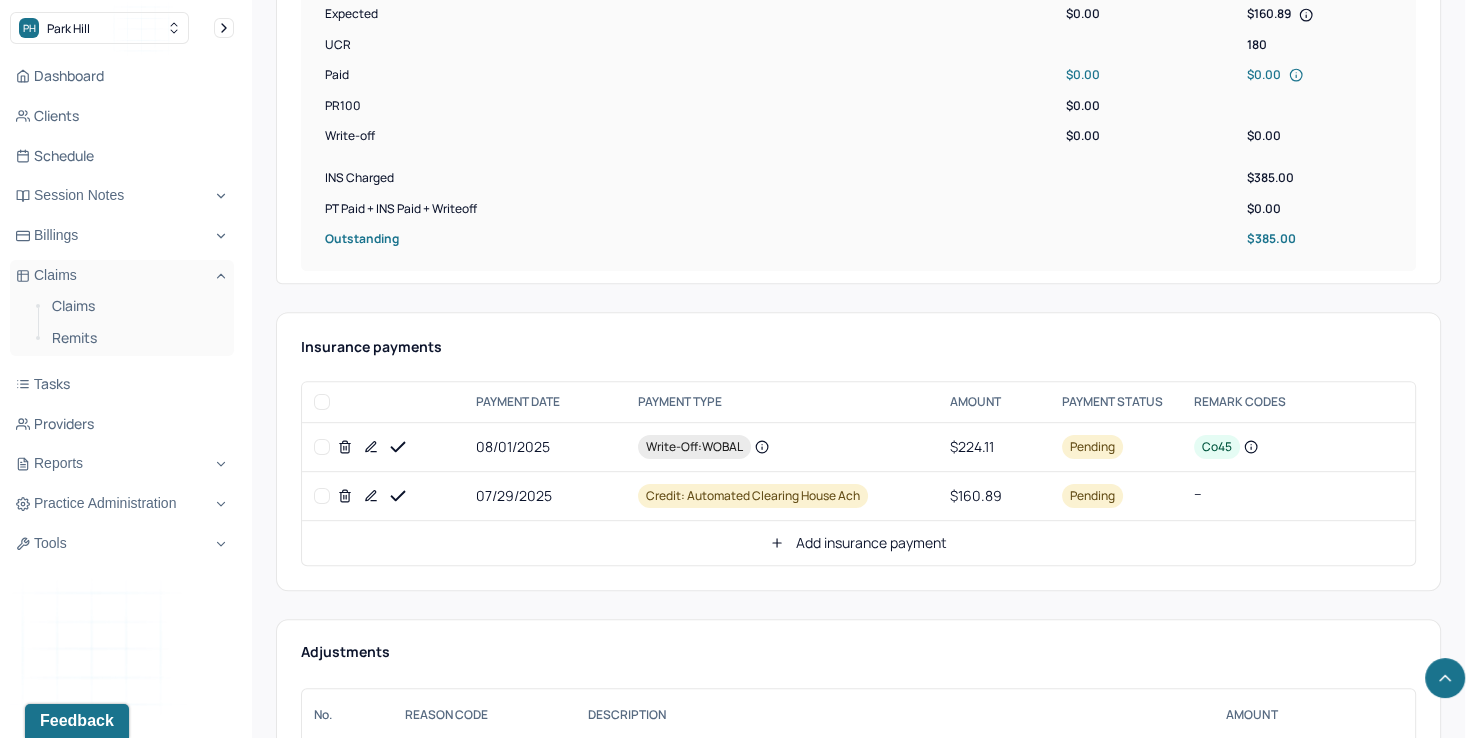 click 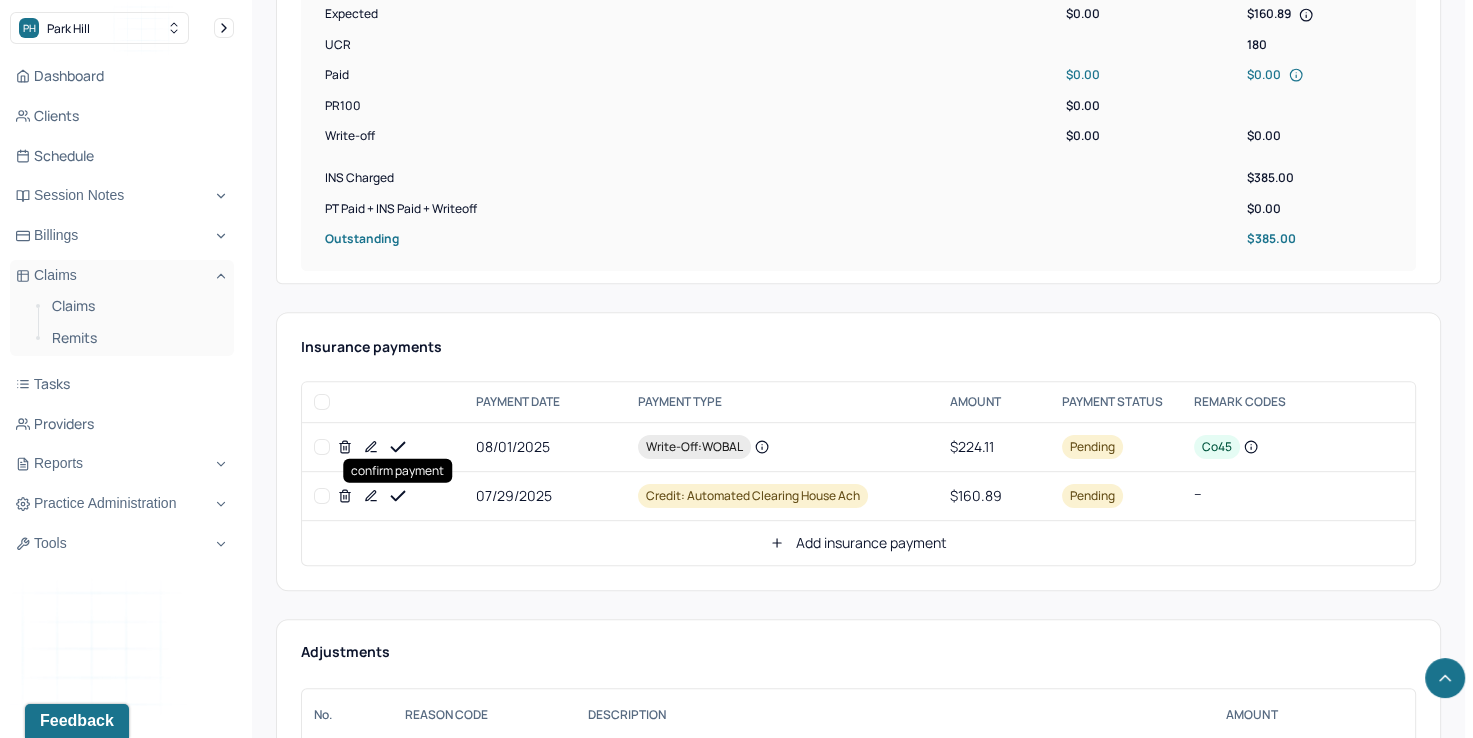 click 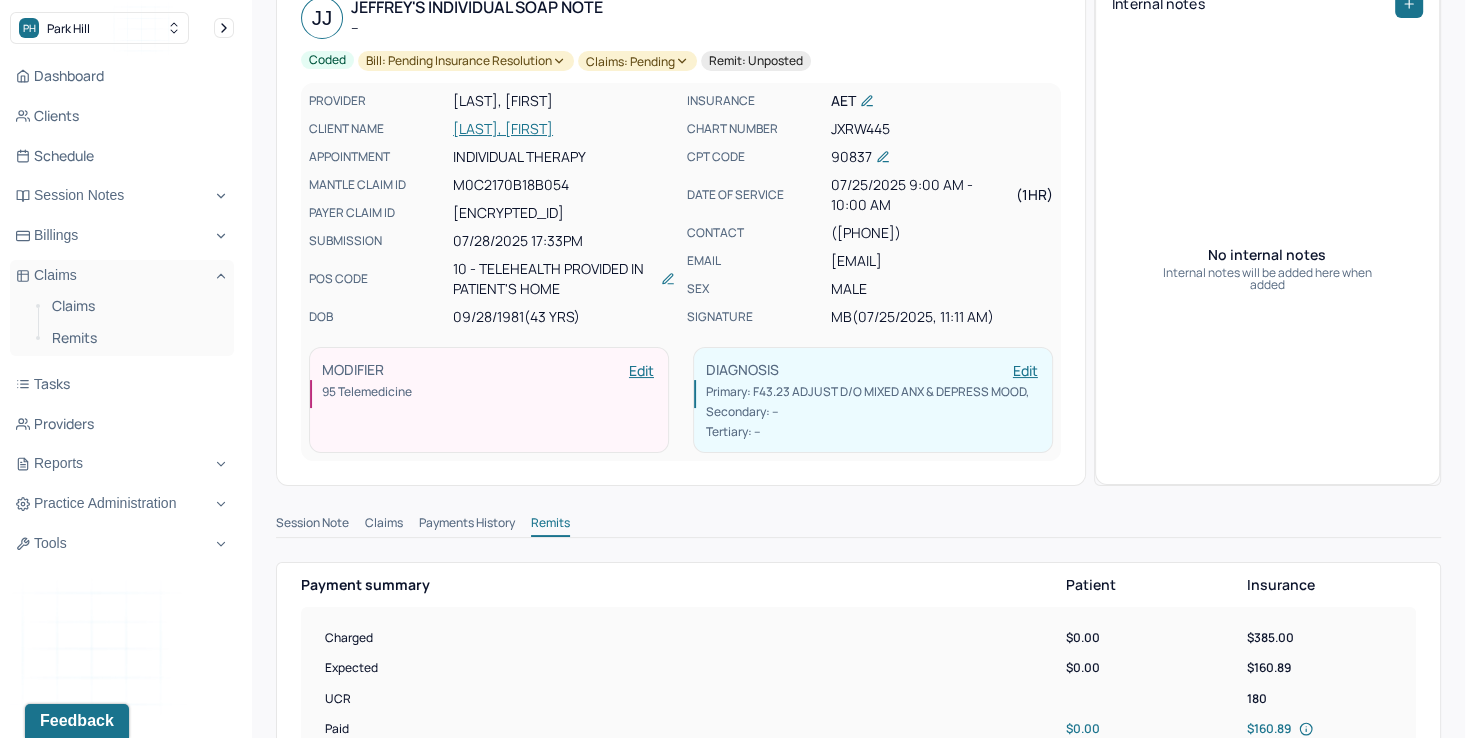 scroll, scrollTop: 98, scrollLeft: 0, axis: vertical 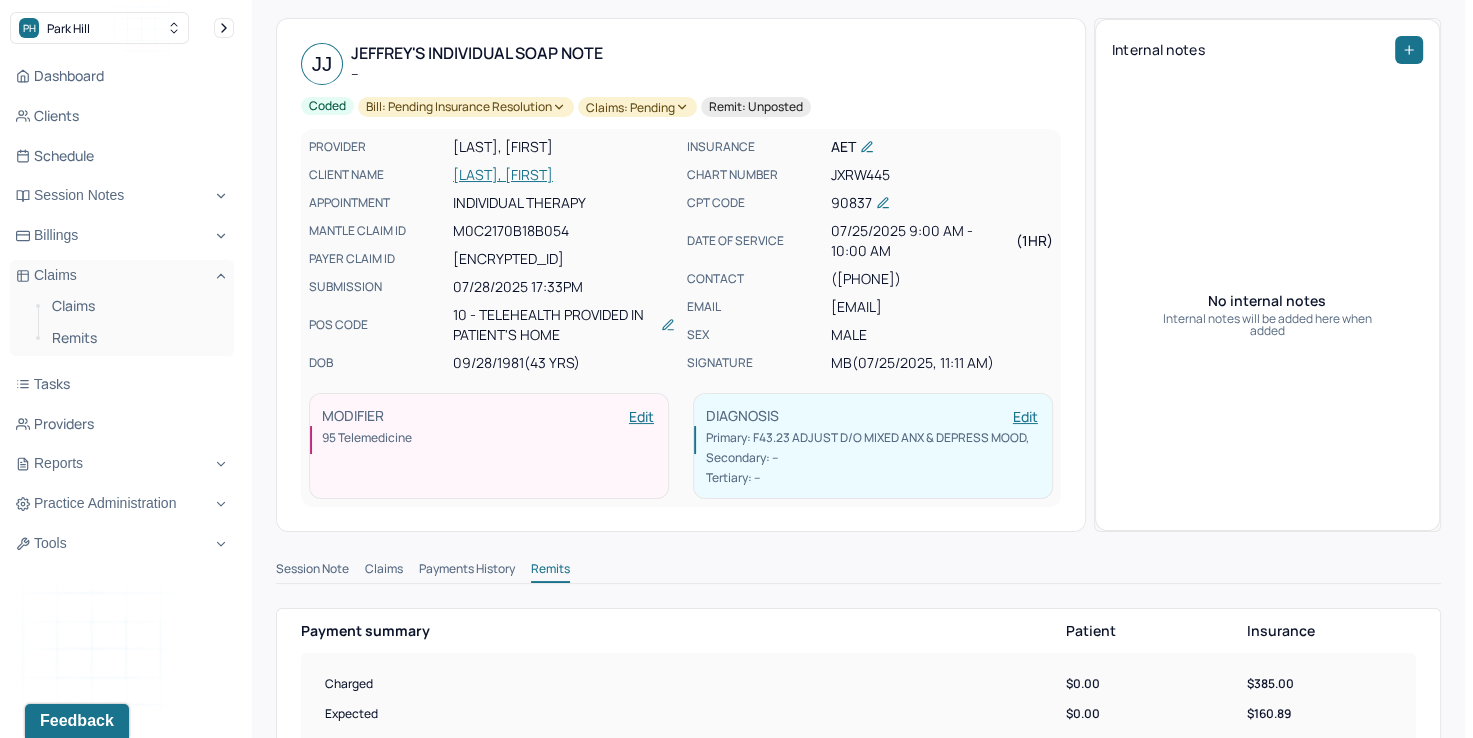click 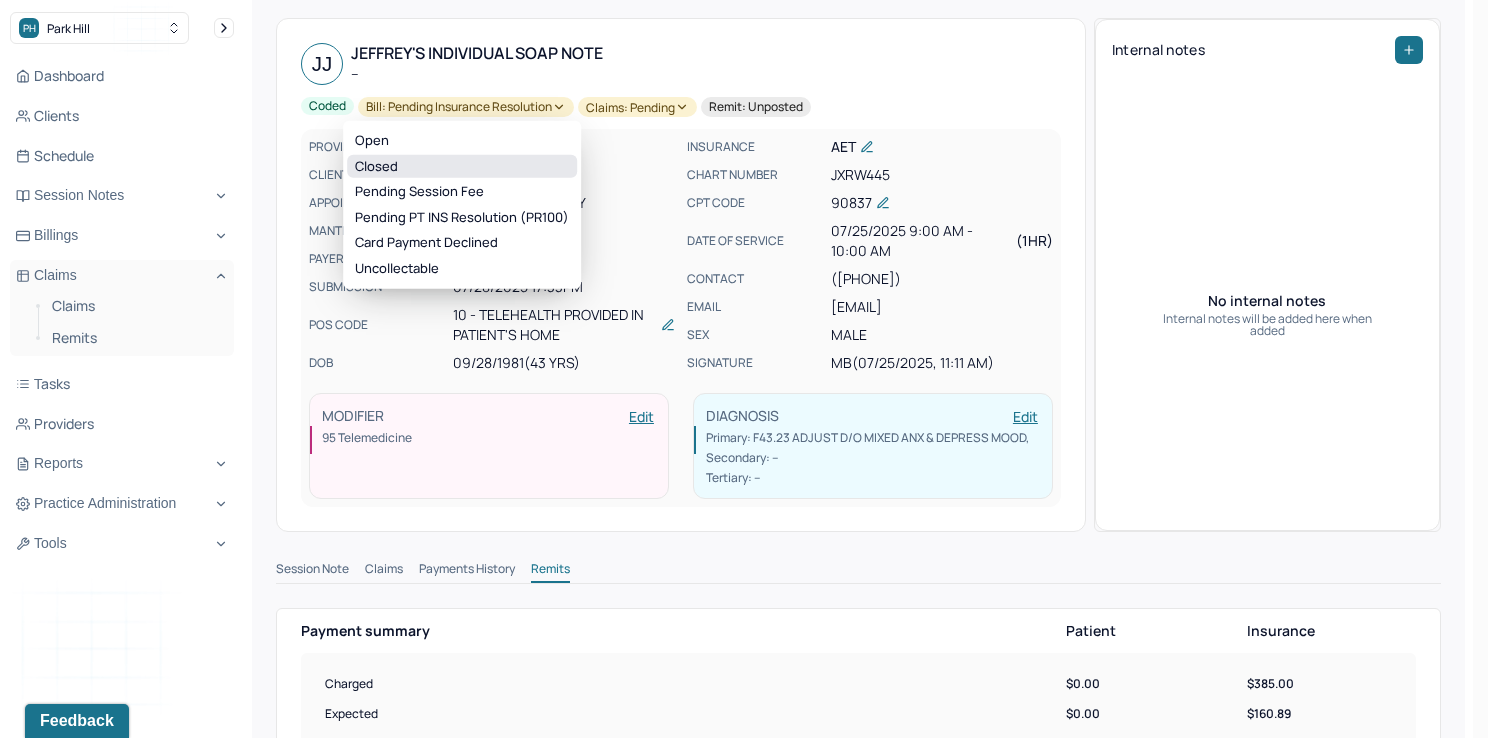 click on "Closed" at bounding box center [462, 166] 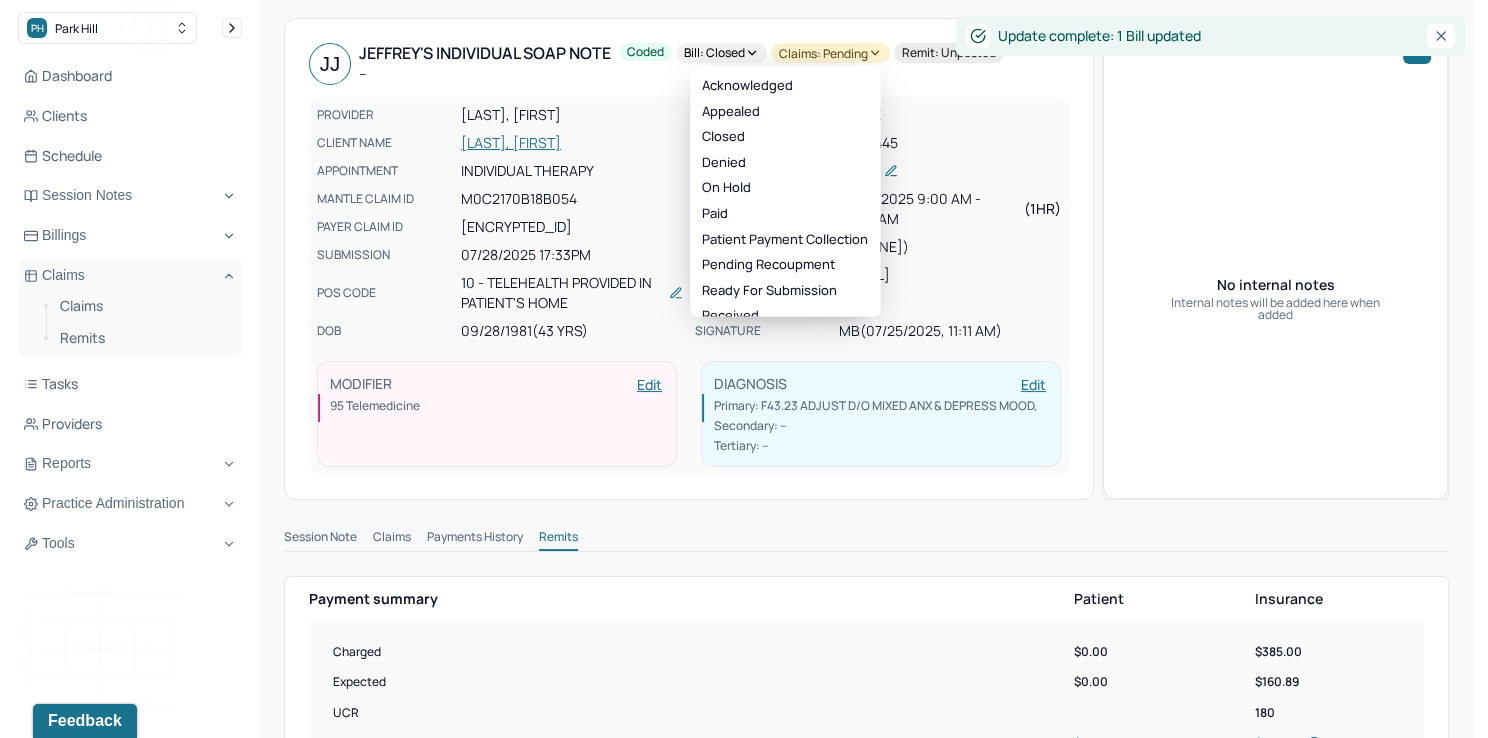 click on "Claims: pending" at bounding box center (822, 53) 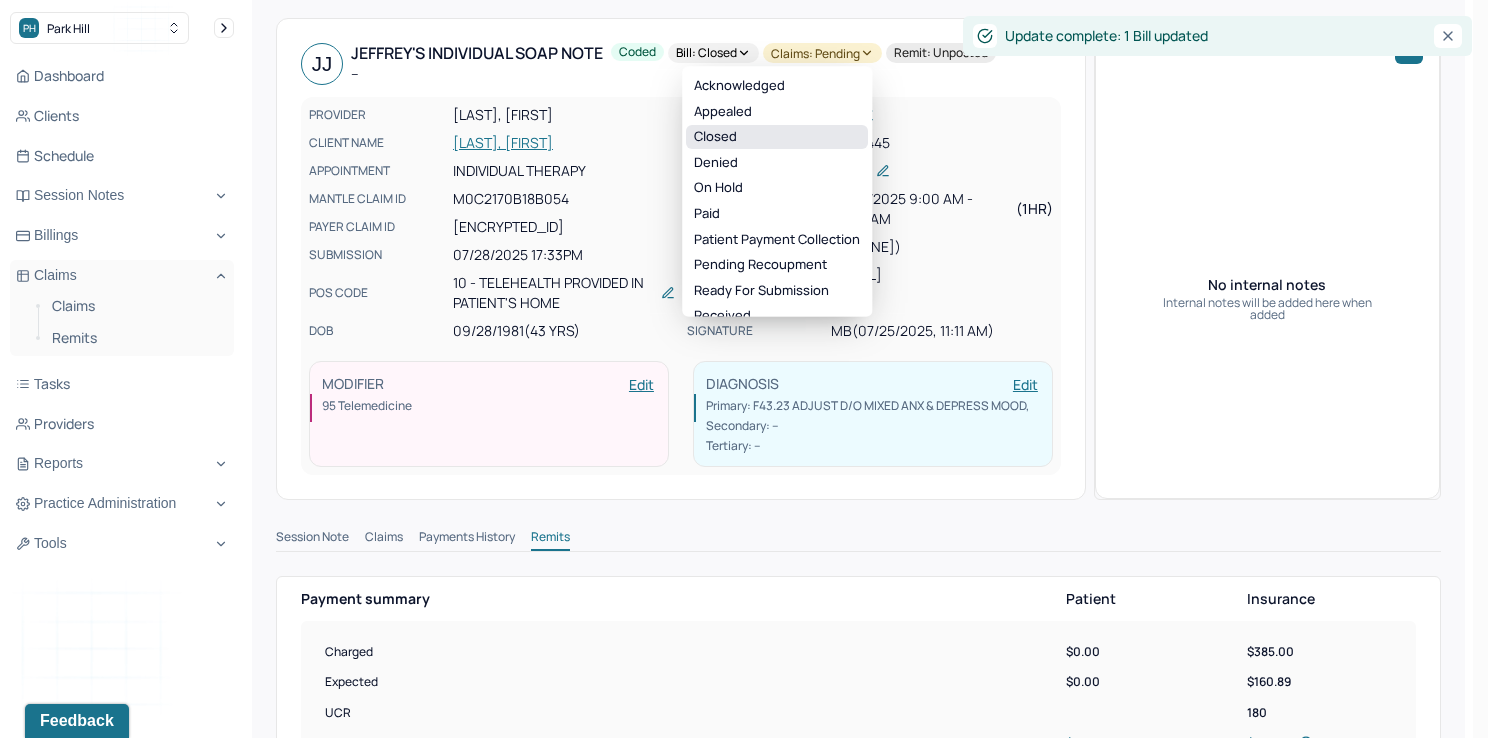 click on "Closed" at bounding box center [777, 138] 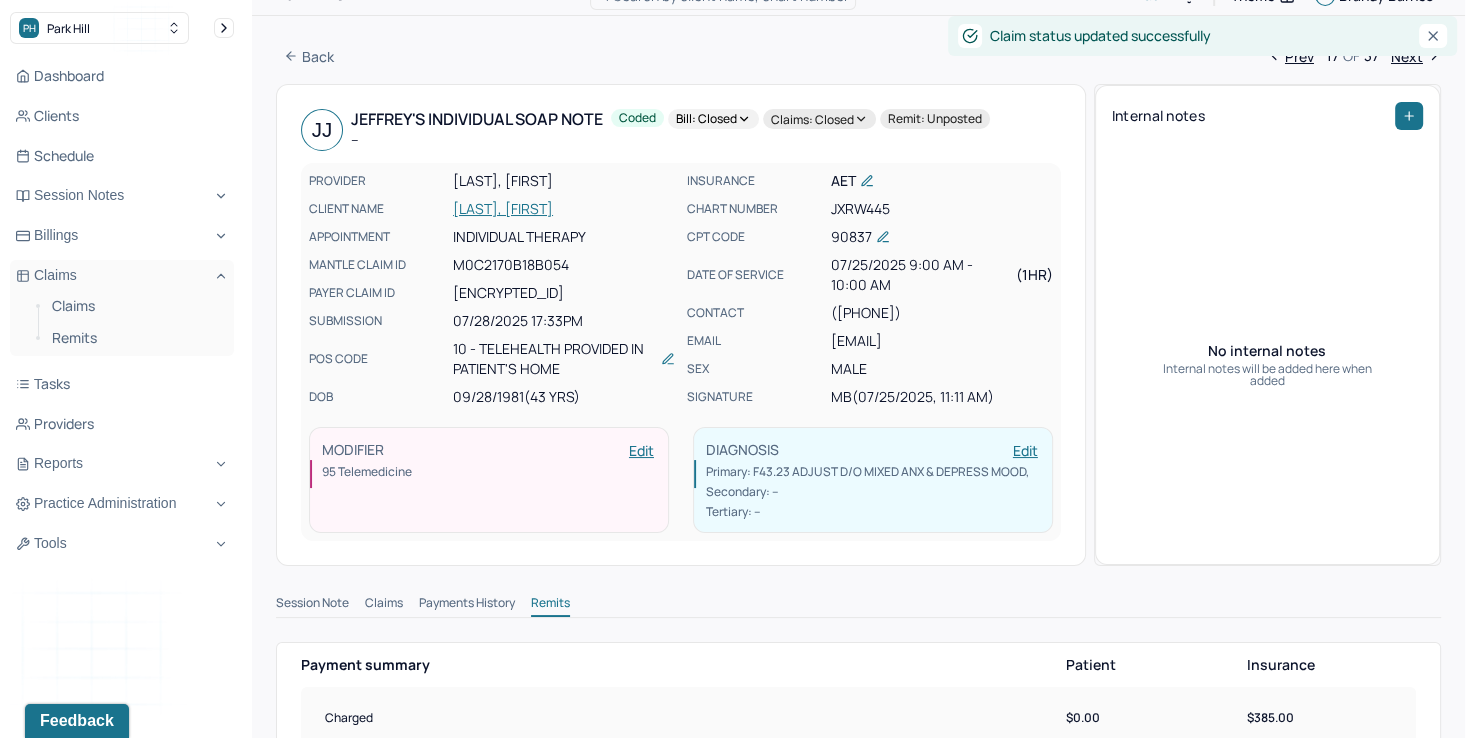 scroll, scrollTop: 0, scrollLeft: 0, axis: both 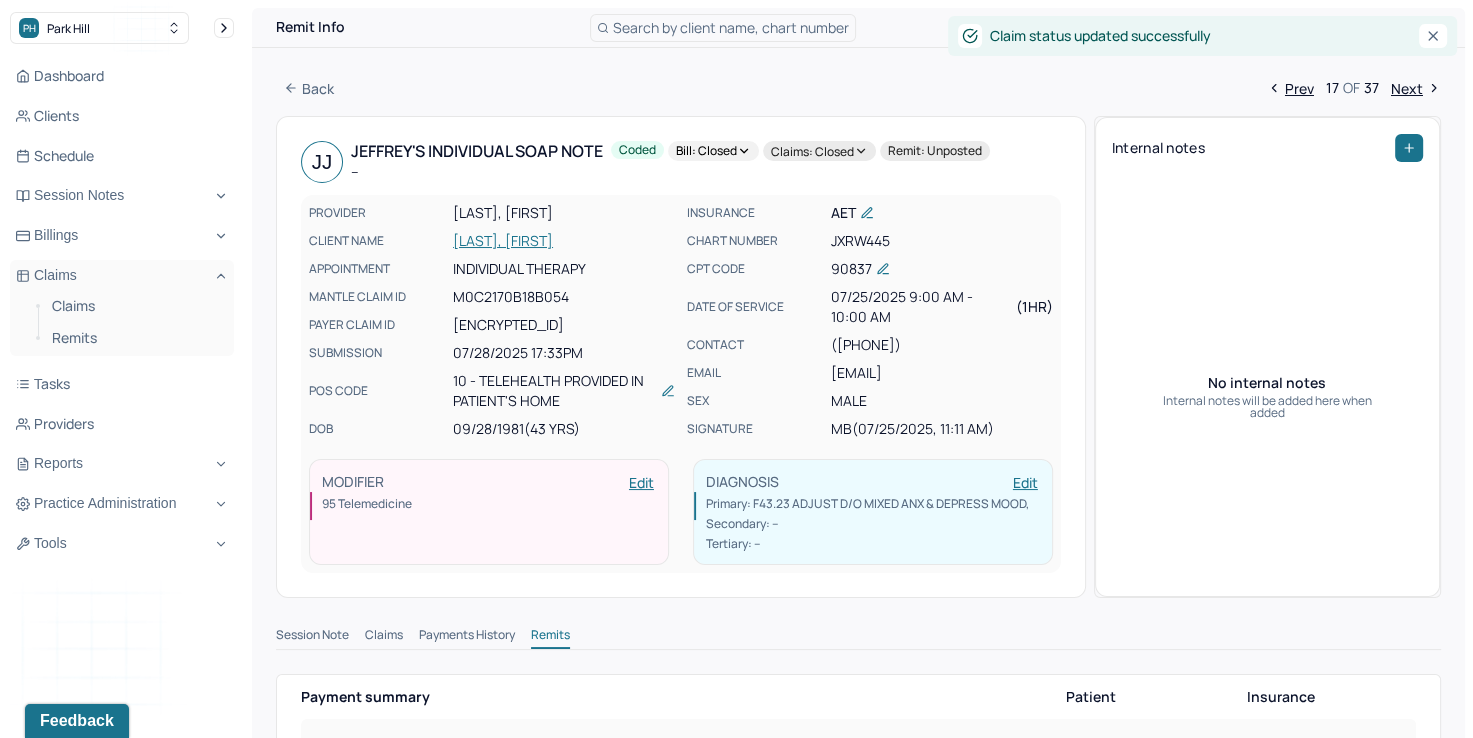 click on "Next" at bounding box center [1416, 88] 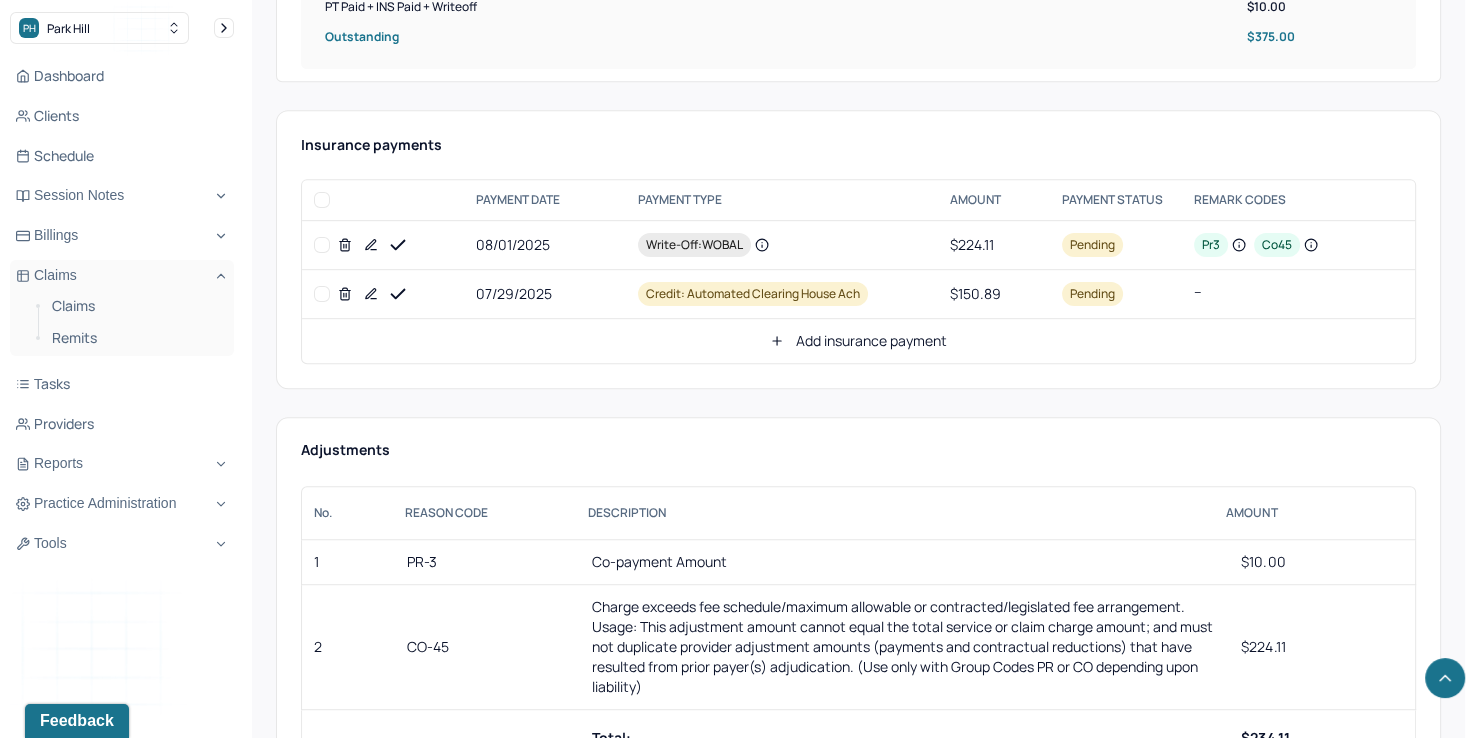 scroll, scrollTop: 881, scrollLeft: 0, axis: vertical 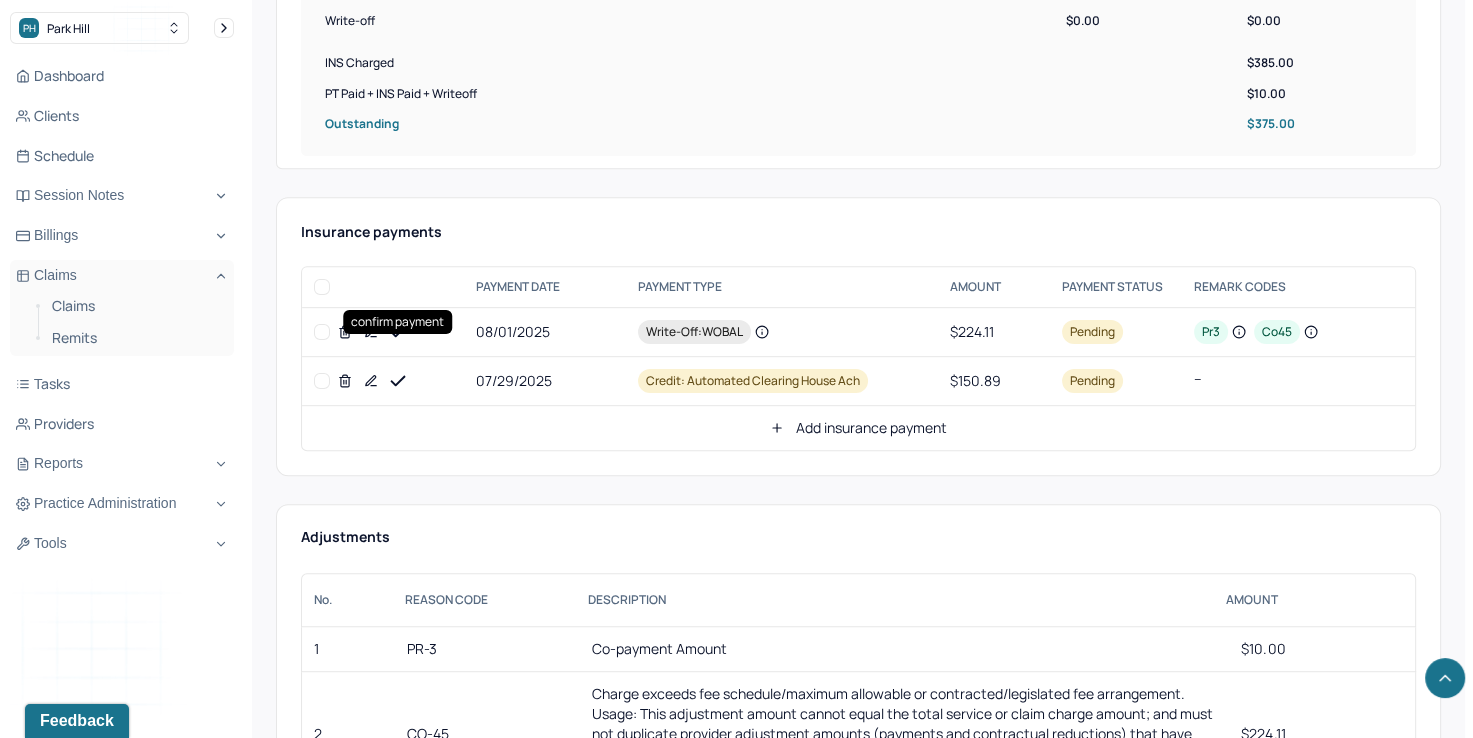 click 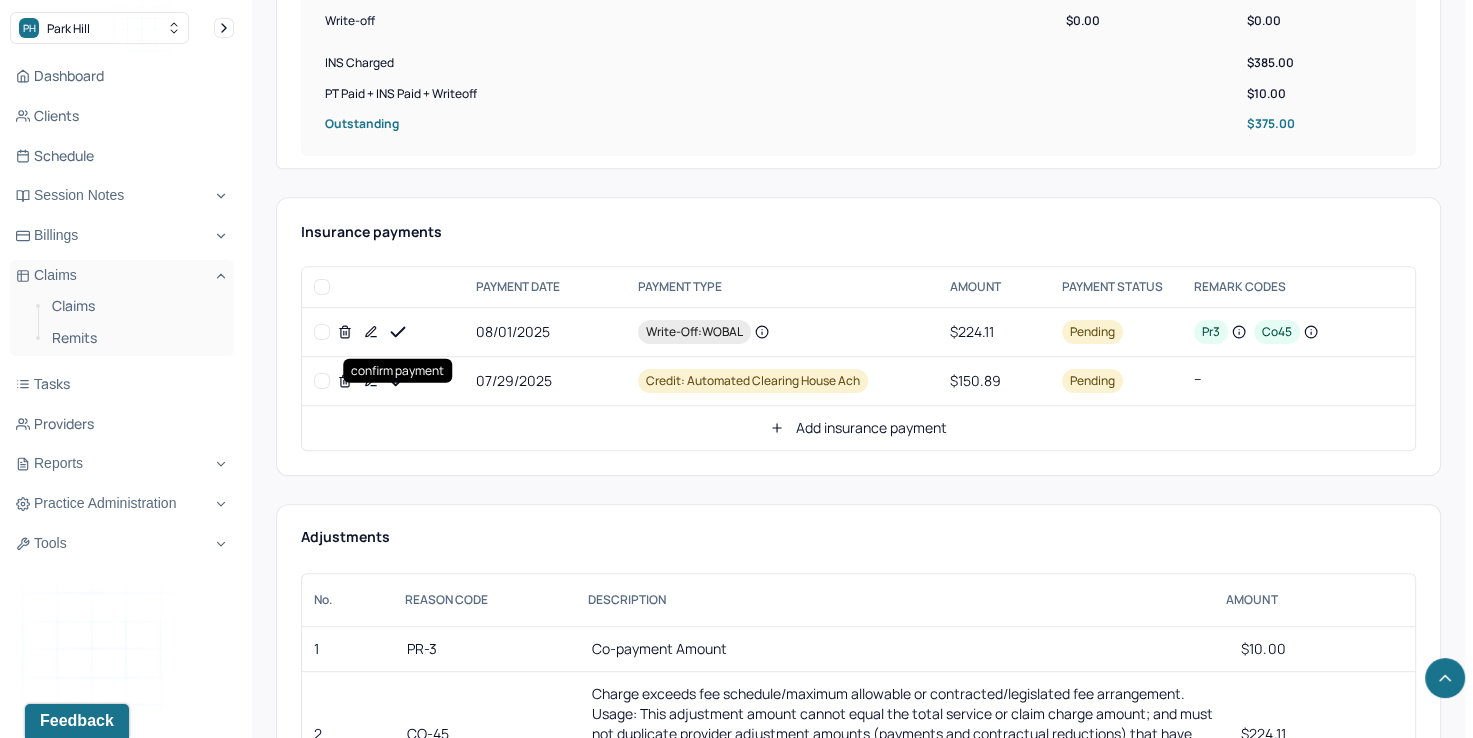 click 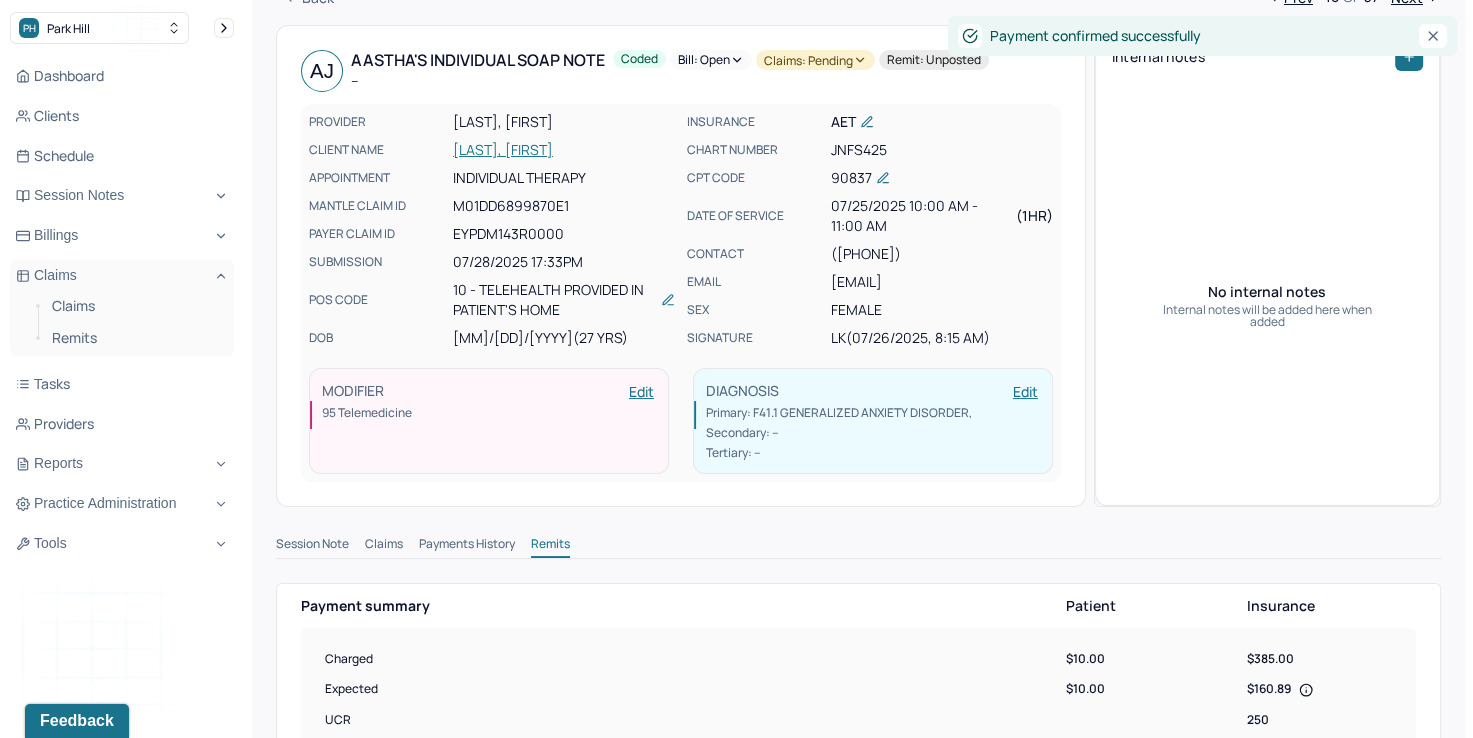 scroll, scrollTop: 0, scrollLeft: 0, axis: both 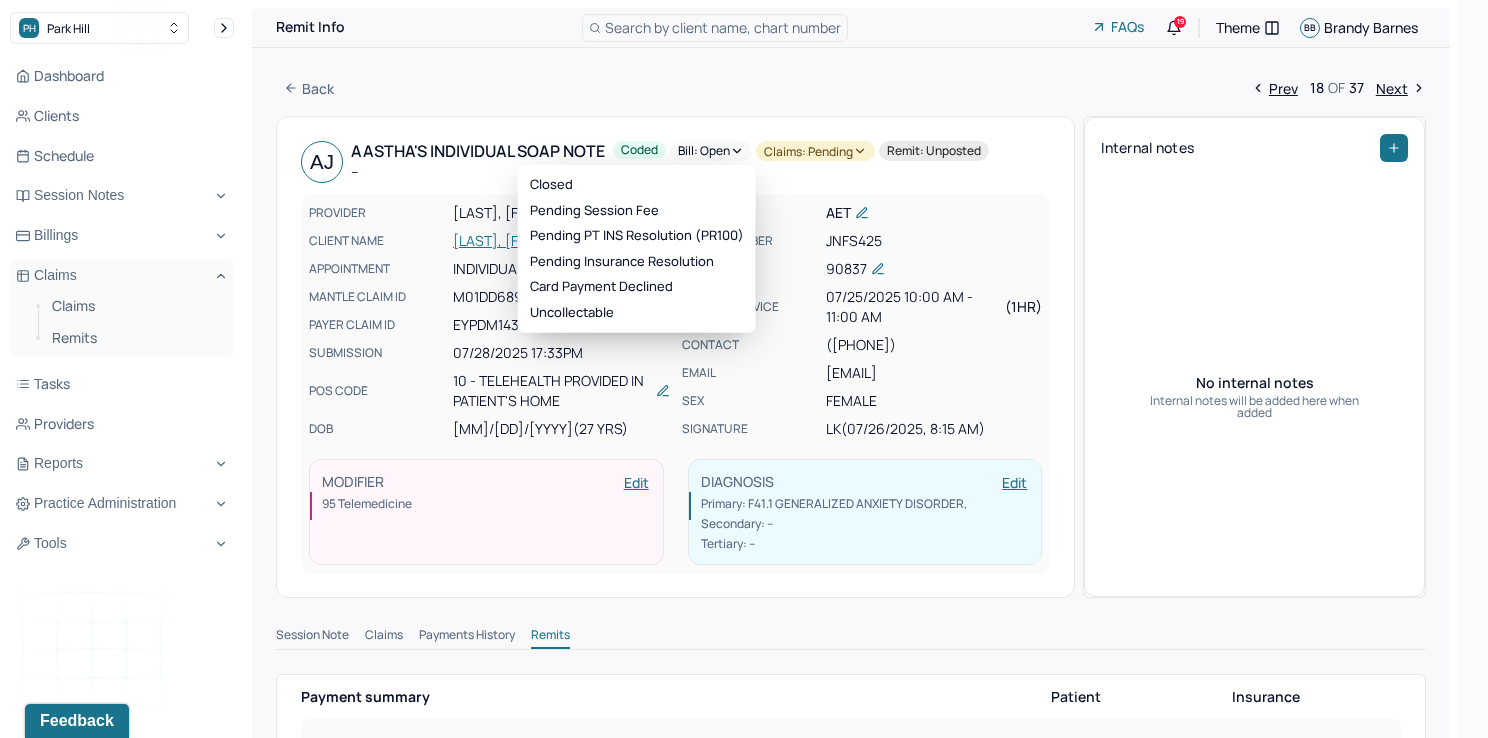 click on "Bill: Open" at bounding box center (711, 151) 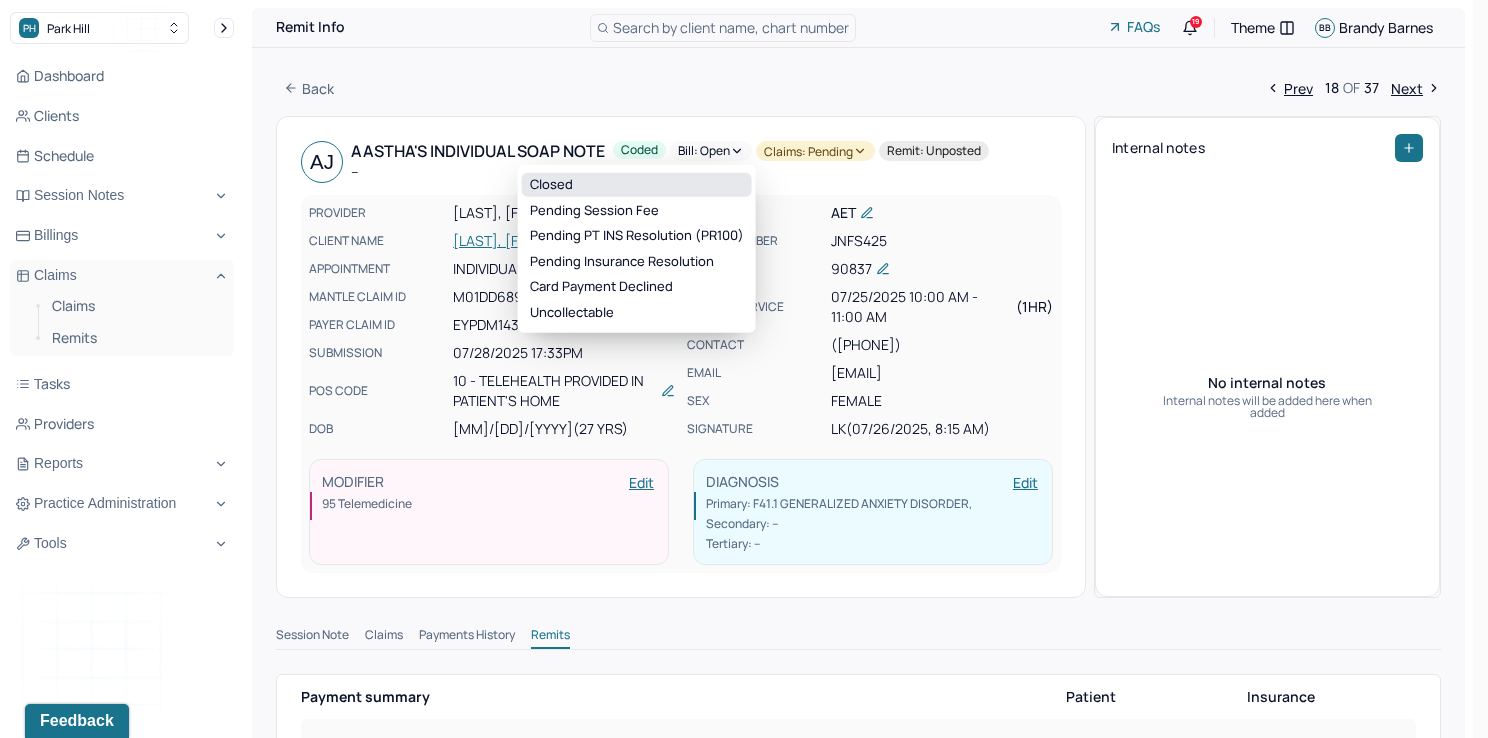 click on "Closed" at bounding box center [637, 185] 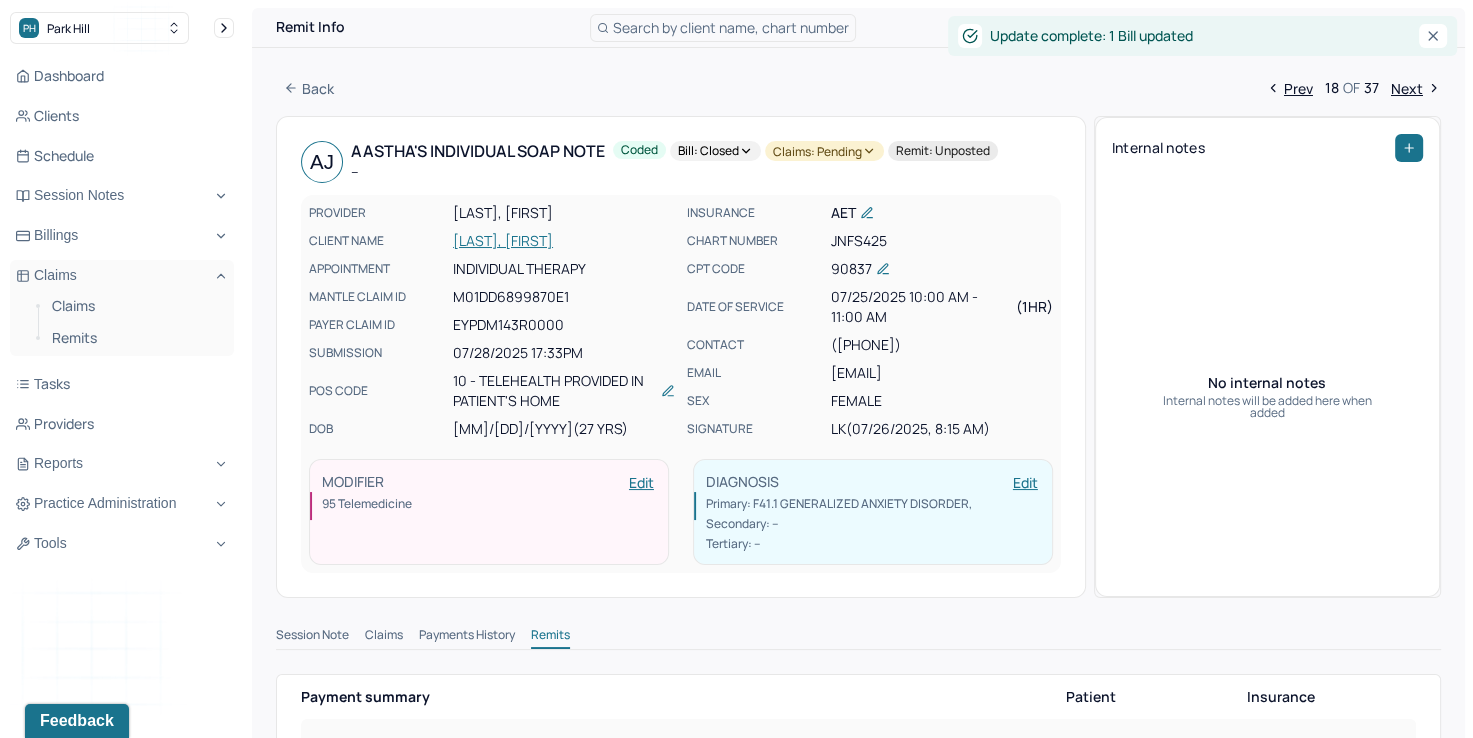 click on "Claims: pending" at bounding box center (824, 151) 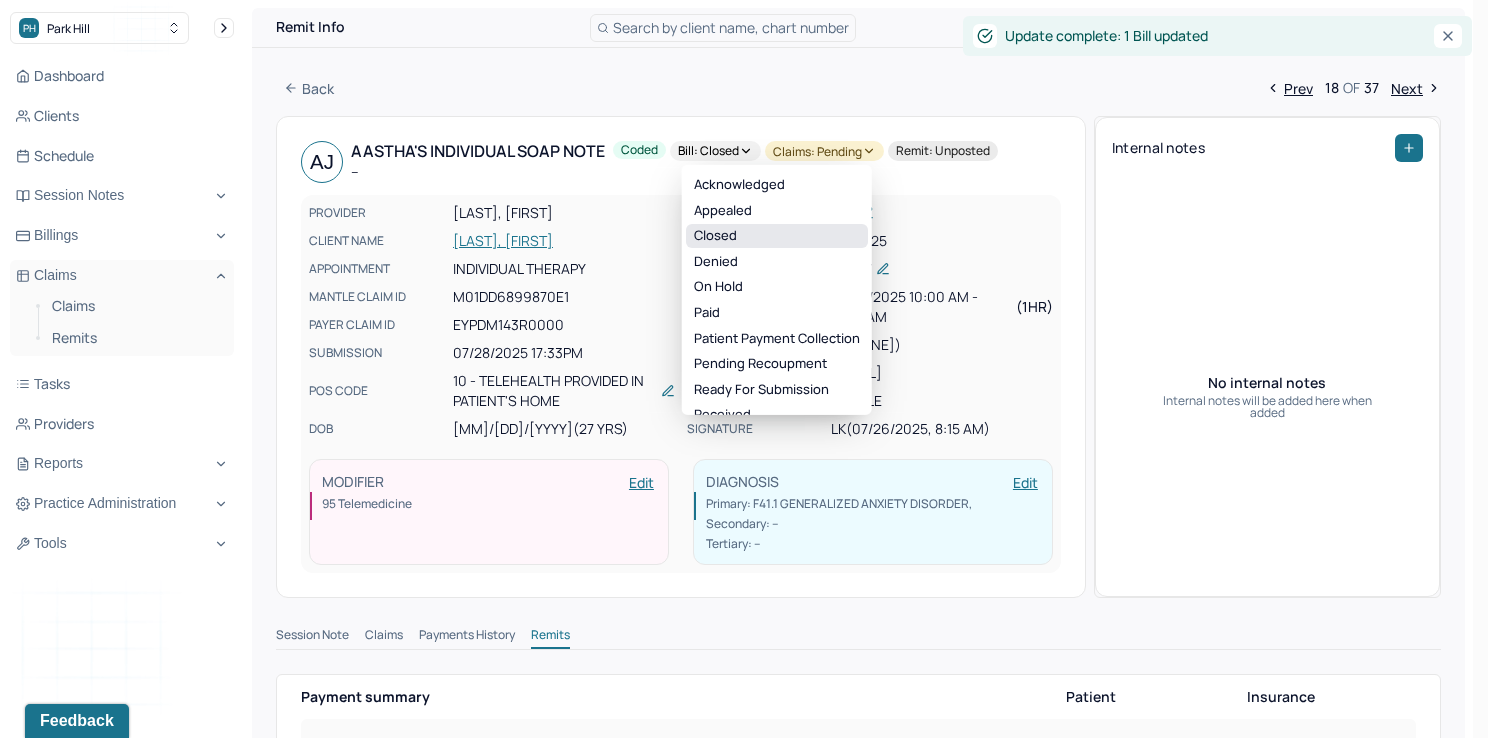 click on "Closed" at bounding box center [777, 236] 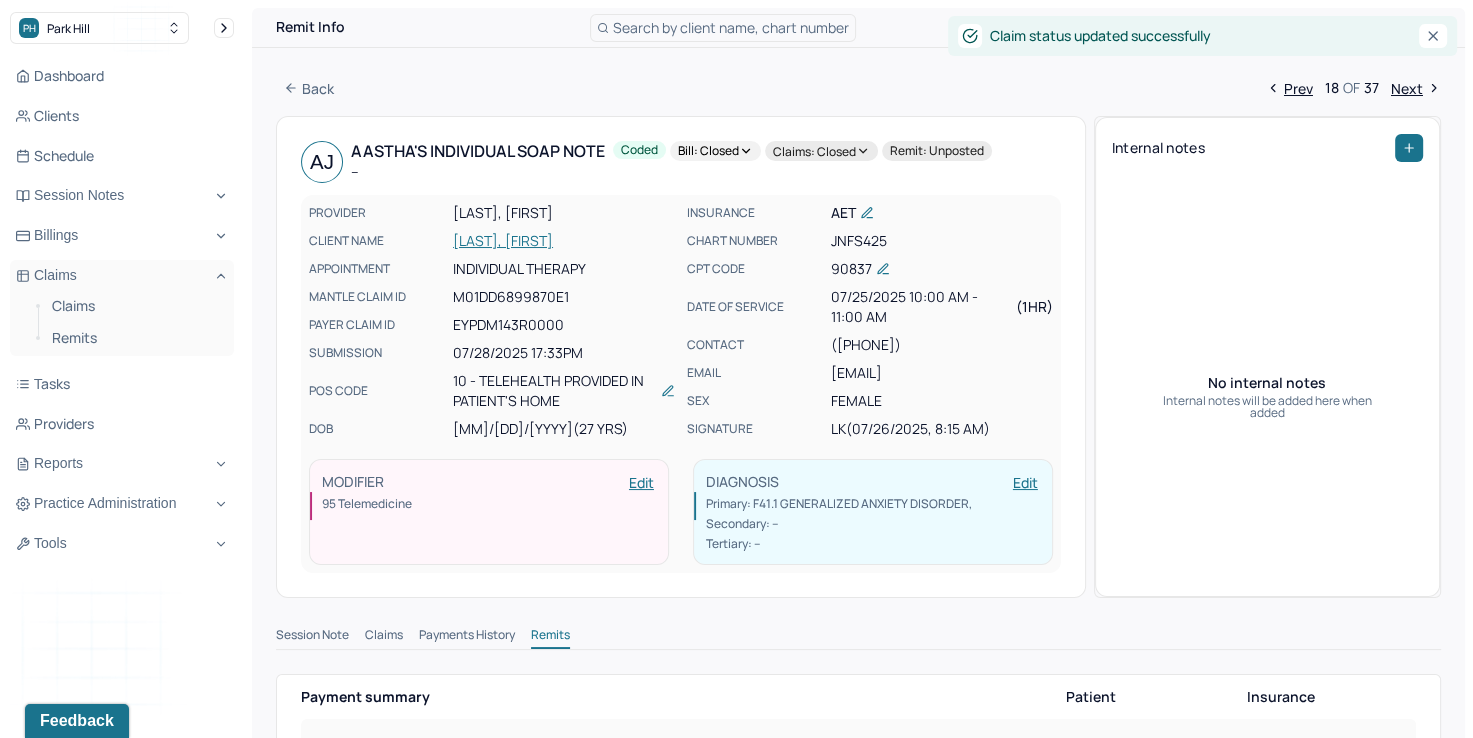 click on "Next" at bounding box center [1416, 88] 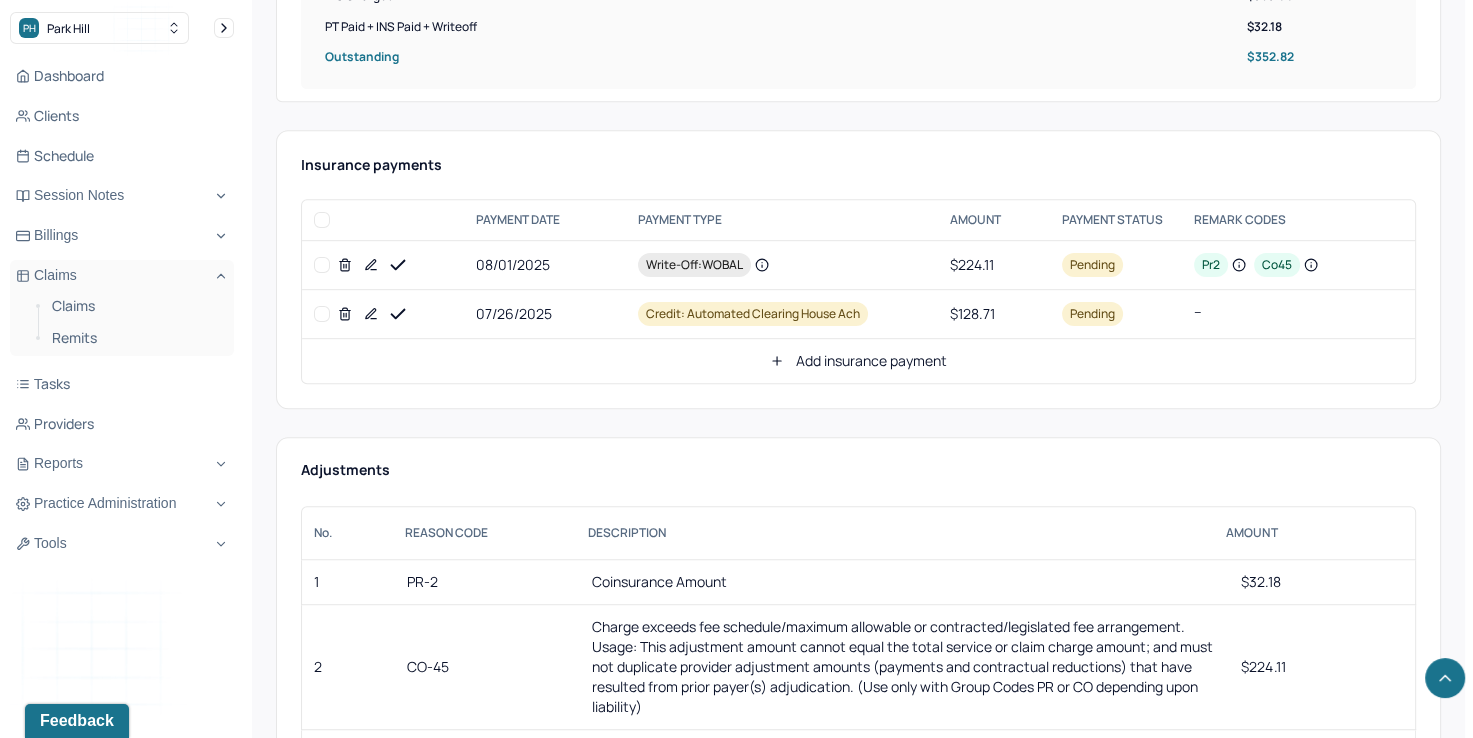 scroll, scrollTop: 800, scrollLeft: 0, axis: vertical 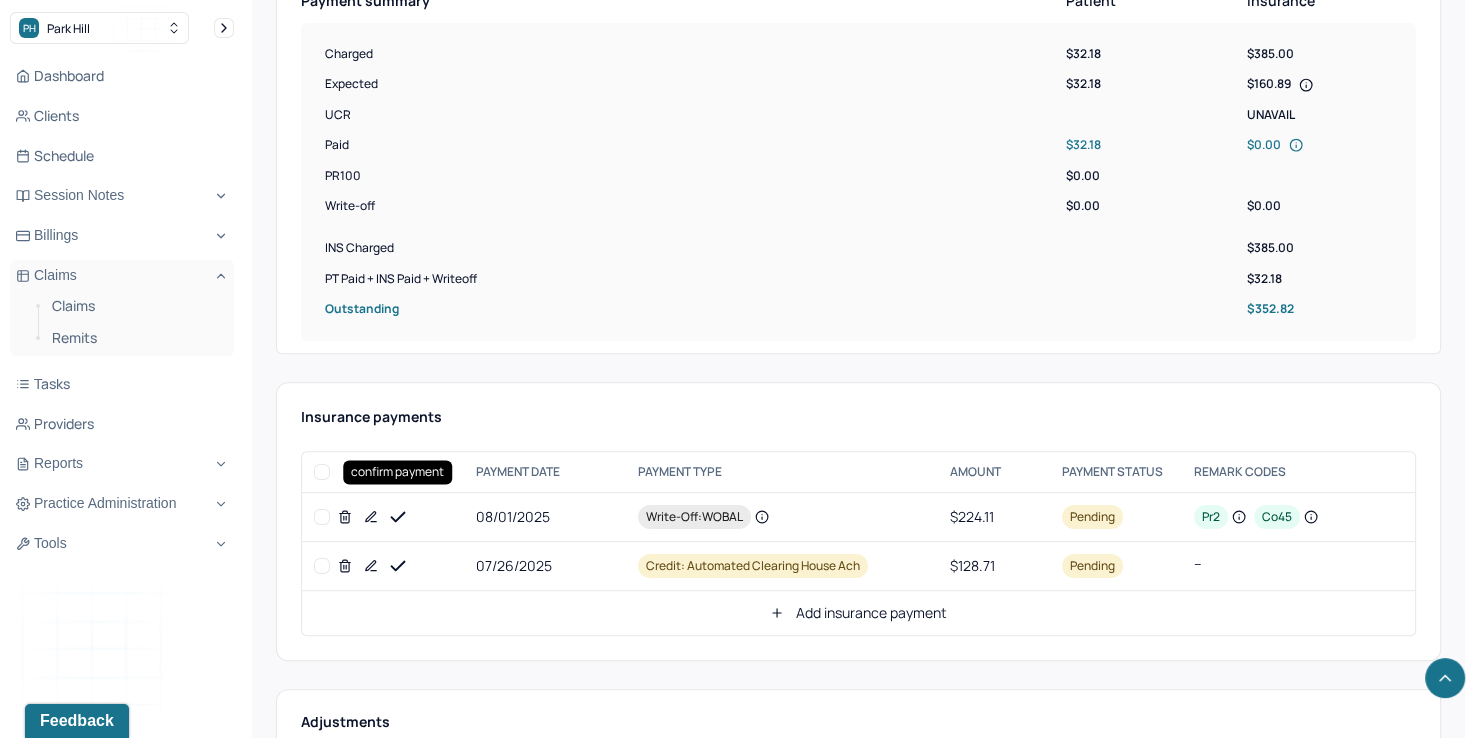 click 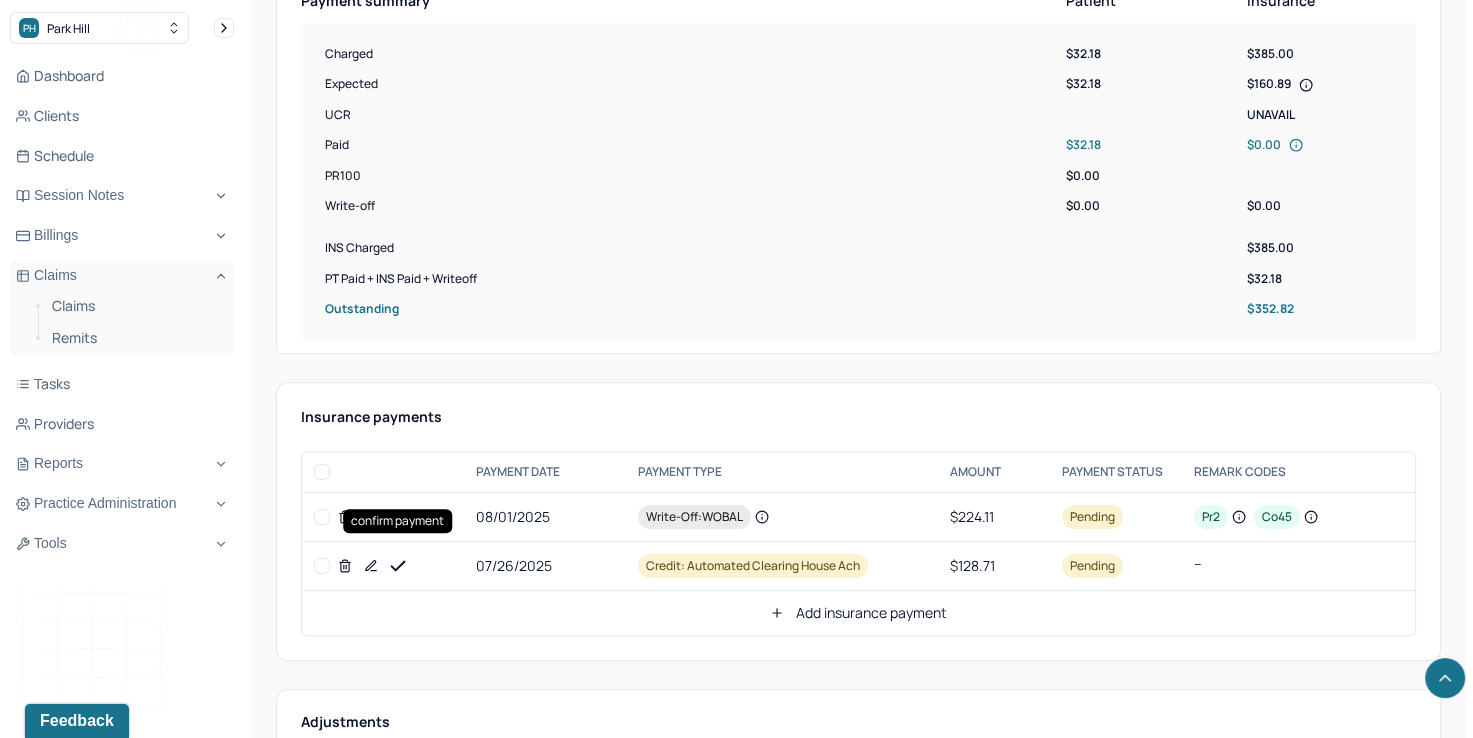 click 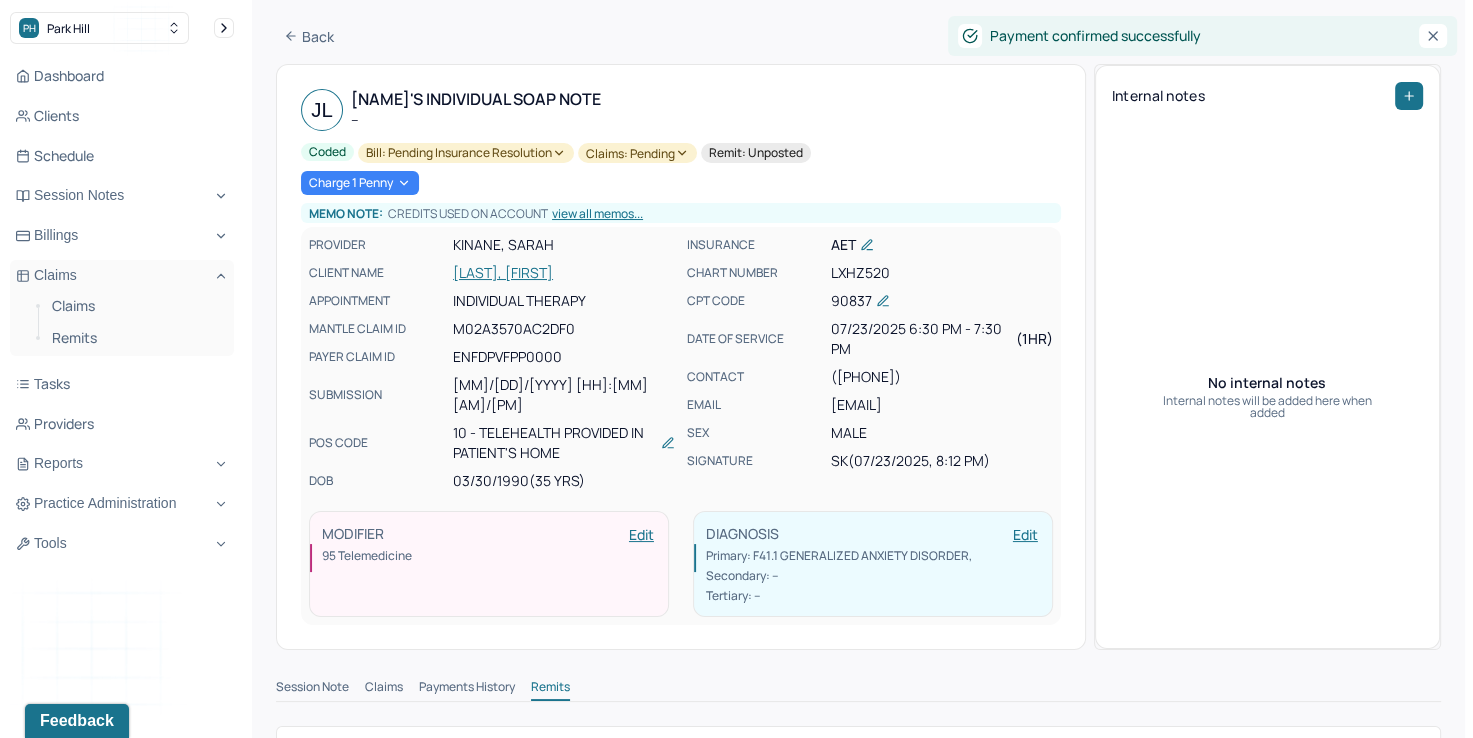 scroll, scrollTop: 0, scrollLeft: 0, axis: both 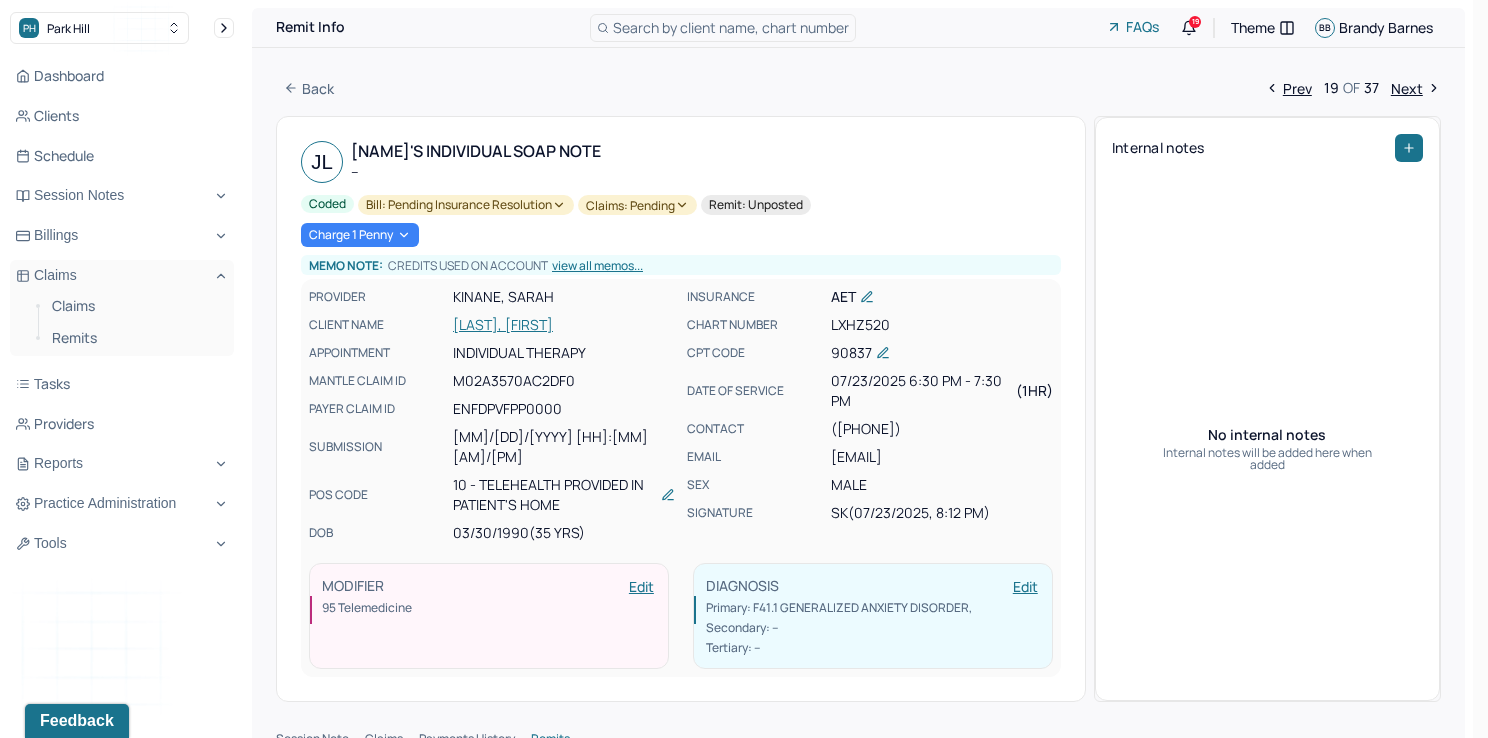 click on "Bill: Pending Insurance Resolution" at bounding box center [466, 205] 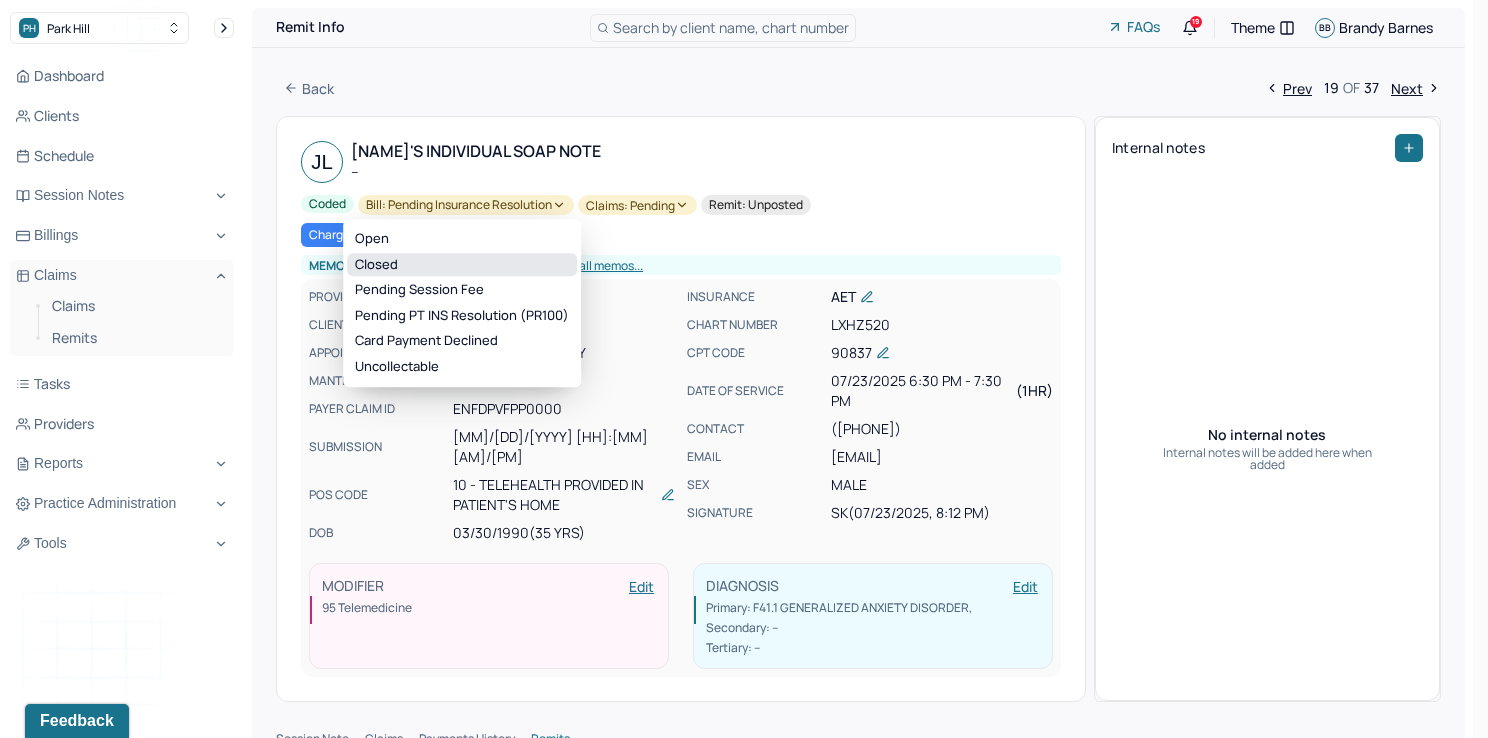 click on "Closed" at bounding box center (462, 265) 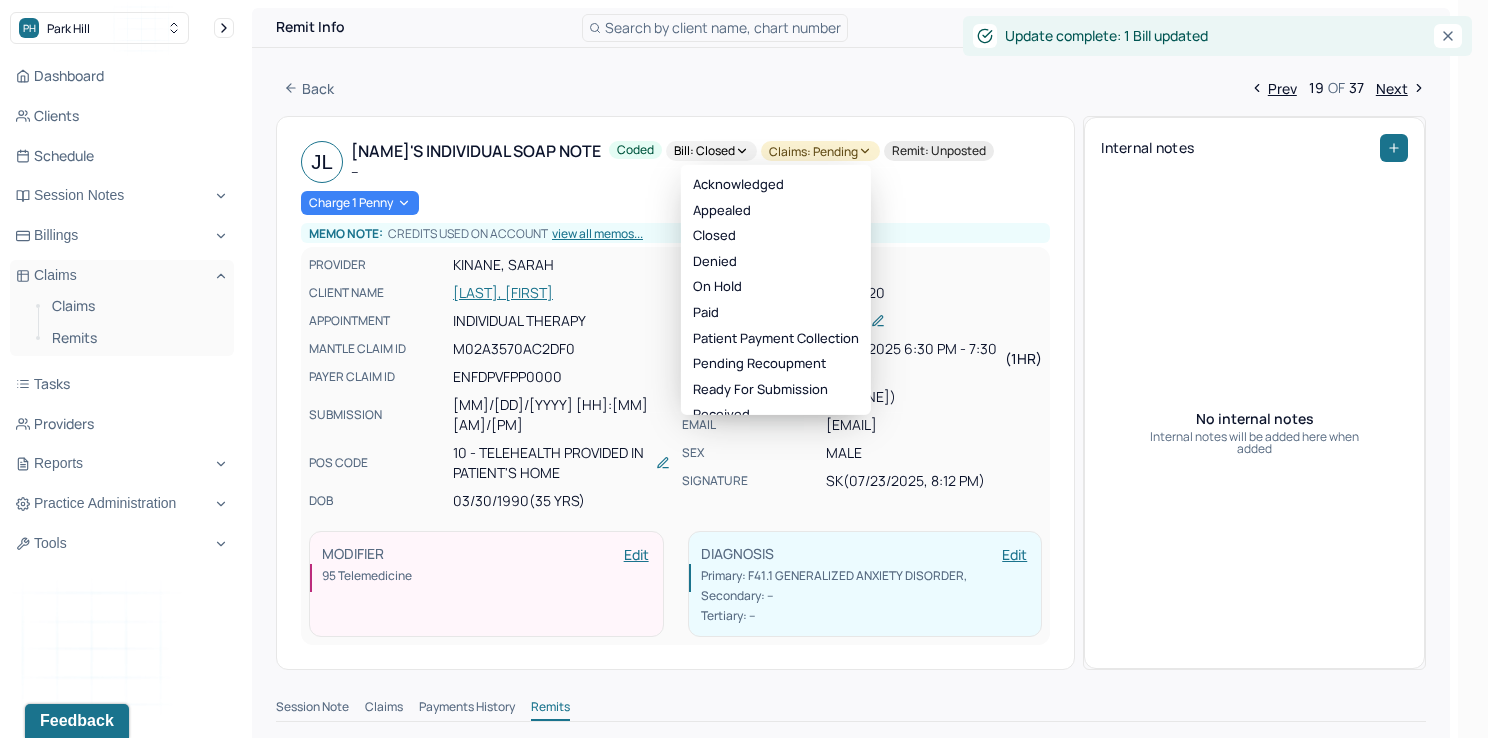 click on "Claims: pending" at bounding box center (820, 151) 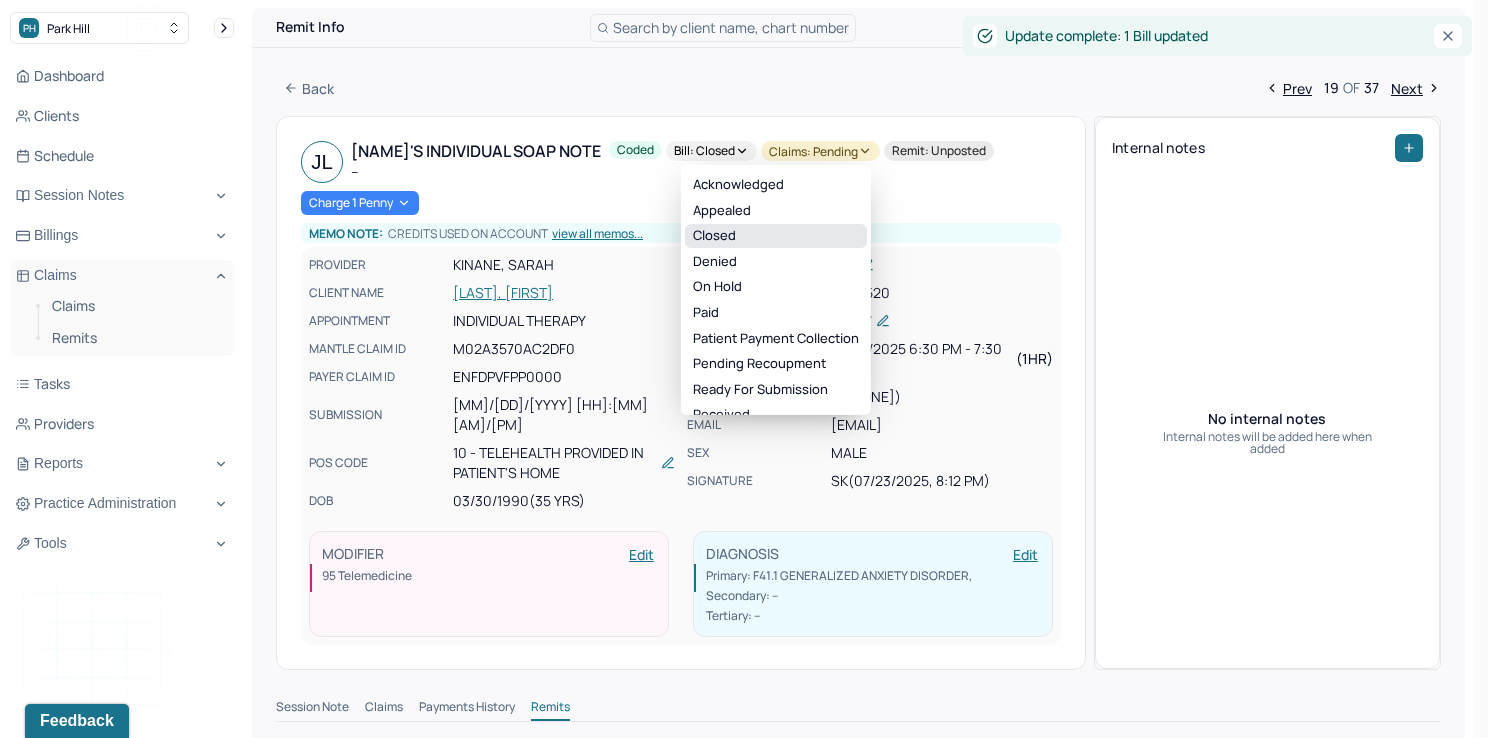 click on "Closed" at bounding box center [776, 236] 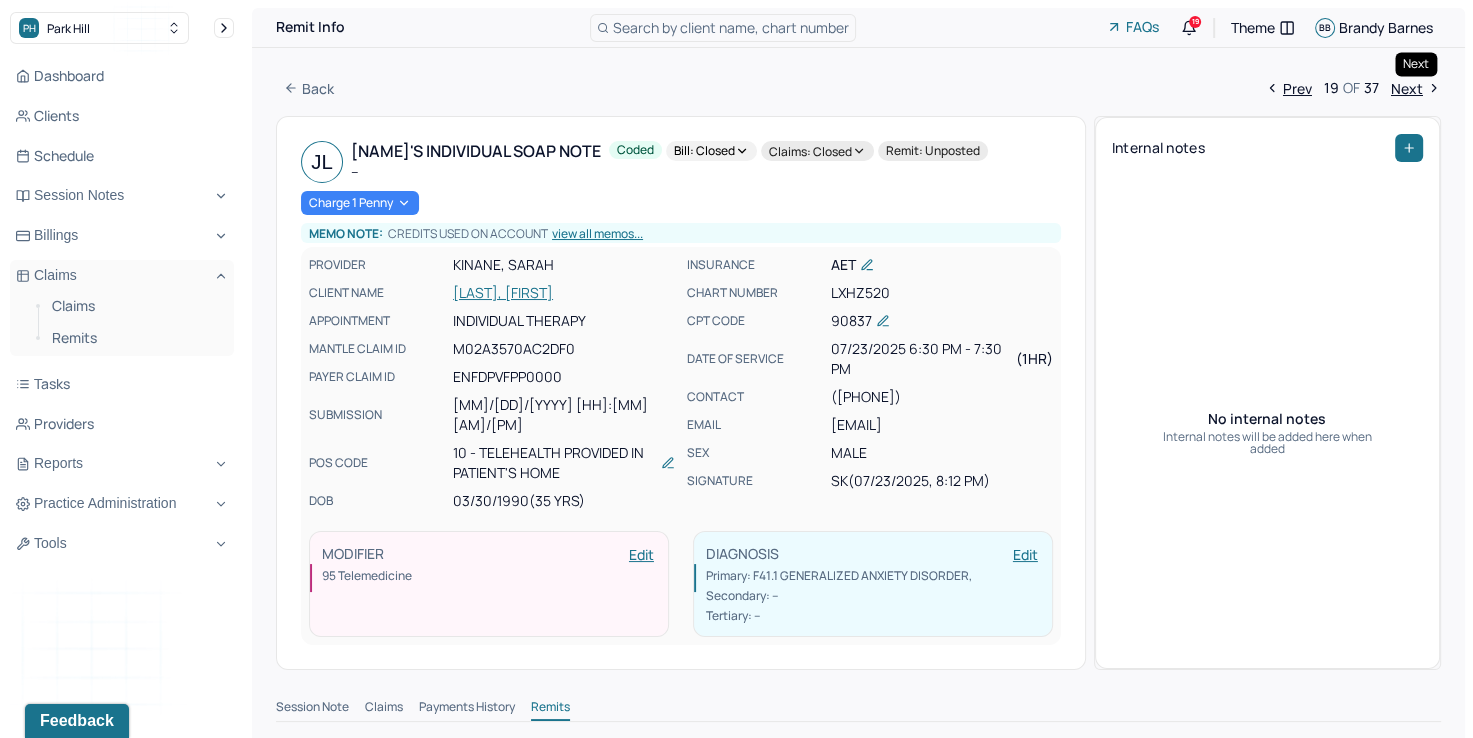click on "Next" at bounding box center [1416, 88] 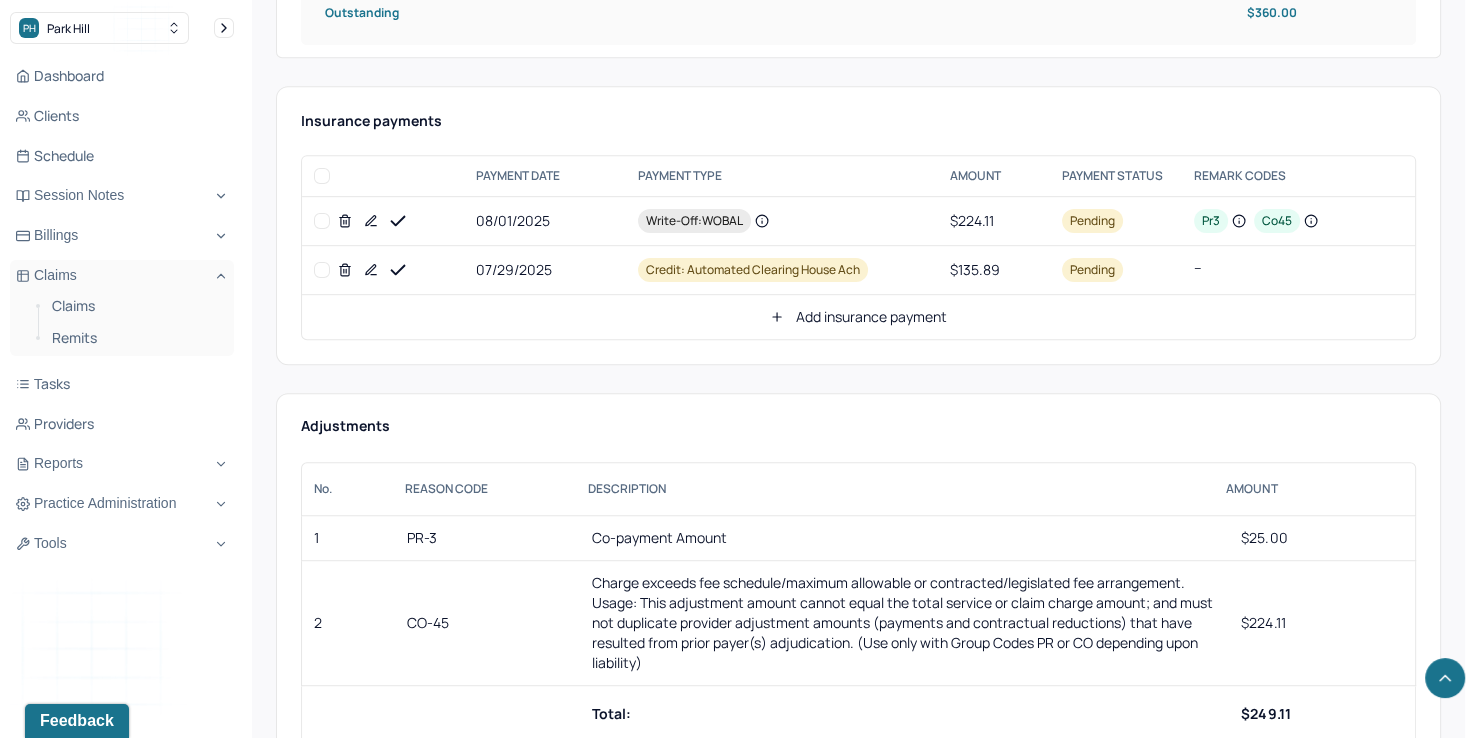 scroll, scrollTop: 600, scrollLeft: 0, axis: vertical 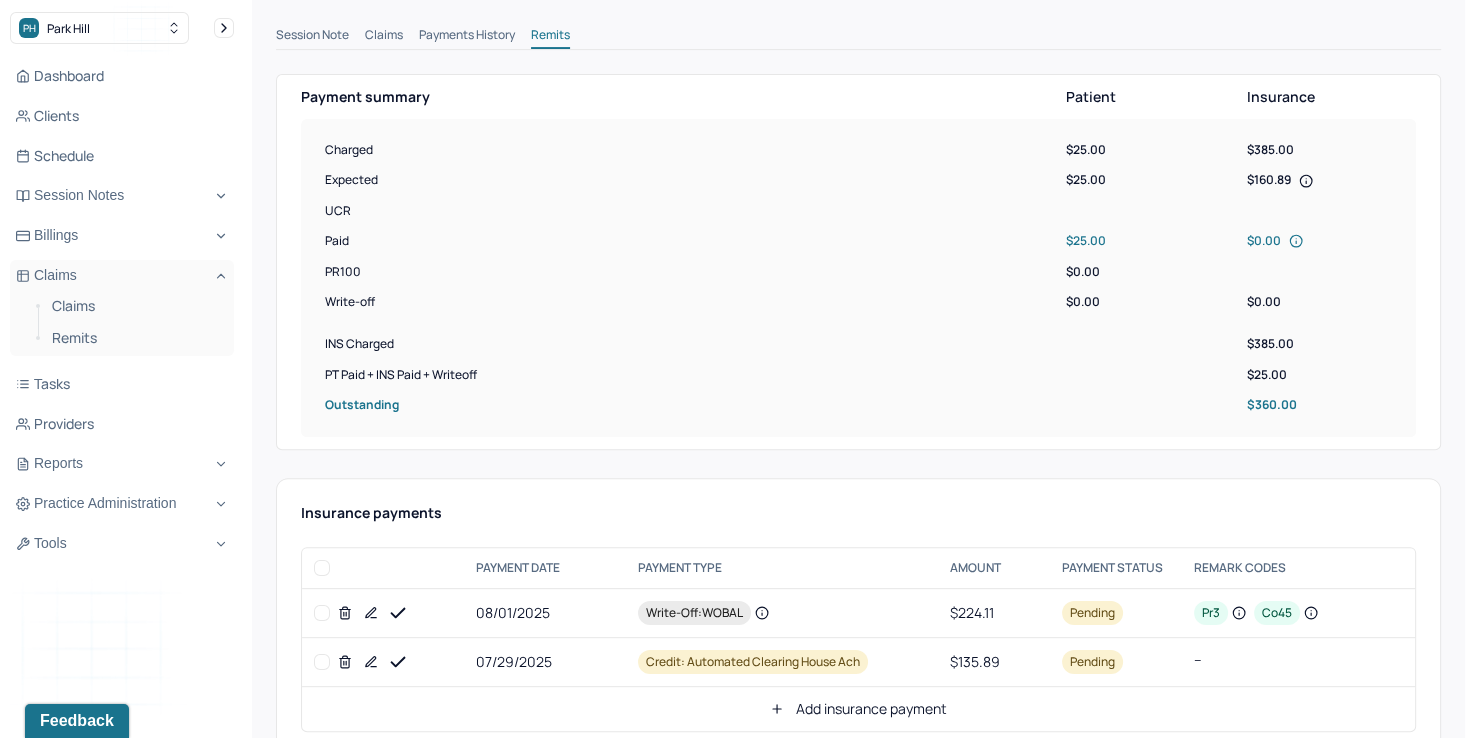 click 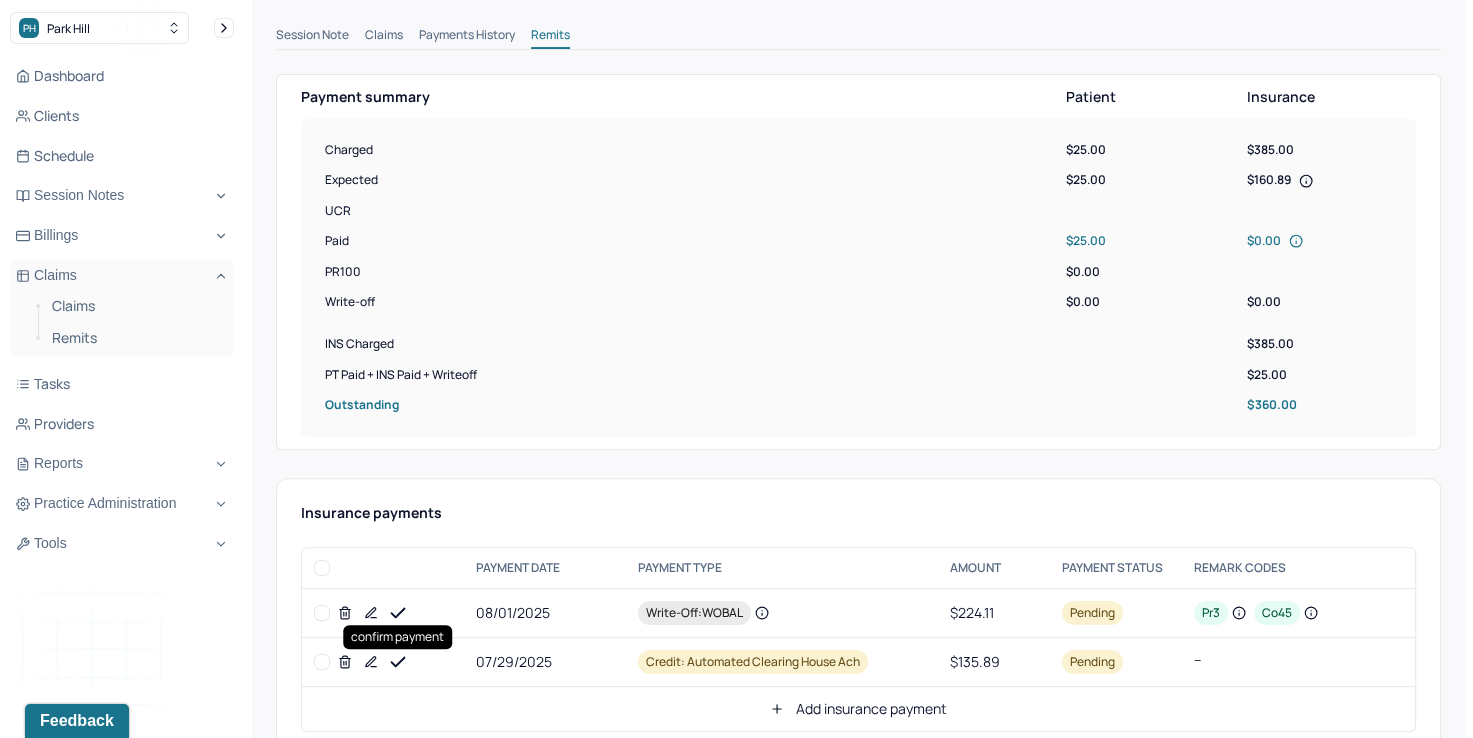 click 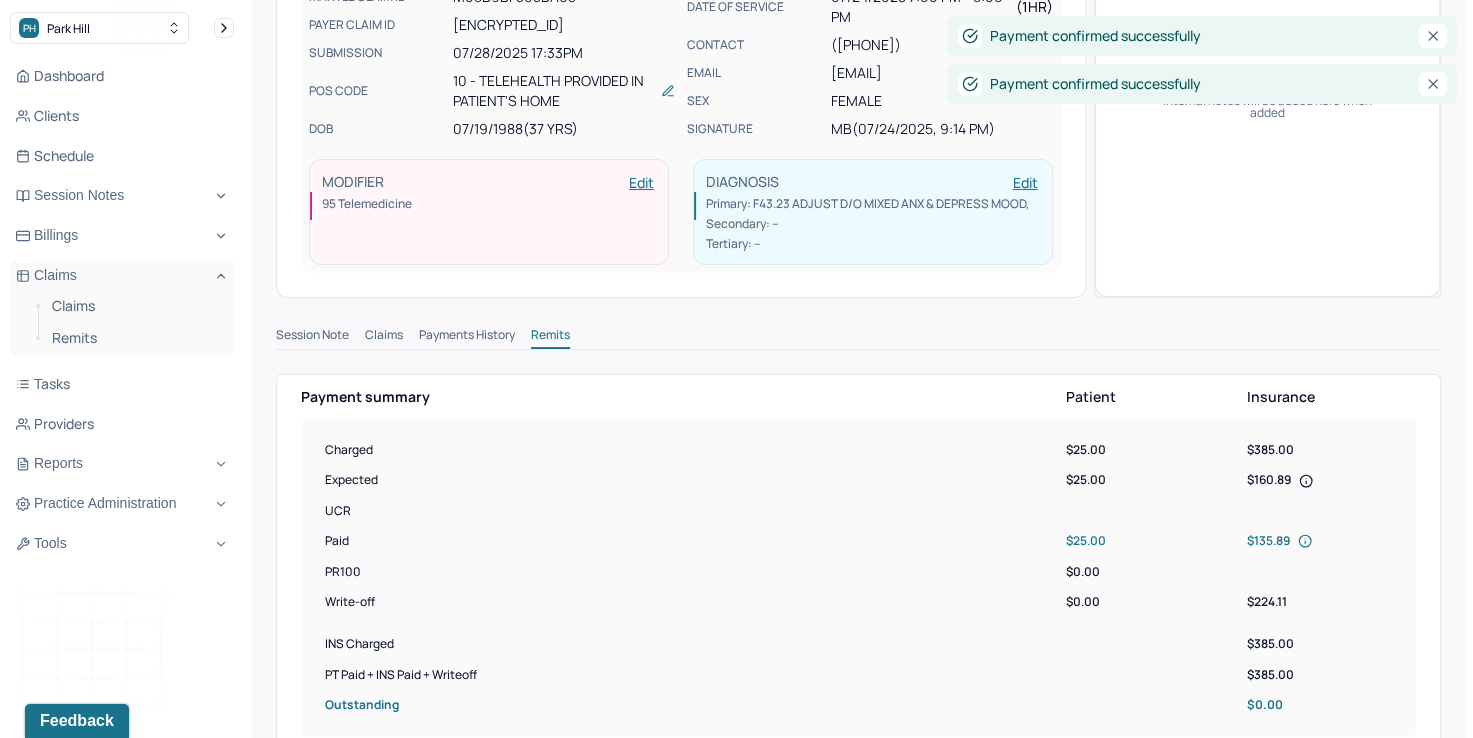 scroll, scrollTop: 0, scrollLeft: 0, axis: both 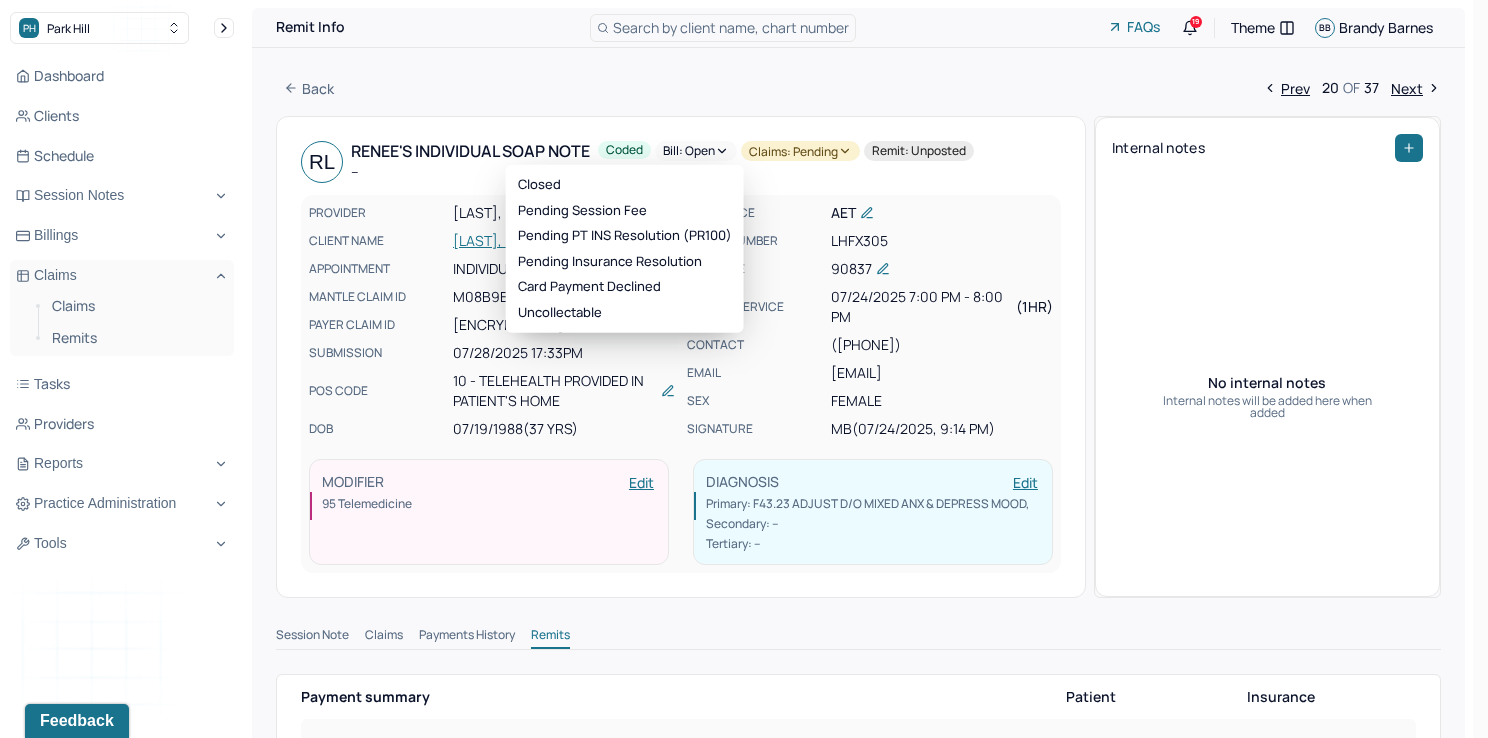 click on "Bill: Open" at bounding box center (696, 151) 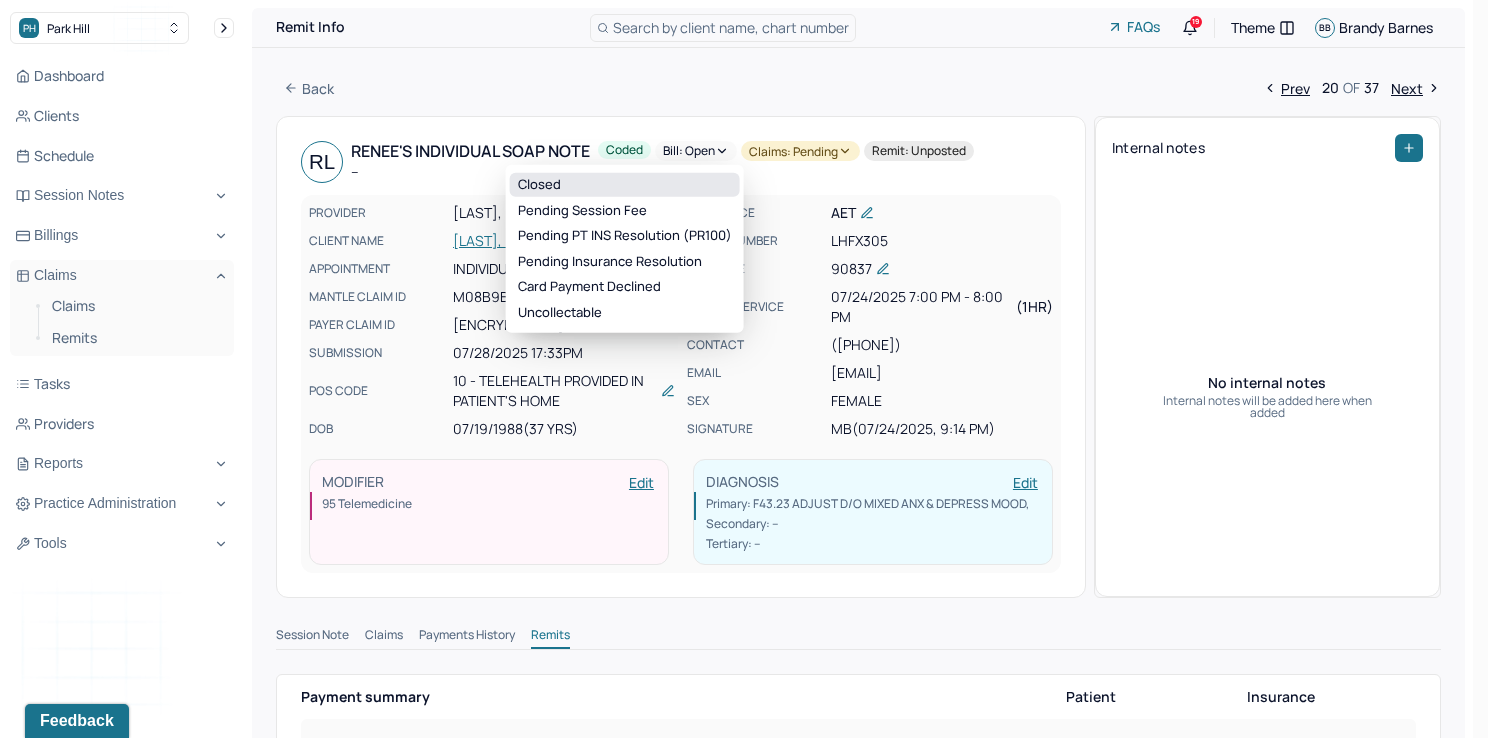 click on "Closed" at bounding box center [625, 185] 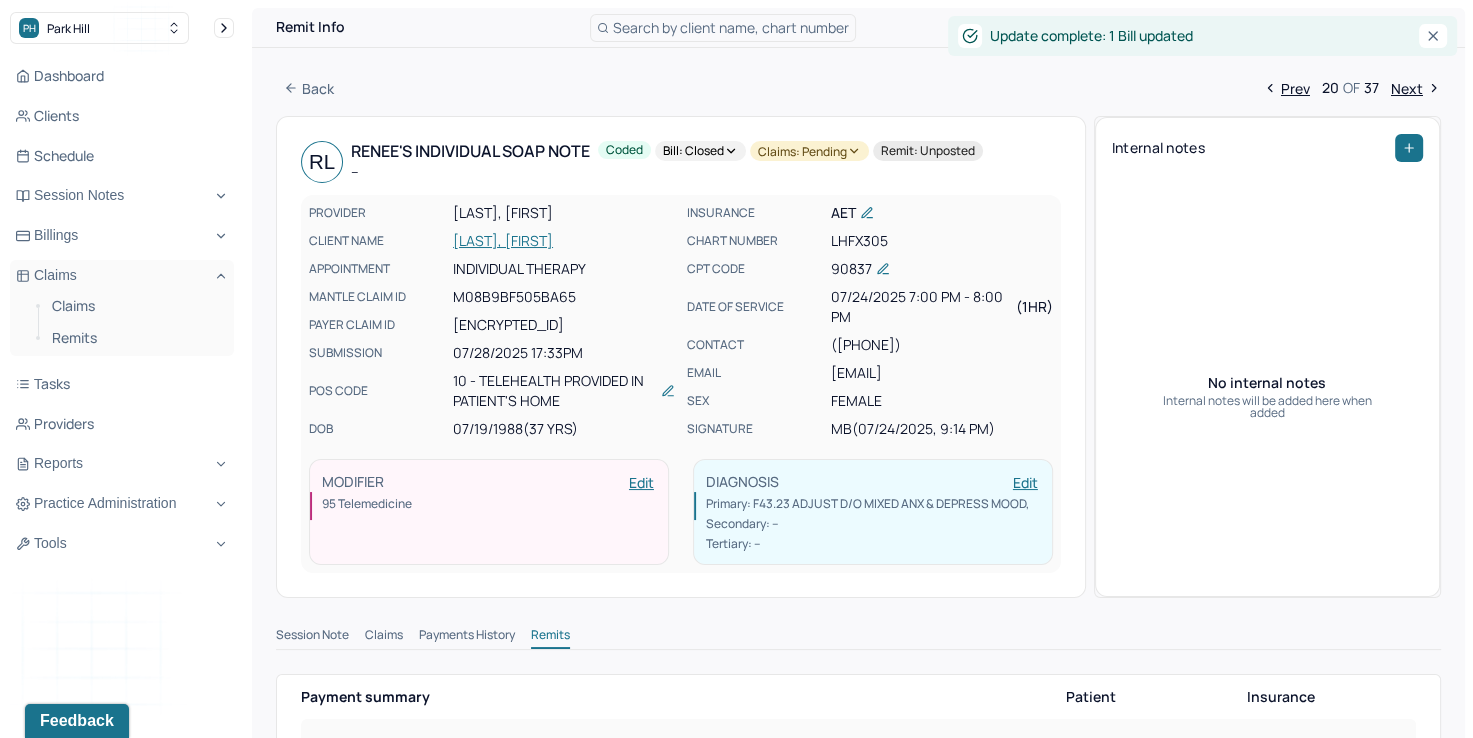 click on "Claims: pending" at bounding box center [809, 151] 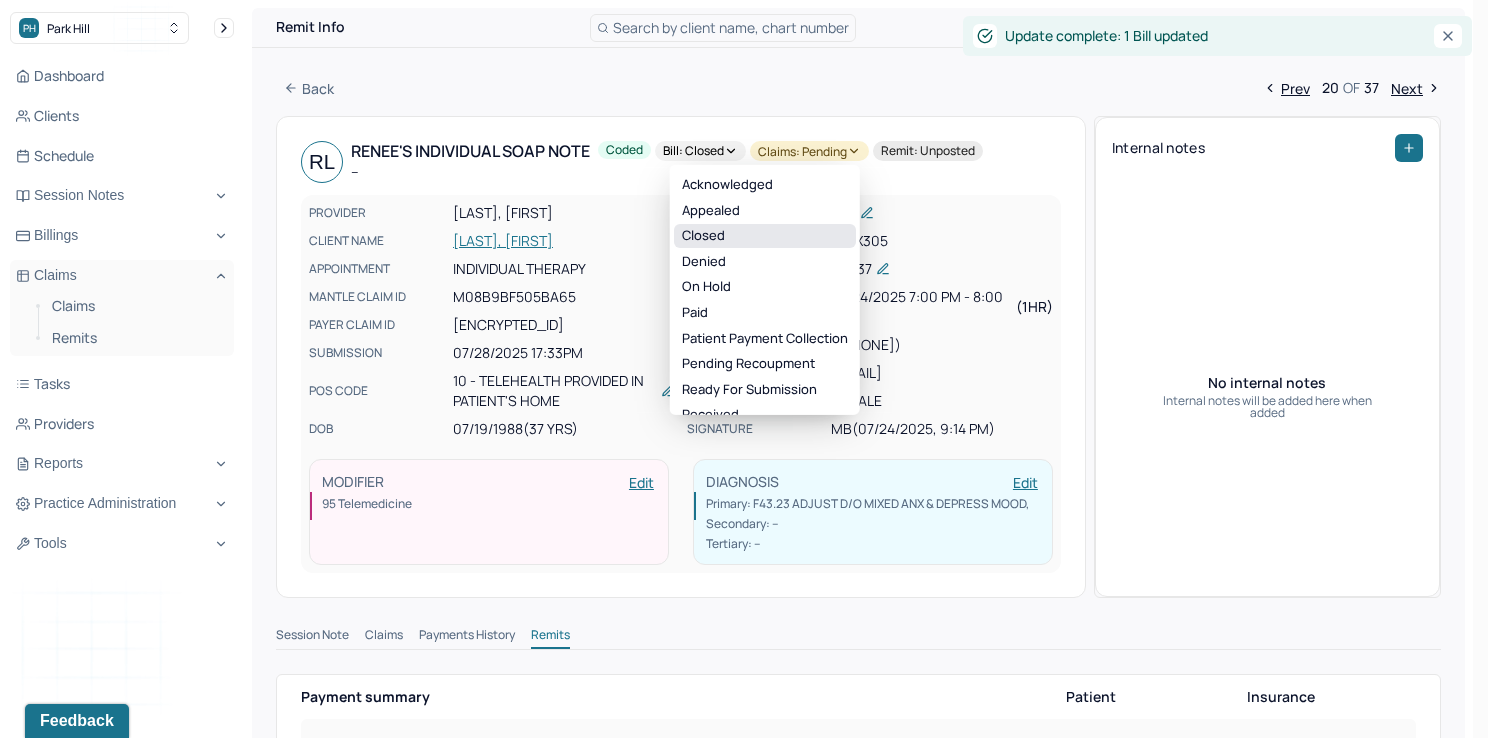 click on "Closed" at bounding box center [765, 236] 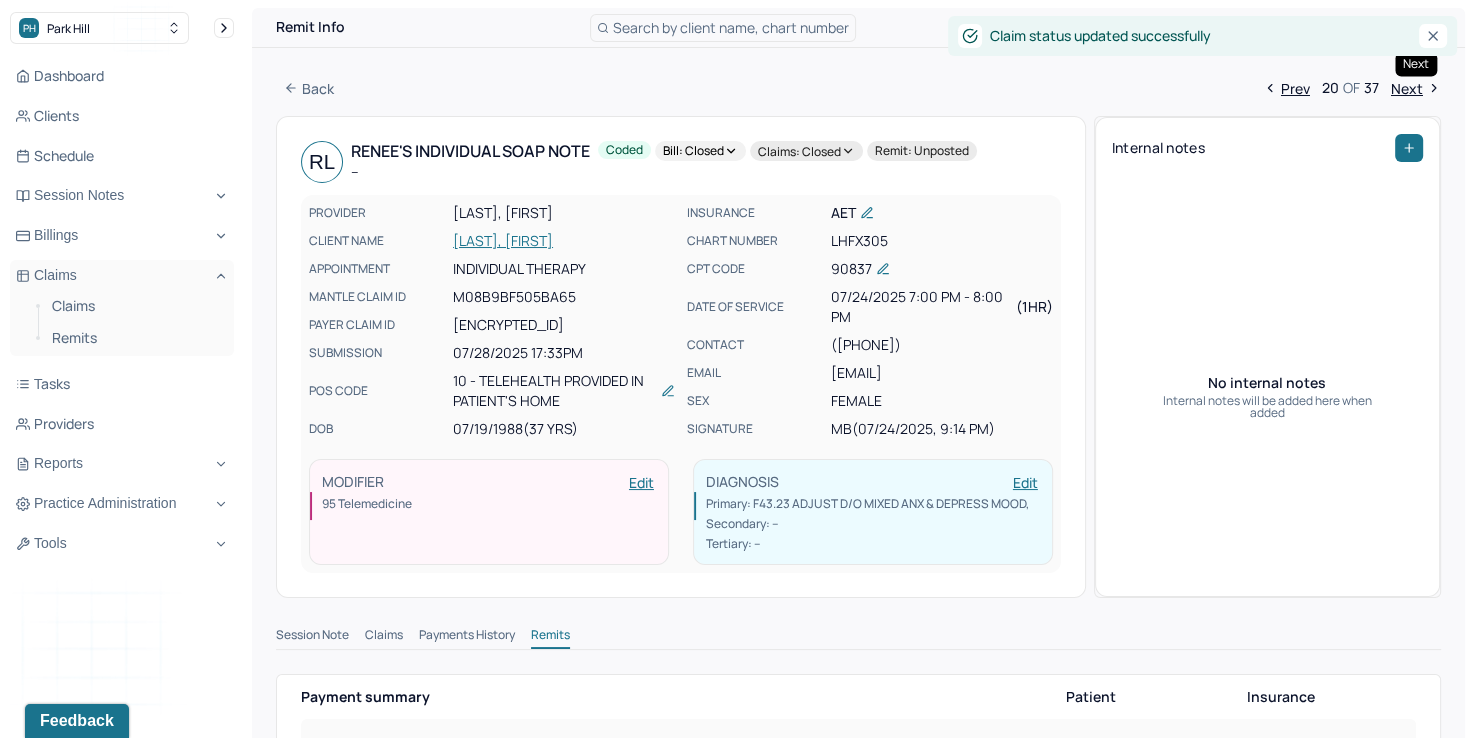 click on "Next" at bounding box center [1416, 88] 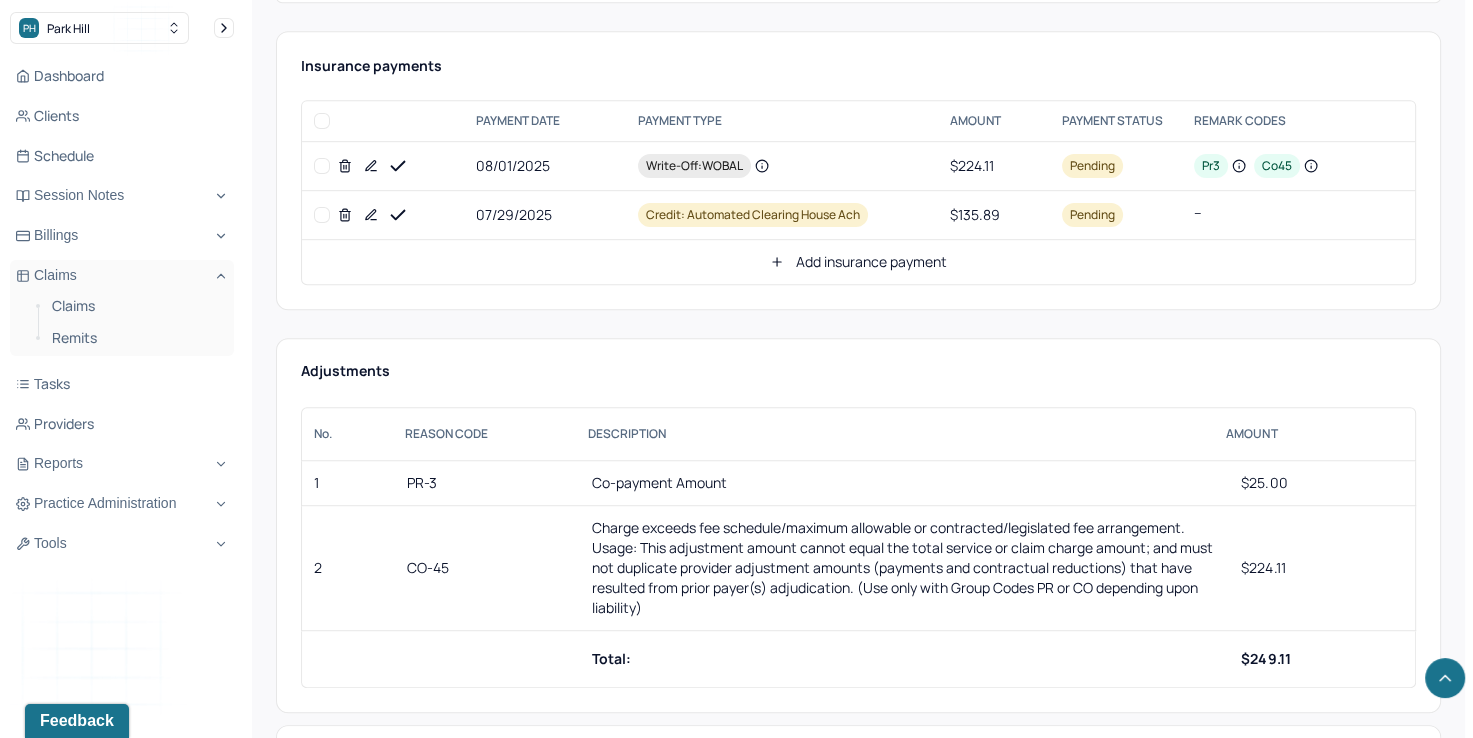 scroll, scrollTop: 1000, scrollLeft: 0, axis: vertical 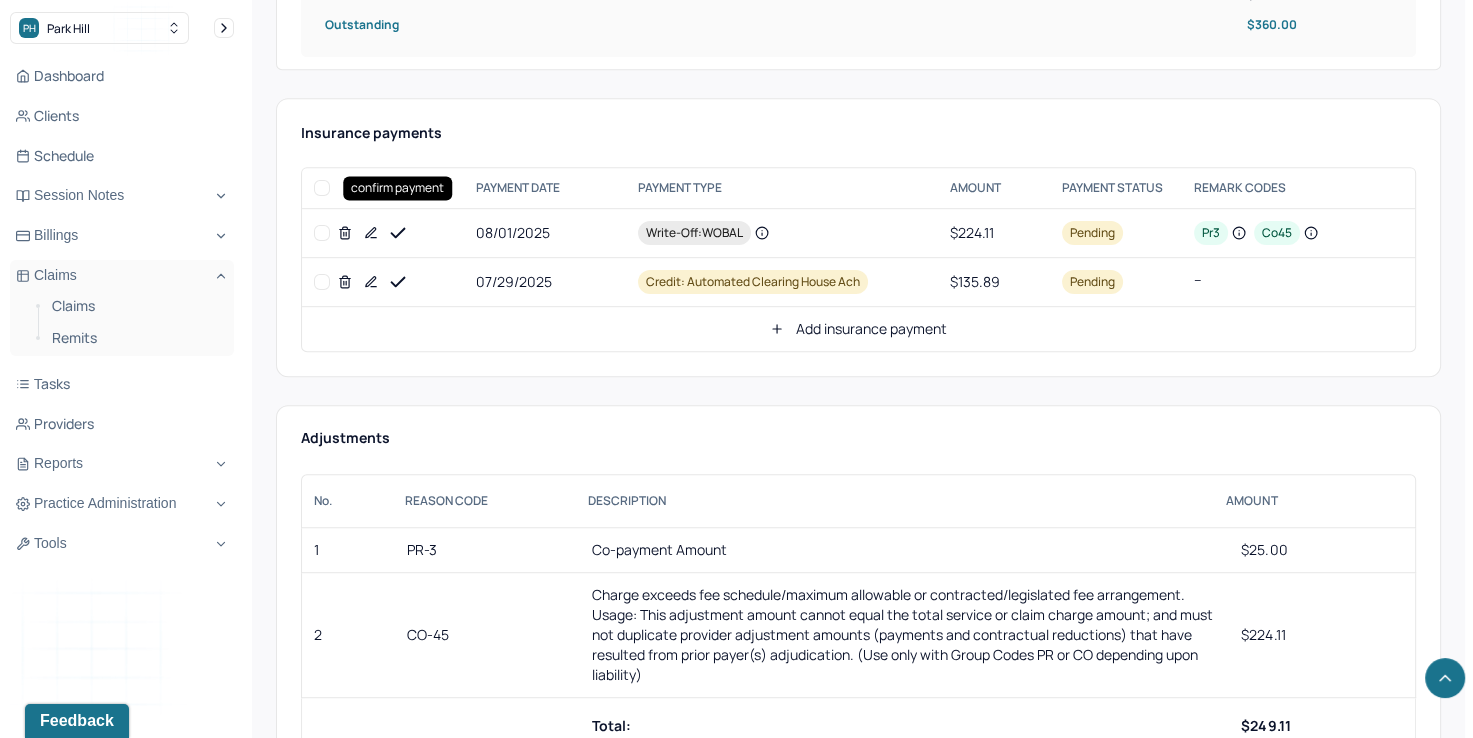 click 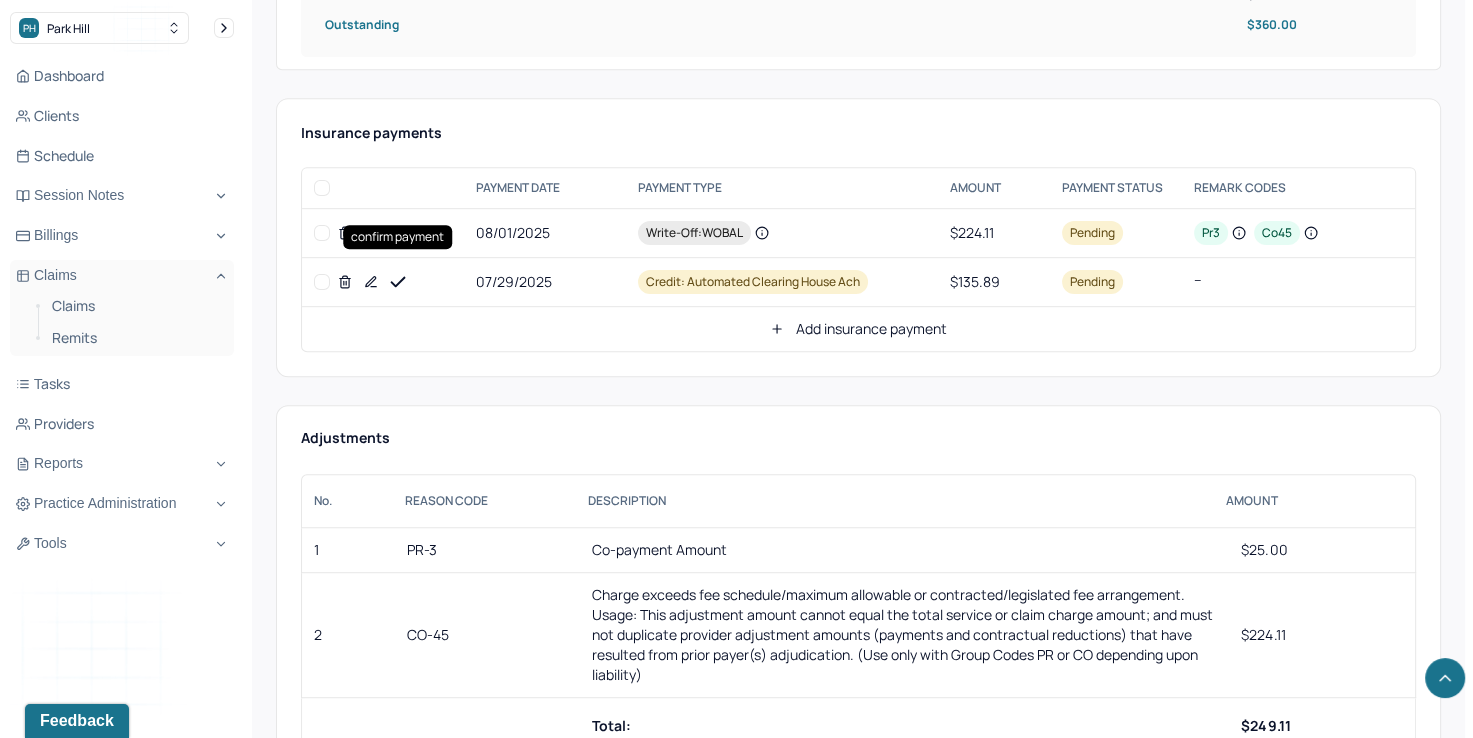 click 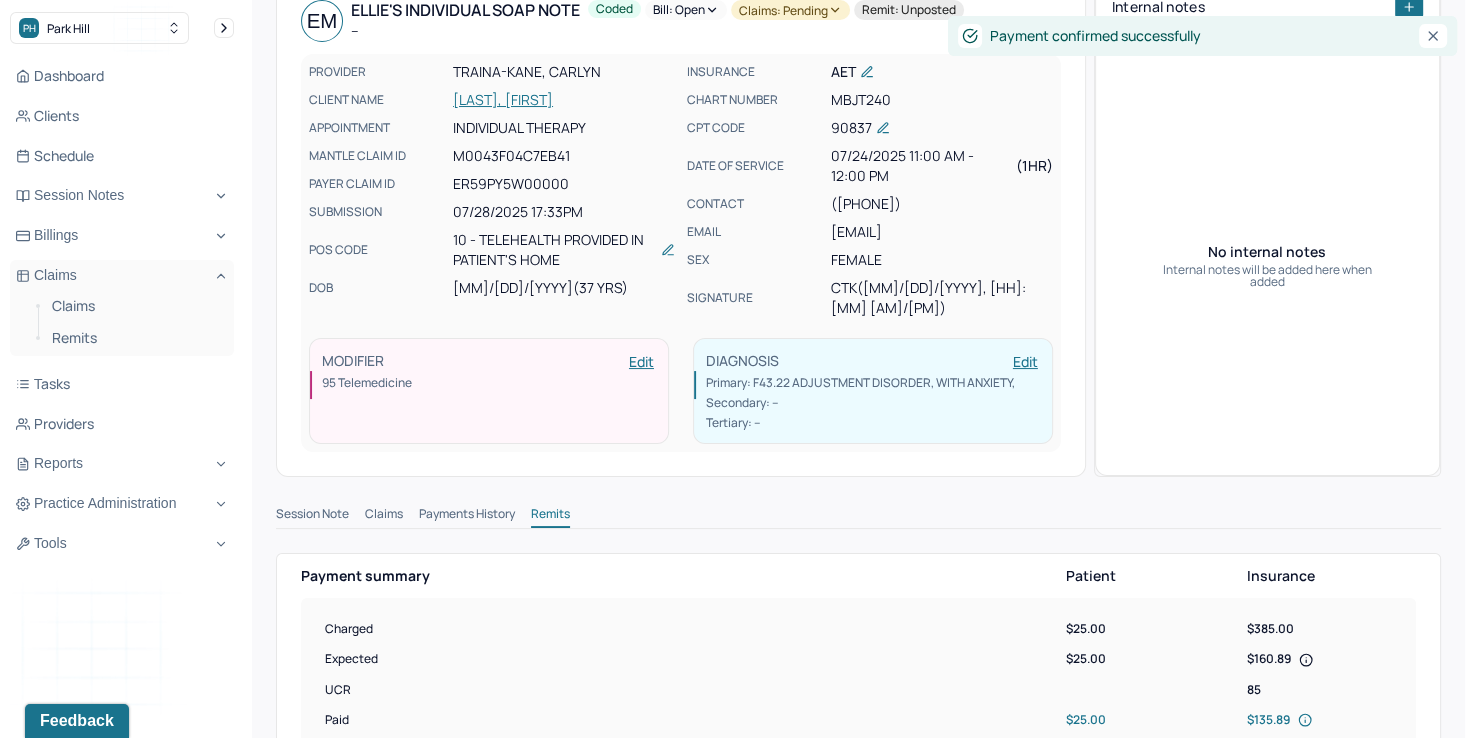 scroll, scrollTop: 0, scrollLeft: 0, axis: both 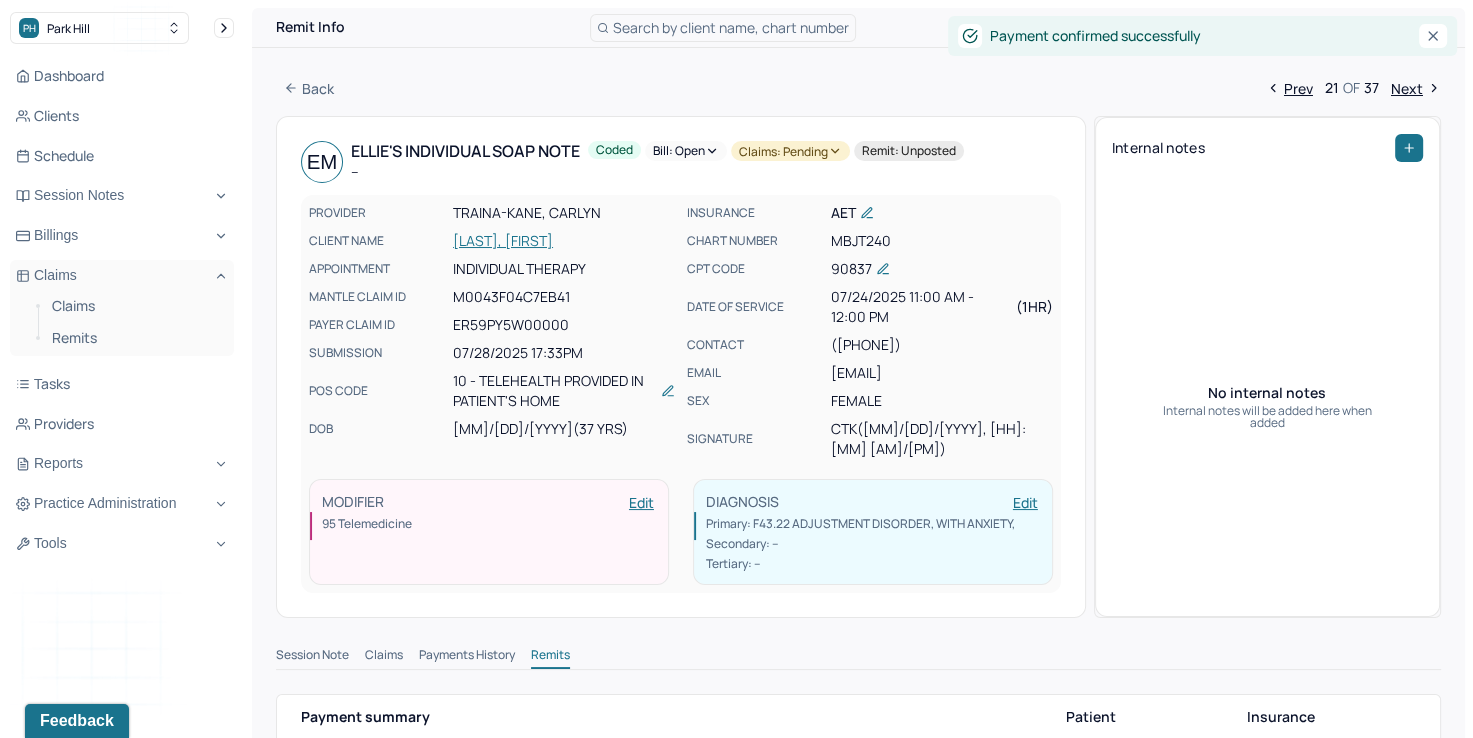 click 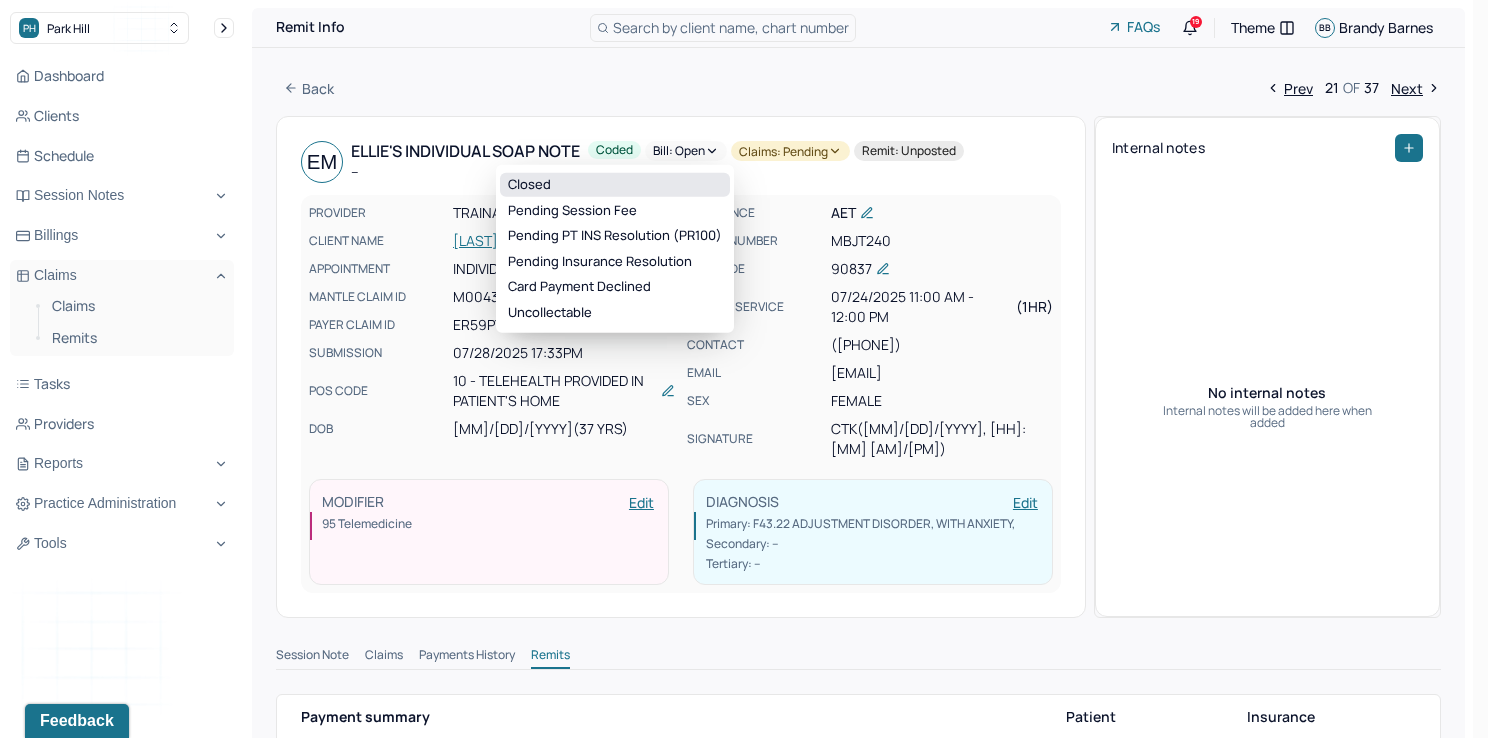 click on "Closed" at bounding box center (615, 185) 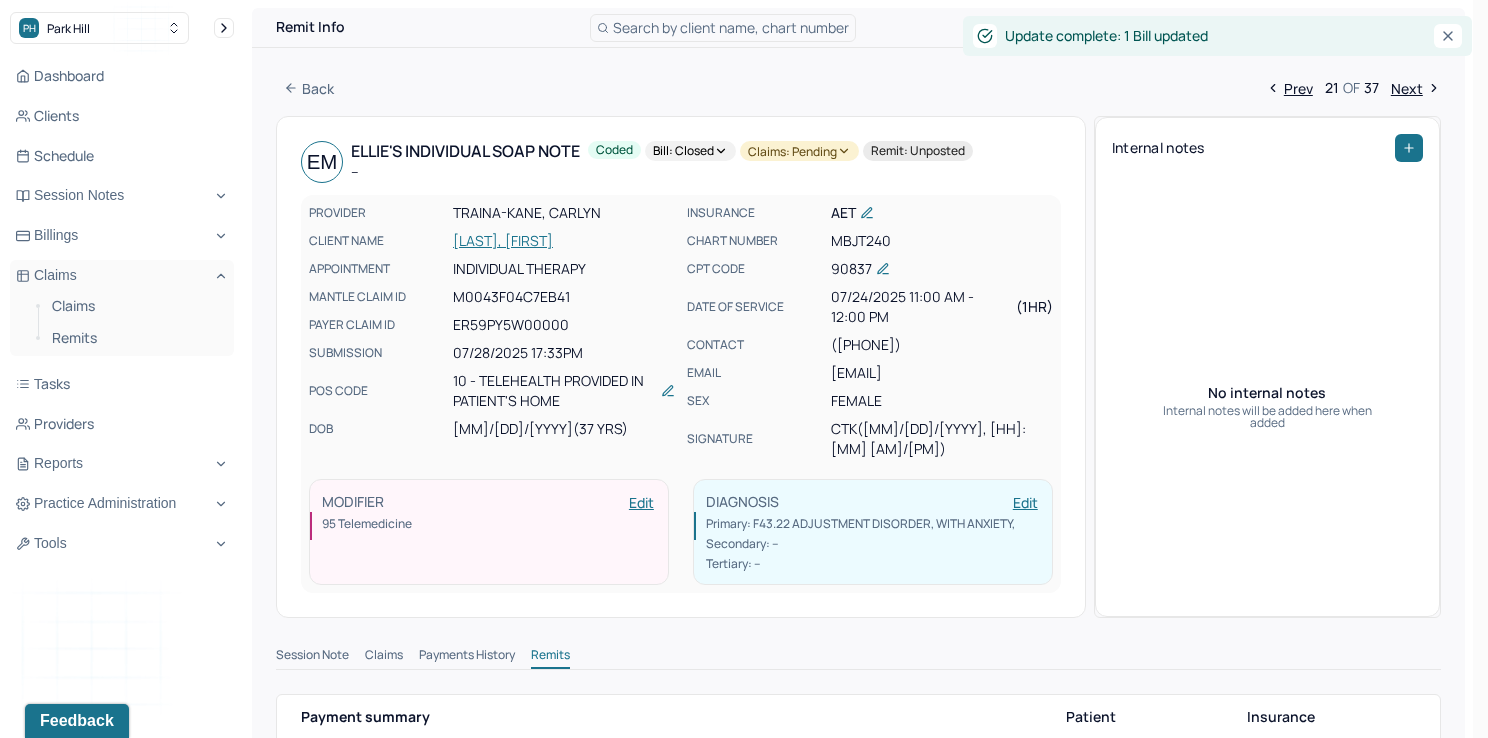 click on "Claims: pending" at bounding box center [799, 151] 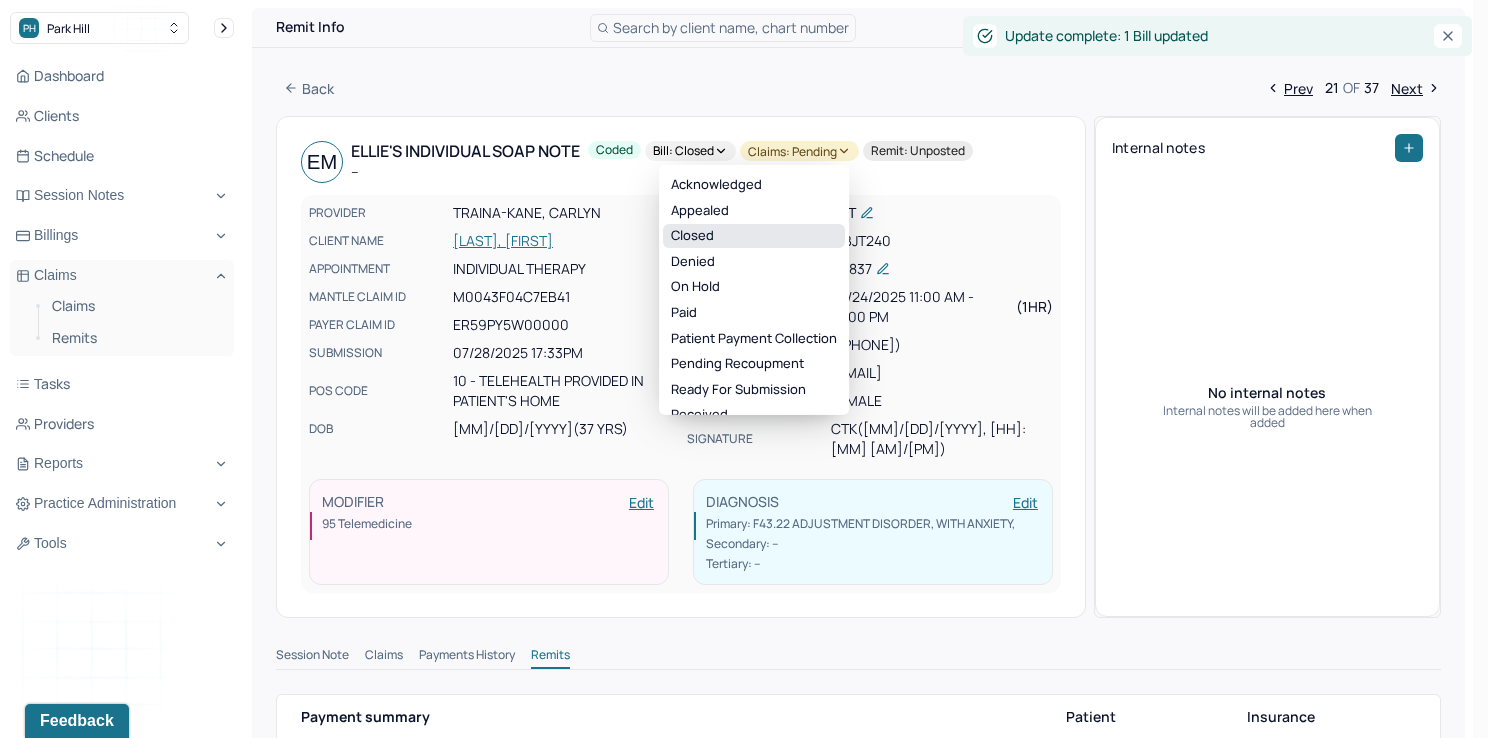 click on "Closed" at bounding box center (754, 236) 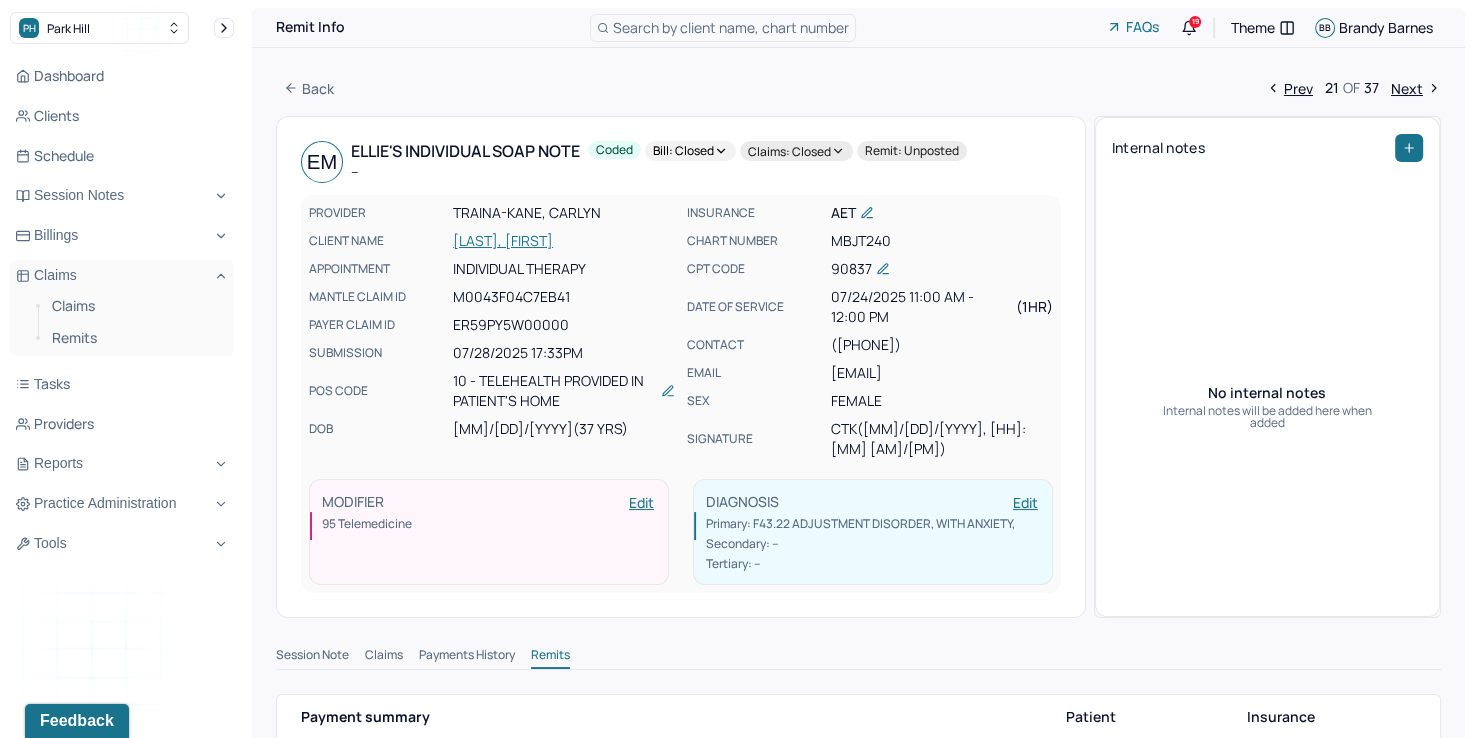click on "Next" at bounding box center [1416, 88] 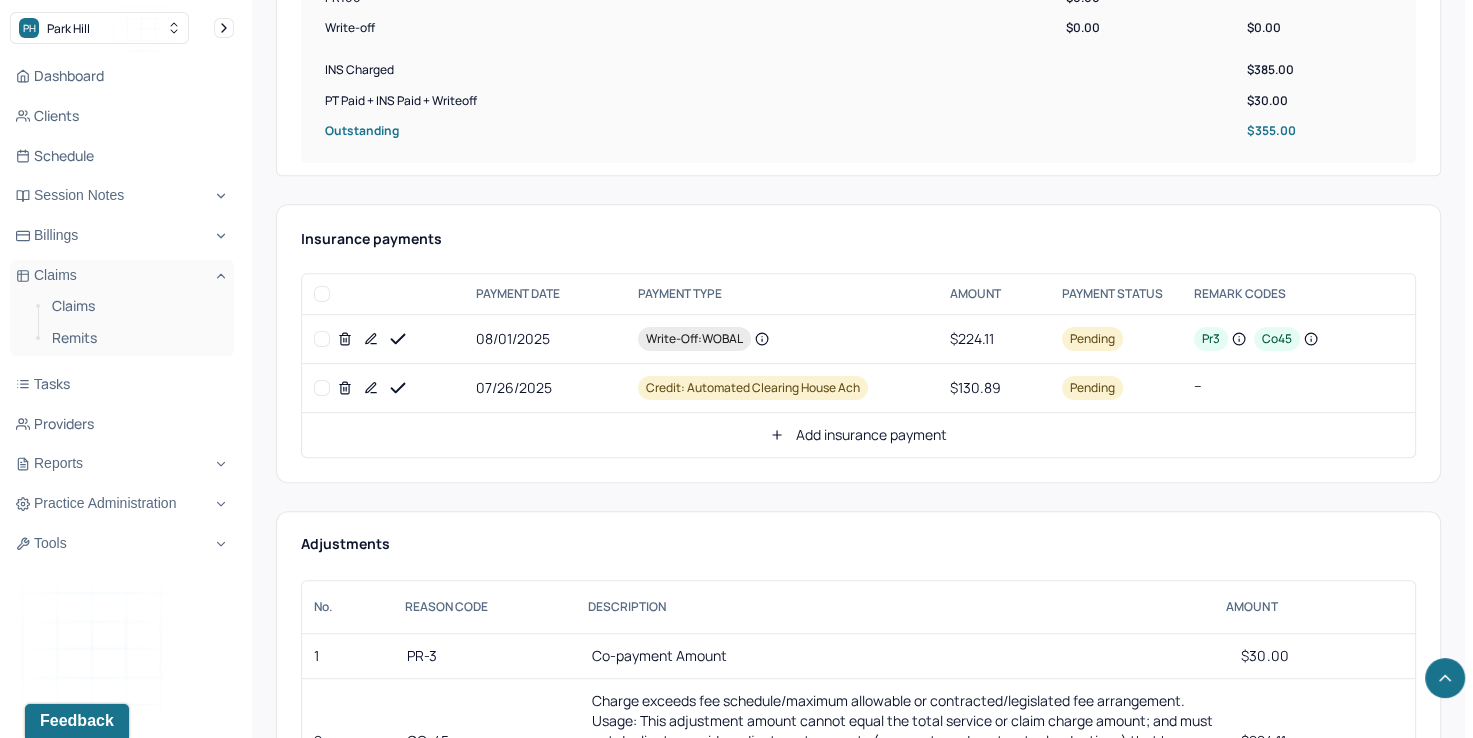 scroll, scrollTop: 800, scrollLeft: 0, axis: vertical 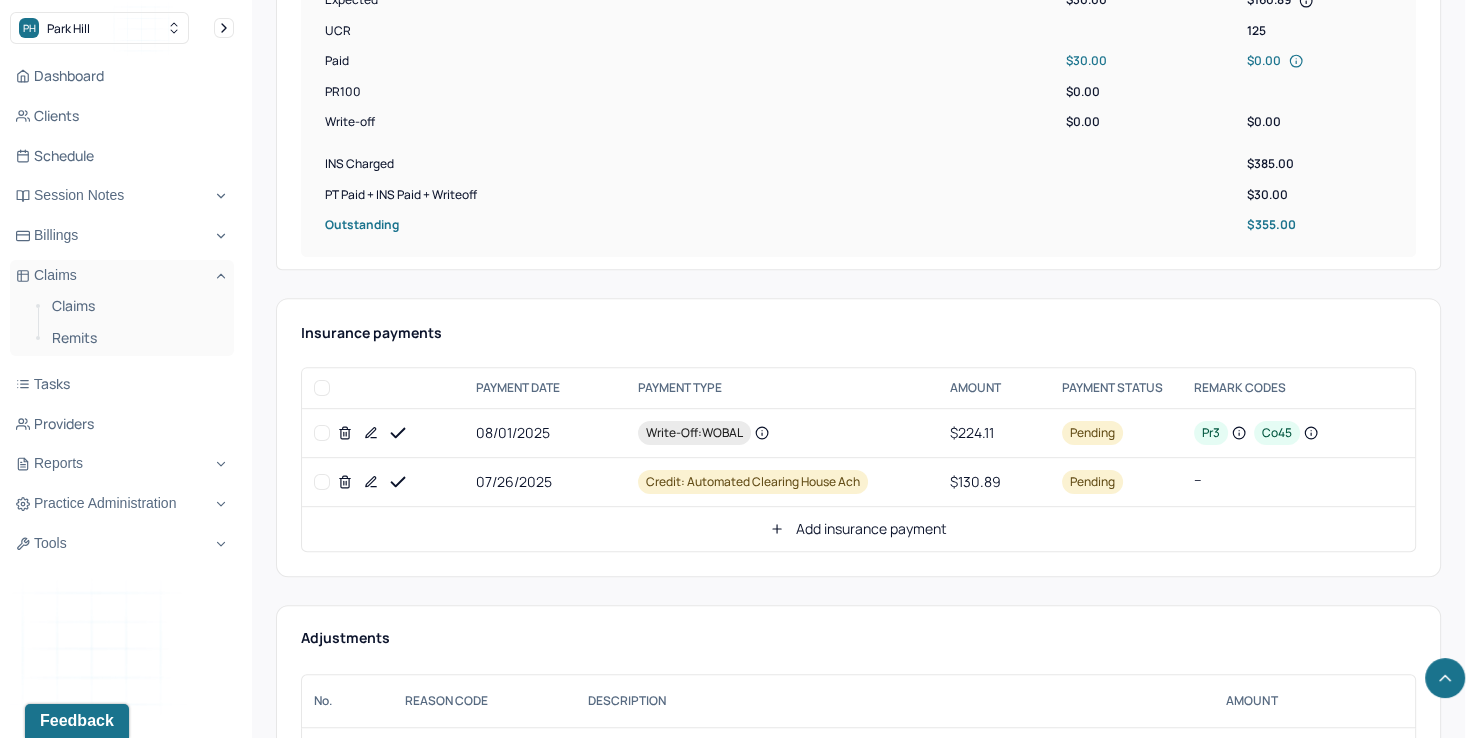 click 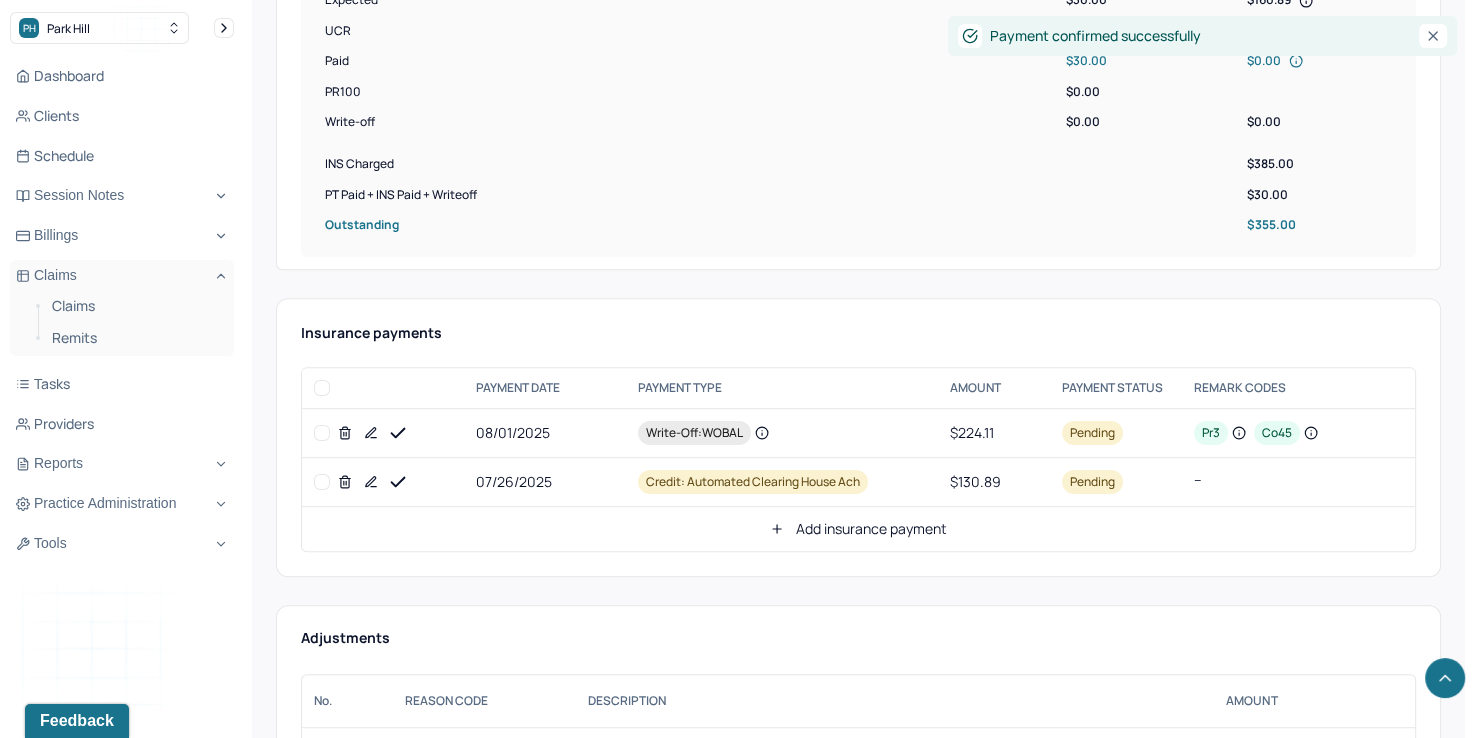 click 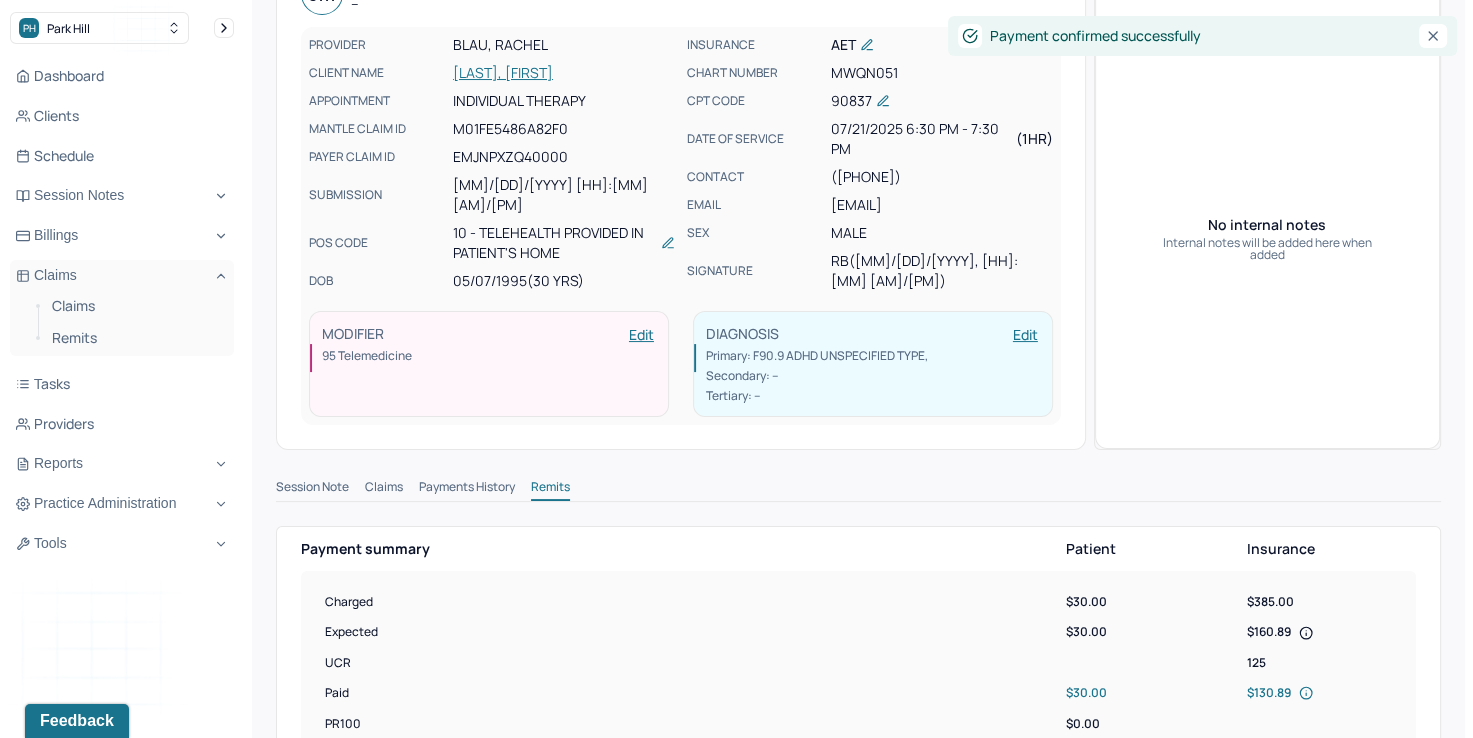 scroll, scrollTop: 0, scrollLeft: 0, axis: both 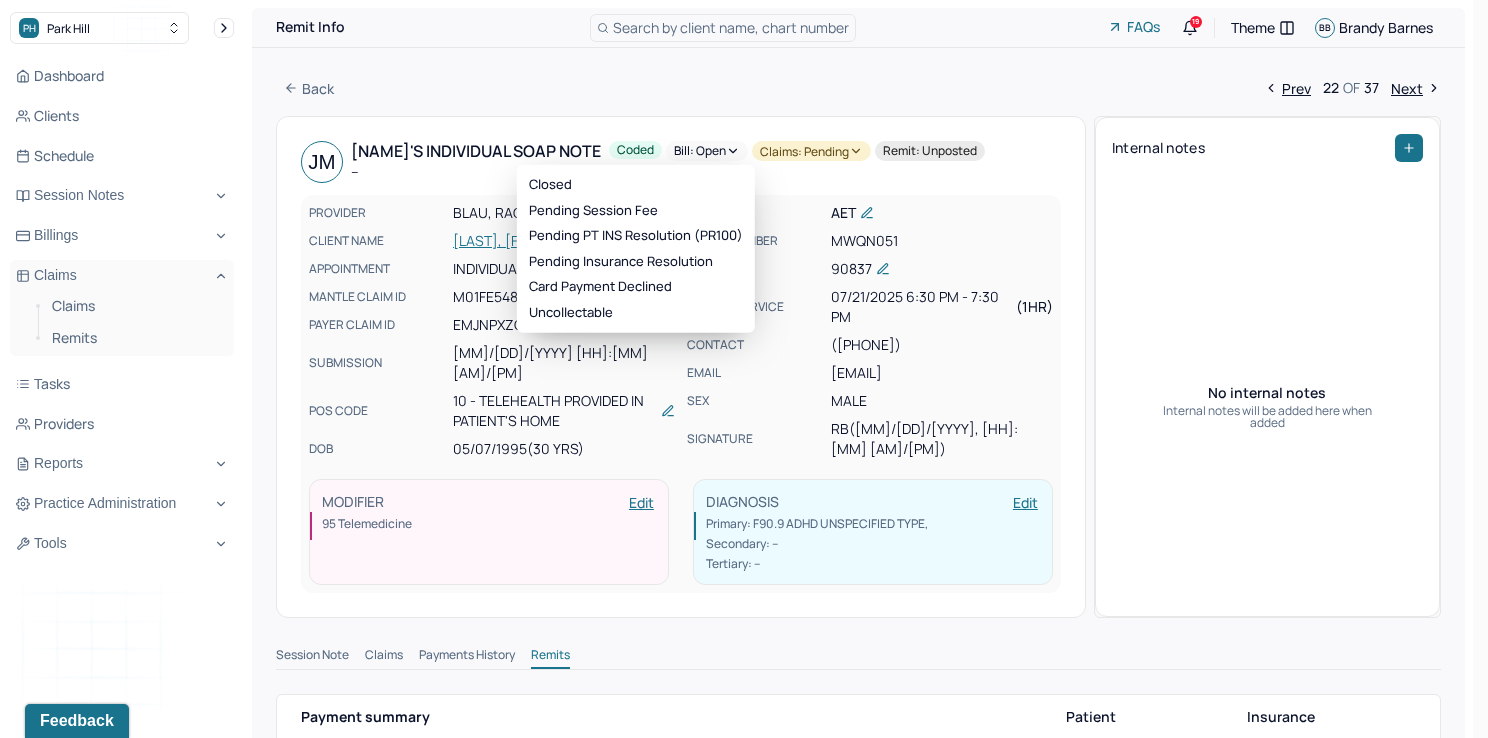 click on "Bill: Open" at bounding box center (707, 151) 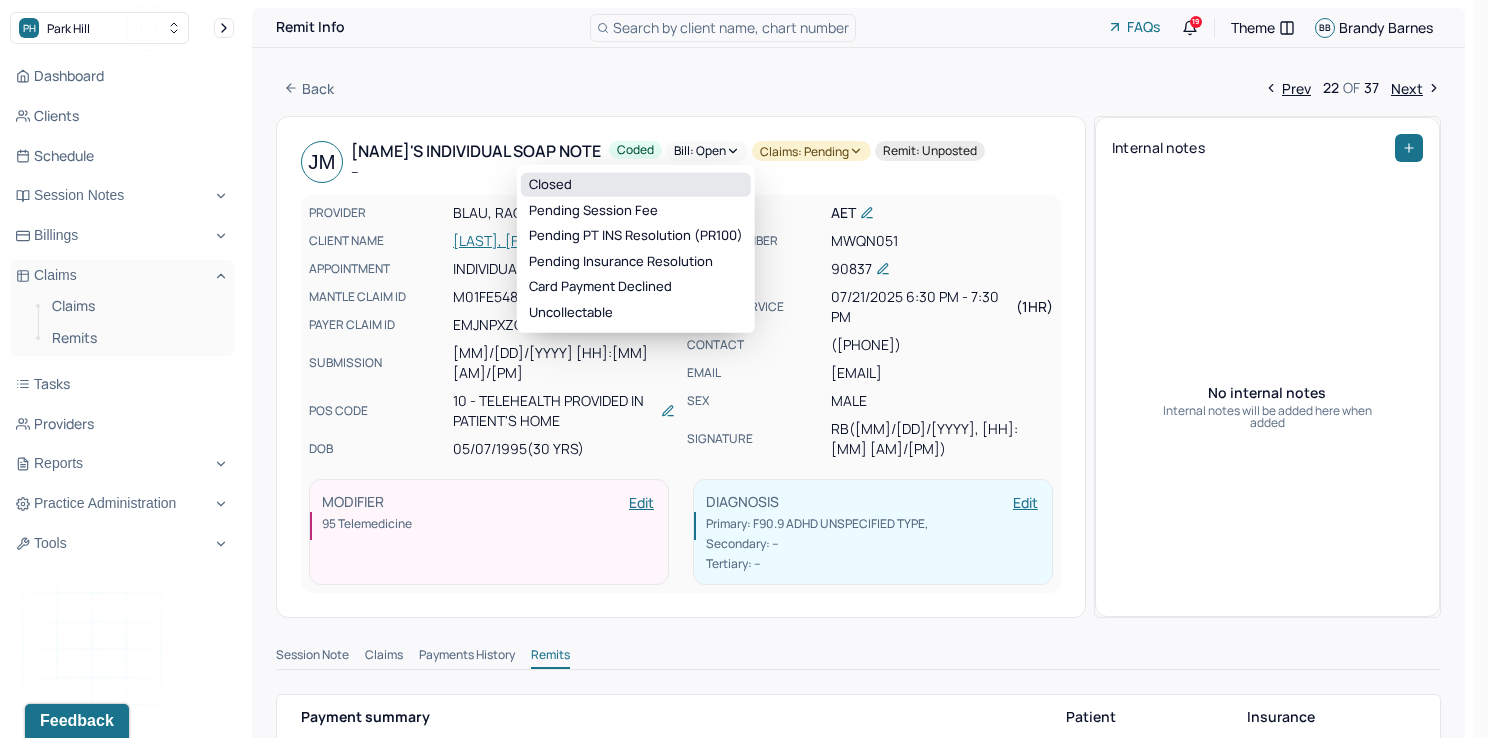 click on "Closed" at bounding box center [636, 185] 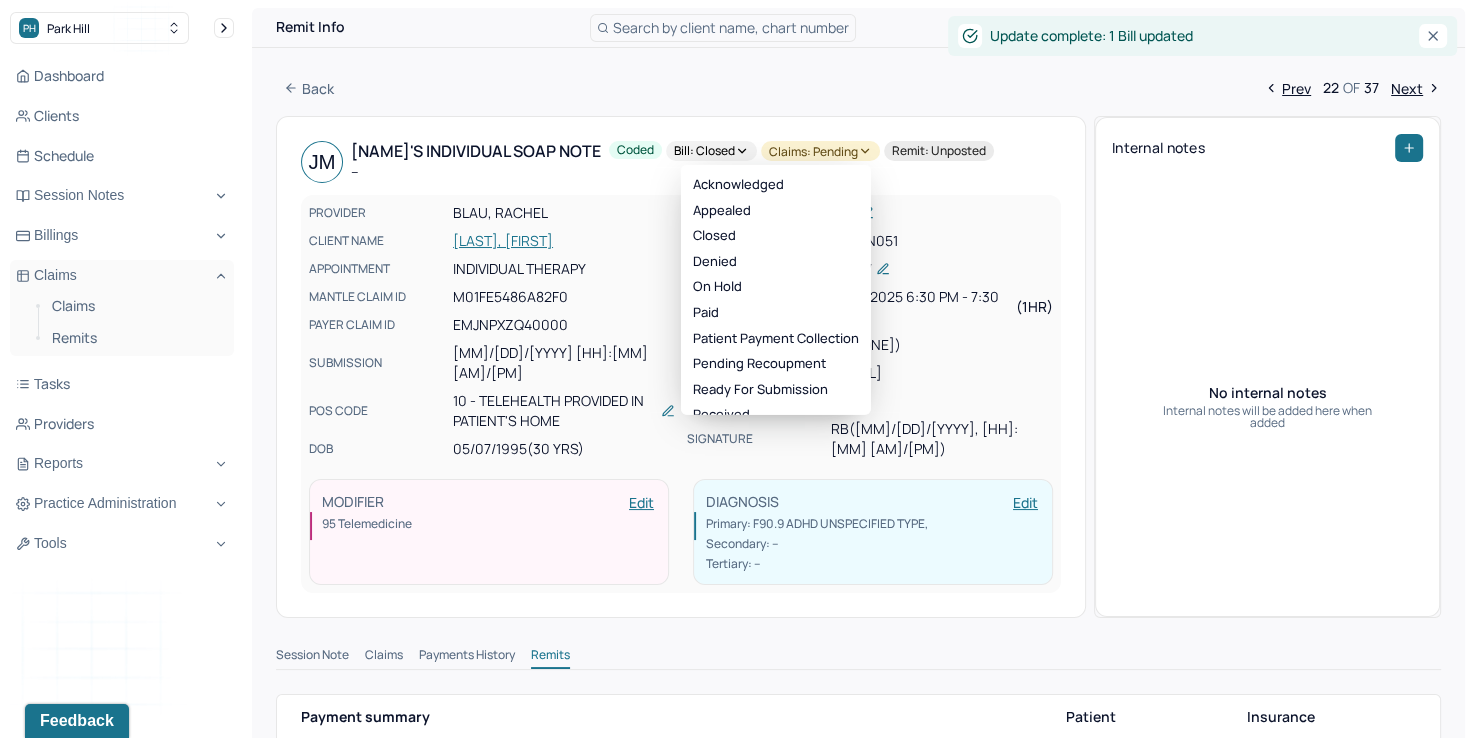 click on "Claims: pending" at bounding box center [820, 151] 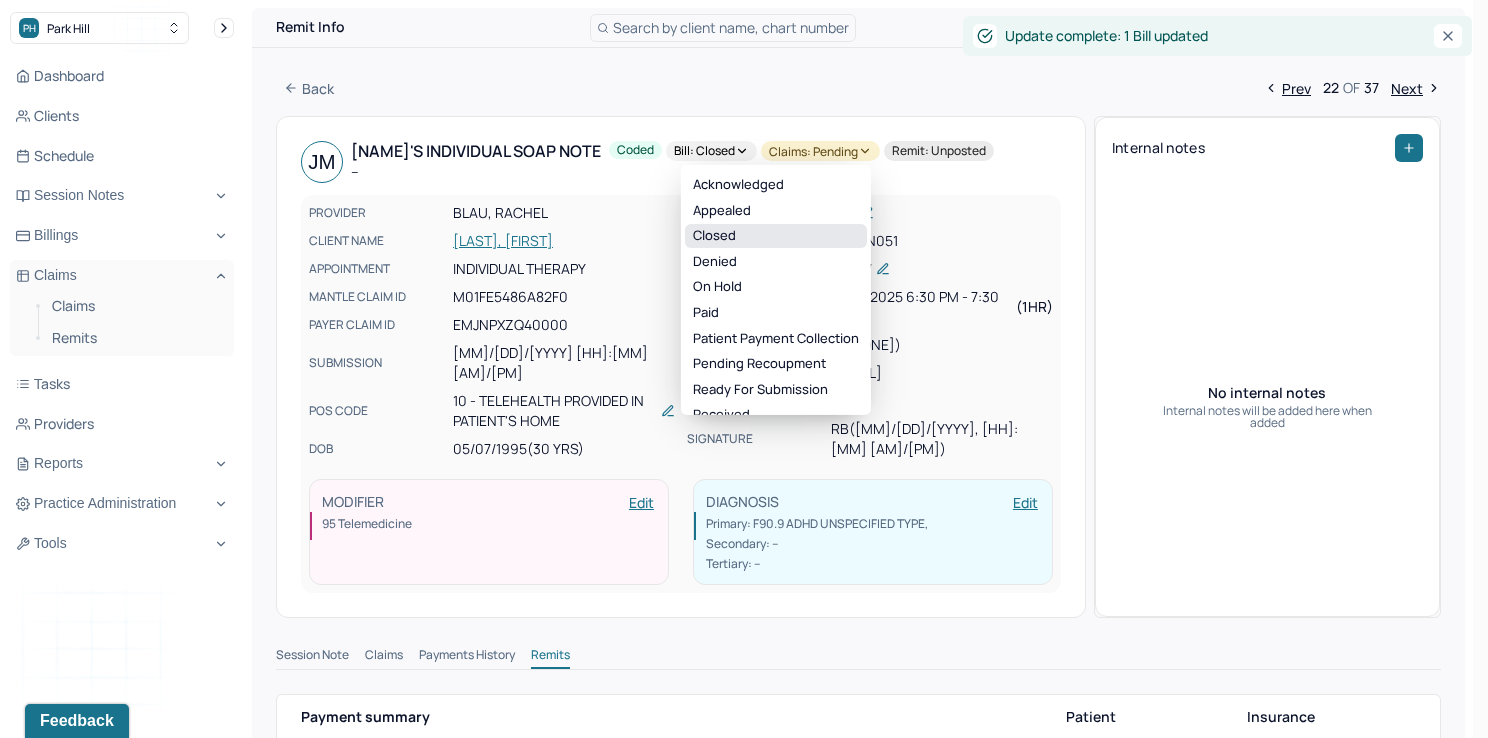 click on "Closed" at bounding box center (776, 236) 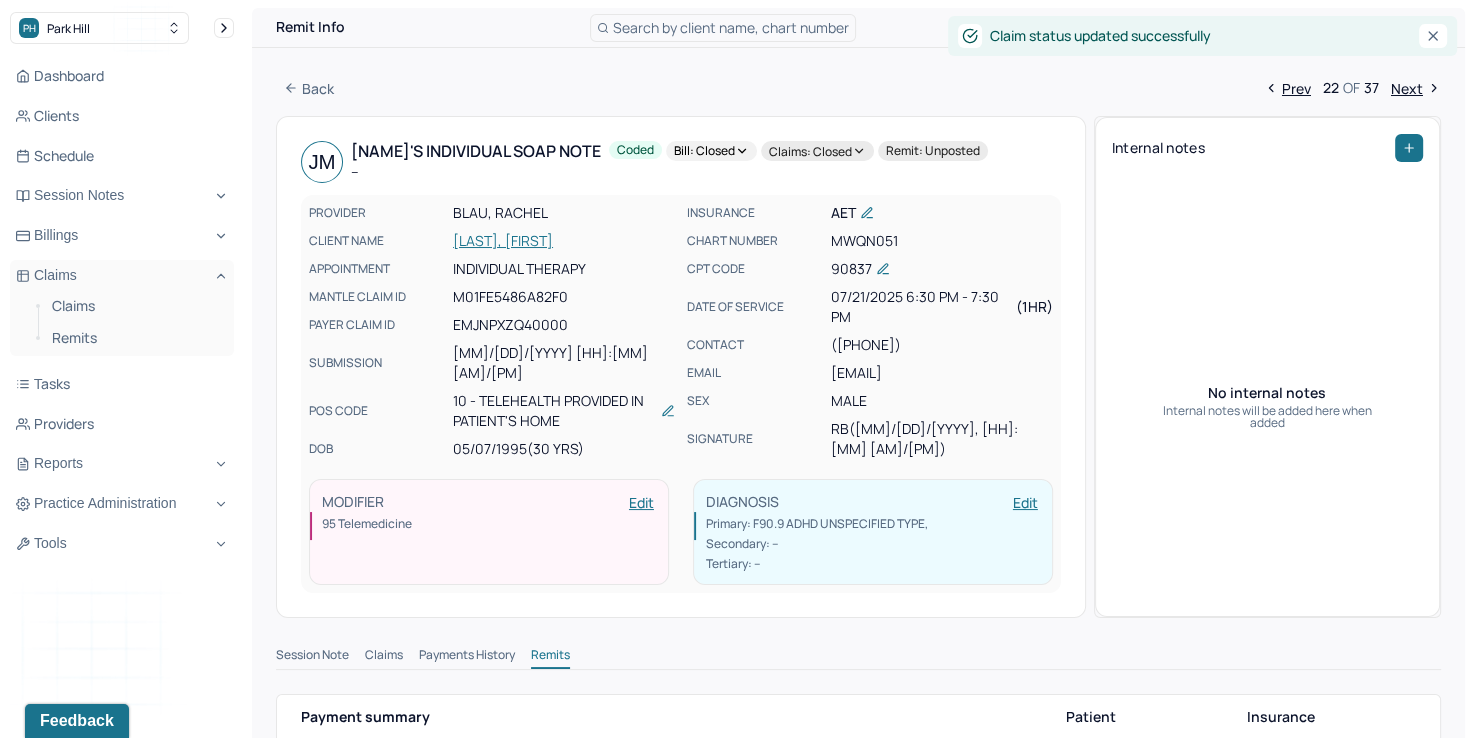 click on "Next" at bounding box center [1416, 88] 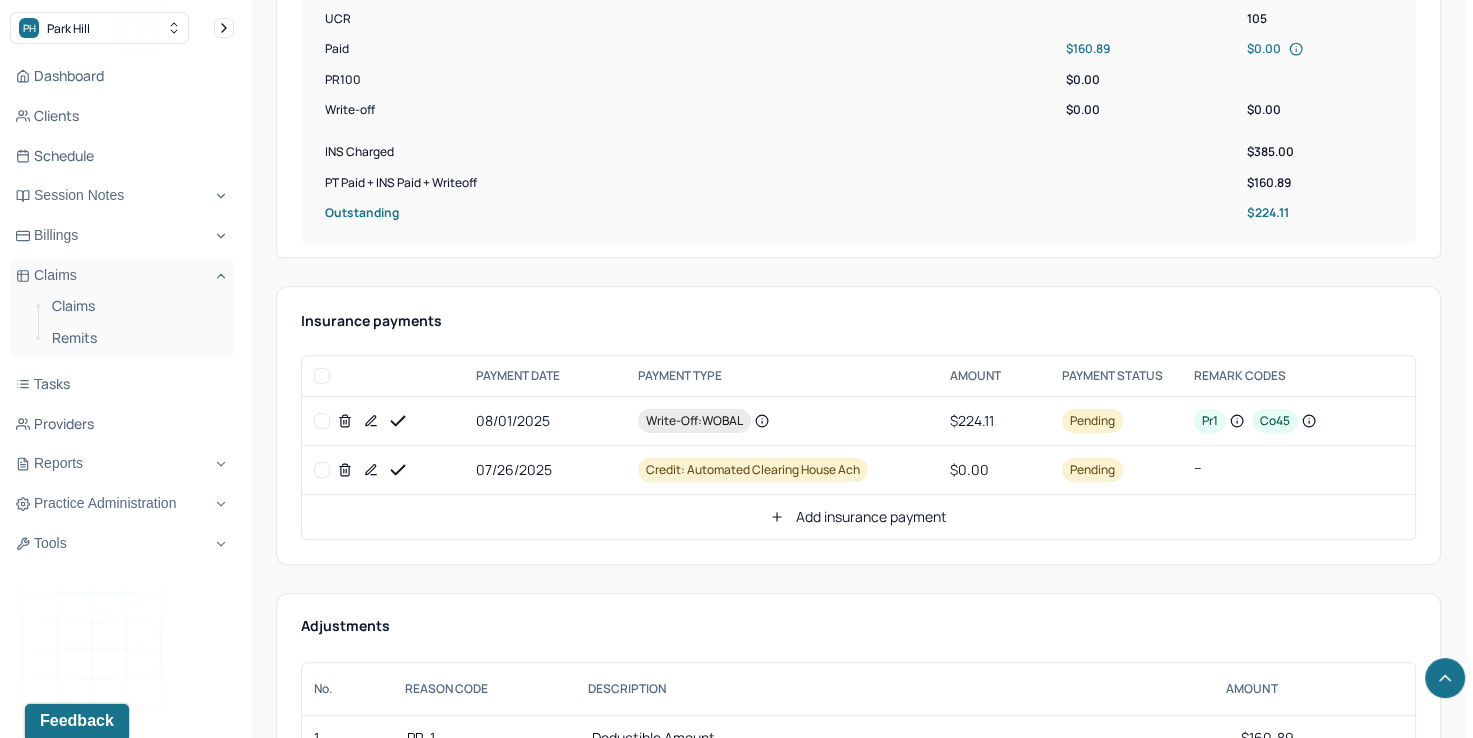 scroll, scrollTop: 800, scrollLeft: 0, axis: vertical 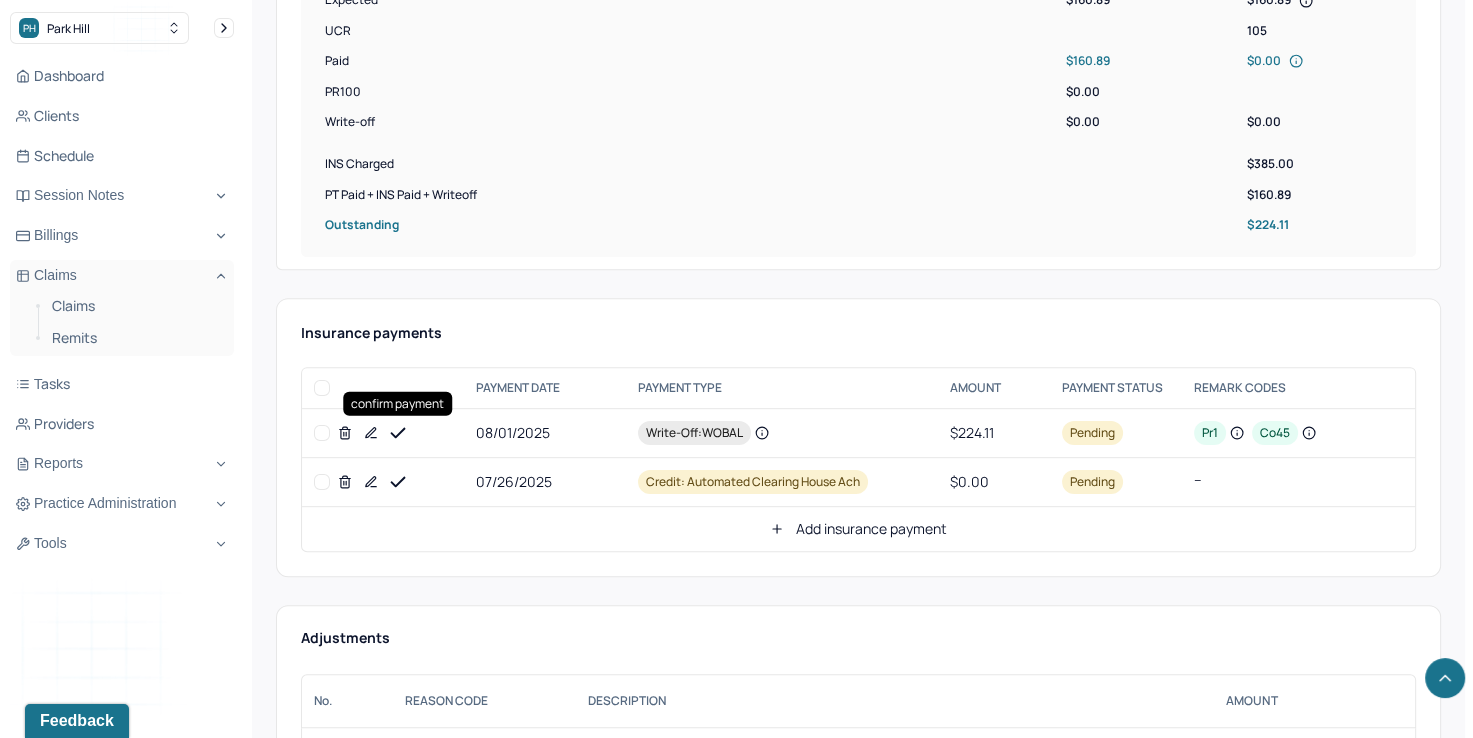 click 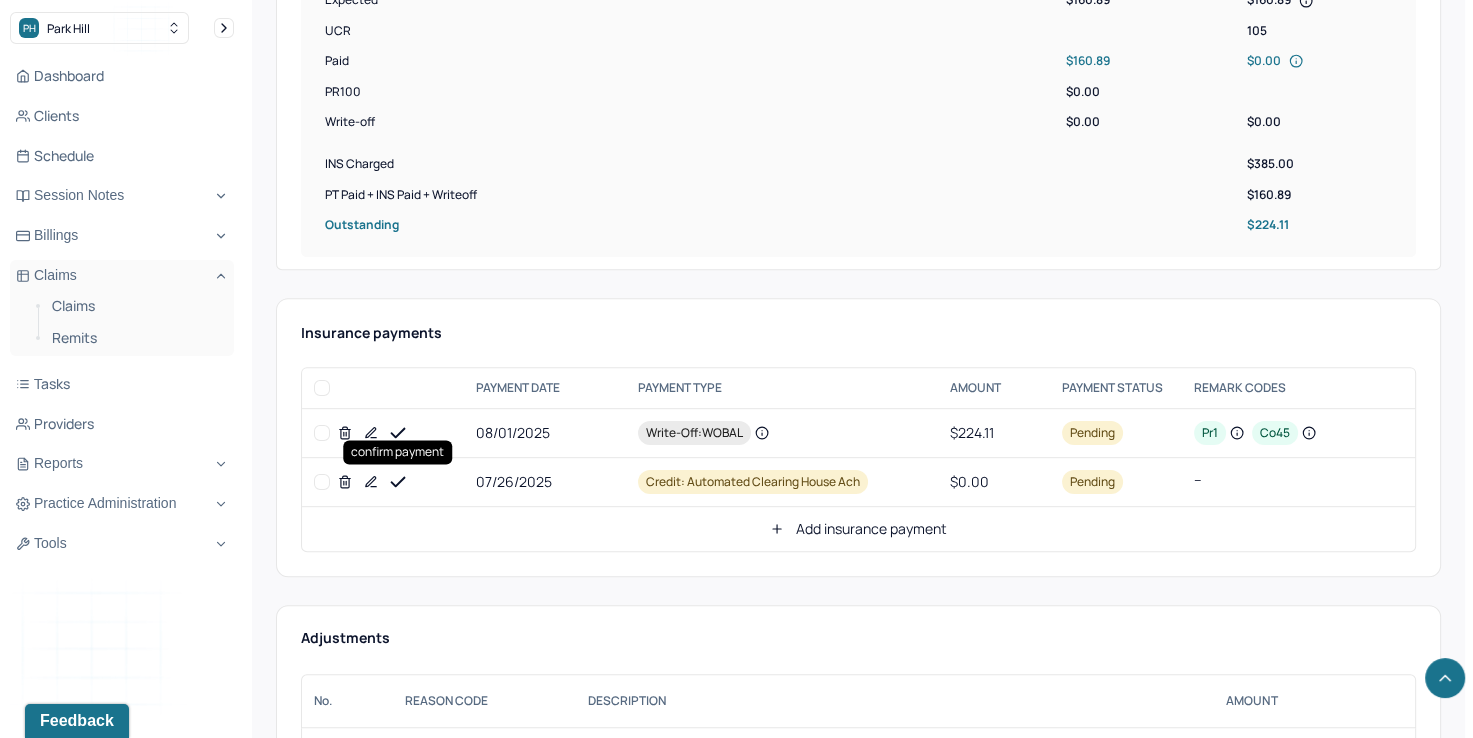 click 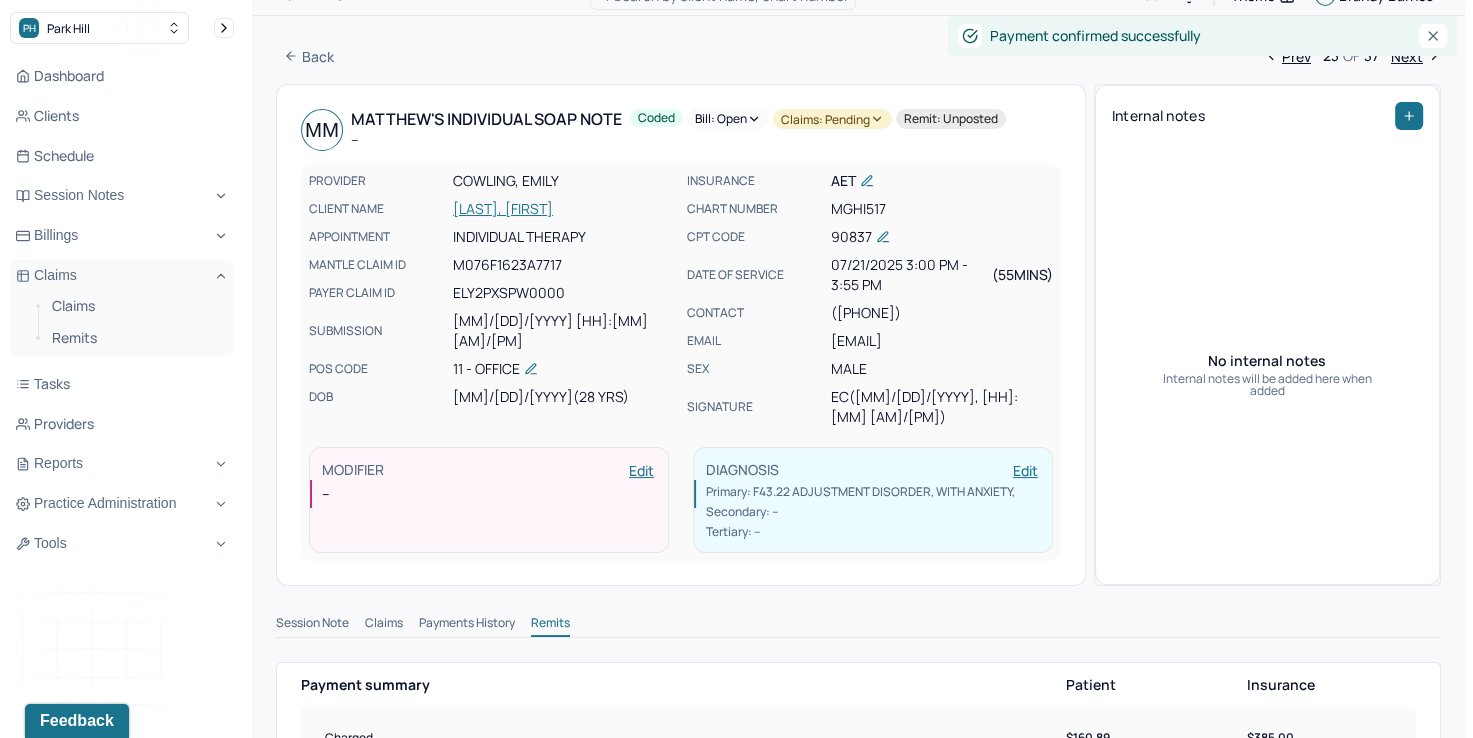 scroll, scrollTop: 0, scrollLeft: 0, axis: both 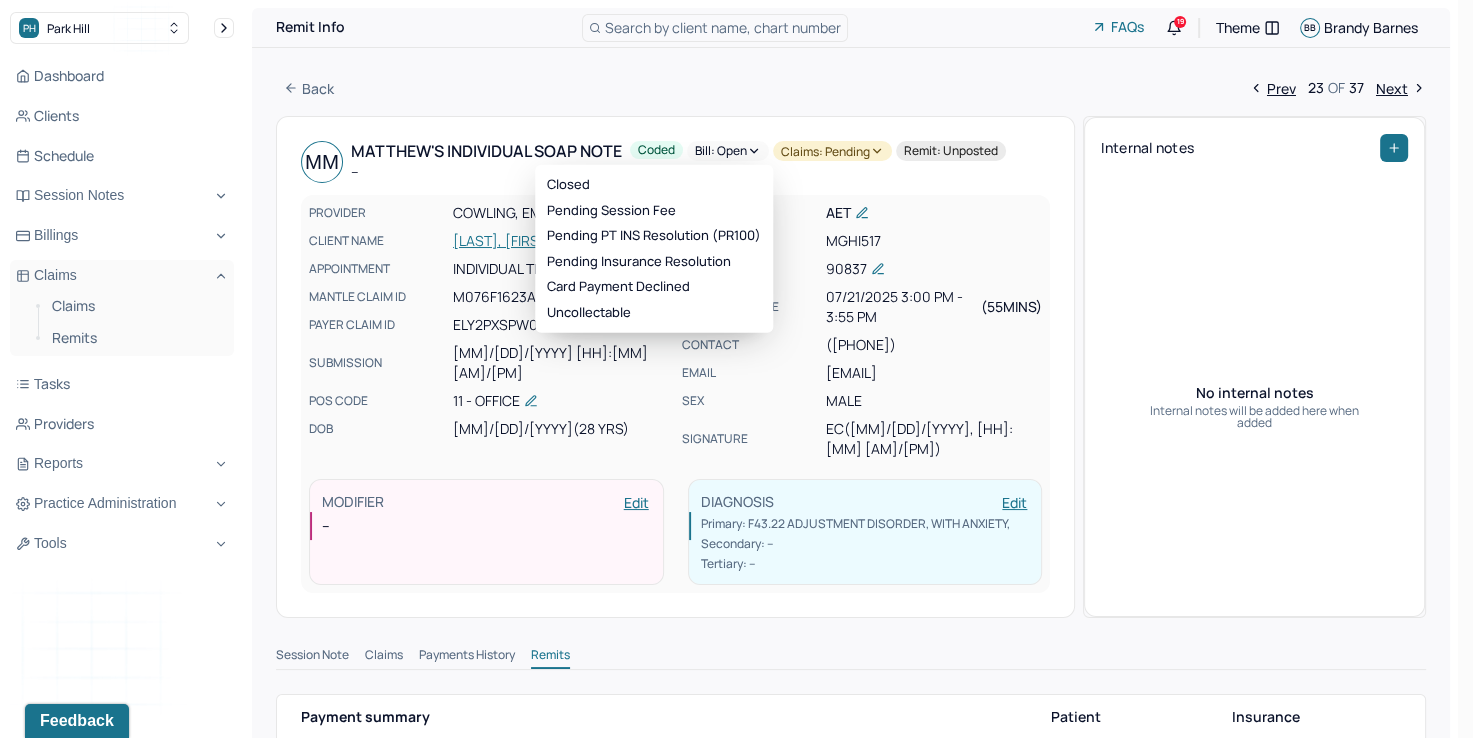 click on "Bill: Open" at bounding box center (728, 151) 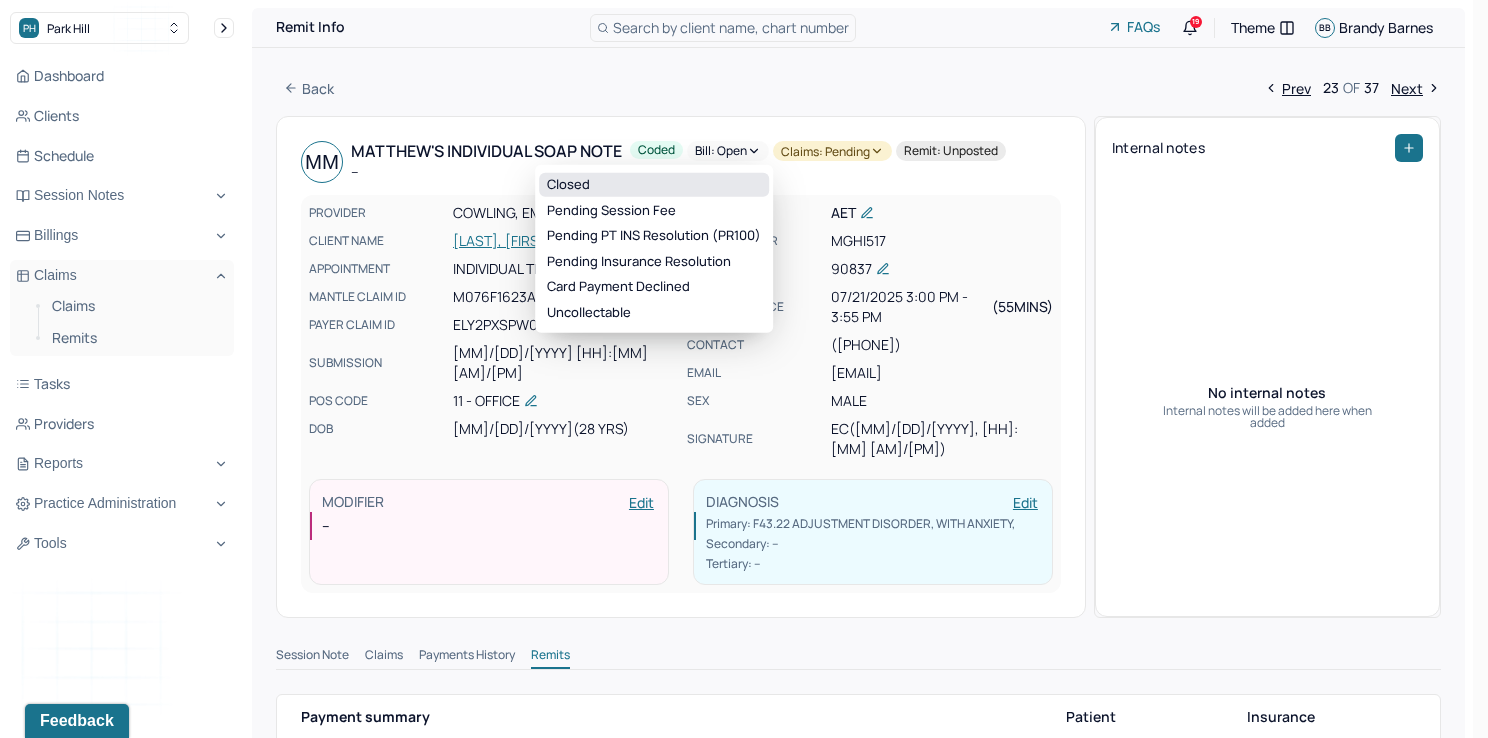 click on "Closed" at bounding box center (654, 185) 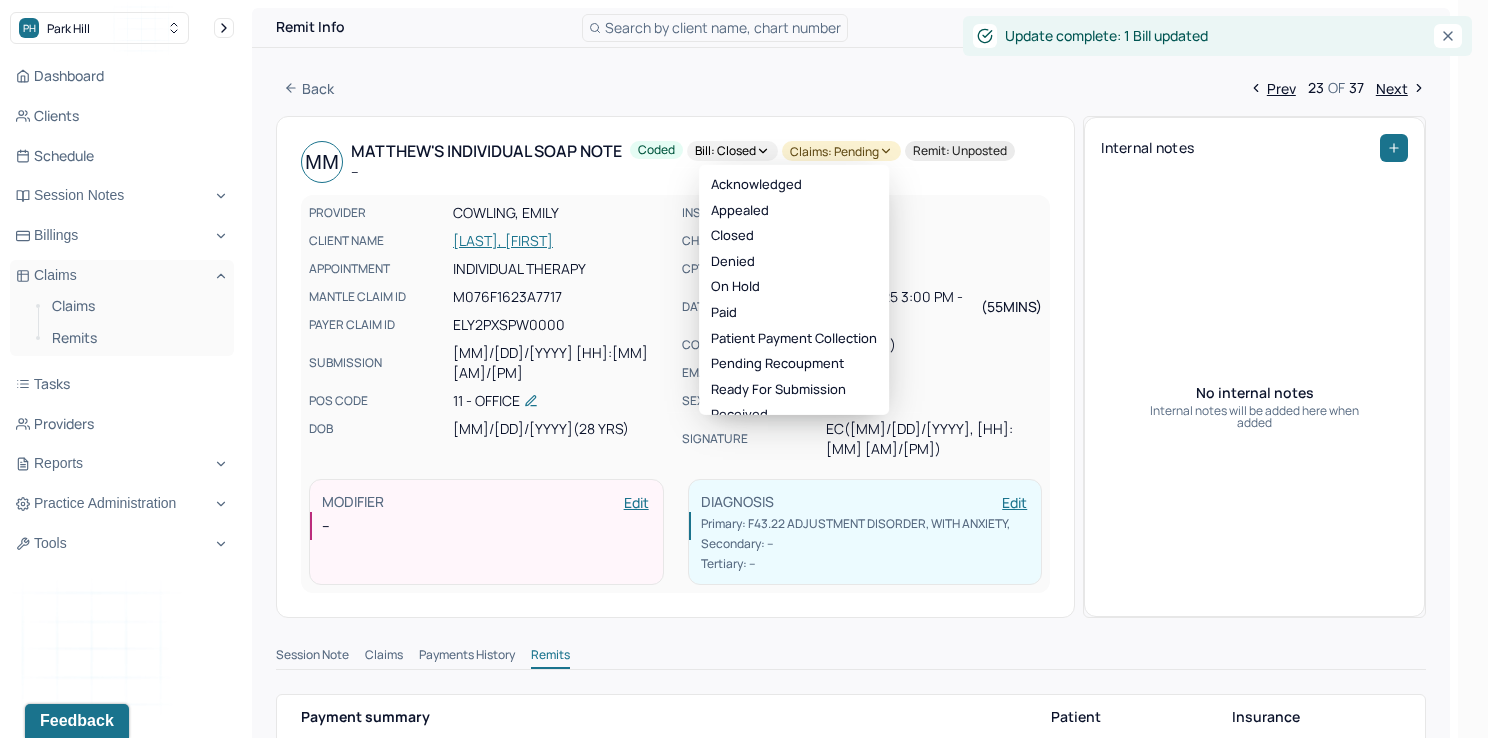 click on "Claims: pending" at bounding box center [841, 151] 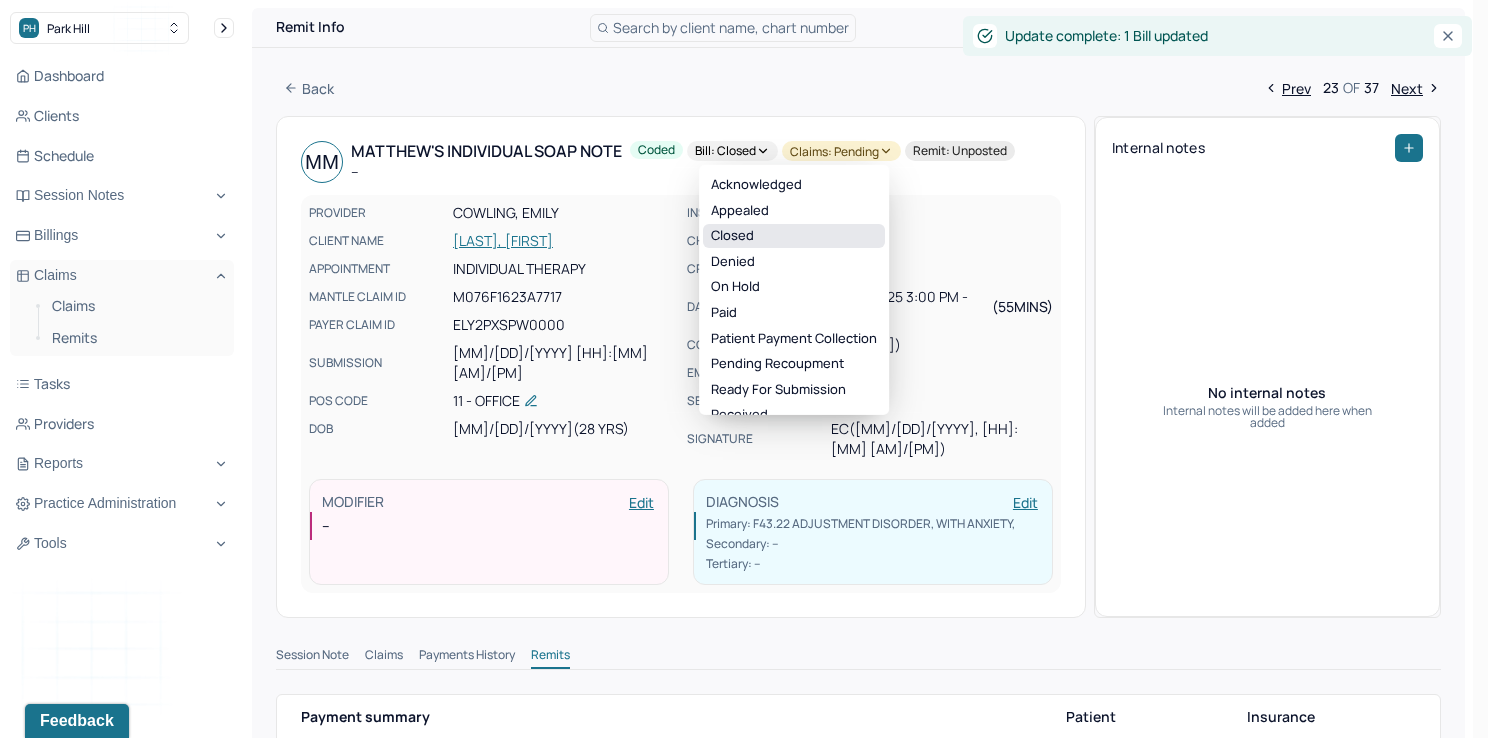 click on "Closed" at bounding box center [794, 236] 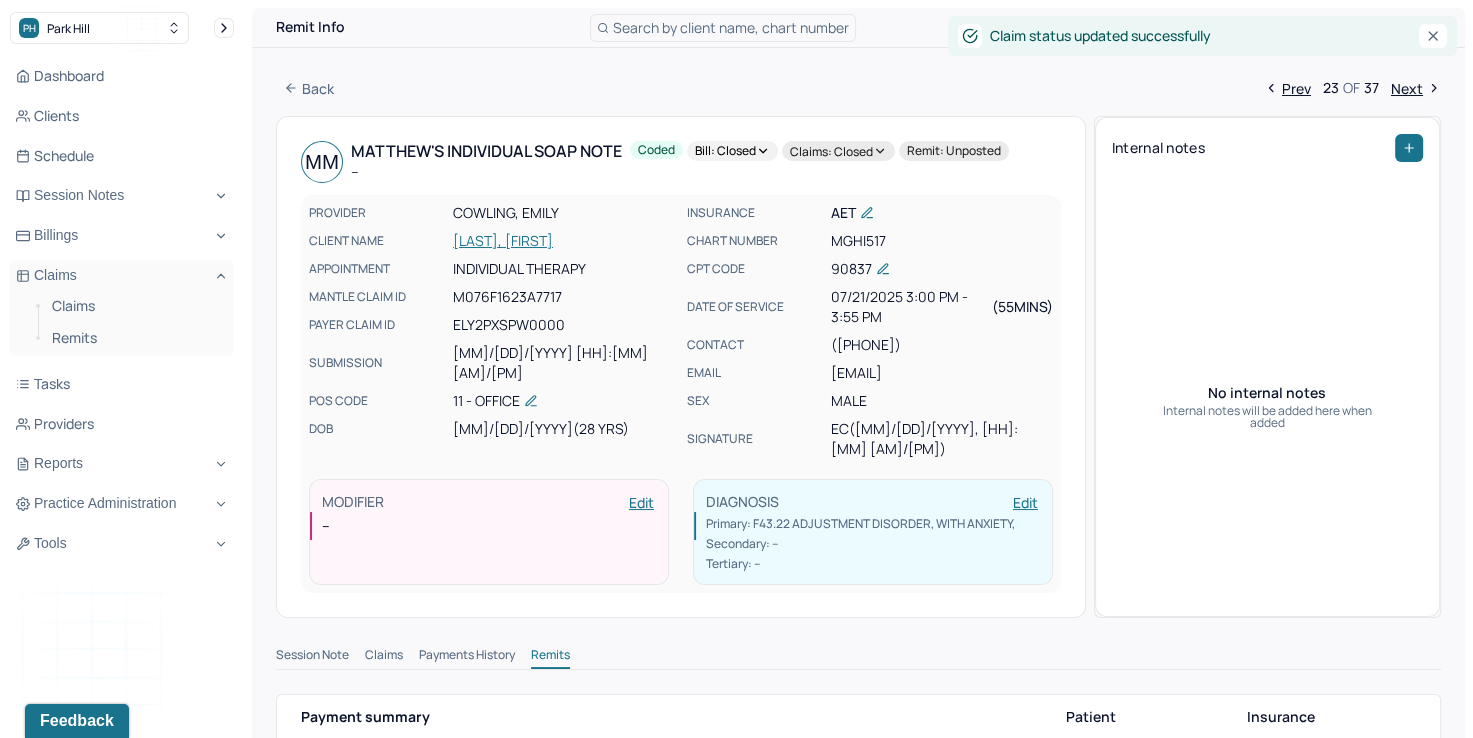 click on "Next" at bounding box center [1416, 88] 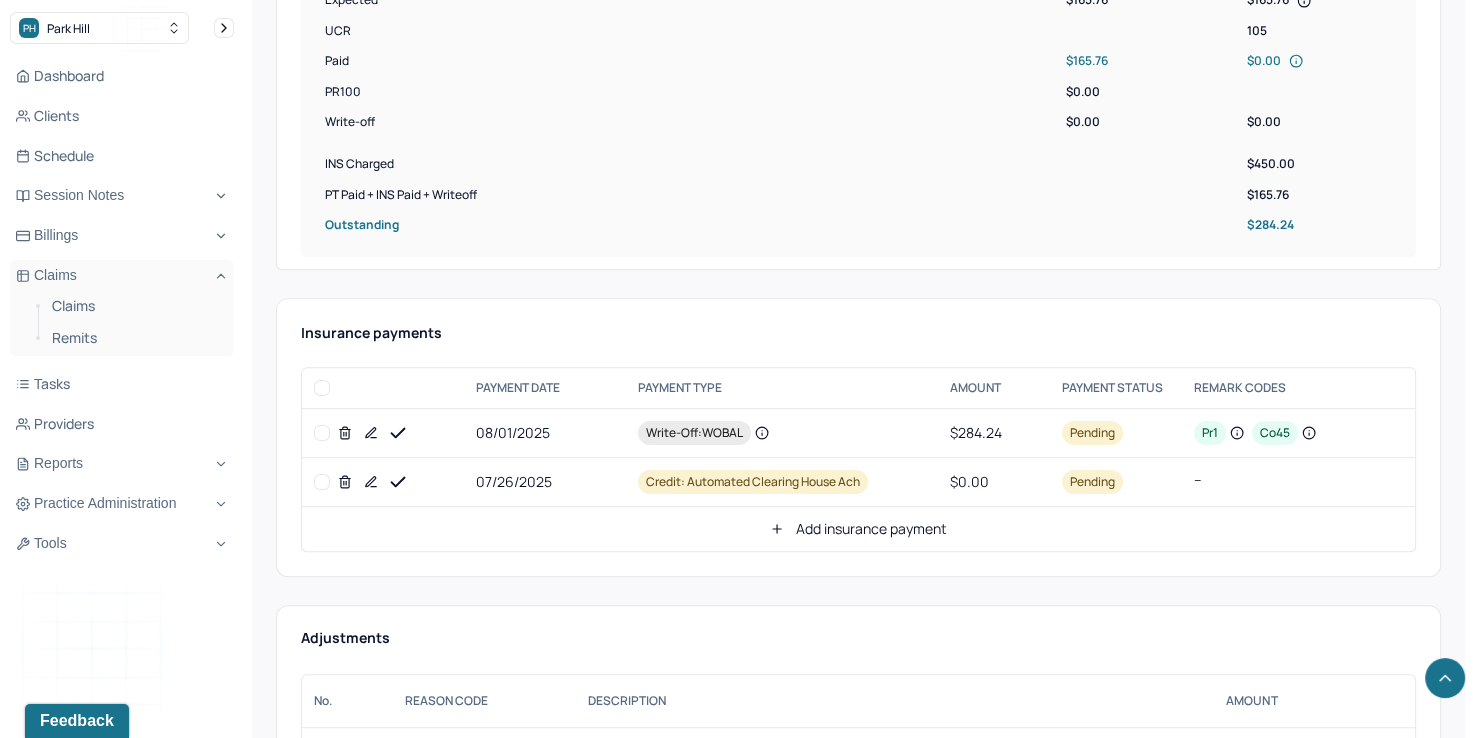 scroll, scrollTop: 800, scrollLeft: 0, axis: vertical 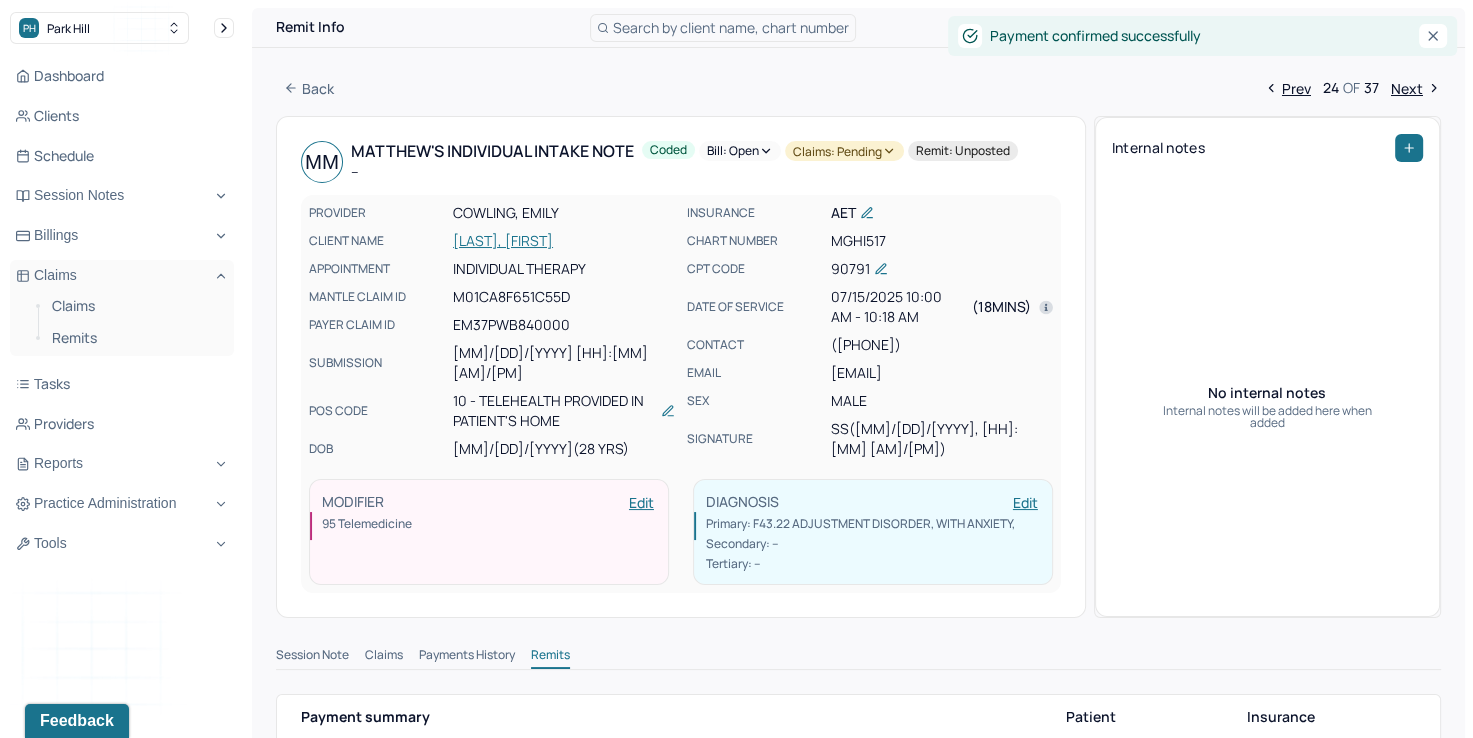 click on "Bill: Open" at bounding box center [740, 151] 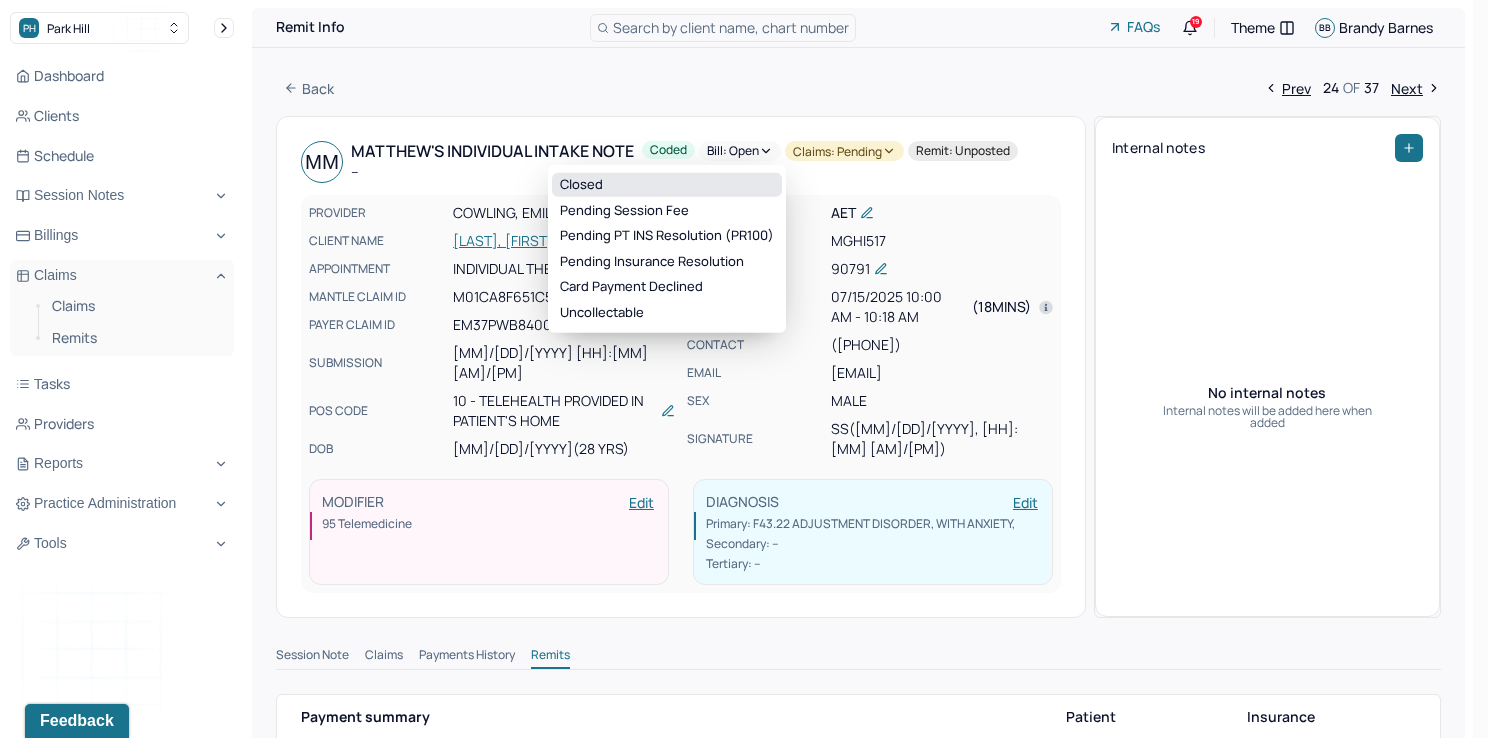 click on "Closed" at bounding box center [667, 185] 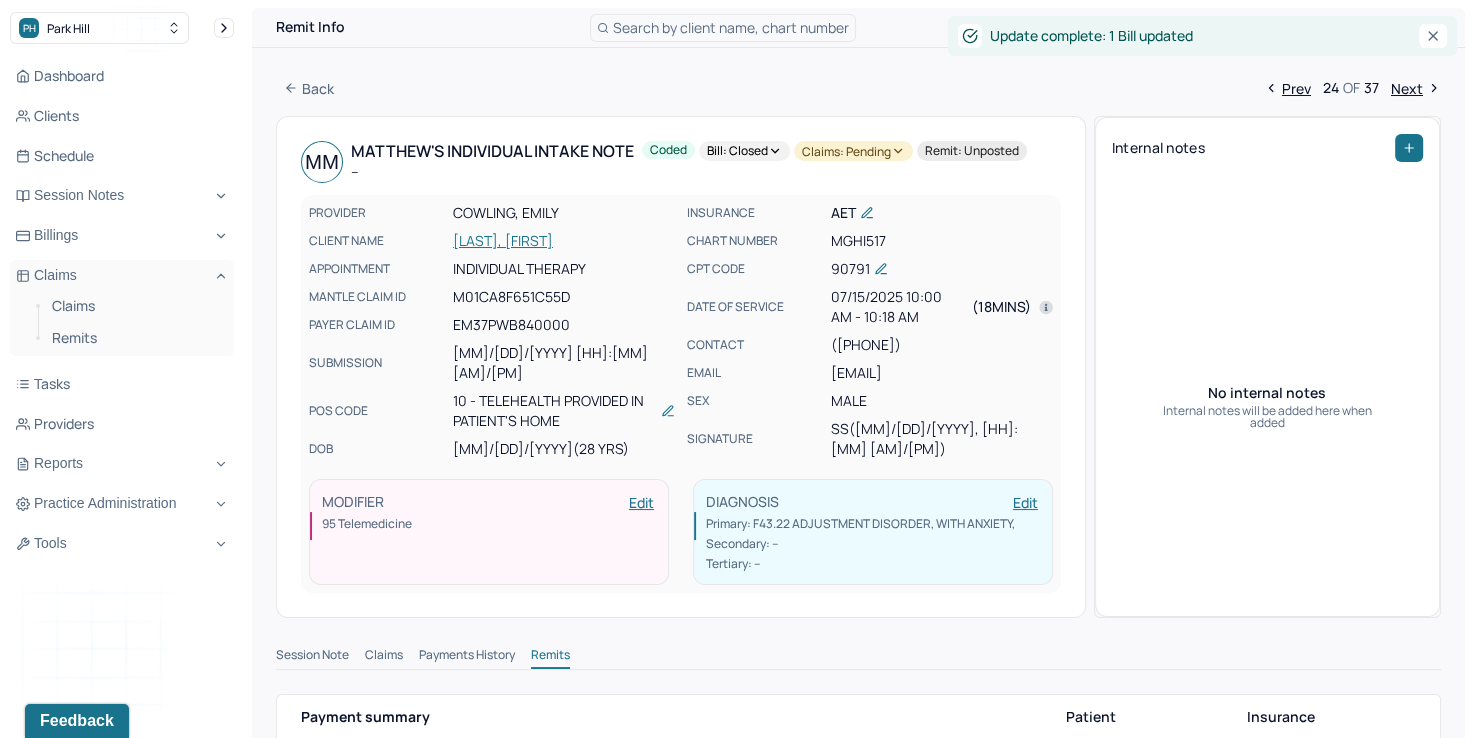 click on "Claims: pending" at bounding box center [853, 151] 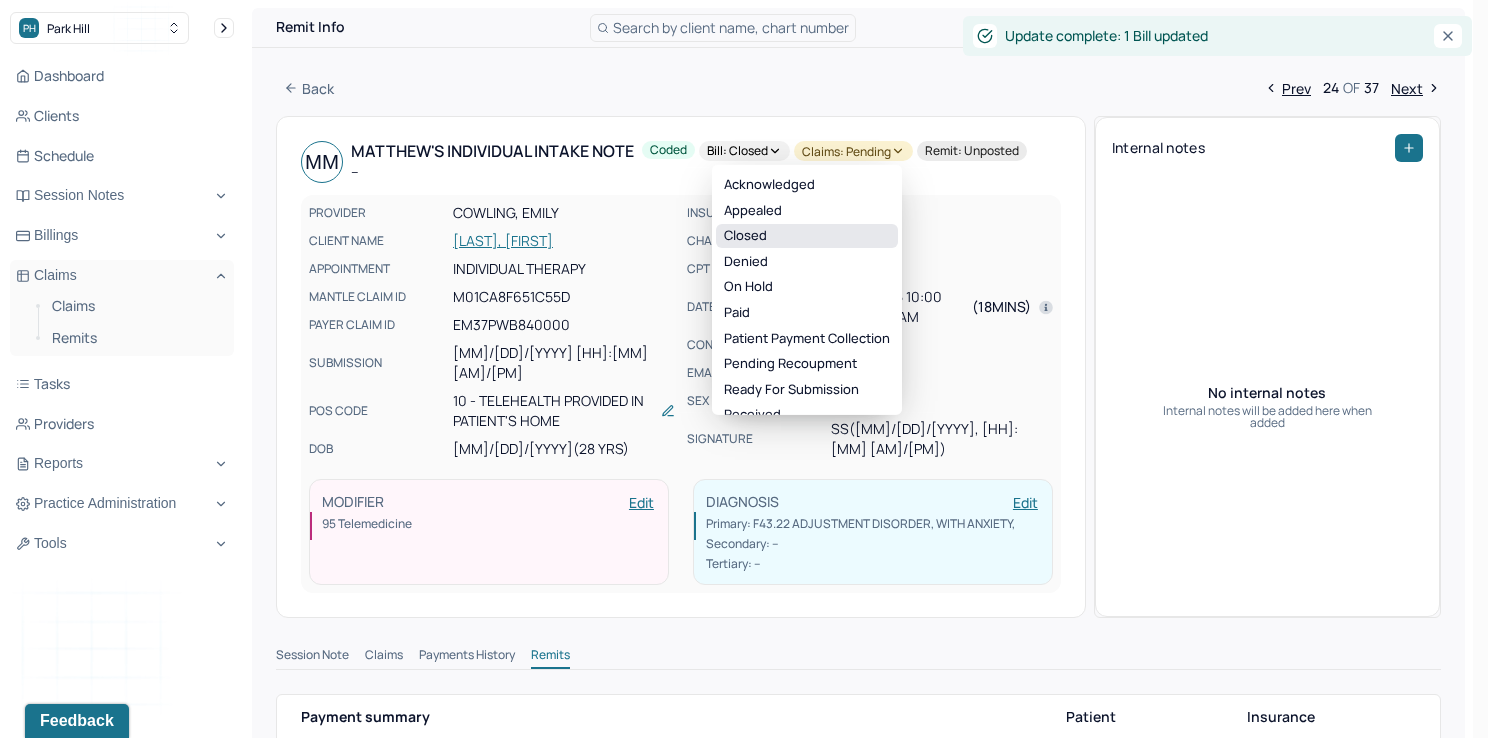 click on "Closed" at bounding box center [807, 236] 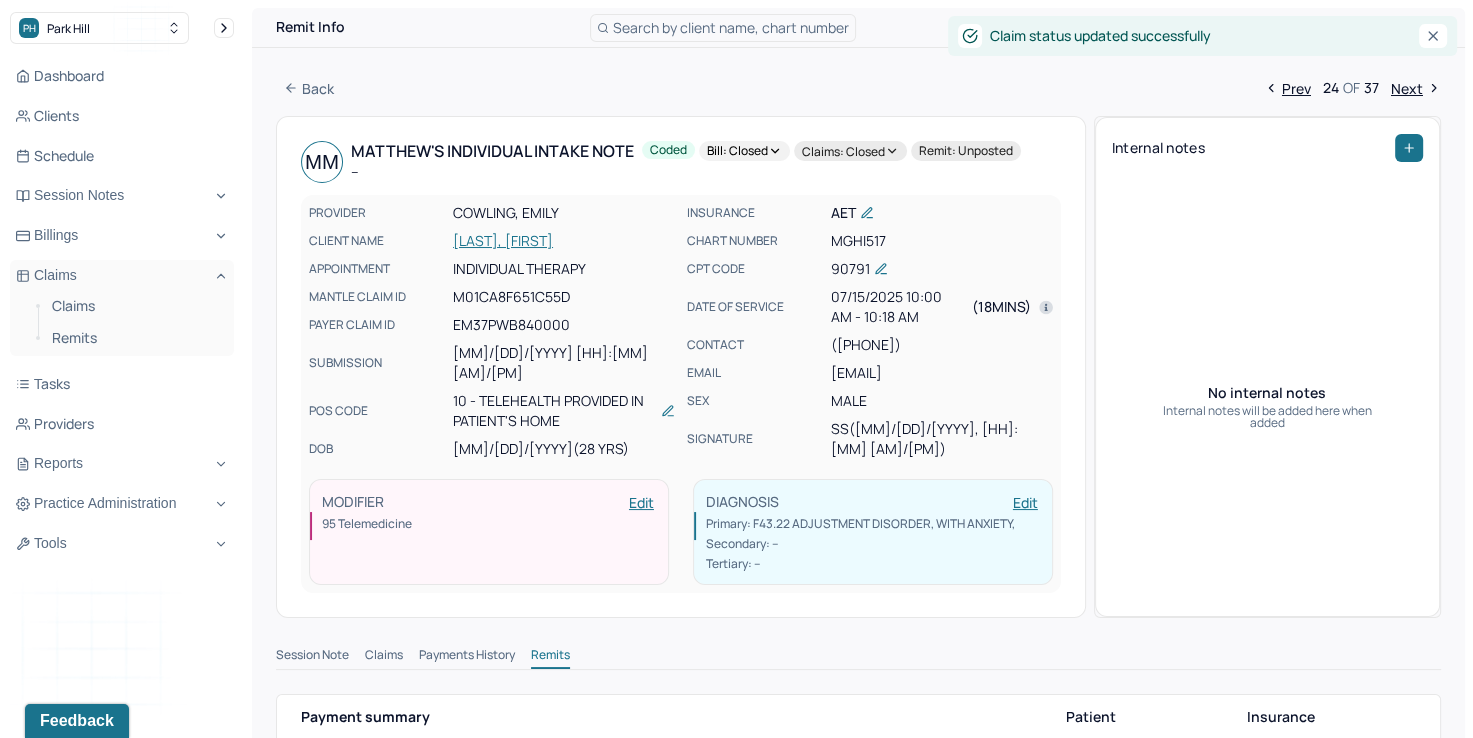 click on "Next" at bounding box center (1416, 88) 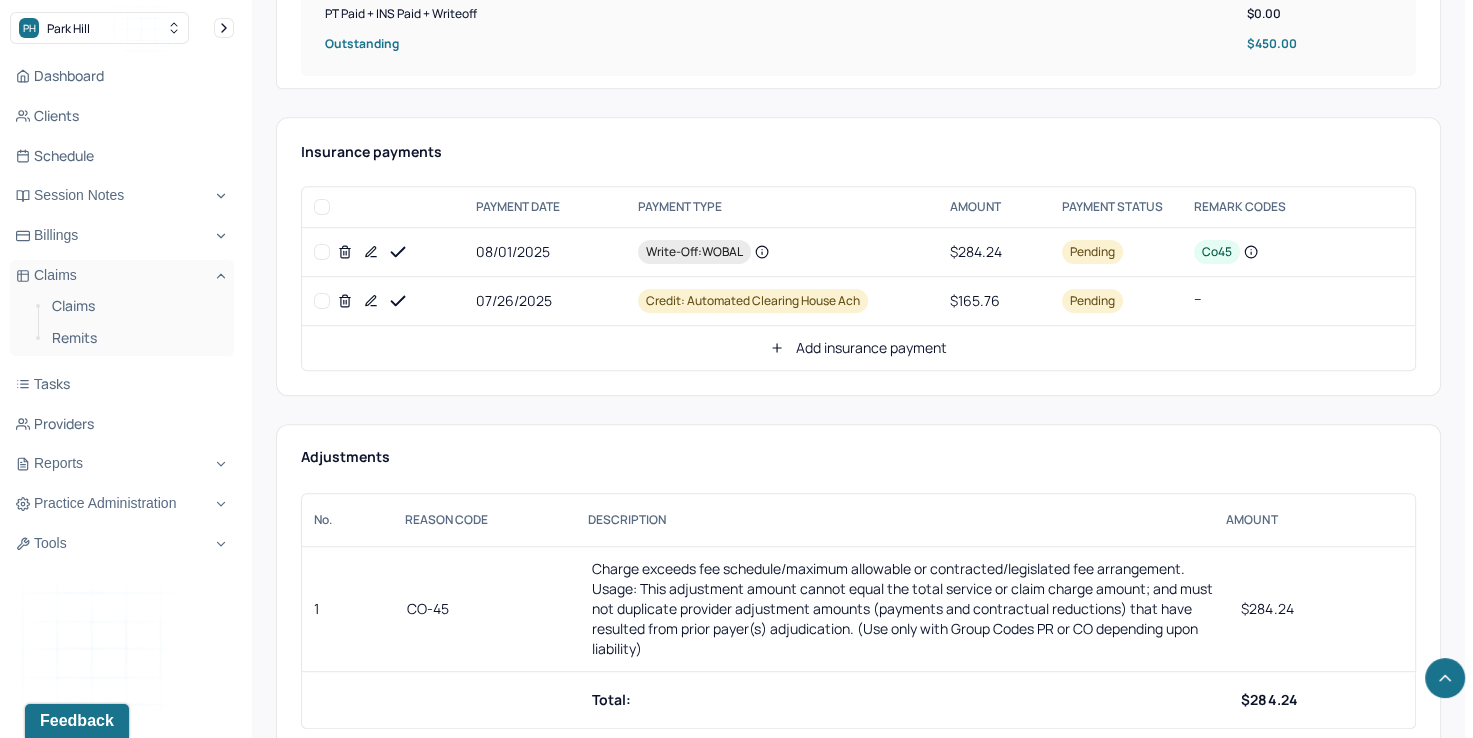 scroll, scrollTop: 866, scrollLeft: 0, axis: vertical 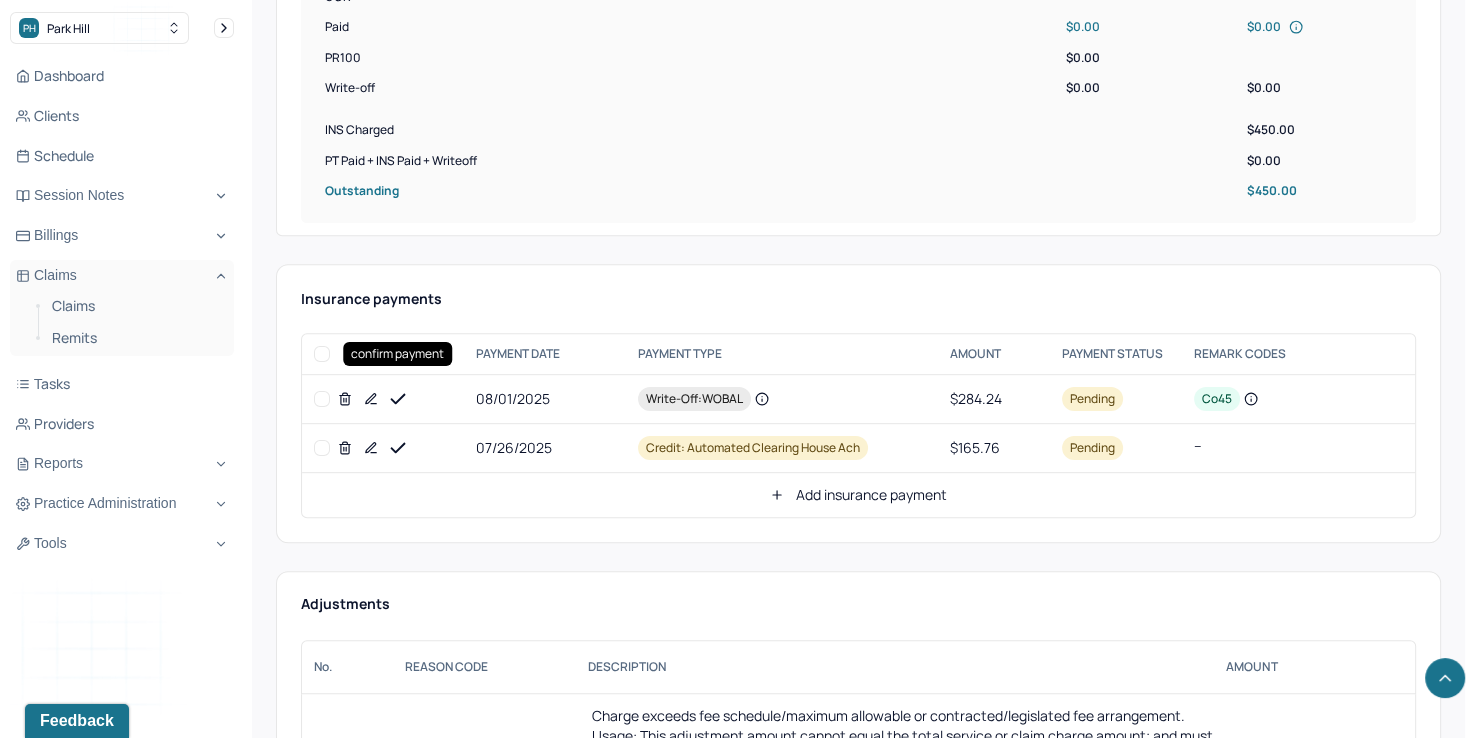 click 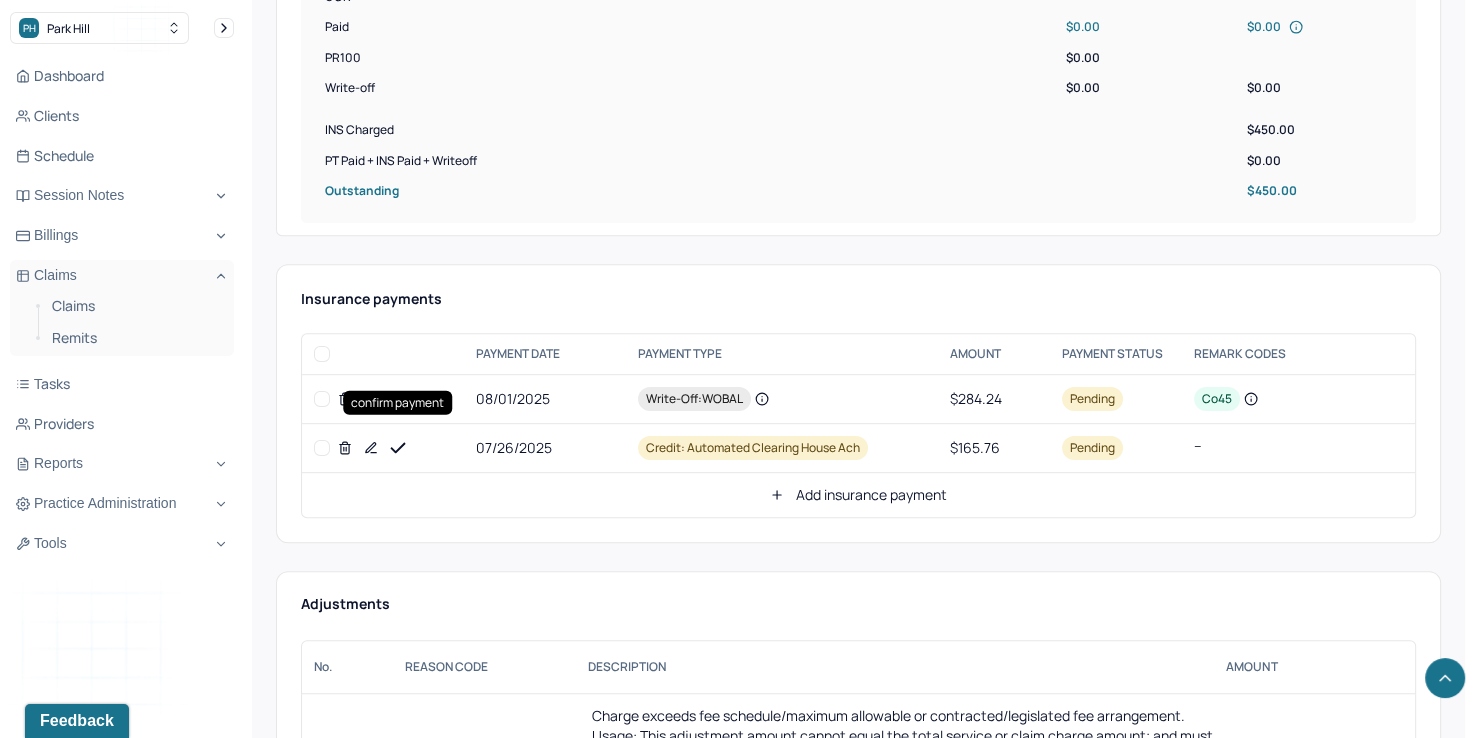 click 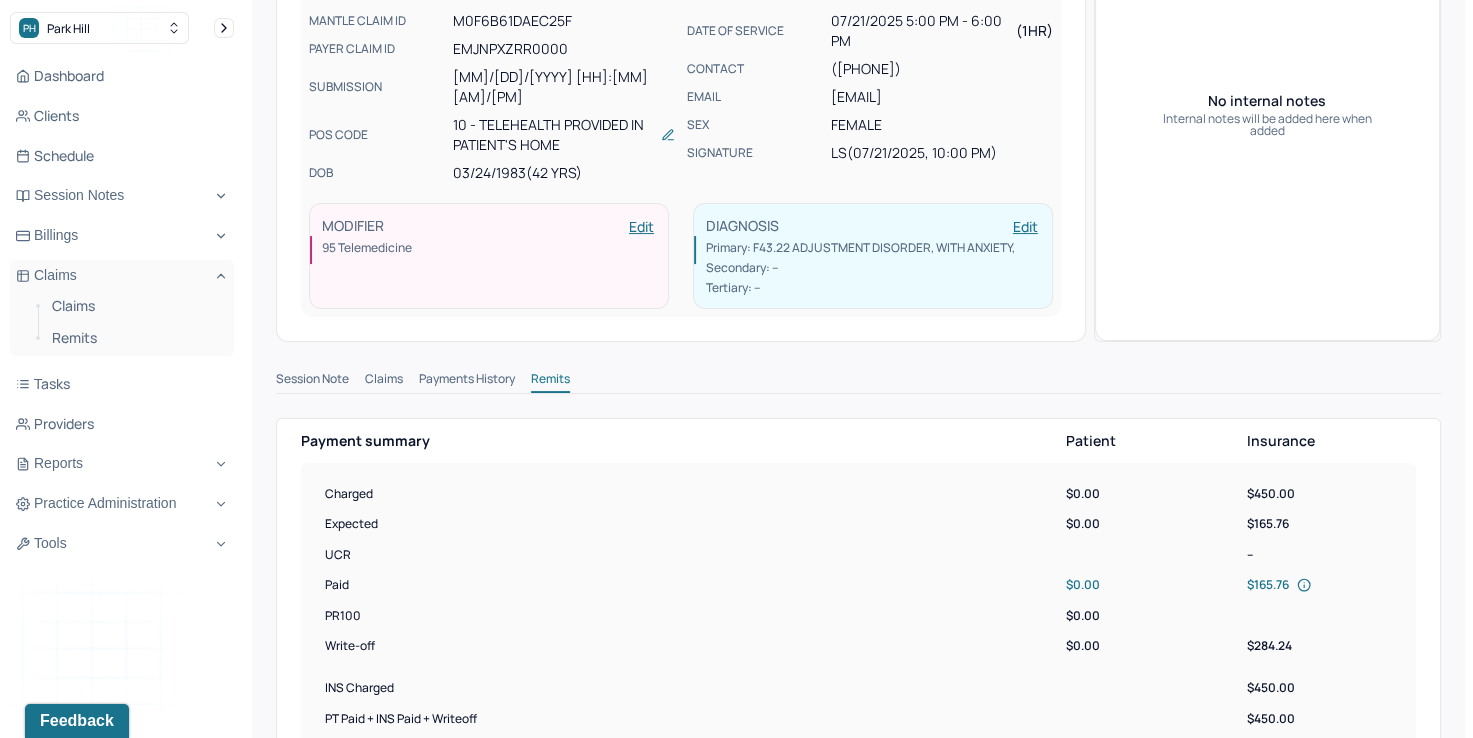 scroll, scrollTop: 0, scrollLeft: 0, axis: both 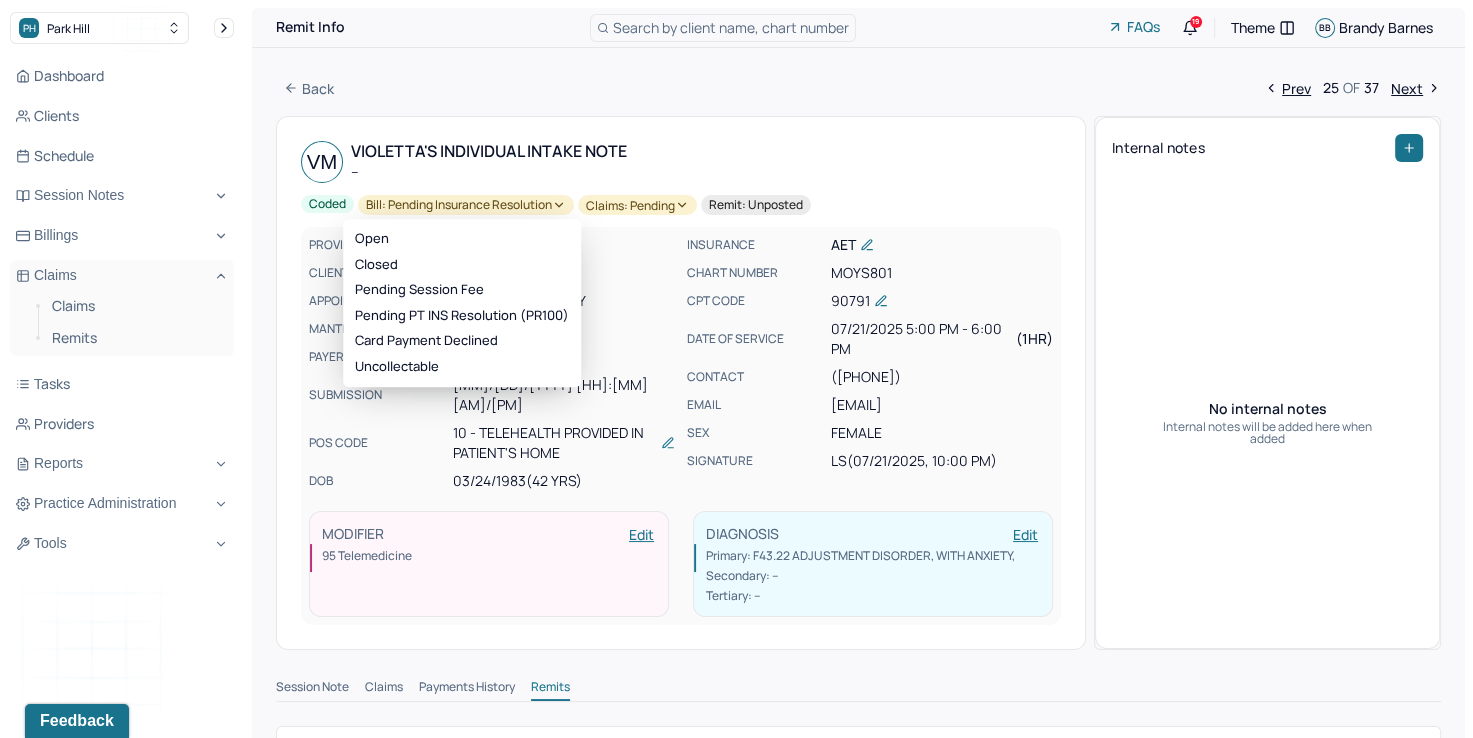 click on "Bill: Pending Insurance Resolution" at bounding box center (466, 205) 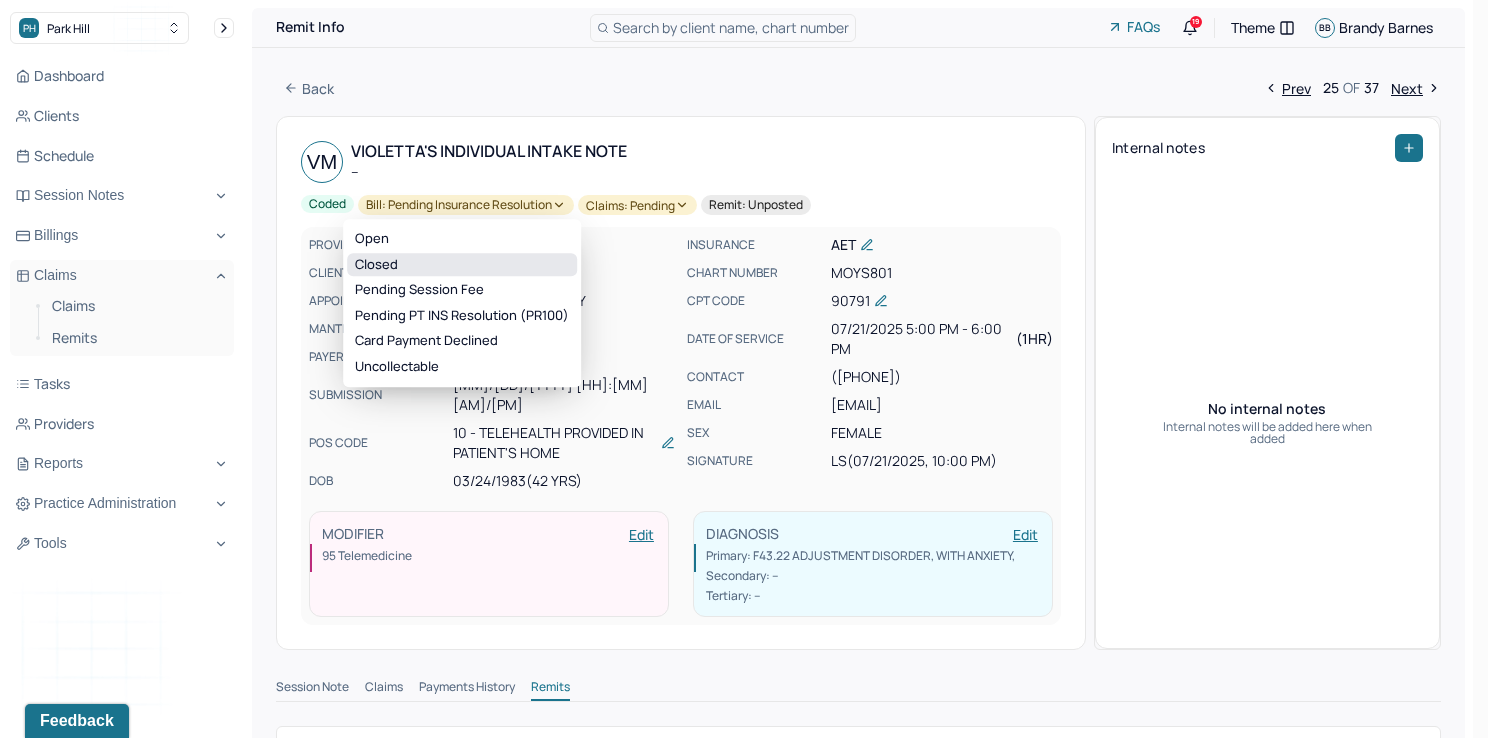 click on "Closed" at bounding box center (462, 265) 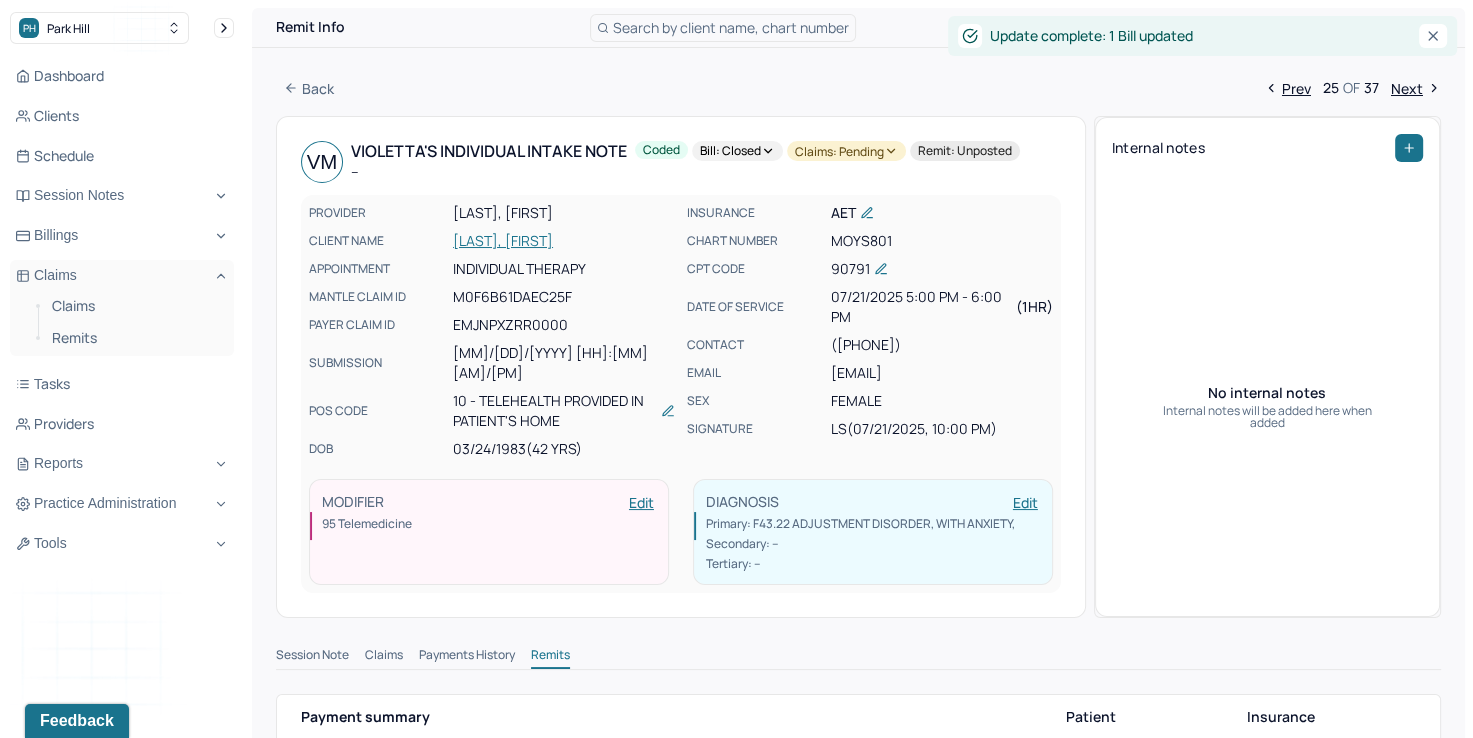 click on "Claims: pending" at bounding box center (846, 151) 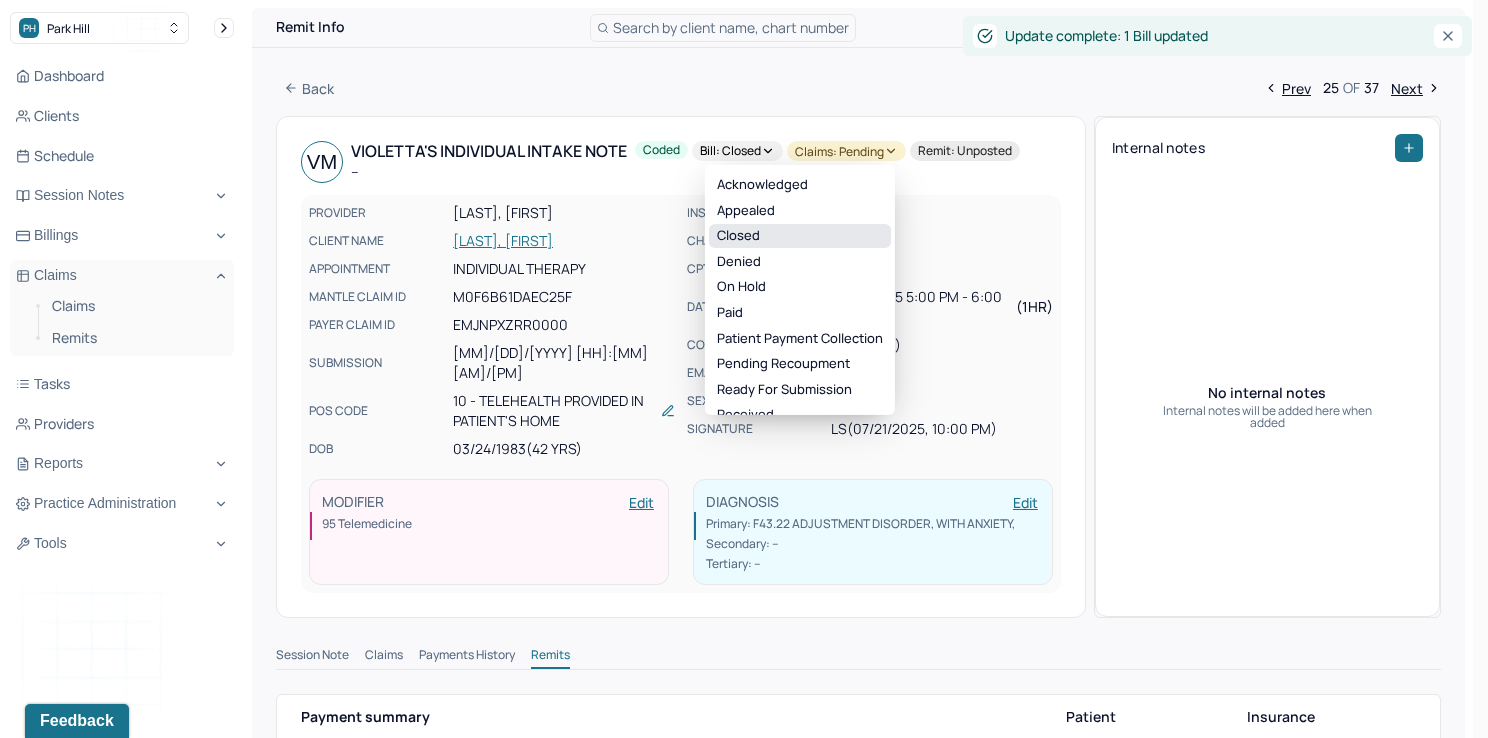 click on "Closed" at bounding box center [800, 236] 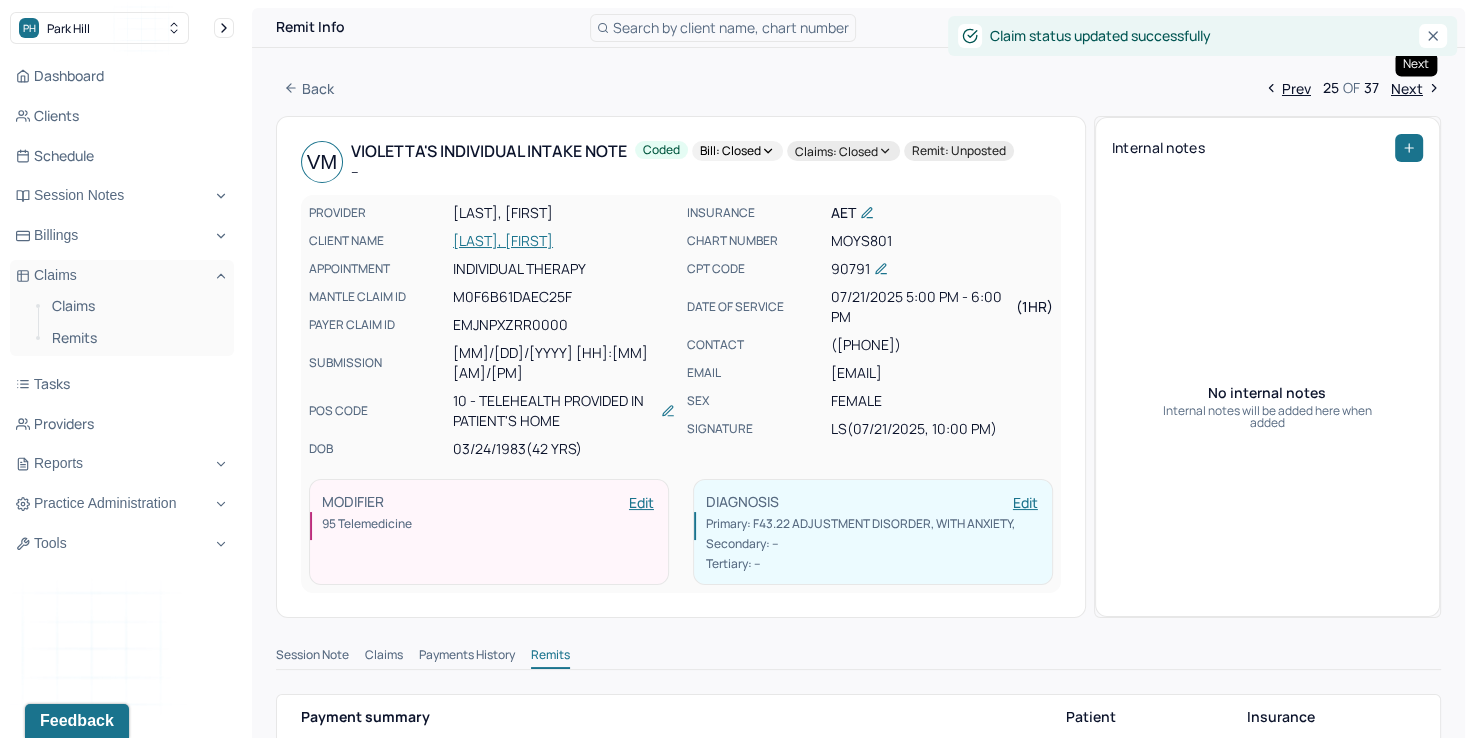 click on "Next" at bounding box center [1416, 88] 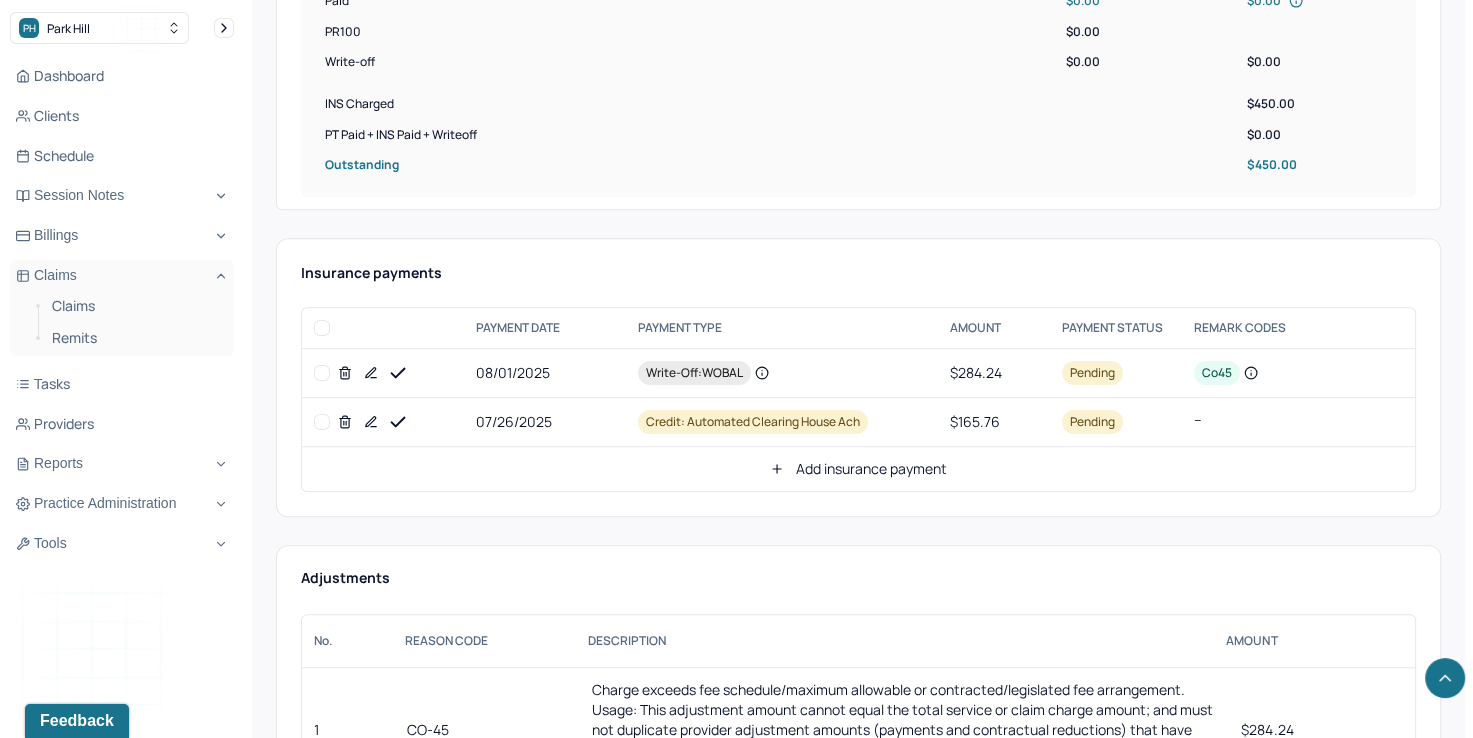 scroll, scrollTop: 866, scrollLeft: 0, axis: vertical 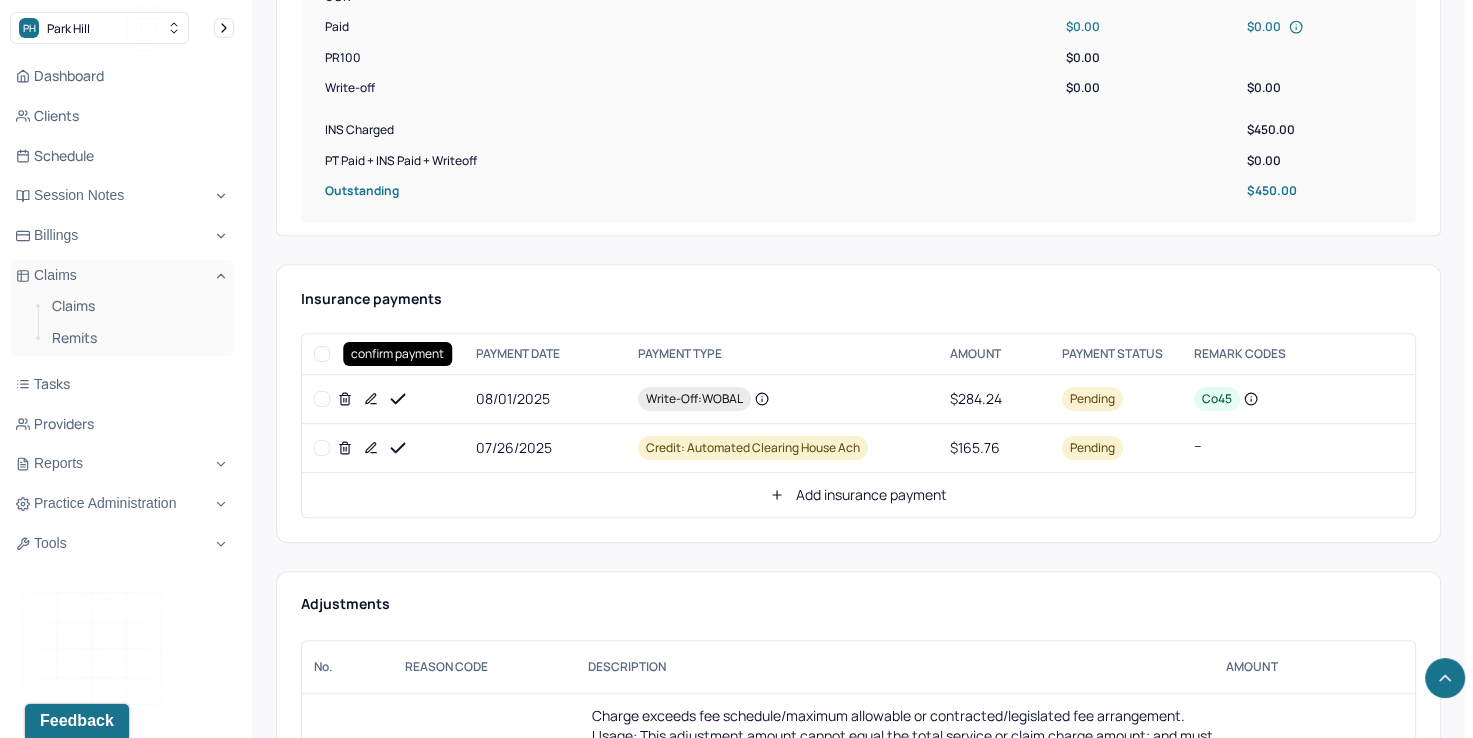 click 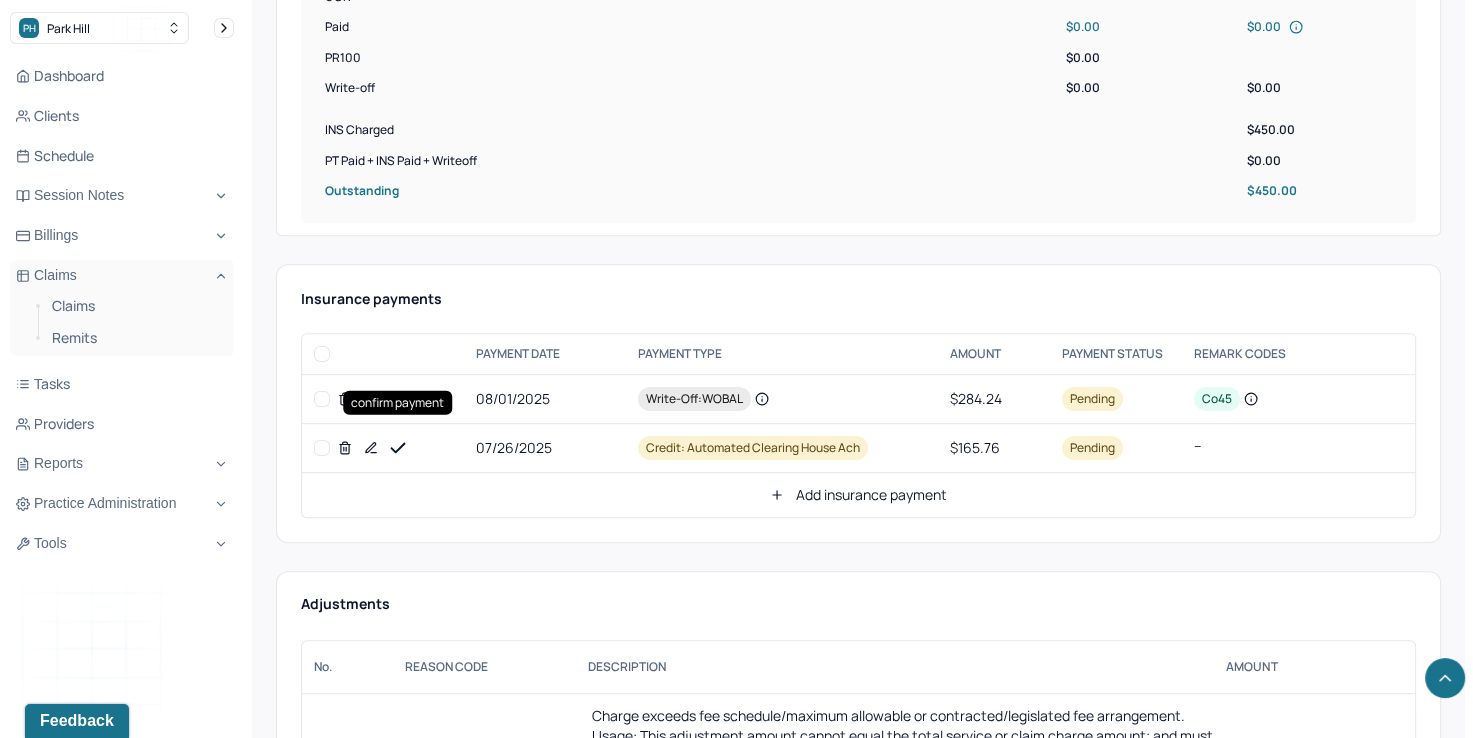 click 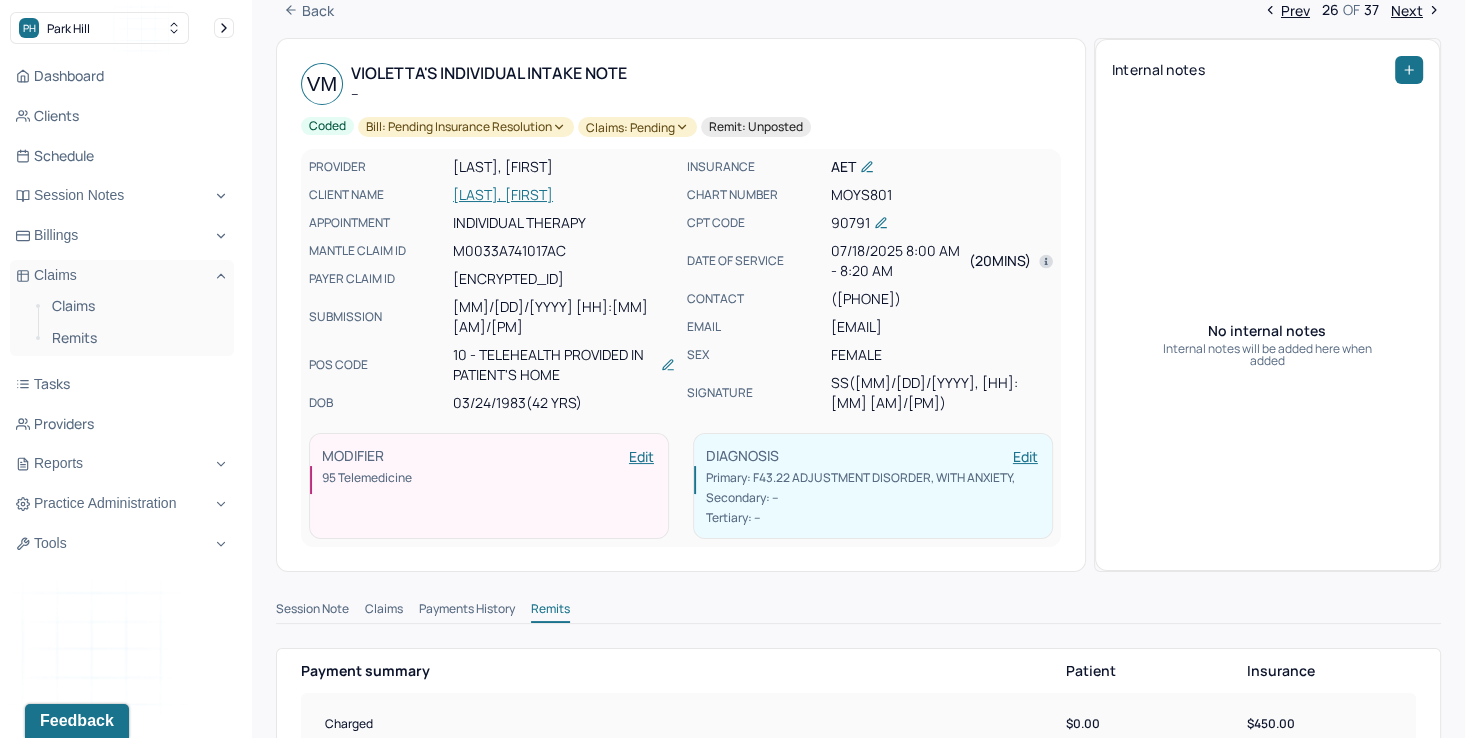 scroll, scrollTop: 66, scrollLeft: 0, axis: vertical 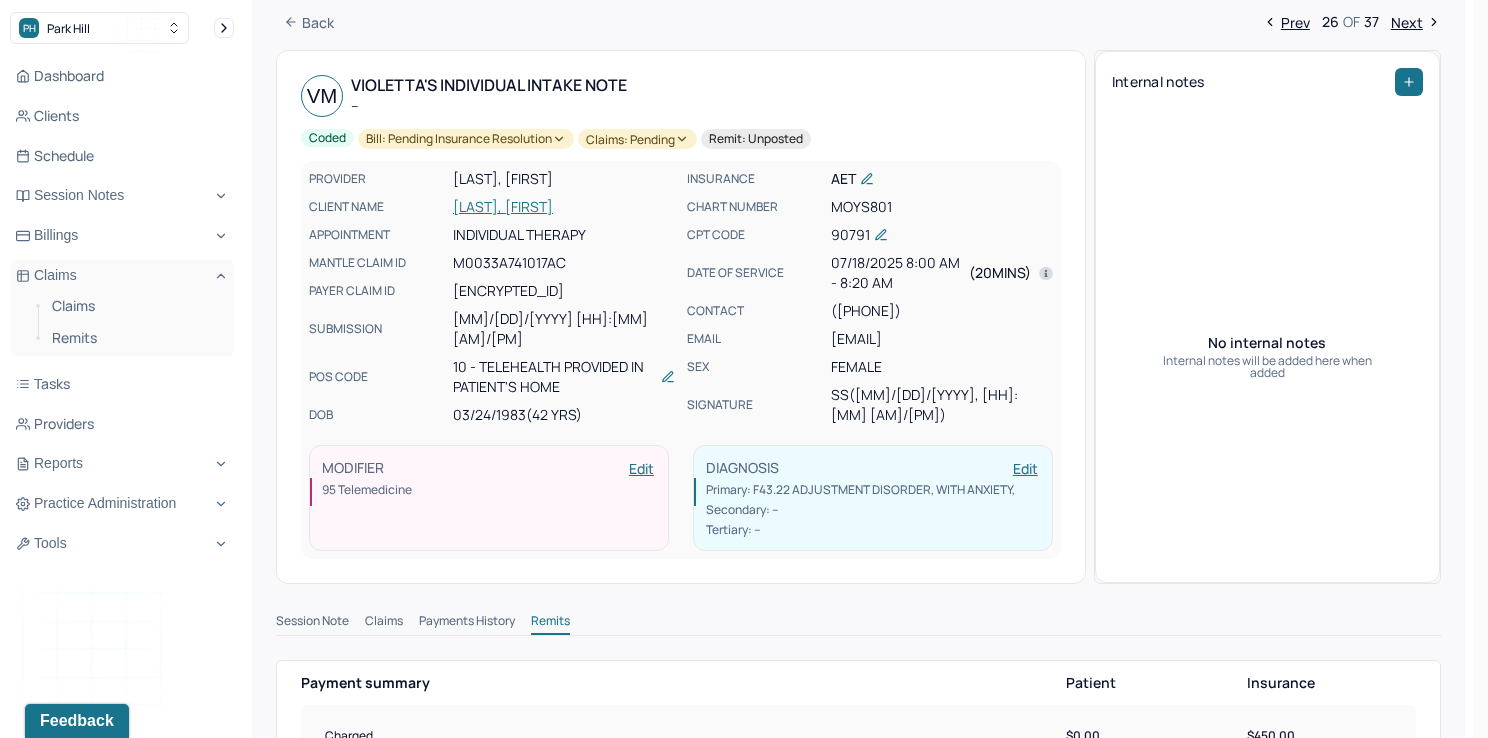 click 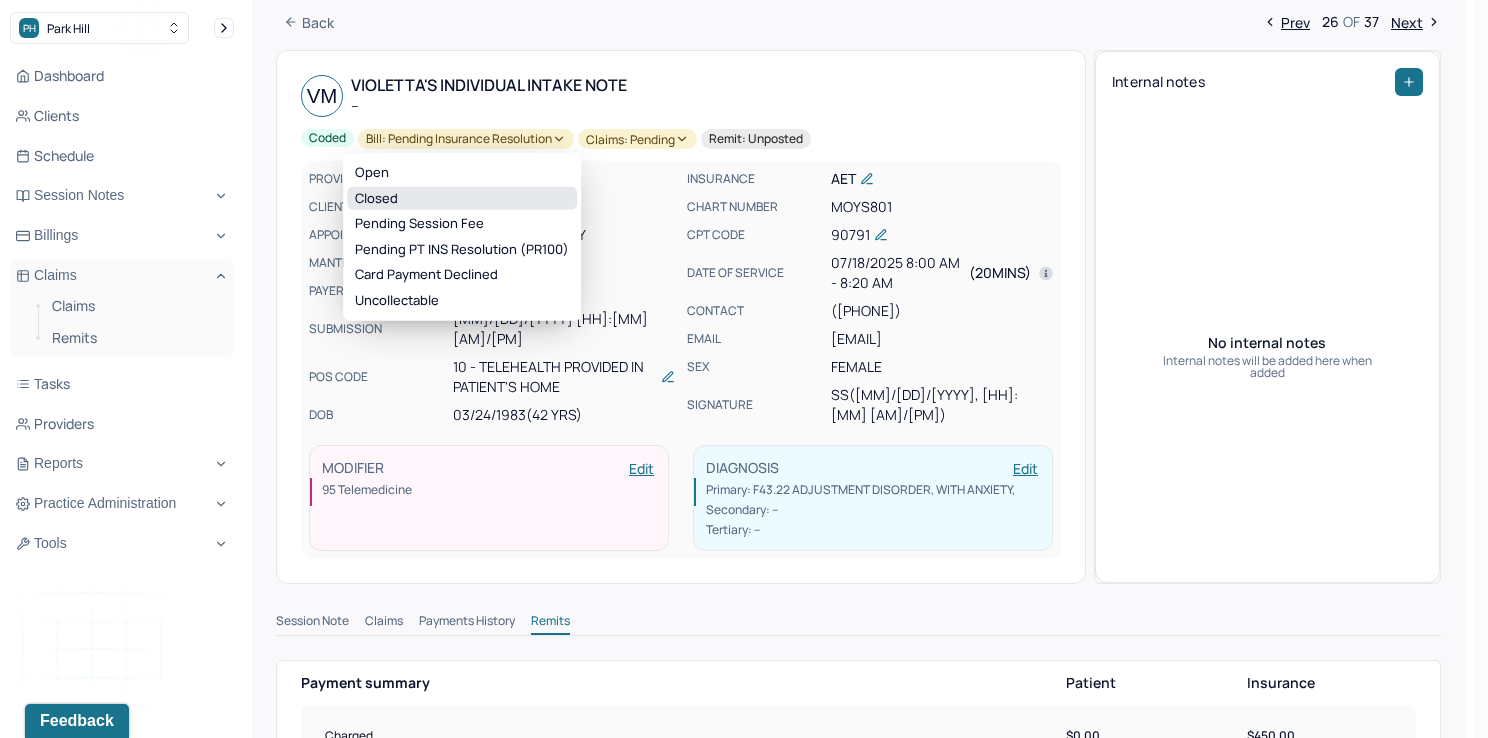 click on "Closed" at bounding box center [462, 198] 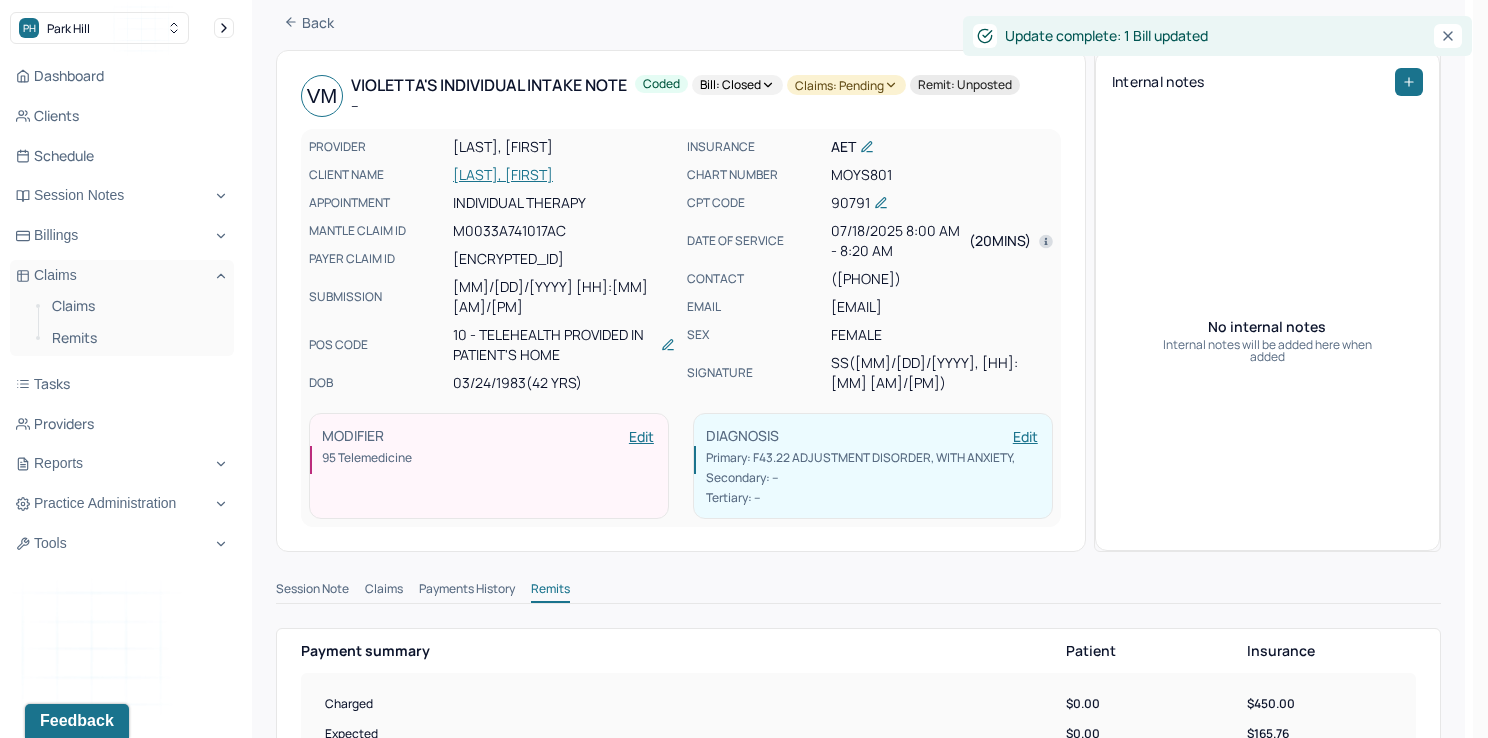 click on "Claims: pending" at bounding box center (846, 85) 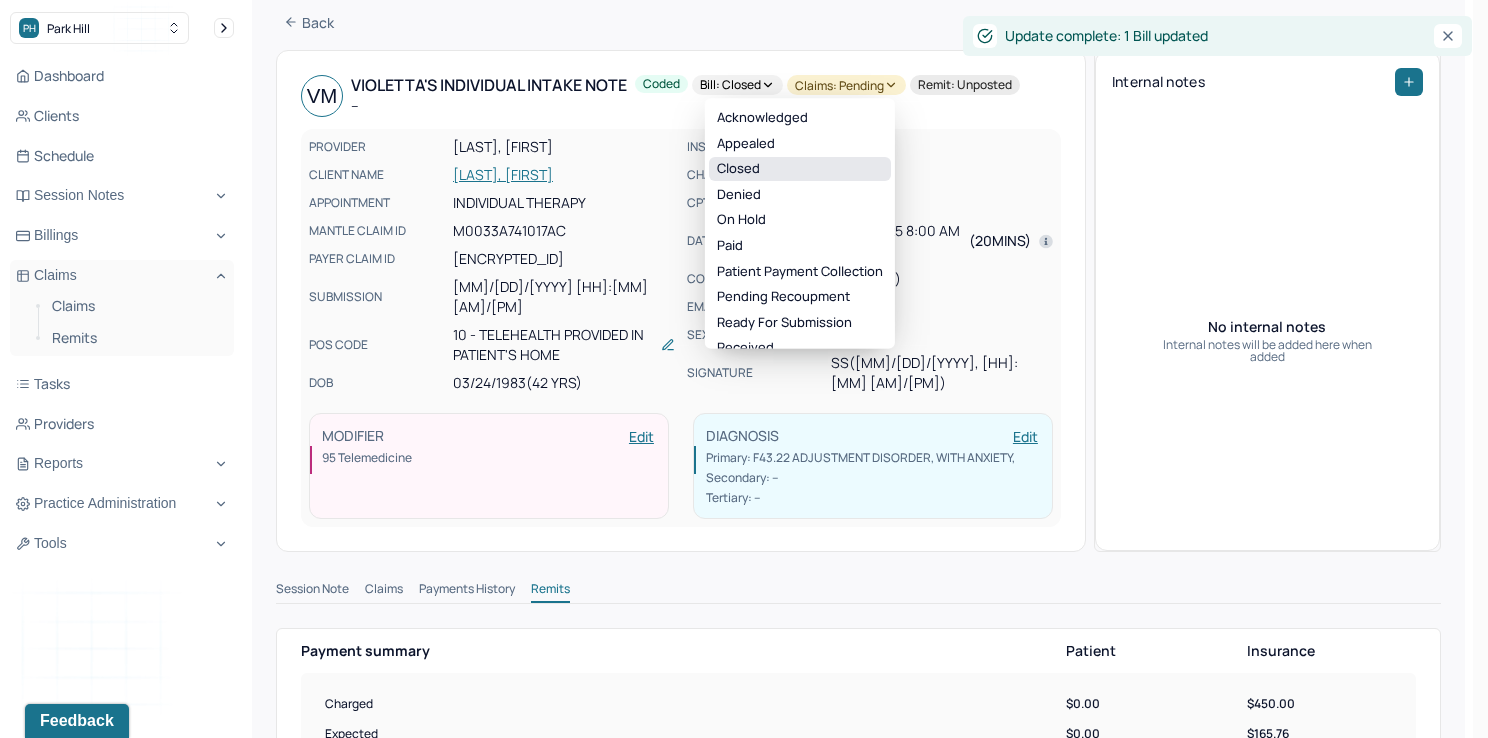 click on "Closed" at bounding box center [800, 170] 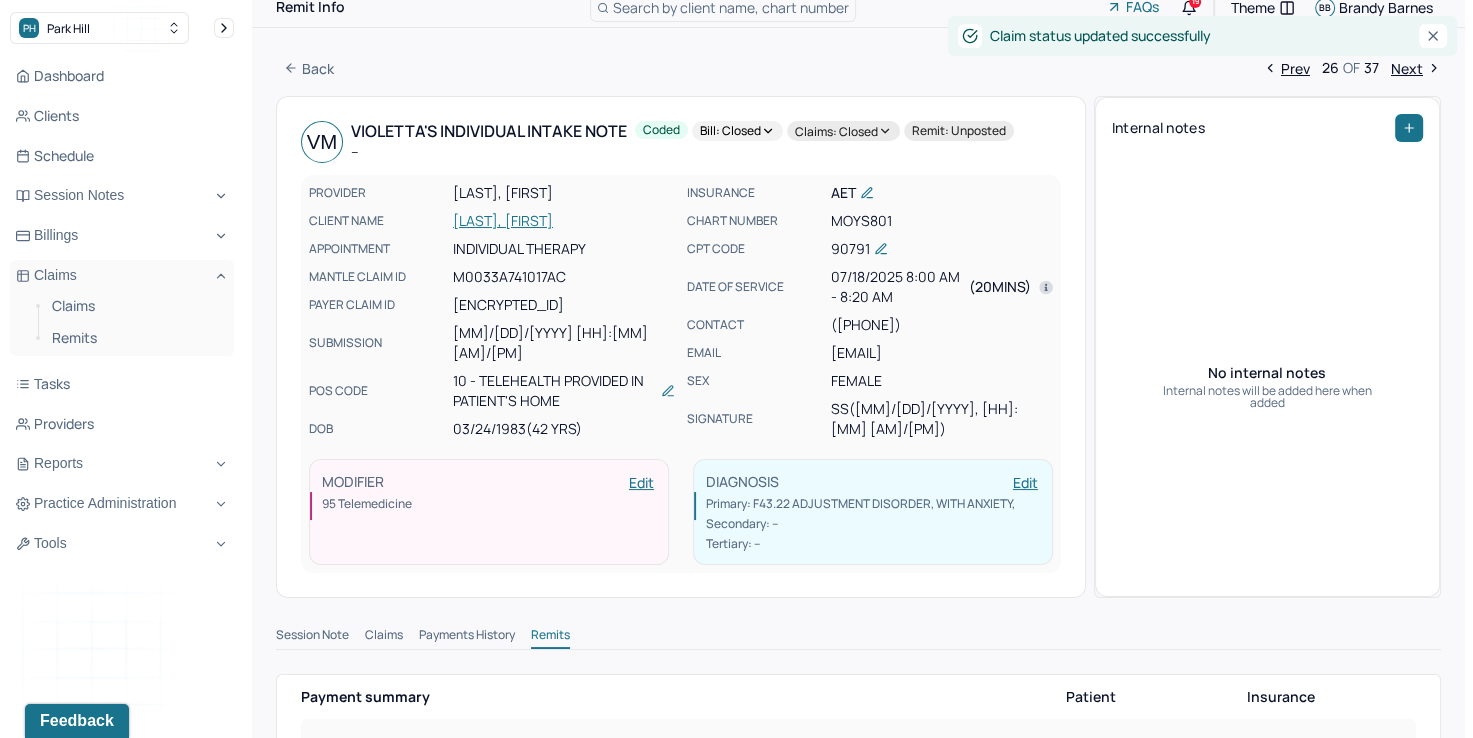 scroll, scrollTop: 0, scrollLeft: 0, axis: both 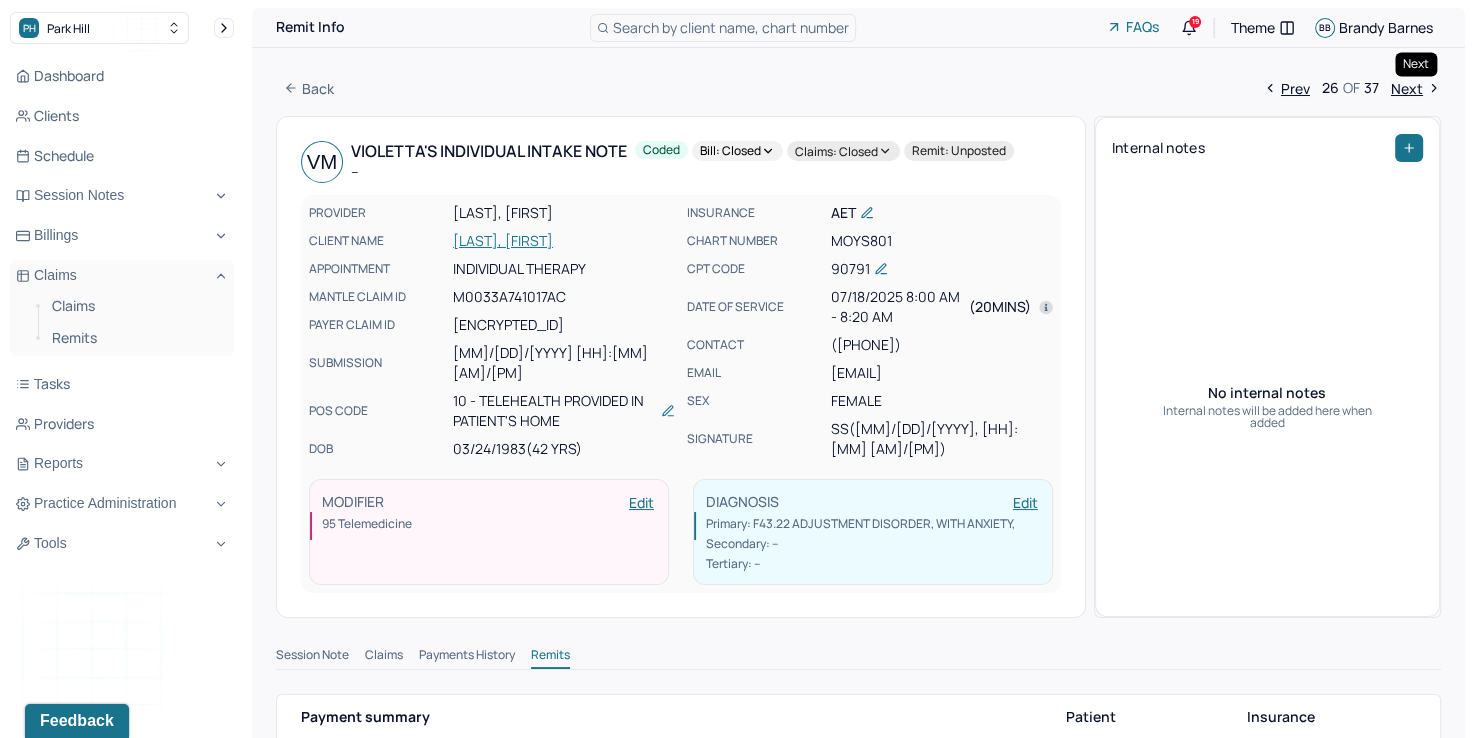 click on "Next" at bounding box center [1416, 88] 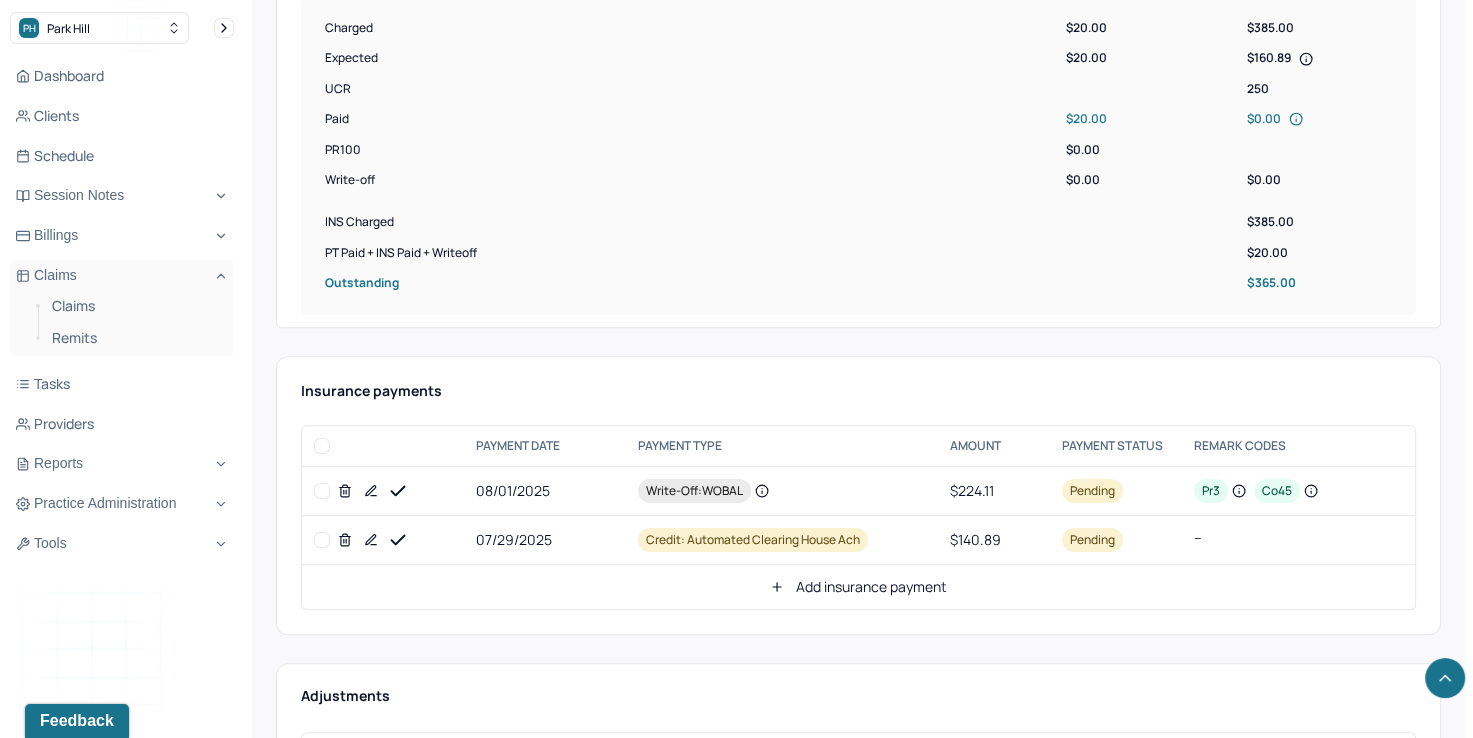 scroll, scrollTop: 700, scrollLeft: 0, axis: vertical 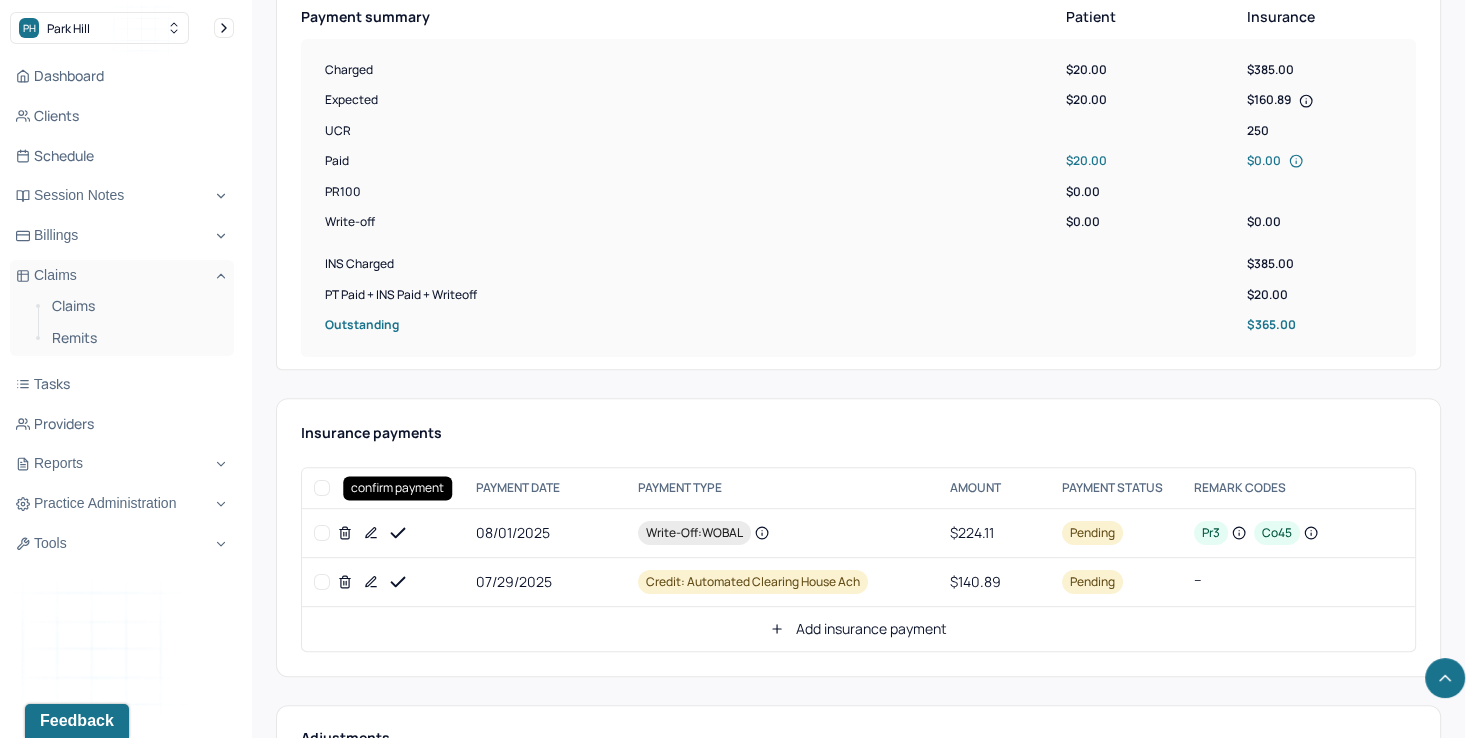 click 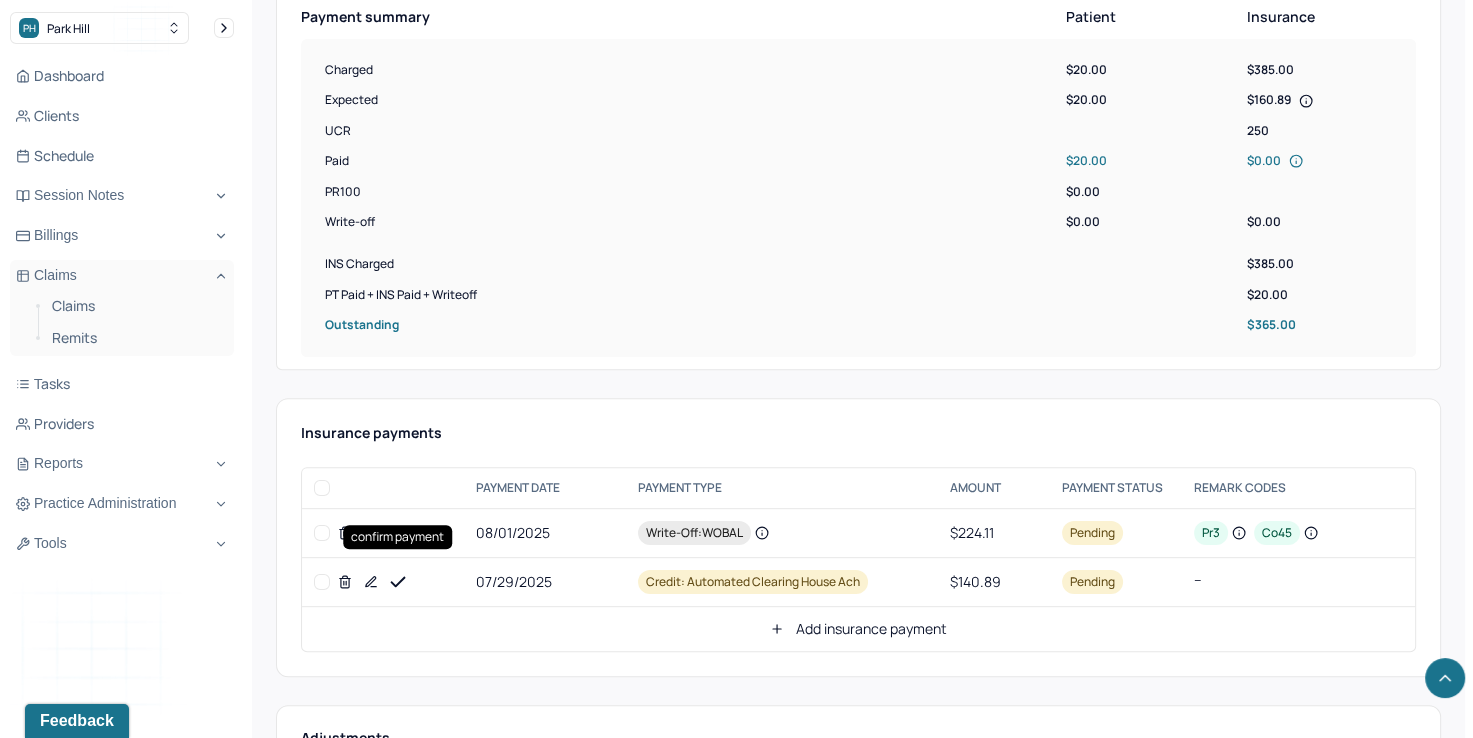 click 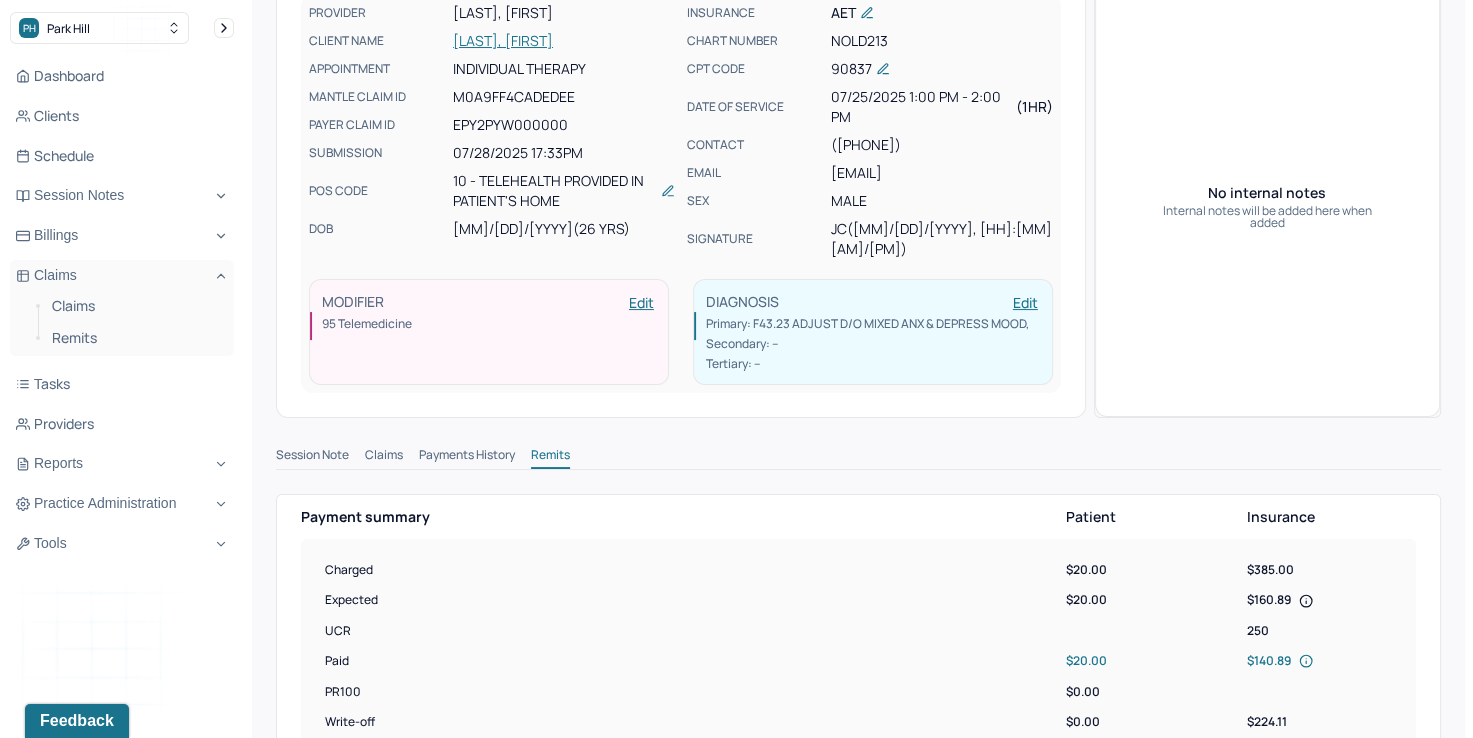 scroll, scrollTop: 0, scrollLeft: 0, axis: both 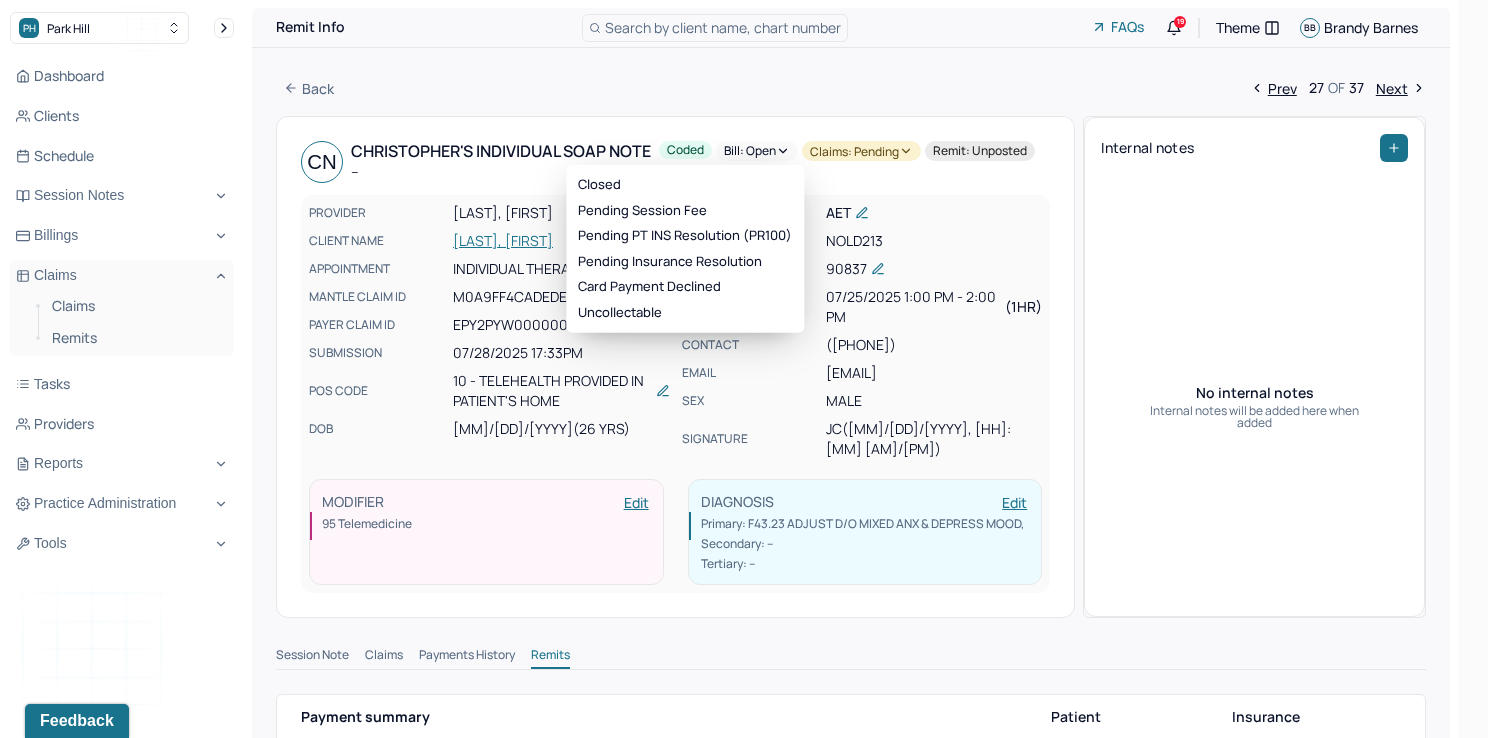 click on "Bill: Open" at bounding box center (757, 151) 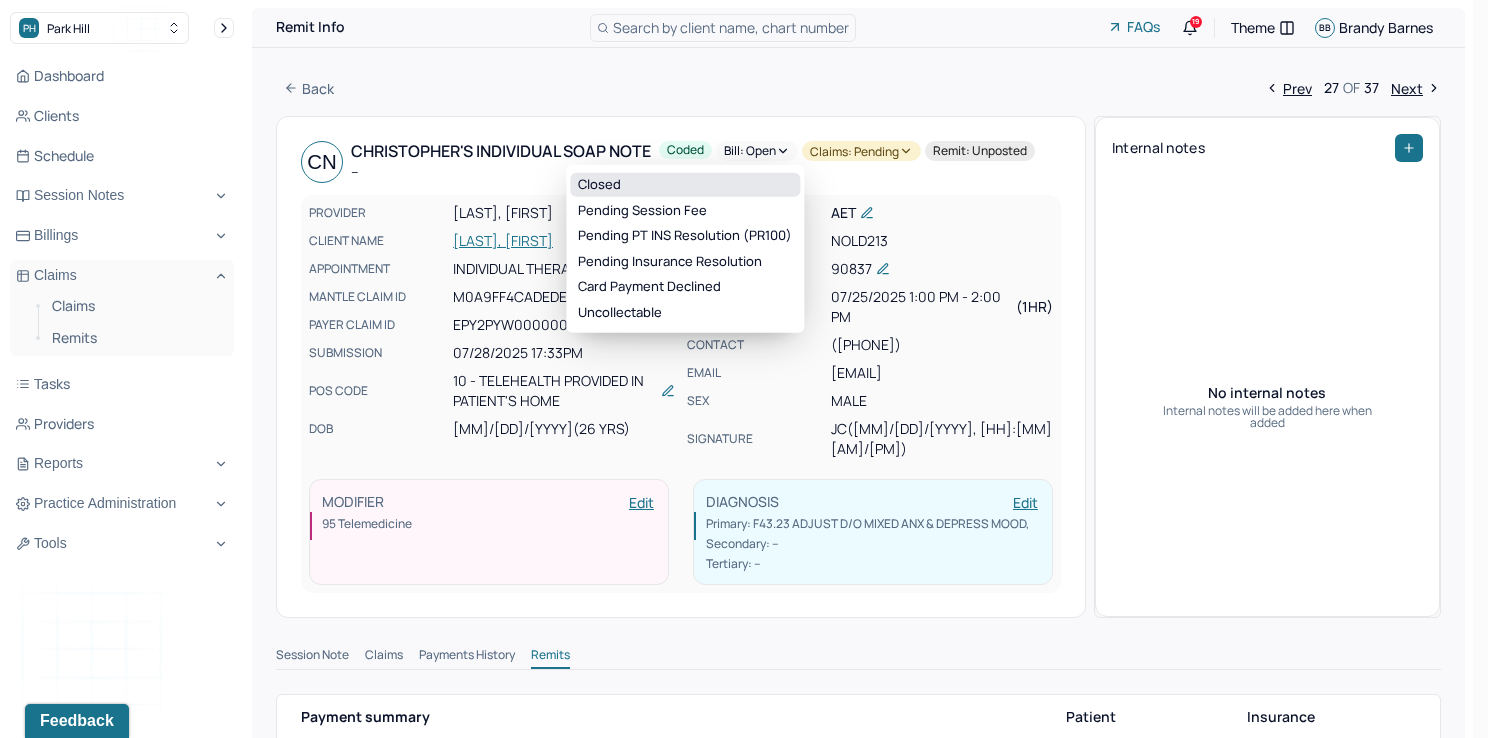 click on "Closed" at bounding box center (685, 185) 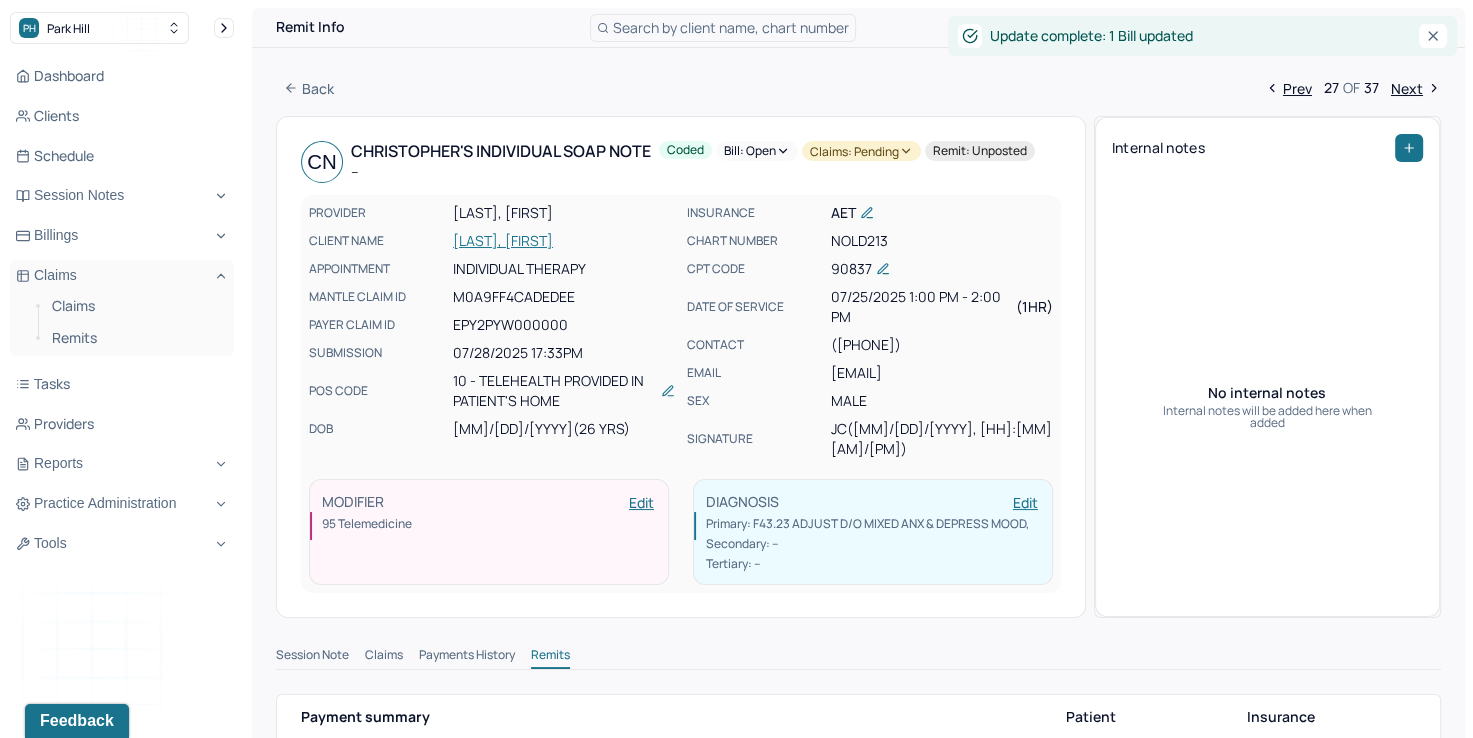 click on "Claims: pending" at bounding box center [861, 151] 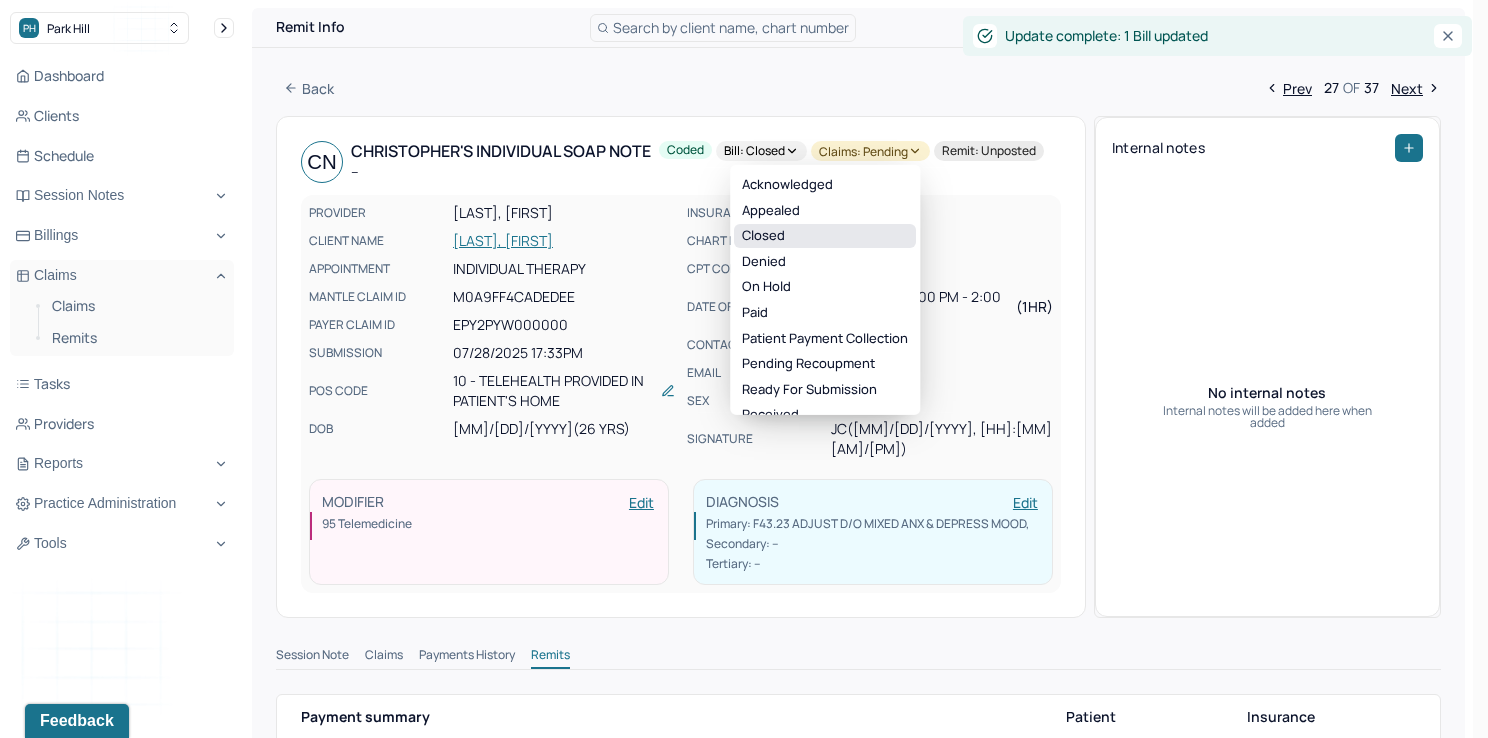 click on "Closed" at bounding box center [825, 236] 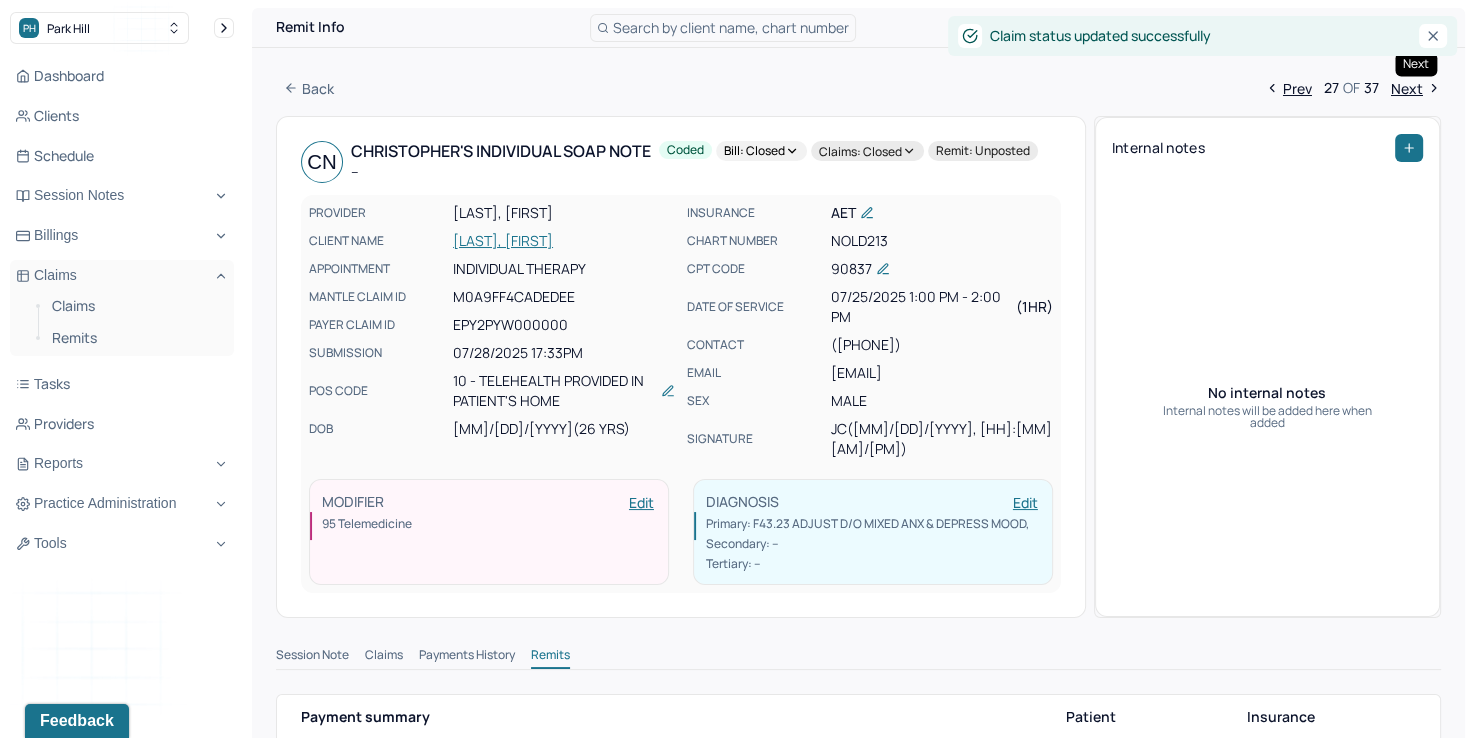 click on "Next" at bounding box center [1416, 88] 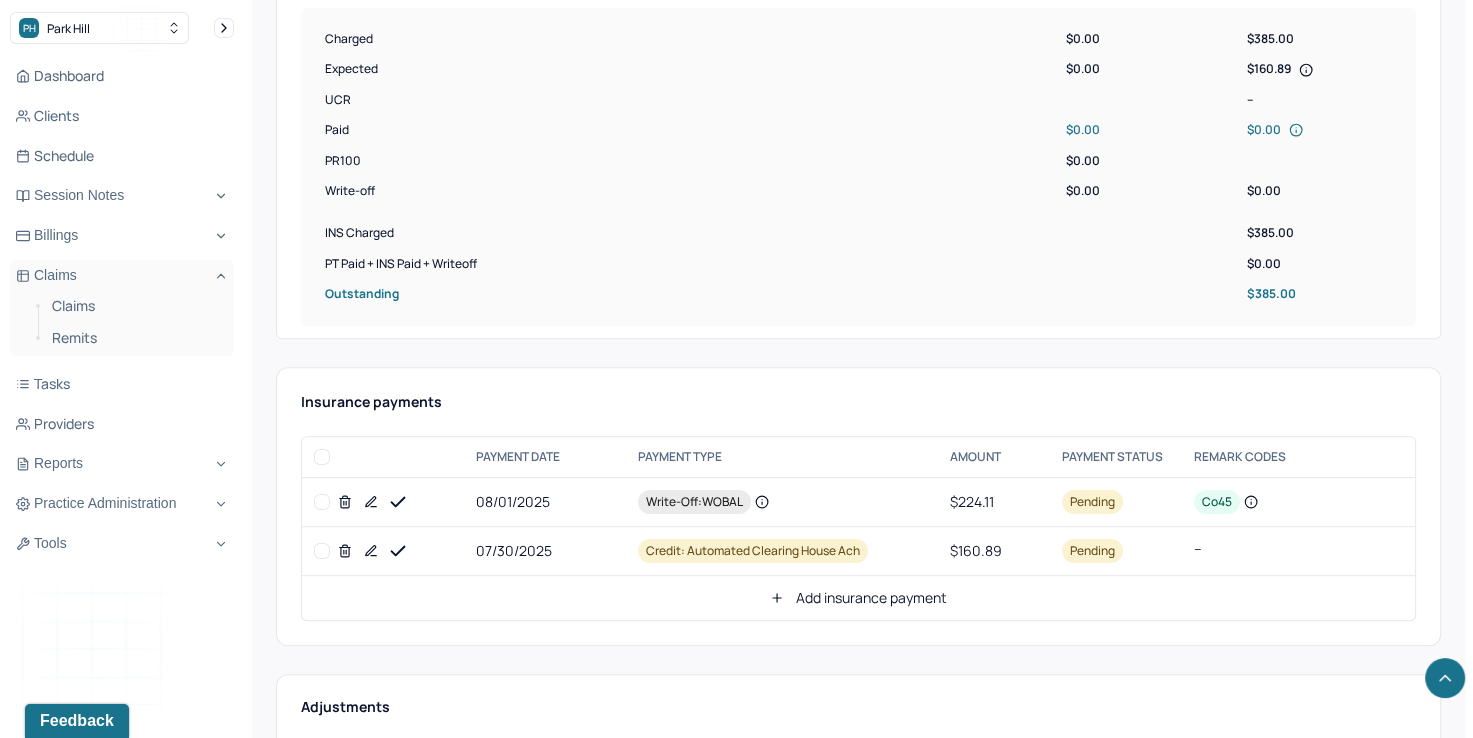 scroll, scrollTop: 700, scrollLeft: 0, axis: vertical 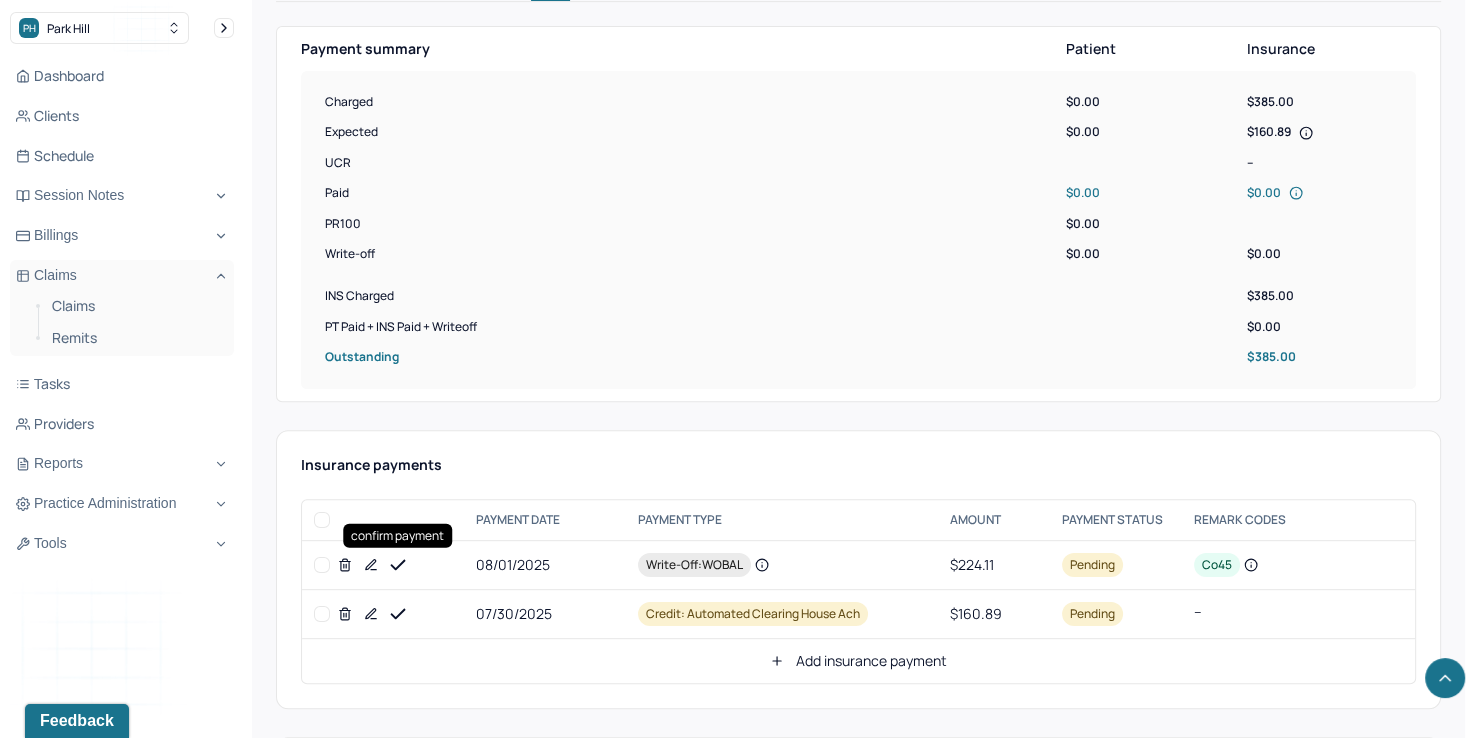 click 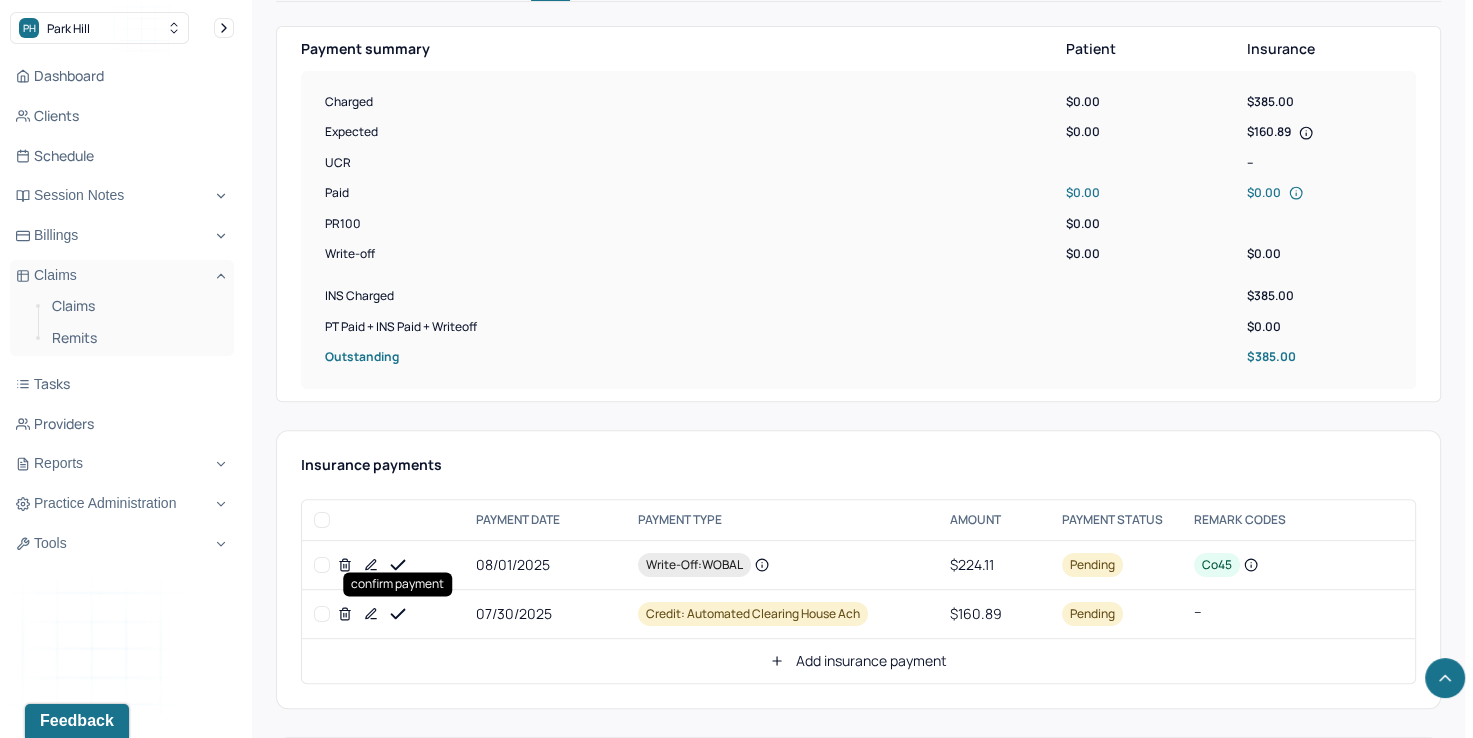 click 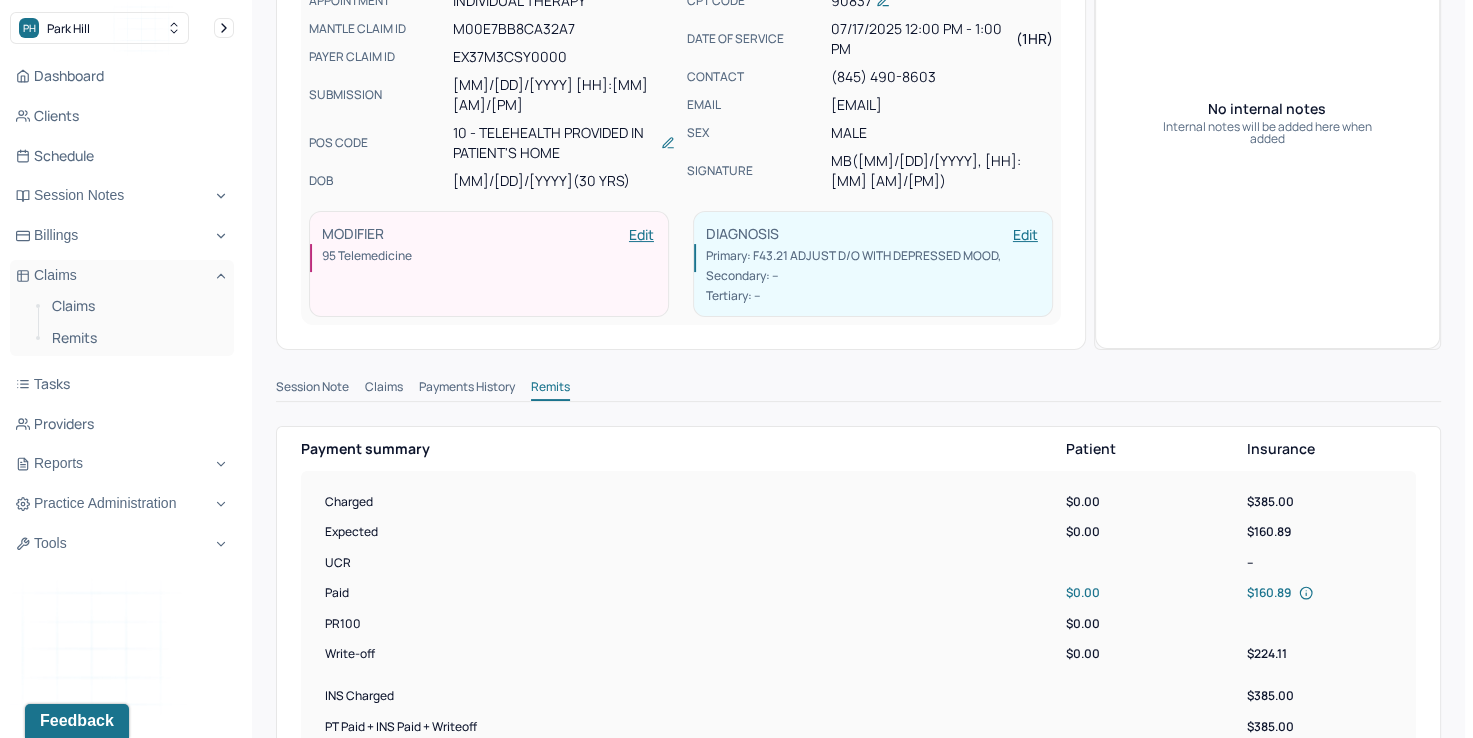 scroll, scrollTop: 0, scrollLeft: 0, axis: both 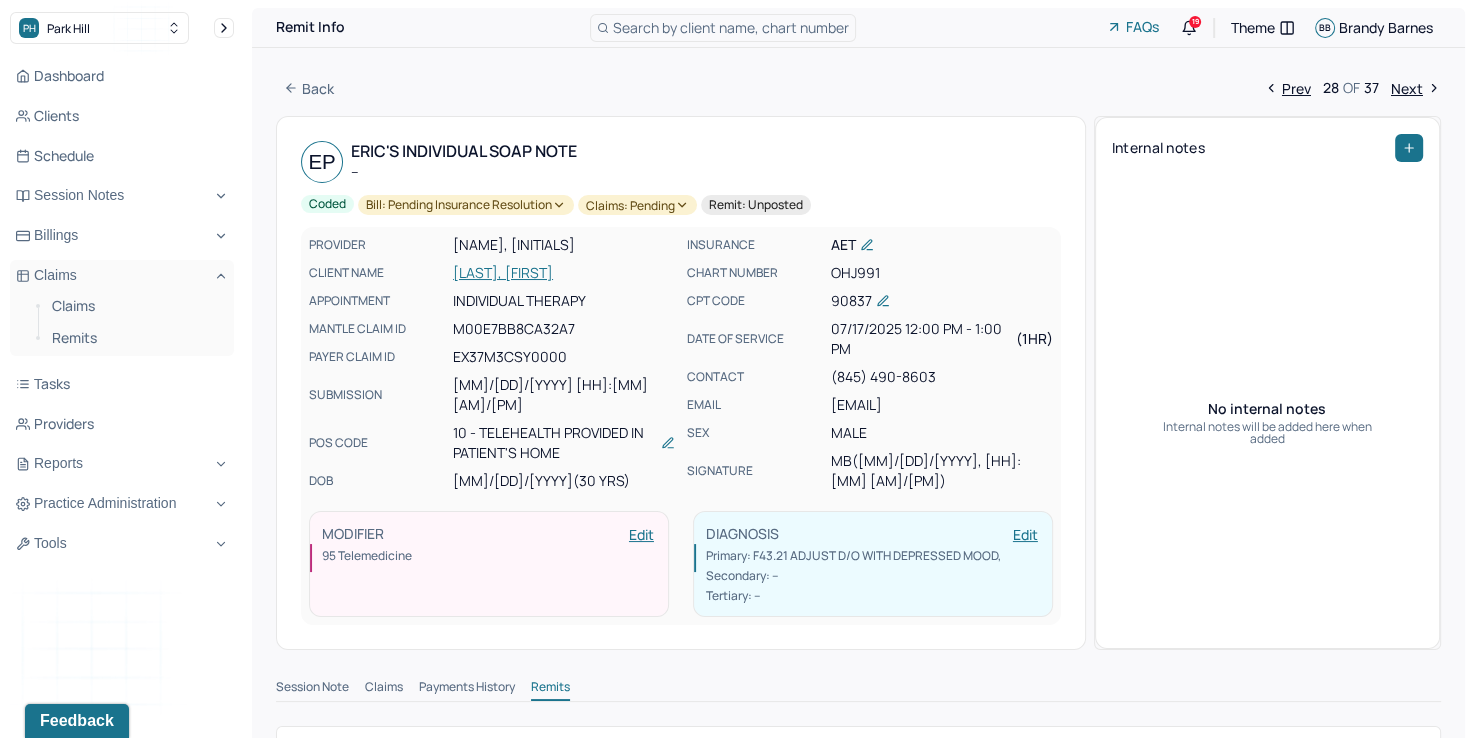 click on "Bill: Pending Insurance Resolution" at bounding box center [466, 205] 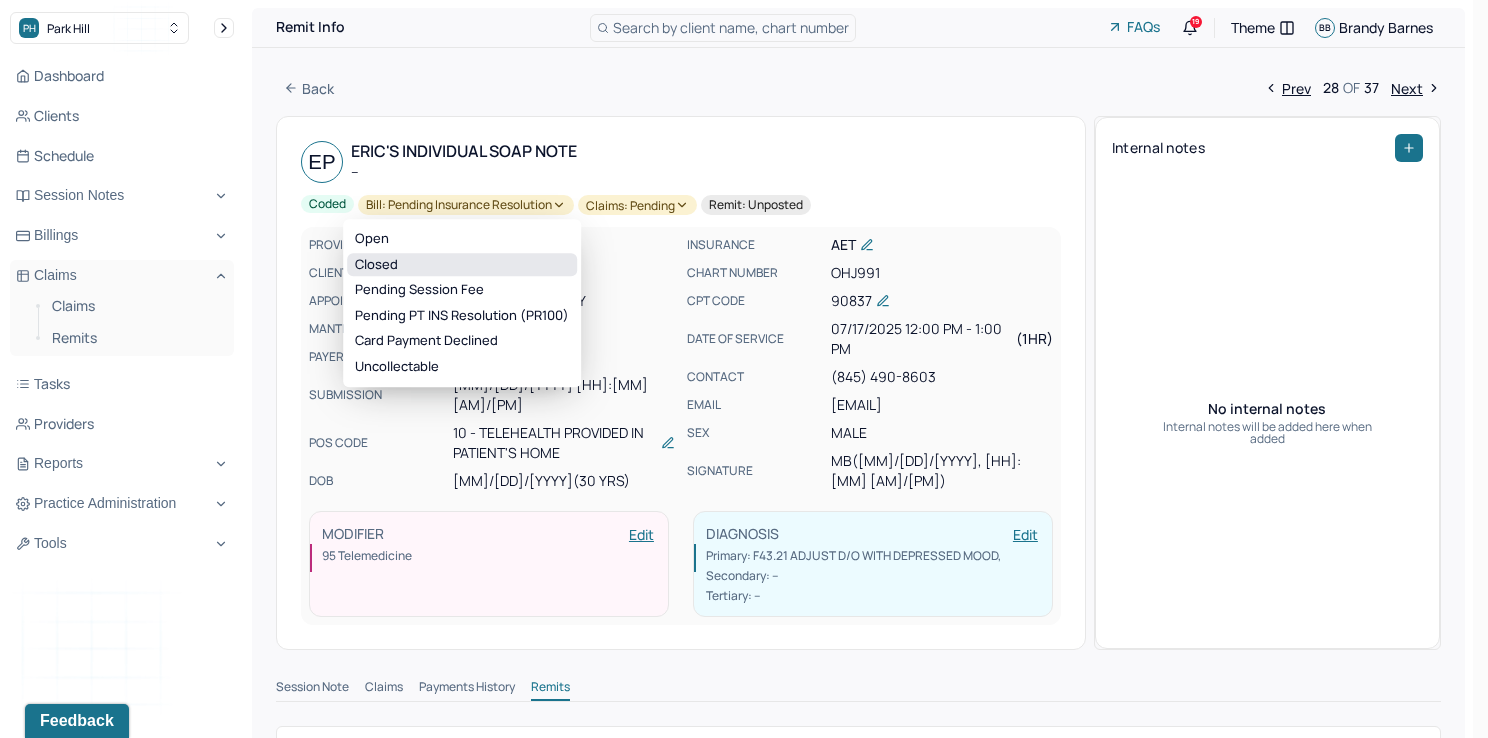 click on "Closed" at bounding box center [462, 265] 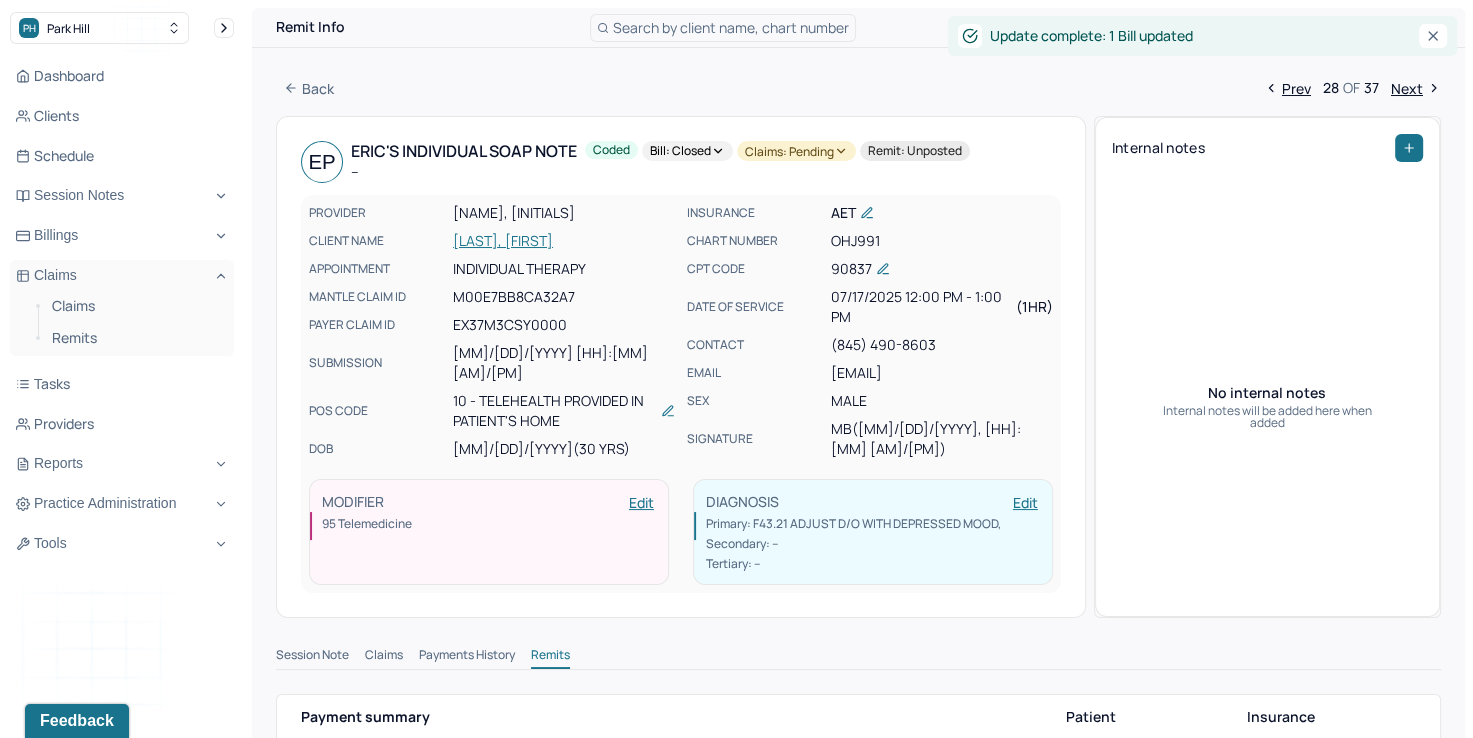 click on "Coded Bill: Closed Claims: pending Remit: unposted" at bounding box center [777, 162] 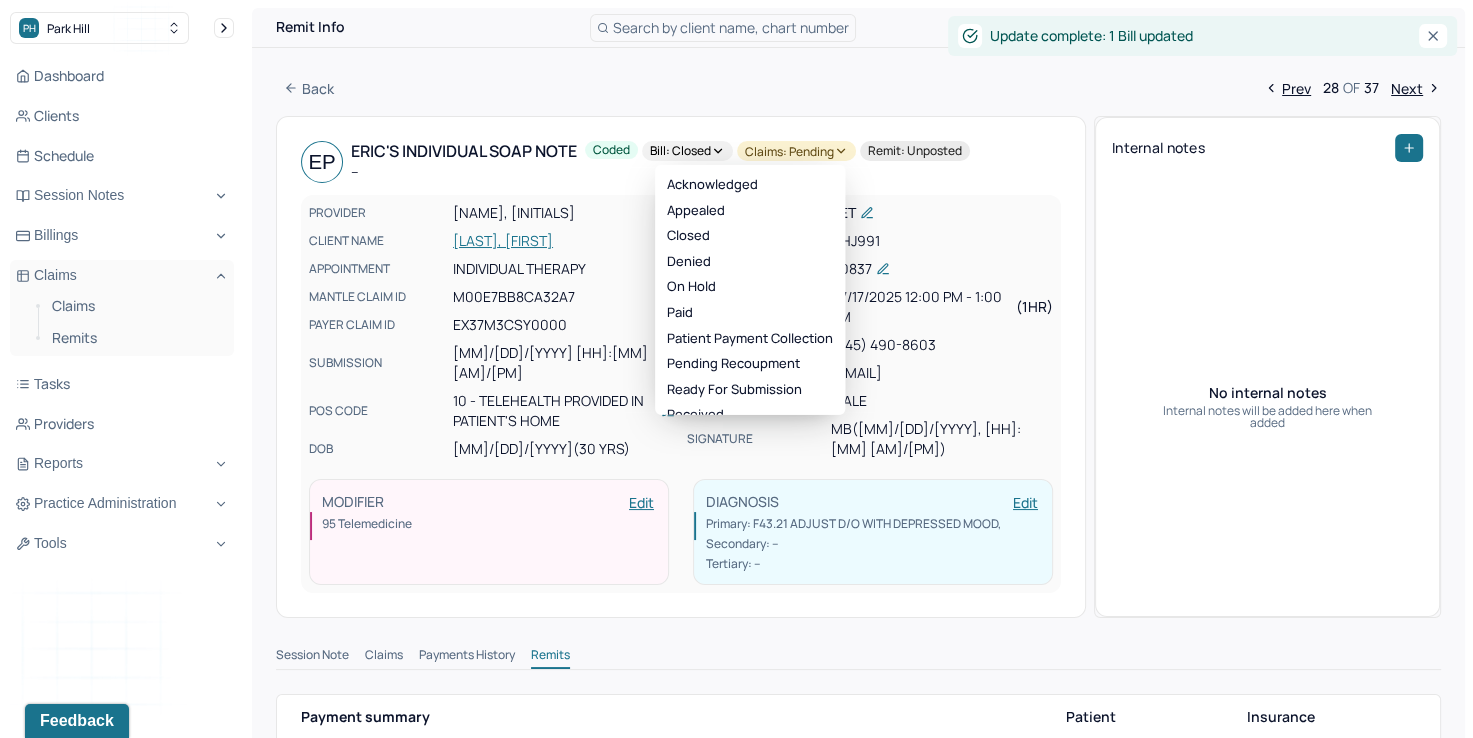 click on "Claims: pending" at bounding box center [796, 151] 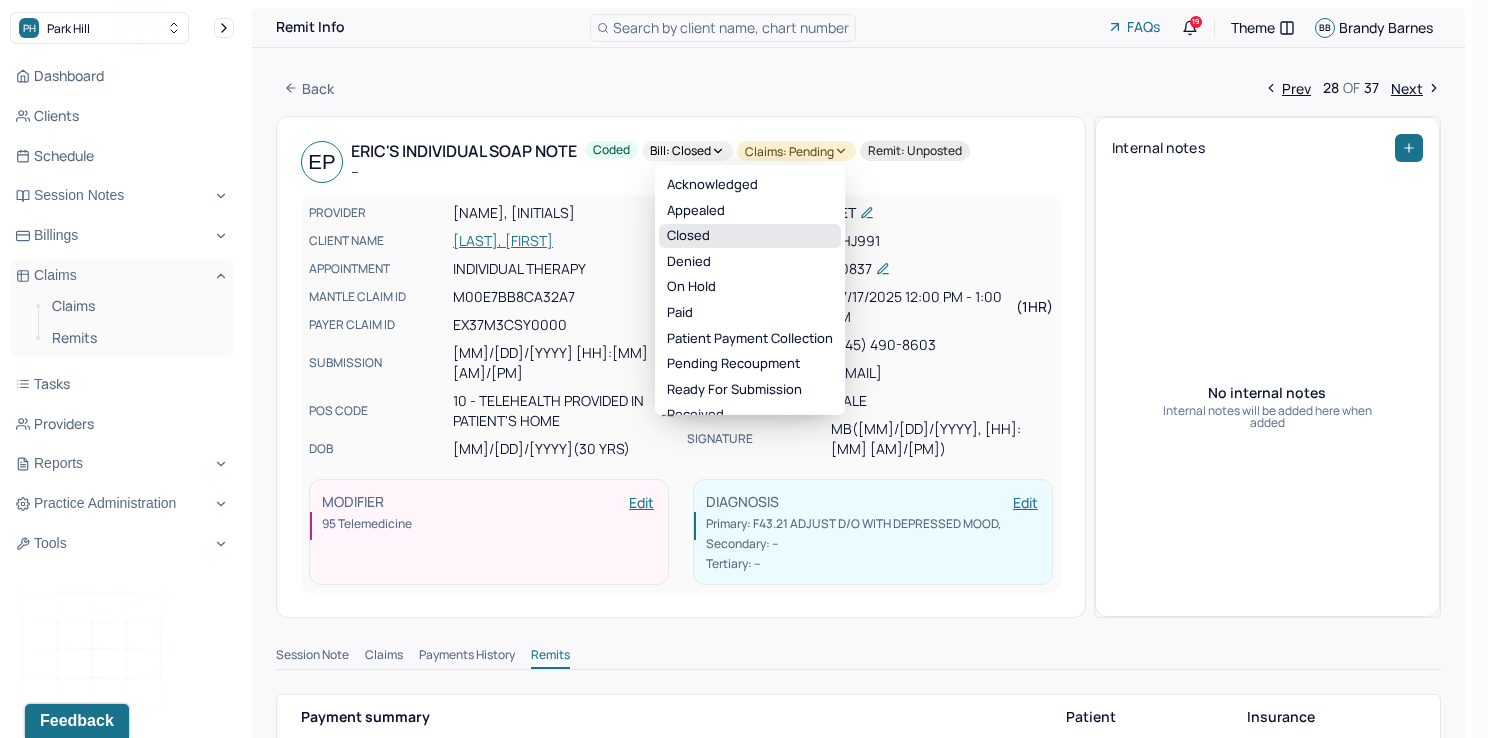 click on "Closed" at bounding box center [750, 236] 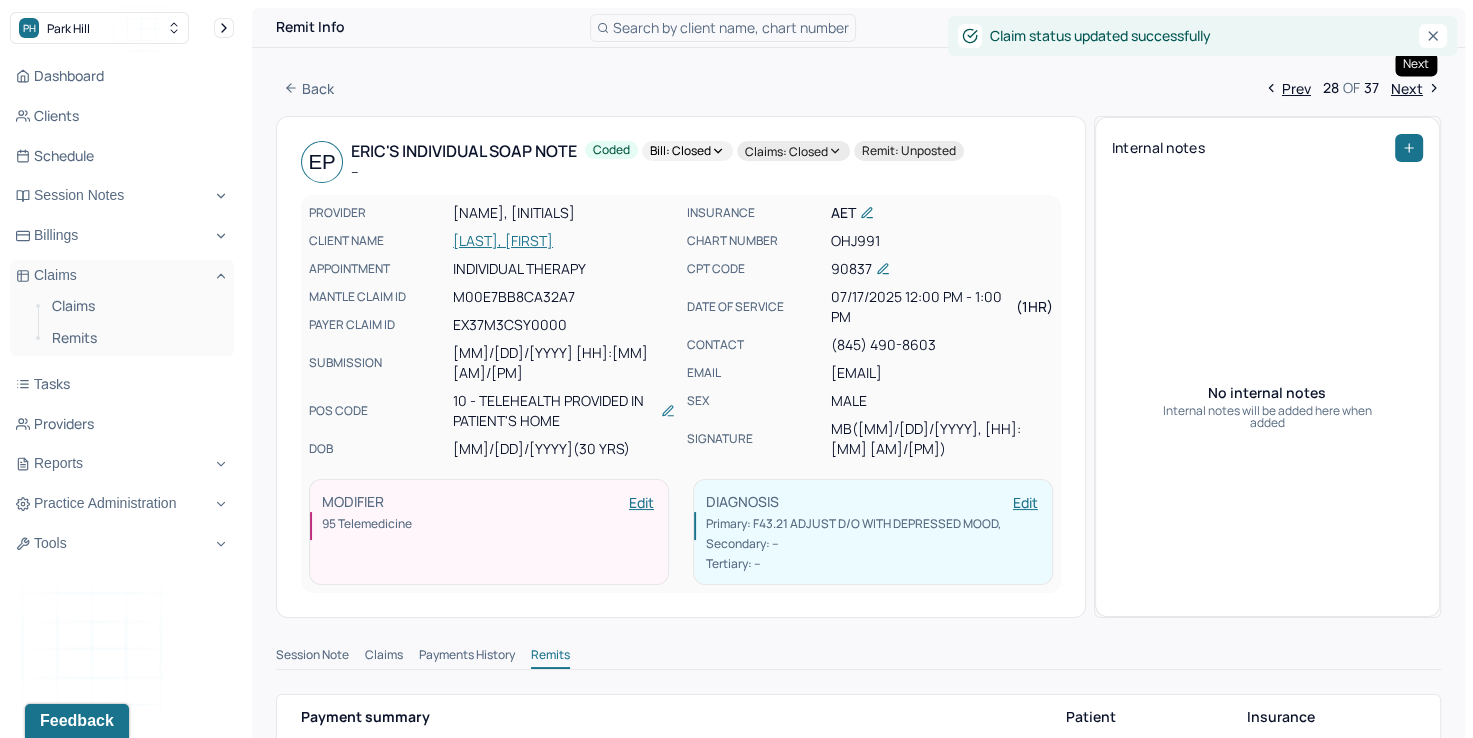 click on "Next" at bounding box center (1416, 88) 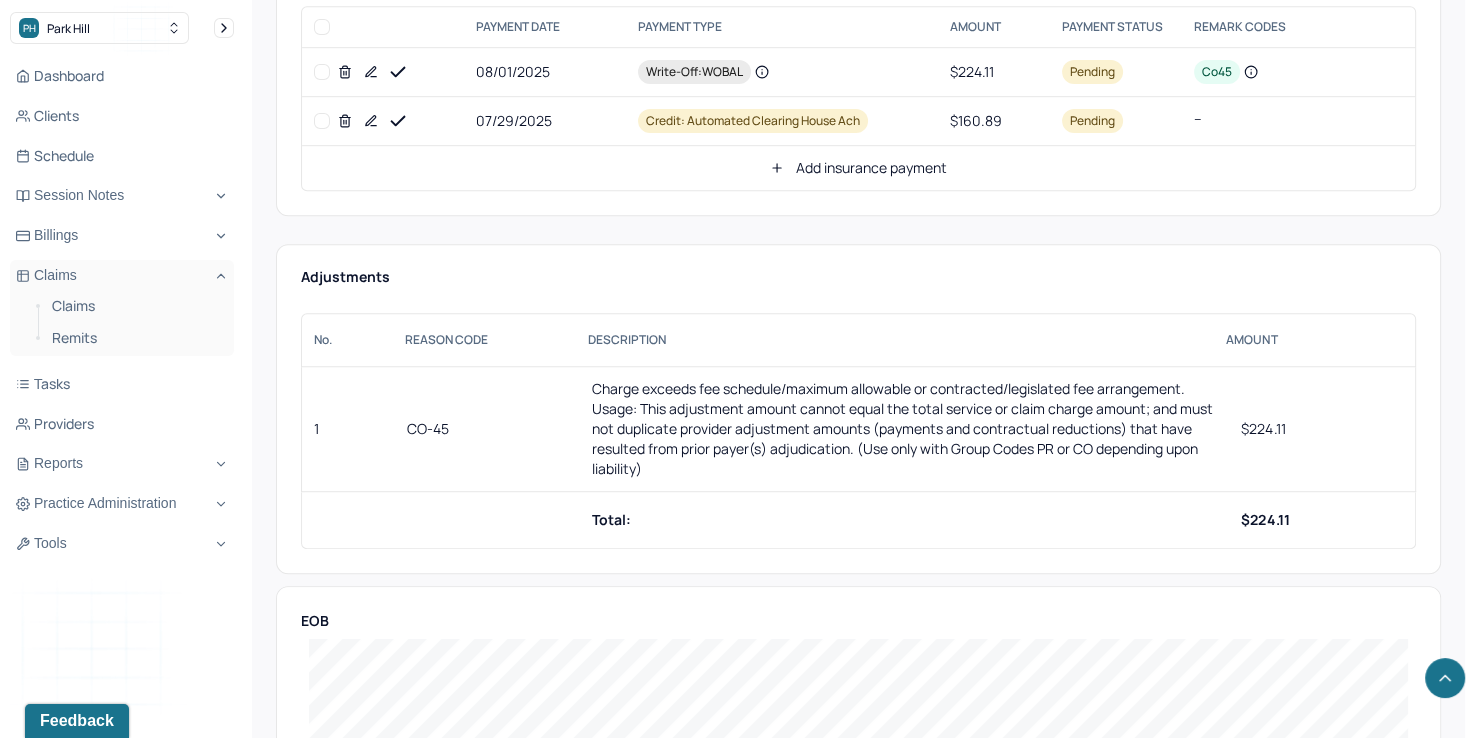 scroll, scrollTop: 900, scrollLeft: 0, axis: vertical 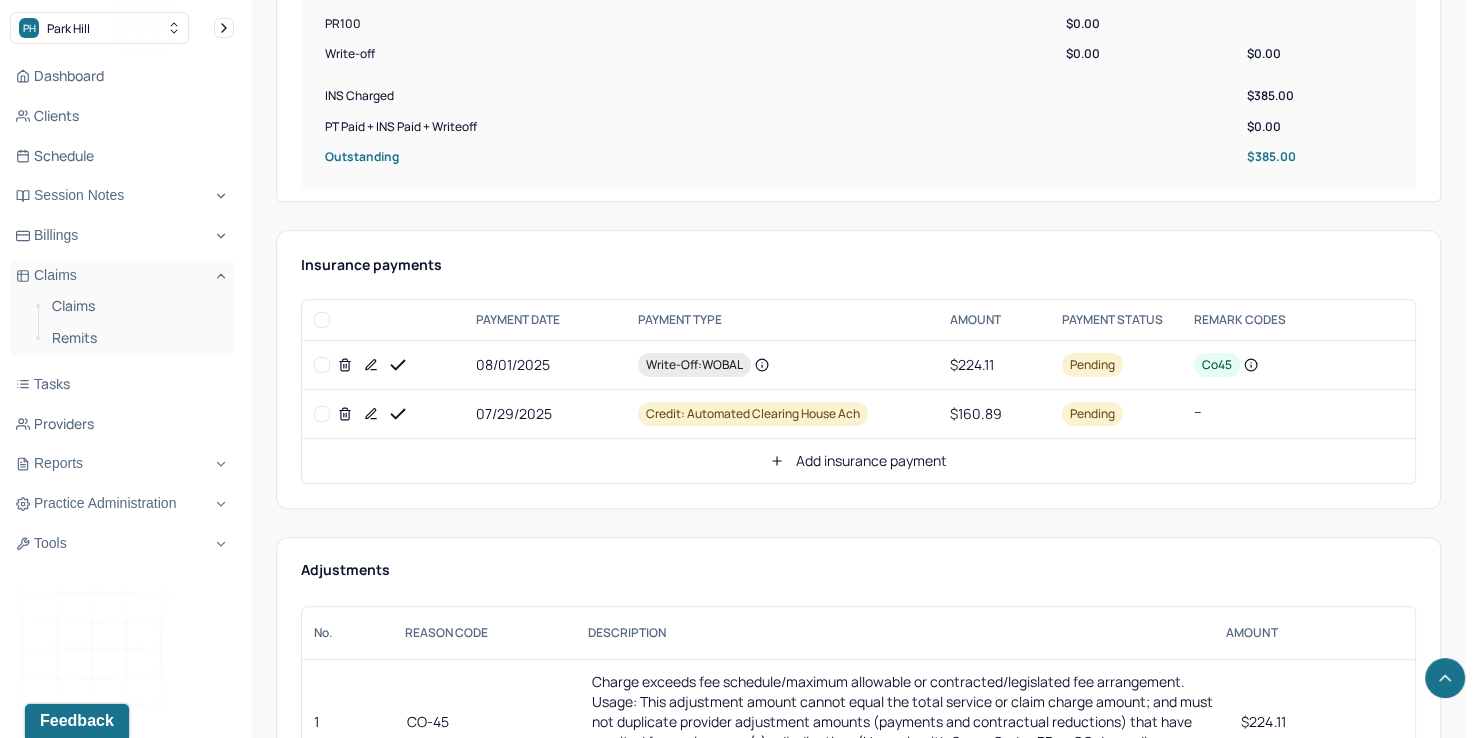 click 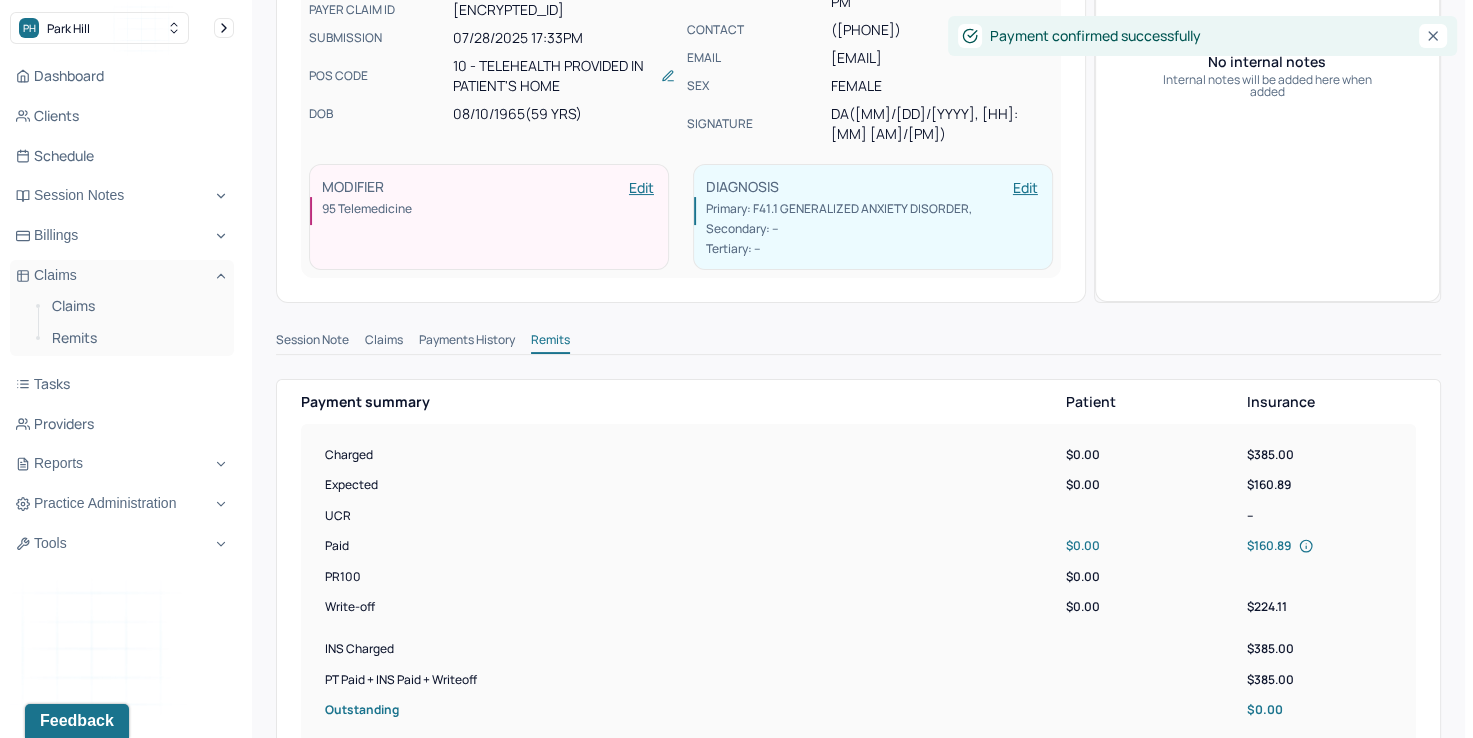 scroll, scrollTop: 0, scrollLeft: 0, axis: both 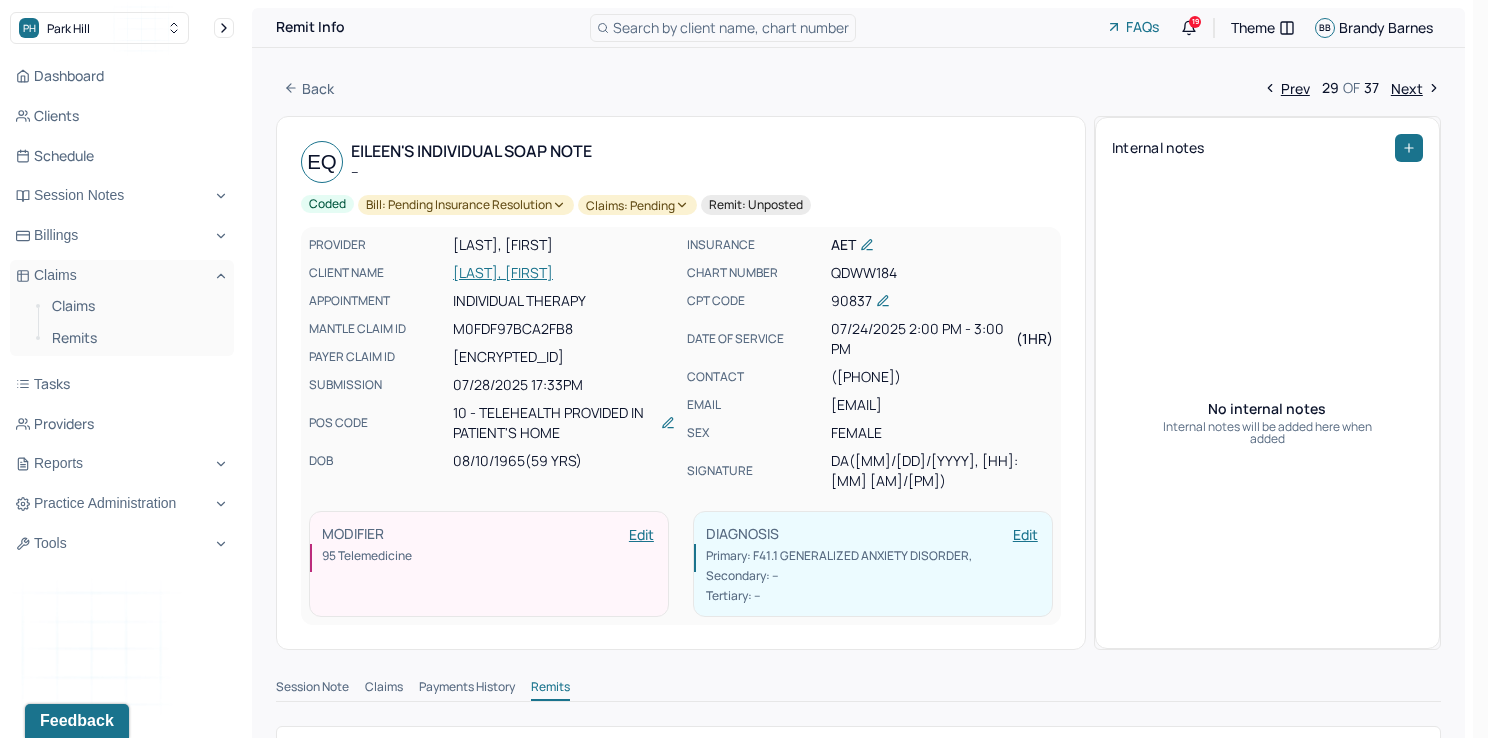click 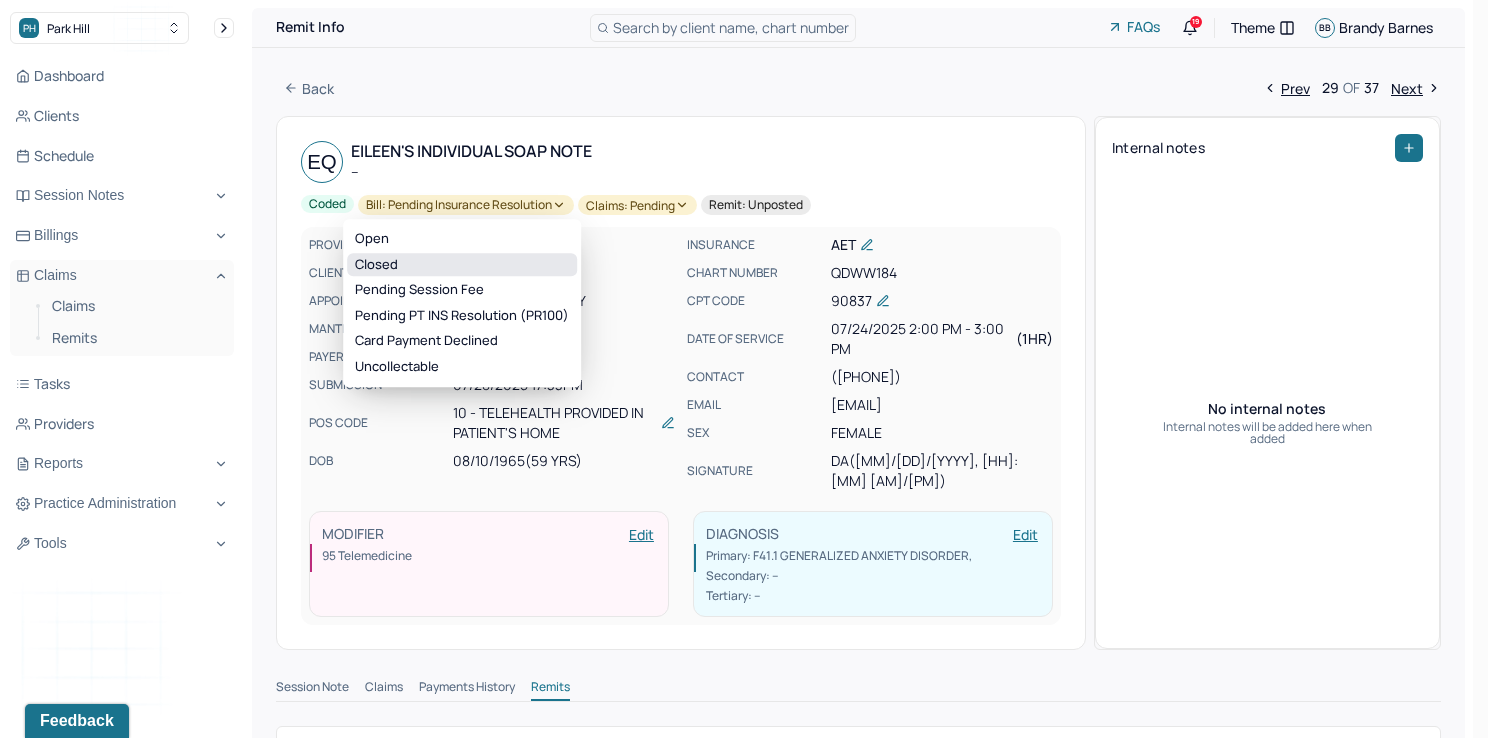 click on "Closed" at bounding box center (462, 265) 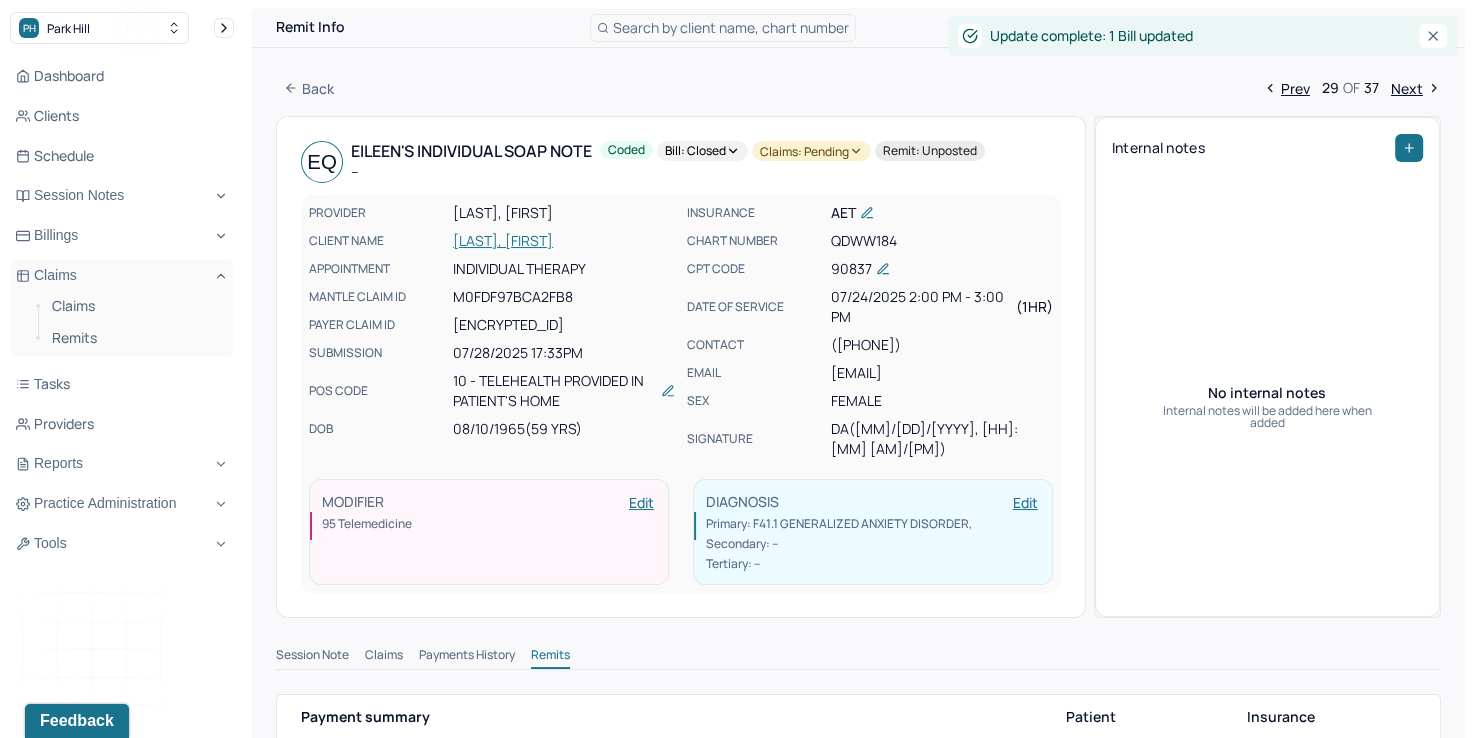 click on "Claims: pending" at bounding box center (811, 151) 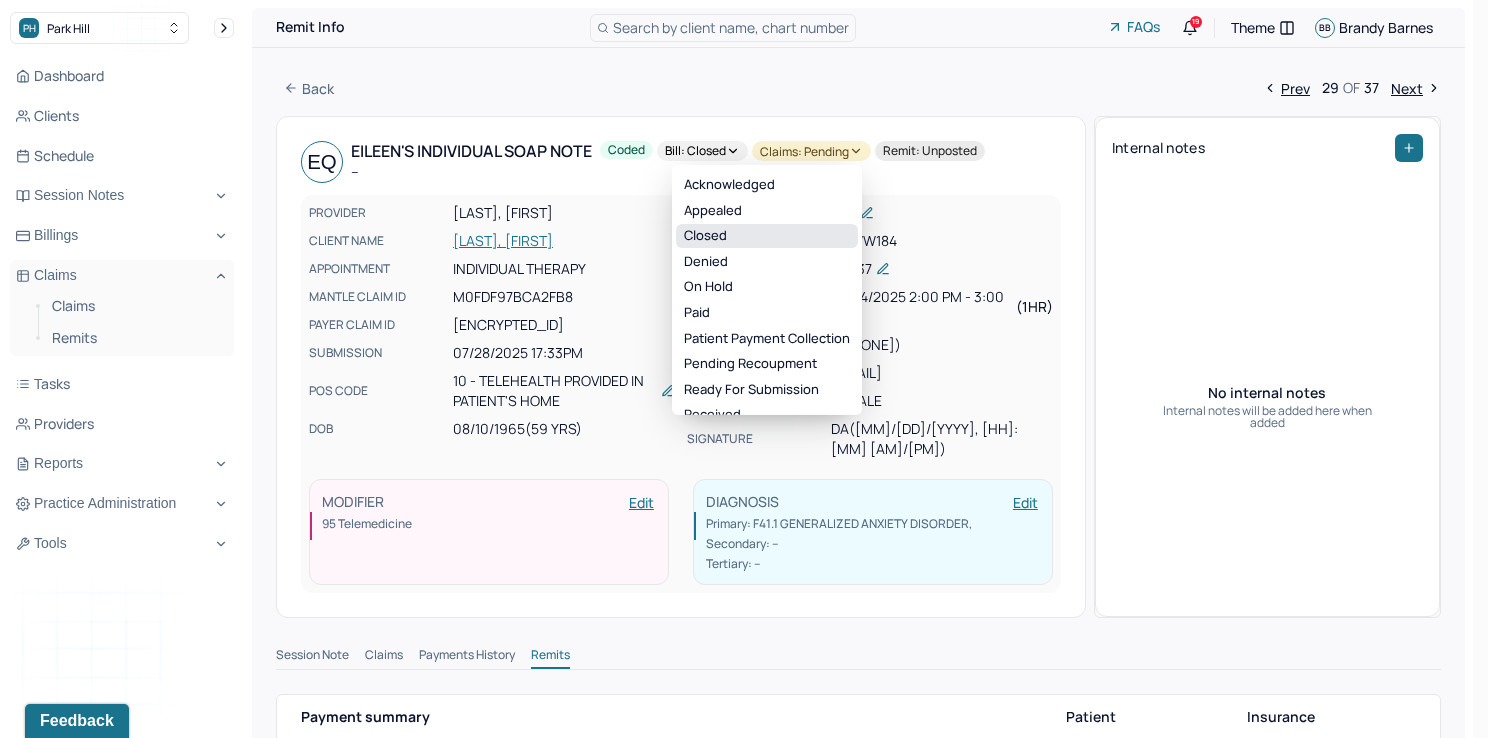 click on "Closed" at bounding box center [767, 236] 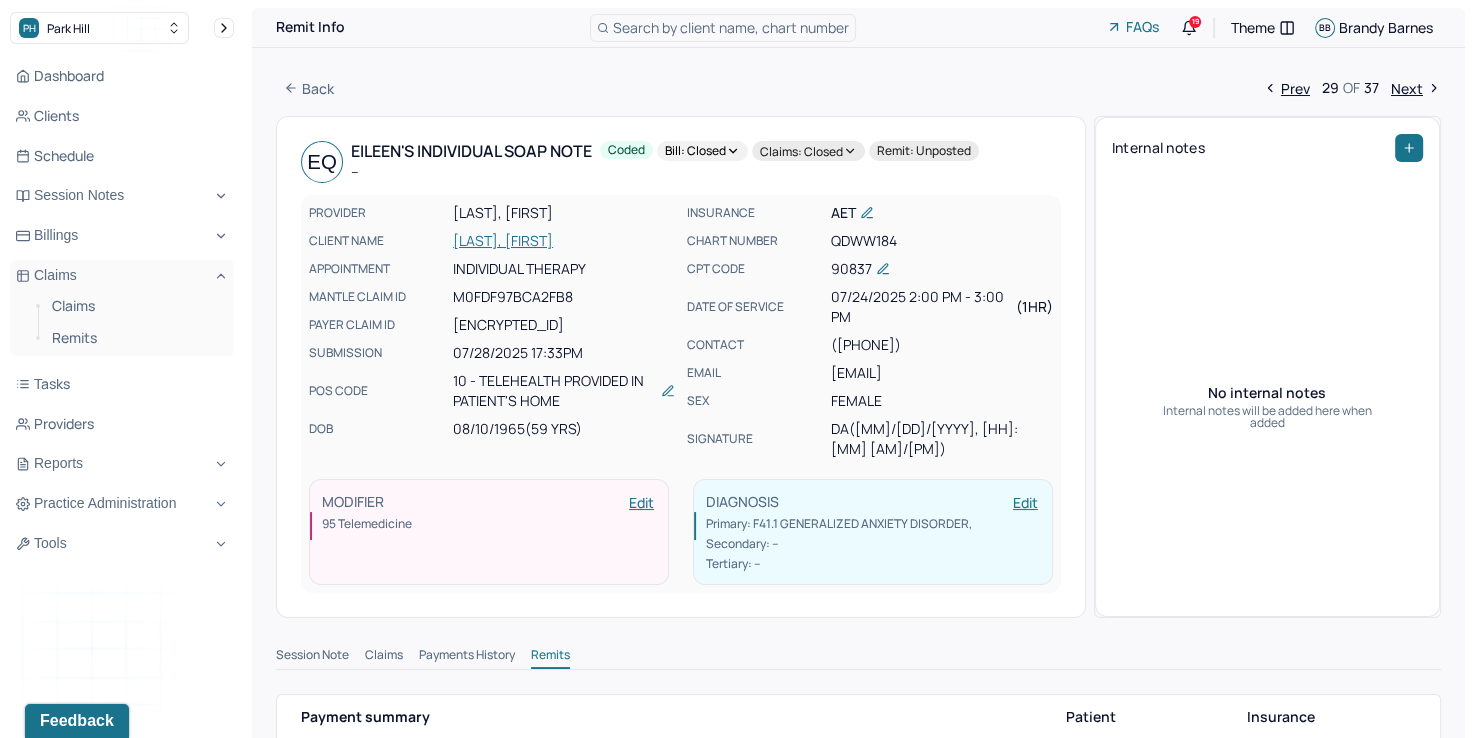 click on "Next" at bounding box center (1416, 88) 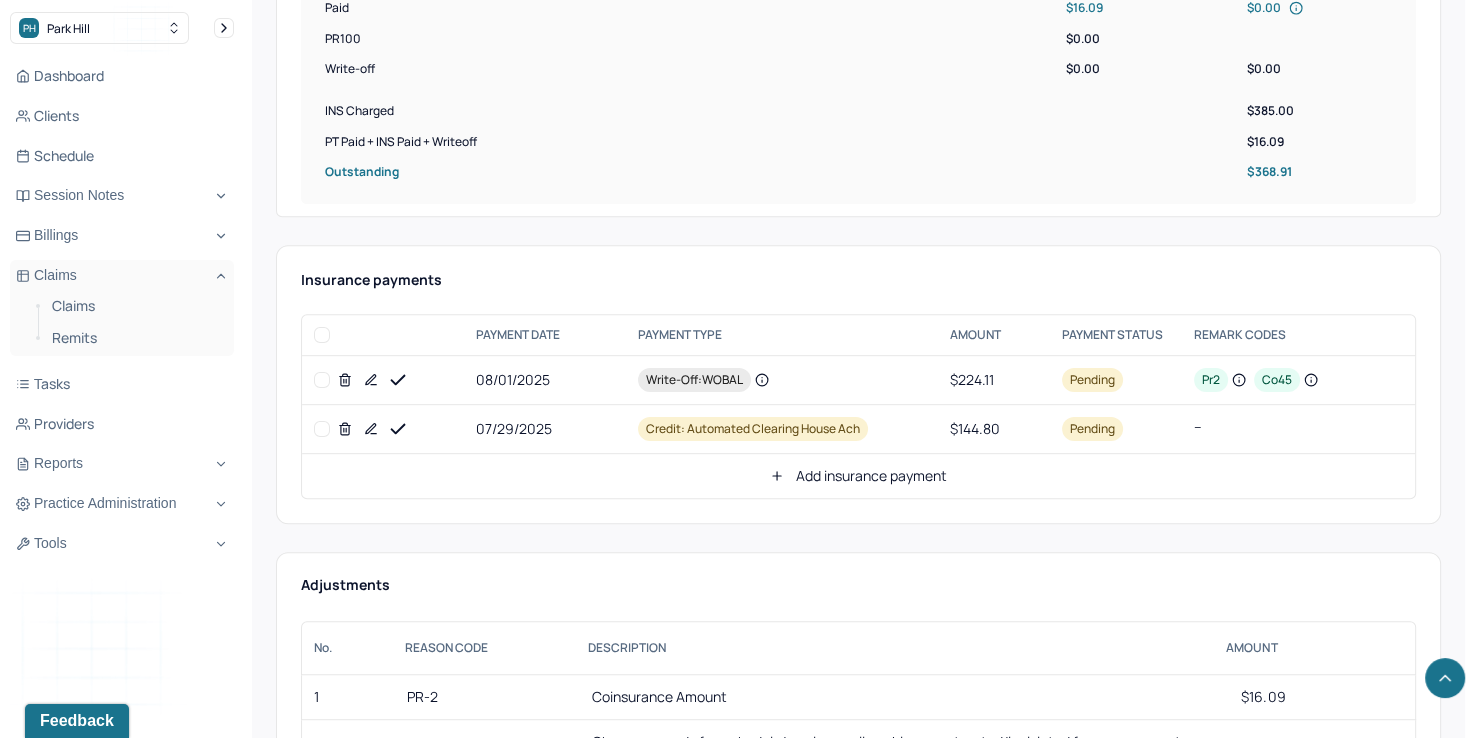 scroll, scrollTop: 900, scrollLeft: 0, axis: vertical 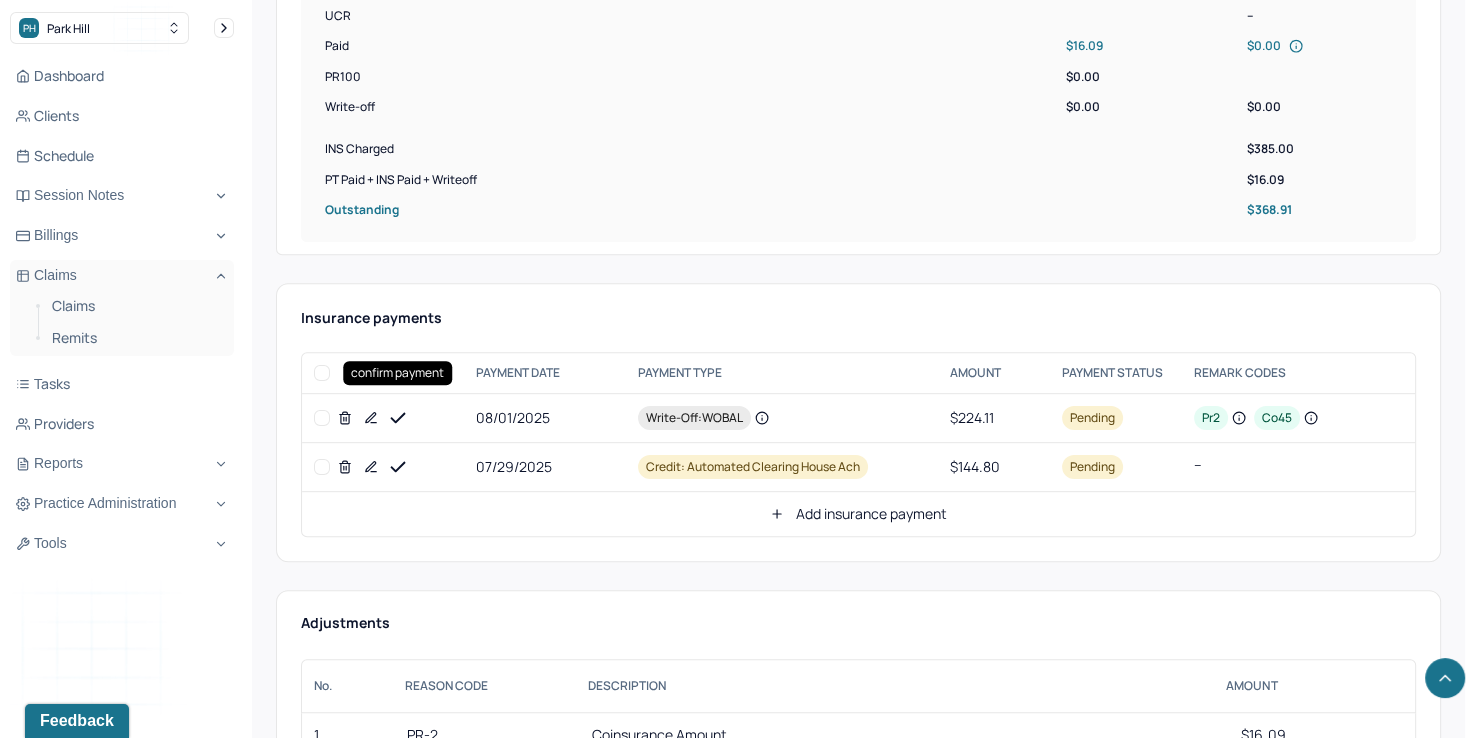 click 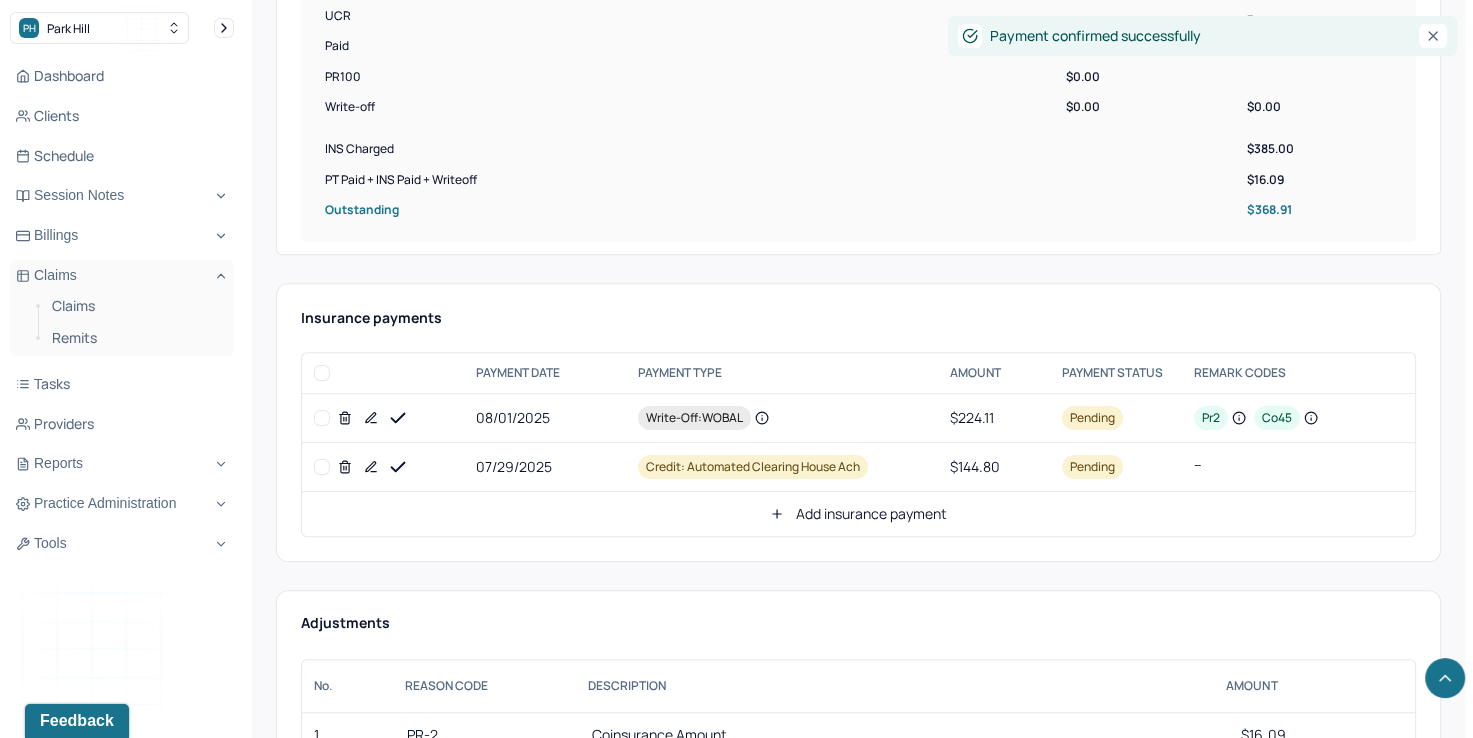 click 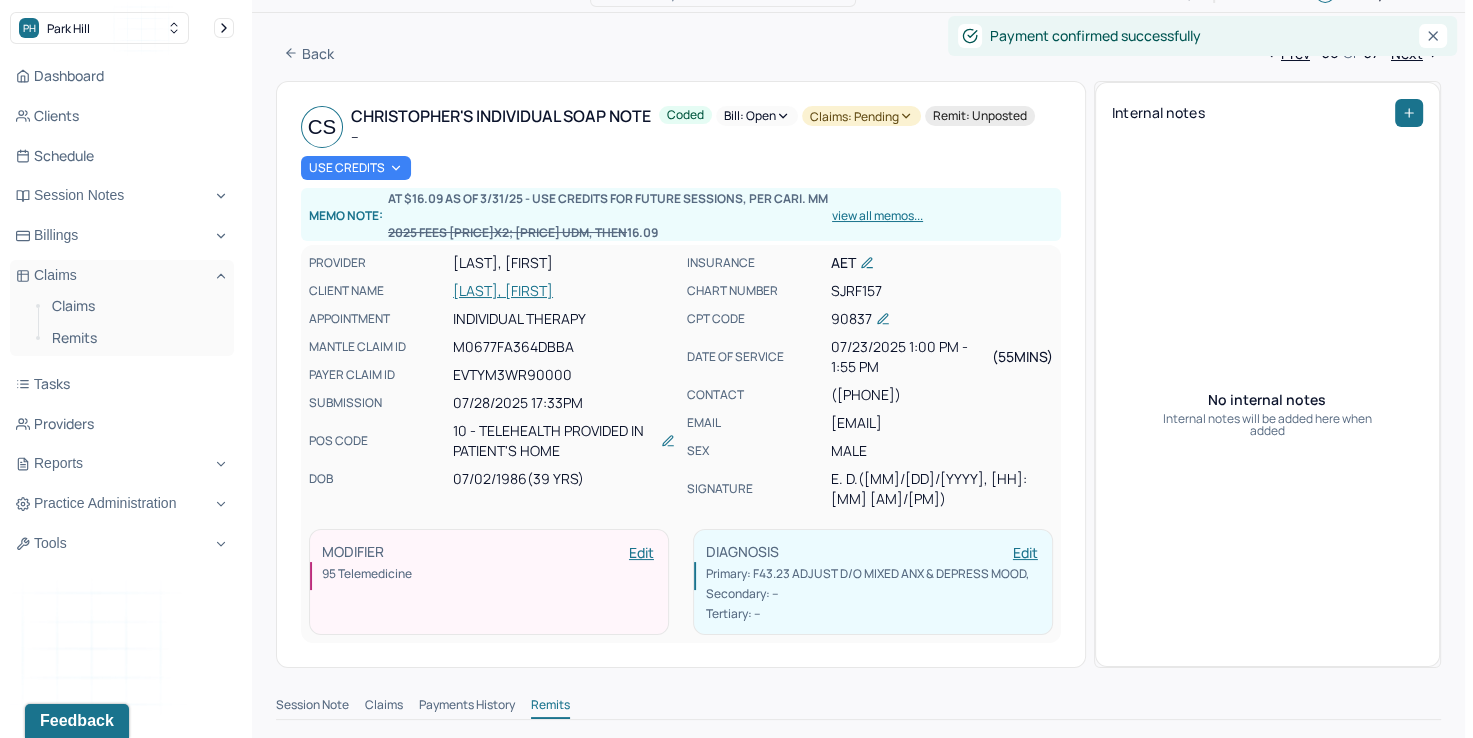 scroll, scrollTop: 0, scrollLeft: 0, axis: both 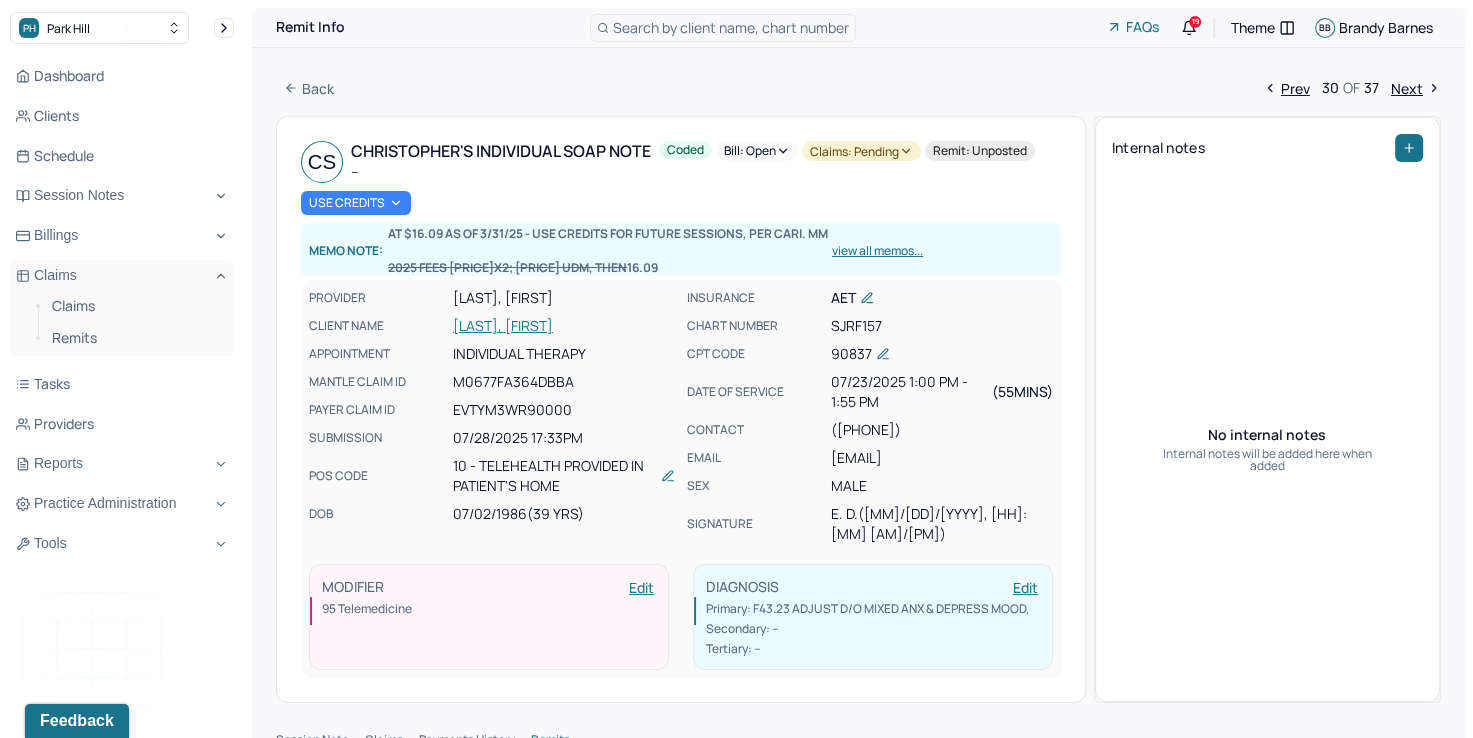 click on "Bill: Open" at bounding box center (757, 151) 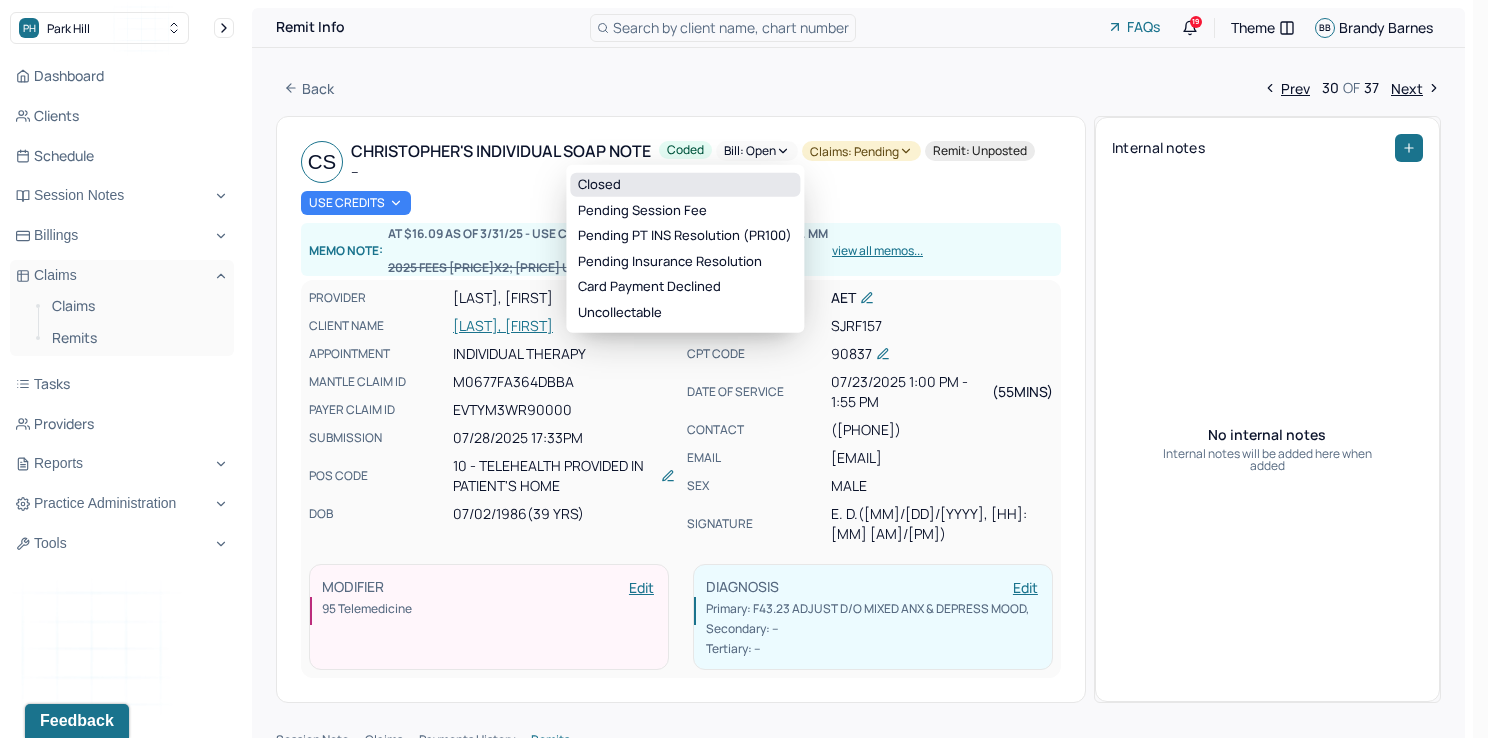 click on "Closed" at bounding box center (685, 185) 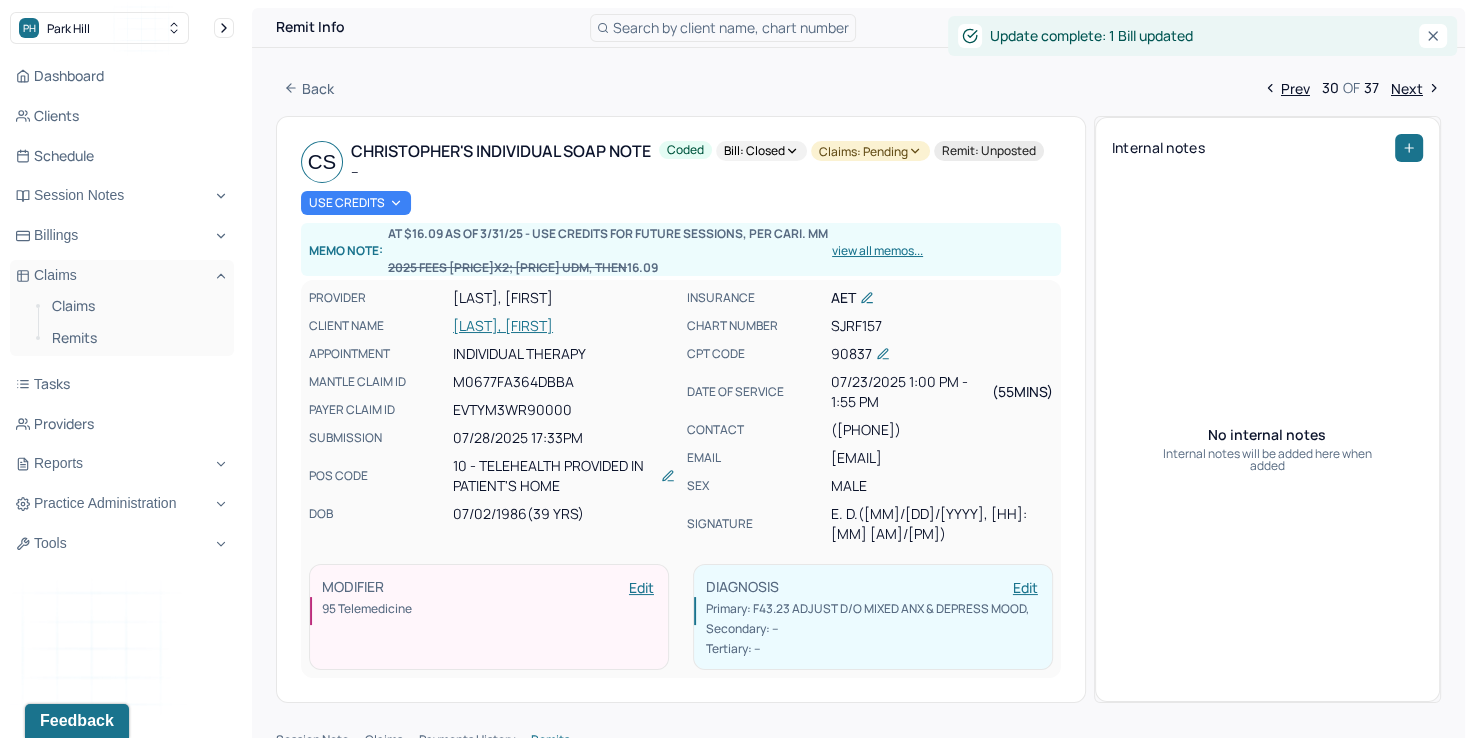 click on "Claims: pending" at bounding box center (870, 151) 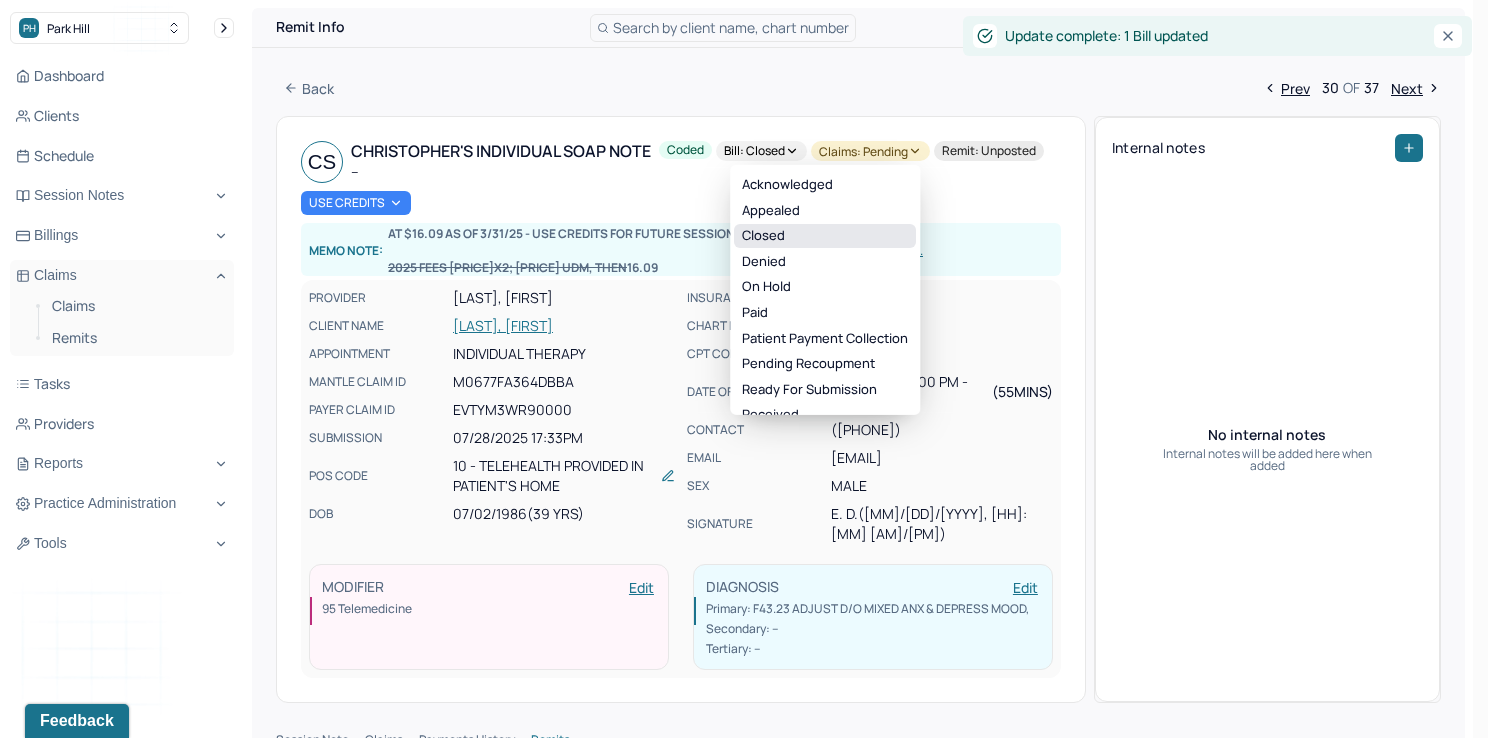 click on "Closed" at bounding box center [825, 236] 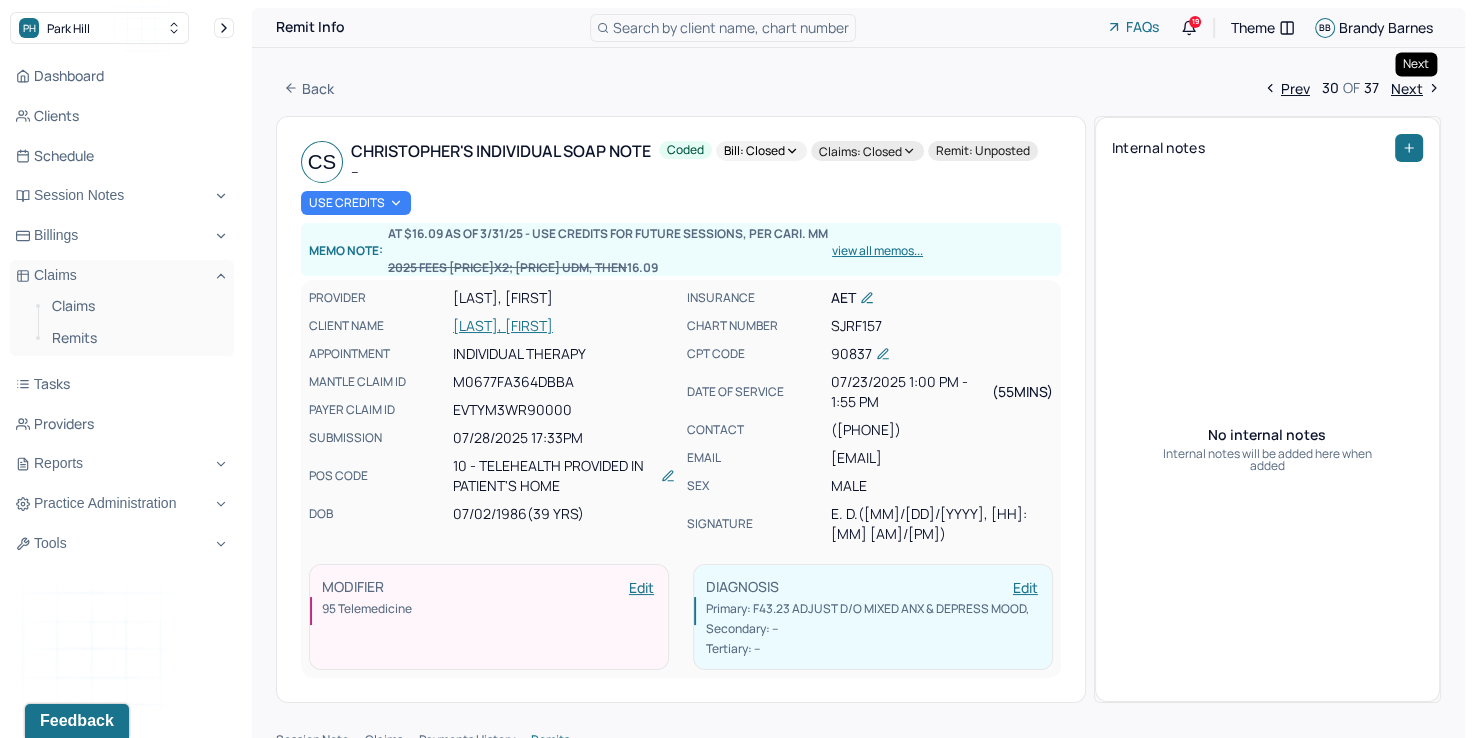 click on "Next" at bounding box center [1416, 88] 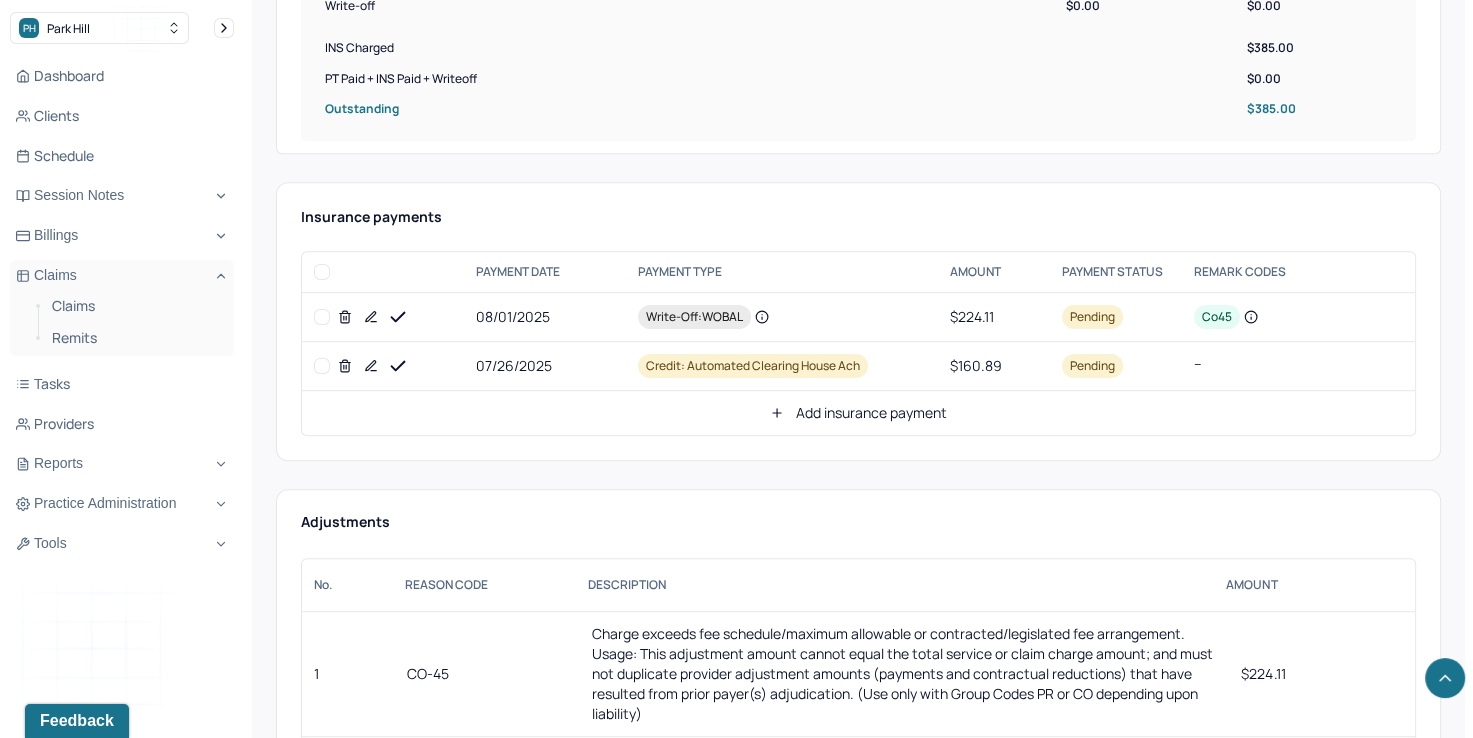 scroll, scrollTop: 800, scrollLeft: 0, axis: vertical 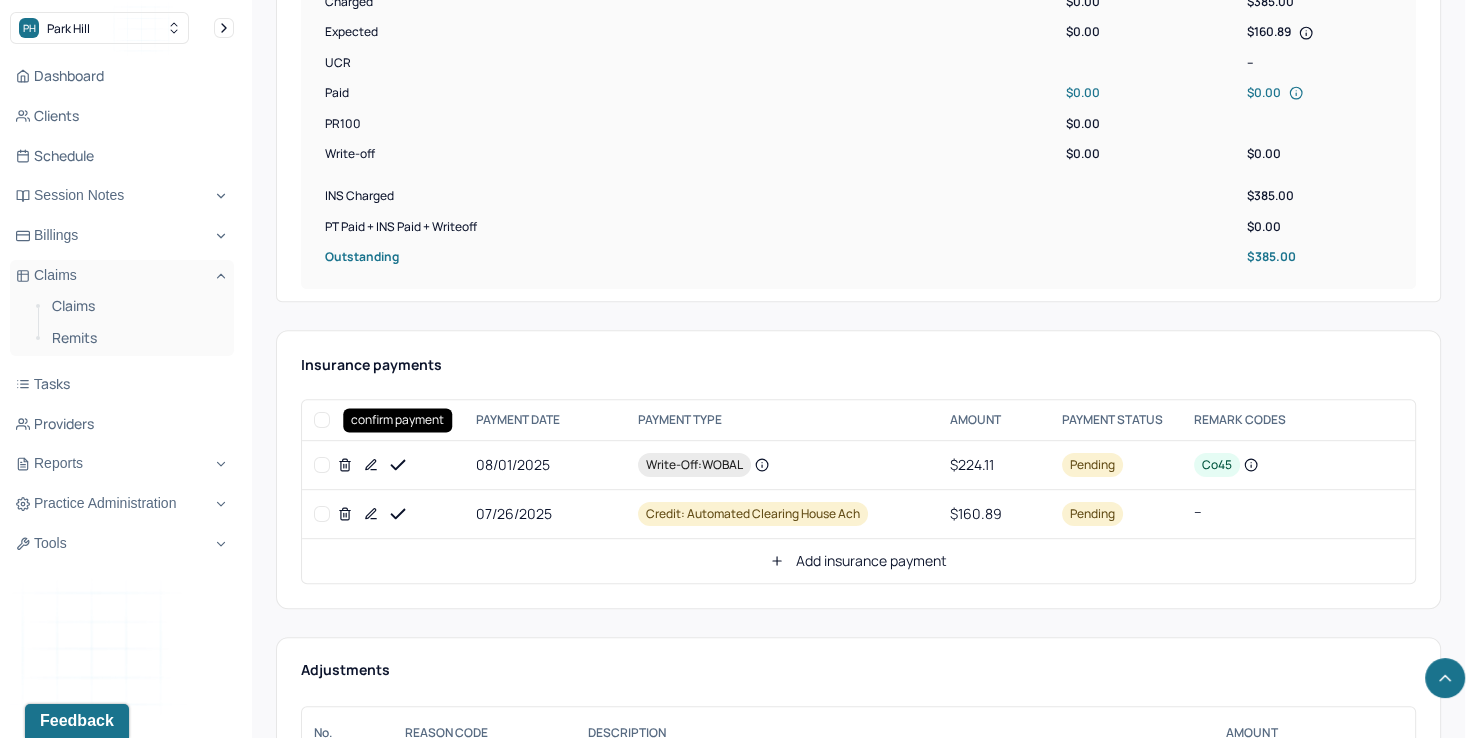 click 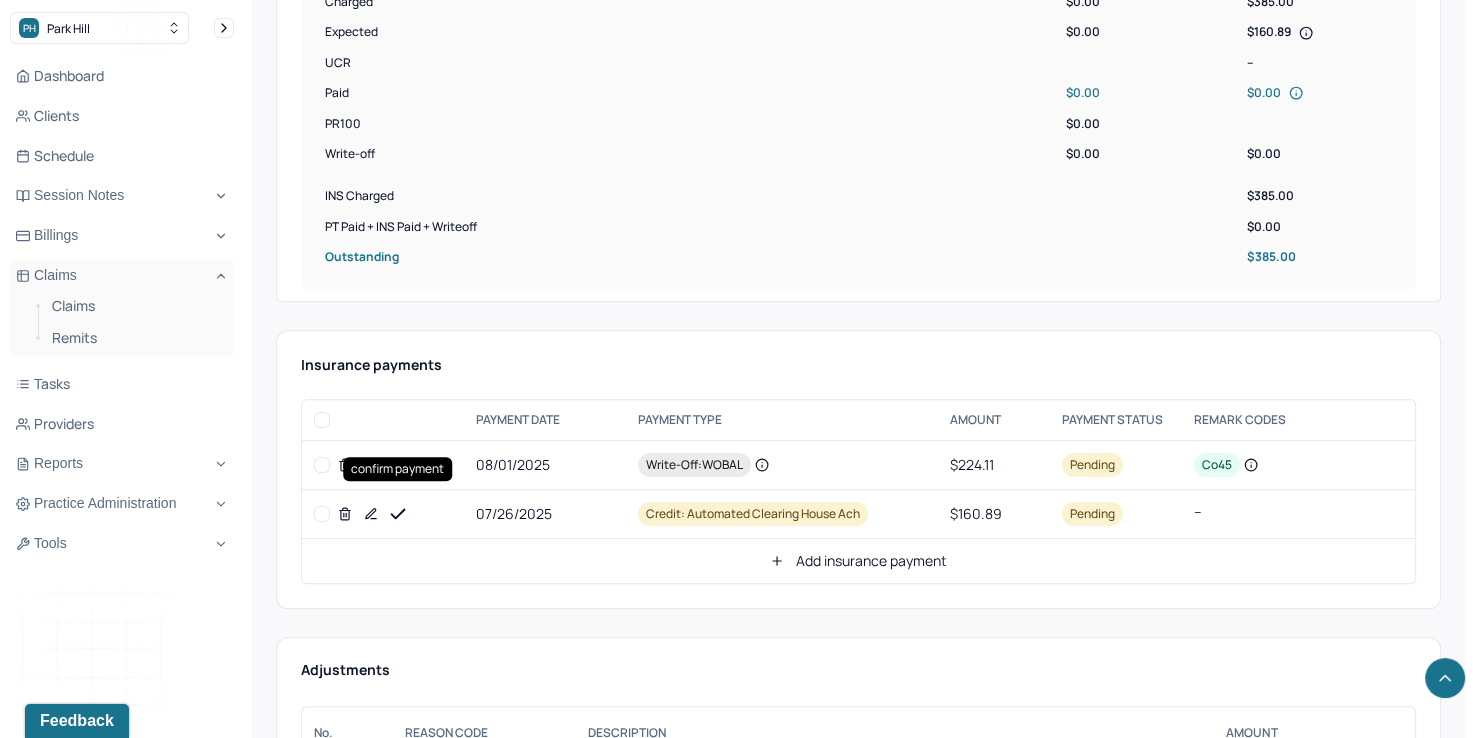 click 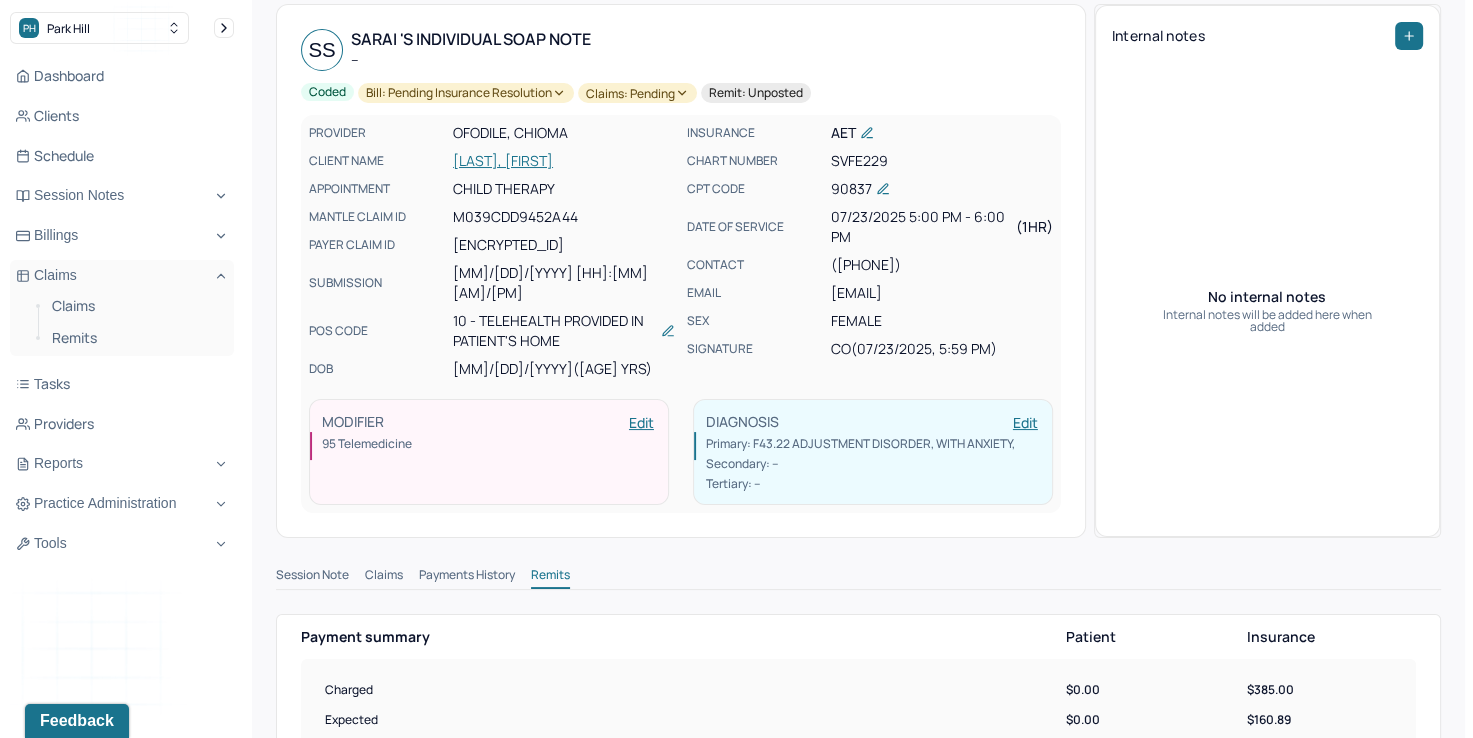 scroll, scrollTop: 0, scrollLeft: 0, axis: both 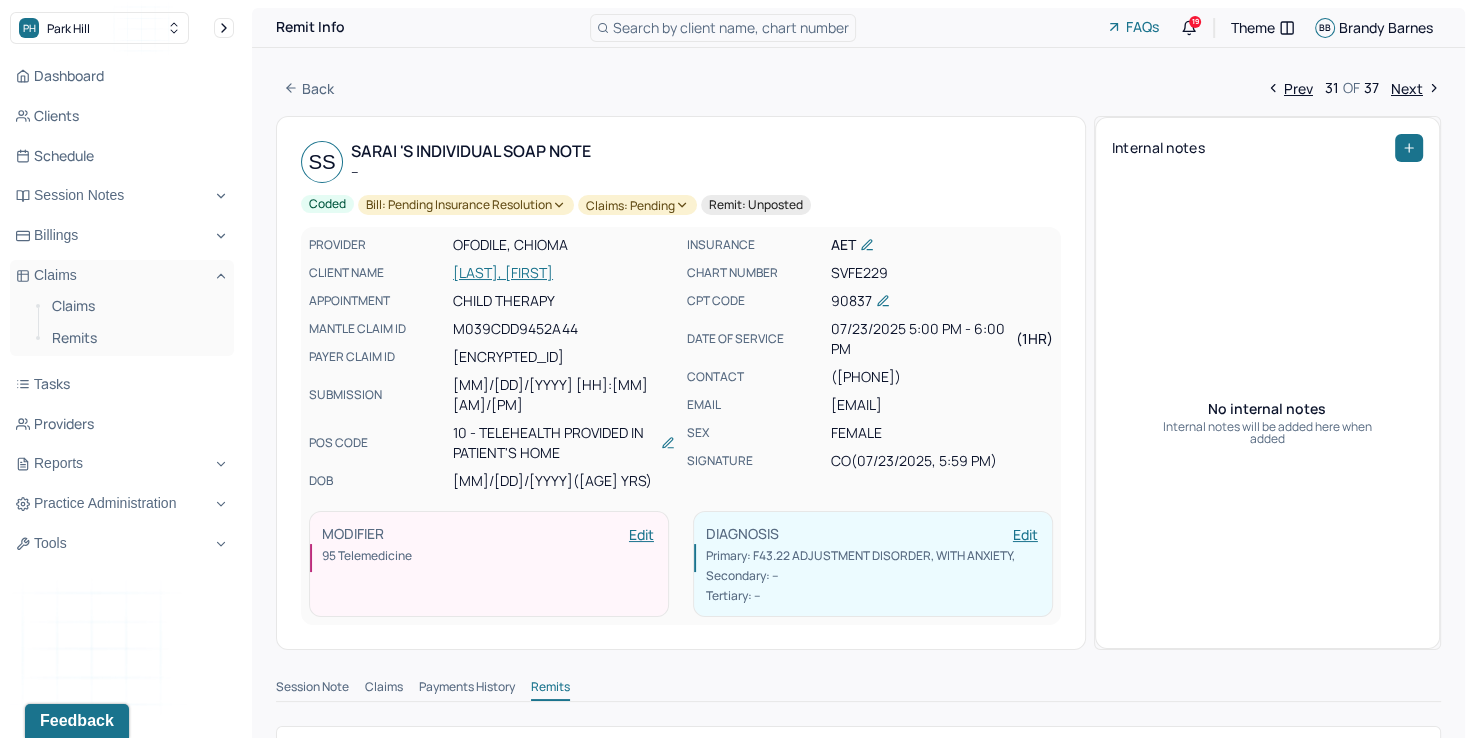 click on "Bill: Pending Insurance Resolution" at bounding box center (466, 205) 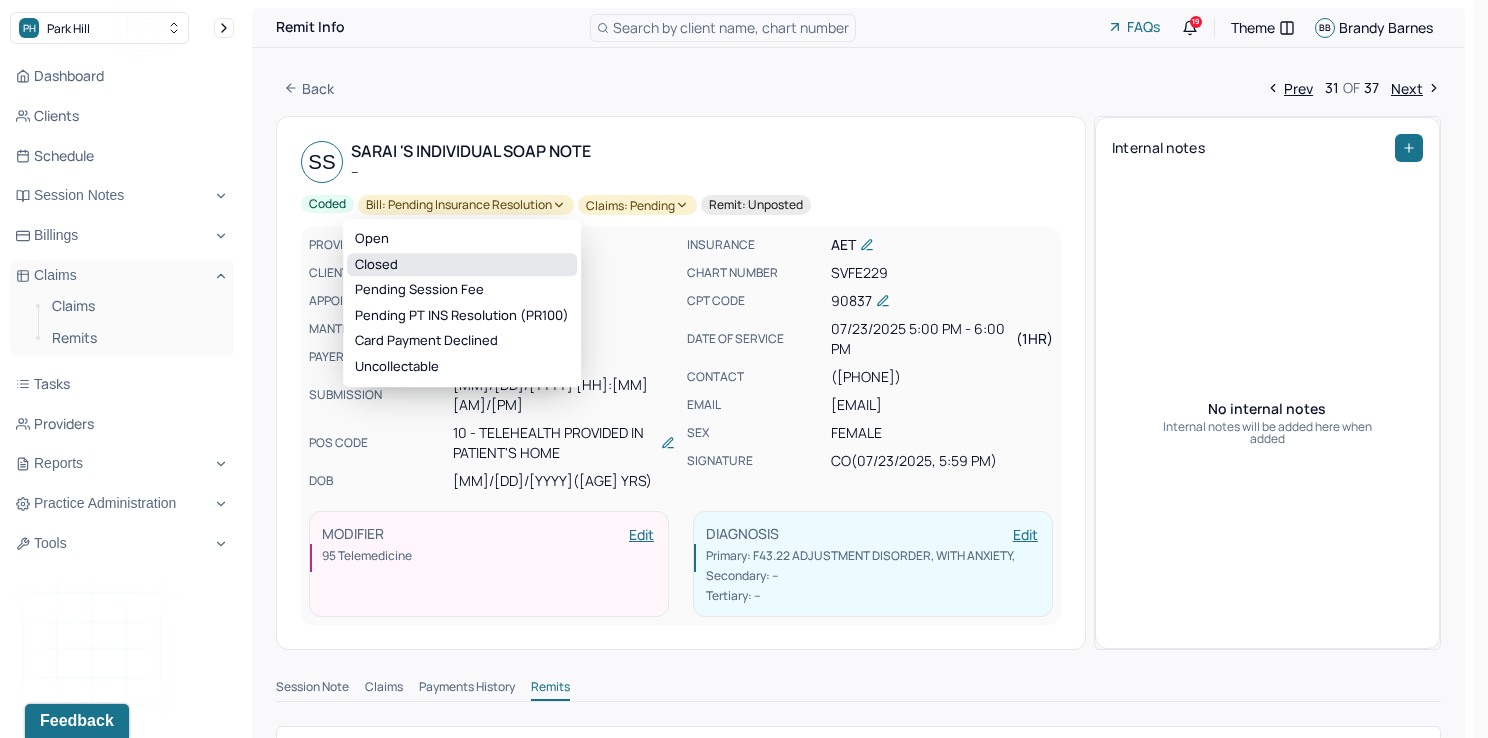 click on "Closed" at bounding box center (462, 265) 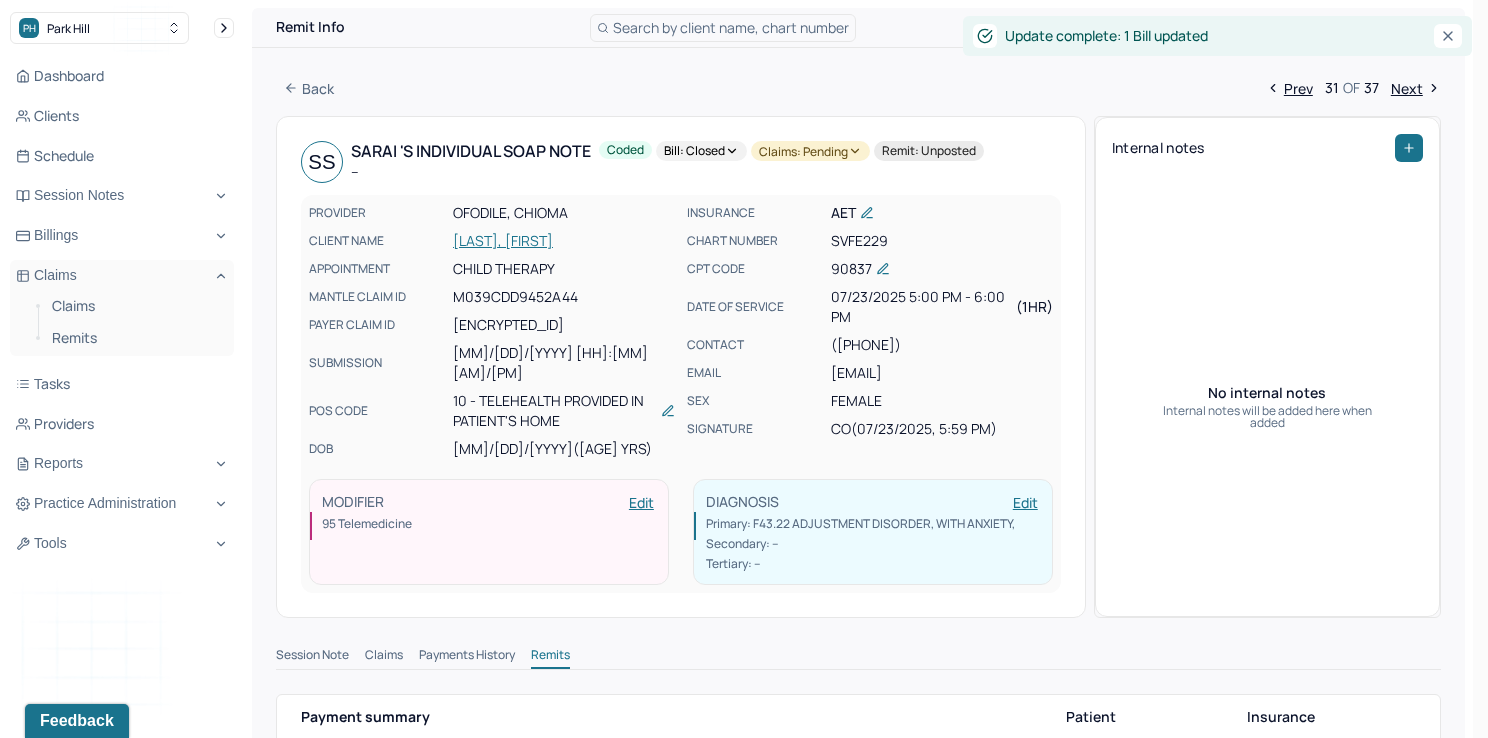click on "Claims: pending" at bounding box center (810, 151) 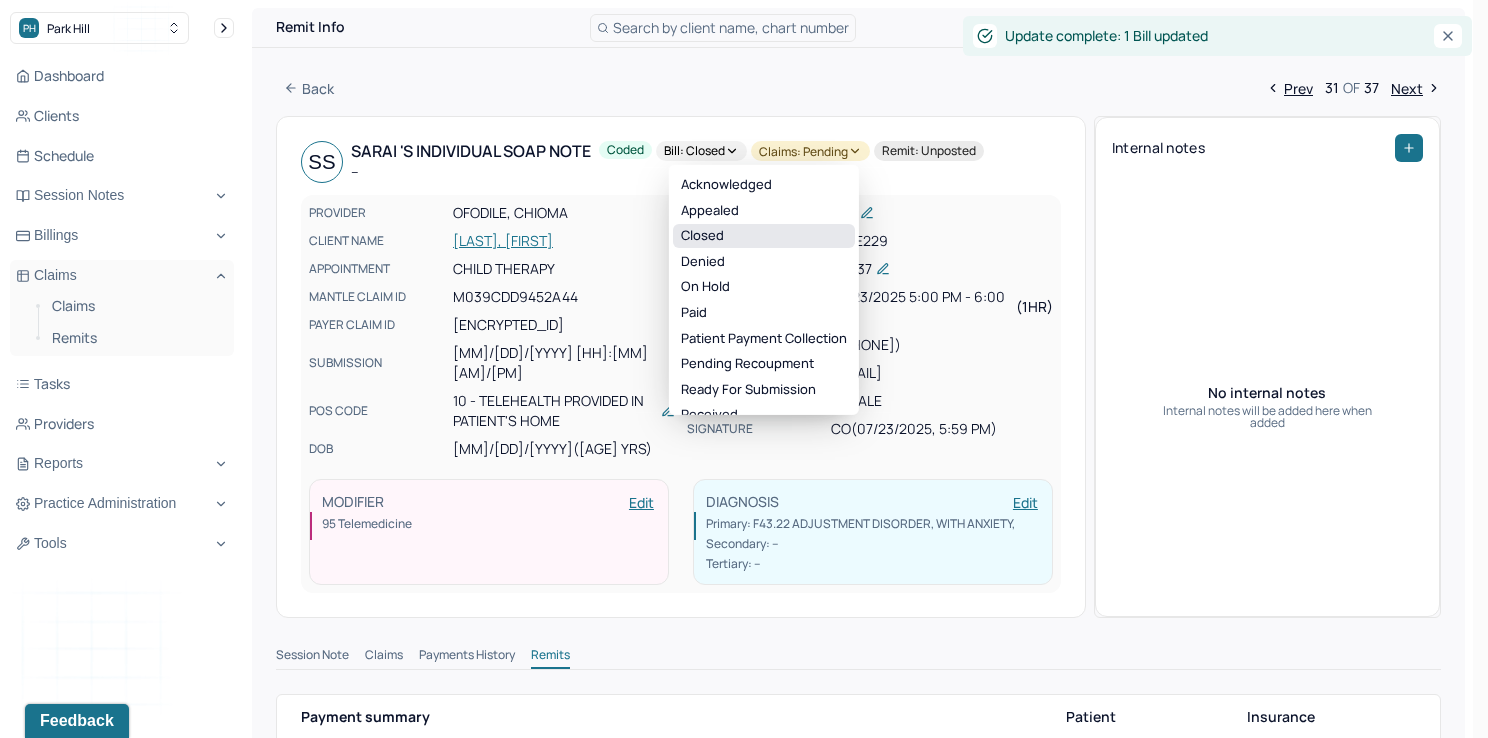 click on "Closed" at bounding box center [764, 236] 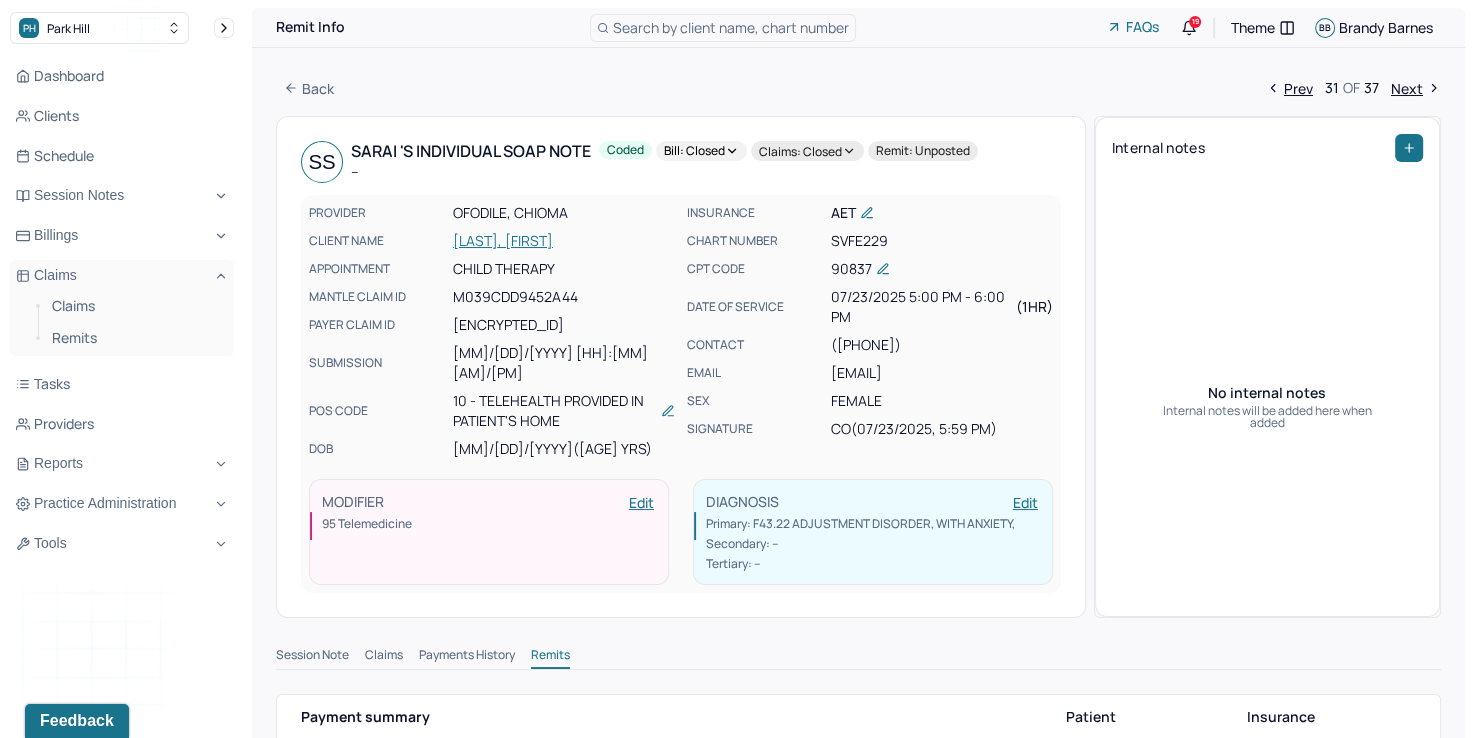click on "Next" at bounding box center [1416, 88] 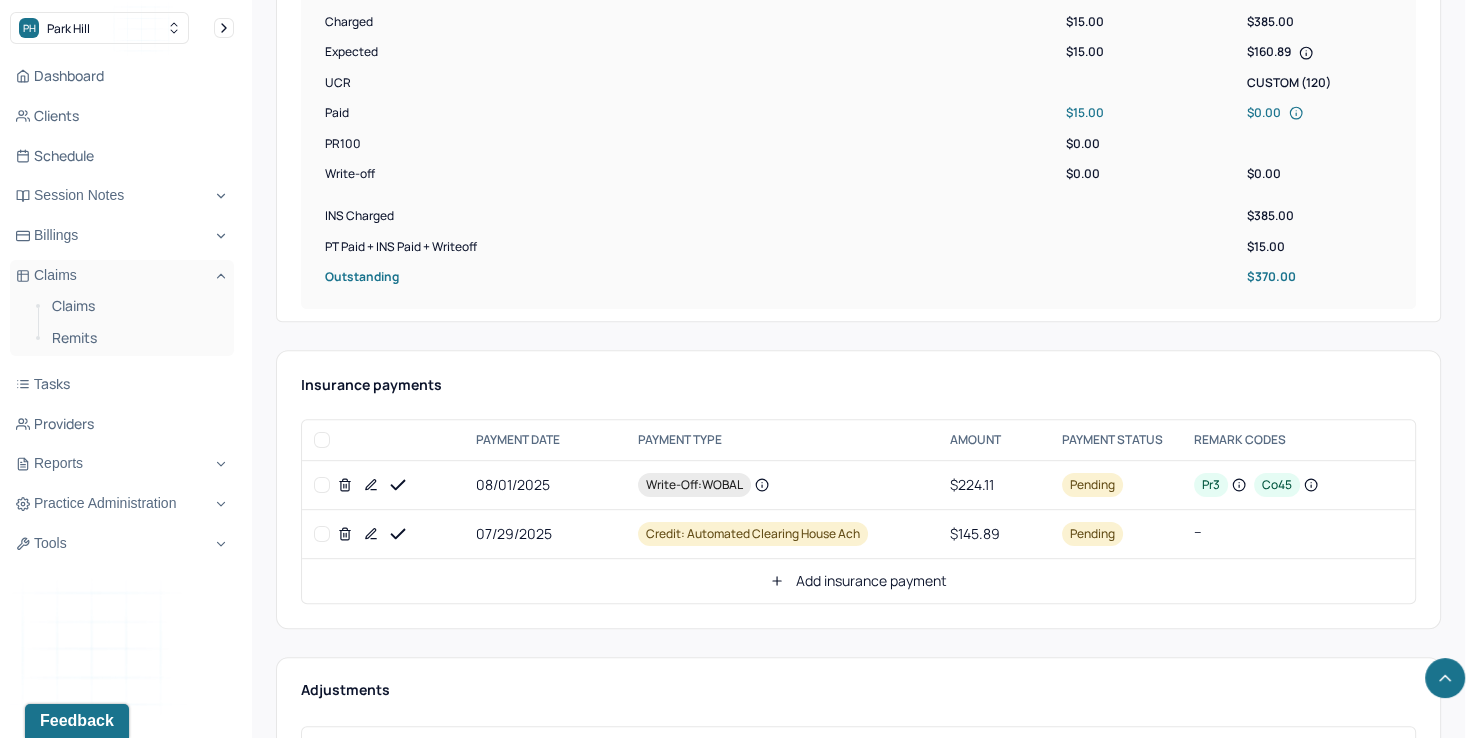 scroll, scrollTop: 600, scrollLeft: 0, axis: vertical 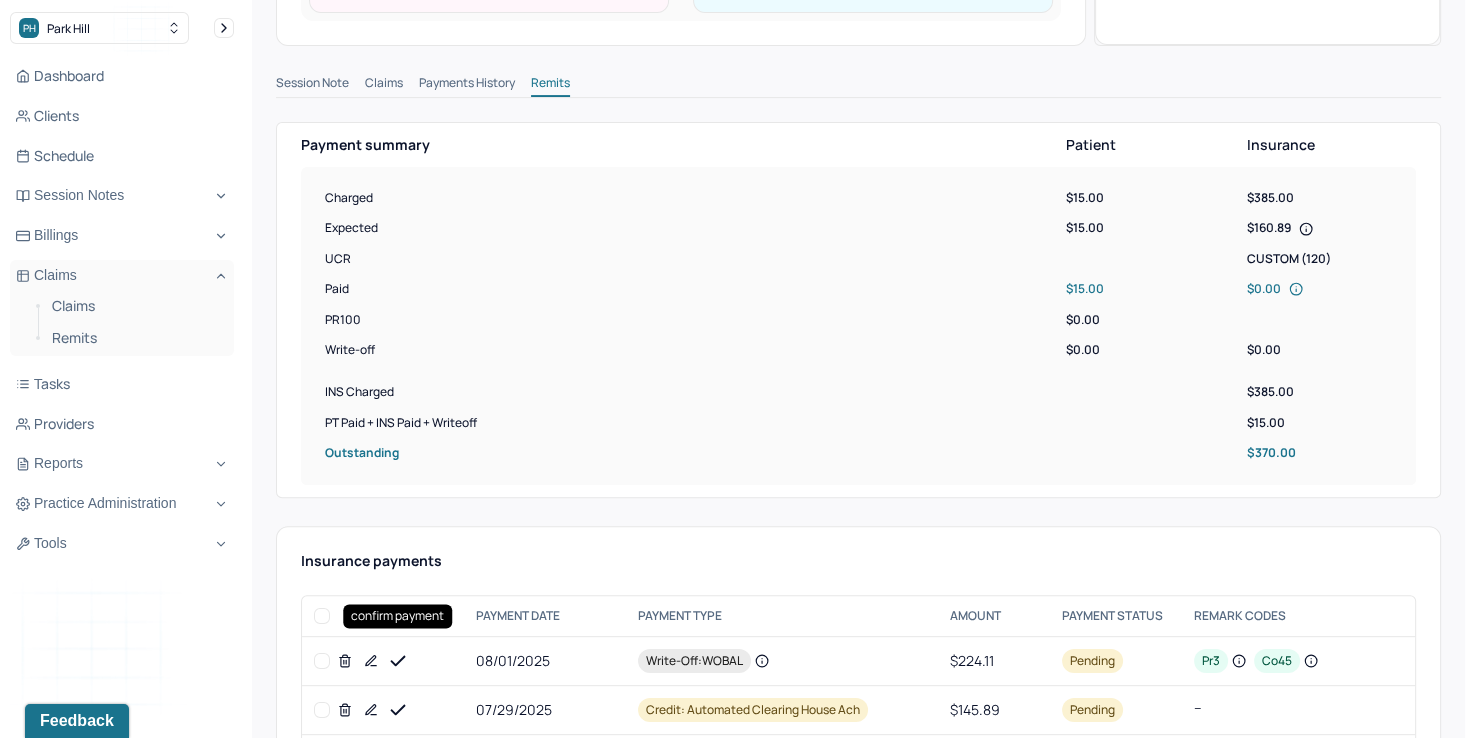 click 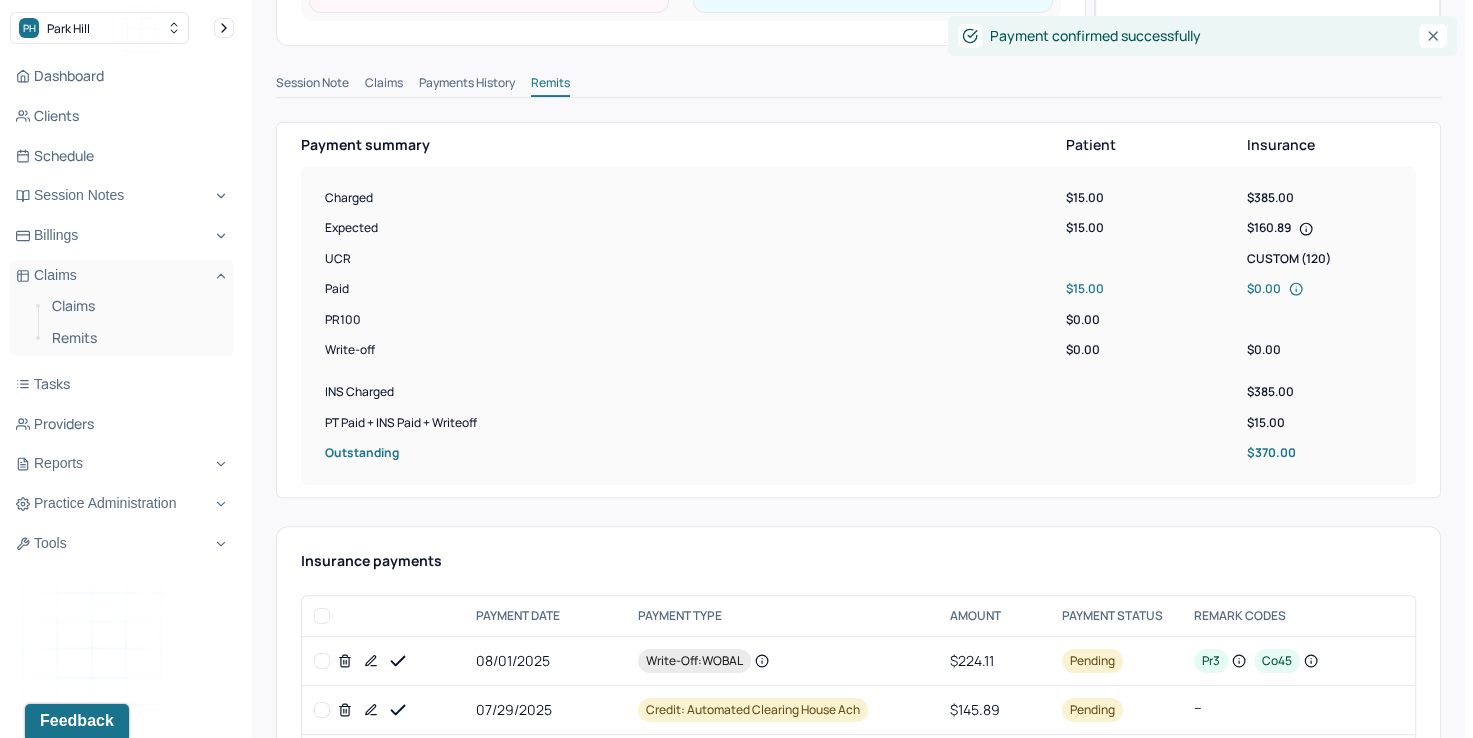 click 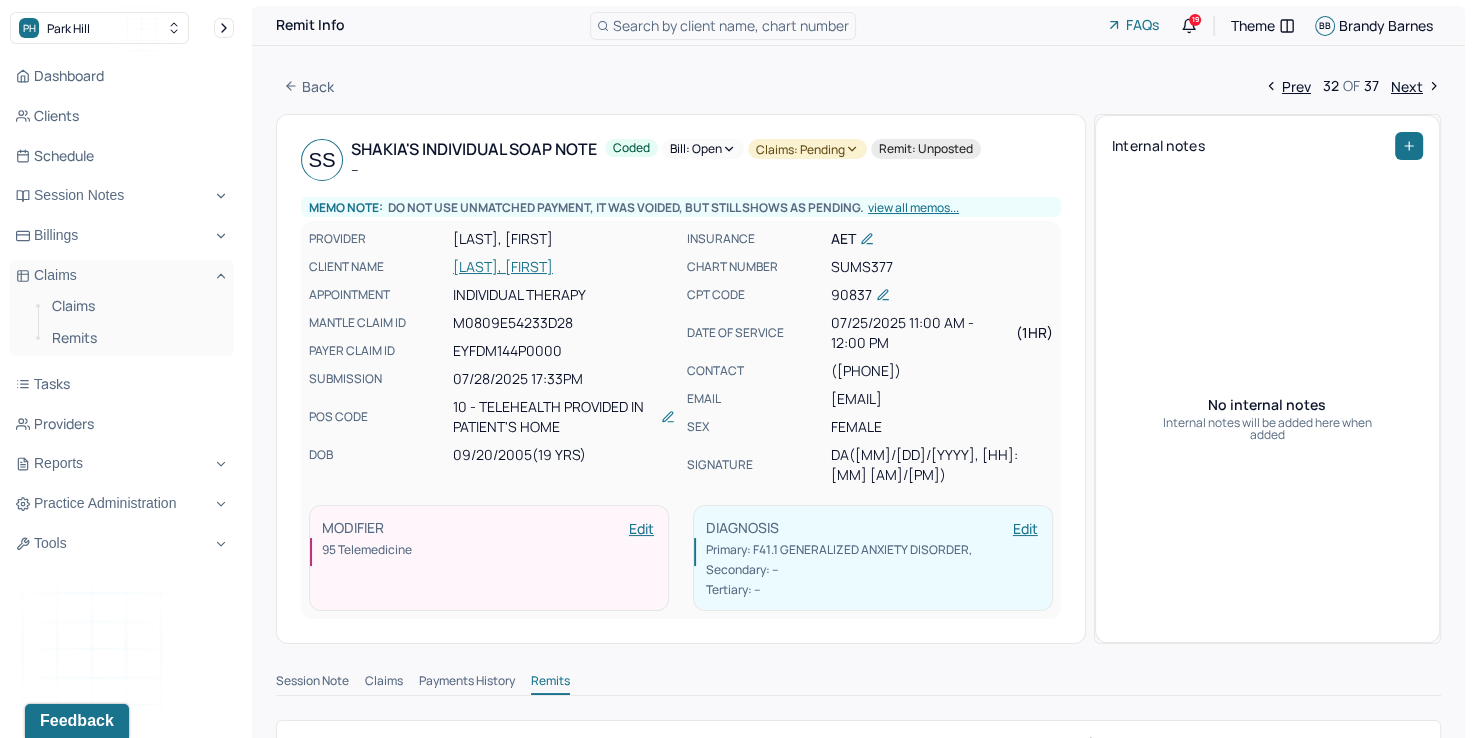 scroll, scrollTop: 0, scrollLeft: 0, axis: both 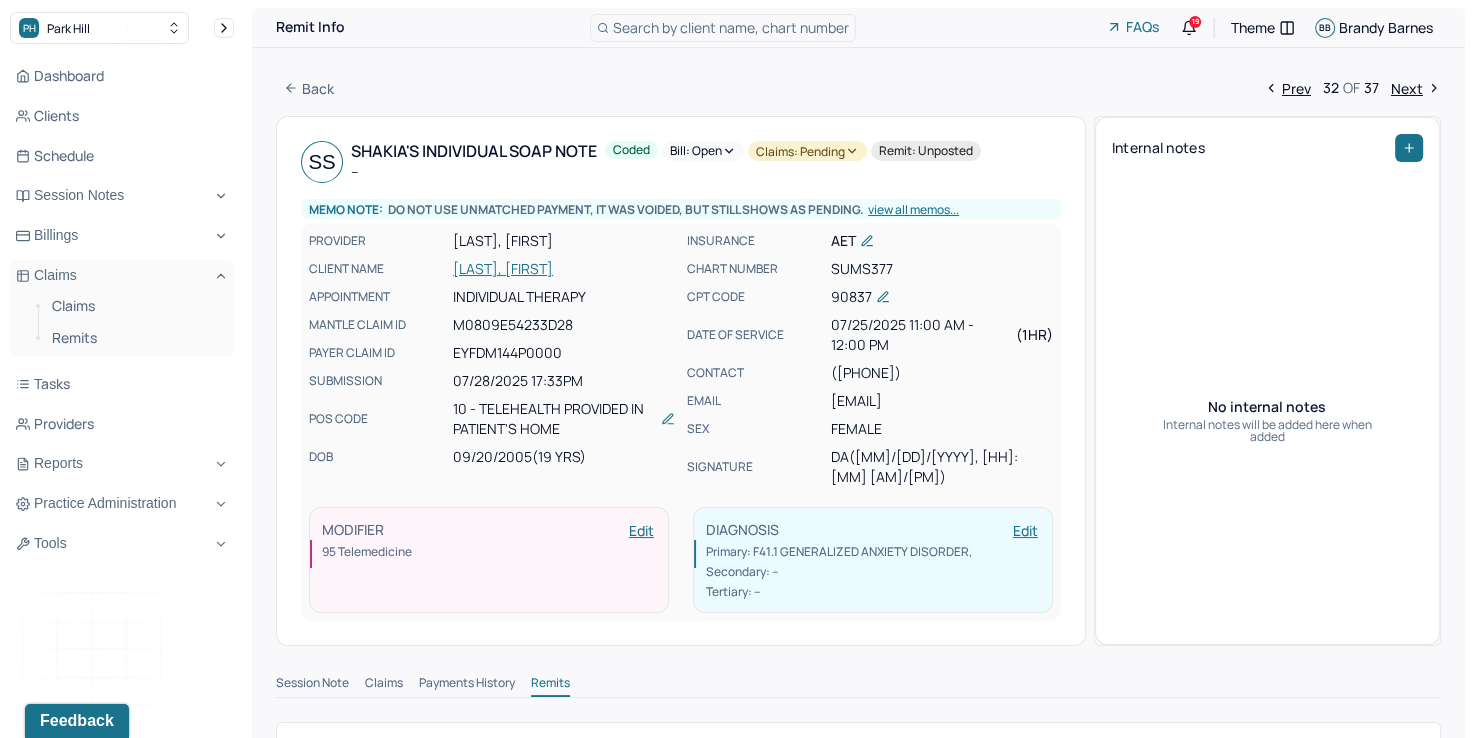 click on "Bill: Open" at bounding box center [703, 151] 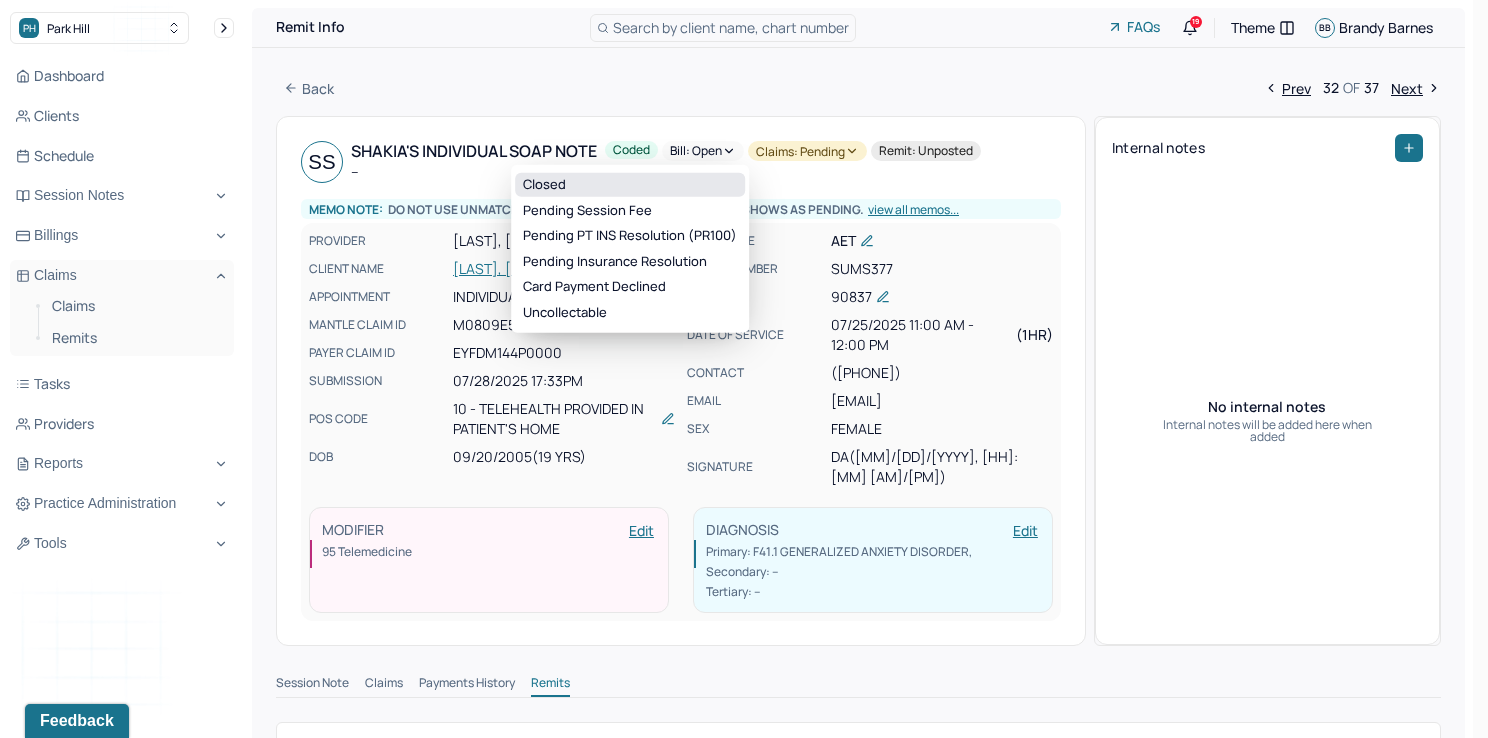 click on "Closed" at bounding box center [630, 185] 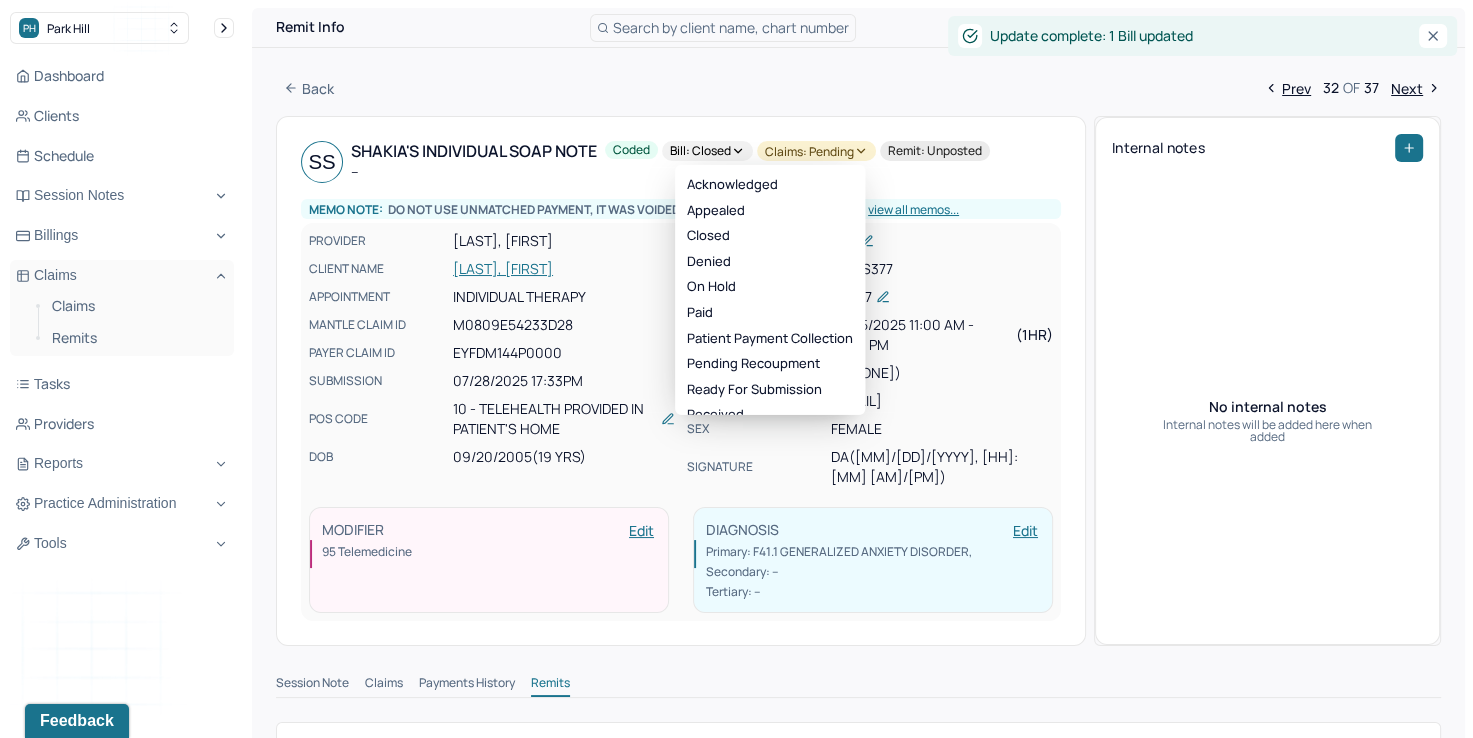 click on "Claims: pending" at bounding box center (816, 151) 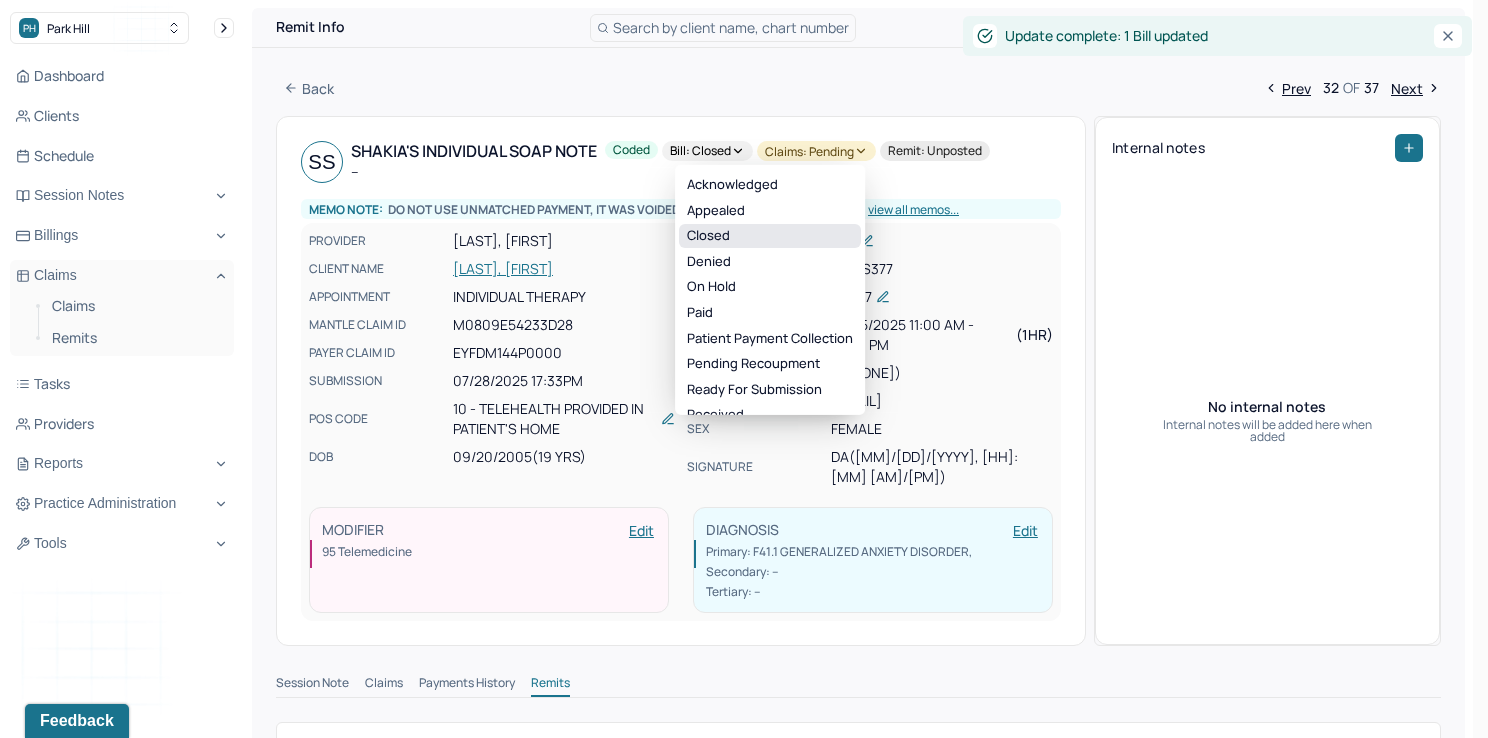 click on "Closed" at bounding box center [770, 236] 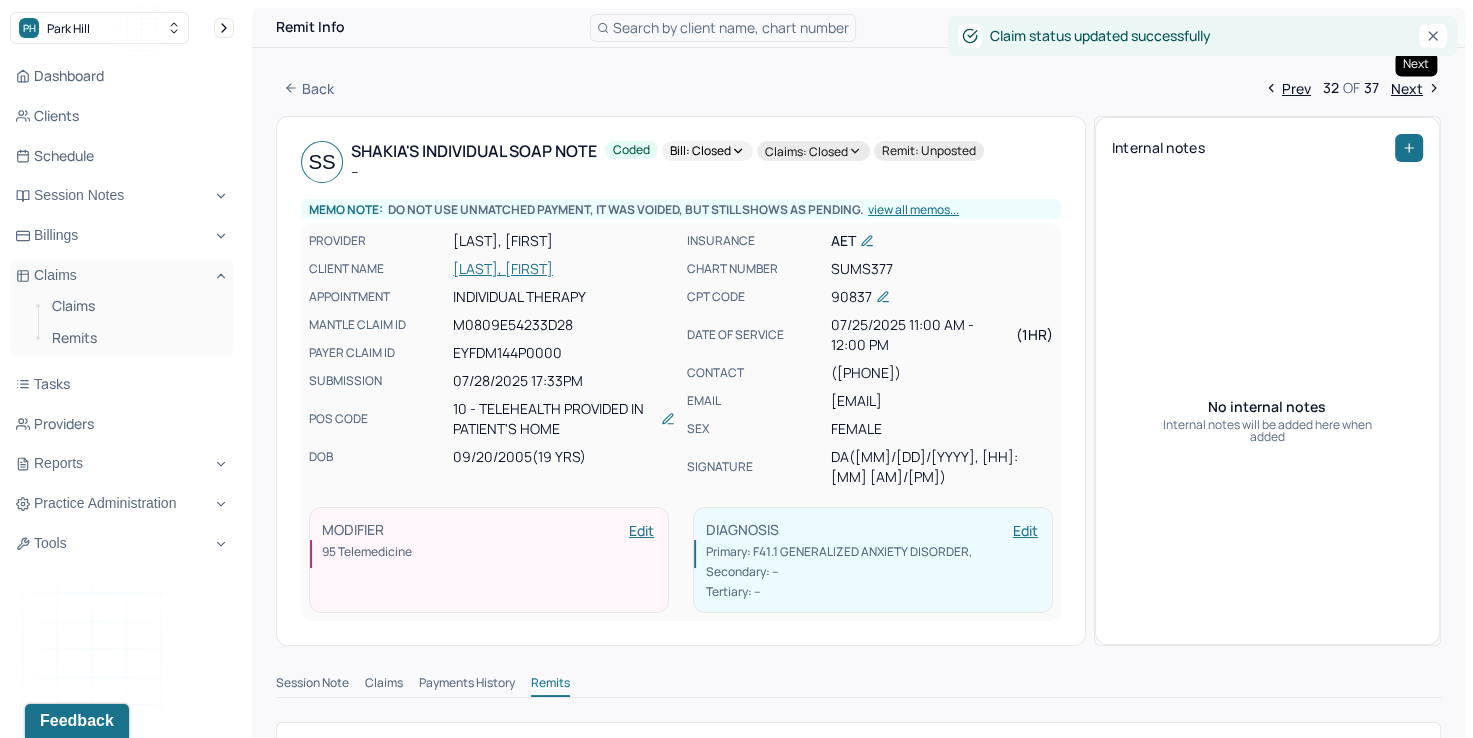 click on "Next" at bounding box center (1416, 88) 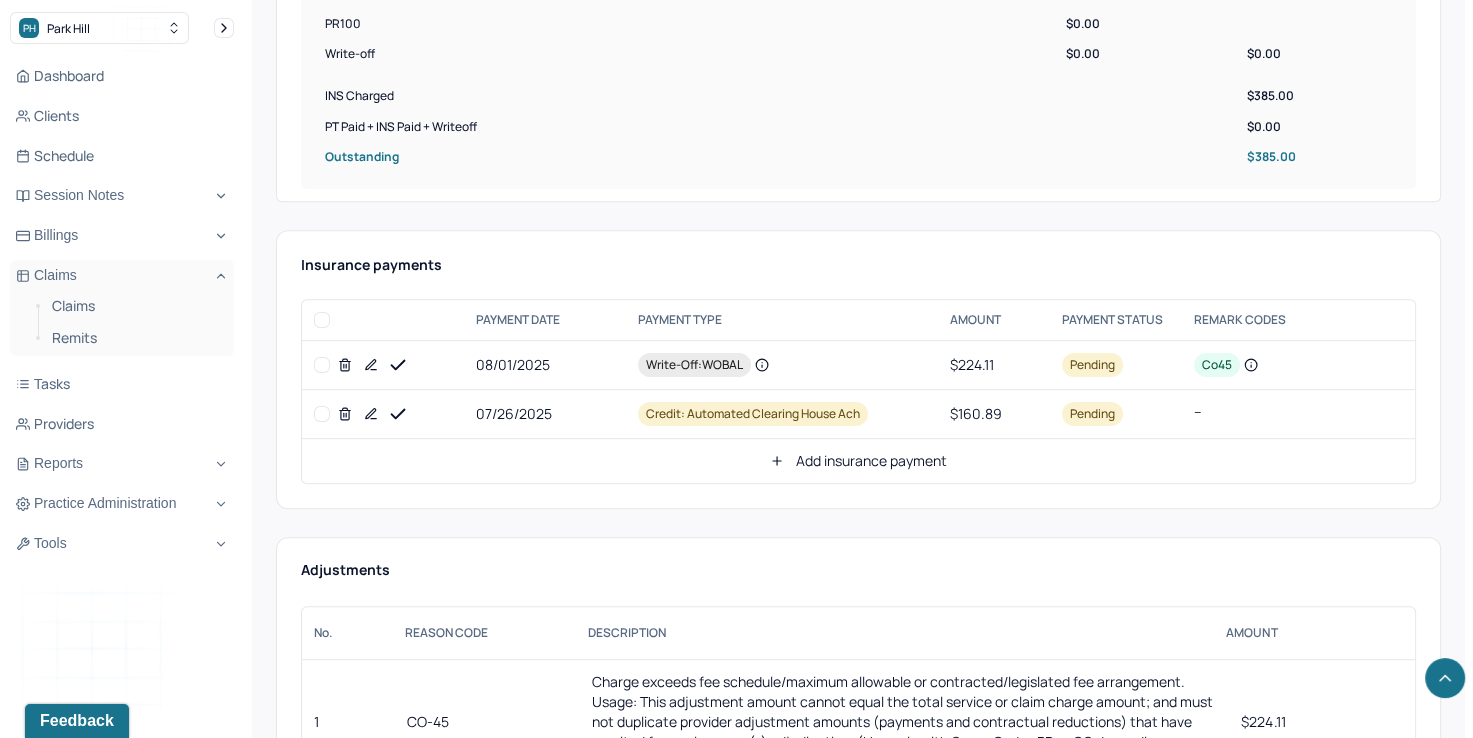 scroll, scrollTop: 700, scrollLeft: 0, axis: vertical 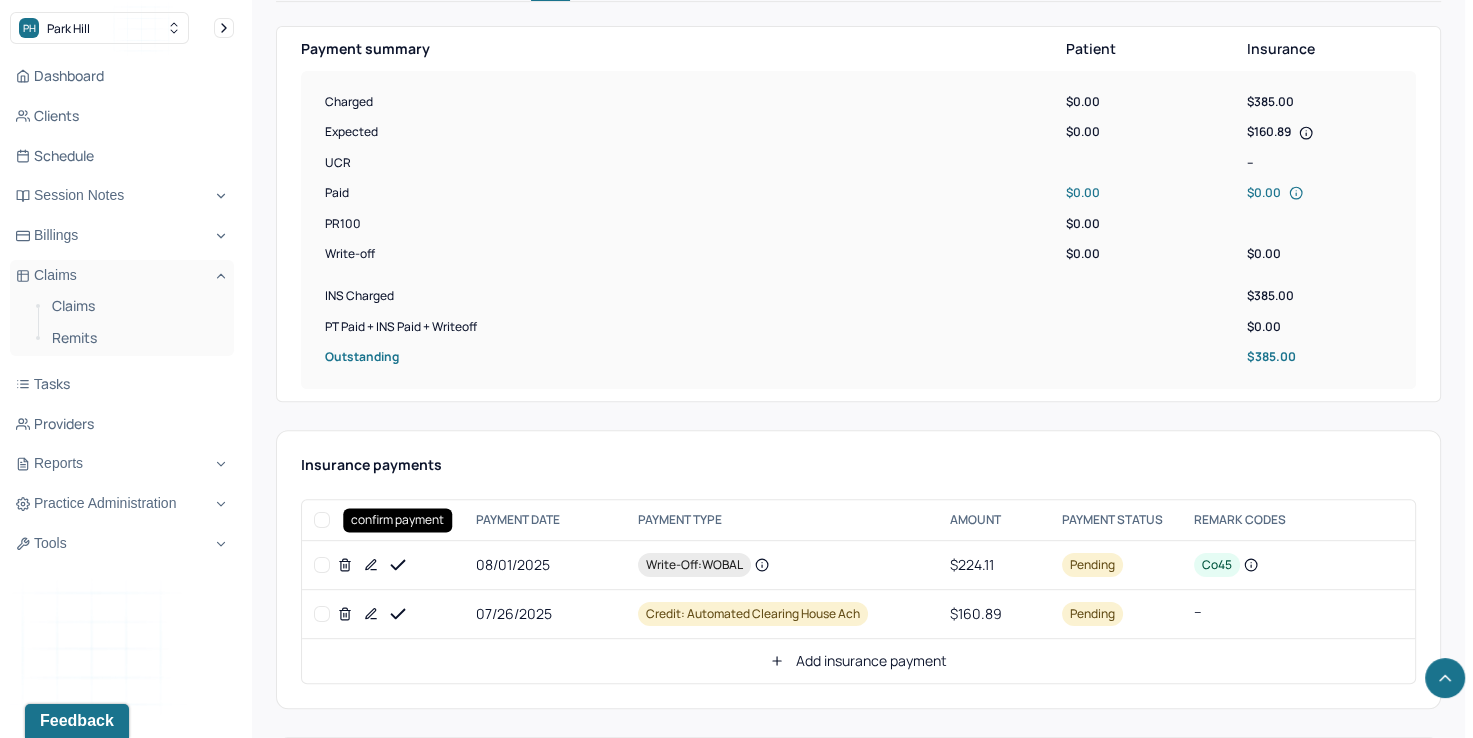 click 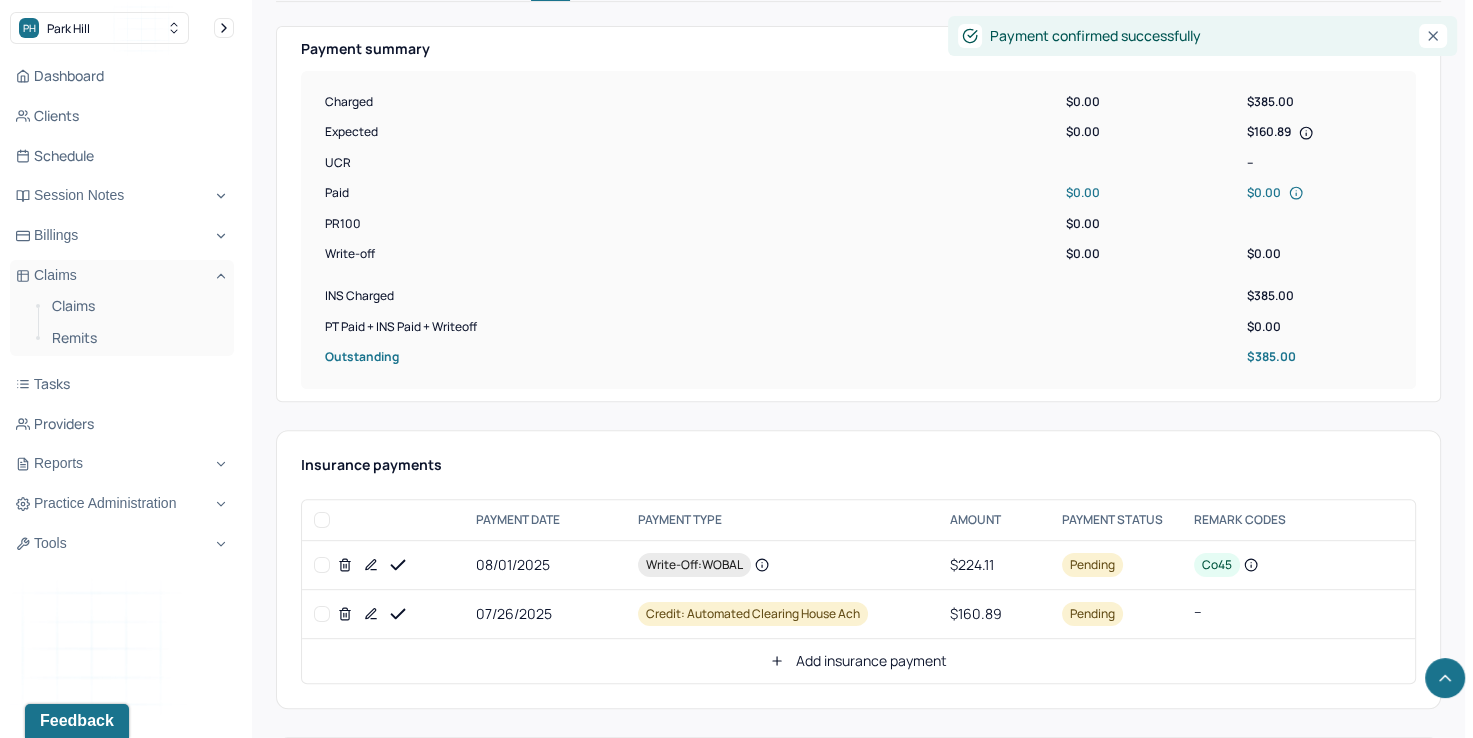 click 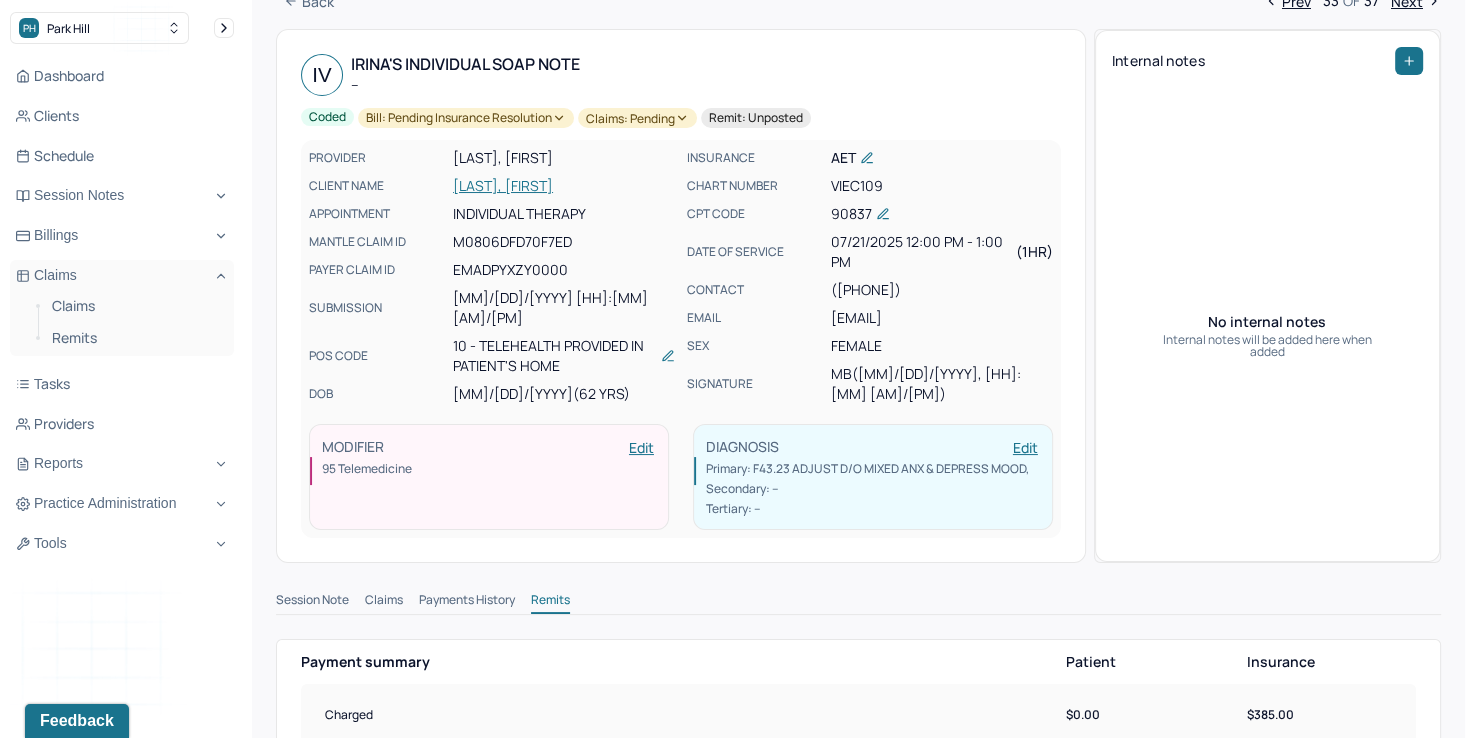 scroll, scrollTop: 0, scrollLeft: 0, axis: both 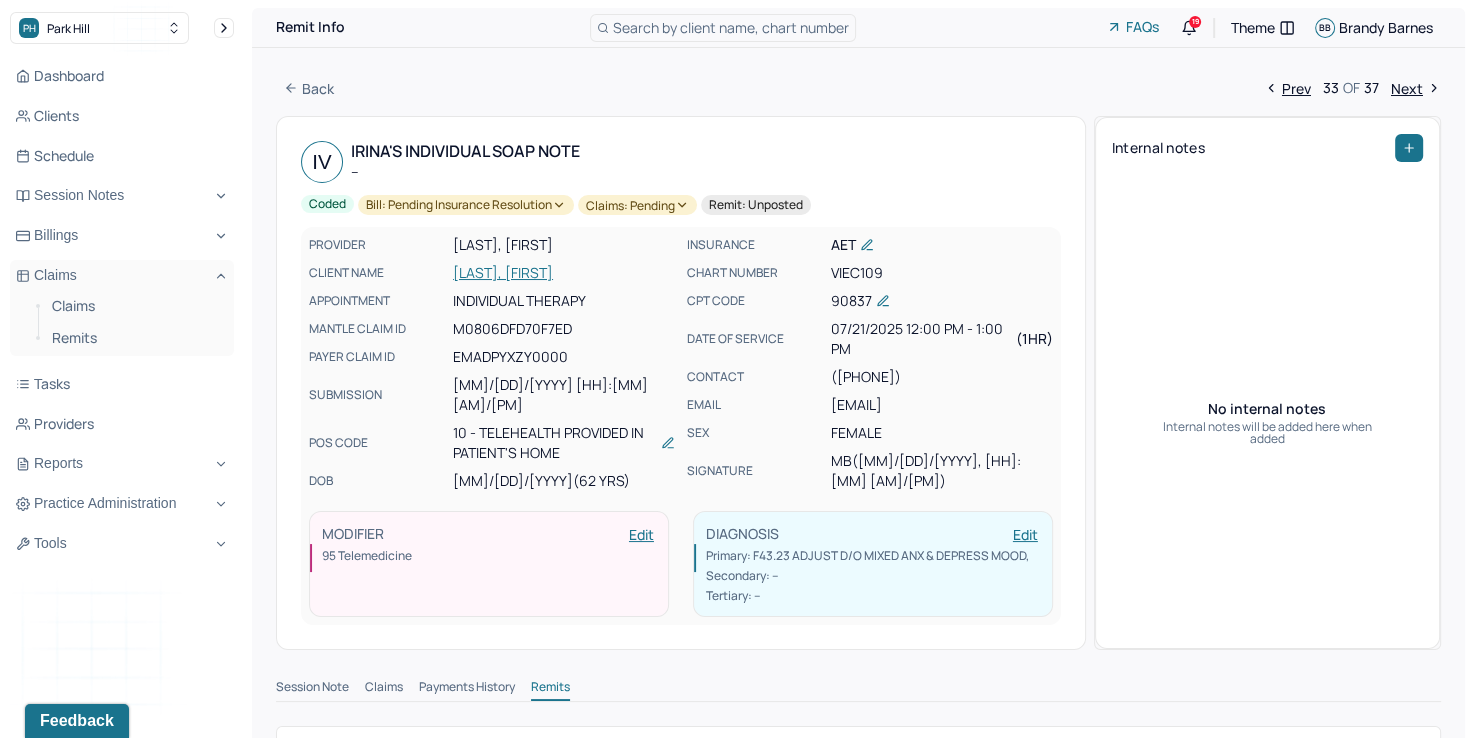 click on "Bill: Pending Insurance Resolution" at bounding box center (466, 205) 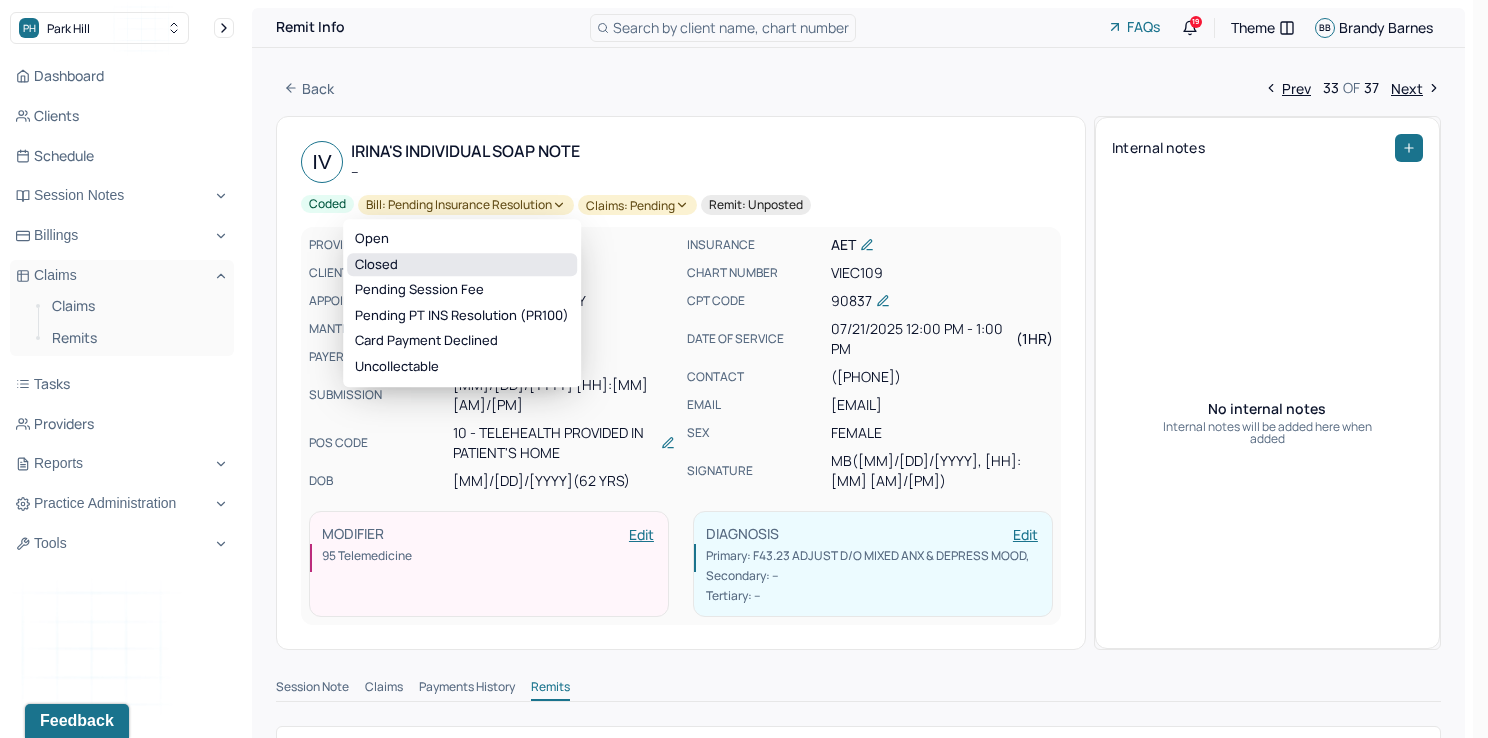 click on "Closed" at bounding box center (462, 265) 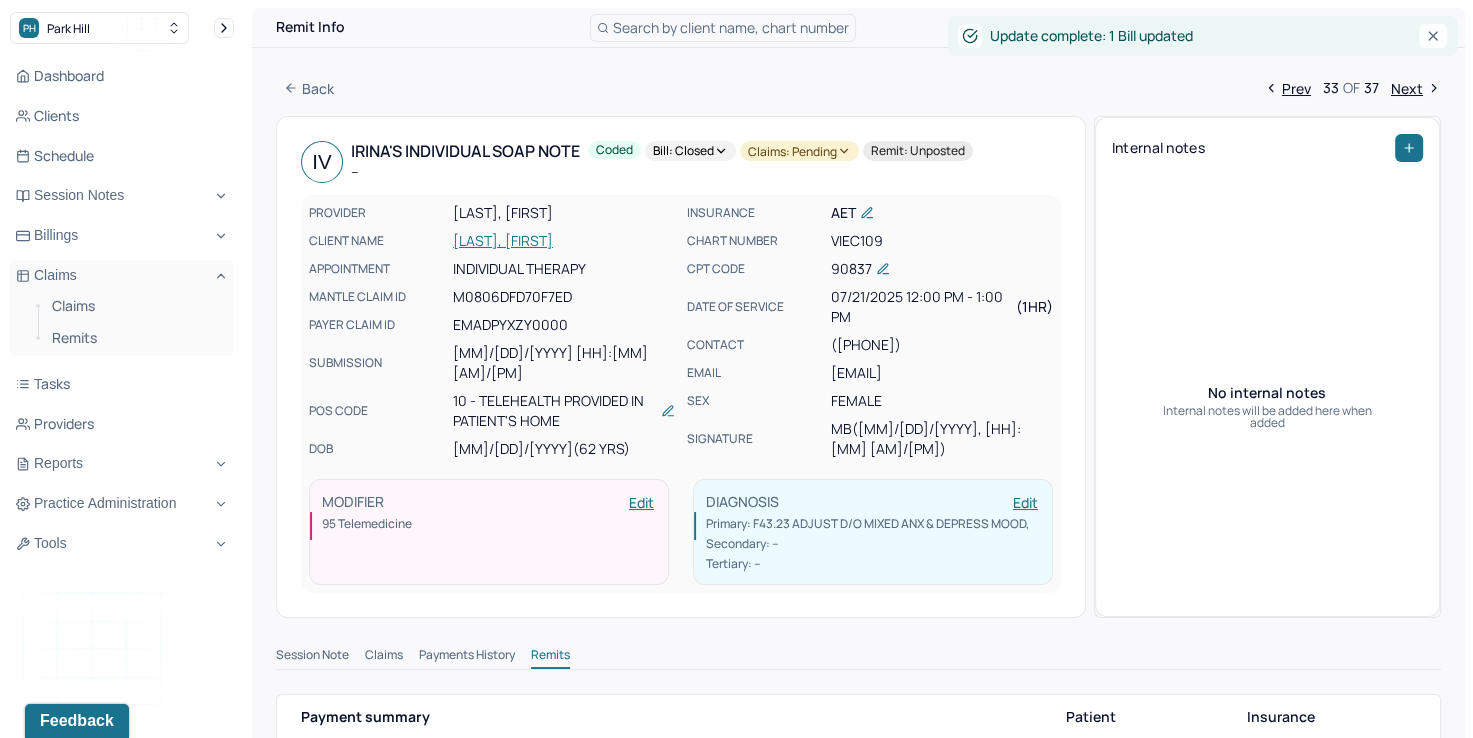 click on "Claims: pending" at bounding box center [799, 151] 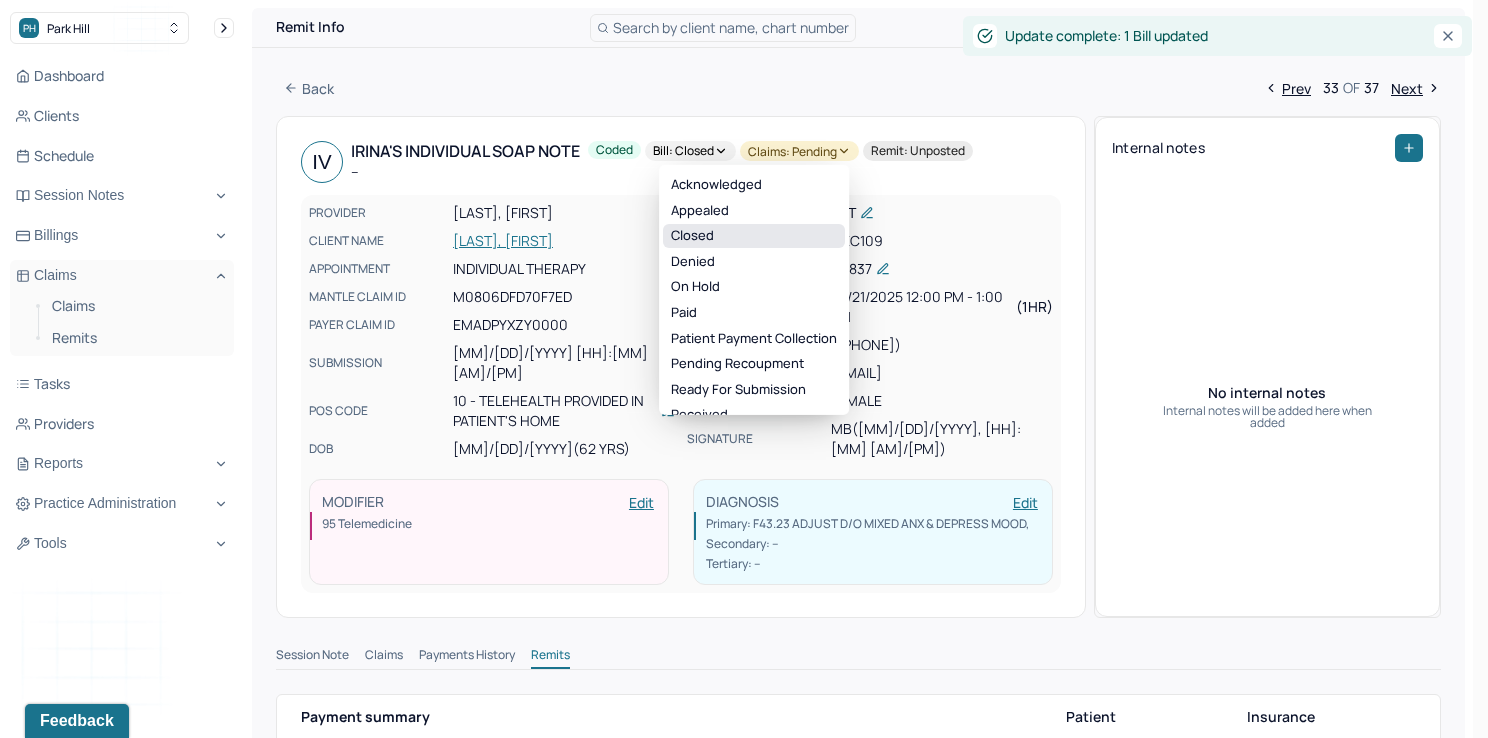 click on "Closed" at bounding box center [754, 236] 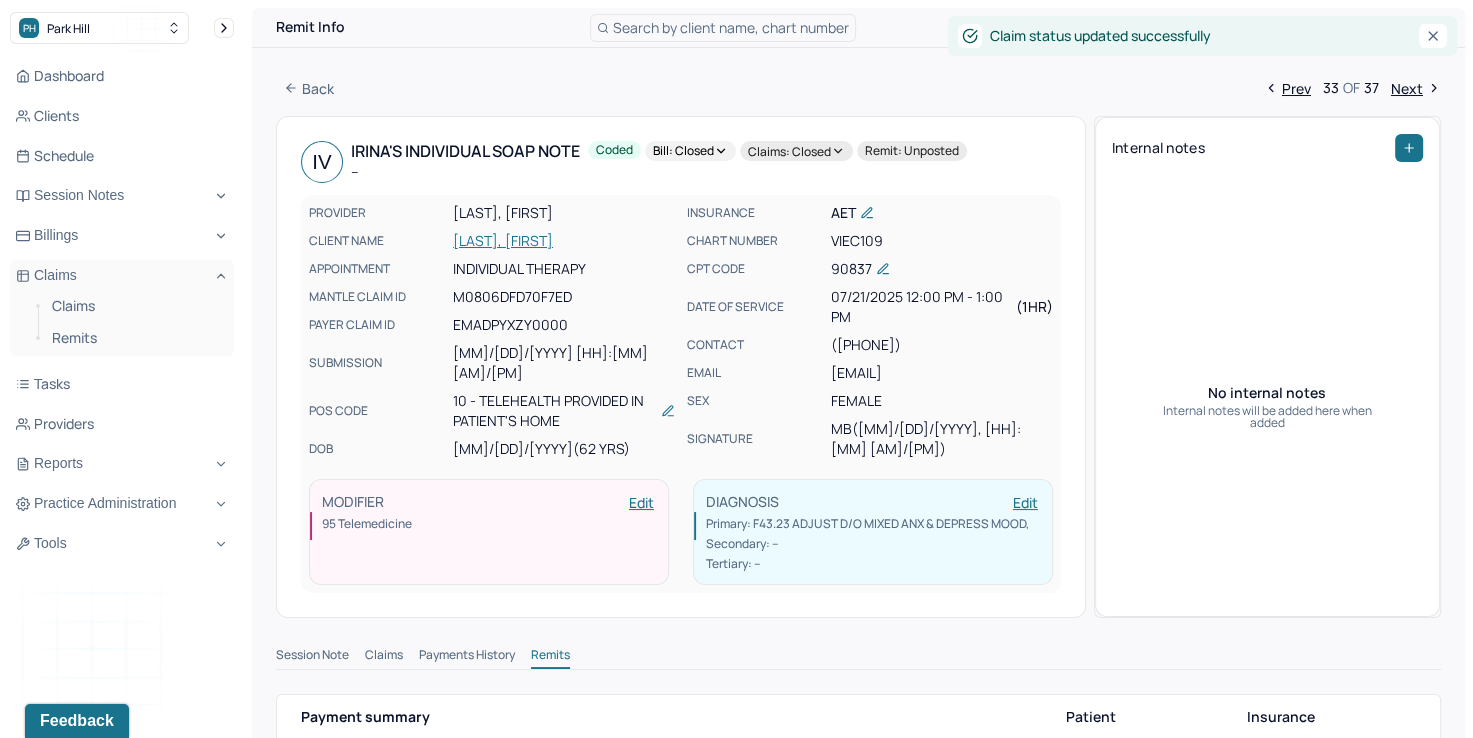 click on "Next" at bounding box center [1416, 88] 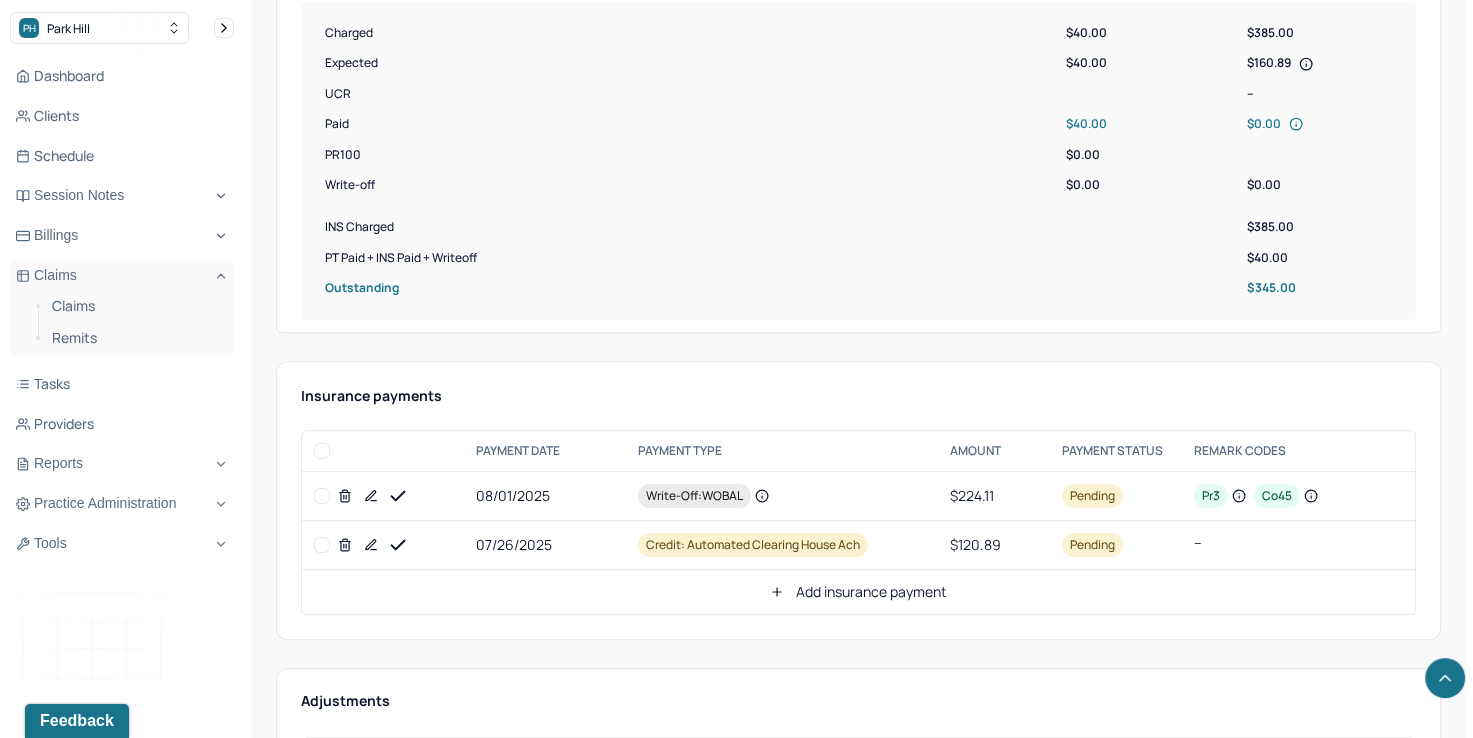scroll, scrollTop: 766, scrollLeft: 0, axis: vertical 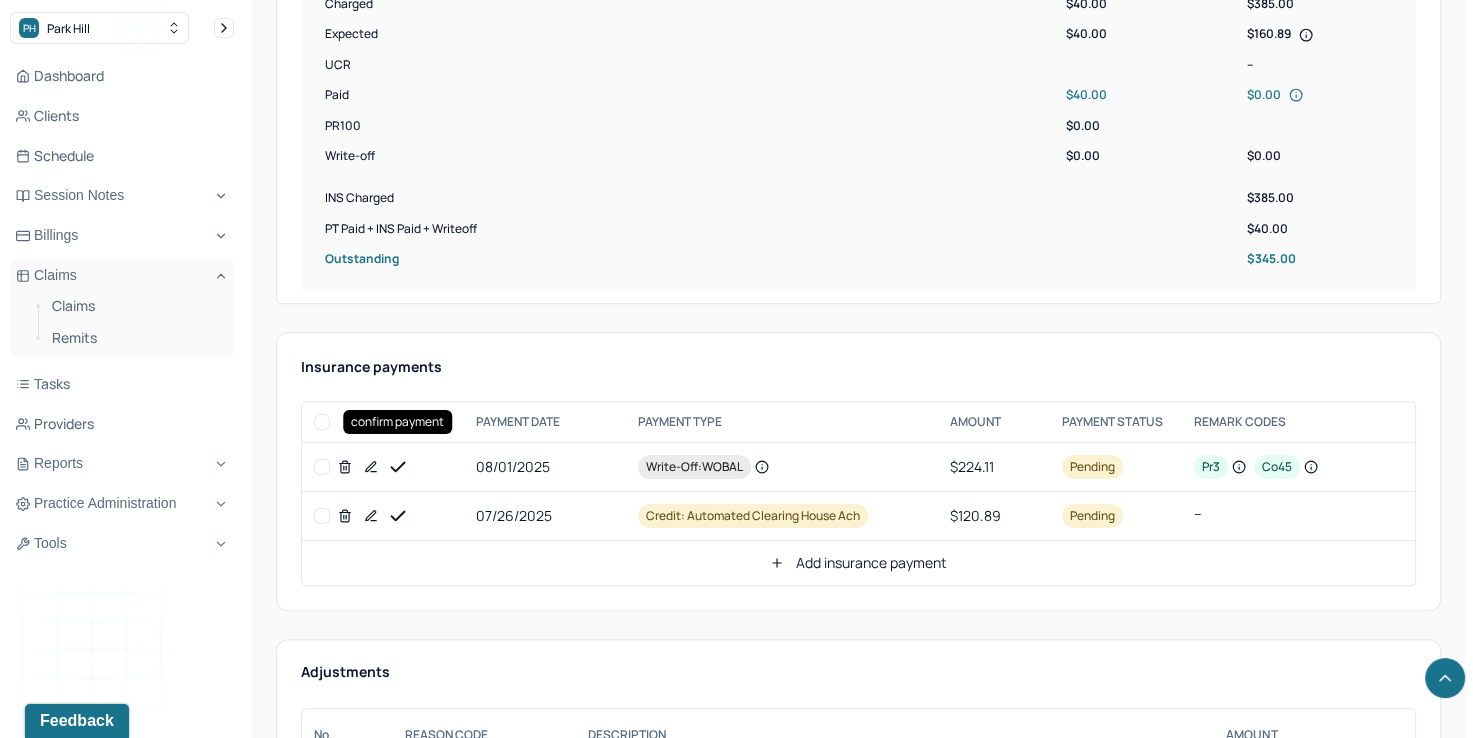 click 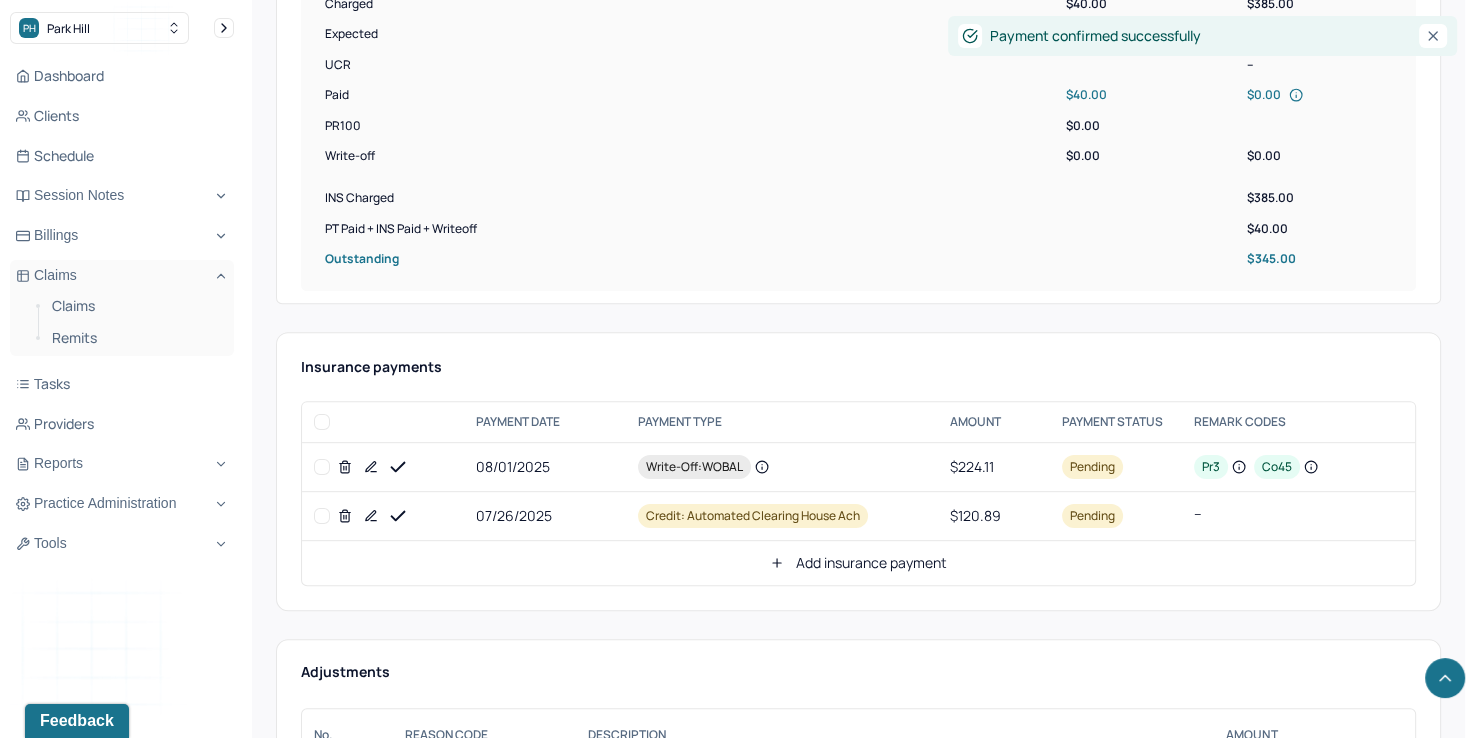 click 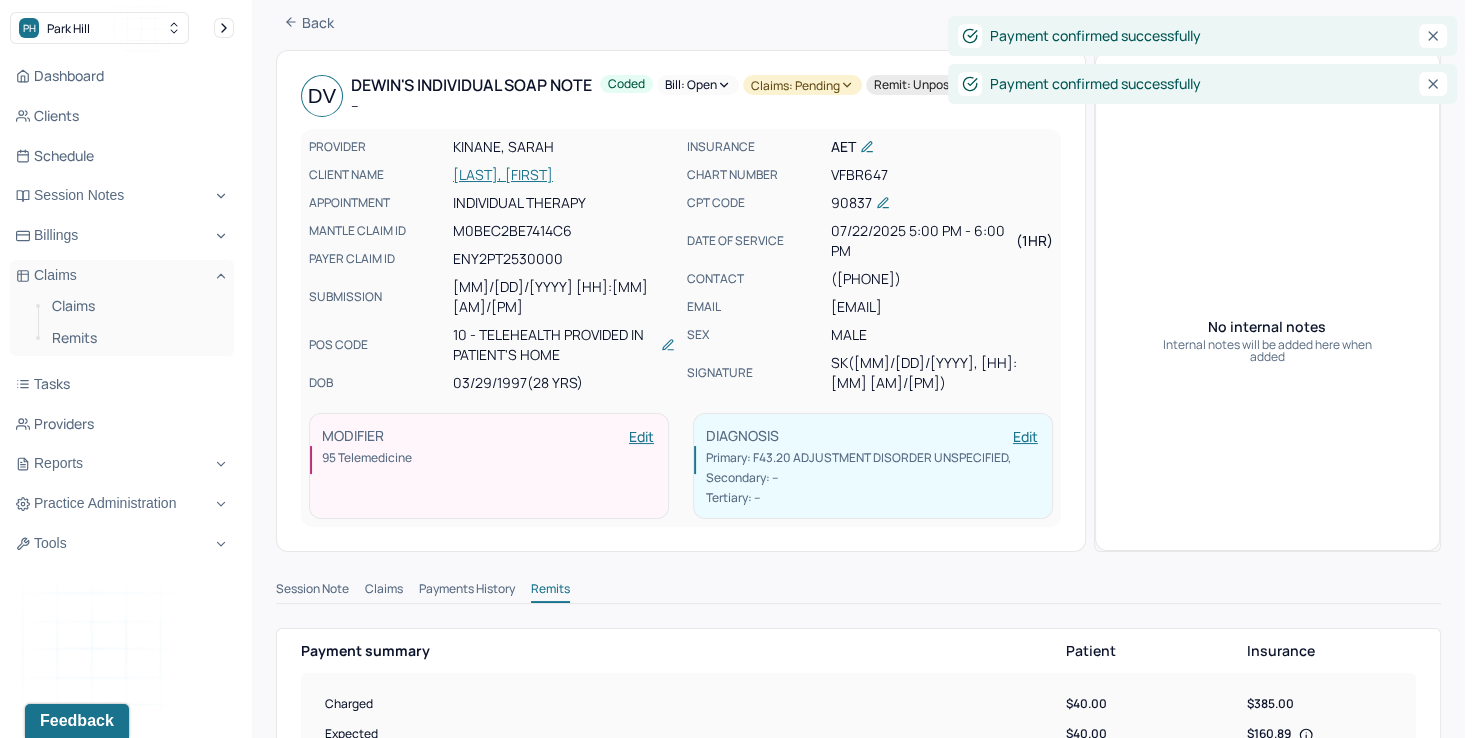 scroll, scrollTop: 0, scrollLeft: 0, axis: both 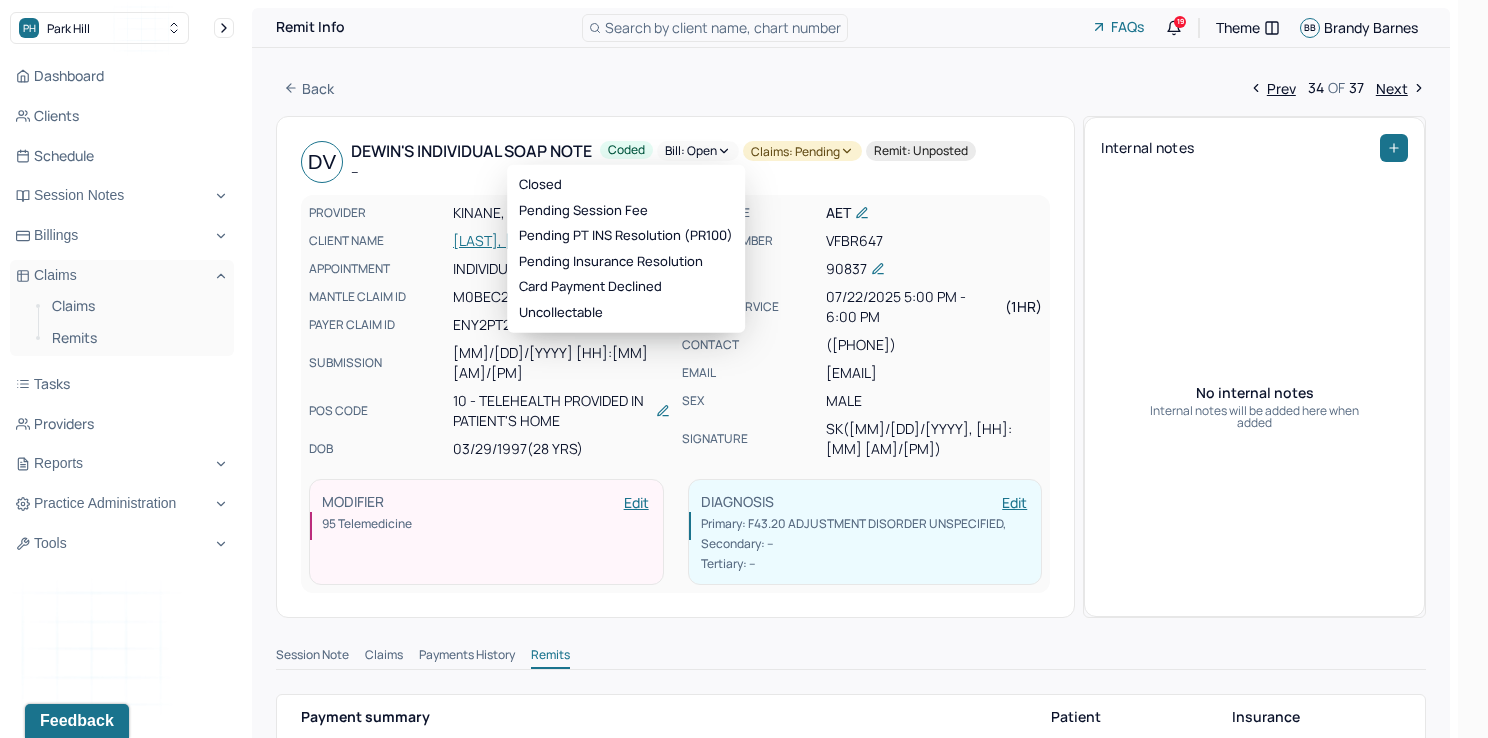 click on "Bill: Open" at bounding box center (698, 151) 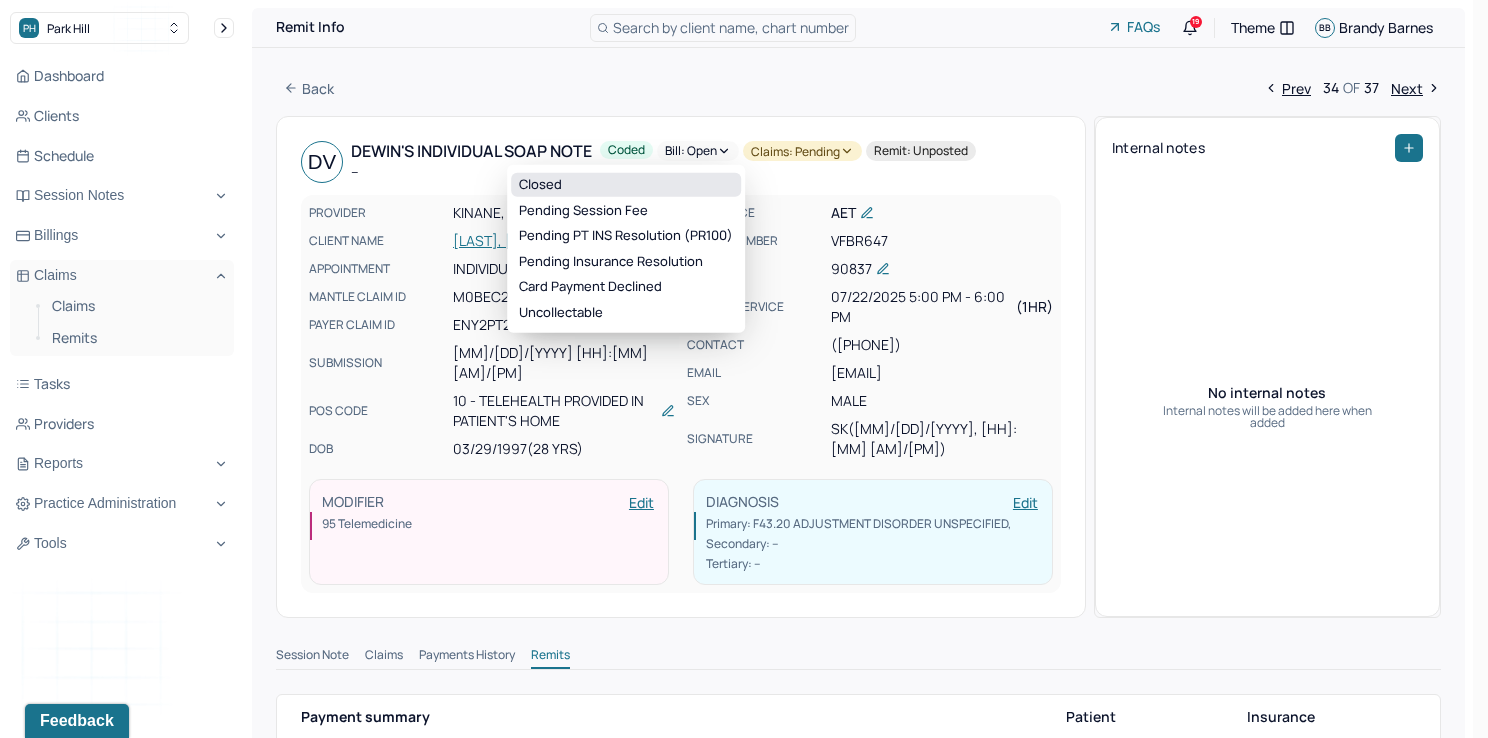 click on "Closed" at bounding box center (626, 185) 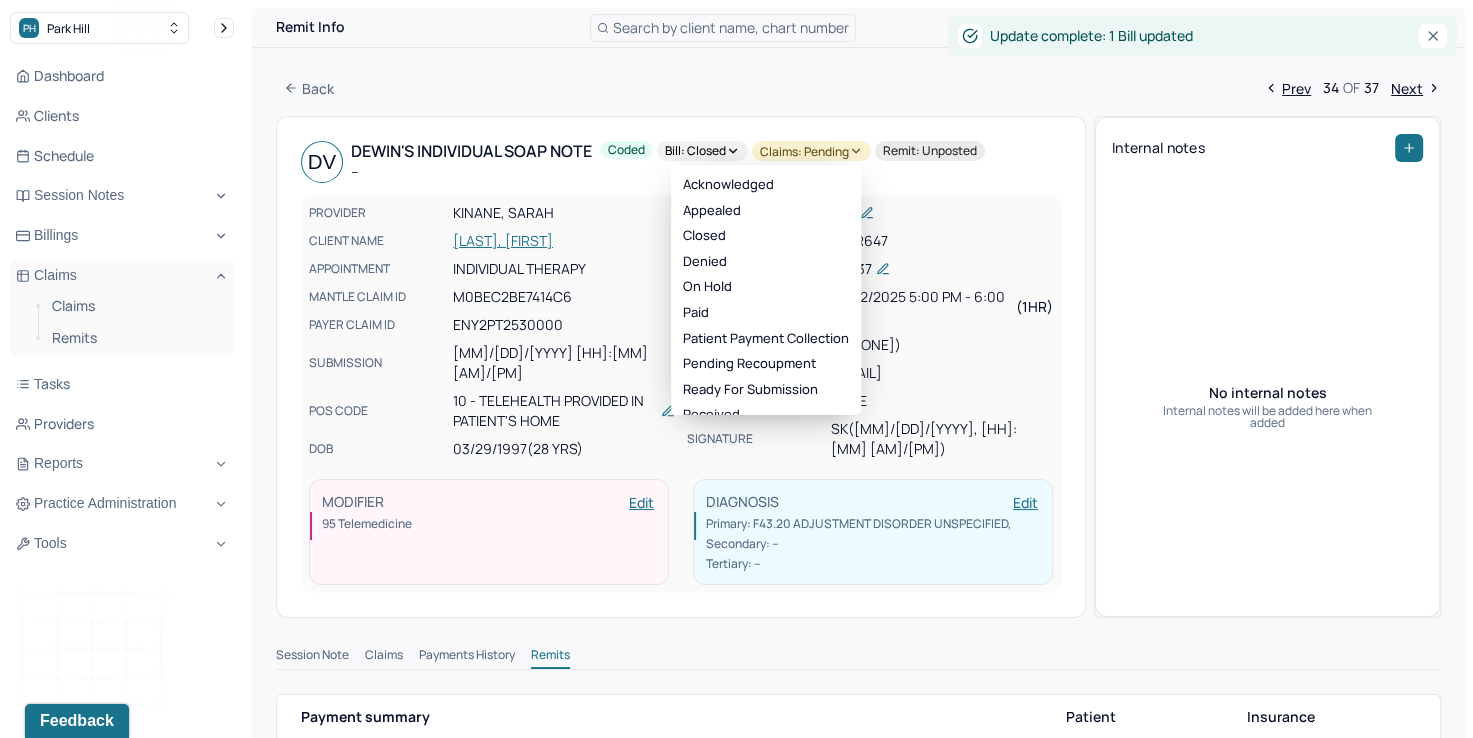 click on "Claims: pending" at bounding box center [811, 151] 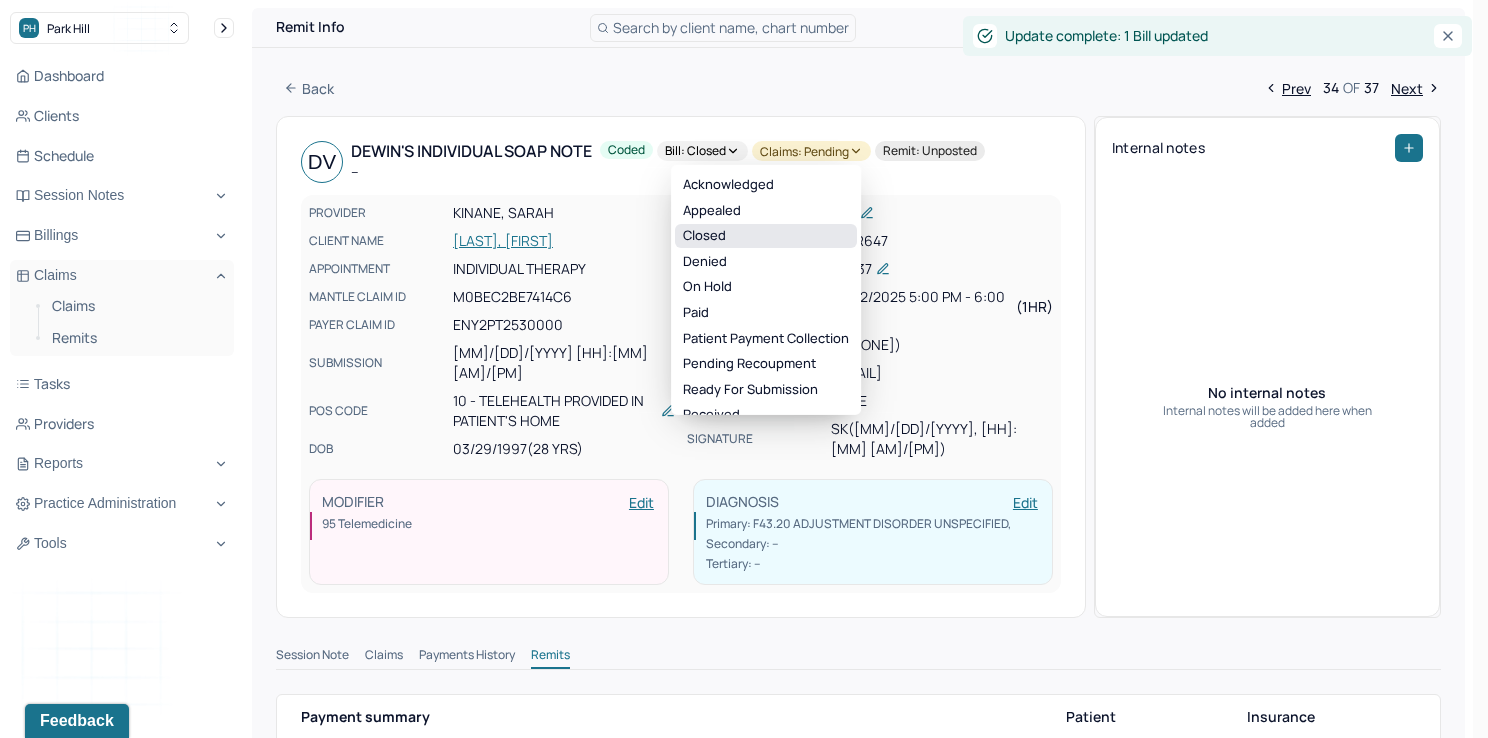 click on "Closed" at bounding box center [766, 236] 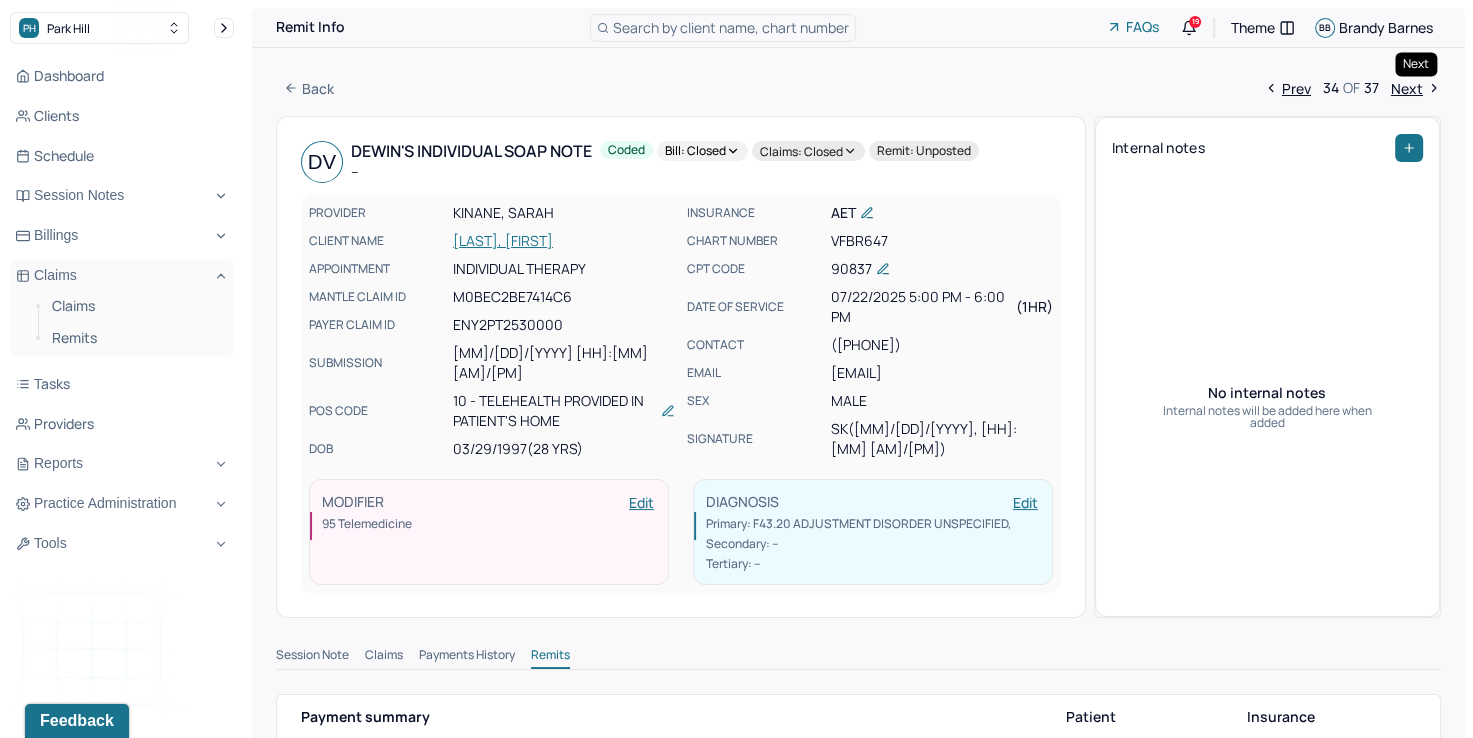 click on "Next" at bounding box center (1416, 88) 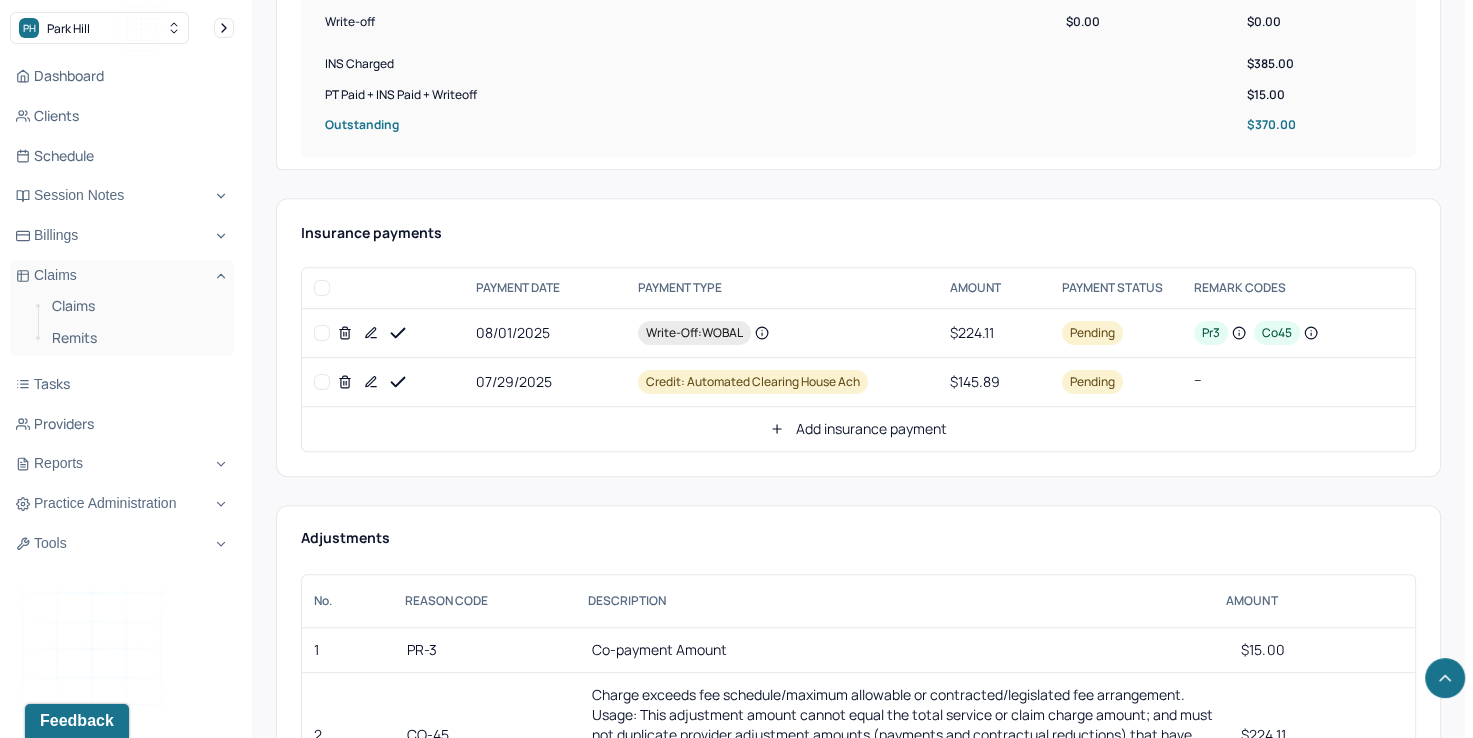 scroll, scrollTop: 700, scrollLeft: 0, axis: vertical 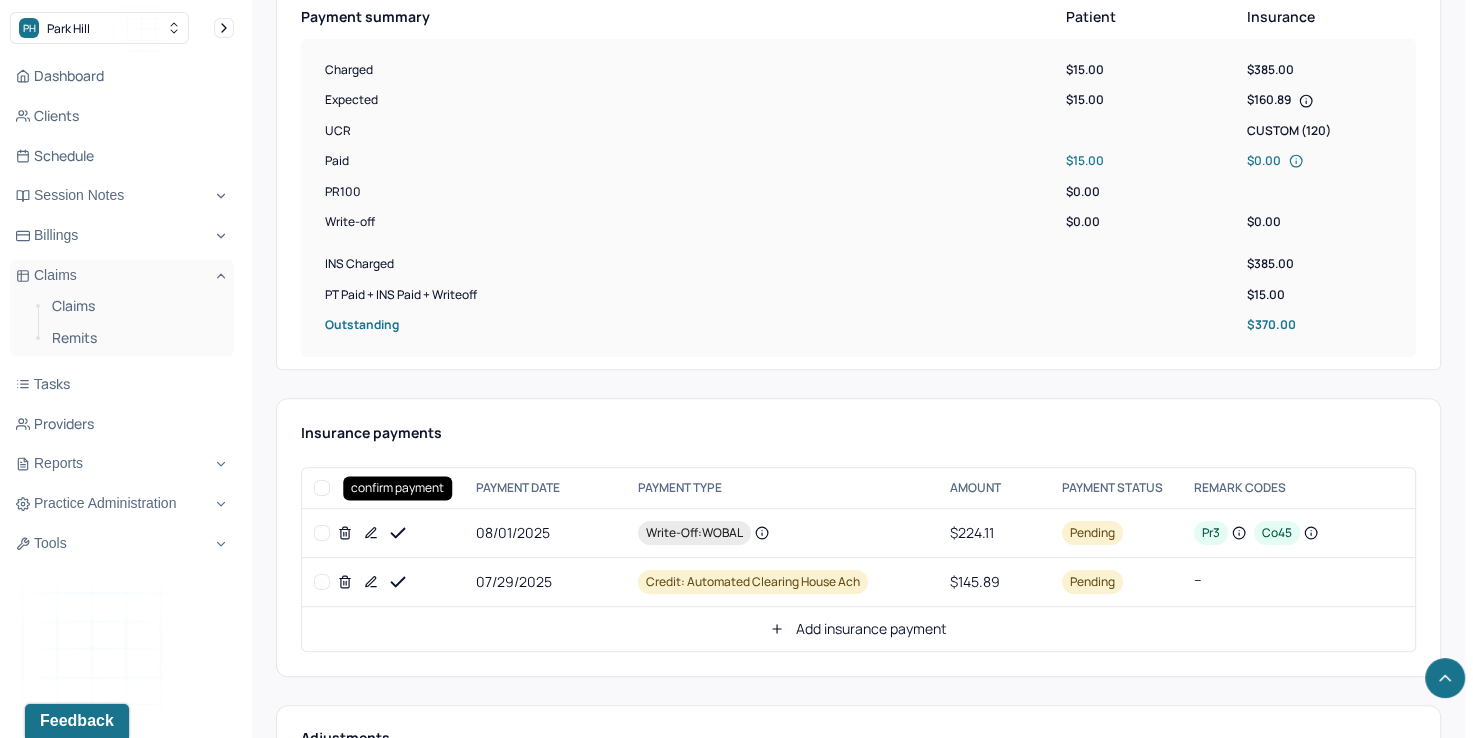 click 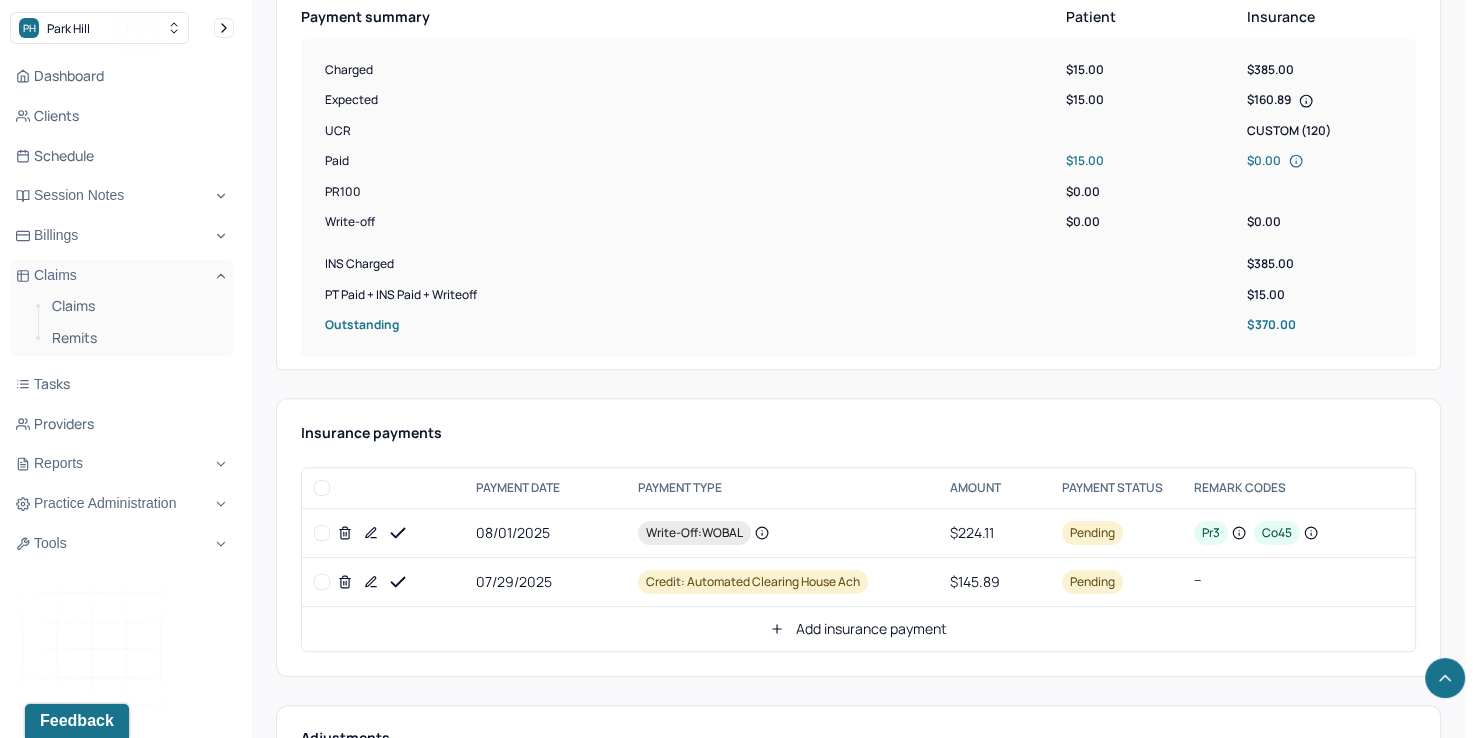 click 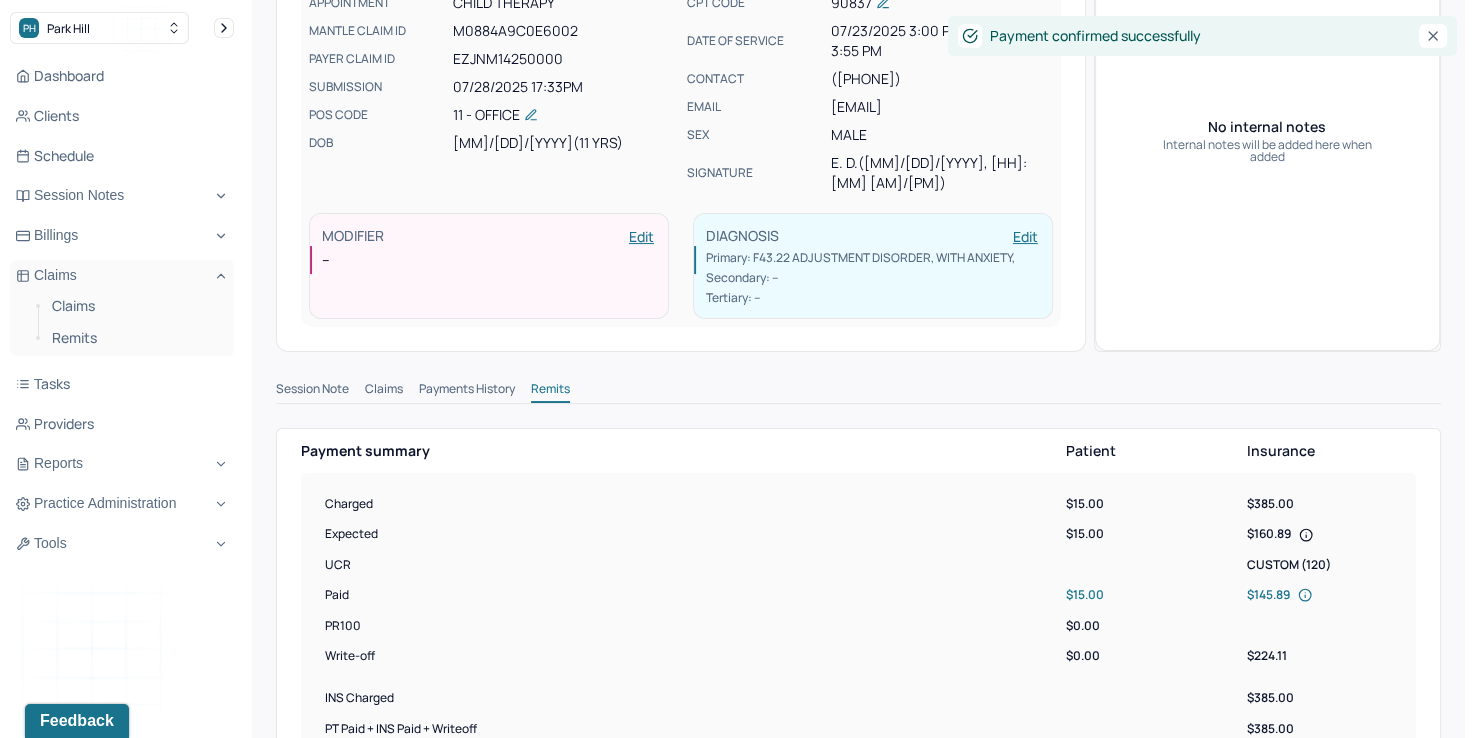scroll, scrollTop: 100, scrollLeft: 0, axis: vertical 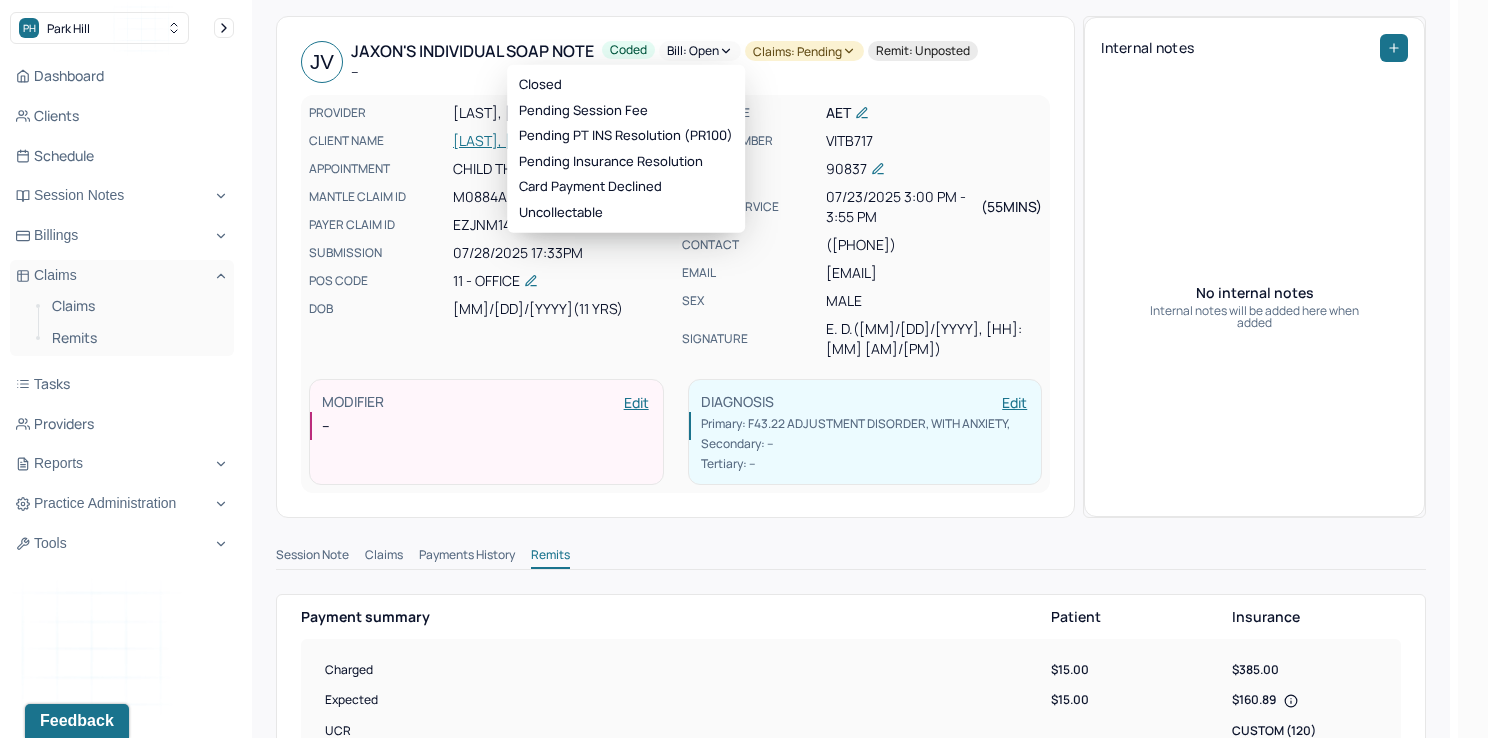click on "Bill: Open" at bounding box center (700, 51) 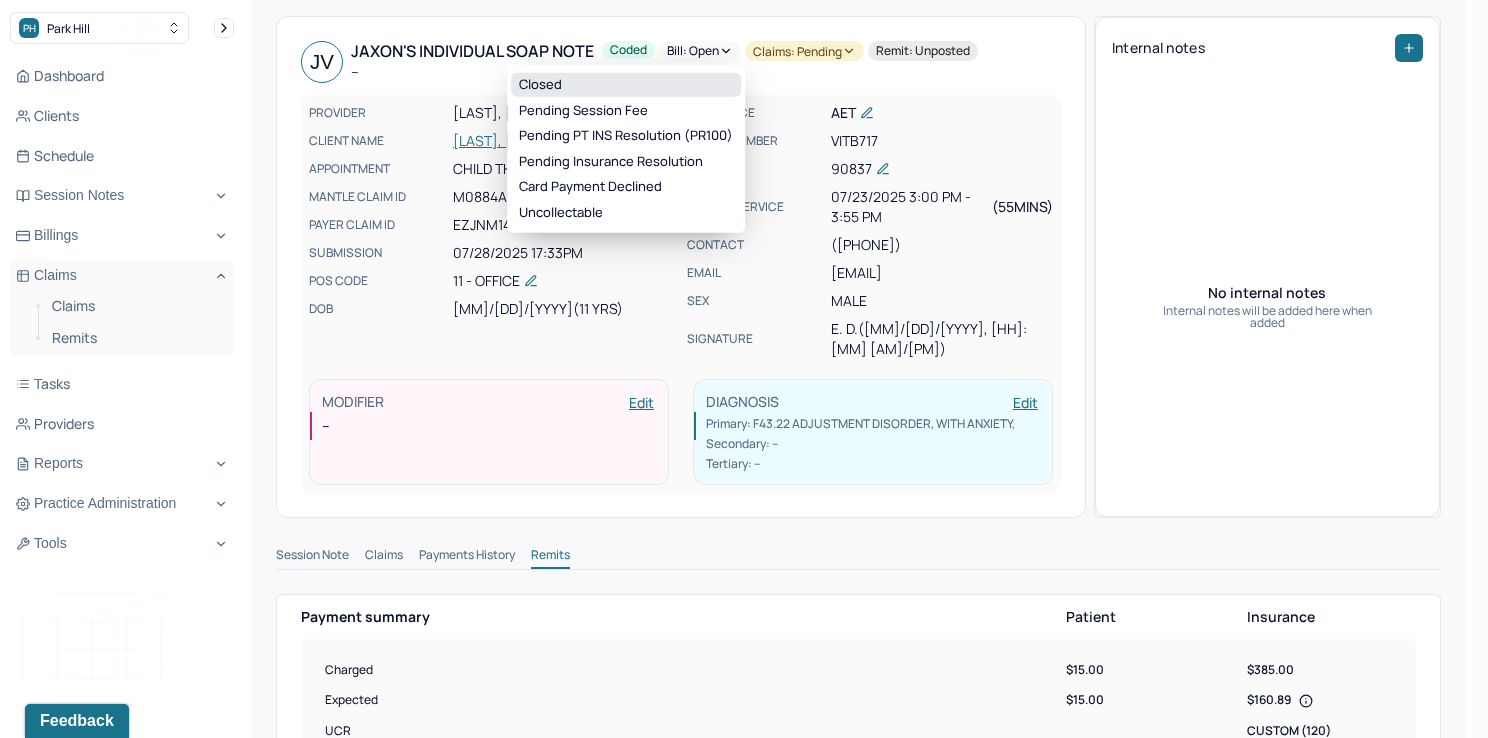 click on "Closed" at bounding box center [626, 85] 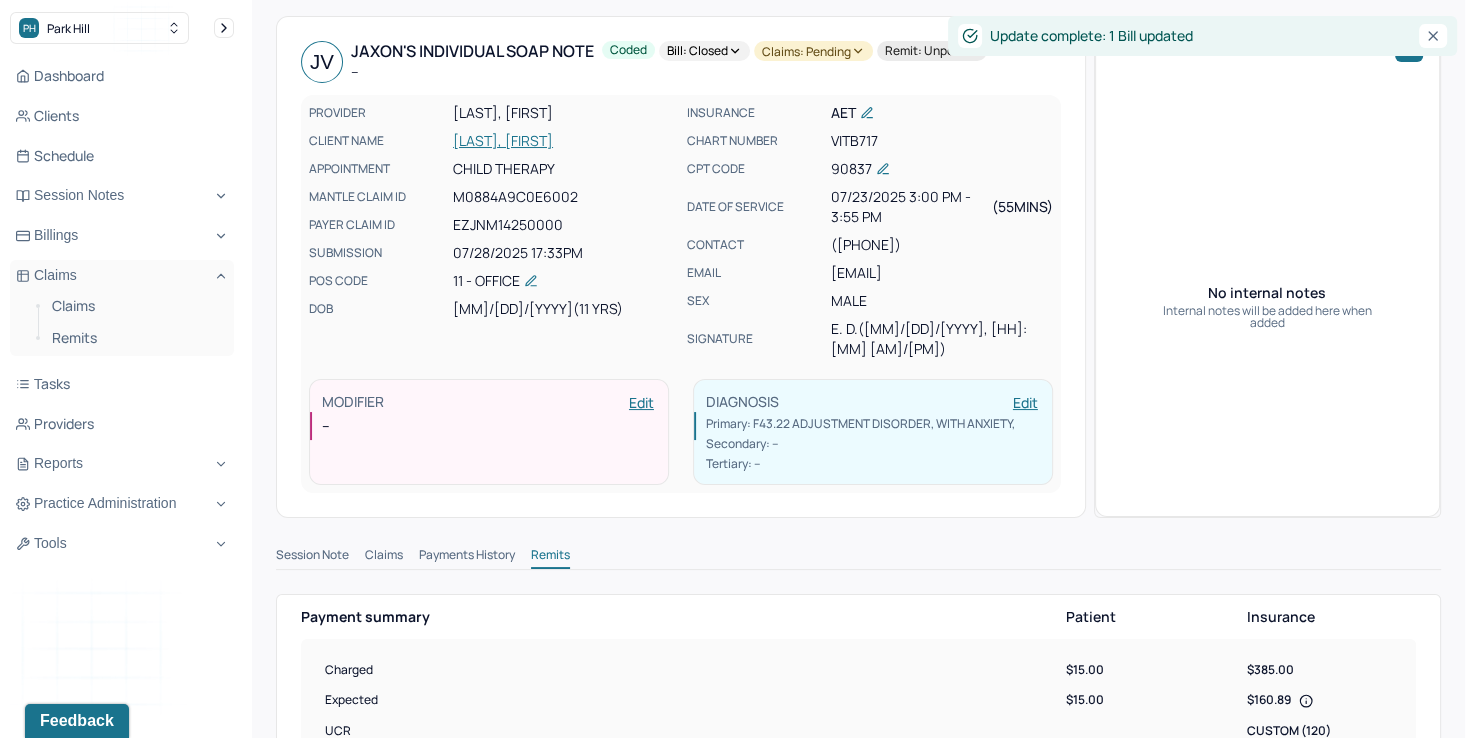 click on "Claims: pending" at bounding box center (813, 51) 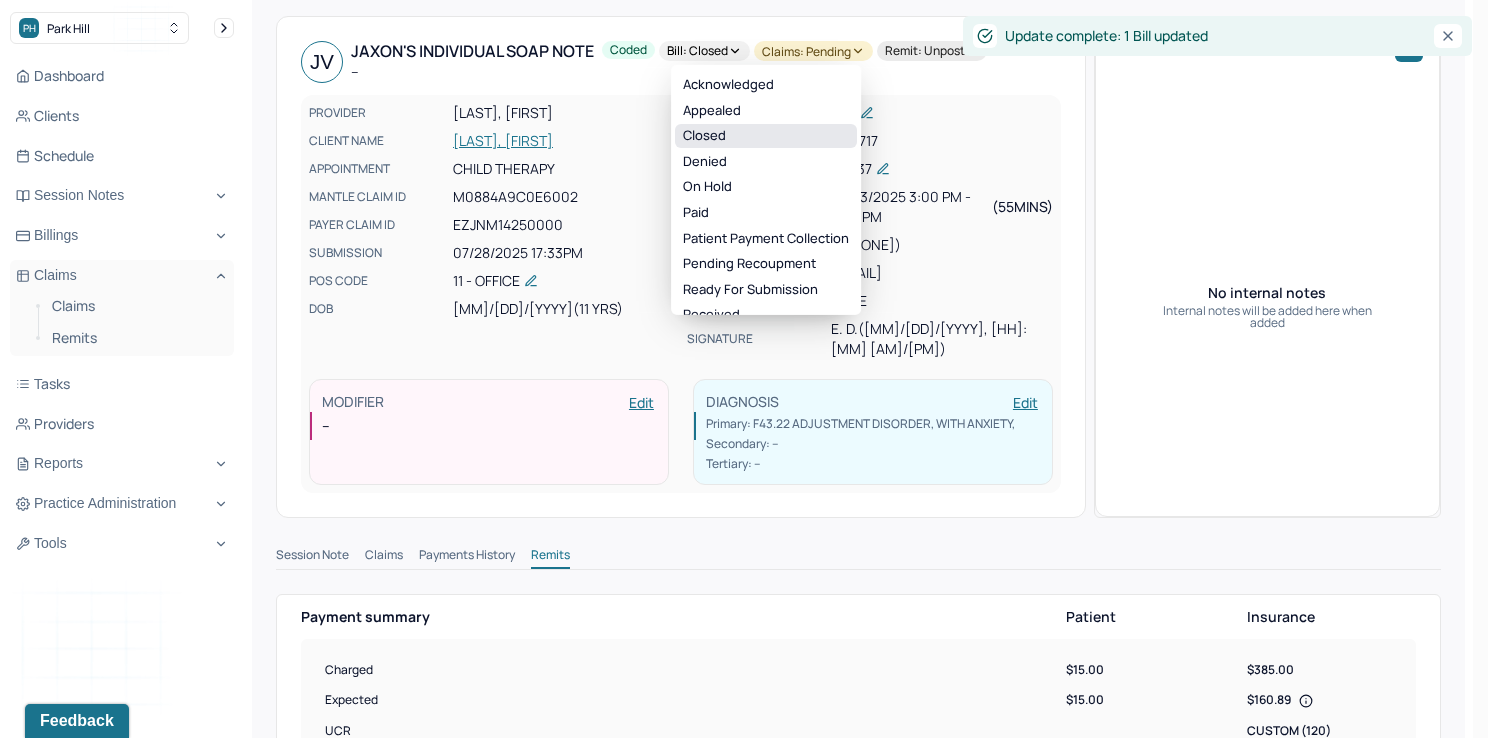 click on "Closed" at bounding box center [766, 136] 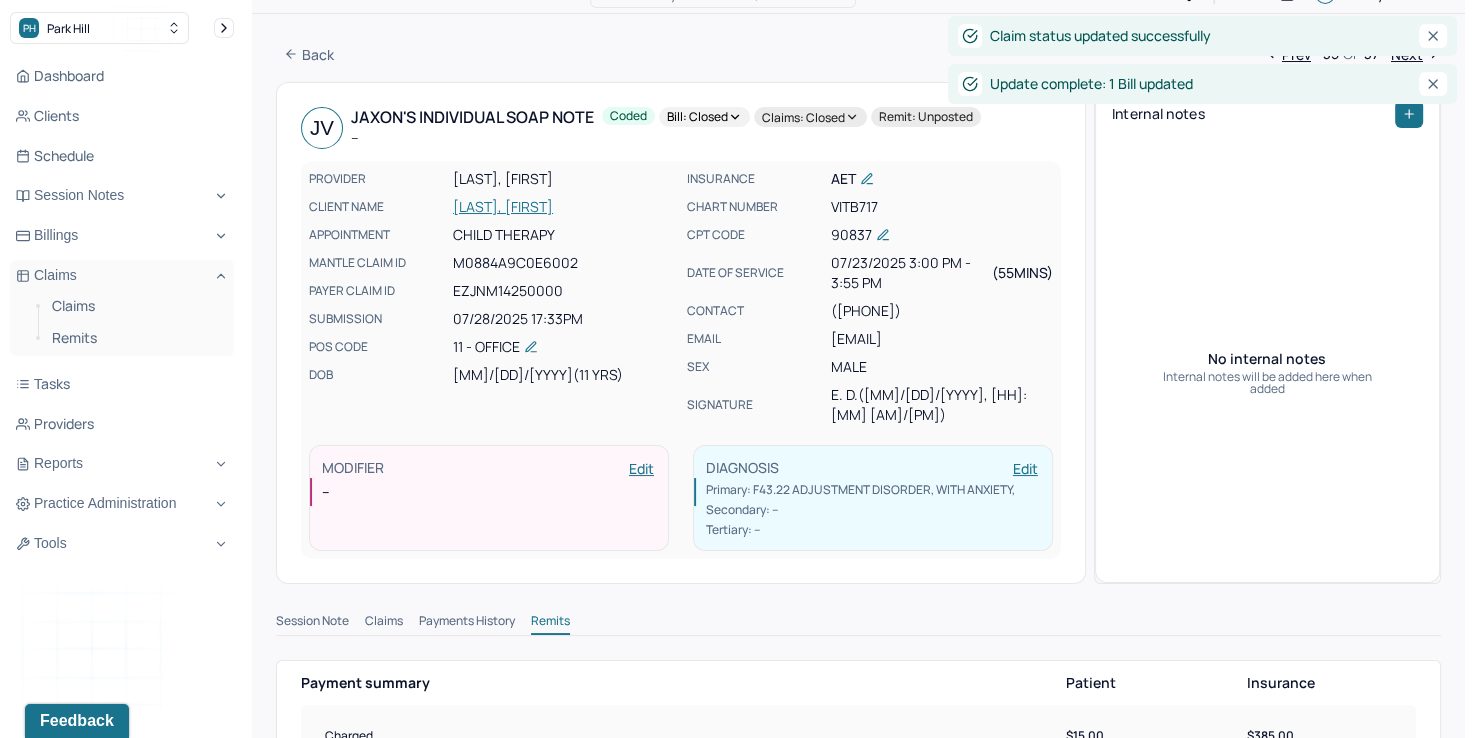 scroll, scrollTop: 0, scrollLeft: 0, axis: both 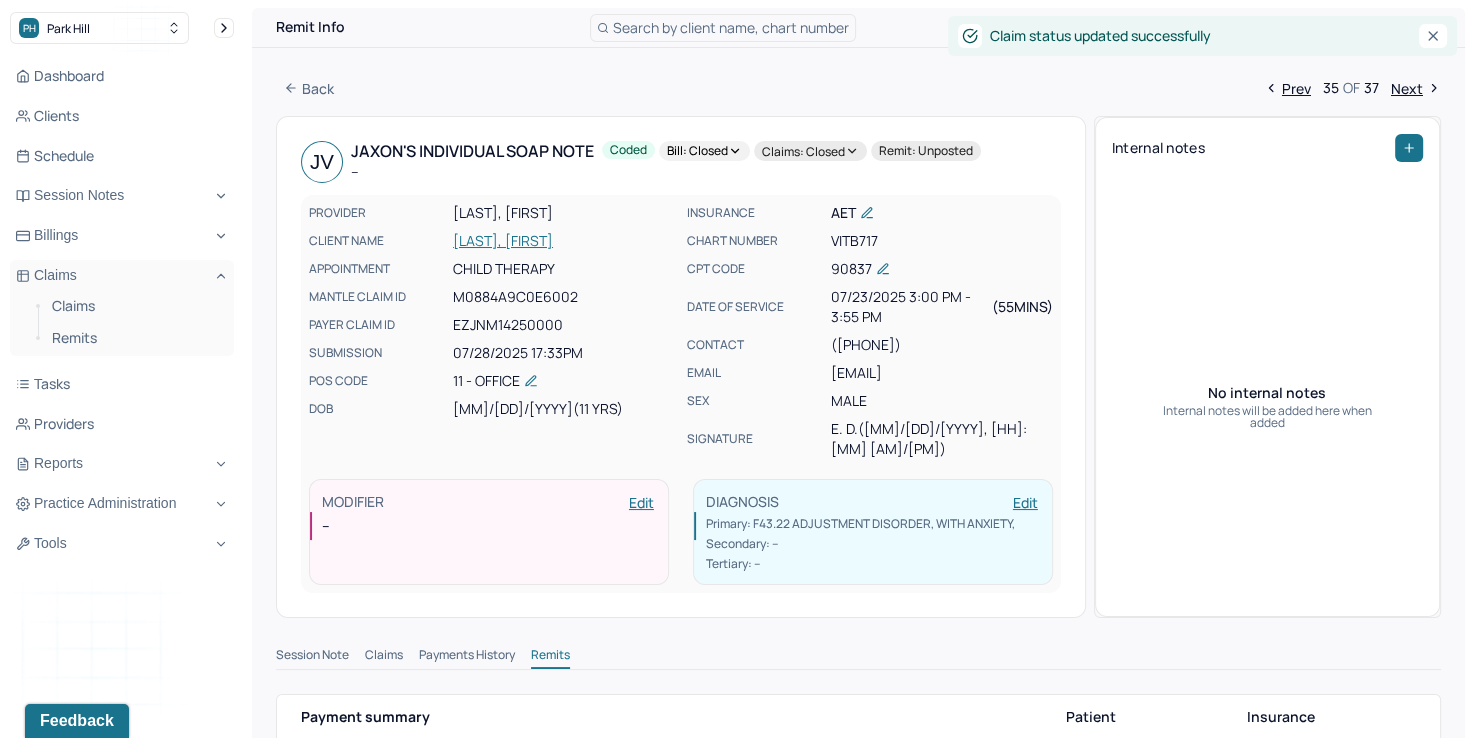 click on "Next" at bounding box center (1416, 88) 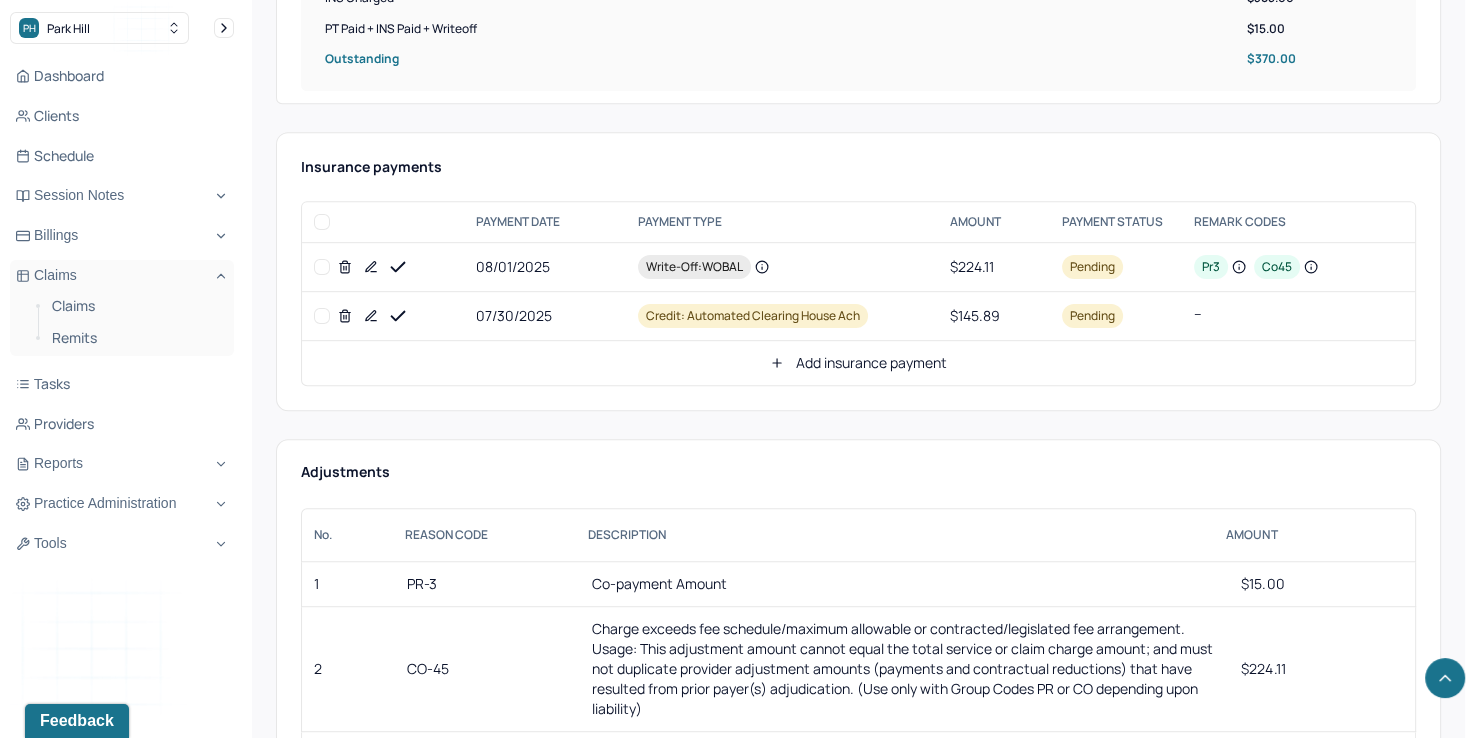 scroll, scrollTop: 666, scrollLeft: 0, axis: vertical 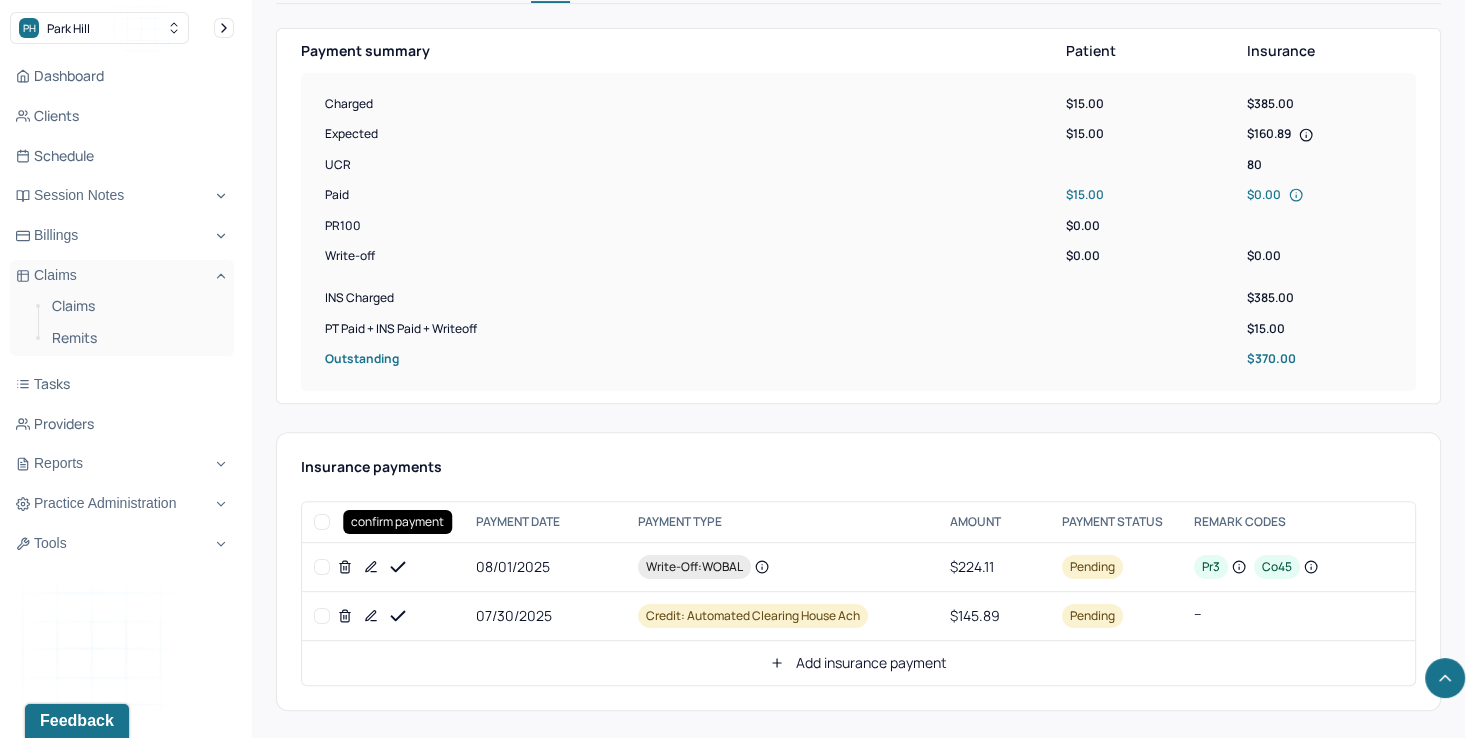 click 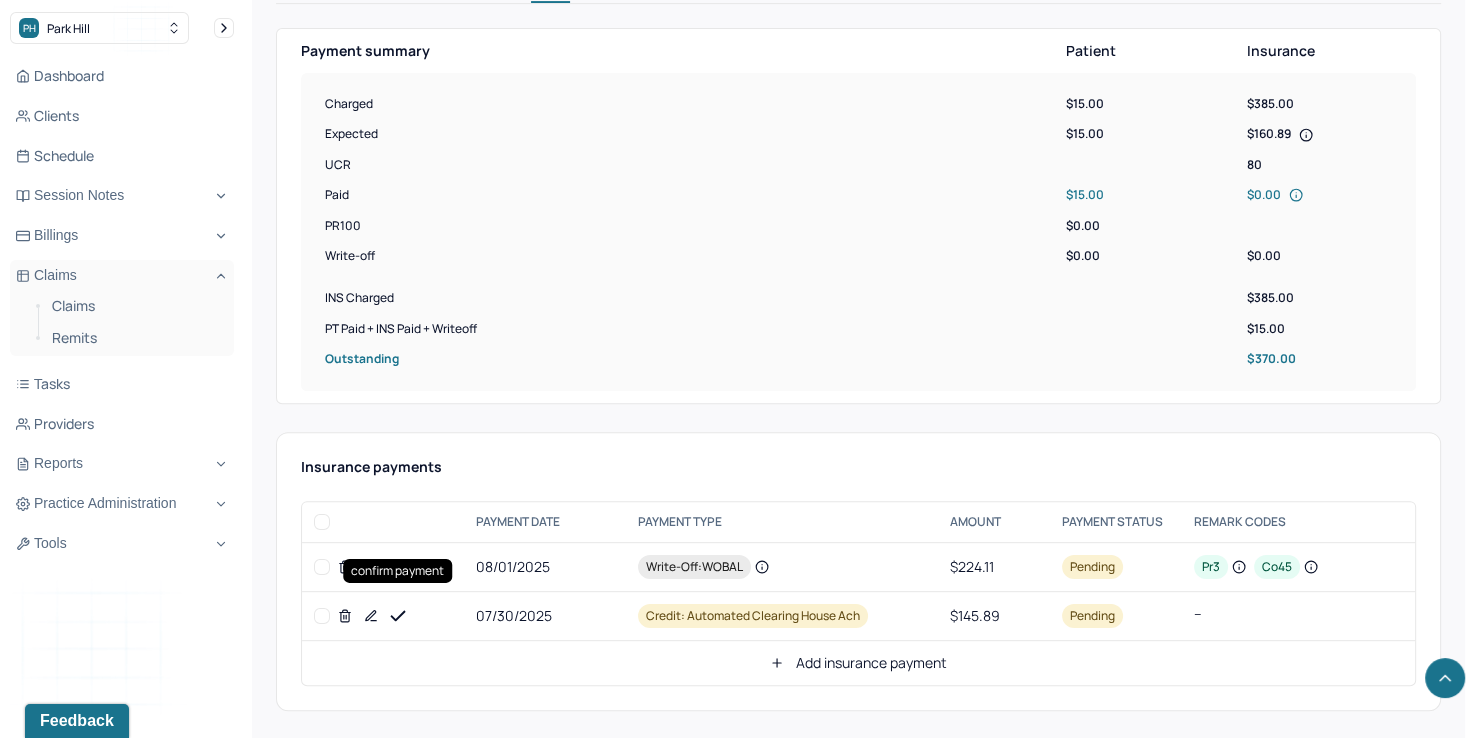 click 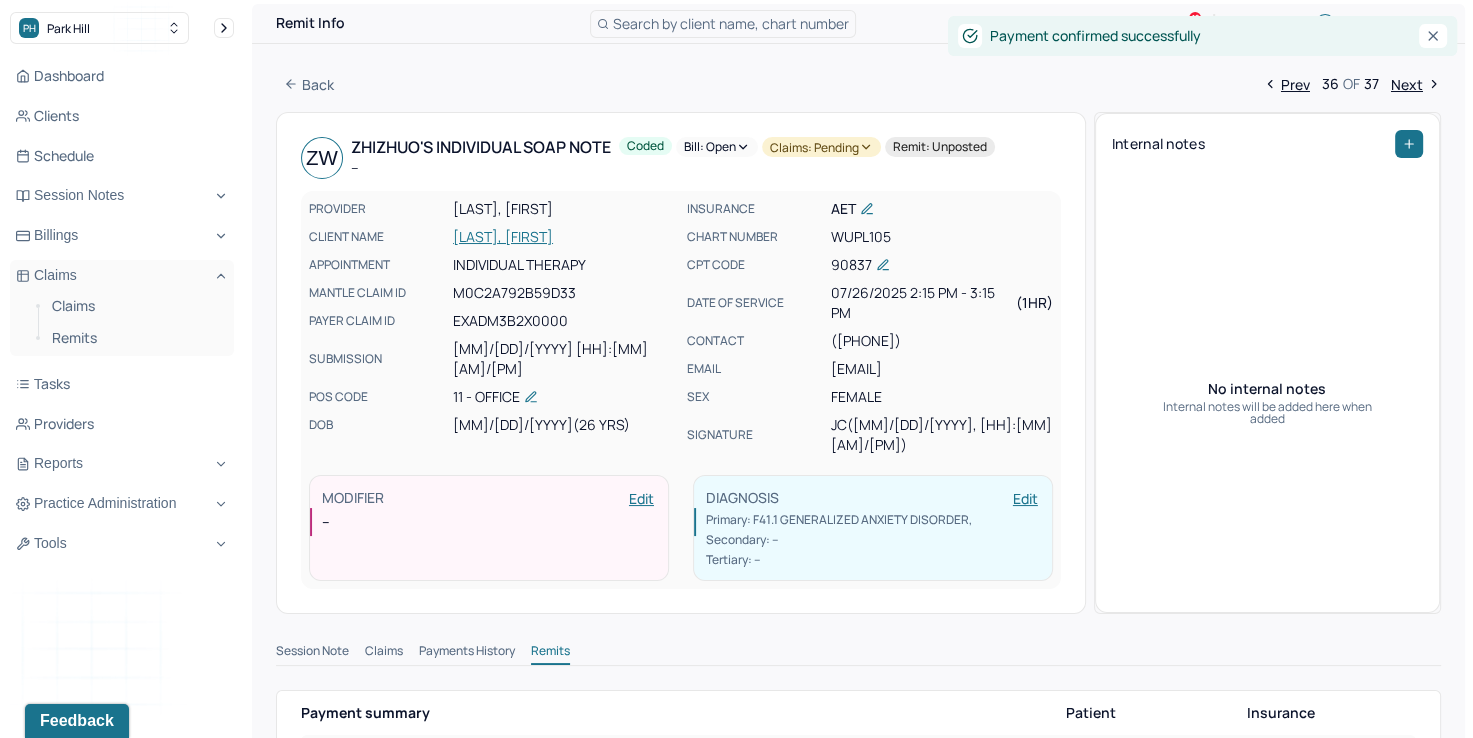 scroll, scrollTop: 0, scrollLeft: 0, axis: both 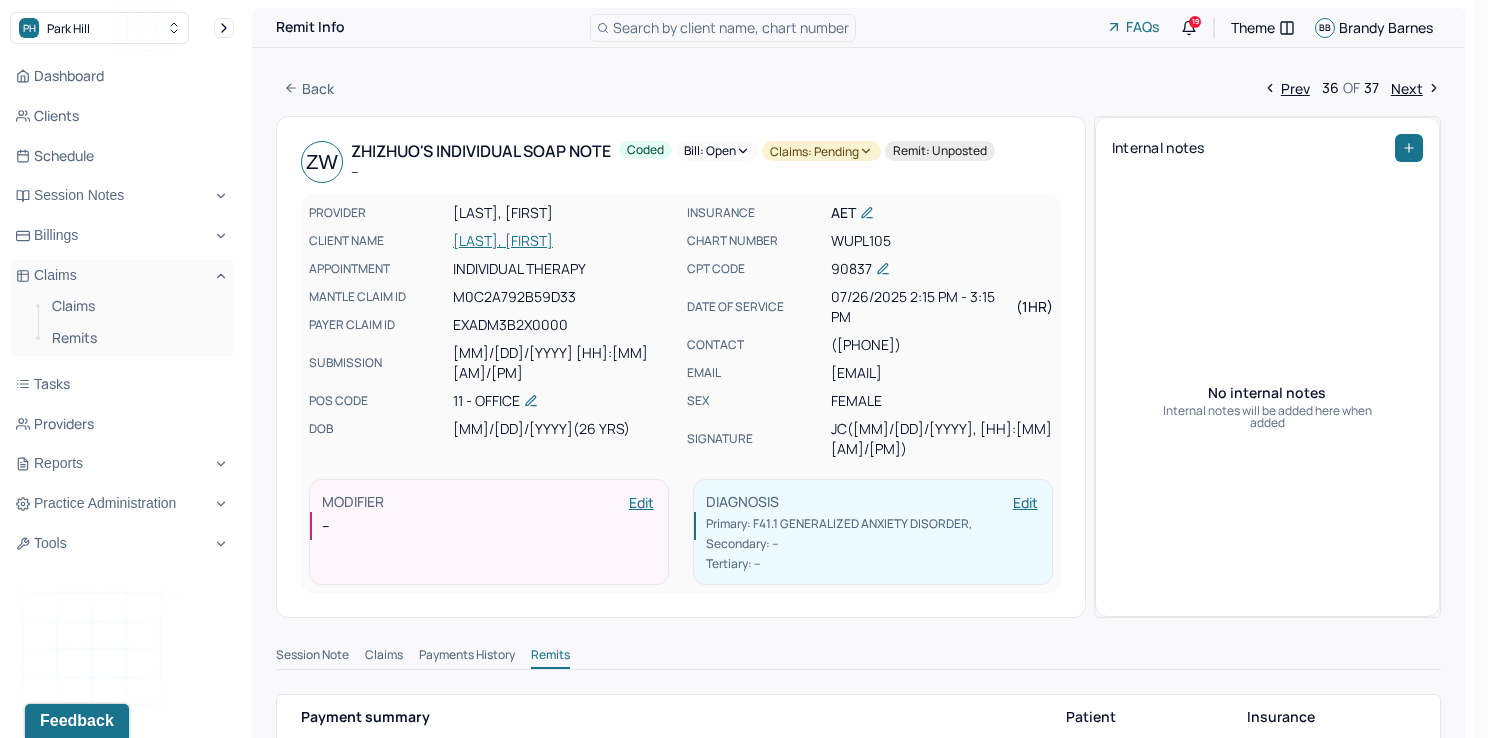 click on "Bill: Open" at bounding box center [717, 151] 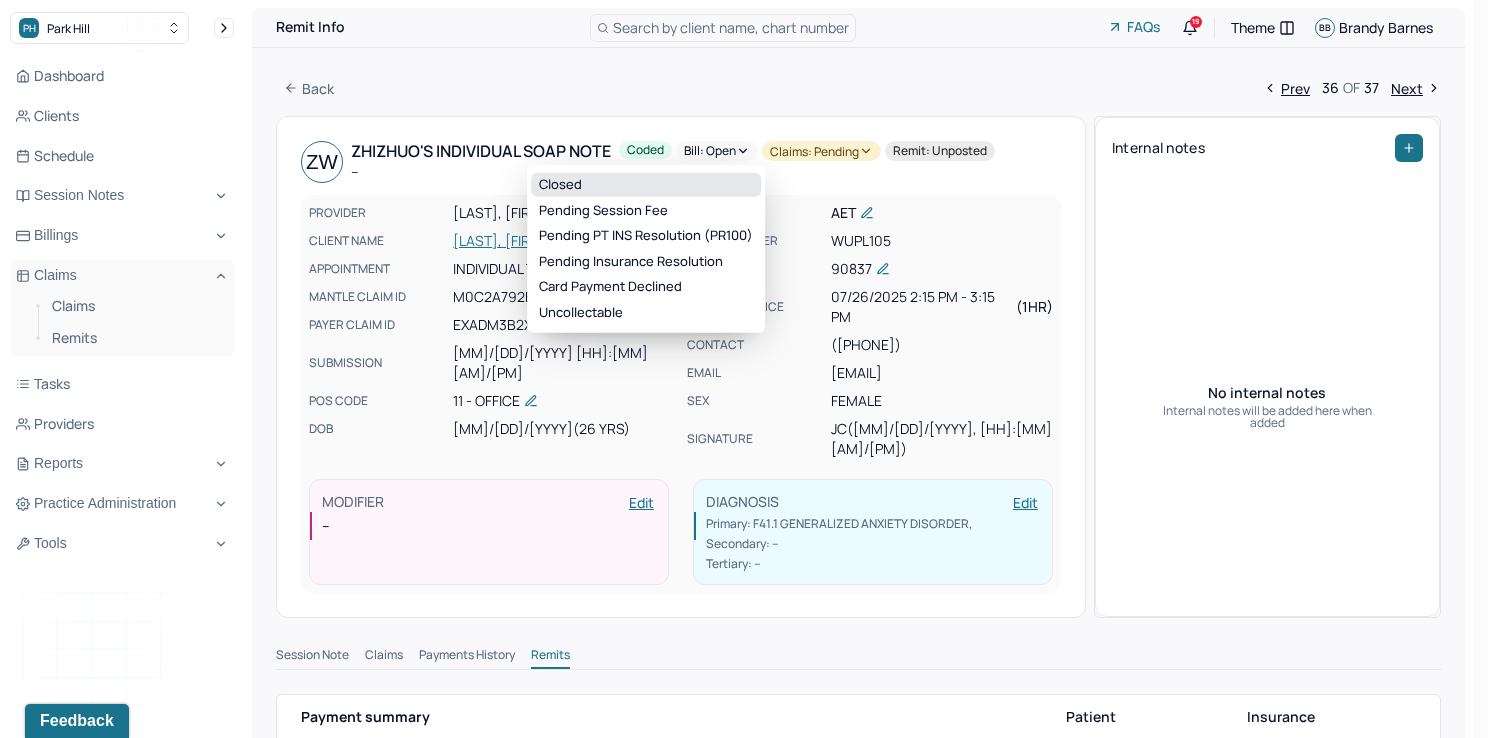 click on "Closed" at bounding box center [646, 185] 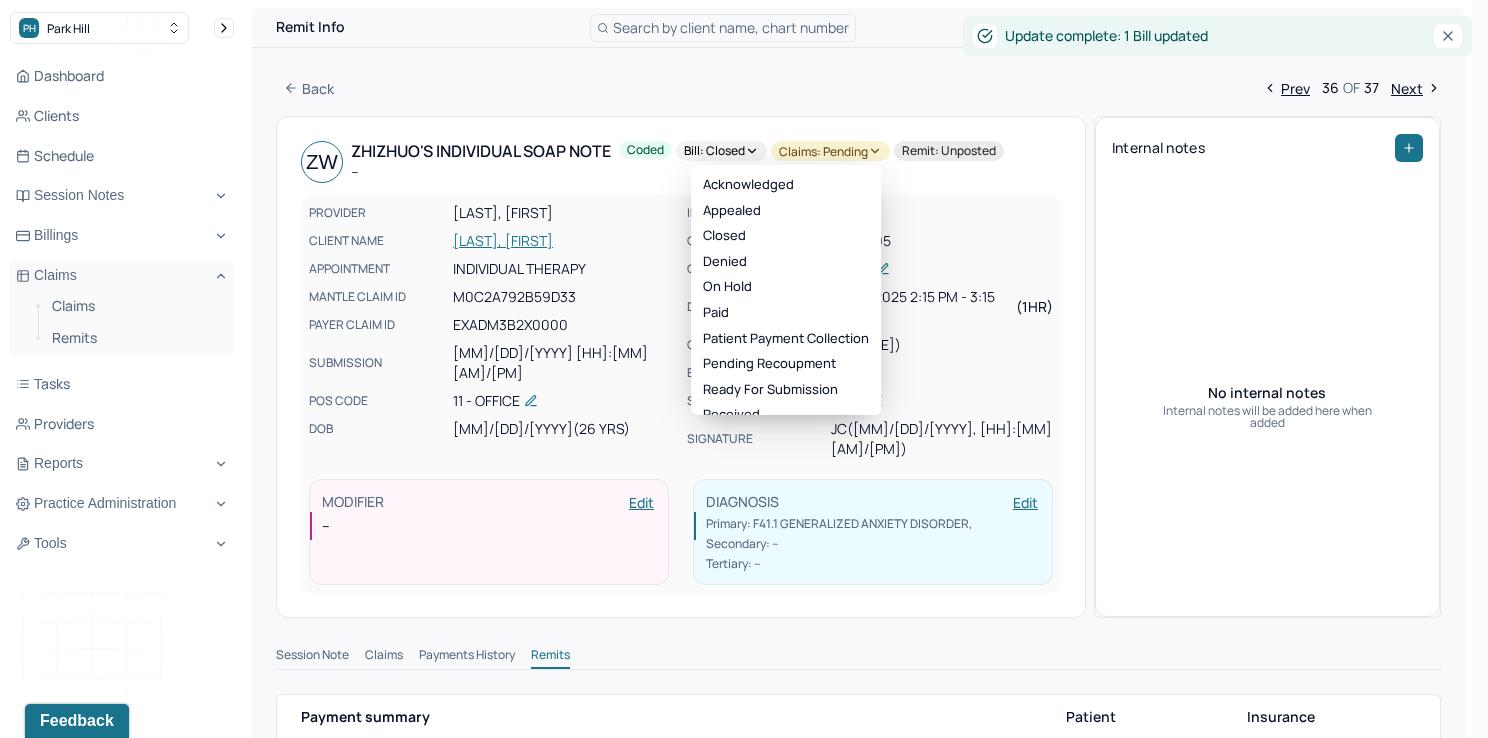 click on "Claims: pending" at bounding box center [830, 151] 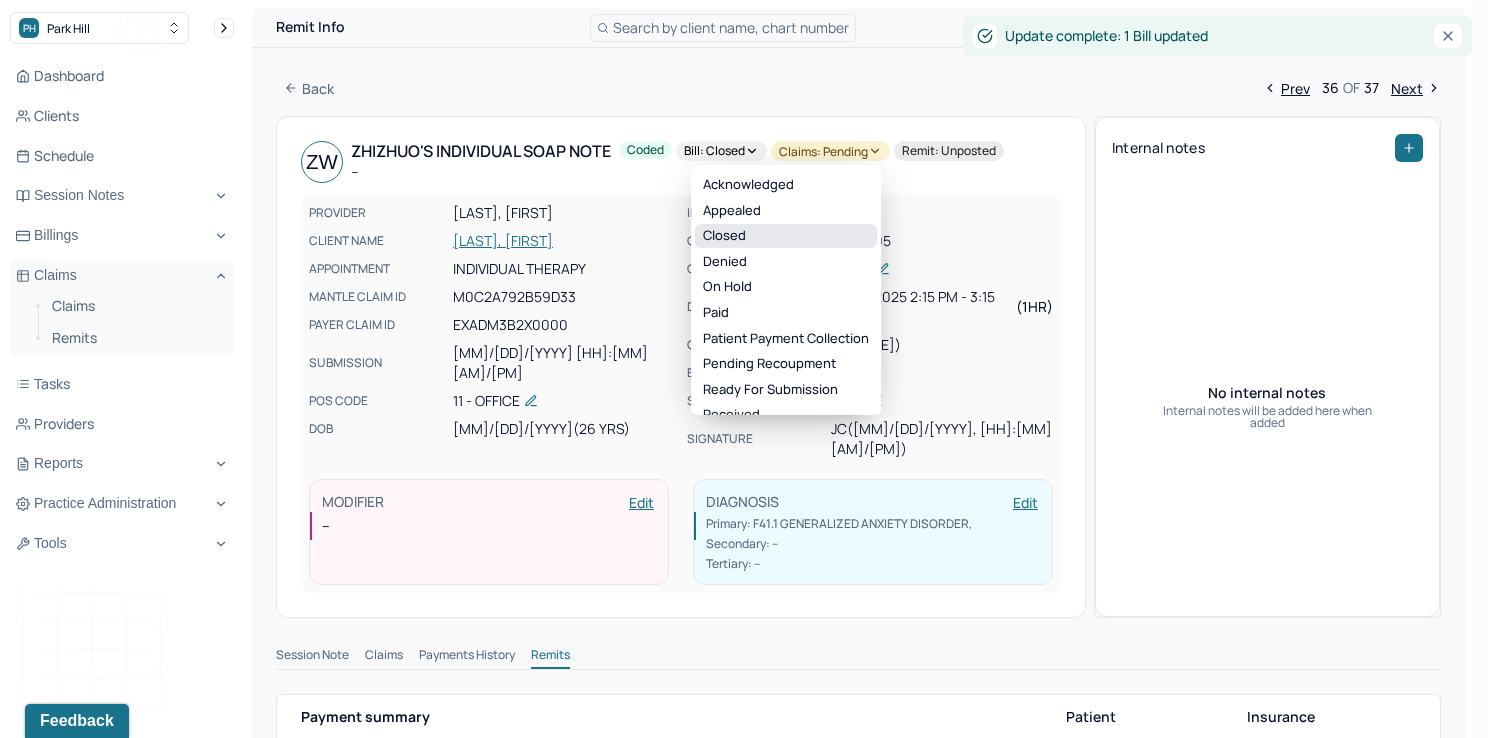 click on "Closed" at bounding box center (786, 236) 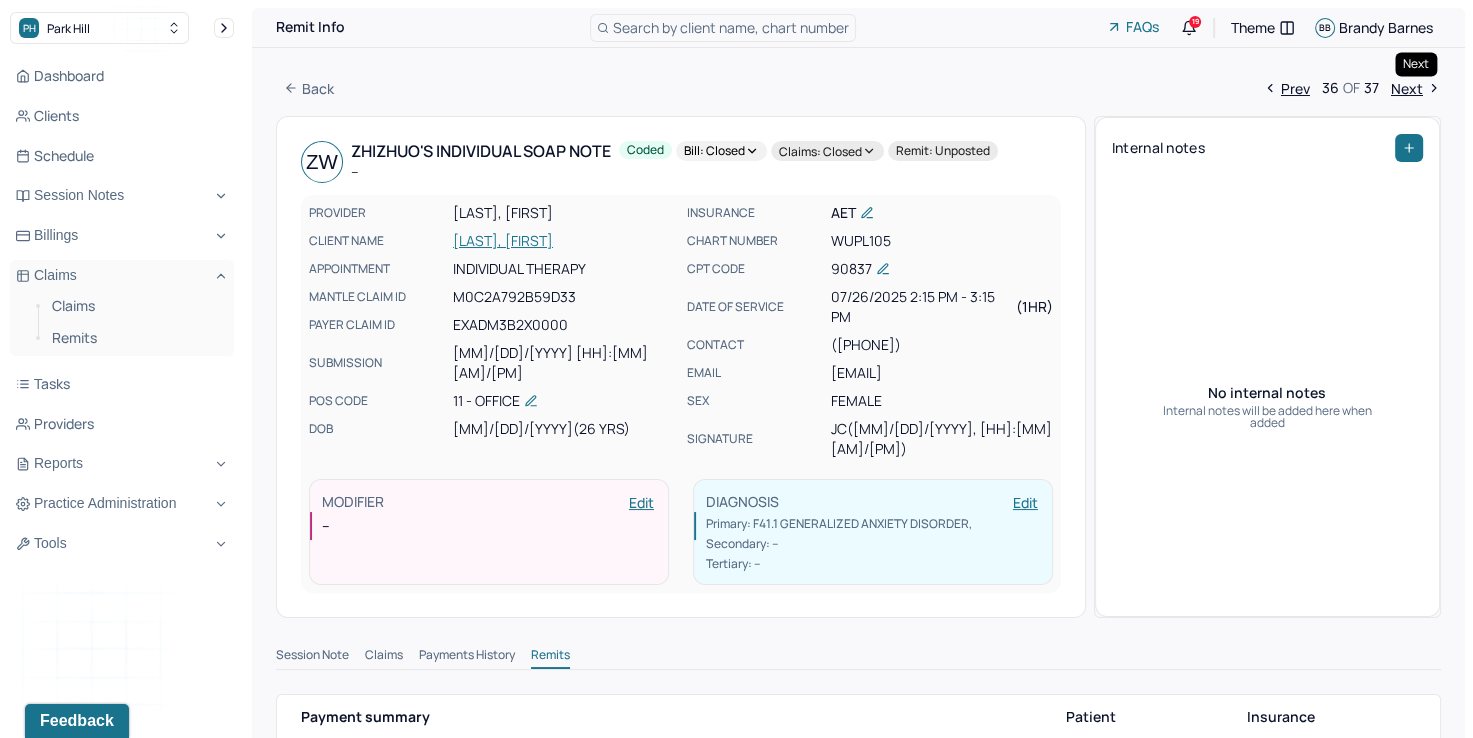 click on "Next" at bounding box center (1416, 88) 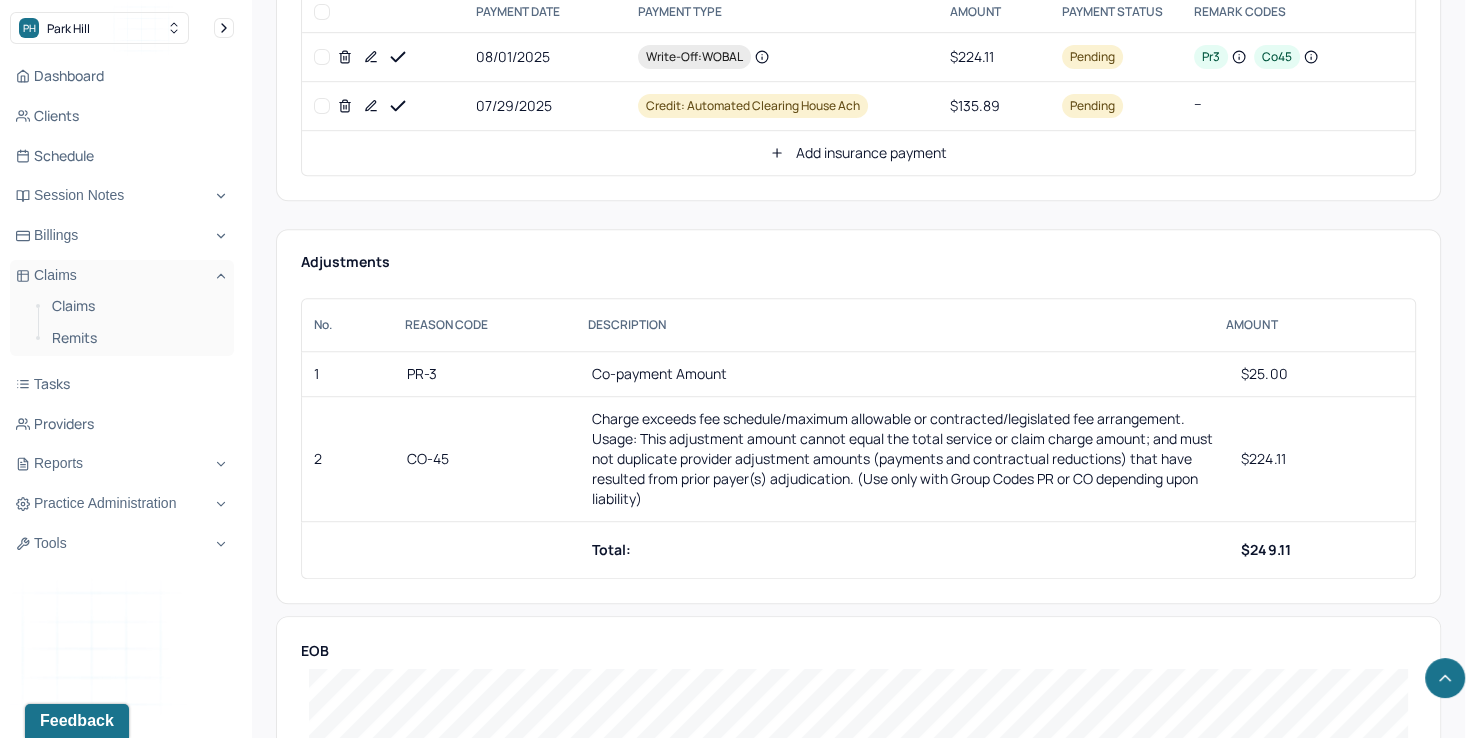 scroll, scrollTop: 1000, scrollLeft: 0, axis: vertical 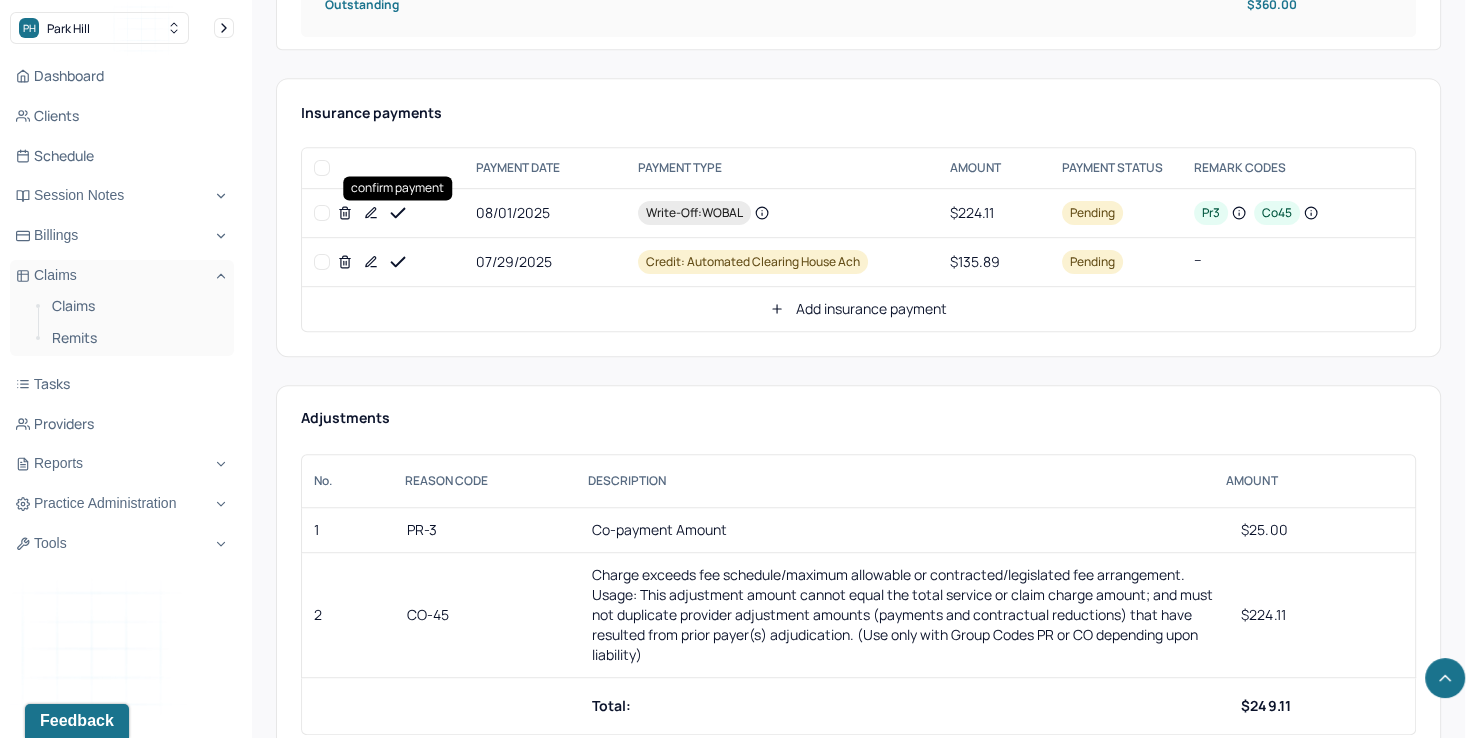 click 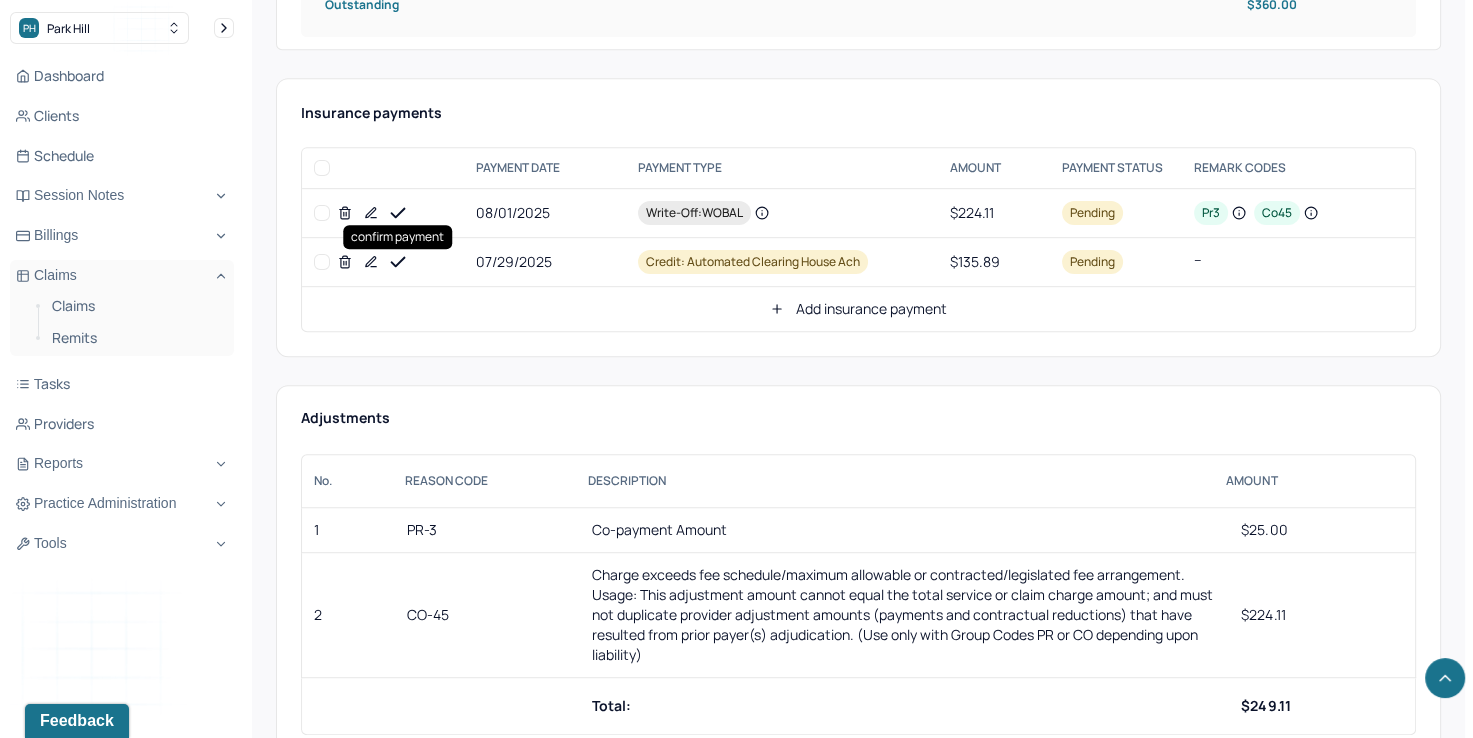 click 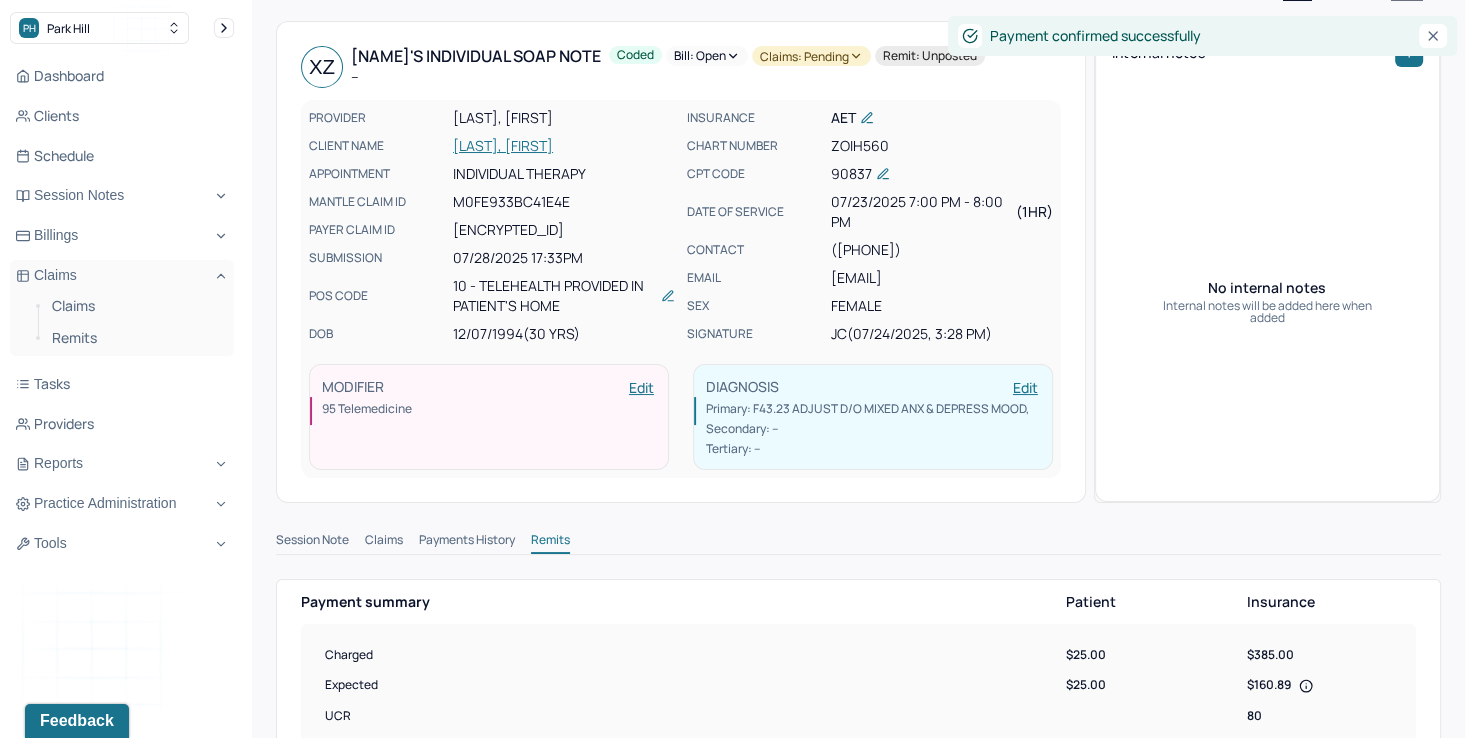 scroll, scrollTop: 0, scrollLeft: 0, axis: both 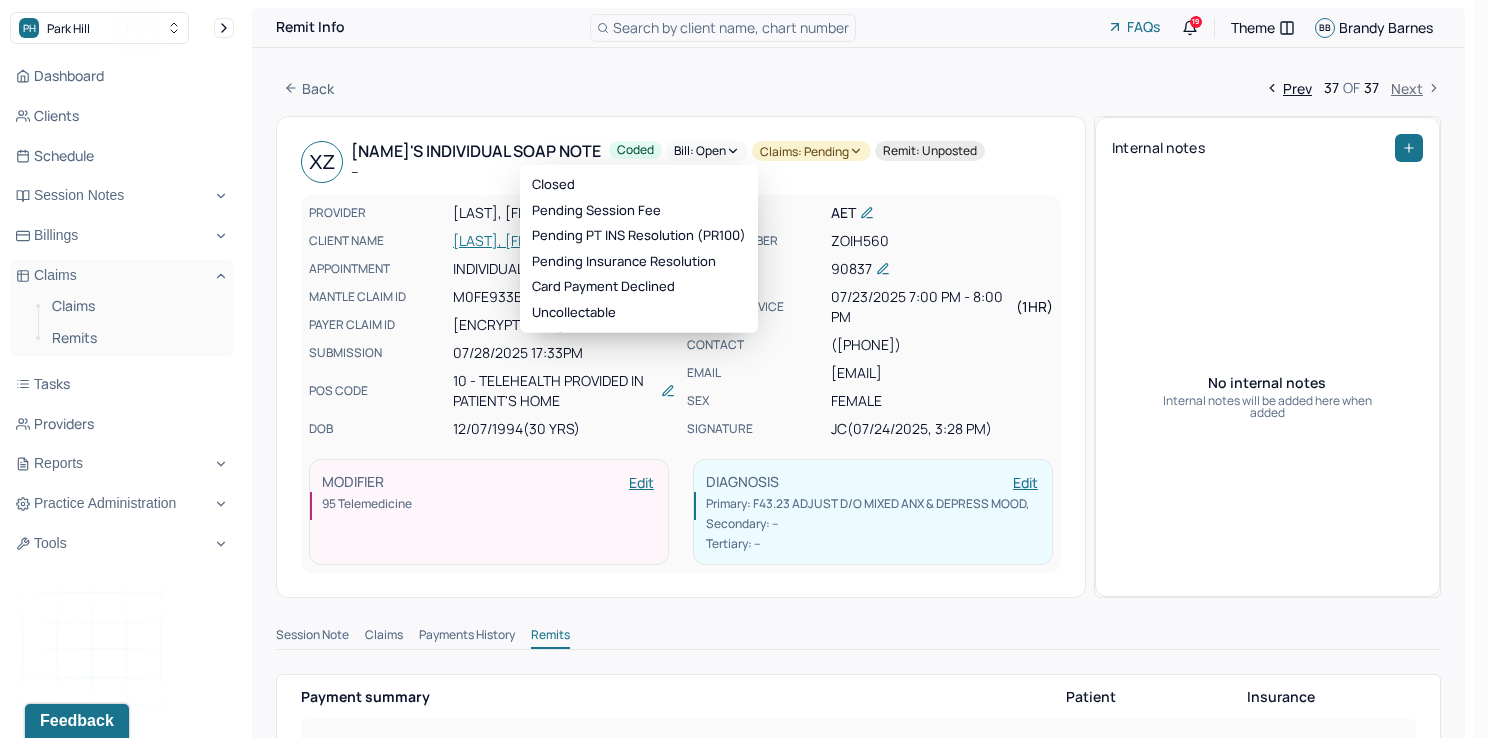 click on "Bill: Open" at bounding box center [707, 151] 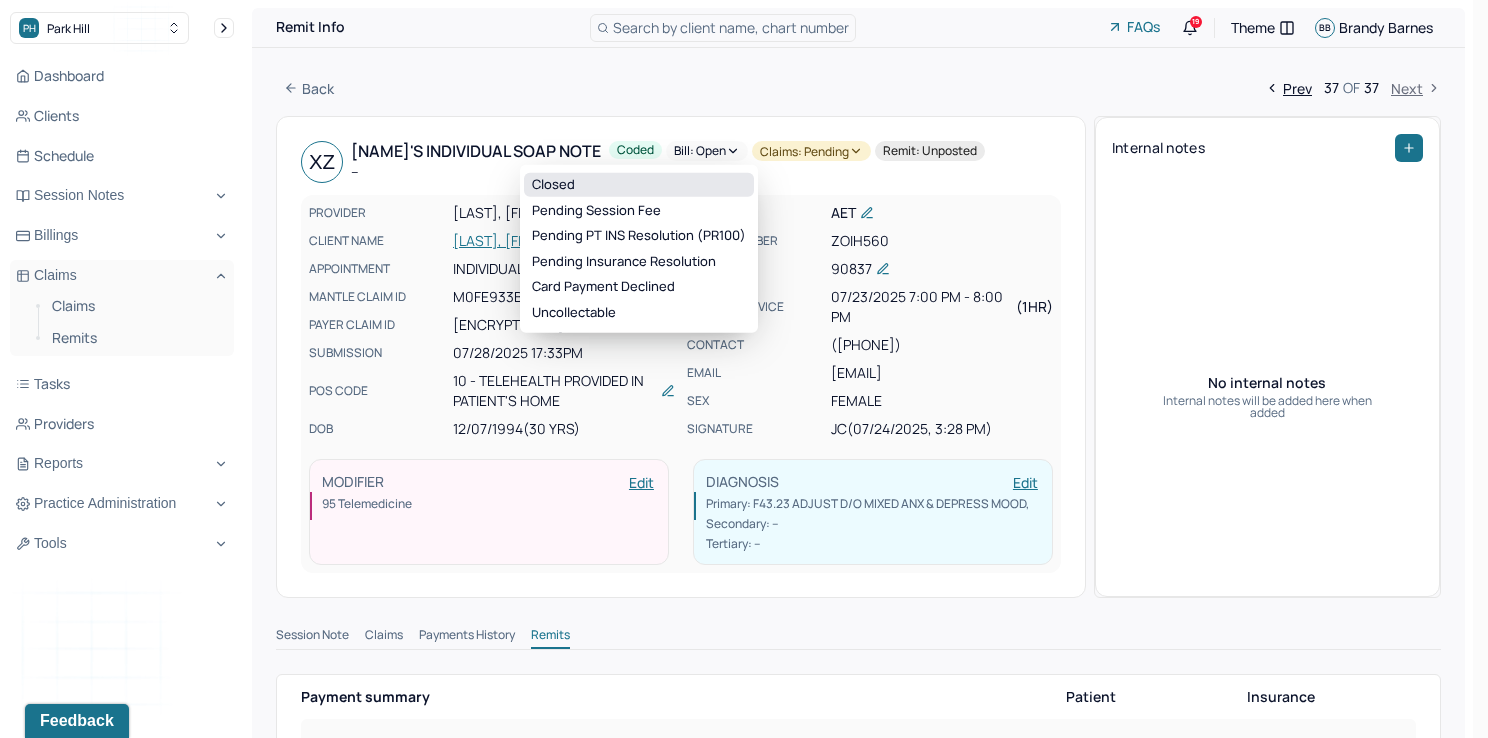 click on "Closed" at bounding box center (639, 185) 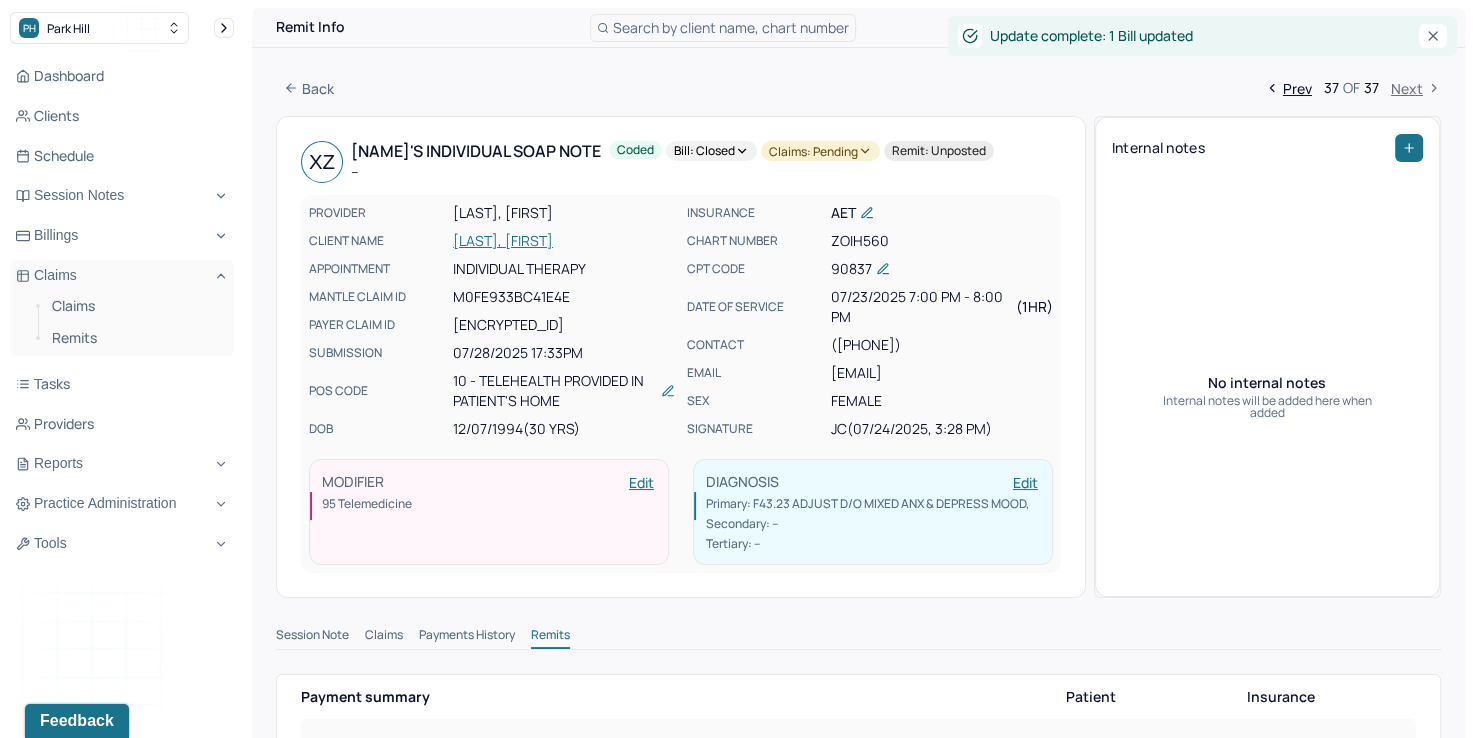 click on "Claims: pending" at bounding box center [820, 151] 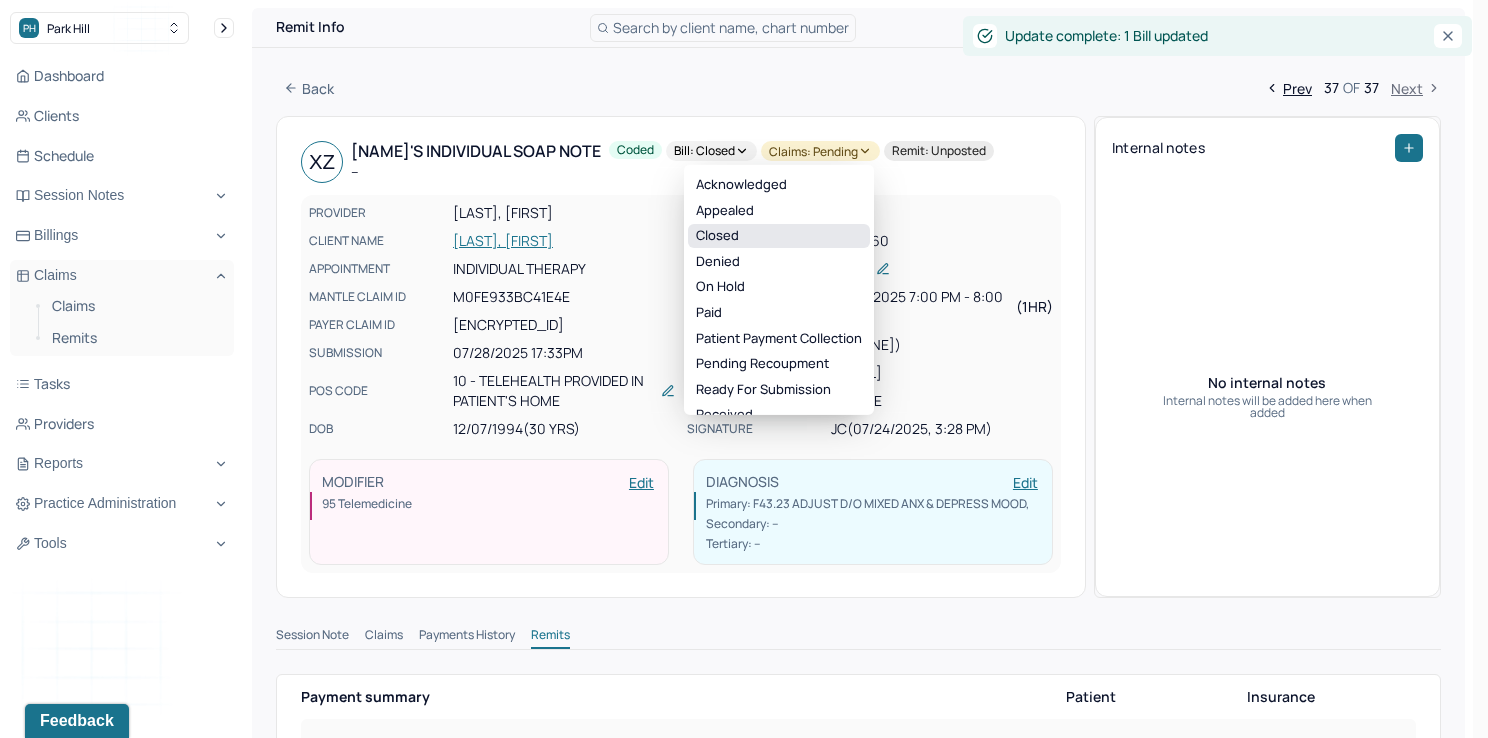 click on "Closed" at bounding box center (779, 236) 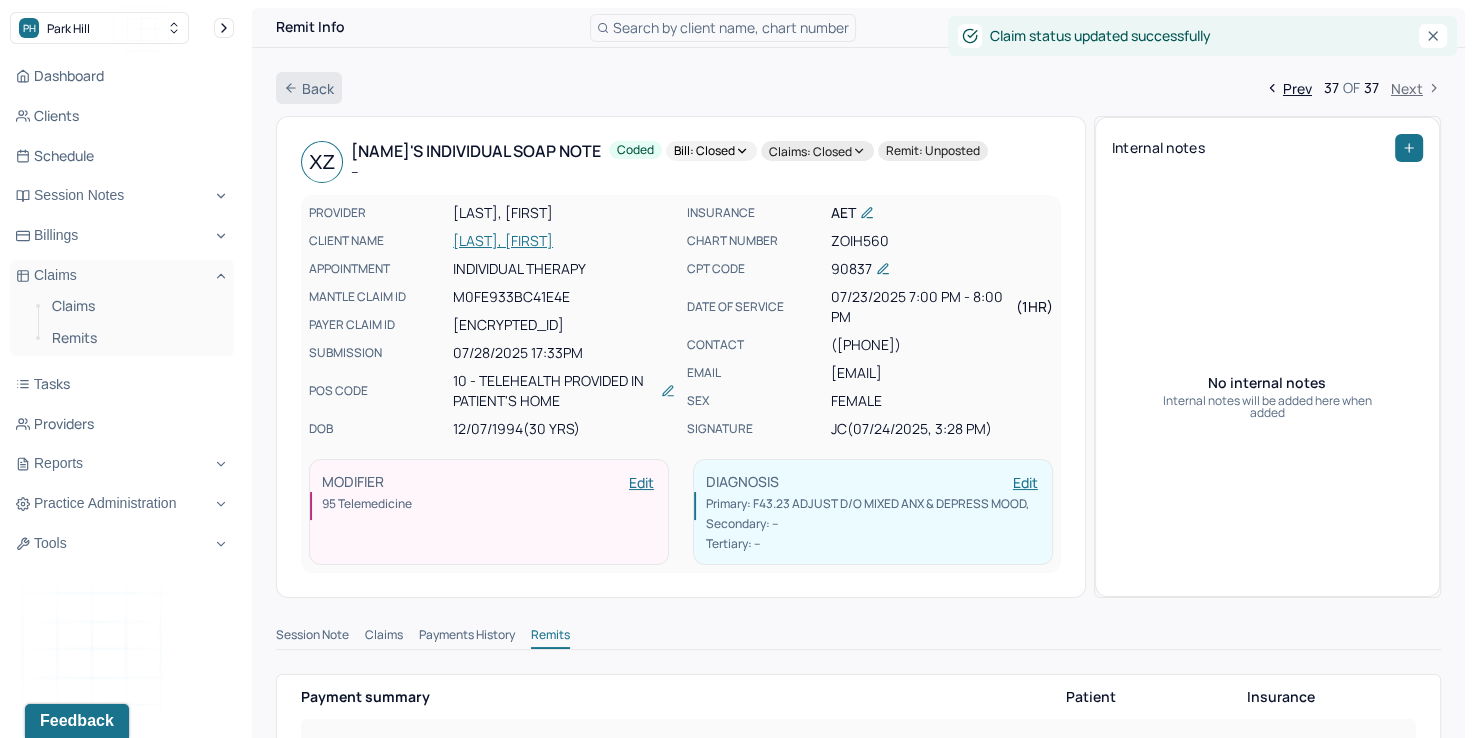 click on "Back" at bounding box center [309, 88] 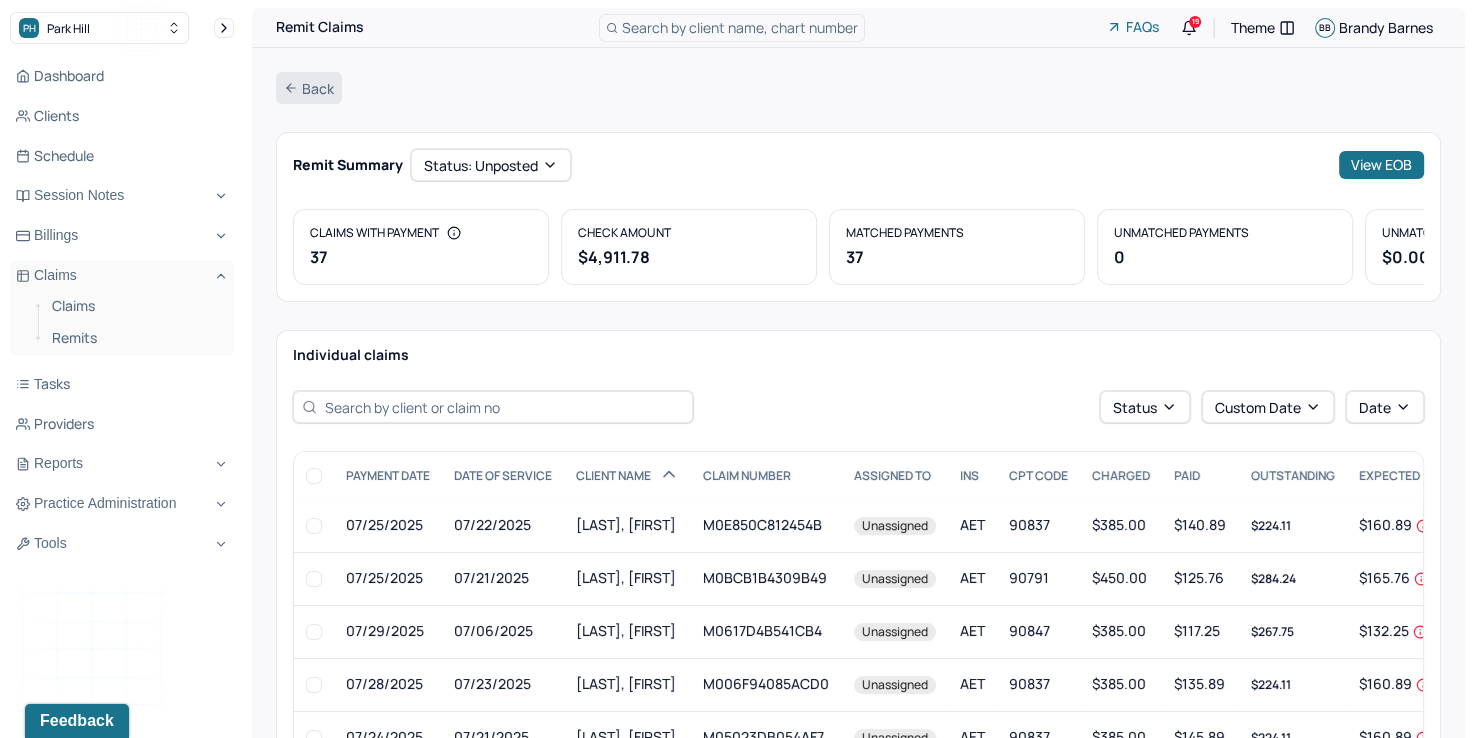 click on "Back" at bounding box center [309, 88] 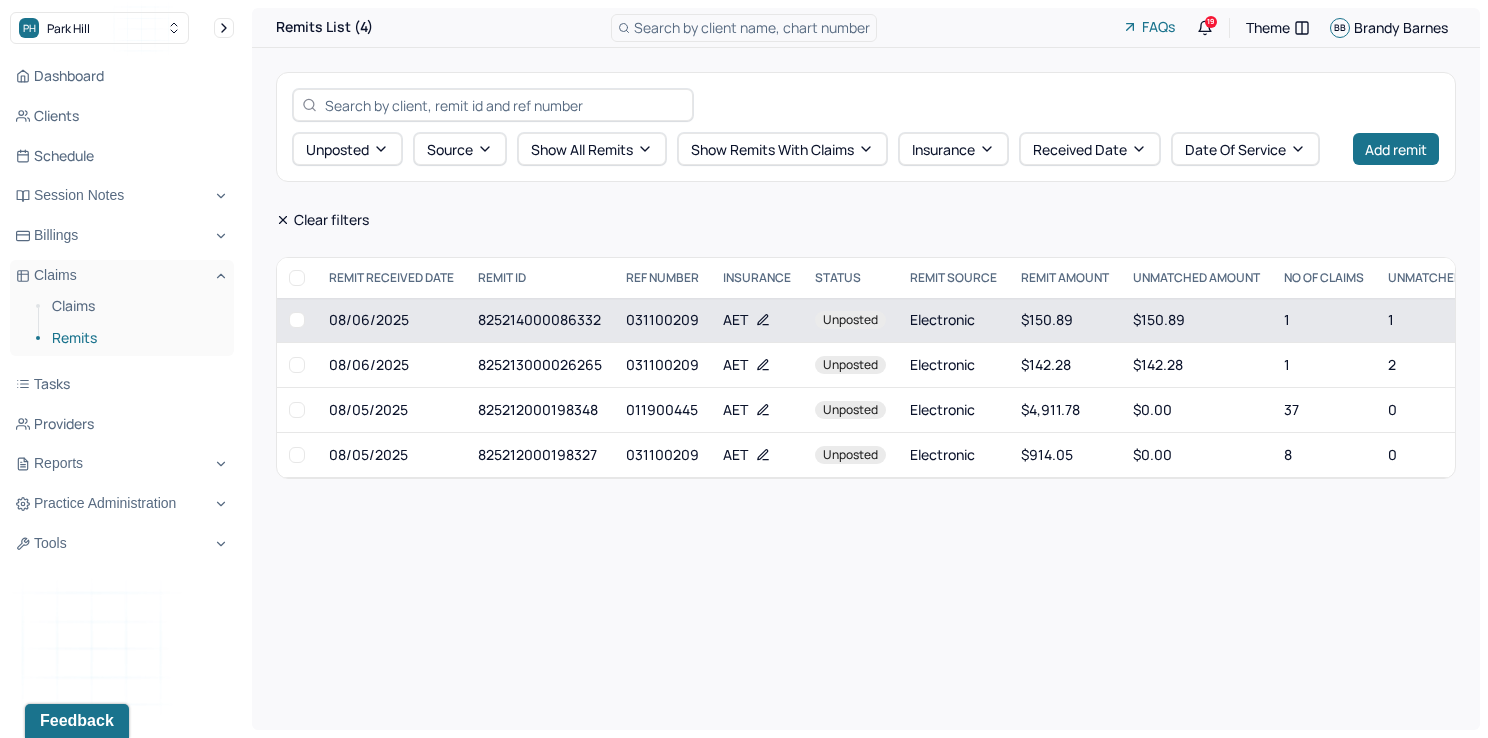 click on "$150.89" at bounding box center [1196, 320] 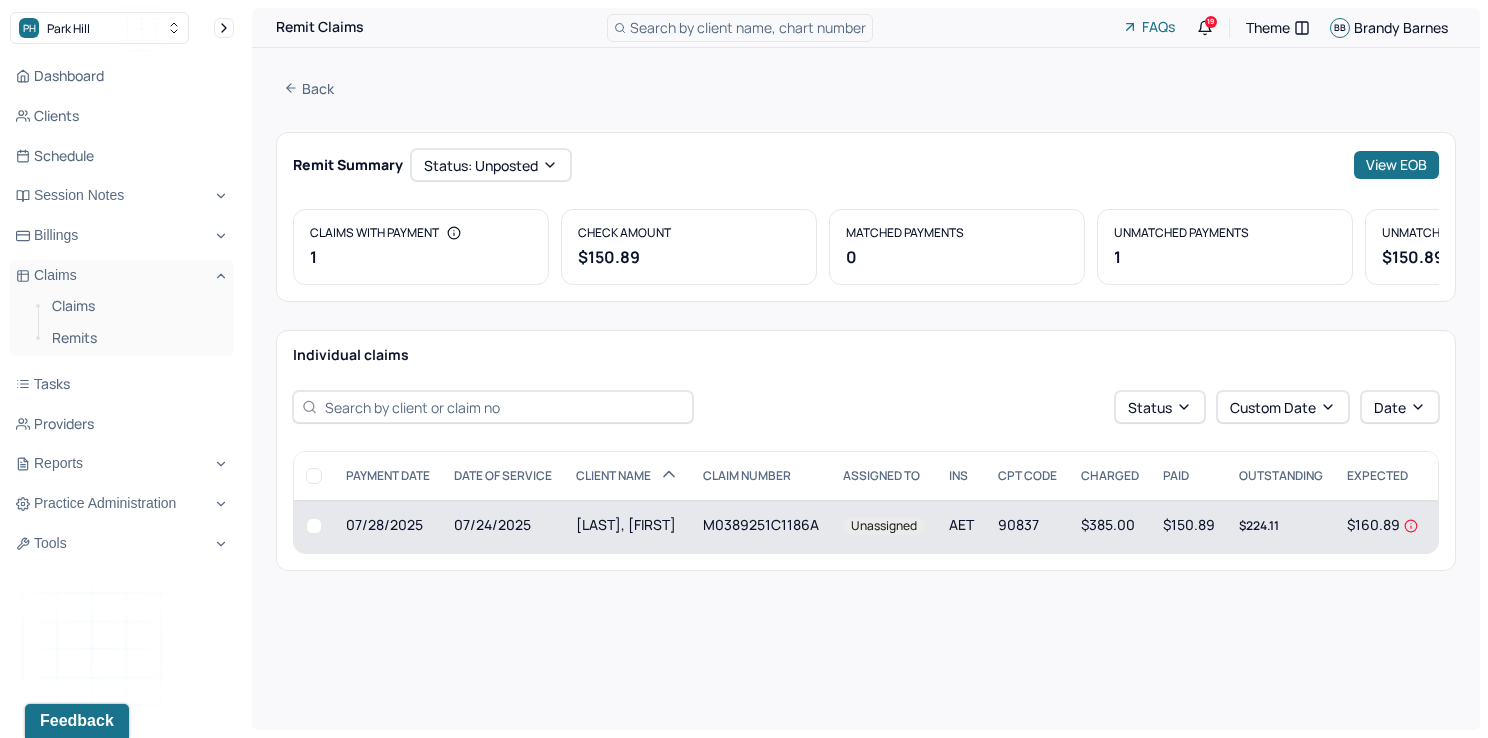 click on "Unassigned" at bounding box center (884, 526) 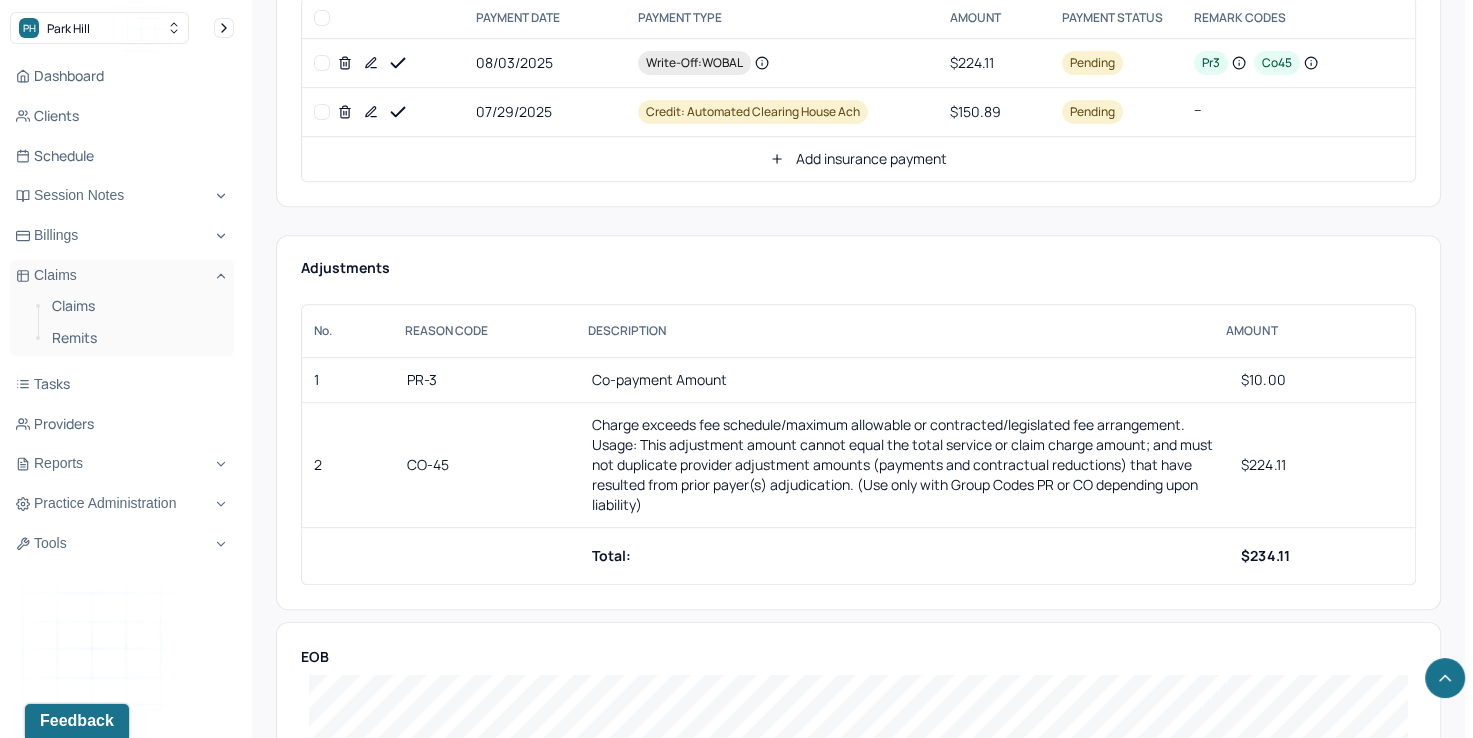 scroll, scrollTop: 1000, scrollLeft: 0, axis: vertical 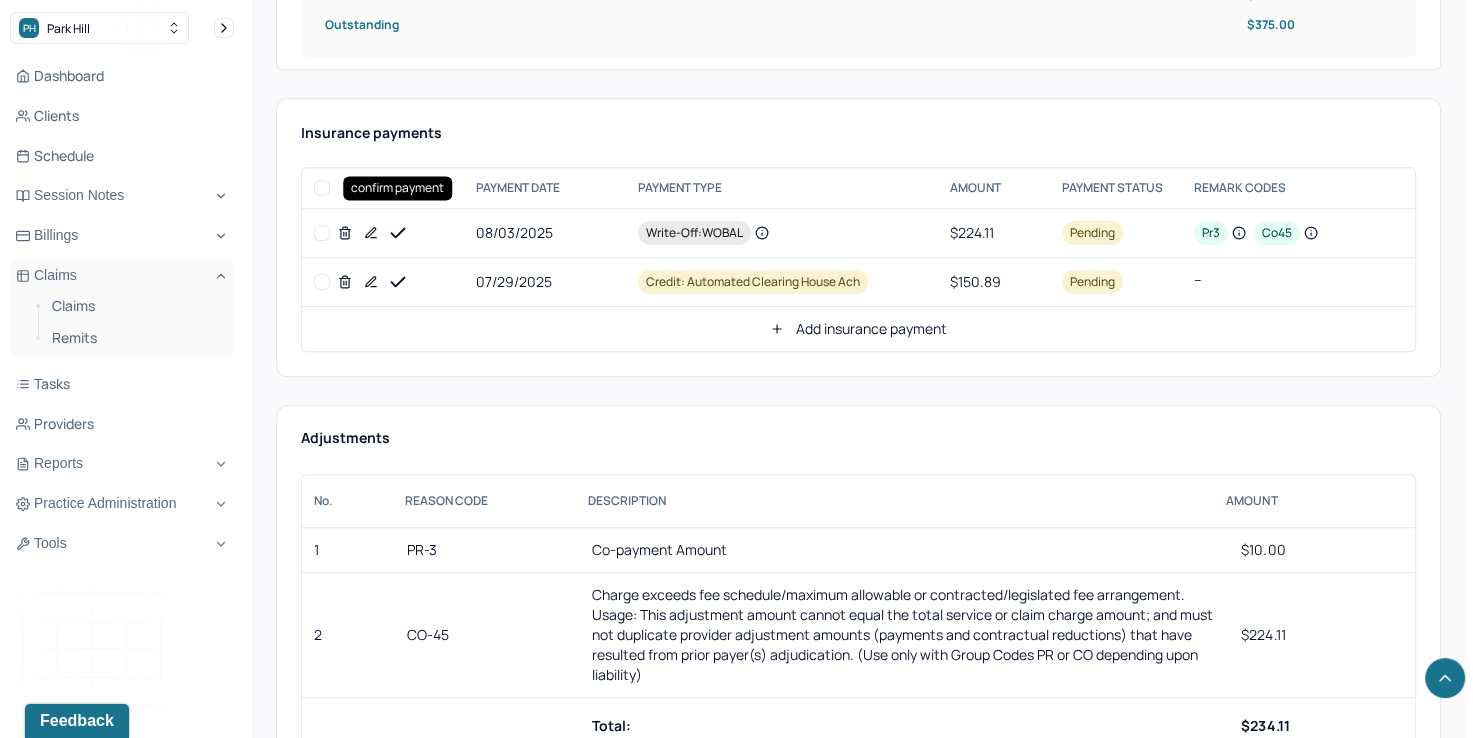 click 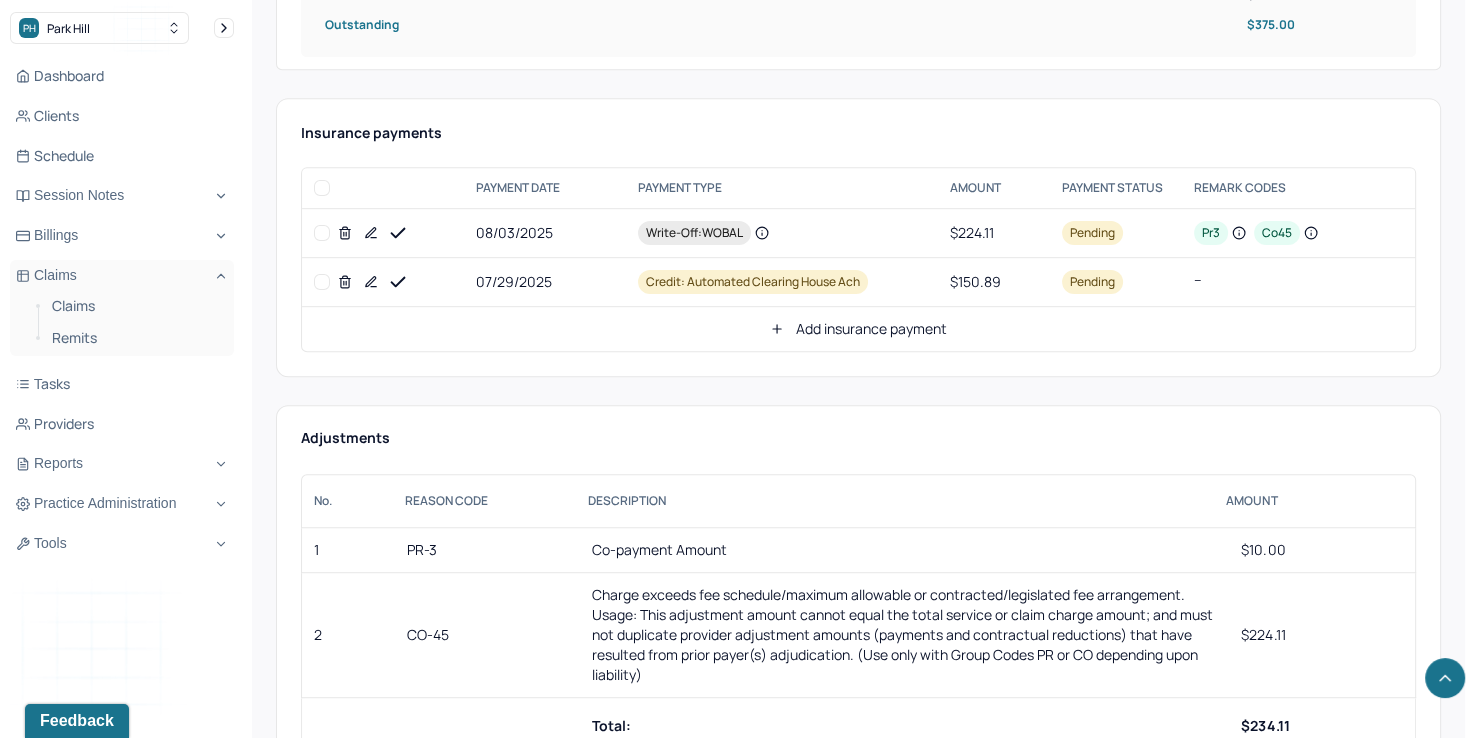 click 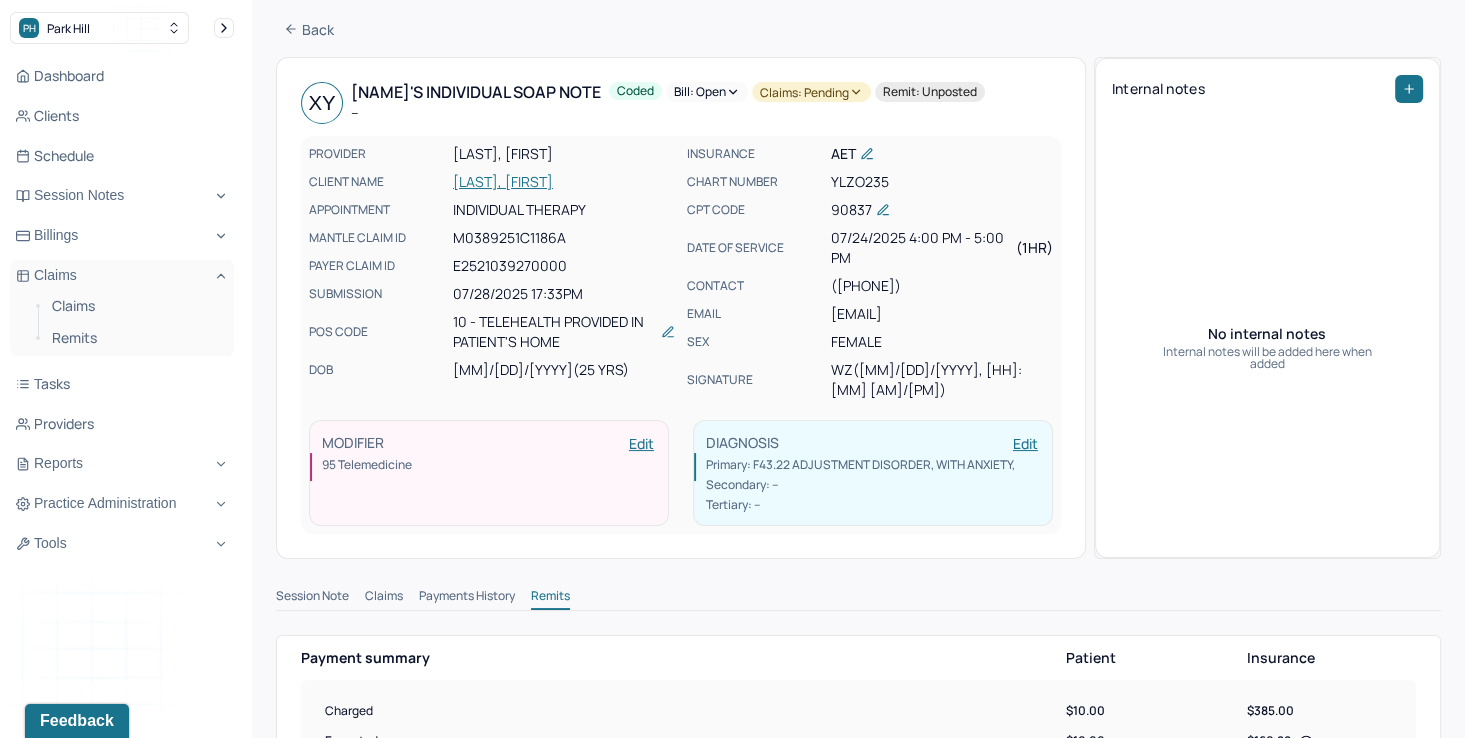 scroll, scrollTop: 0, scrollLeft: 0, axis: both 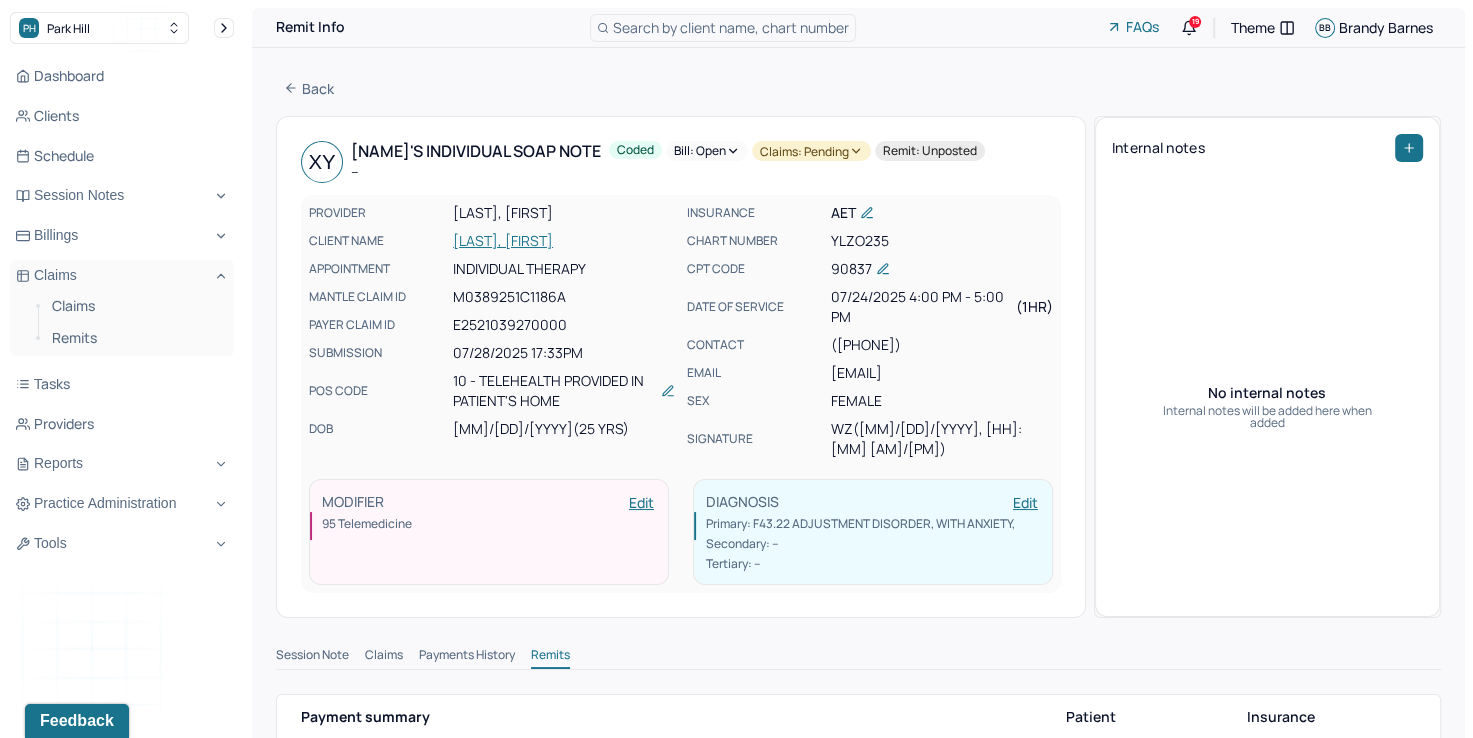 click on "Bill: Open" at bounding box center (707, 151) 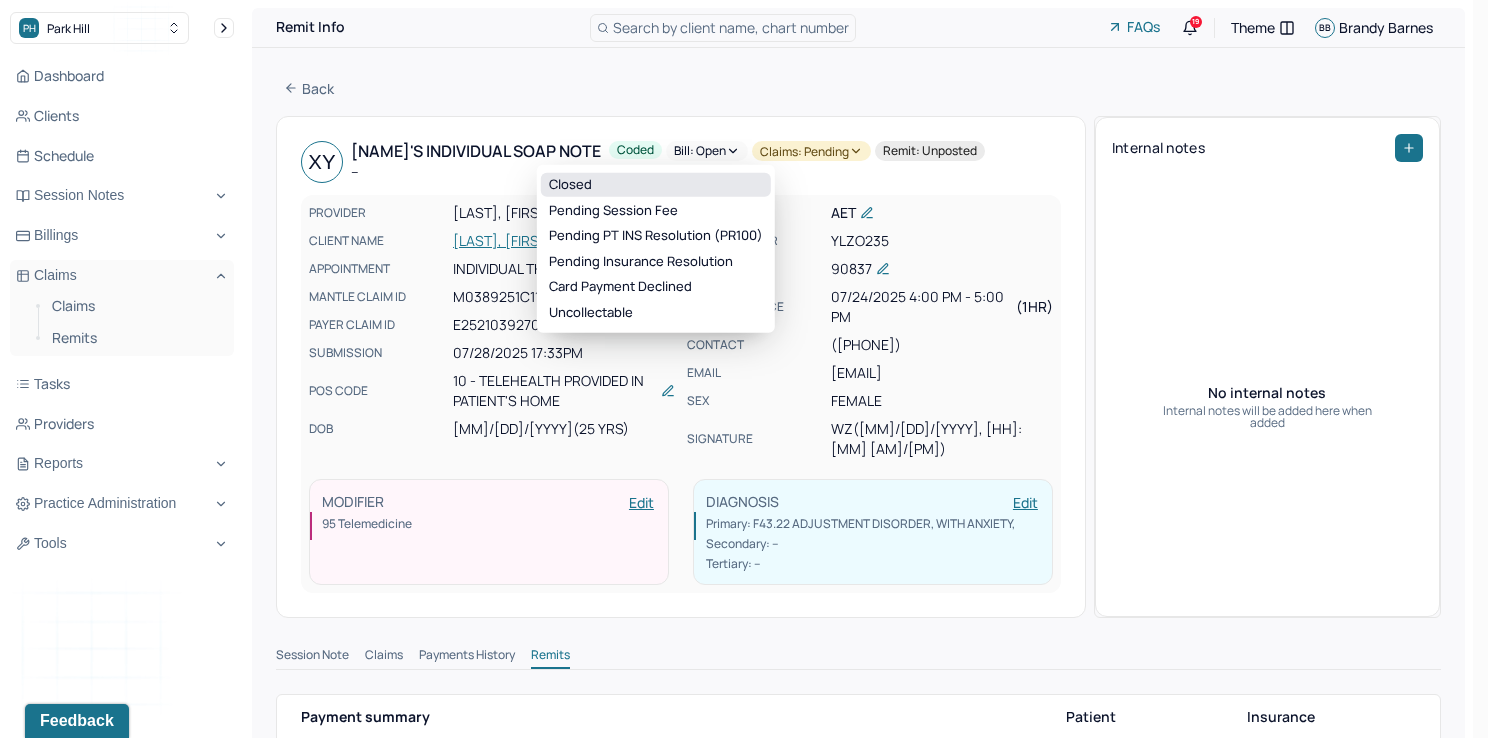 click on "Closed" at bounding box center [656, 185] 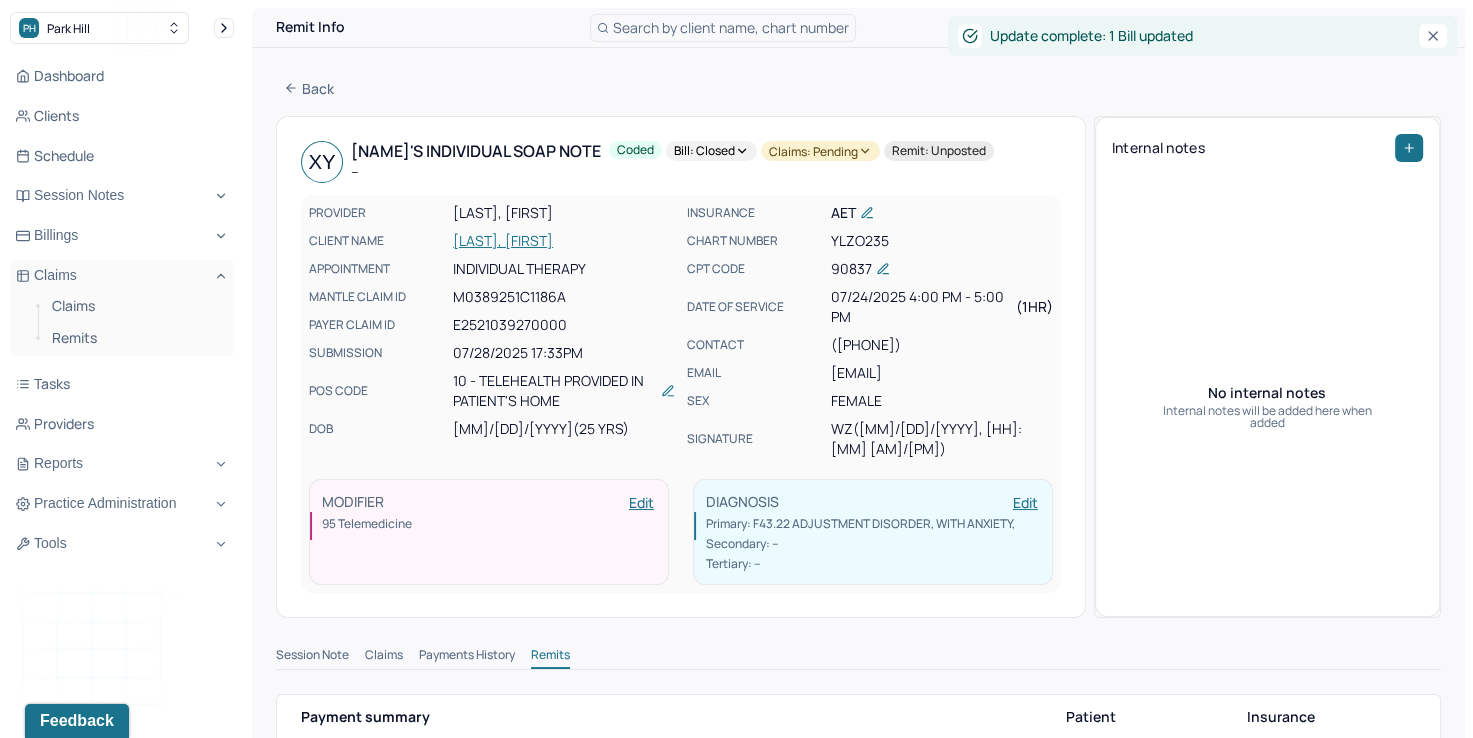 click on "Claims: pending" at bounding box center (820, 151) 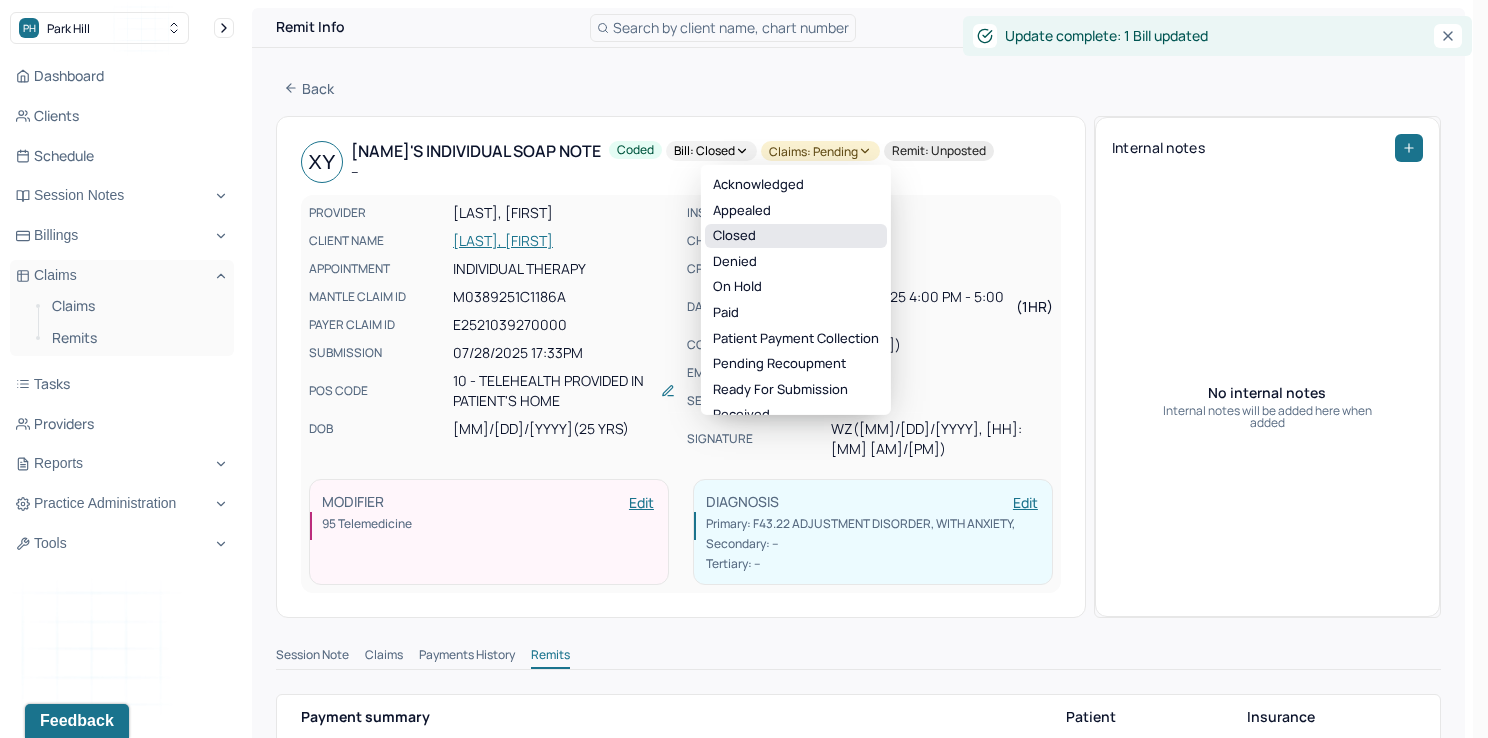 click on "Closed" at bounding box center [796, 236] 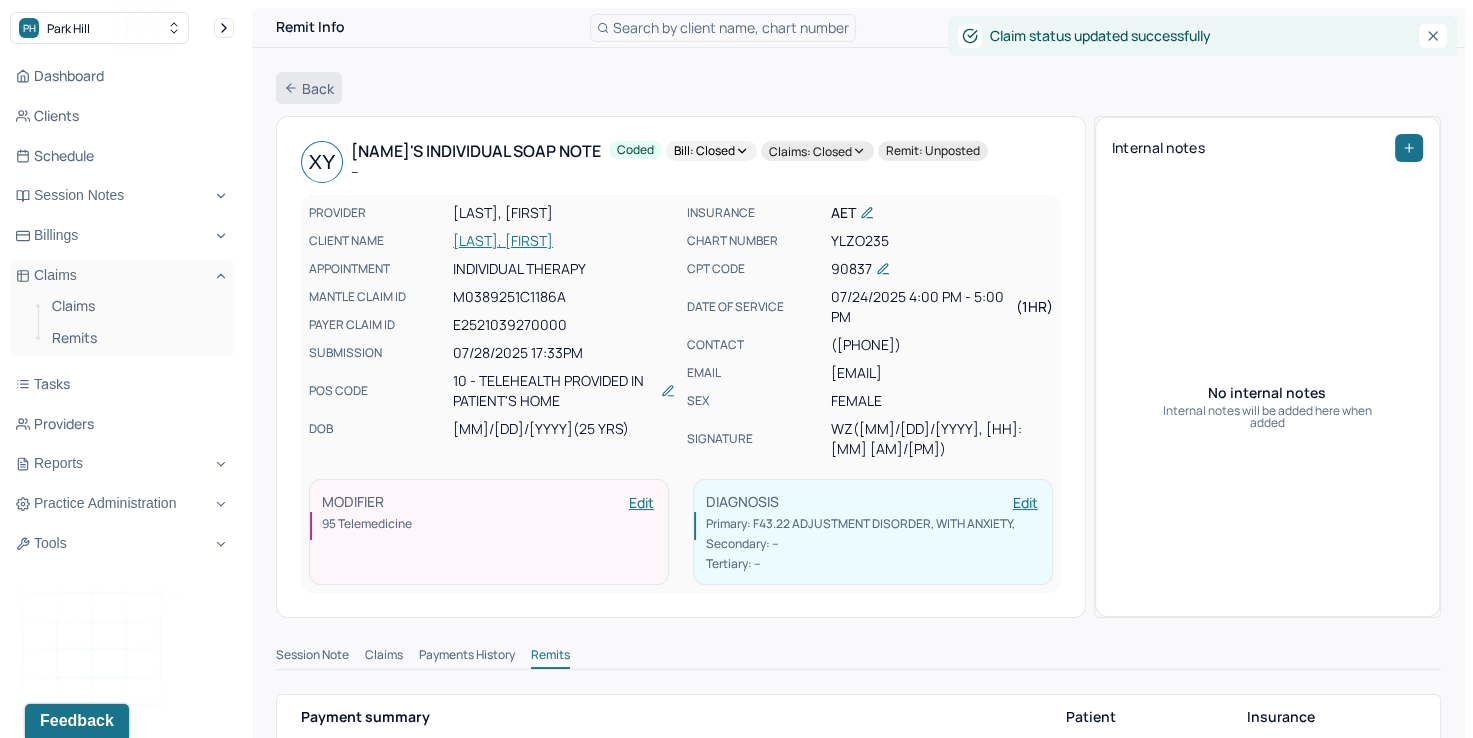 click 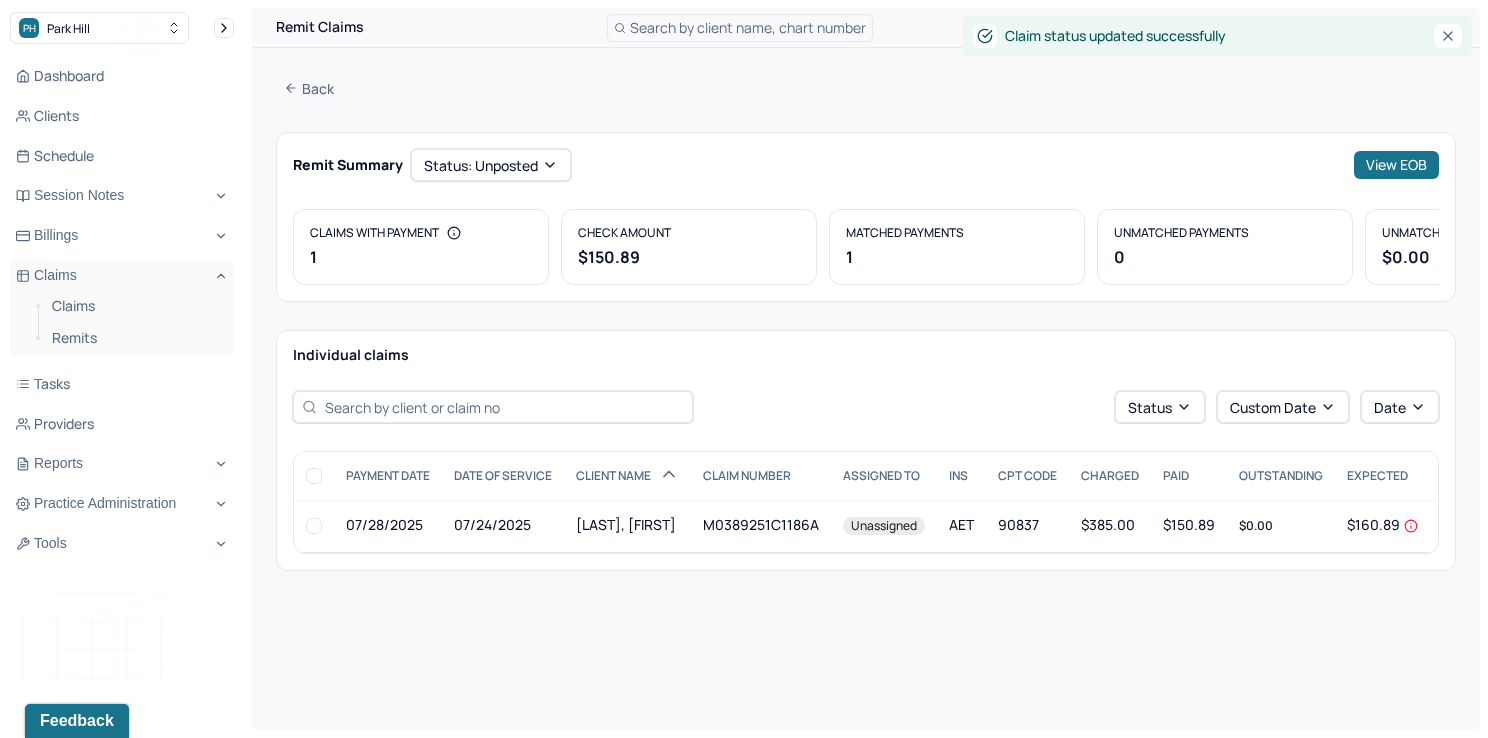click 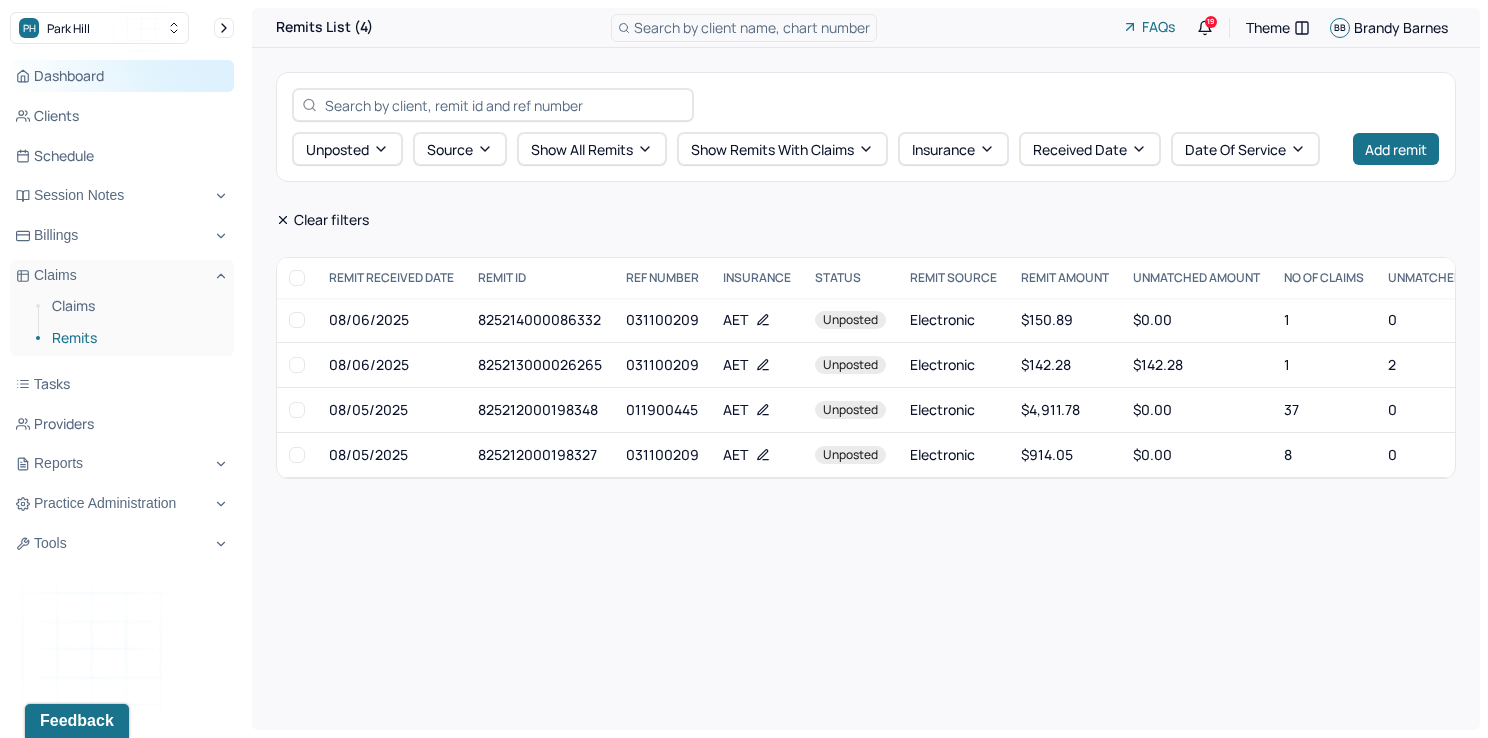 click on "Dashboard" at bounding box center [122, 76] 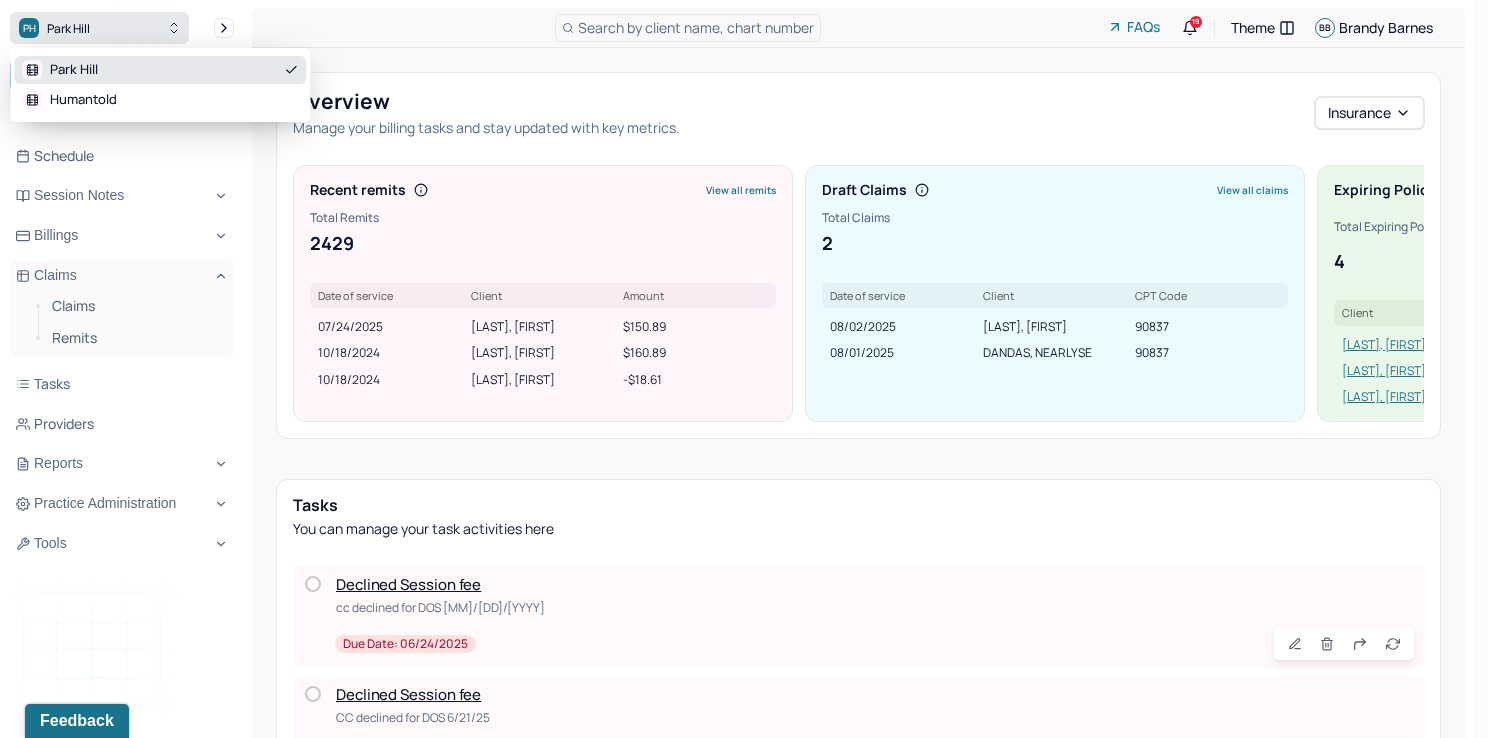 click 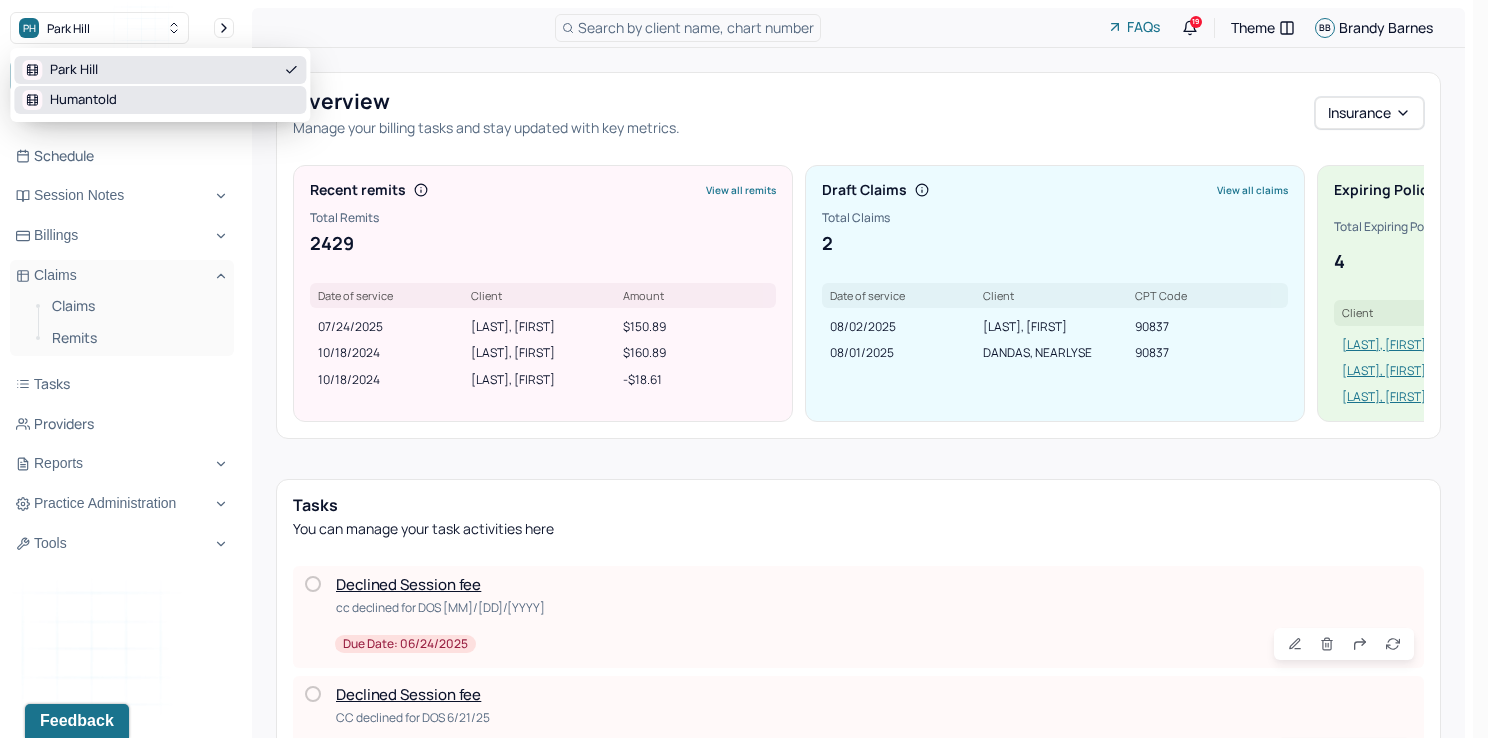 click on "Humantold" at bounding box center [160, 100] 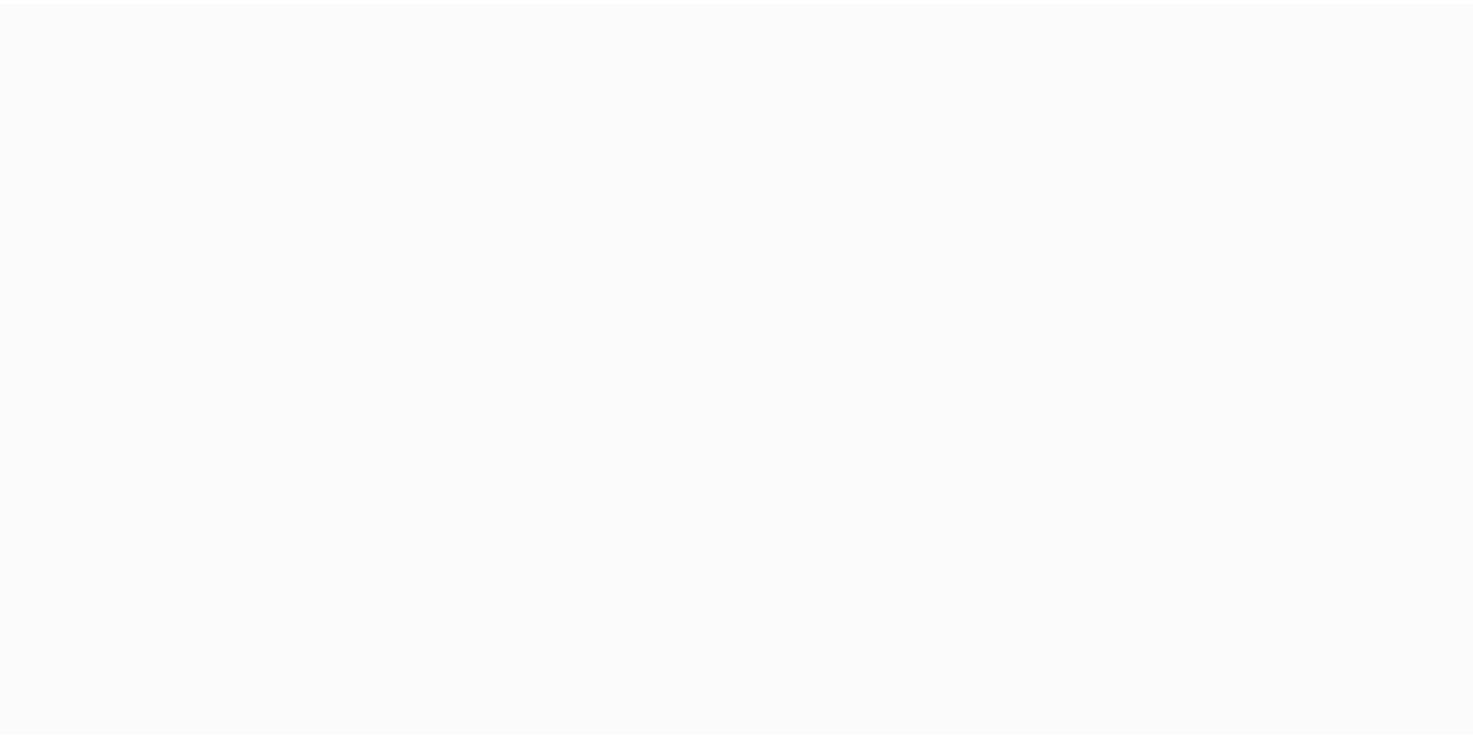scroll, scrollTop: 0, scrollLeft: 0, axis: both 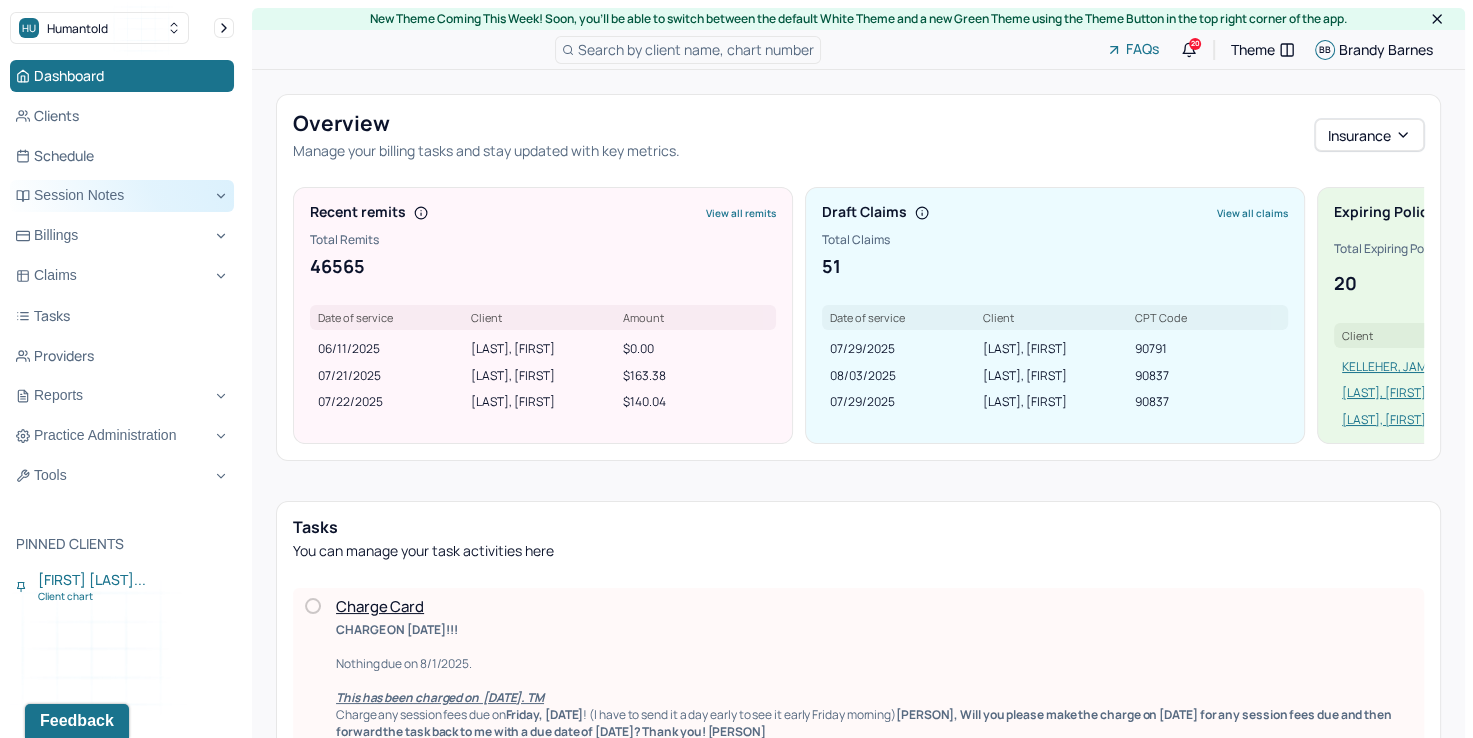 click on "Session Notes" at bounding box center (122, 196) 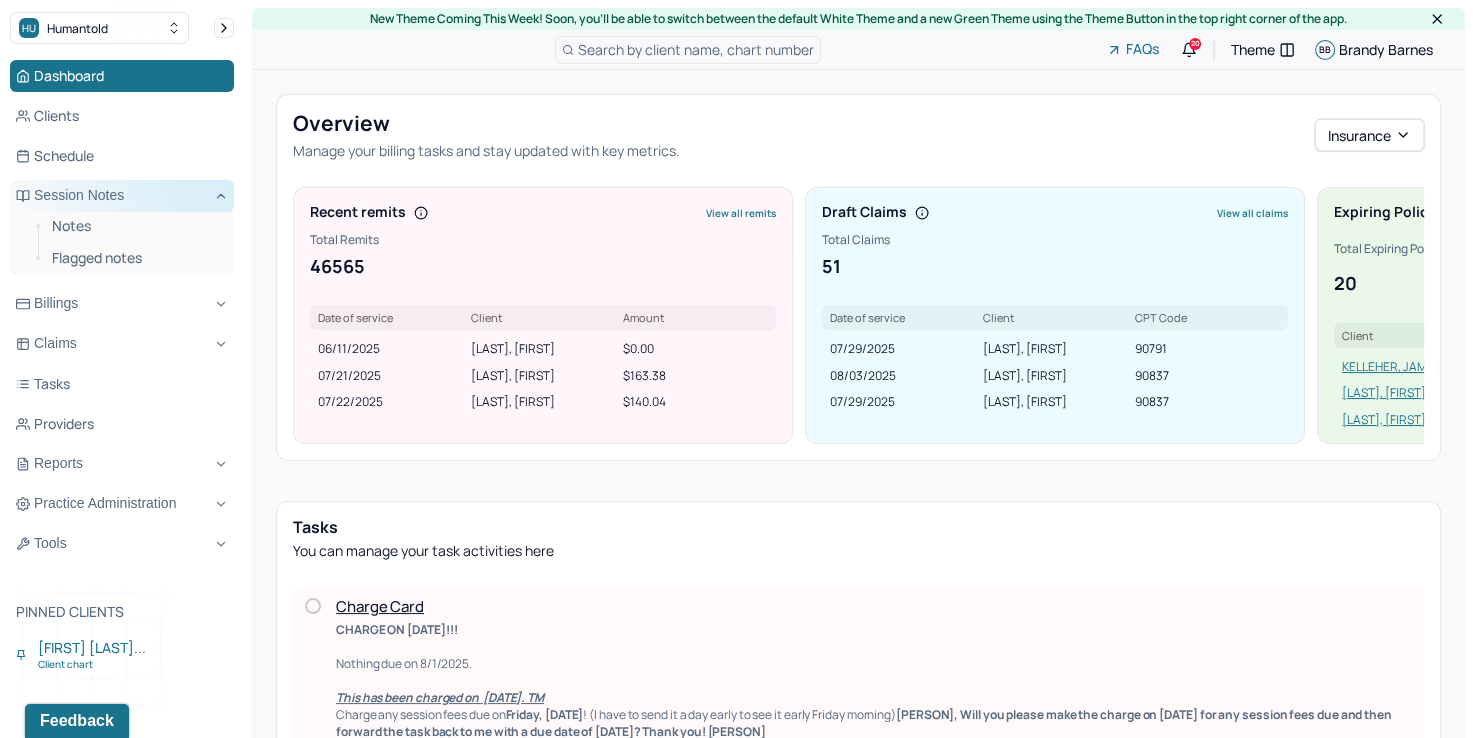 click on "Session Notes" at bounding box center [122, 196] 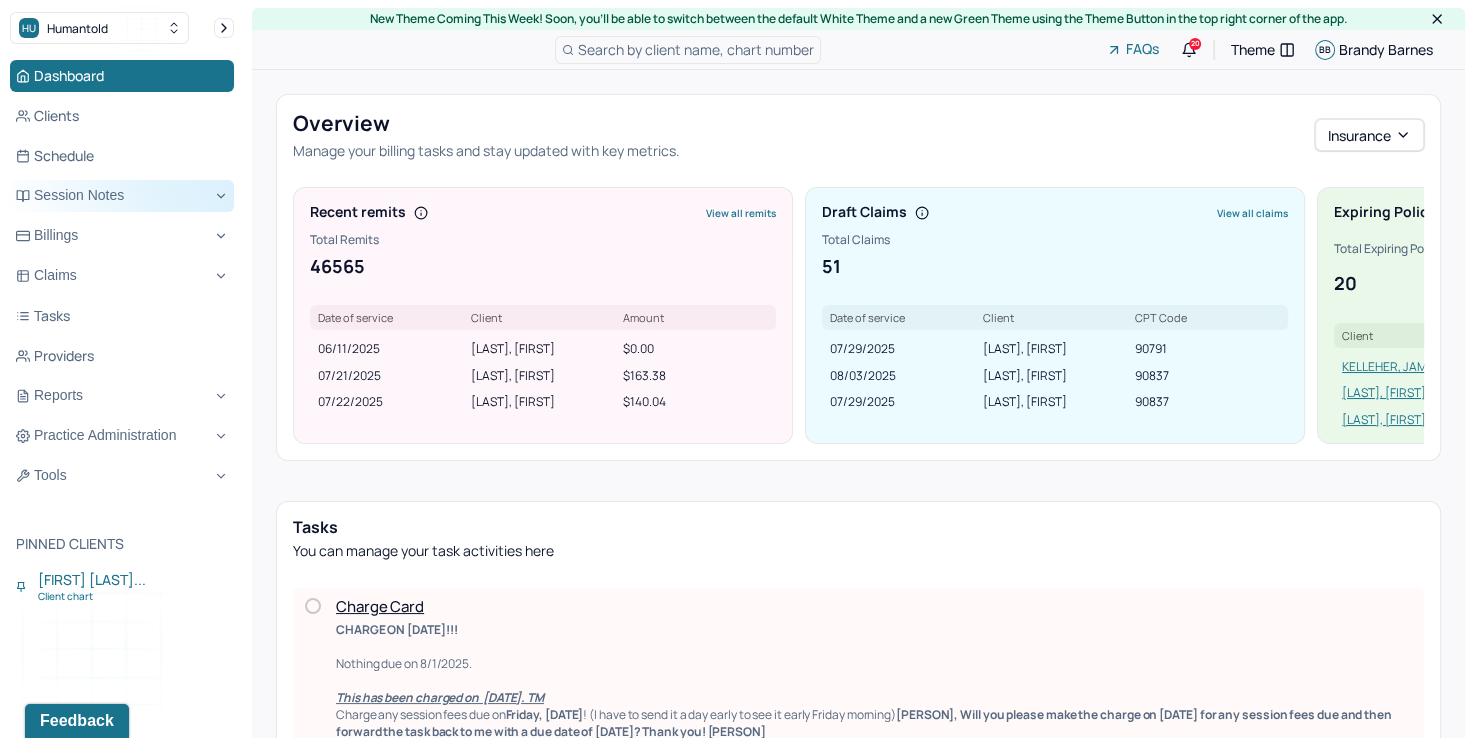 click on "Session Notes" at bounding box center [122, 196] 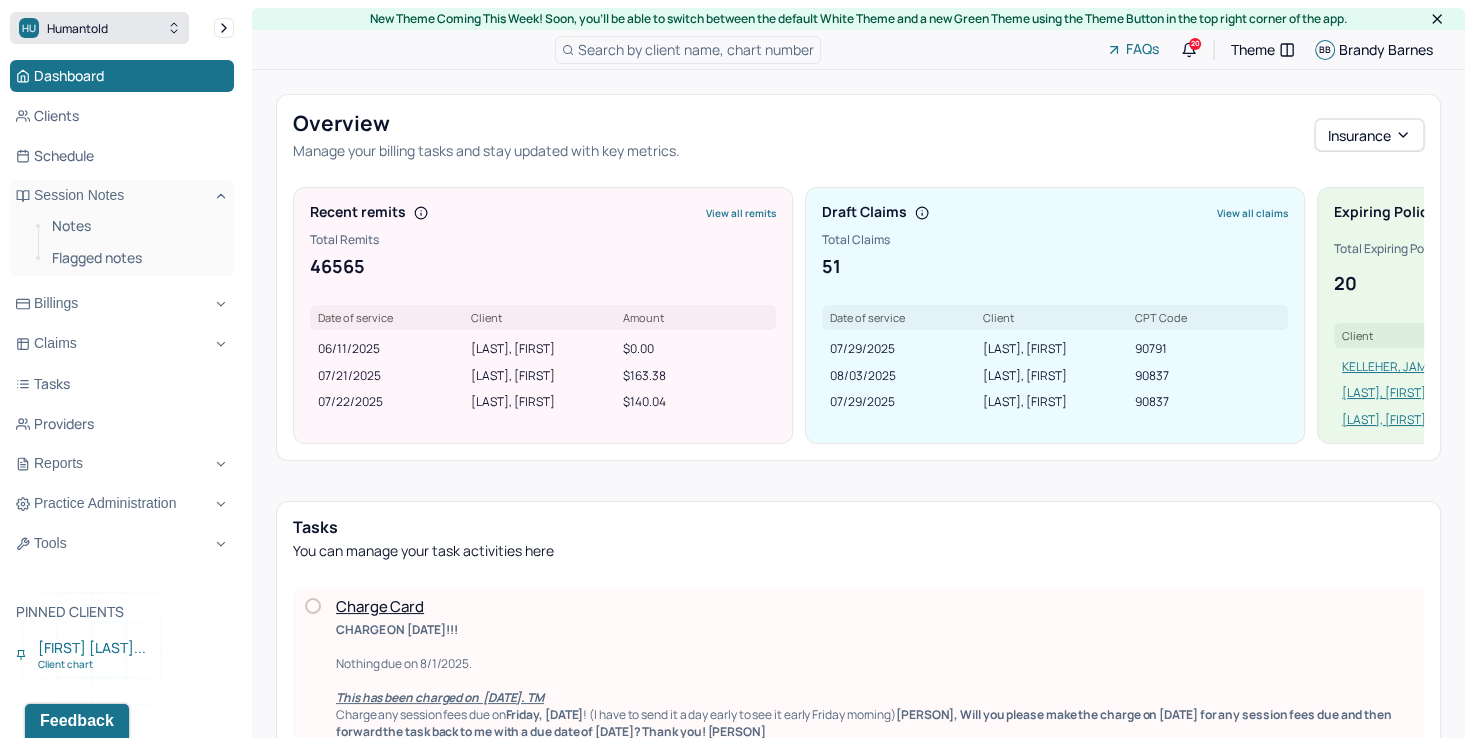 click 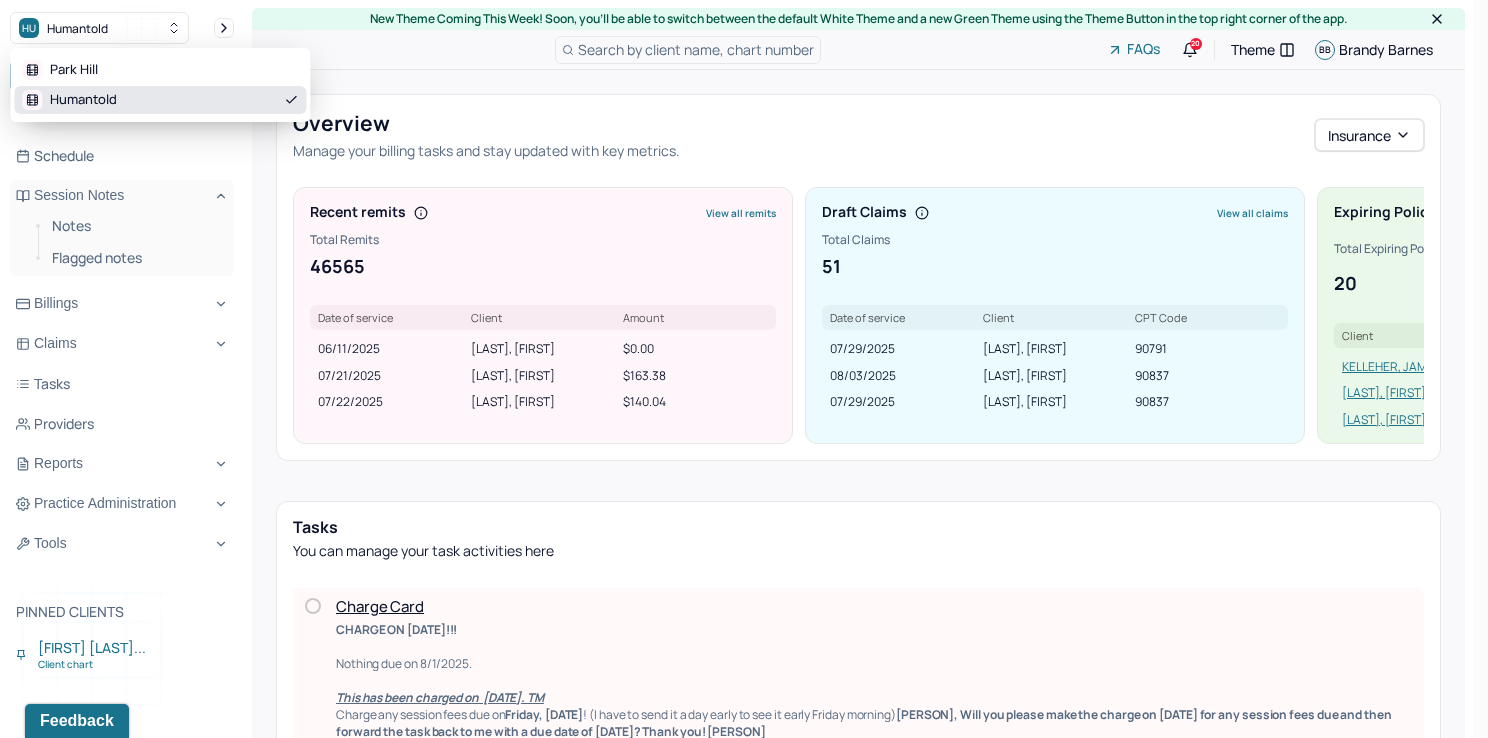 click on "Park Hill Humantold" at bounding box center (160, 85) 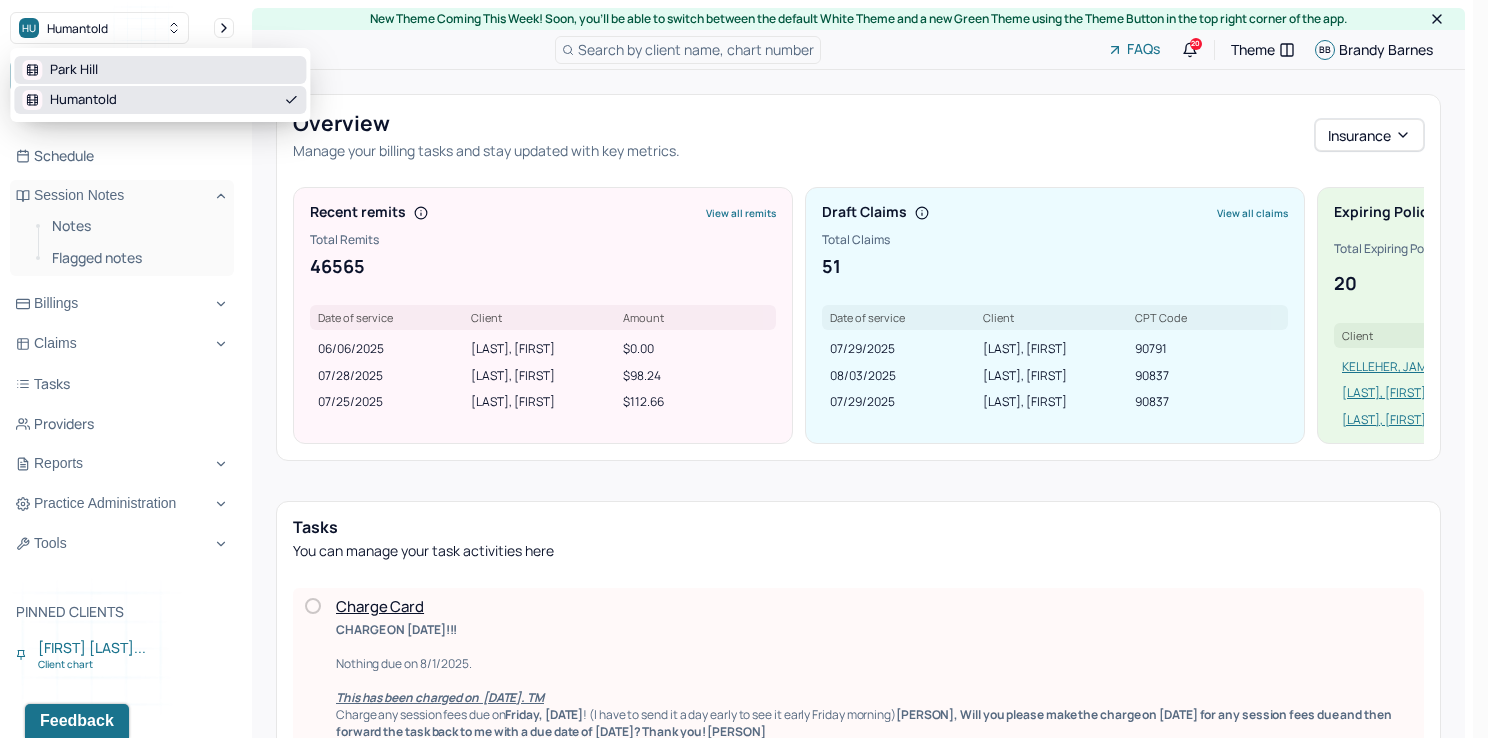 click on "Park Hill" at bounding box center (160, 70) 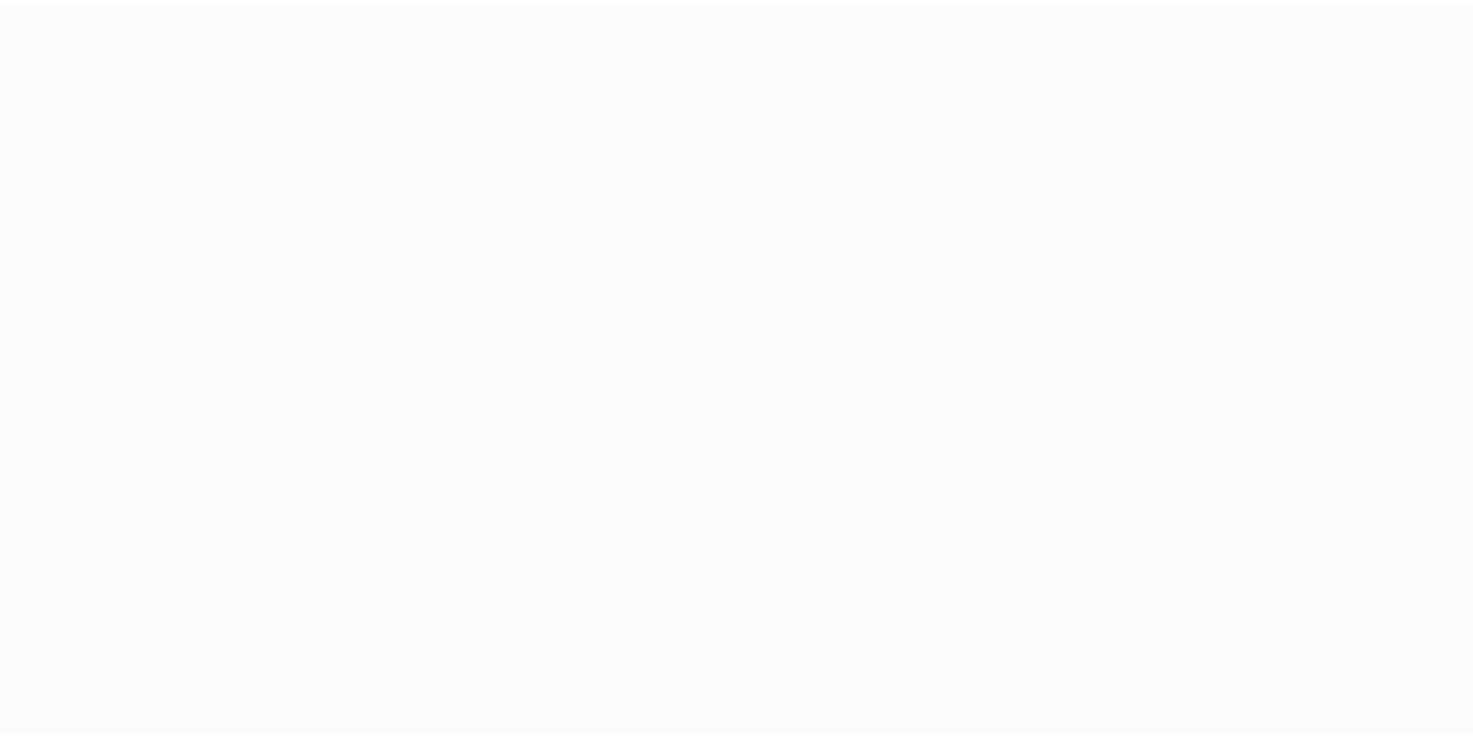 scroll, scrollTop: 0, scrollLeft: 0, axis: both 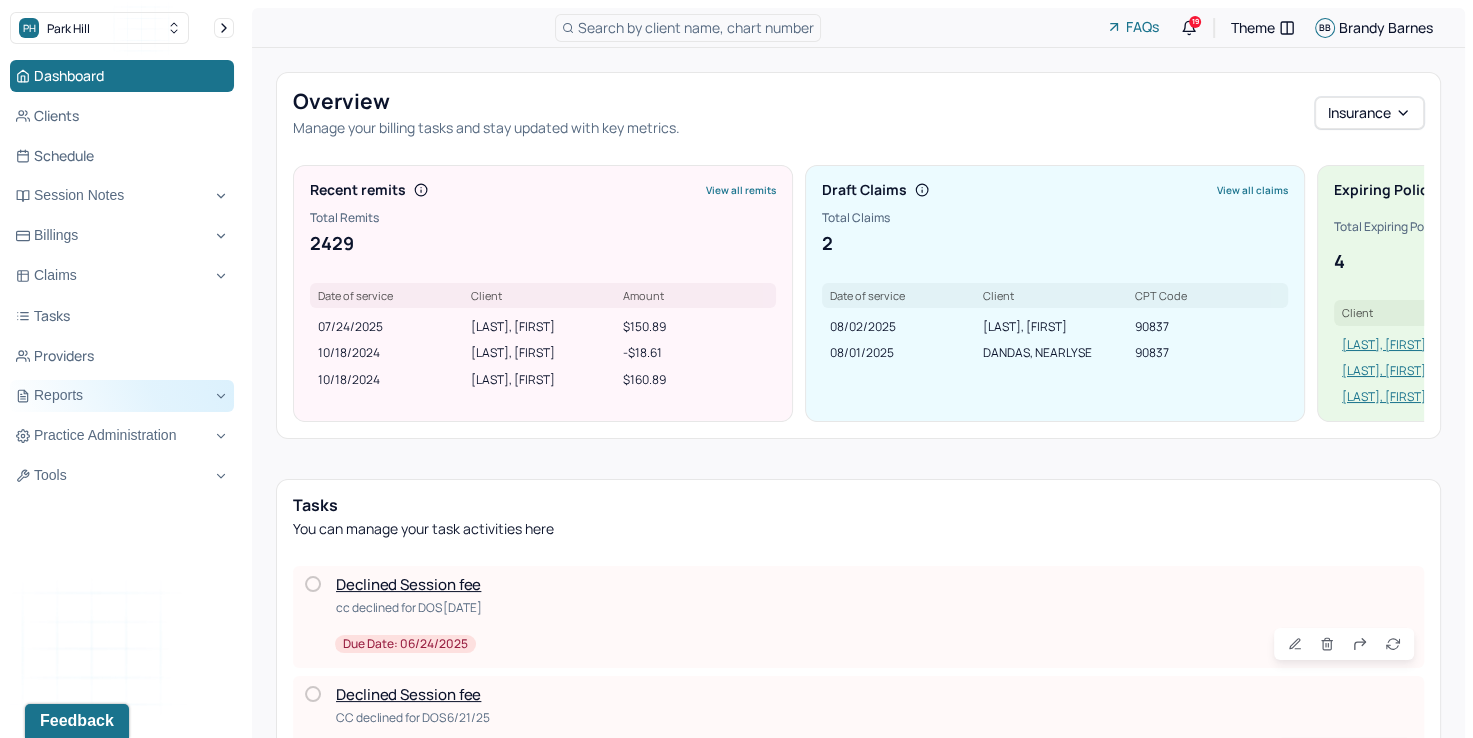 click on "Reports" at bounding box center [122, 396] 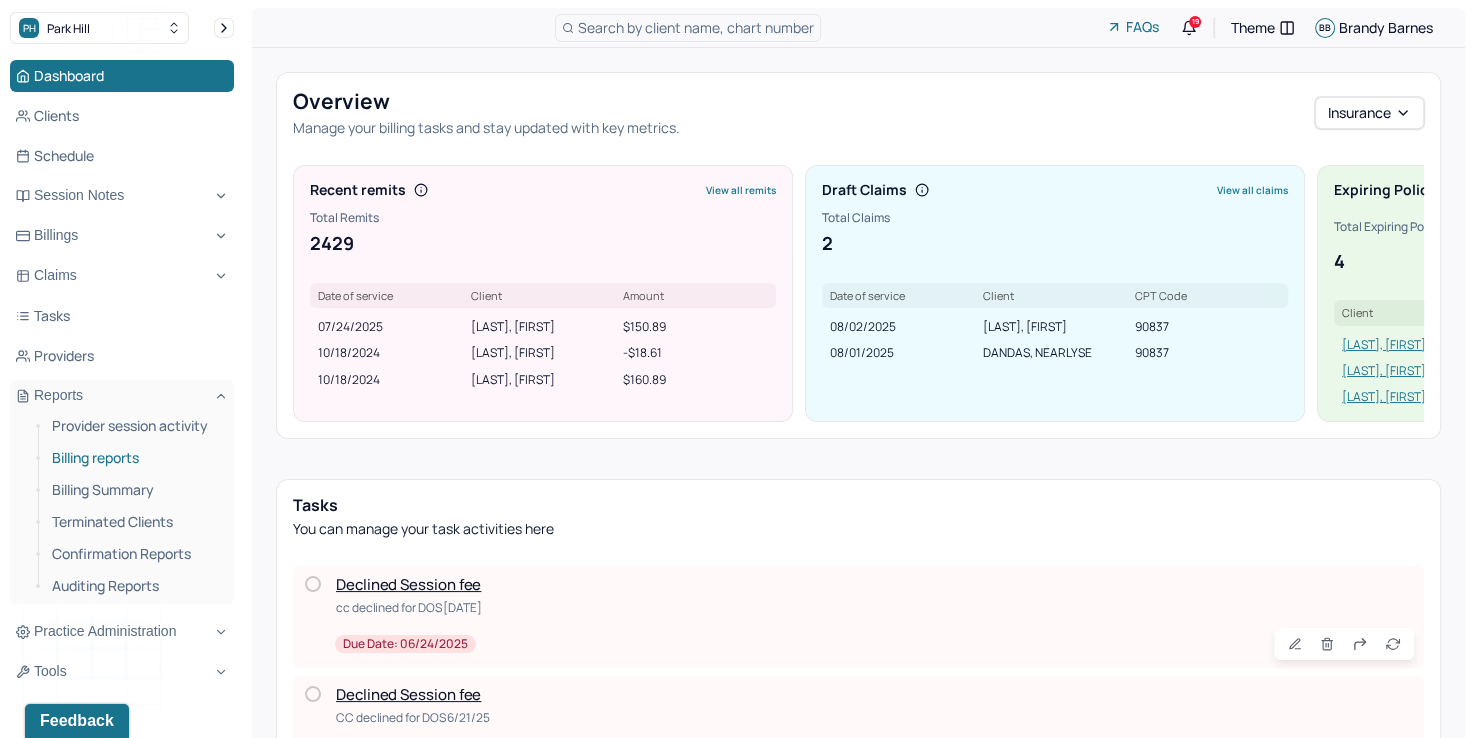 click on "Billing reports" at bounding box center (135, 458) 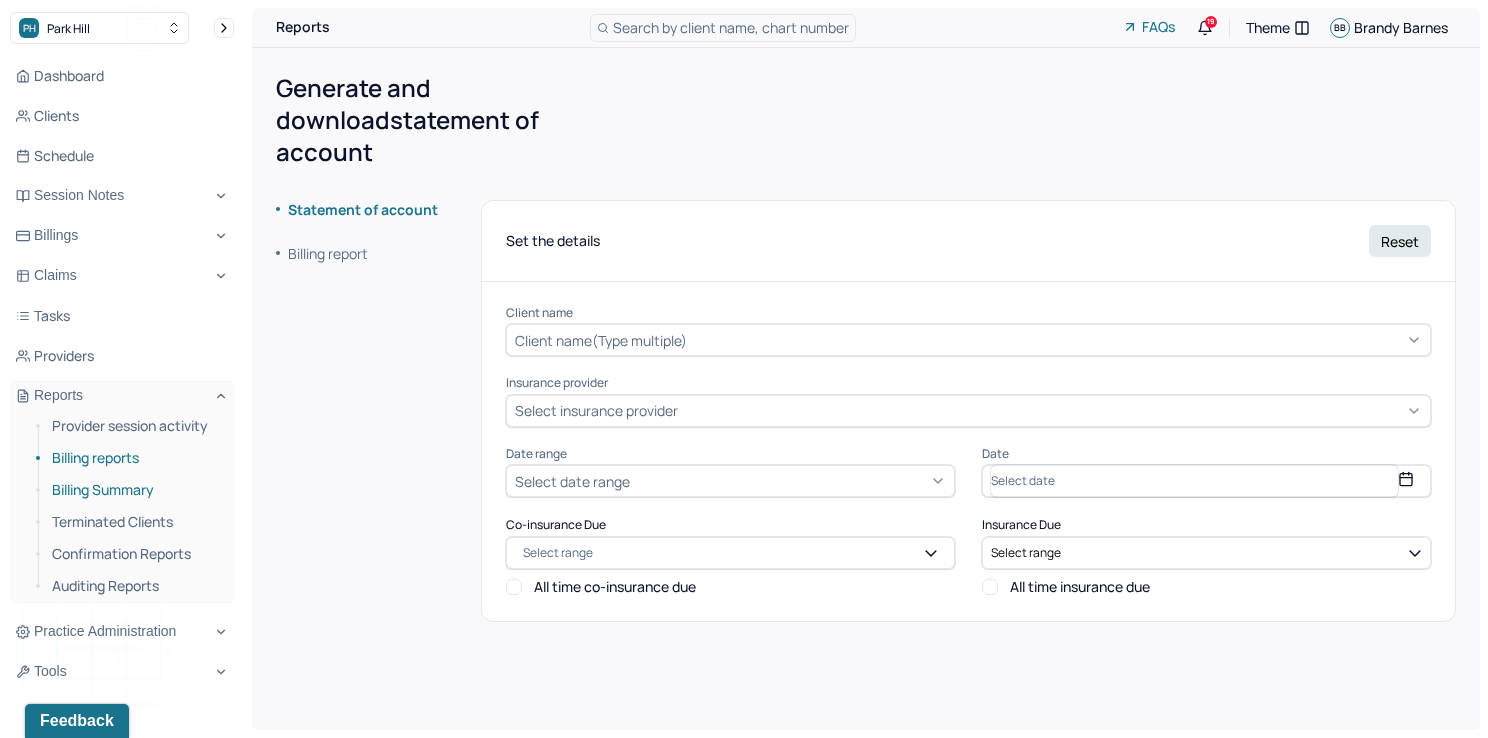 click on "Billing Summary" at bounding box center [135, 490] 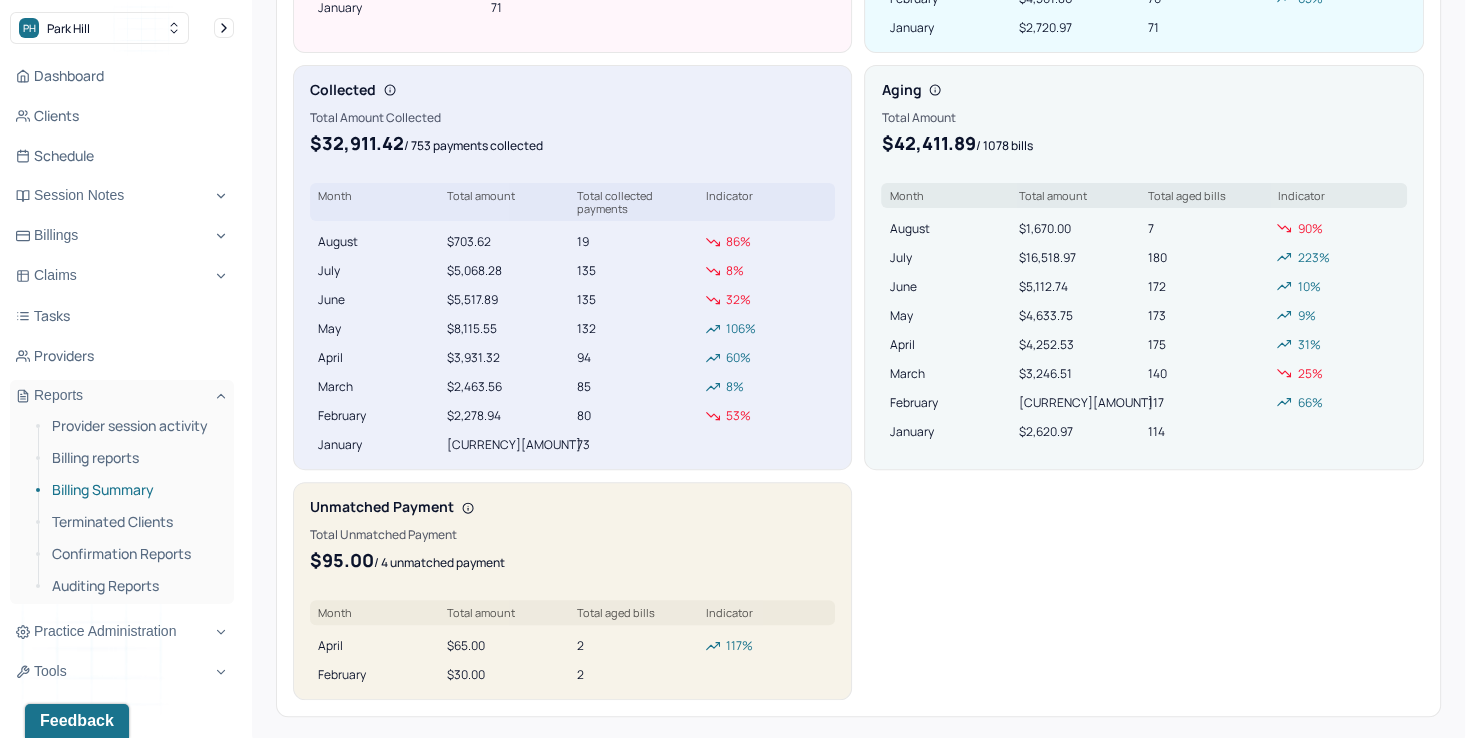 scroll, scrollTop: 509, scrollLeft: 0, axis: vertical 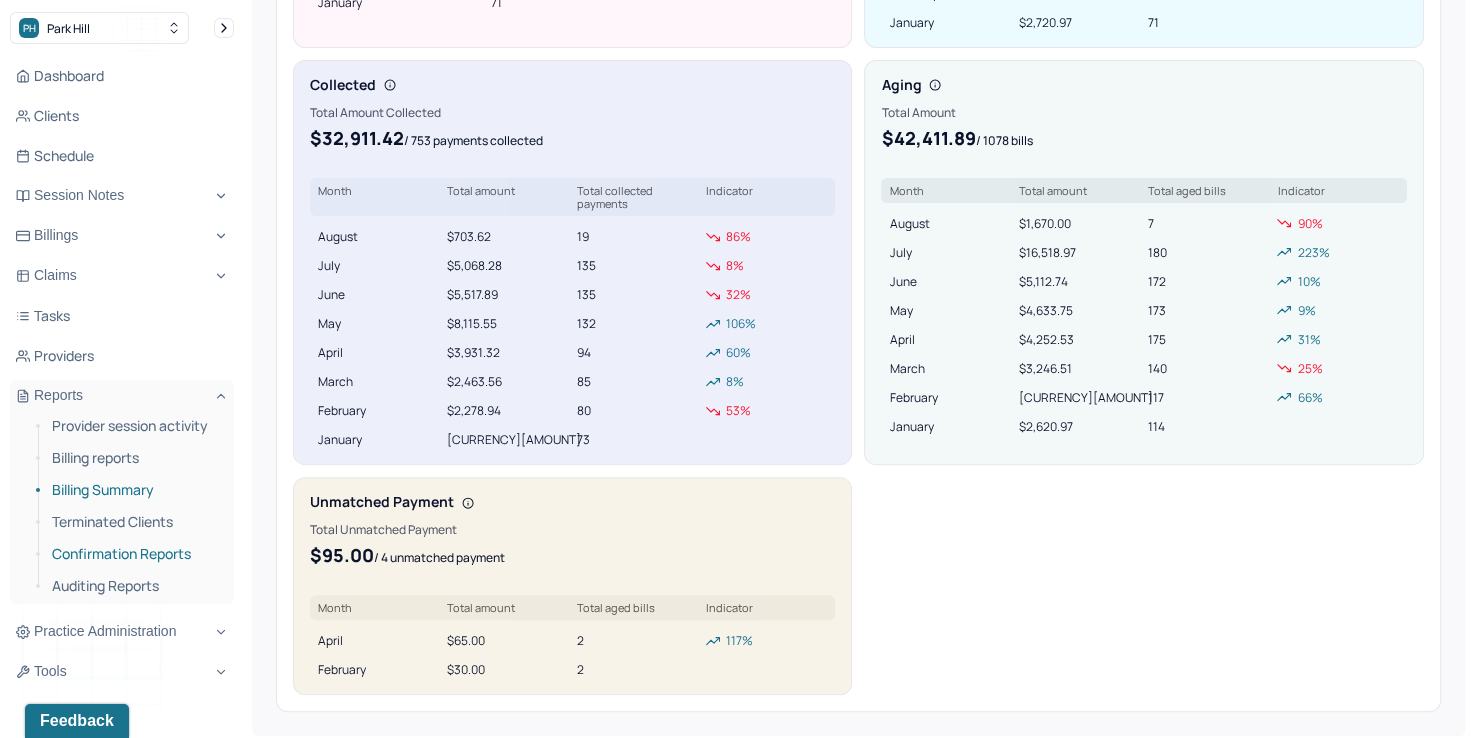 click on "Confirmation Reports" at bounding box center (135, 554) 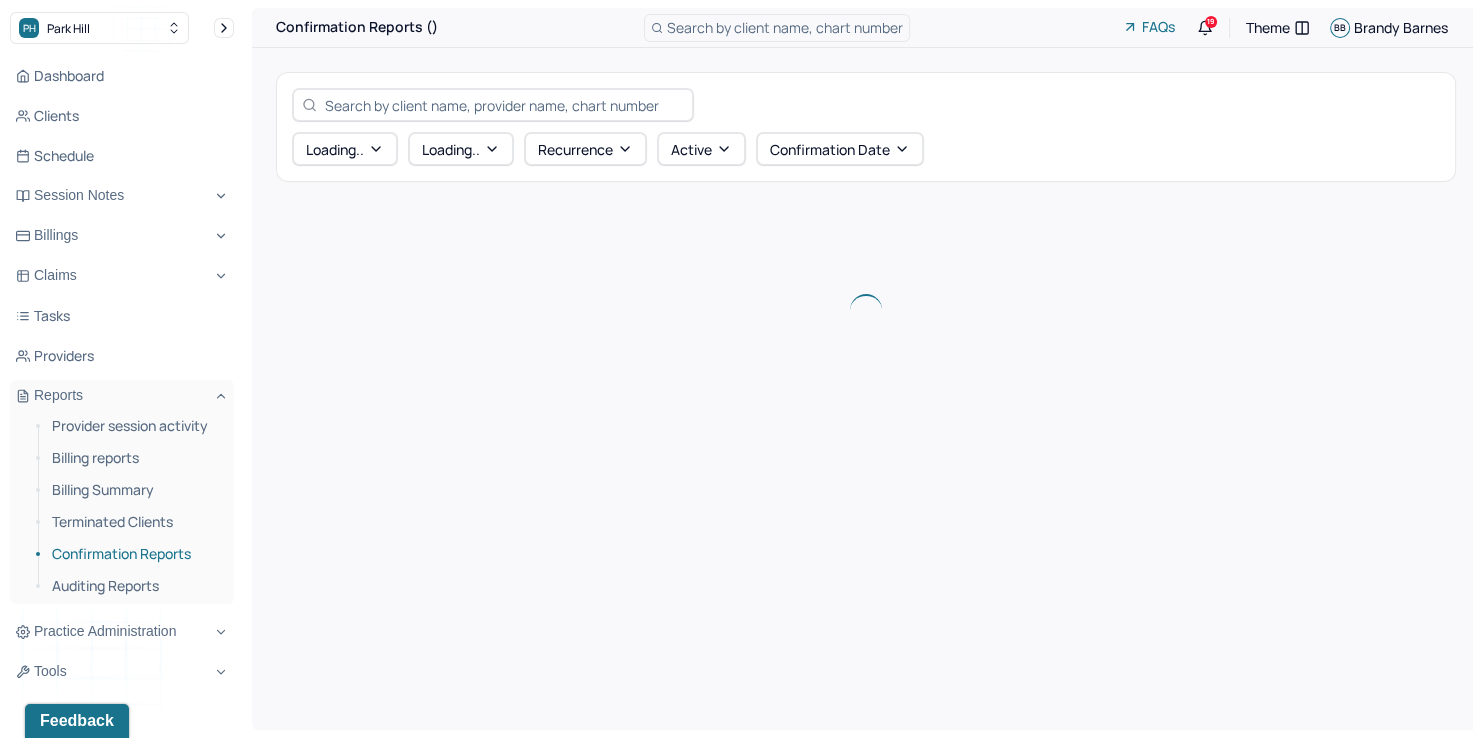 scroll, scrollTop: 0, scrollLeft: 0, axis: both 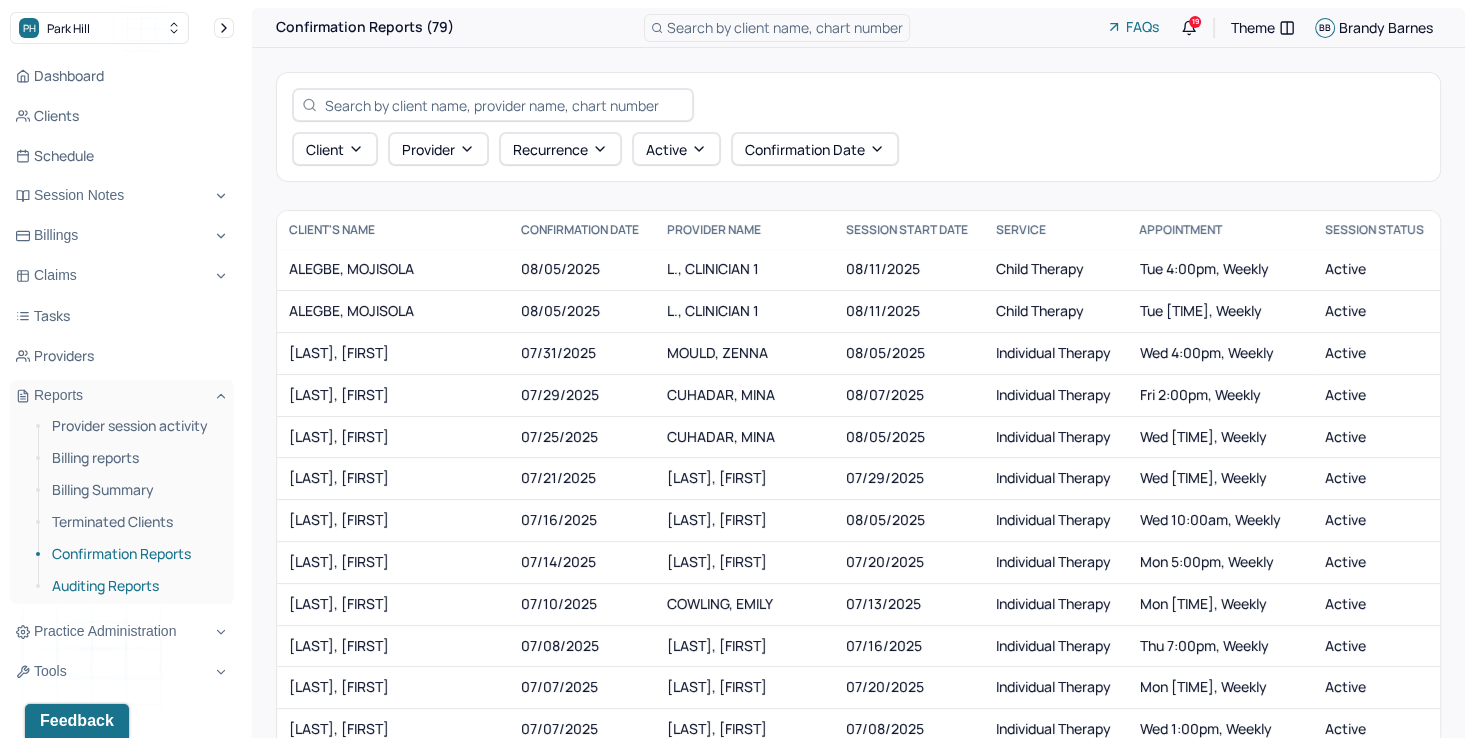 click on "Auditing Reports" at bounding box center (135, 586) 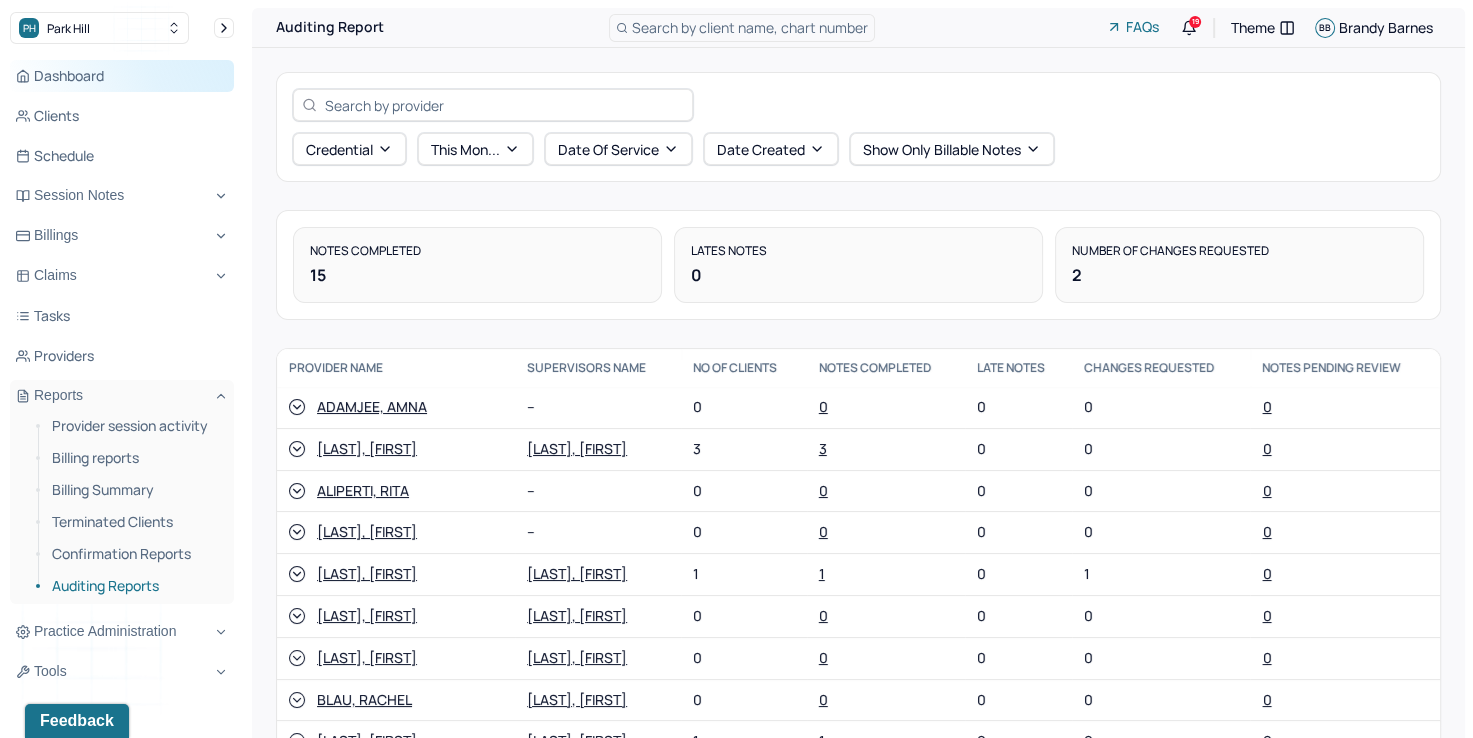 click on "Dashboard" at bounding box center [122, 76] 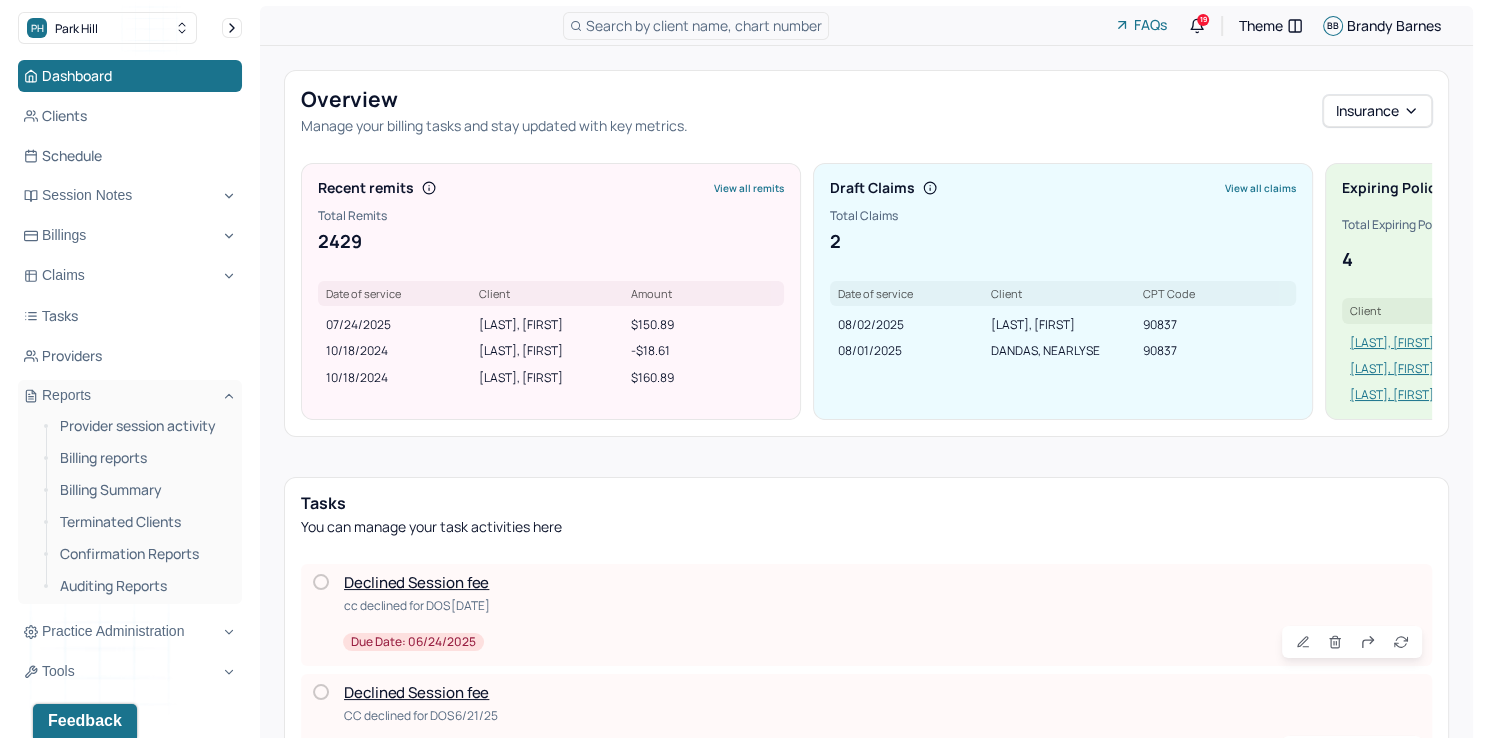 scroll, scrollTop: 0, scrollLeft: 0, axis: both 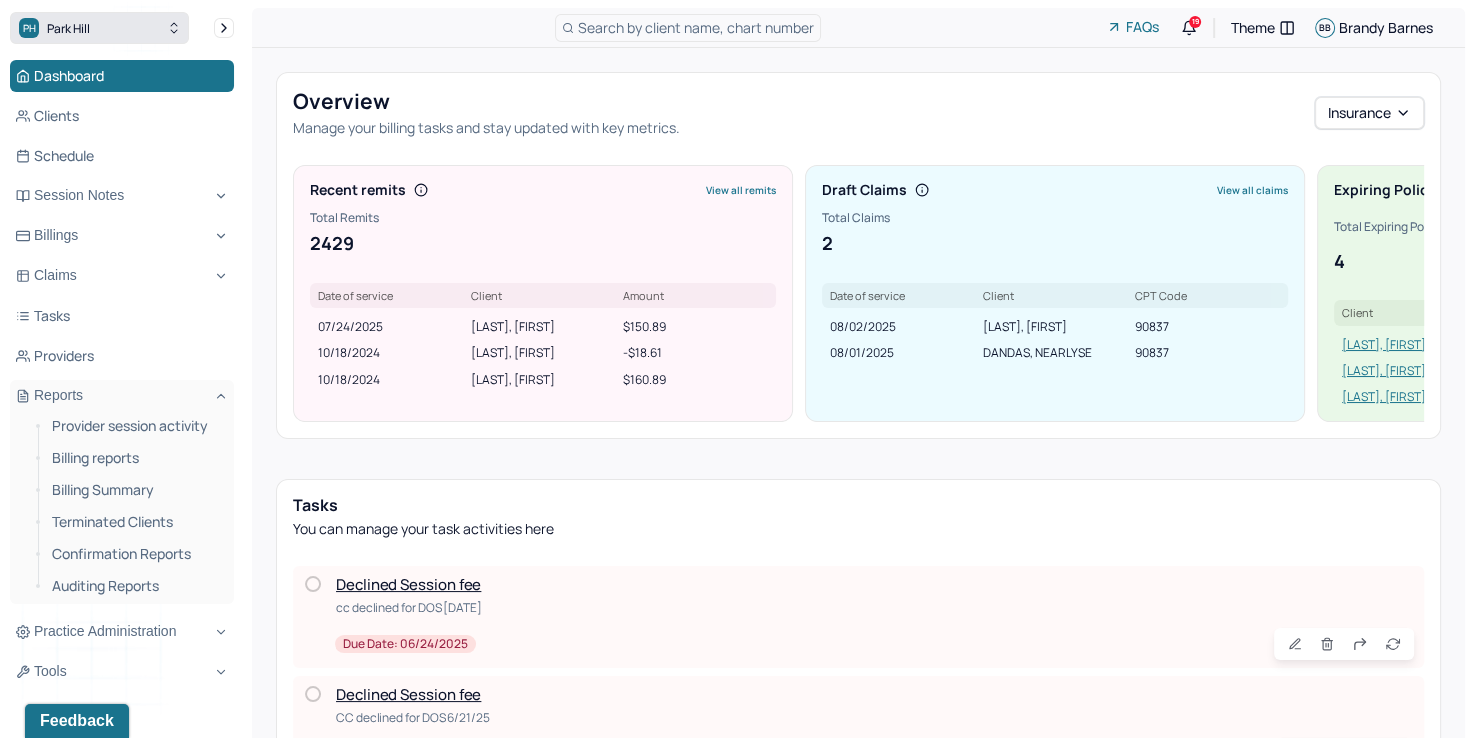 click on "Park Hill" at bounding box center [68, 28] 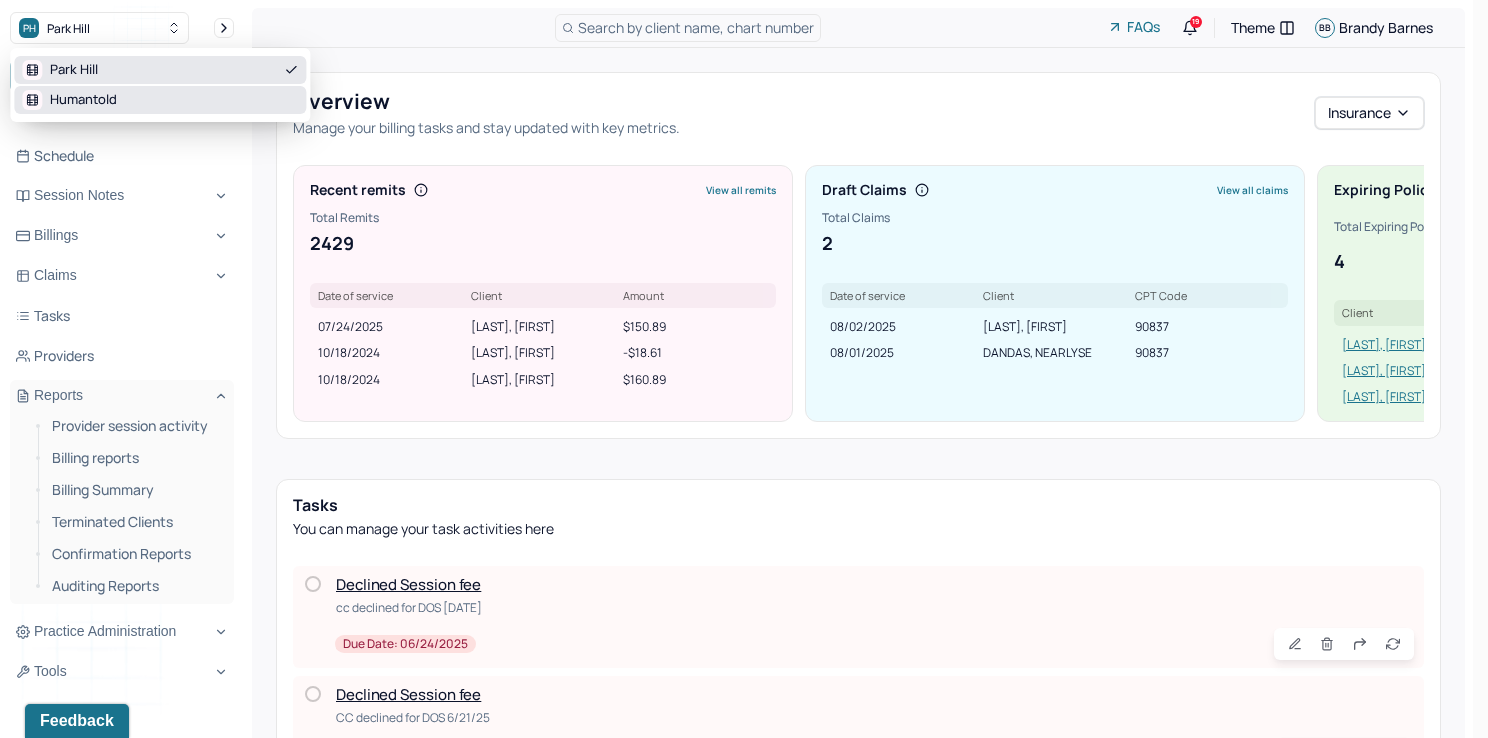 click on "Humantold" at bounding box center (83, 100) 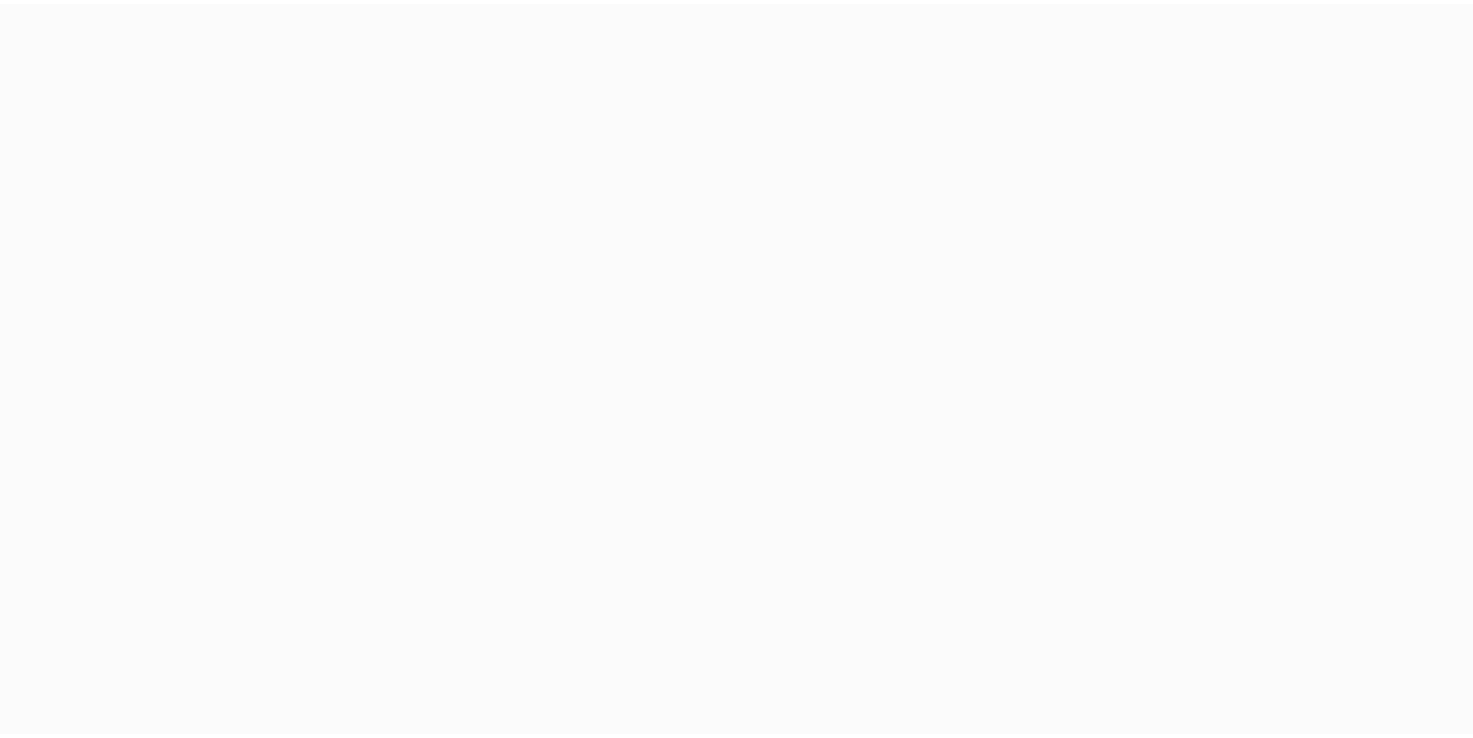 scroll, scrollTop: 0, scrollLeft: 0, axis: both 